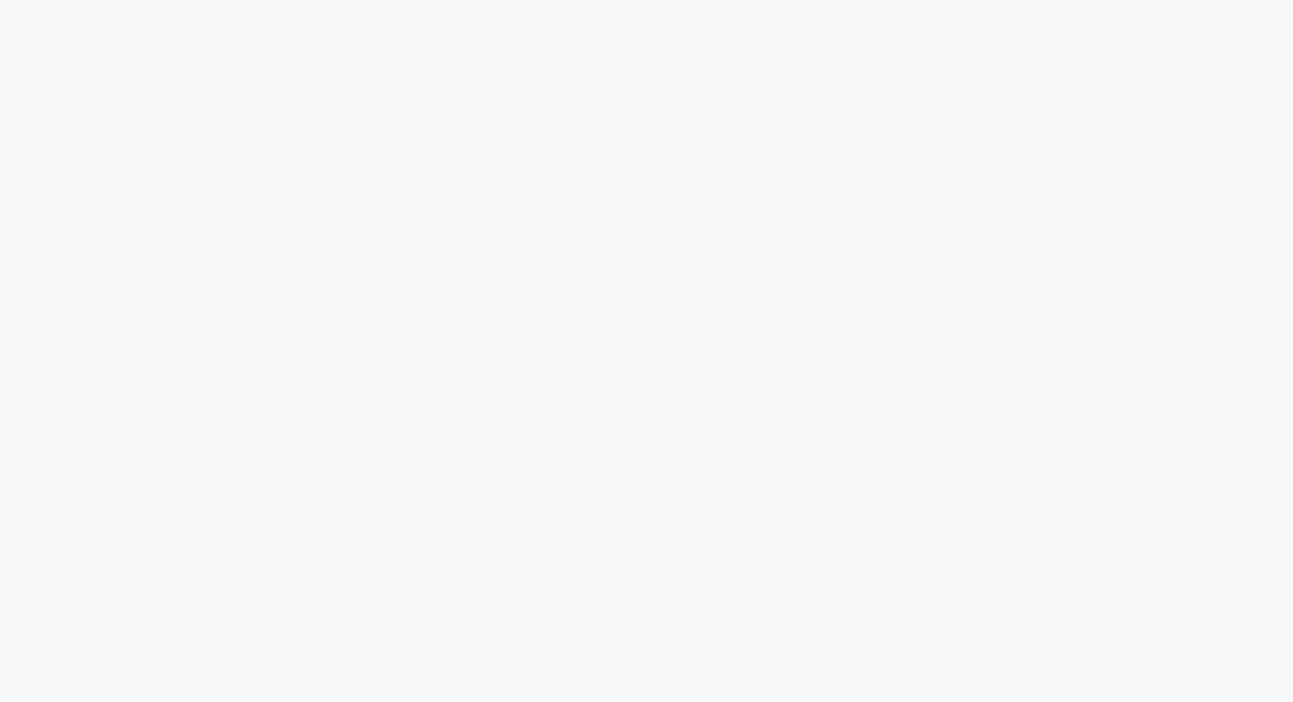 scroll, scrollTop: 0, scrollLeft: 0, axis: both 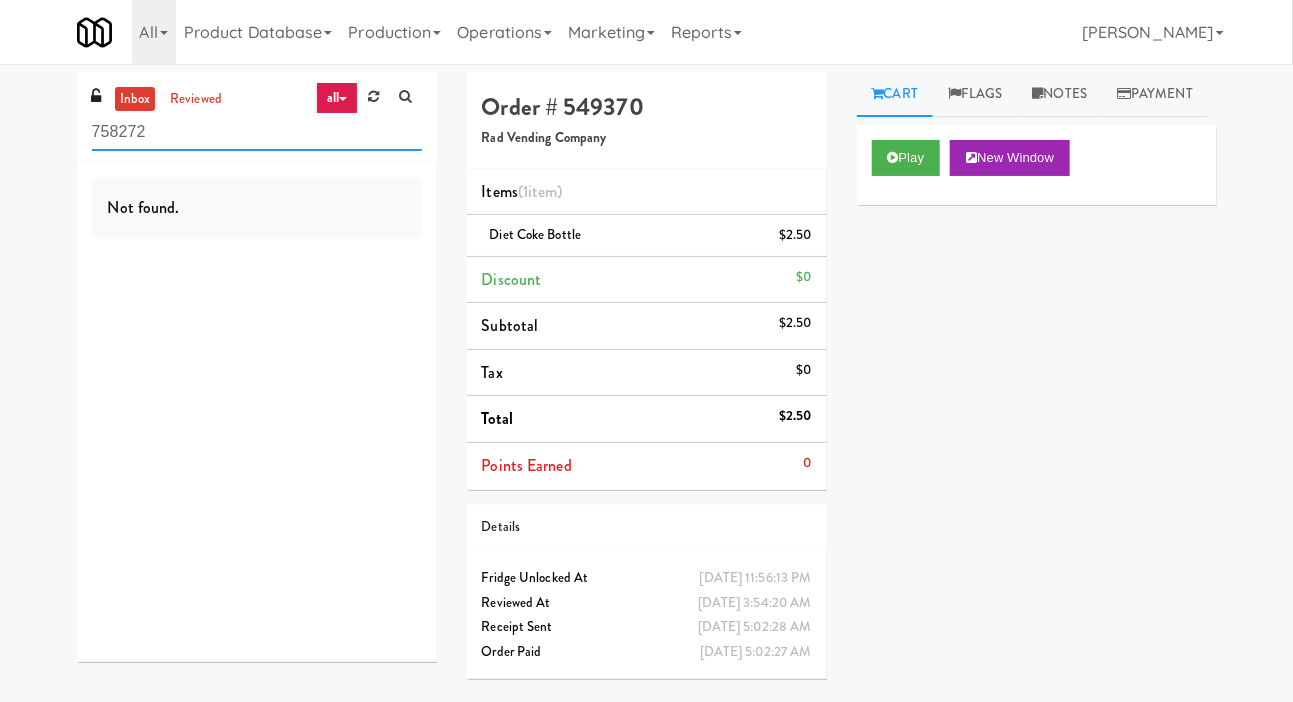 click on "758272" at bounding box center [257, 132] 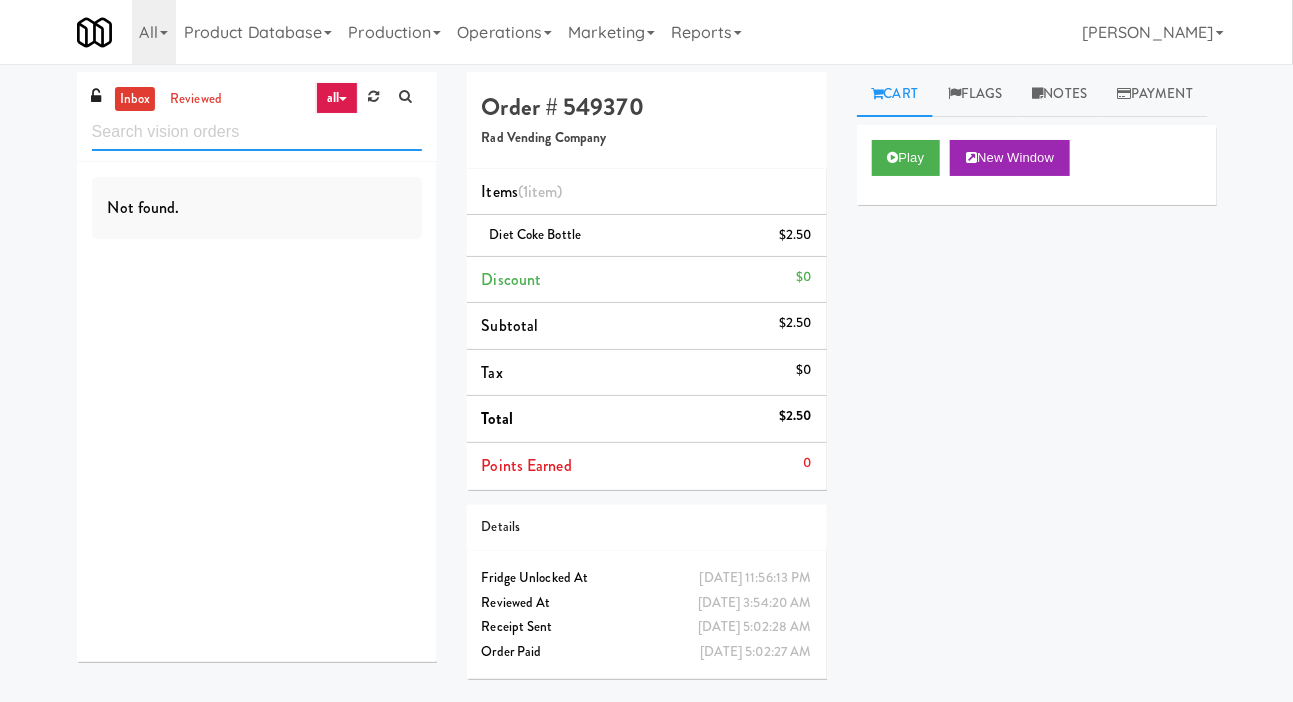 type 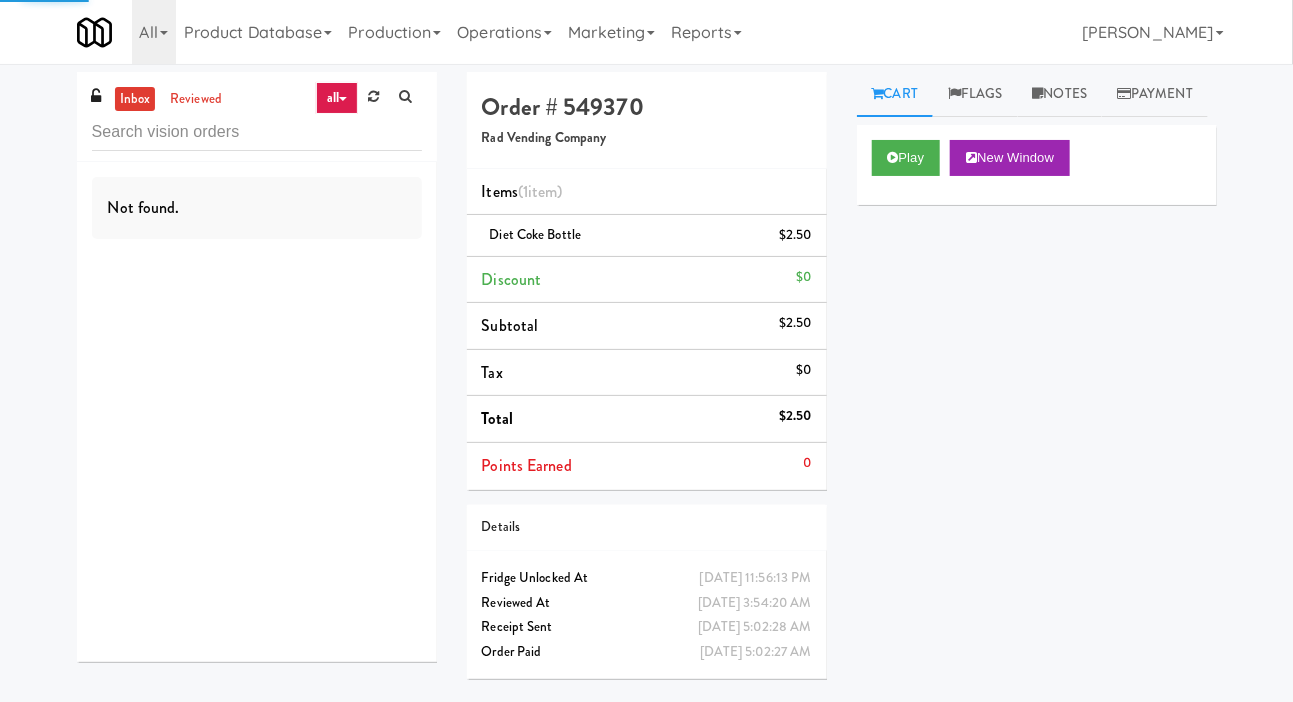 click on "inbox reviewed all    all     unclear take     inventory issue     suspicious     failed     Not found. Order # 549370 Rad Vending Company Items  (1  item ) Diet Coke Bottle  $2.50 Discount  $0 Subtotal $2.50 Tax $0 Total $2.50 Points Earned  0 Details Friday, July 11th 2025 11:56:13 PM Fridge Unlocked At Jul 12, 2025 3:54:20 AM Reviewed At Jul 12, 2025 5:02:28 AM Receipt Sent Jul 12, 2025 5:02:27 AM Order Paid  Cart  Flags  Notes  Payment  Play  New Window  Primary Flag  Clear     Flag if unable to determine what was taken or order not processable due to inventory issues Unclear Take - No Video Unclear Take - Short or Cut Off Unclear Take - Obstructed Inventory Issue - Product Not in Inventory Inventory Issue - Product prices as $0  Additional Concerns  Clear Flag as Suspicious Returned Product Place a foreign product in  Internal Notes                                                                                                                                                               Card" at bounding box center (646, 383) 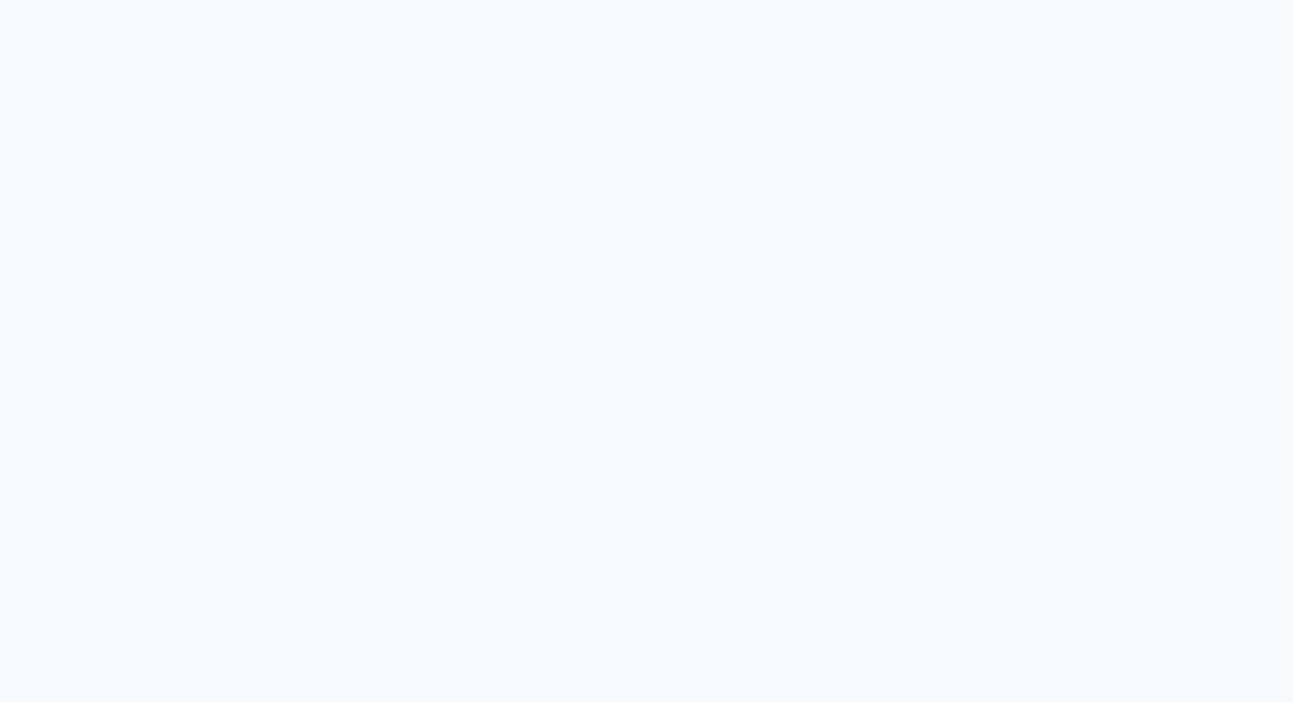 scroll, scrollTop: 0, scrollLeft: 0, axis: both 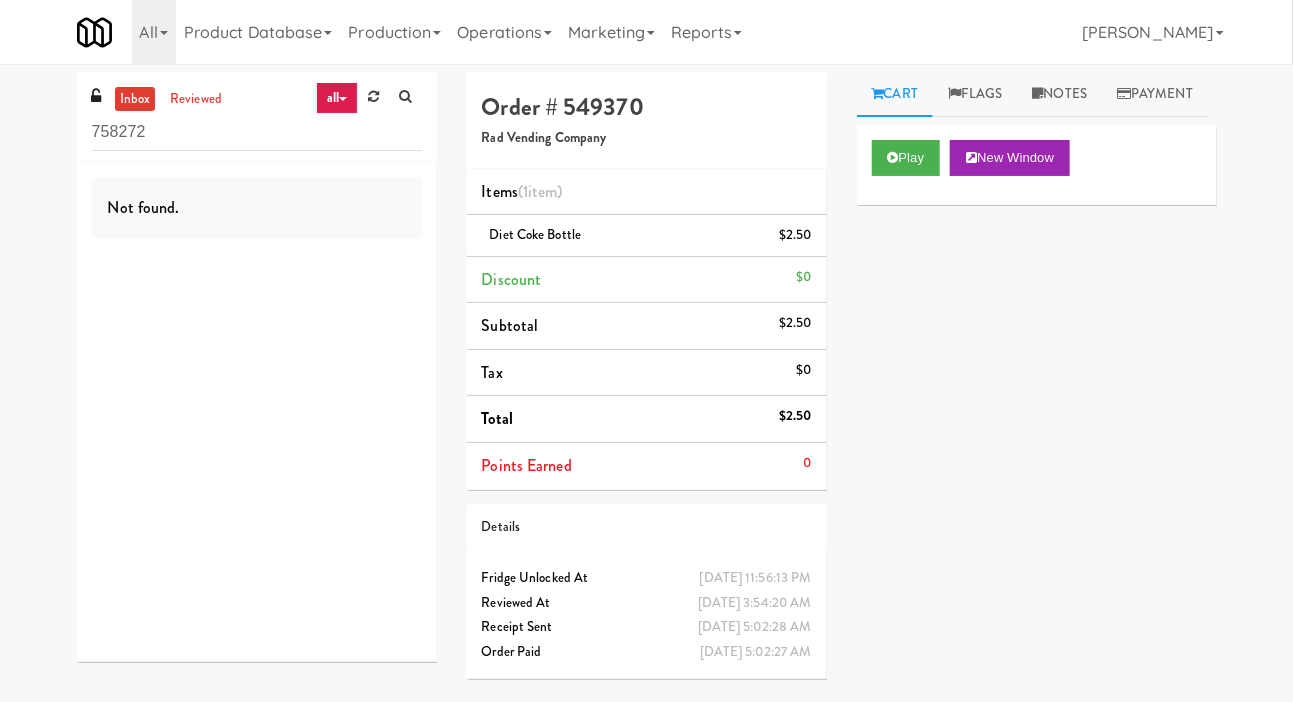 click on "758272" at bounding box center [257, 132] 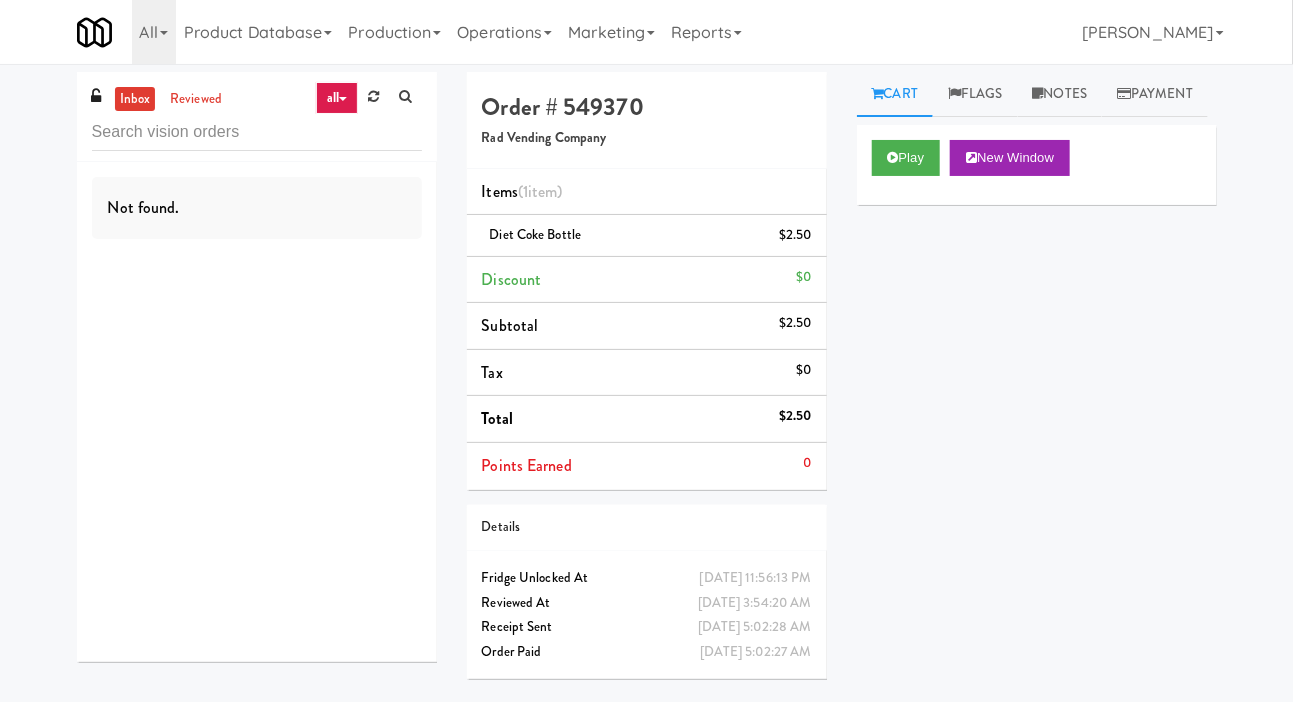 type 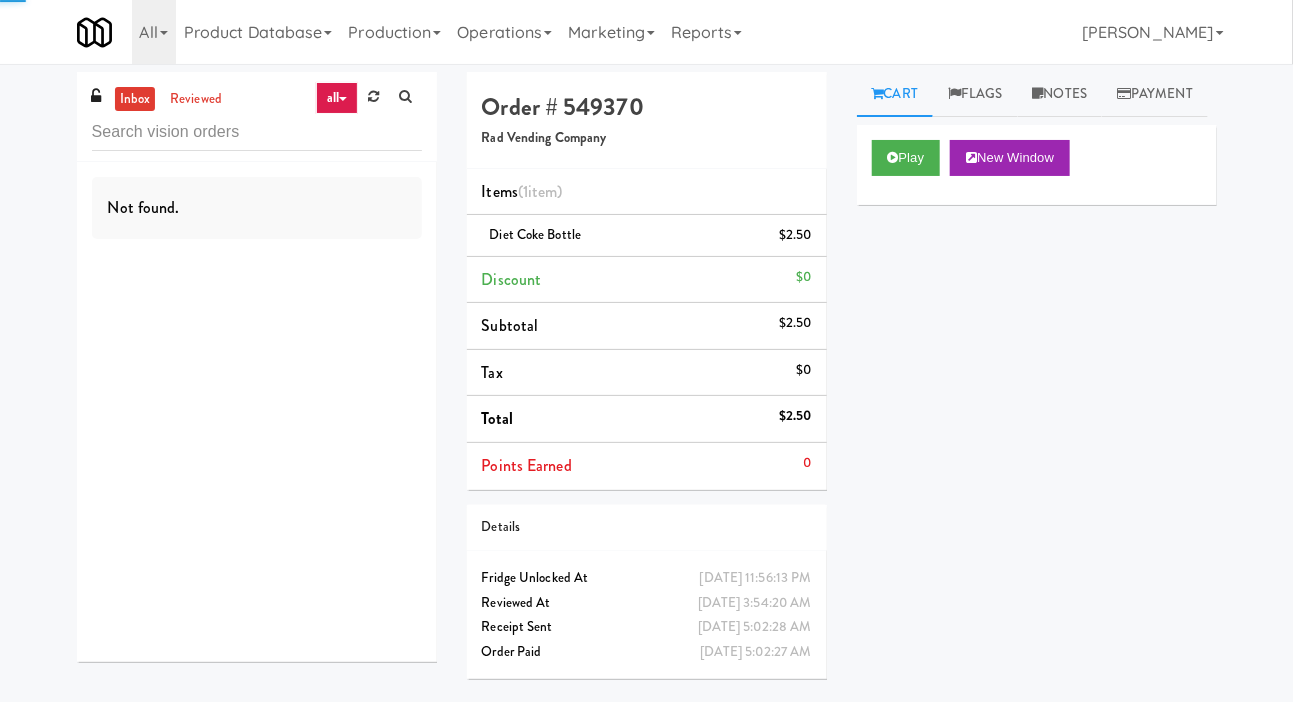click on "inbox reviewed all    all     unclear take     inventory issue     suspicious     failed     Not found. Order # 549370 Rad Vending Company Items  (1  item ) Diet Coke Bottle  $2.50 Discount  $0 Subtotal $2.50 Tax $0 Total $2.50 Points Earned  0 Details Friday, July 11th 2025 11:56:13 PM Fridge Unlocked At Jul 12, 2025 3:54:20 AM Reviewed At Jul 12, 2025 5:02:28 AM Receipt Sent Jul 12, 2025 5:02:27 AM Order Paid  Cart  Flags  Notes  Payment  Play  New Window  Primary Flag  Clear     Flag if unable to determine what was taken or order not processable due to inventory issues Unclear Take - No Video Unclear Take - Short or Cut Off Unclear Take - Obstructed Inventory Issue - Product Not in Inventory Inventory Issue - Product prices as $0  Additional Concerns  Clear Flag as Suspicious Returned Product Place a foreign product in  Internal Notes                                                                                                                                                               Card" at bounding box center (646, 383) 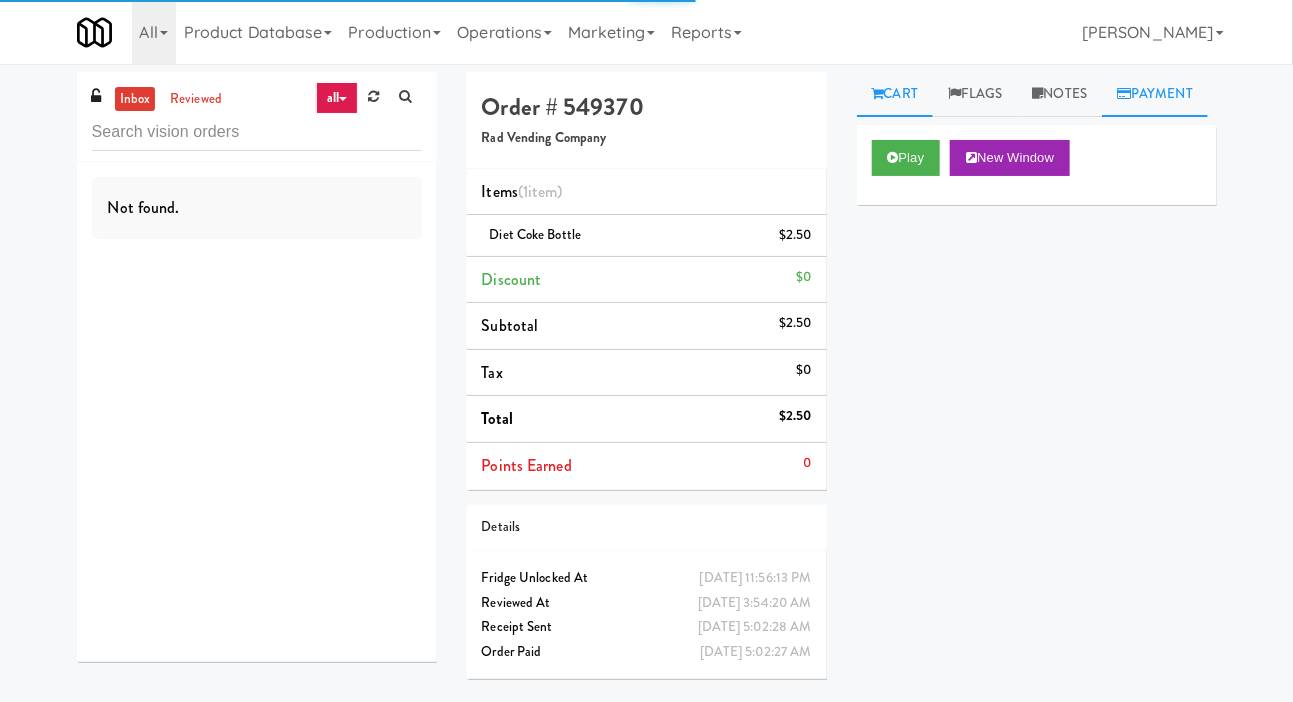 click on "Payment" at bounding box center (1155, 94) 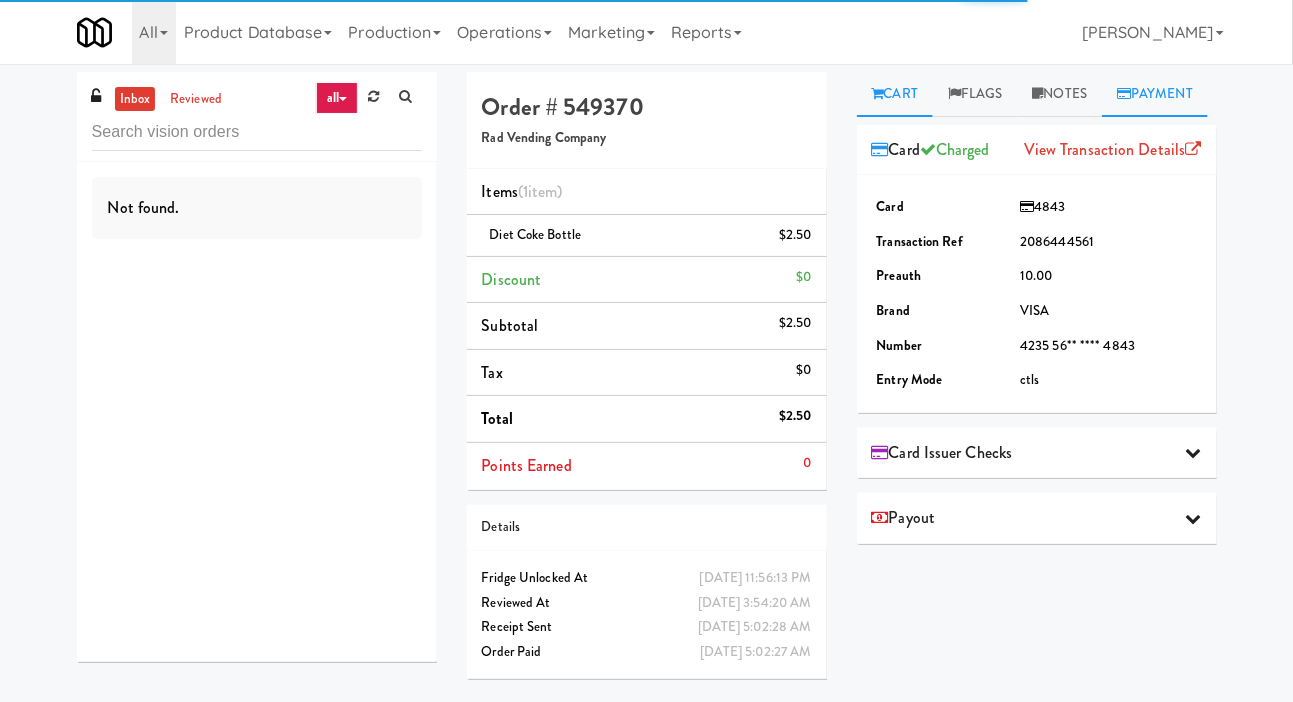 click on "Cart" at bounding box center (895, 94) 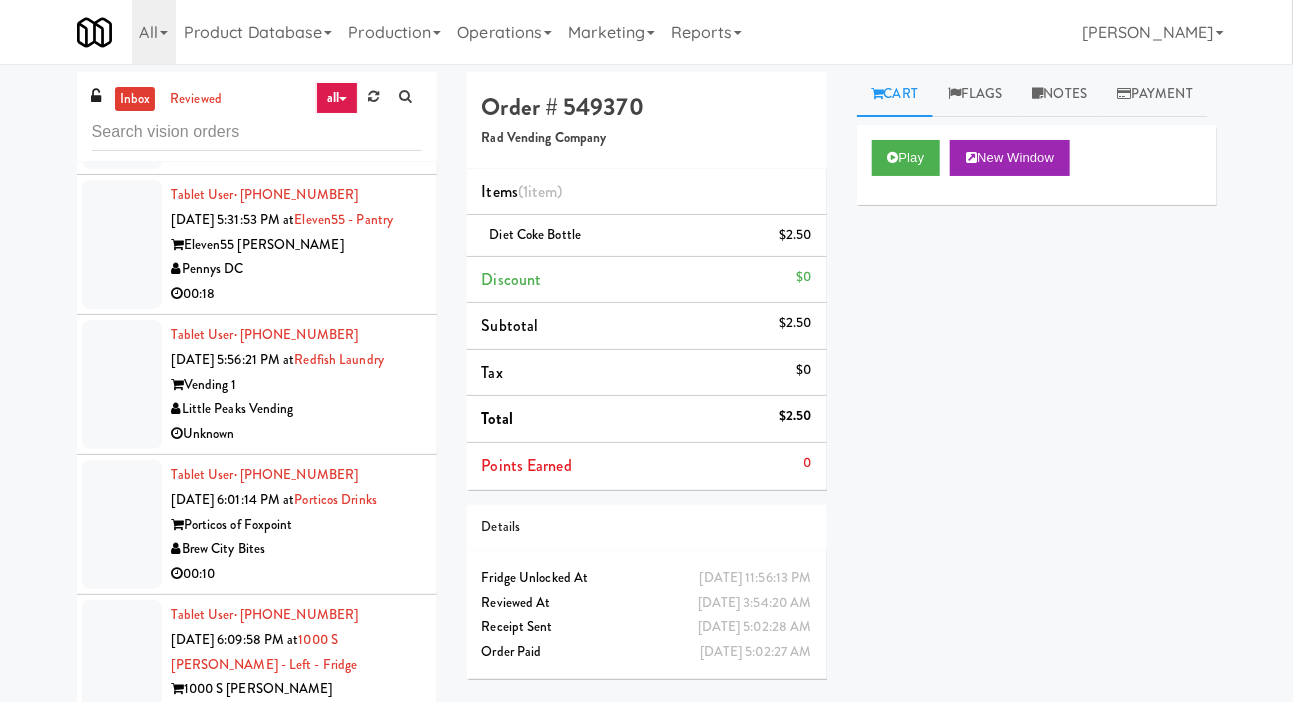 scroll, scrollTop: 4991, scrollLeft: 0, axis: vertical 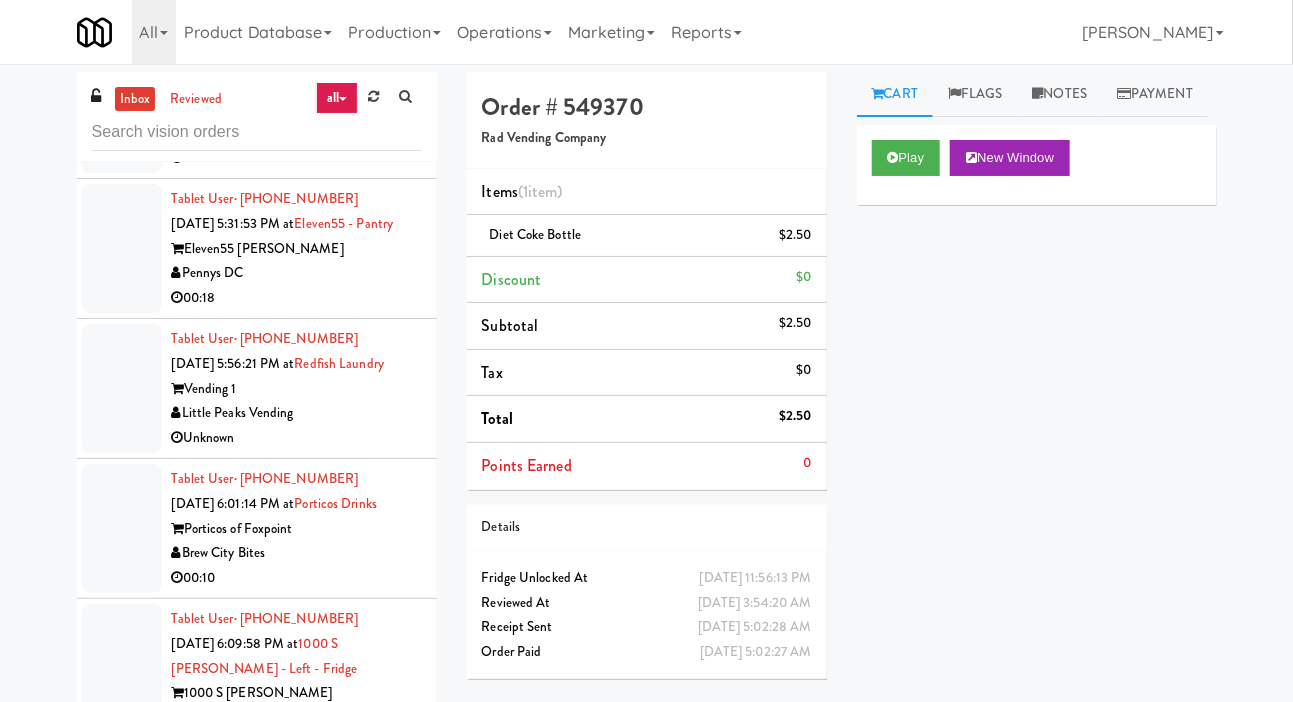 click at bounding box center (122, -31) 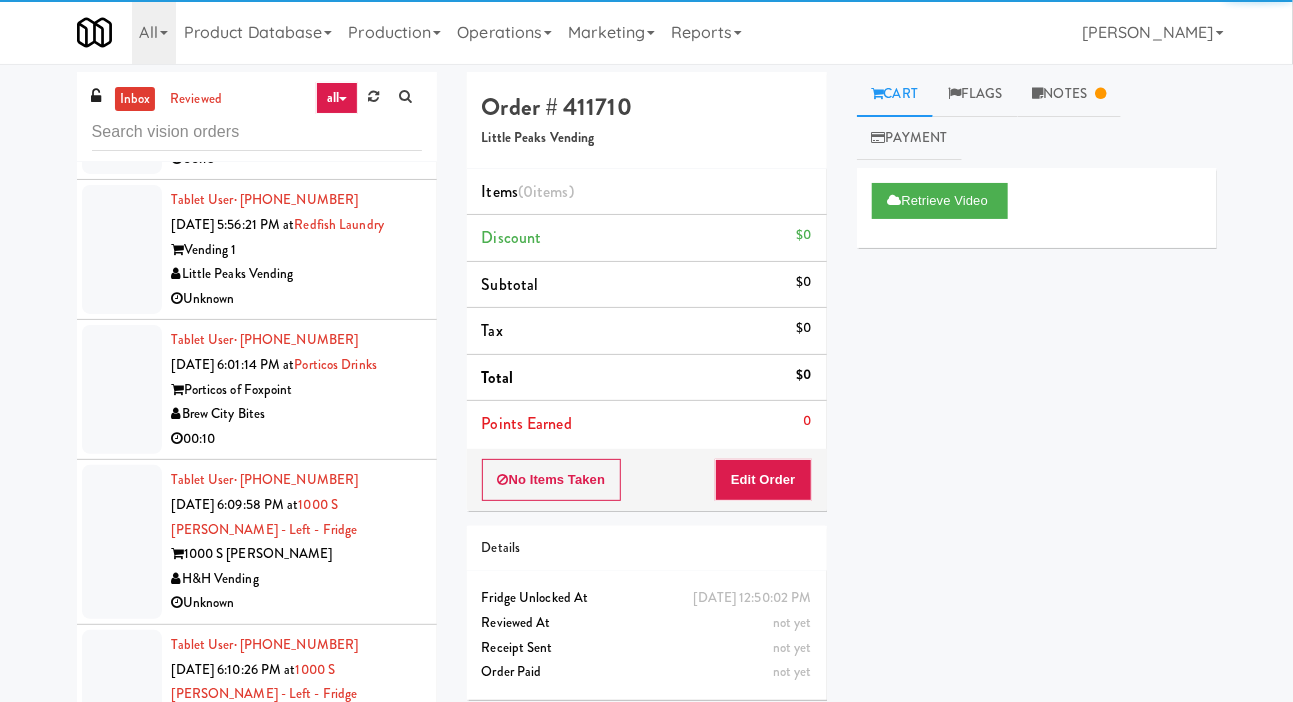 click at bounding box center (122, -30) 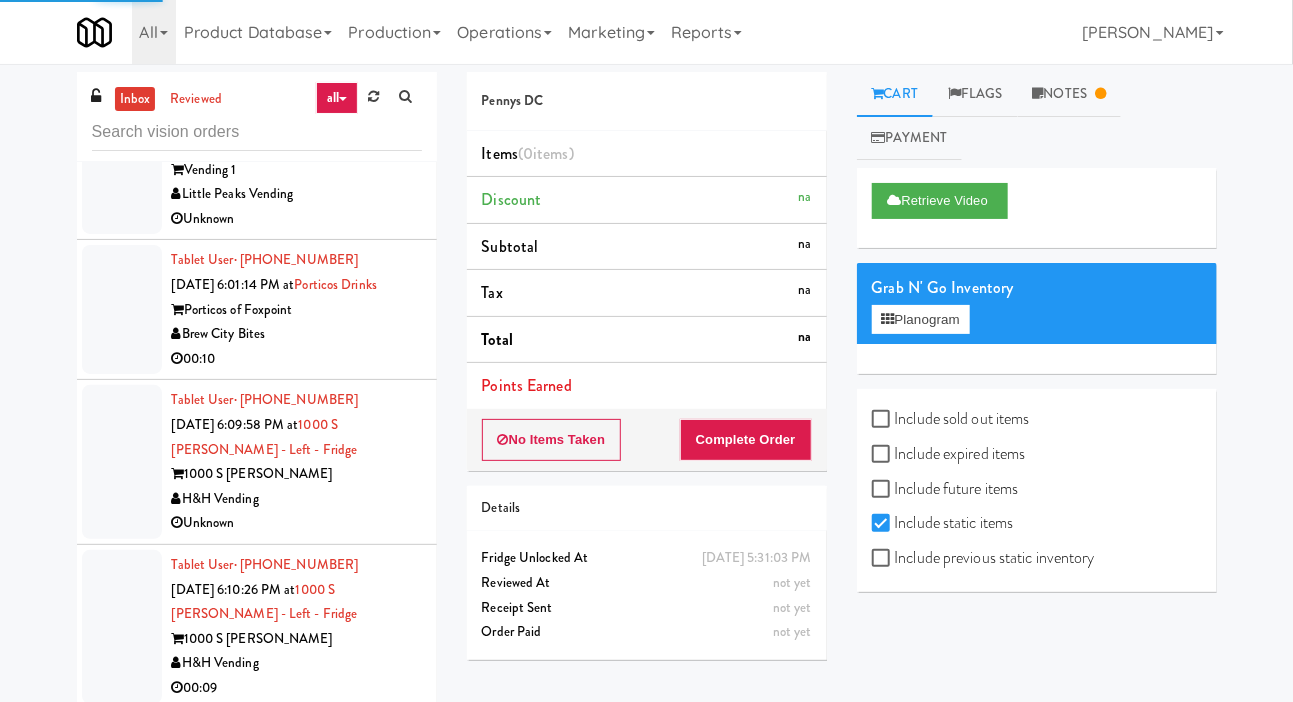 click at bounding box center [122, 29] 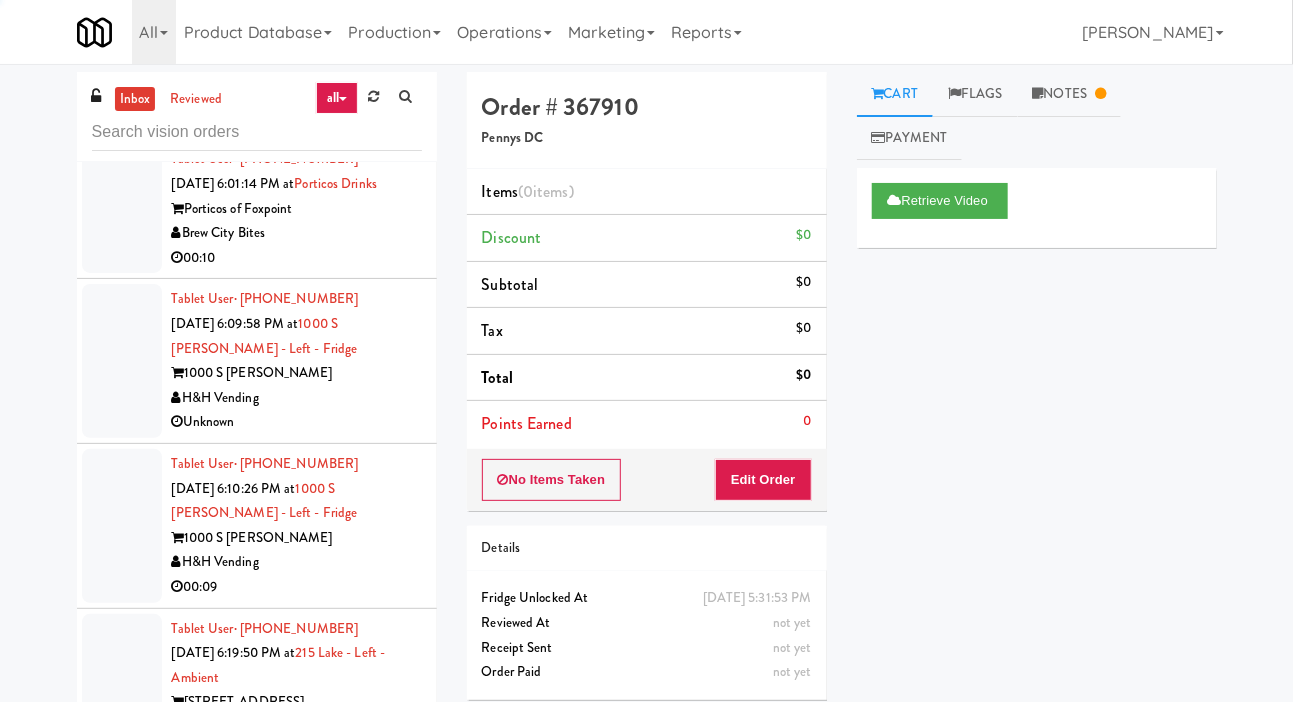 click at bounding box center (122, 68) 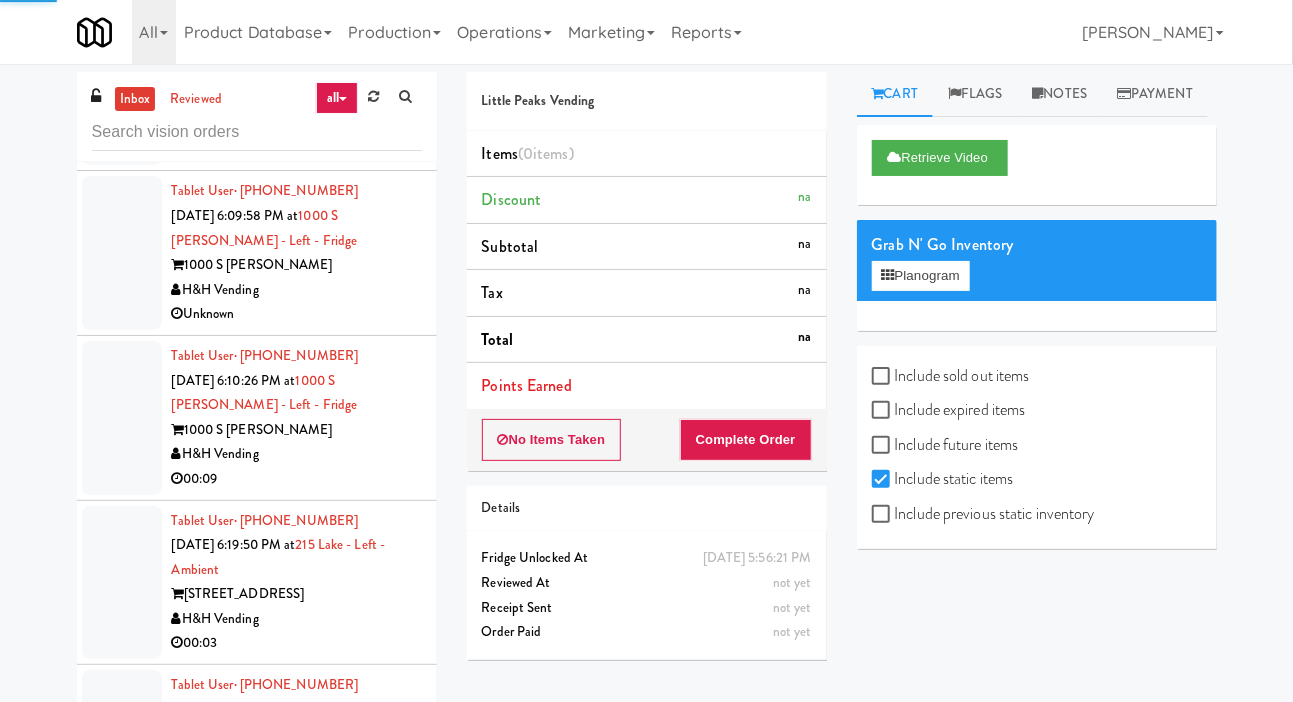 click at bounding box center [122, 100] 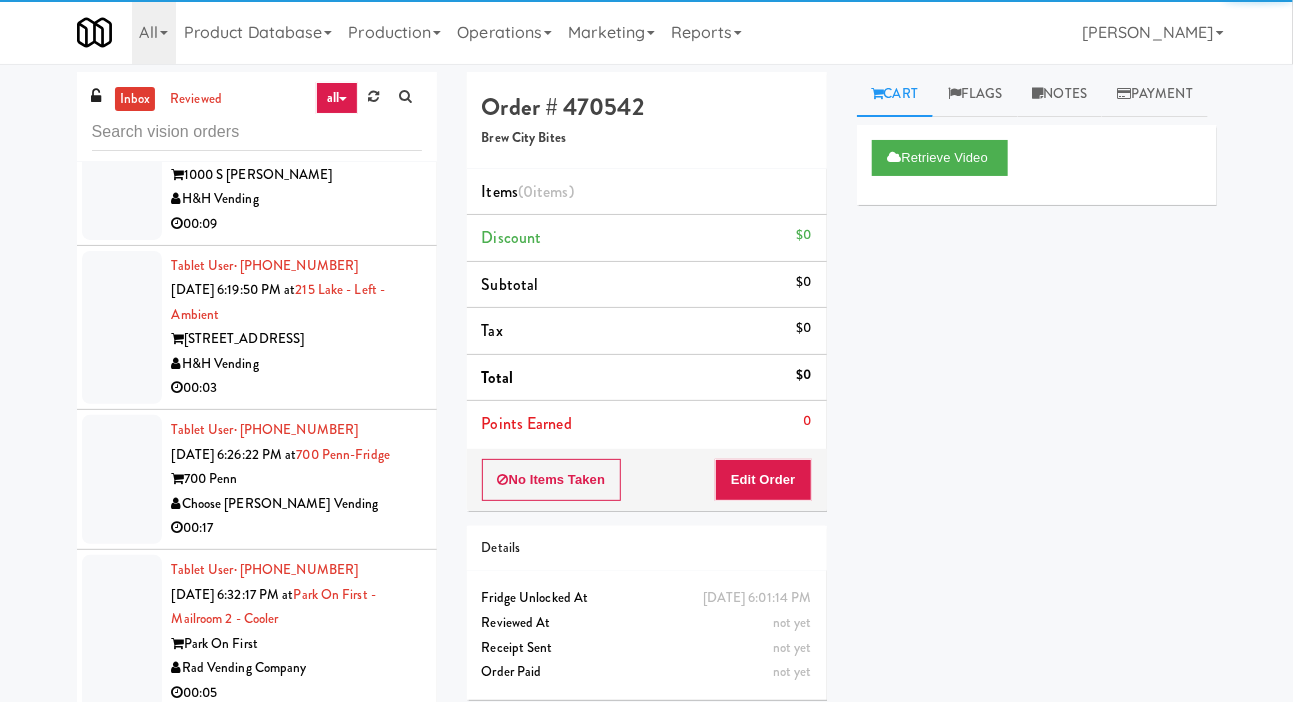 scroll, scrollTop: 5678, scrollLeft: 0, axis: vertical 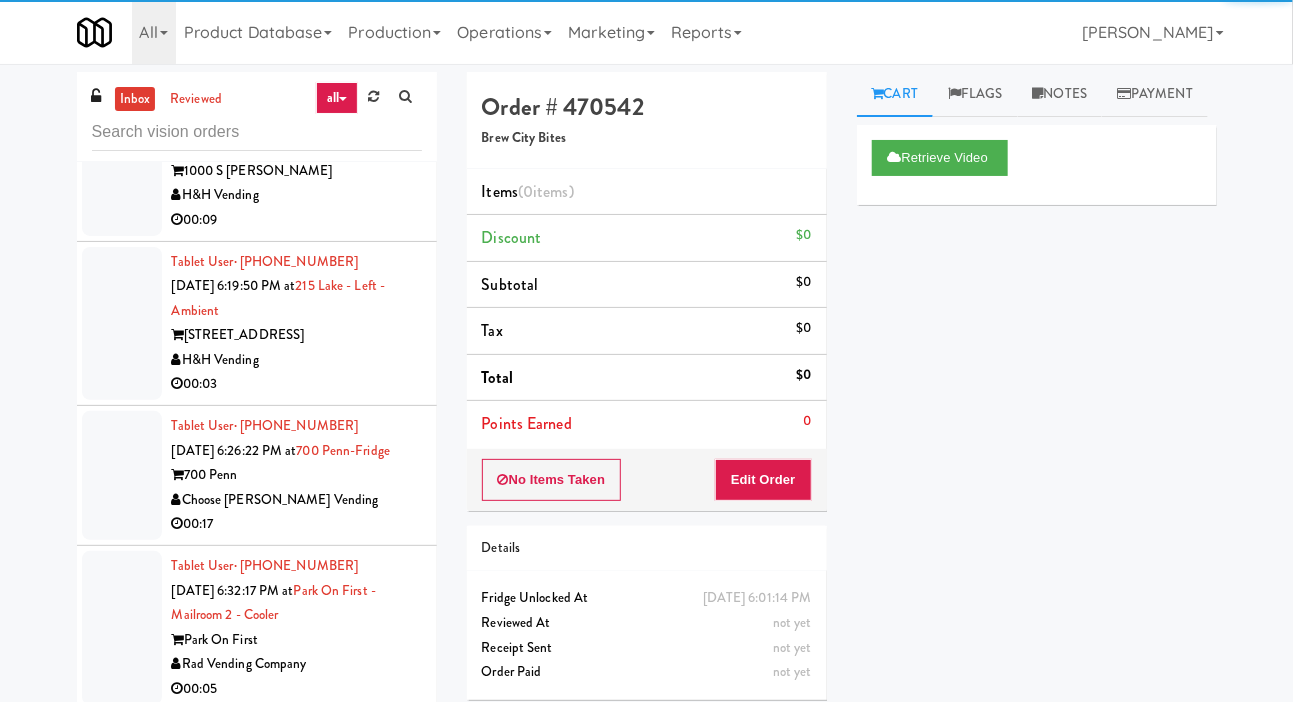 click at bounding box center [122, -6] 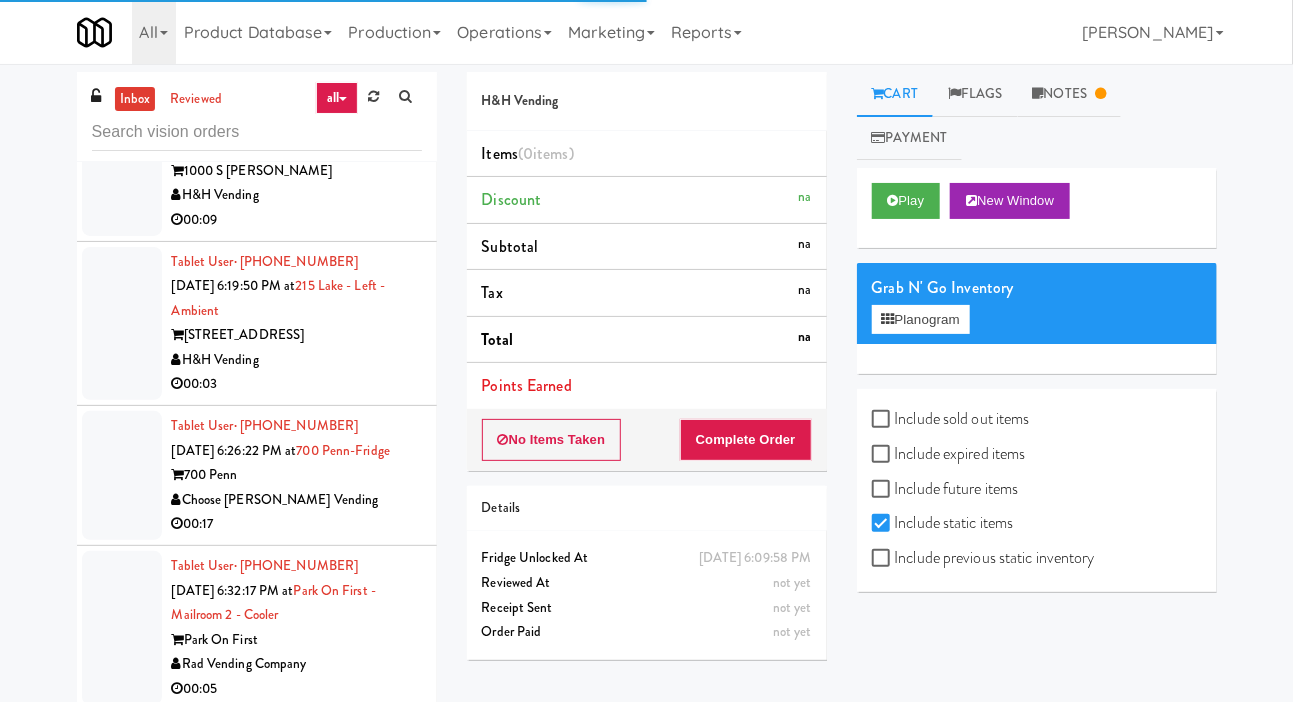 scroll, scrollTop: 5749, scrollLeft: 0, axis: vertical 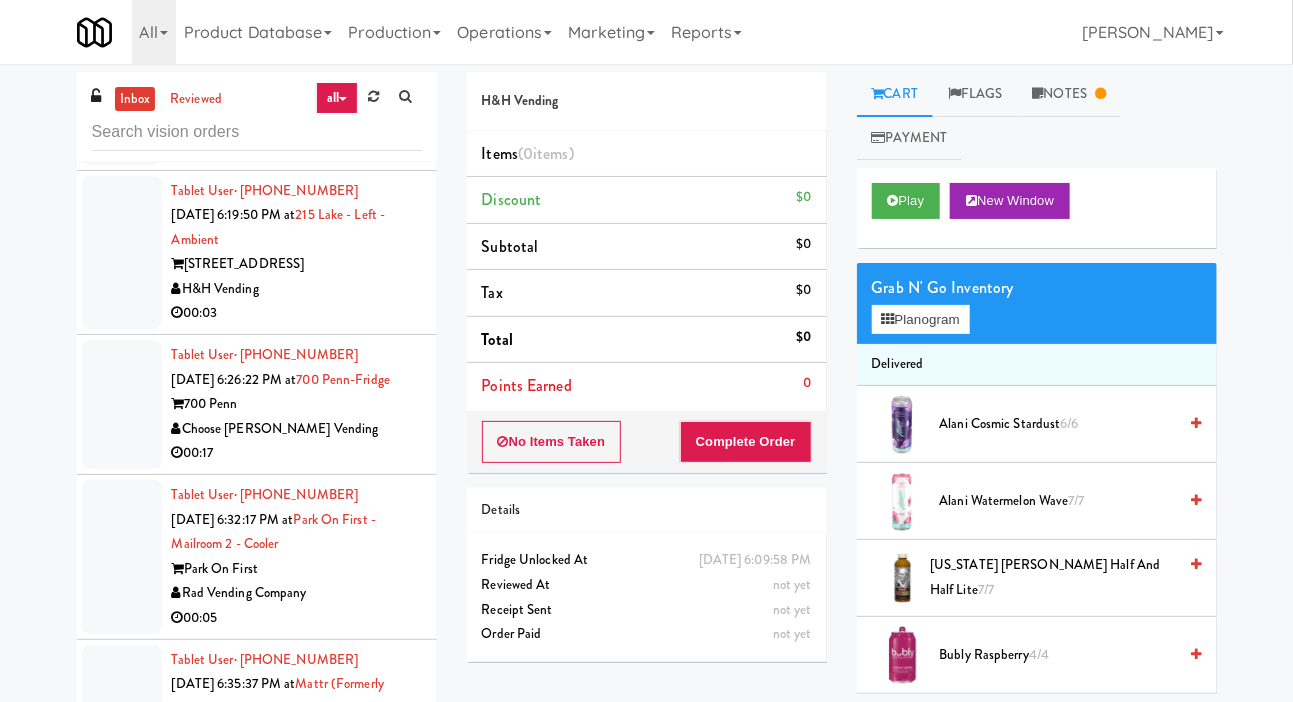 click at bounding box center (122, 88) 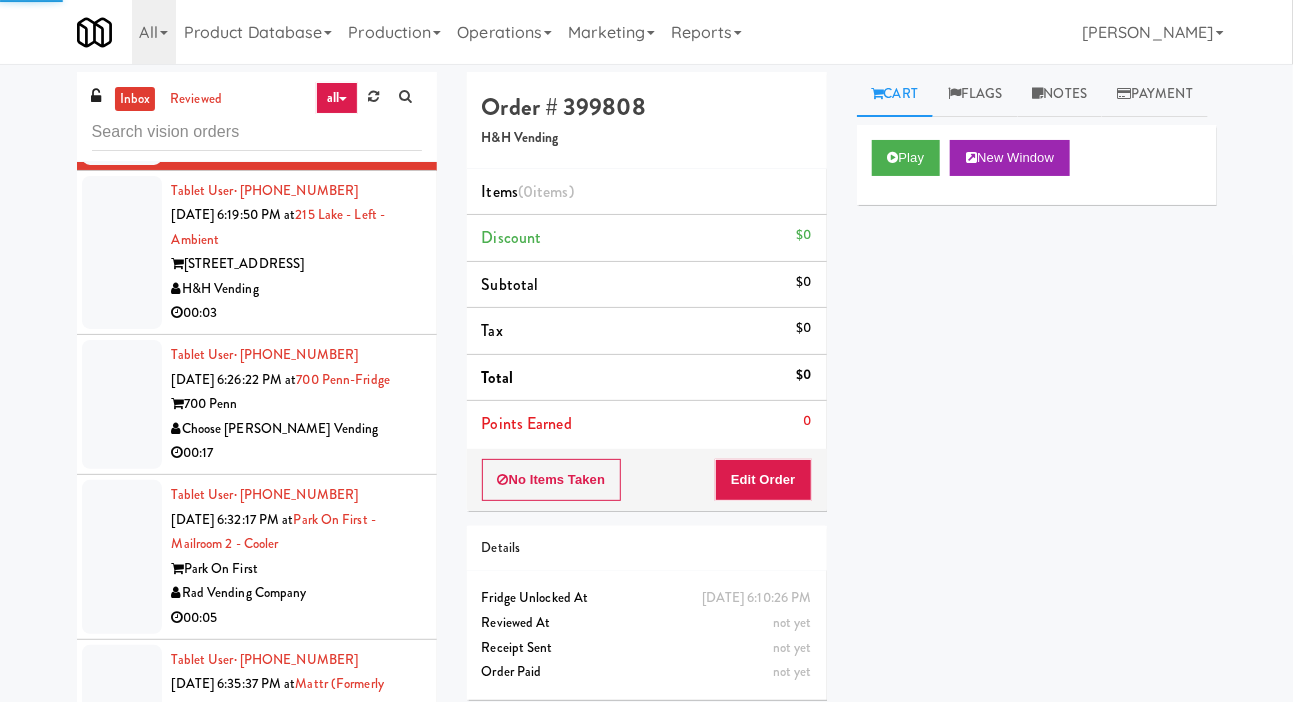 click at bounding box center (122, -77) 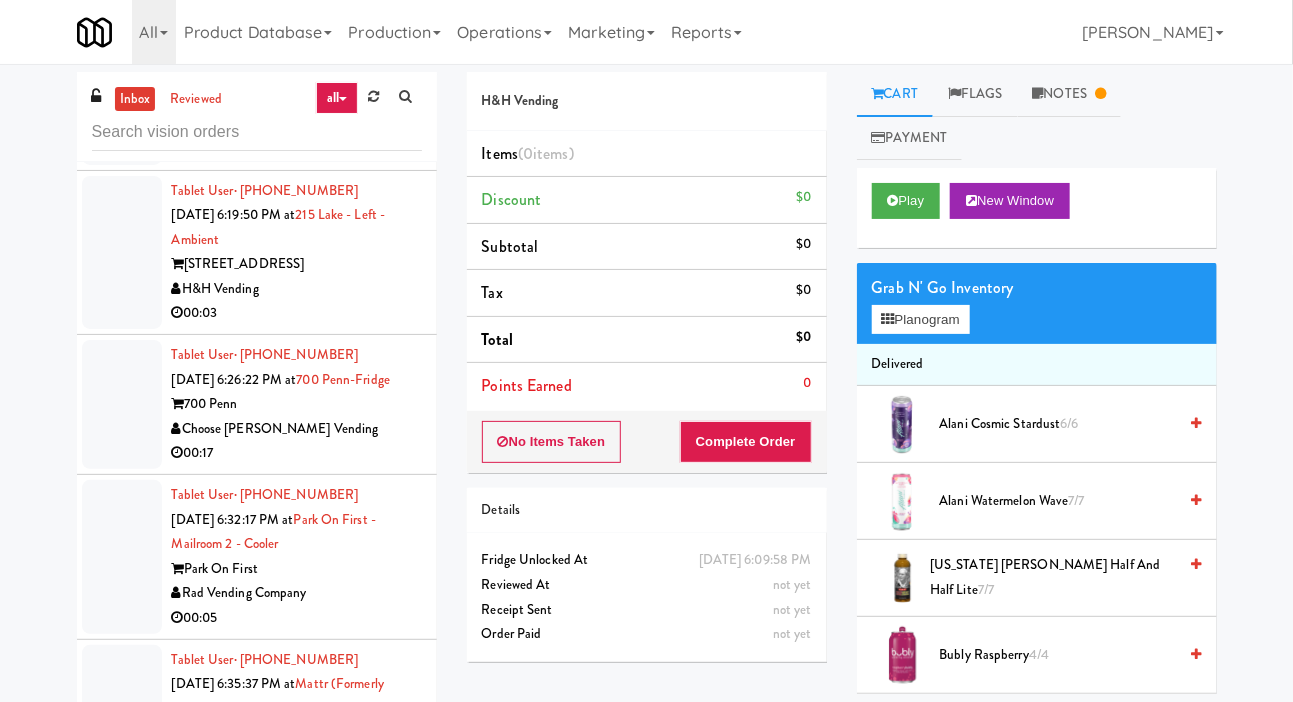 click at bounding box center (122, 88) 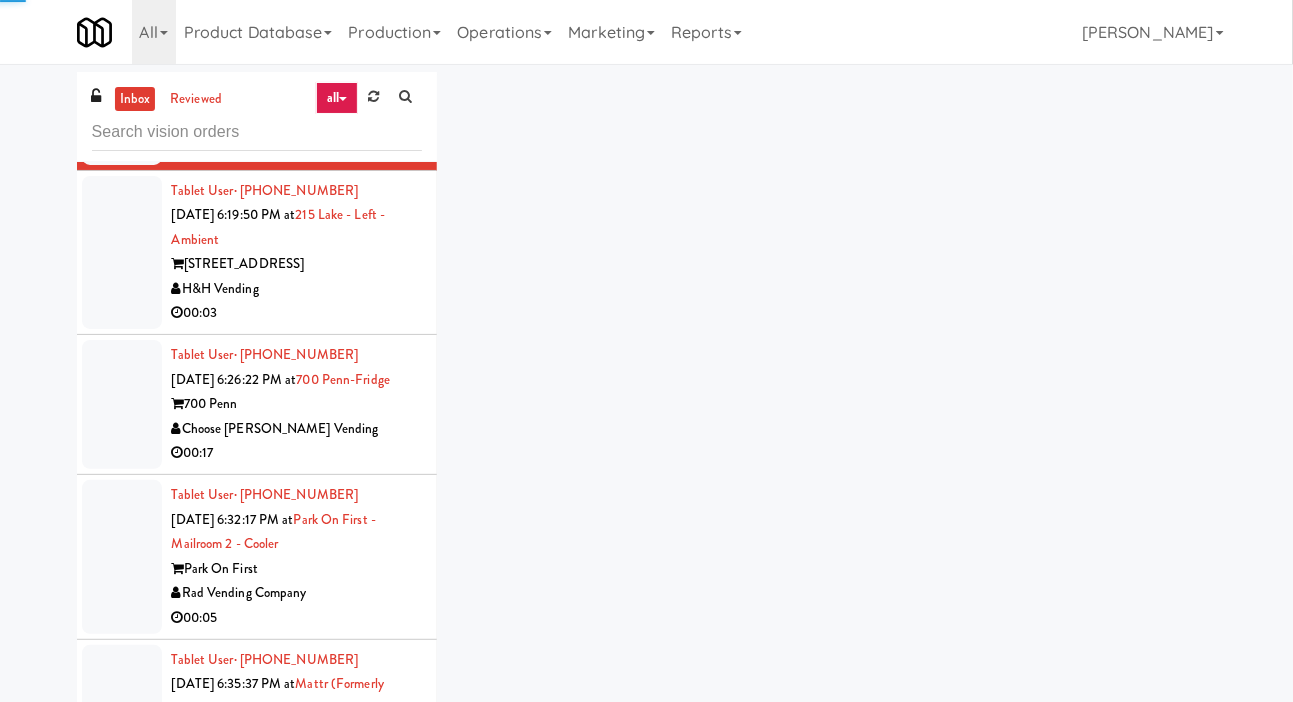 click at bounding box center (122, -77) 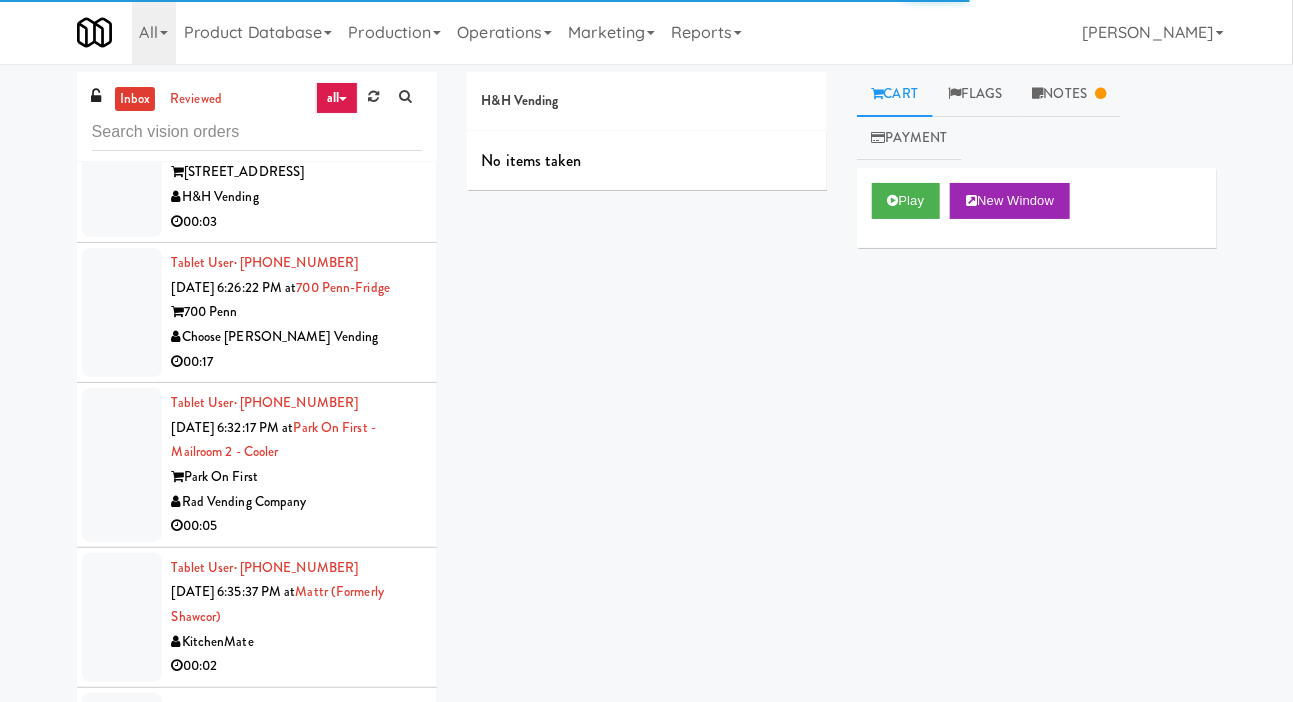 scroll, scrollTop: 5882, scrollLeft: 0, axis: vertical 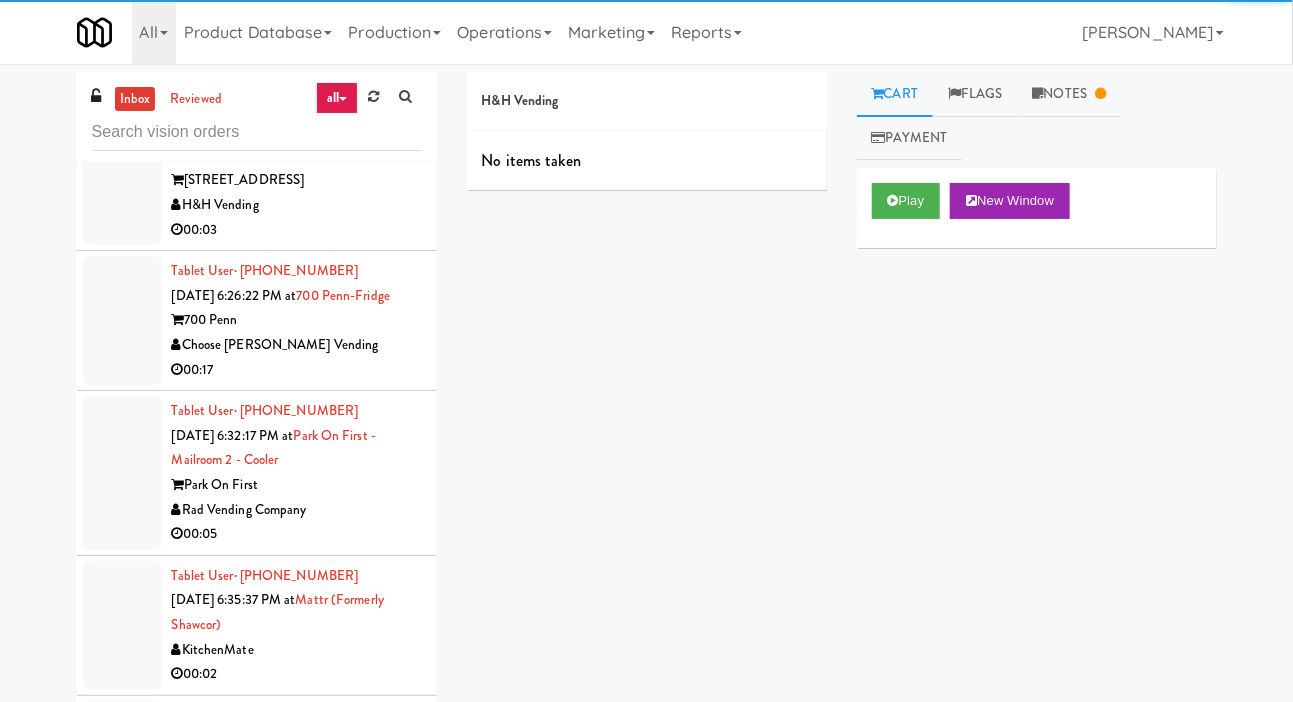 click at bounding box center [122, 169] 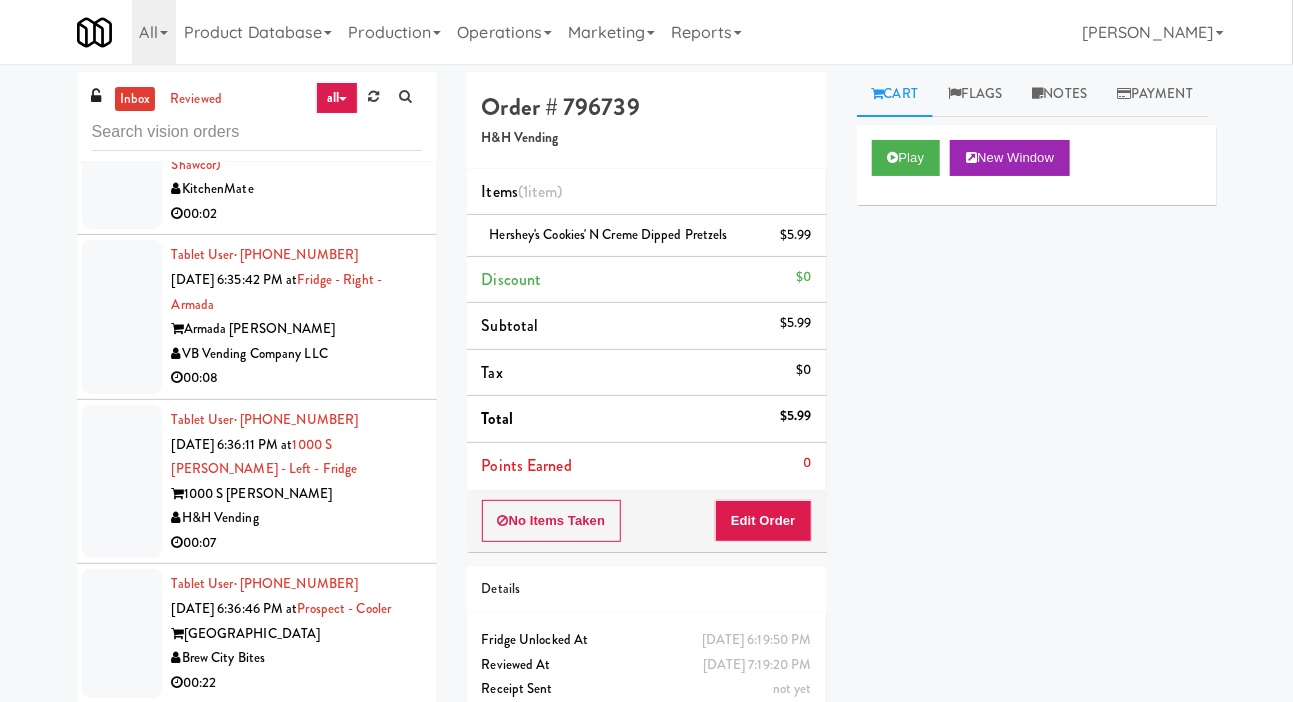 scroll, scrollTop: 6366, scrollLeft: 0, axis: vertical 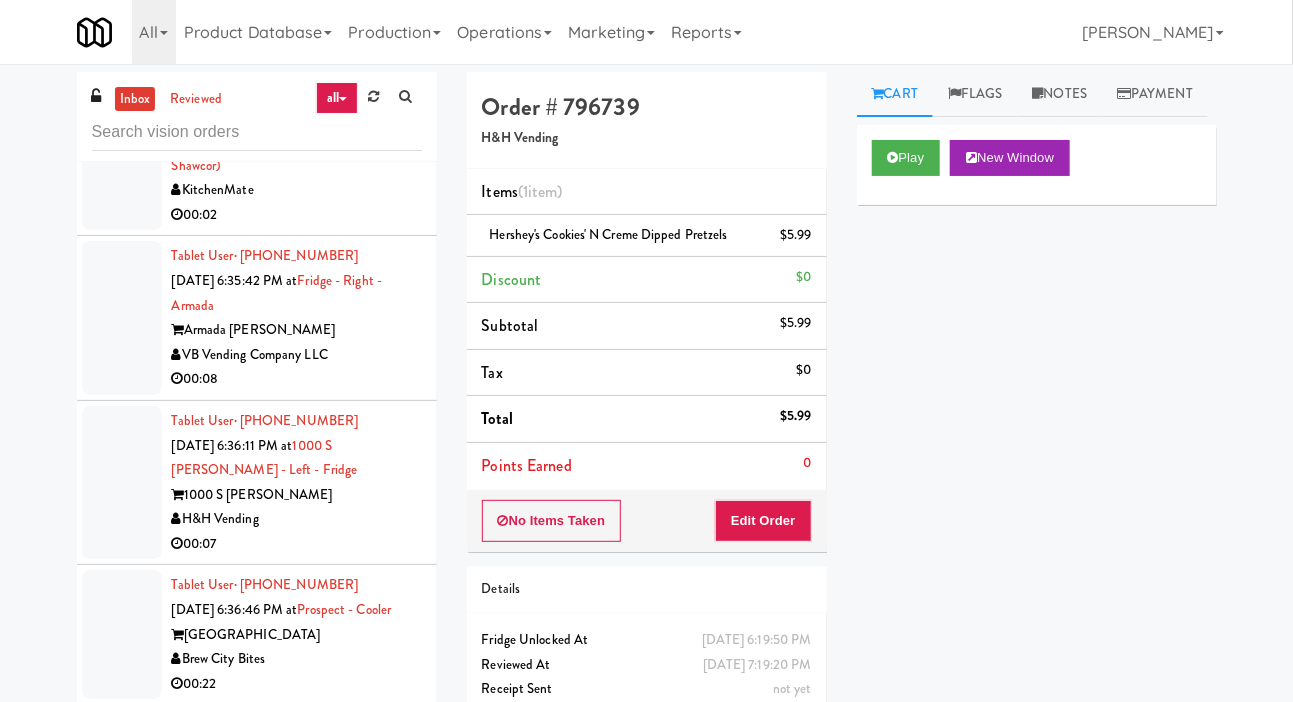 click at bounding box center [122, -139] 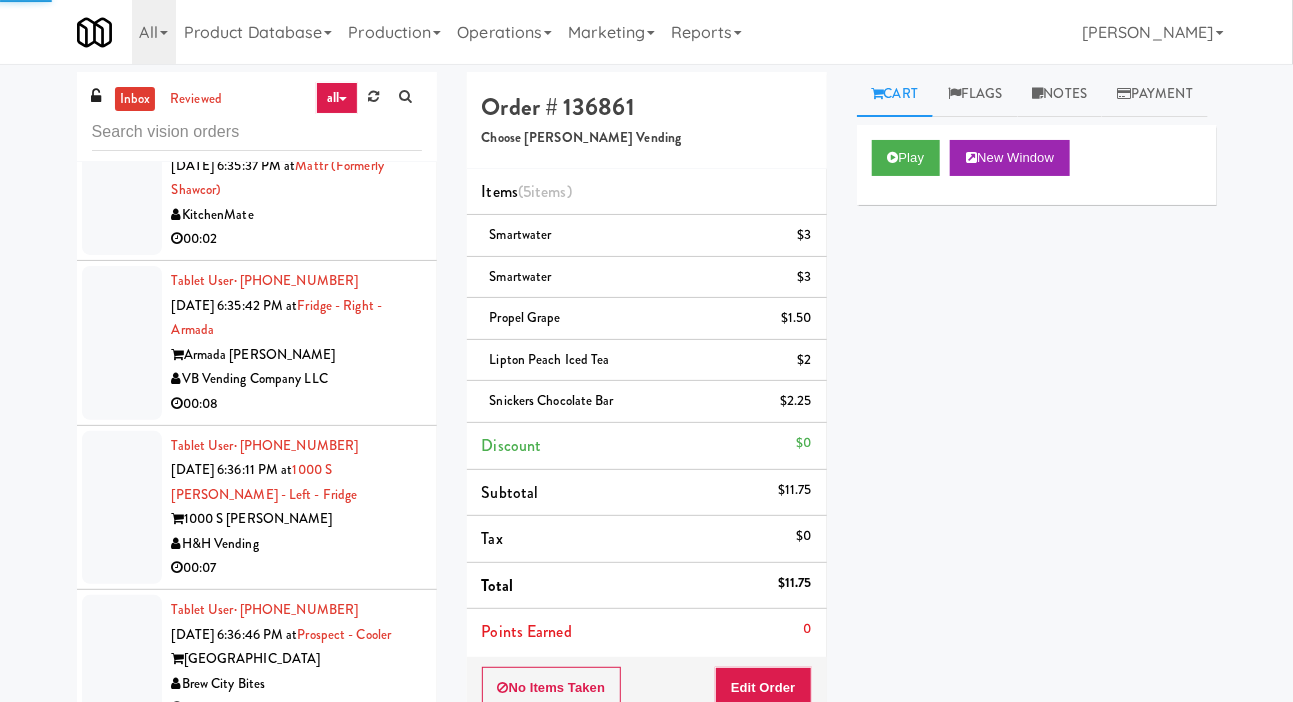 click at bounding box center (122, 38) 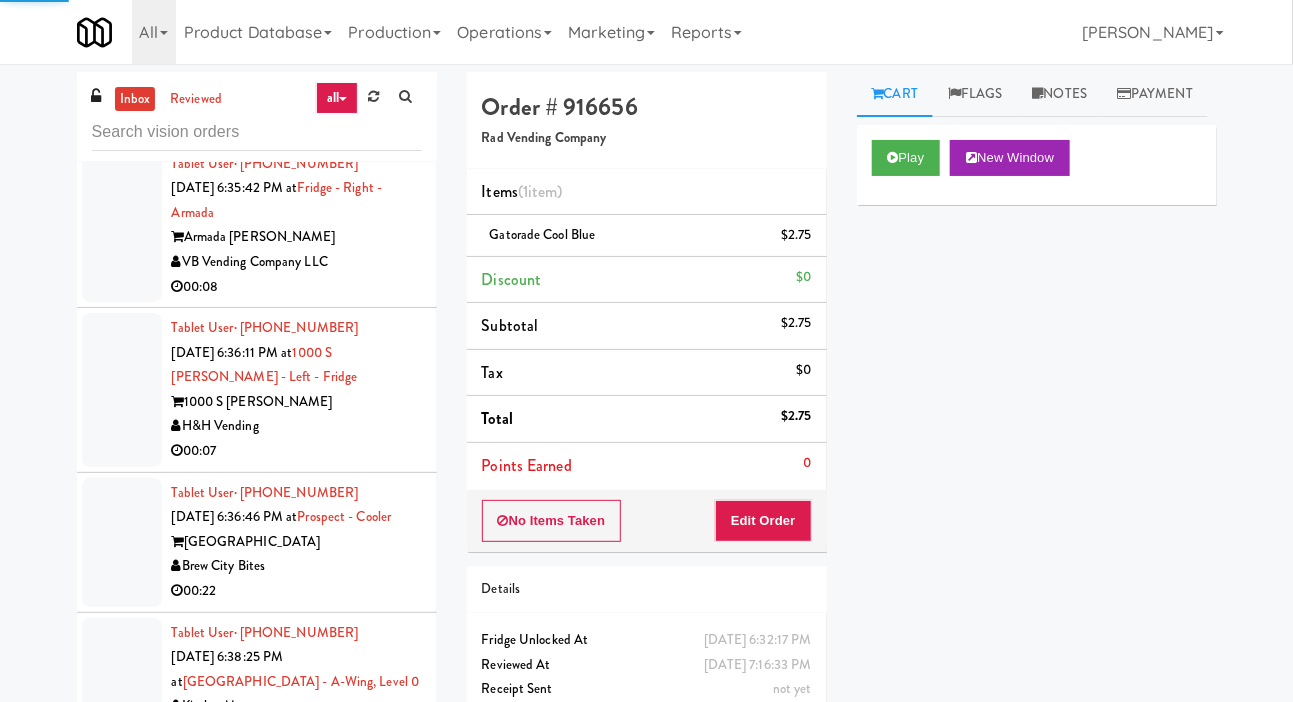 click at bounding box center [122, 73] 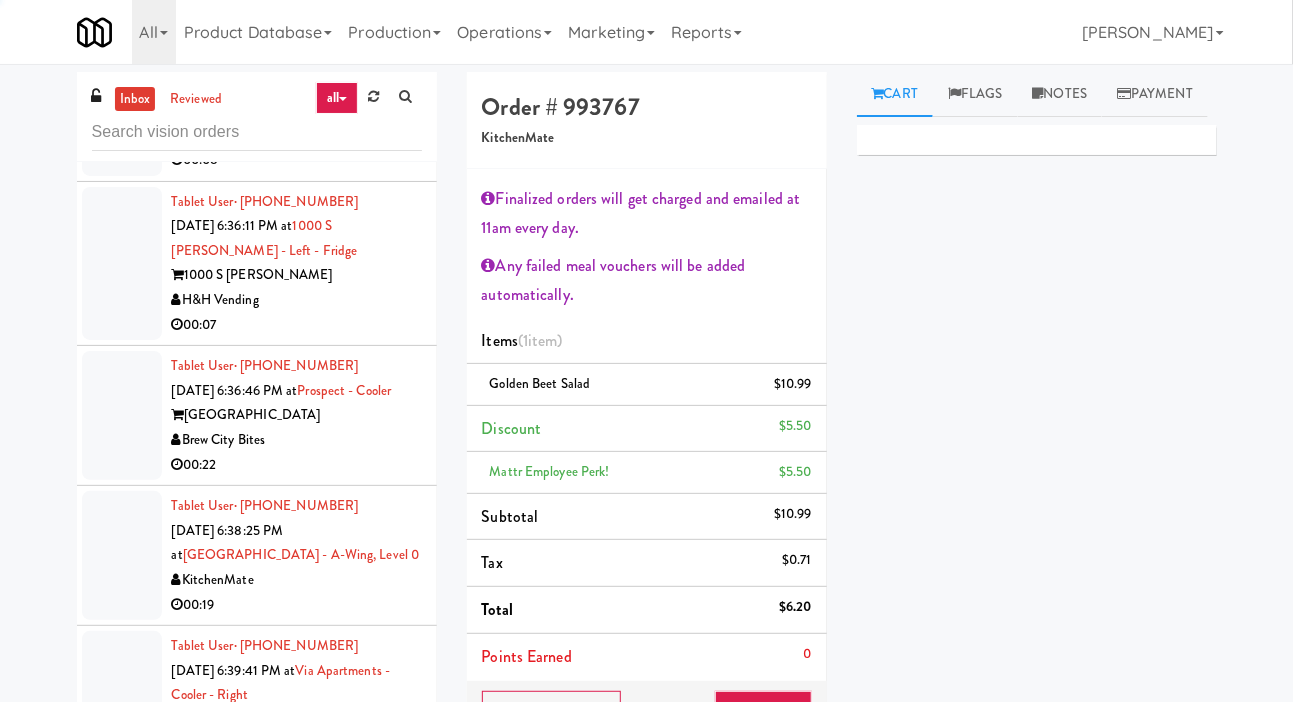 click at bounding box center [122, 99] 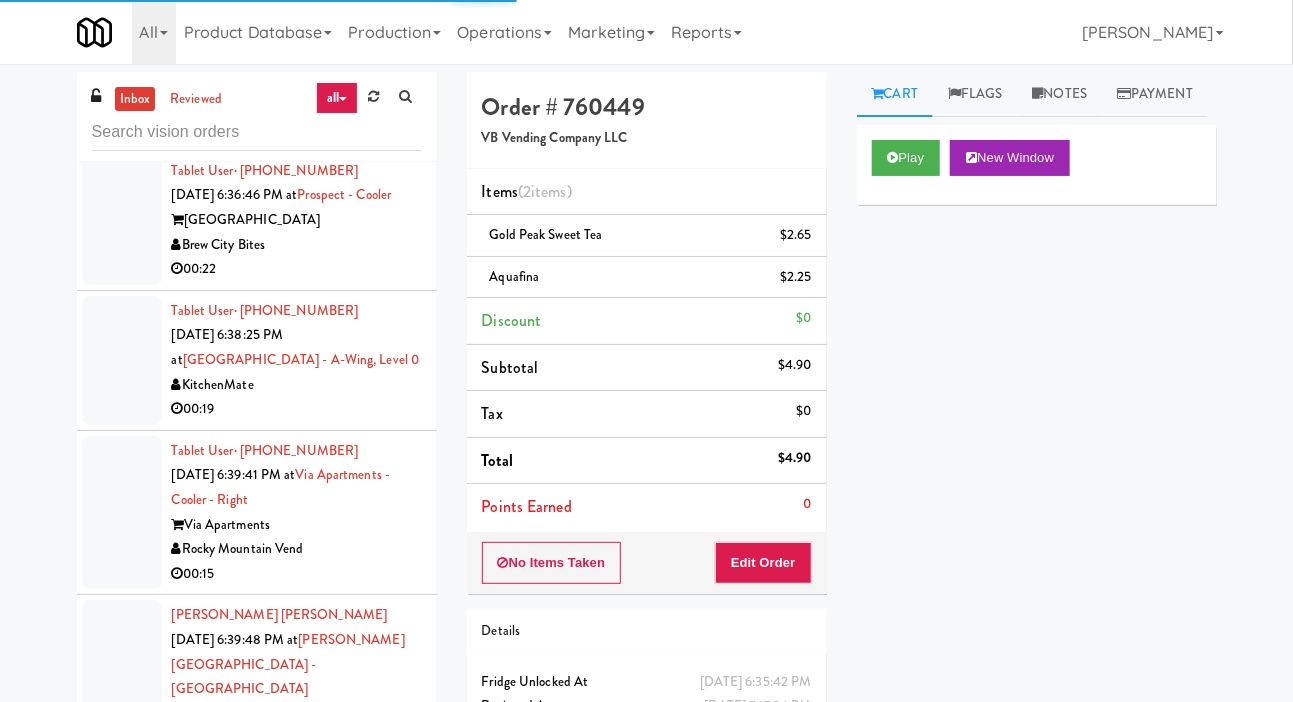 click at bounding box center [122, 68] 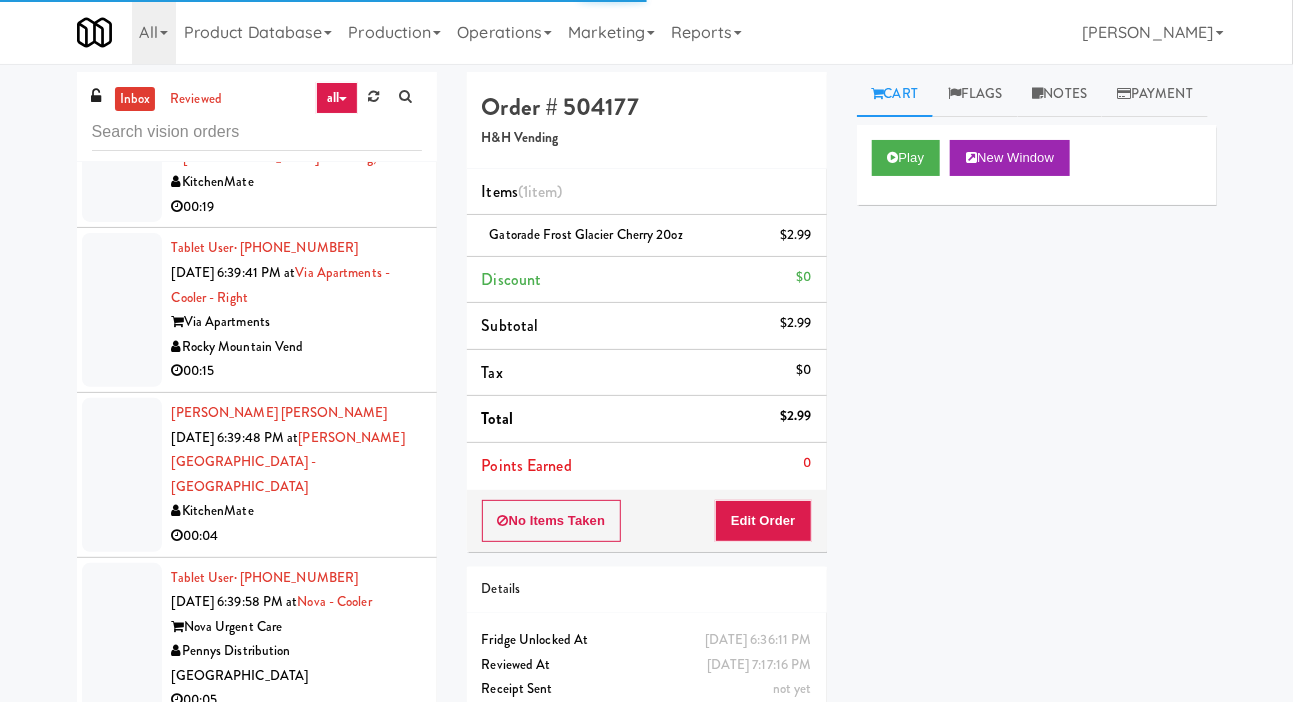 click at bounding box center (122, 17) 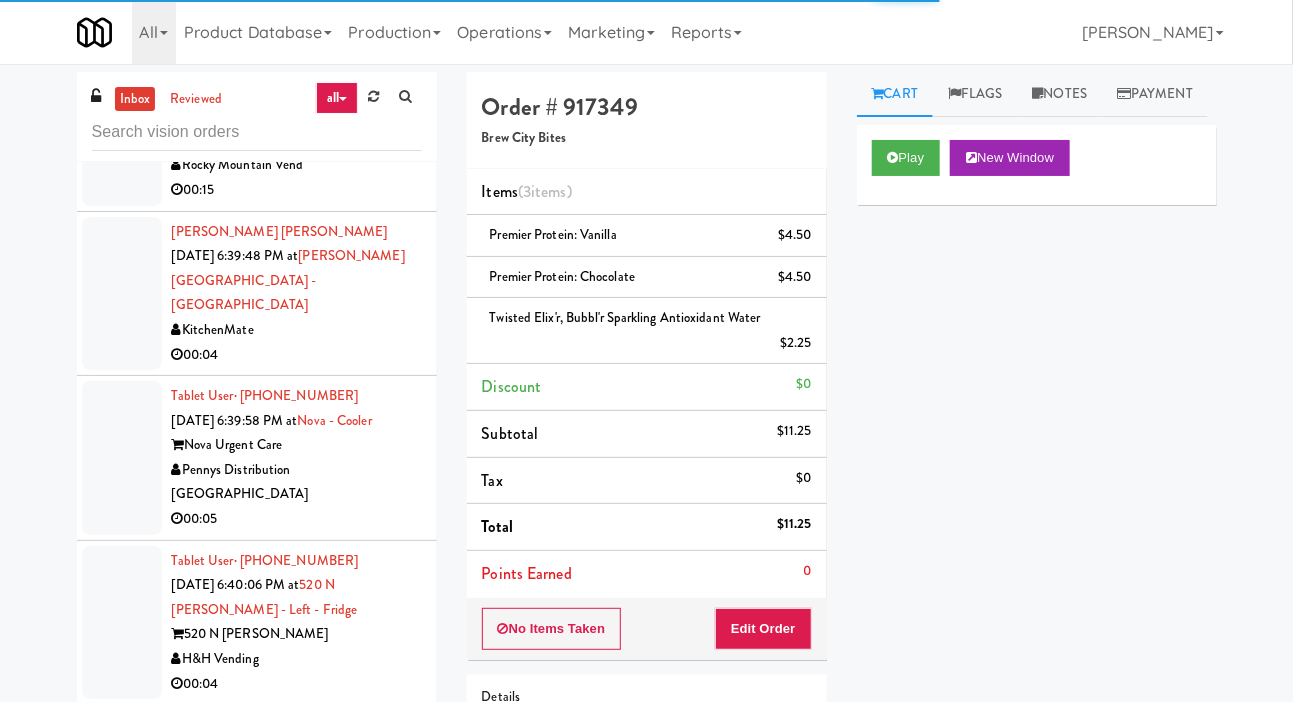 click at bounding box center (122, -24) 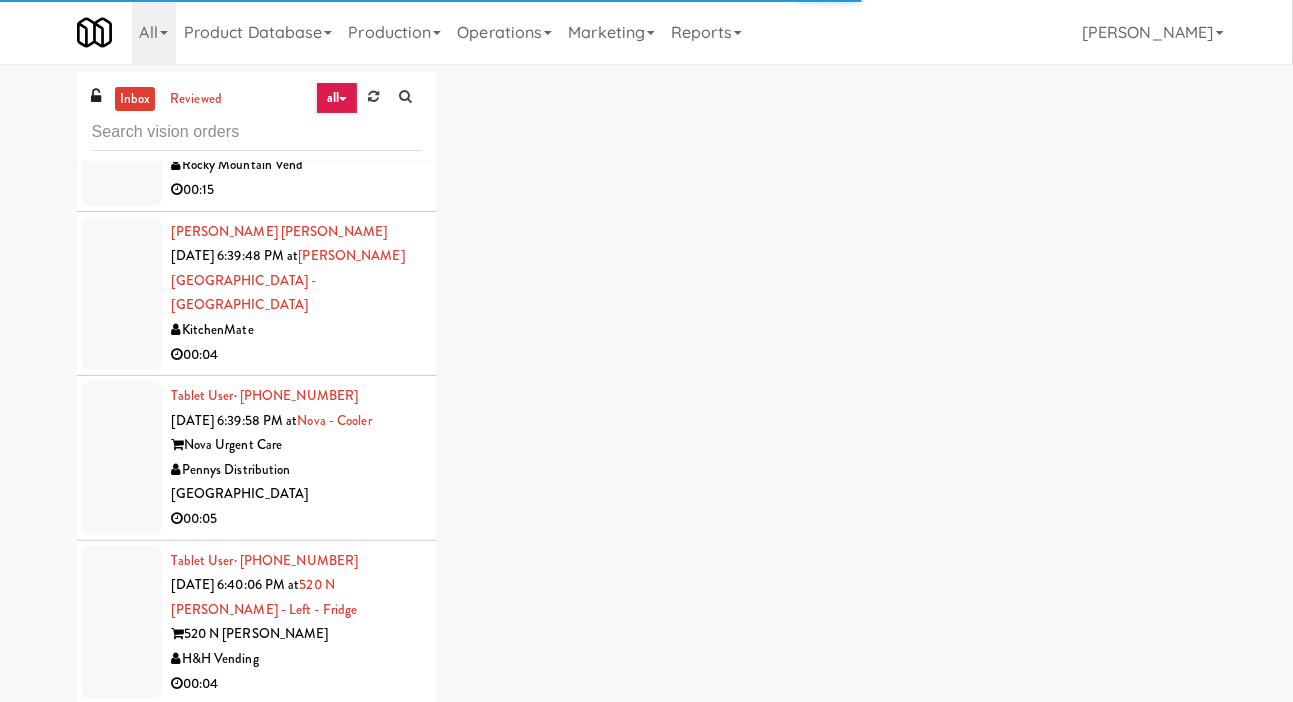 click at bounding box center (122, 129) 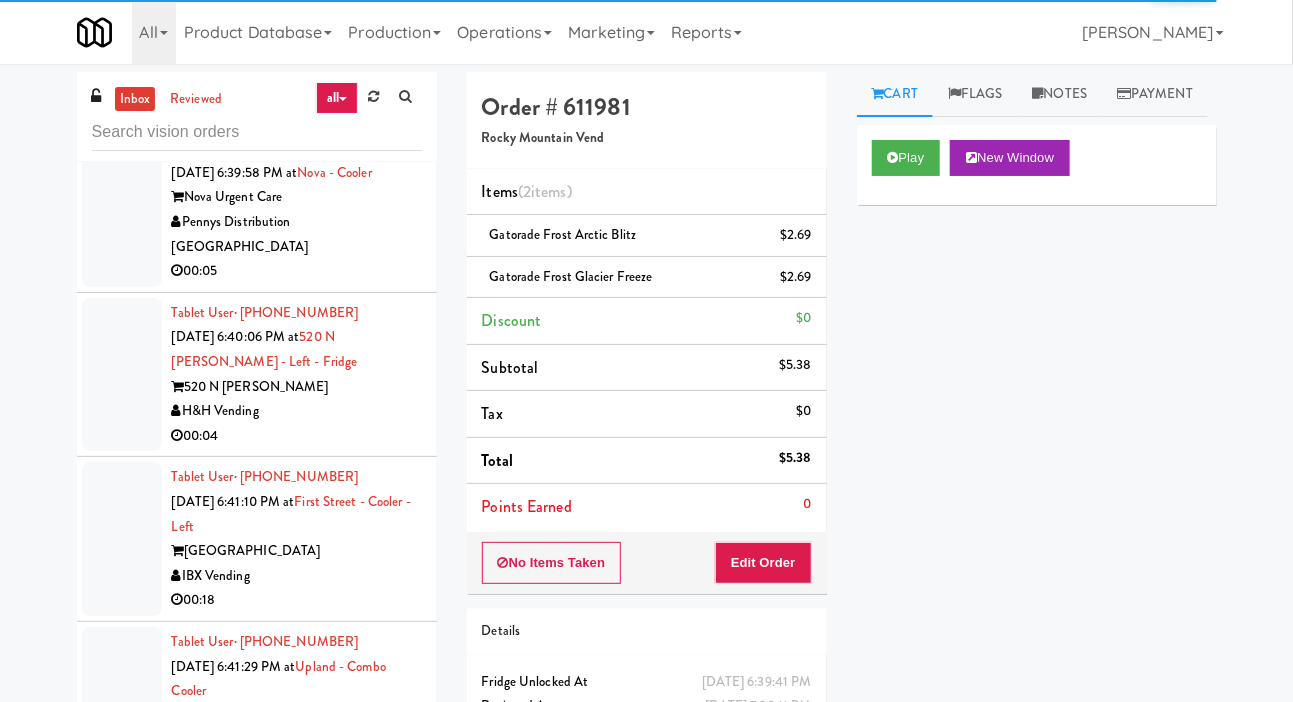 click at bounding box center (122, 210) 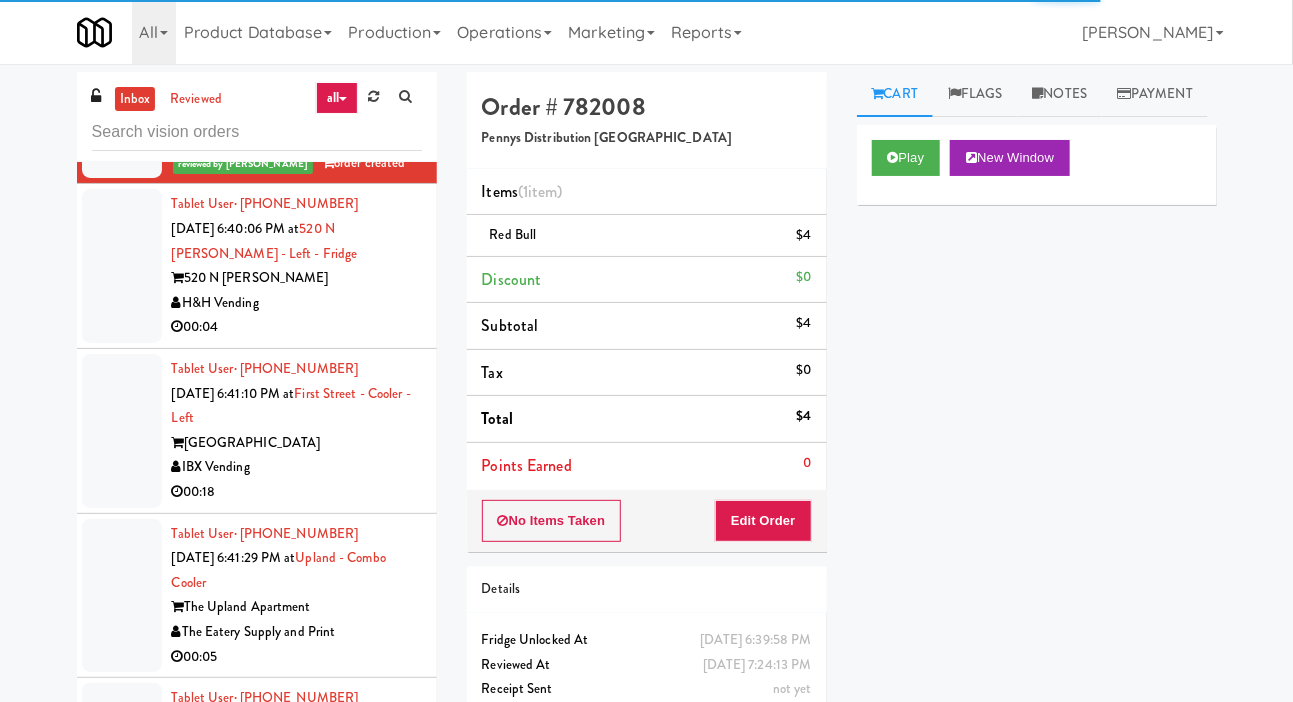 click at bounding box center [122, -87] 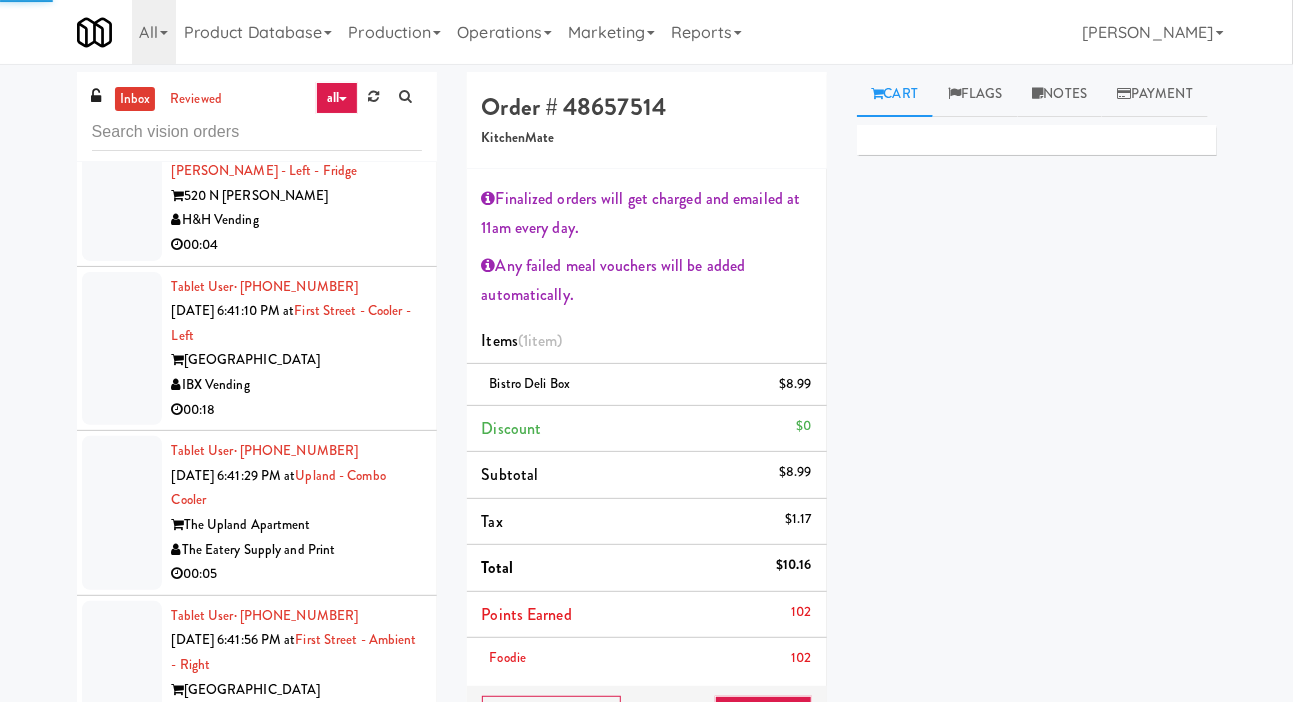 click at bounding box center (122, 184) 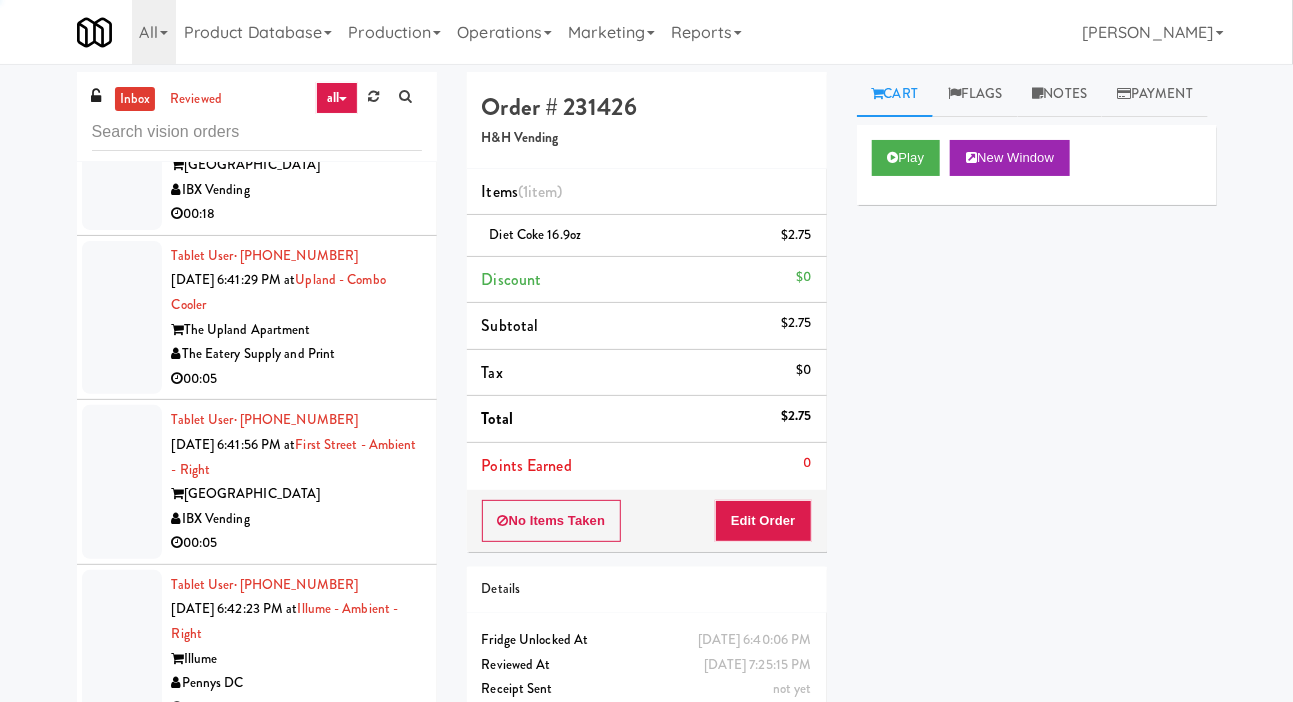 click at bounding box center [122, 153] 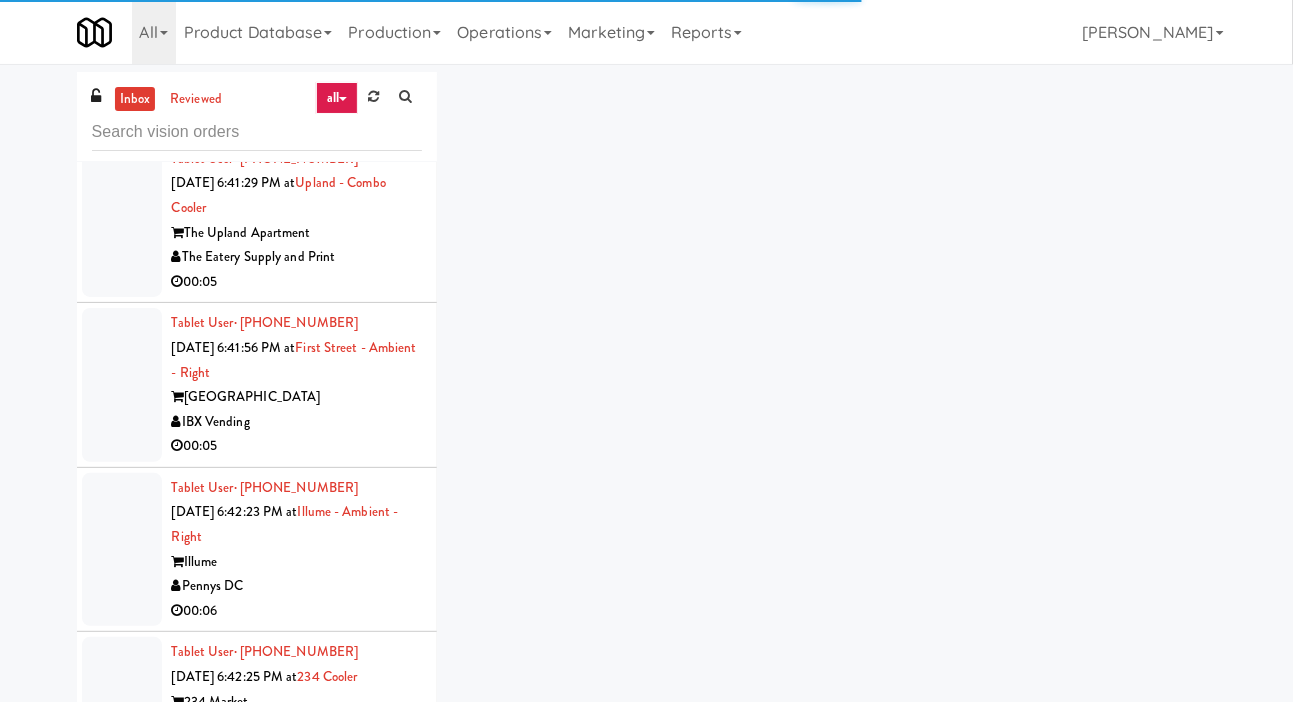scroll, scrollTop: 8300, scrollLeft: 0, axis: vertical 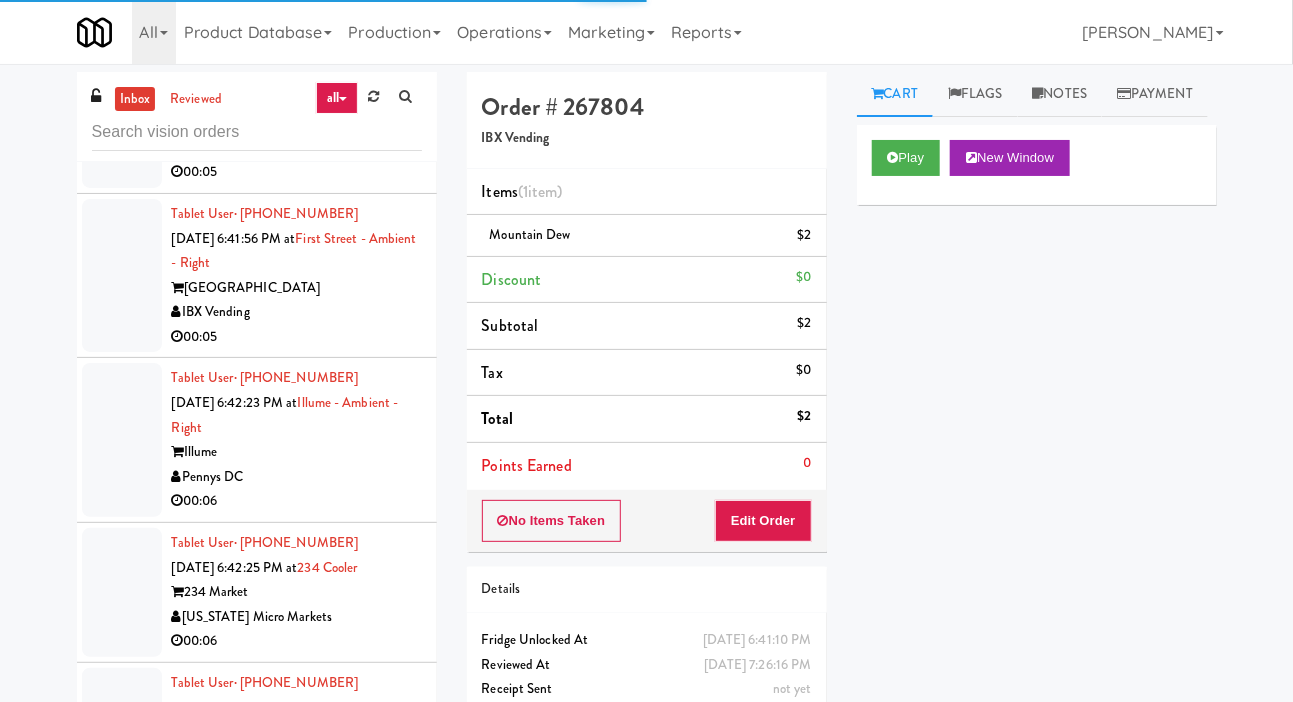 click at bounding box center (122, 111) 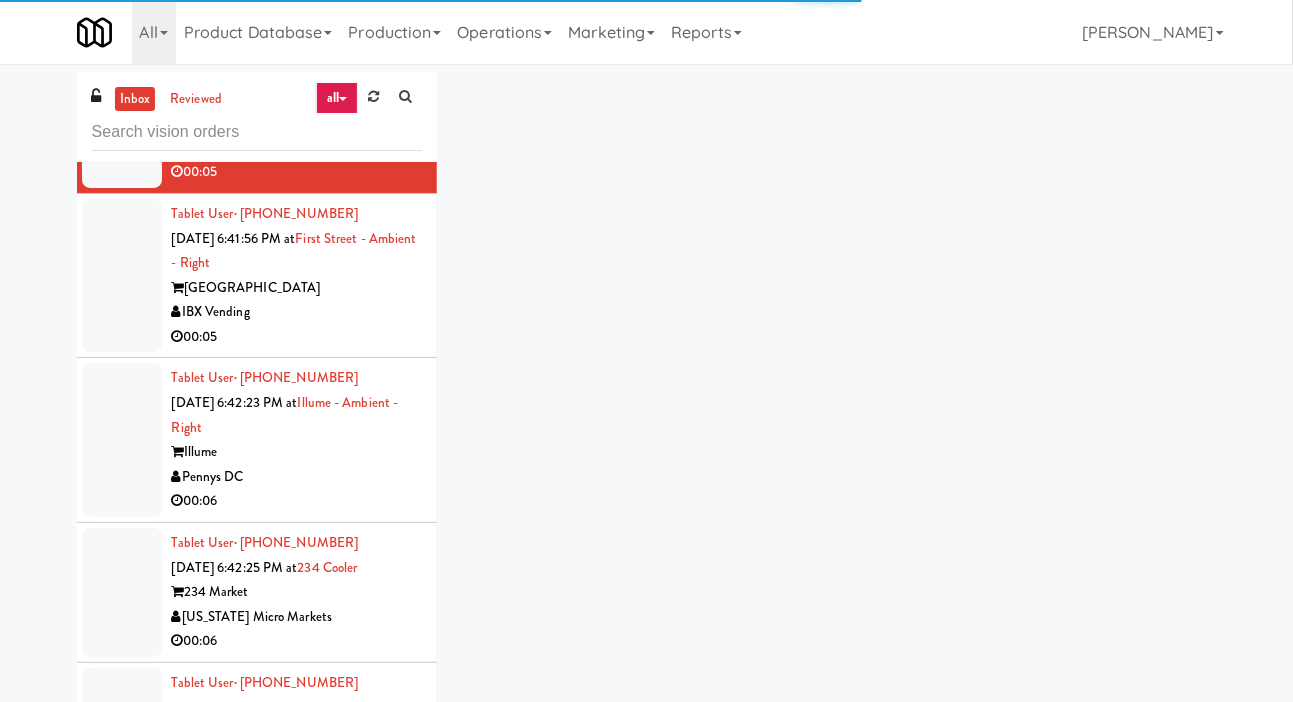 click at bounding box center (122, 276) 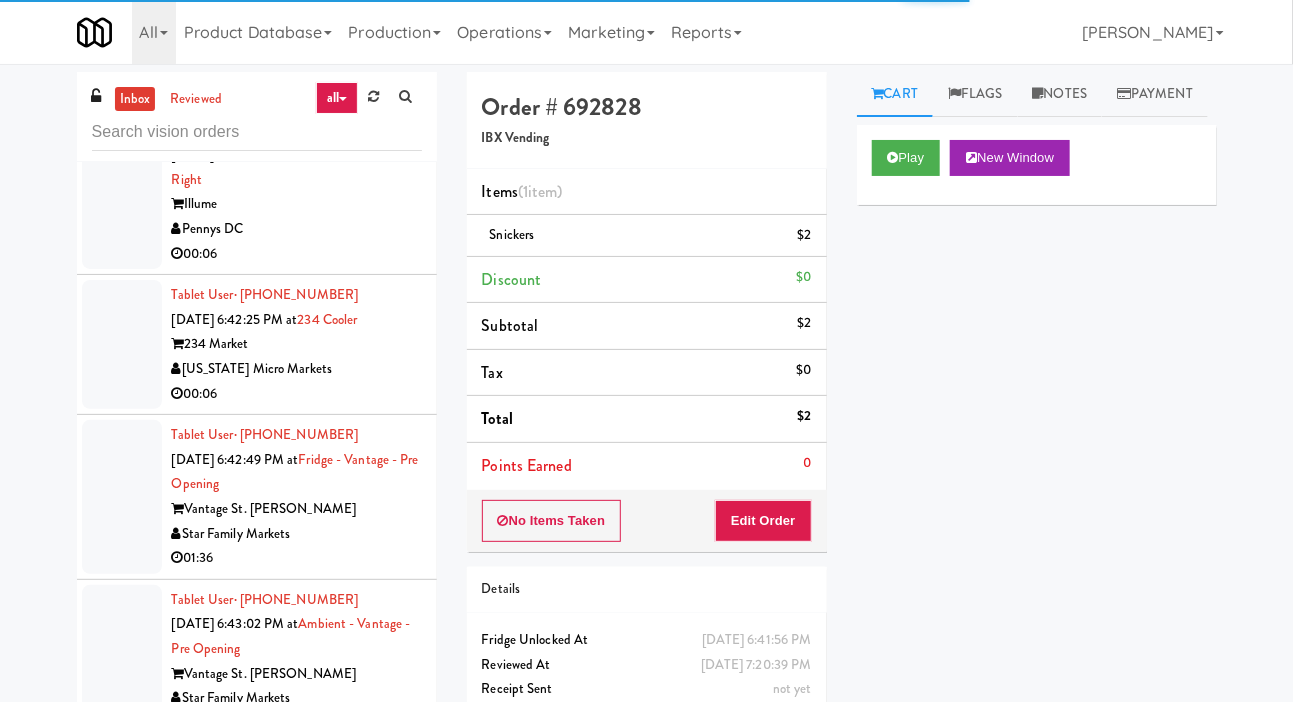 click at bounding box center [122, 193] 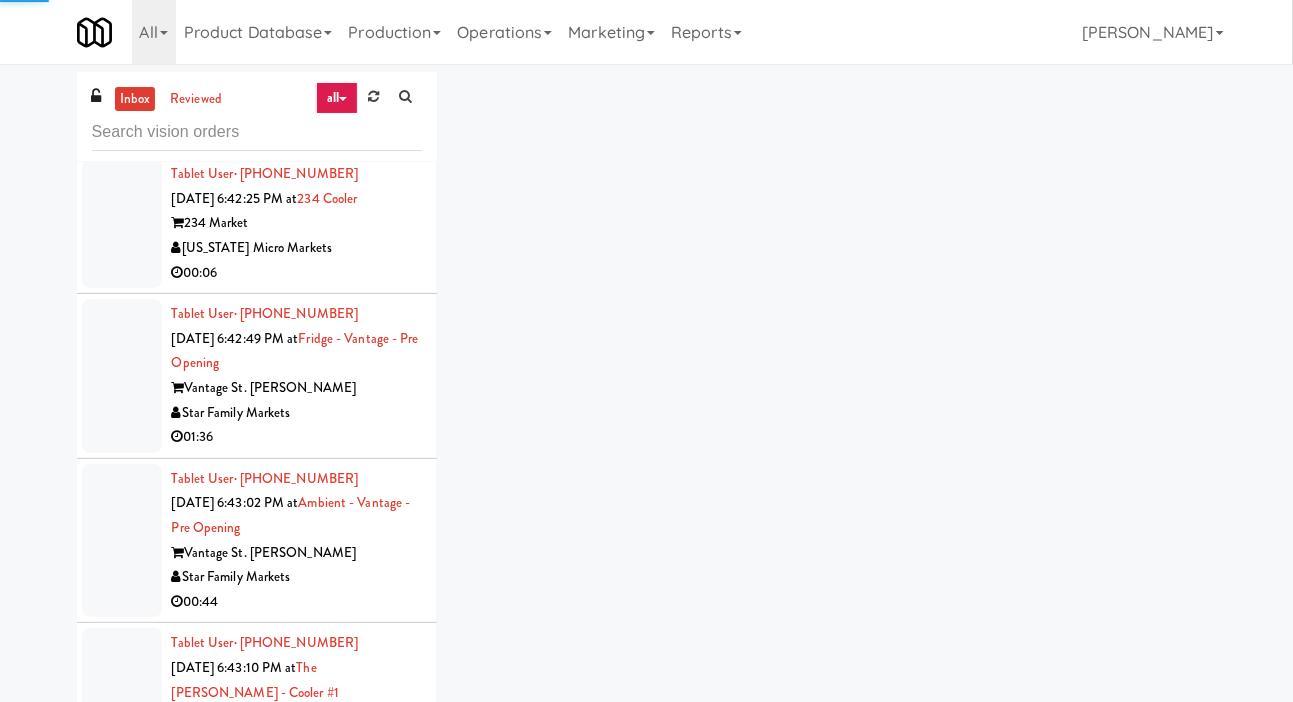 scroll, scrollTop: 8874, scrollLeft: 0, axis: vertical 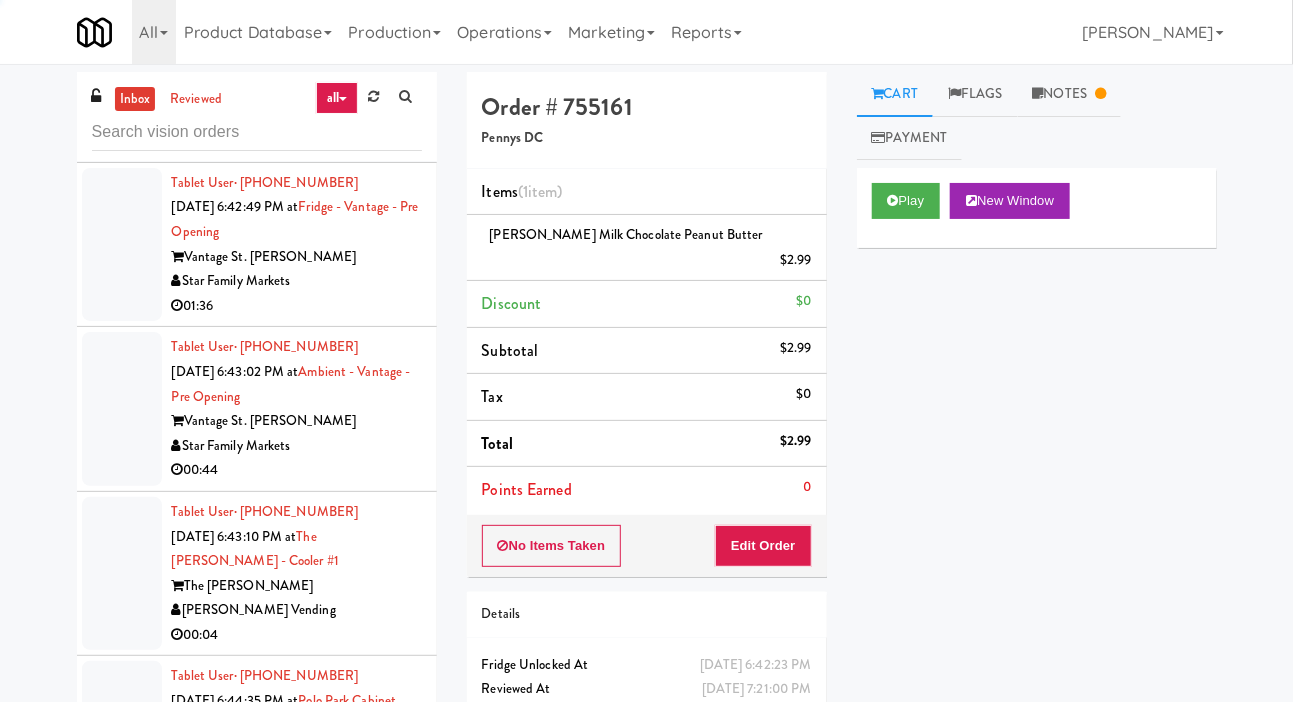 click at bounding box center (122, 92) 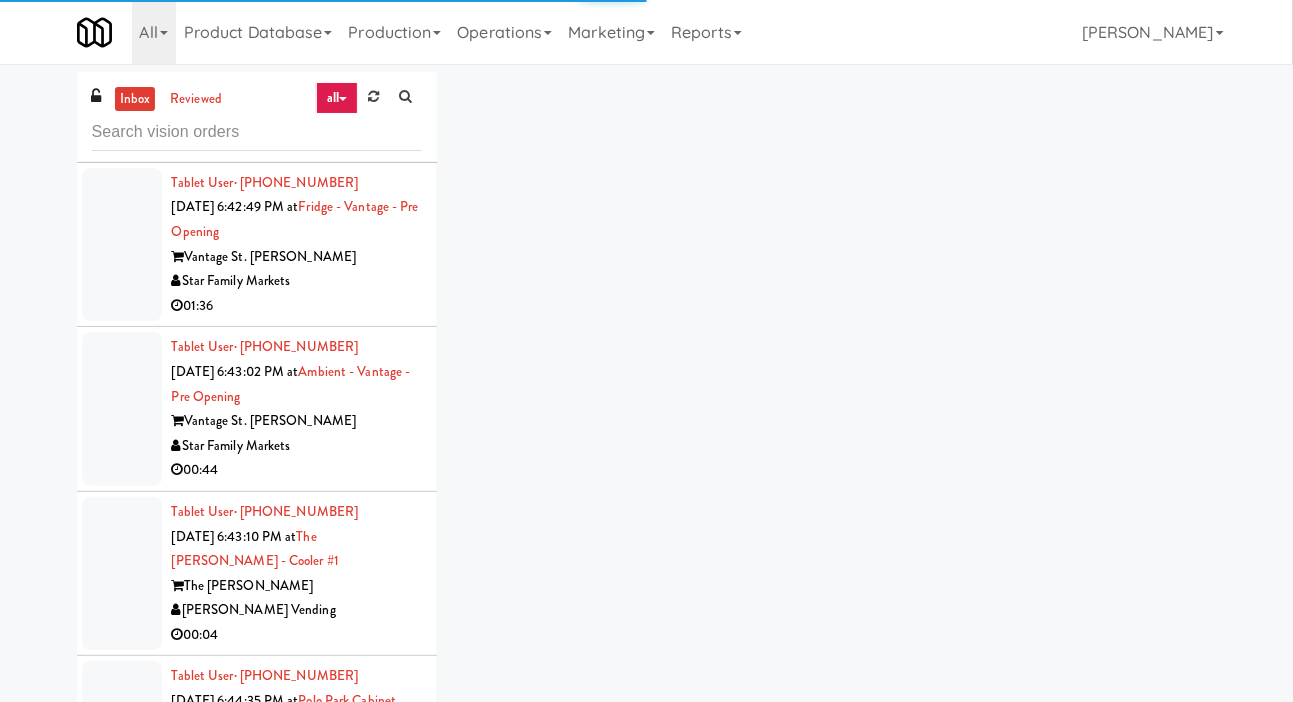 click at bounding box center (122, 245) 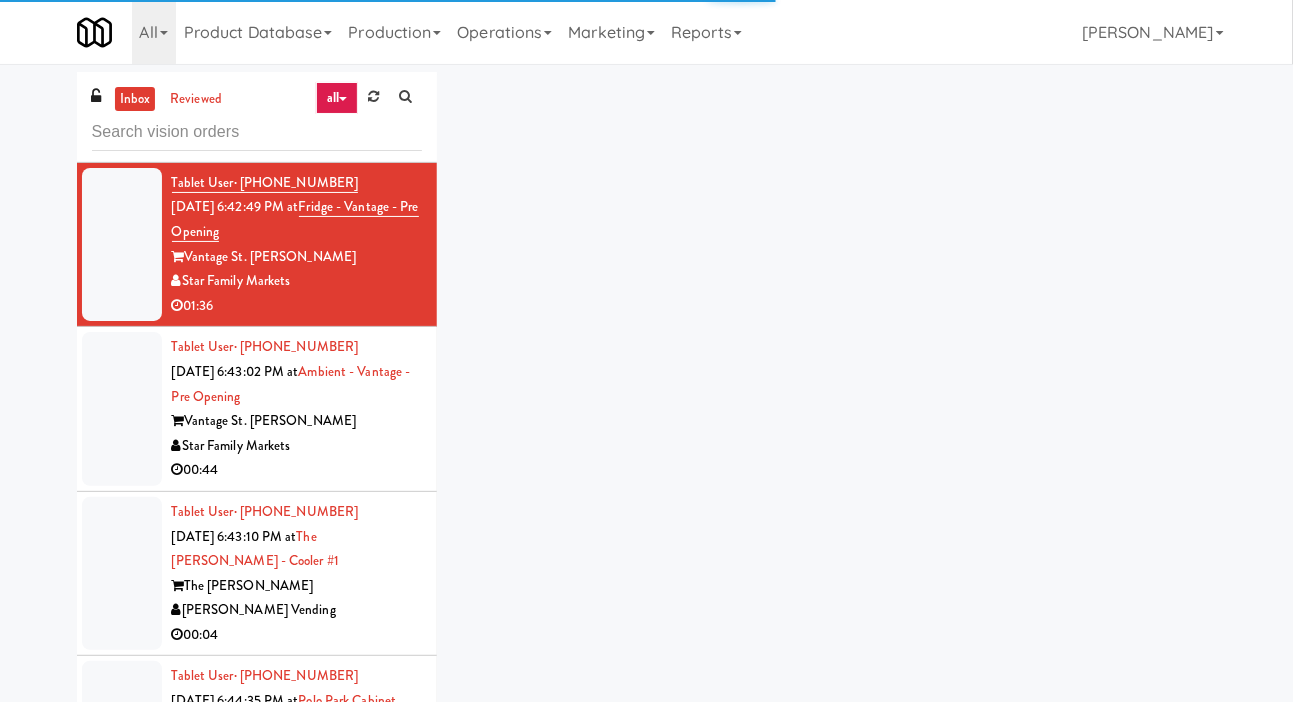 click at bounding box center [122, 245] 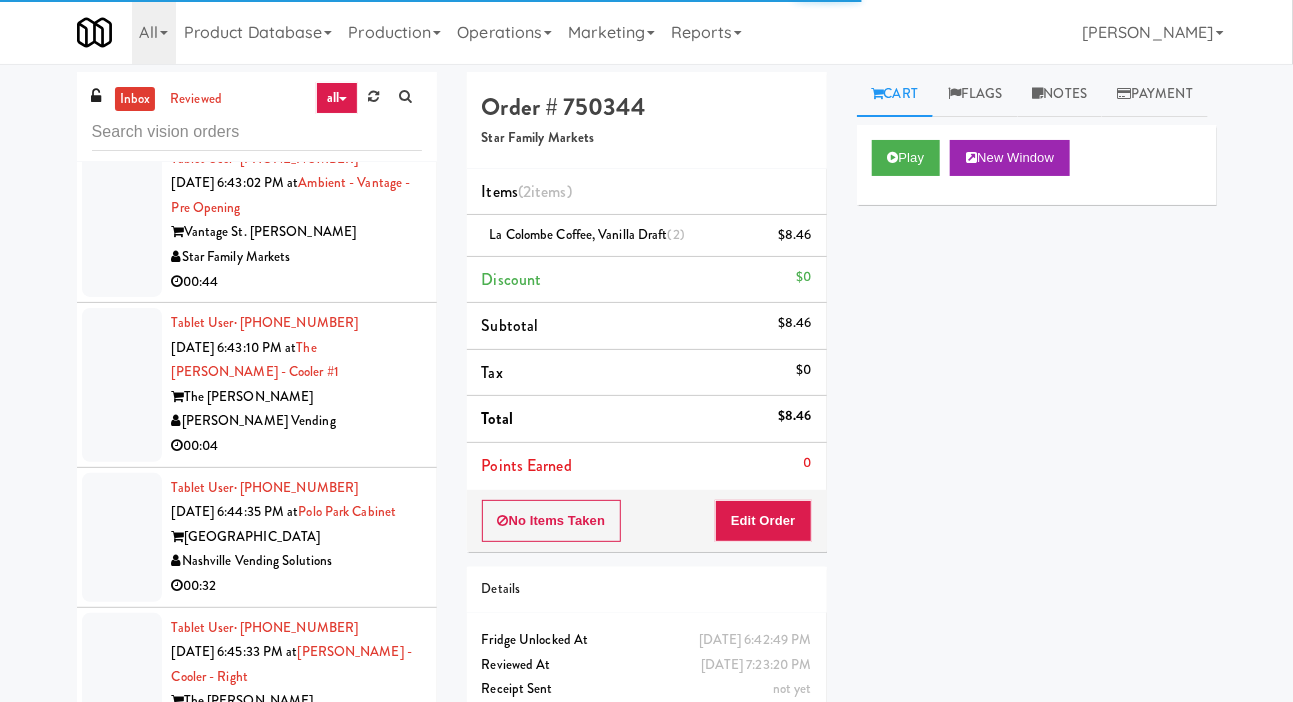 click at bounding box center [122, 221] 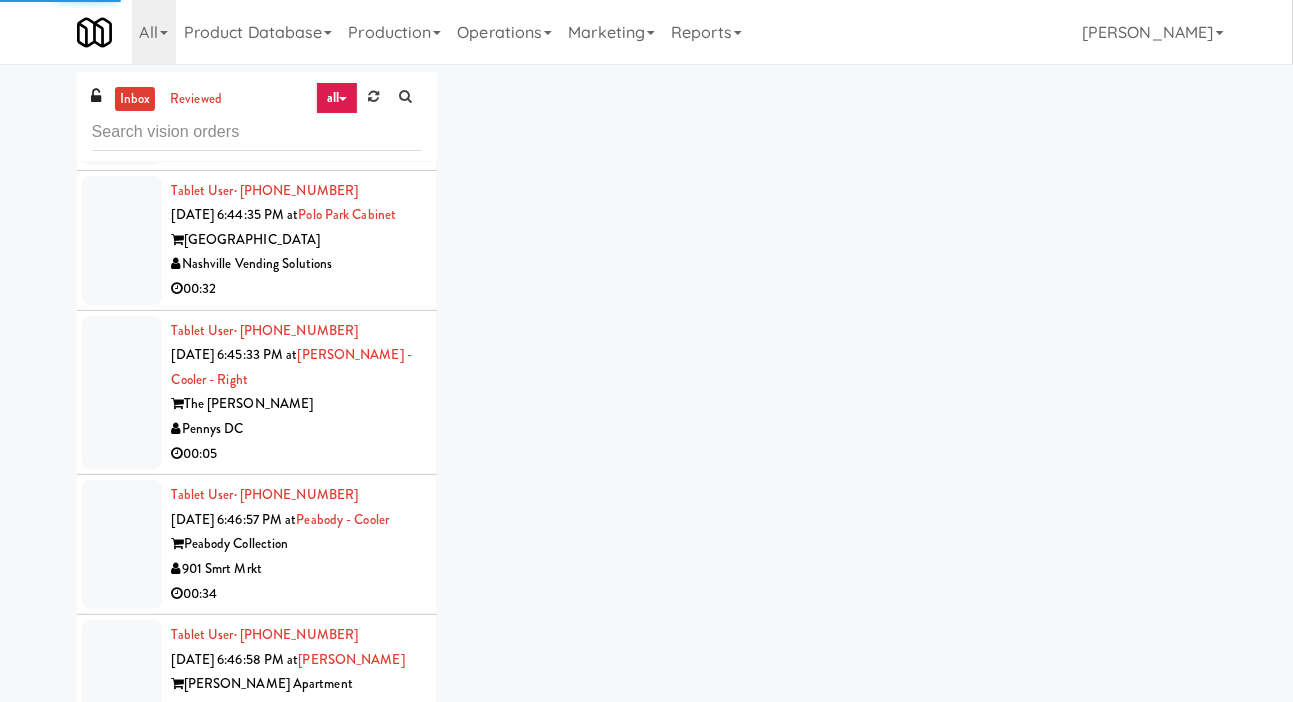 click at bounding box center [122, 88] 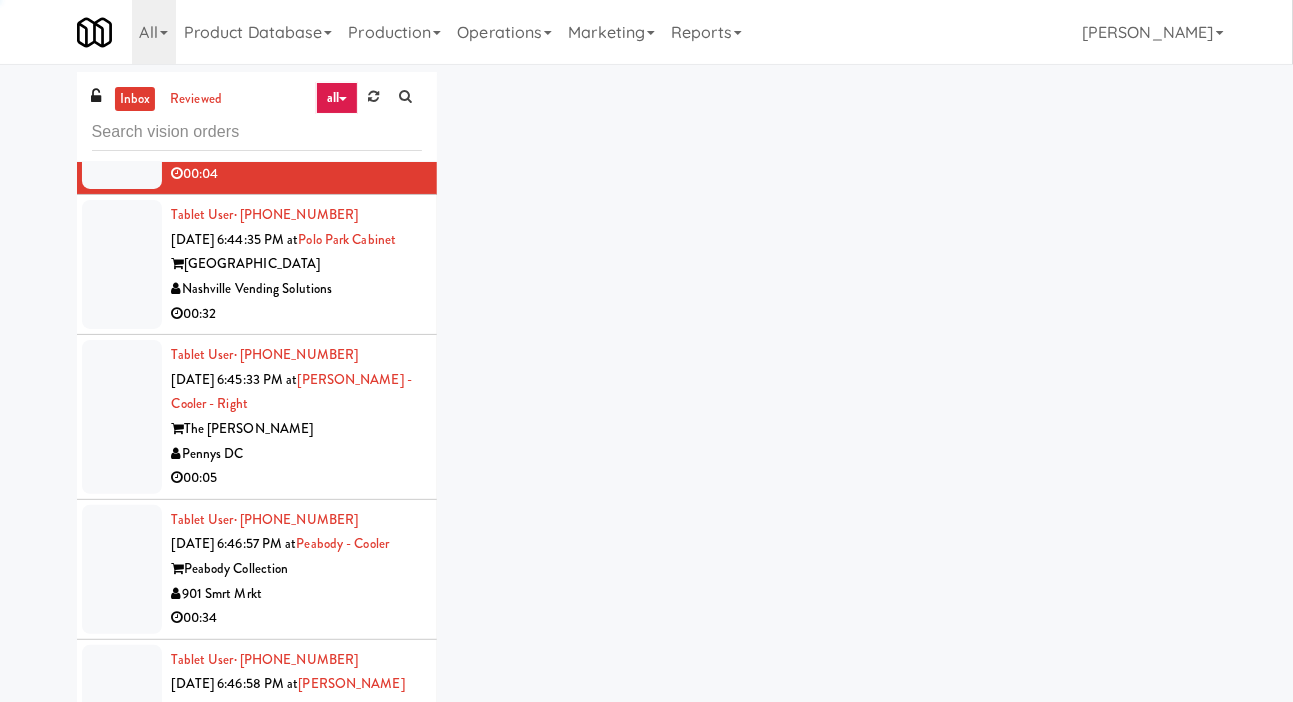 click at bounding box center [122, 264] 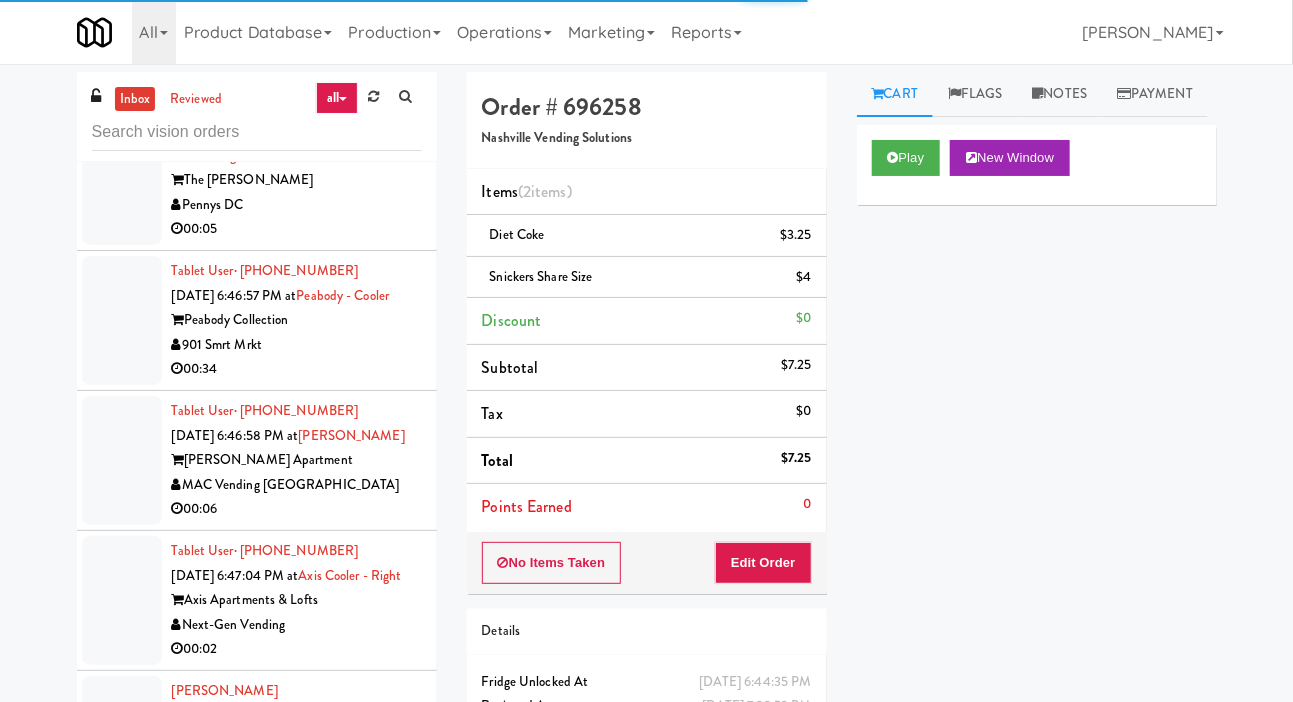 click at bounding box center (122, 168) 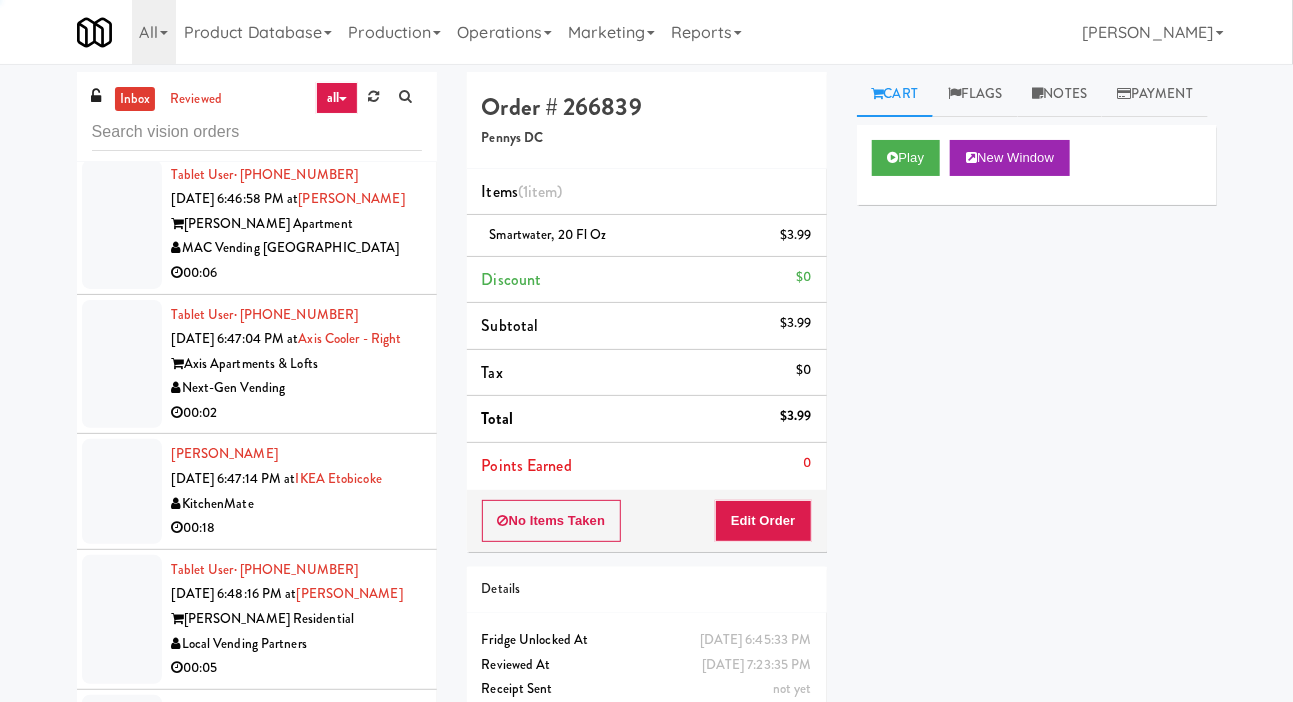click at bounding box center (122, 84) 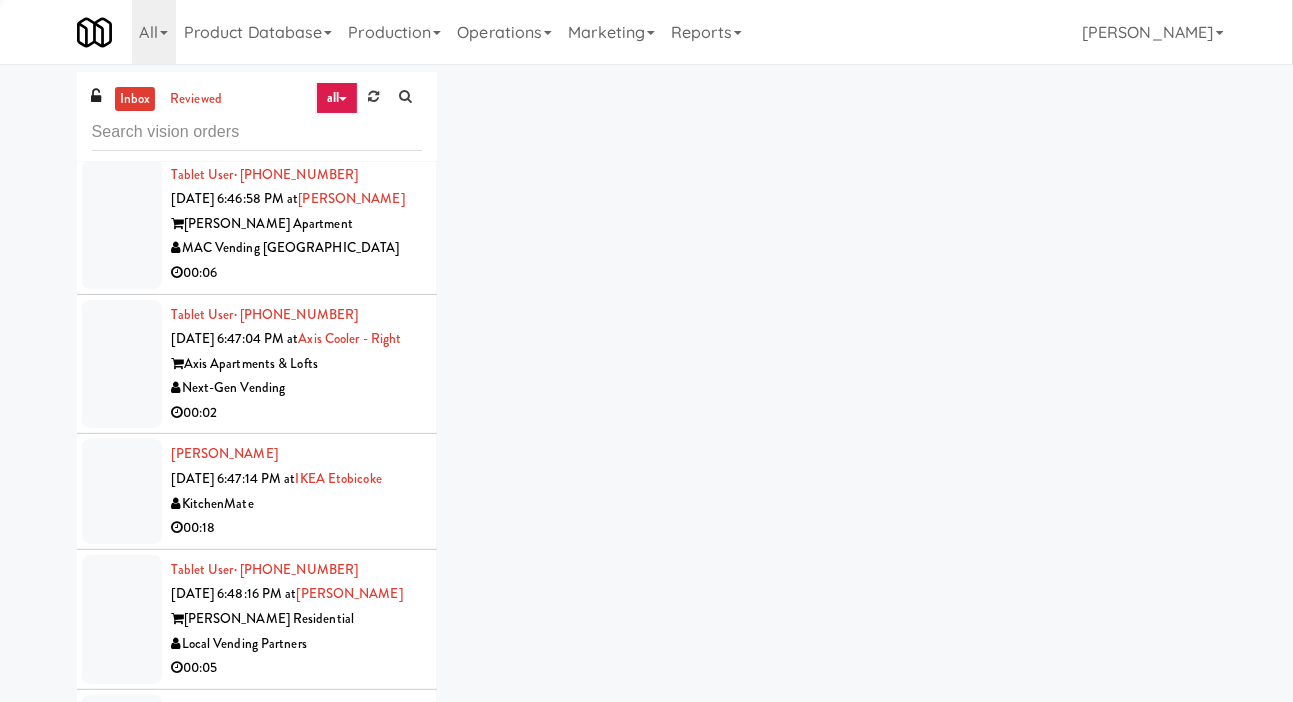 click at bounding box center [122, 224] 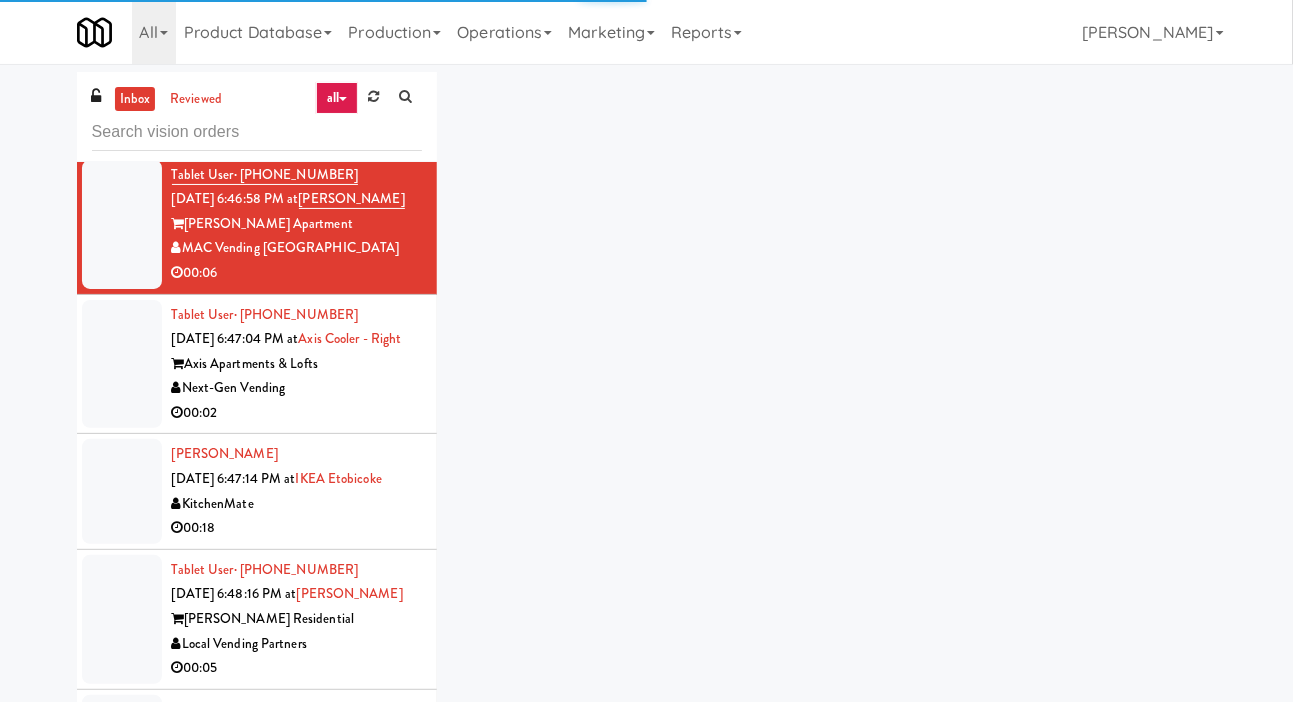click at bounding box center [122, 224] 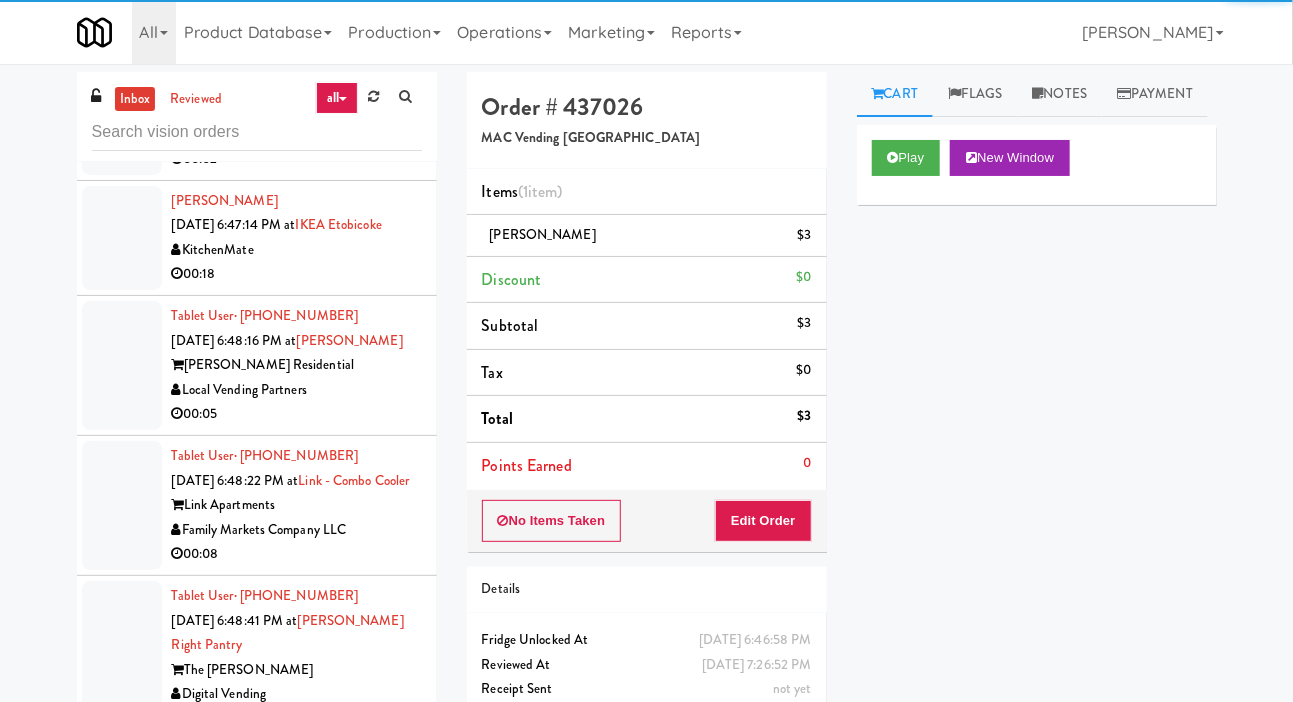 click at bounding box center [122, 110] 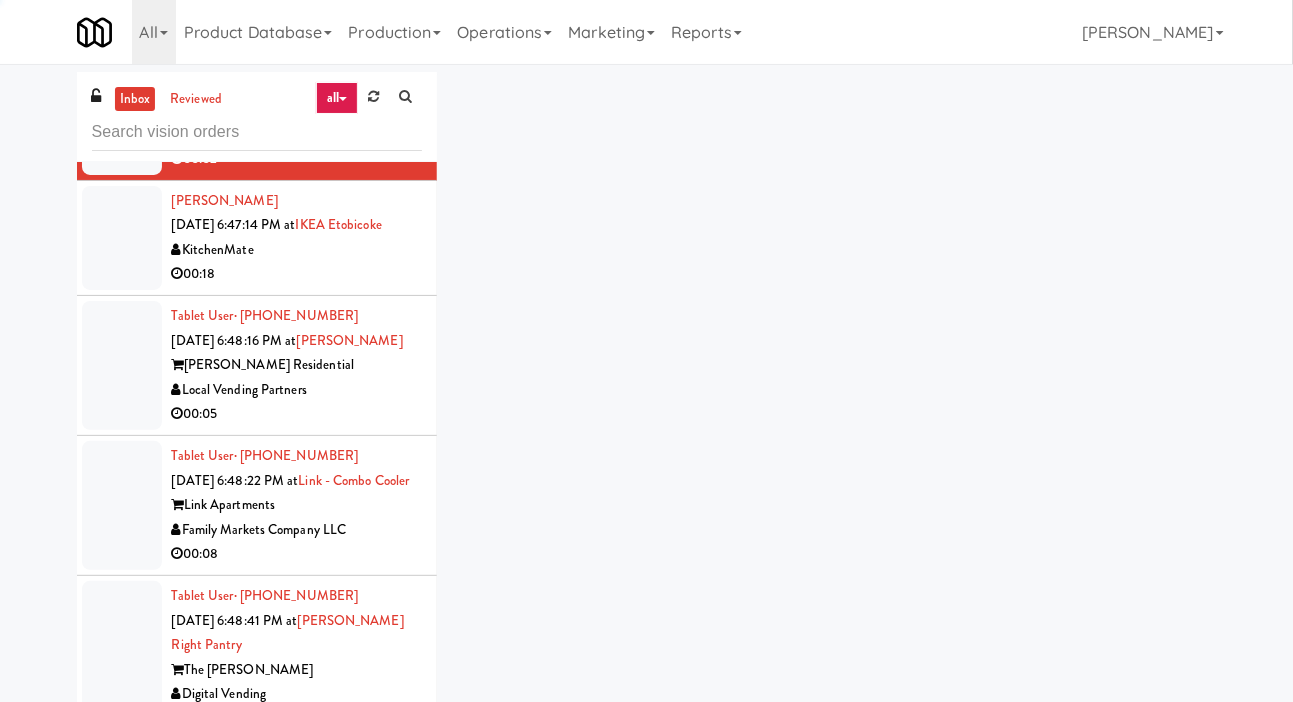click at bounding box center (122, 238) 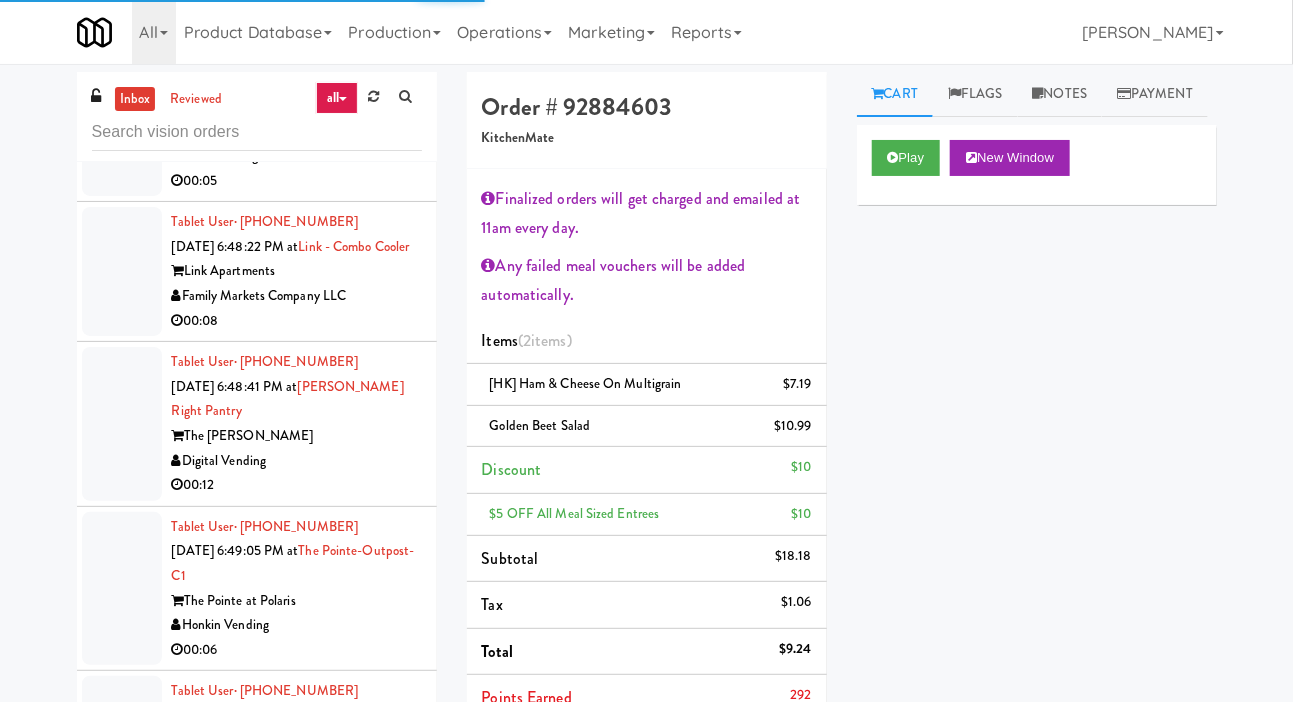 click at bounding box center [122, 131] 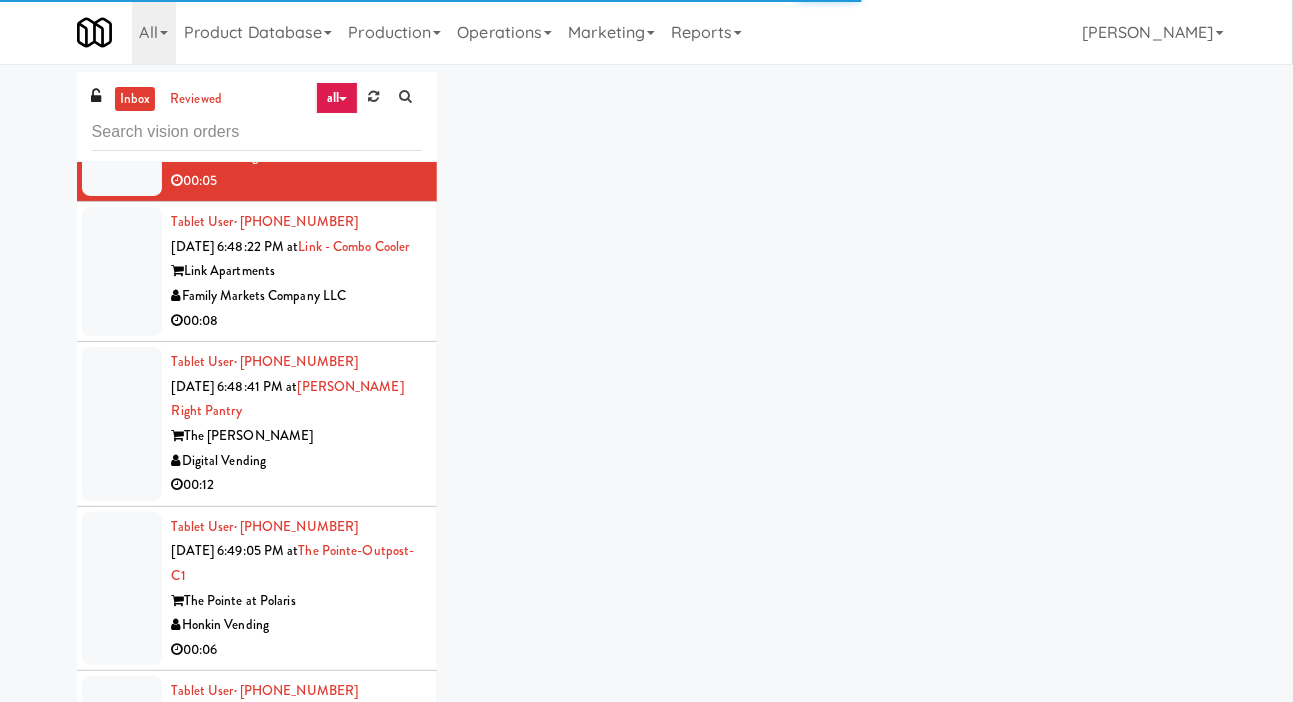 click at bounding box center [122, 271] 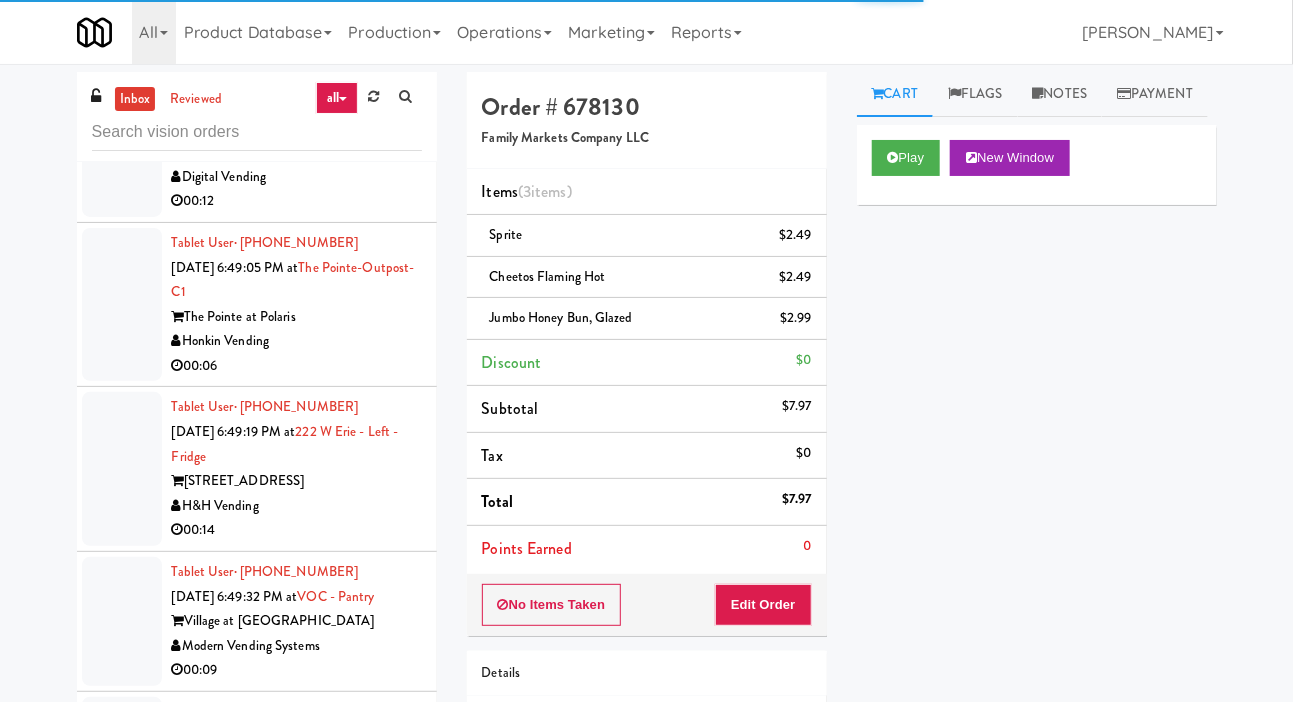 click at bounding box center (122, 140) 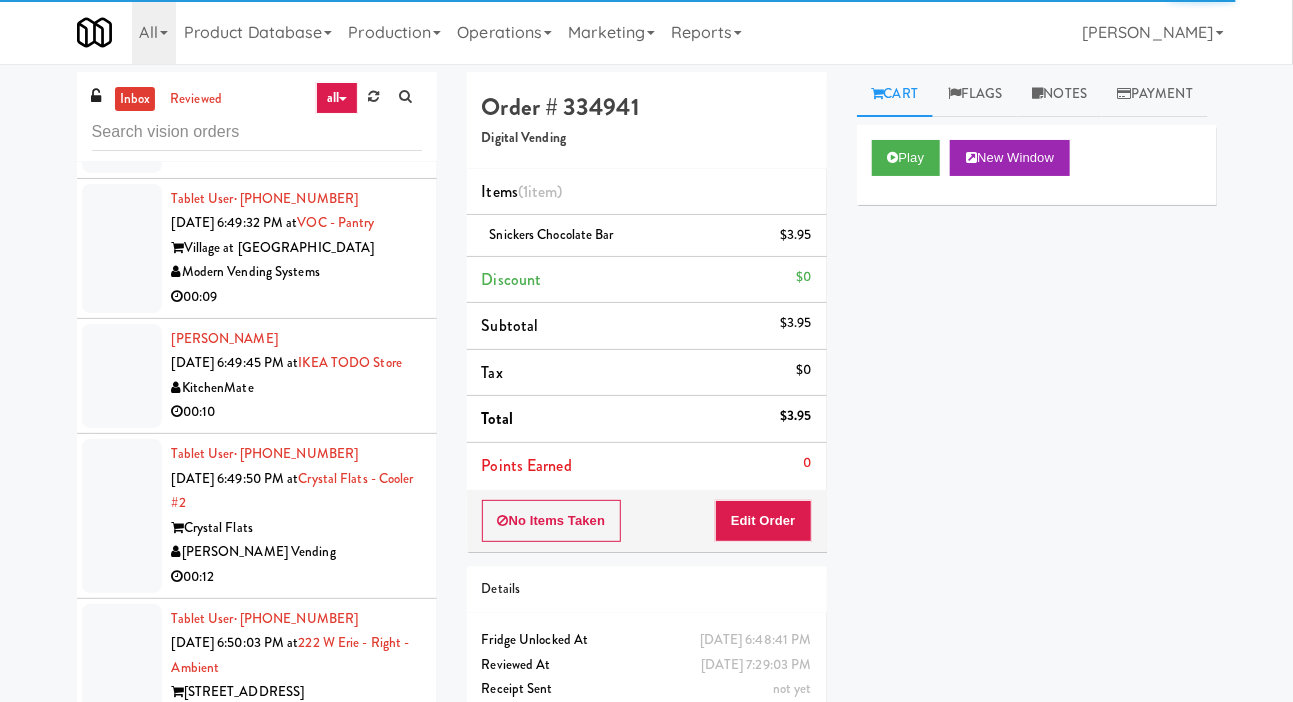 click at bounding box center (122, -68) 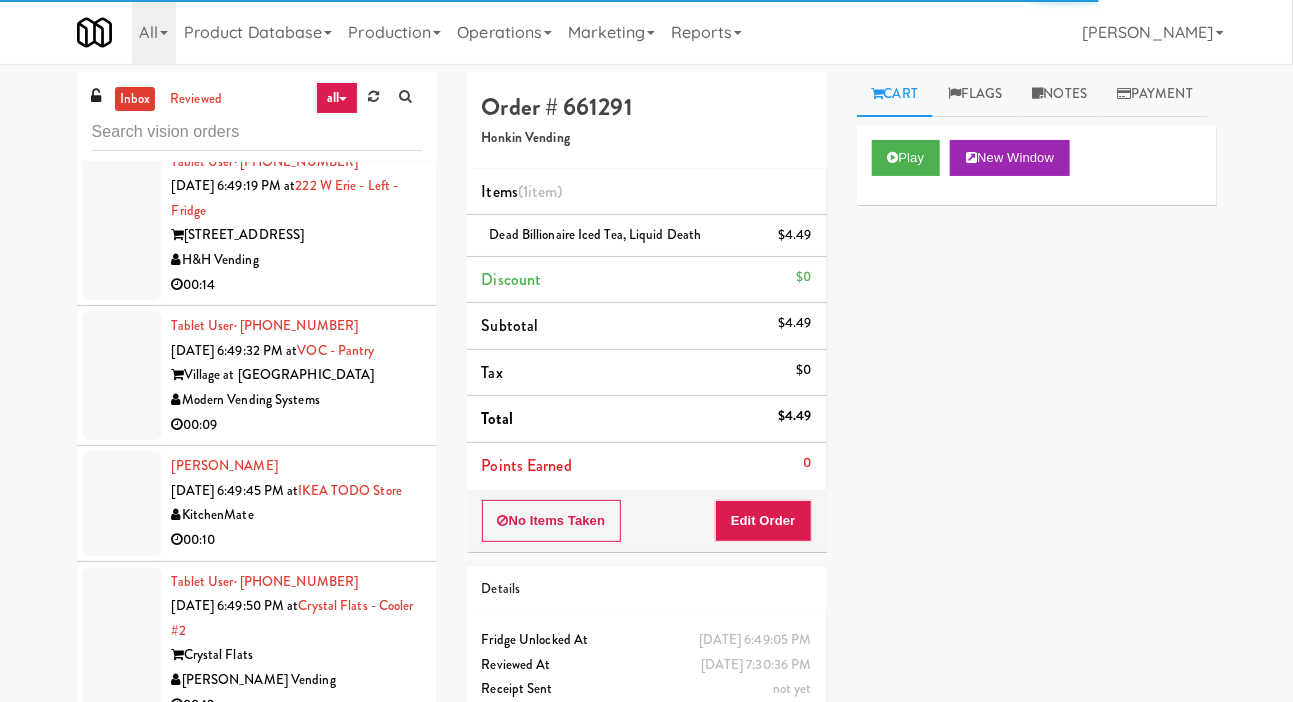 click at bounding box center [122, 224] 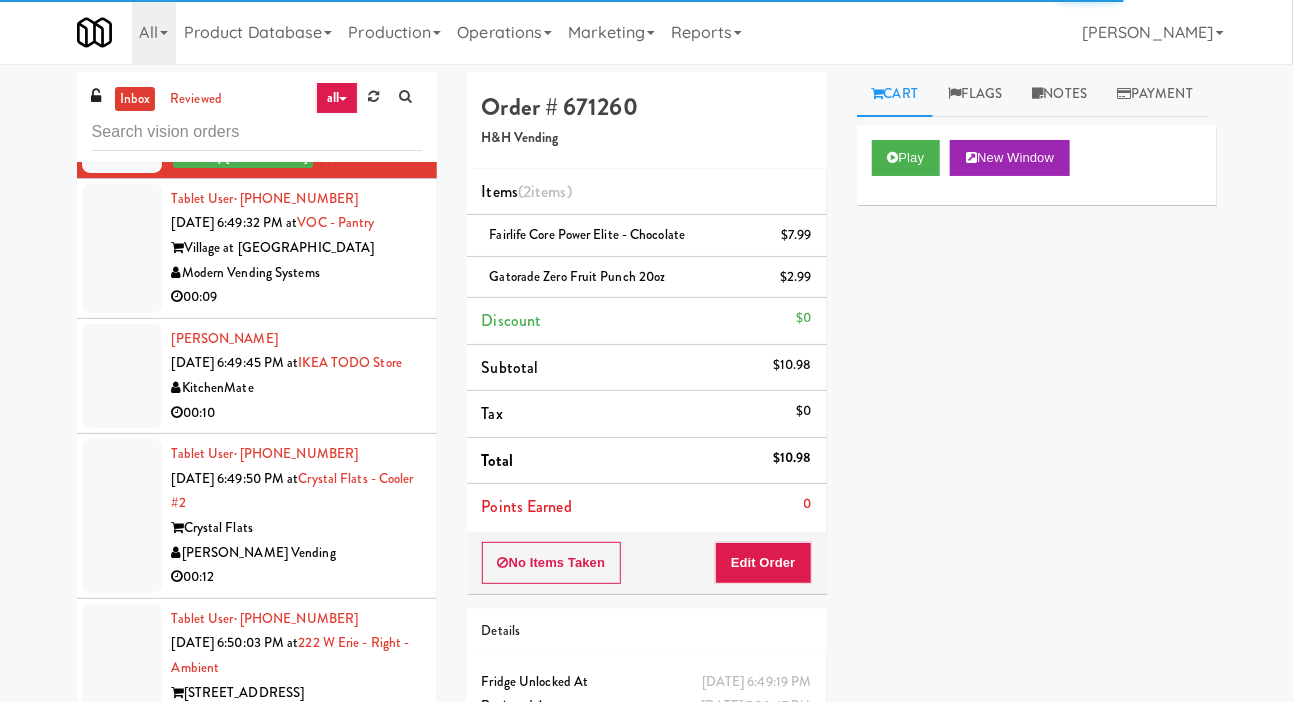 click at bounding box center (122, 248) 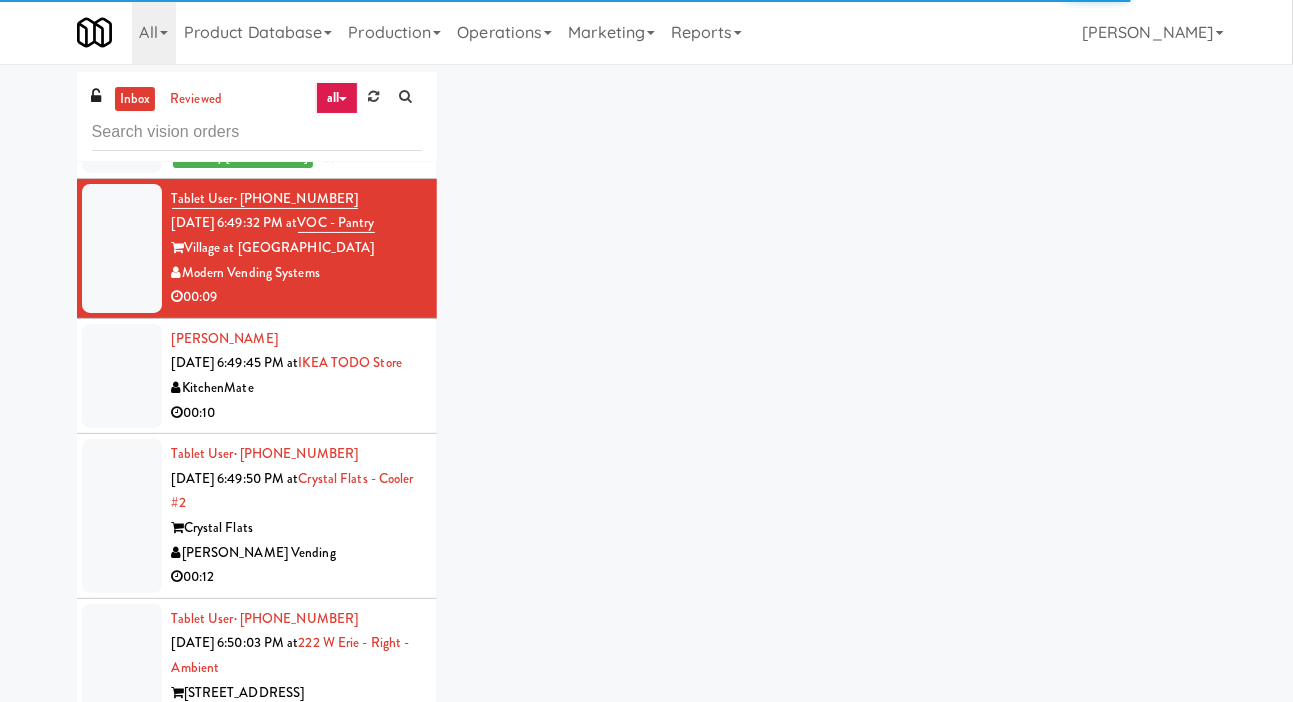 click at bounding box center [122, 248] 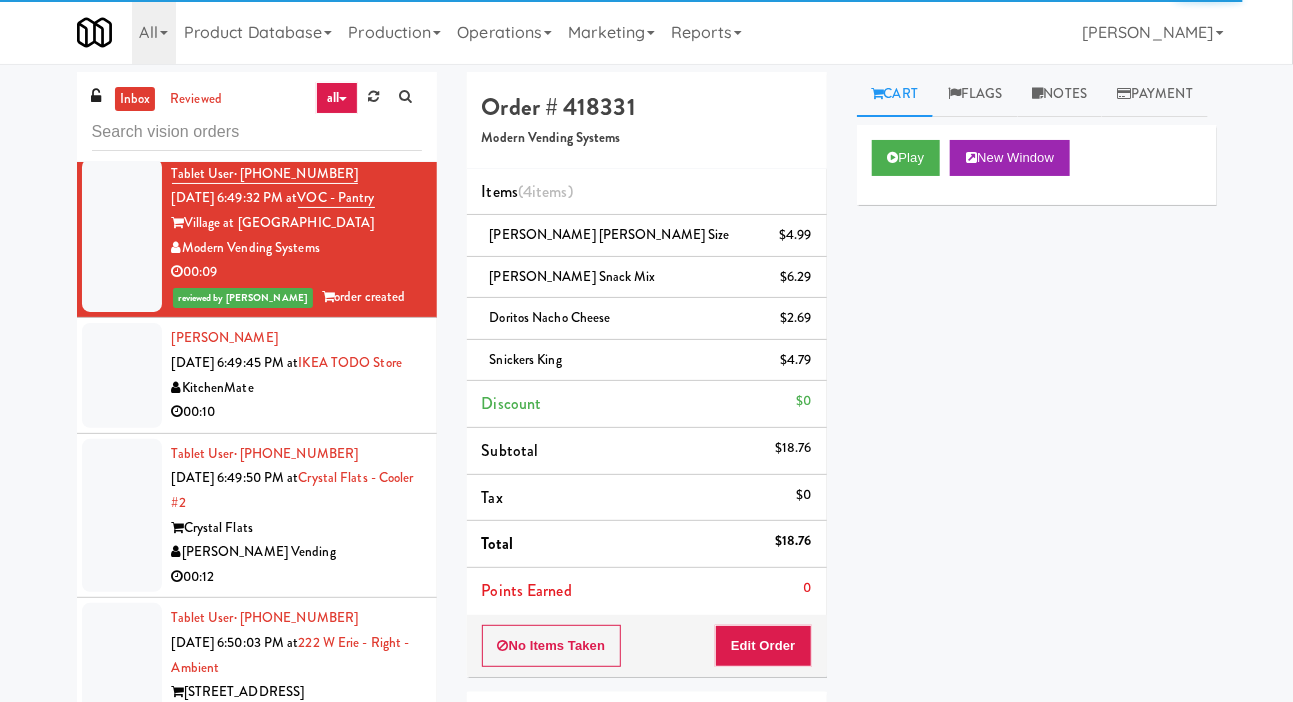 click at bounding box center (122, 375) 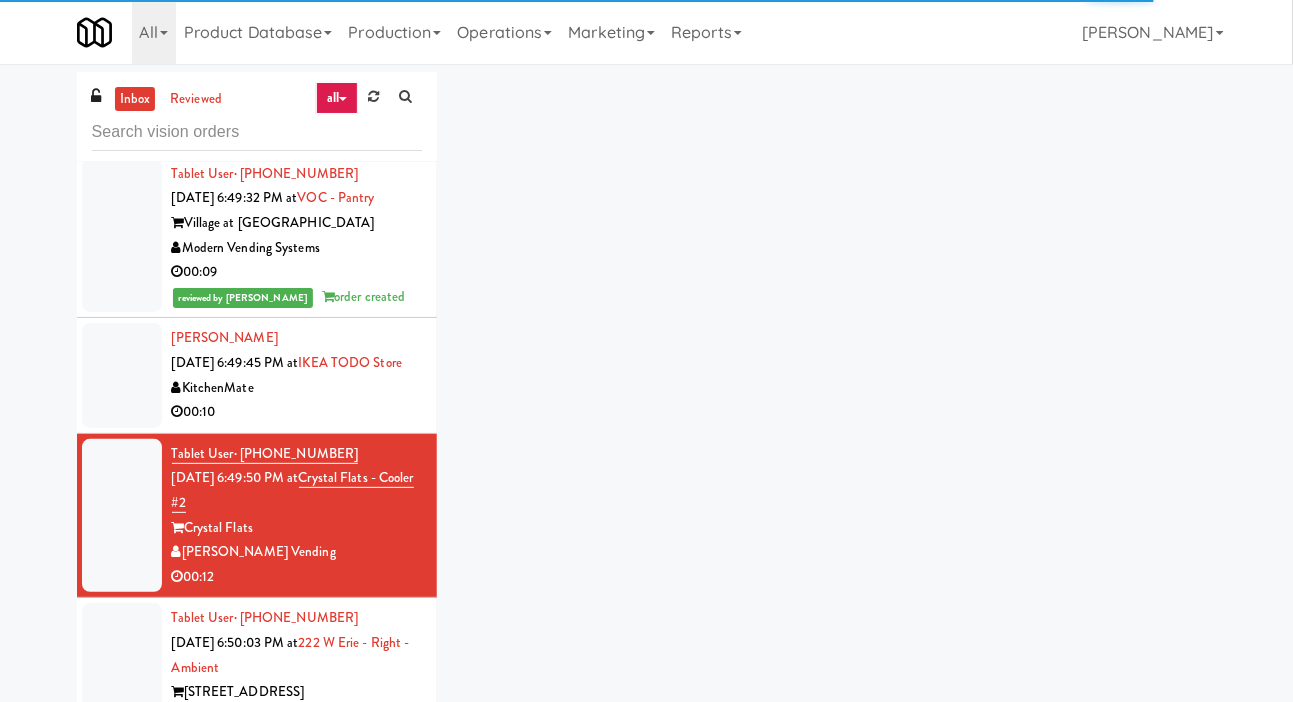 click at bounding box center (122, 516) 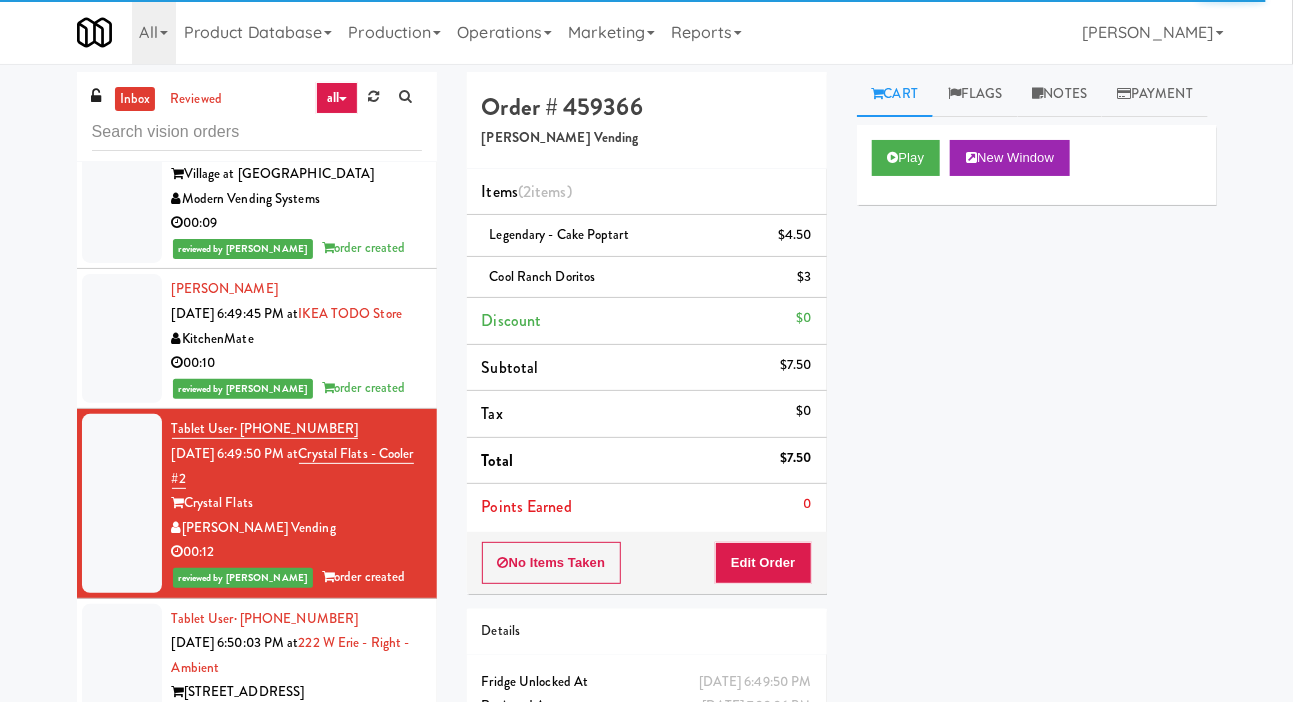 click on "Tablet User  · (630) 746-7201 Jul 12, 2025 6:50:03 PM at  222 W Erie - Right - Ambient  222 W Erie St  H&H Vending  00:11" at bounding box center [257, 681] 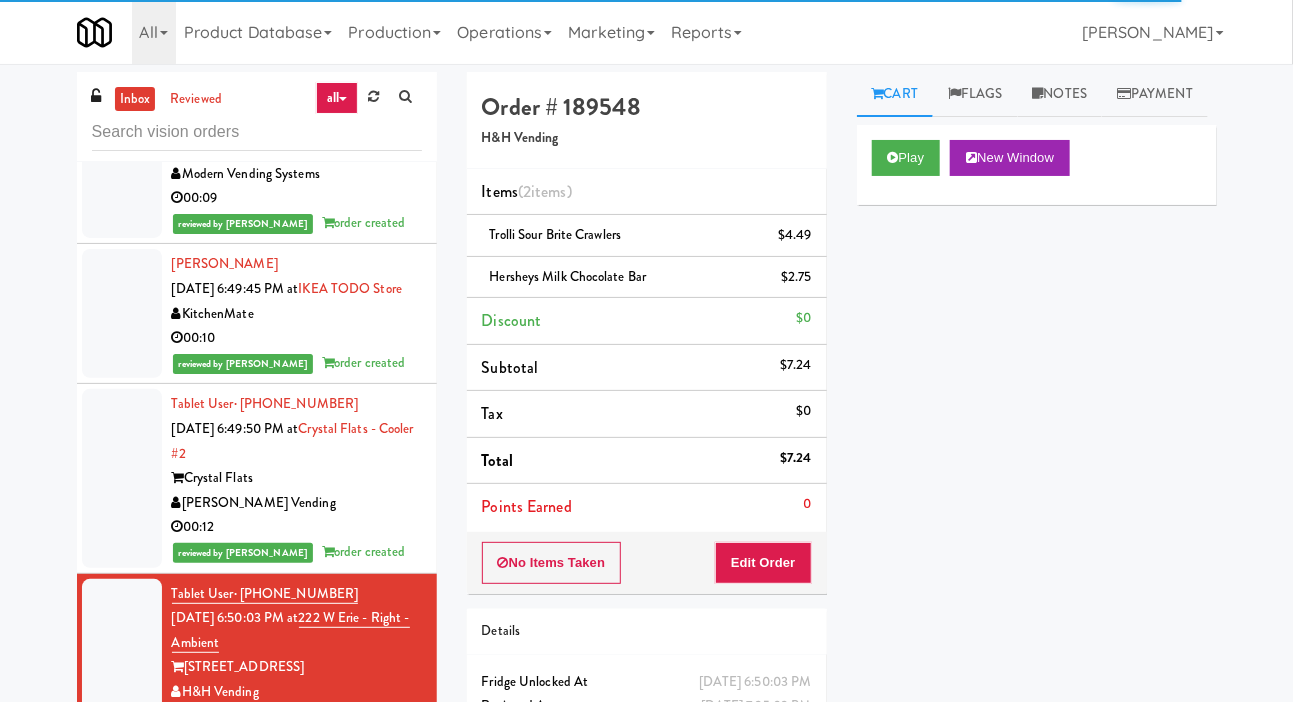 scroll, scrollTop: 11815, scrollLeft: 0, axis: vertical 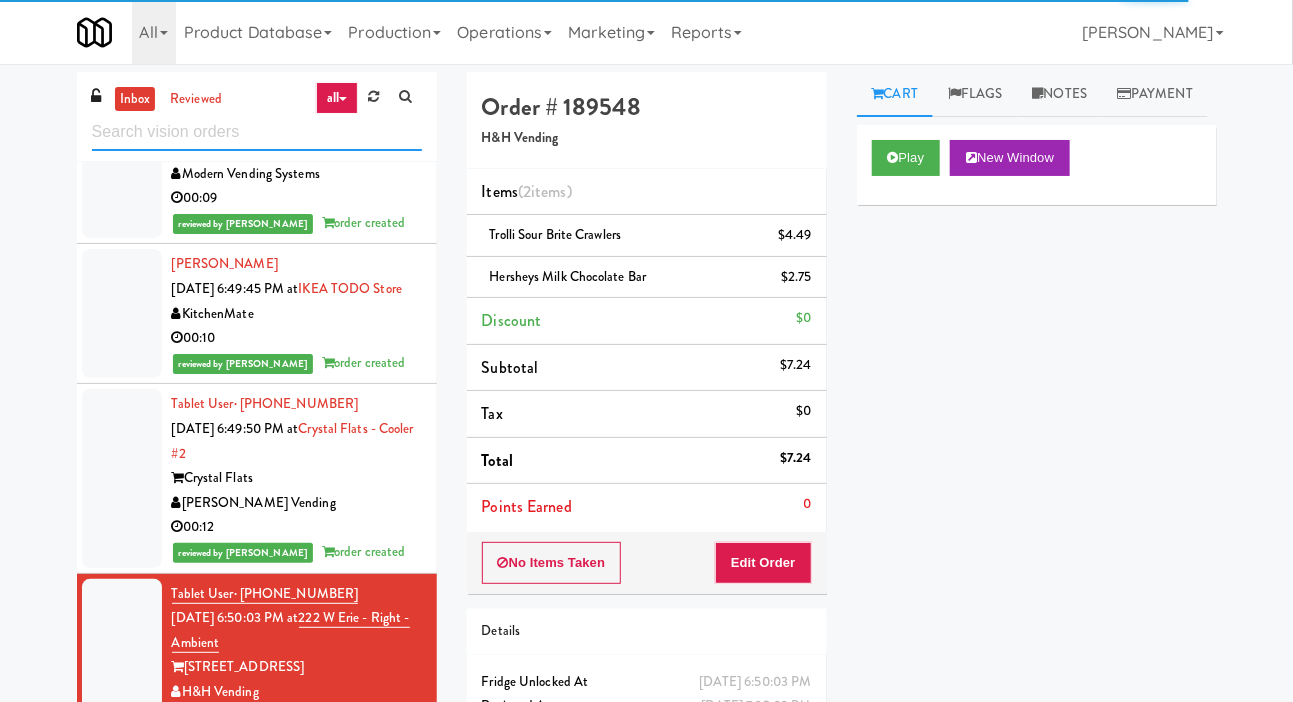 click at bounding box center (257, 132) 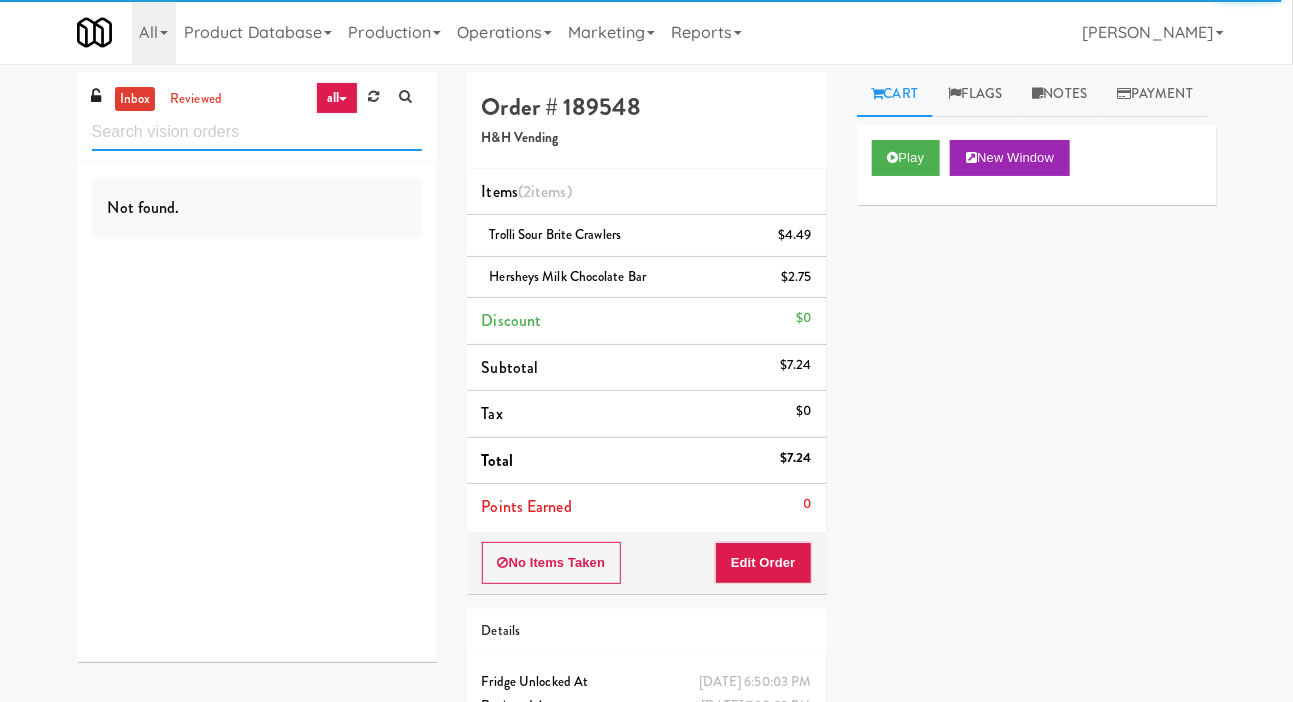 scroll, scrollTop: 0, scrollLeft: 0, axis: both 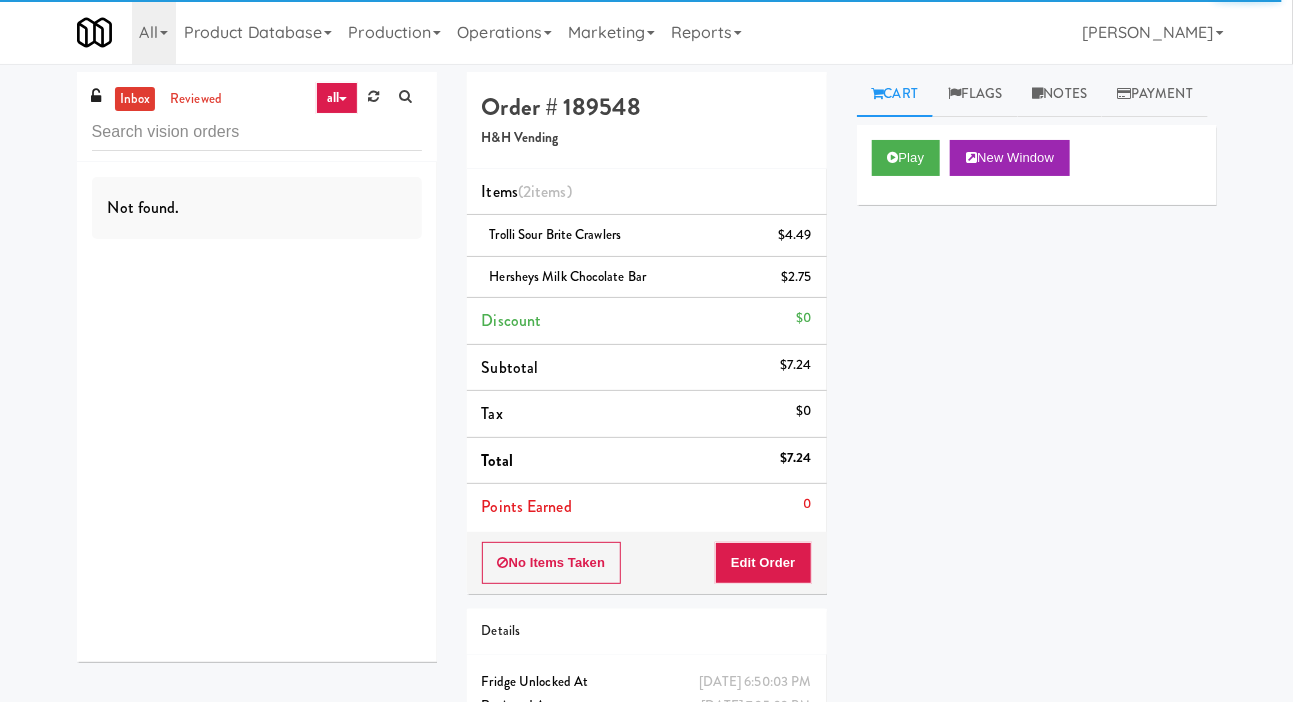 click on "inbox reviewed all    all     unclear take     inventory issue     suspicious     failed     Not found. Order # 189548 H&H Vending Items  (2  items ) Trolli Sour Brite Crawlers  $4.49 Hersheys Milk Chocolate Bar  $2.75 Discount  $0 Subtotal $7.24 Tax $0 Total $7.24 Points Earned  0  No Items Taken Edit Order Details Saturday, July 12th 2025 6:50:03 PM Fridge Unlocked At Jul 12, 2025 7:35:03 PM Reviewed At not yet Receipt Sent not yet Order Paid  Cart  Flags  Notes  Payment  Play  New Window  Primary Flag  Clear     Flag if unable to determine what was taken or order not processable due to inventory issues Unclear Take - No Video Unclear Take - Short or Cut Off Unclear Take - Obstructed Inventory Issue - Product Not in Inventory Inventory Issue - Product prices as $0  Additional Concerns  Clear Flag as Suspicious Returned Product Place a foreign product in  Internal Notes" at bounding box center [646, 435] 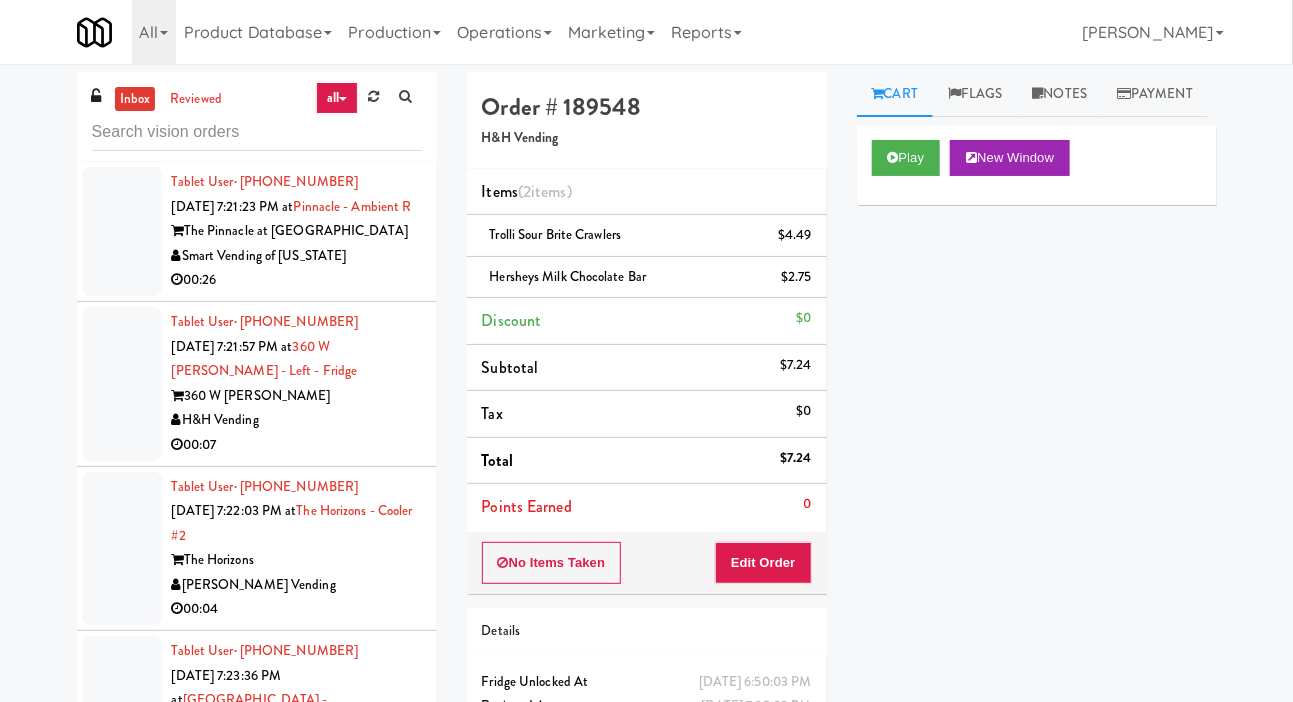 click at bounding box center (122, 231) 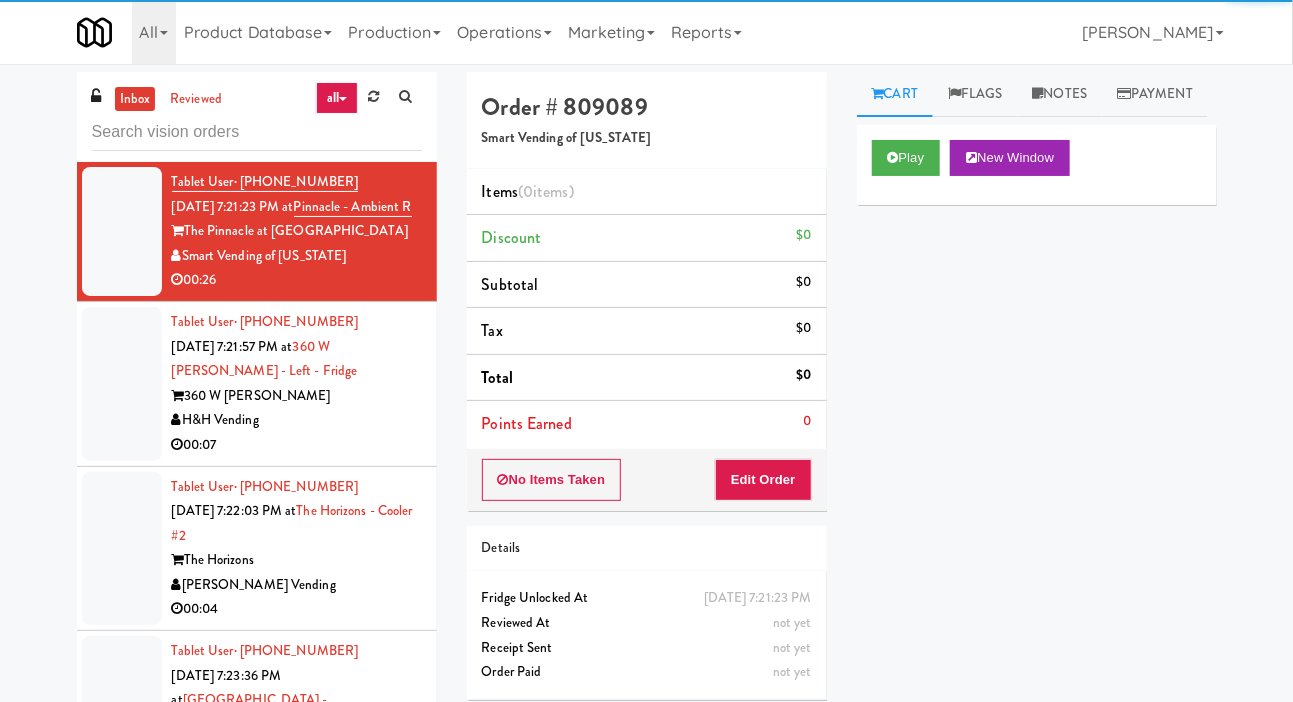 click at bounding box center [122, 384] 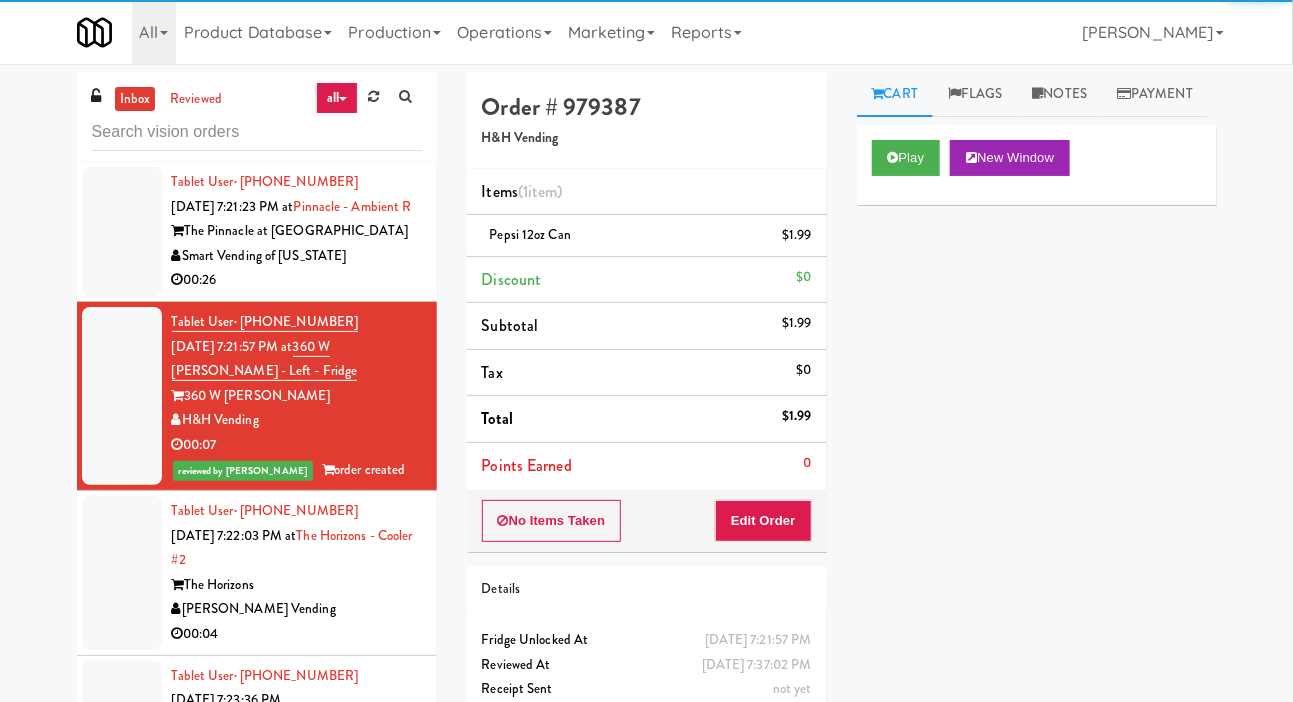 click at bounding box center [122, 231] 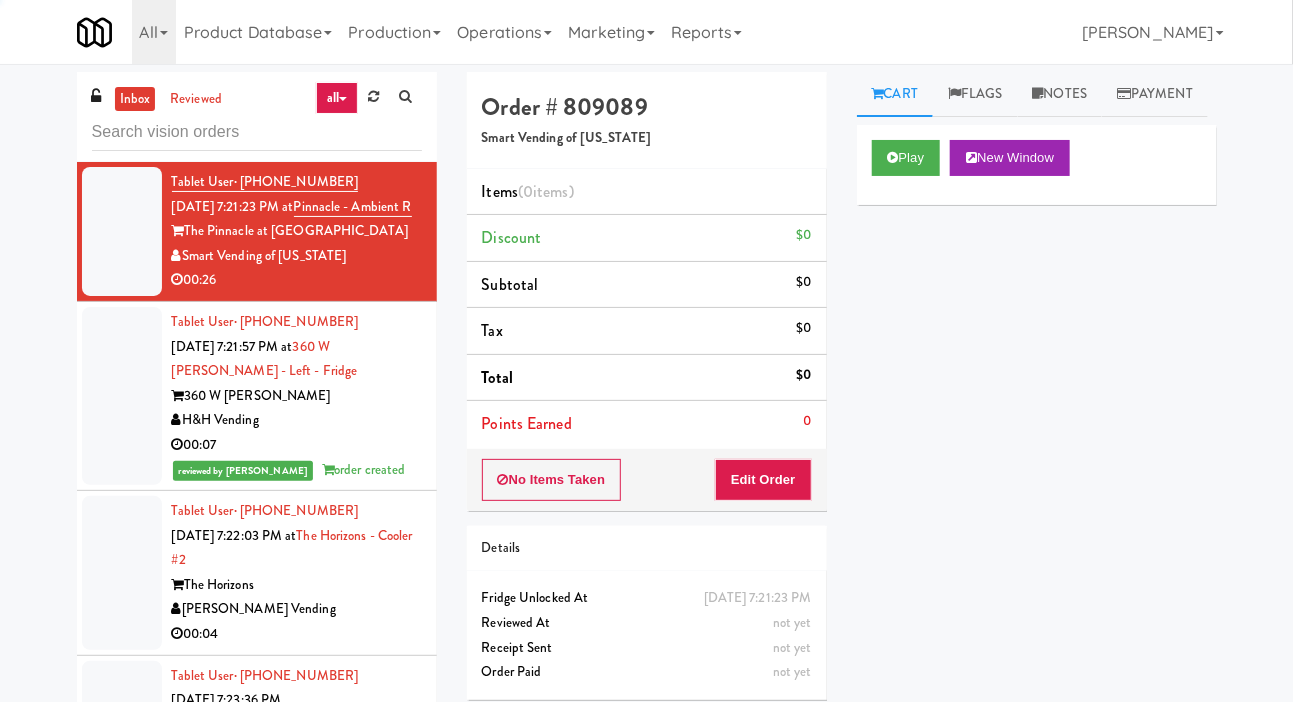 click at bounding box center [122, 573] 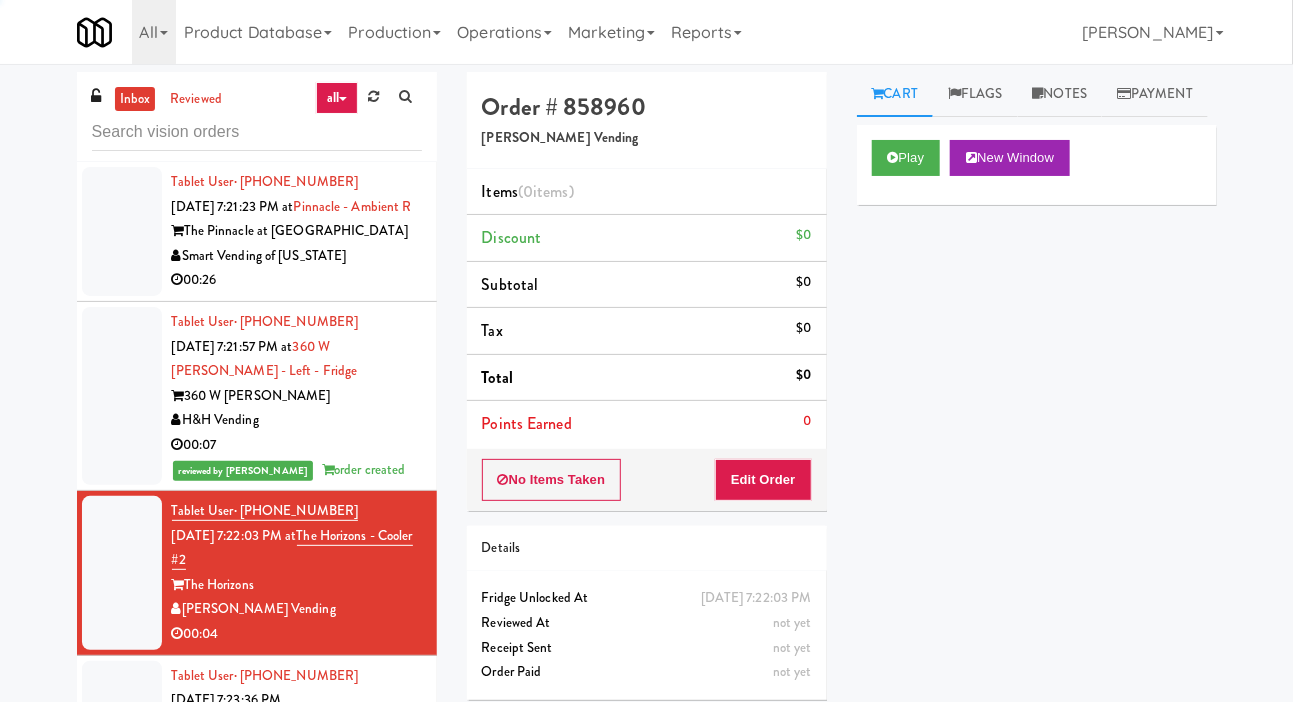 click at bounding box center [122, 231] 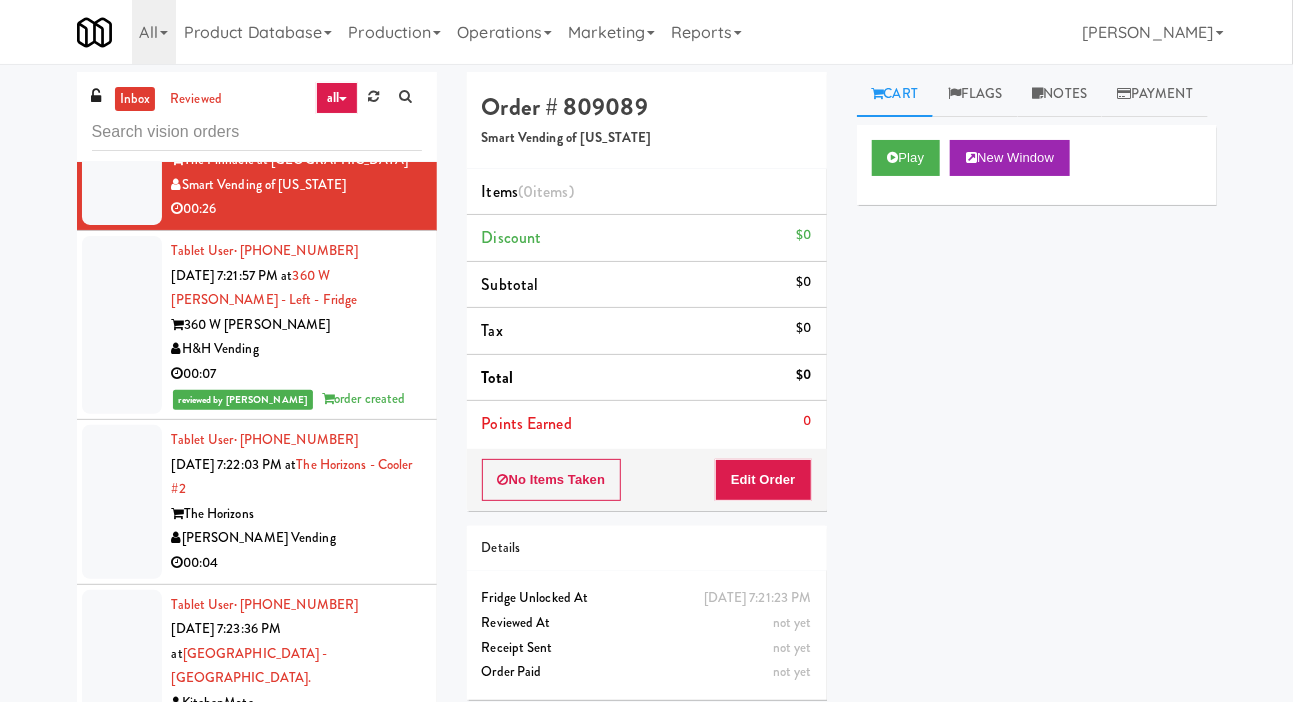 scroll, scrollTop: 0, scrollLeft: 0, axis: both 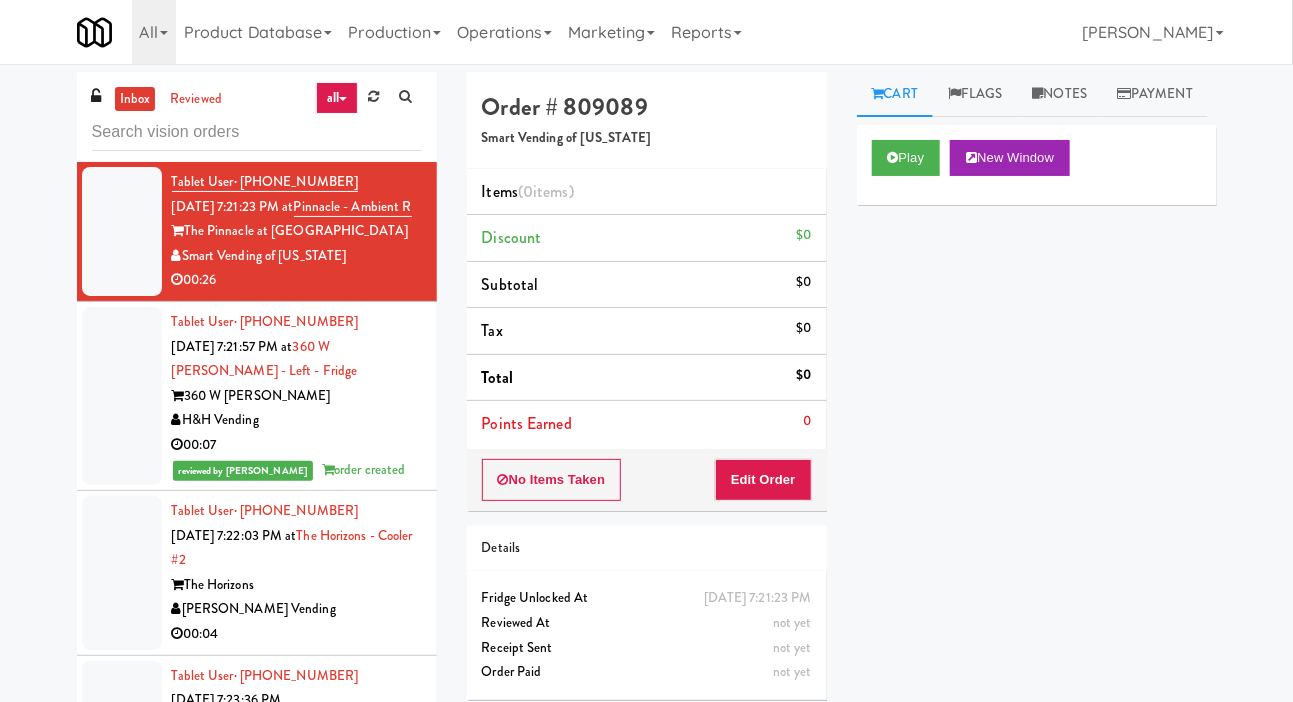 click at bounding box center [122, 231] 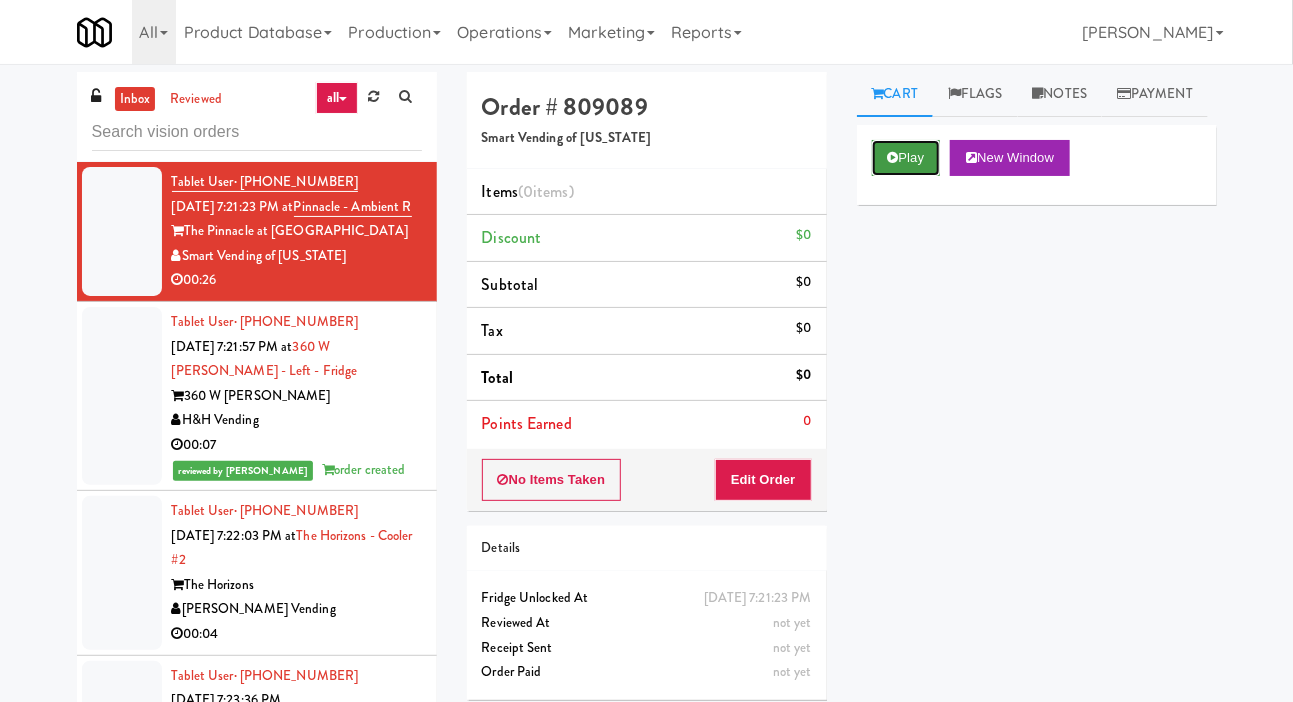 click on "Play" at bounding box center [906, 158] 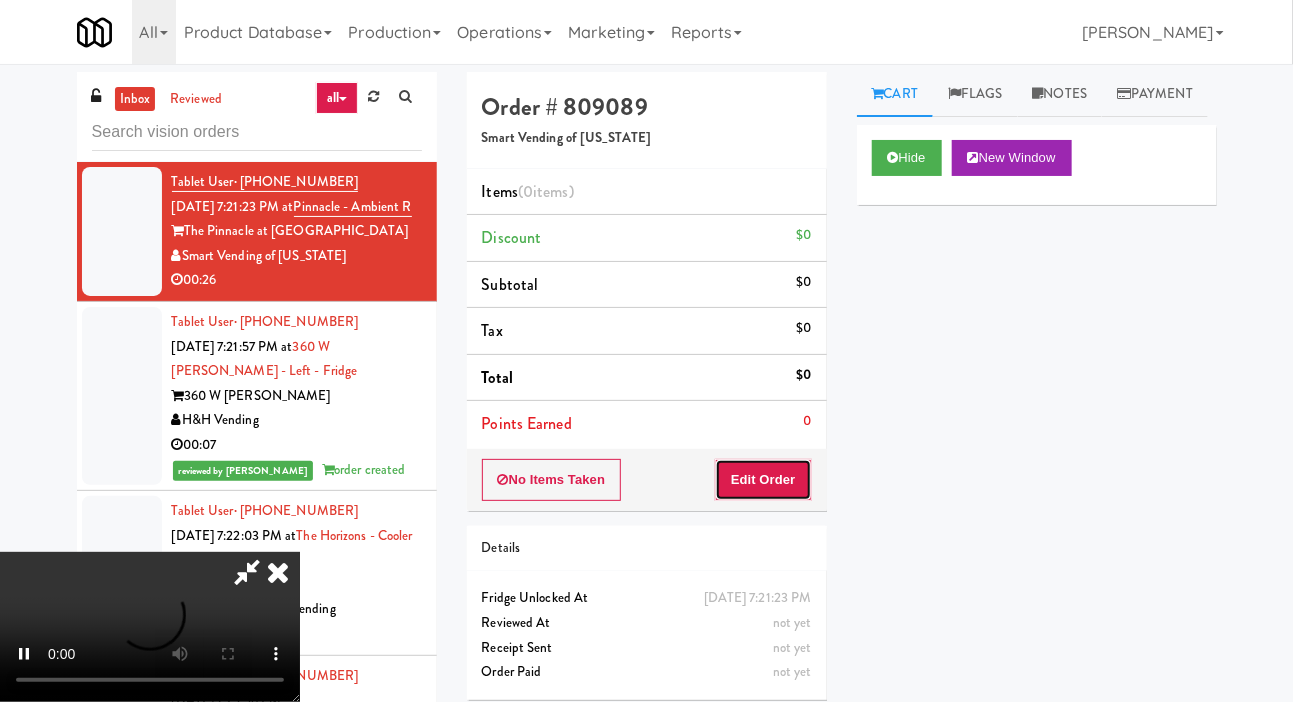 click on "Edit Order" at bounding box center (763, 480) 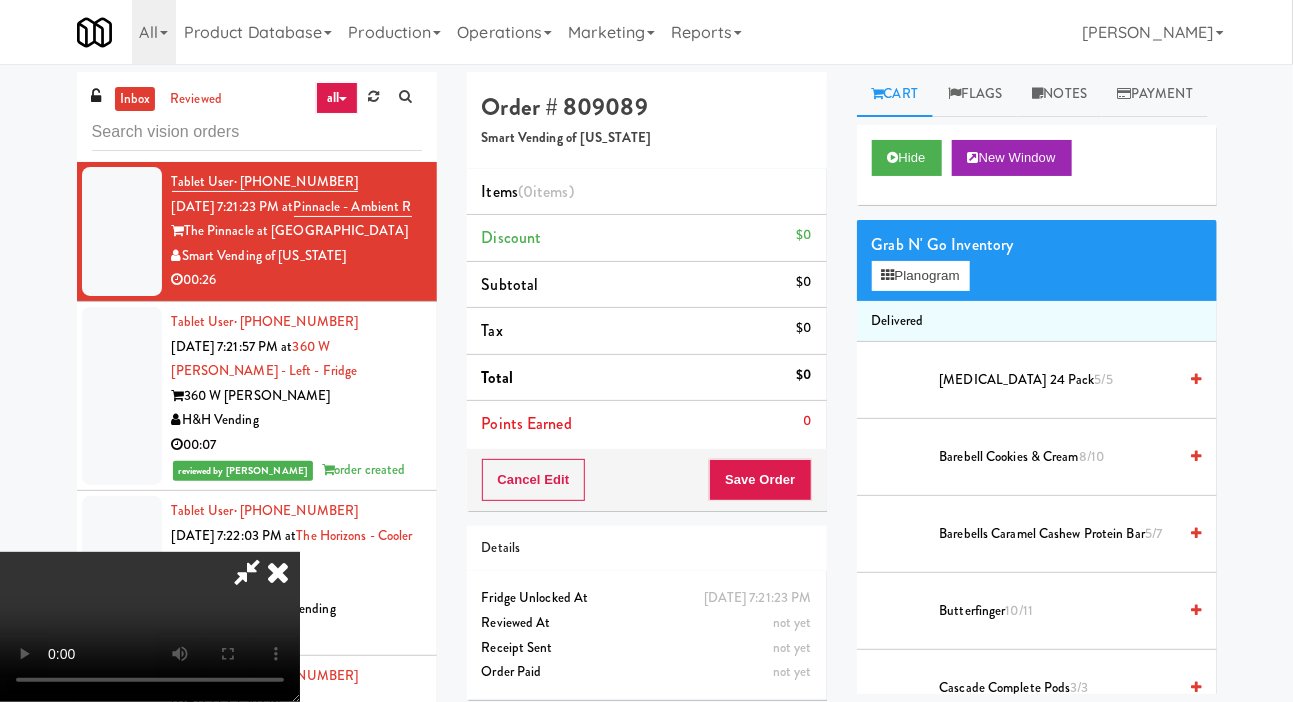 type 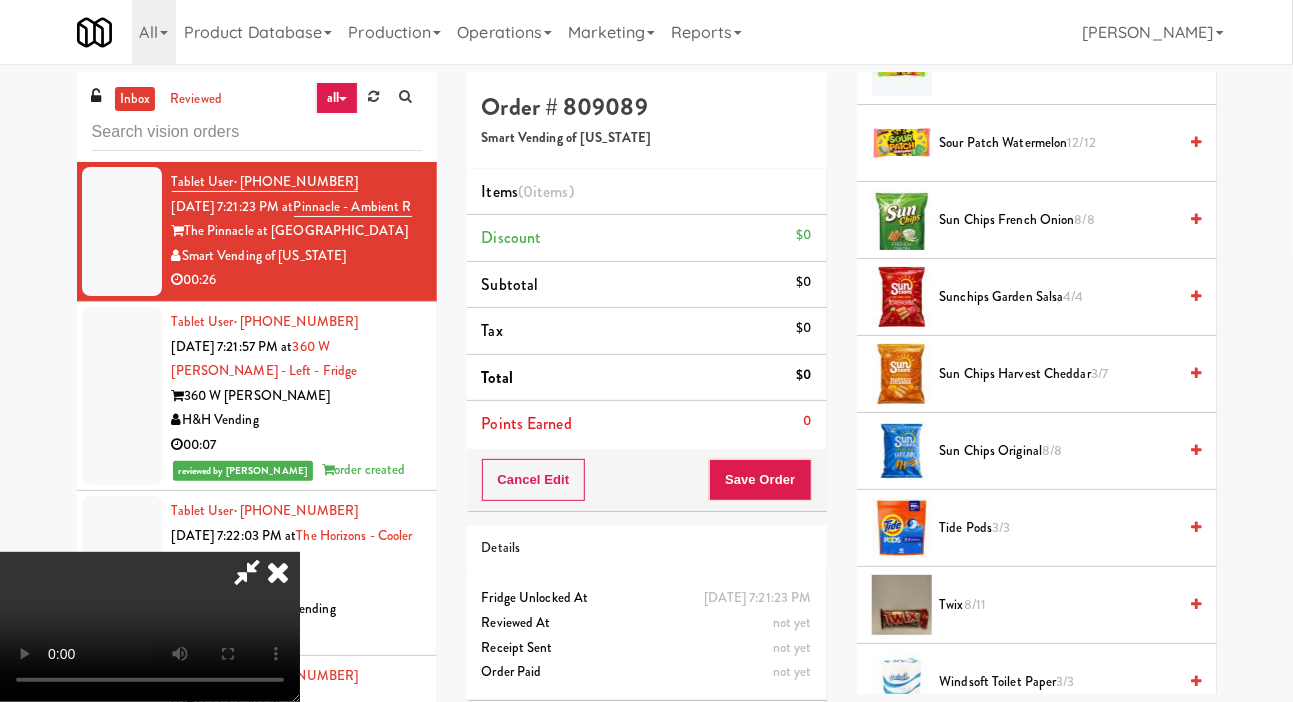scroll, scrollTop: 2503, scrollLeft: 0, axis: vertical 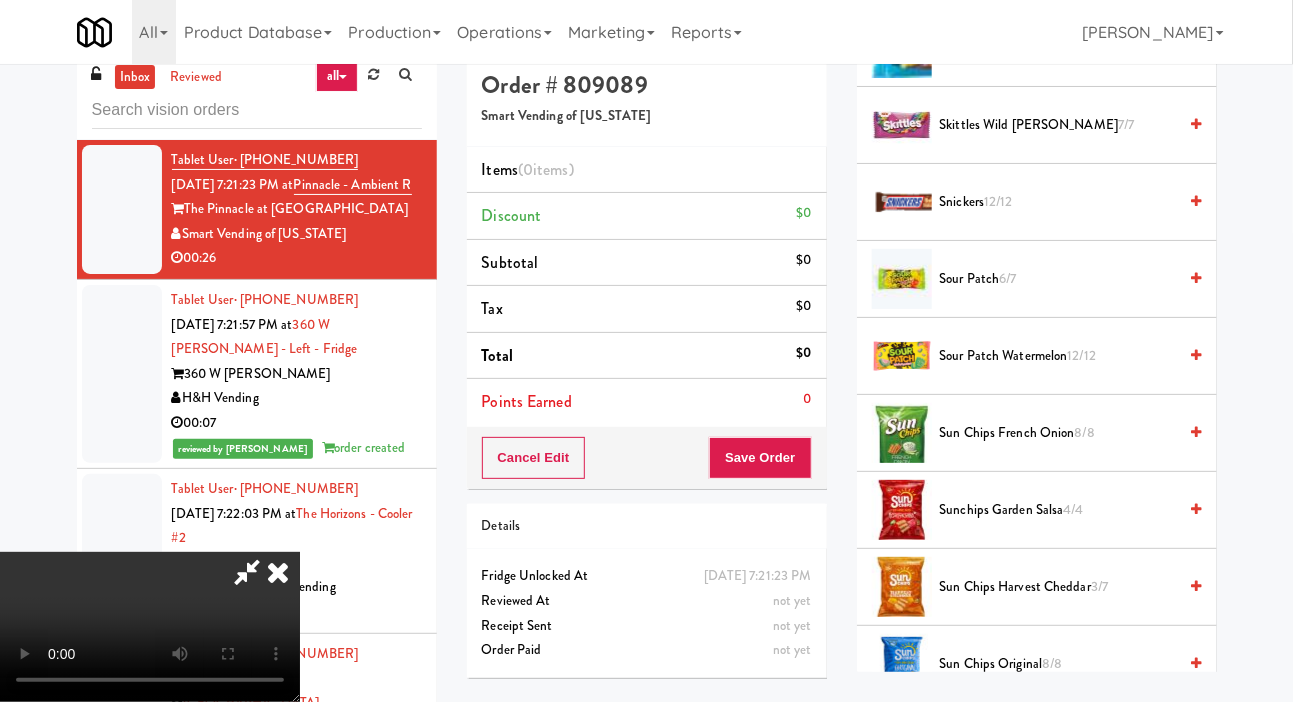 click on "Skittles Wild Berry  7/7" at bounding box center [1058, 125] 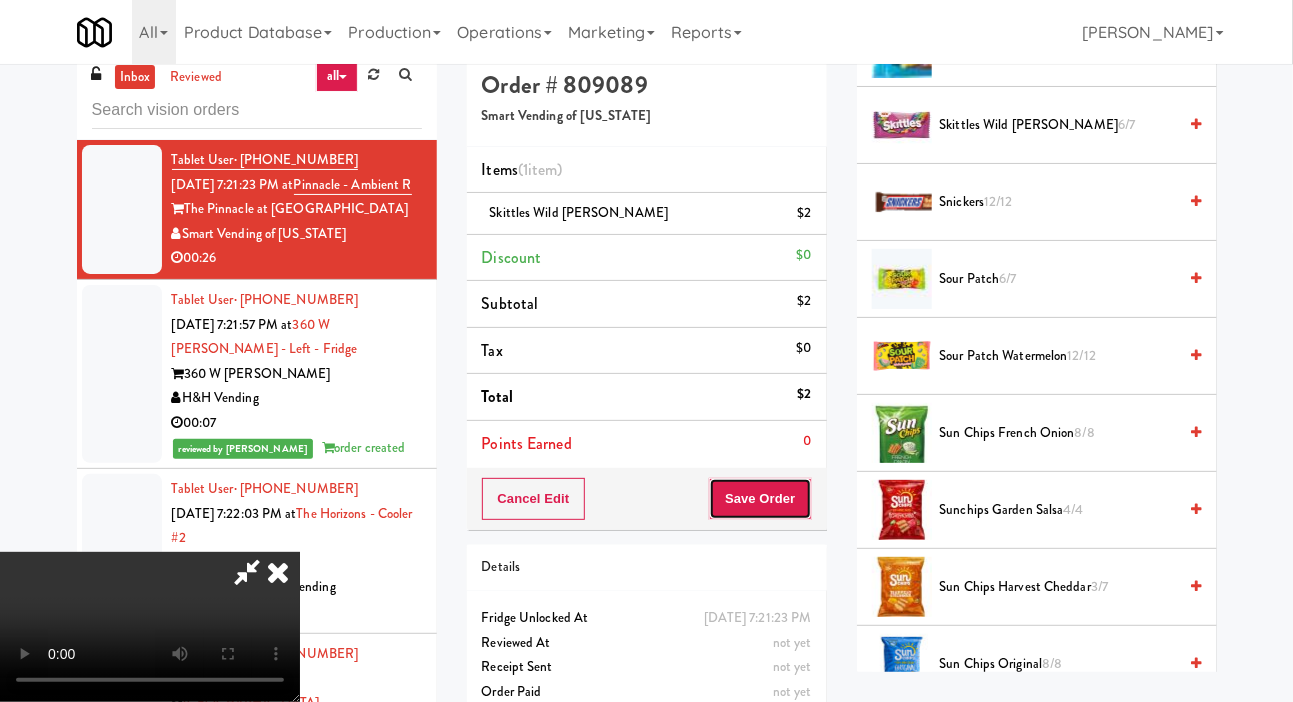 click on "Save Order" at bounding box center (760, 499) 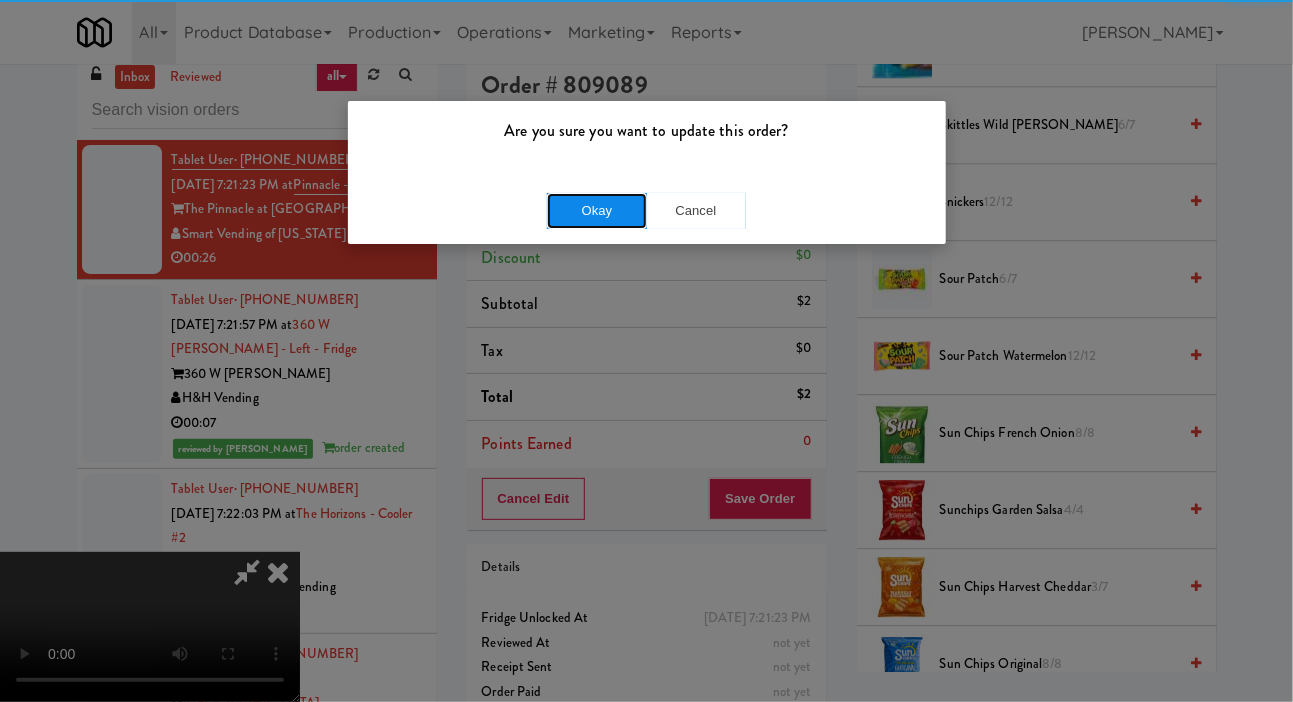 click on "Okay" at bounding box center (597, 211) 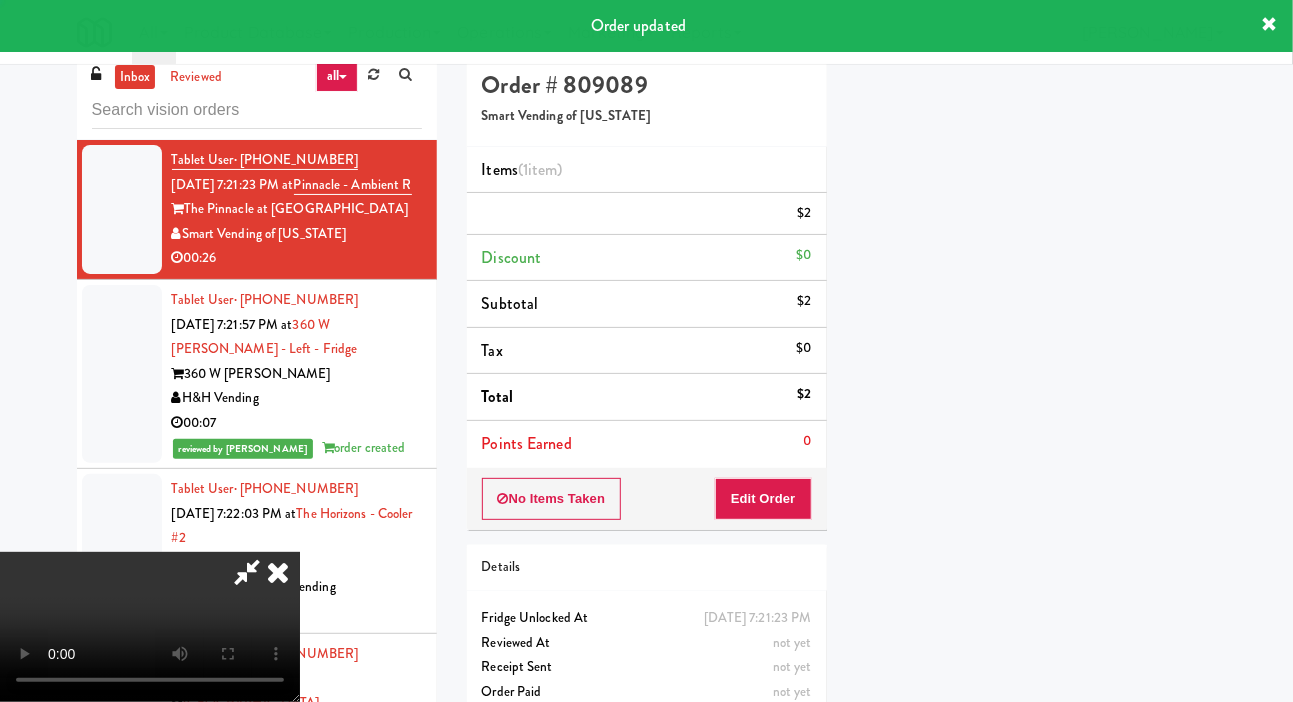 scroll, scrollTop: 116, scrollLeft: 0, axis: vertical 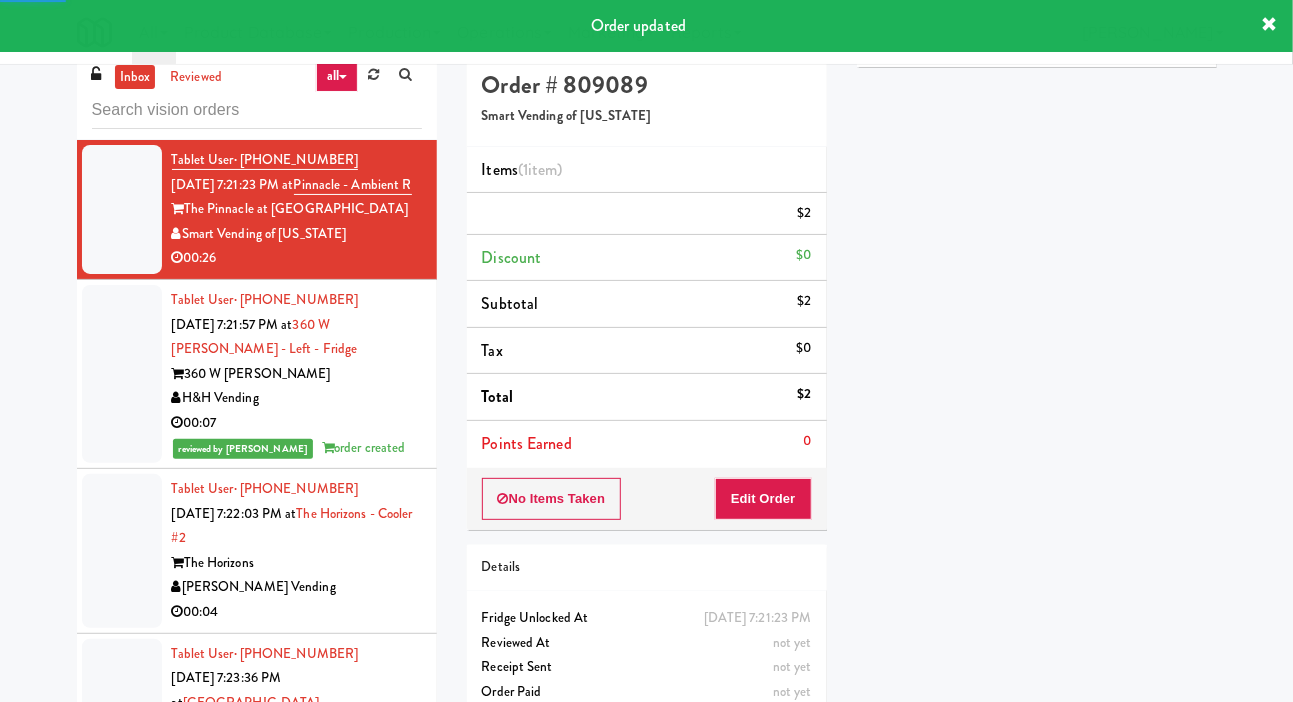 click at bounding box center [122, 374] 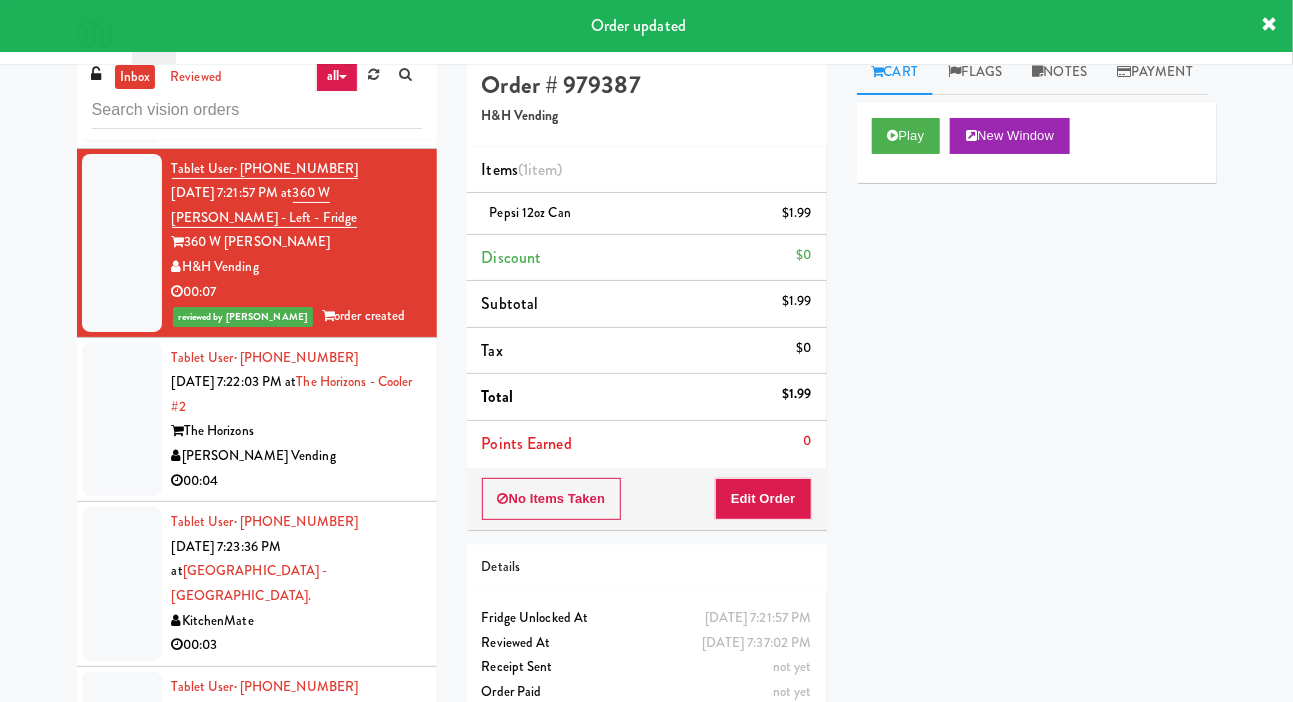 click at bounding box center [122, 420] 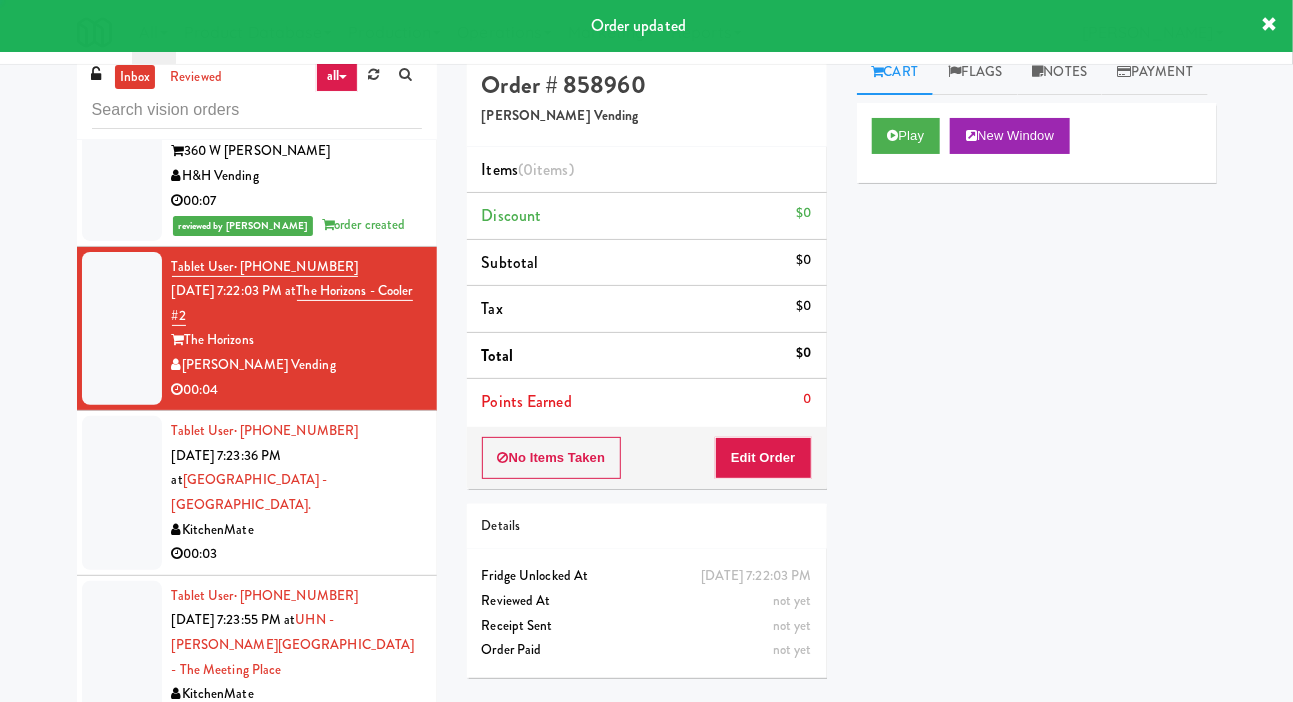 scroll, scrollTop: 277, scrollLeft: 0, axis: vertical 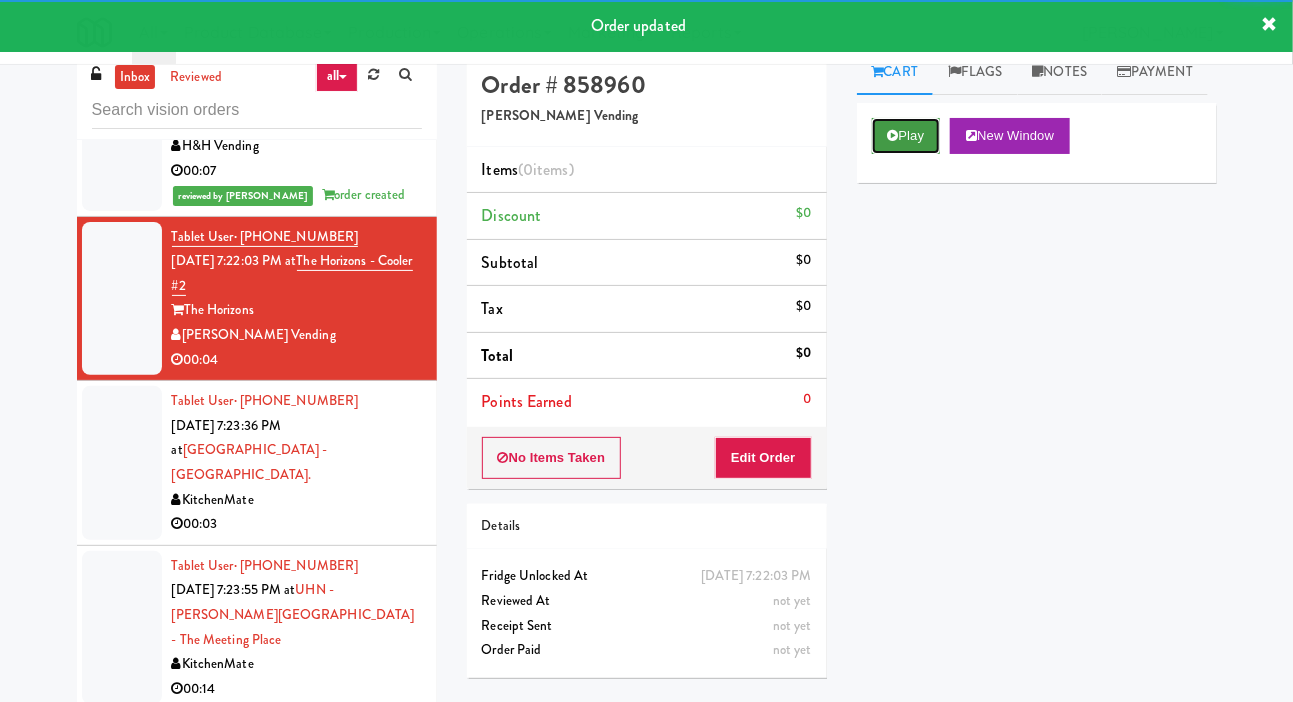 click on "Play" at bounding box center [906, 136] 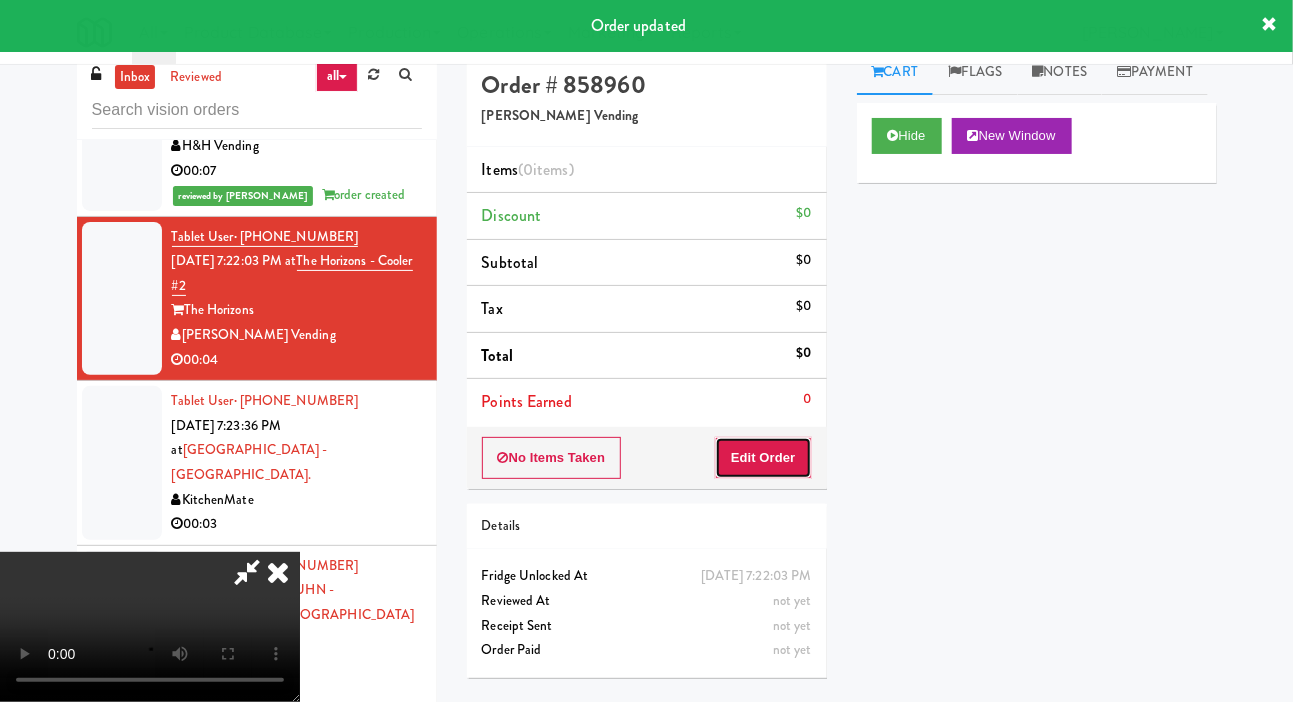 click on "Edit Order" at bounding box center (763, 458) 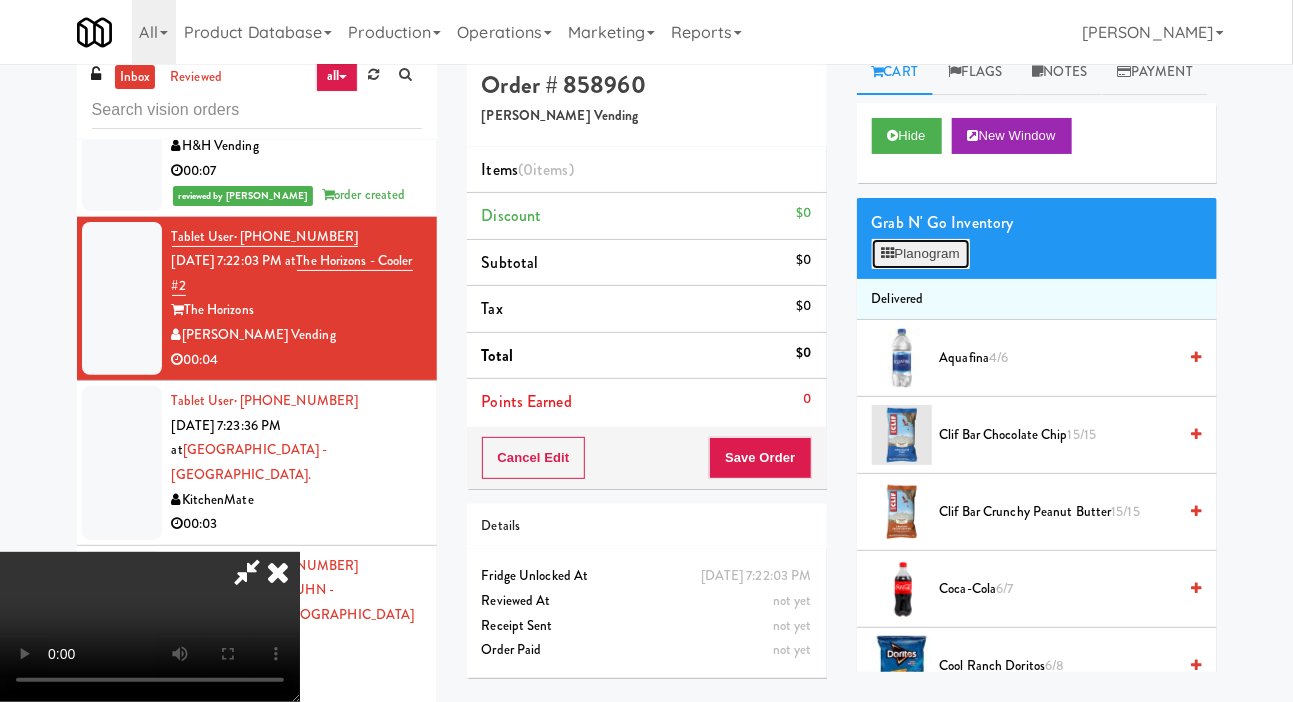 click on "Planogram" at bounding box center [921, 254] 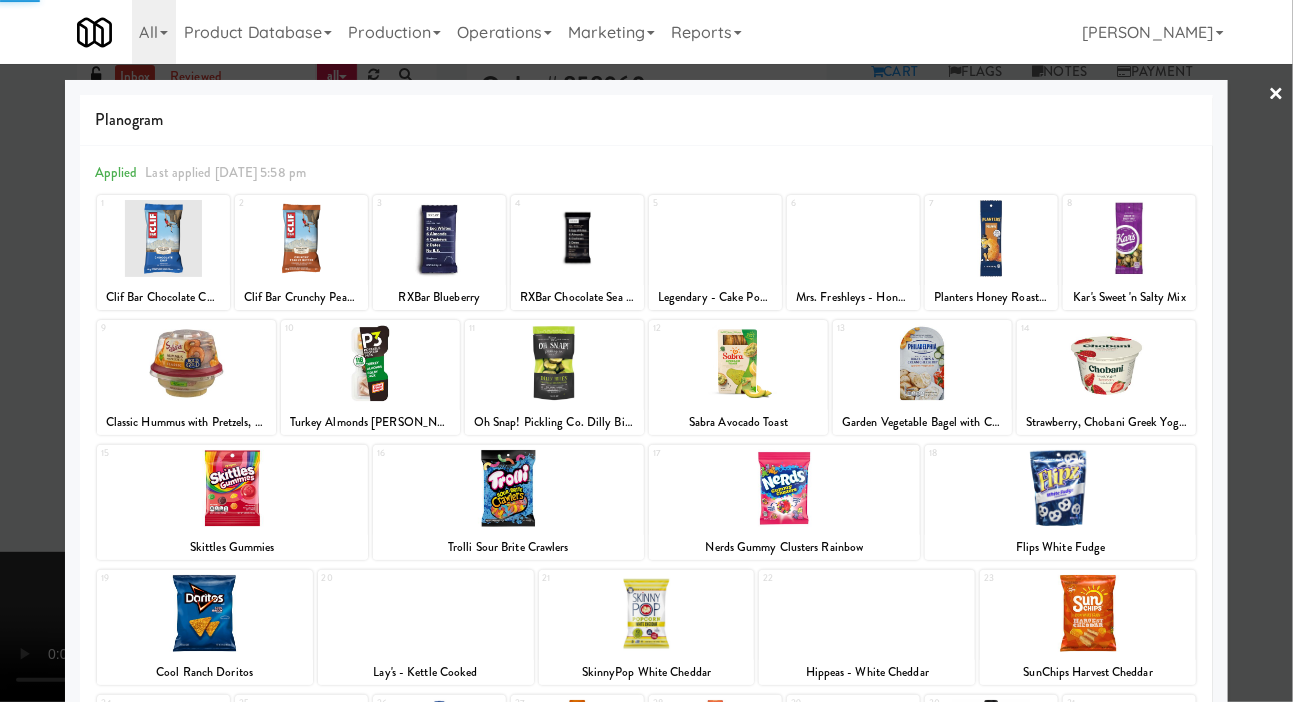 click on "×" at bounding box center (1277, 95) 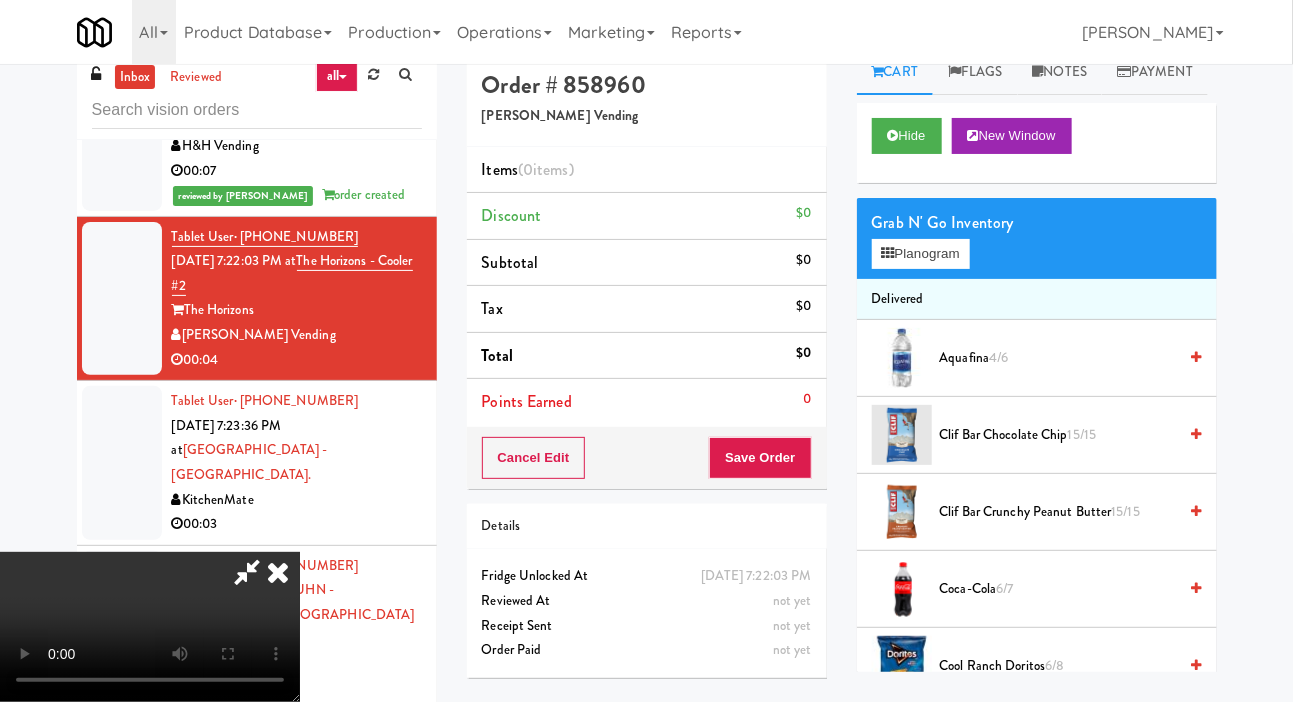 scroll, scrollTop: 73, scrollLeft: 0, axis: vertical 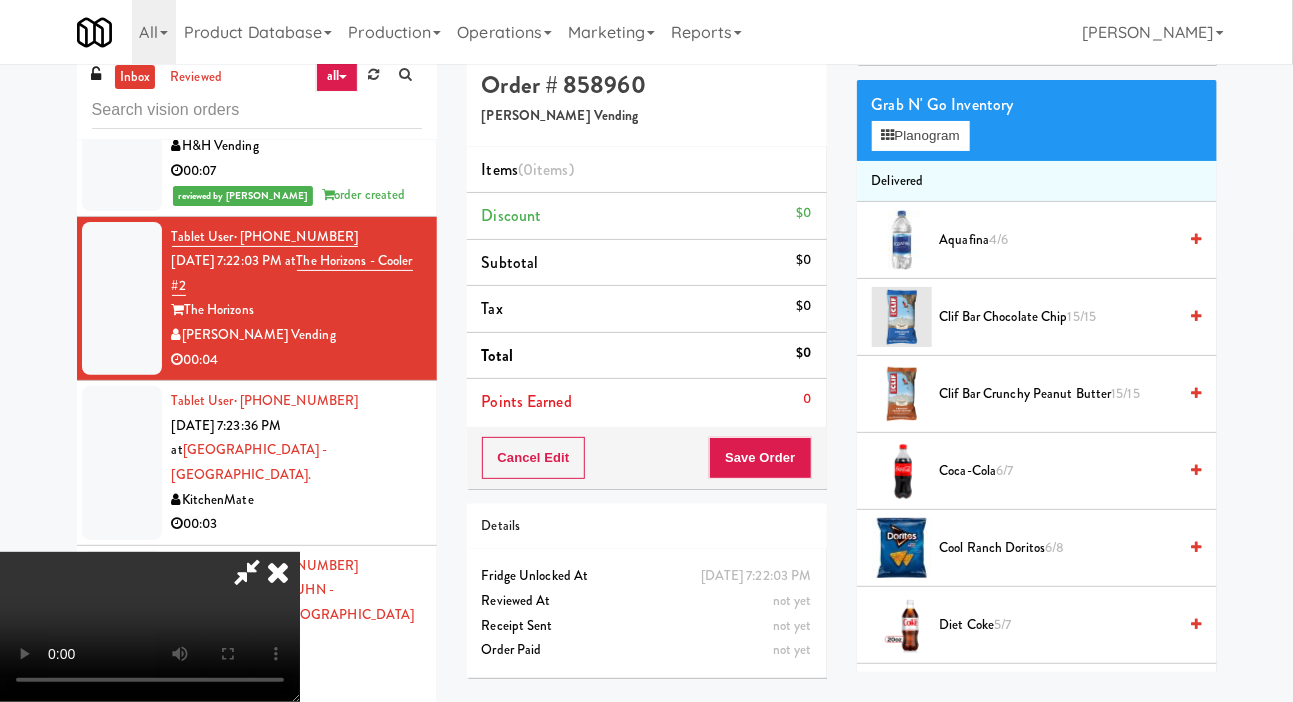 click on "Aquafina  4/6" at bounding box center (1058, 240) 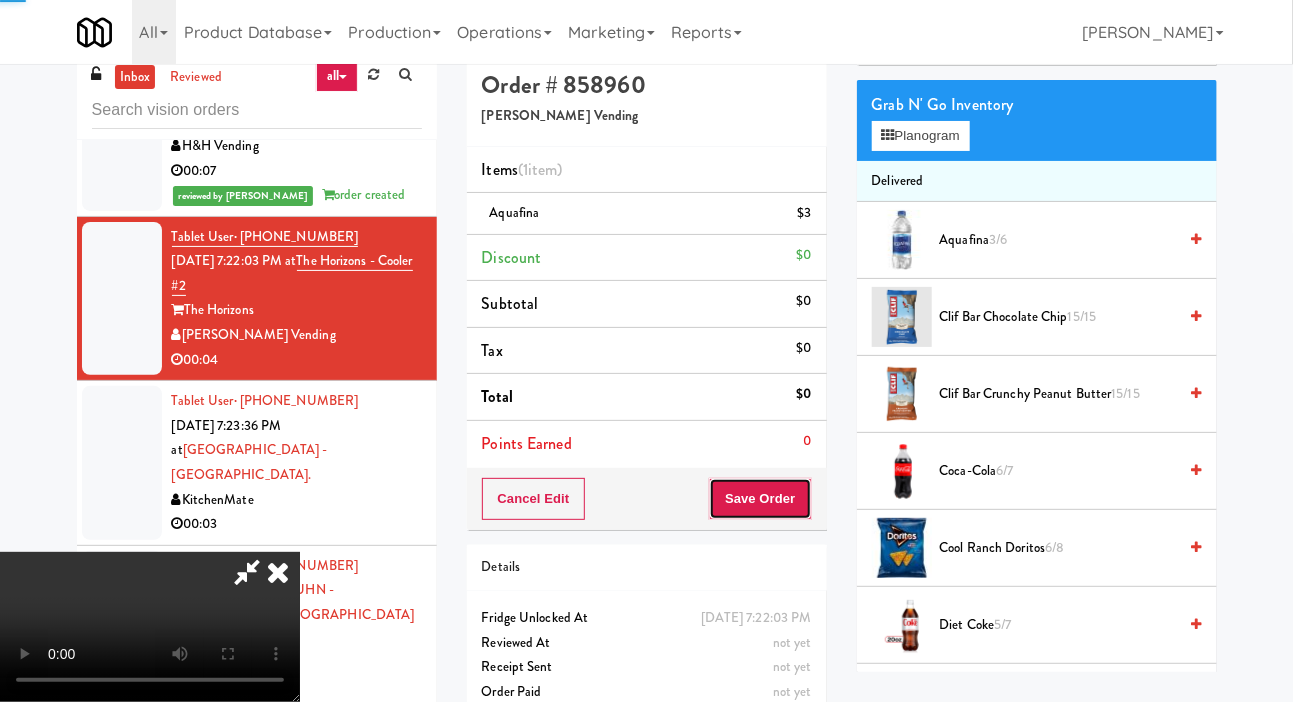 click on "Save Order" at bounding box center (760, 499) 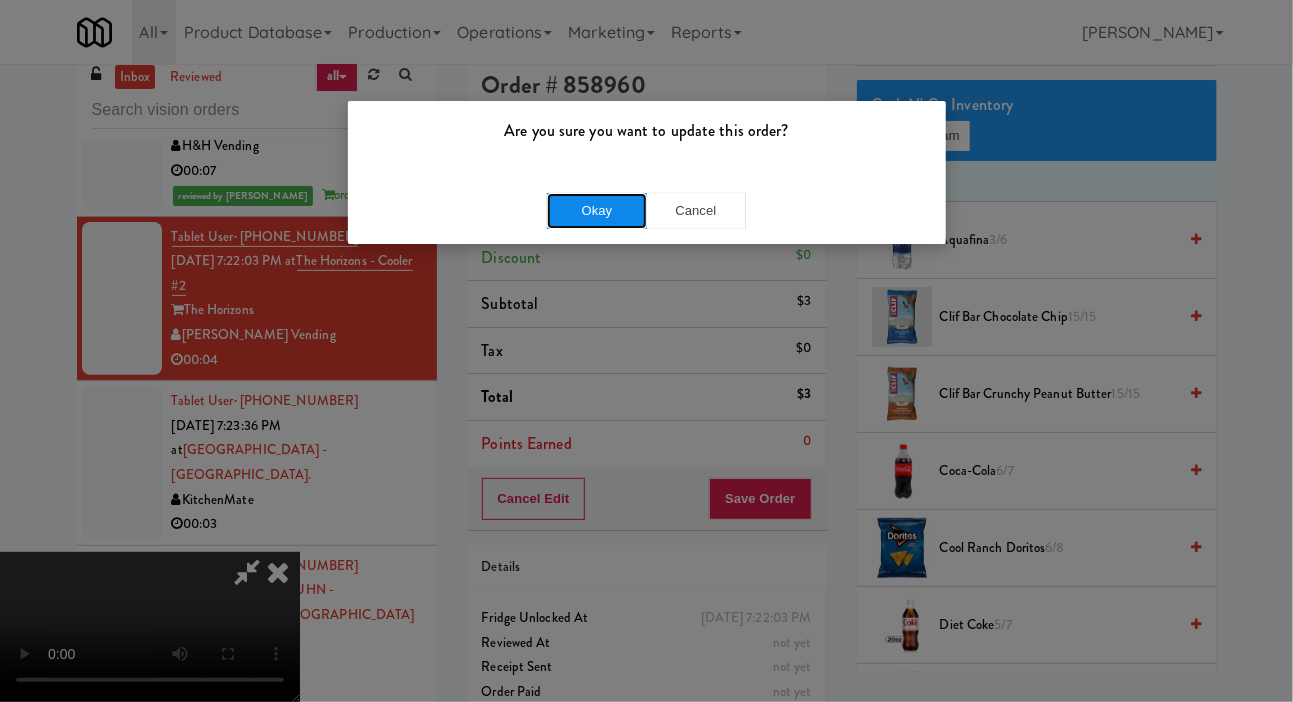 click on "Okay" at bounding box center [597, 211] 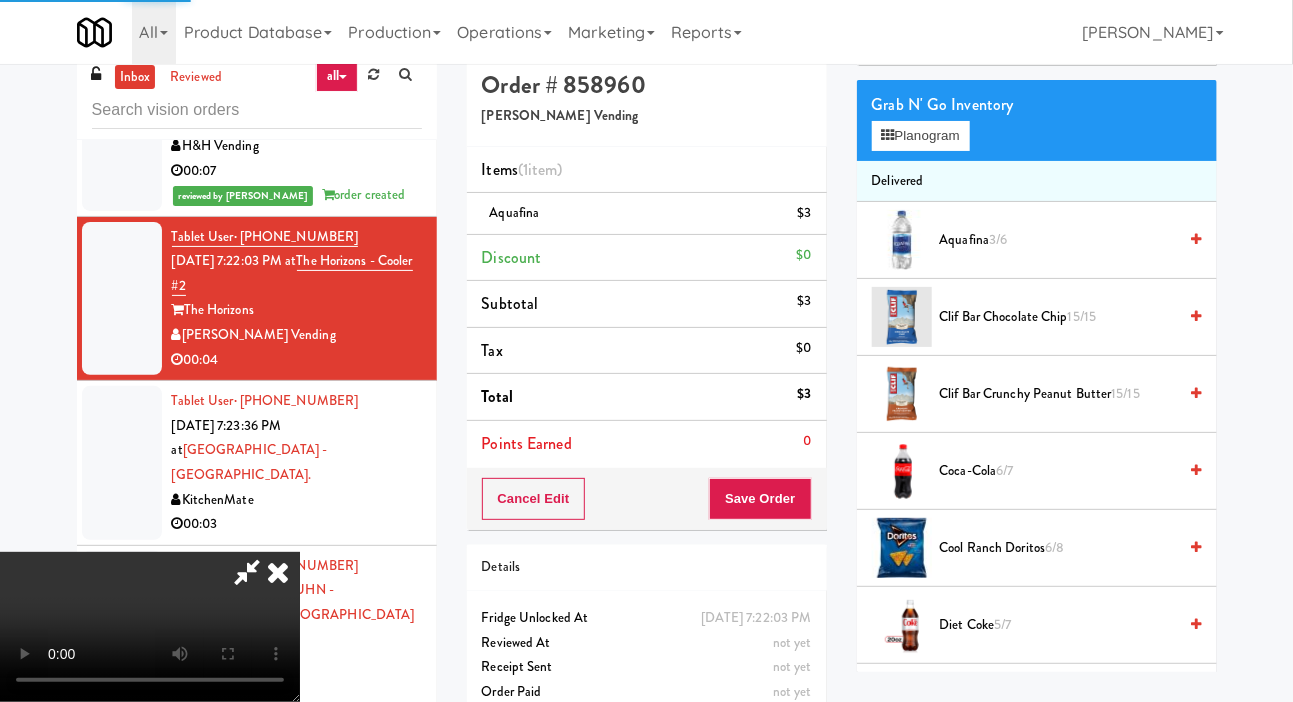scroll, scrollTop: 116, scrollLeft: 0, axis: vertical 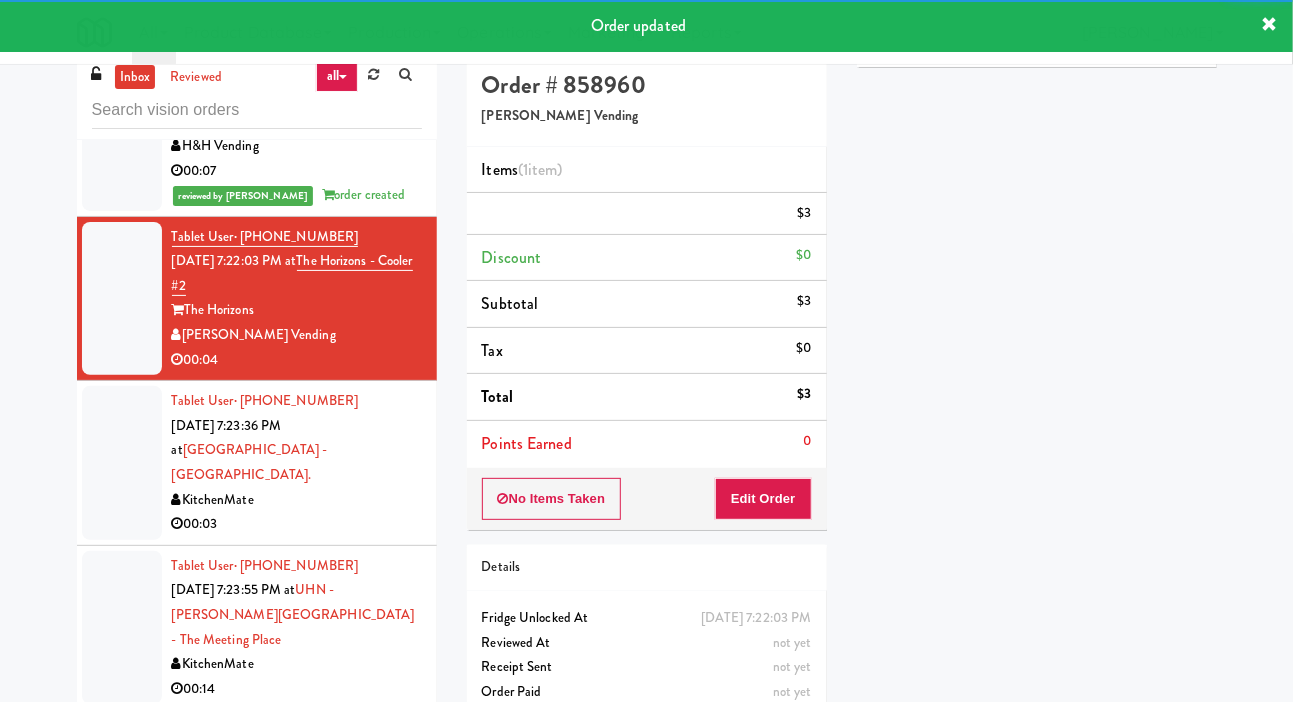 click at bounding box center (122, 463) 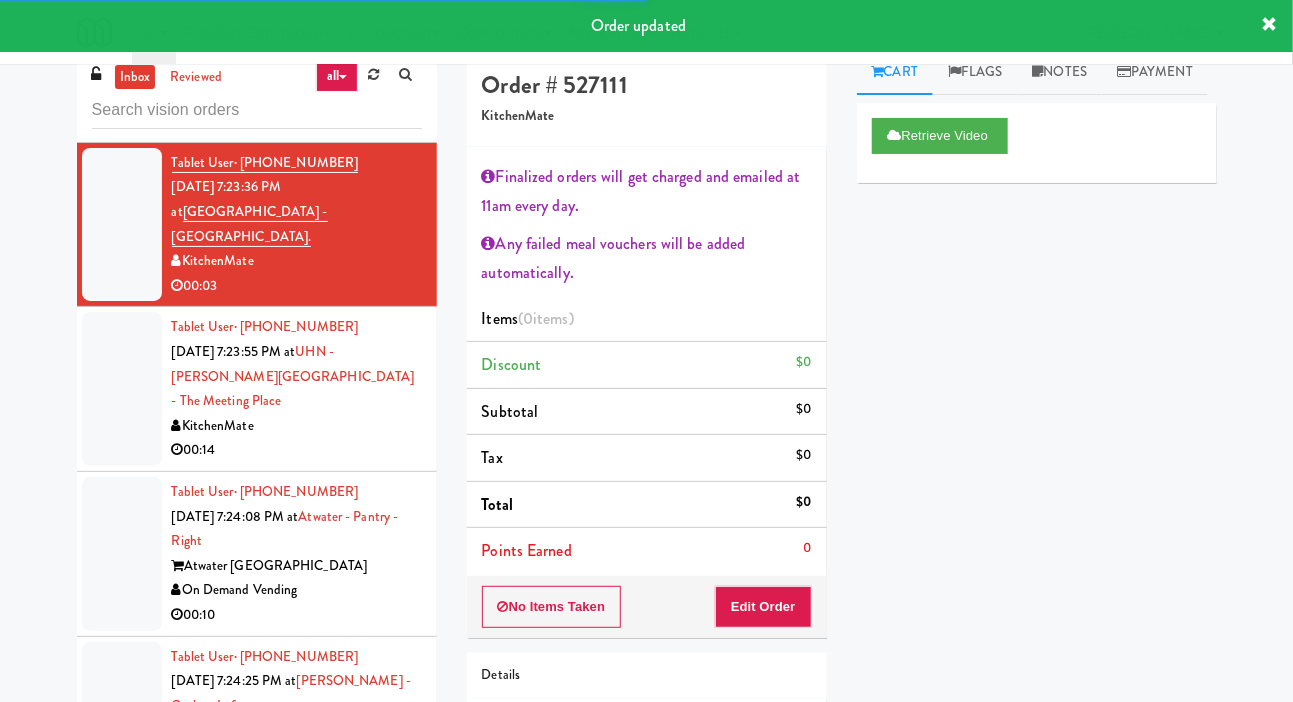 click at bounding box center [122, 389] 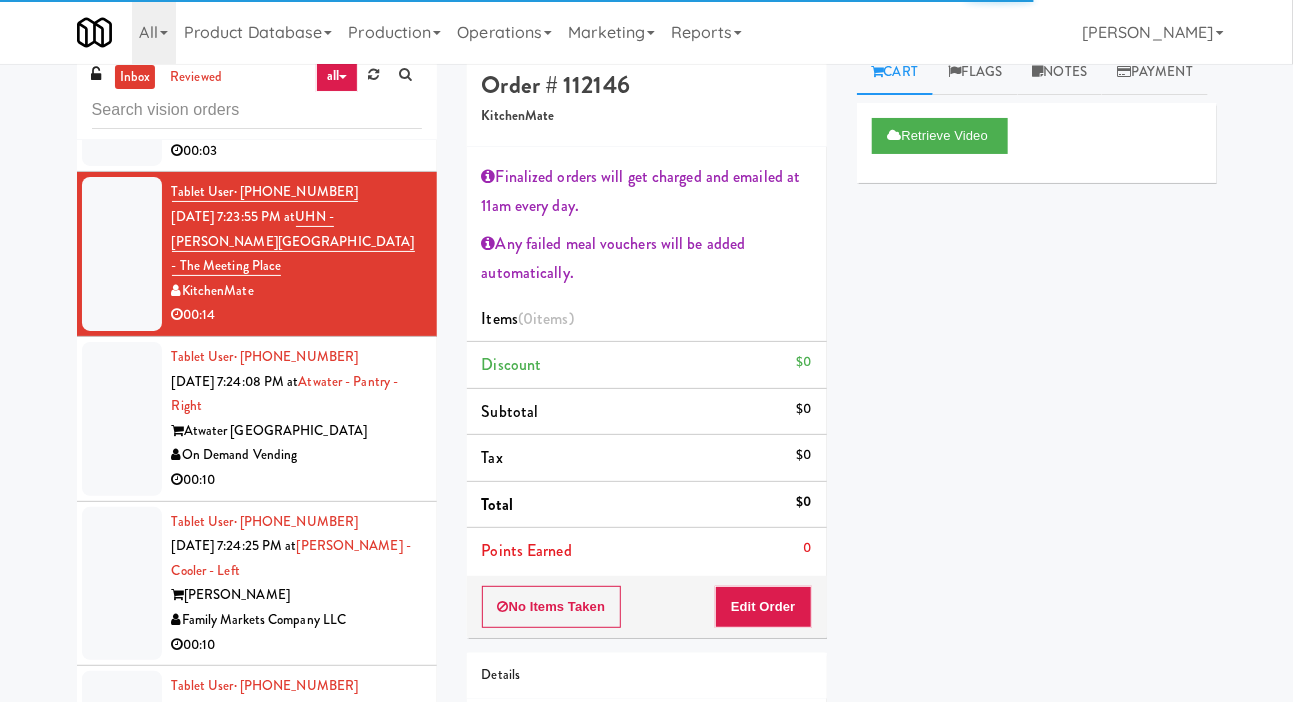 click at bounding box center [122, 419] 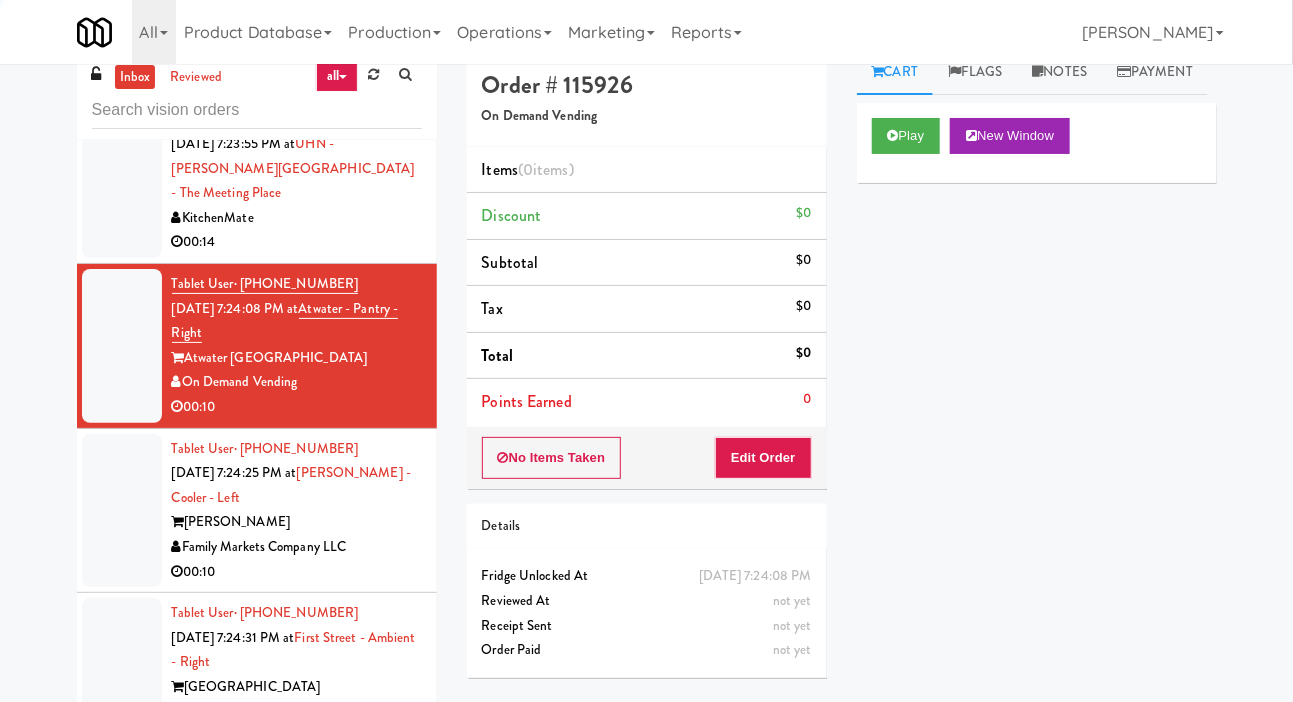 scroll, scrollTop: 753, scrollLeft: 0, axis: vertical 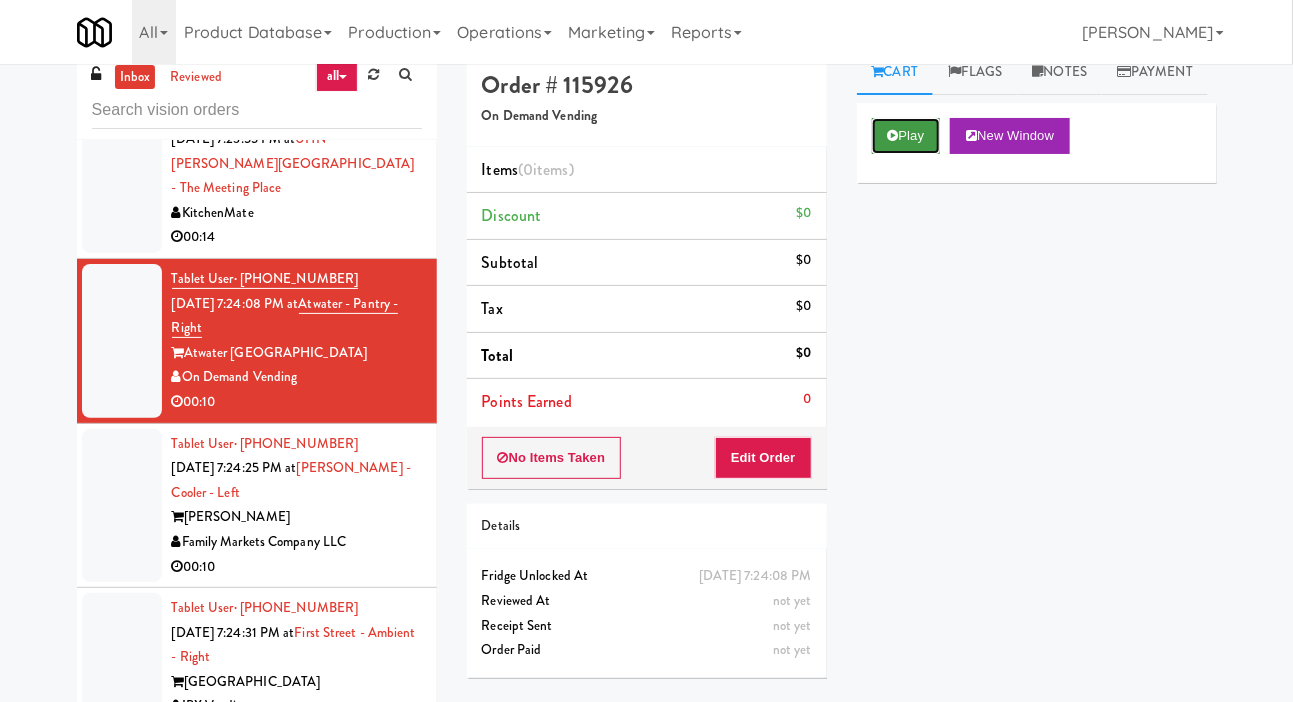 click on "Play" at bounding box center [906, 136] 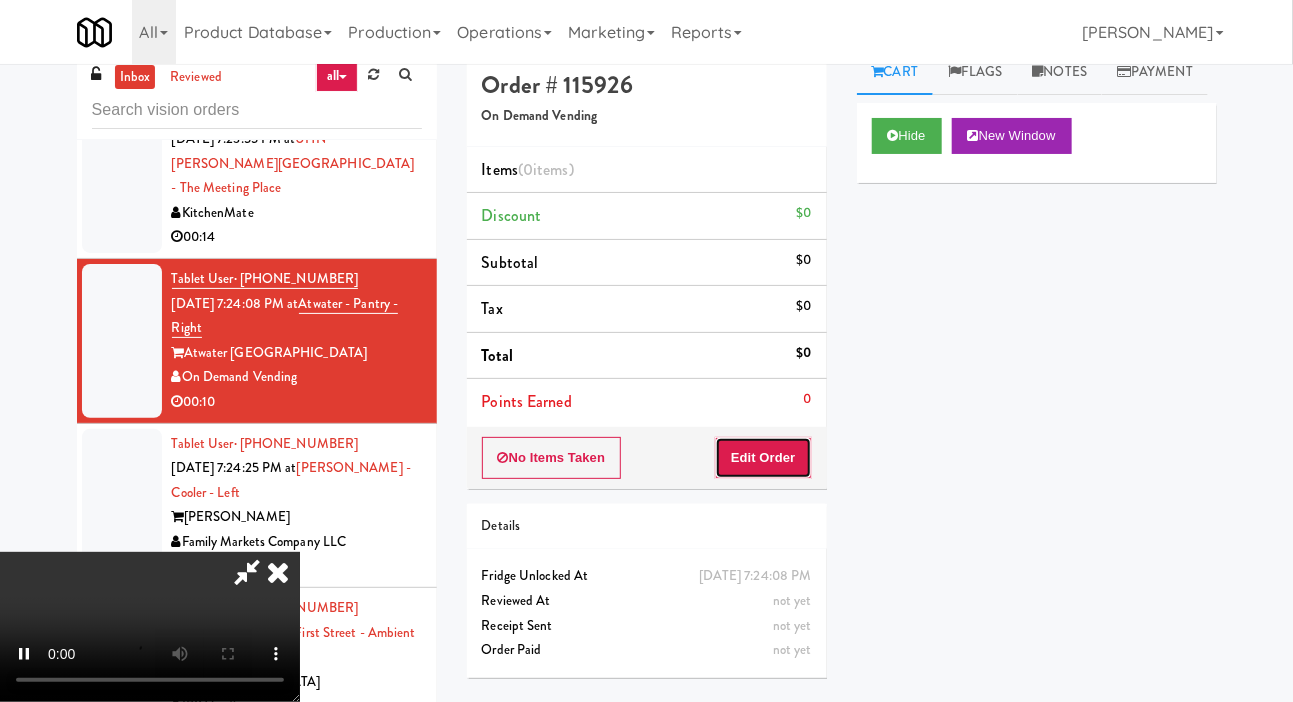 click on "Edit Order" at bounding box center [763, 458] 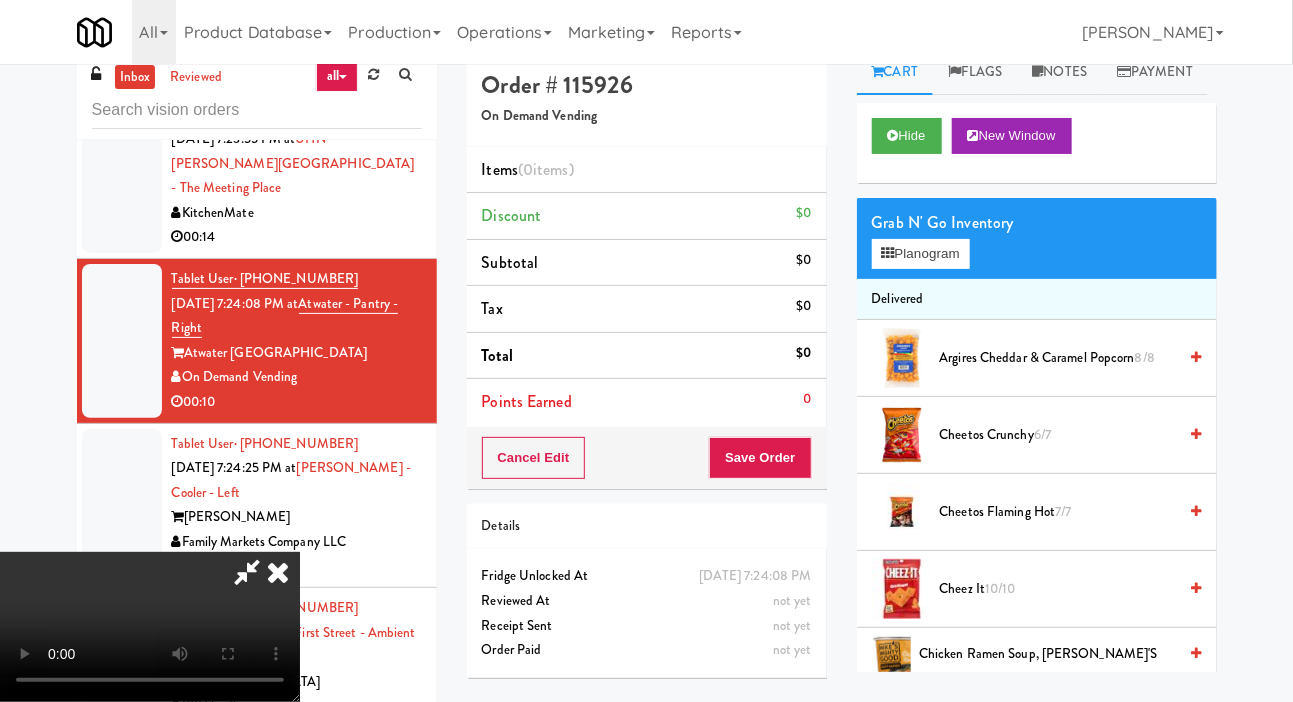 type 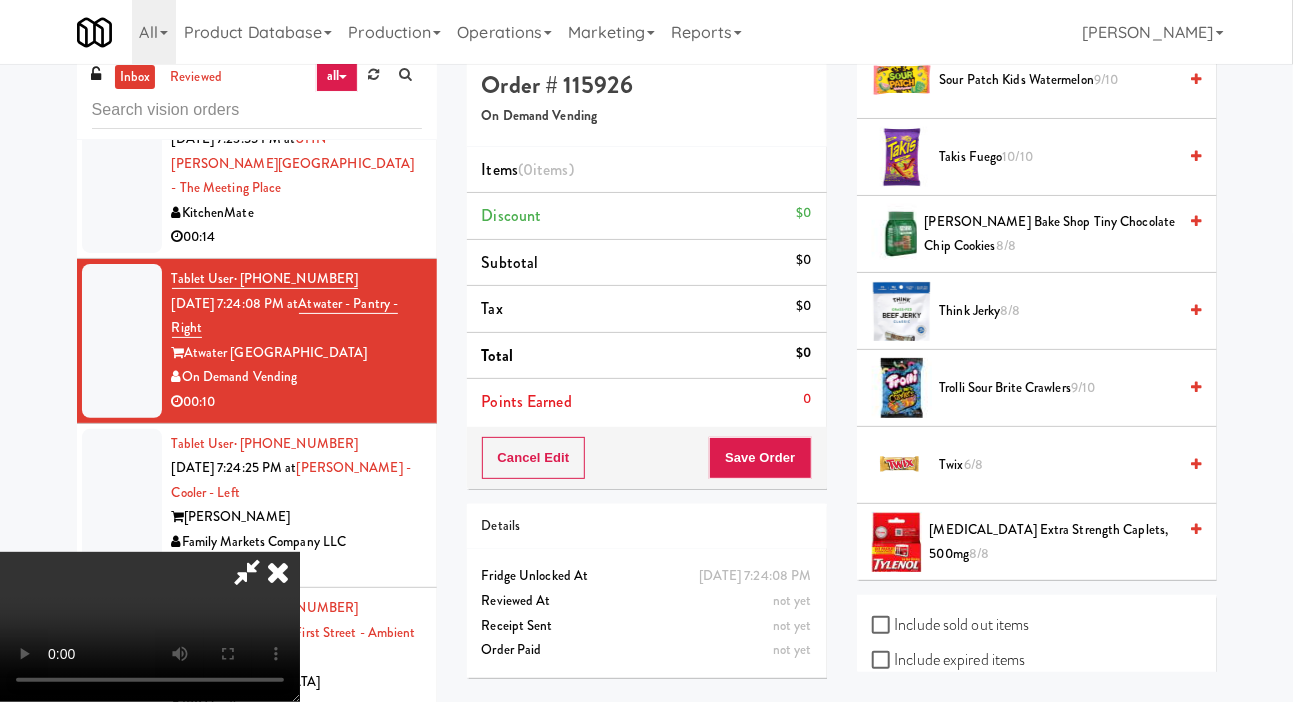 scroll, scrollTop: 2503, scrollLeft: 0, axis: vertical 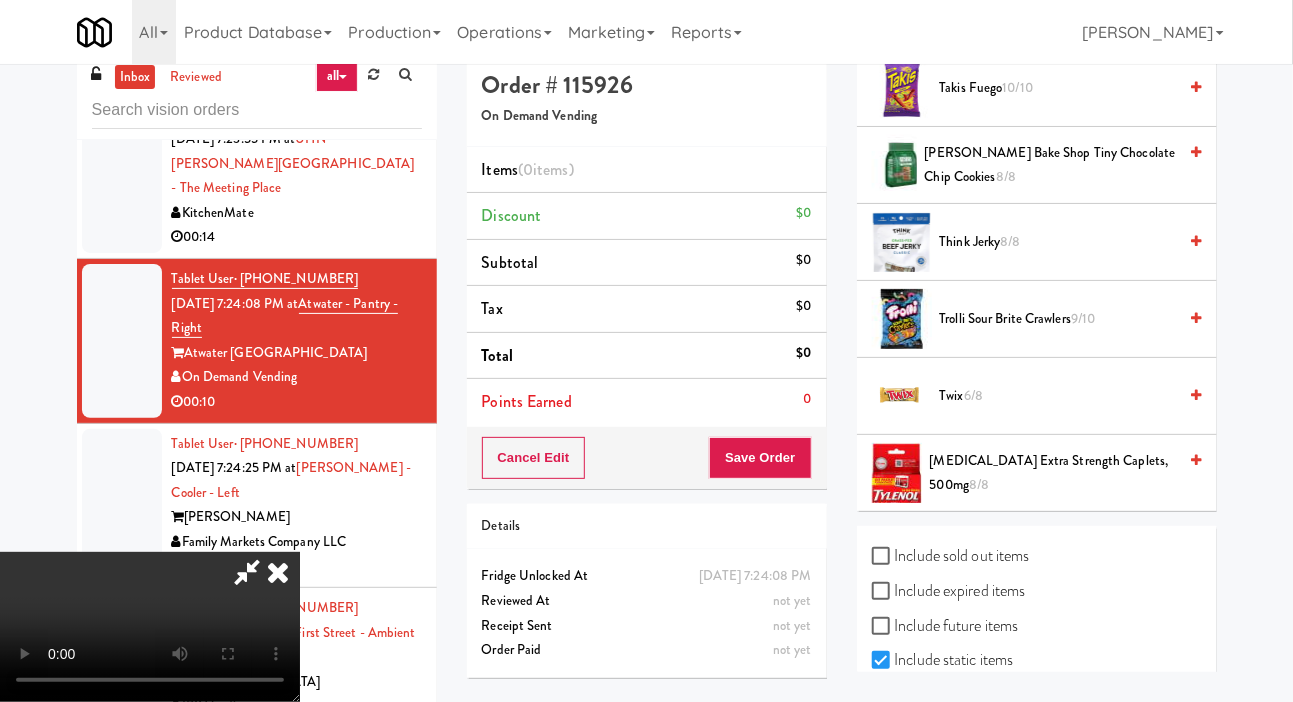 click on "Twix  6/8" at bounding box center [1058, 396] 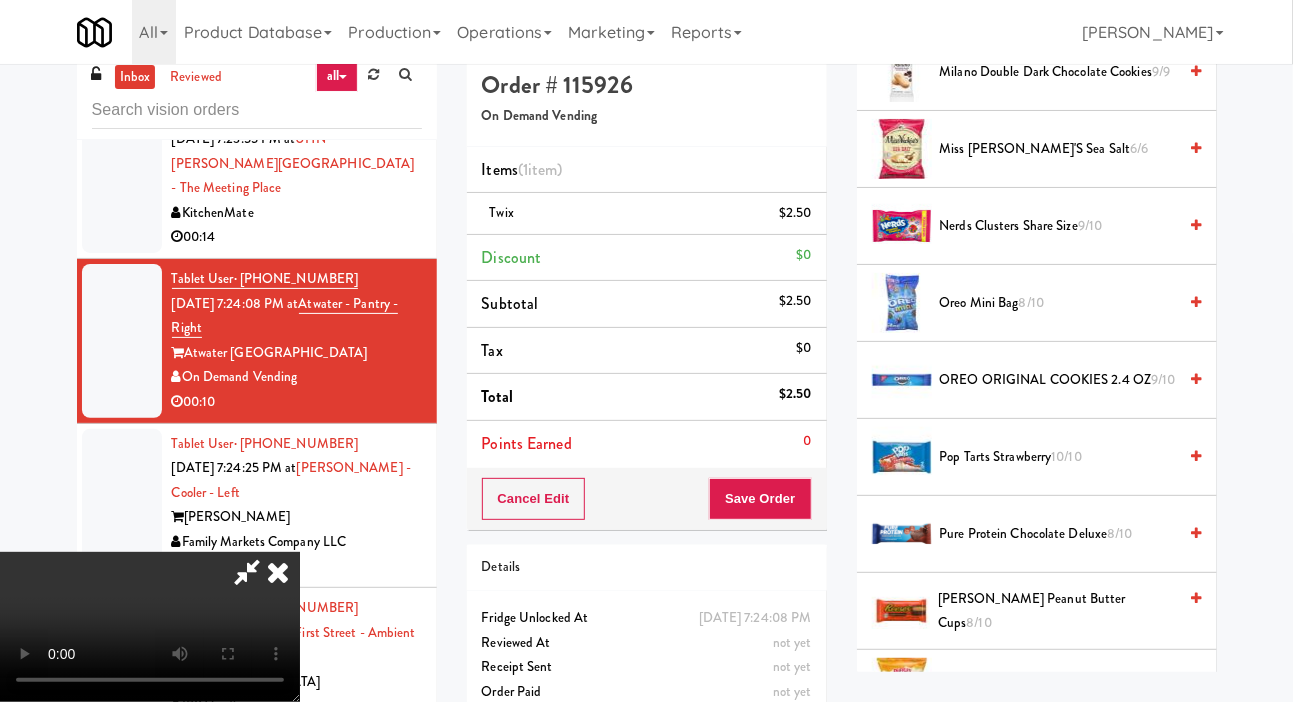 scroll, scrollTop: 1509, scrollLeft: 0, axis: vertical 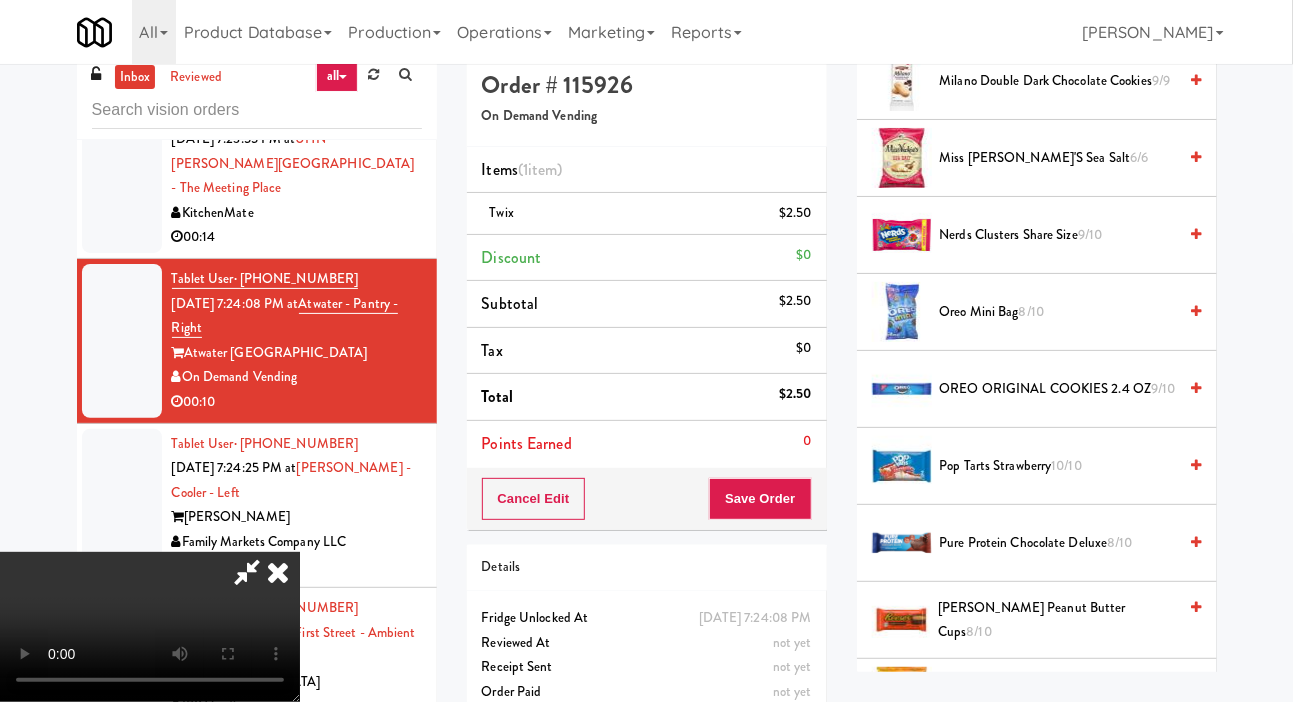 click on "Nerds Clusters Share Size  9/10" at bounding box center [1058, 235] 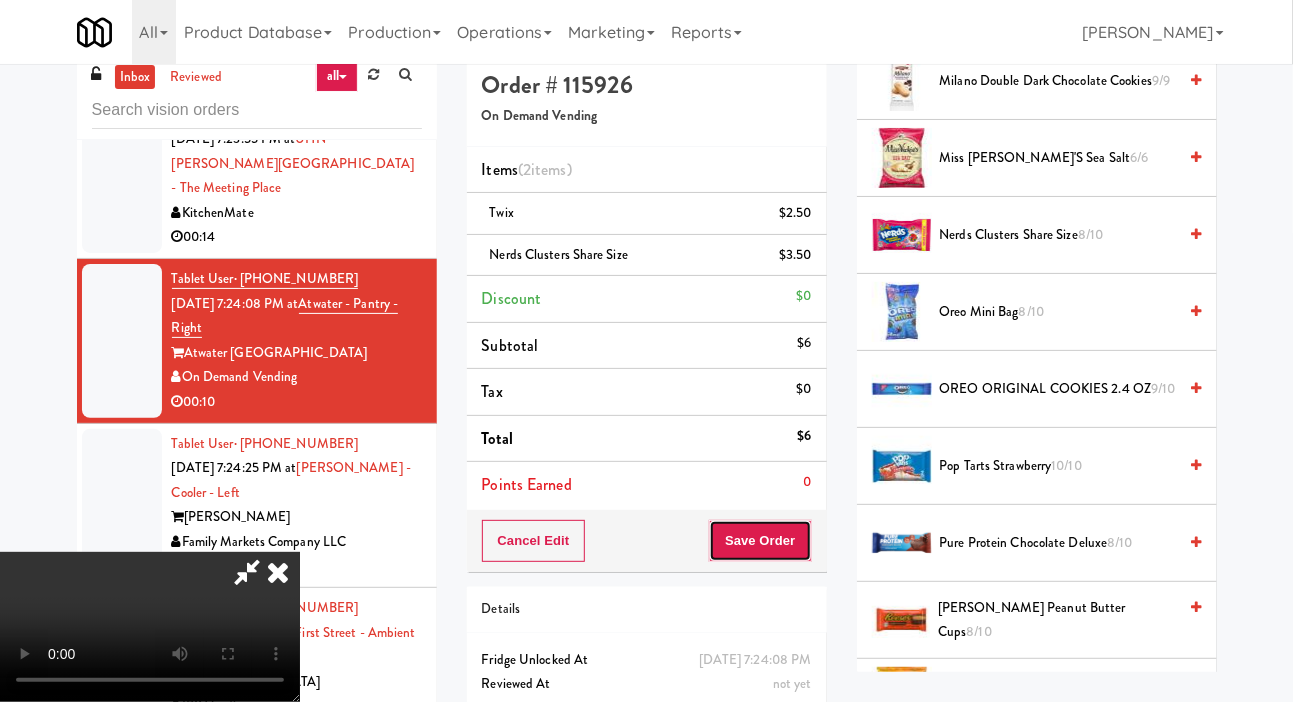 click on "Save Order" at bounding box center (760, 541) 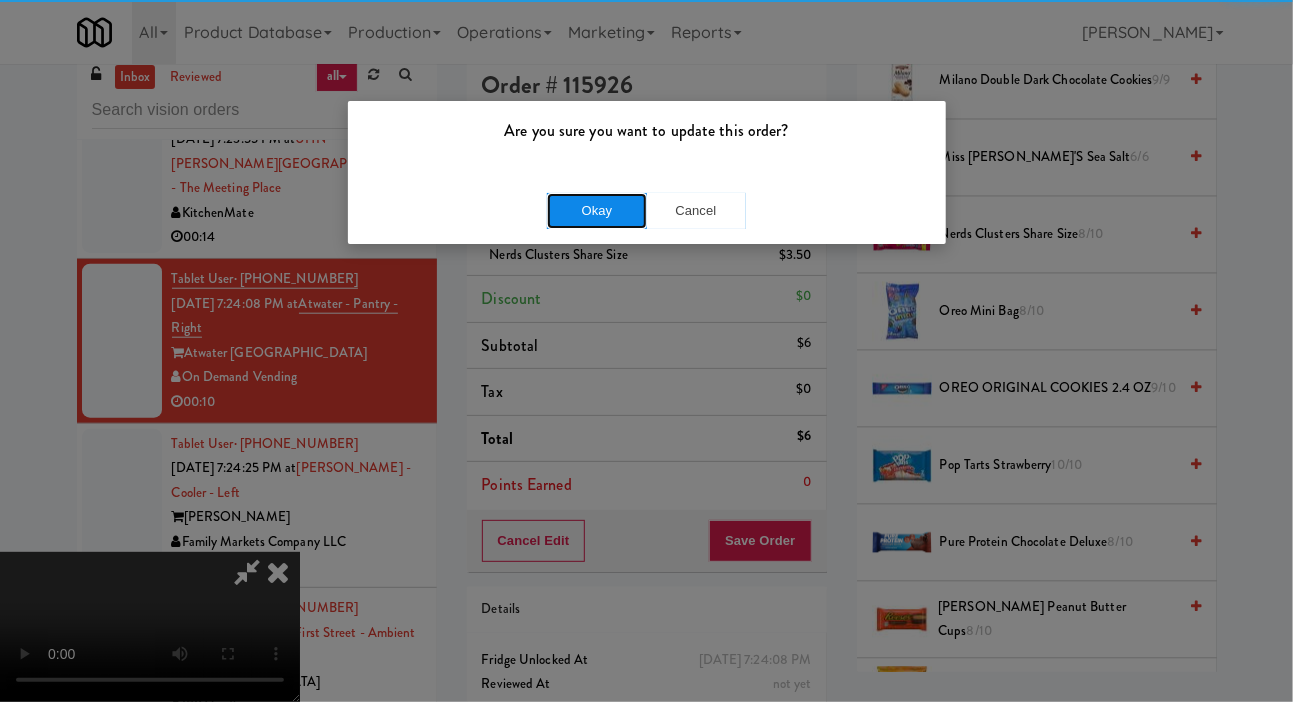 click on "Okay" at bounding box center [597, 211] 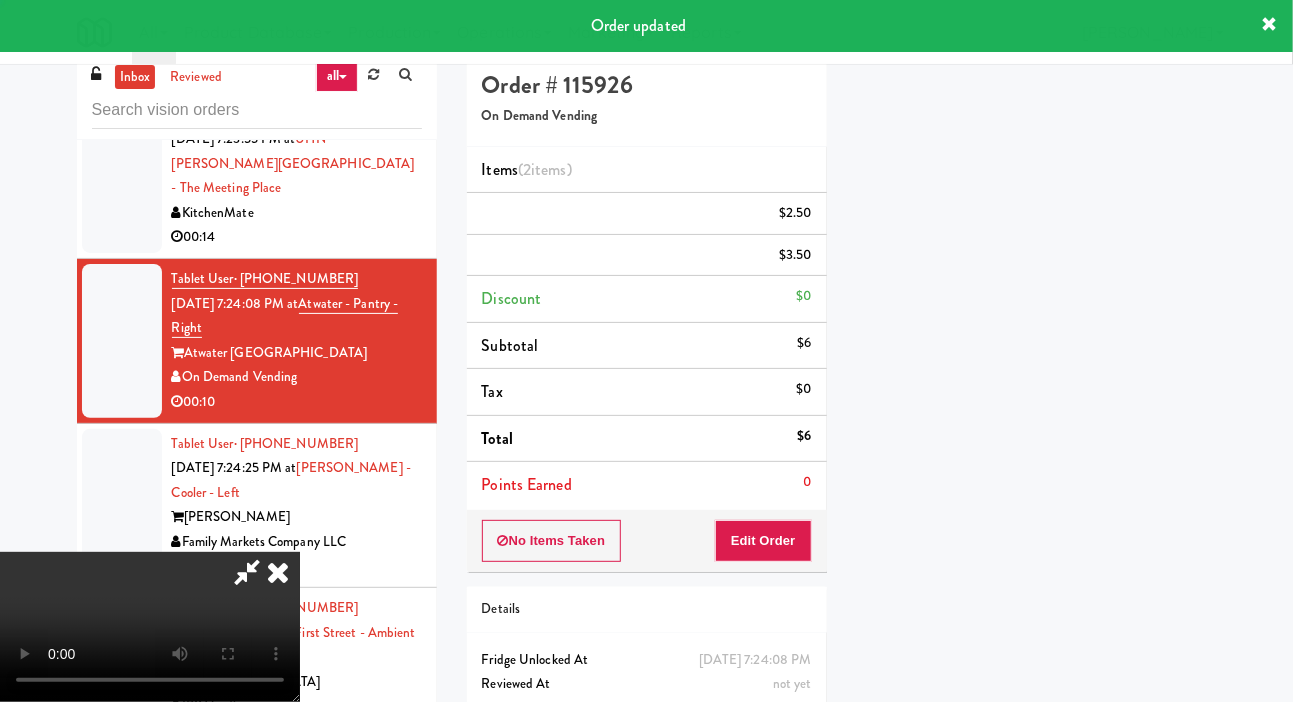 scroll, scrollTop: 116, scrollLeft: 0, axis: vertical 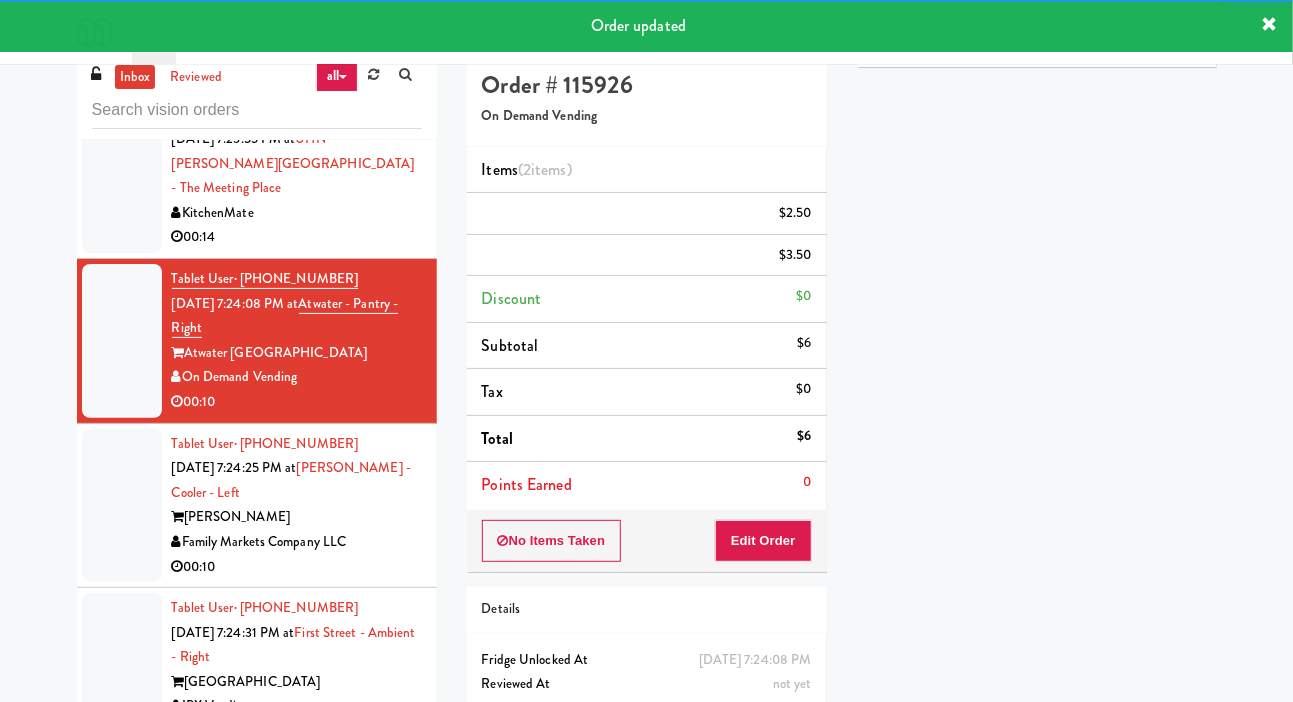 click at bounding box center [122, 176] 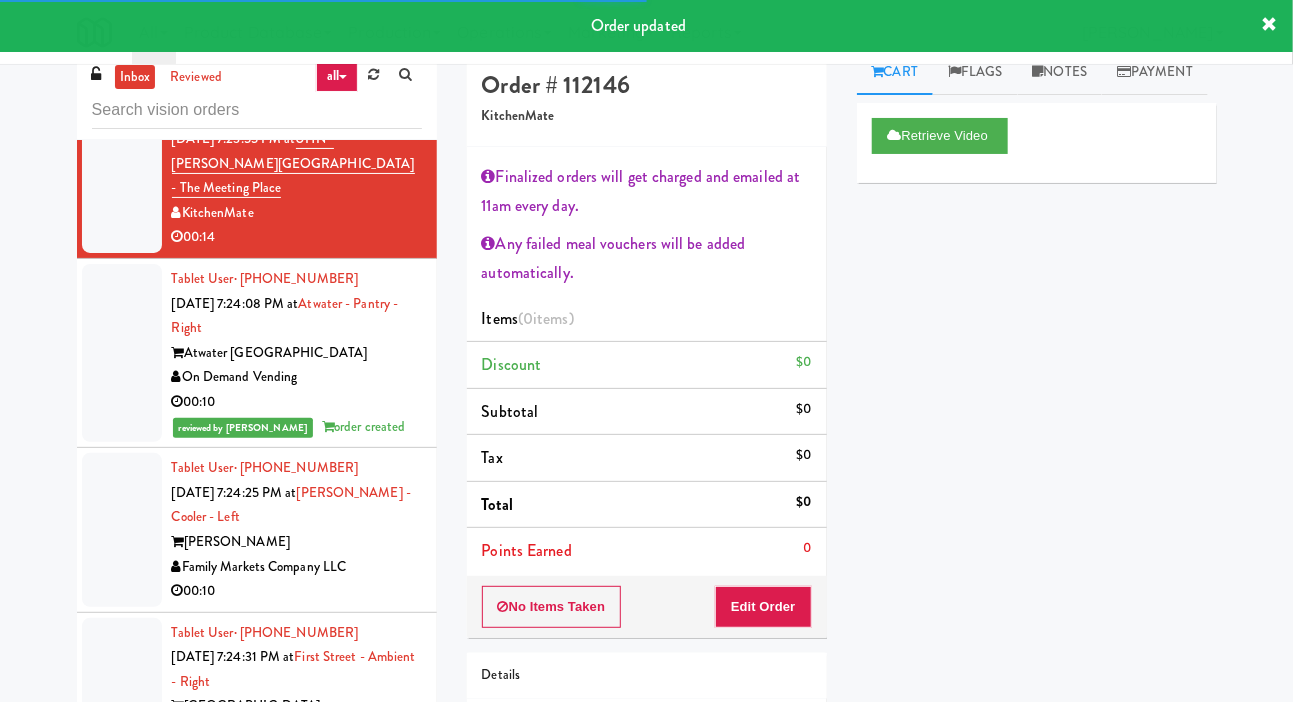click at bounding box center (122, 530) 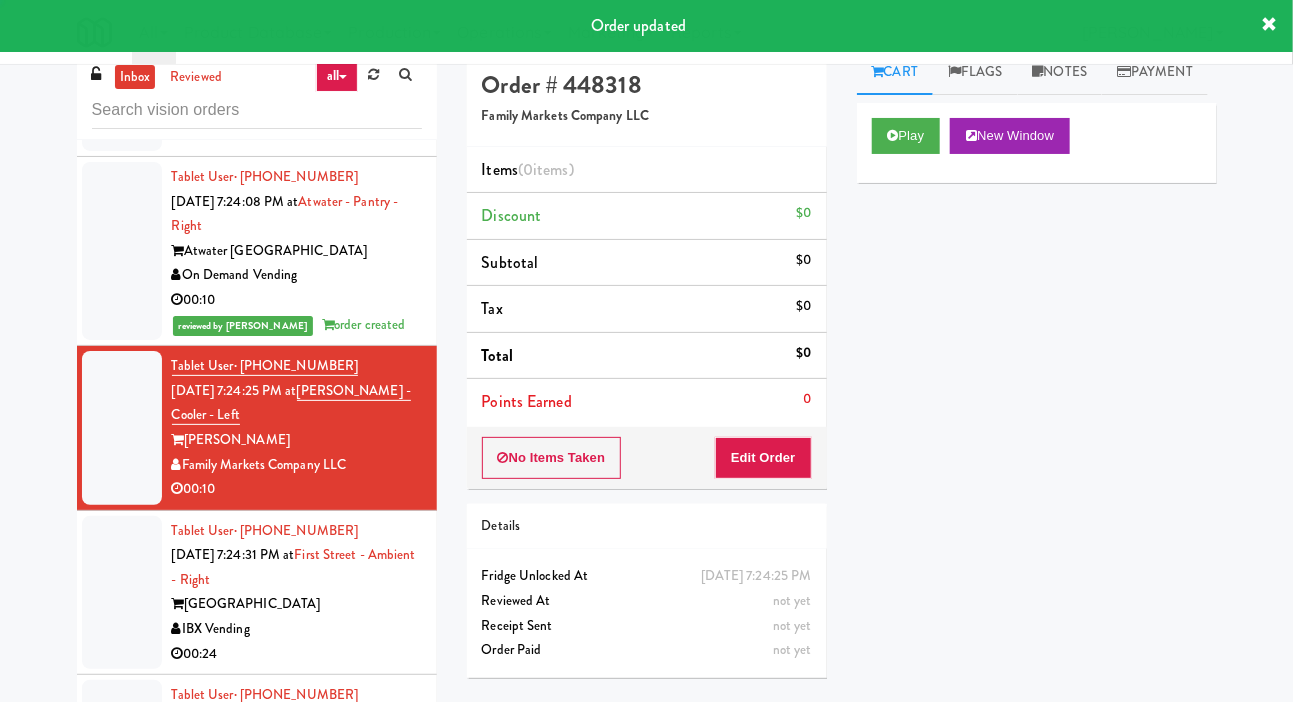 scroll, scrollTop: 859, scrollLeft: 0, axis: vertical 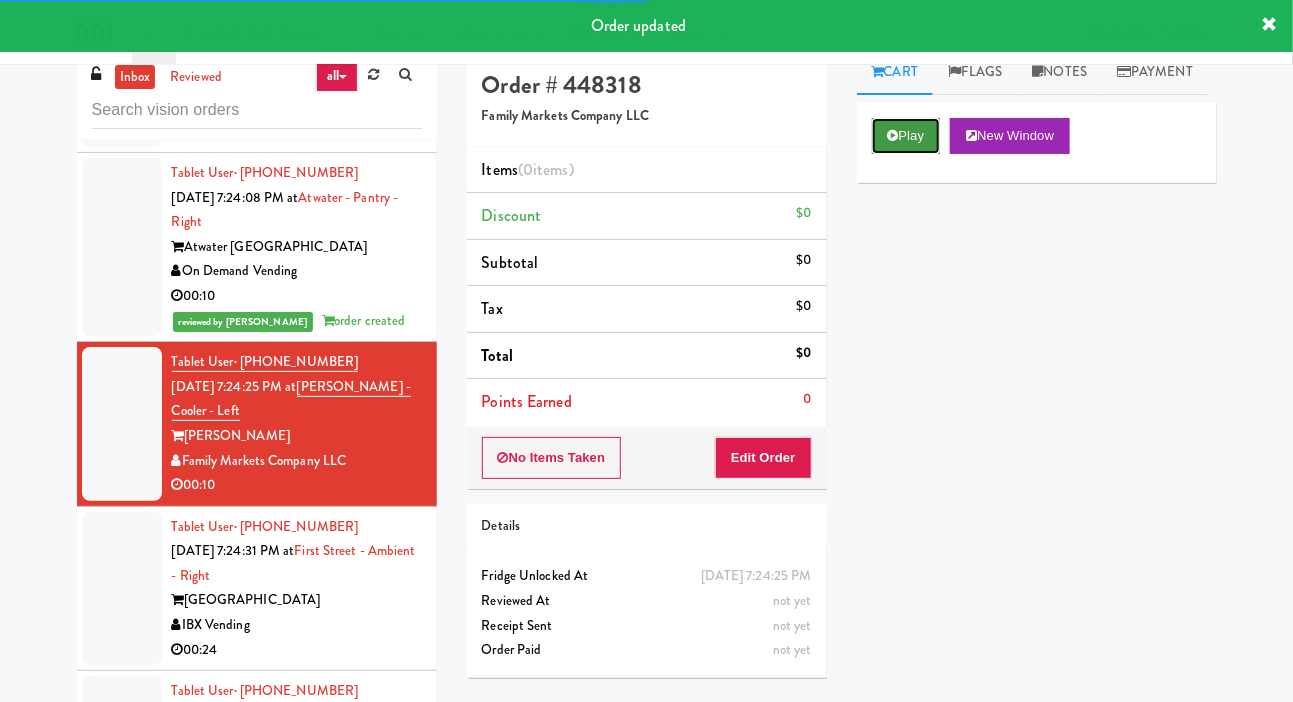 click on "Play" at bounding box center (906, 136) 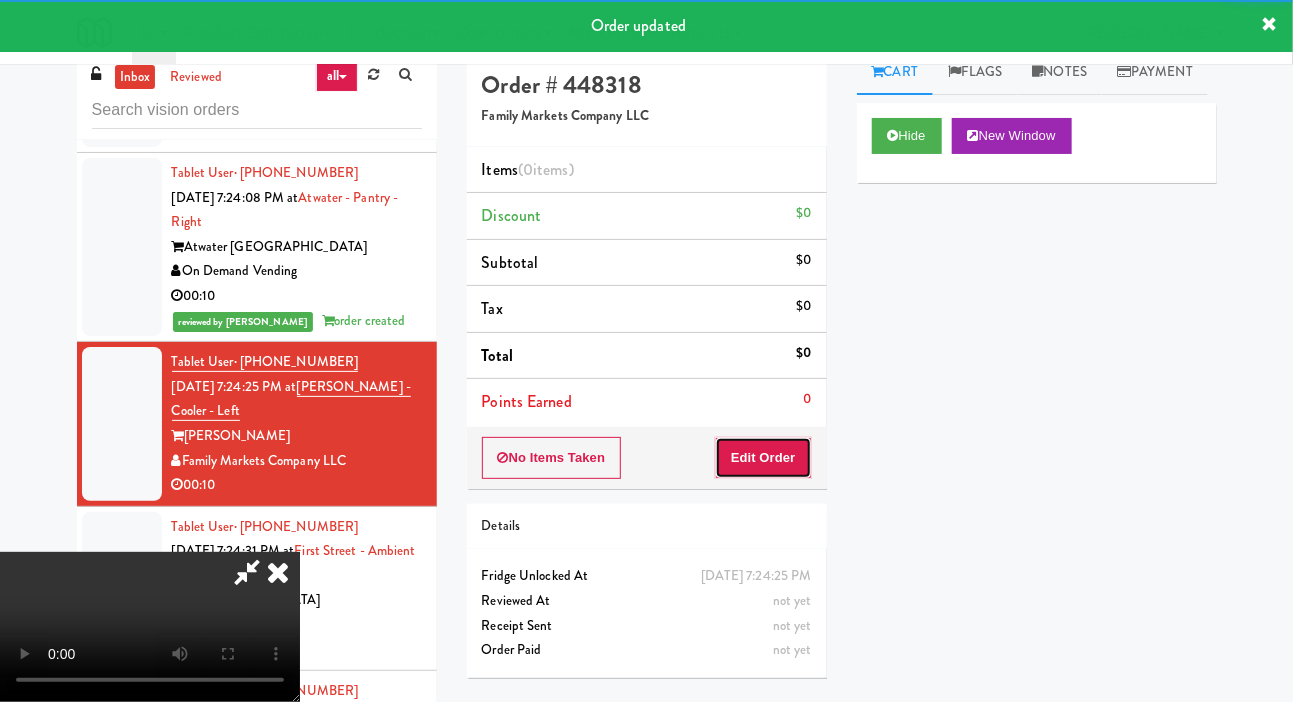 click on "Edit Order" at bounding box center [763, 458] 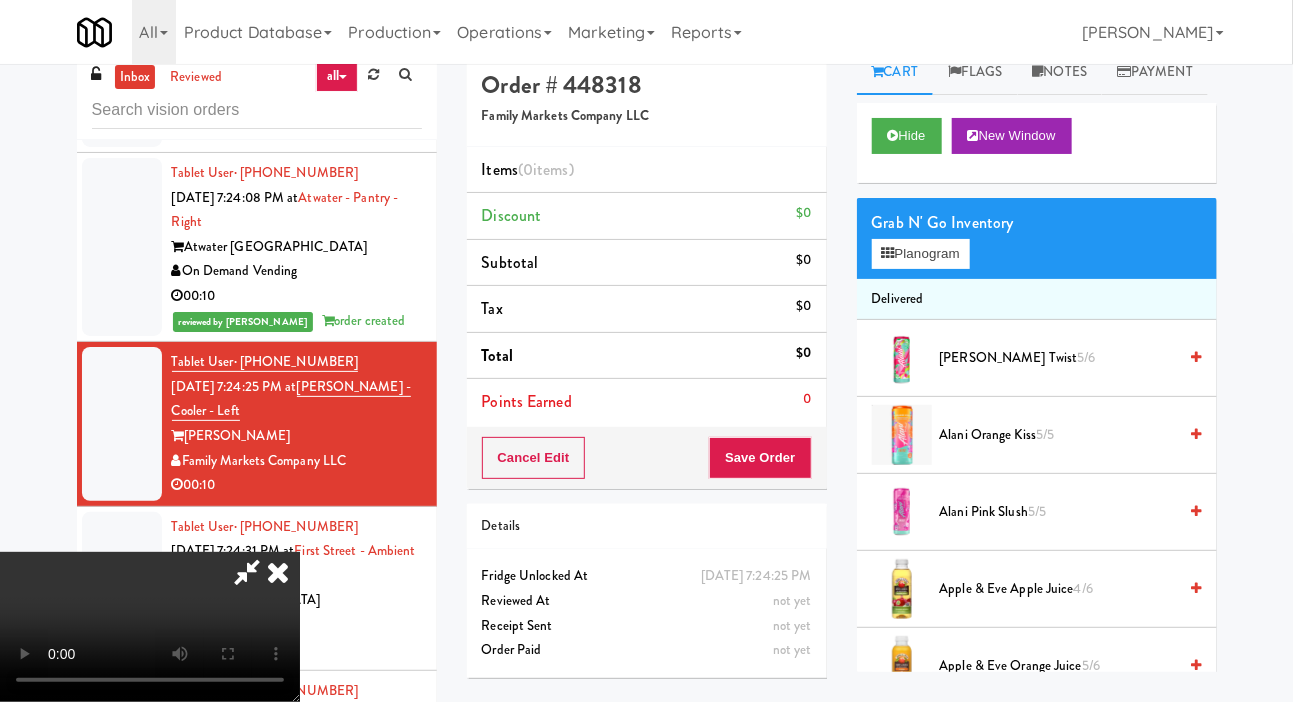 scroll, scrollTop: 73, scrollLeft: 0, axis: vertical 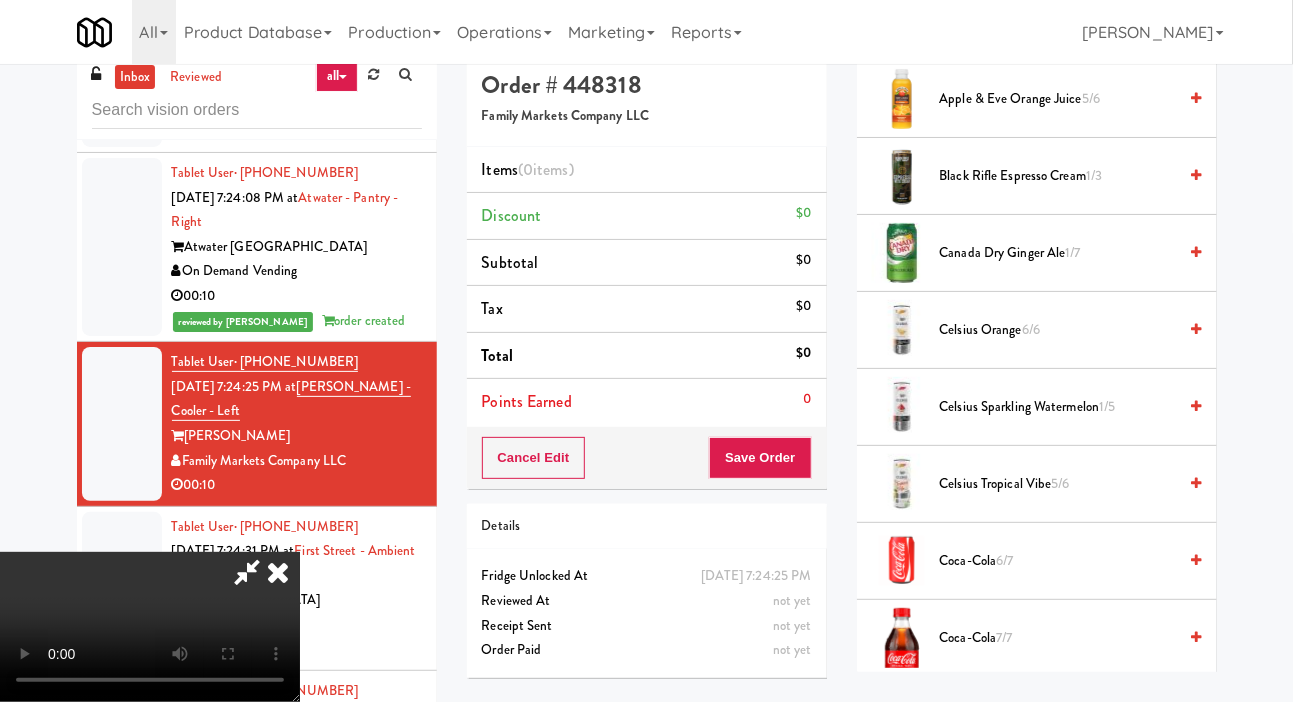 click on "Canada Dry Ginger Ale  1/7" at bounding box center [1058, 253] 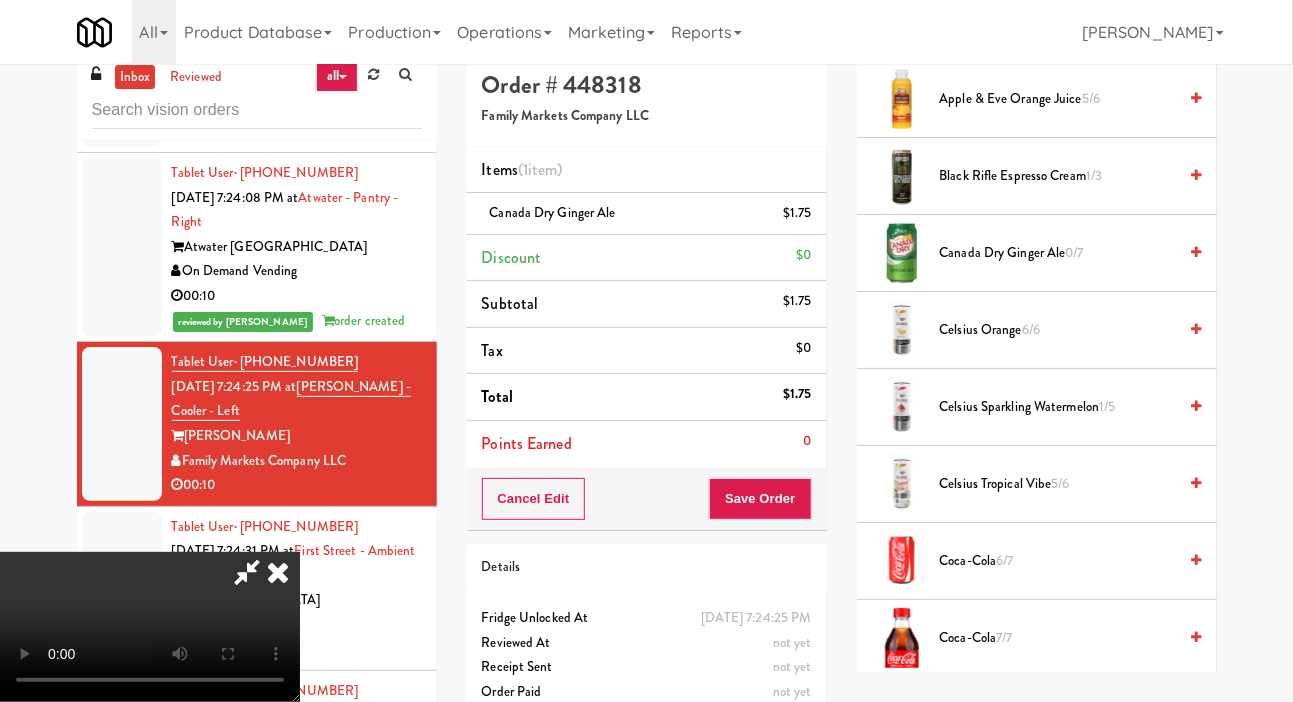 click on "Canada Dry Ginger Ale  0/7" at bounding box center (1058, 253) 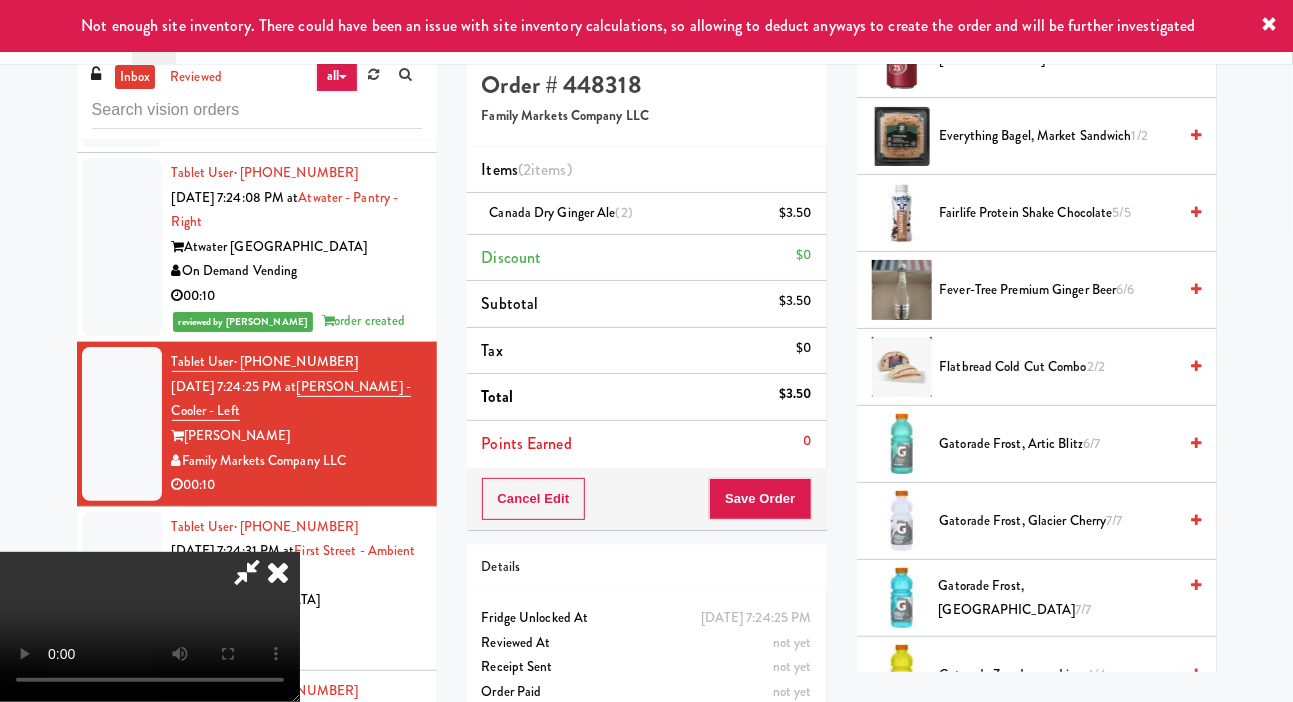 scroll, scrollTop: 1645, scrollLeft: 0, axis: vertical 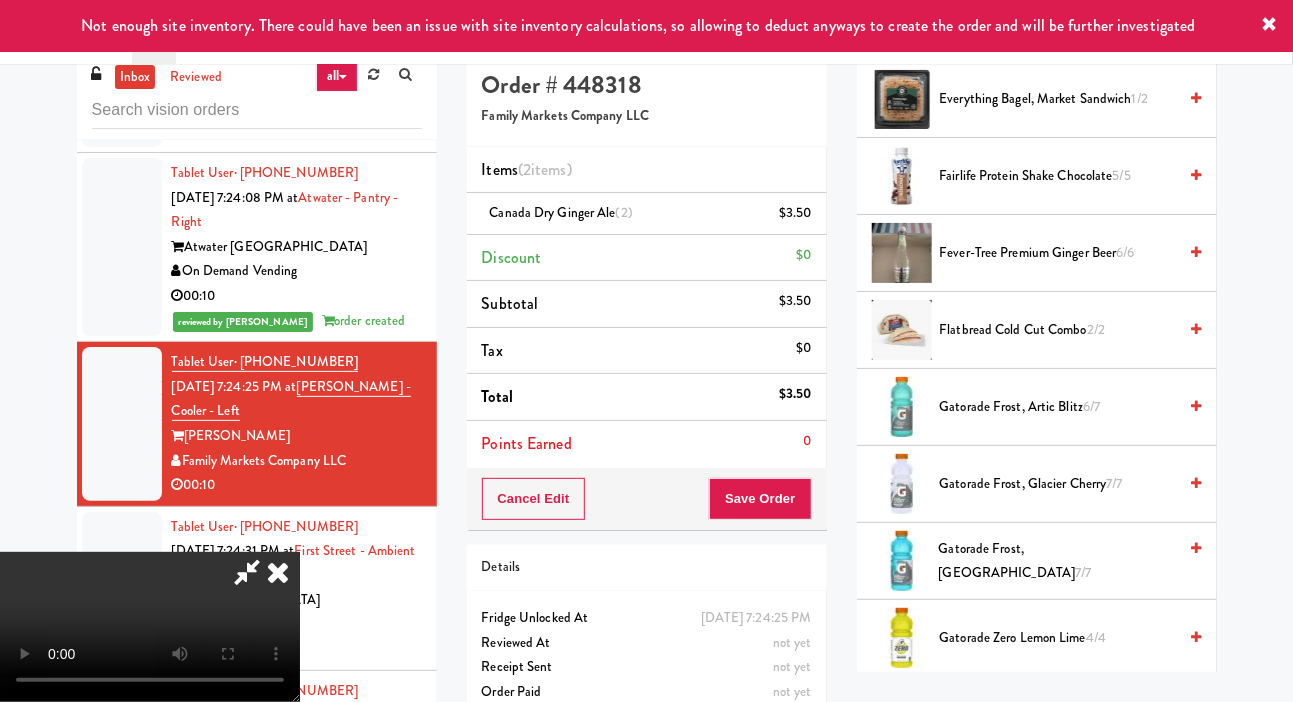click on "Gatorade Frost, Glacier Freeze  7/7" at bounding box center (1058, 561) 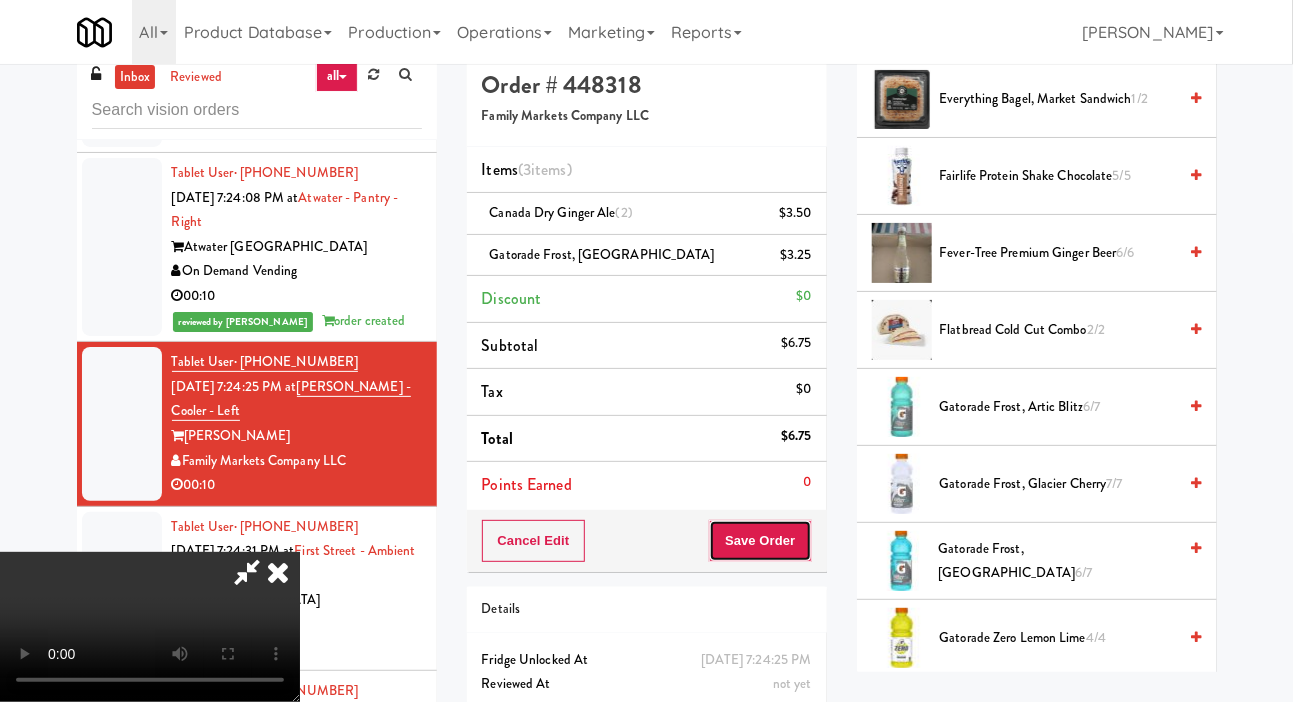 click on "Save Order" at bounding box center [760, 541] 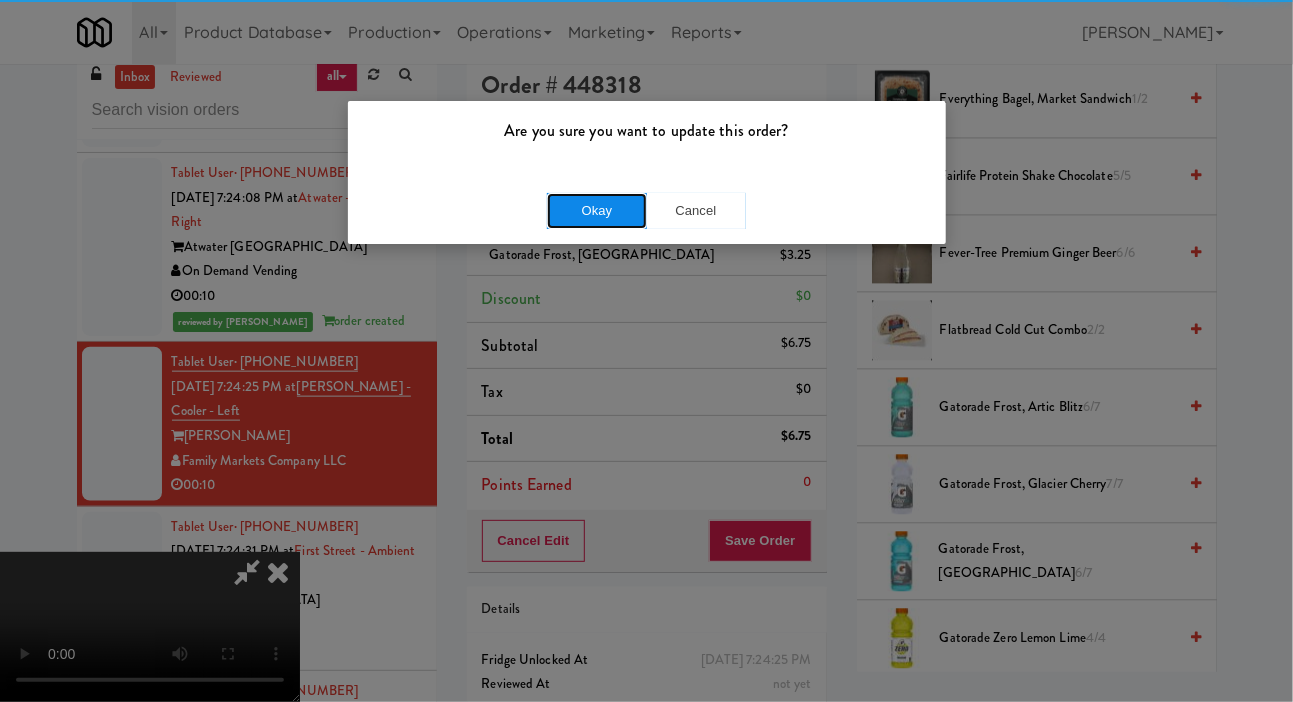 click on "Okay" at bounding box center [597, 211] 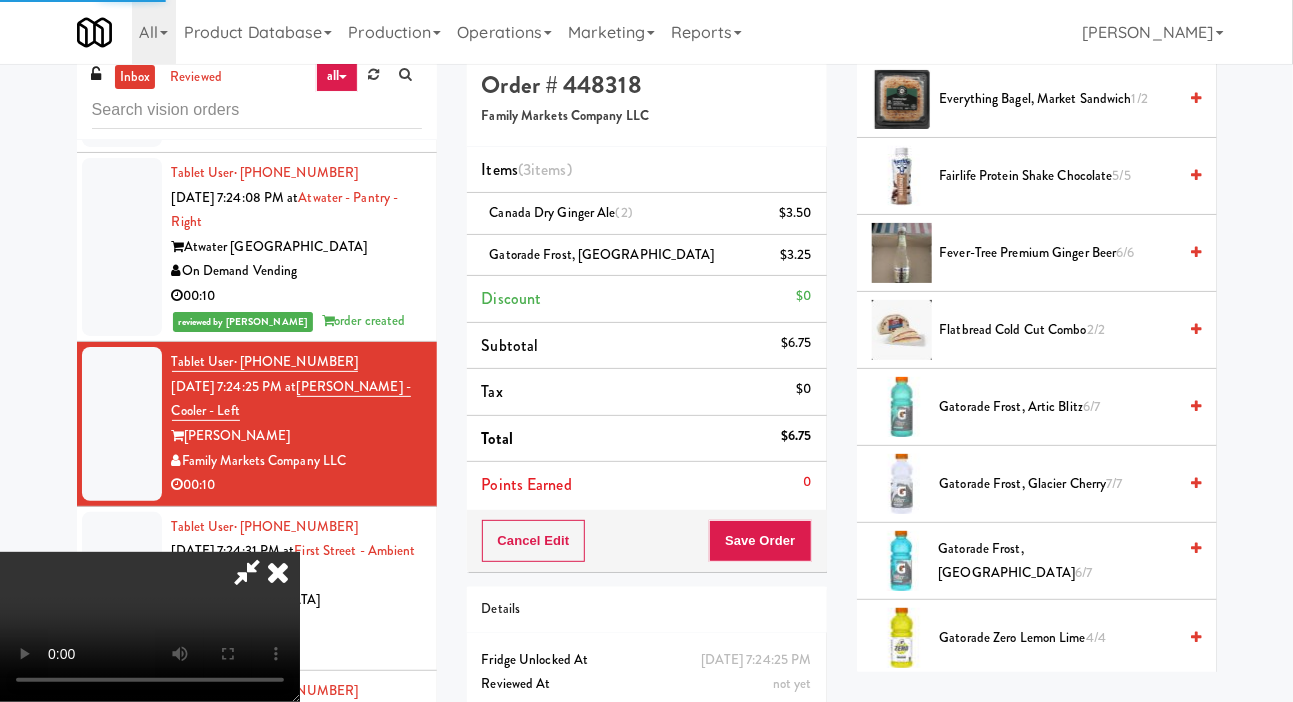 scroll, scrollTop: 116, scrollLeft: 0, axis: vertical 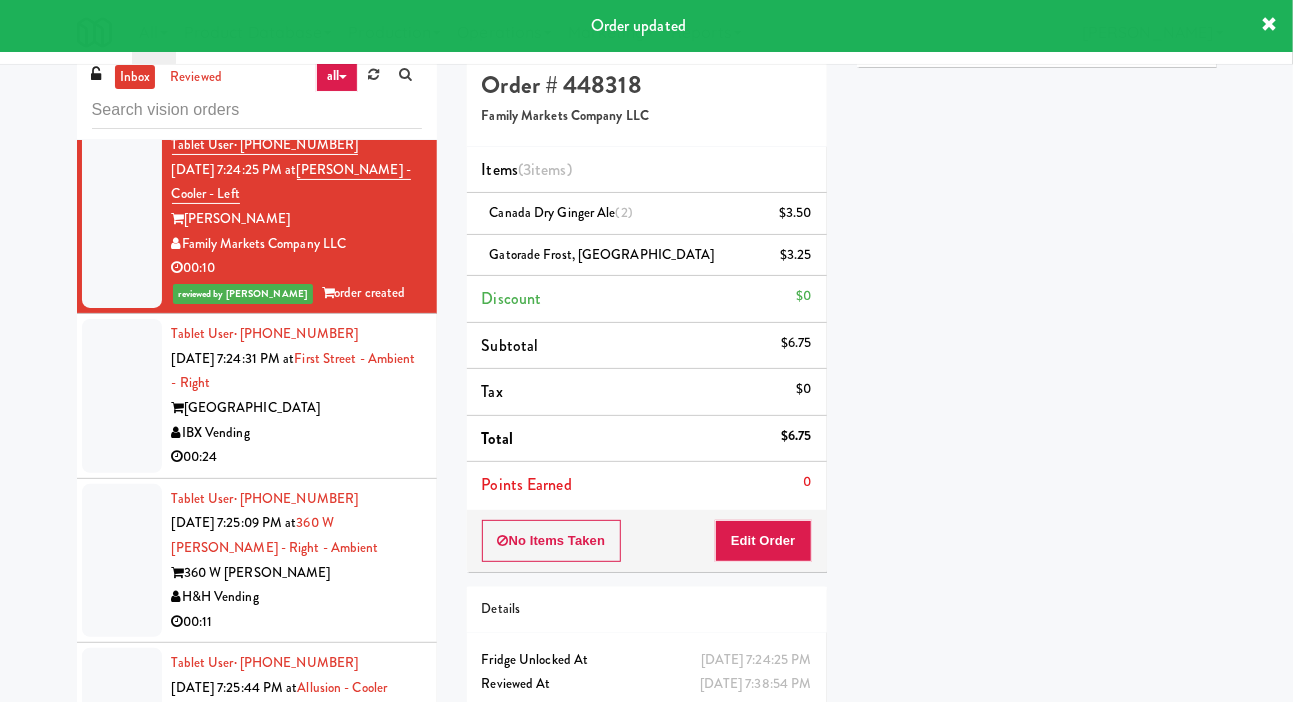 click at bounding box center [122, 396] 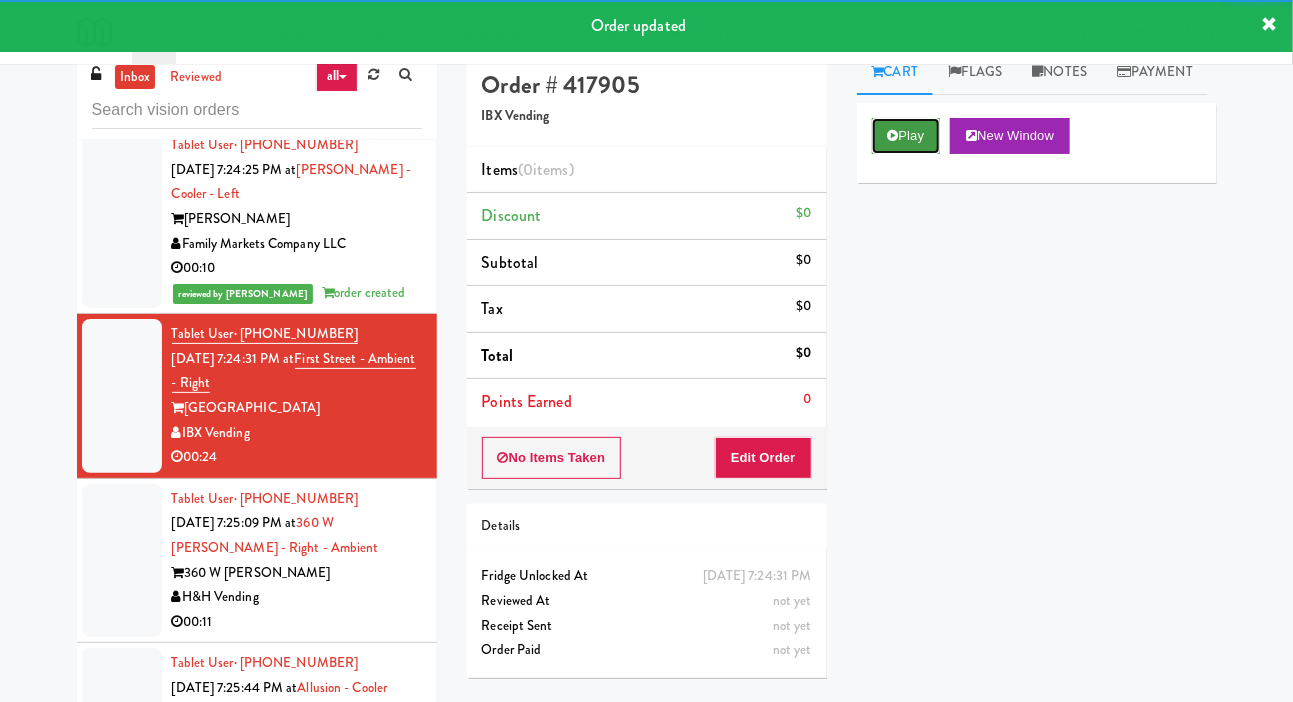 click on "Play" at bounding box center [906, 136] 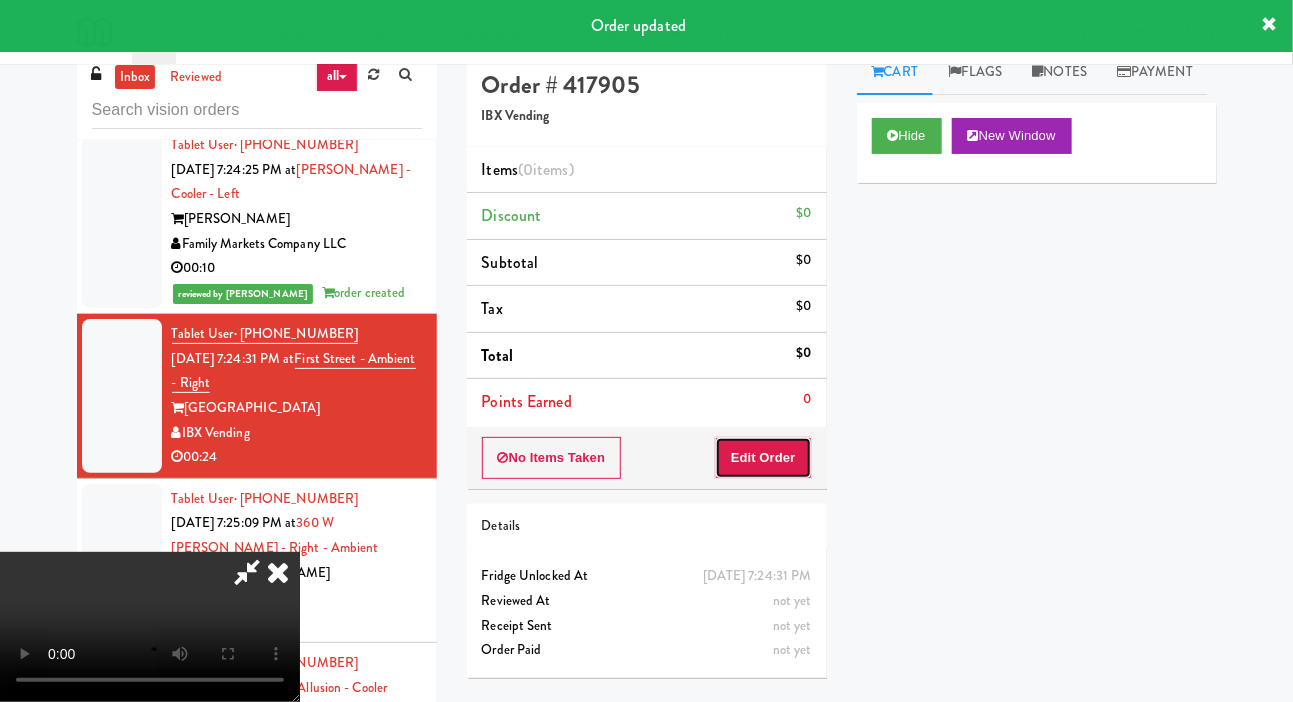 click on "Edit Order" at bounding box center (763, 458) 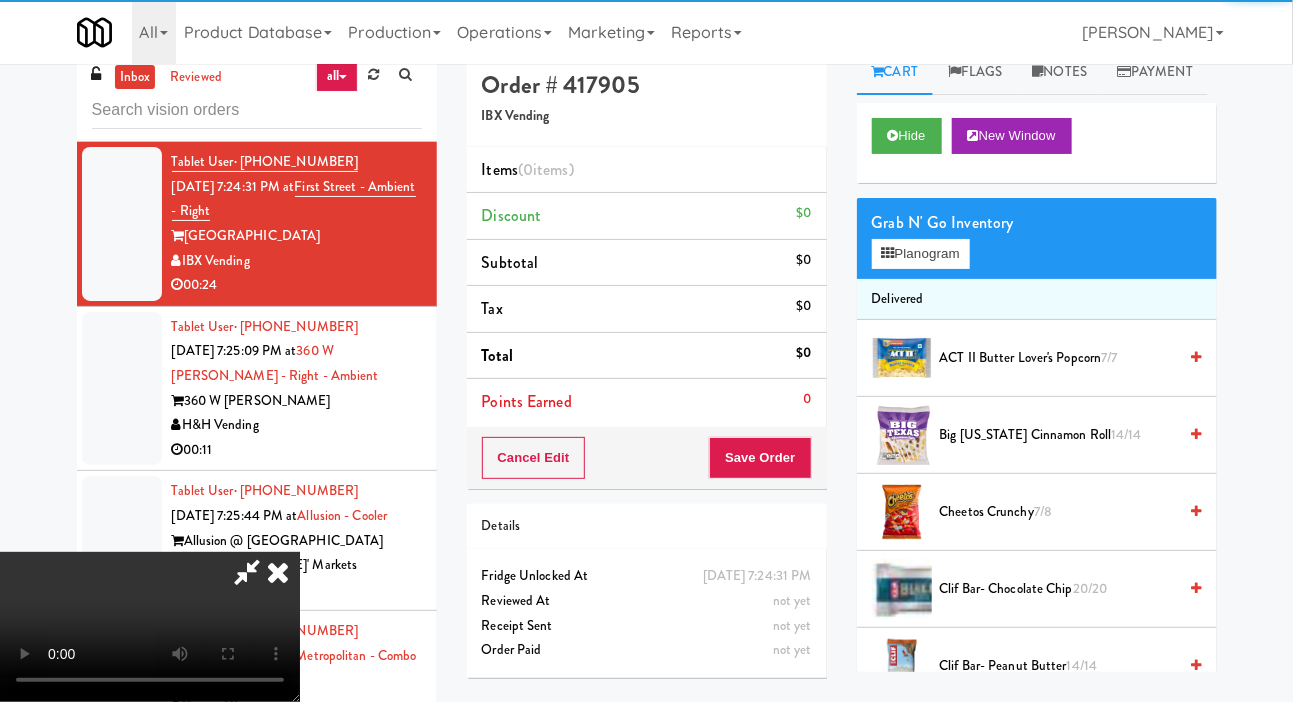 scroll, scrollTop: 1257, scrollLeft: 0, axis: vertical 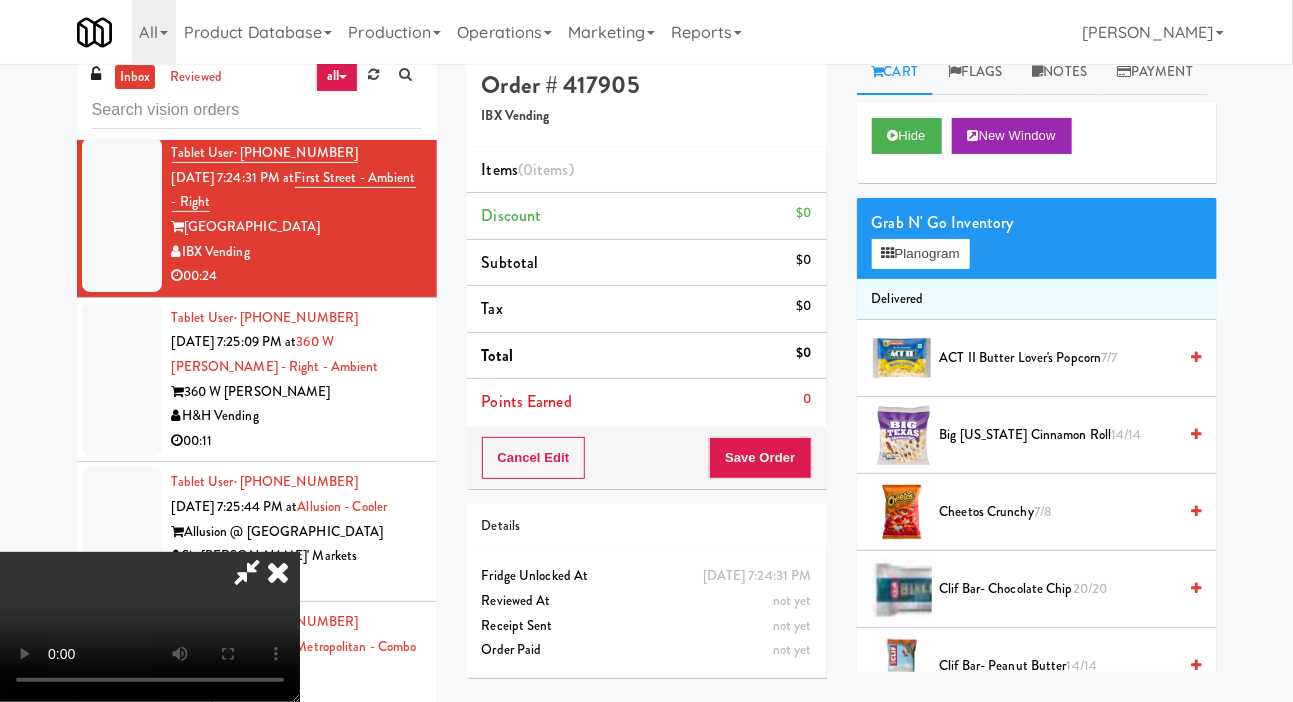 type 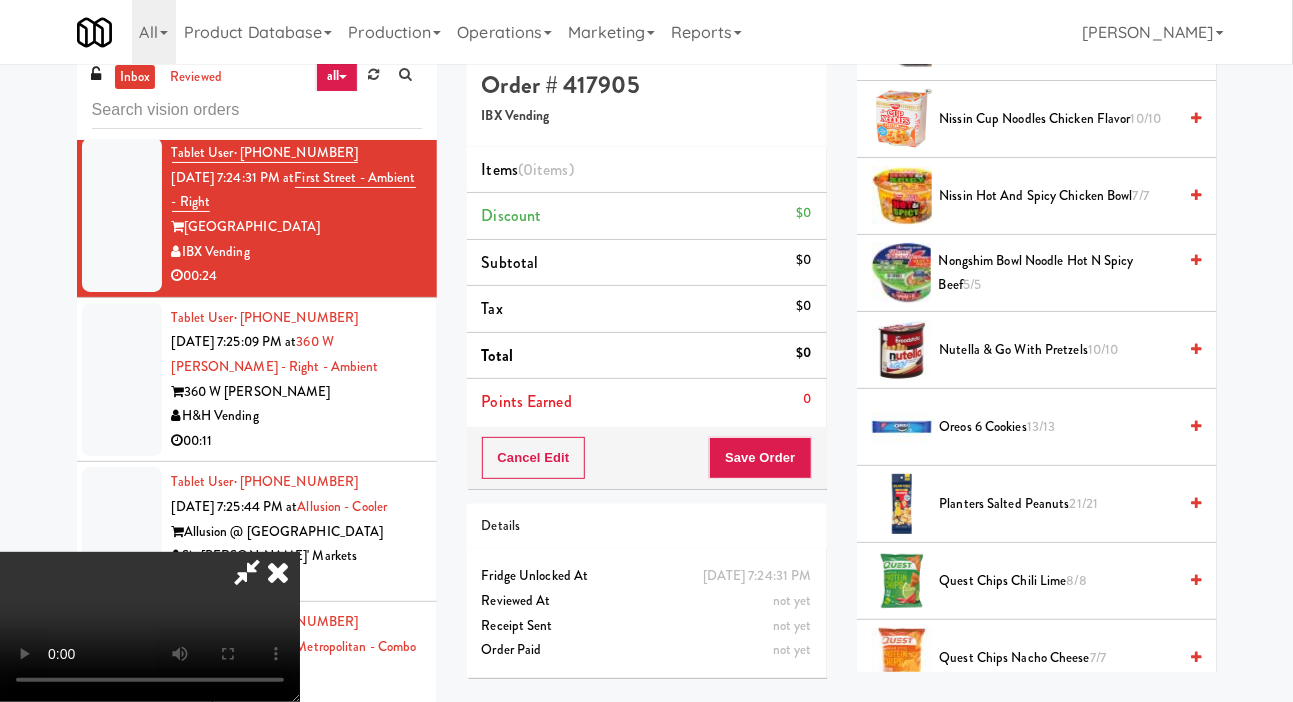 scroll, scrollTop: 1547, scrollLeft: 0, axis: vertical 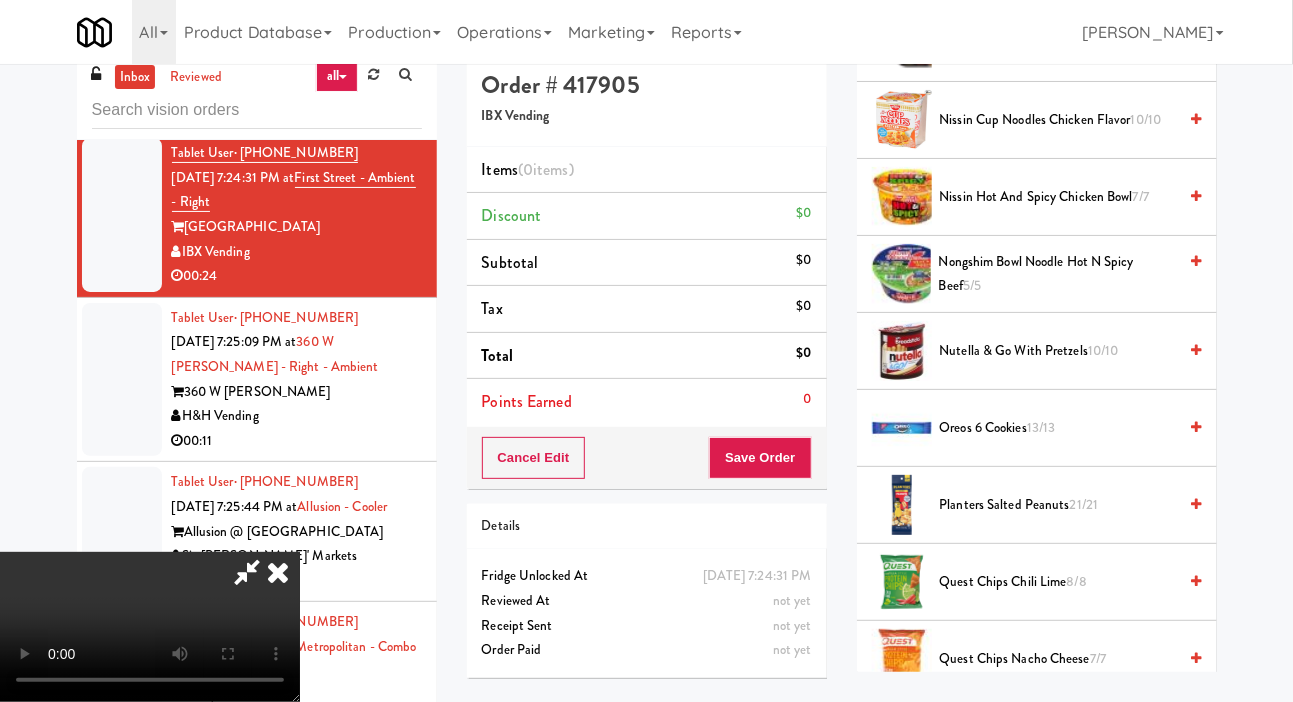 click on "Nutella & Go with pretzels  10/10" at bounding box center [1058, 351] 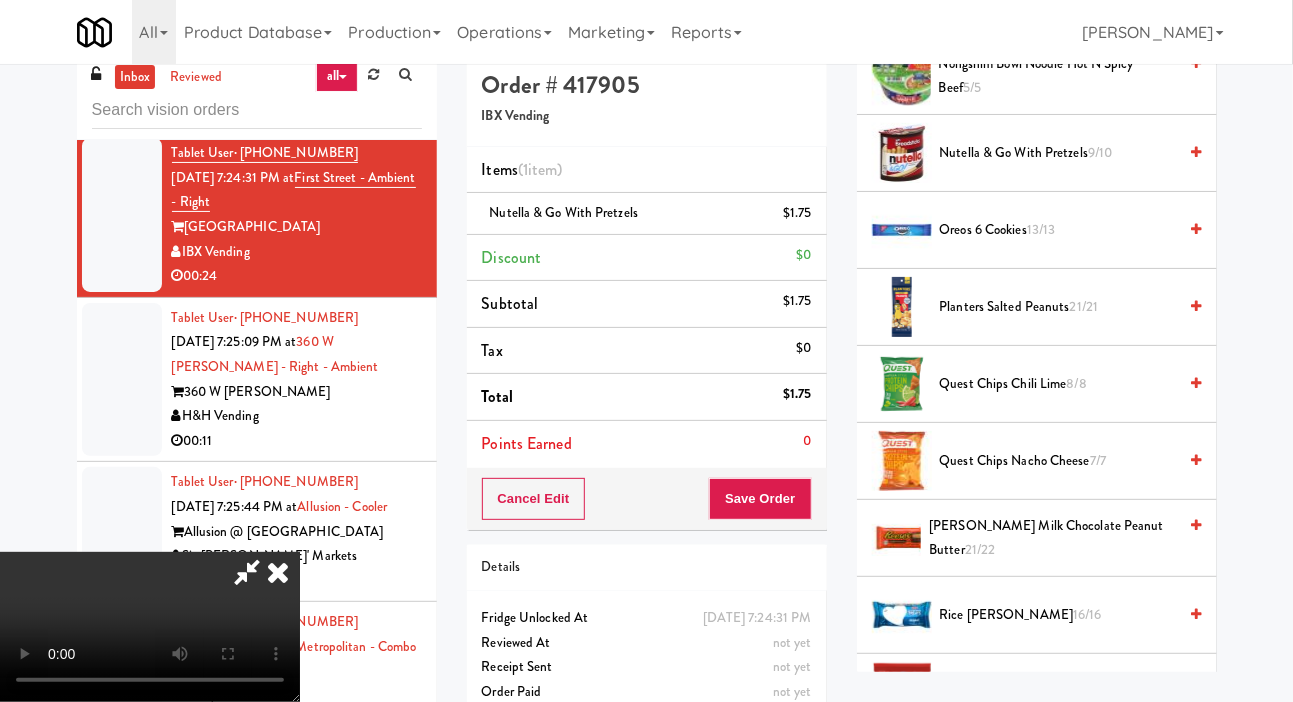 scroll, scrollTop: 2273, scrollLeft: 0, axis: vertical 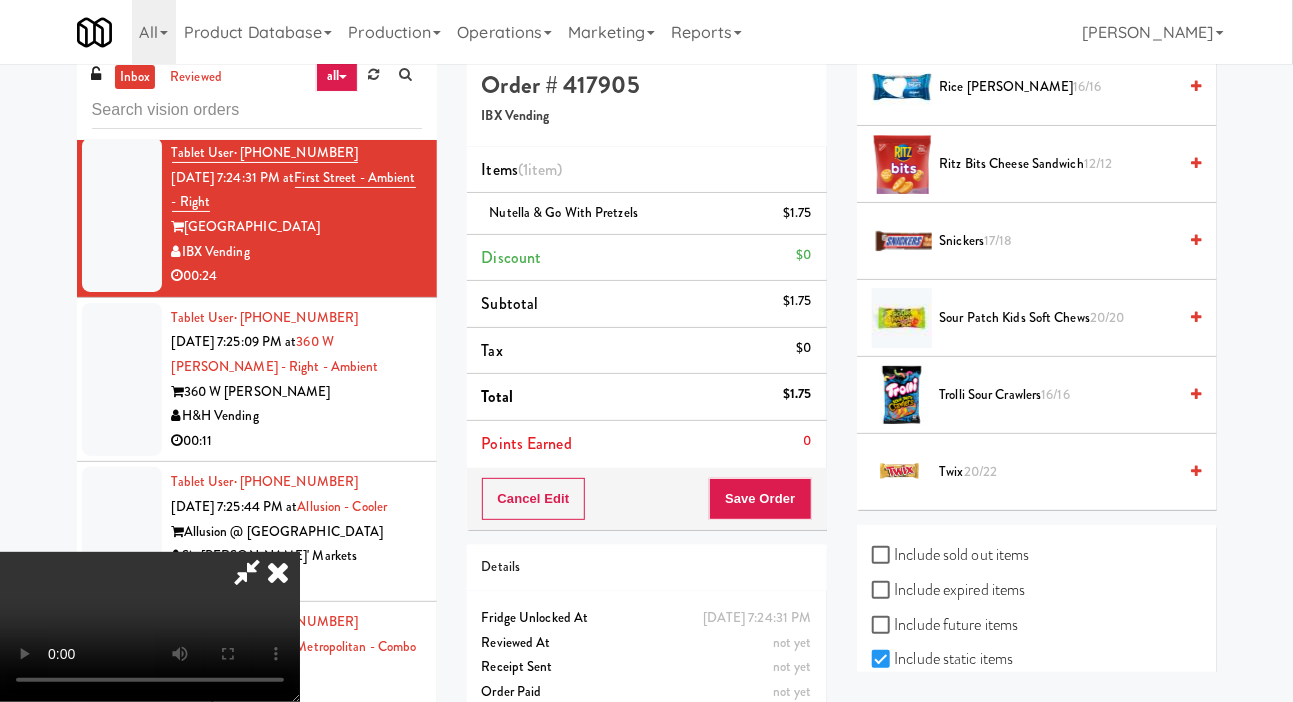 click on "Trolli Sour Crawlers  16/16" at bounding box center [1058, 395] 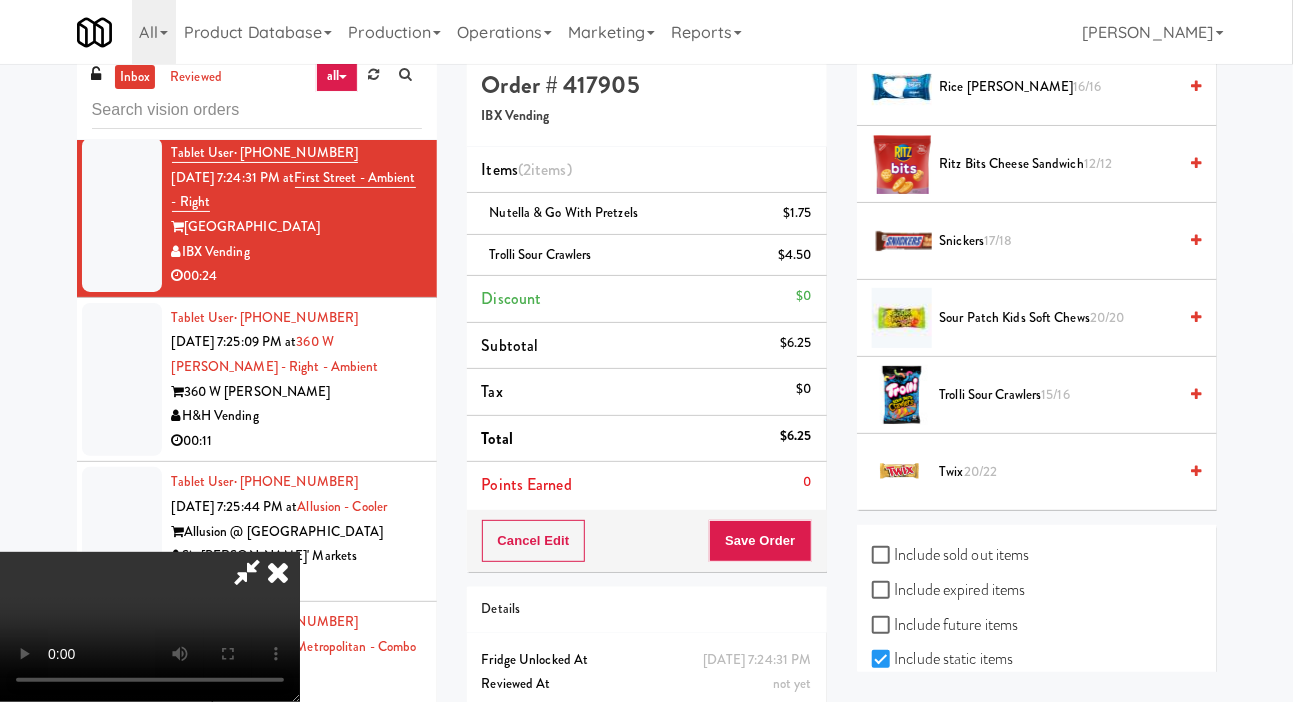 click on "Trolli Sour Crawlers  15/16" at bounding box center (1058, 395) 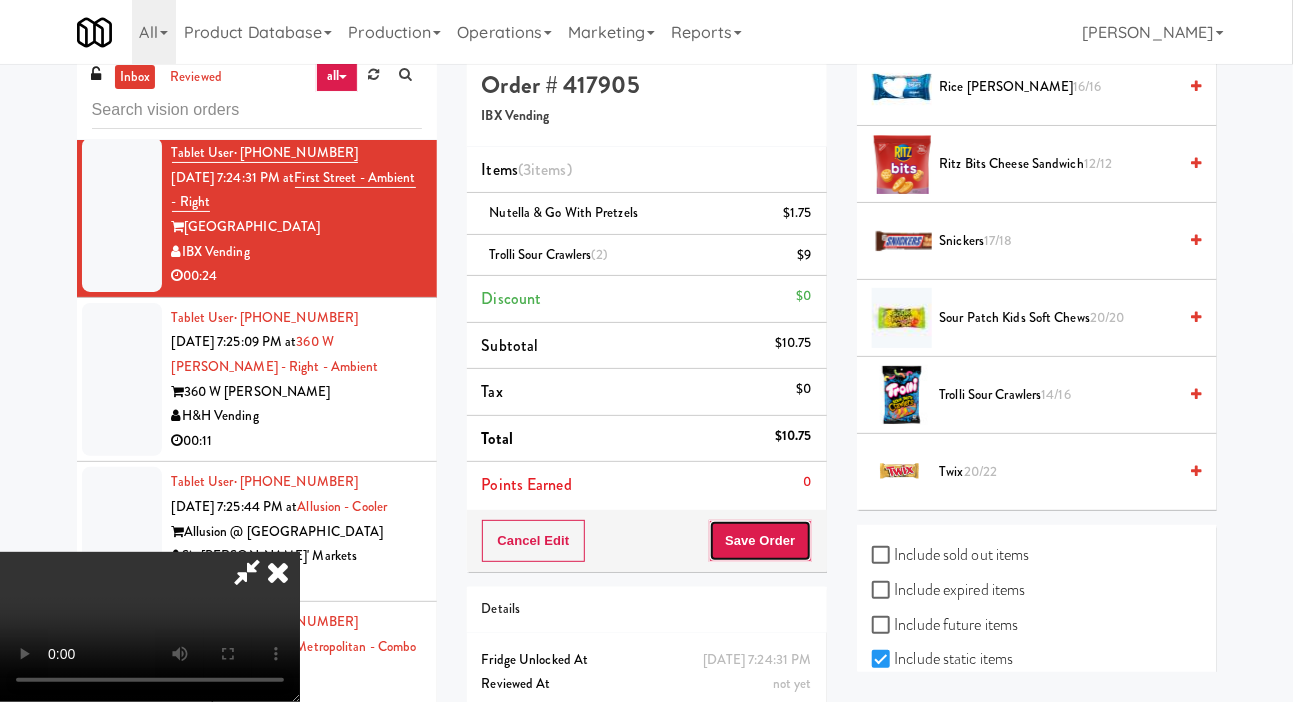 click on "Save Order" at bounding box center [760, 541] 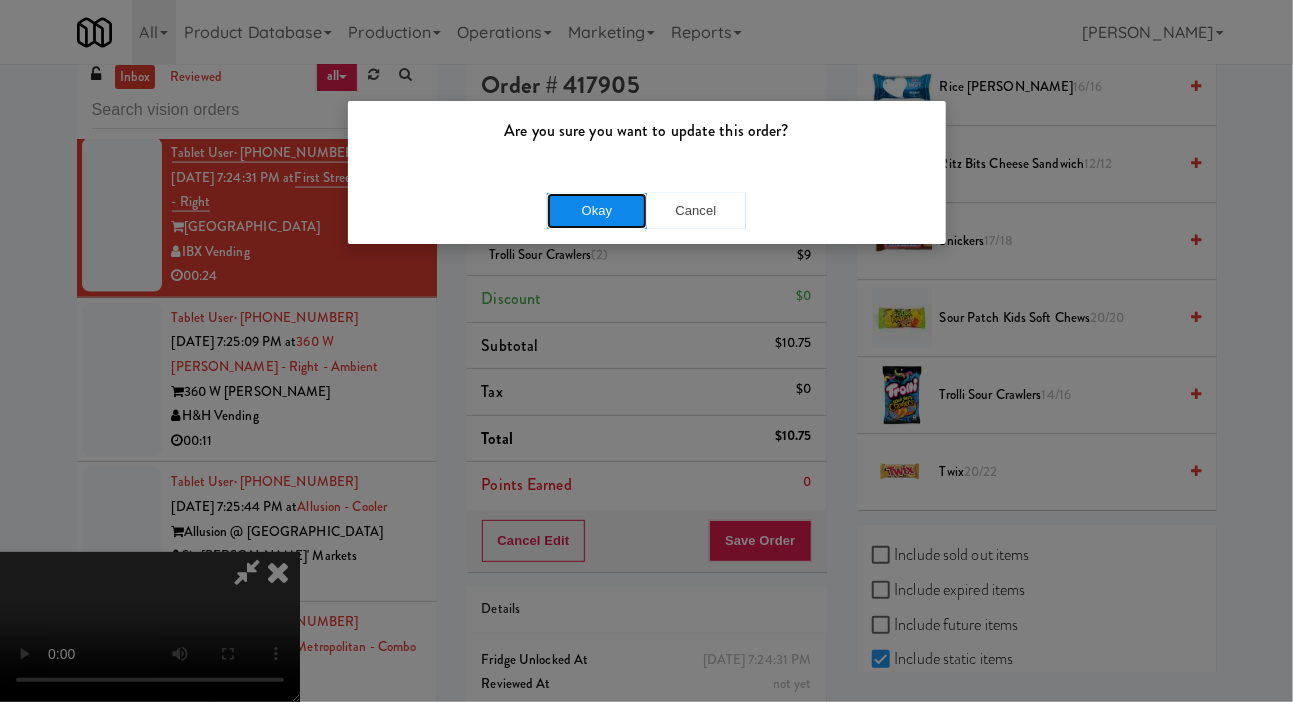 click on "Okay" at bounding box center (597, 211) 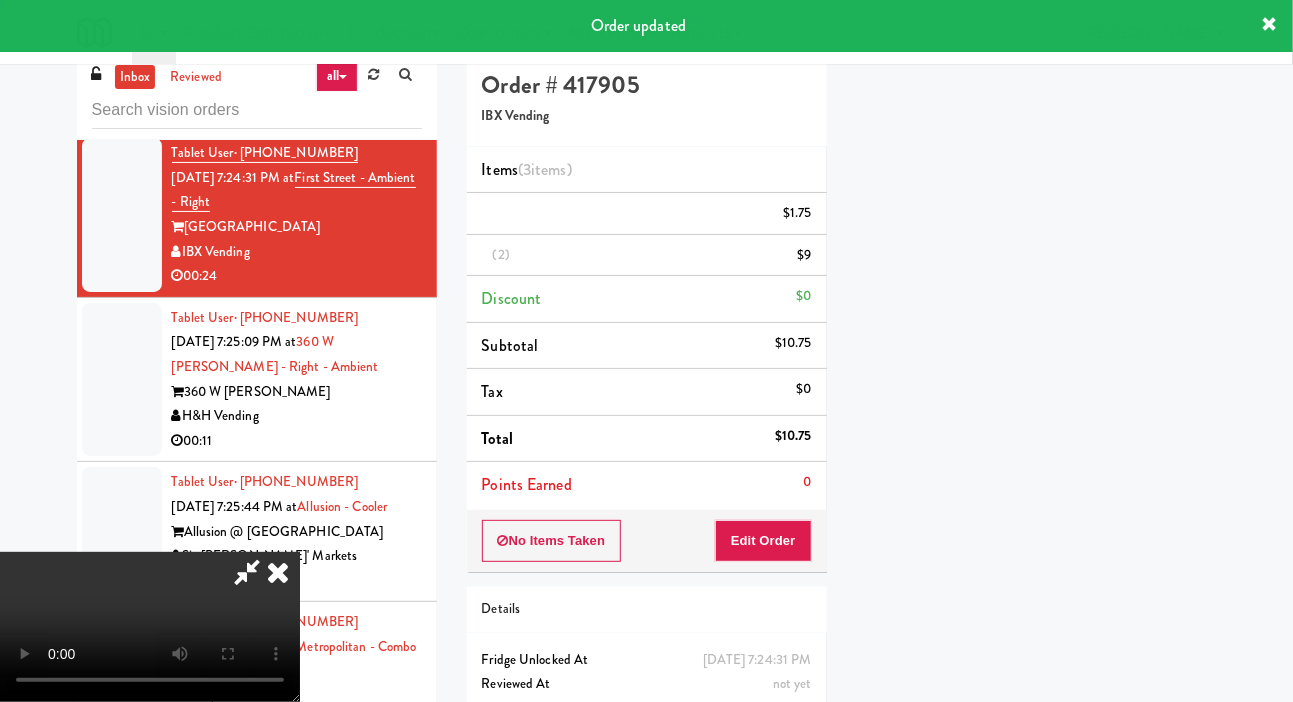 scroll, scrollTop: 116, scrollLeft: 0, axis: vertical 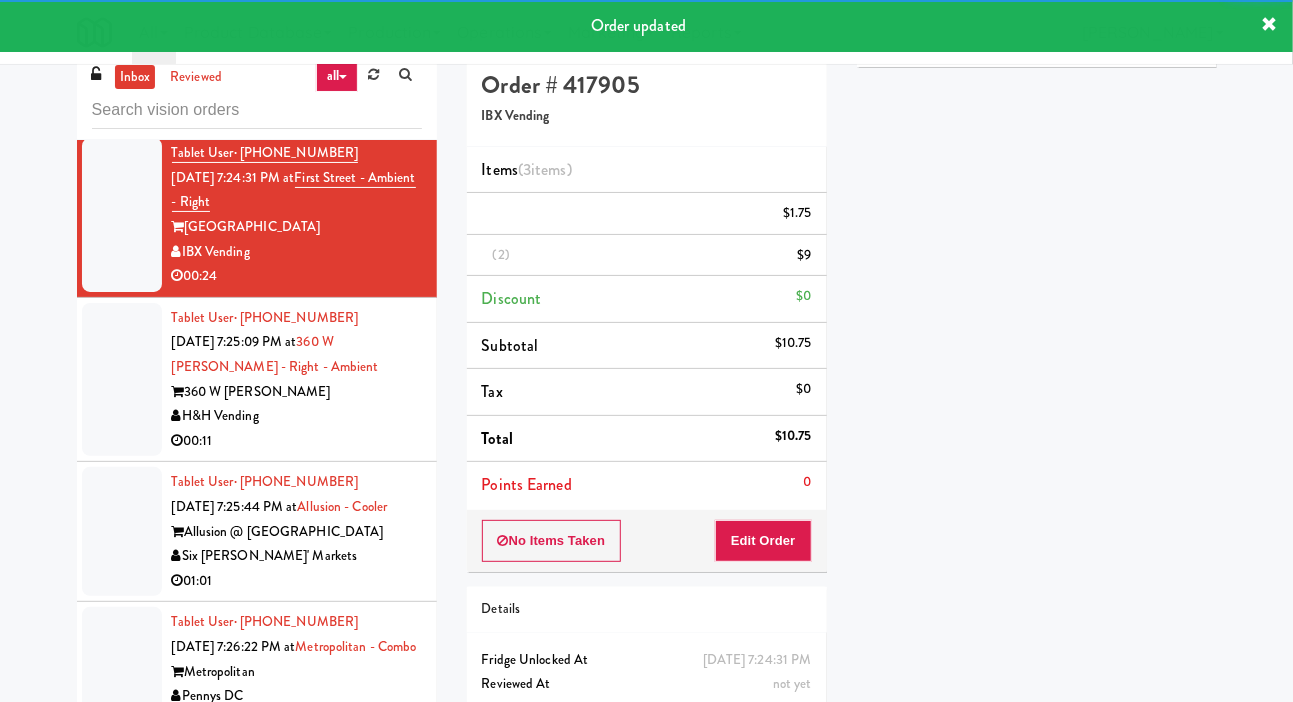 click at bounding box center (122, 380) 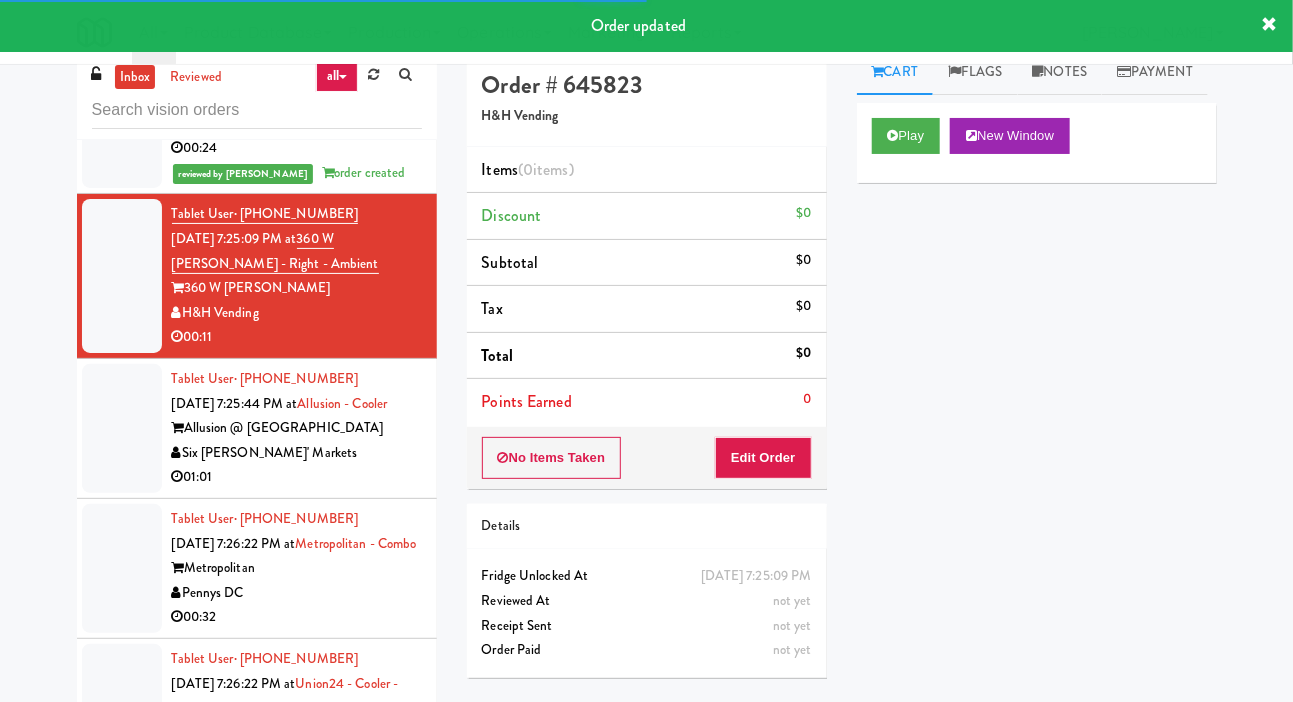 scroll, scrollTop: 1388, scrollLeft: 0, axis: vertical 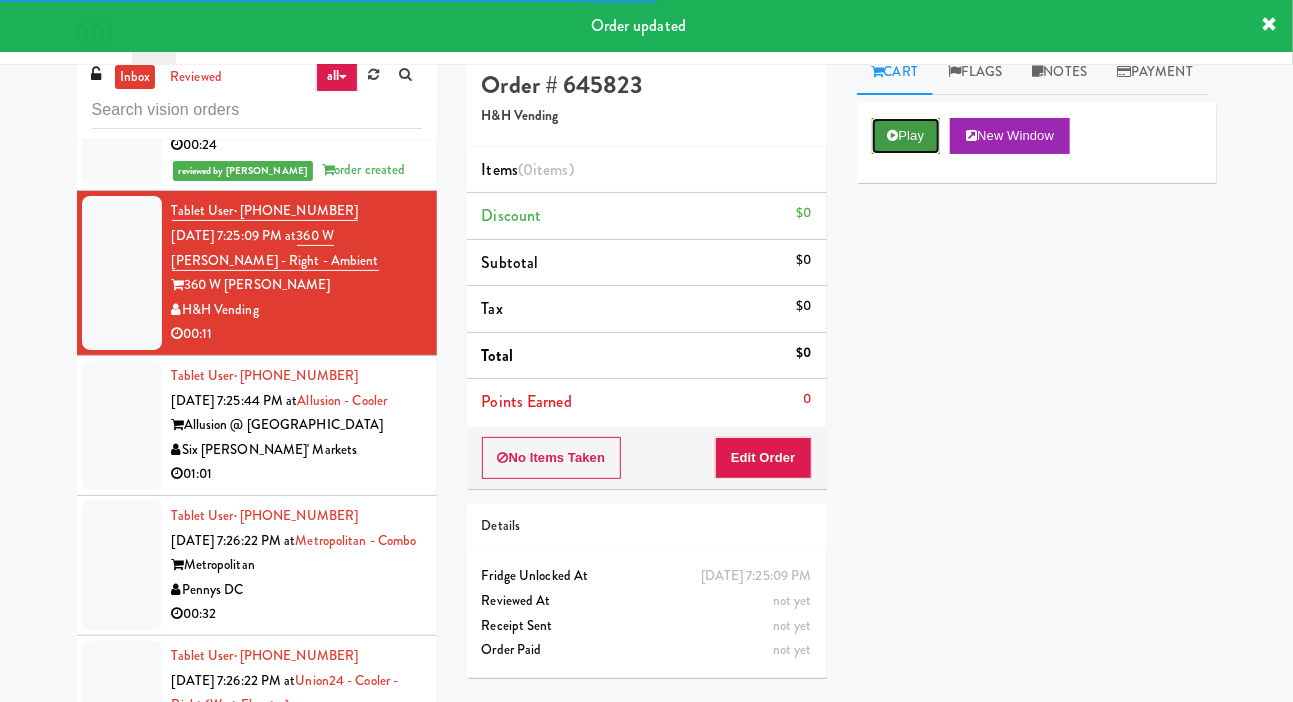 click on "Play" at bounding box center (906, 136) 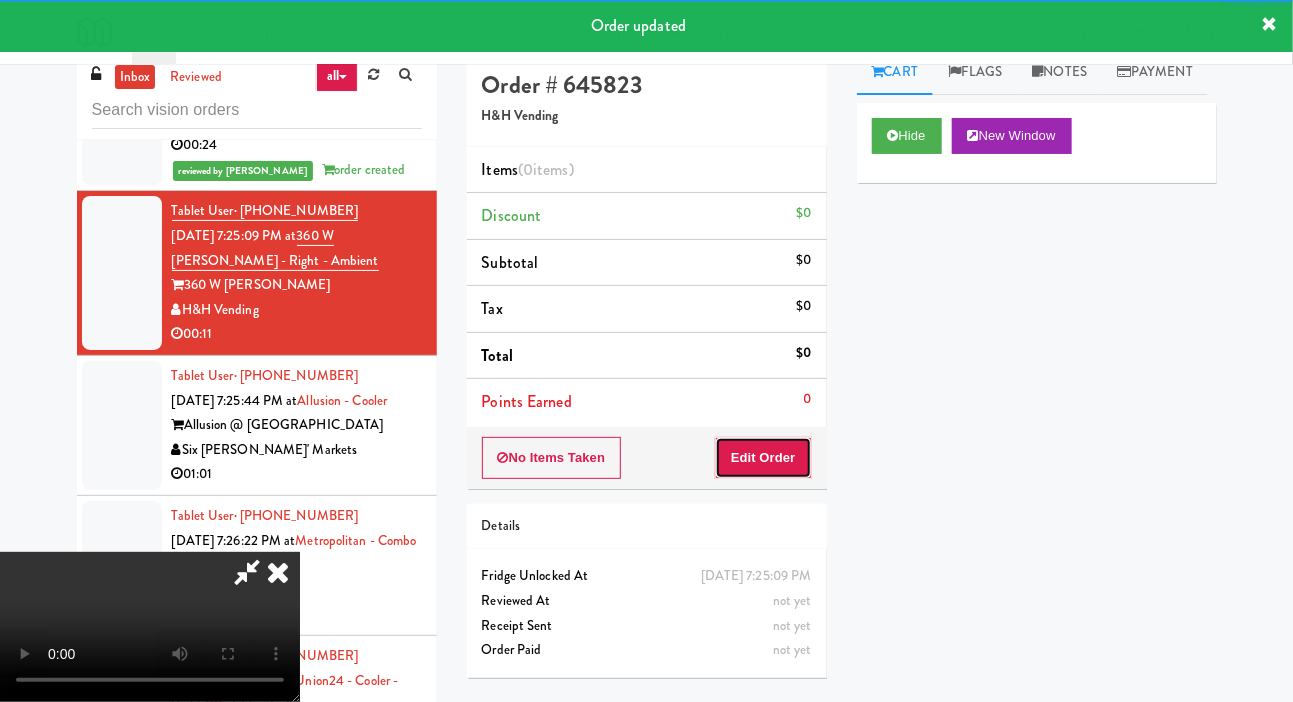 click on "Edit Order" at bounding box center (763, 458) 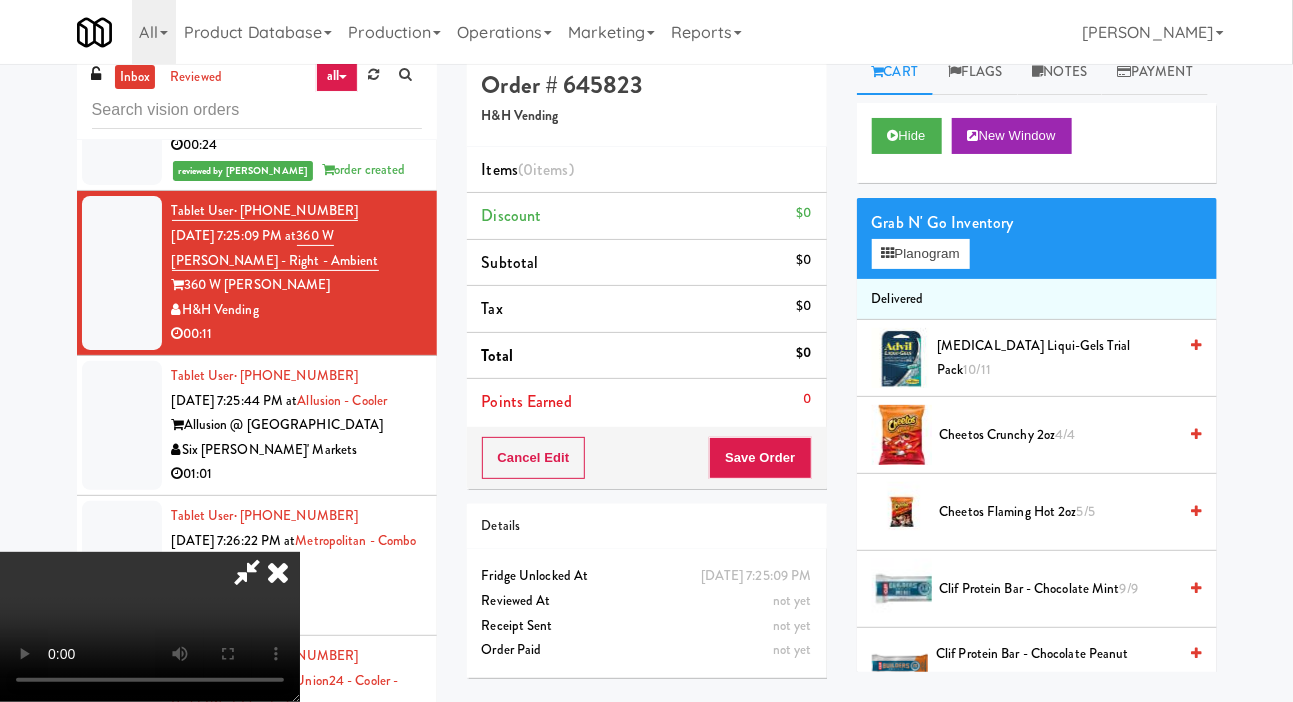 type 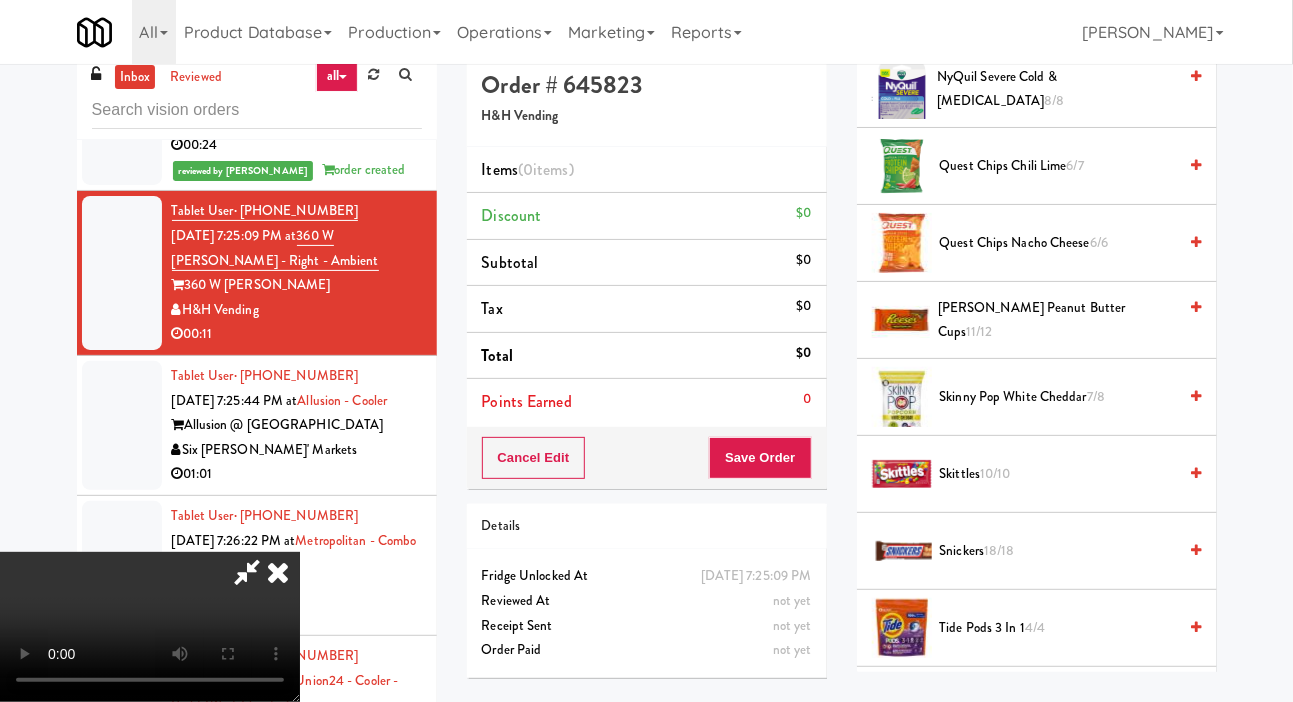 scroll, scrollTop: 1846, scrollLeft: 0, axis: vertical 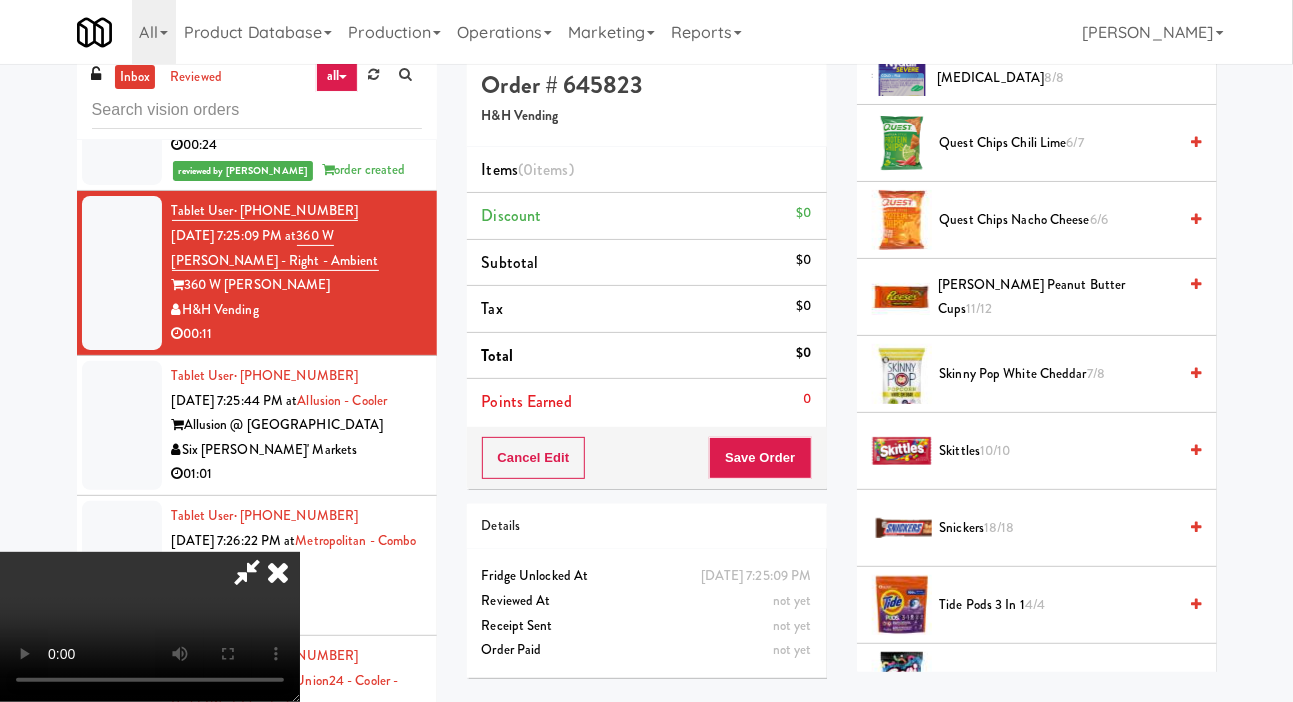 click on "Skinny Pop White Cheddar  7/8" at bounding box center (1058, 374) 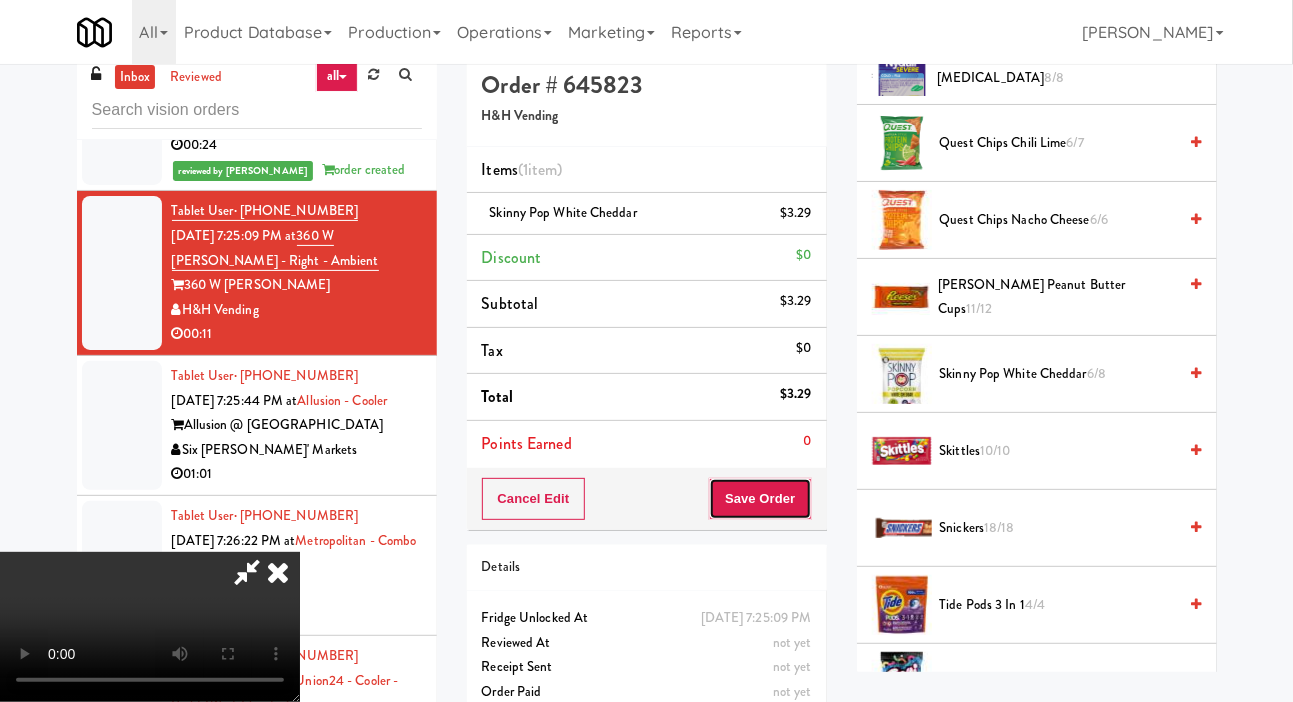 click on "Save Order" at bounding box center (760, 499) 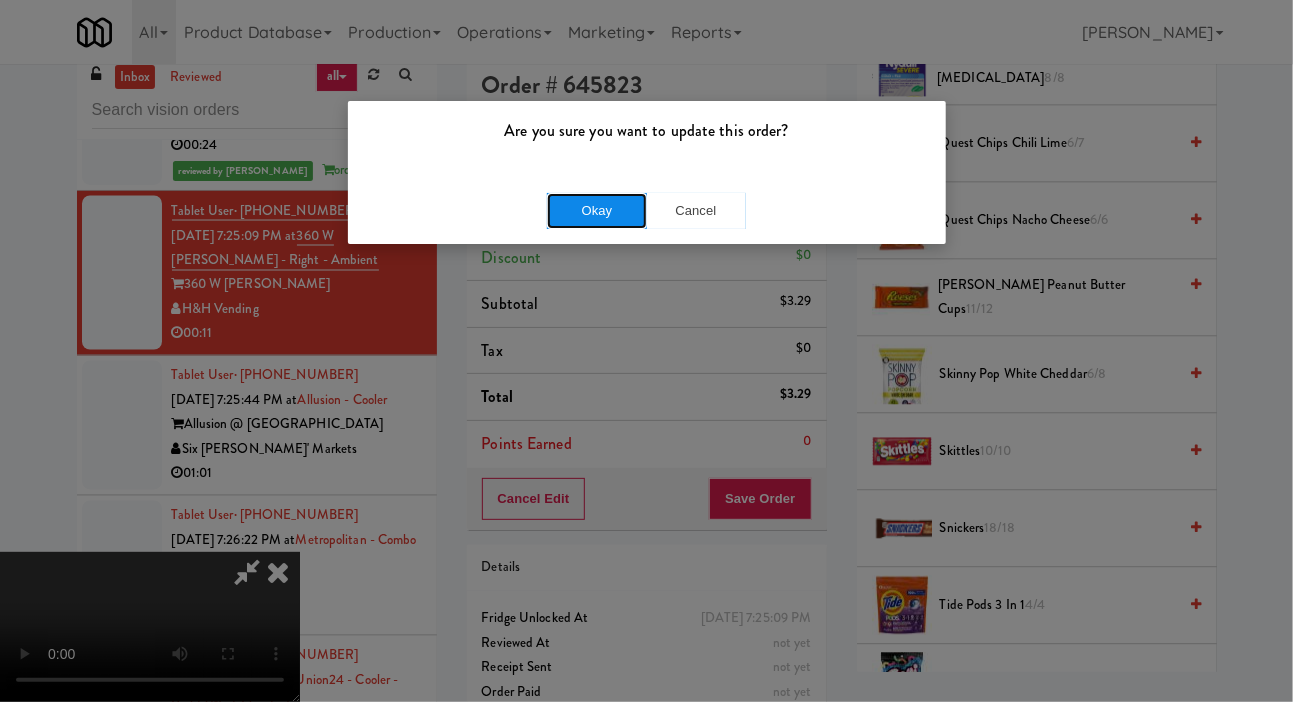 click on "Okay" at bounding box center [597, 211] 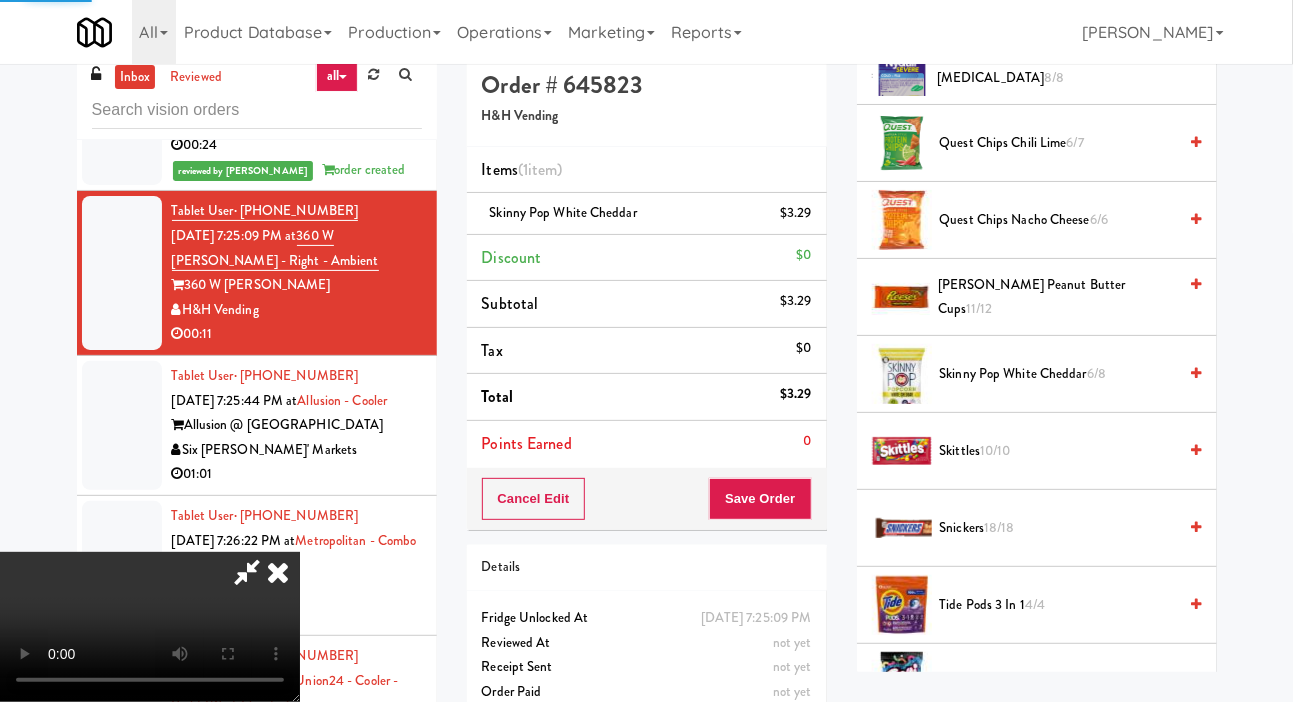 scroll, scrollTop: 116, scrollLeft: 0, axis: vertical 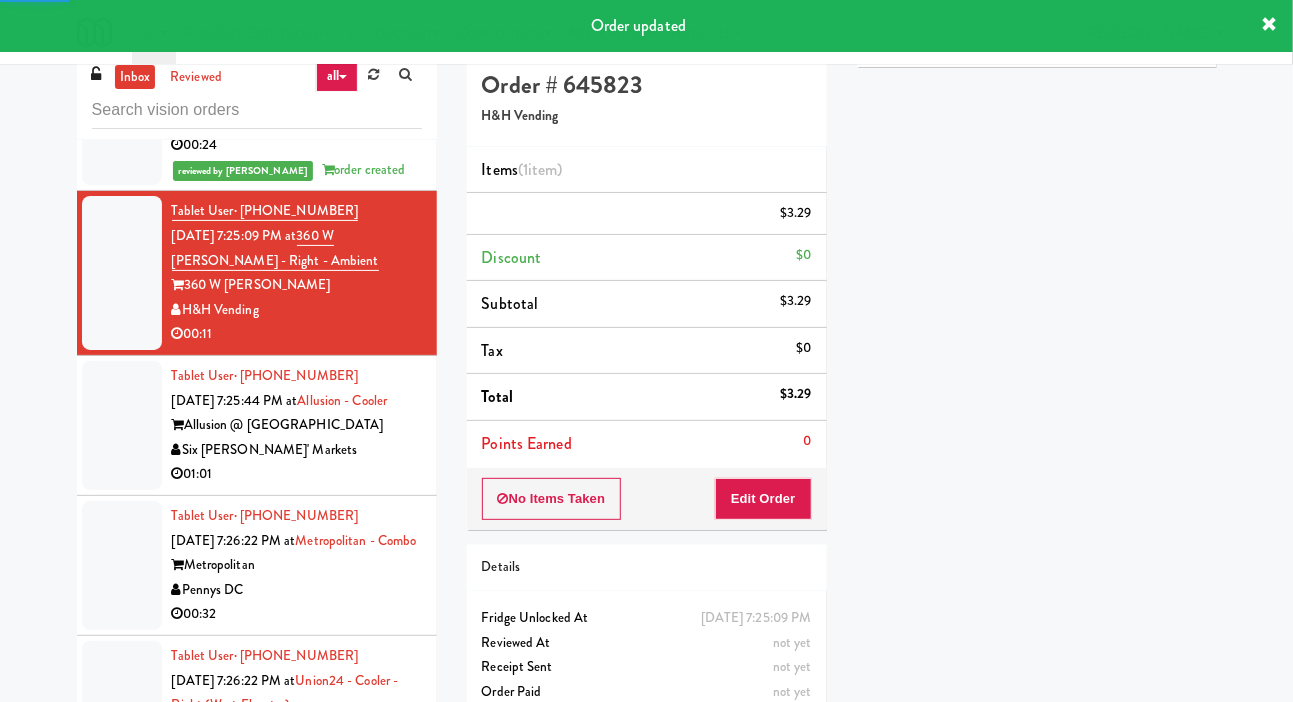 click at bounding box center (122, 425) 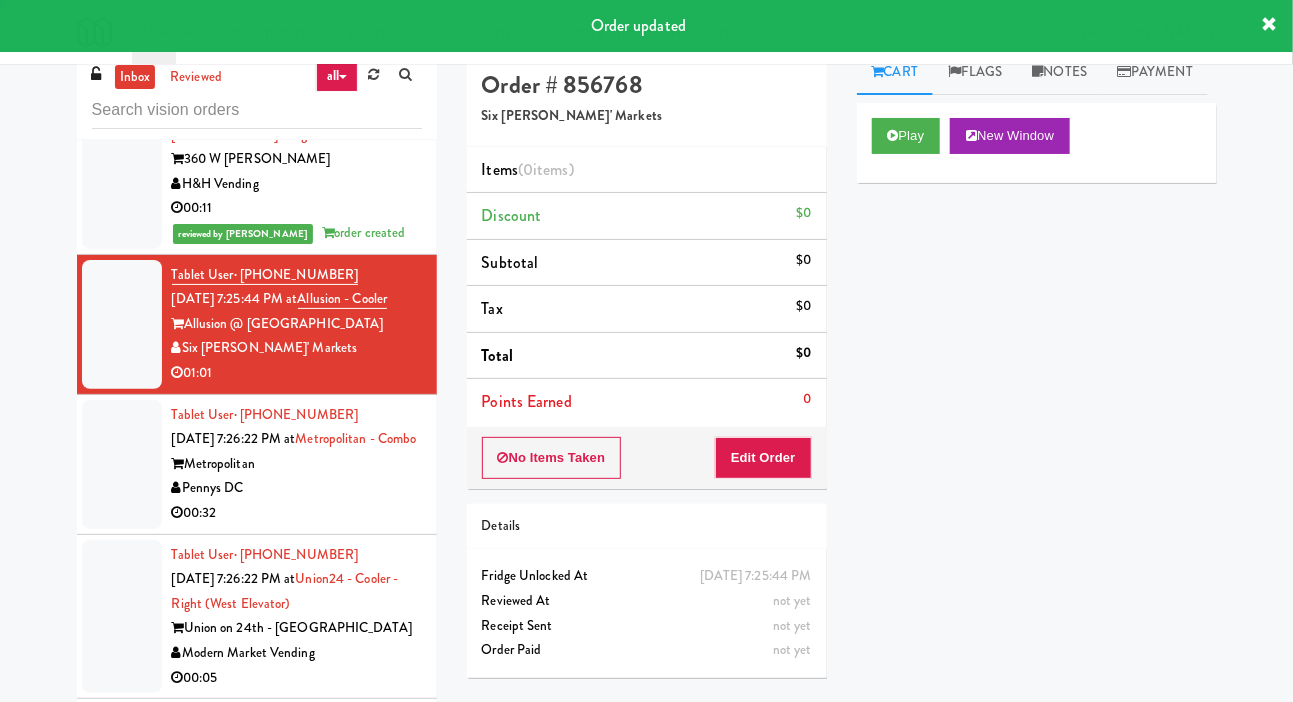 scroll, scrollTop: 1517, scrollLeft: 0, axis: vertical 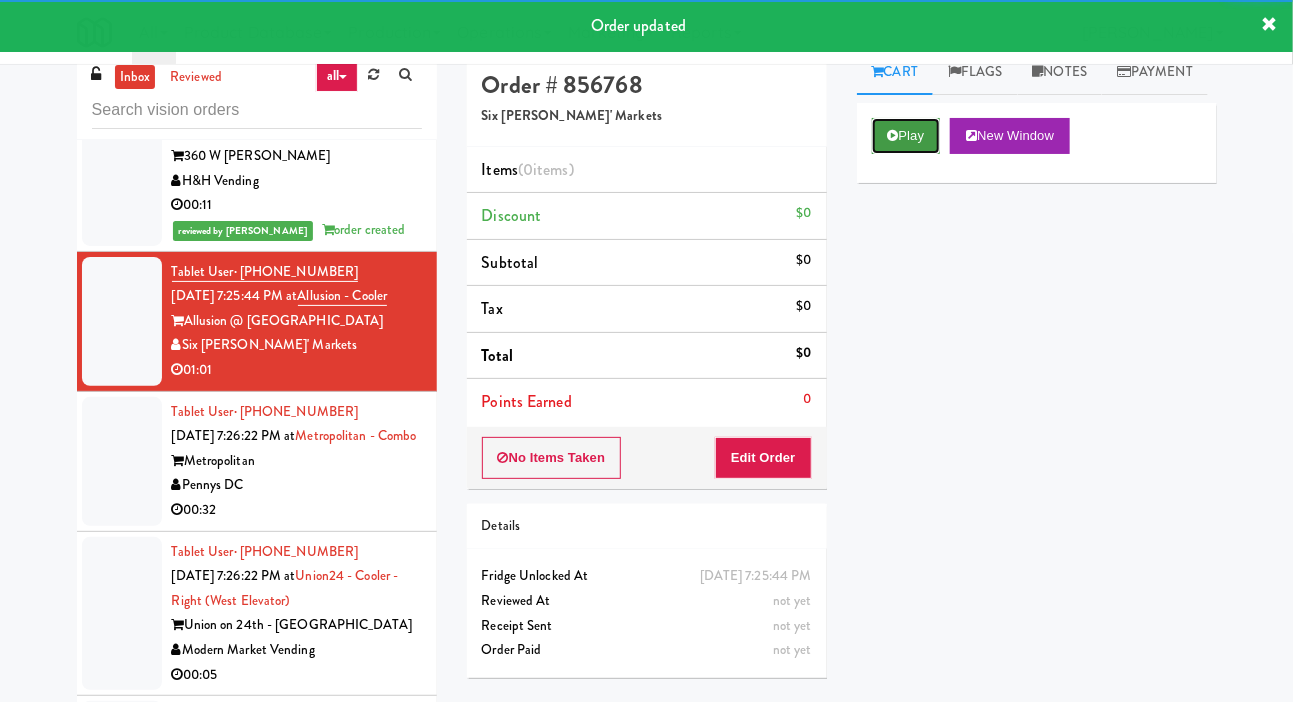 click on "Play" at bounding box center (906, 136) 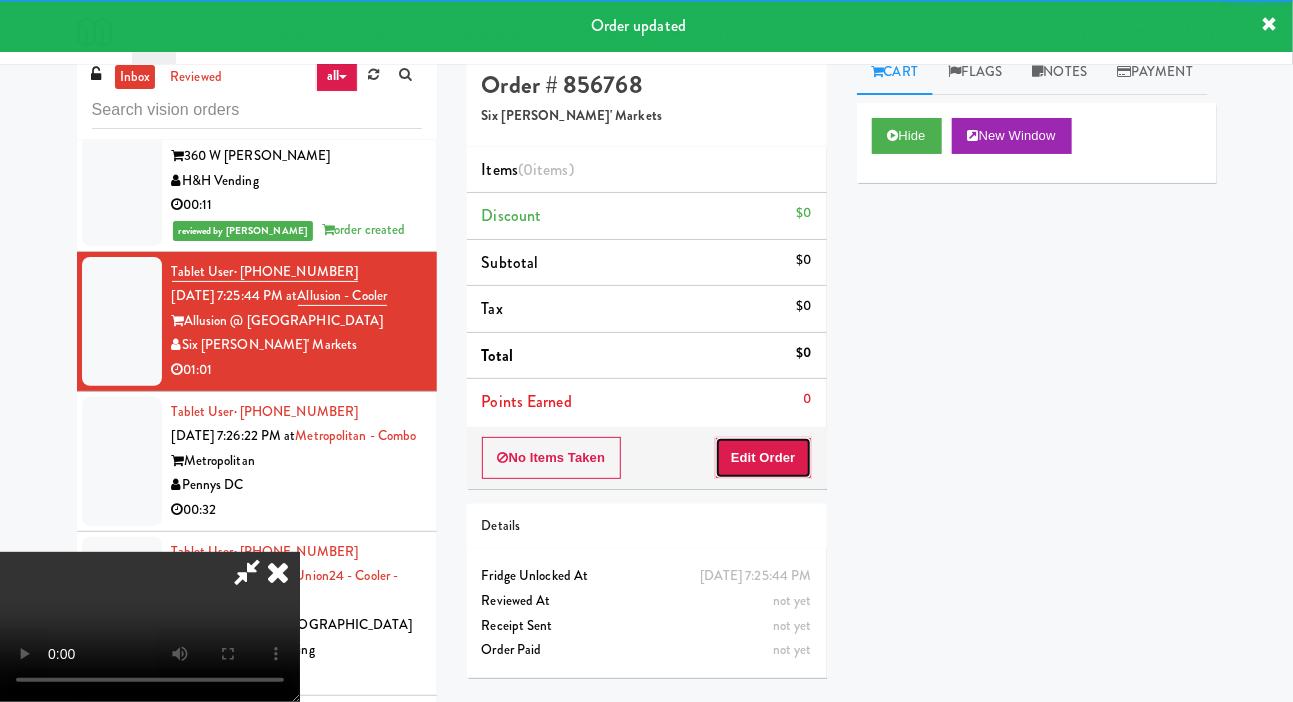 click on "Edit Order" at bounding box center (763, 458) 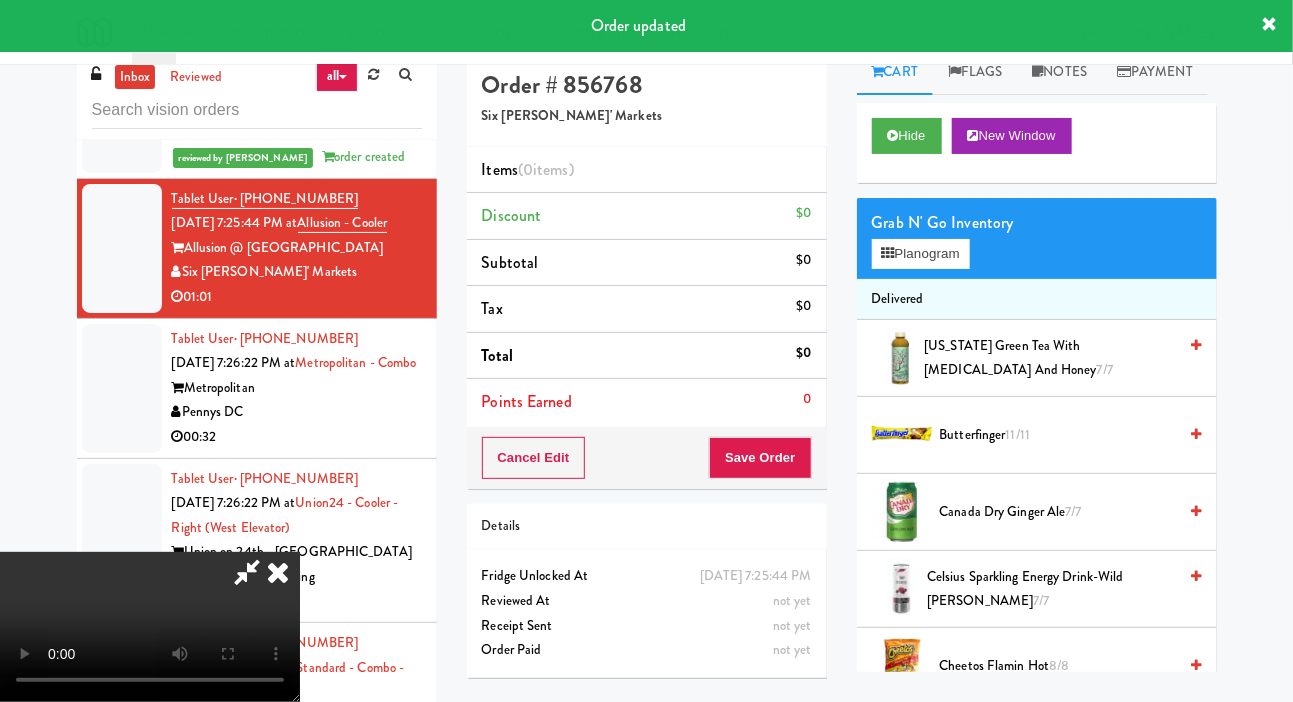 scroll, scrollTop: 1594, scrollLeft: 0, axis: vertical 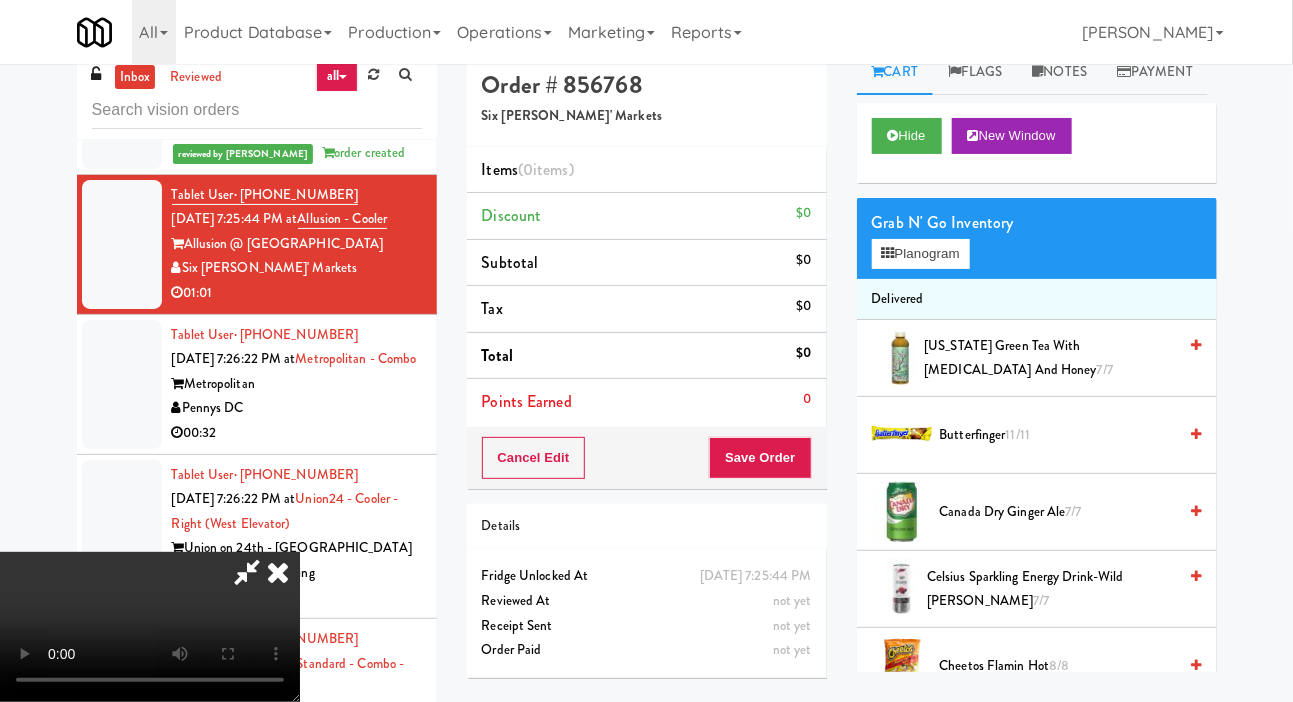 type 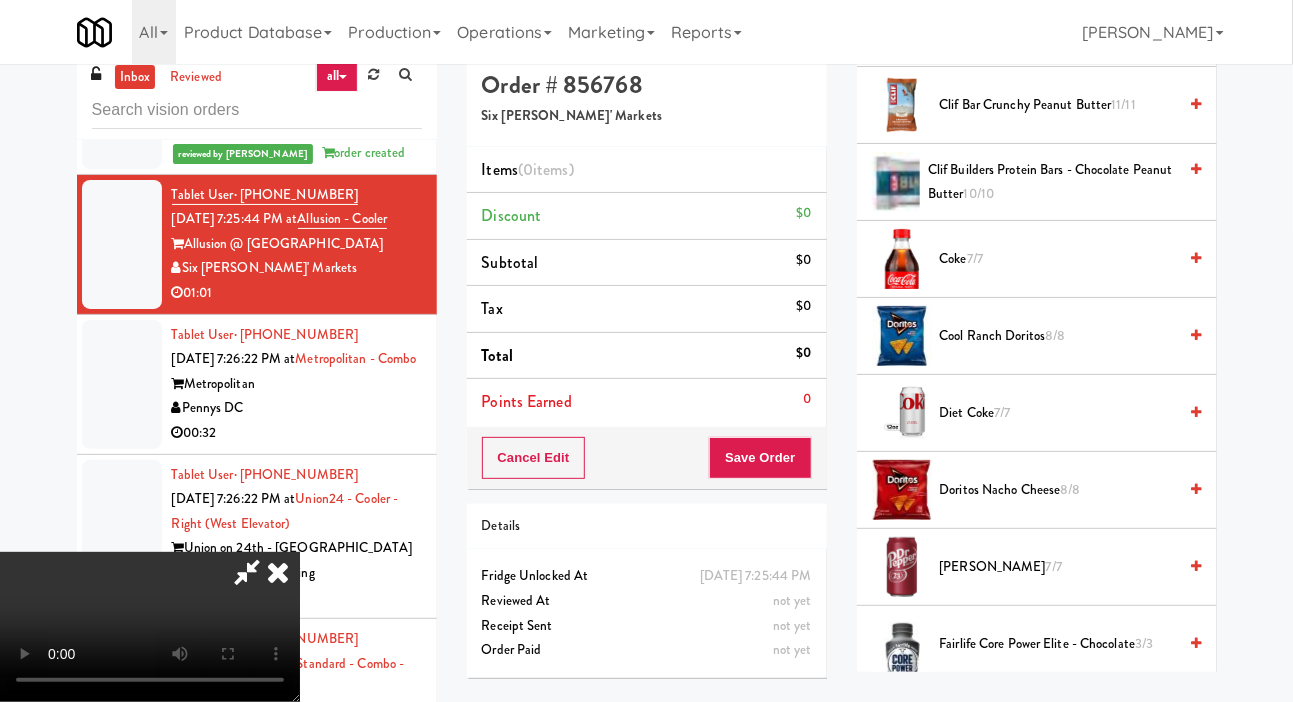 scroll, scrollTop: 752, scrollLeft: 0, axis: vertical 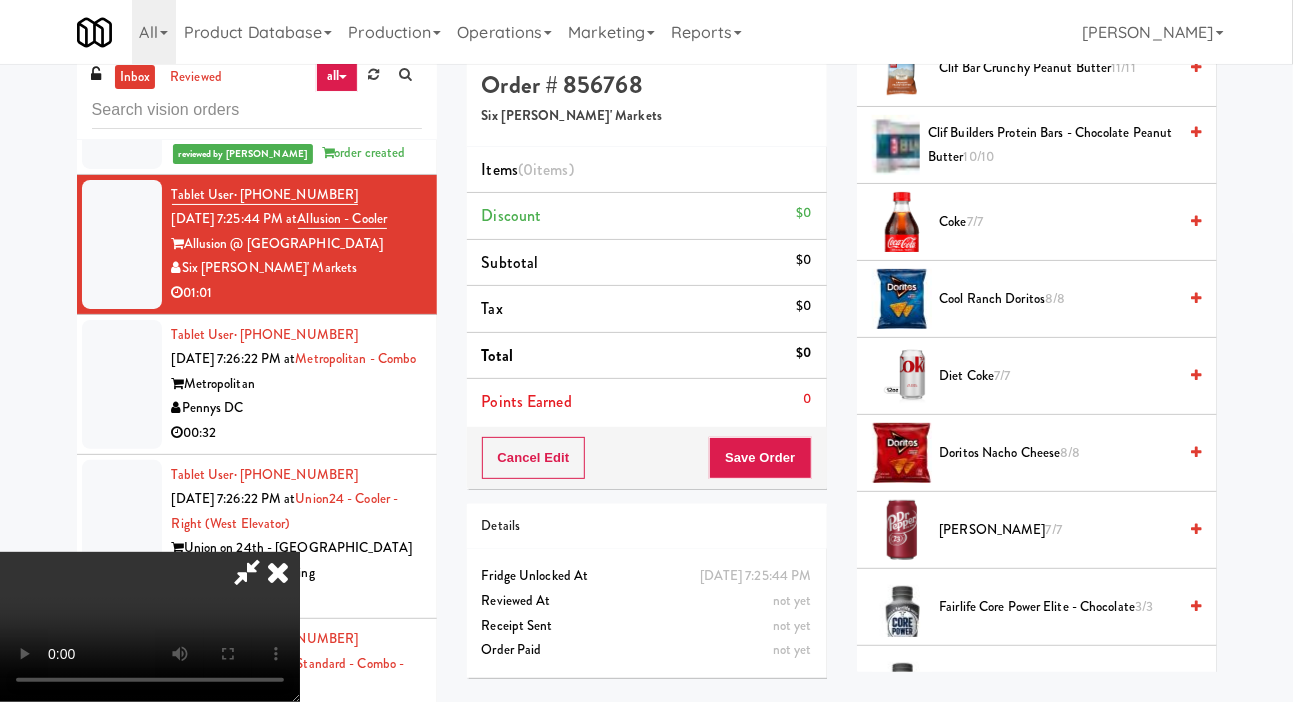 click on "Doritos Nacho Cheese  8/8" at bounding box center [1058, 453] 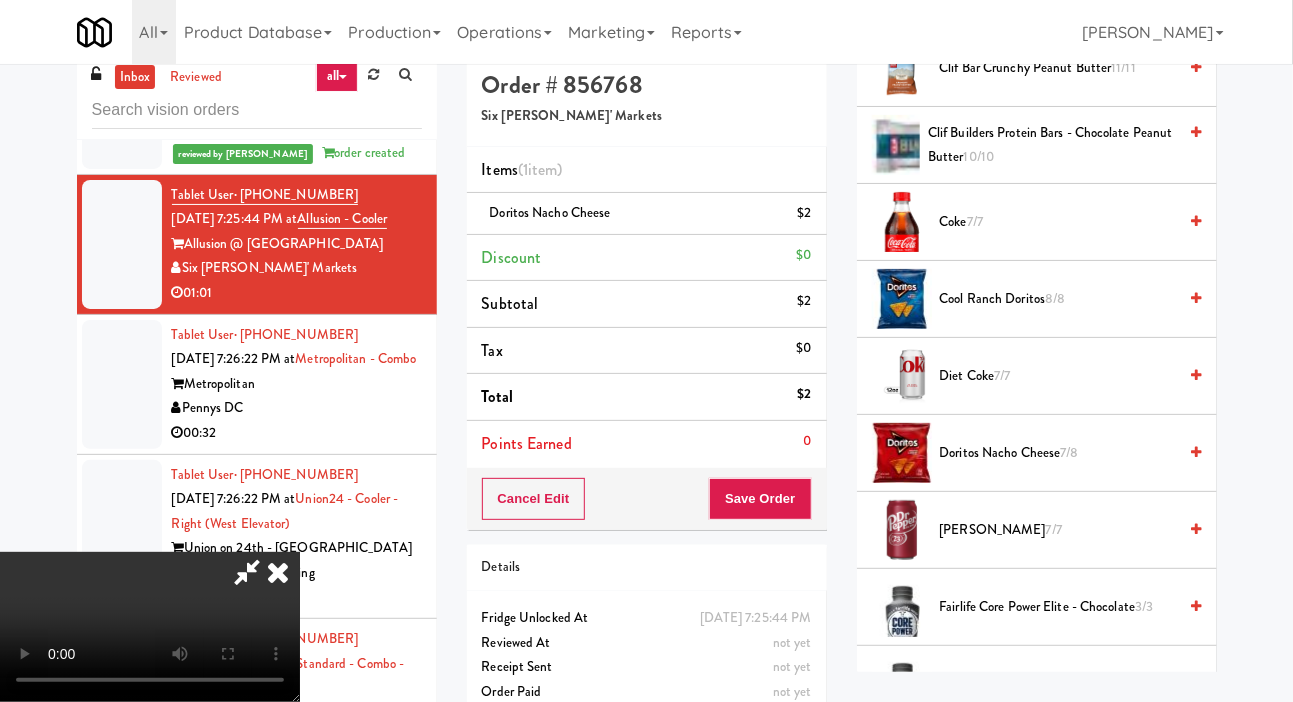 click on "Doritos Nacho Cheese  7/8" at bounding box center [1058, 453] 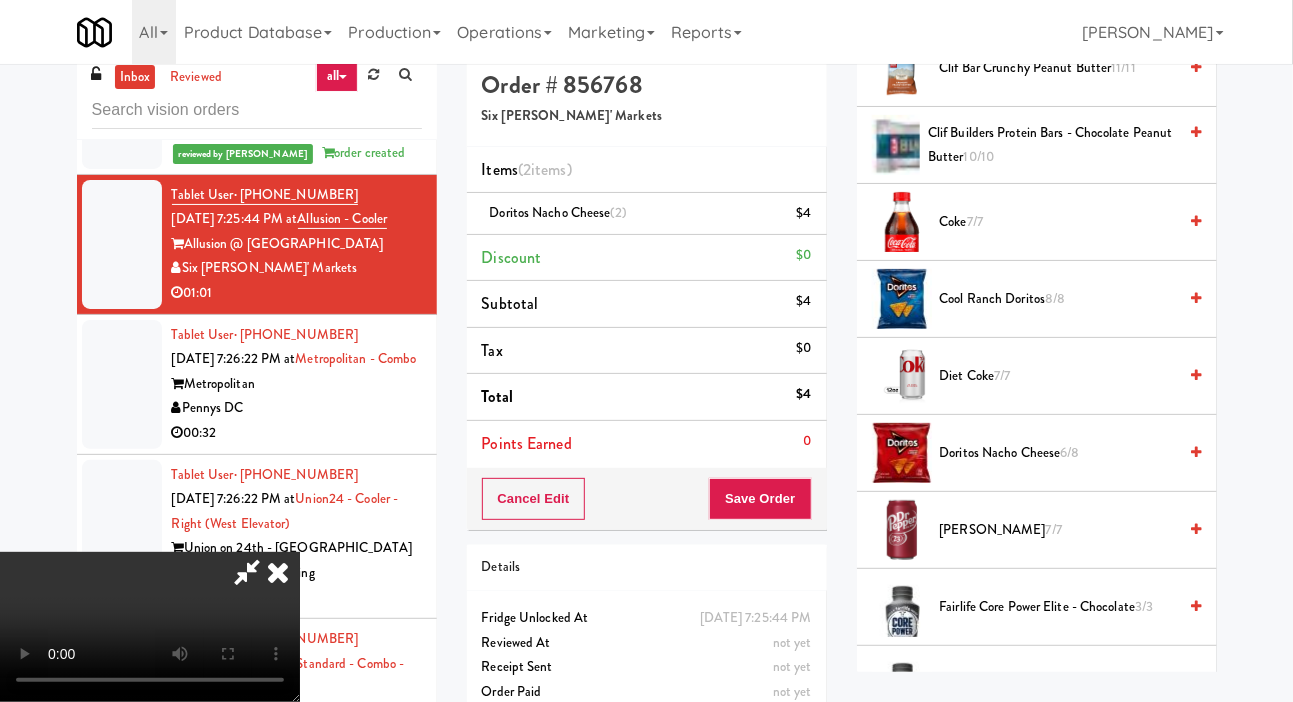 click on "Doritos Nacho Cheese  6/8" at bounding box center (1058, 453) 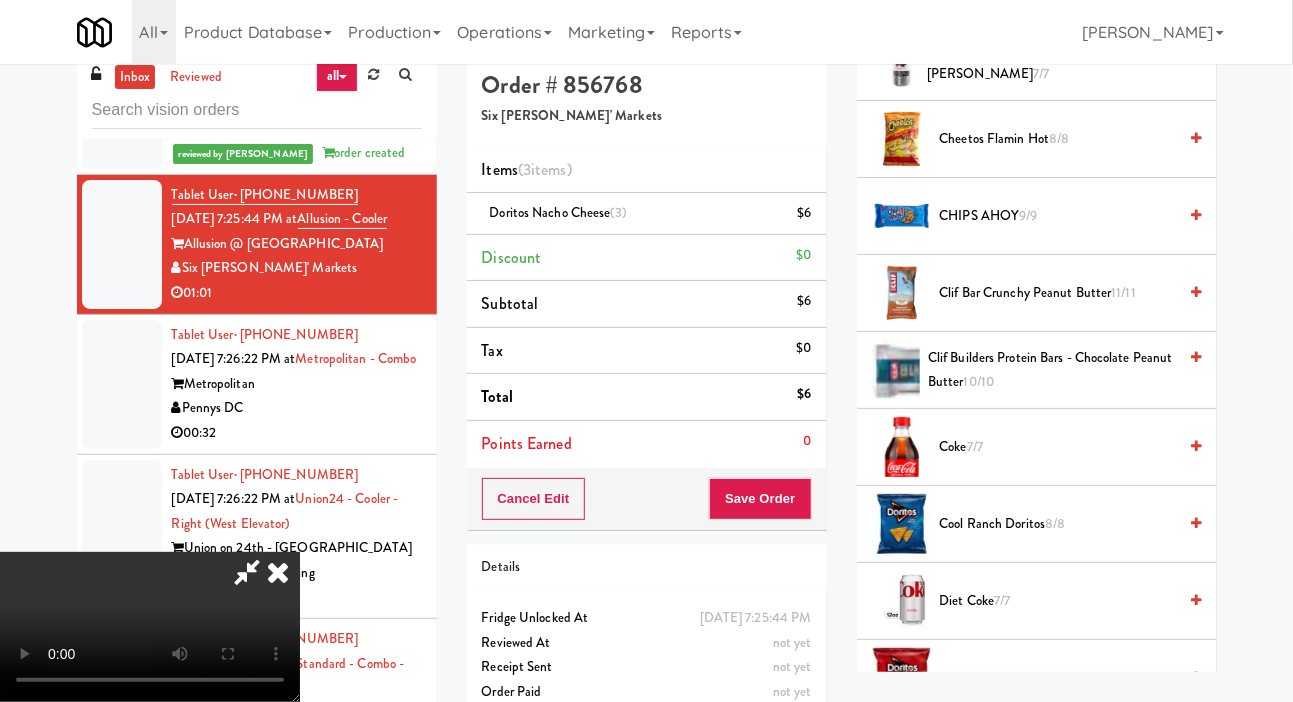 scroll, scrollTop: 0, scrollLeft: 0, axis: both 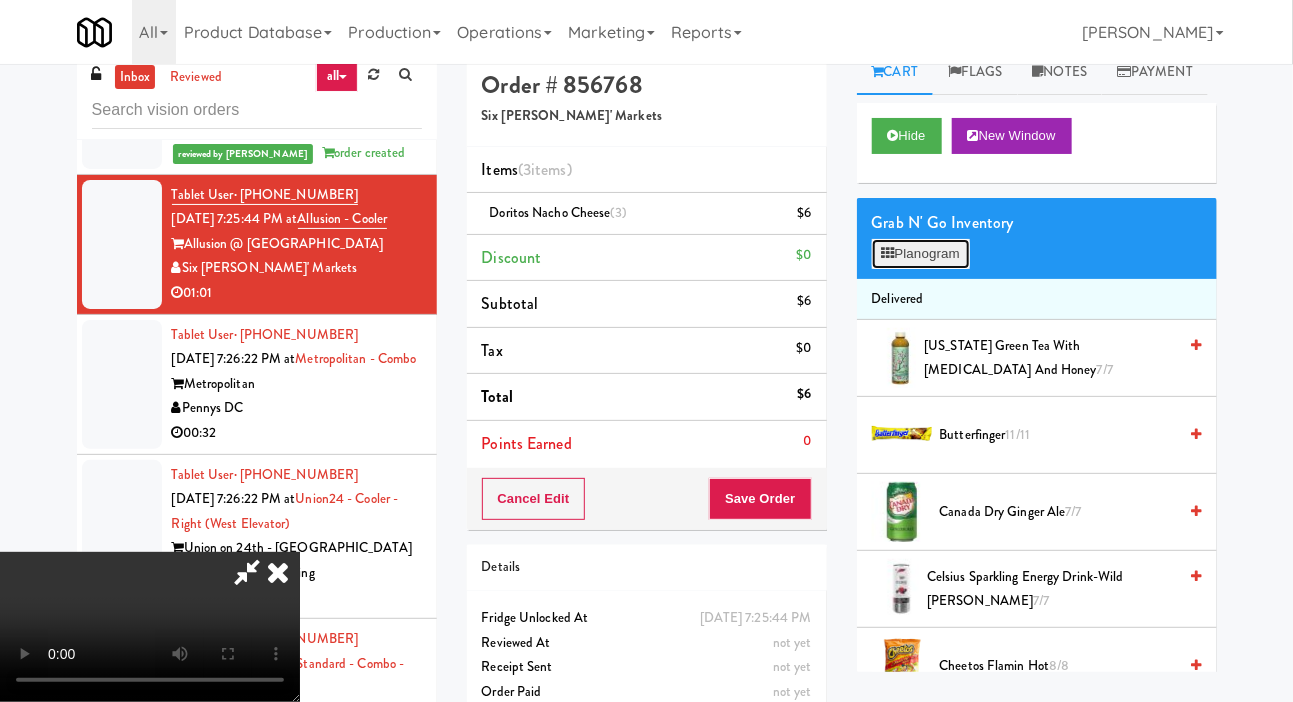 click on "Planogram" at bounding box center [921, 254] 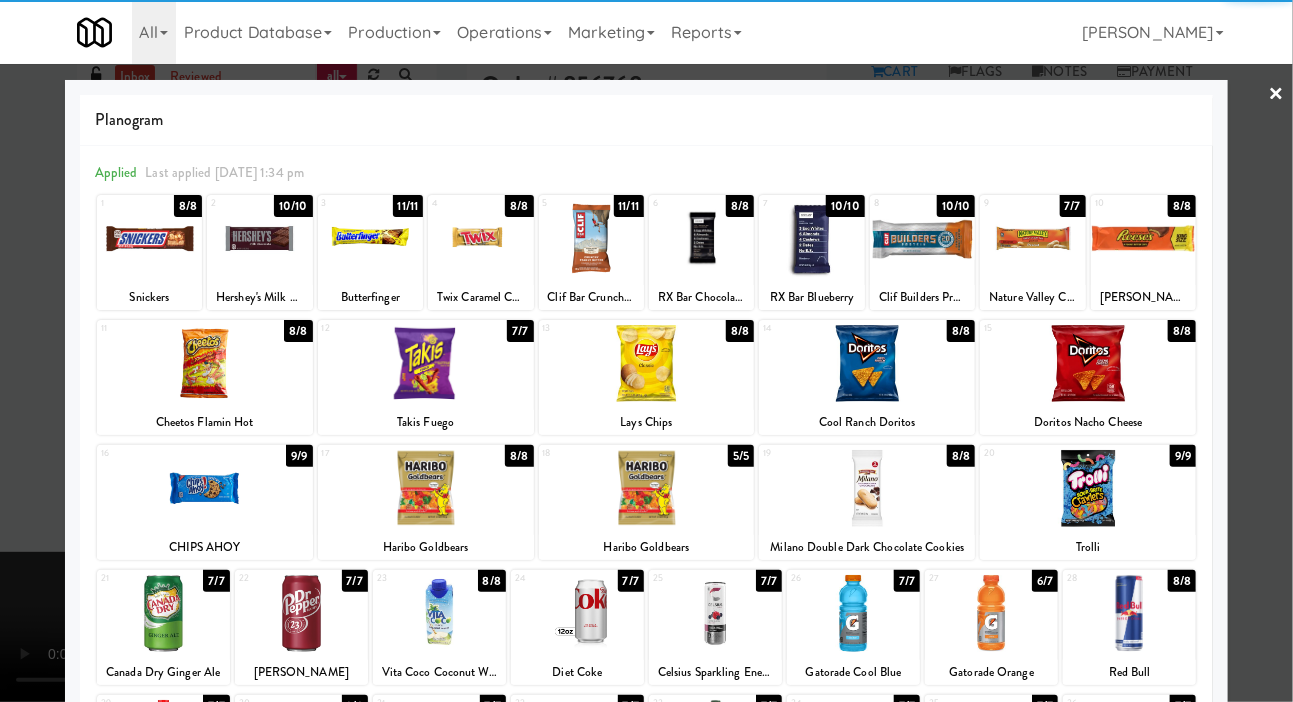 click at bounding box center (867, 488) 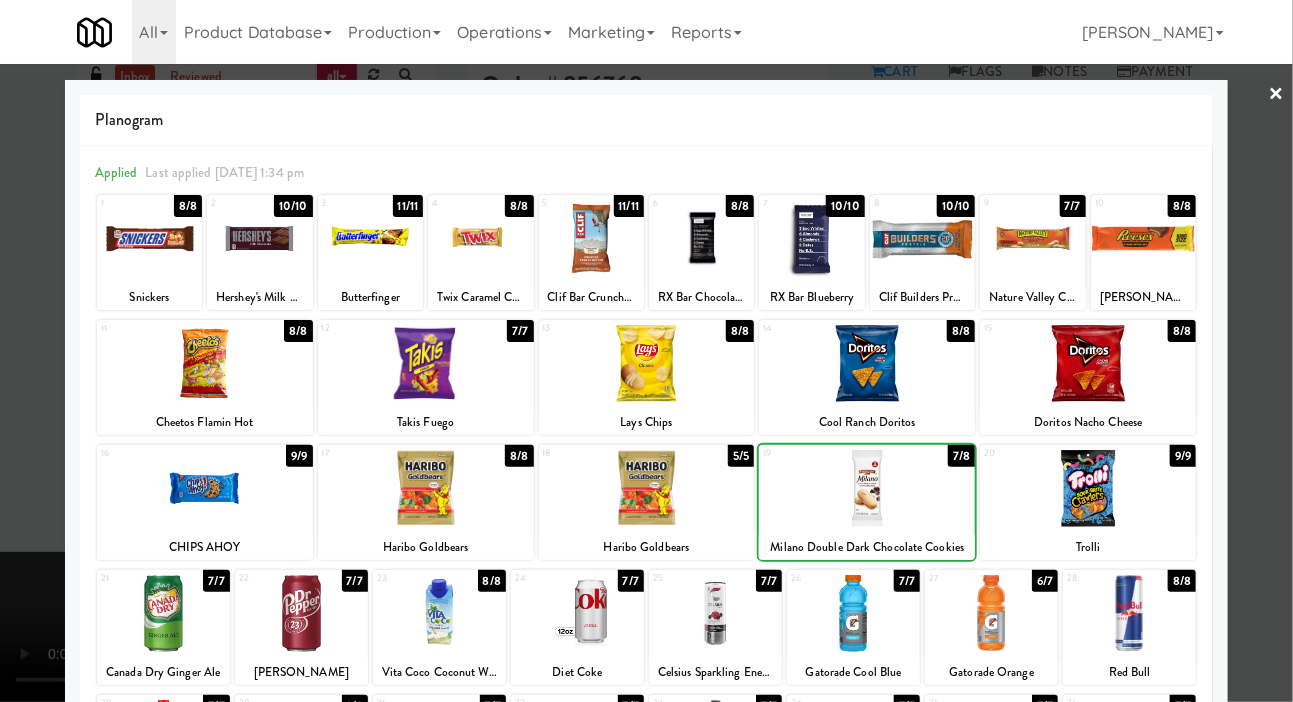 click at bounding box center [867, 488] 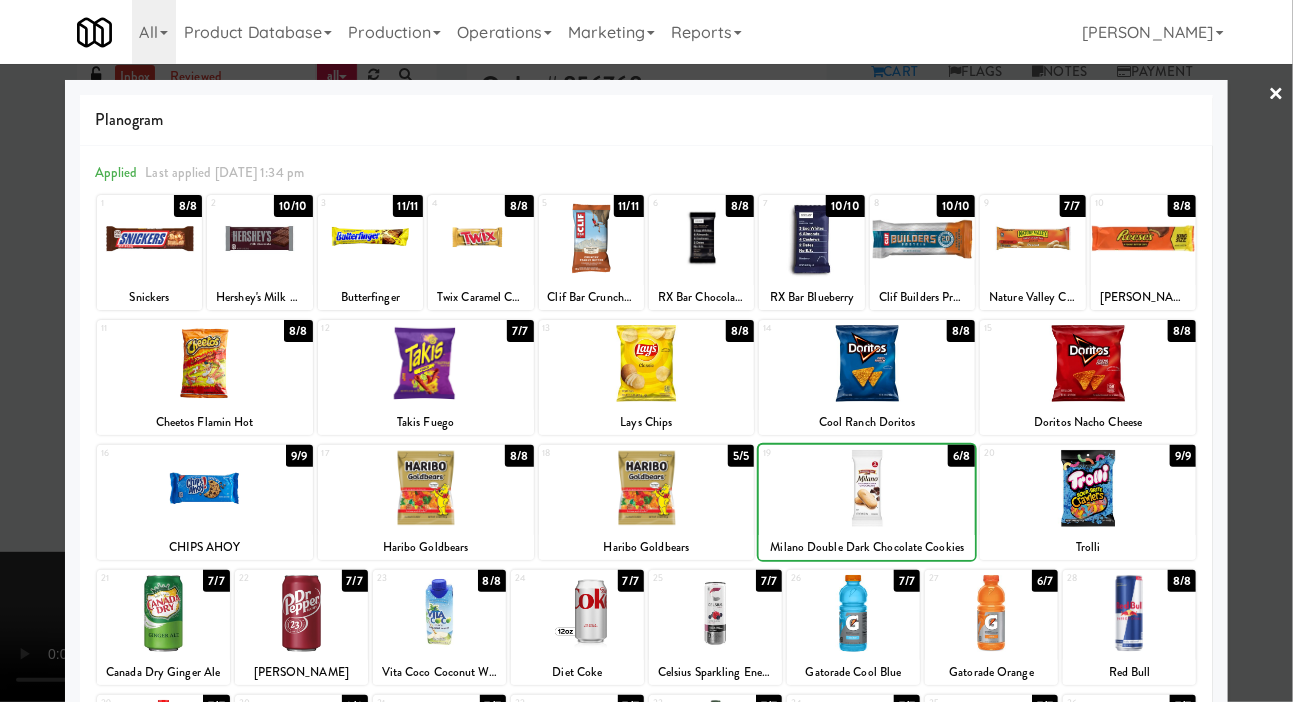 click at bounding box center [867, 488] 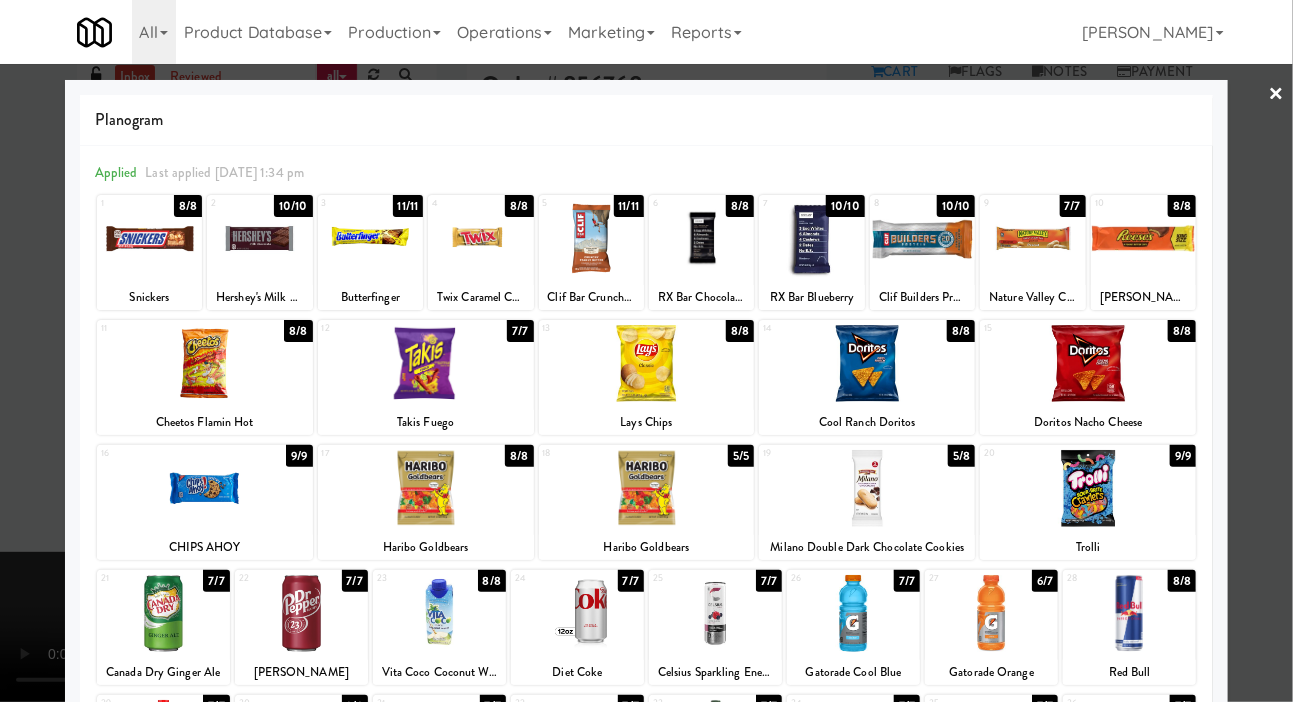click at bounding box center (646, 351) 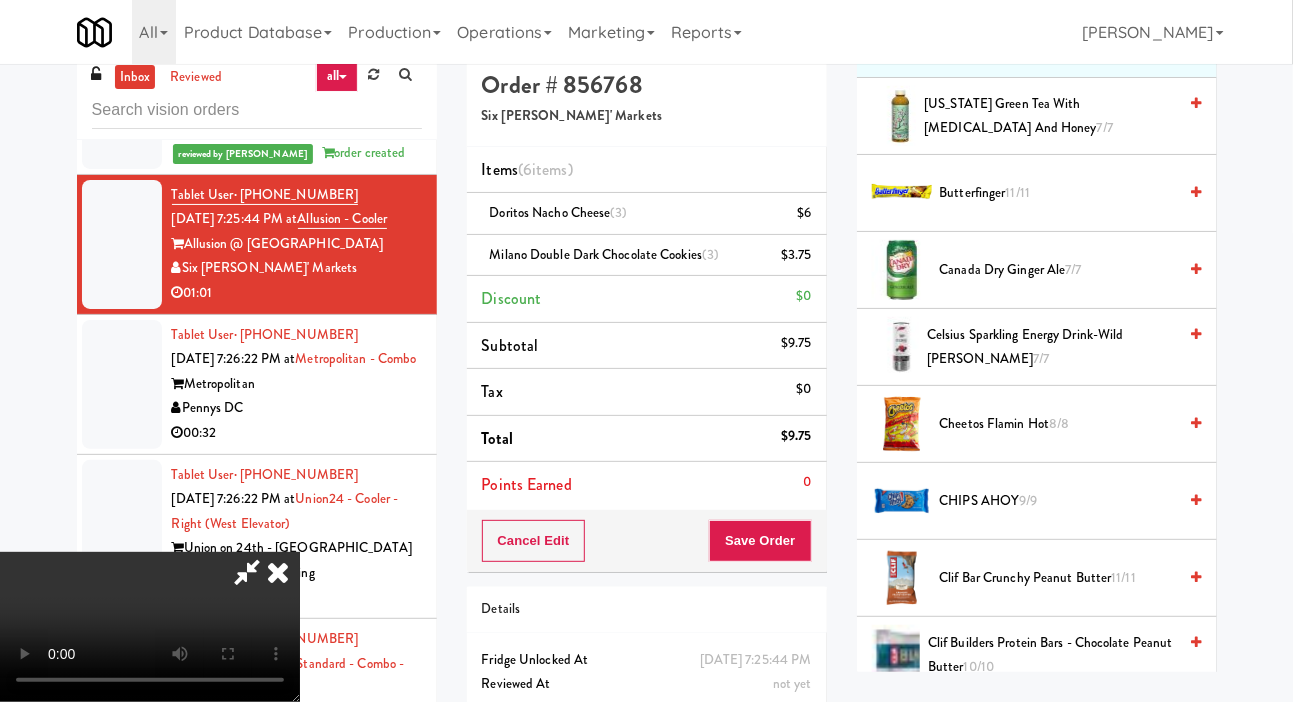 scroll, scrollTop: 299, scrollLeft: 0, axis: vertical 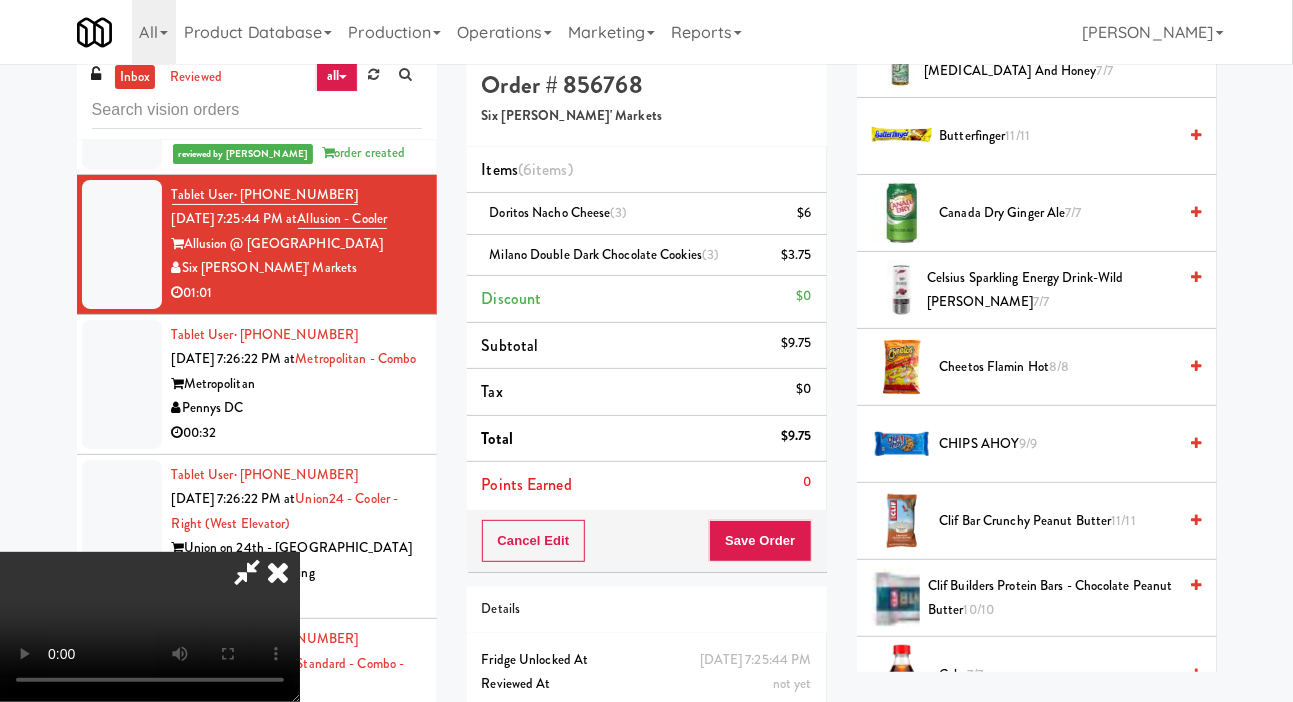 click on "Celsius Sparkling Energy Drink-wild berry  7/7" at bounding box center [1051, 290] 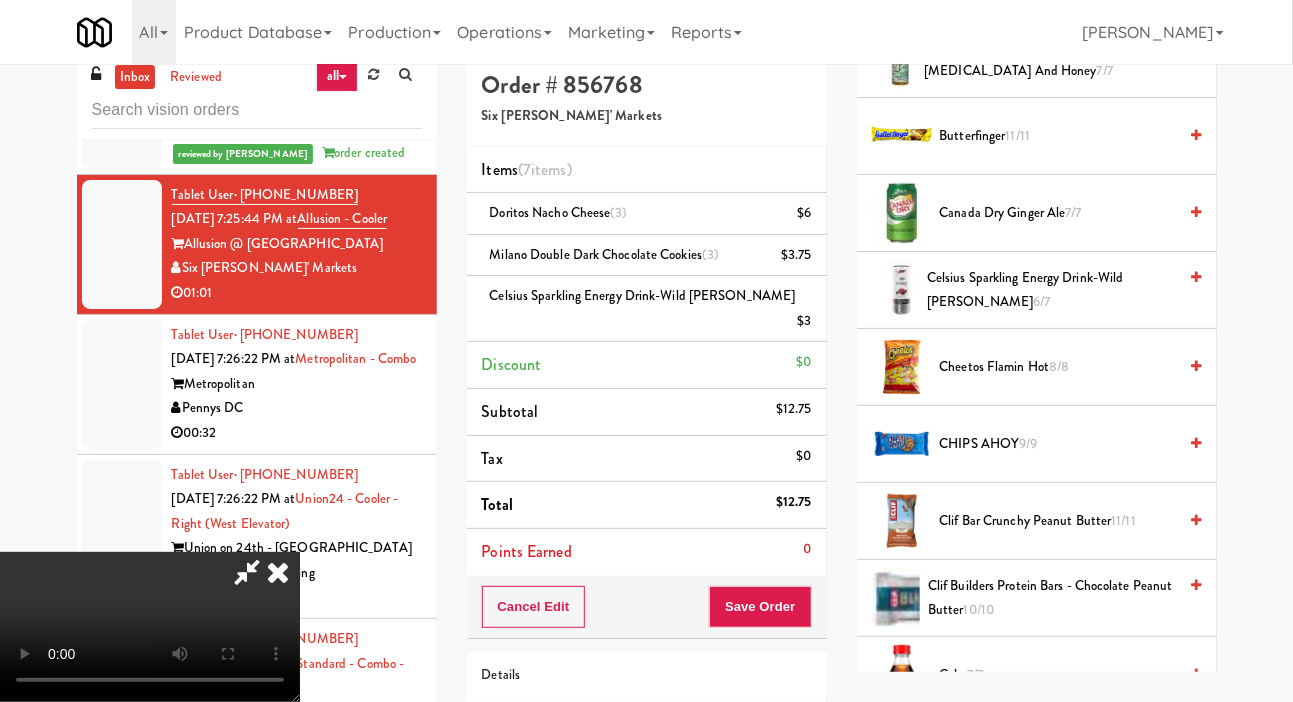 click on "Canada Dry Ginger Ale  7/7" at bounding box center [1058, 213] 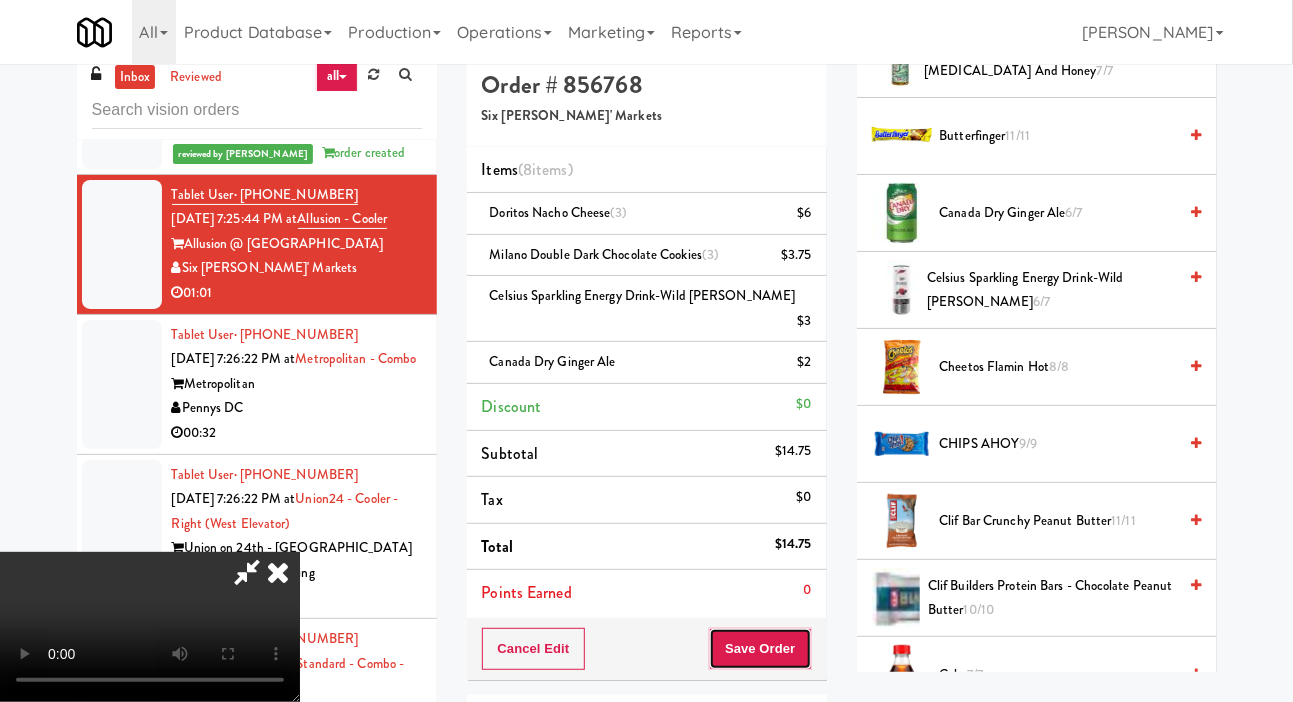 click on "Save Order" at bounding box center [760, 649] 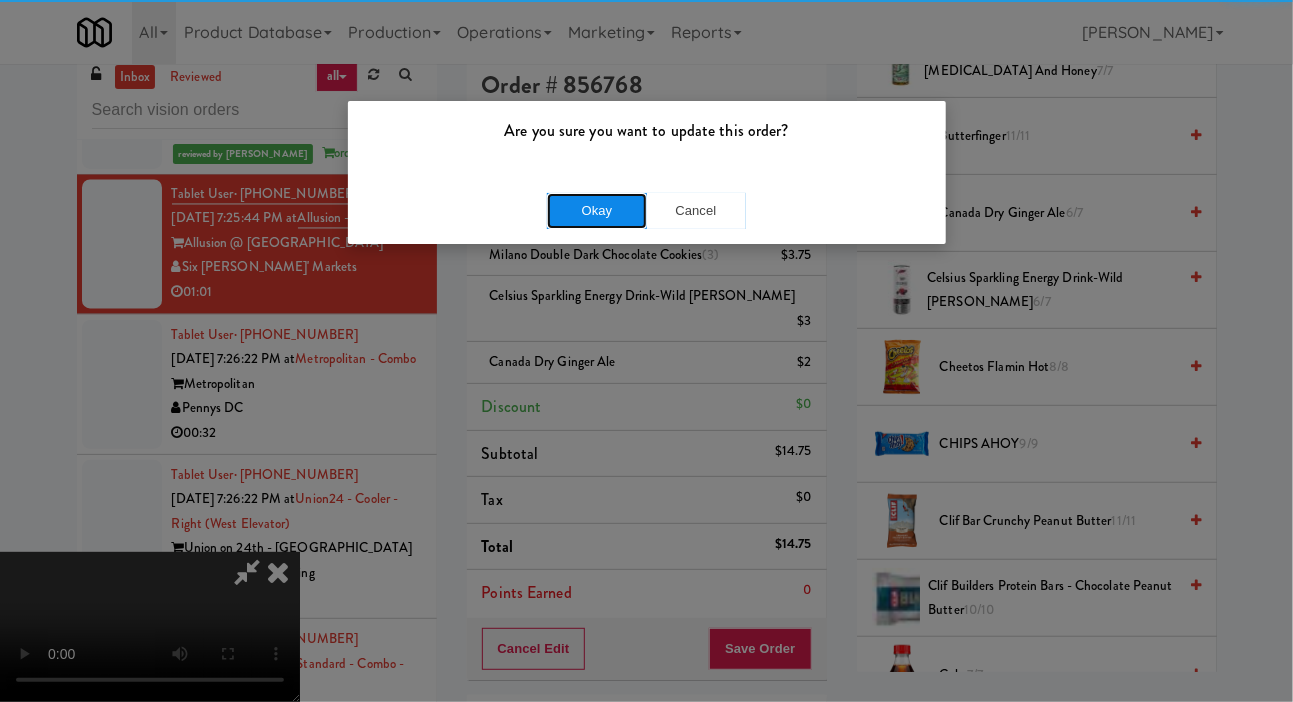 click on "Okay" at bounding box center [597, 211] 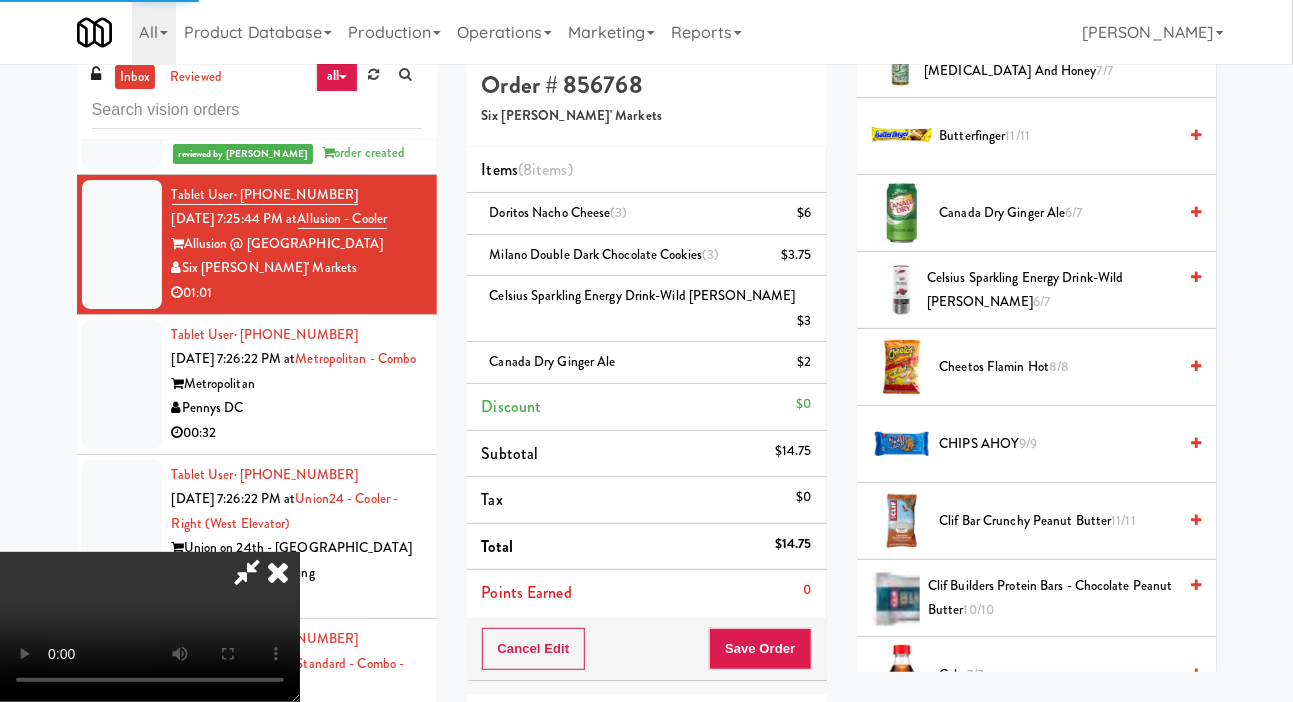 scroll, scrollTop: 116, scrollLeft: 0, axis: vertical 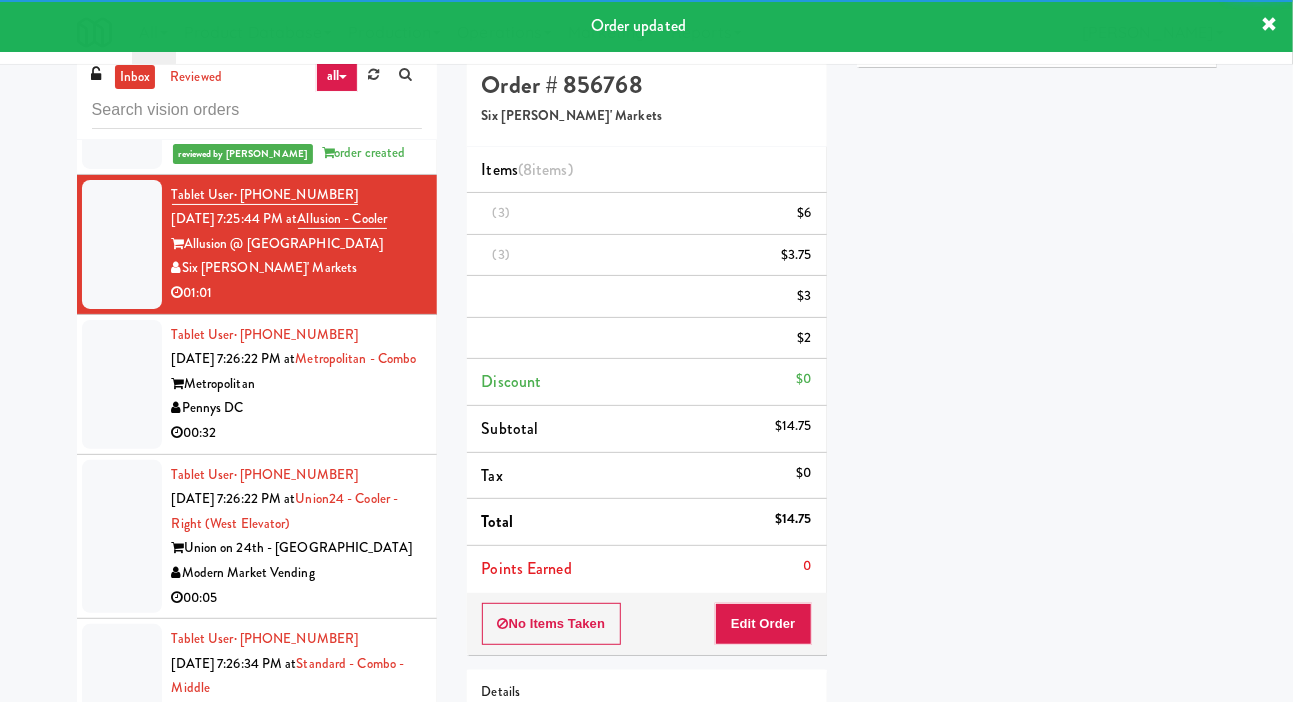 click at bounding box center [122, 384] 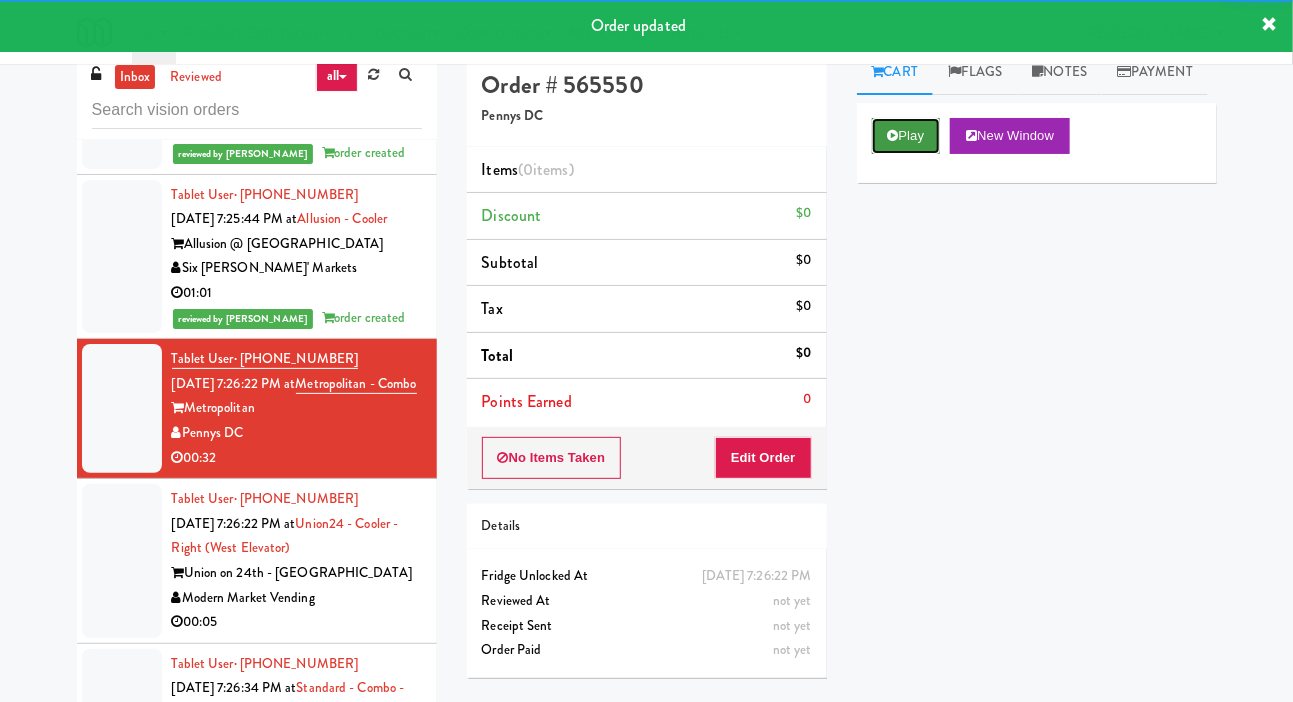 click on "Play" at bounding box center [906, 136] 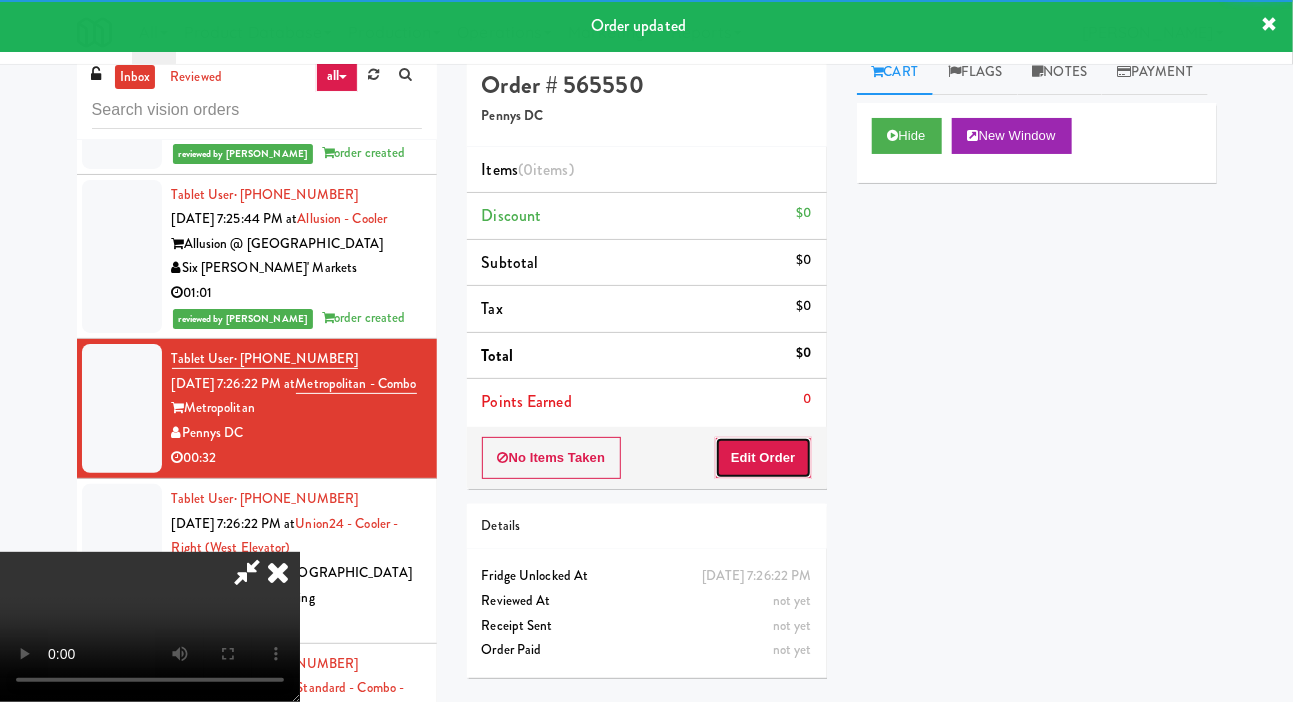 click on "Edit Order" at bounding box center (763, 458) 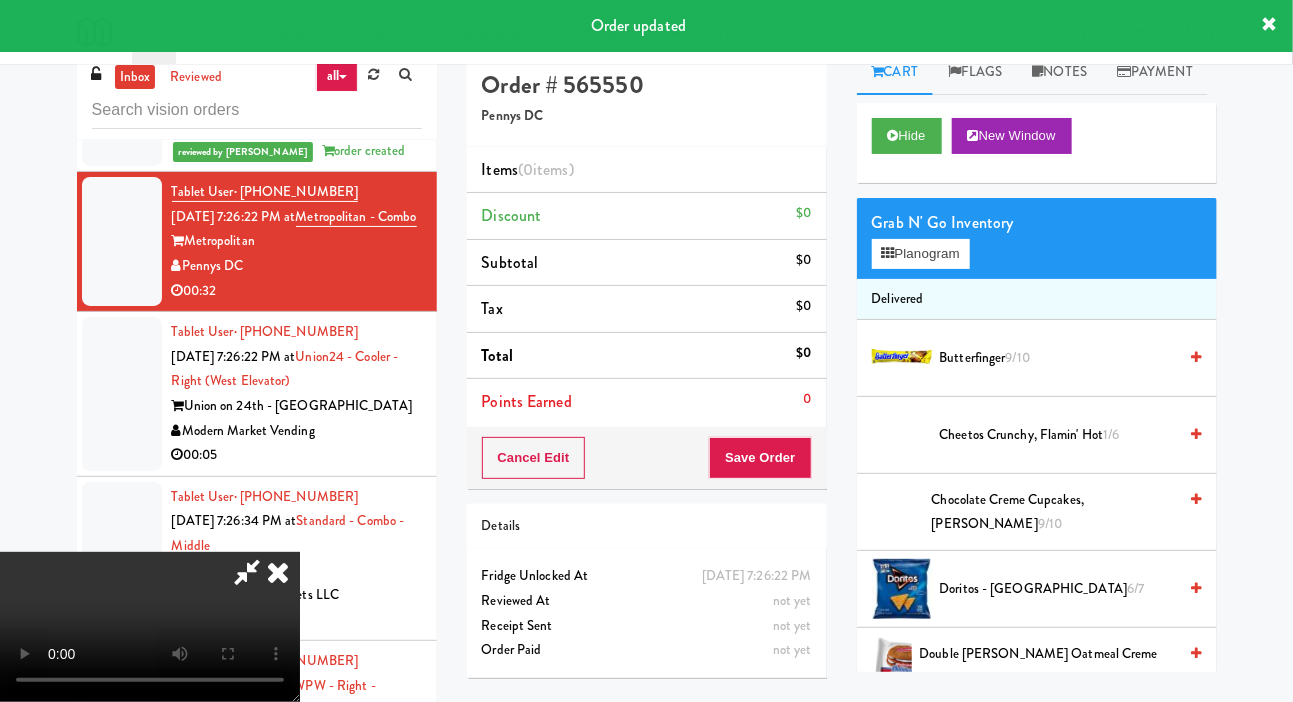 scroll, scrollTop: 1761, scrollLeft: 0, axis: vertical 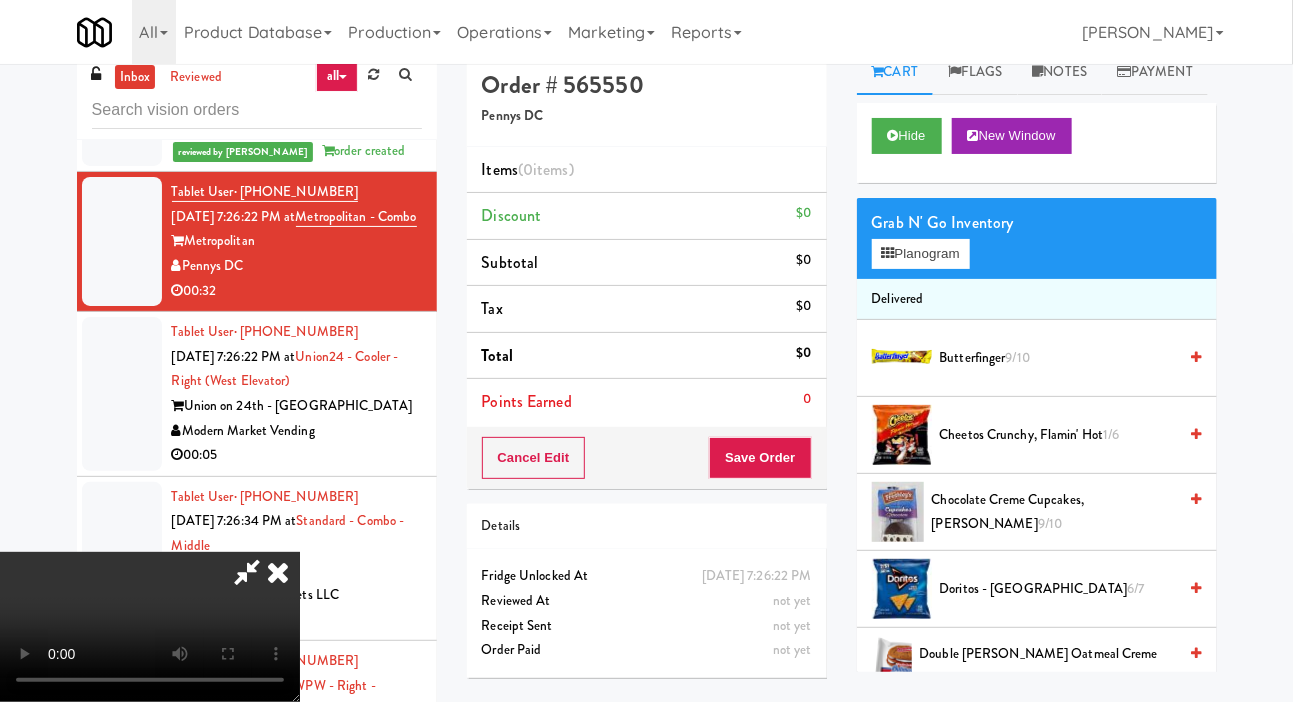 type 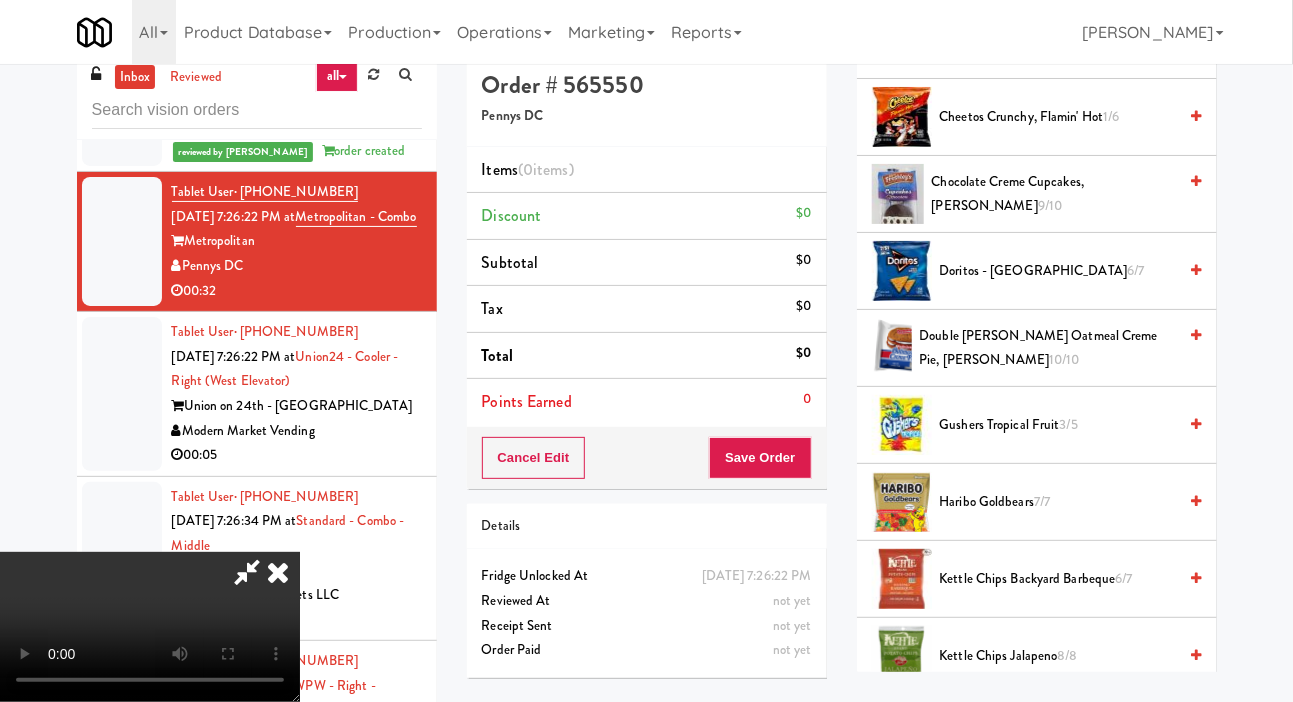 scroll, scrollTop: 319, scrollLeft: 0, axis: vertical 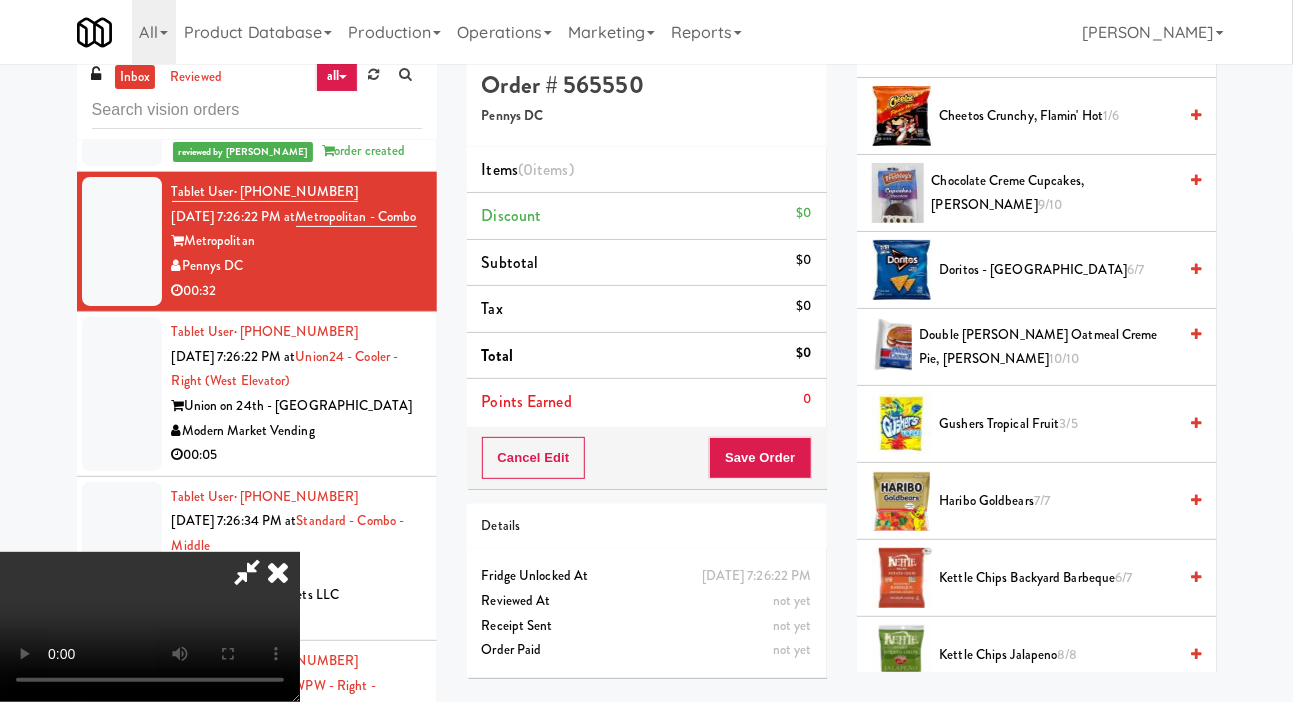 click on "6/7" at bounding box center (1135, 269) 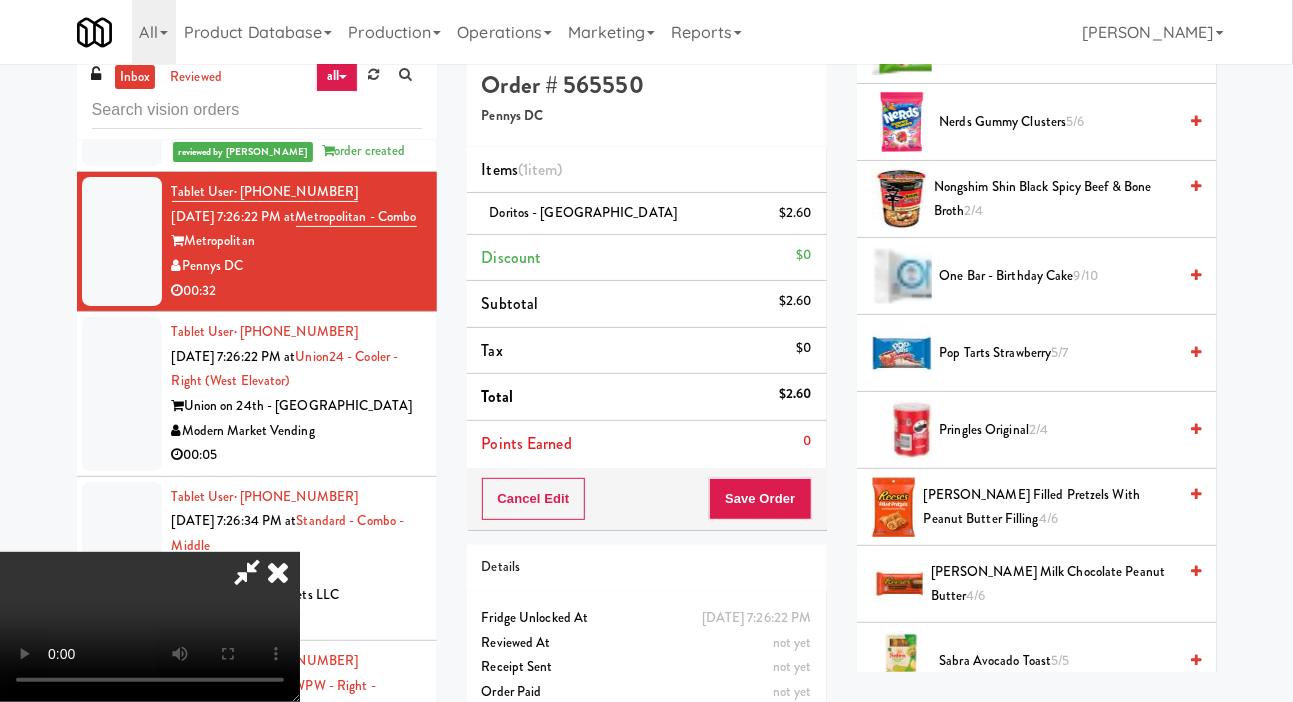 scroll, scrollTop: 1889, scrollLeft: 0, axis: vertical 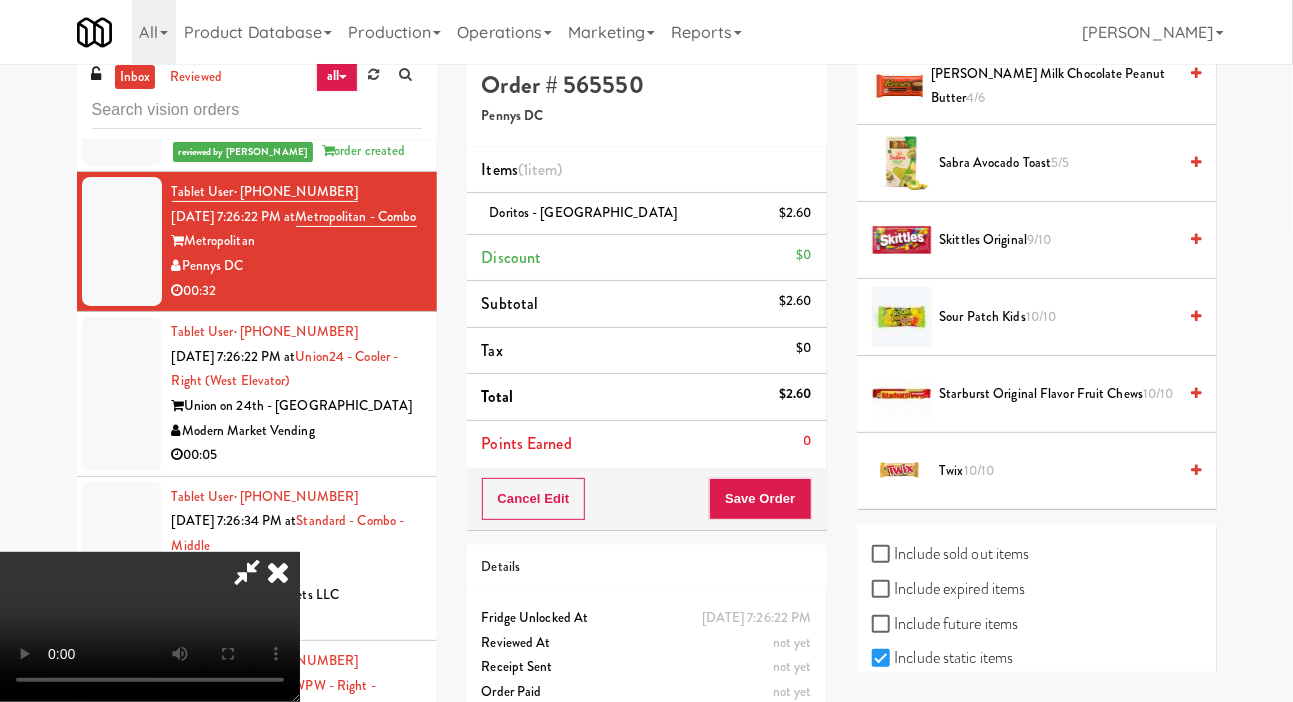 click on "Reese's Milk Chocolate Peanut Butter  4/6" at bounding box center (1054, 86) 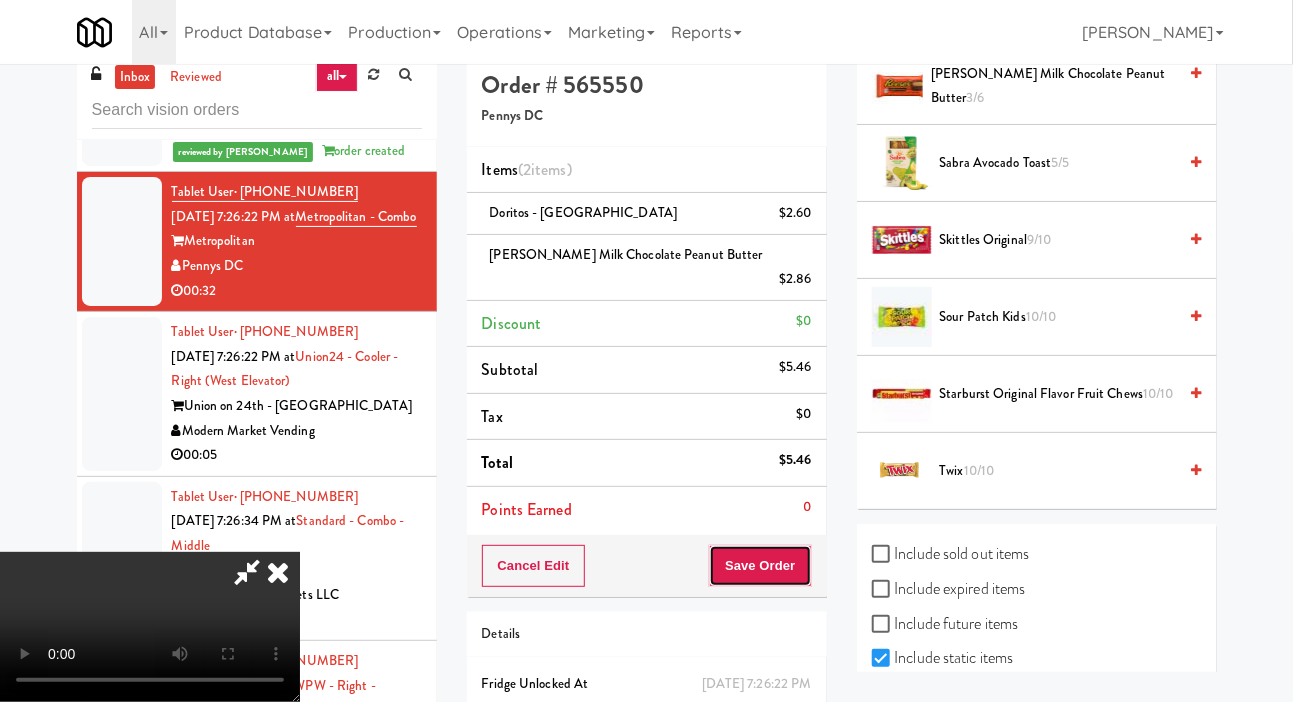 click on "Save Order" at bounding box center (760, 566) 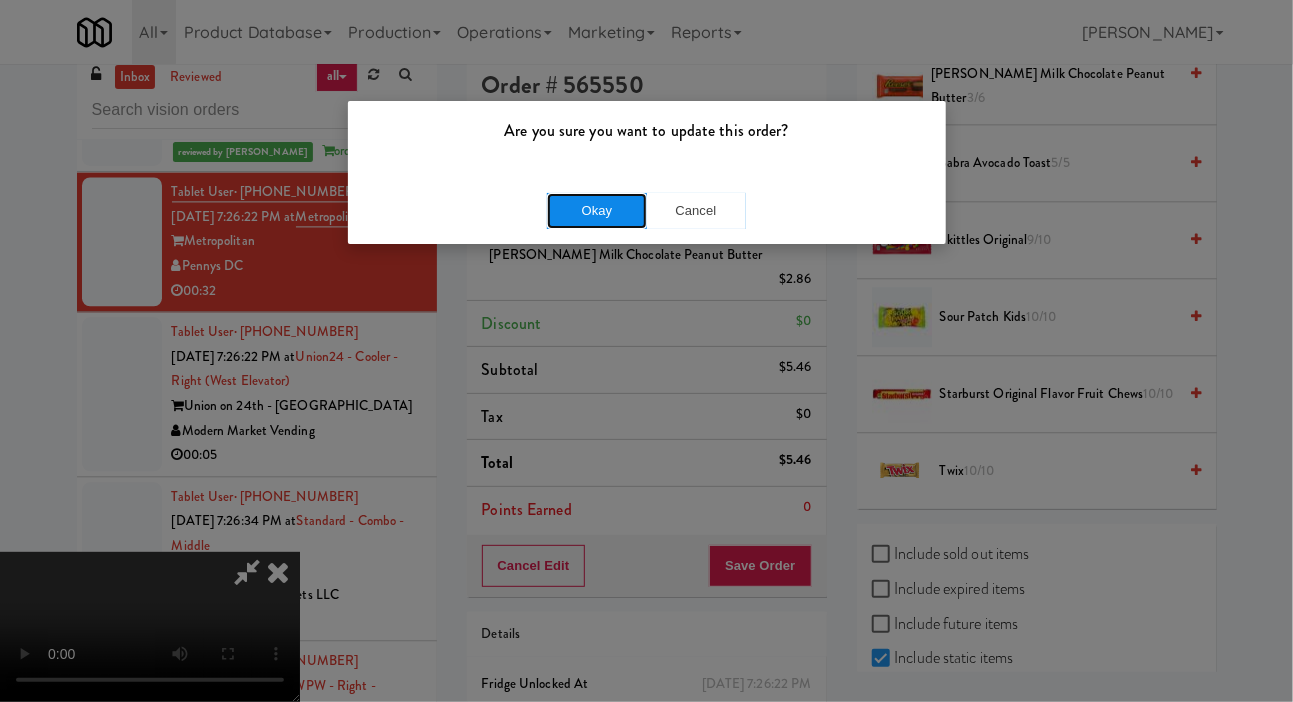 click on "Okay" at bounding box center [597, 211] 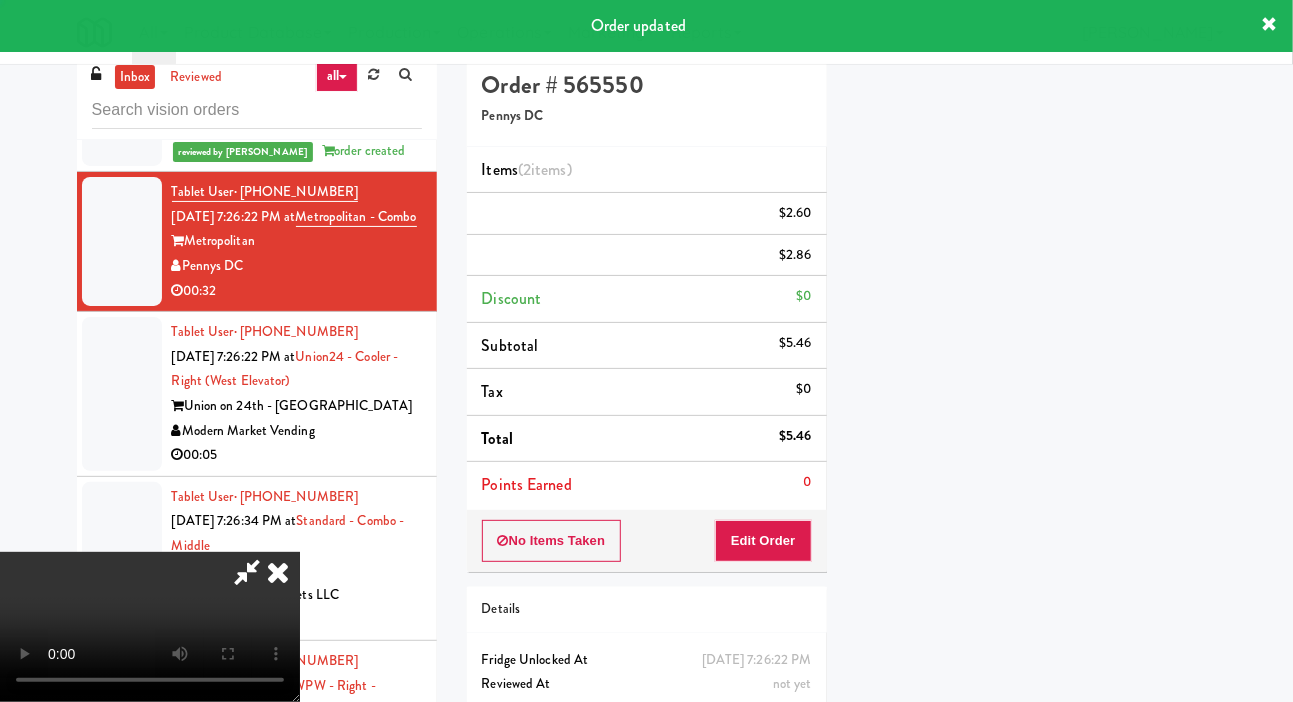 scroll, scrollTop: 116, scrollLeft: 0, axis: vertical 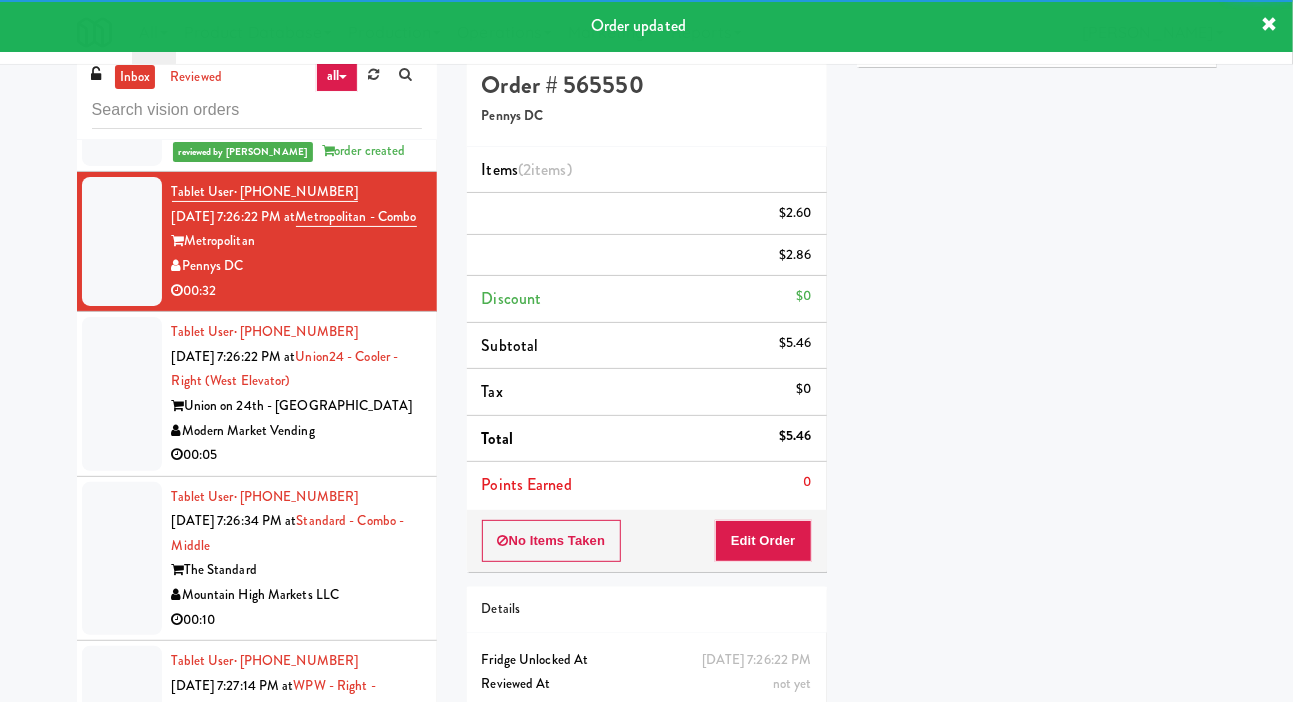 click at bounding box center [122, 394] 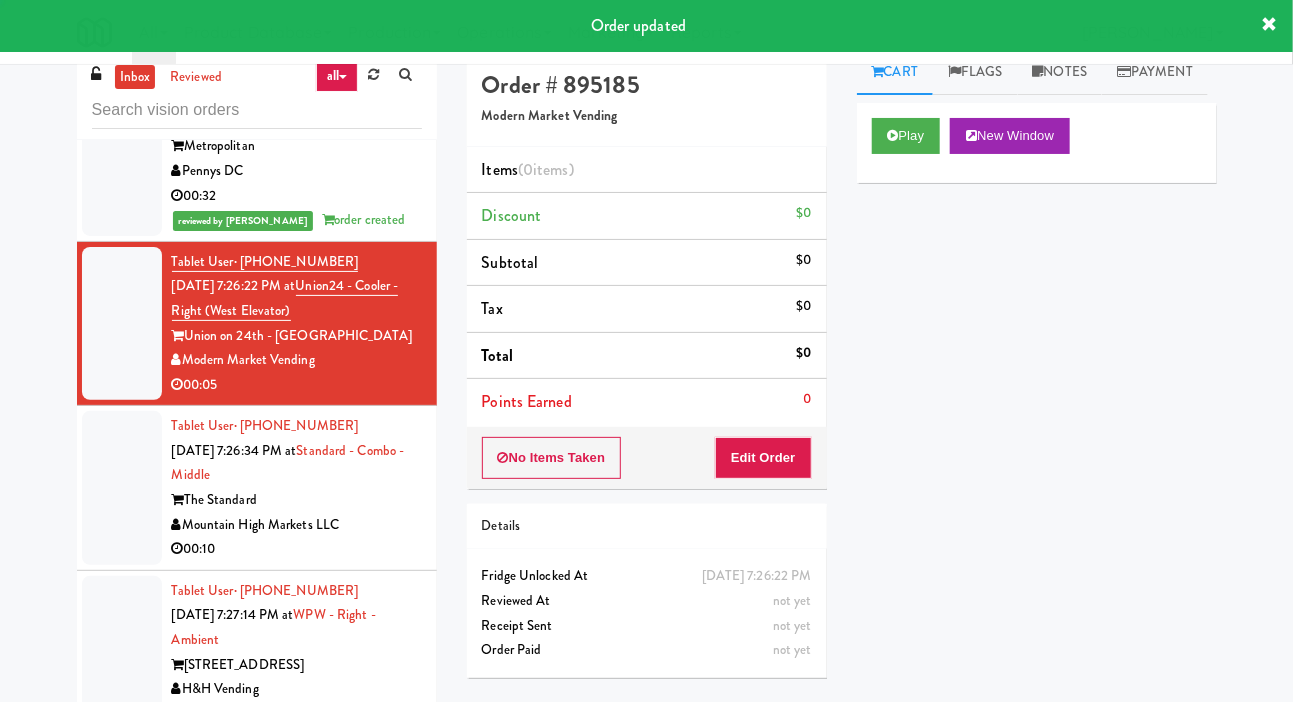scroll, scrollTop: 1857, scrollLeft: 0, axis: vertical 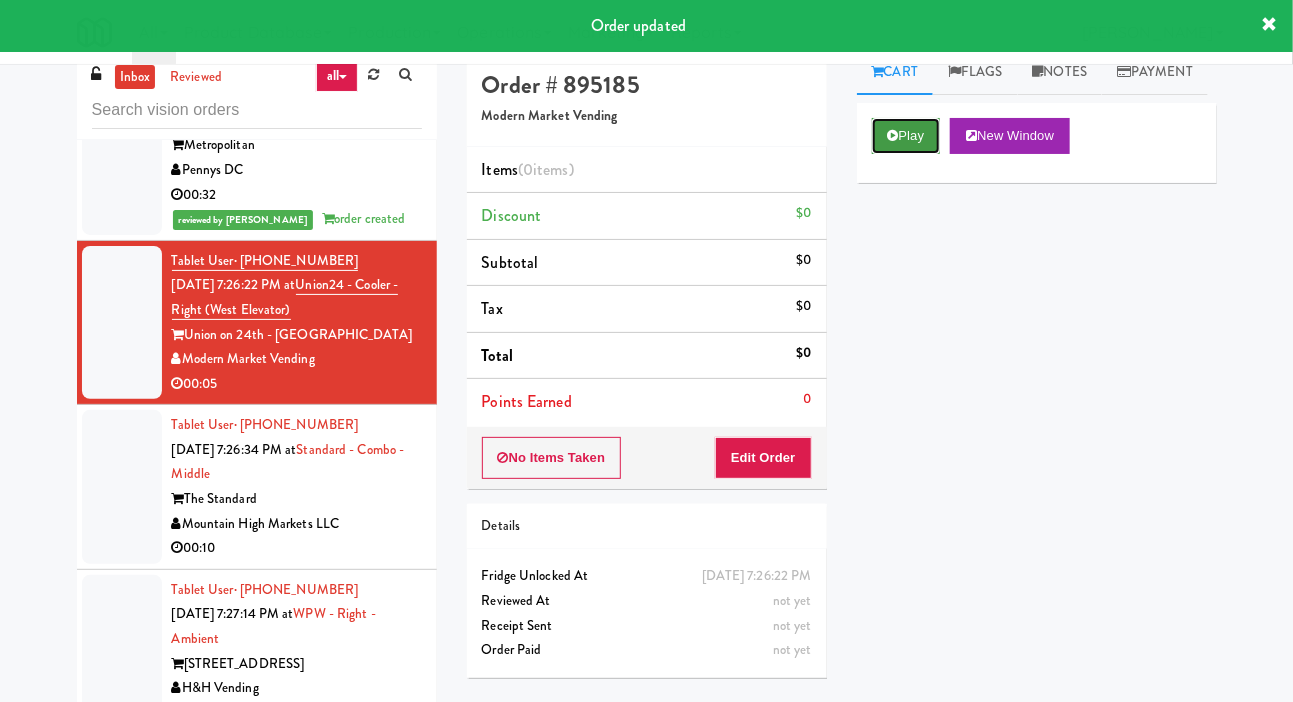 click on "Play" at bounding box center (906, 136) 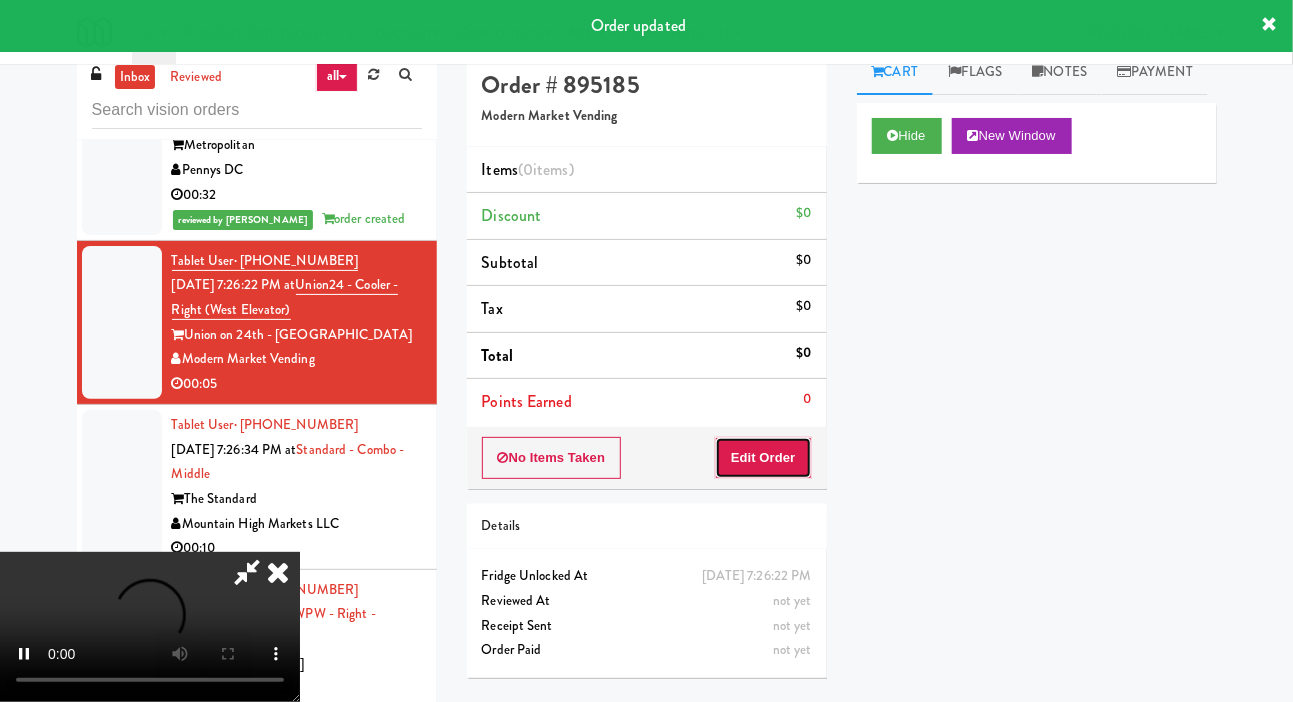 click on "Edit Order" at bounding box center [763, 458] 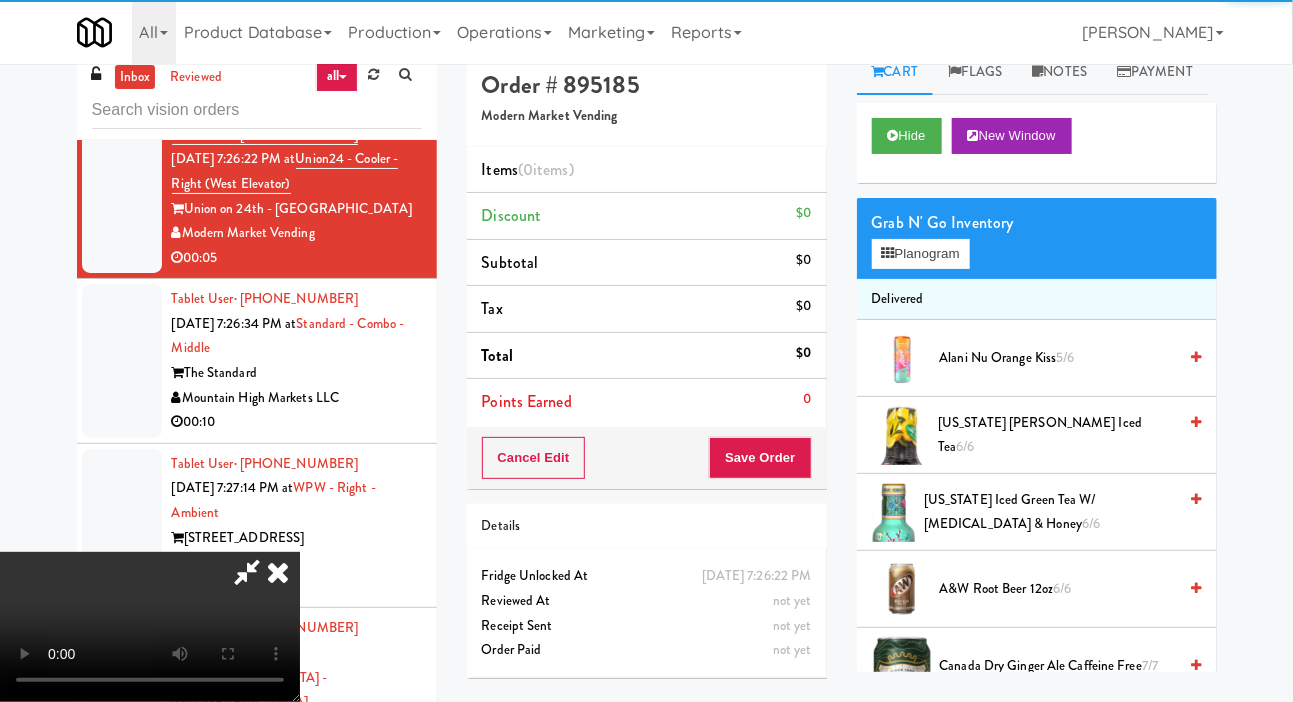 scroll, scrollTop: 1987, scrollLeft: 0, axis: vertical 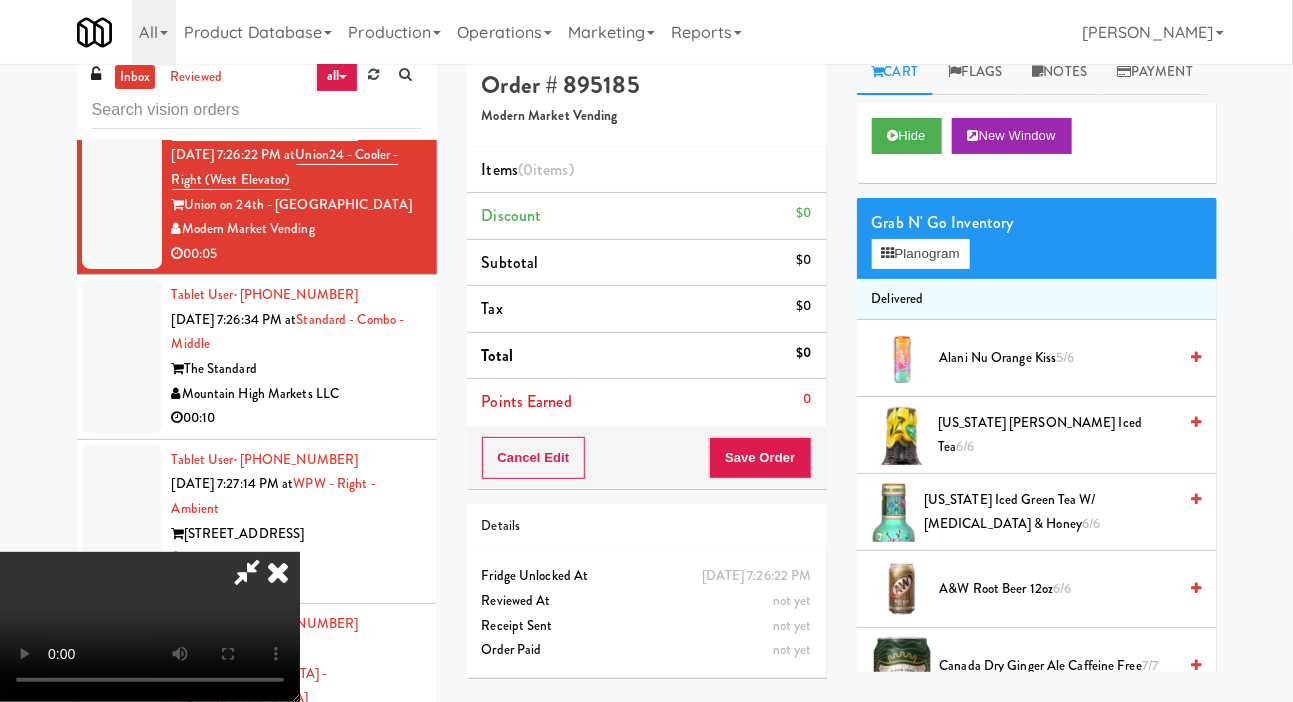 type 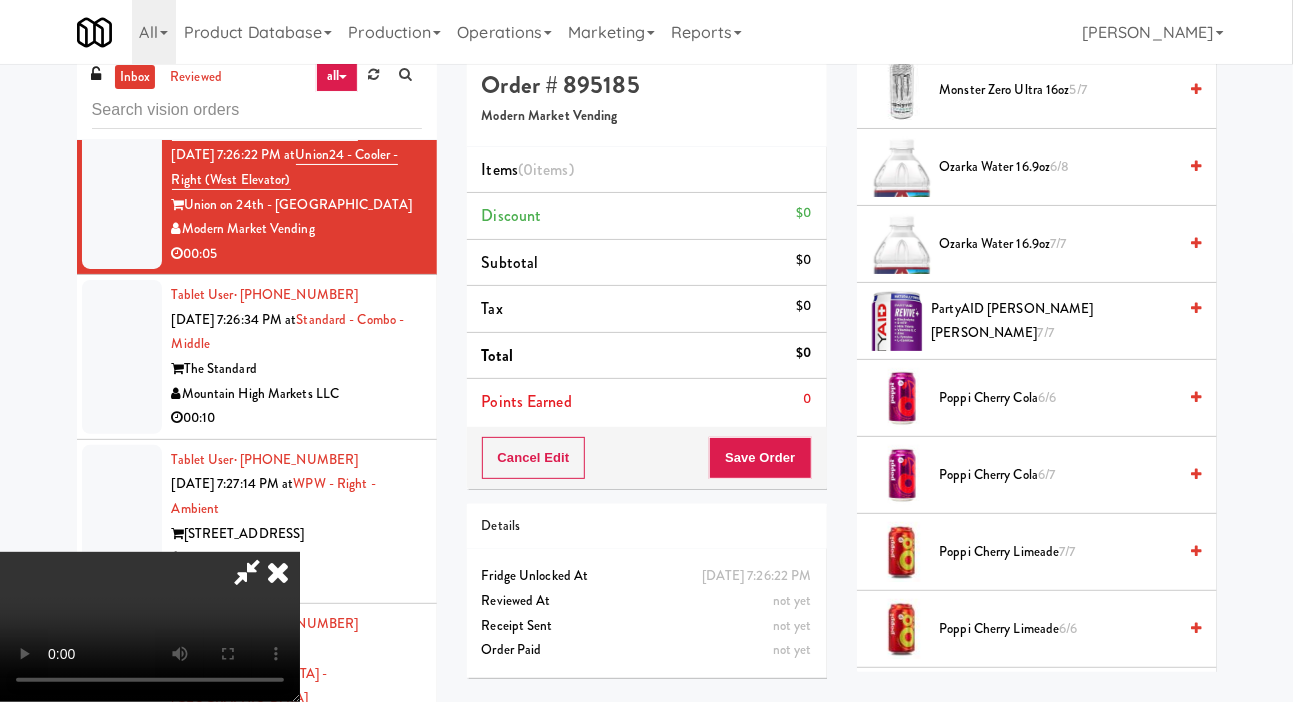 scroll, scrollTop: 1350, scrollLeft: 0, axis: vertical 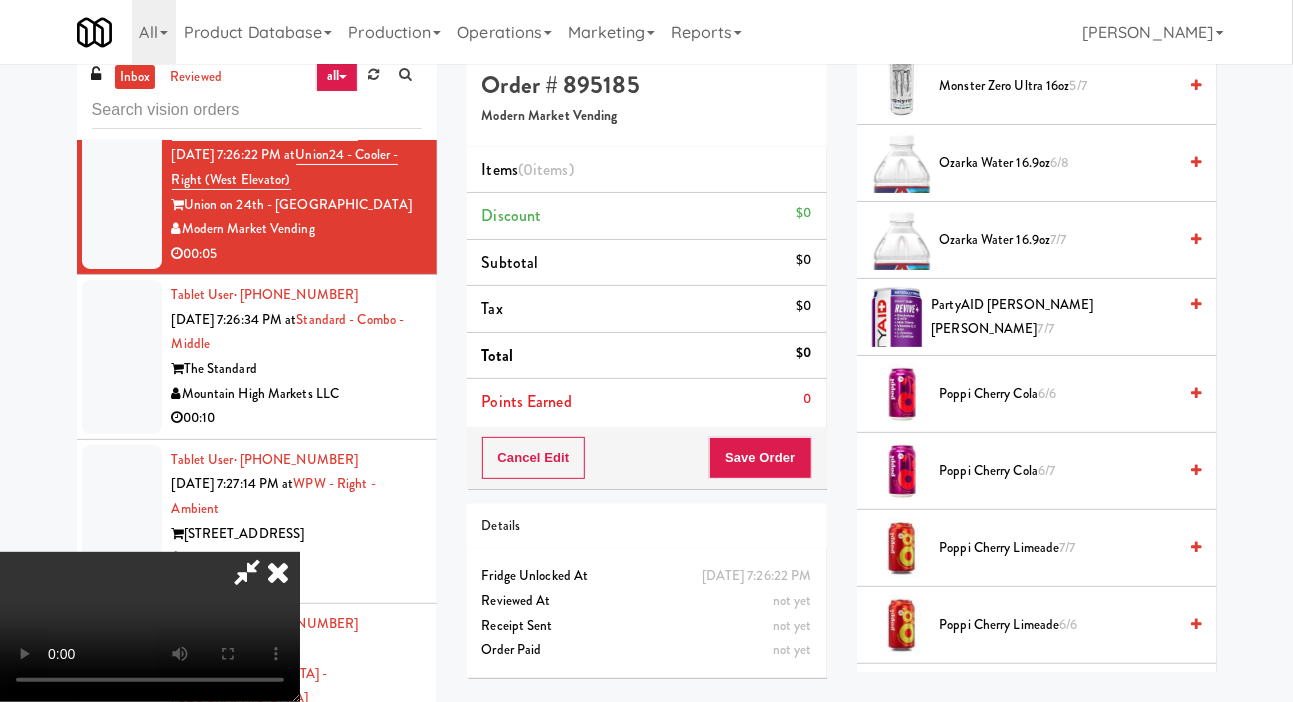 click on "Ozarka Water 16.9oz  7/7" at bounding box center (1058, 240) 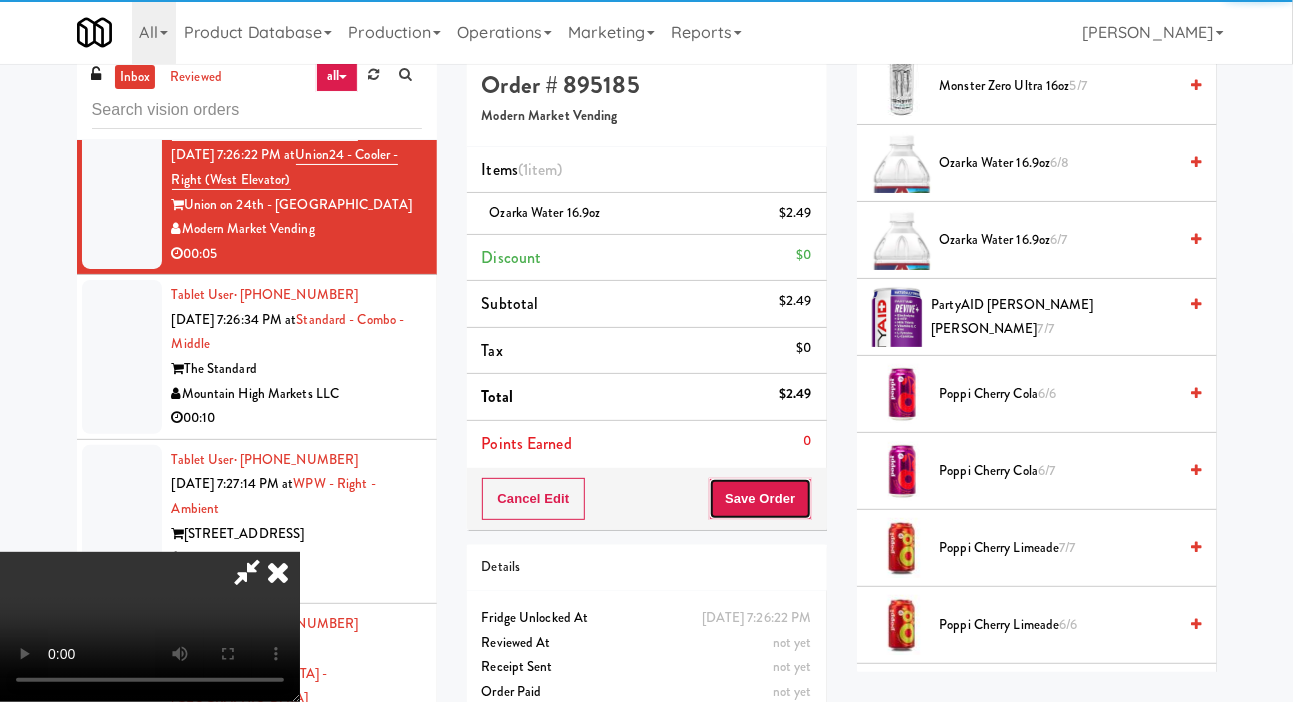 click on "Save Order" at bounding box center [760, 499] 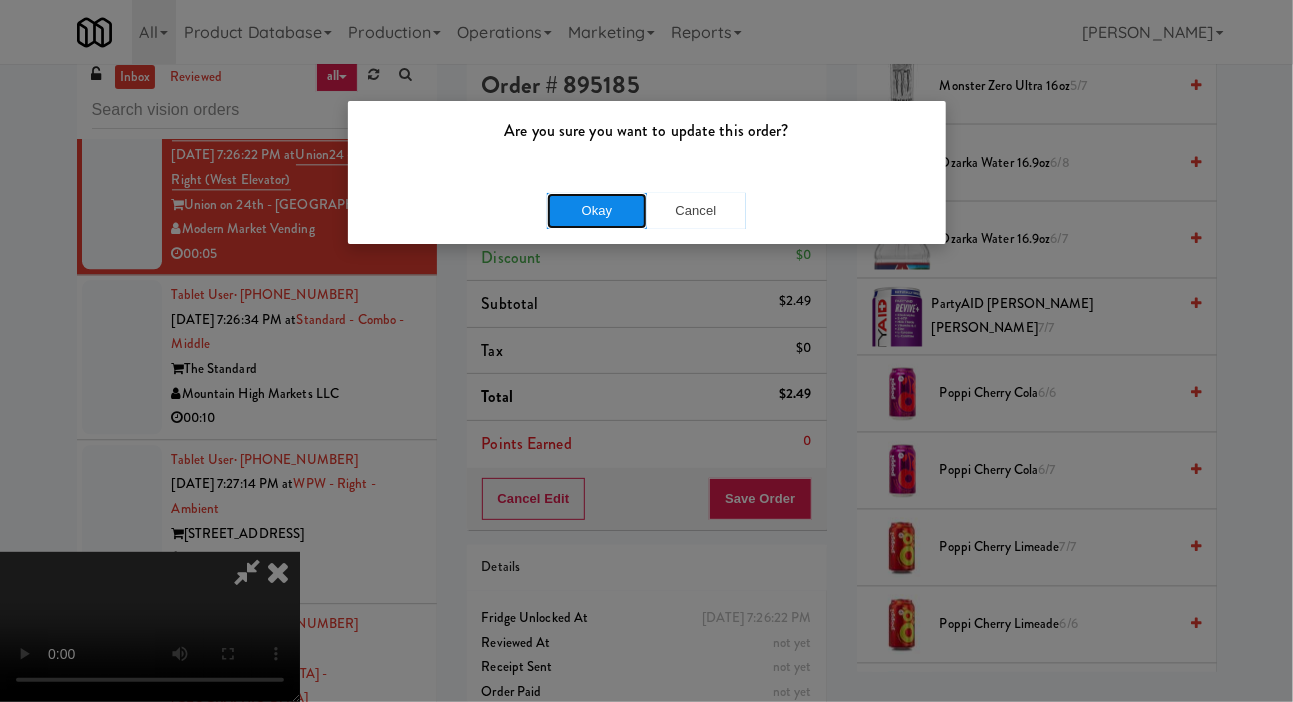 click on "Okay" at bounding box center (597, 211) 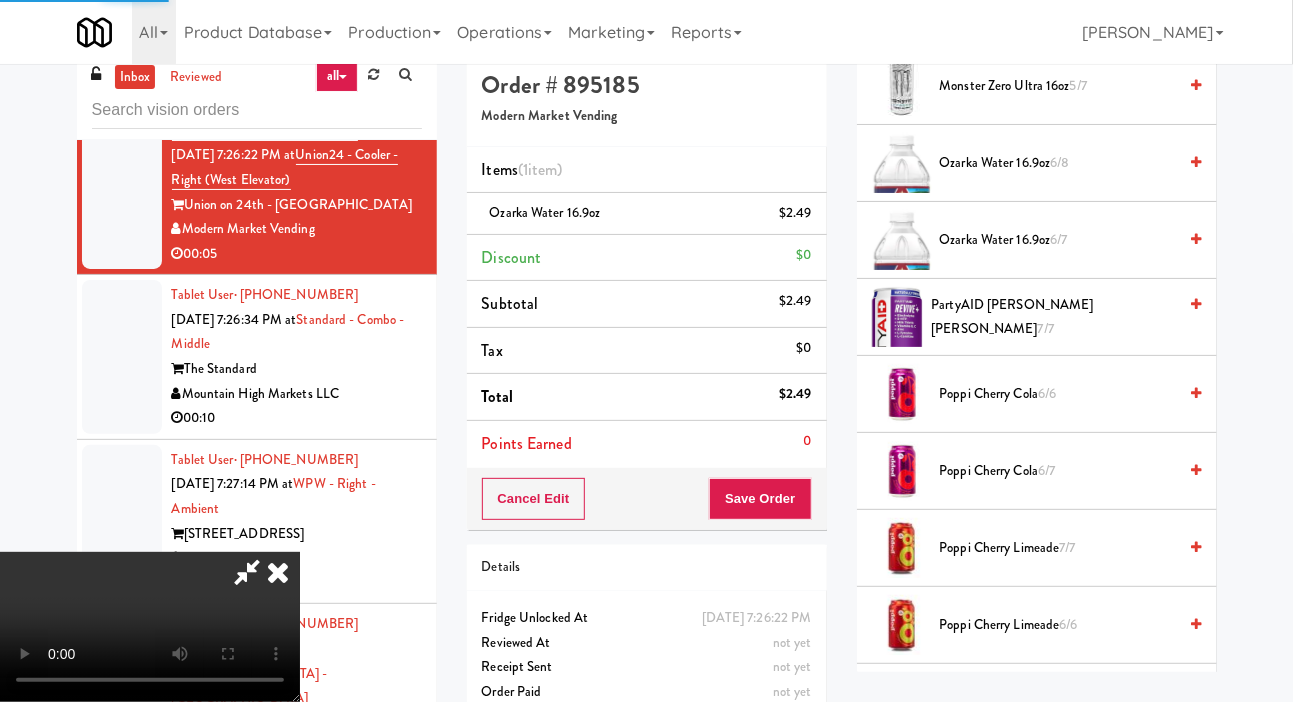 scroll, scrollTop: 116, scrollLeft: 0, axis: vertical 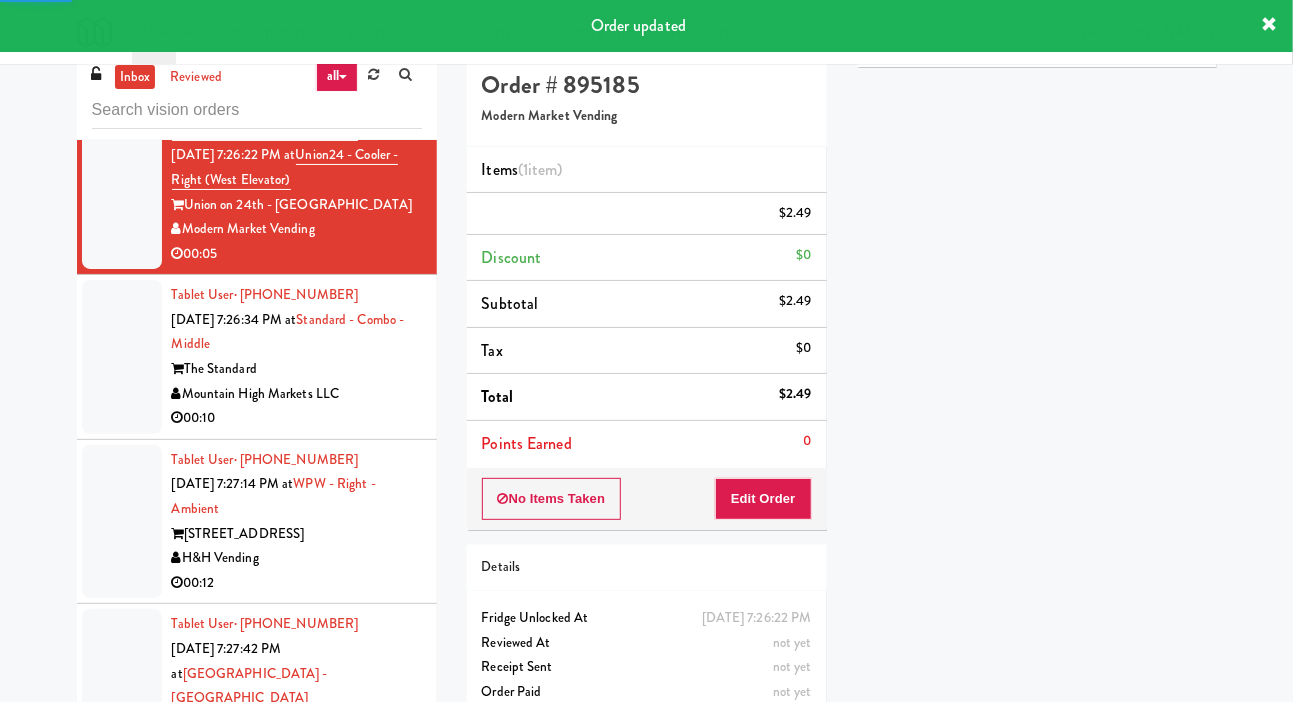 click at bounding box center [122, 357] 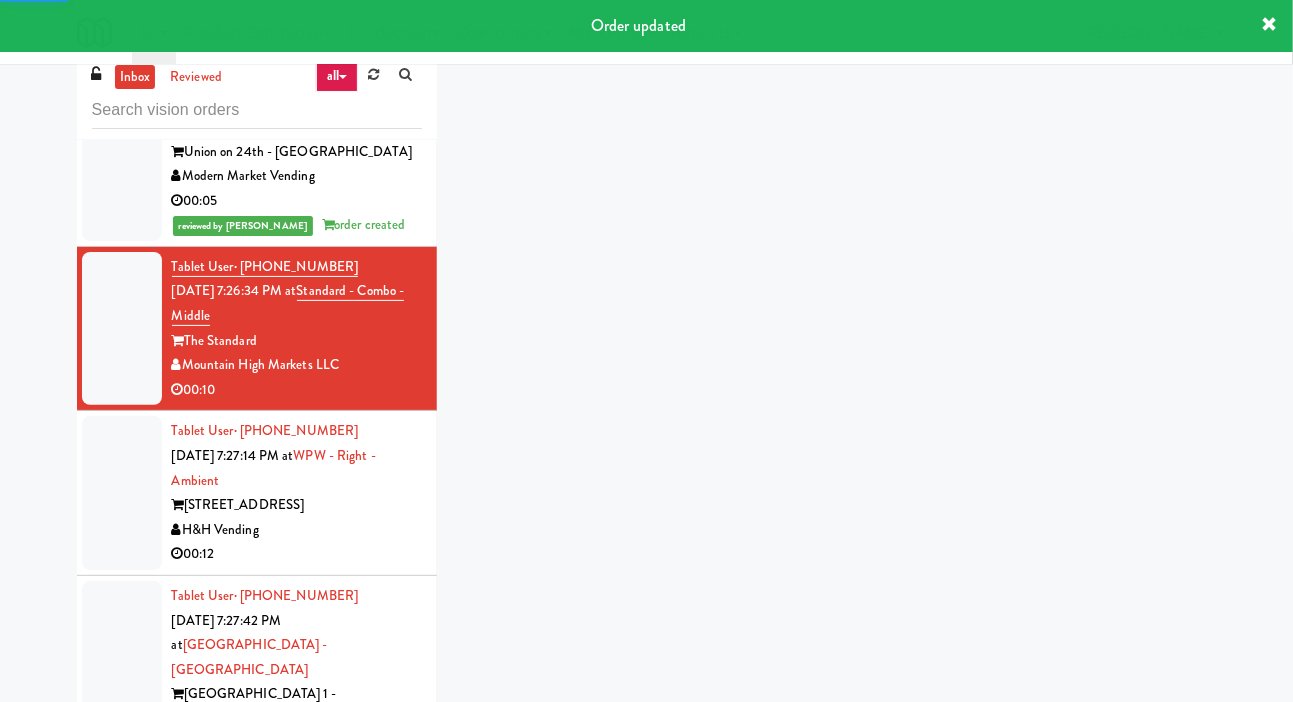 scroll, scrollTop: 2077, scrollLeft: 0, axis: vertical 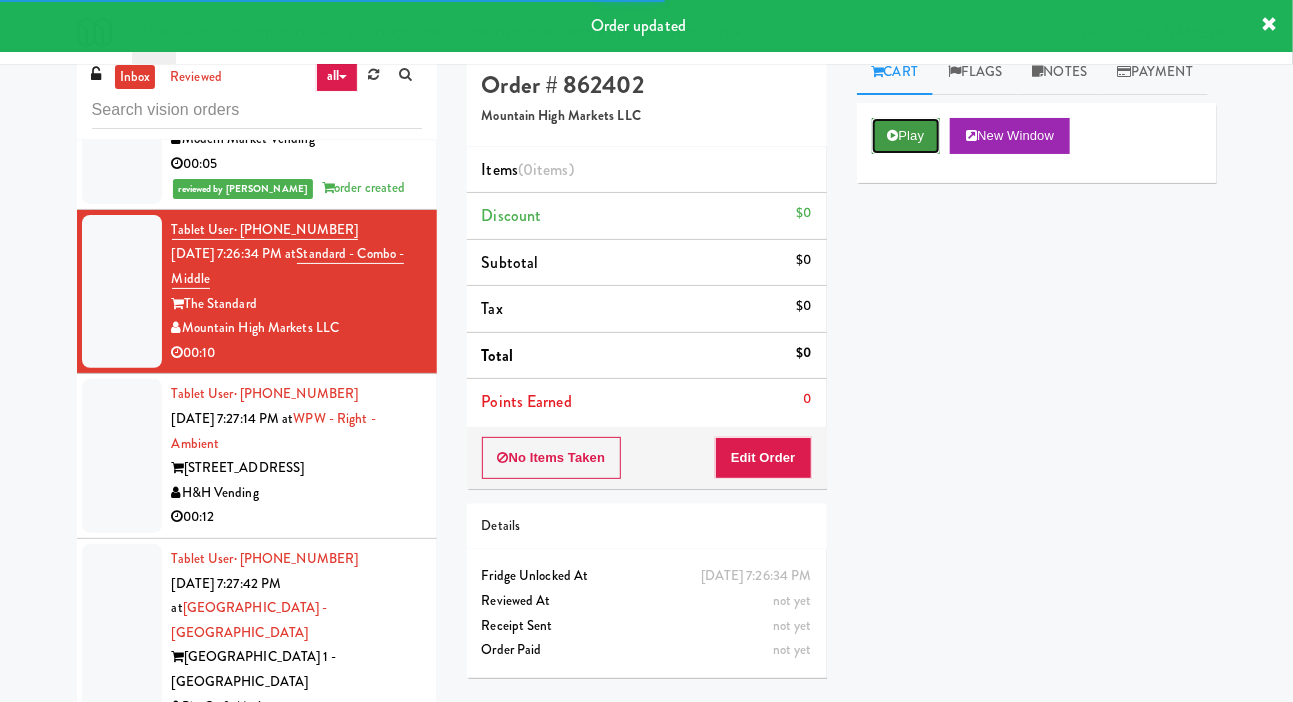 click on "Play" at bounding box center (906, 136) 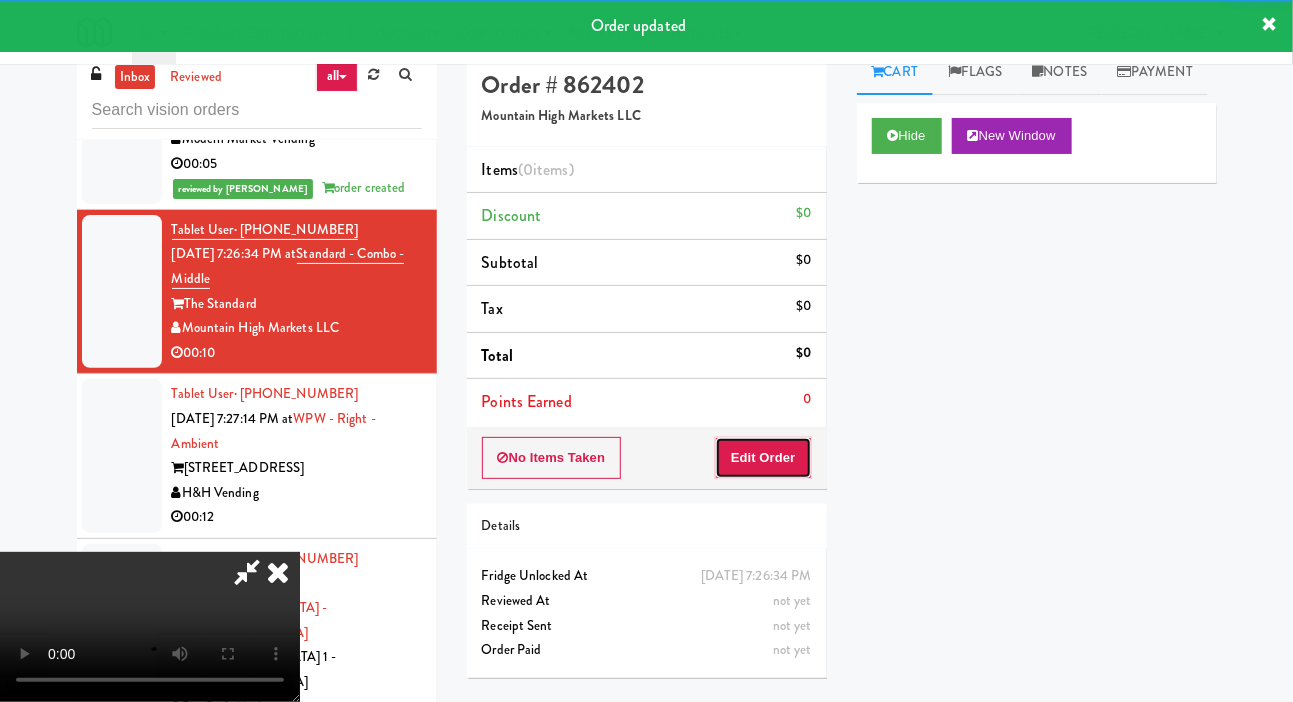 click on "Edit Order" at bounding box center [763, 458] 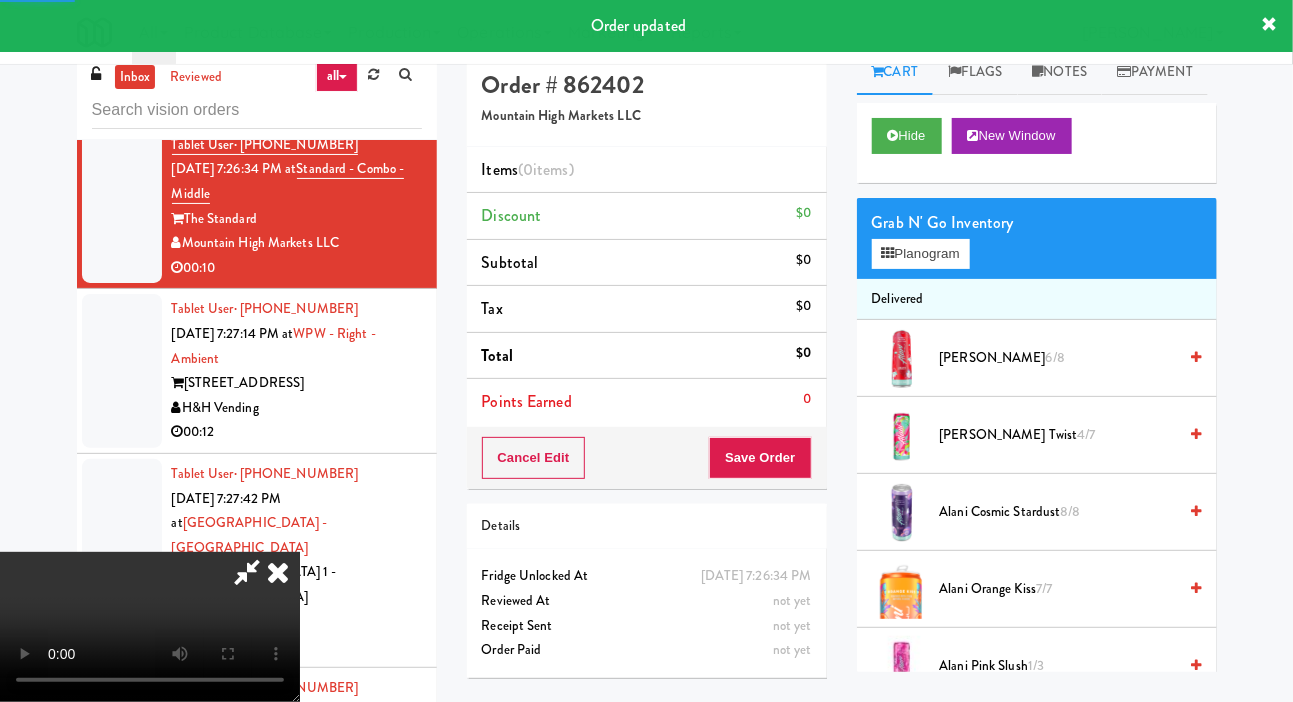 scroll, scrollTop: 2168, scrollLeft: 0, axis: vertical 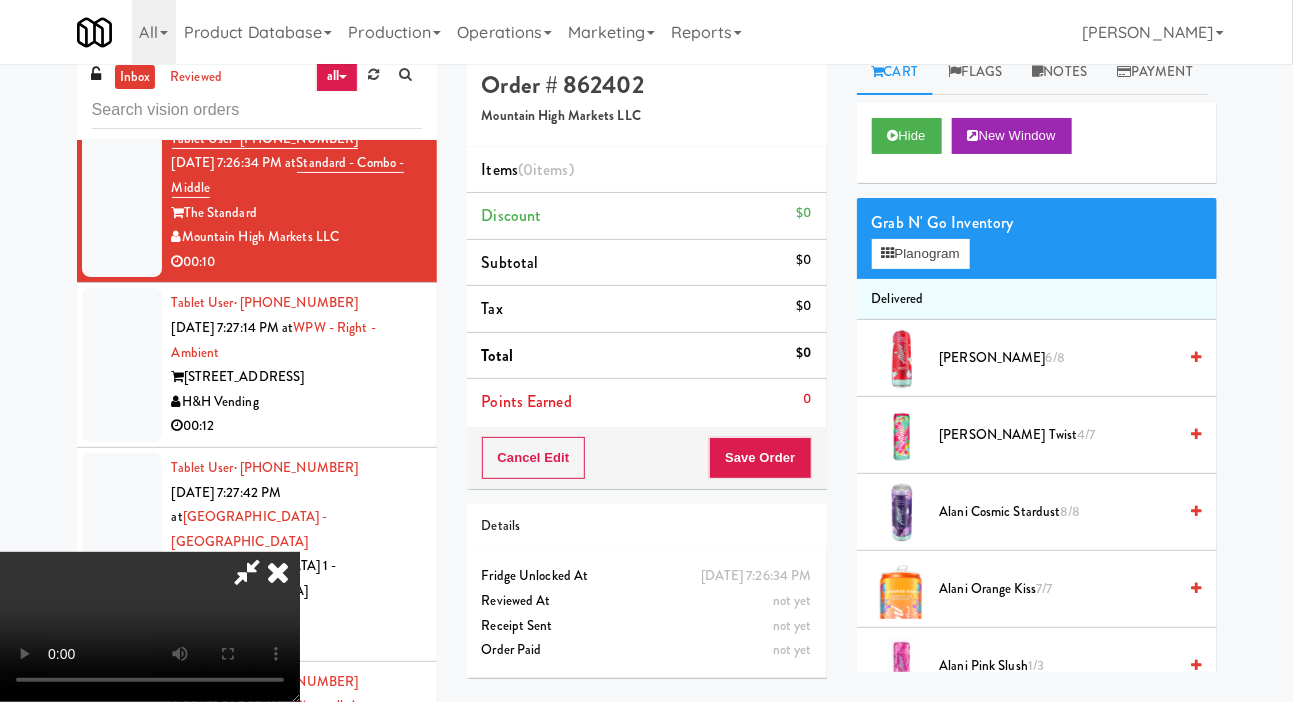 type 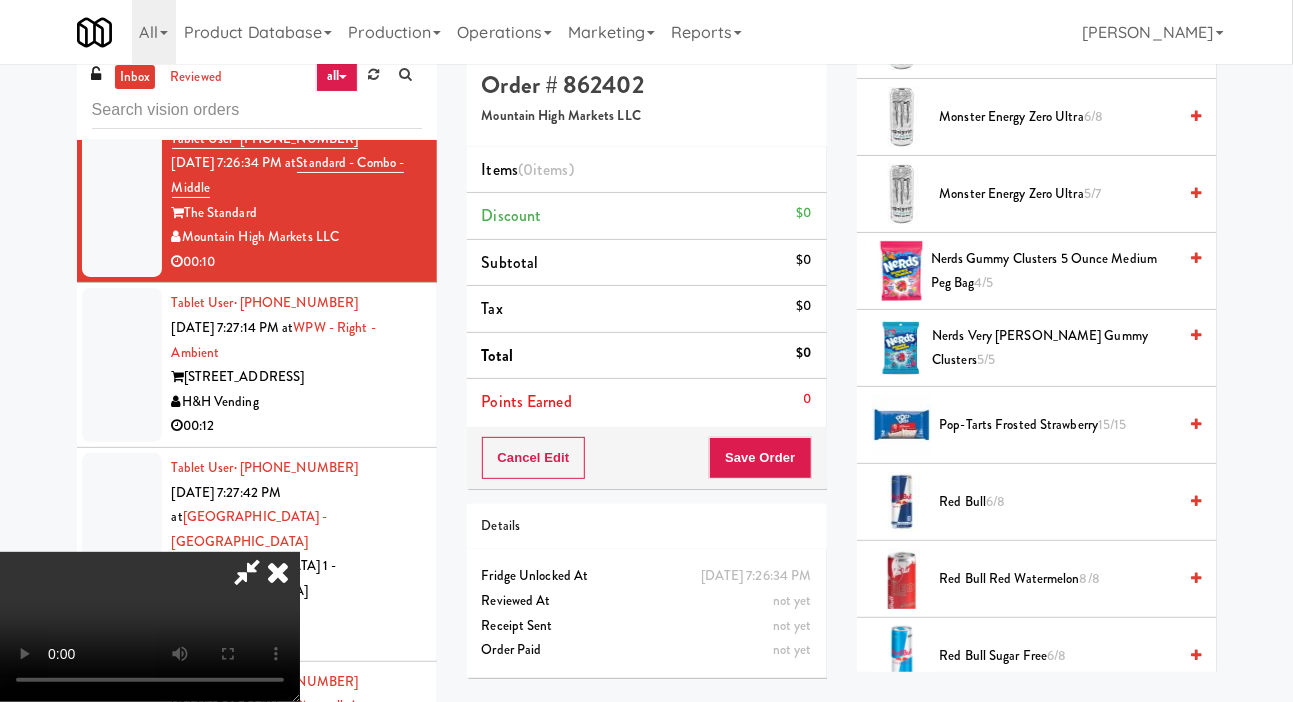 scroll, scrollTop: 2037, scrollLeft: 0, axis: vertical 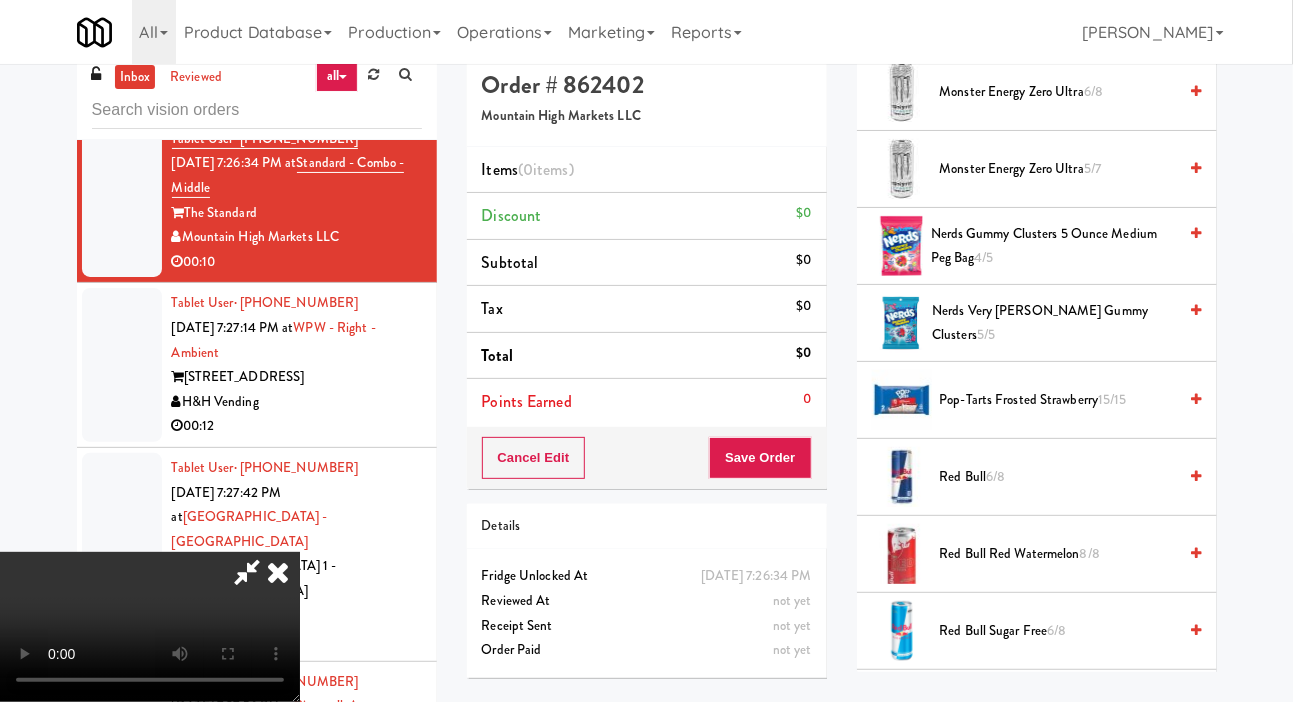 click on "Nerds Very Berry Gummy Clusters   5/5" at bounding box center [1054, 323] 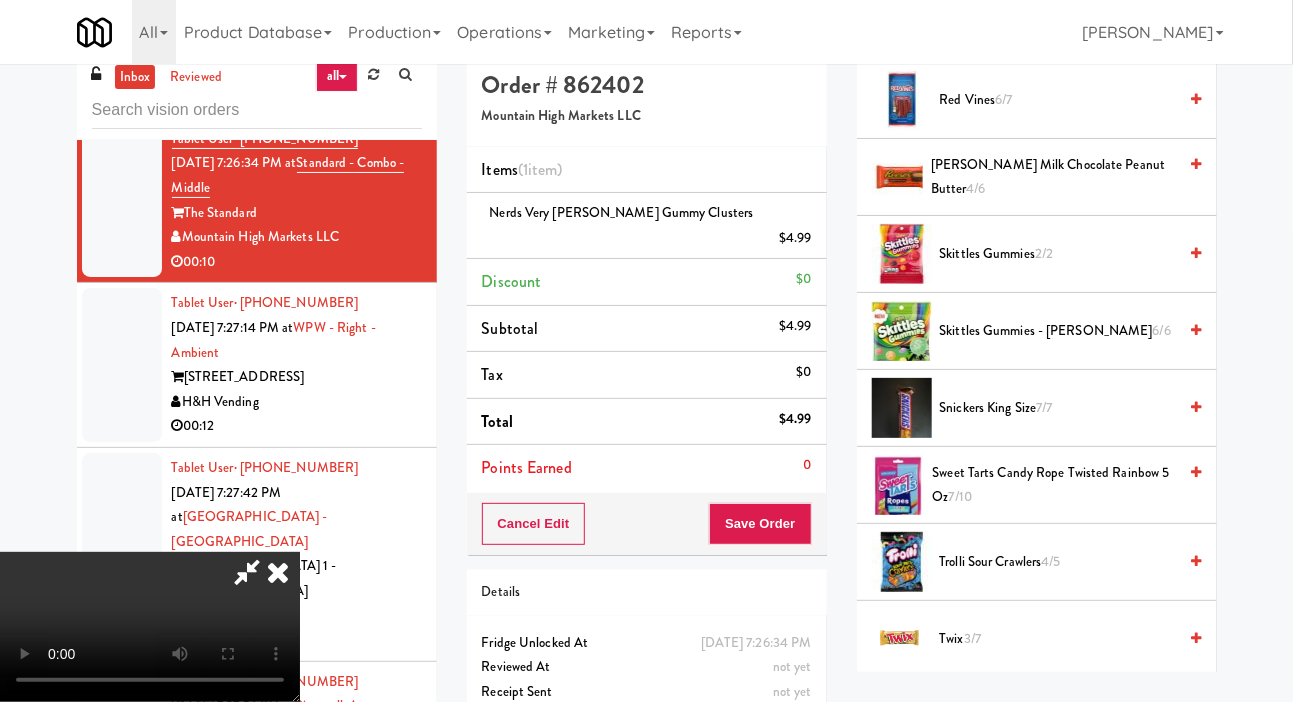 scroll, scrollTop: 2811, scrollLeft: 0, axis: vertical 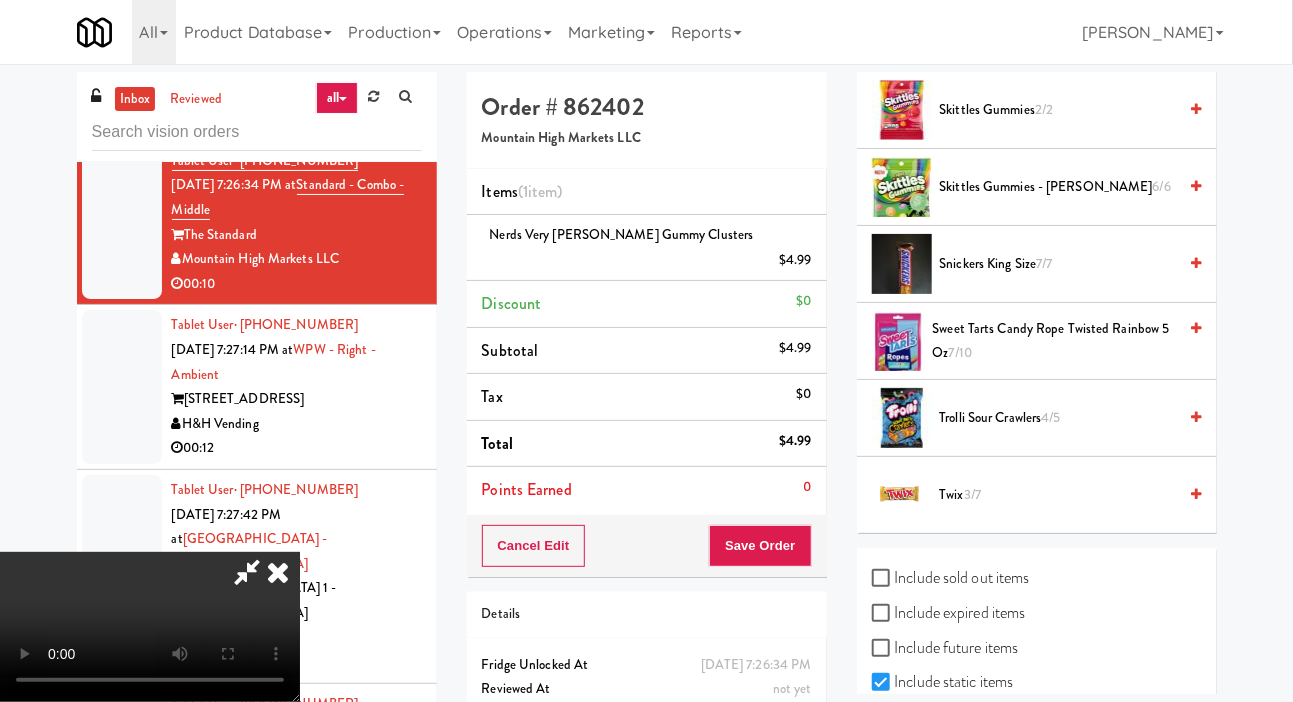click on "Twix  3/7" at bounding box center (1058, 495) 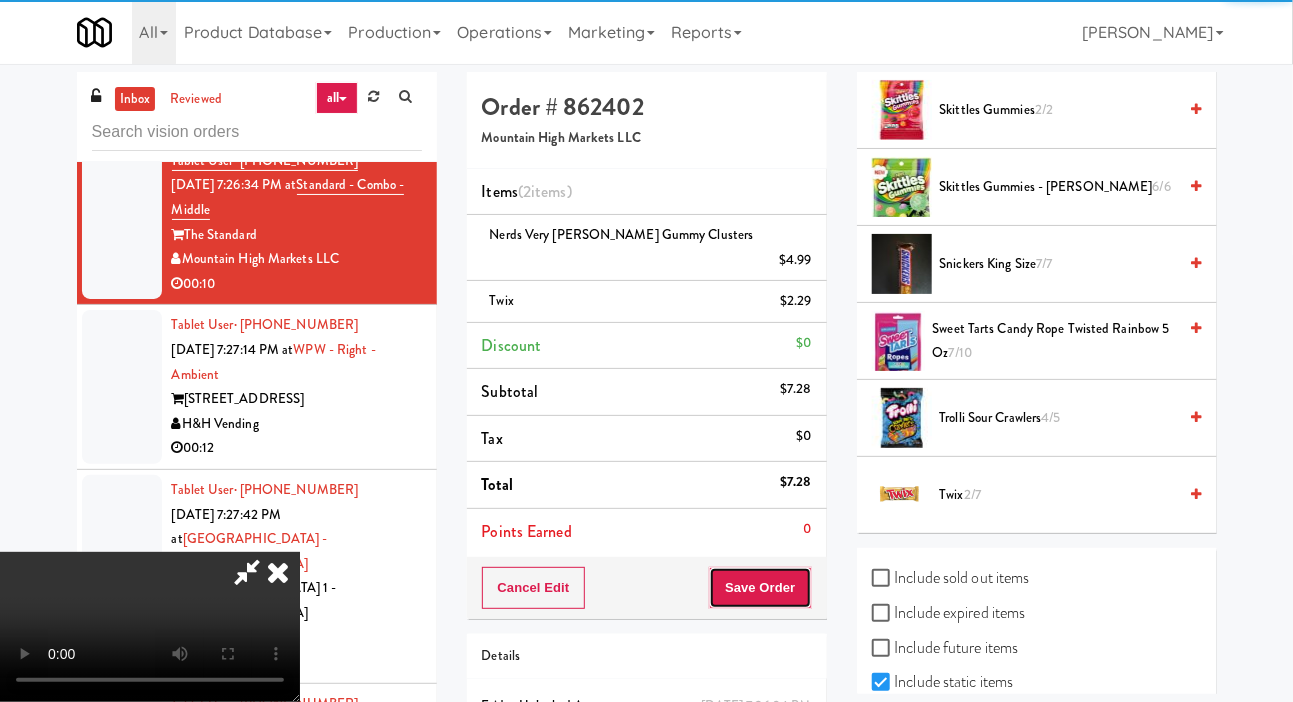 click on "Save Order" at bounding box center (760, 588) 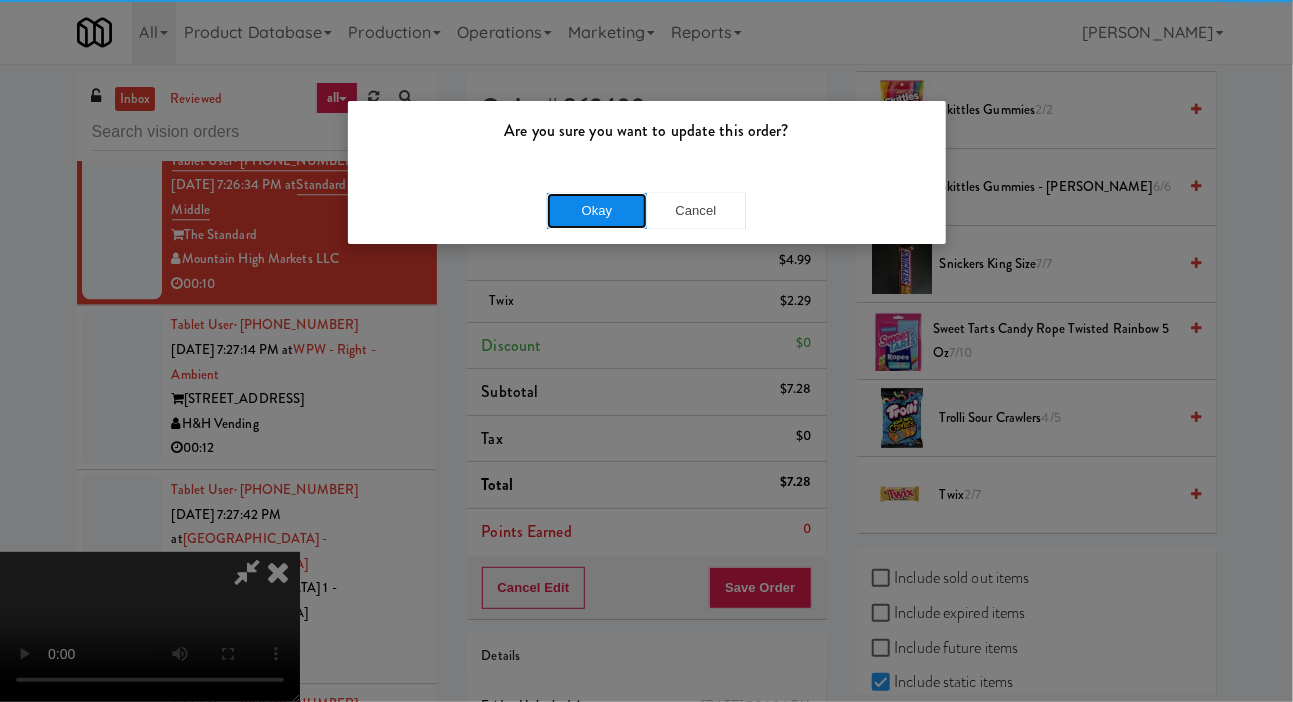 click on "Okay" at bounding box center [597, 211] 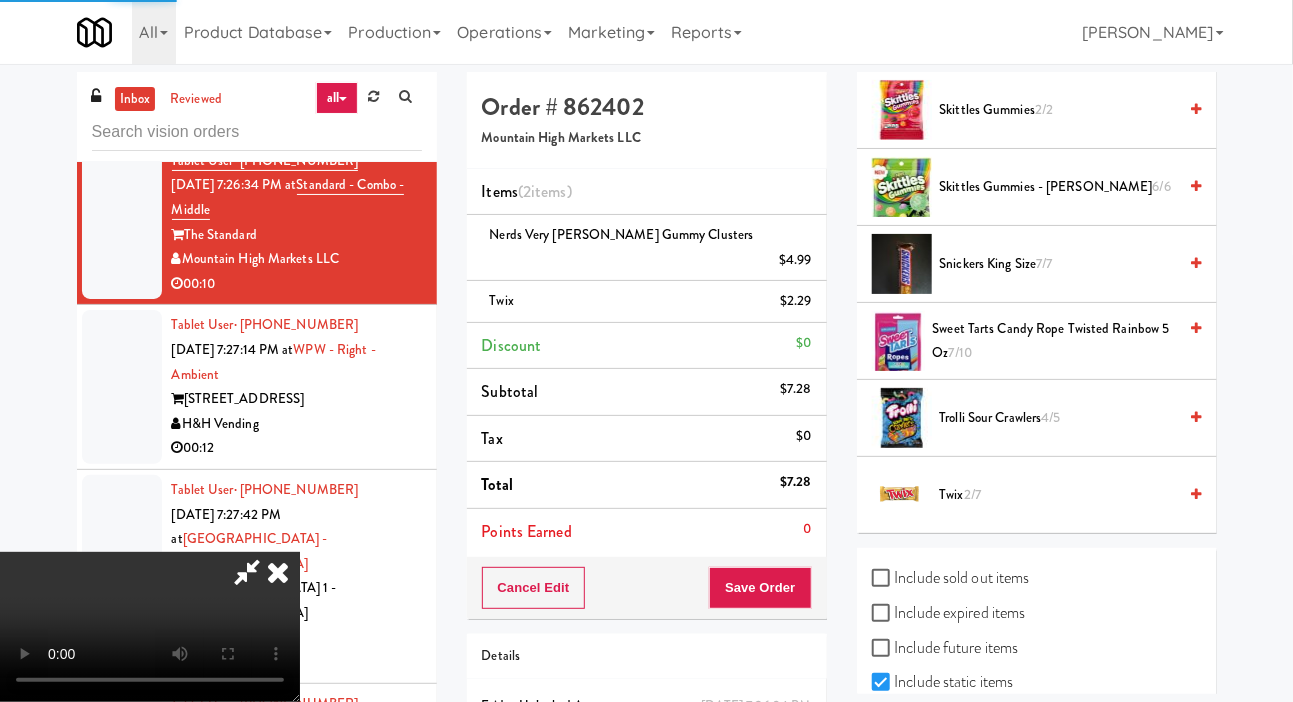 scroll, scrollTop: 116, scrollLeft: 0, axis: vertical 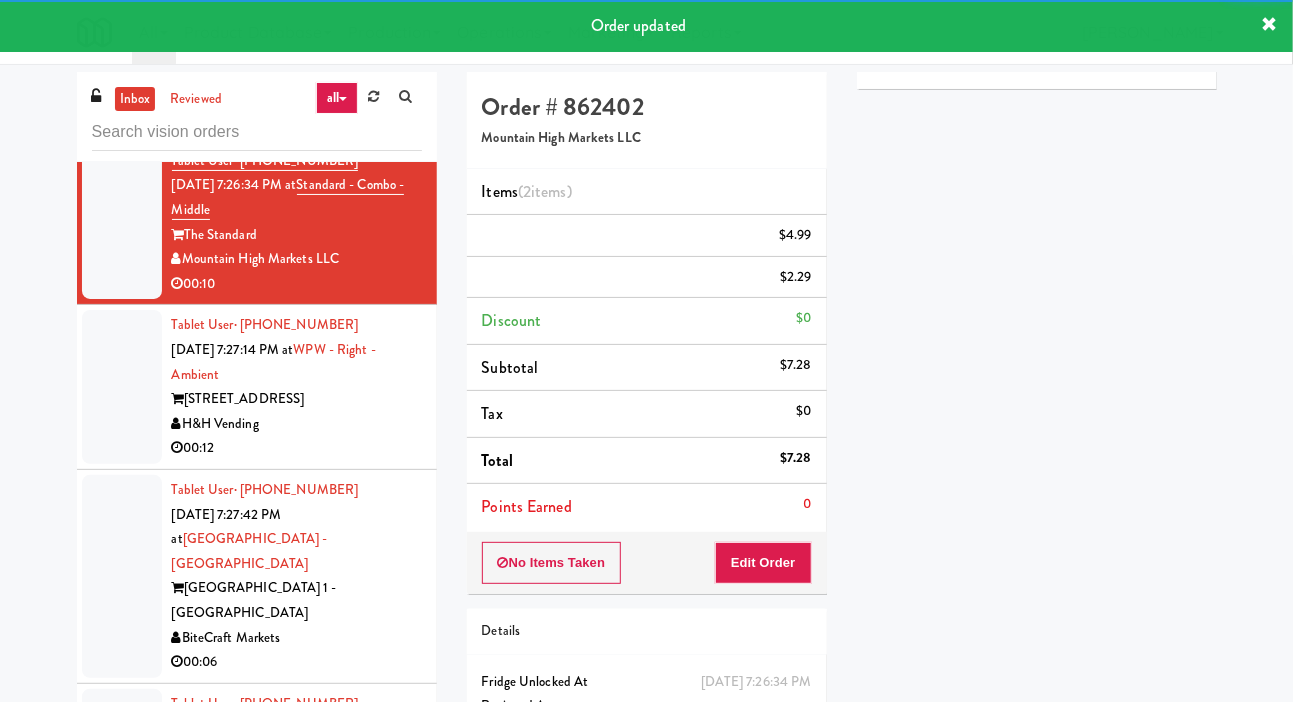 click on "Tablet User  · (312) 694-5493 Jul 12, 2025 7:27:14 PM at  WPW - Right - Ambient  343 W Wolf Point Plaza  H&H Vending  00:12" at bounding box center [257, 387] 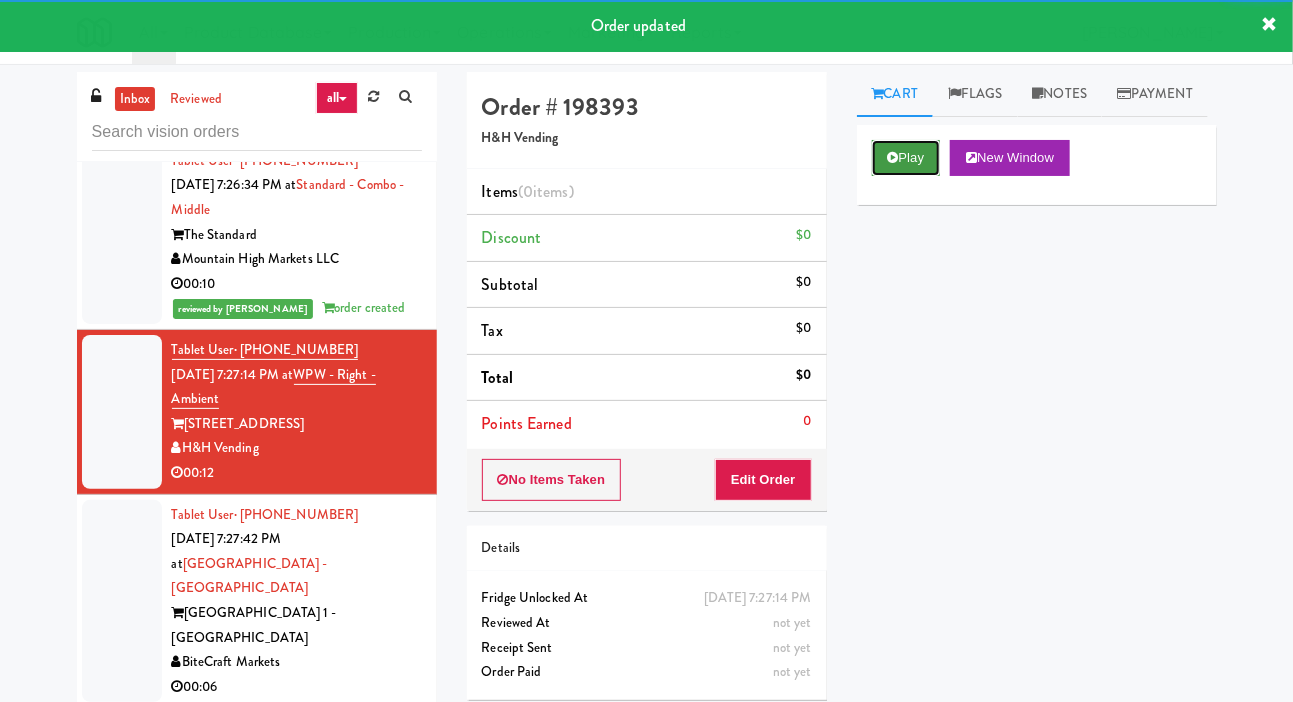 click on "Play" at bounding box center (906, 158) 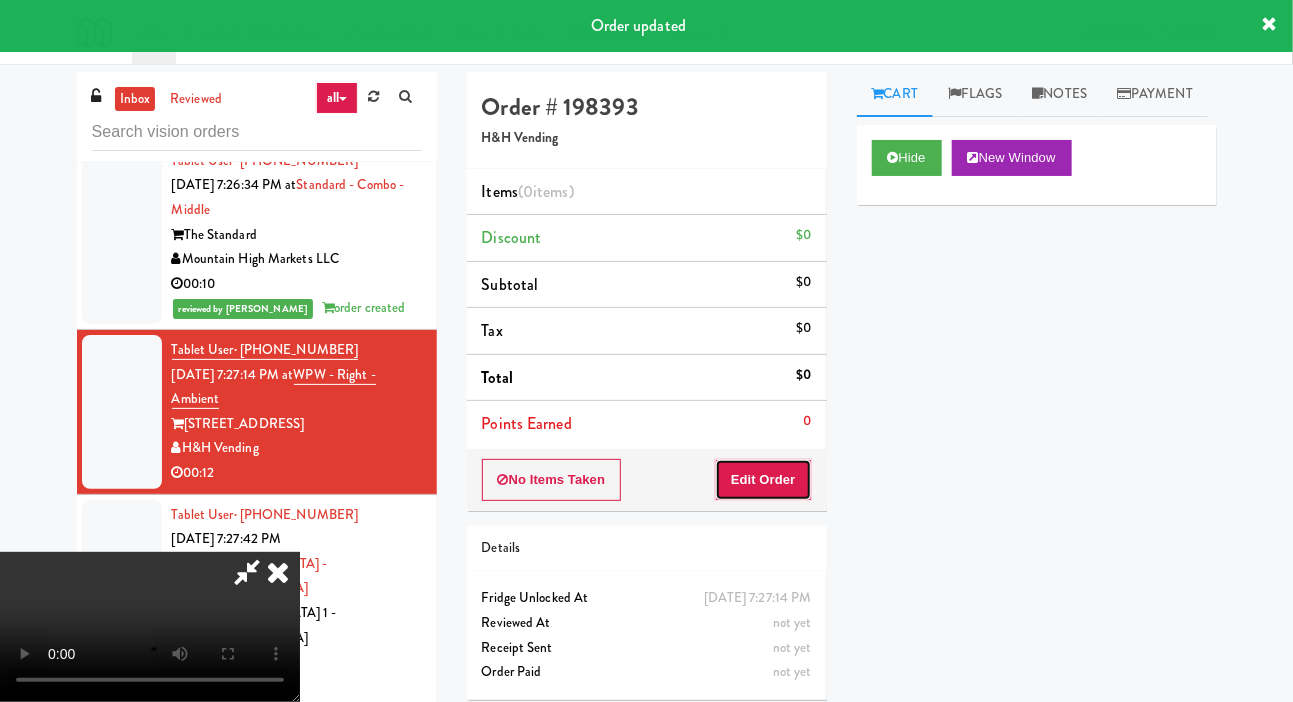 click on "Edit Order" at bounding box center (763, 480) 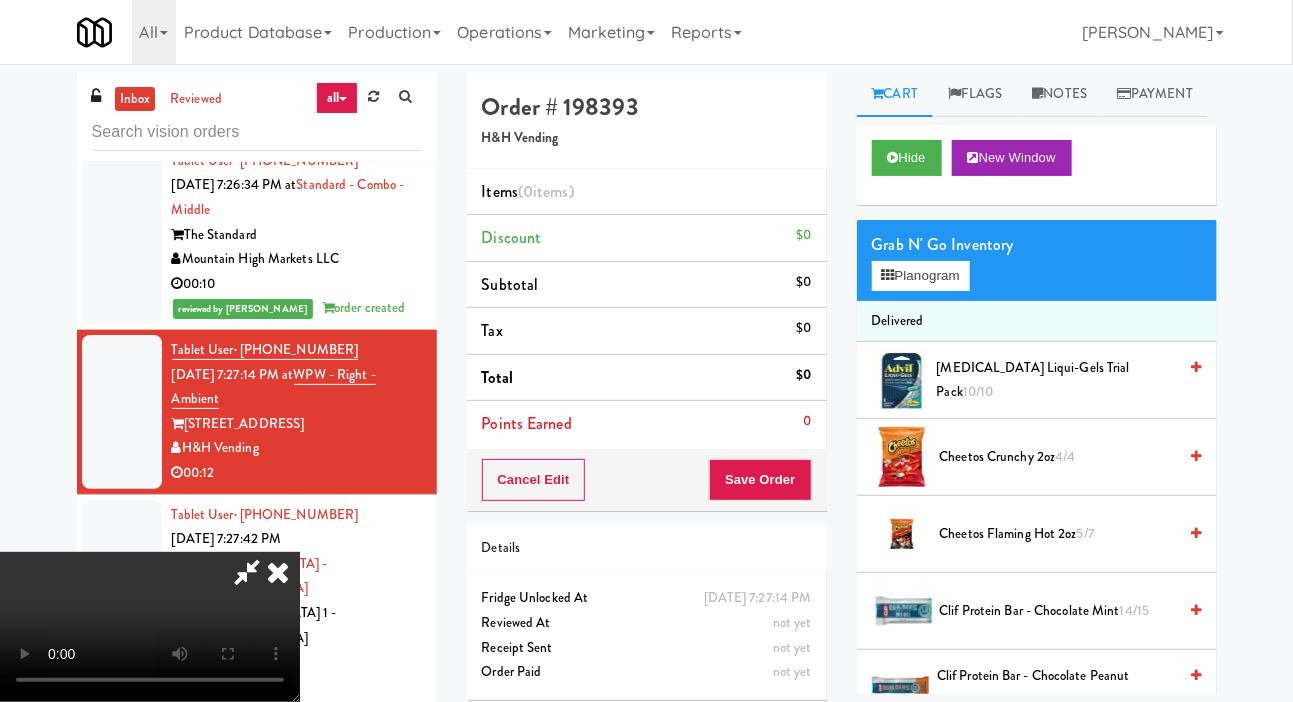 type 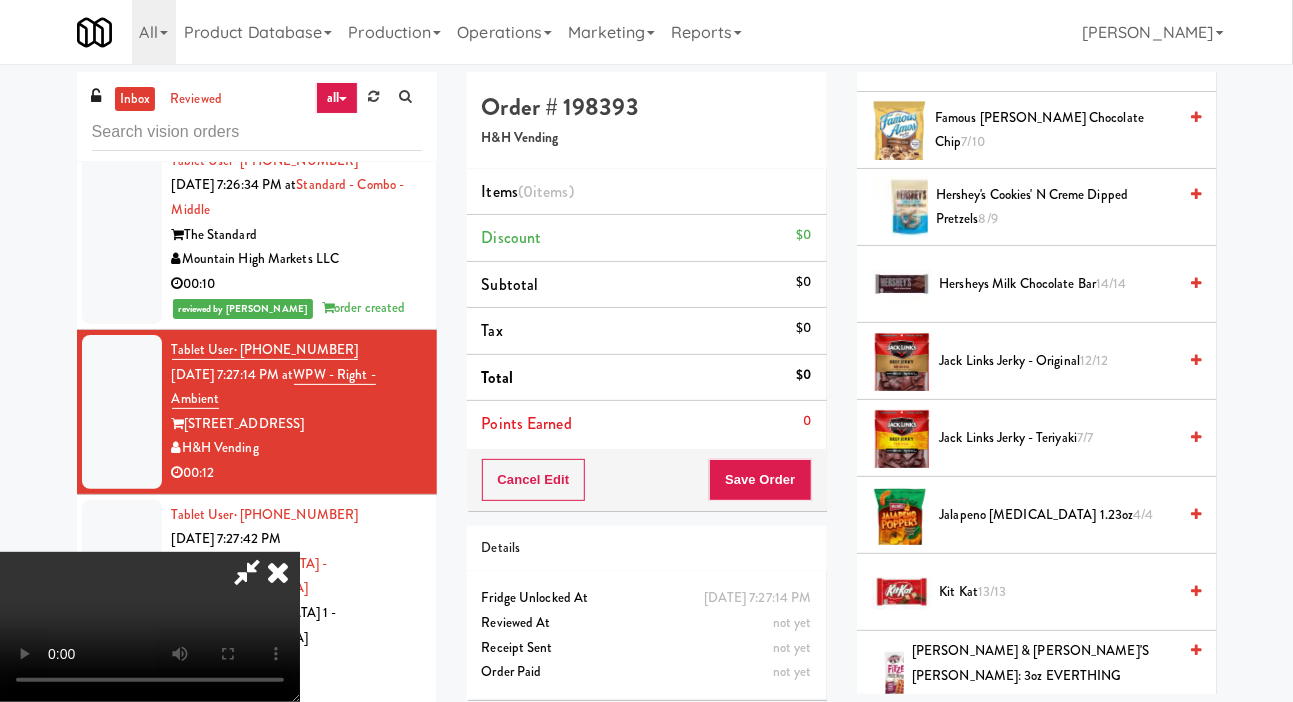 scroll, scrollTop: 945, scrollLeft: 0, axis: vertical 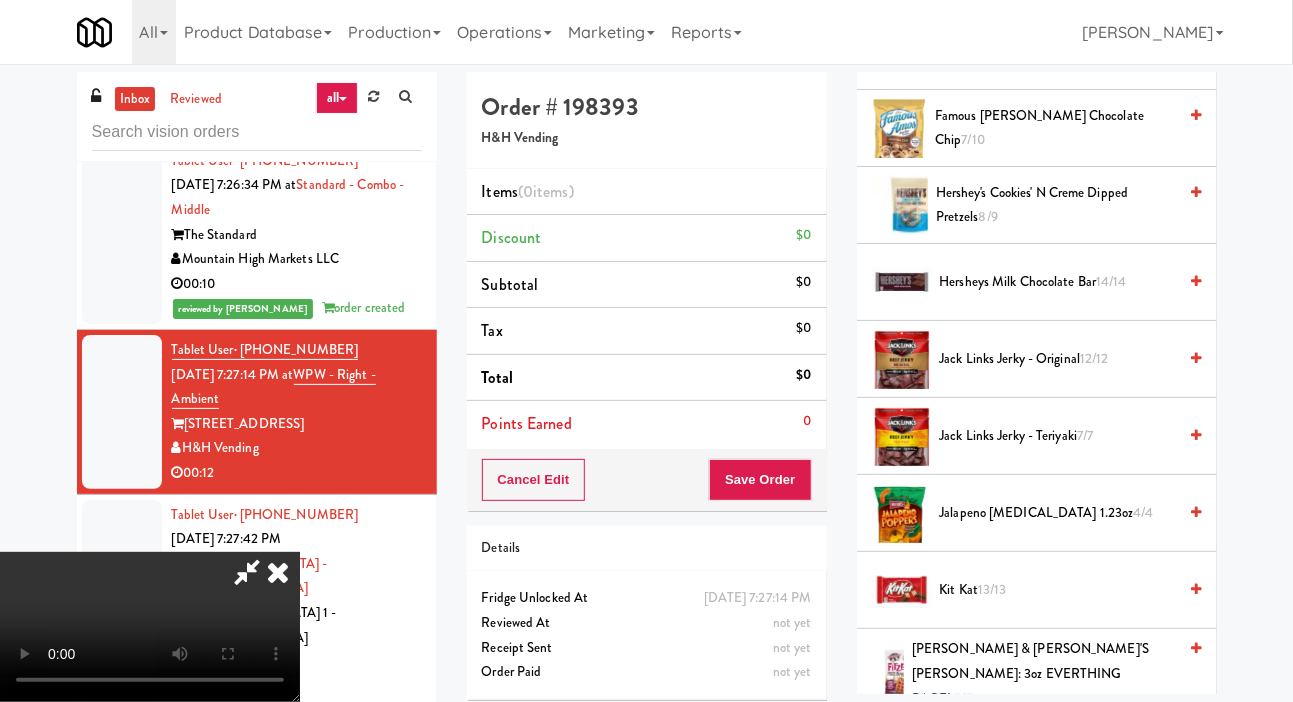 click on "LENNY & LARRY'S FITZEL's: 3oz EVERTHING BAGEL  5/5" at bounding box center (1044, 674) 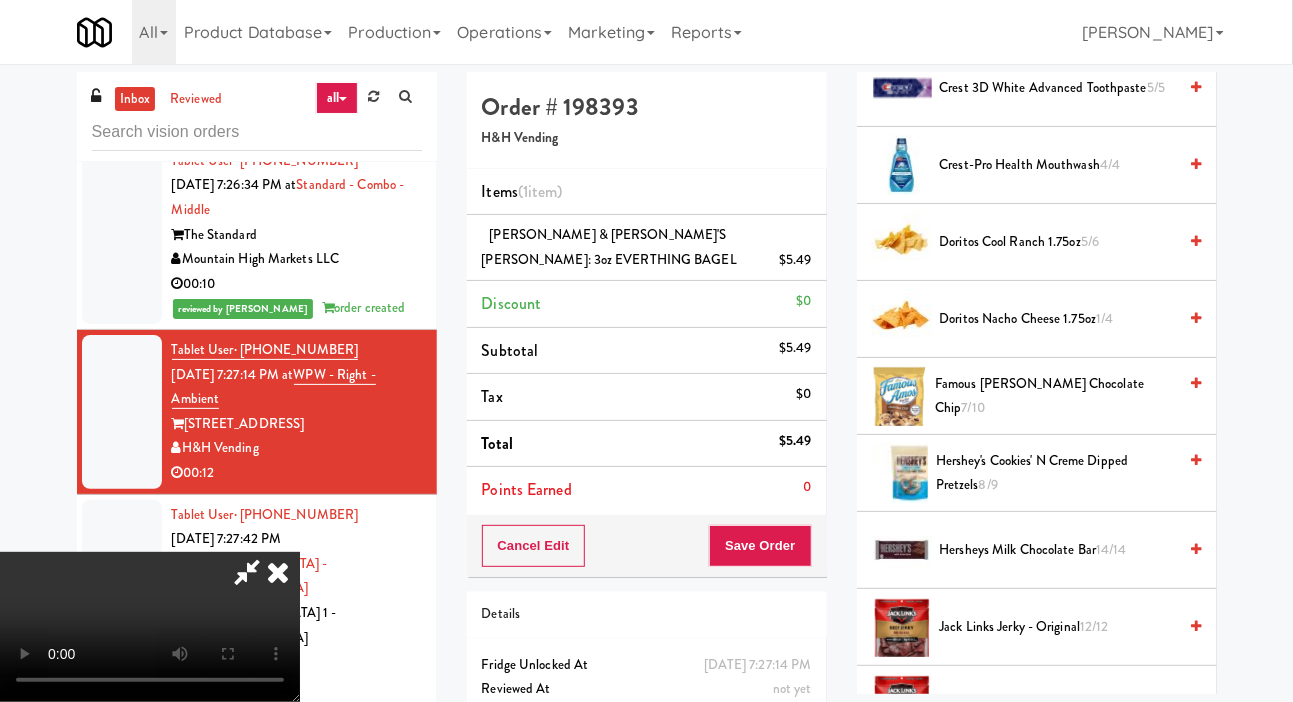 scroll, scrollTop: 0, scrollLeft: 0, axis: both 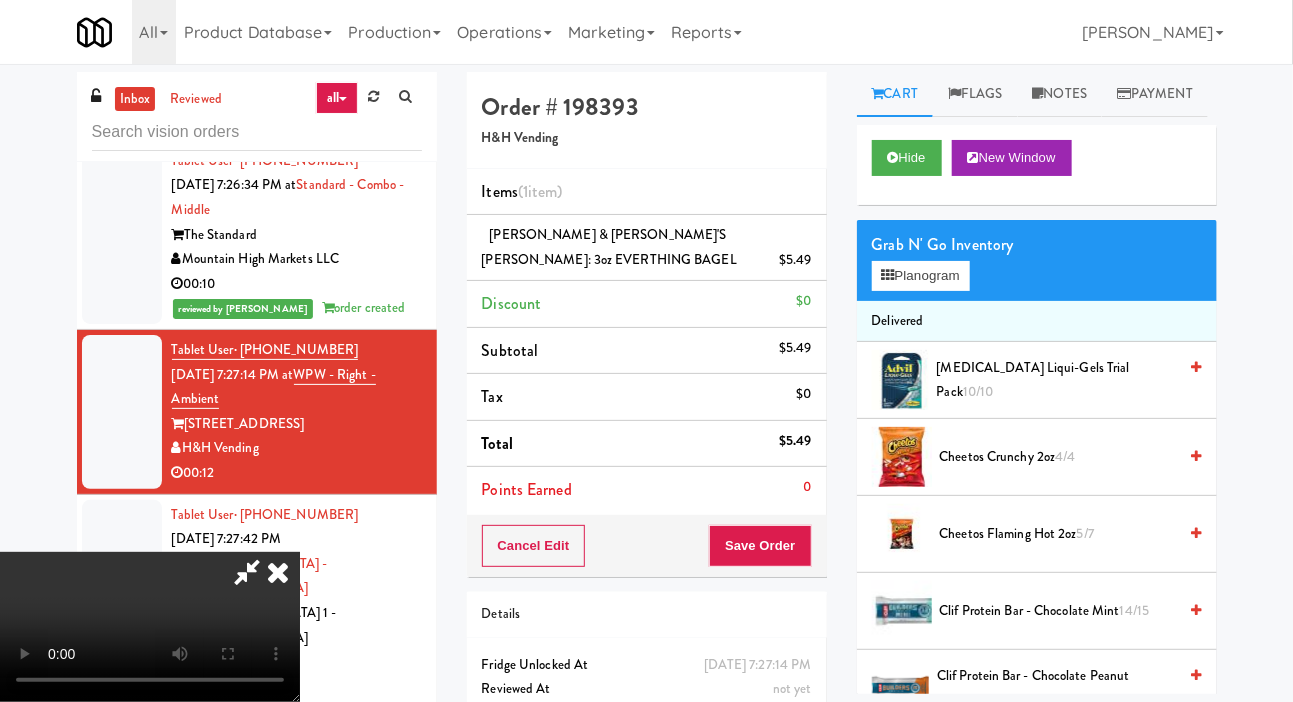 click on "Cheetos Crunchy 2oz  4/4" at bounding box center [1058, 457] 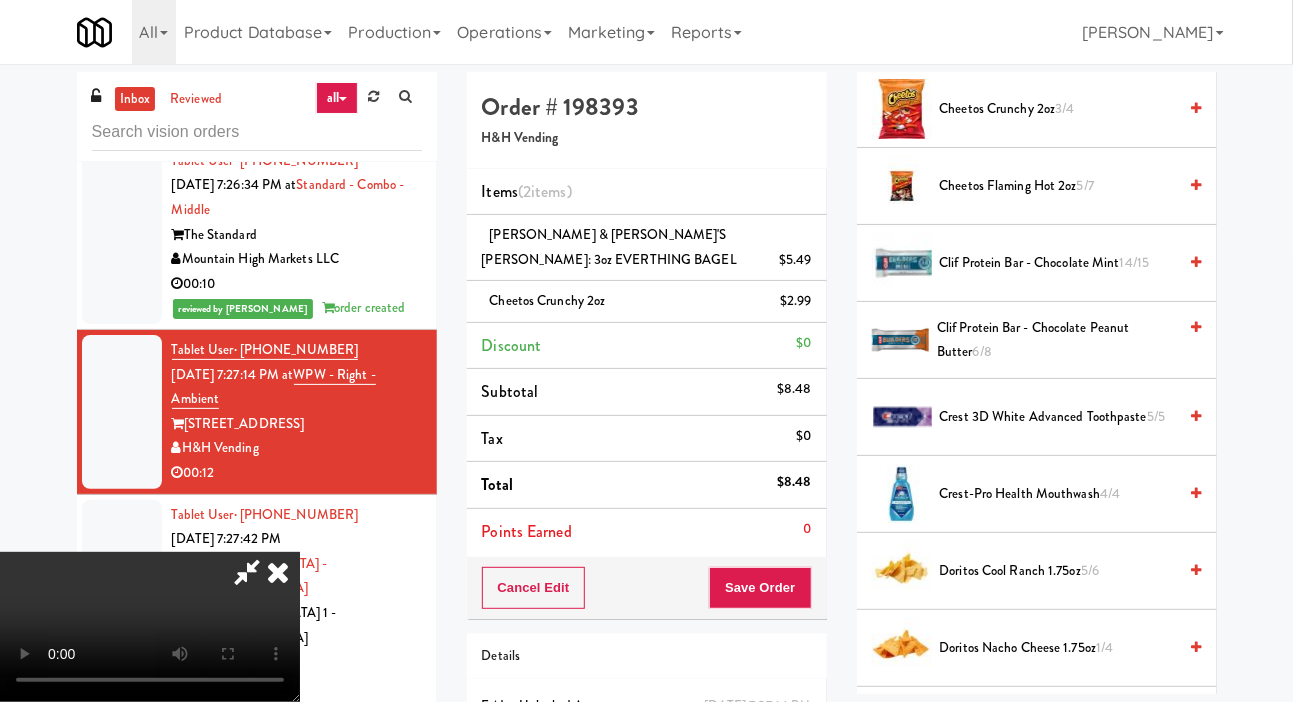 scroll, scrollTop: 349, scrollLeft: 0, axis: vertical 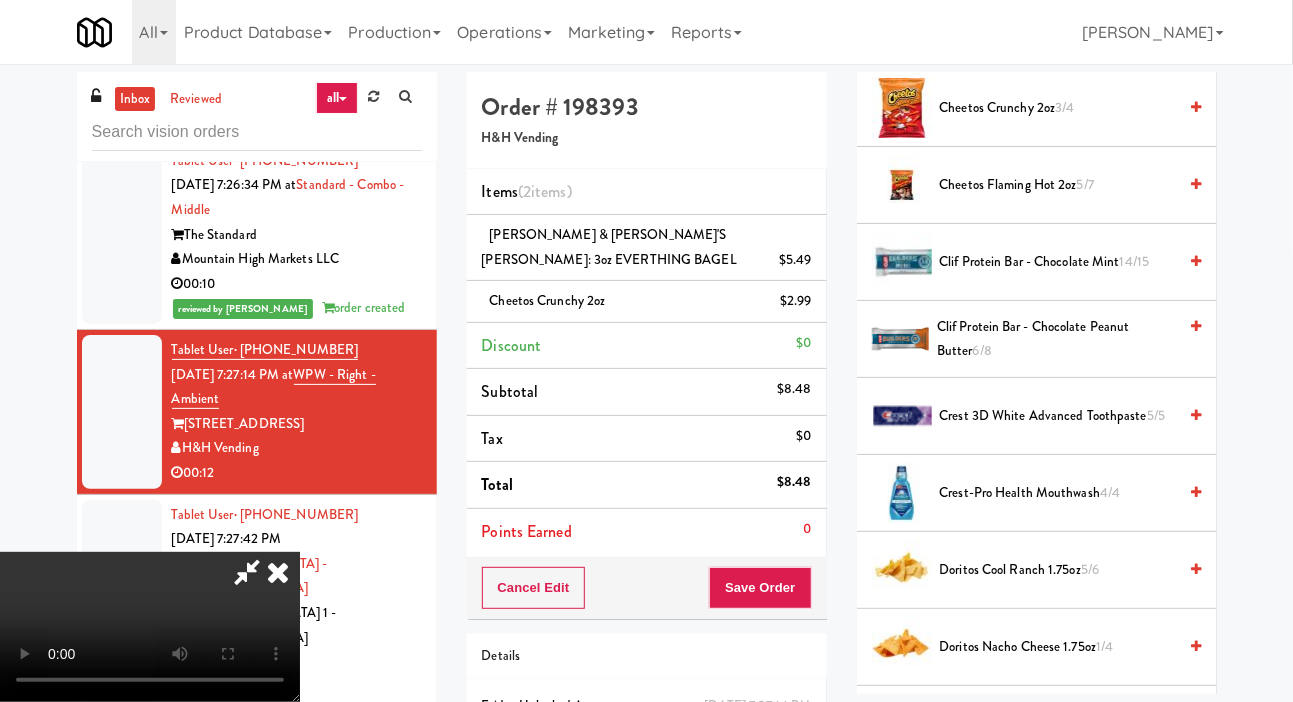click on "Doritos Nacho Cheese 1.75oz  1/4" at bounding box center [1058, 647] 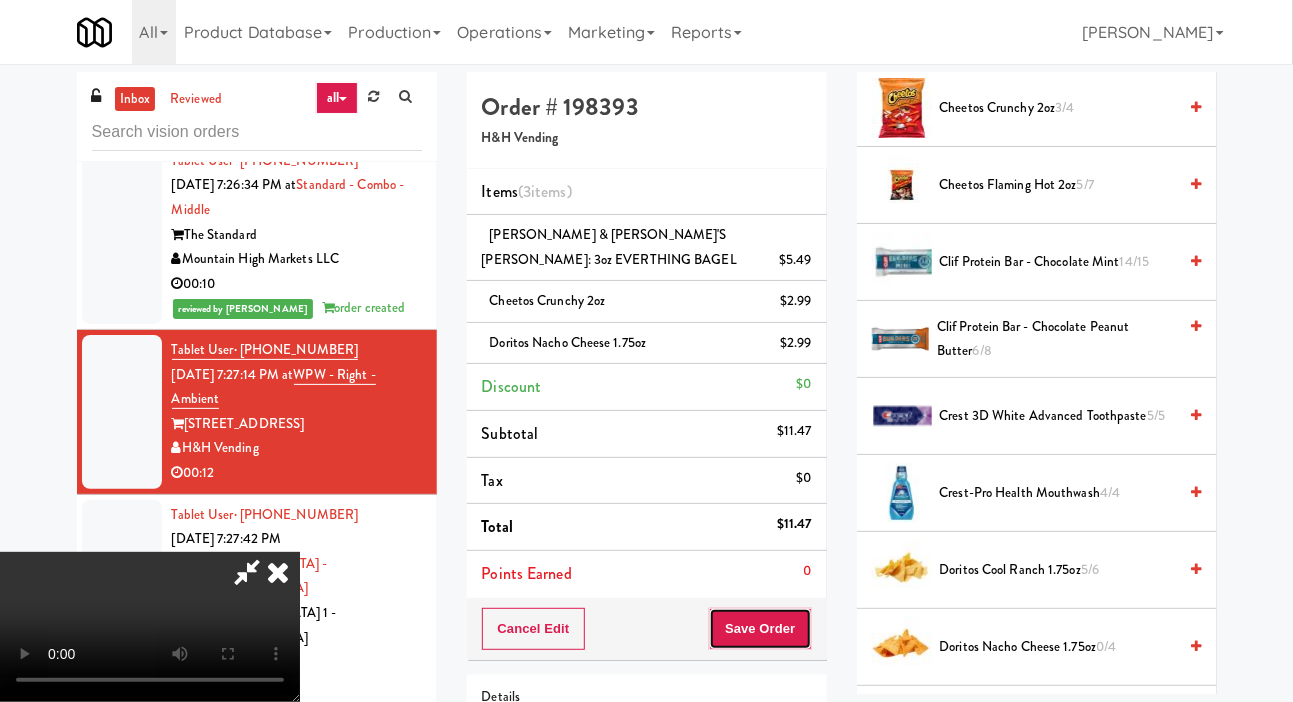 click on "Save Order" at bounding box center (760, 629) 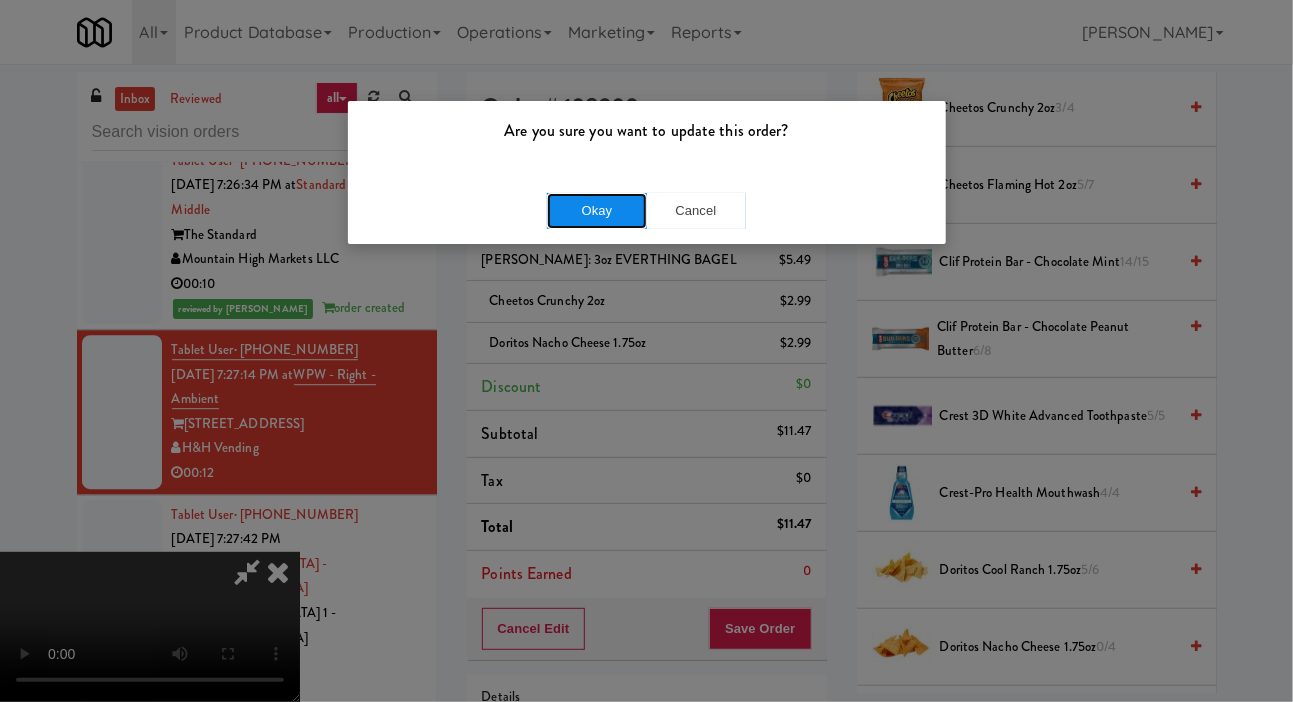 click on "Okay" at bounding box center (597, 211) 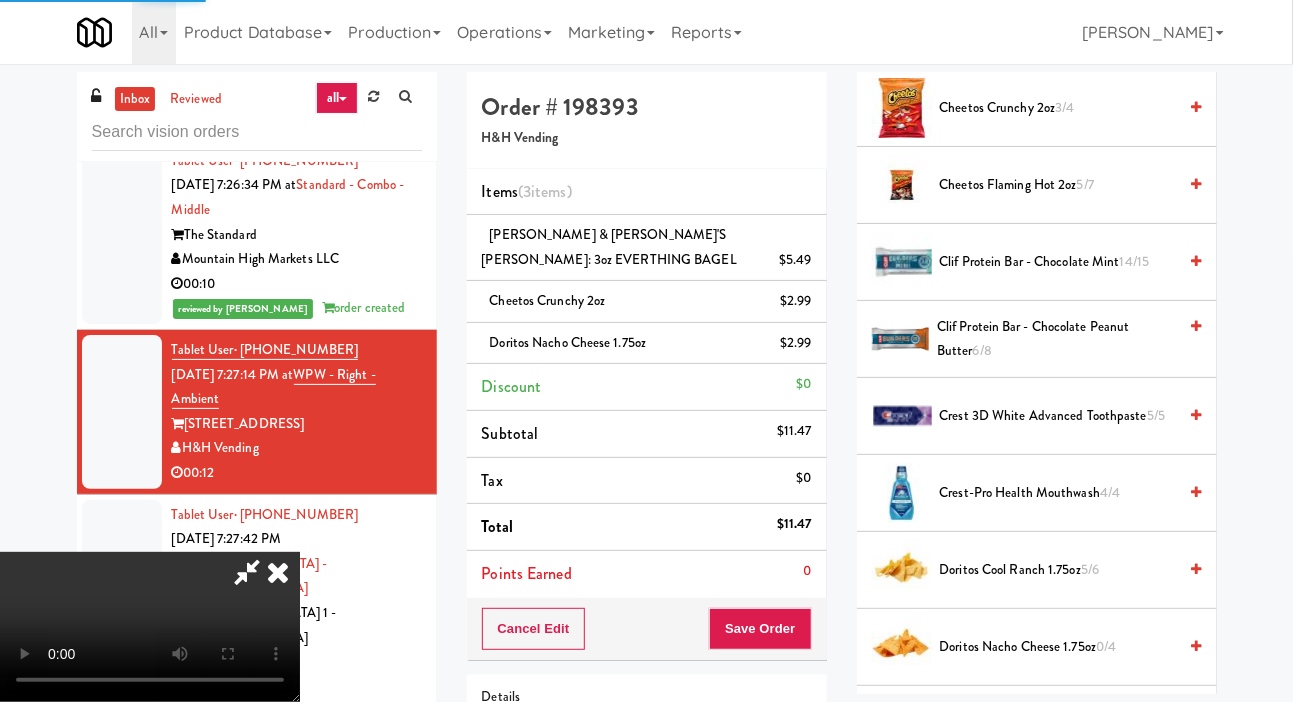 scroll, scrollTop: 116, scrollLeft: 0, axis: vertical 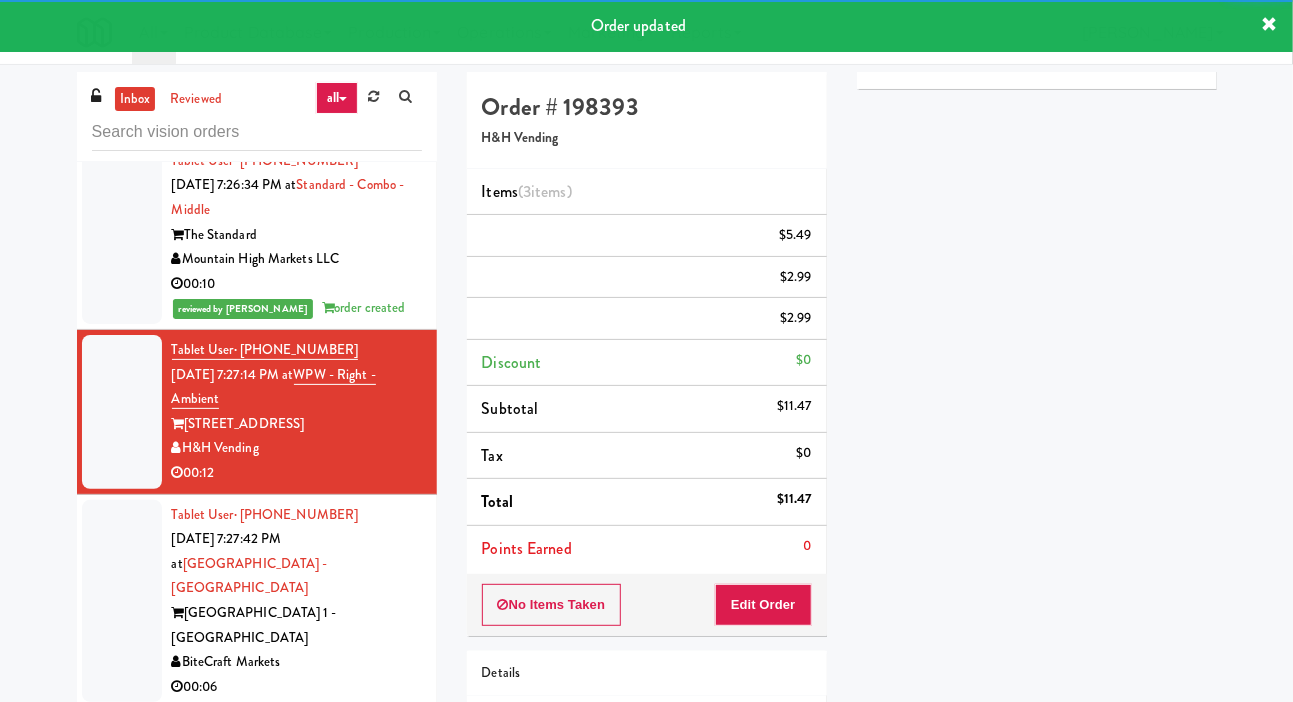 click at bounding box center [122, 601] 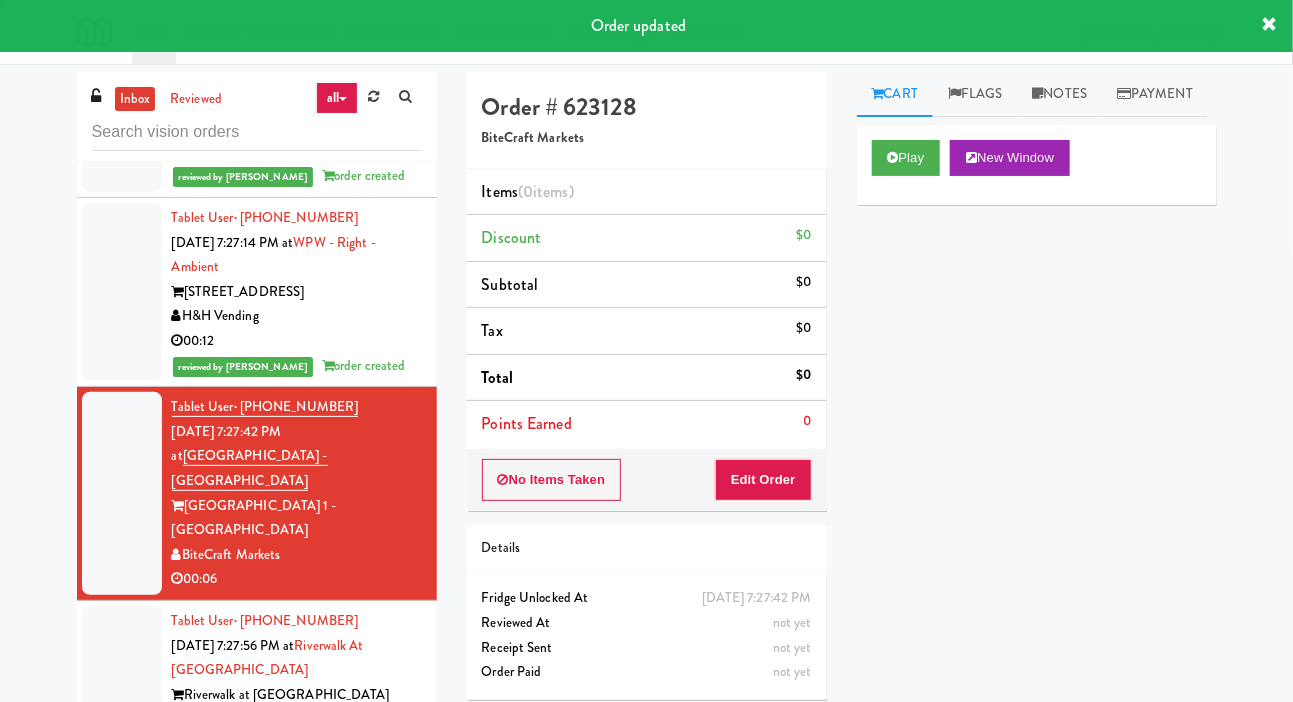 scroll, scrollTop: 2311, scrollLeft: 0, axis: vertical 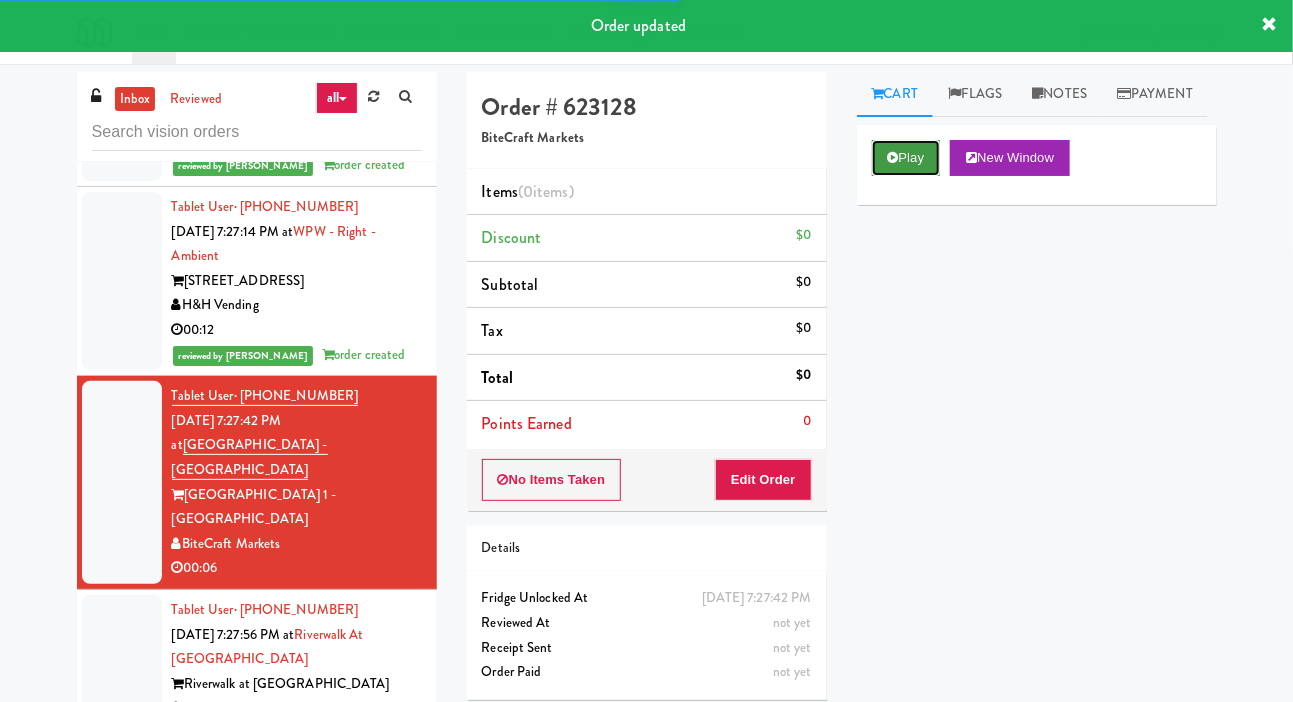 click on "Play" at bounding box center [906, 158] 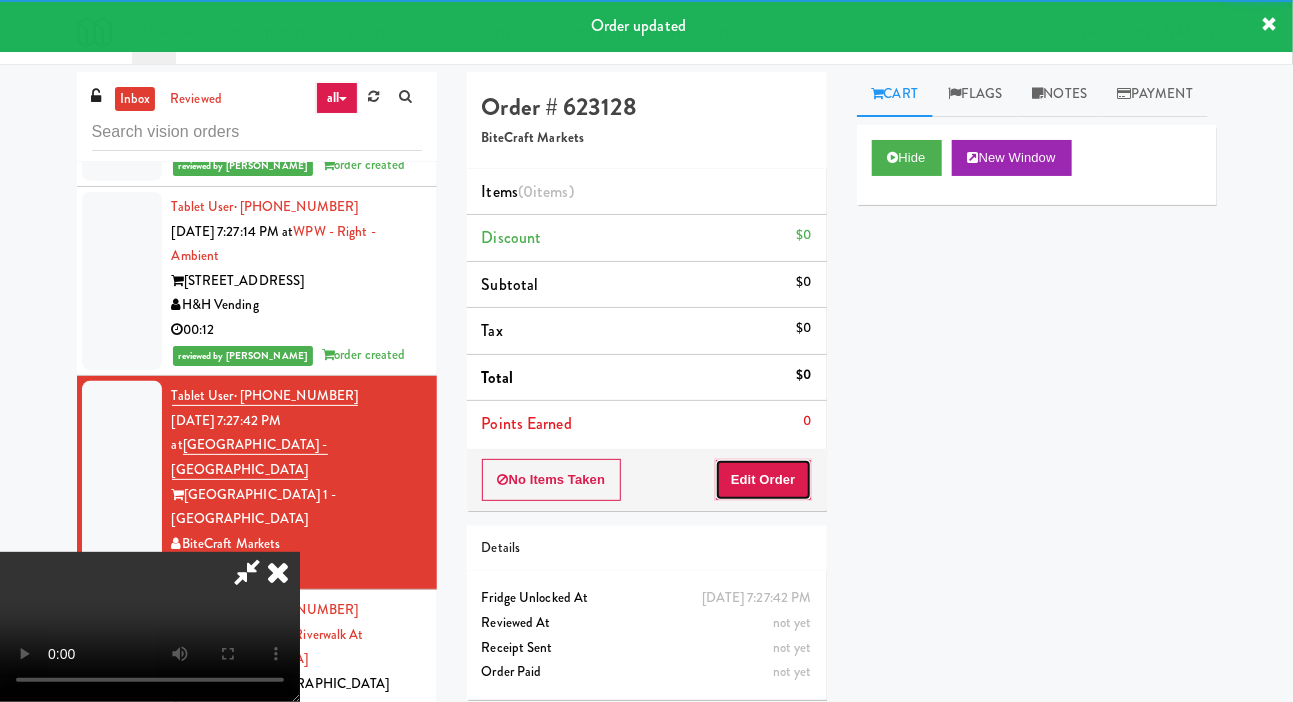 click on "Edit Order" at bounding box center [763, 480] 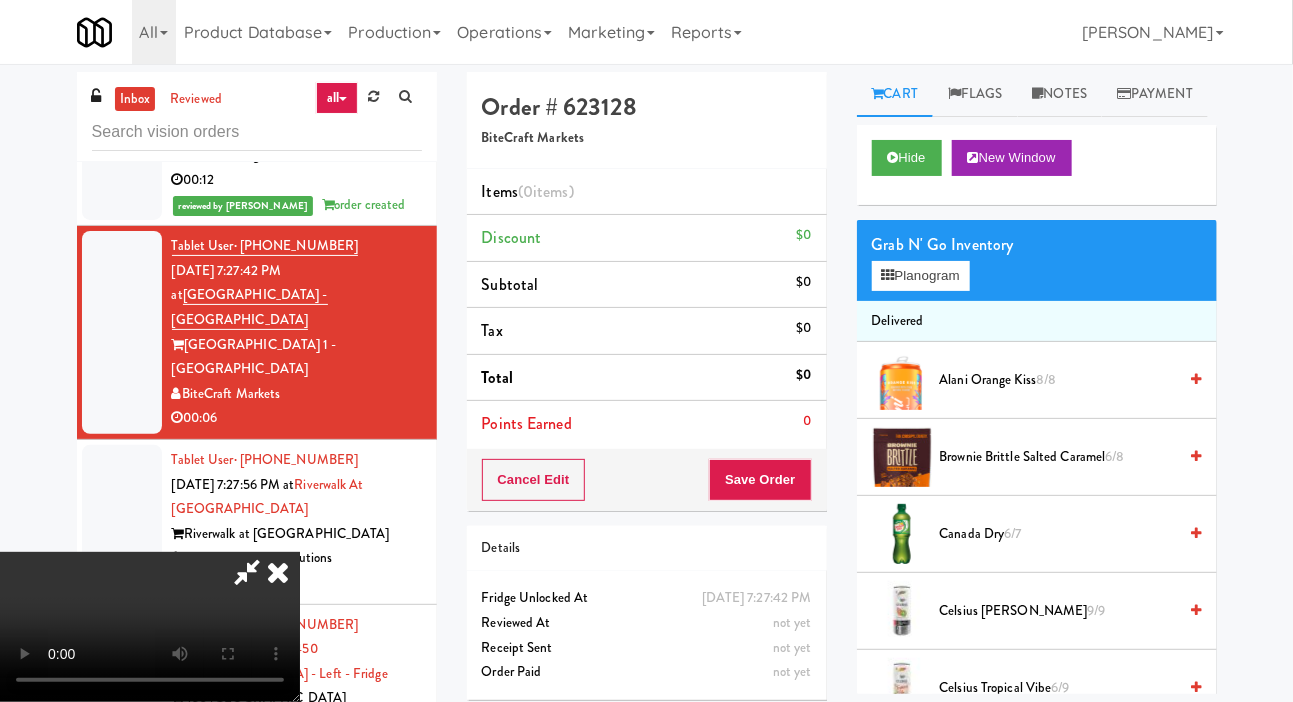 scroll, scrollTop: 2472, scrollLeft: 0, axis: vertical 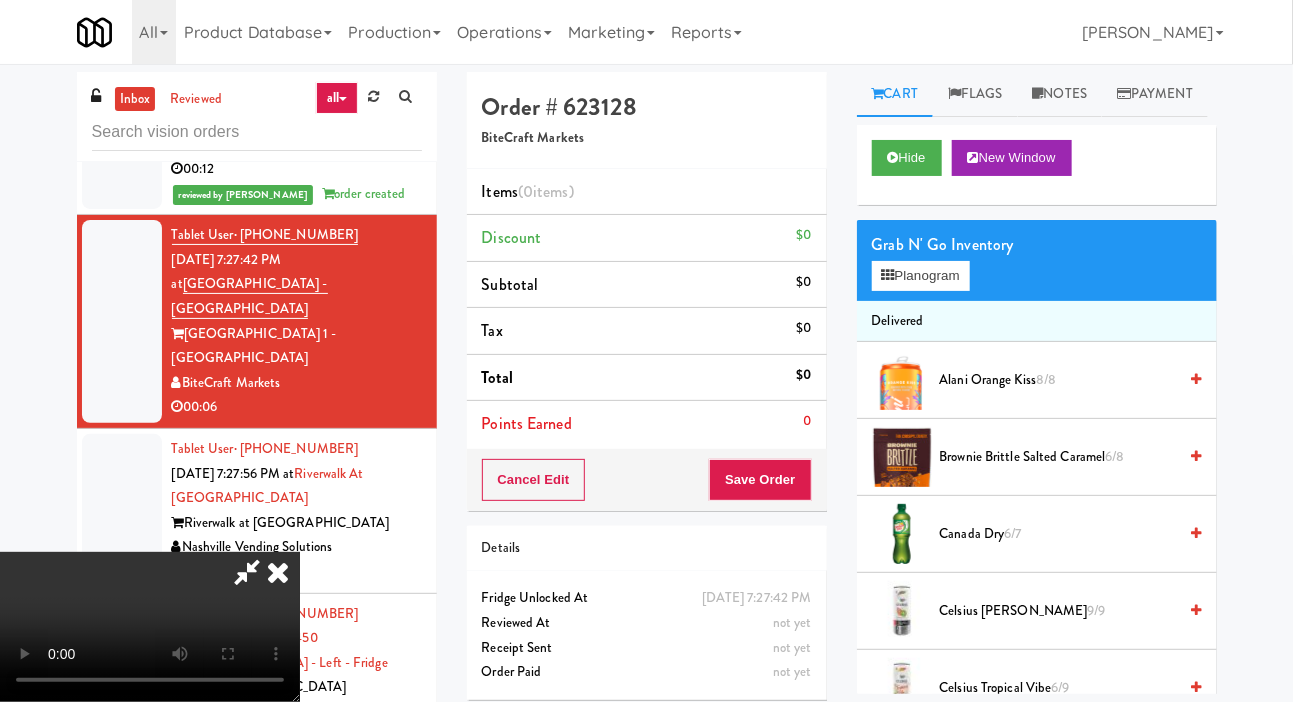 type 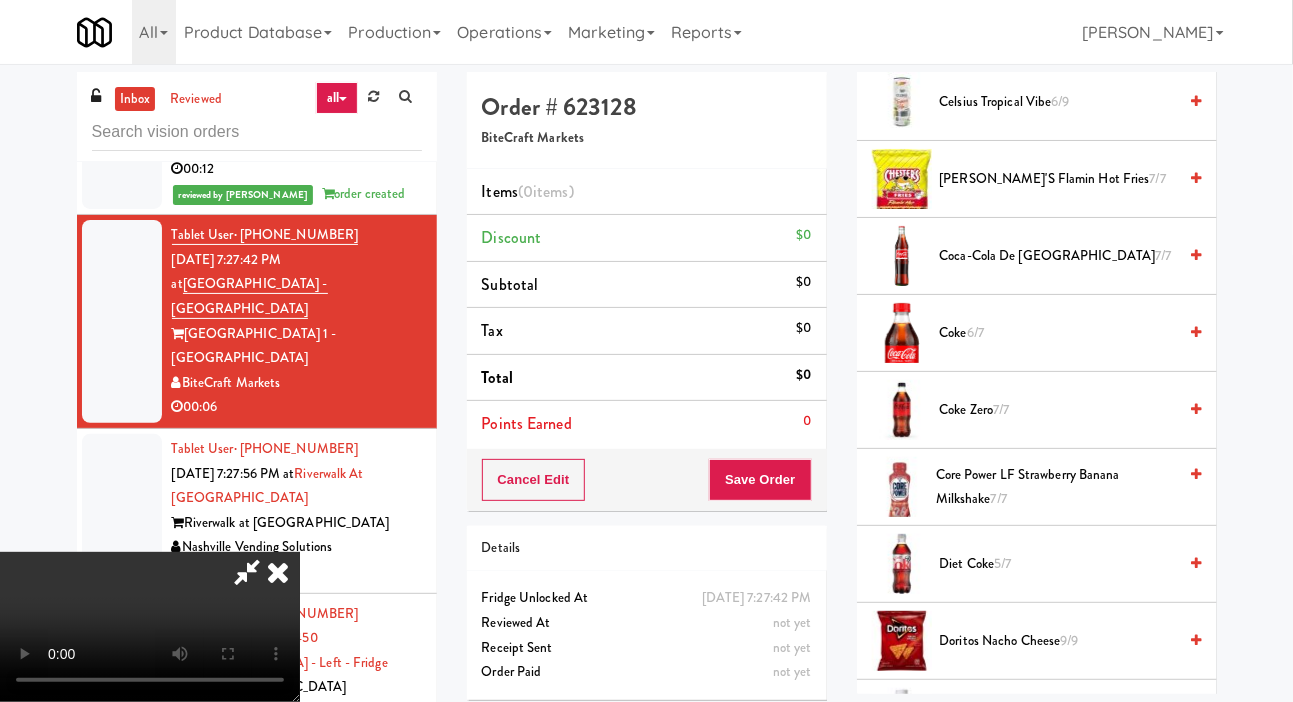 scroll, scrollTop: 598, scrollLeft: 0, axis: vertical 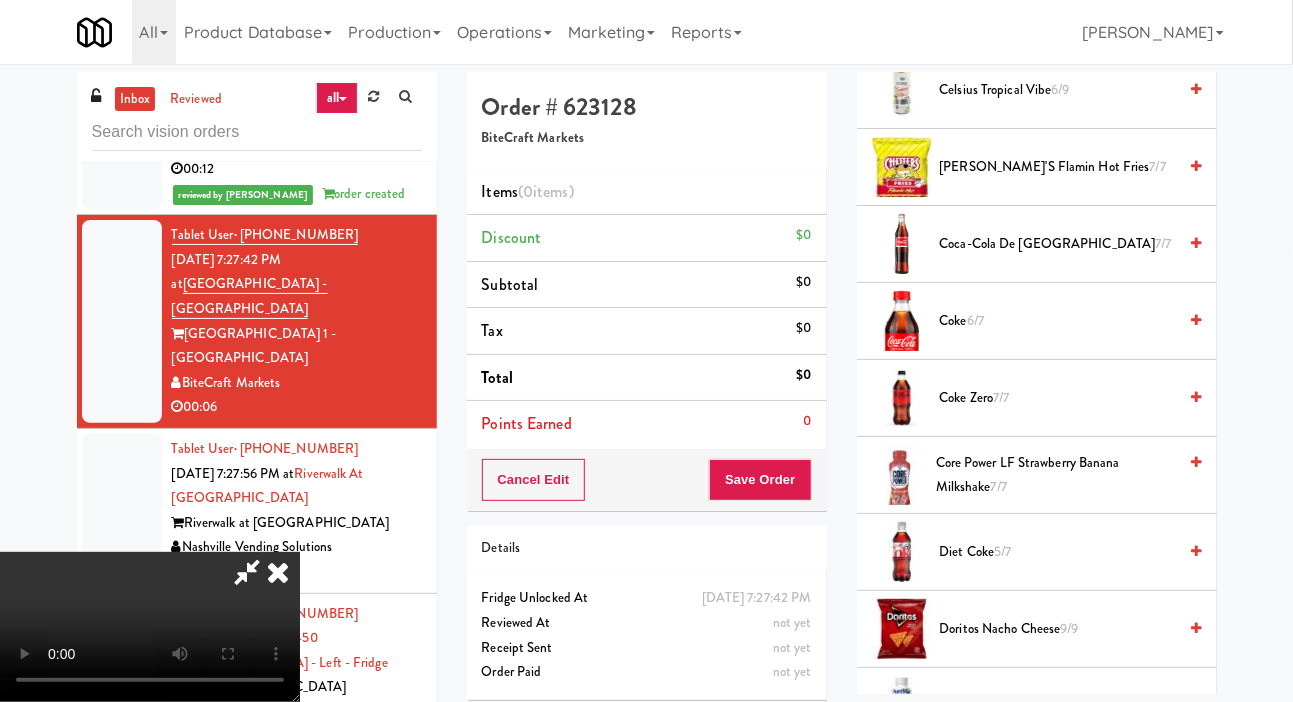 click on "Coke Zero  7/7" at bounding box center [1058, 398] 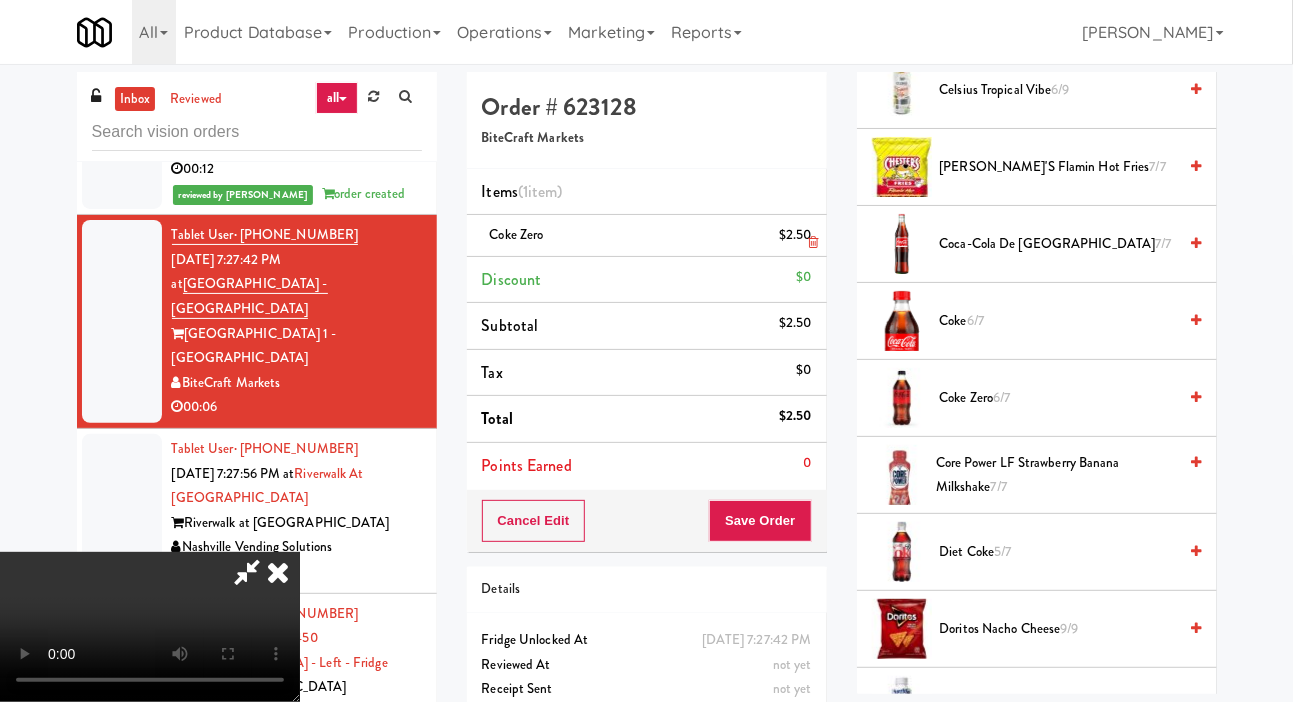 click on "$2.50" at bounding box center [795, 235] 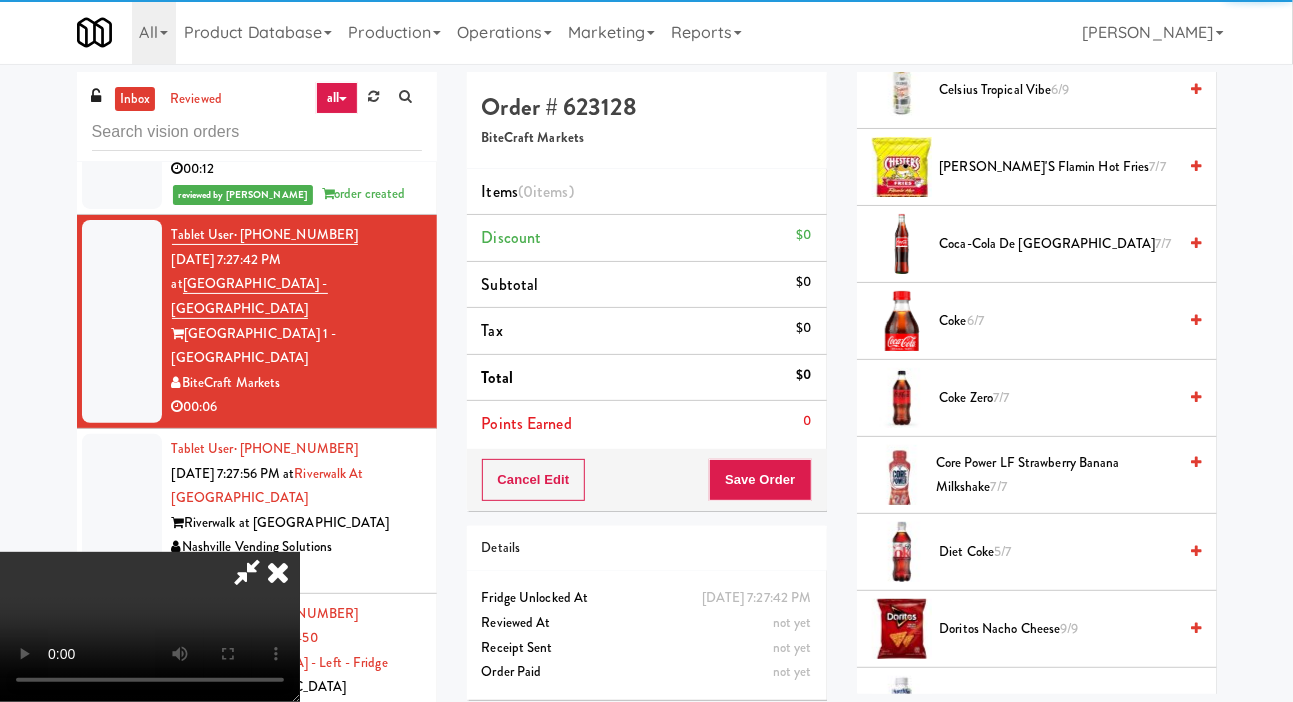 click on "Coke  6/7" at bounding box center [1058, 321] 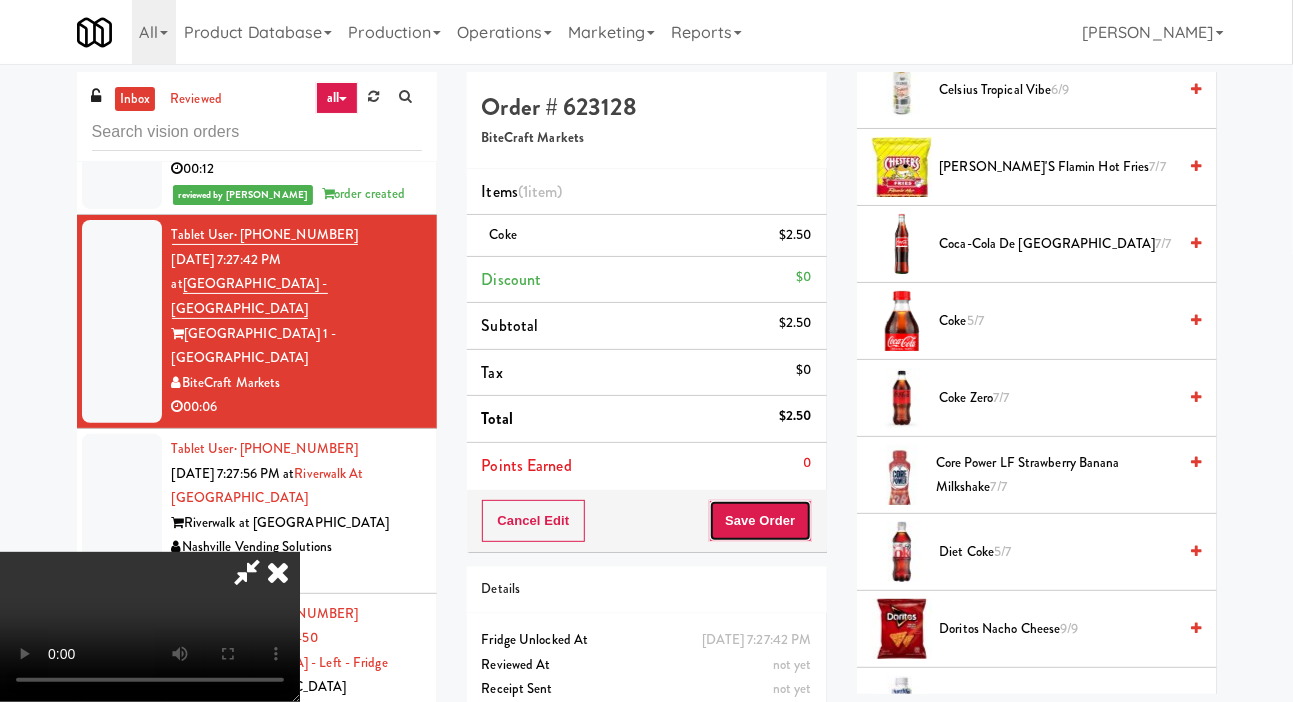 click on "Save Order" at bounding box center (760, 521) 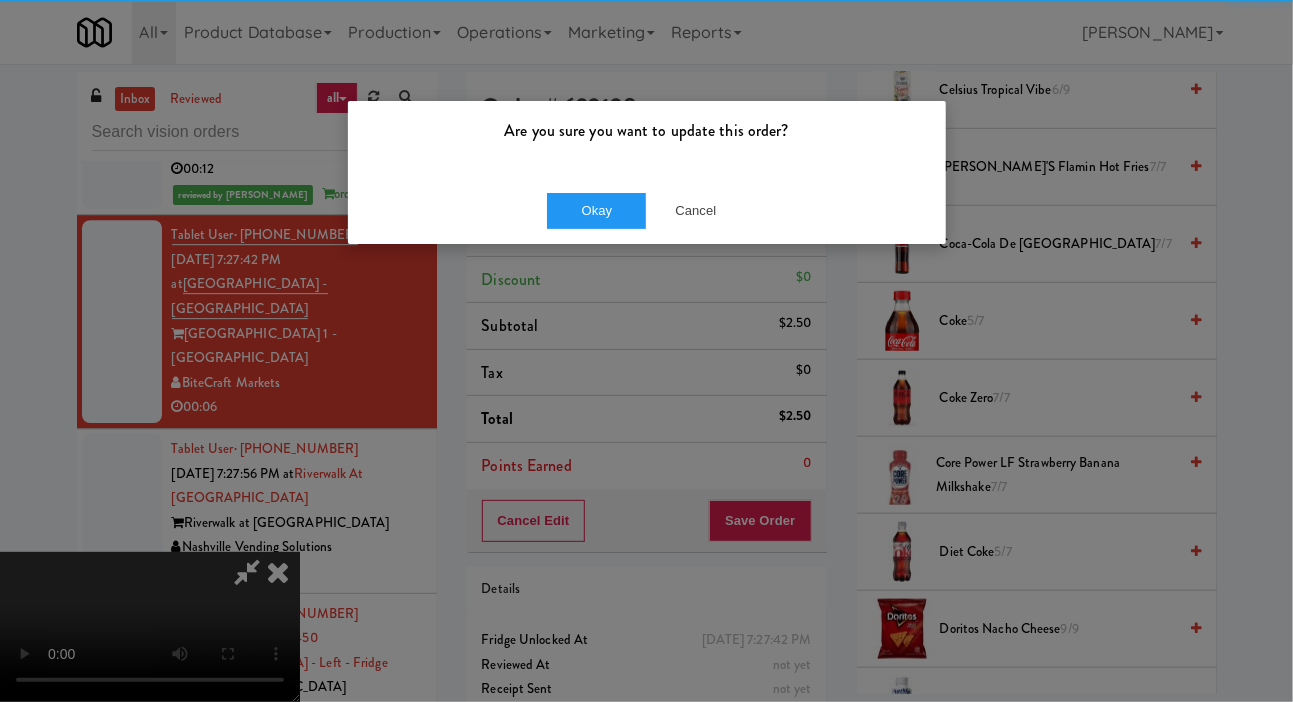 click on "Are you sure you want to update this order? Okay Cancel" at bounding box center (646, 351) 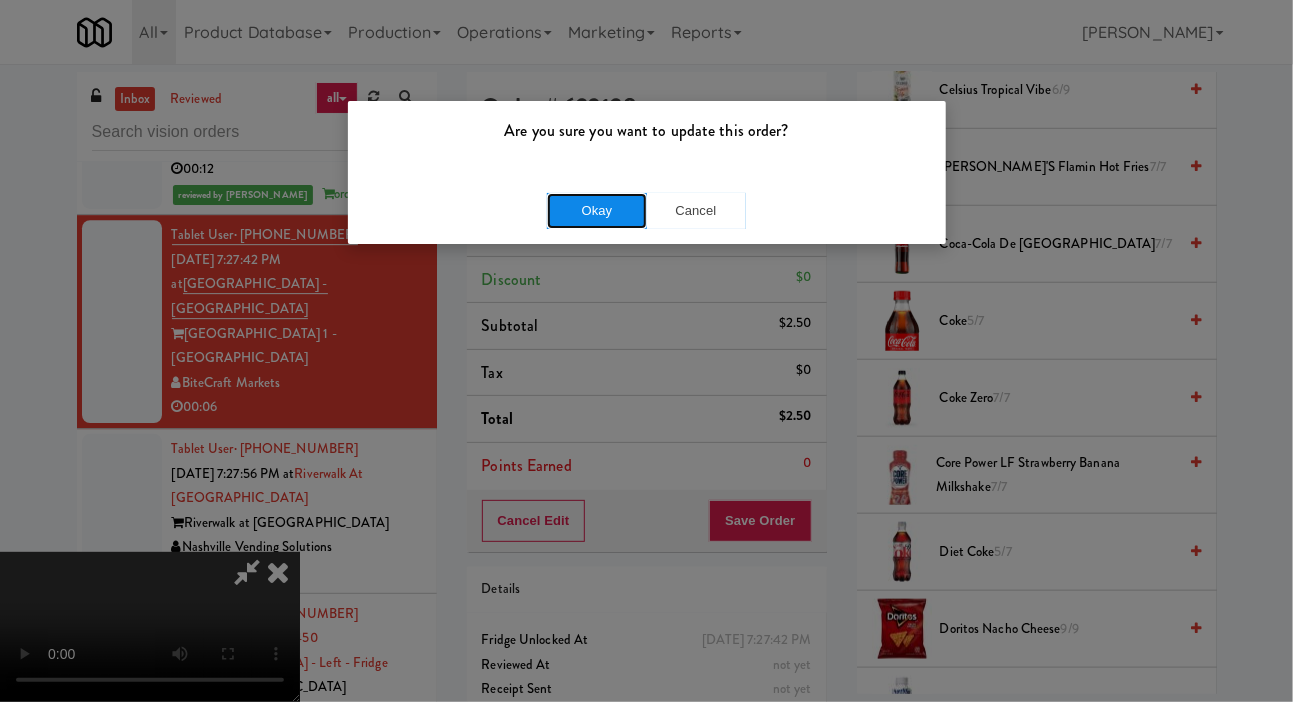 click on "Okay" at bounding box center [597, 211] 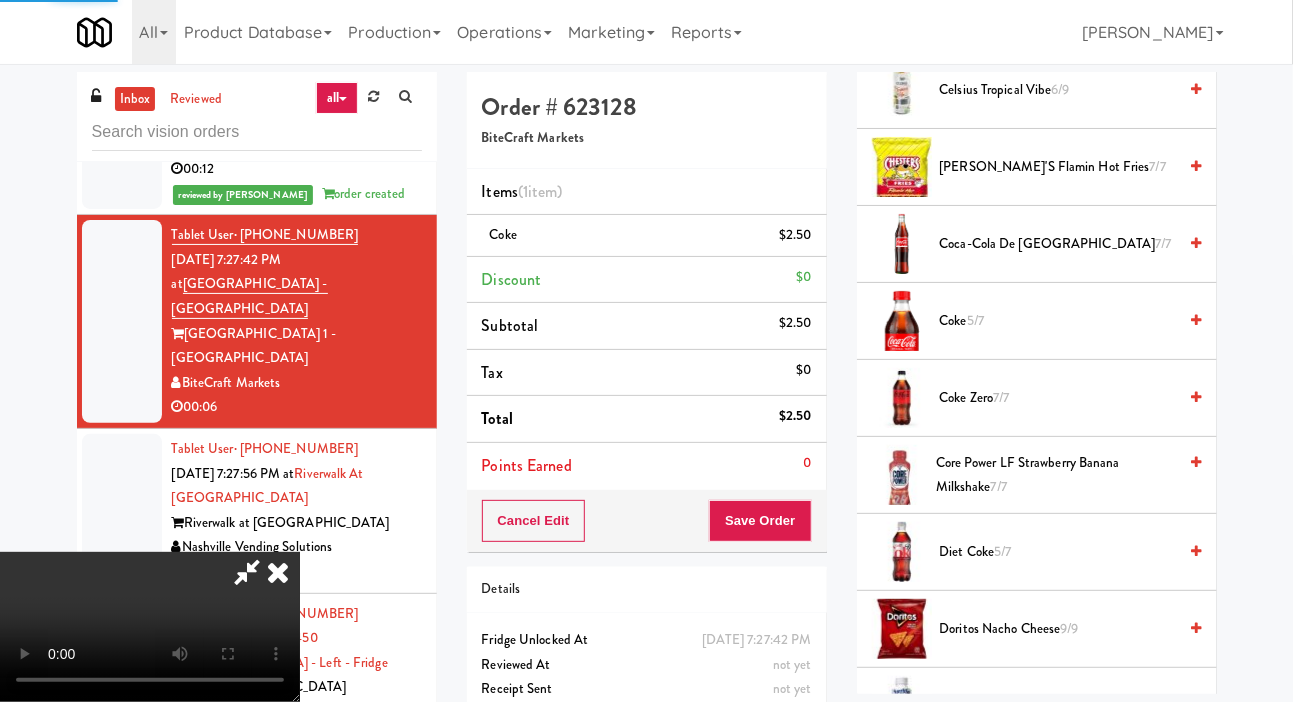 scroll, scrollTop: 116, scrollLeft: 0, axis: vertical 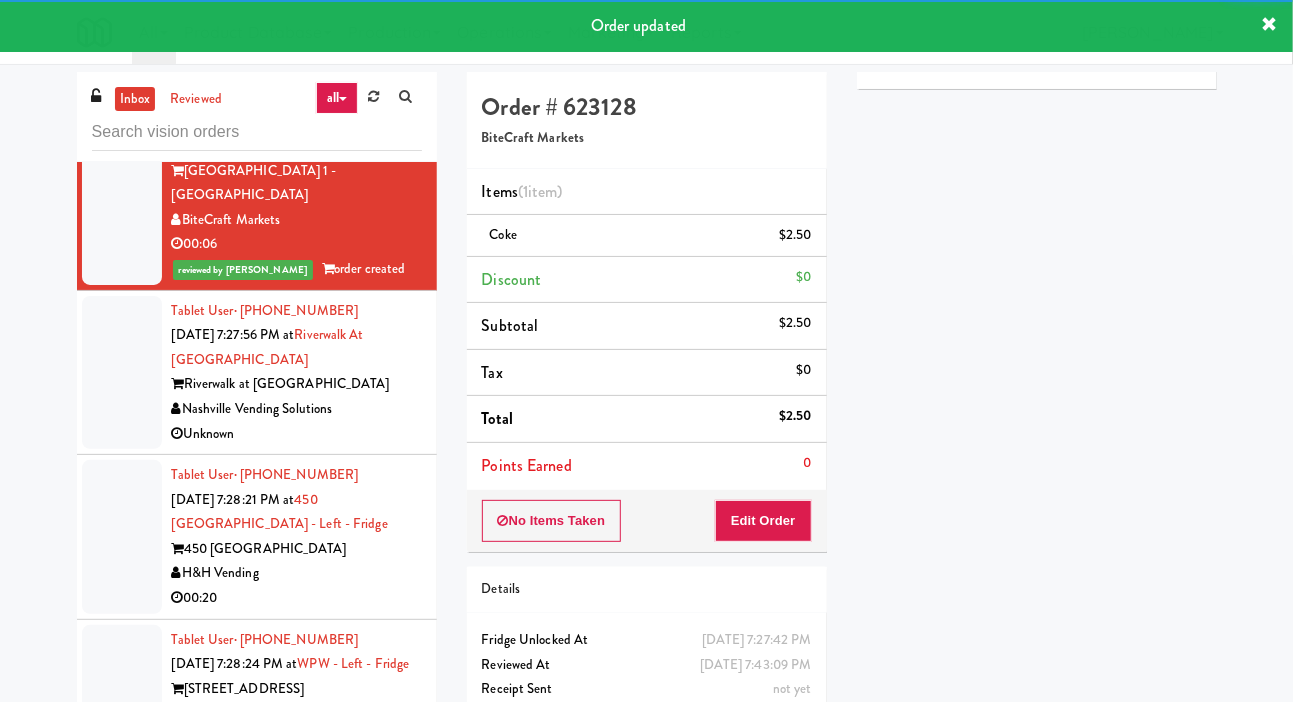 click at bounding box center [122, 373] 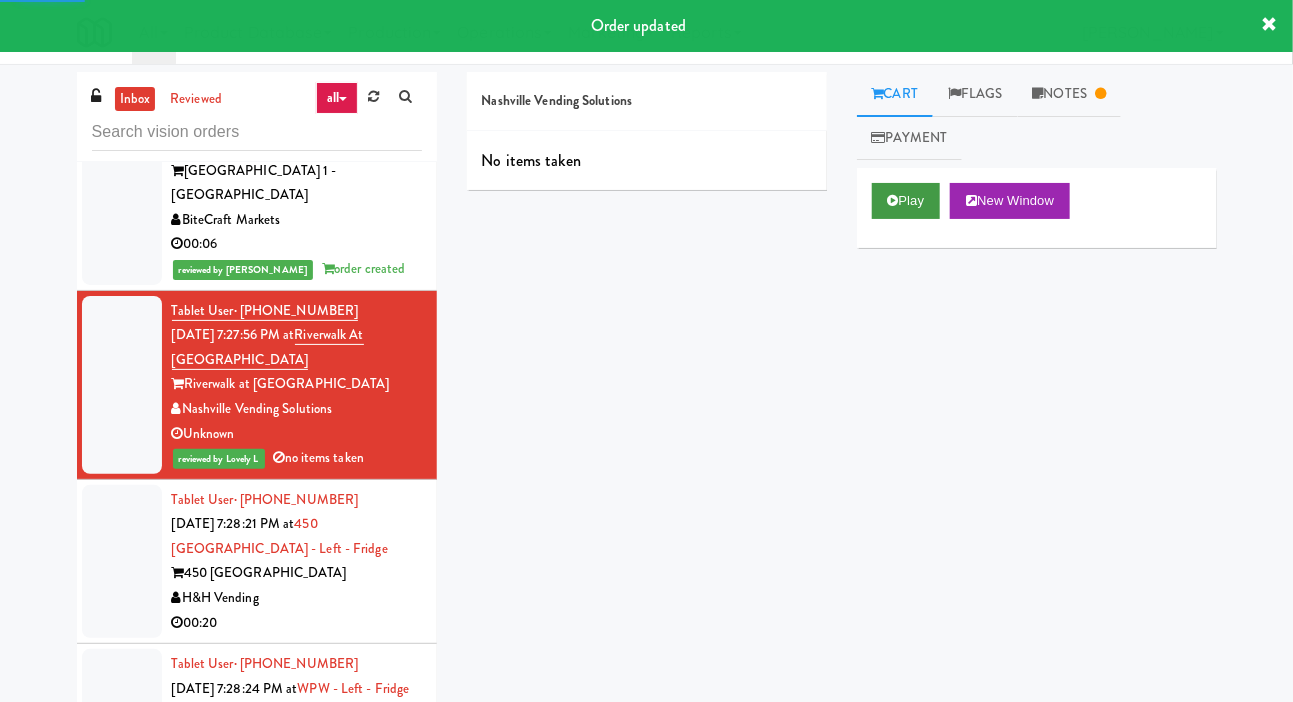 click on "Play" at bounding box center [906, 201] 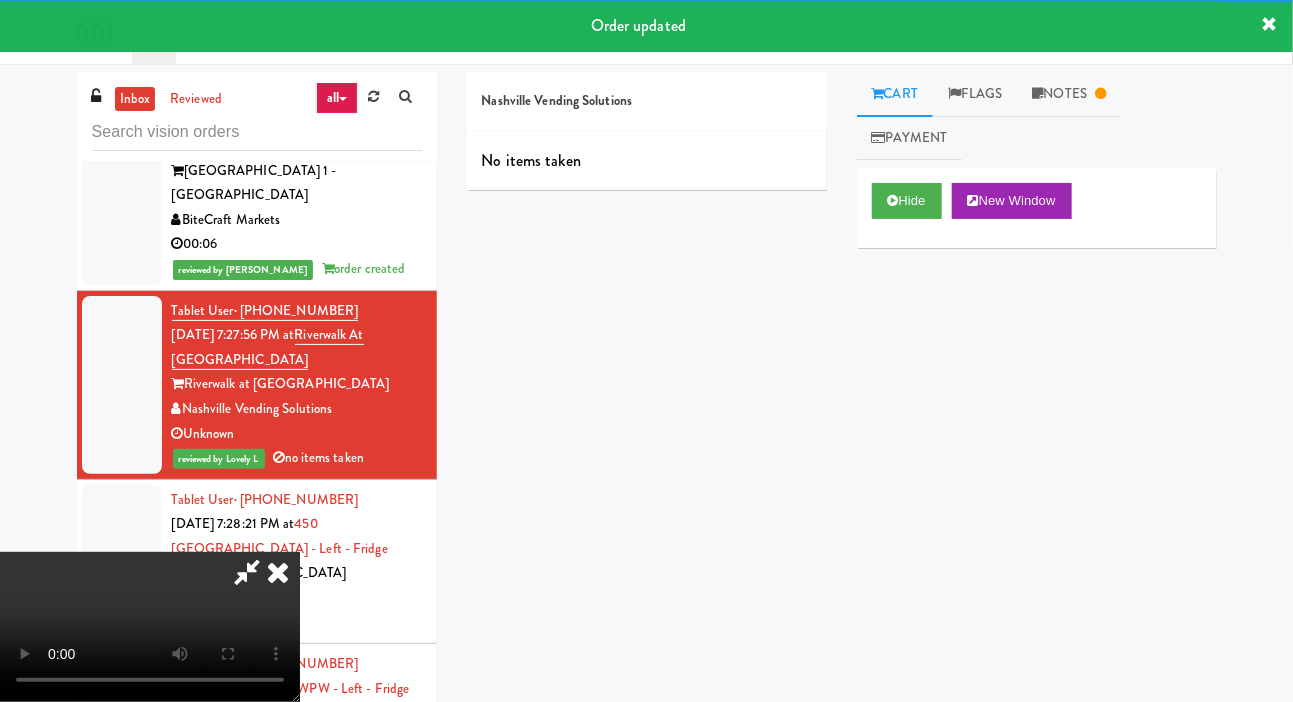 click at bounding box center [122, 562] 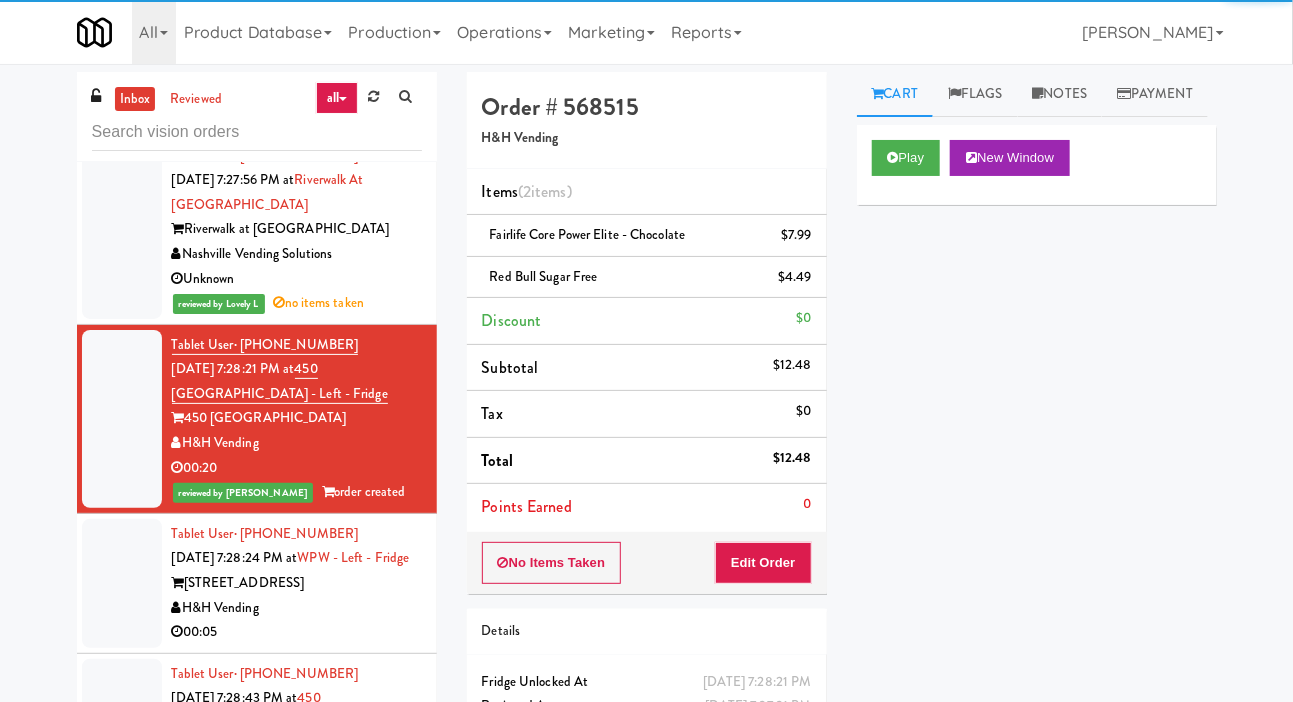 click at bounding box center [122, 583] 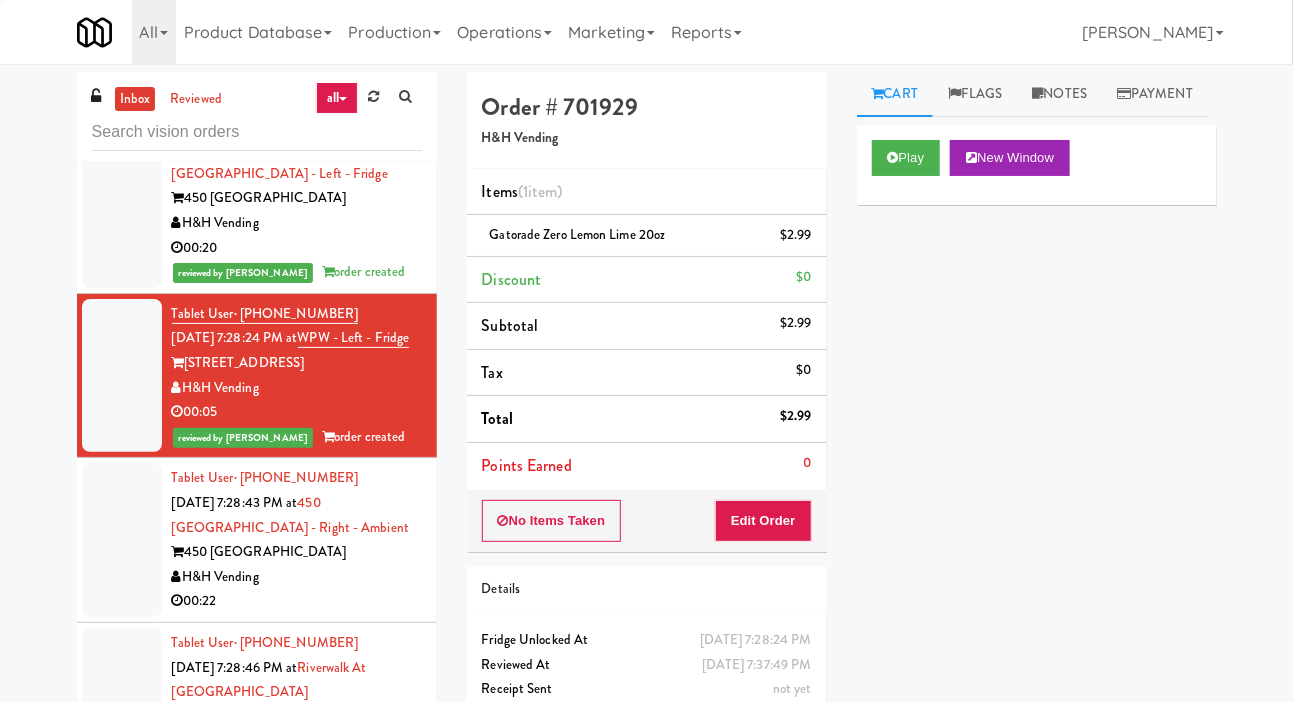 click at bounding box center (122, 540) 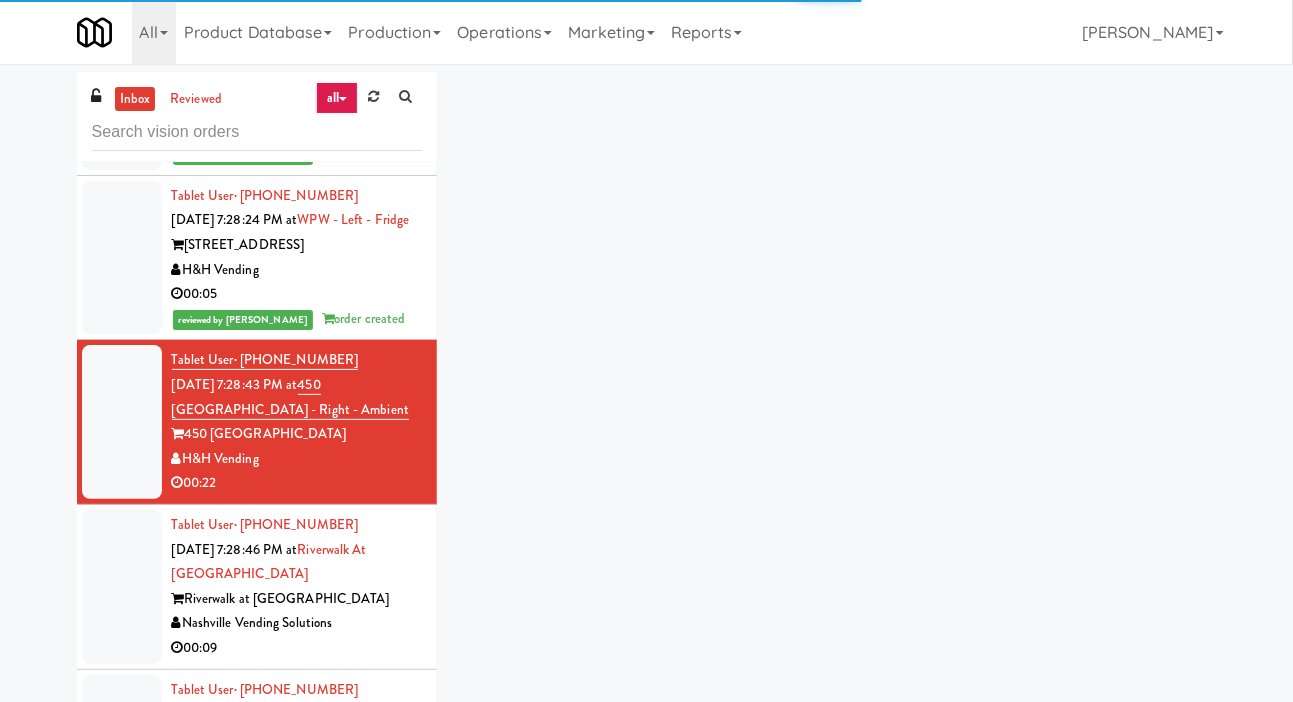 scroll, scrollTop: 3227, scrollLeft: 0, axis: vertical 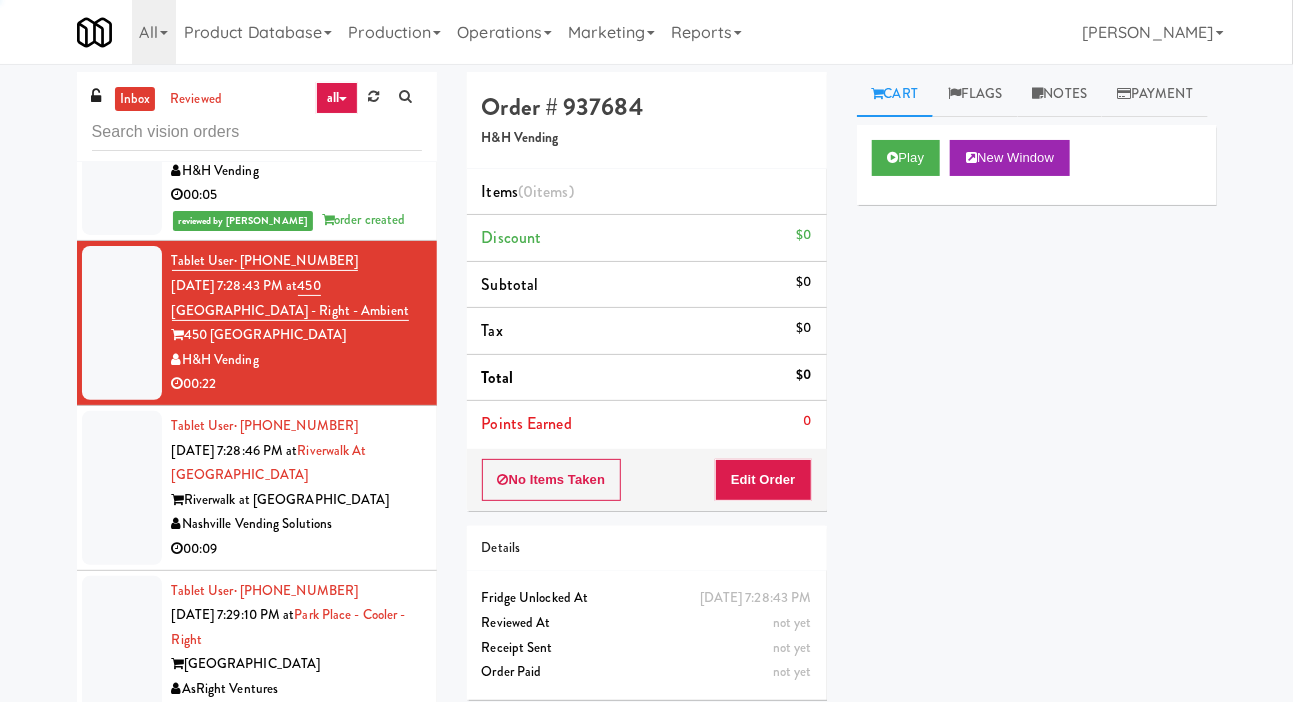 click at bounding box center (122, 488) 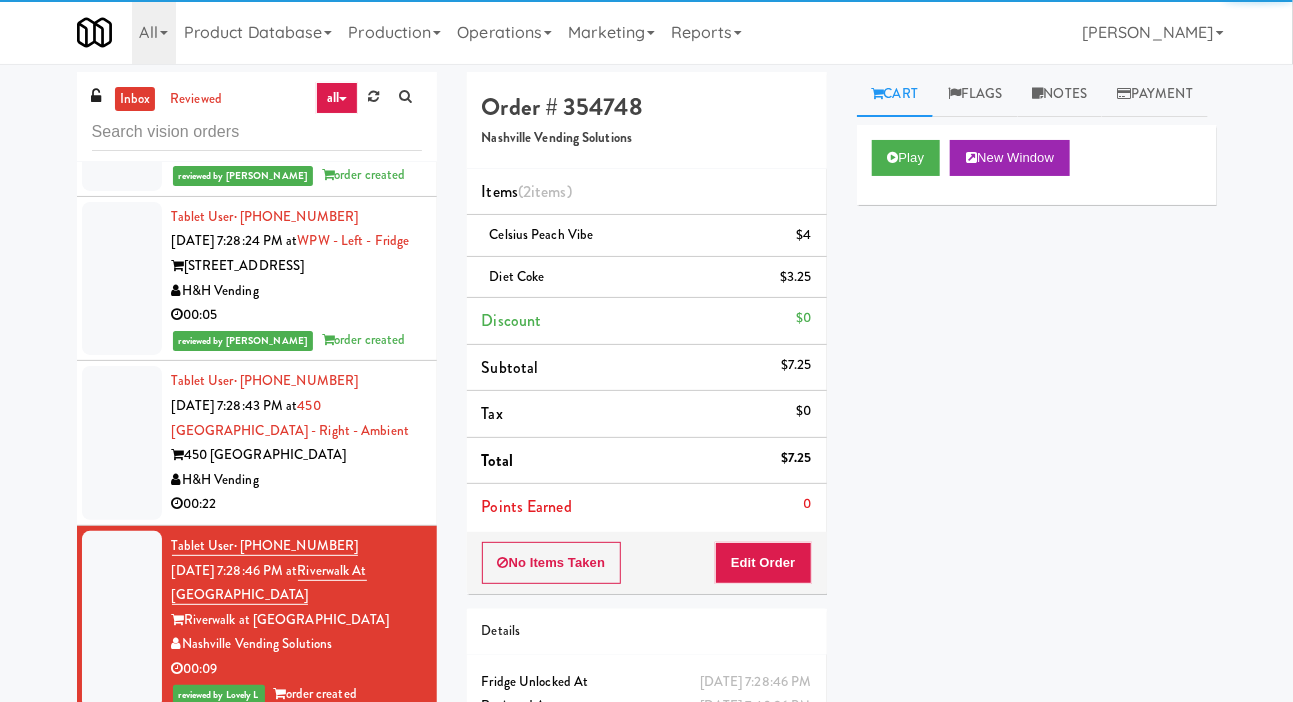 click at bounding box center [122, 443] 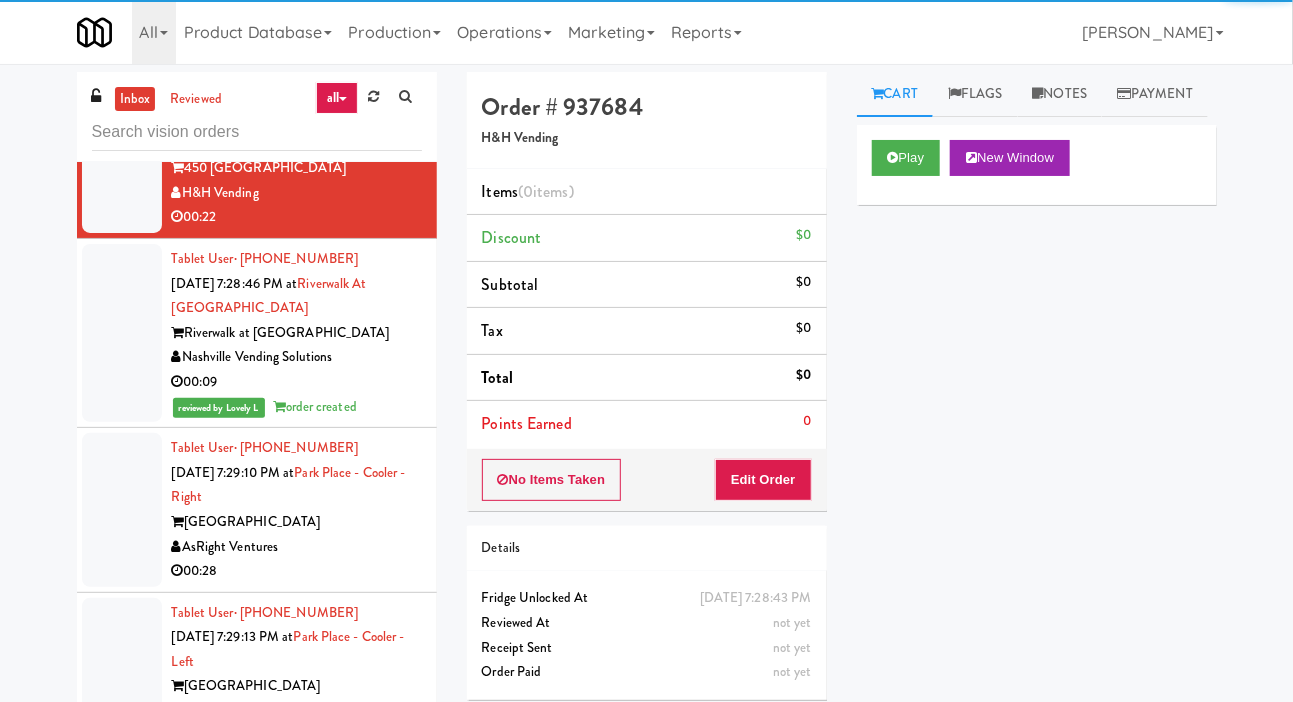 click at bounding box center (122, 510) 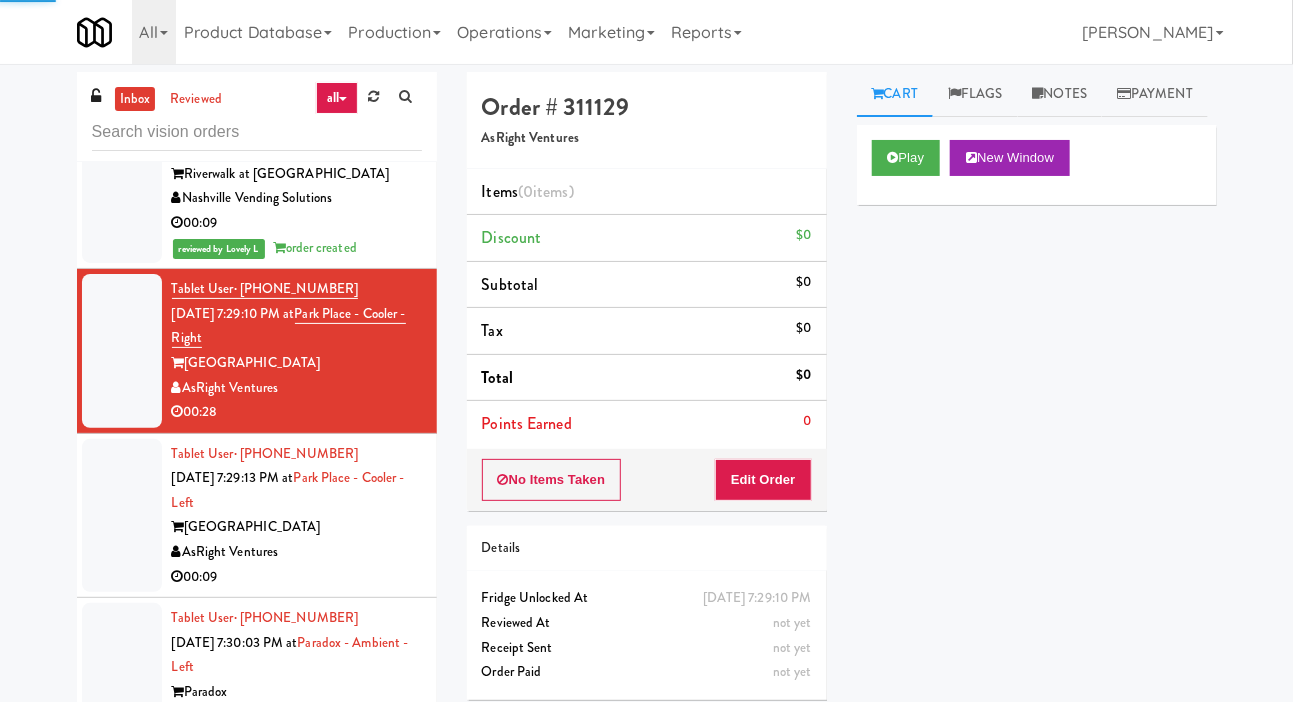 click at bounding box center [122, 516] 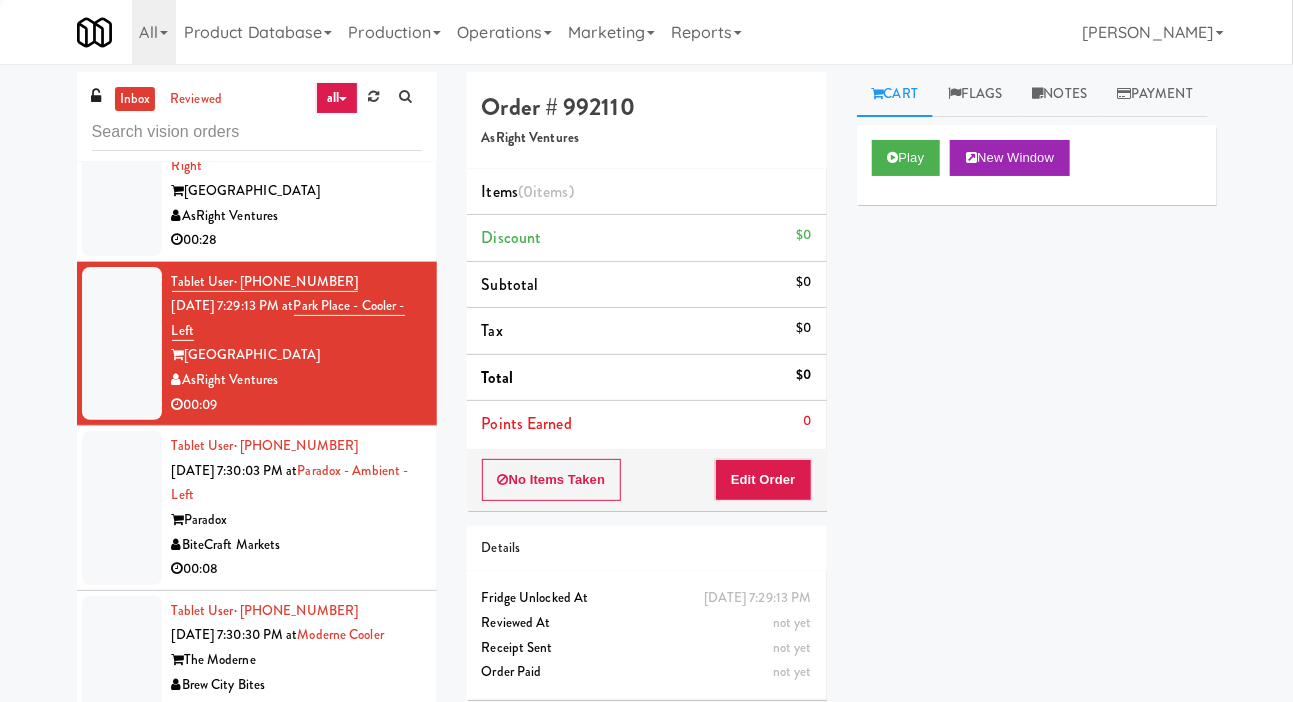 scroll, scrollTop: 3738, scrollLeft: 0, axis: vertical 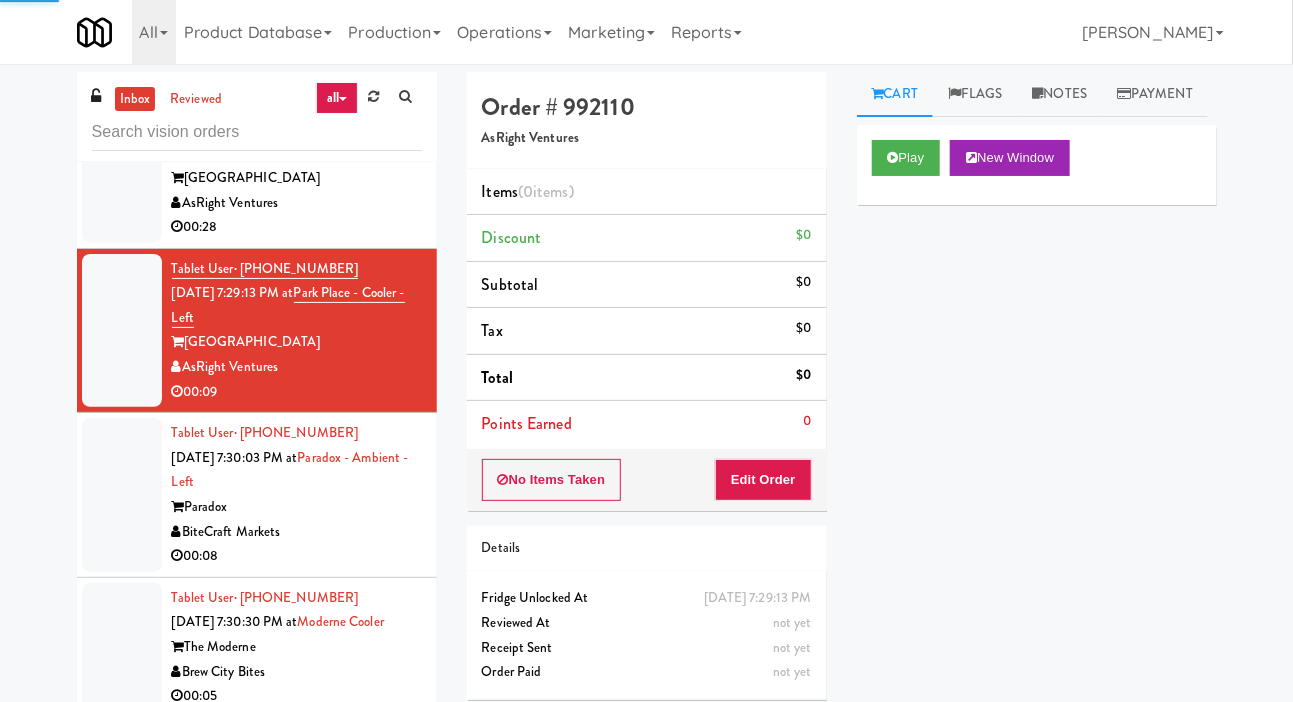 click at bounding box center (122, 495) 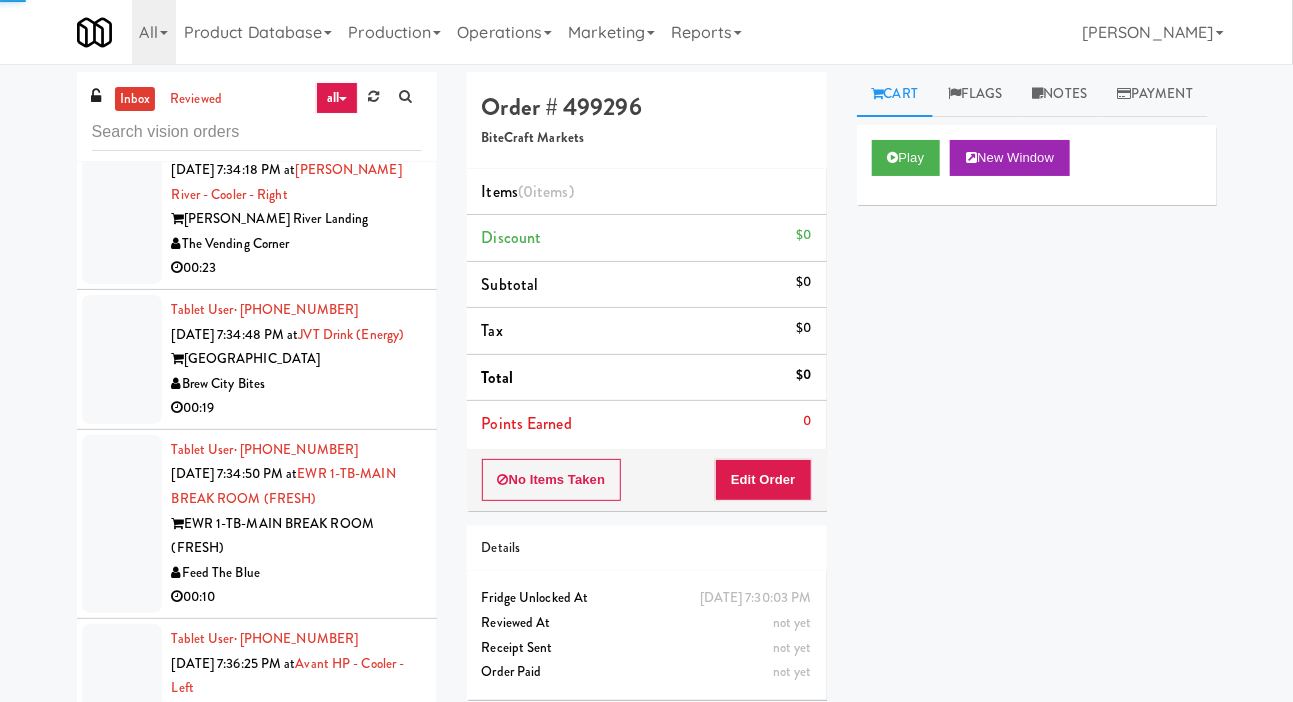 scroll, scrollTop: 6320, scrollLeft: 0, axis: vertical 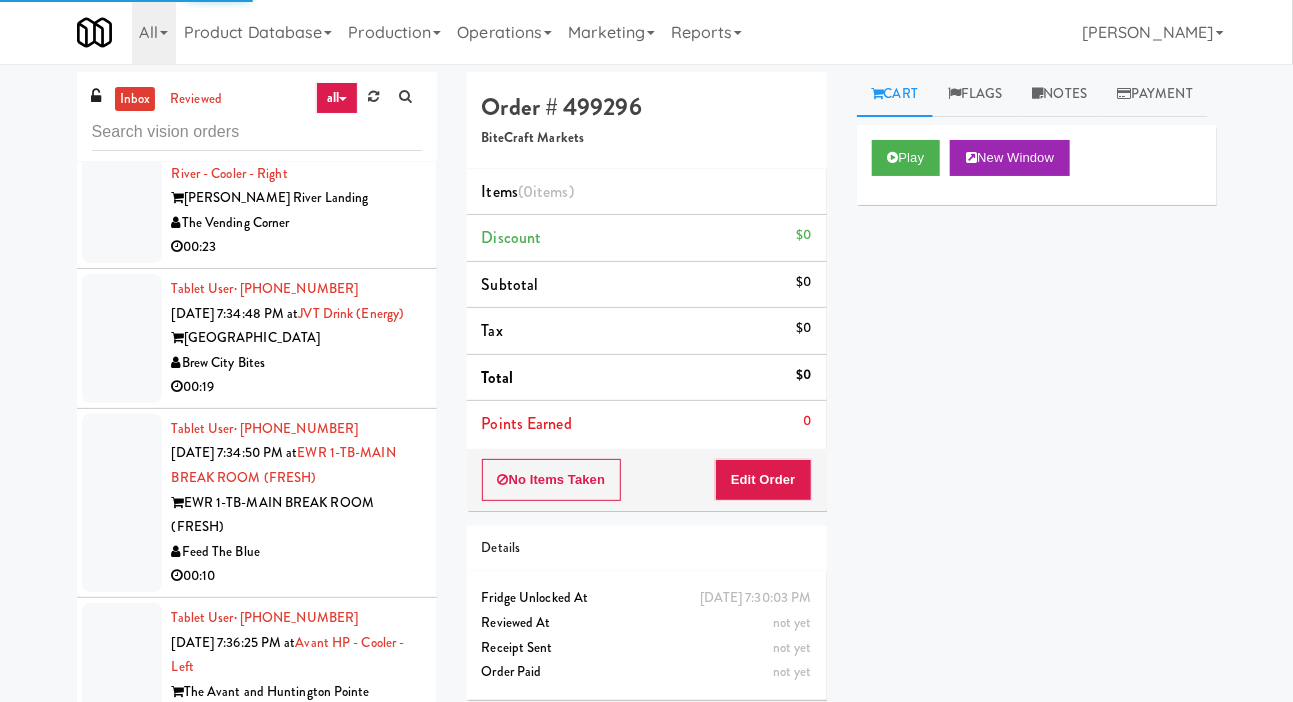 click at bounding box center (122, 680) 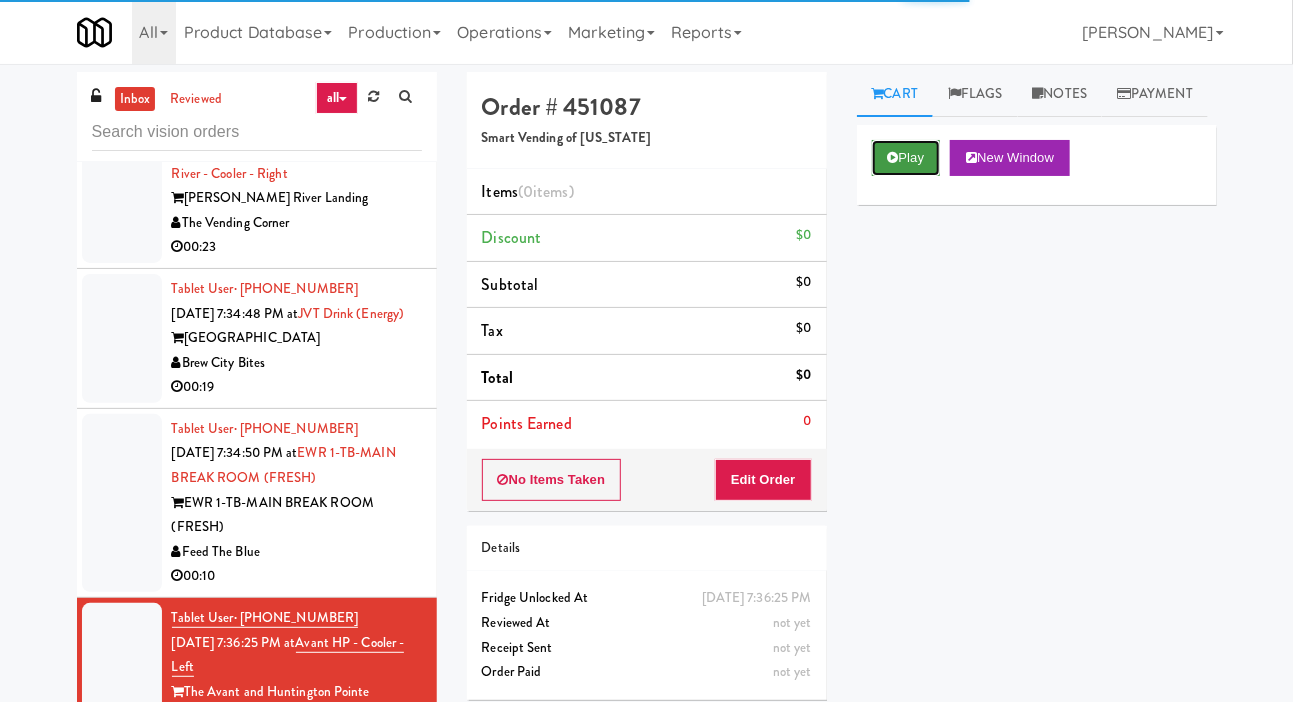 click on "Play" at bounding box center [906, 158] 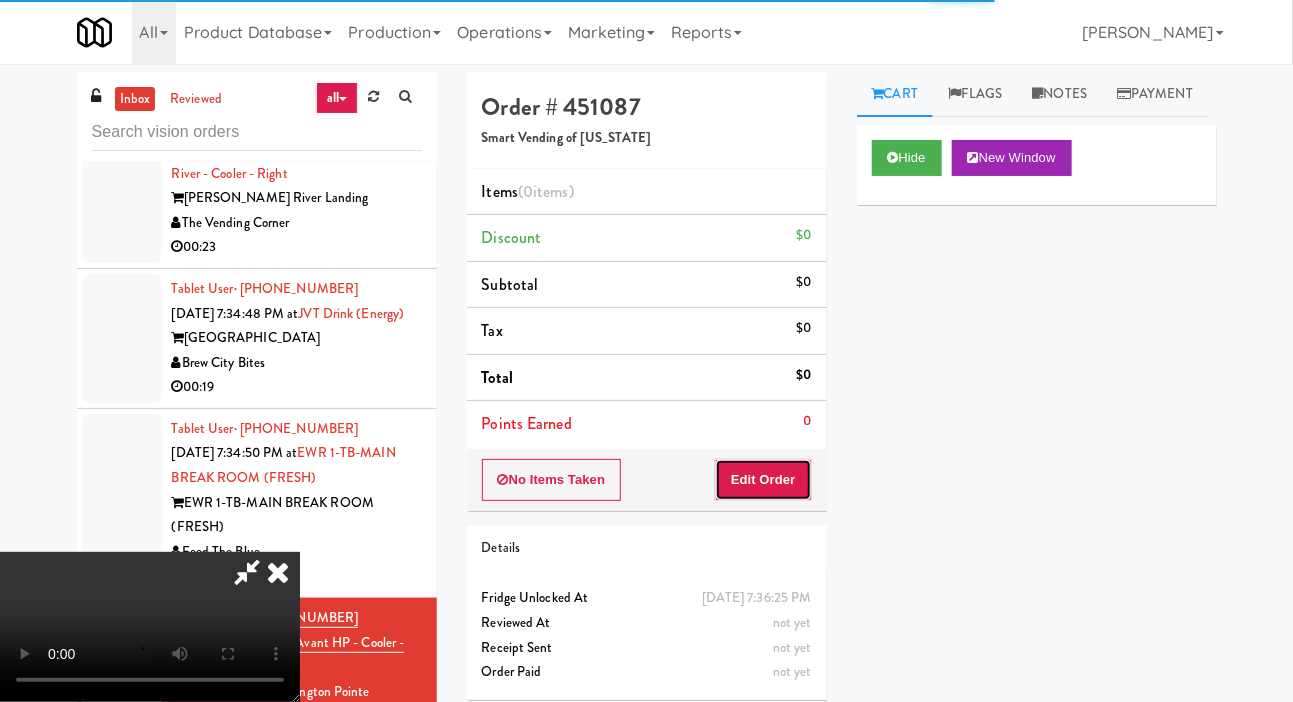 click on "Edit Order" at bounding box center [763, 480] 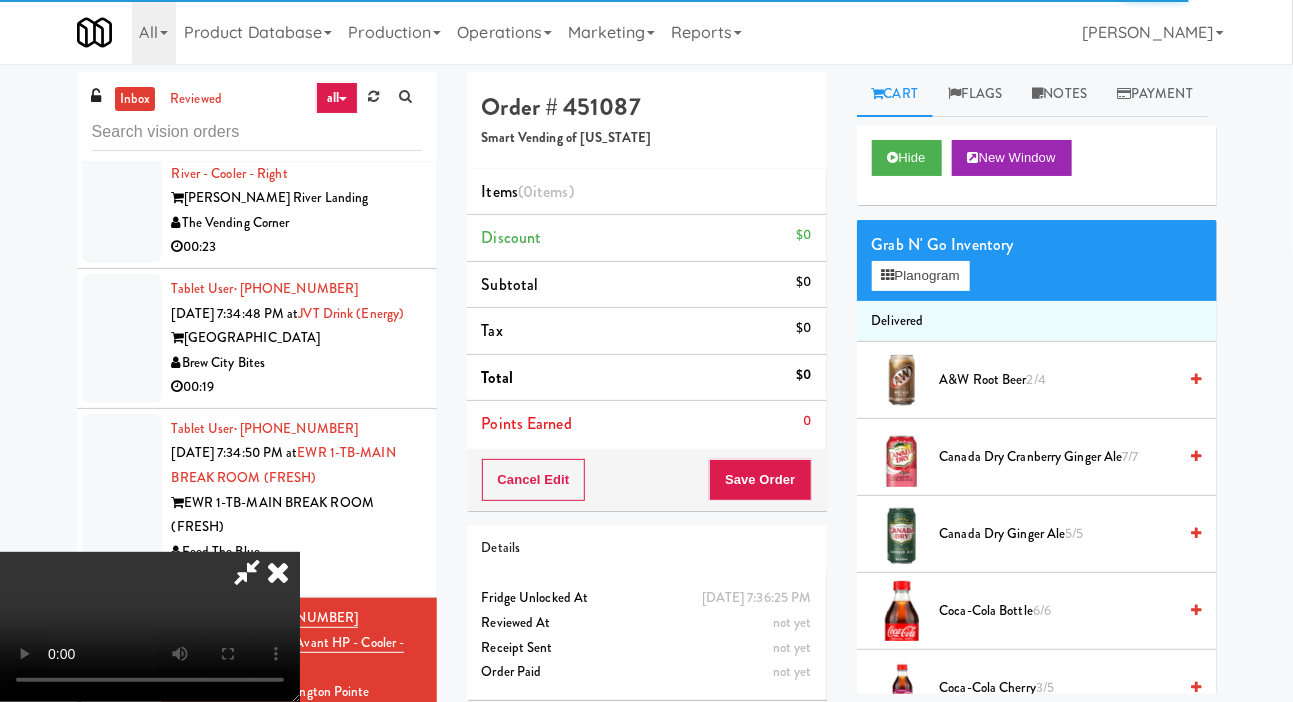 type 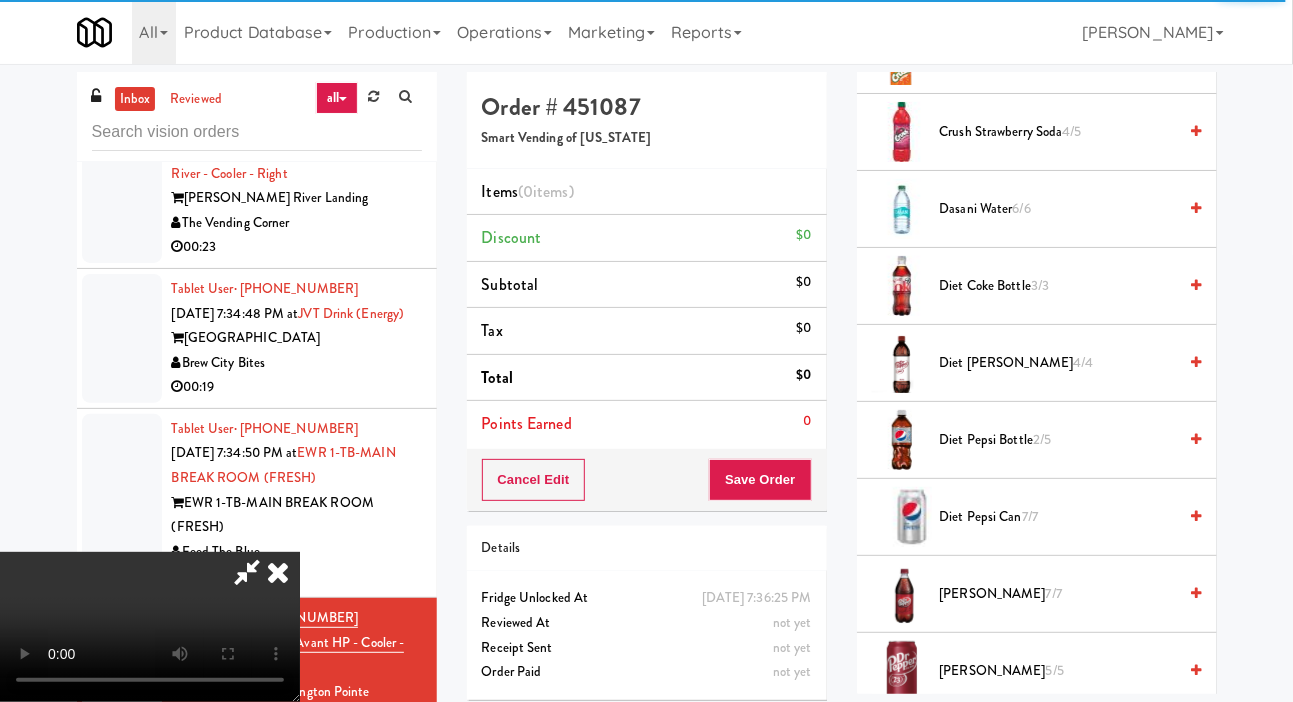 scroll, scrollTop: 1053, scrollLeft: 0, axis: vertical 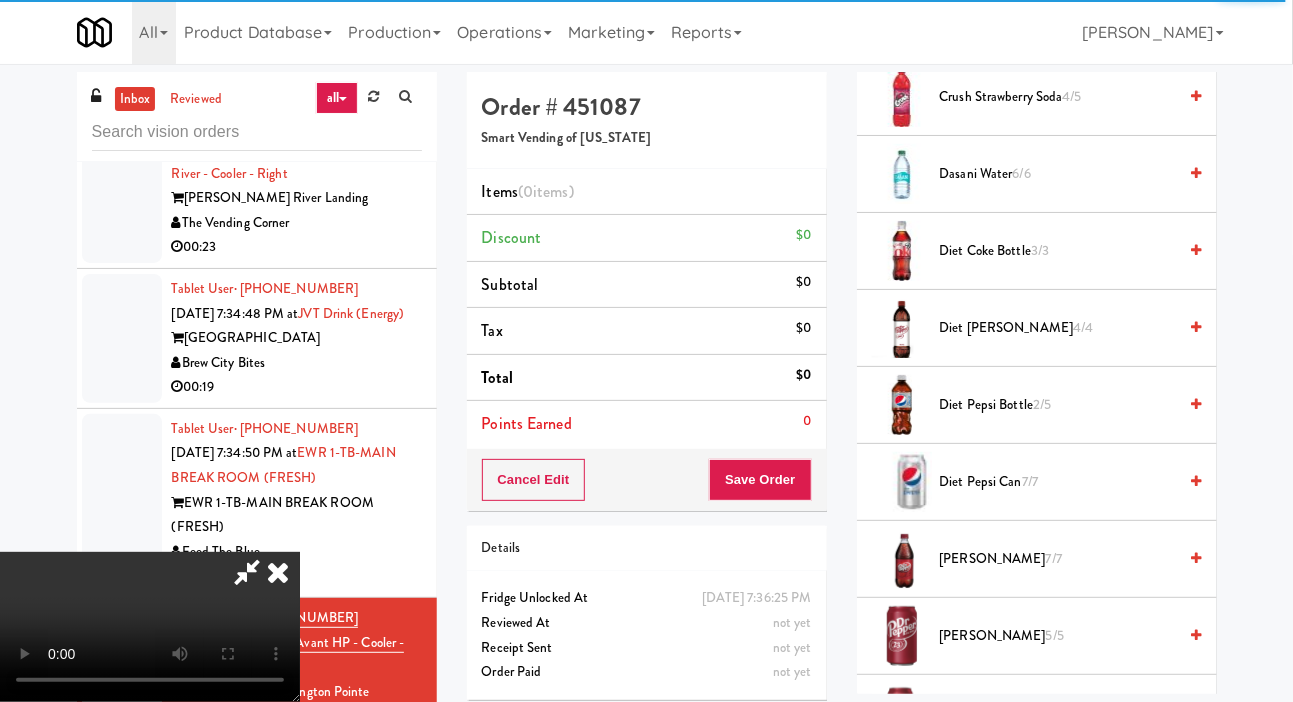 click on "Dr Pepper Bottle  7/7" at bounding box center [1058, 559] 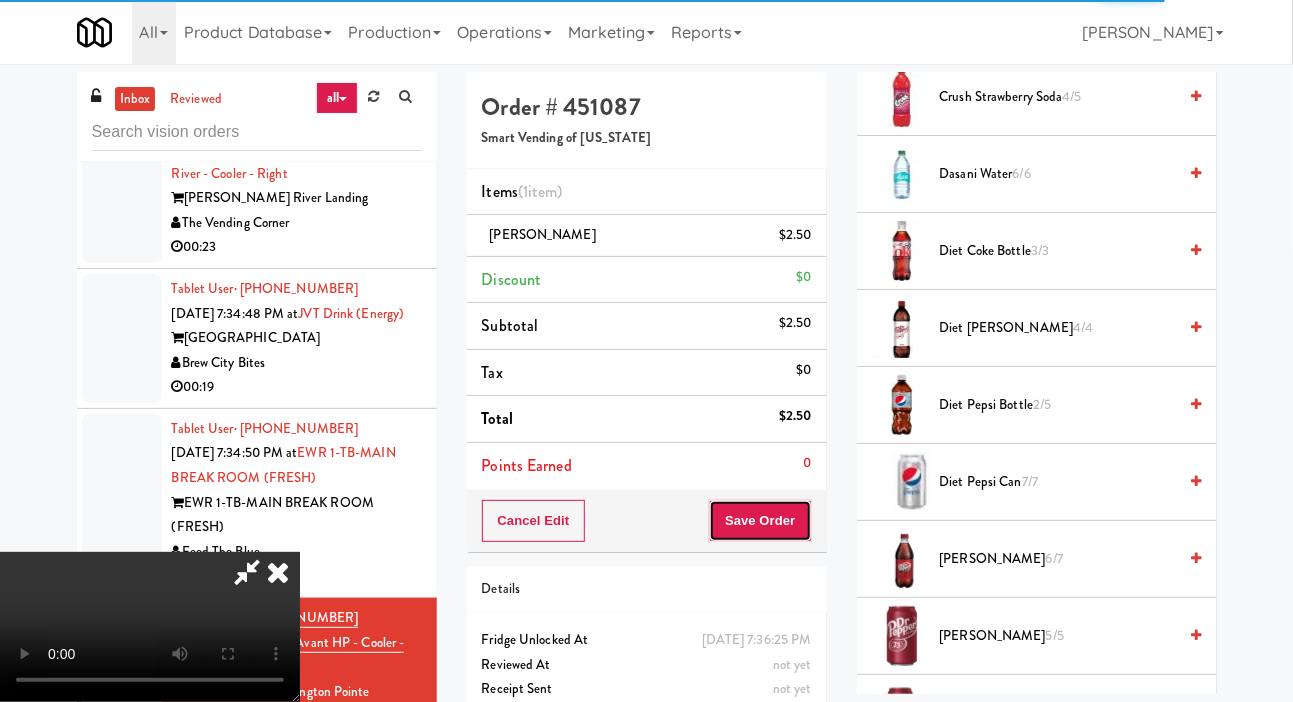 click on "Save Order" at bounding box center [760, 521] 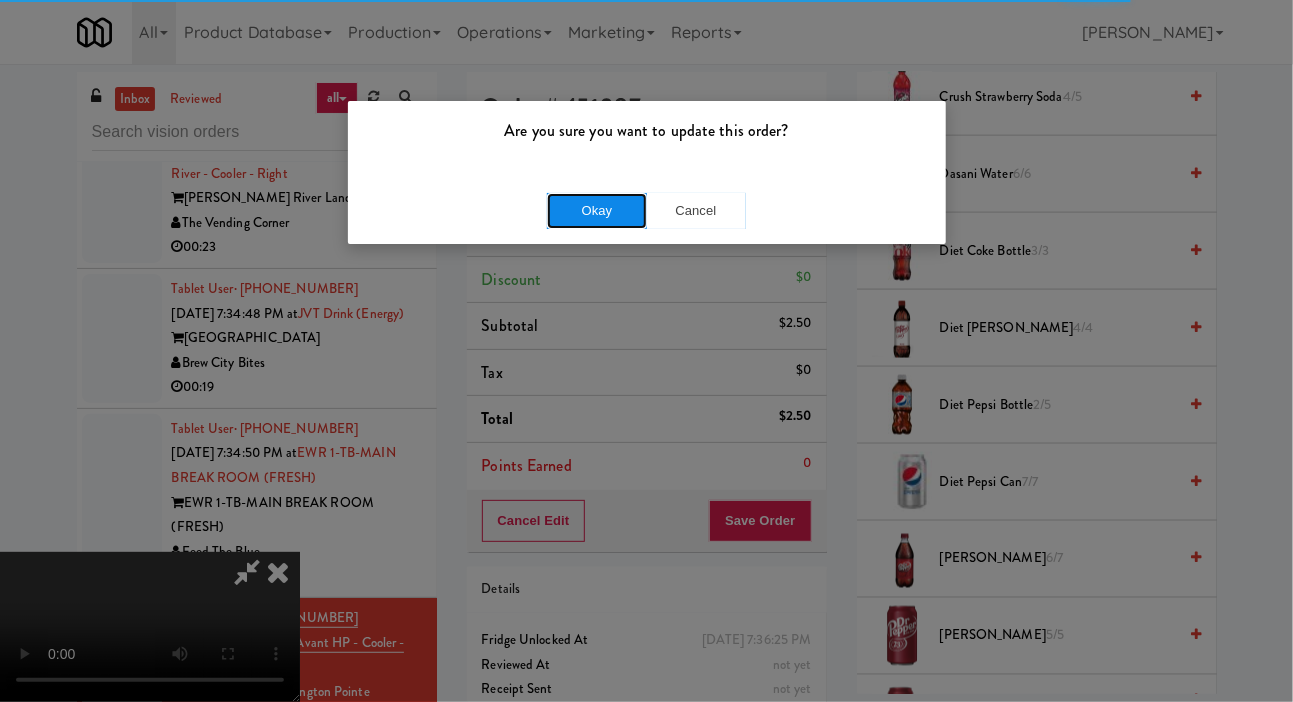 click on "Okay" at bounding box center [597, 211] 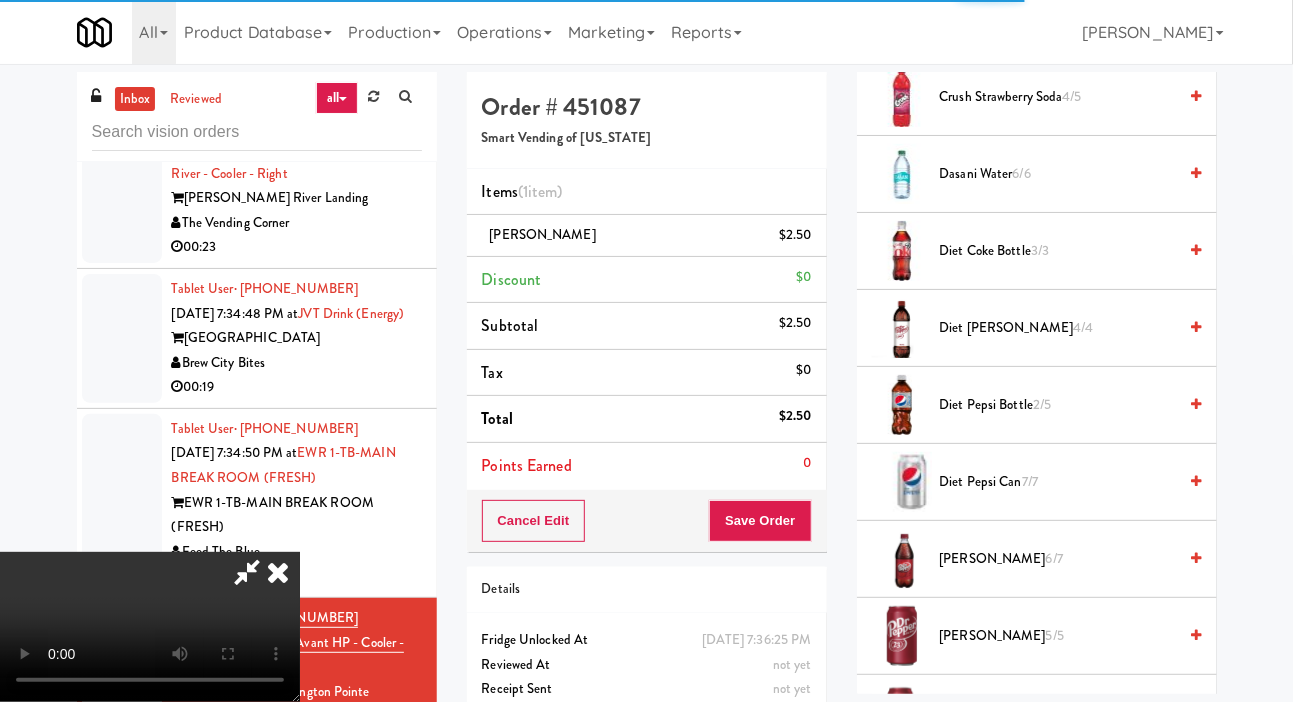 scroll, scrollTop: 116, scrollLeft: 0, axis: vertical 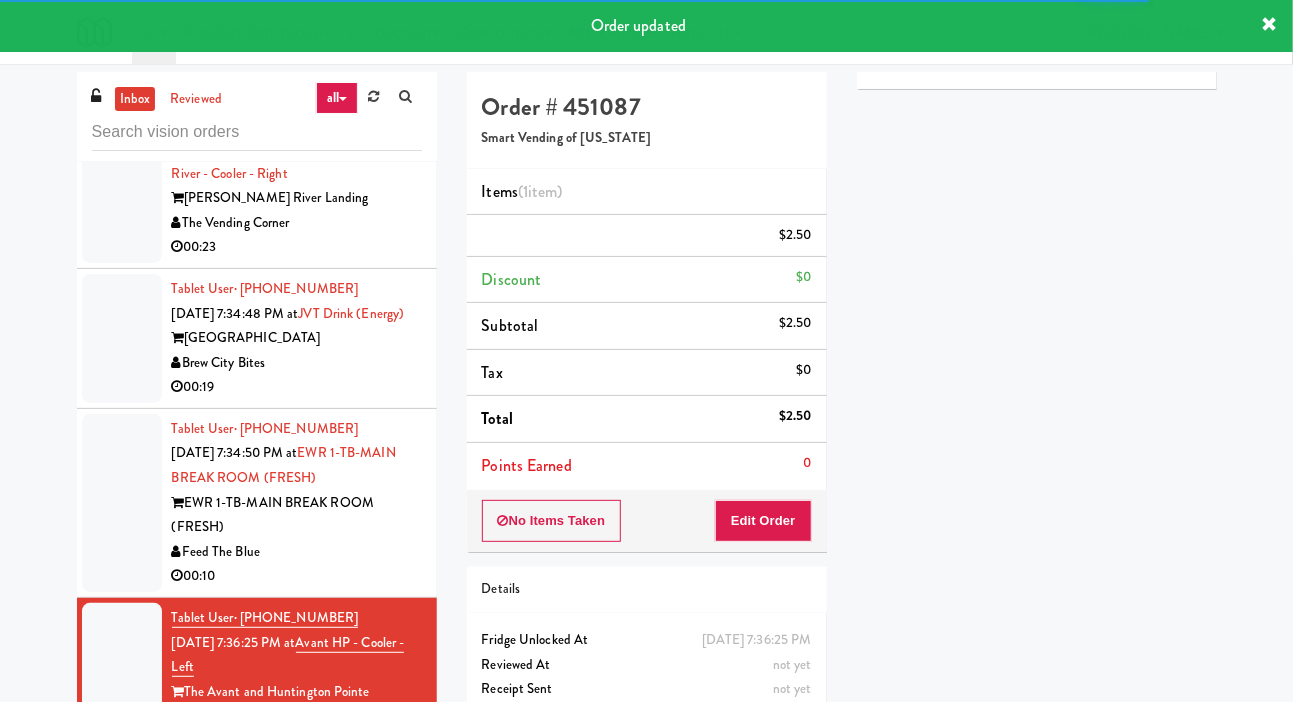click at bounding box center (122, 503) 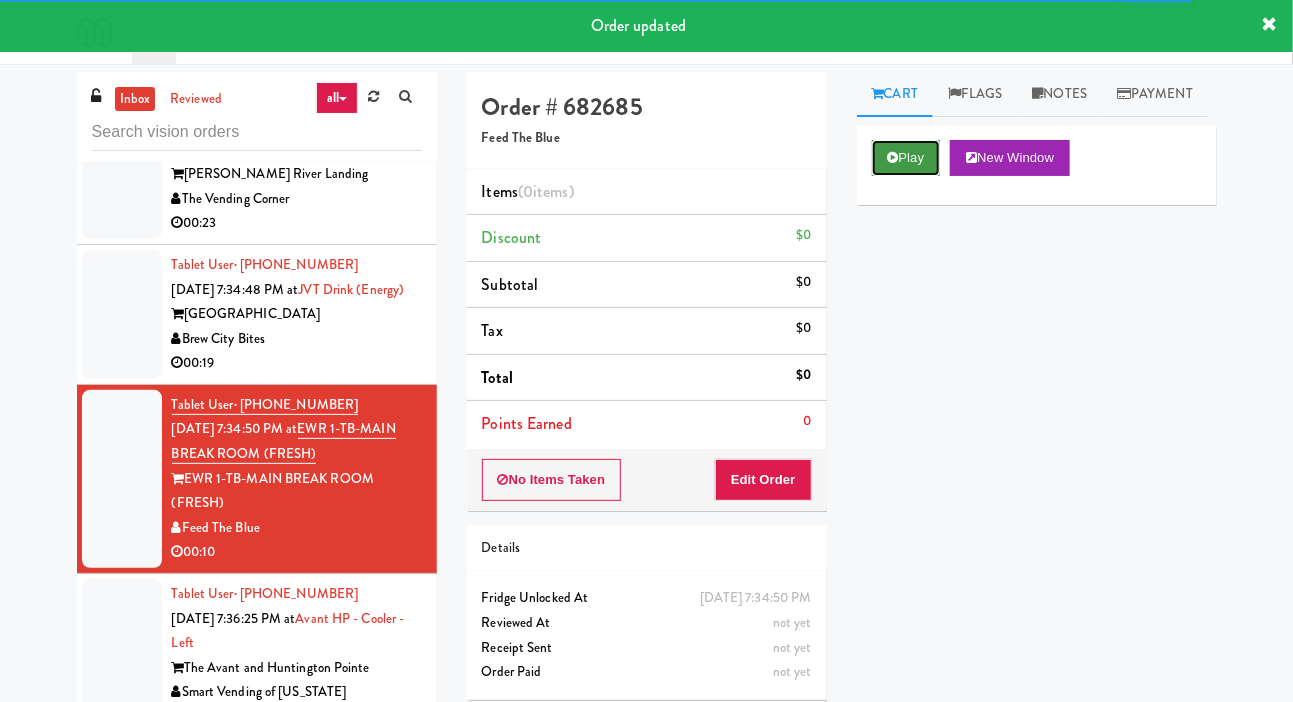 click on "Play" at bounding box center (906, 158) 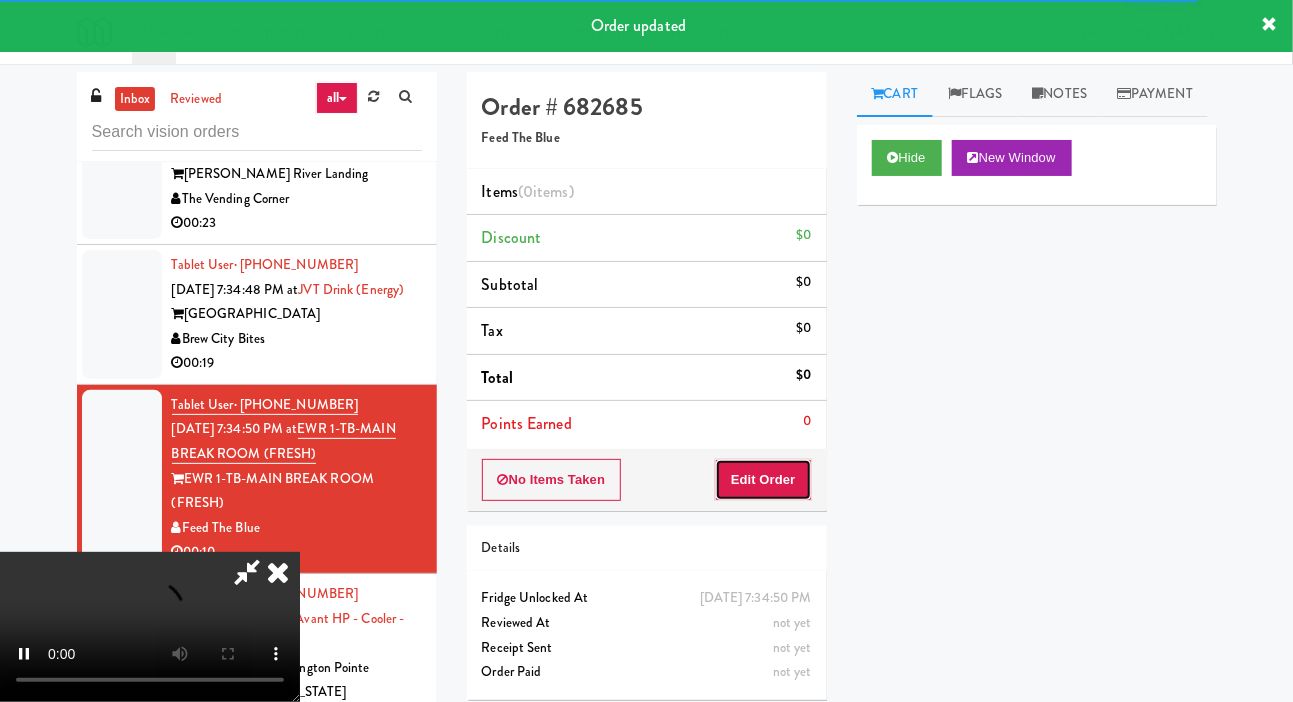 click on "Edit Order" at bounding box center [763, 480] 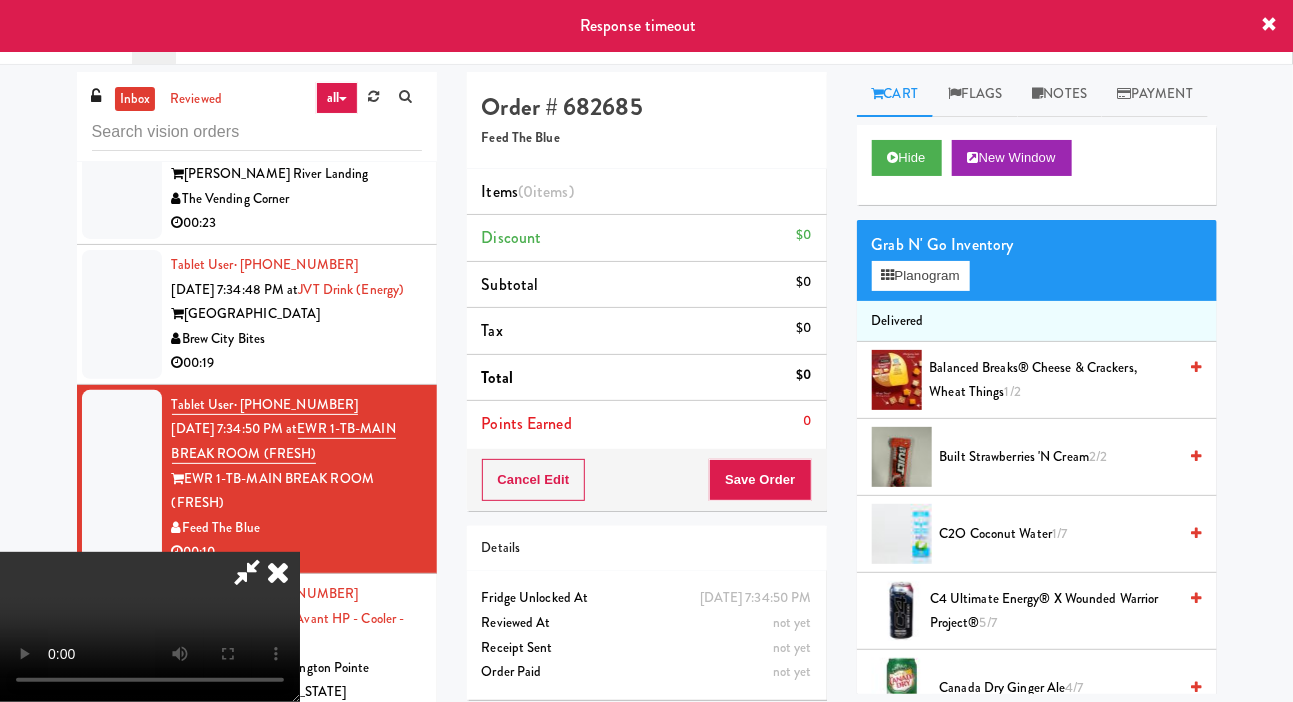 type 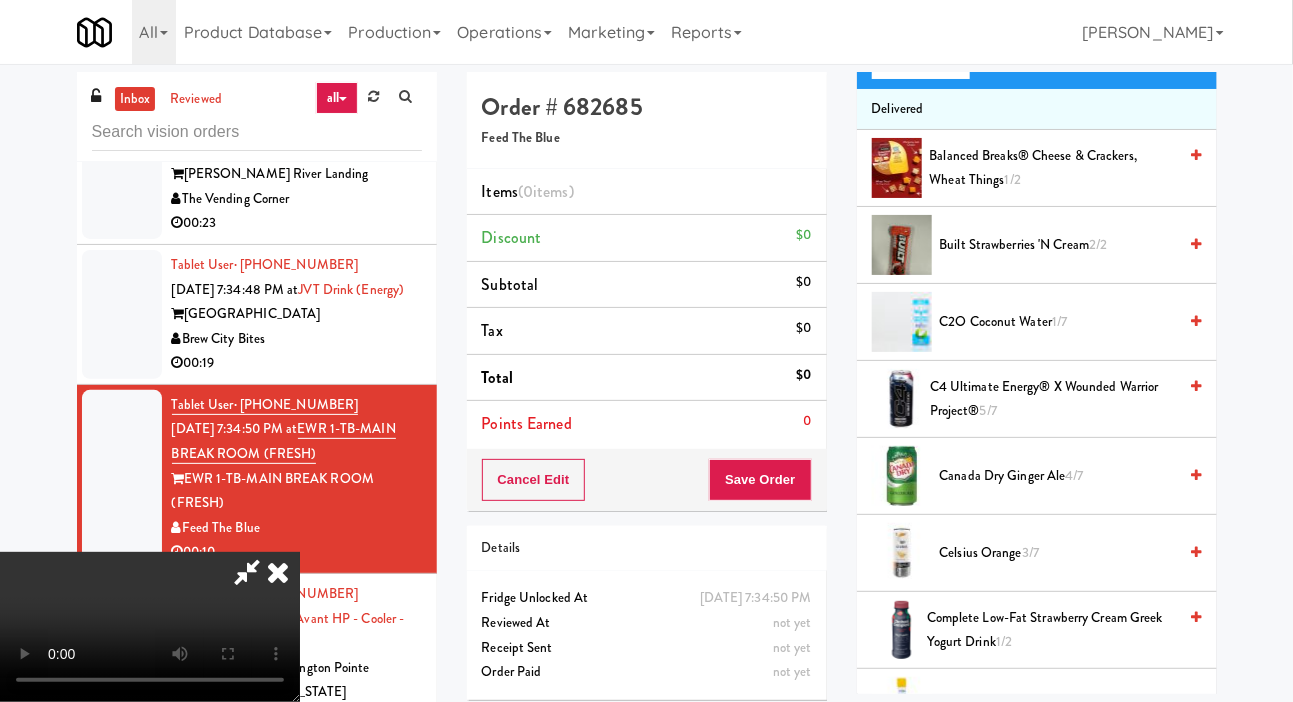 scroll, scrollTop: 225, scrollLeft: 0, axis: vertical 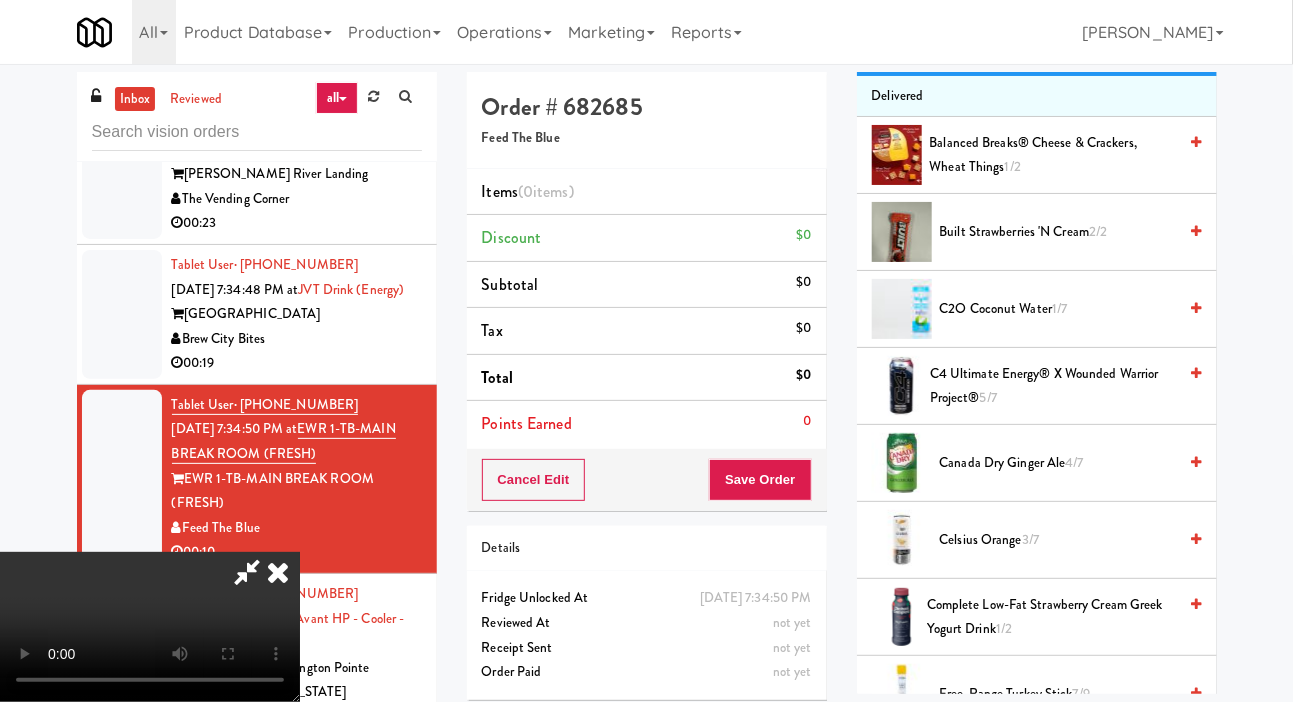 click on "Celsius Orange  3/7" at bounding box center (1058, 540) 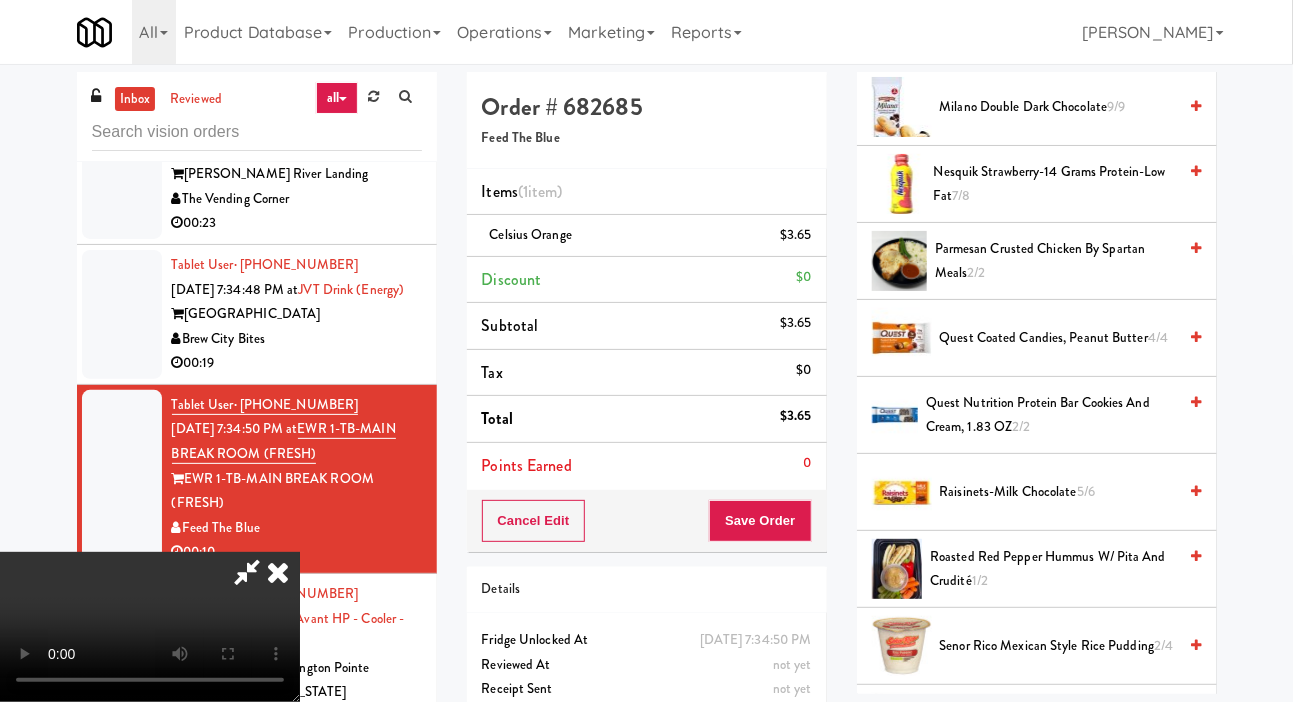 scroll, scrollTop: 1239, scrollLeft: 0, axis: vertical 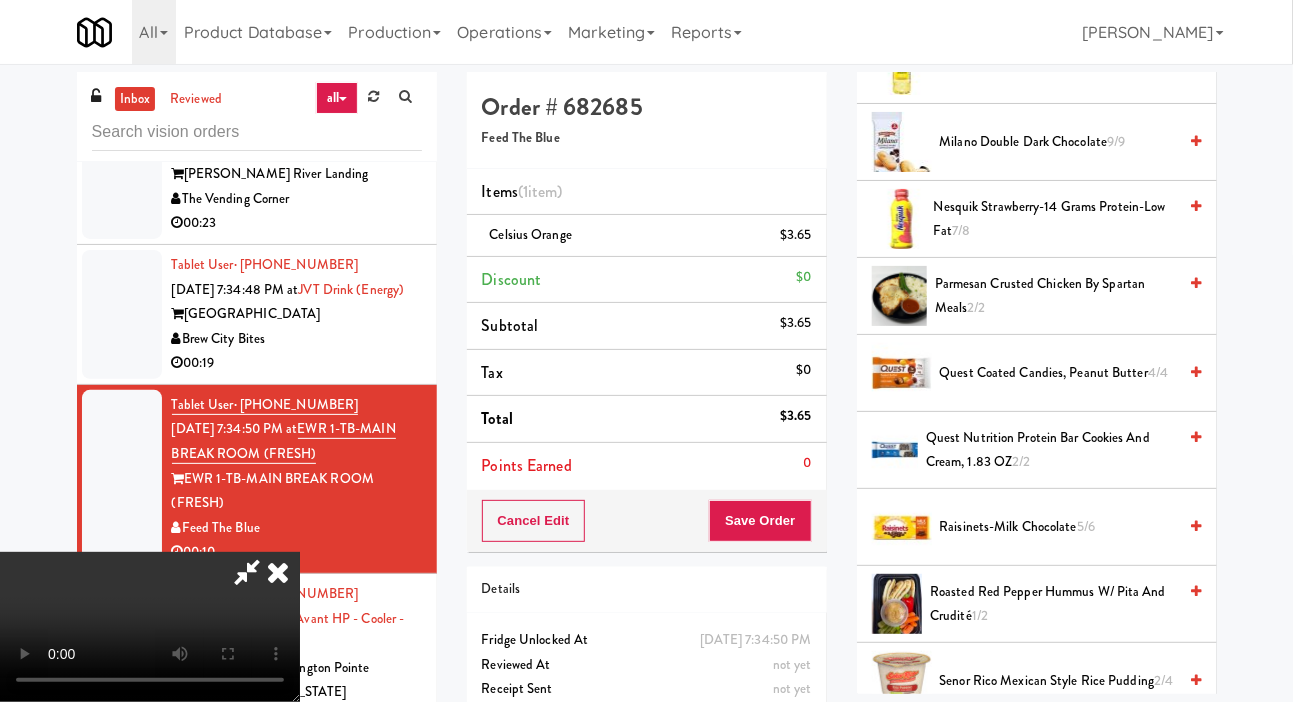 click on "Quest Coated Candies, Peanut Butter  4/4" at bounding box center [1058, 373] 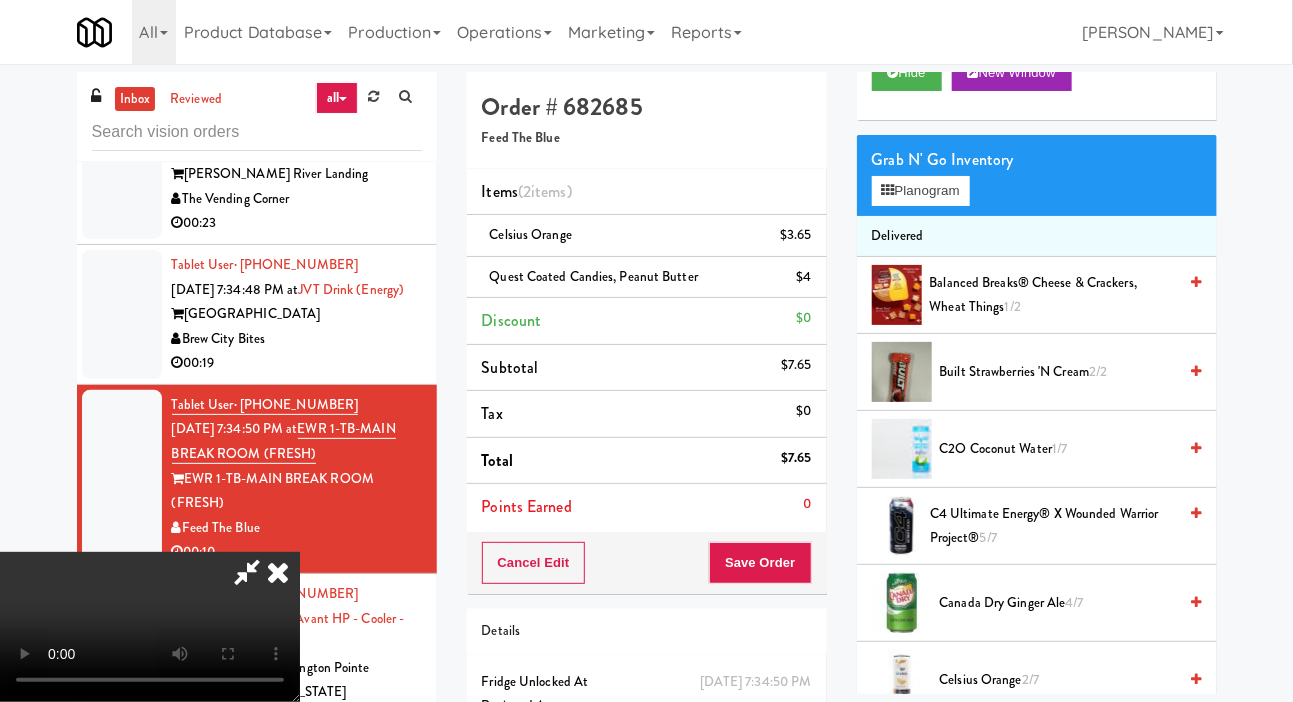 scroll, scrollTop: 0, scrollLeft: 0, axis: both 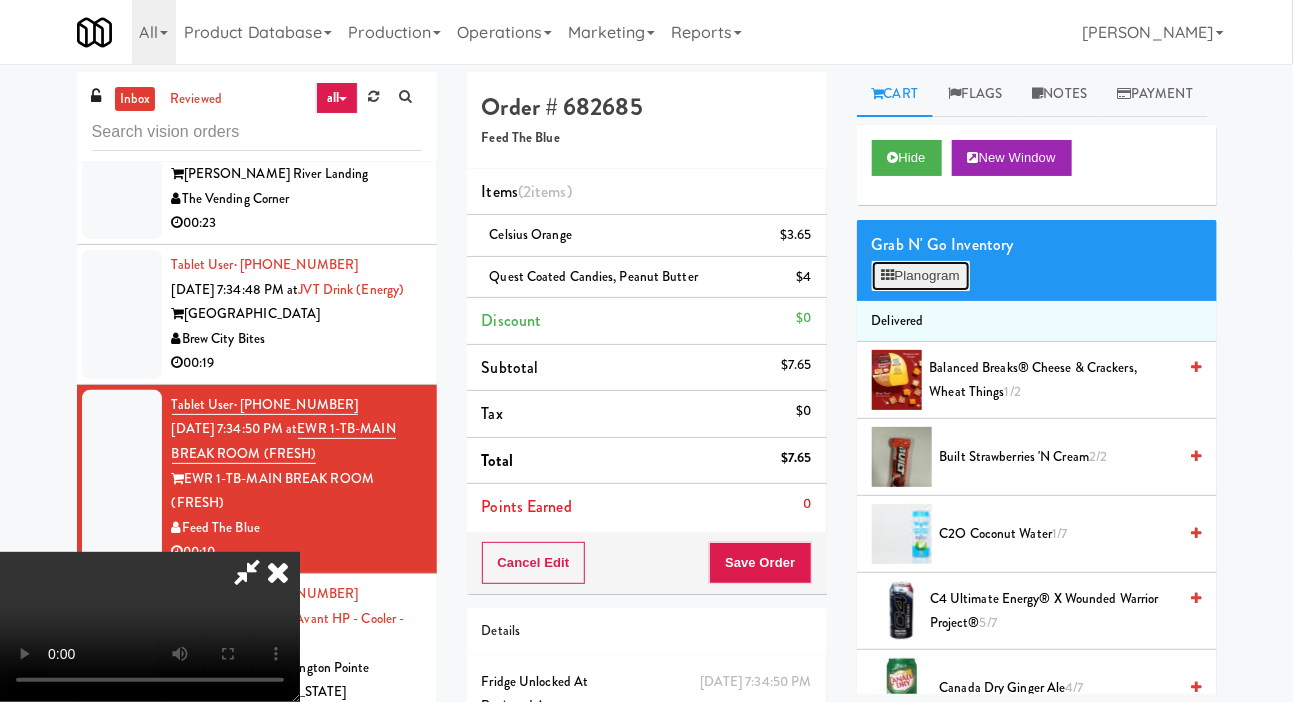 click on "Planogram" at bounding box center (921, 276) 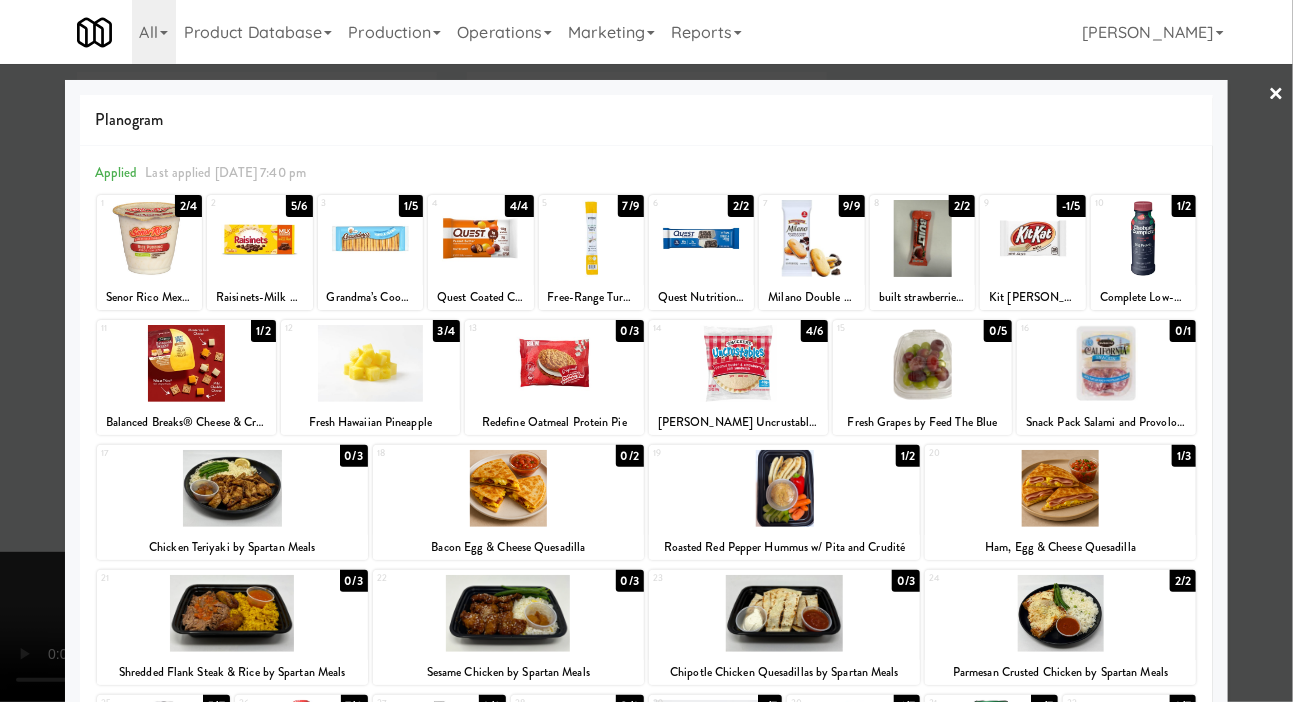 click at bounding box center [922, 238] 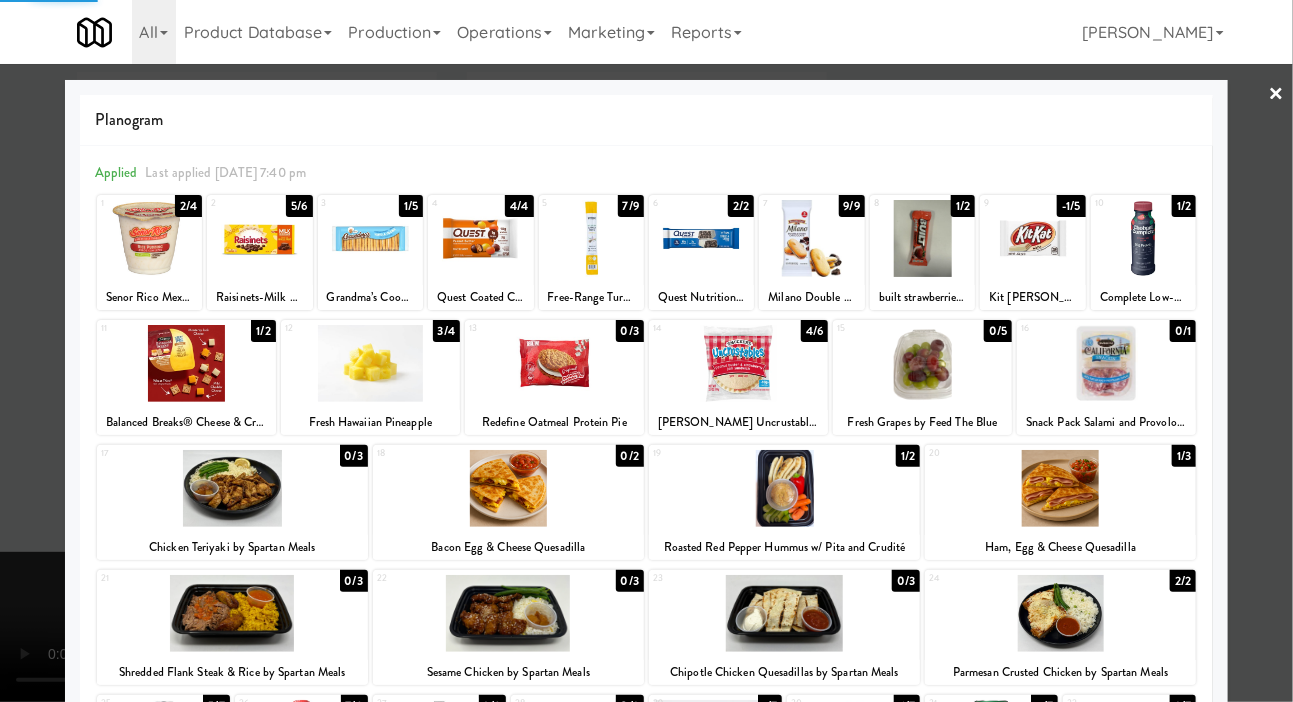 click at bounding box center (646, 351) 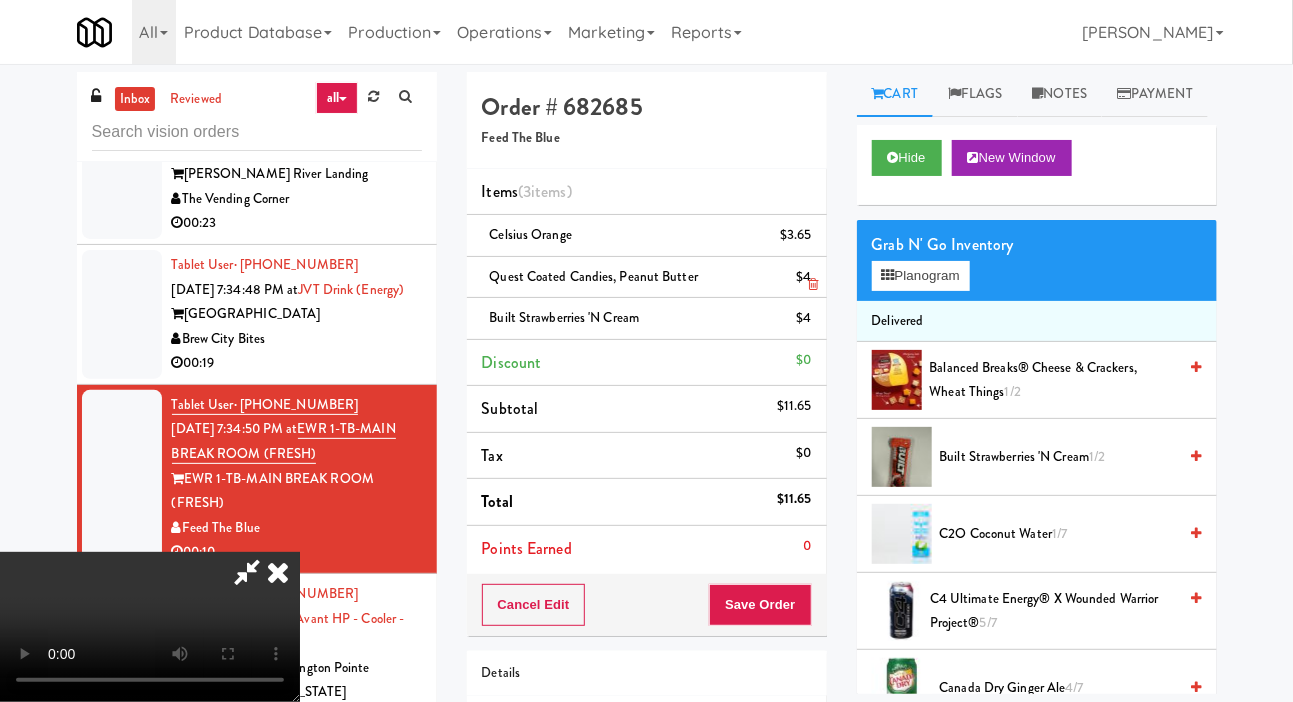 click on "Quest Coated Candies, Peanut Butter  $4" at bounding box center [647, 278] 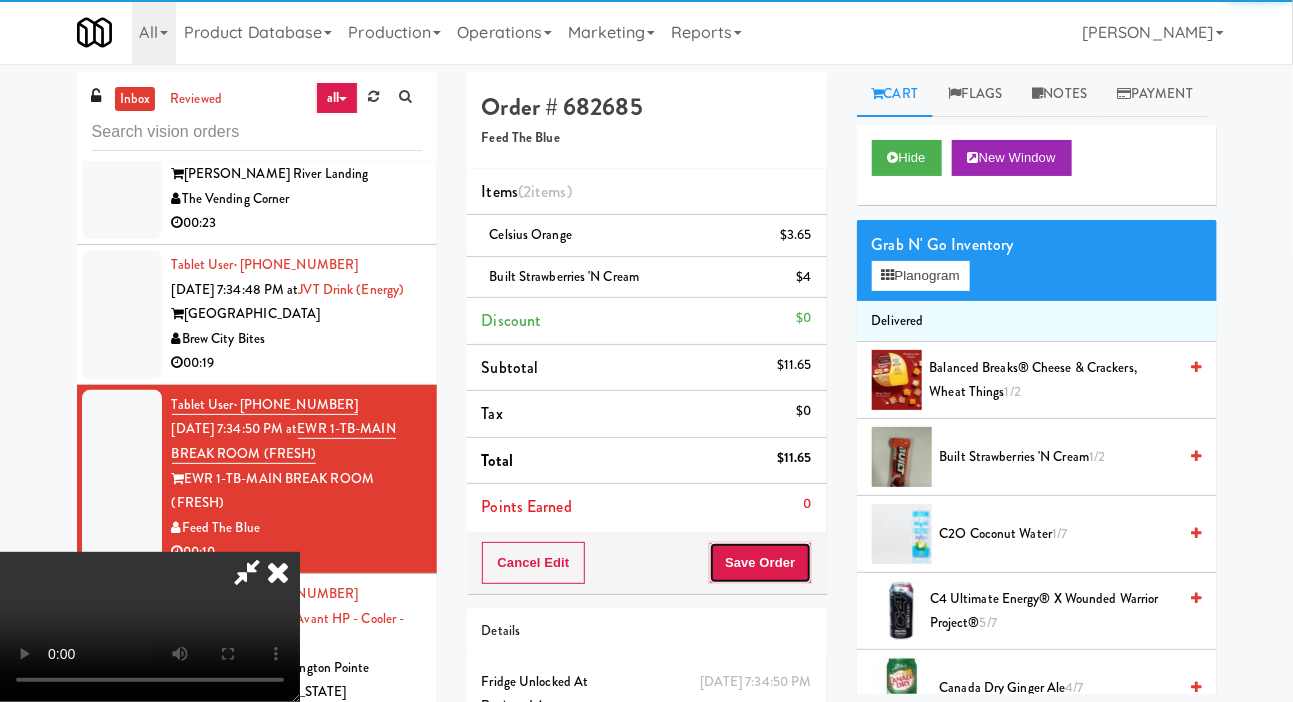 click on "Save Order" at bounding box center [760, 563] 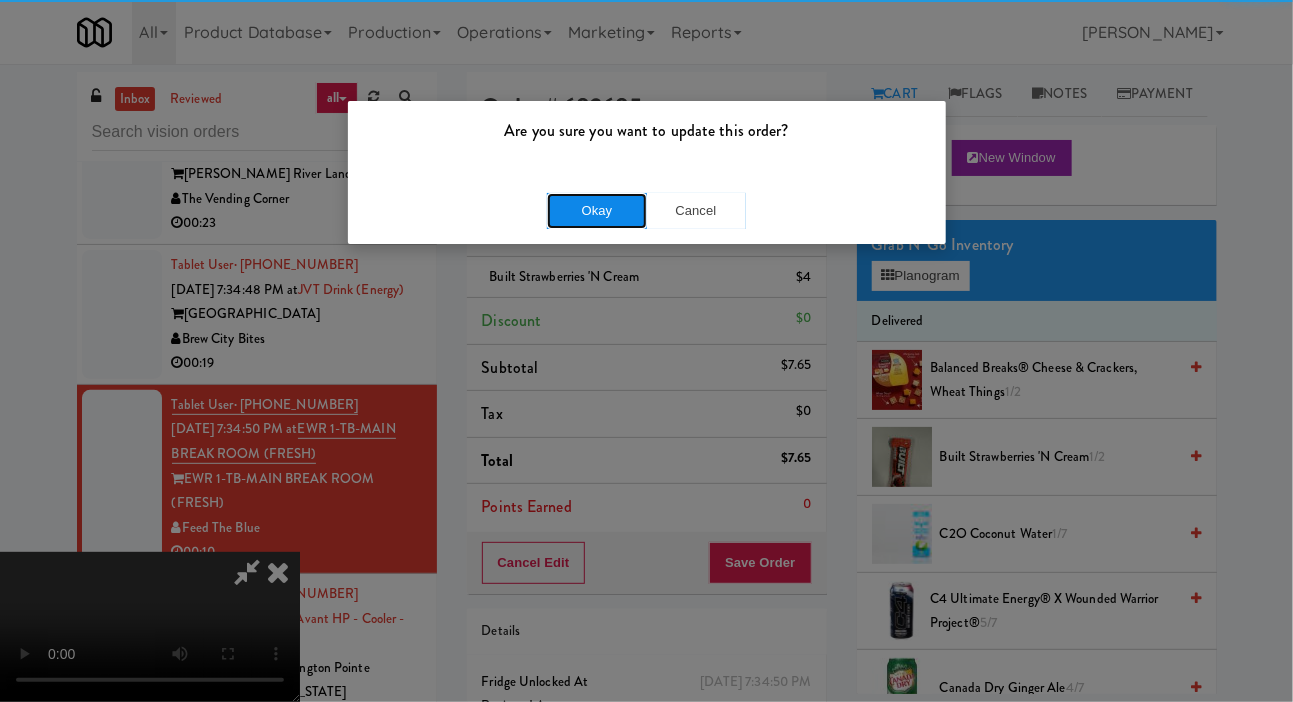 click on "Okay" at bounding box center [597, 211] 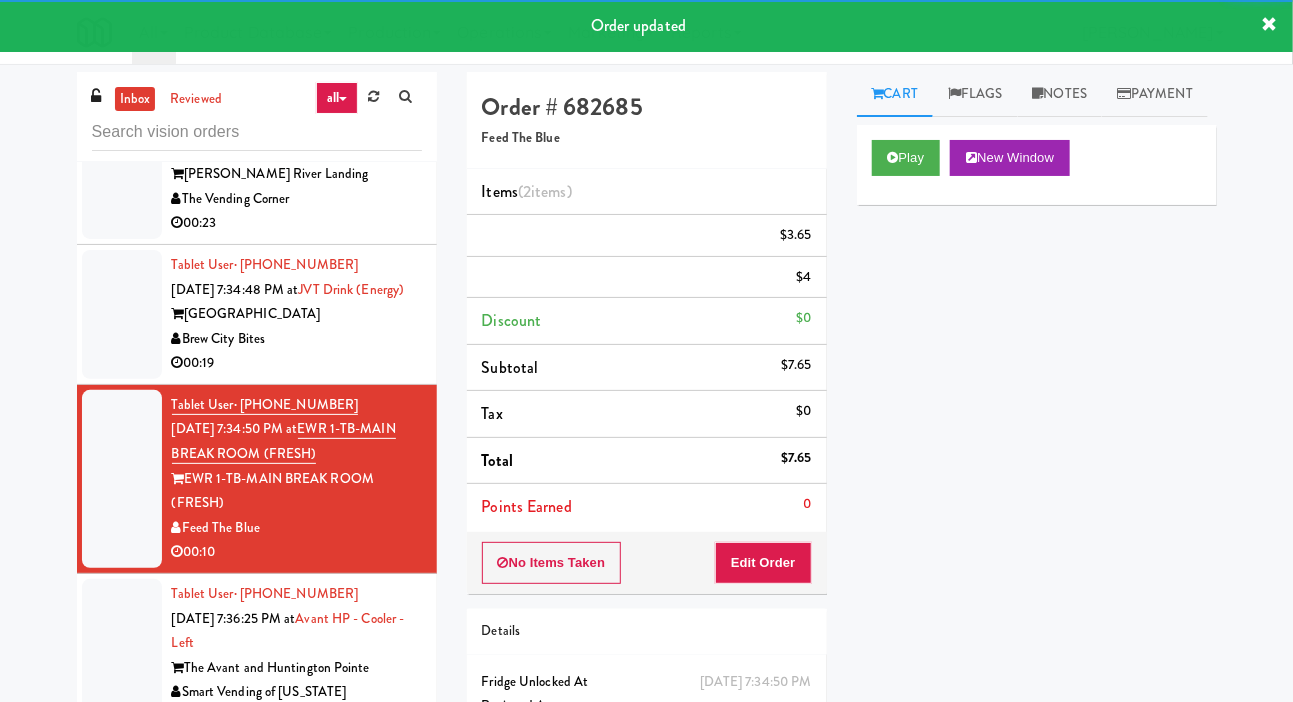 click at bounding box center [122, 314] 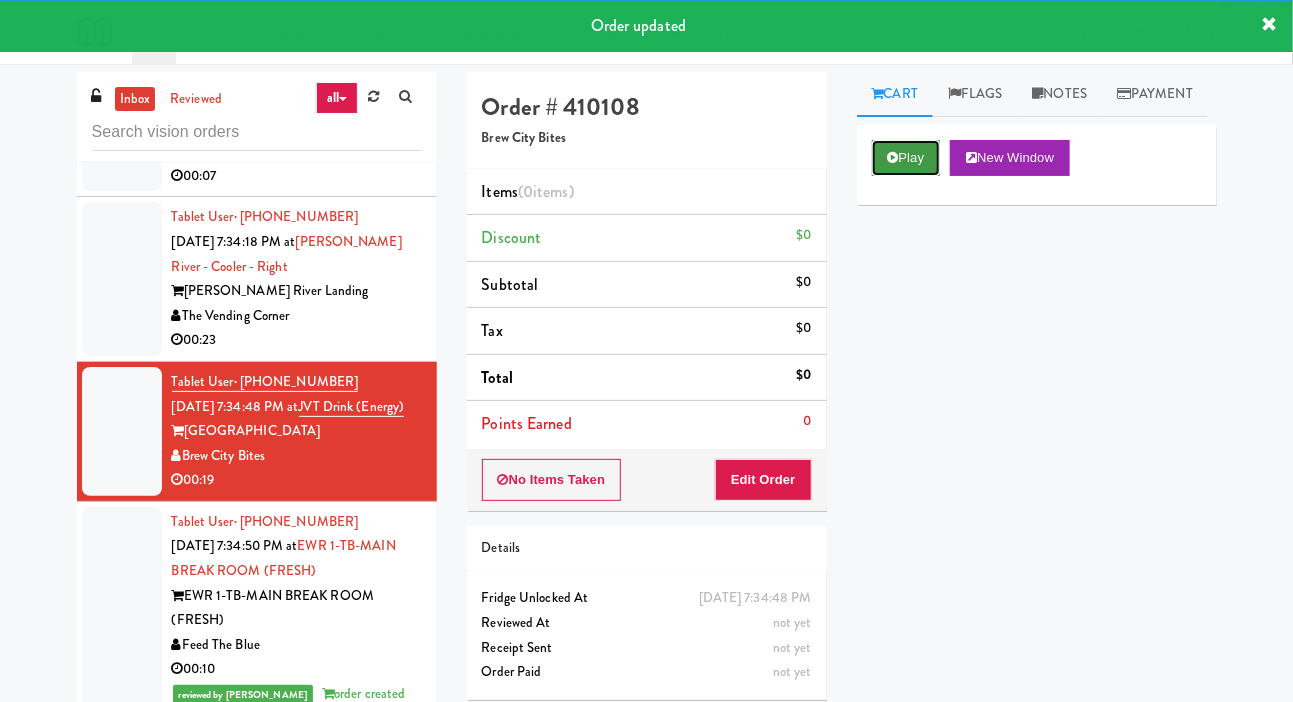 click on "Play" at bounding box center (906, 158) 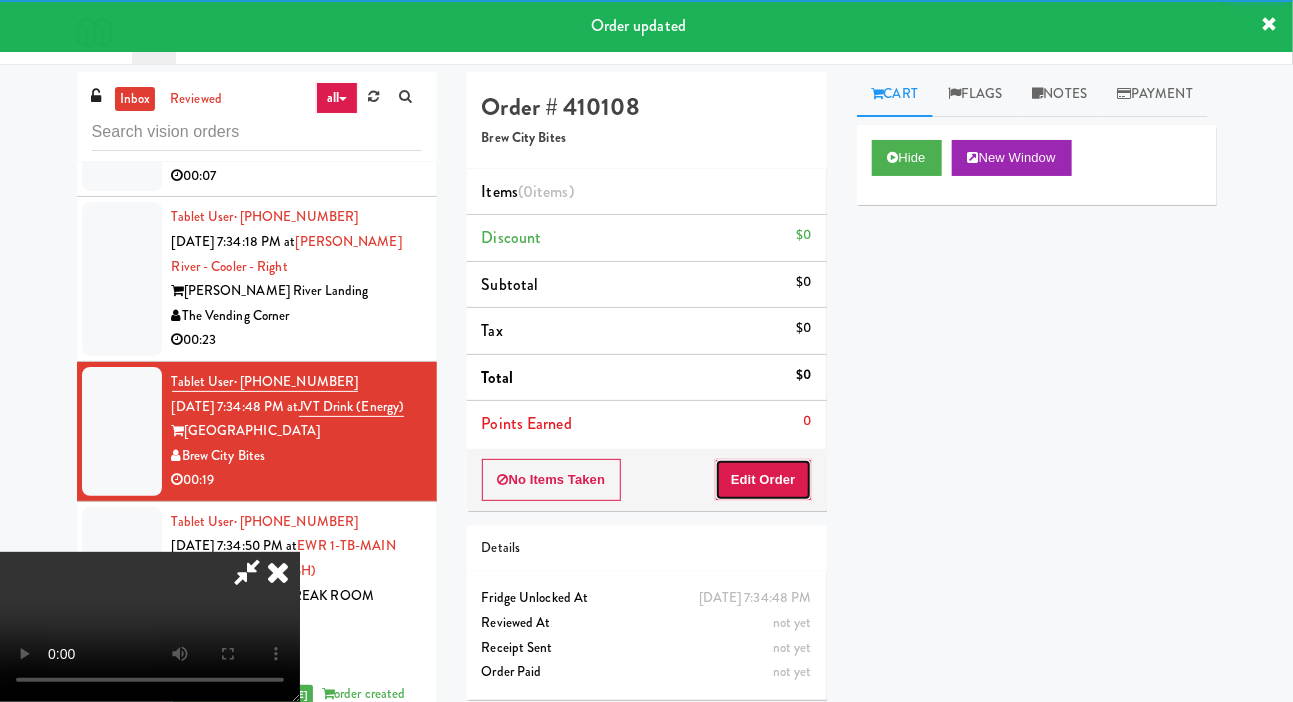 click on "Edit Order" at bounding box center (763, 480) 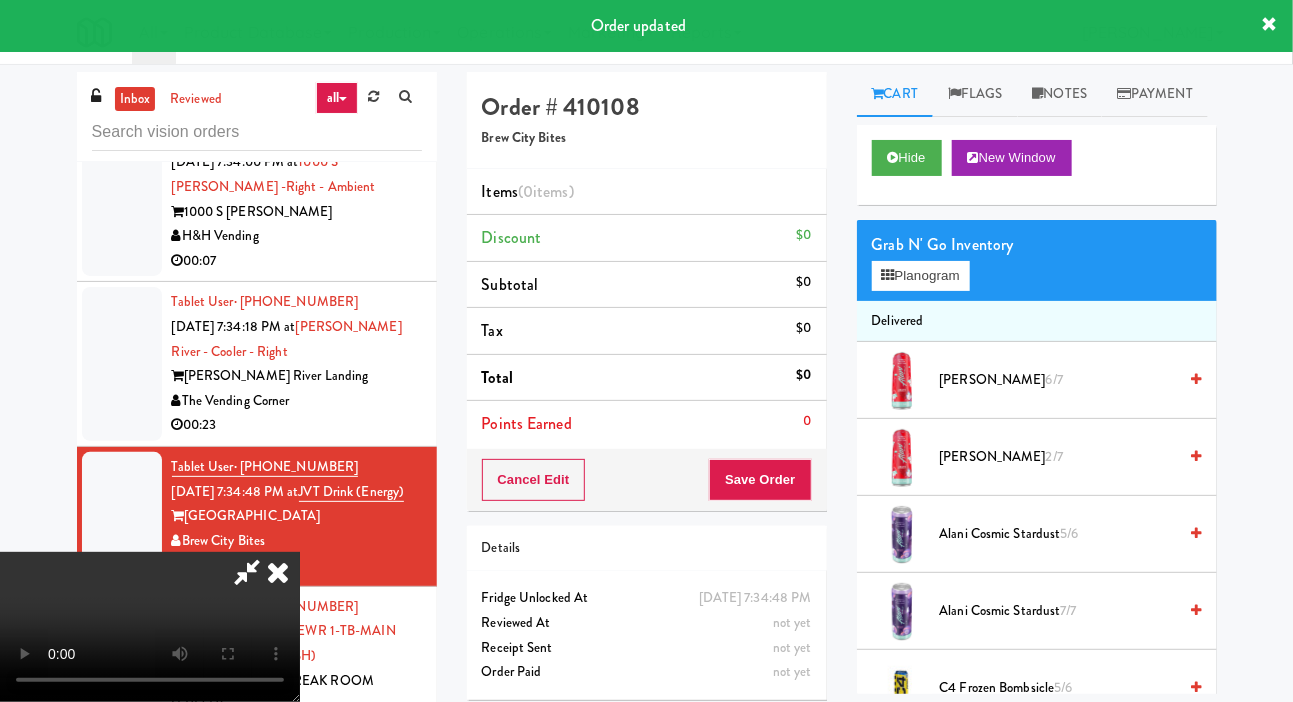scroll, scrollTop: 6066, scrollLeft: 0, axis: vertical 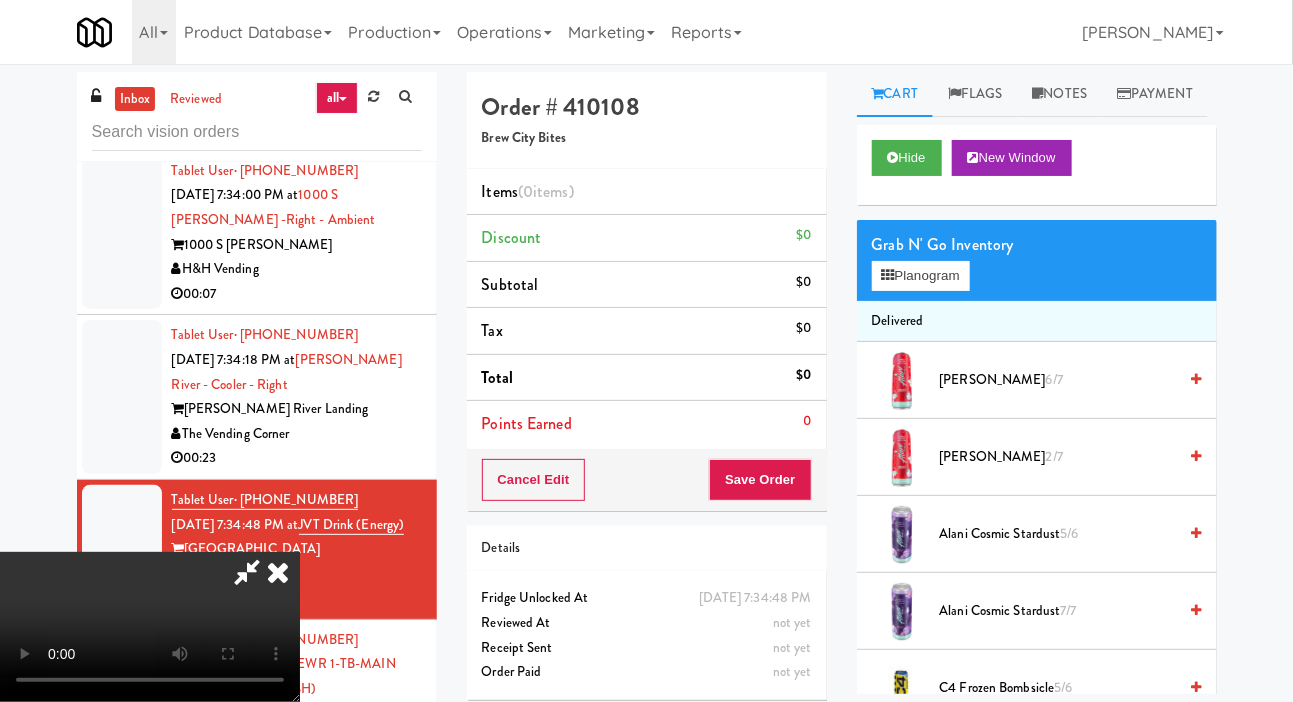 type 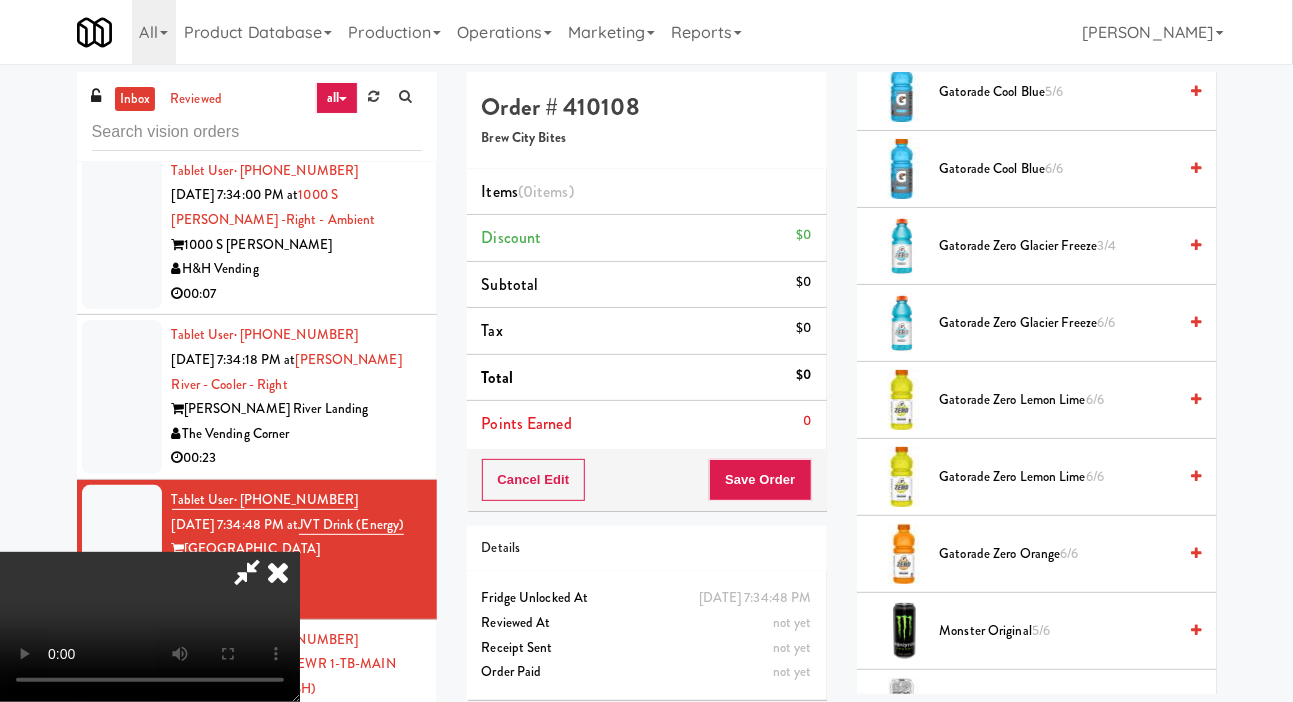 scroll, scrollTop: 1141, scrollLeft: 0, axis: vertical 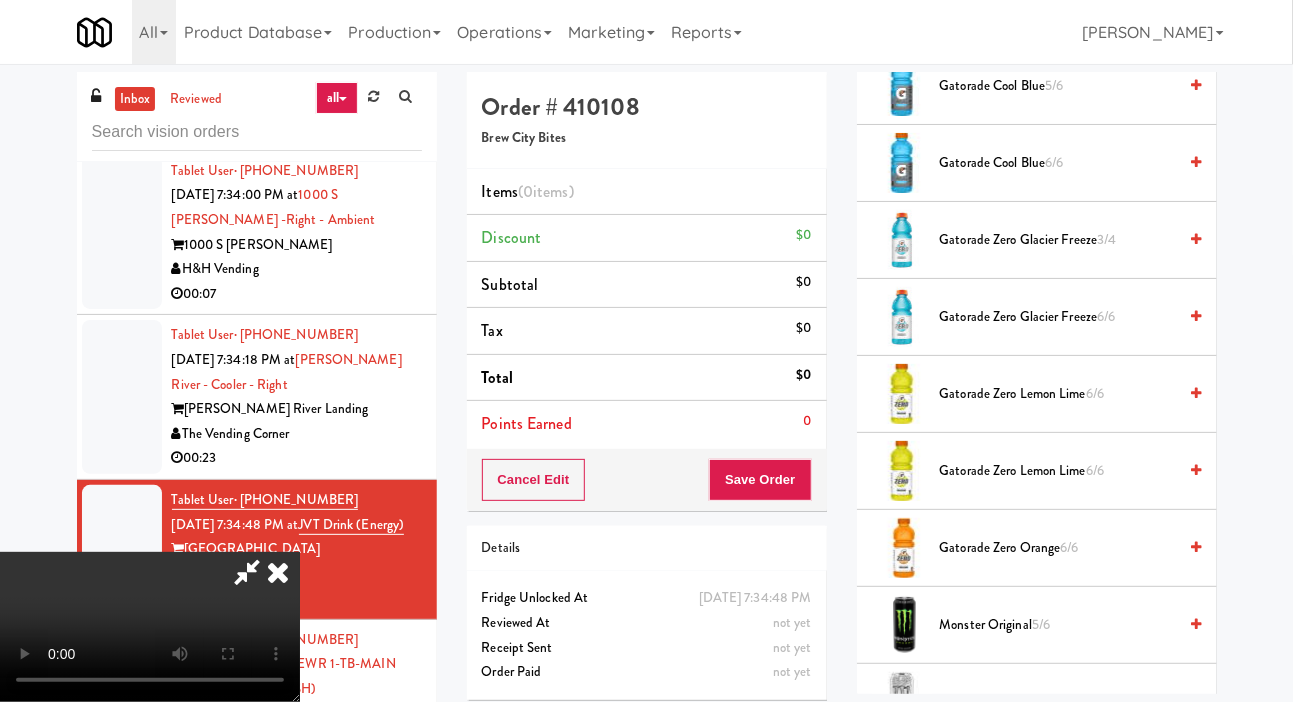 click on "Gatorade Zero Orange  6/6" at bounding box center (1058, 548) 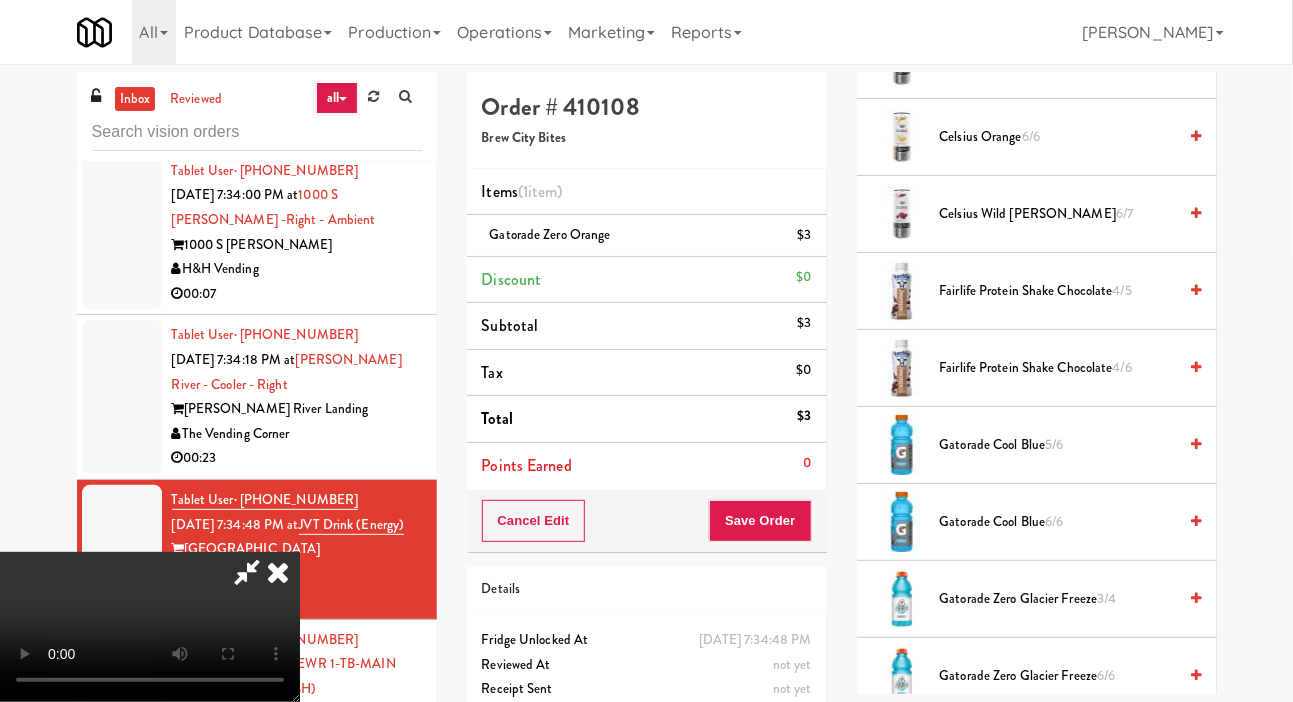 scroll, scrollTop: 791, scrollLeft: 0, axis: vertical 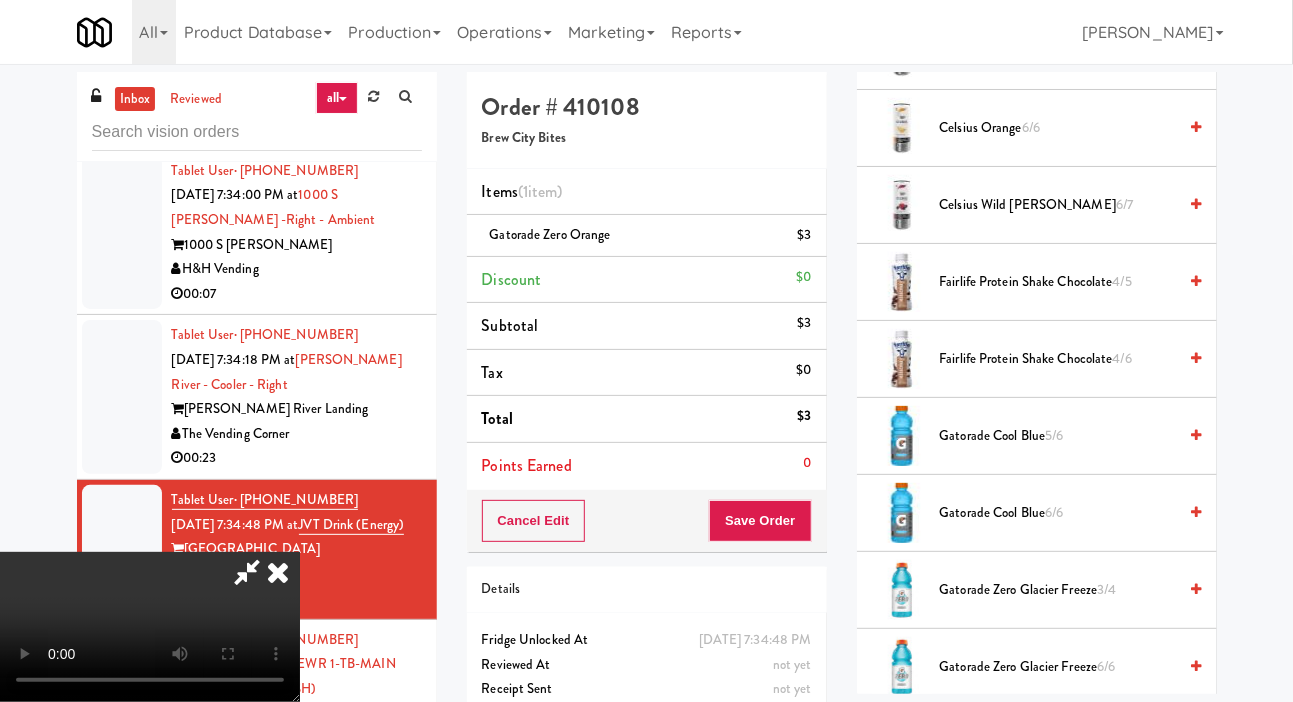 click on "Fairlife Protein Shake Chocolate  4/6" at bounding box center (1058, 359) 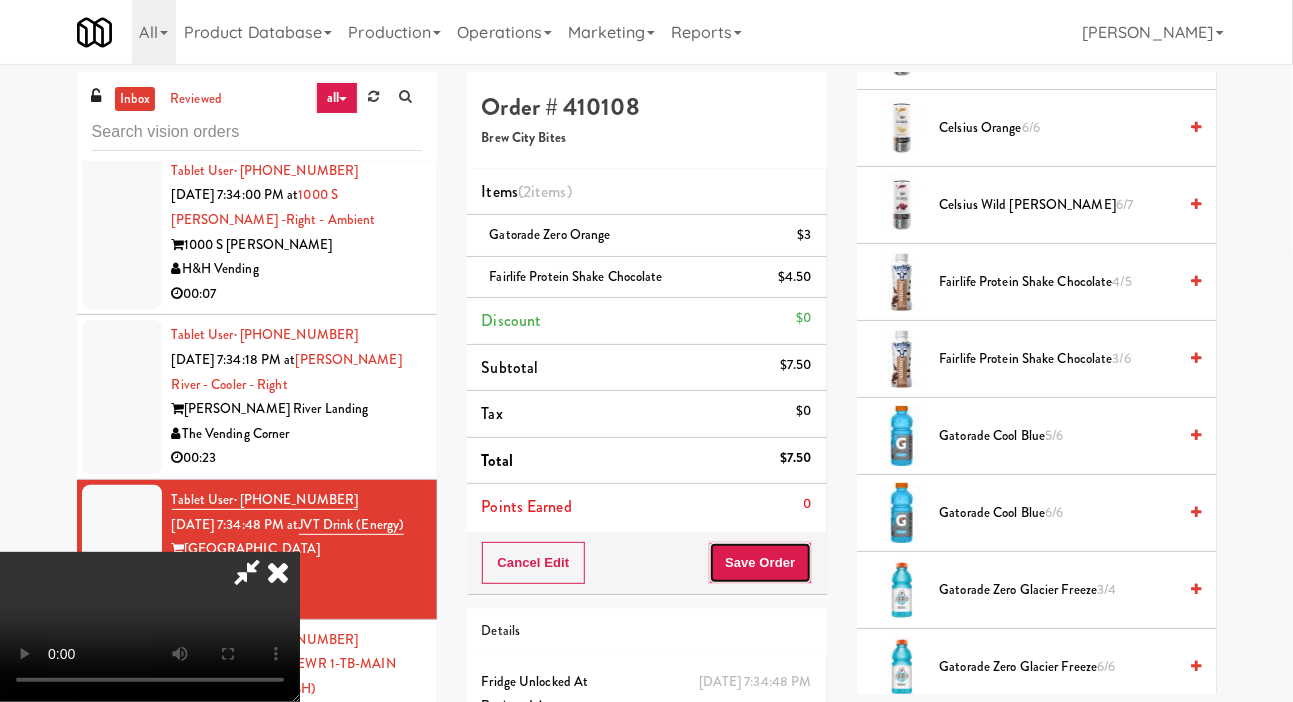 click on "Save Order" at bounding box center [760, 563] 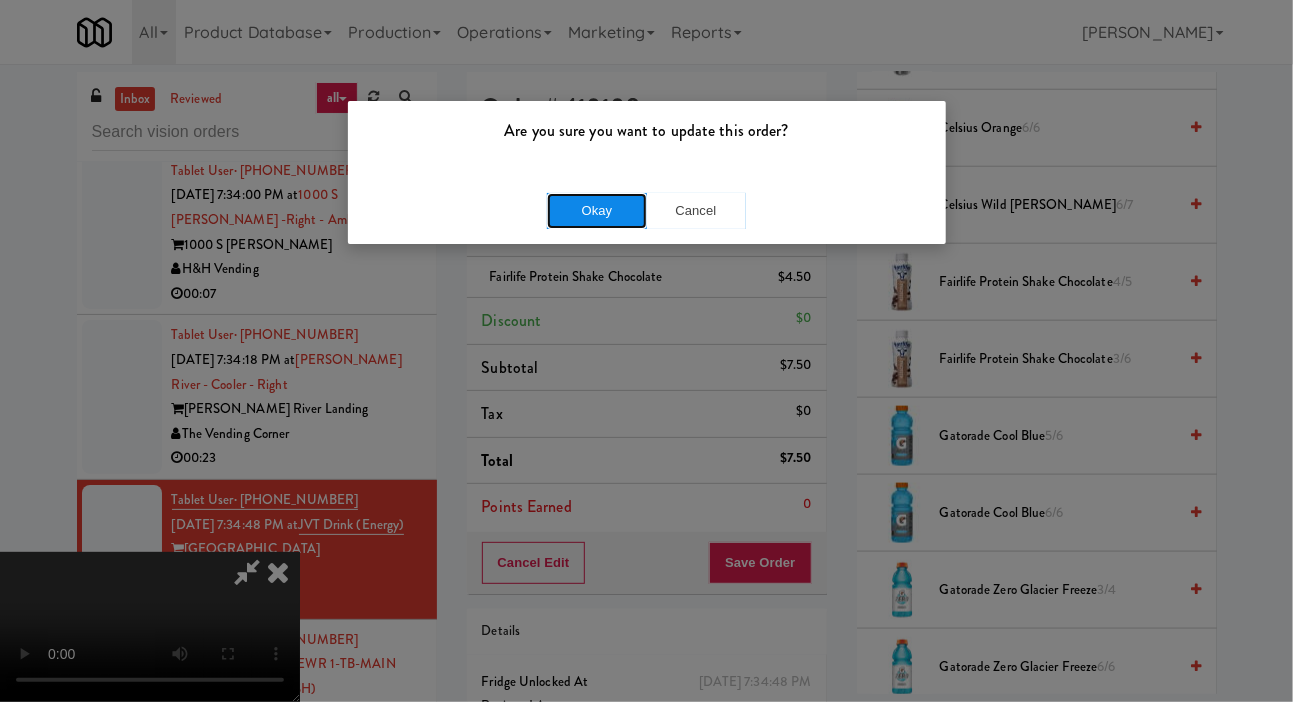 click on "Okay" at bounding box center [597, 211] 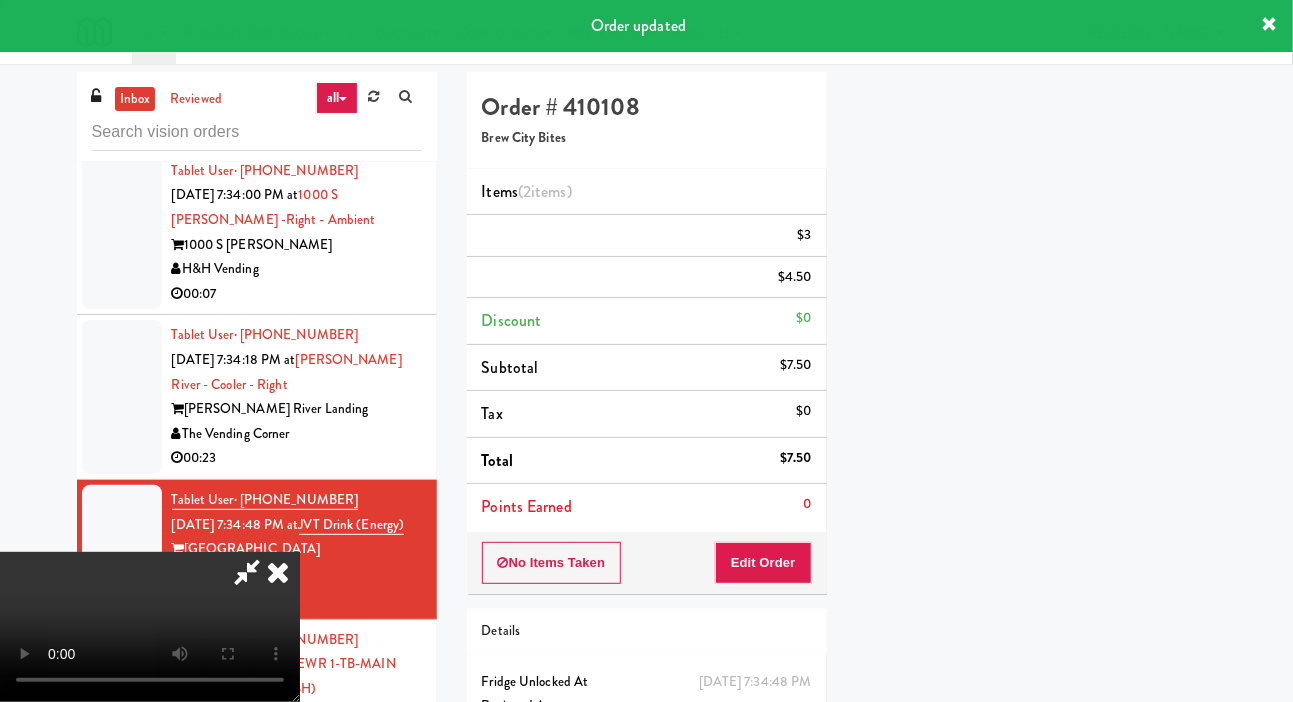 scroll, scrollTop: 116, scrollLeft: 0, axis: vertical 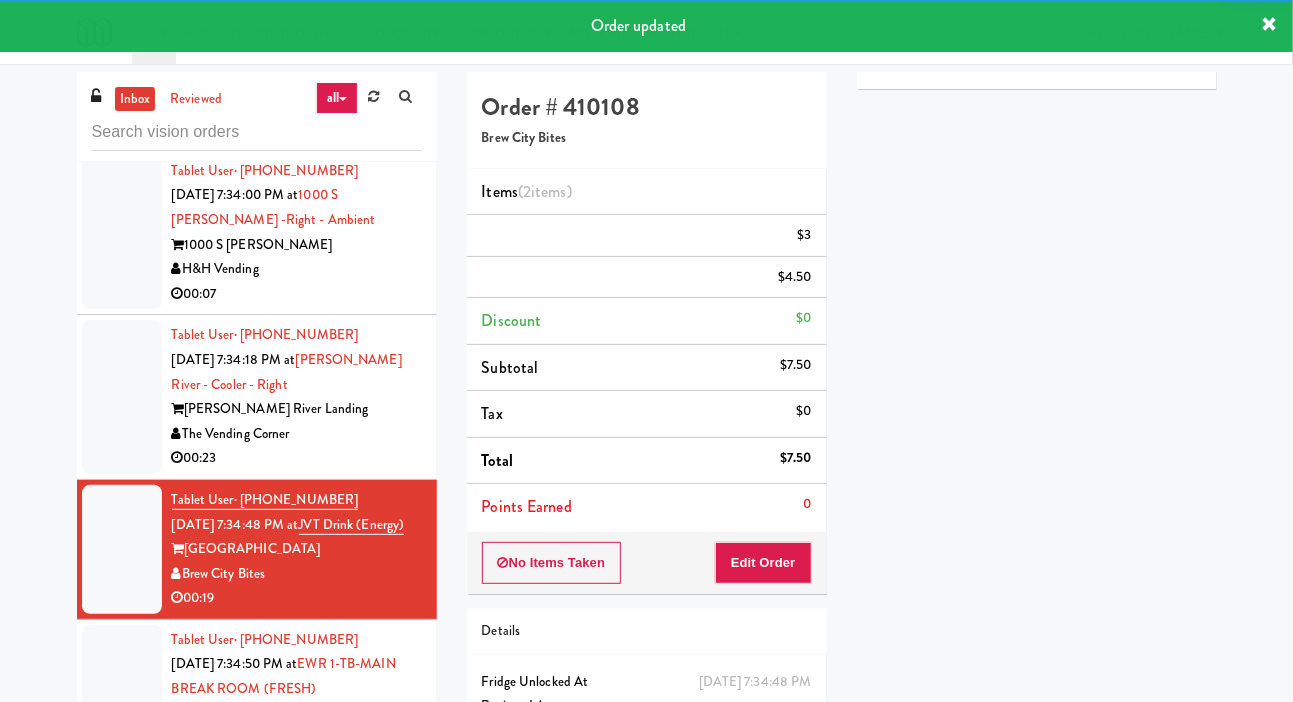 click at bounding box center (122, 397) 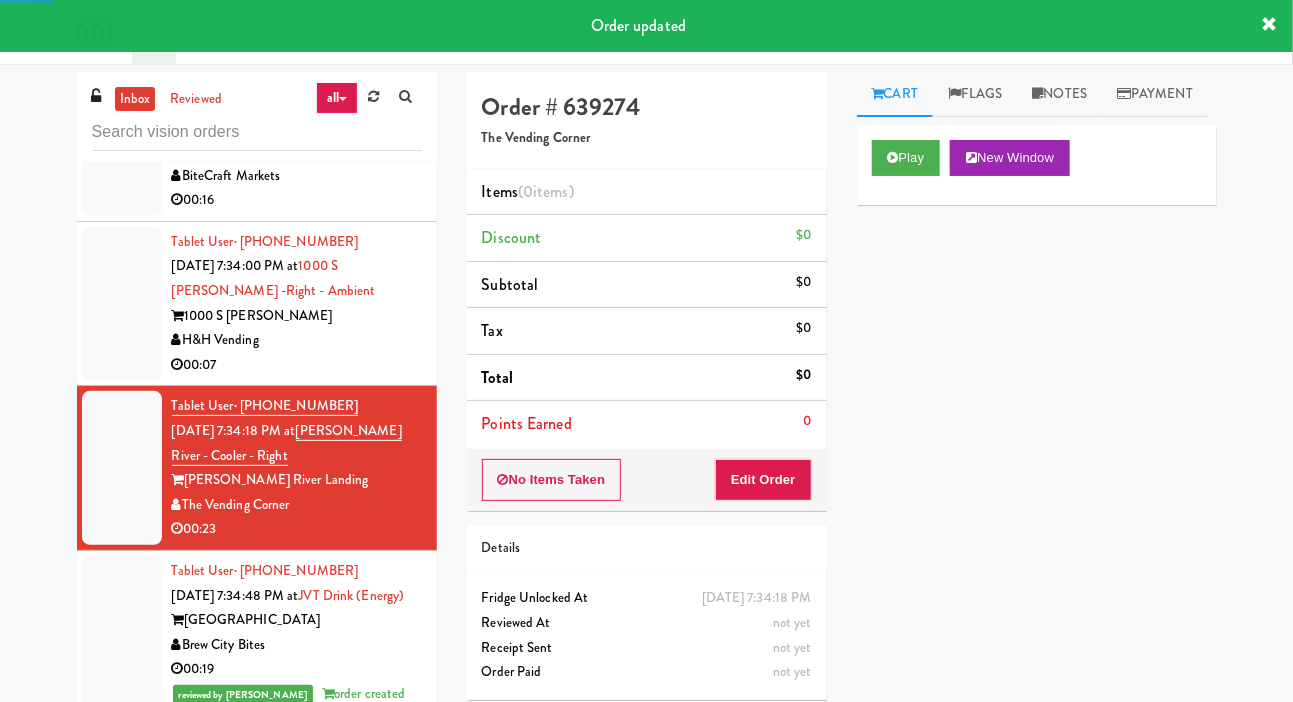 scroll, scrollTop: 5986, scrollLeft: 0, axis: vertical 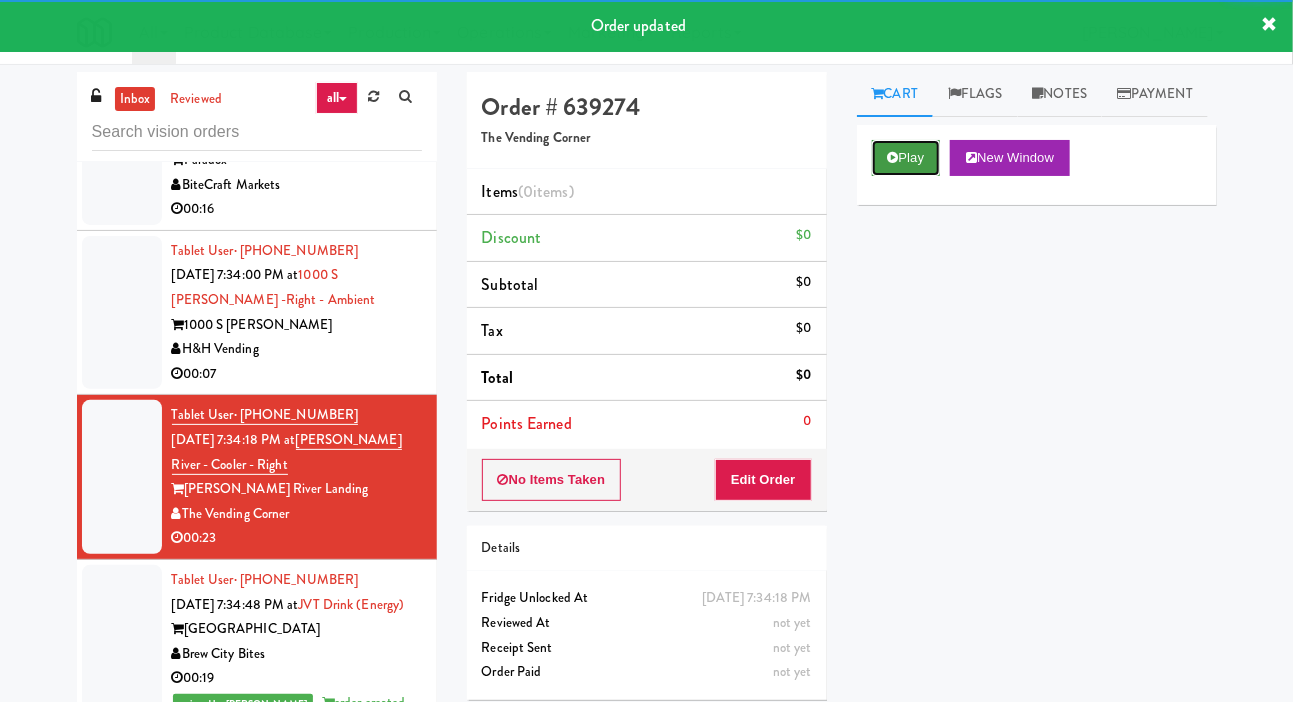 click on "Play" at bounding box center (906, 158) 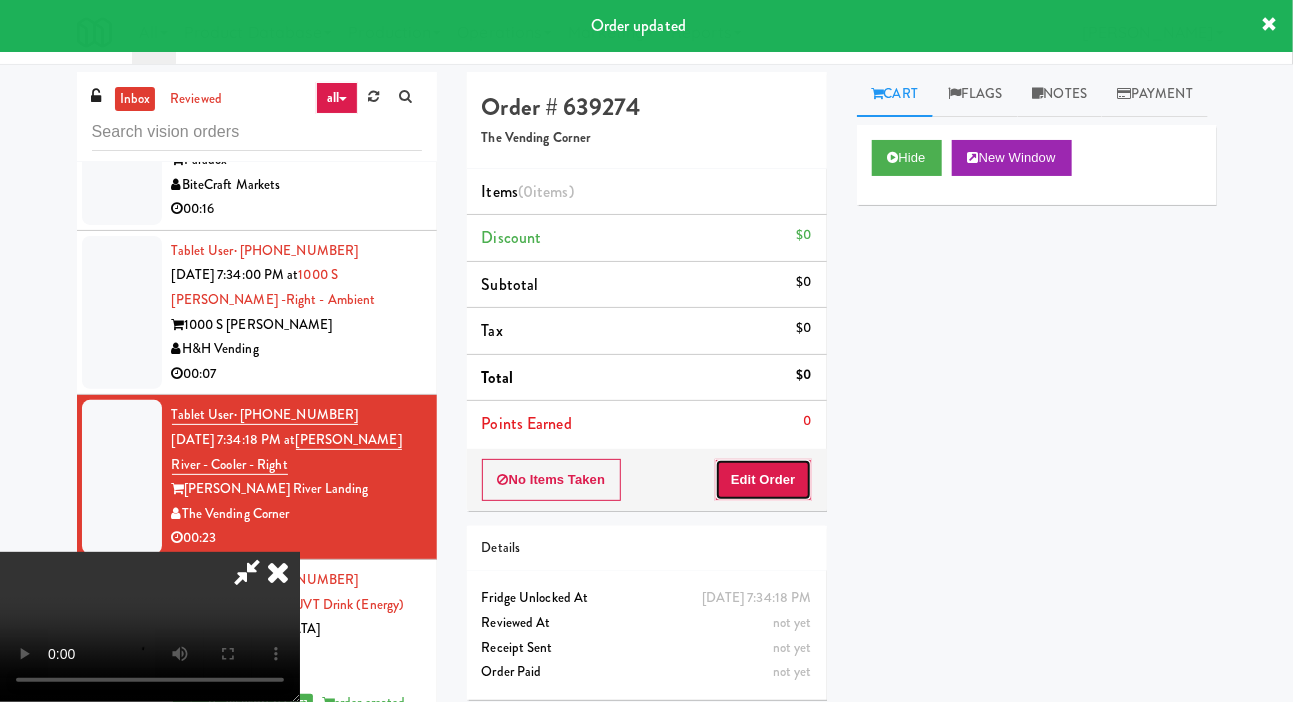 click on "Edit Order" at bounding box center [763, 480] 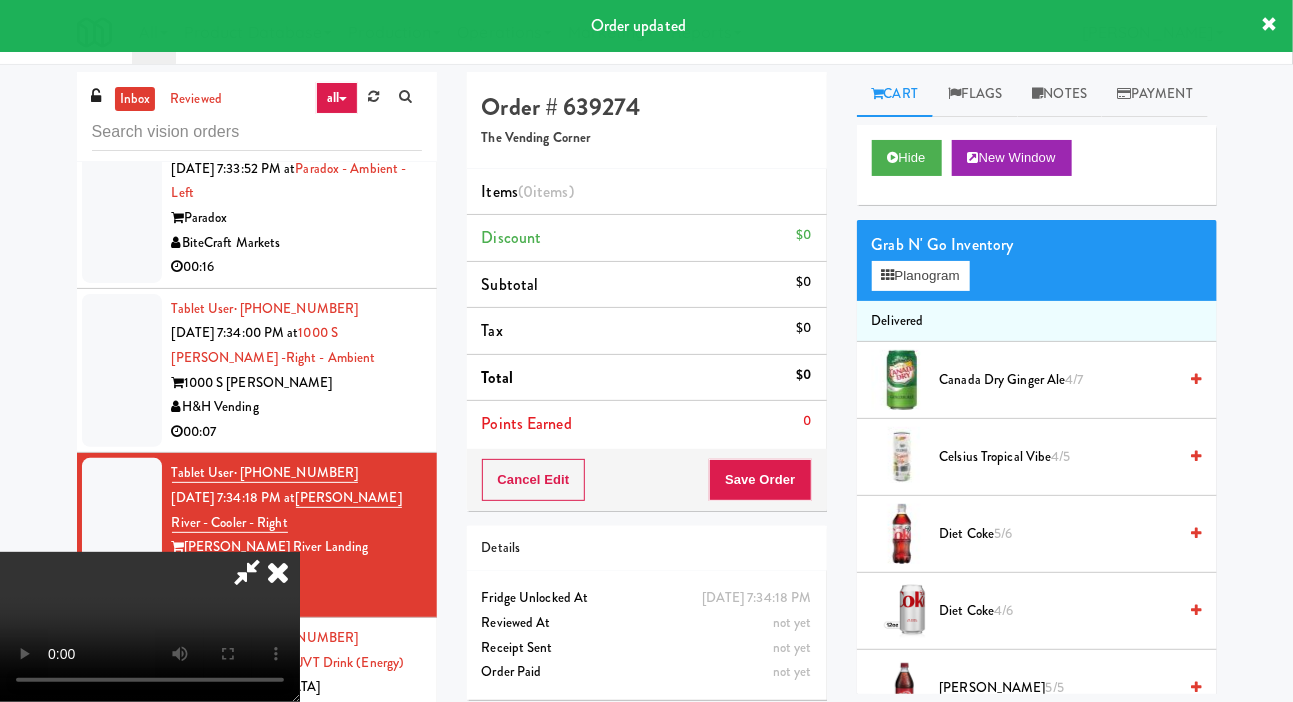 scroll, scrollTop: 5920, scrollLeft: 0, axis: vertical 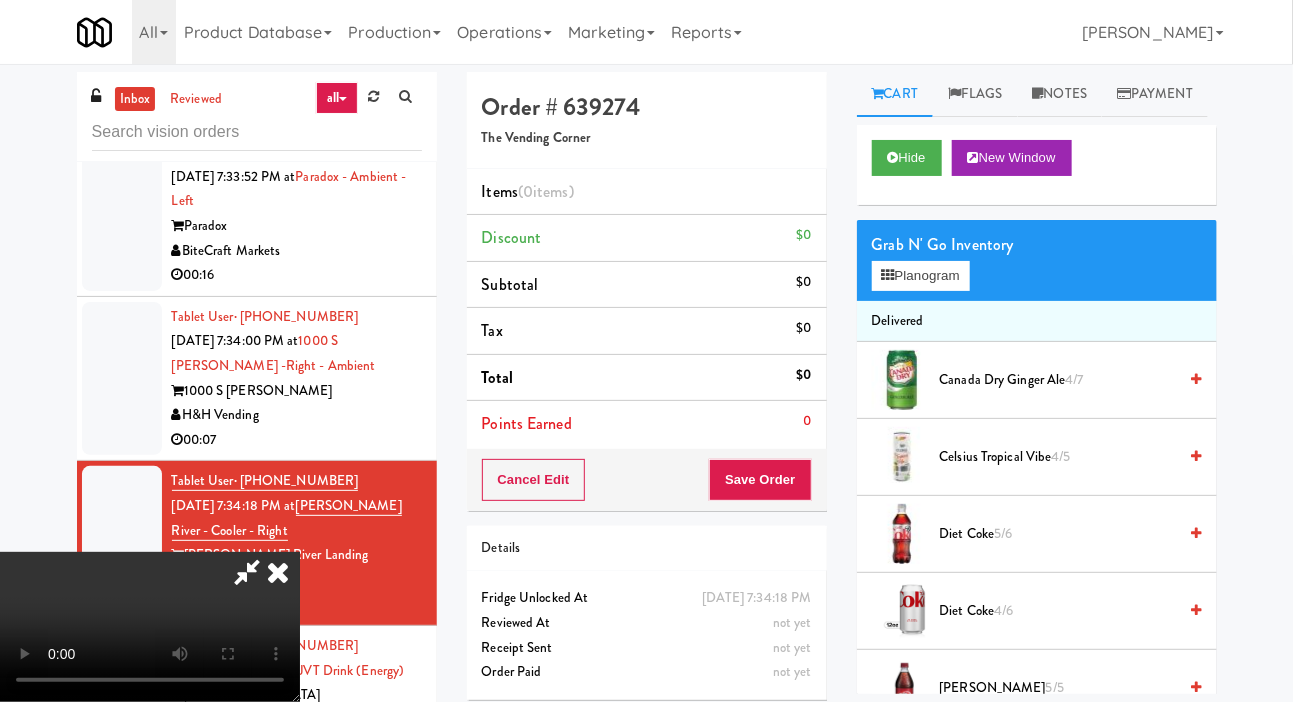 type 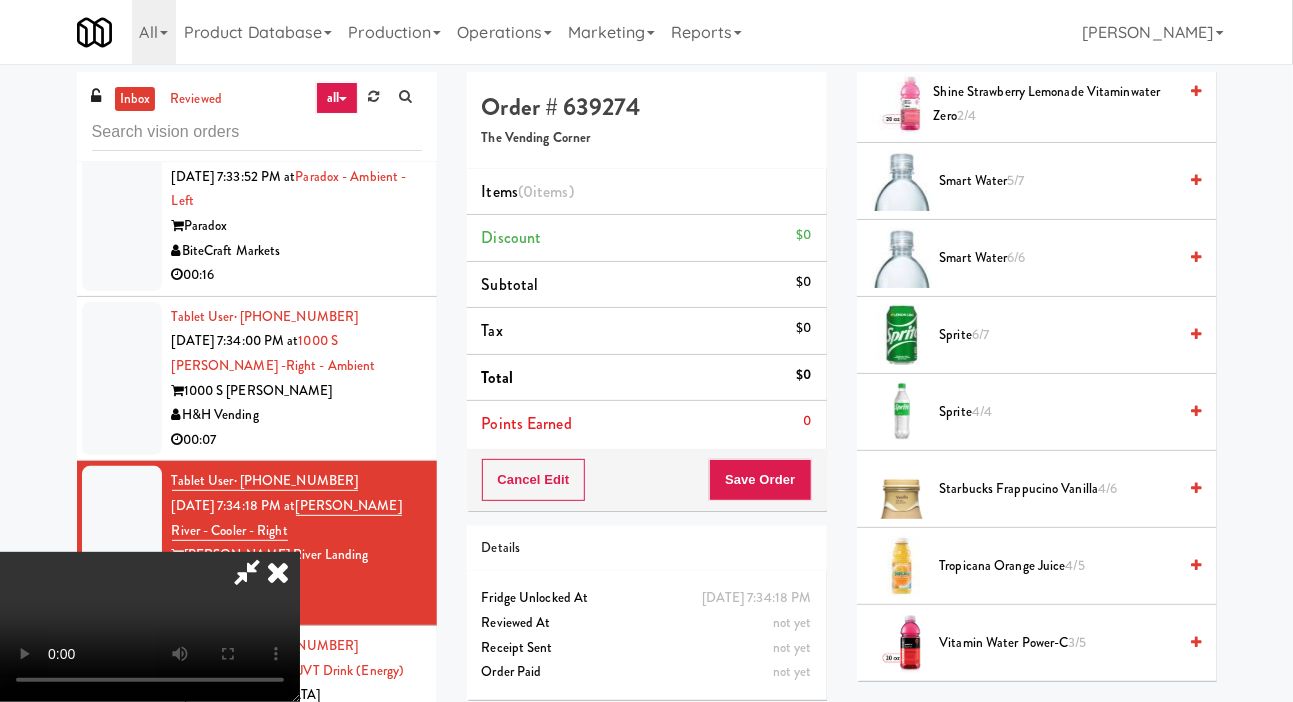 scroll, scrollTop: 2252, scrollLeft: 0, axis: vertical 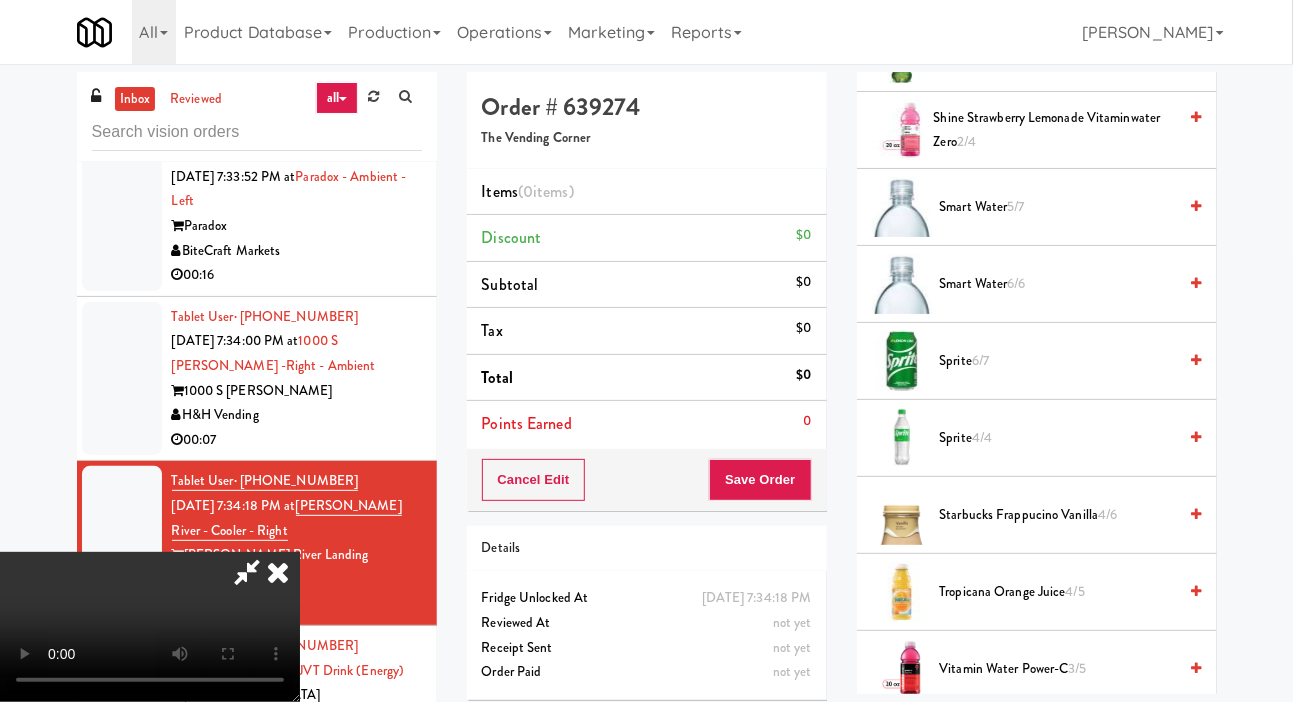click on "Sprite  6/7" at bounding box center [1058, 361] 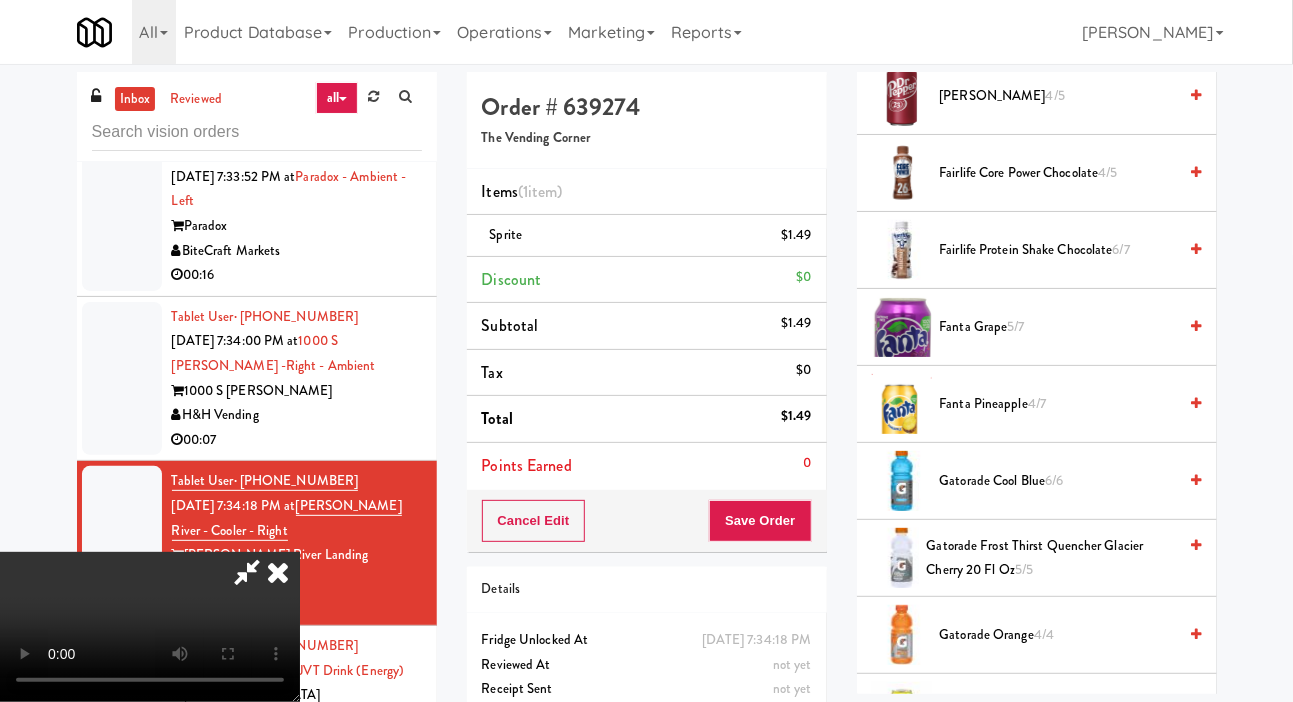 scroll, scrollTop: 666, scrollLeft: 0, axis: vertical 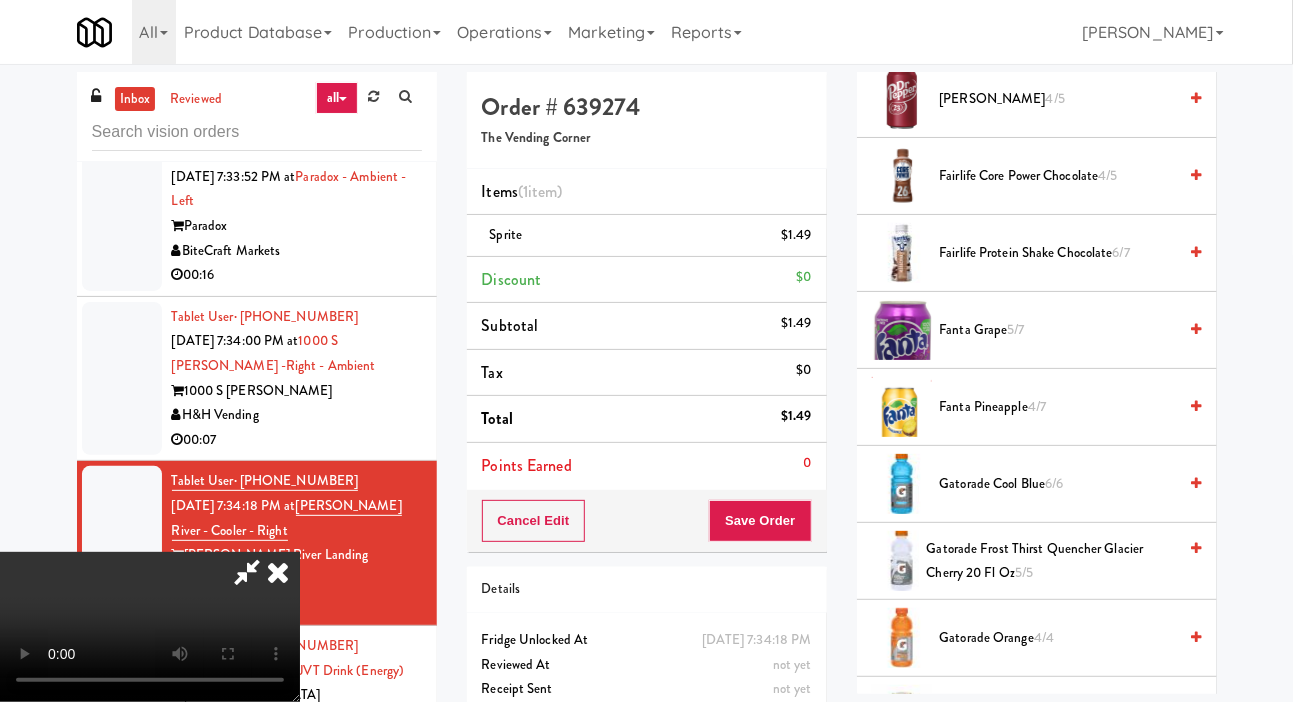 click on "Fanta Grape  5/7" at bounding box center (1058, 330) 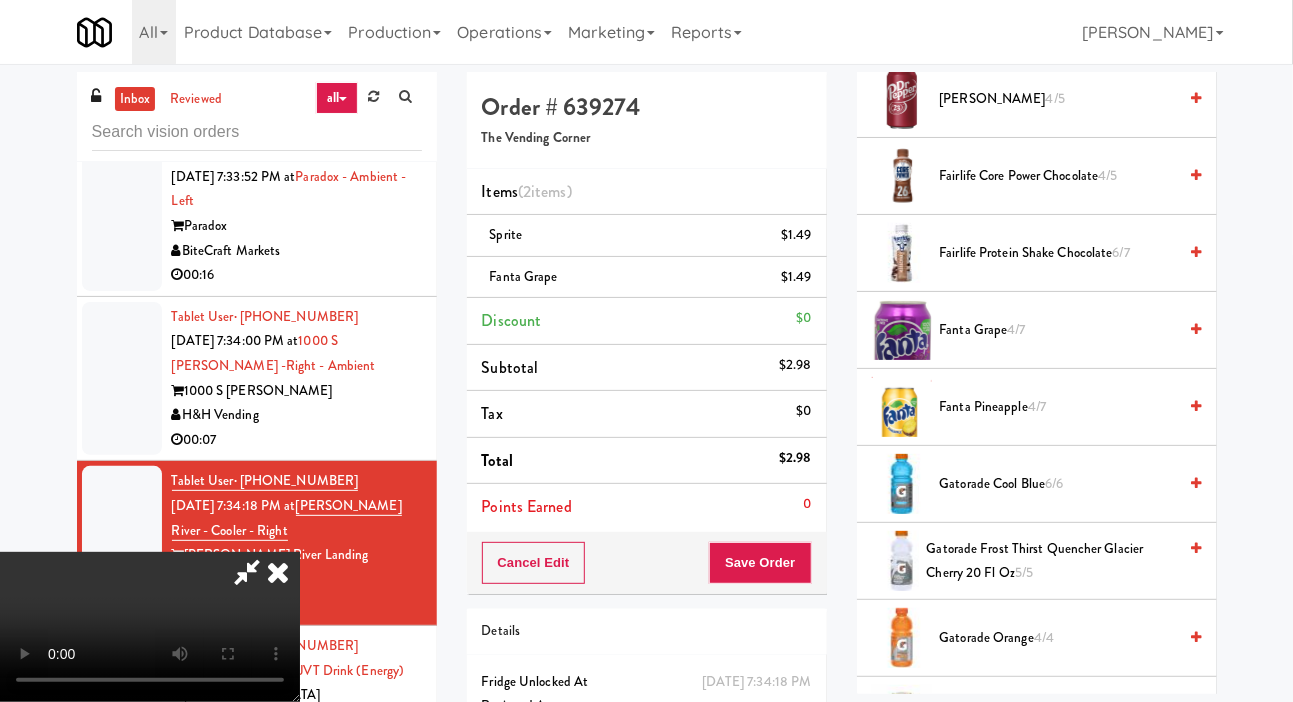 click on "Fanta Pineapple  4/7" at bounding box center (1058, 407) 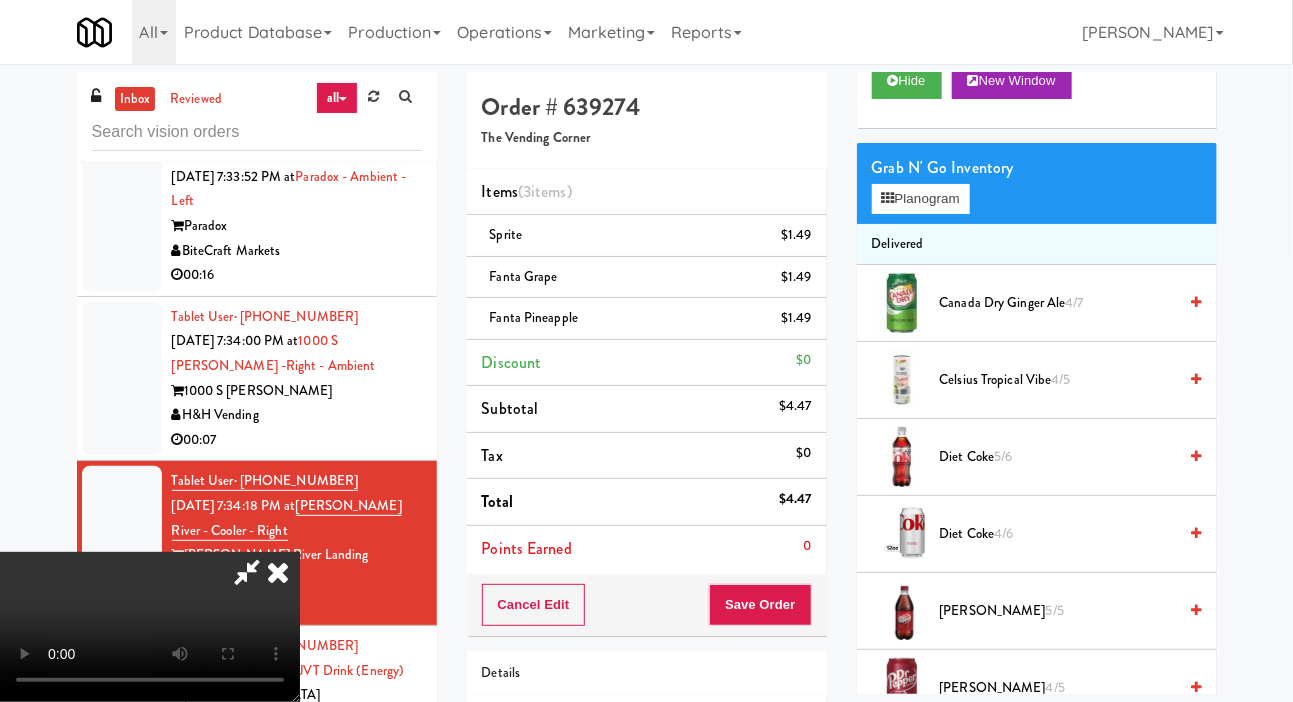 scroll, scrollTop: 68, scrollLeft: 0, axis: vertical 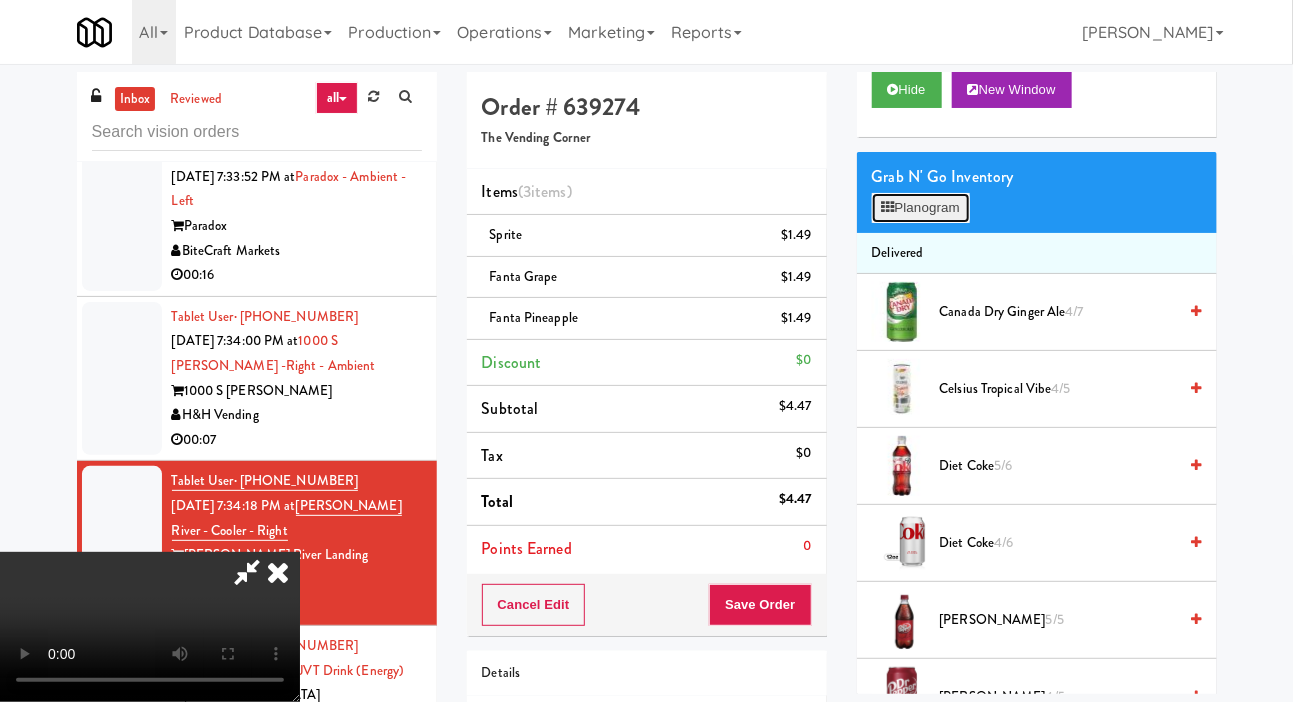 click on "Planogram" at bounding box center [921, 208] 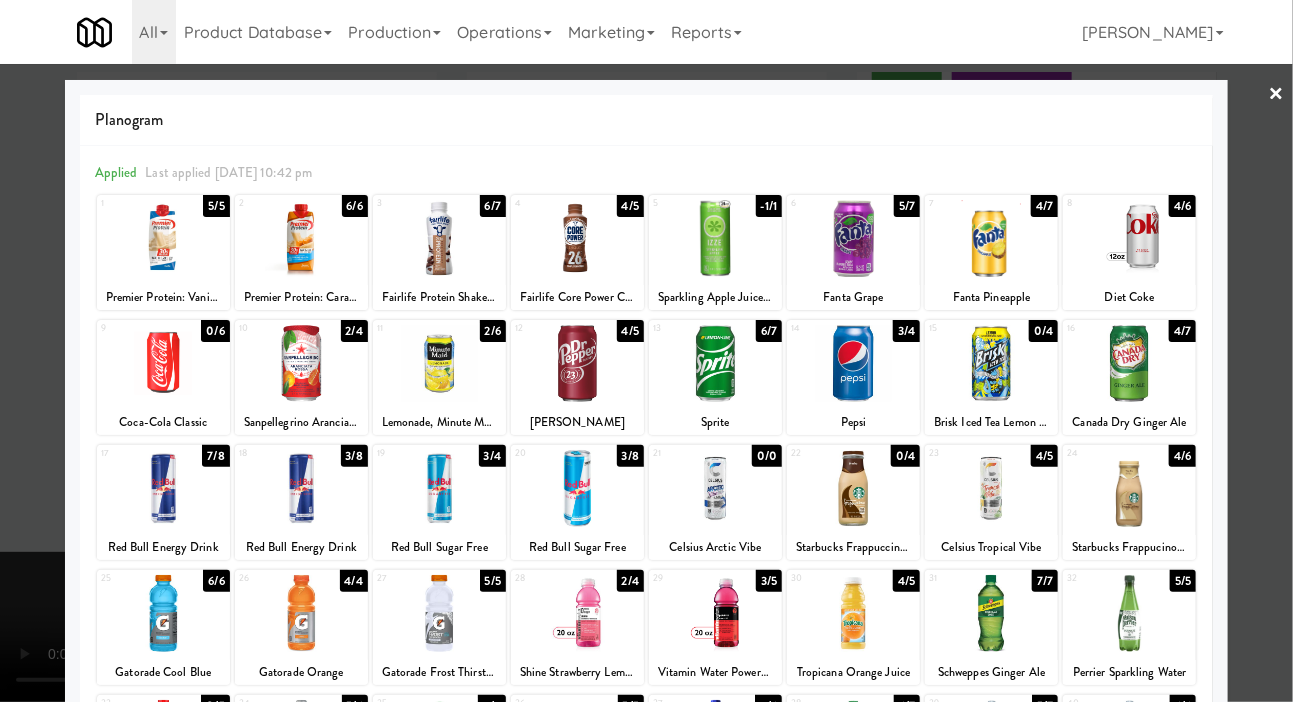 click at bounding box center [715, 238] 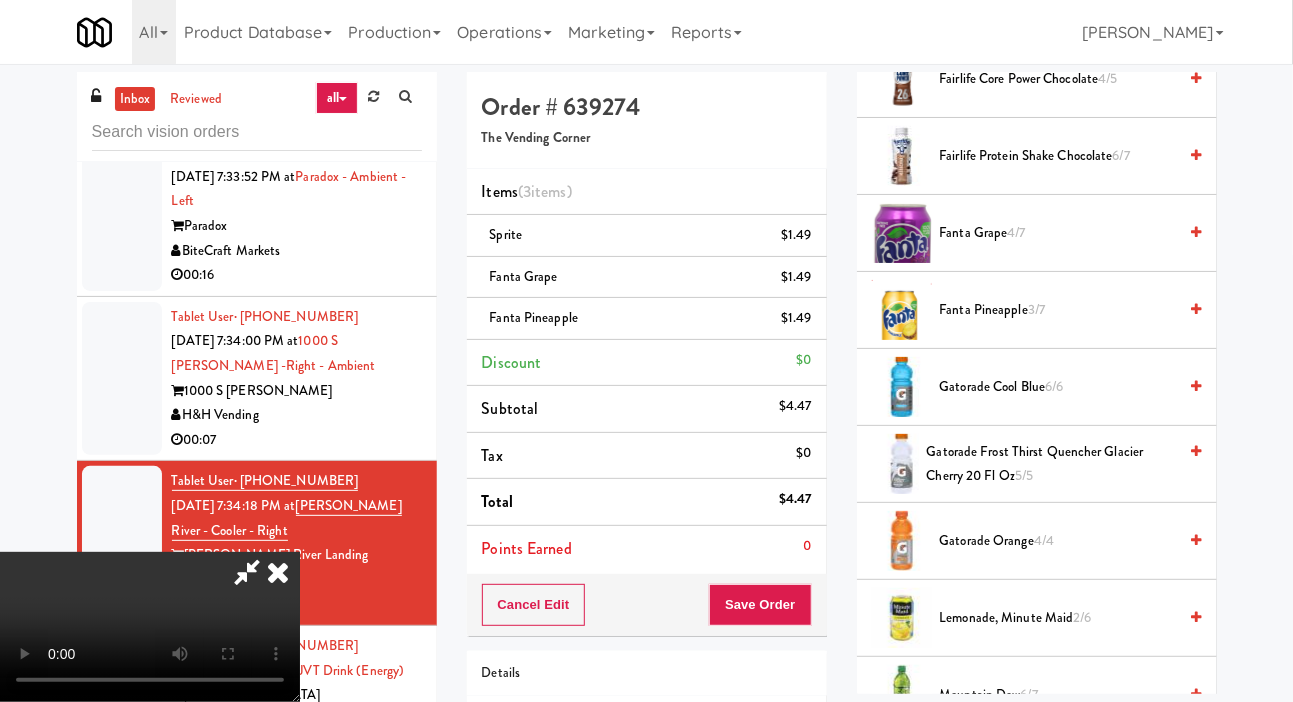 scroll, scrollTop: 782, scrollLeft: 0, axis: vertical 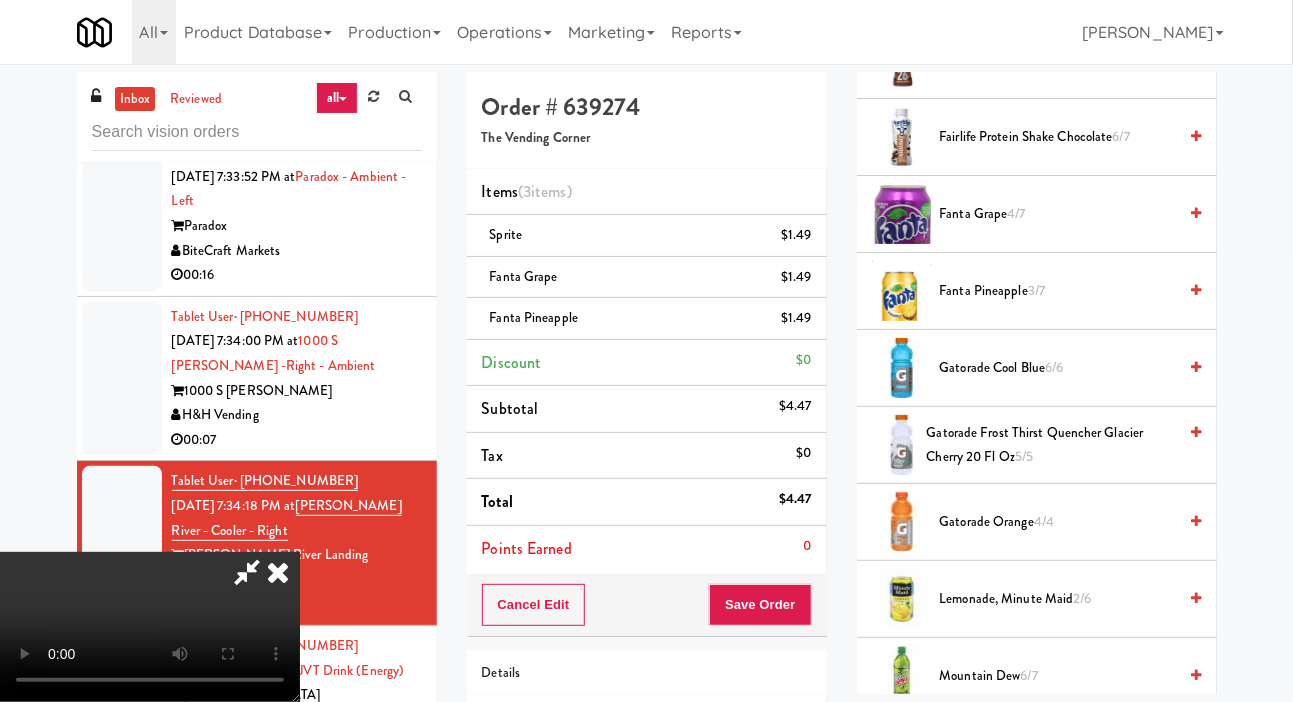 click on "Fanta Pineapple  3/7" at bounding box center [1058, 291] 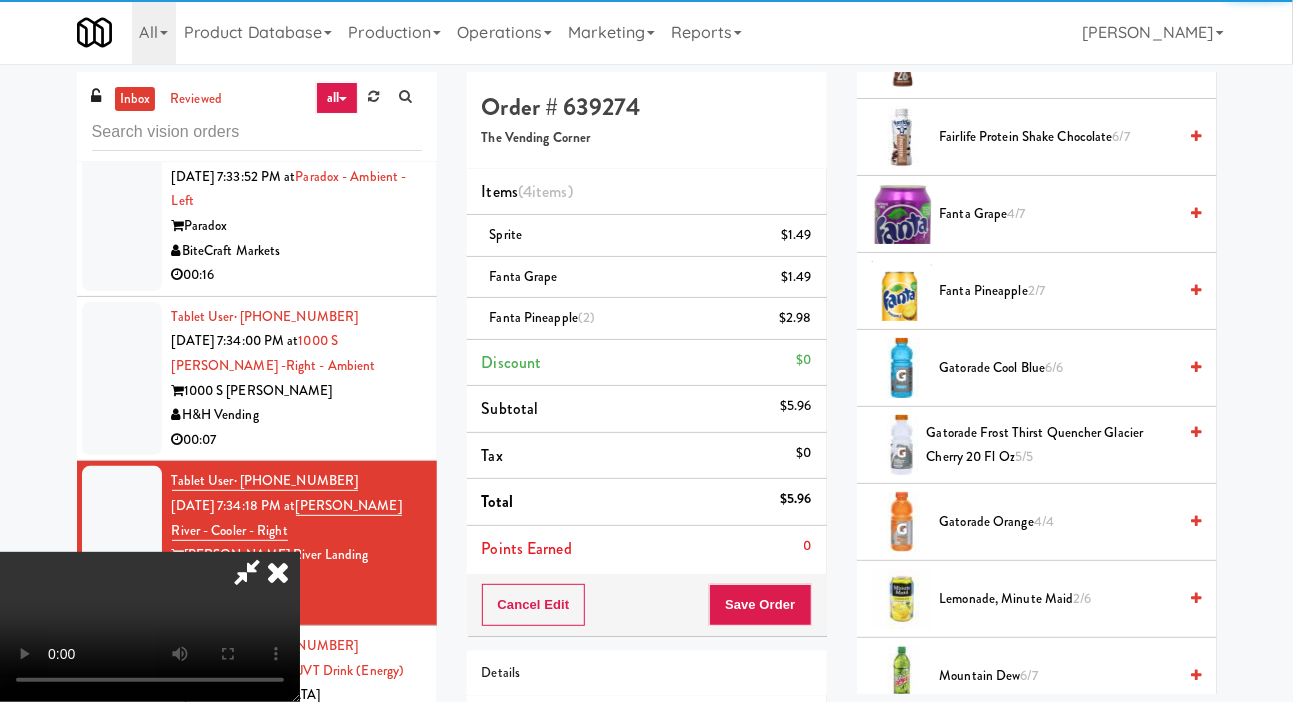 click on "Fanta Pineapple  2/7" at bounding box center (1058, 291) 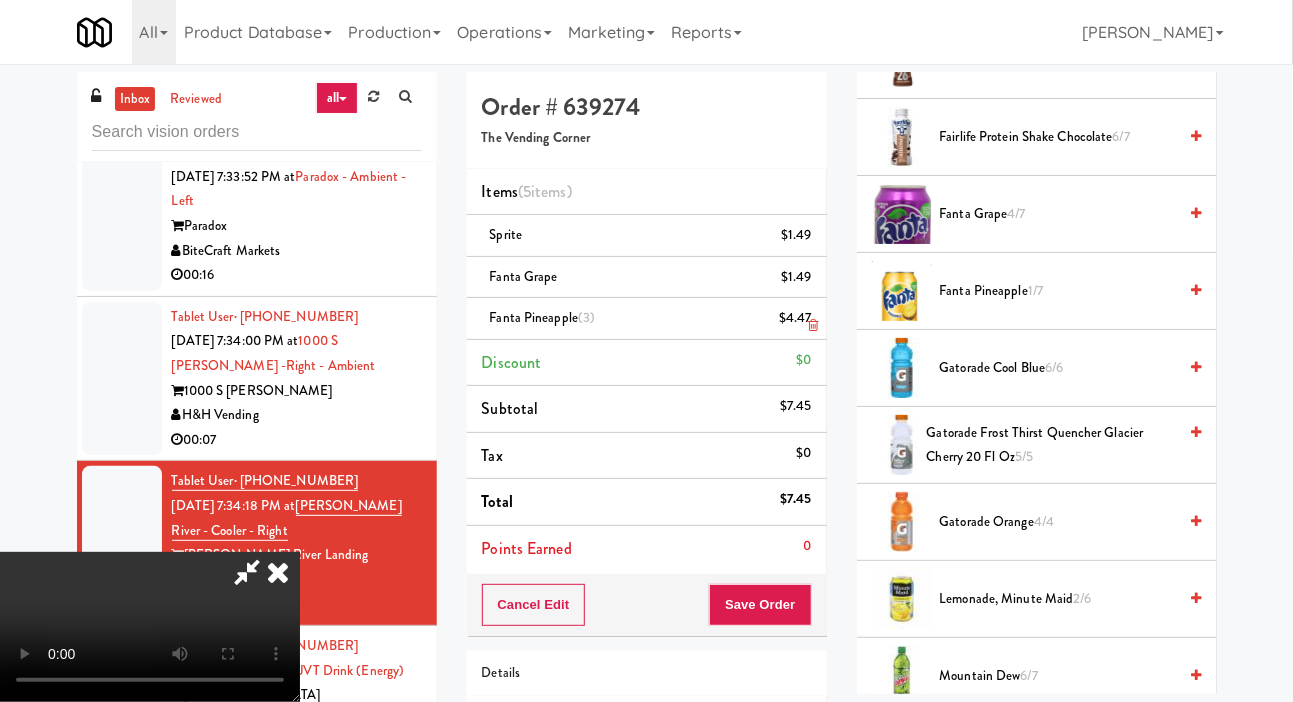 click on "$4.47" at bounding box center (795, 318) 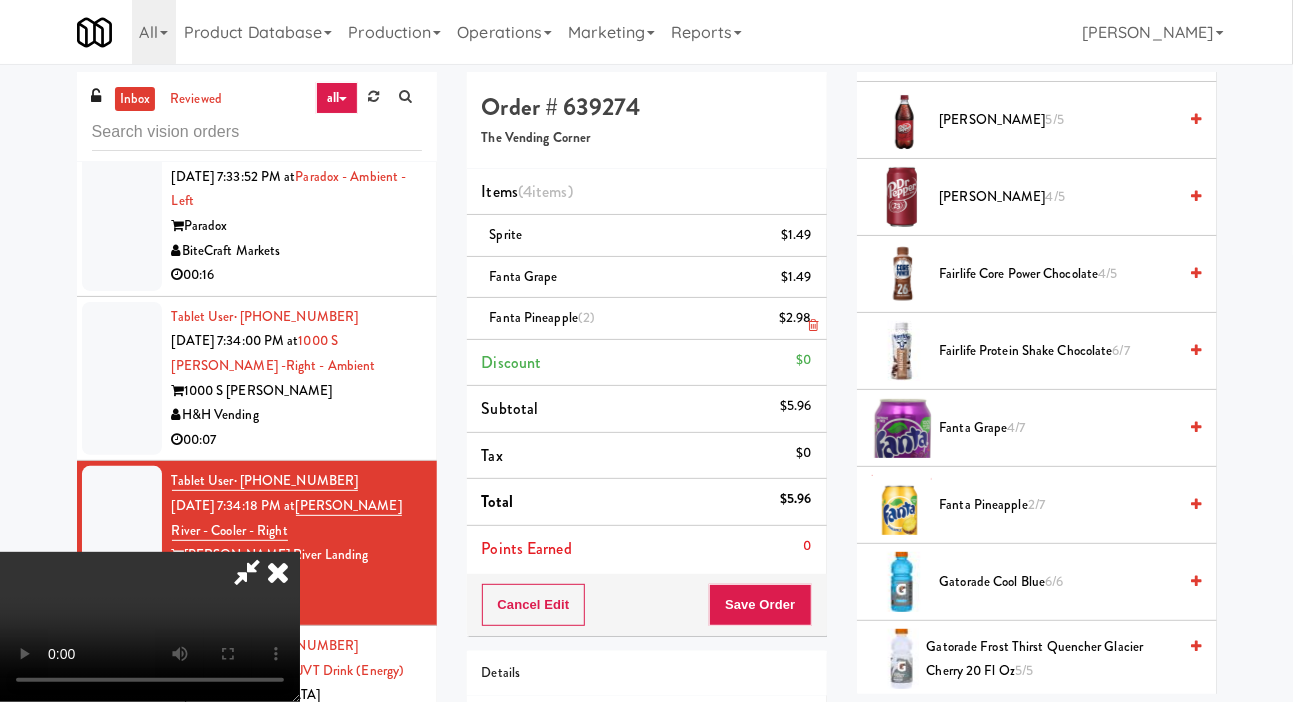 scroll, scrollTop: 0, scrollLeft: 0, axis: both 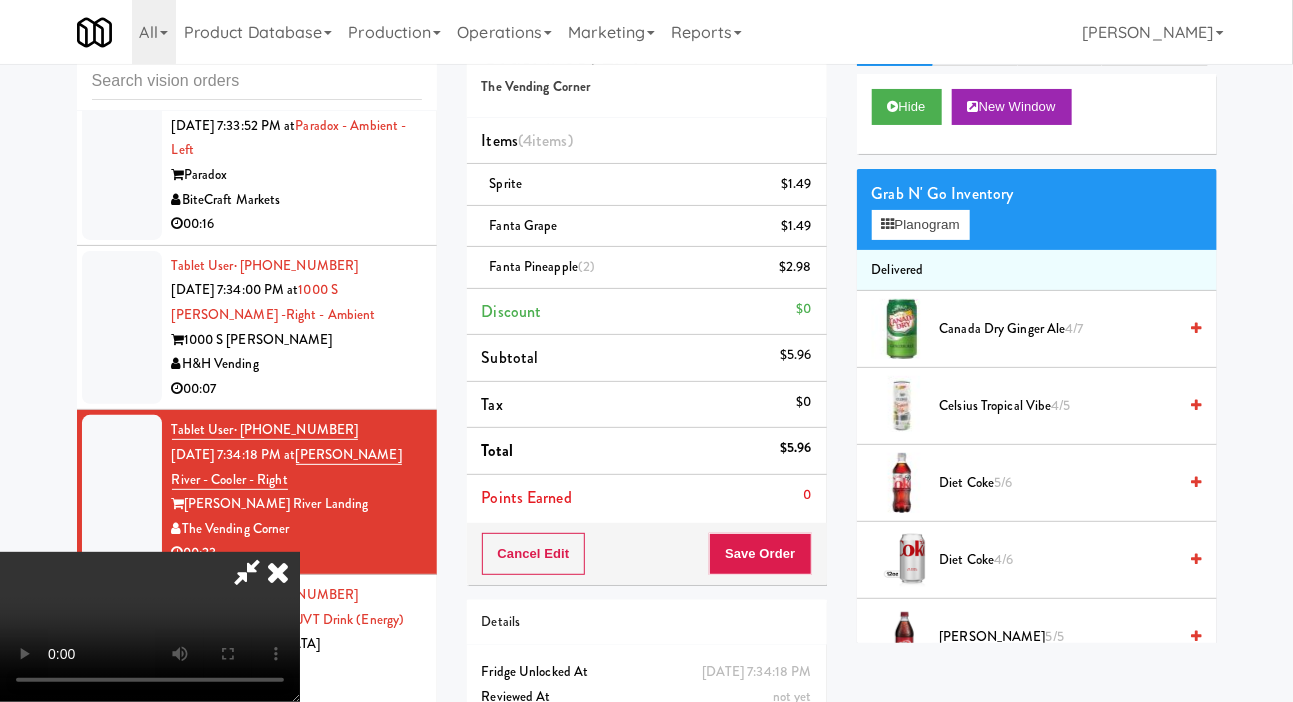 click at bounding box center [278, 572] 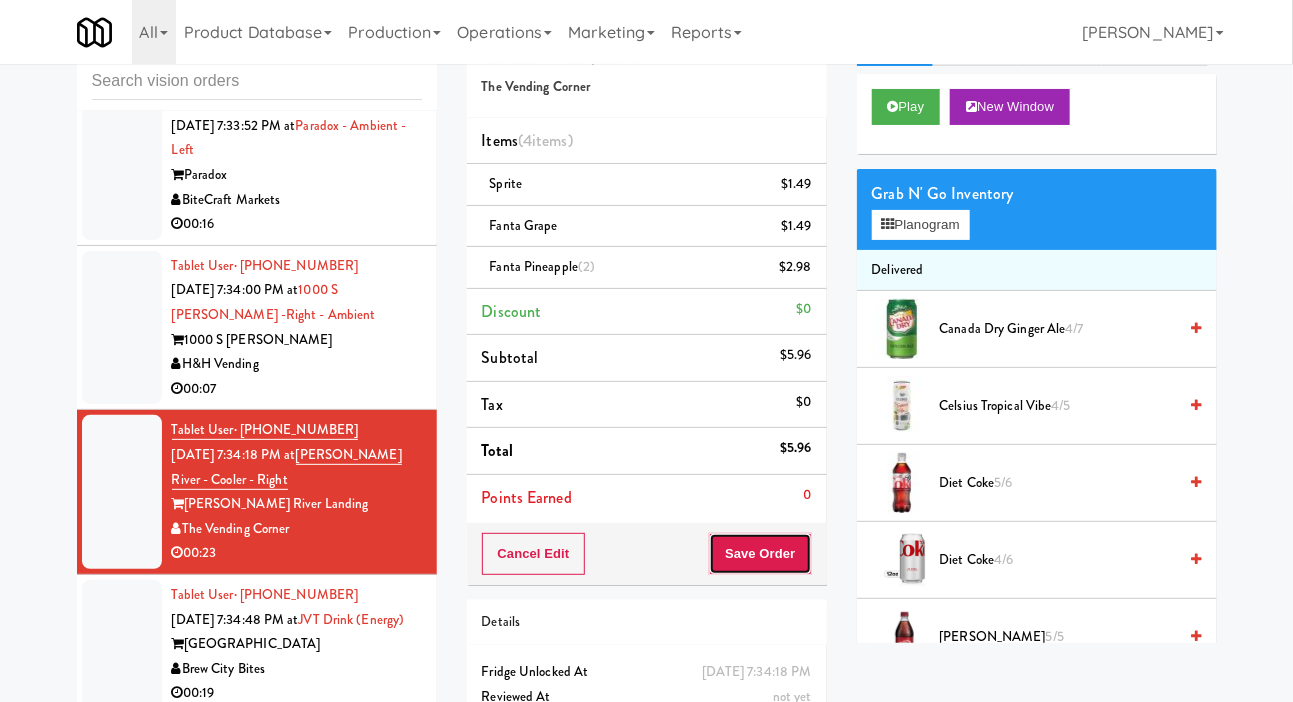 click on "Save Order" at bounding box center (760, 554) 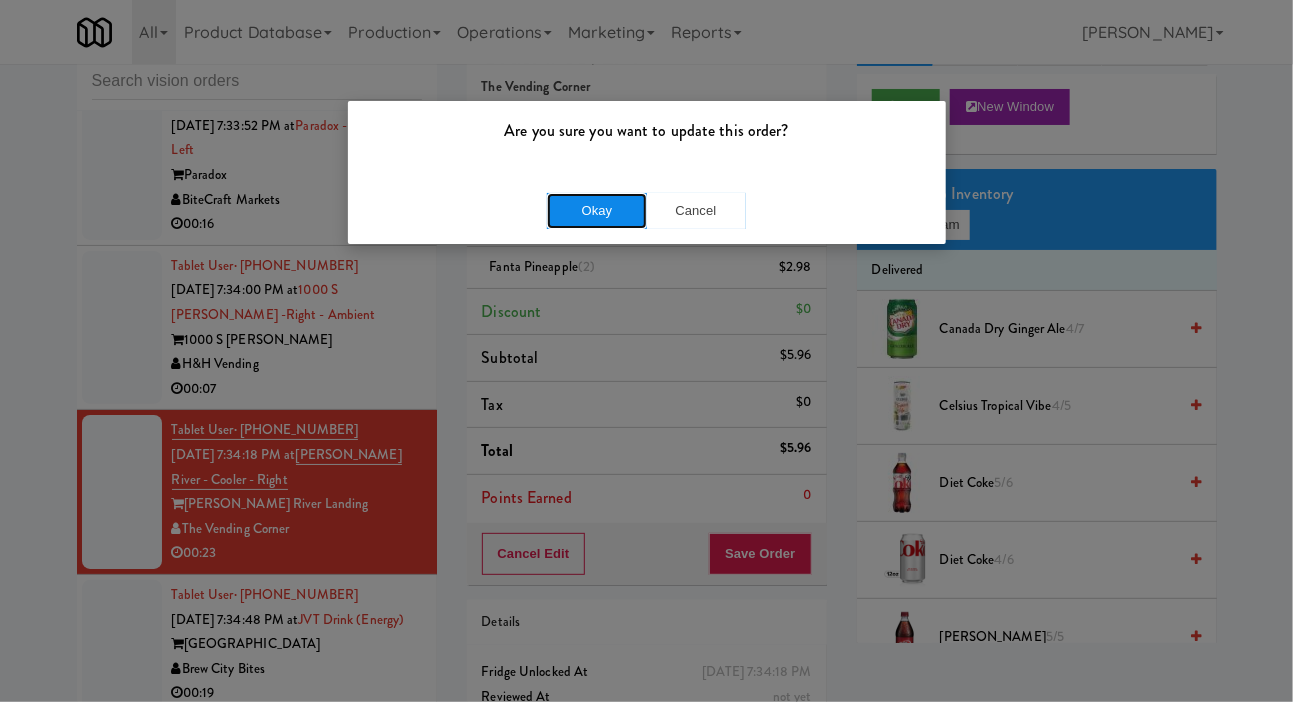 click on "Okay" at bounding box center [597, 211] 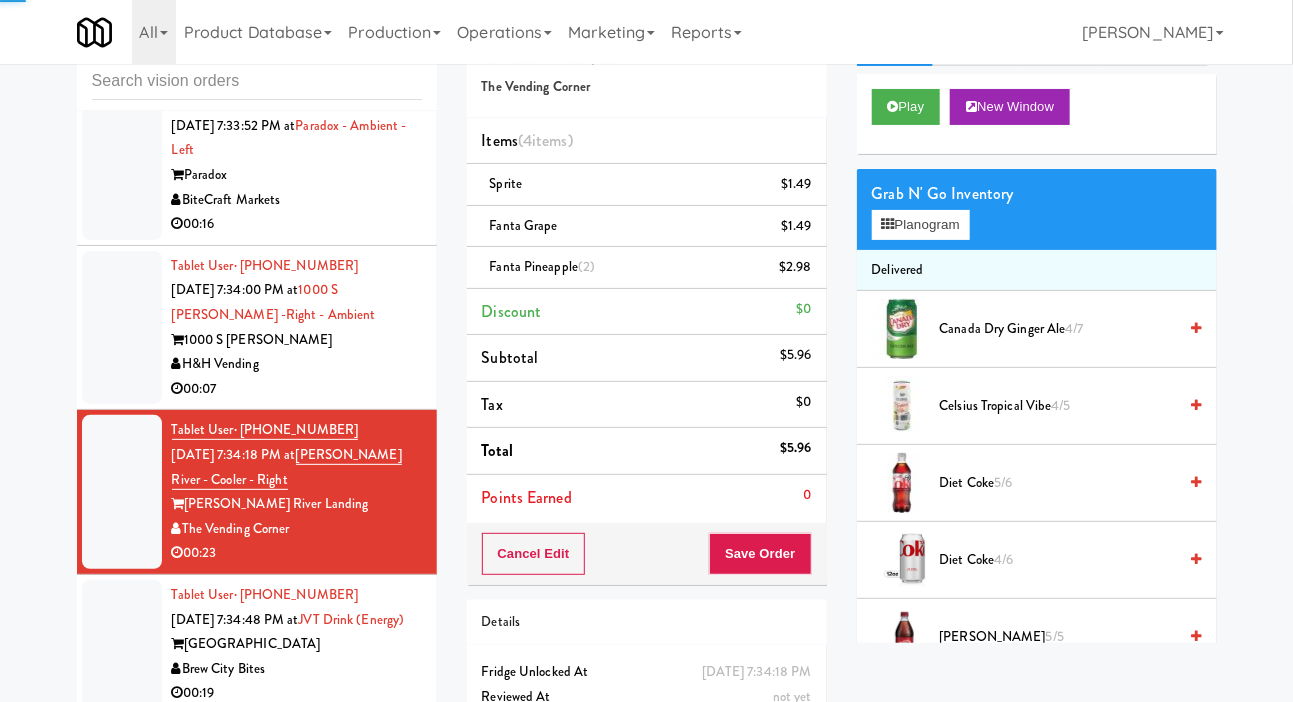 click at bounding box center (122, 328) 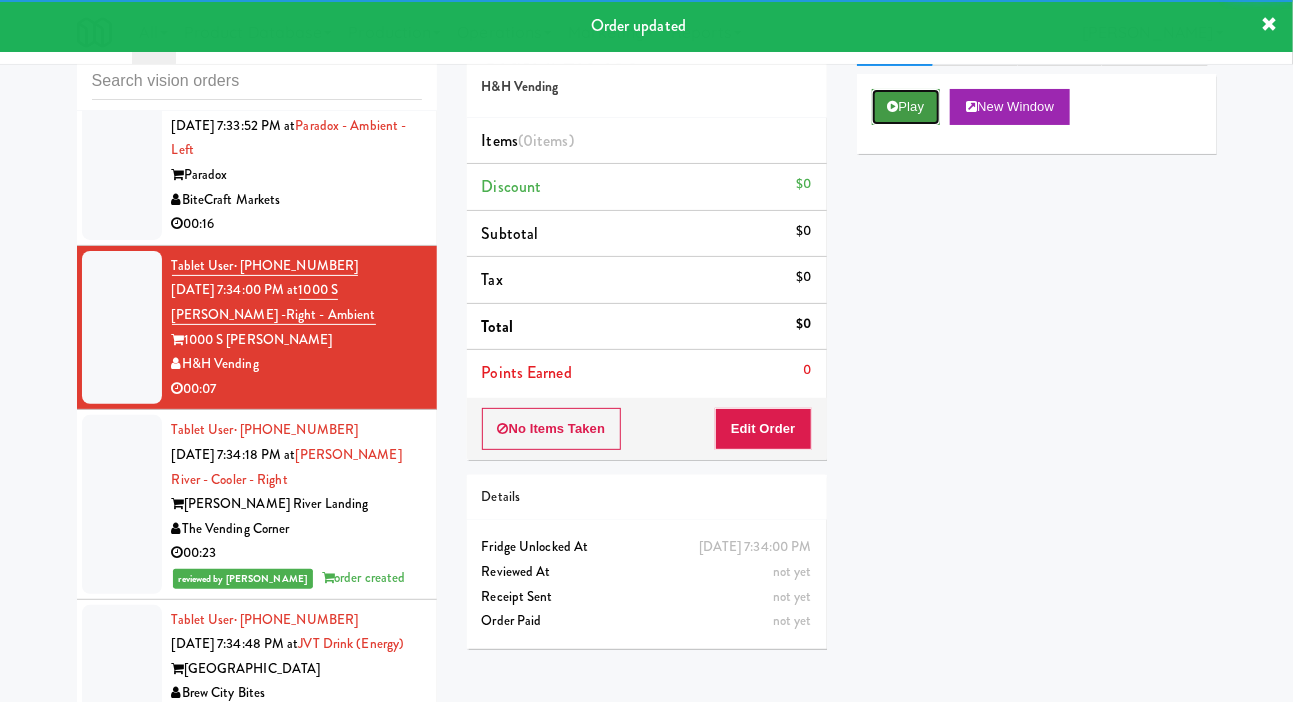 click on "Play" at bounding box center (906, 107) 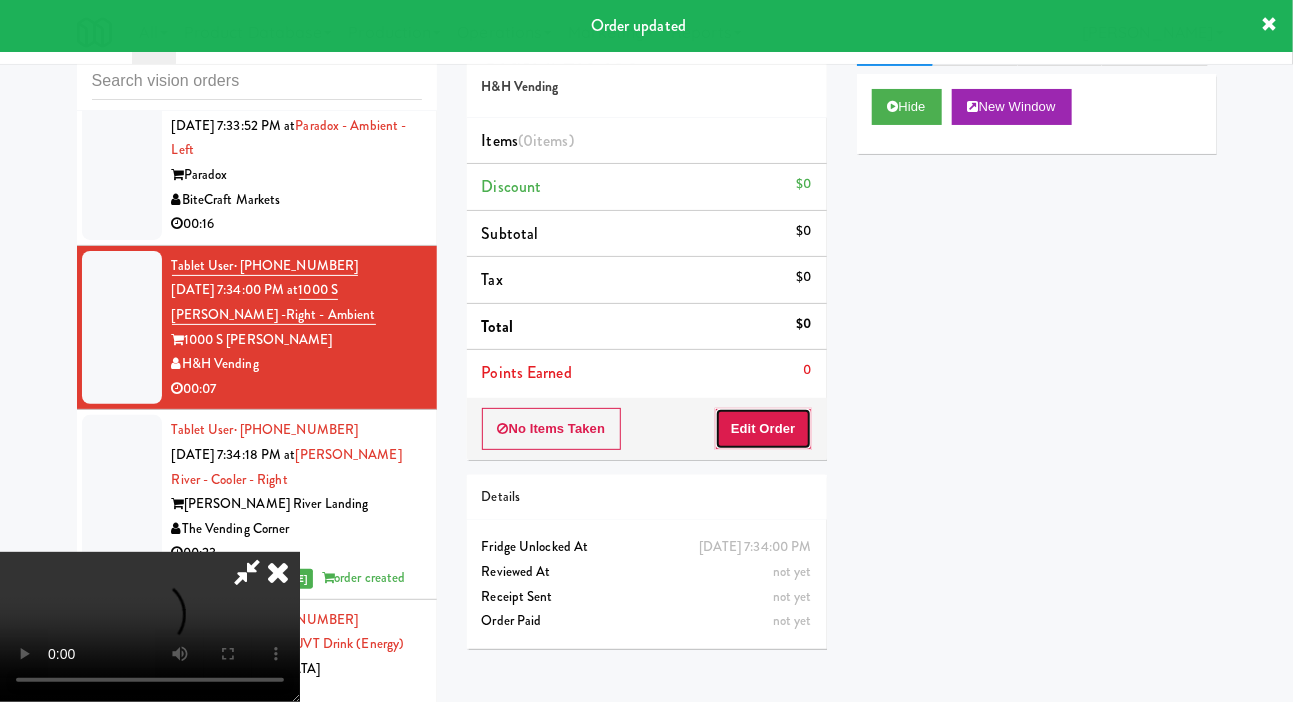 click on "Edit Order" at bounding box center [763, 429] 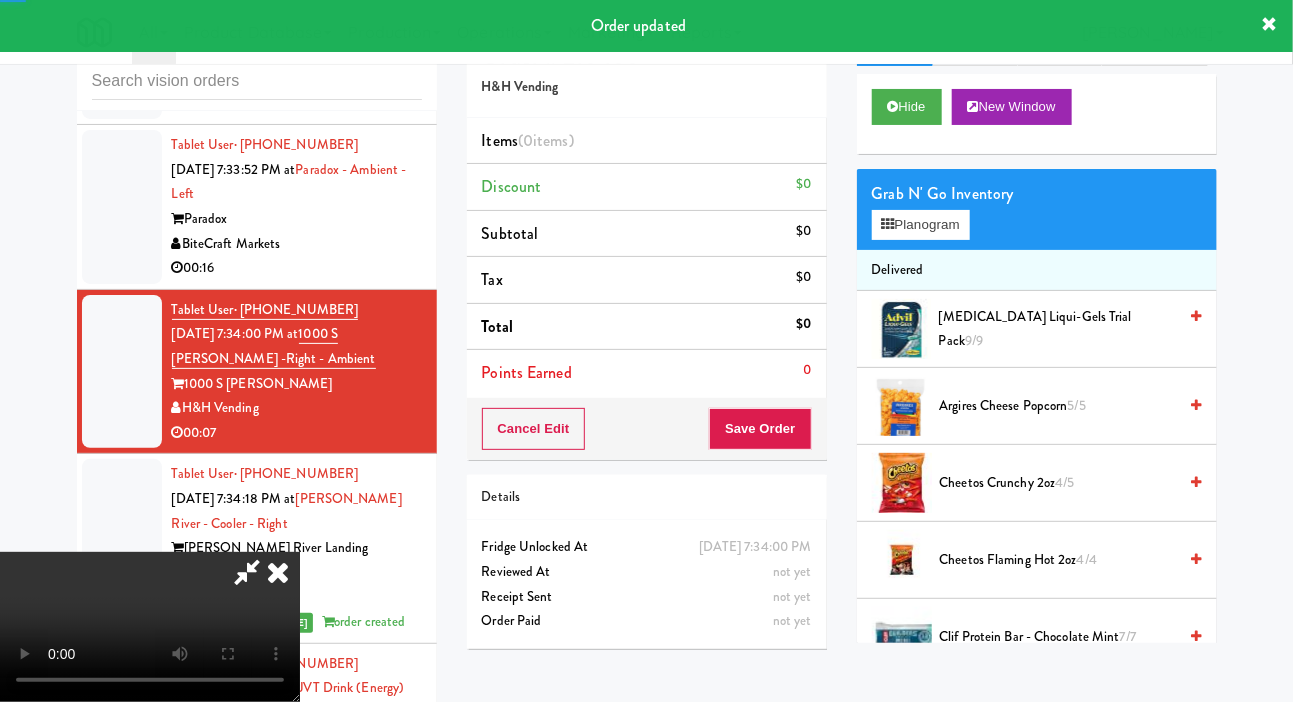 scroll, scrollTop: 5841, scrollLeft: 0, axis: vertical 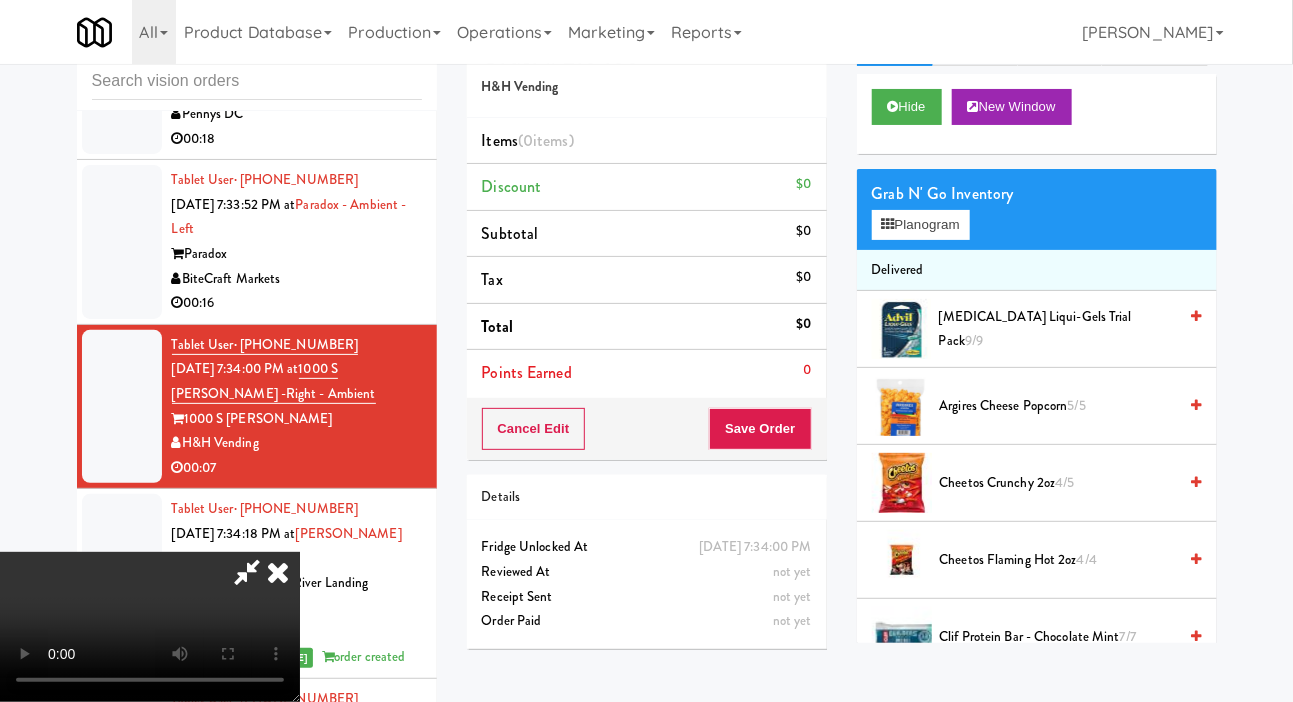 type 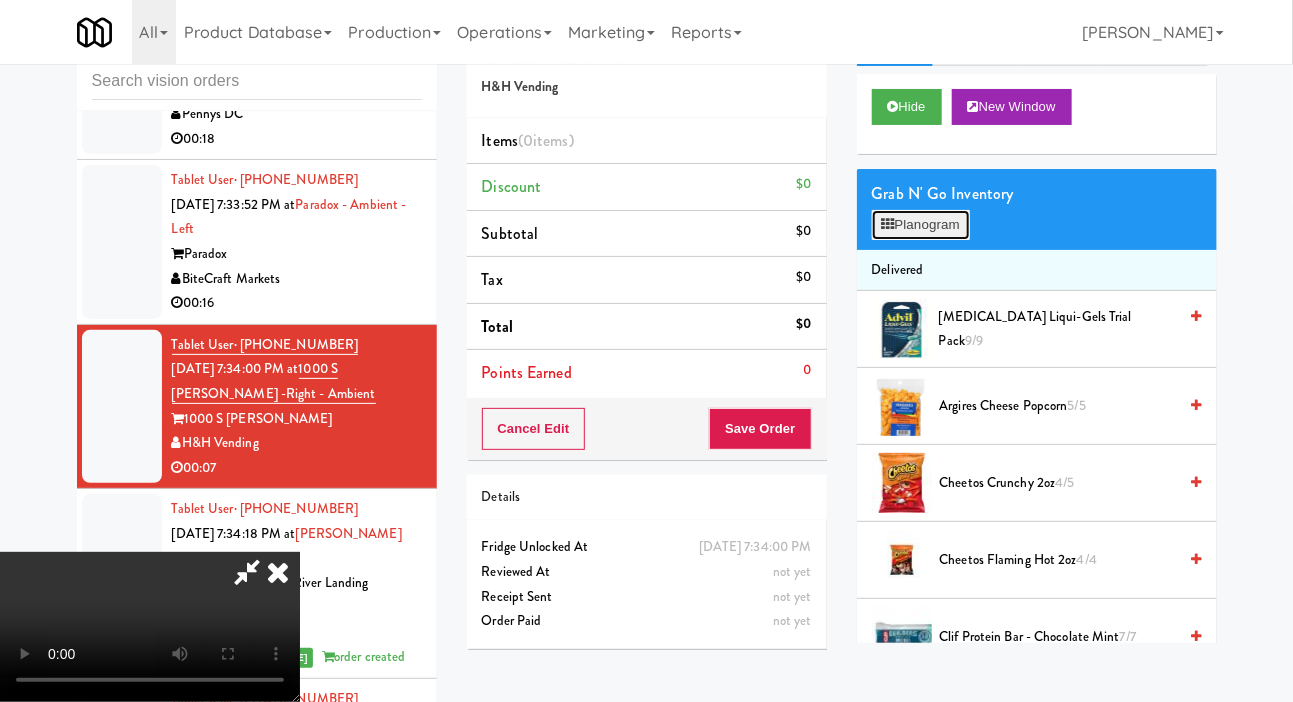 click on "Planogram" at bounding box center [921, 225] 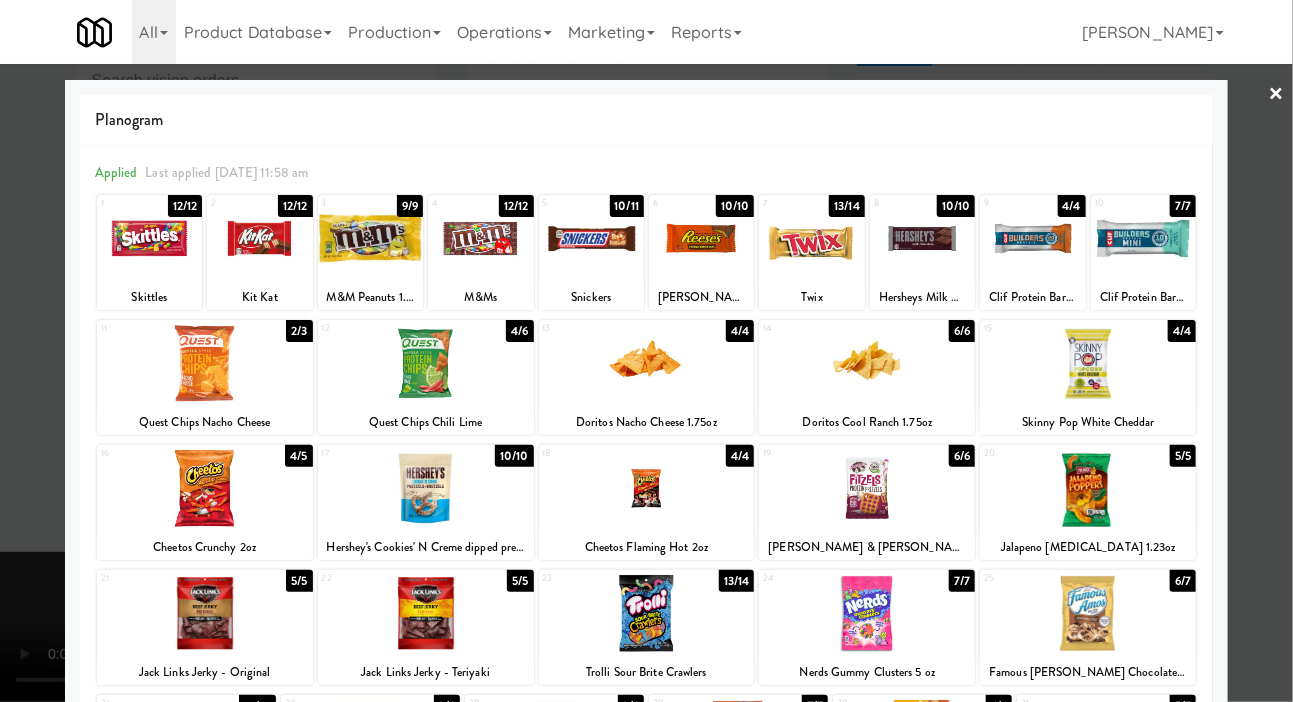 click at bounding box center [867, 488] 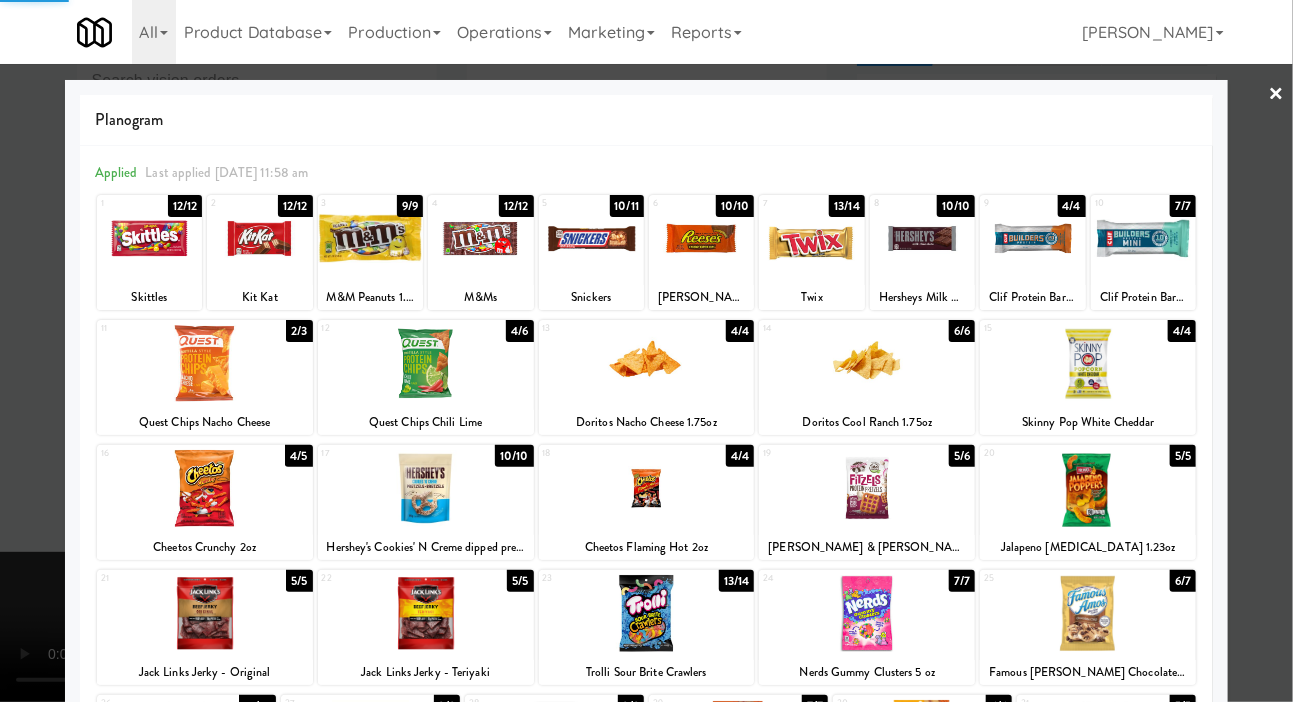 click at bounding box center (646, 351) 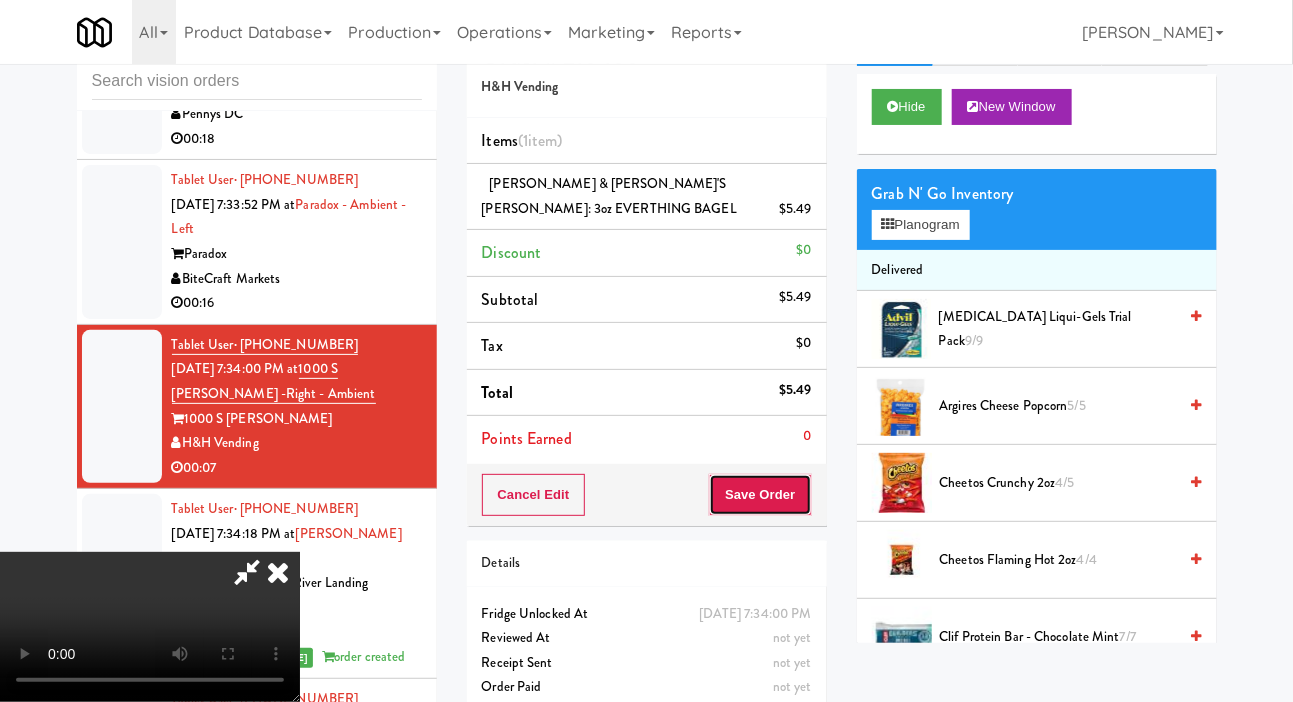 click on "Save Order" at bounding box center (760, 495) 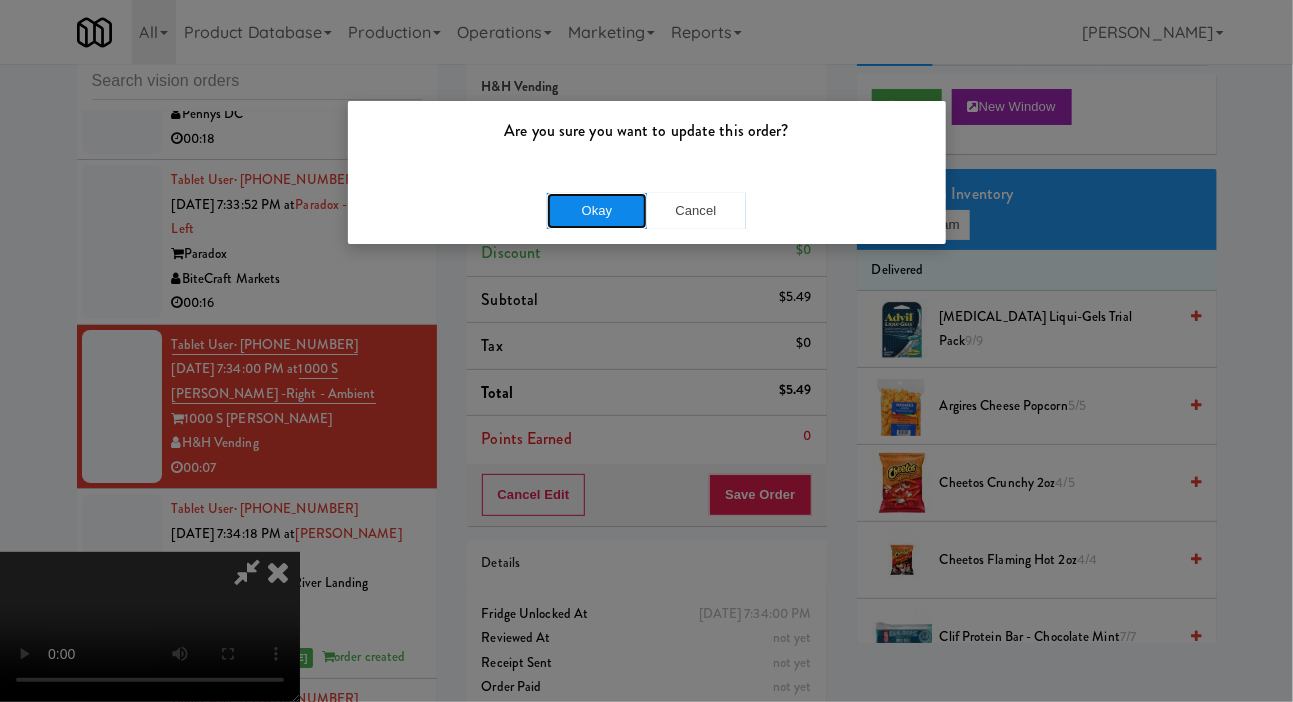 click on "Okay" at bounding box center [597, 211] 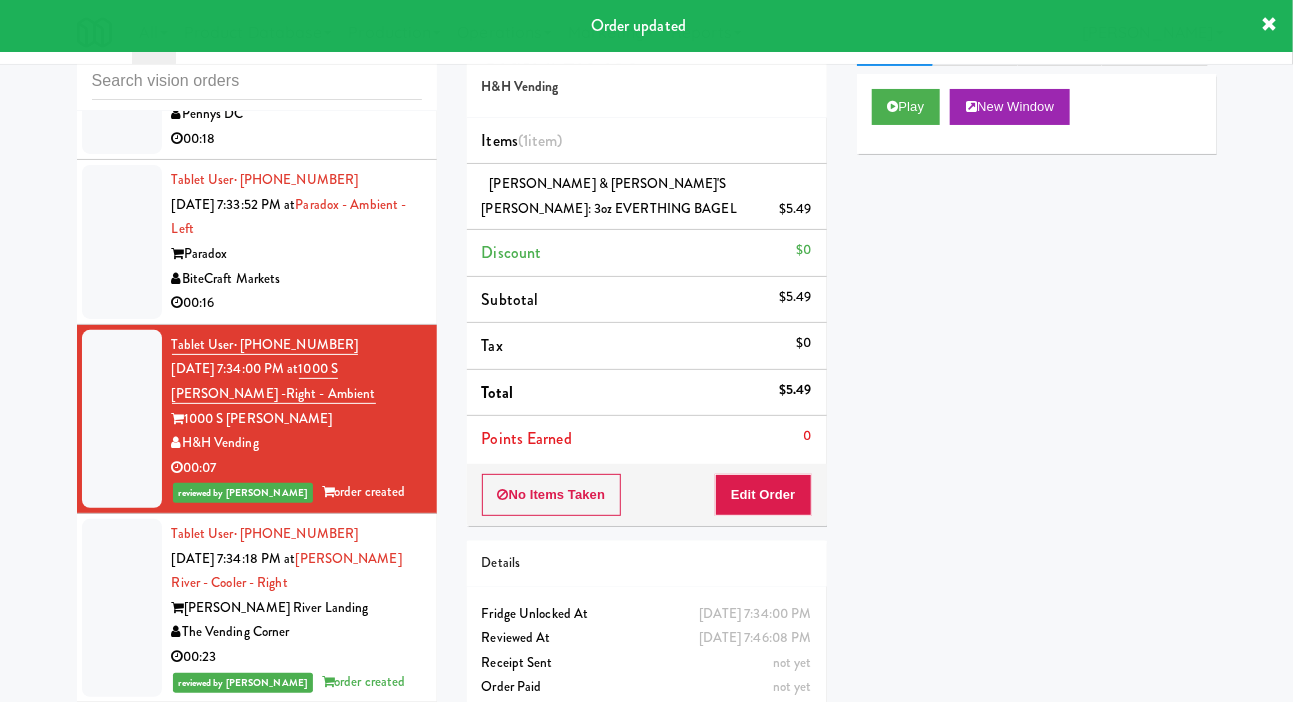 click at bounding box center (122, 242) 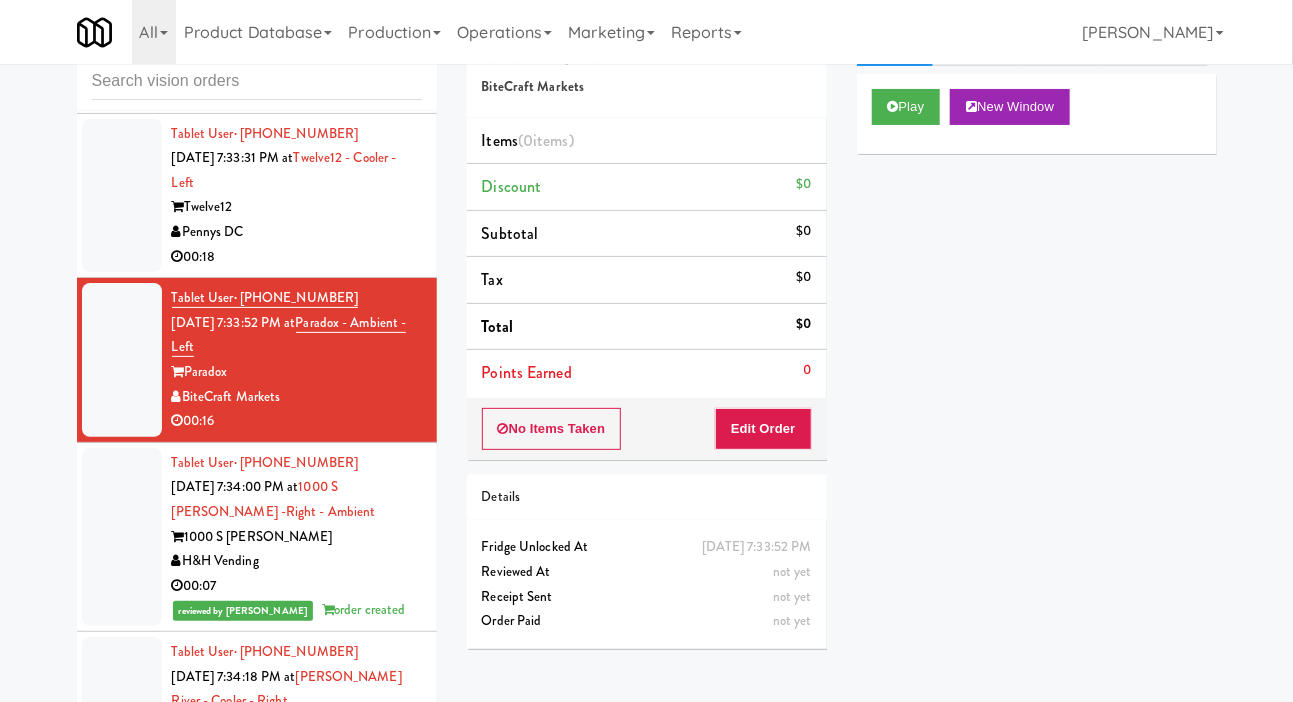 scroll, scrollTop: 5708, scrollLeft: 0, axis: vertical 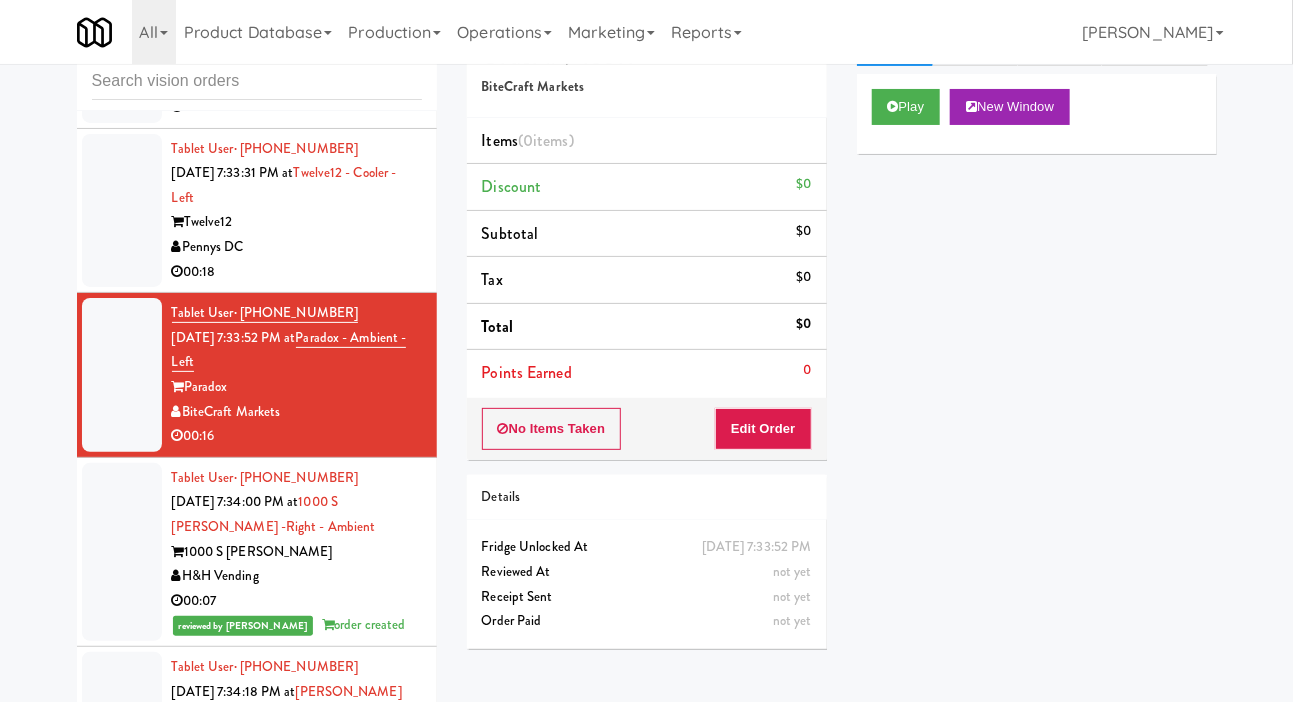 click at bounding box center (122, 211) 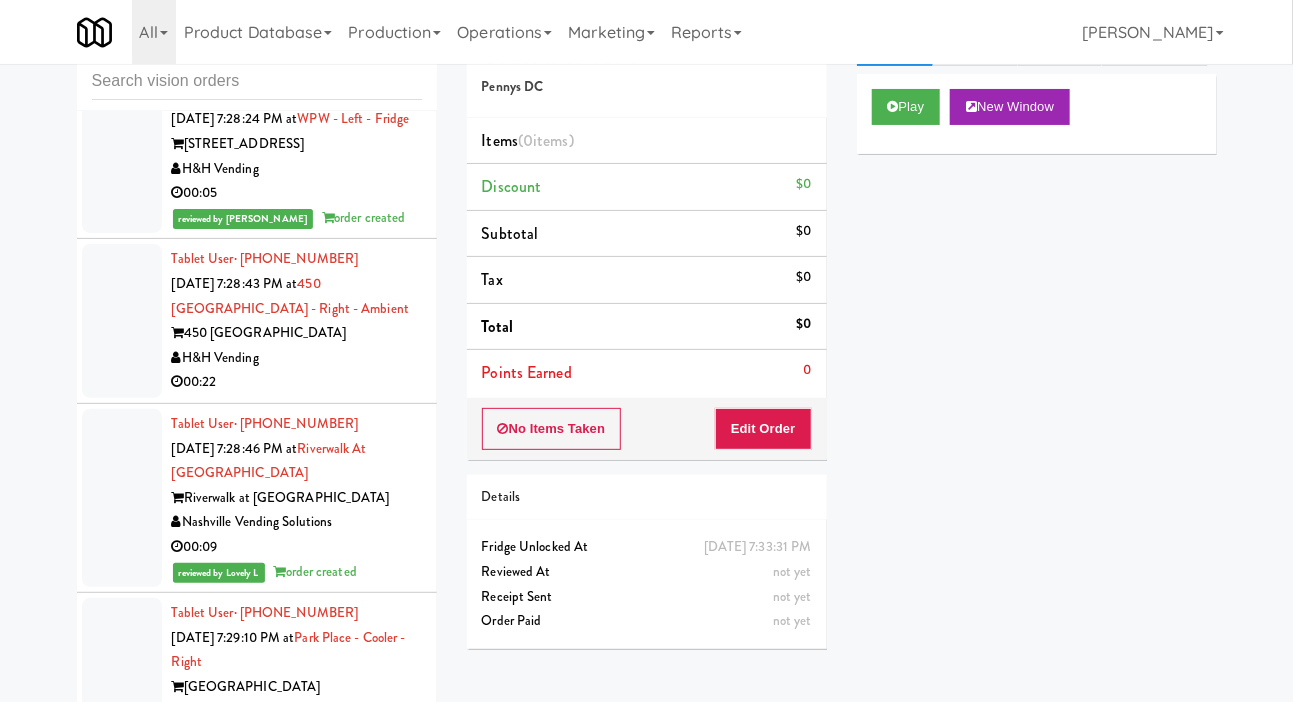 scroll, scrollTop: 3209, scrollLeft: 0, axis: vertical 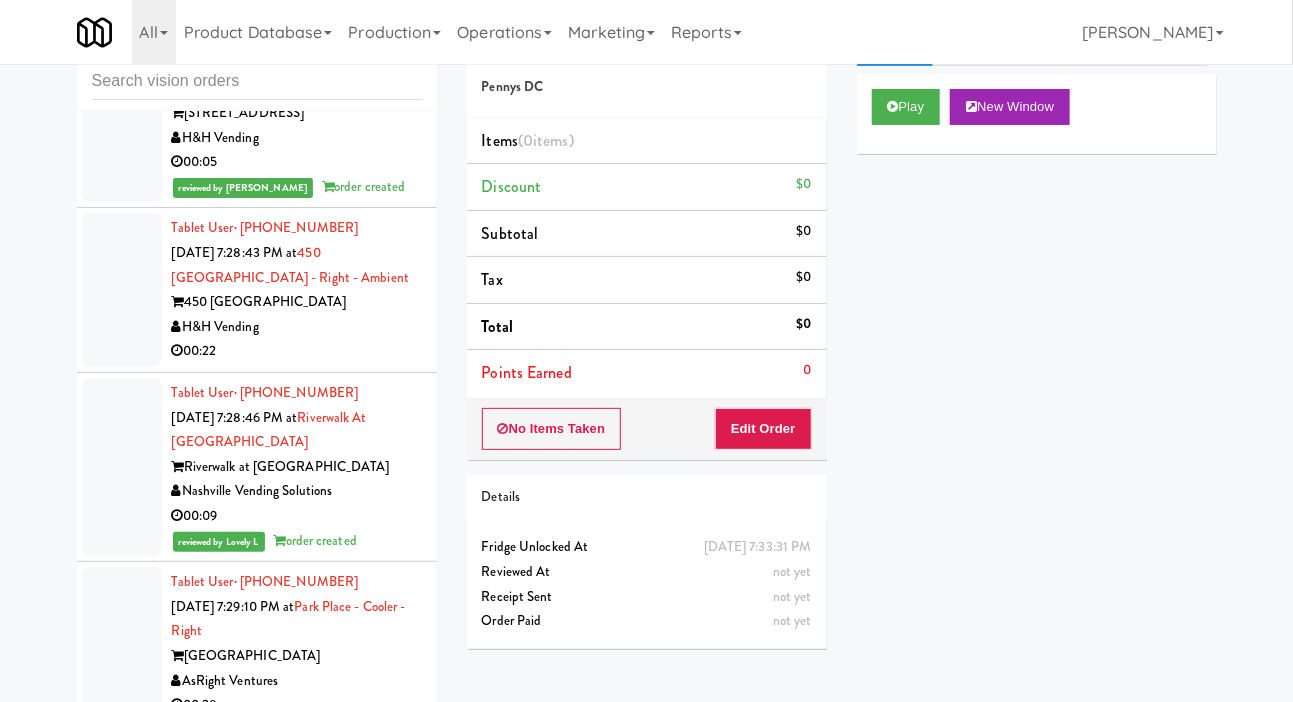 click at bounding box center (122, 290) 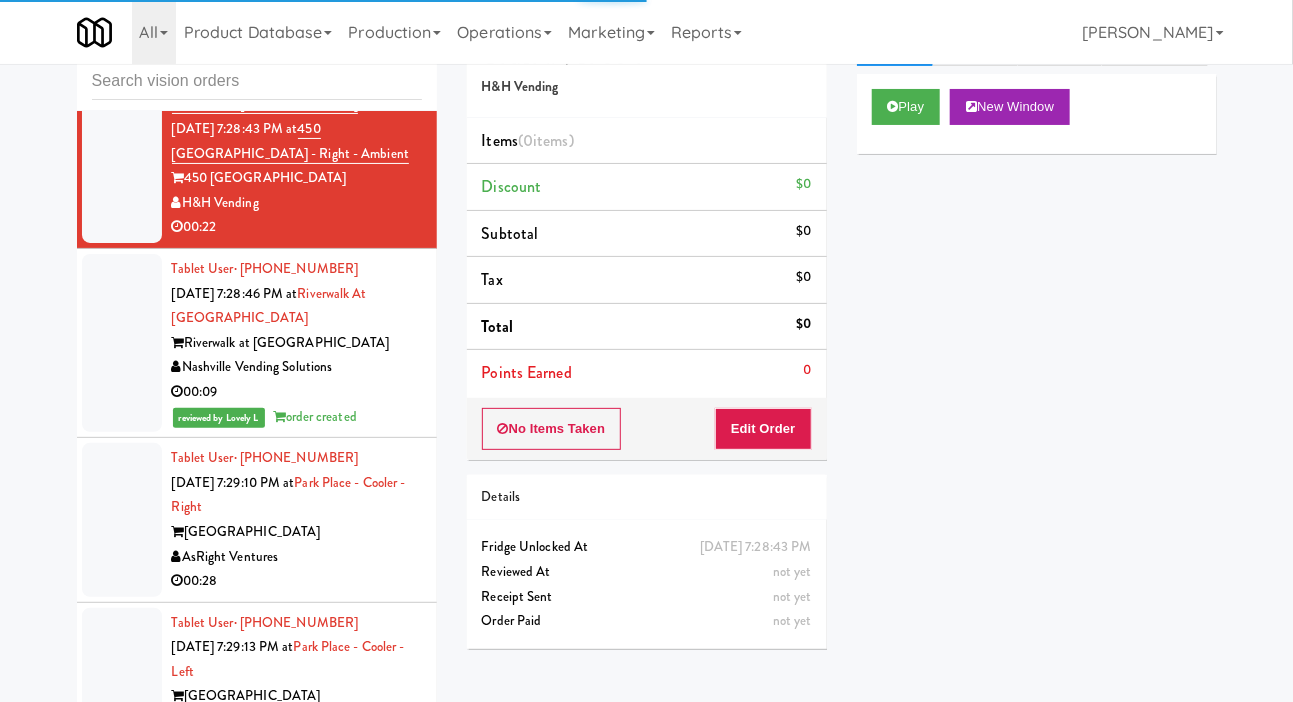 scroll, scrollTop: 3335, scrollLeft: 0, axis: vertical 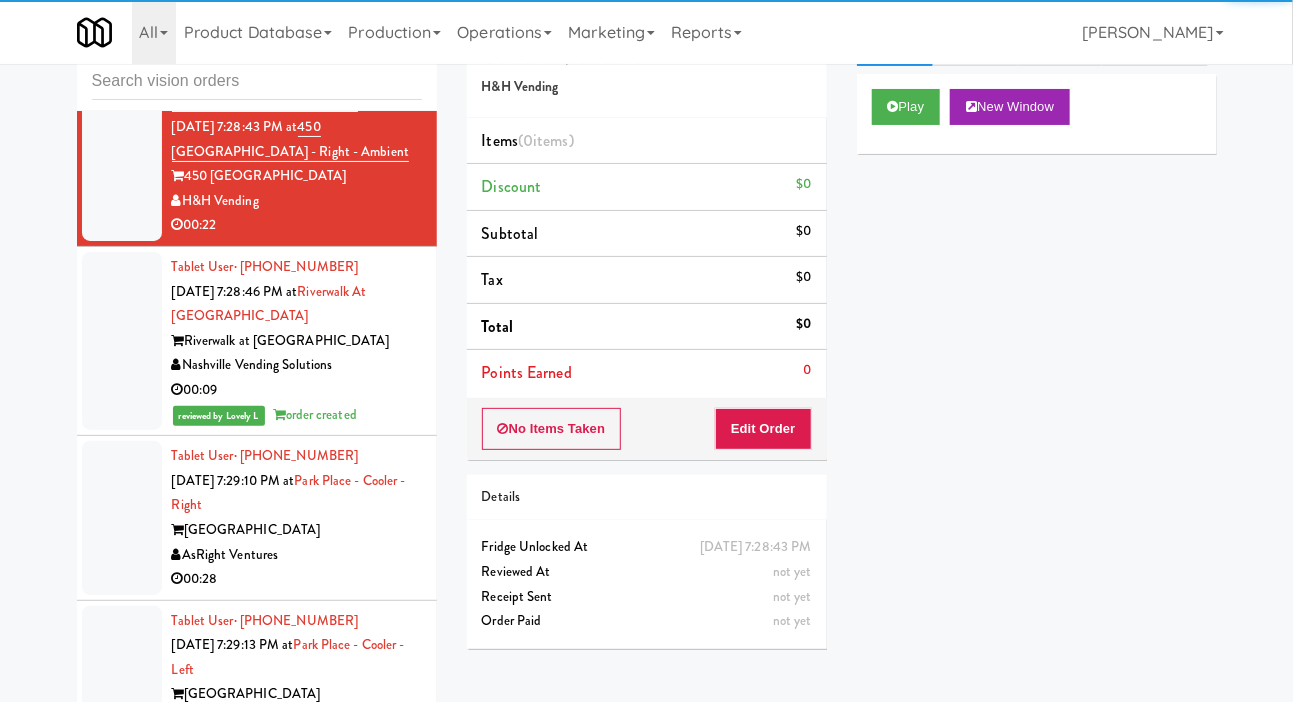 click at bounding box center [122, 518] 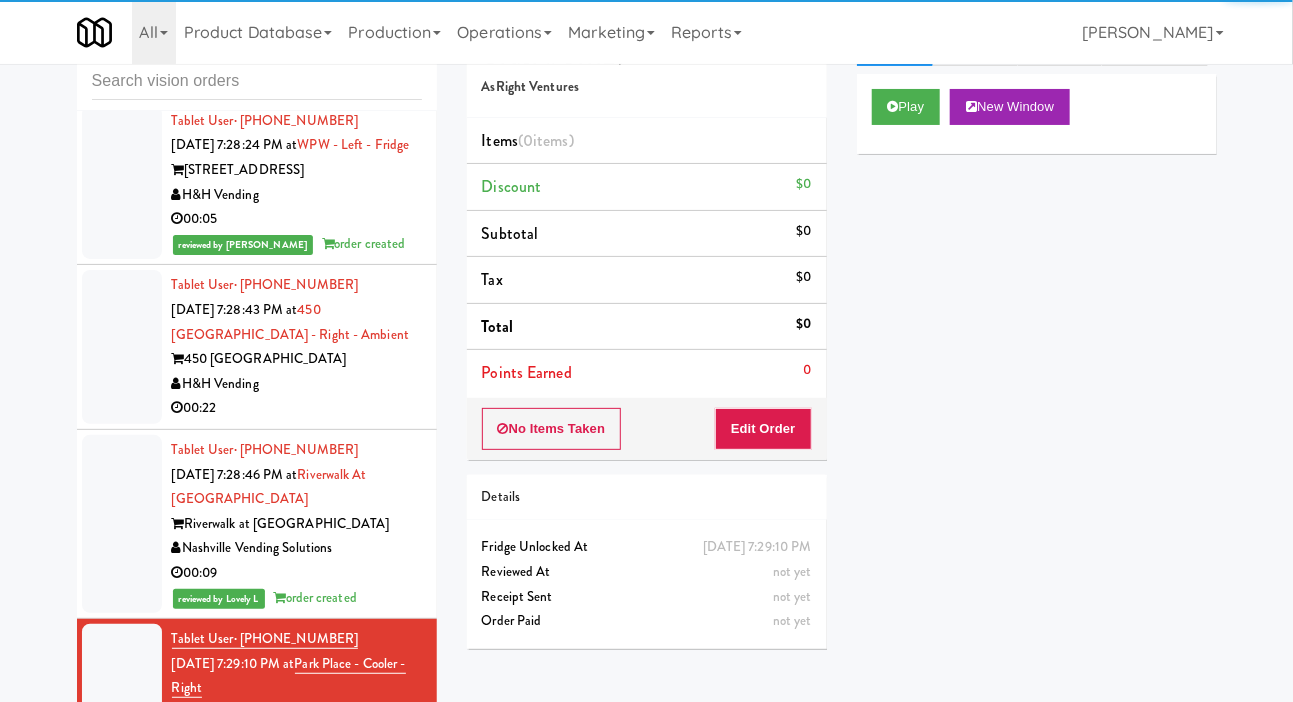 scroll, scrollTop: 3153, scrollLeft: 0, axis: vertical 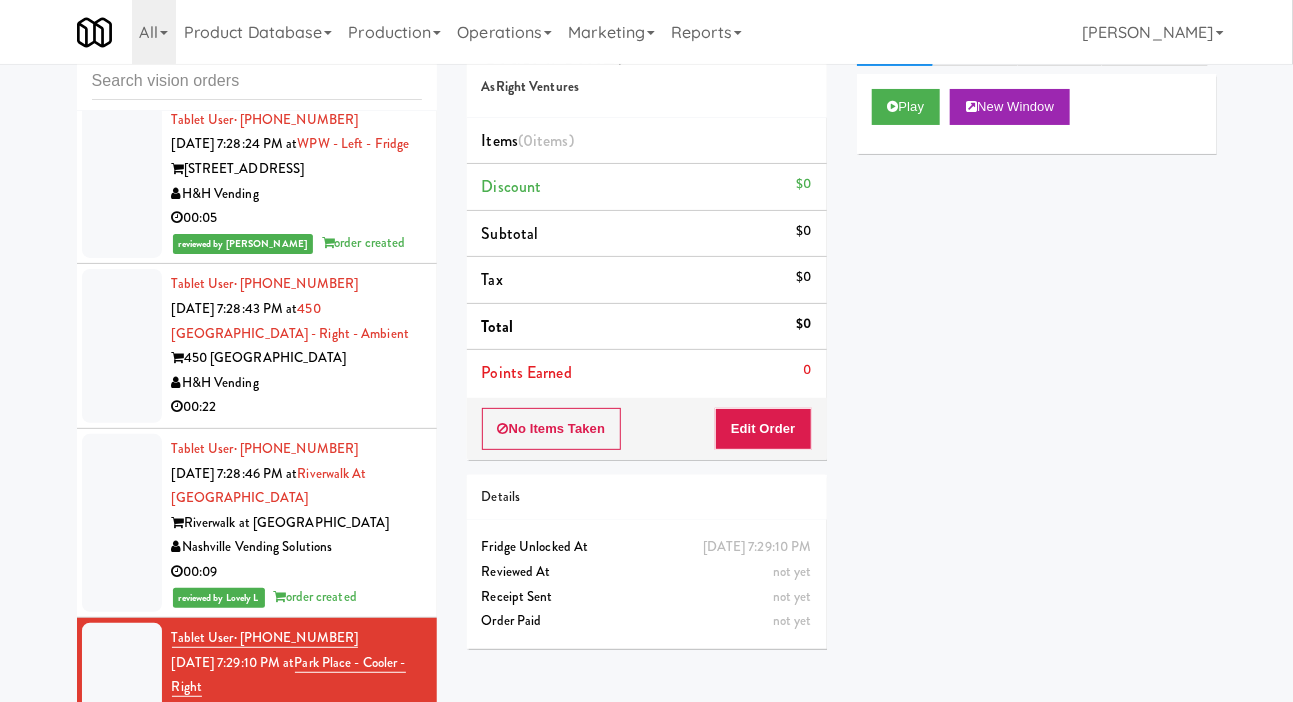 click at bounding box center (122, 346) 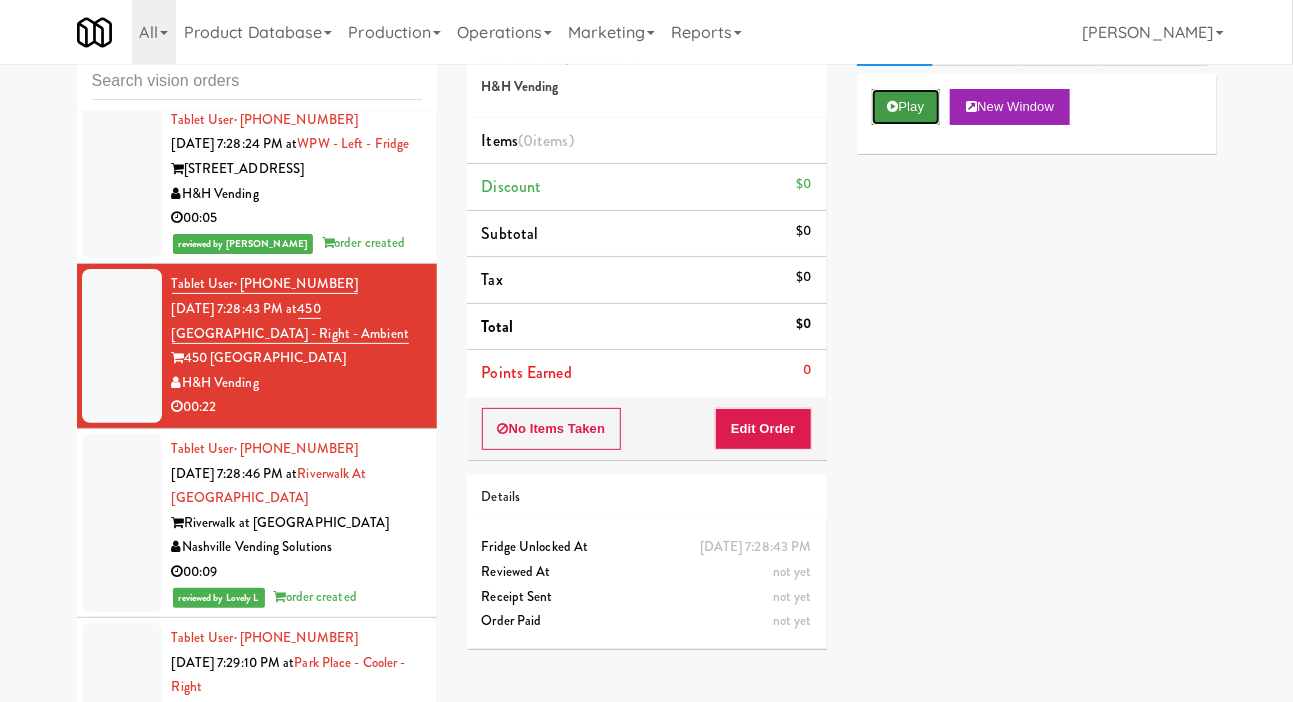 click on "Play" at bounding box center (906, 107) 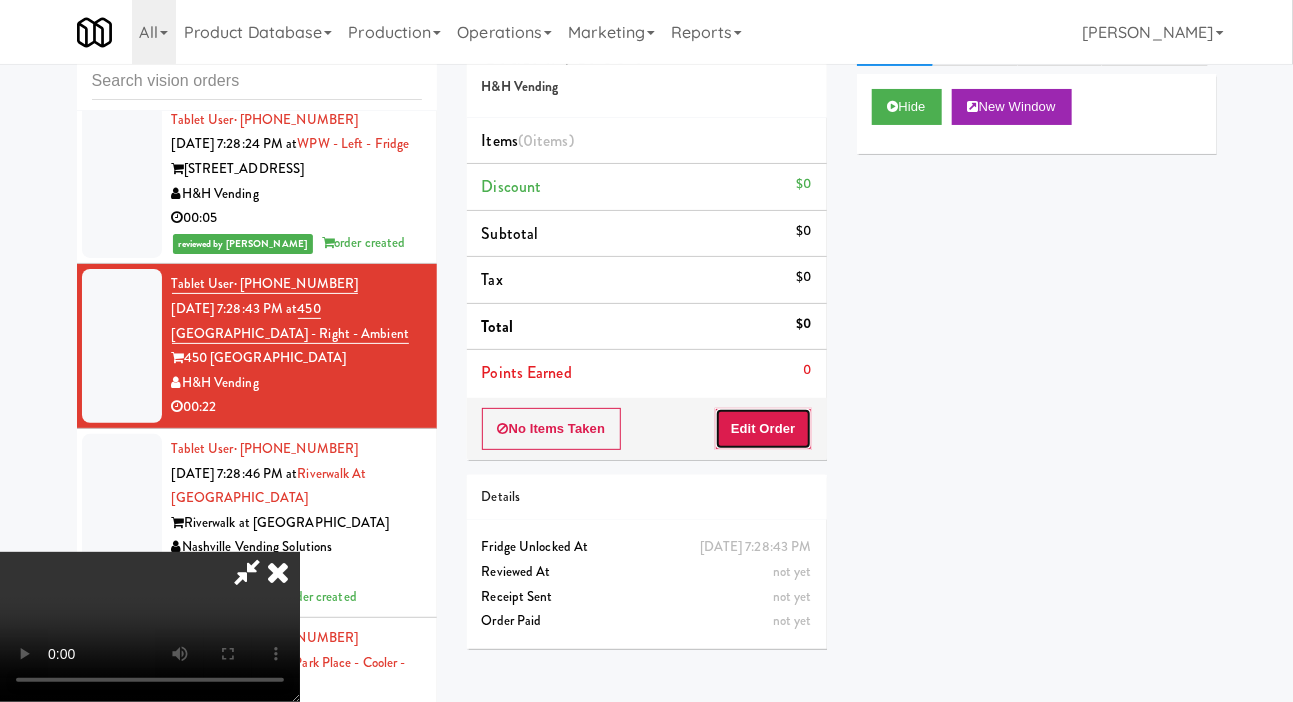 click on "Edit Order" at bounding box center [763, 429] 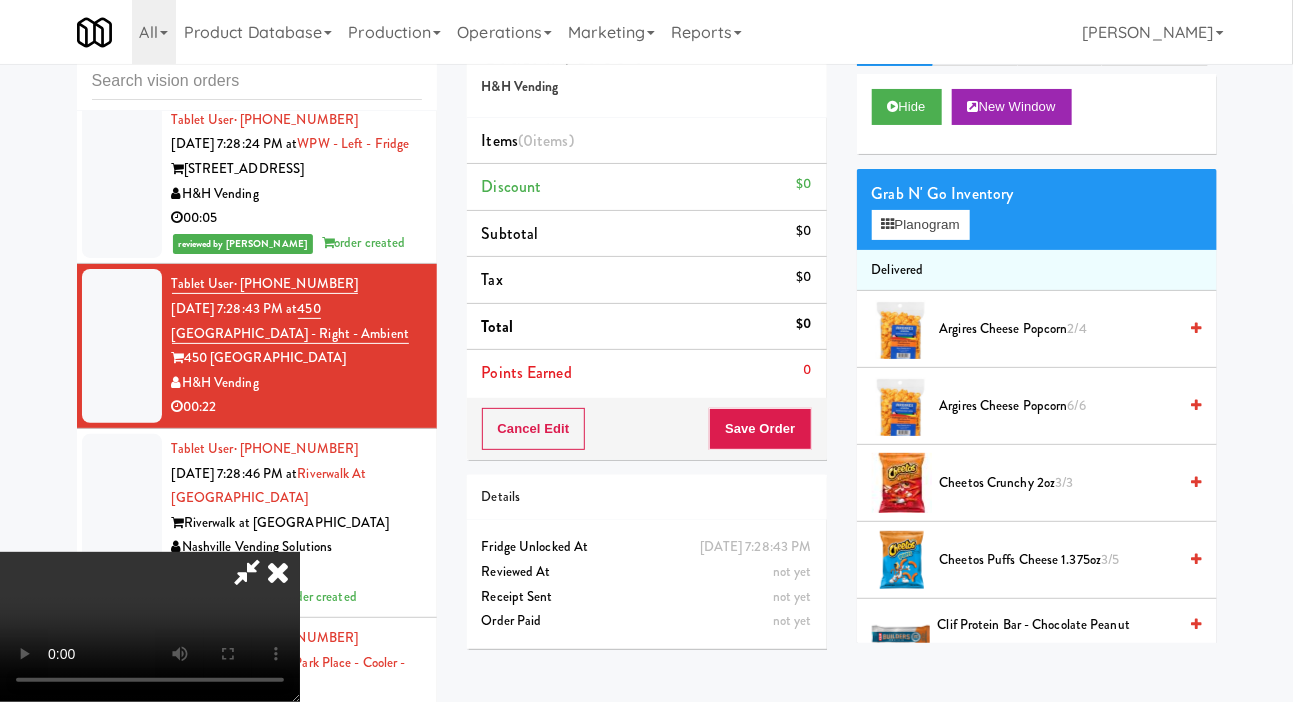 scroll, scrollTop: 73, scrollLeft: 0, axis: vertical 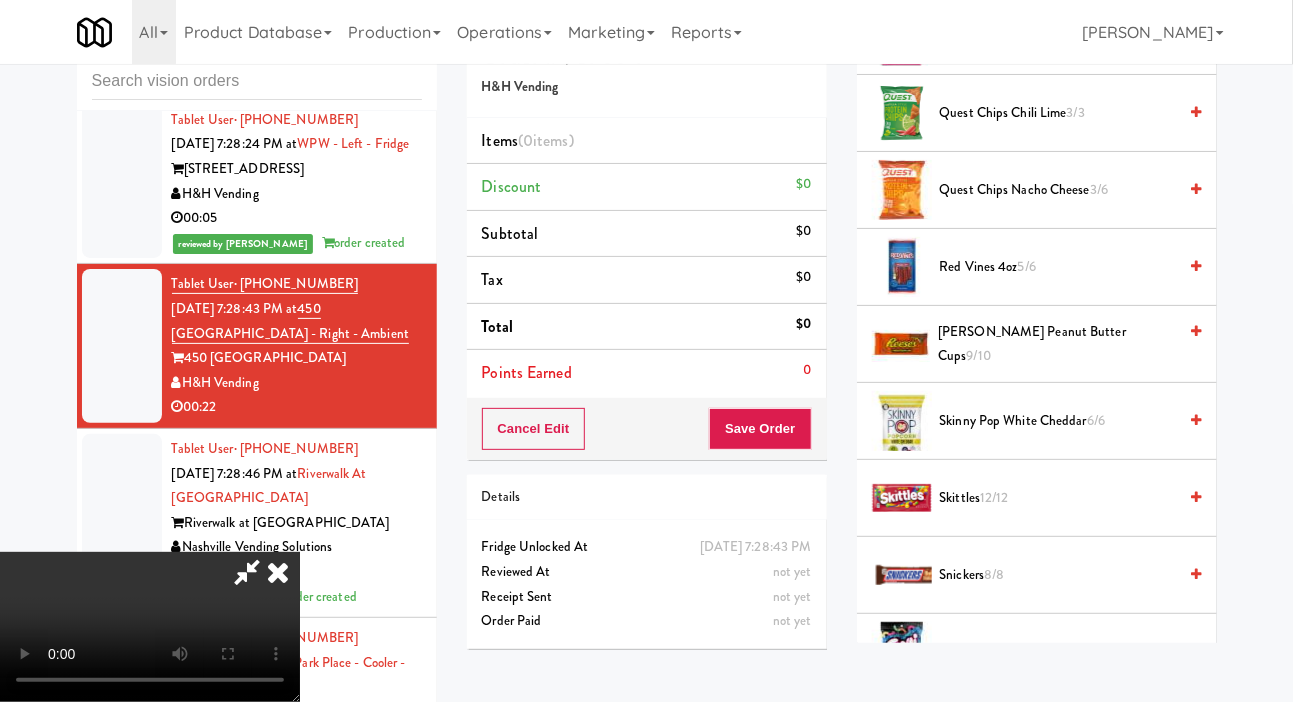 click on "9/10" at bounding box center (979, 355) 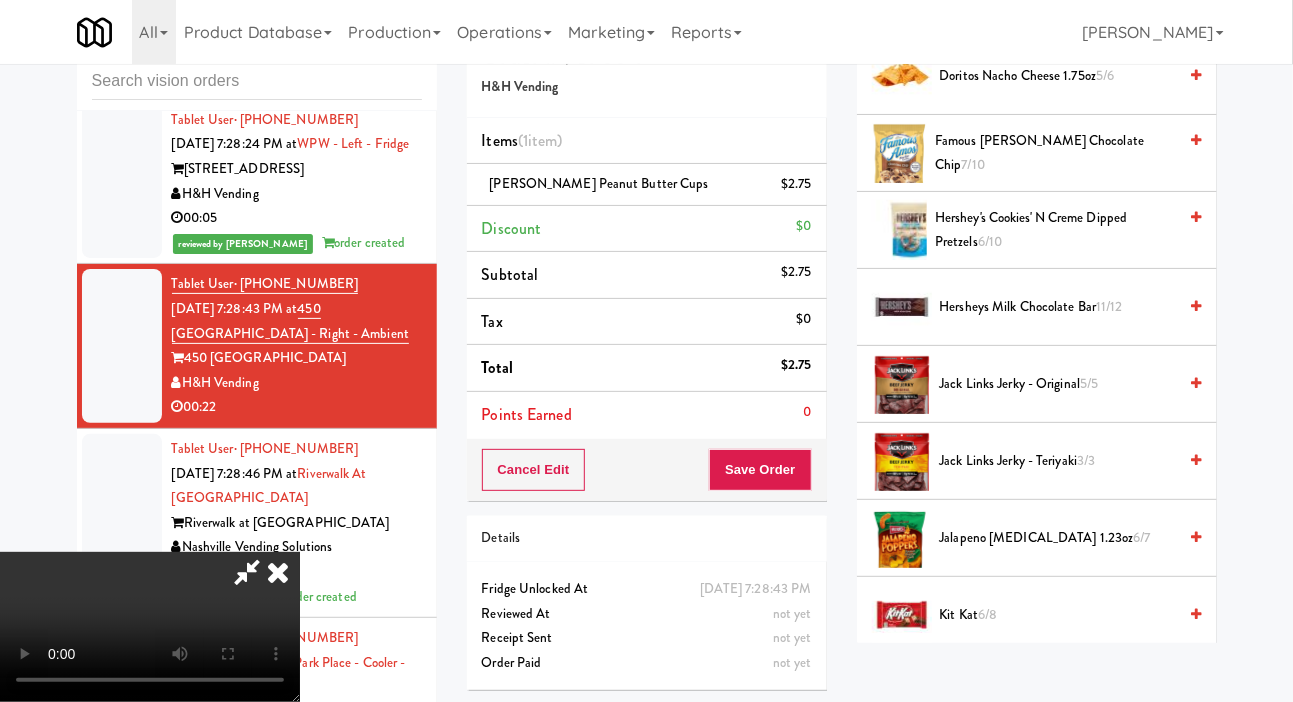 scroll, scrollTop: 717, scrollLeft: 0, axis: vertical 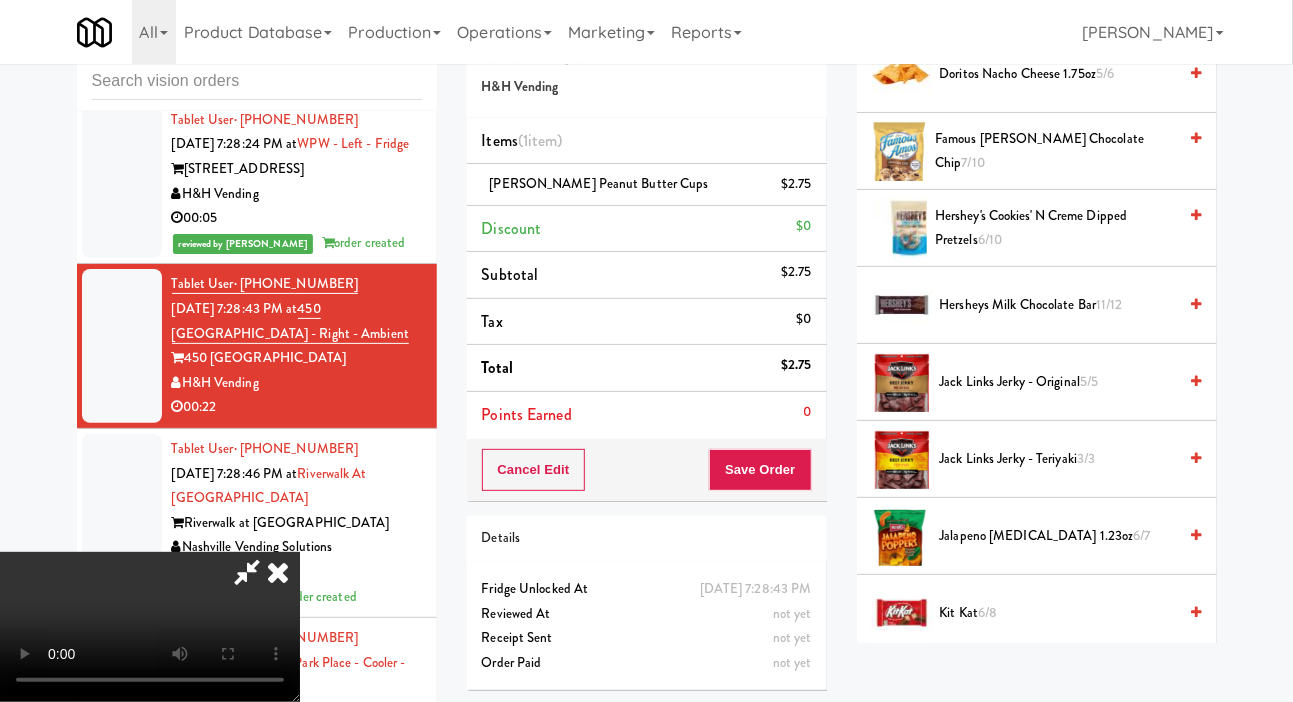 click on "Hershey's Cookies' N Creme dipped pretzels  6/10" at bounding box center (1055, 228) 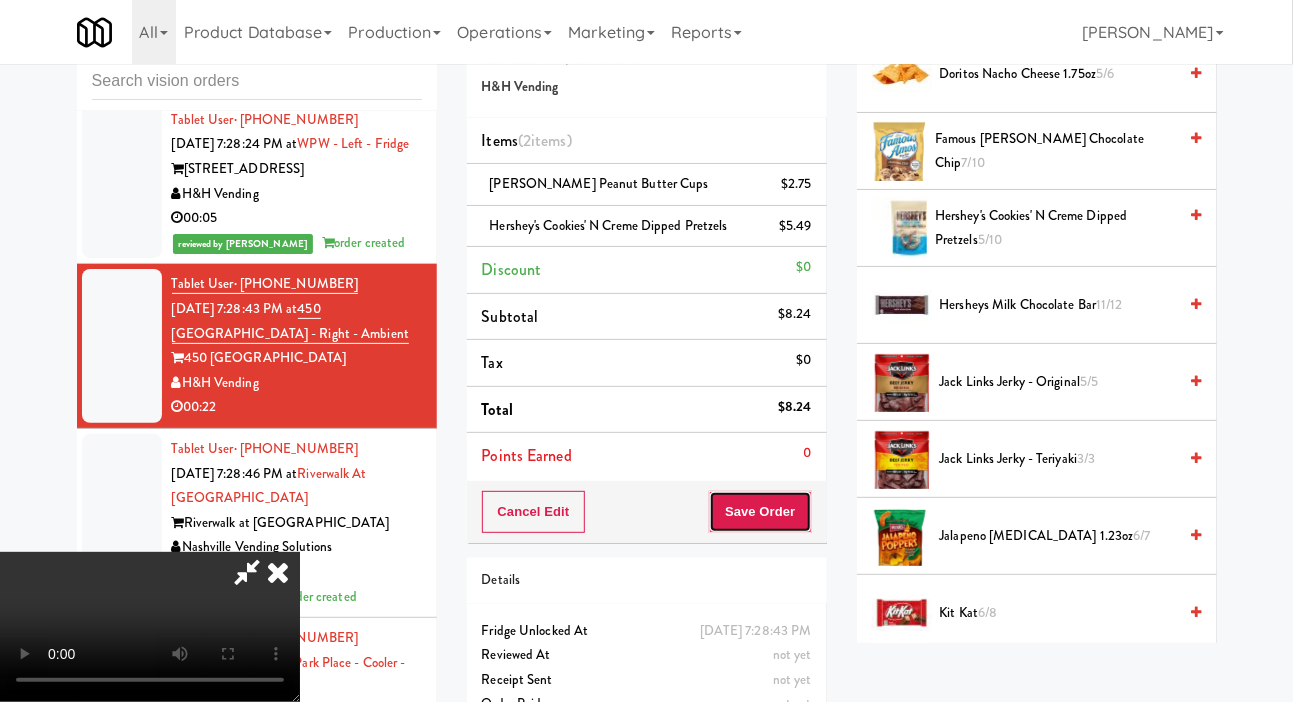 click on "Save Order" at bounding box center [760, 512] 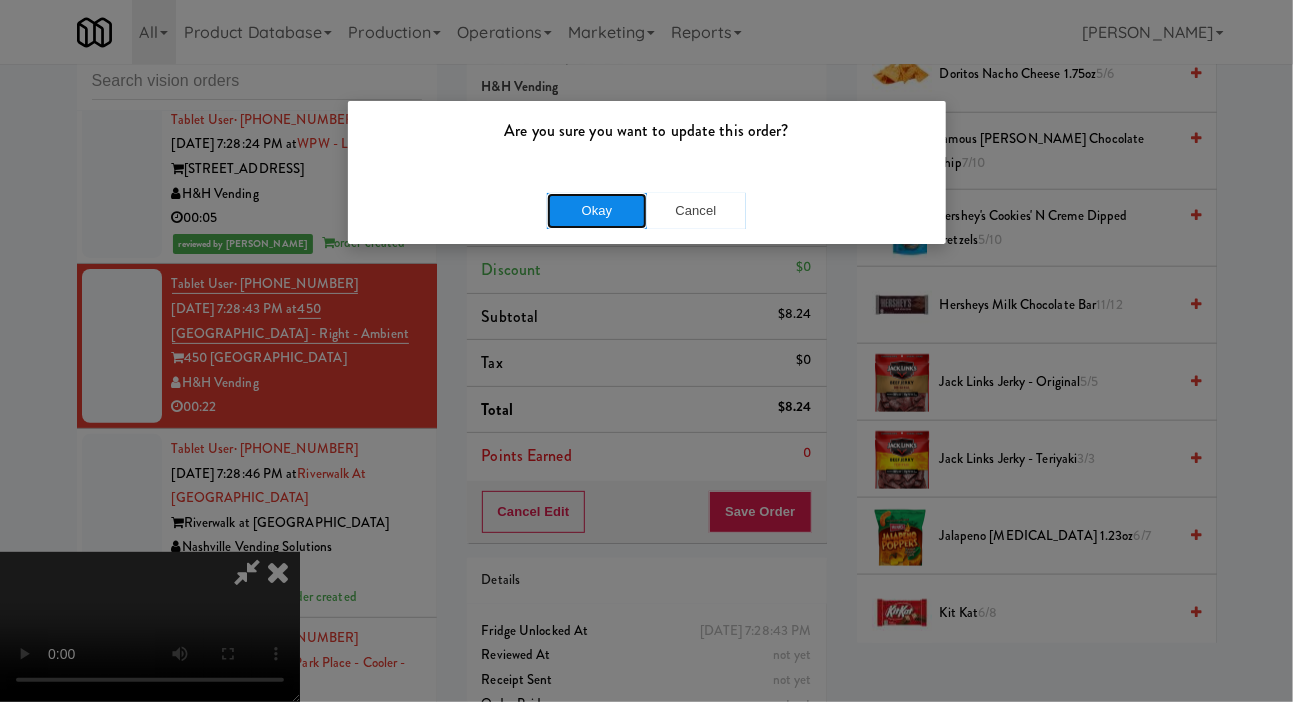 click on "Okay" at bounding box center (597, 211) 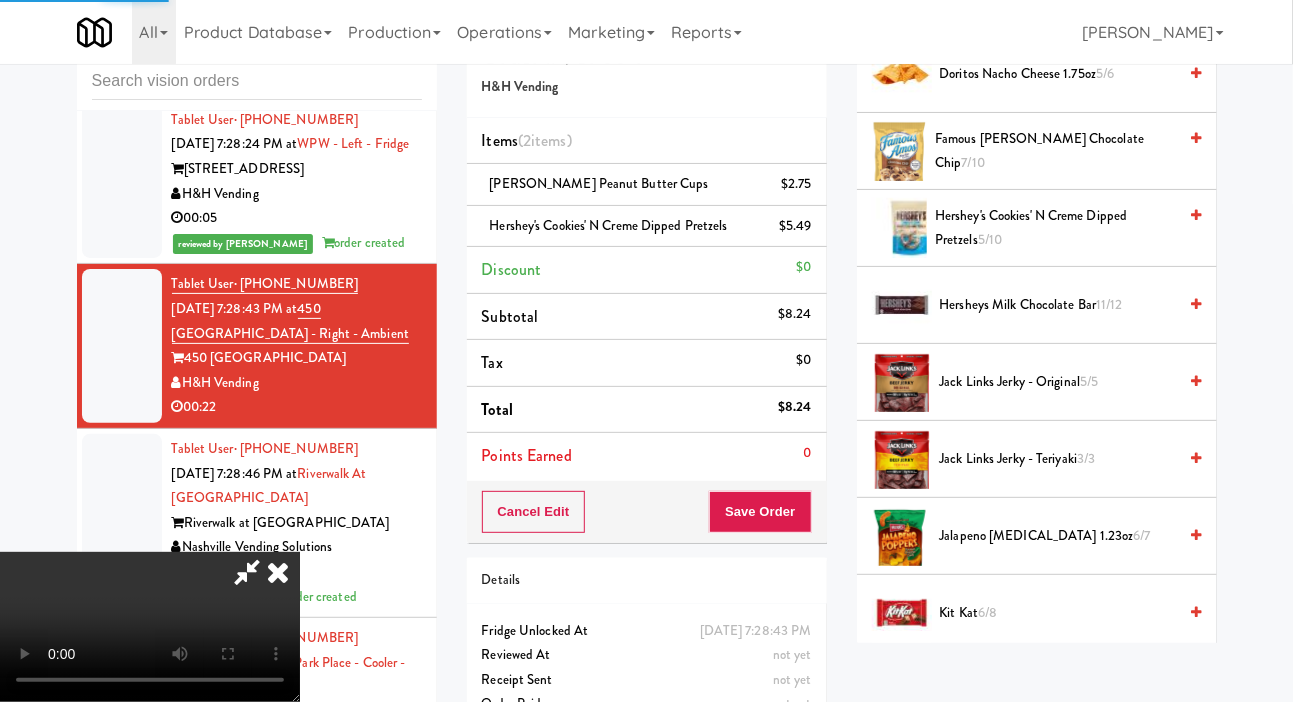 scroll, scrollTop: 116, scrollLeft: 0, axis: vertical 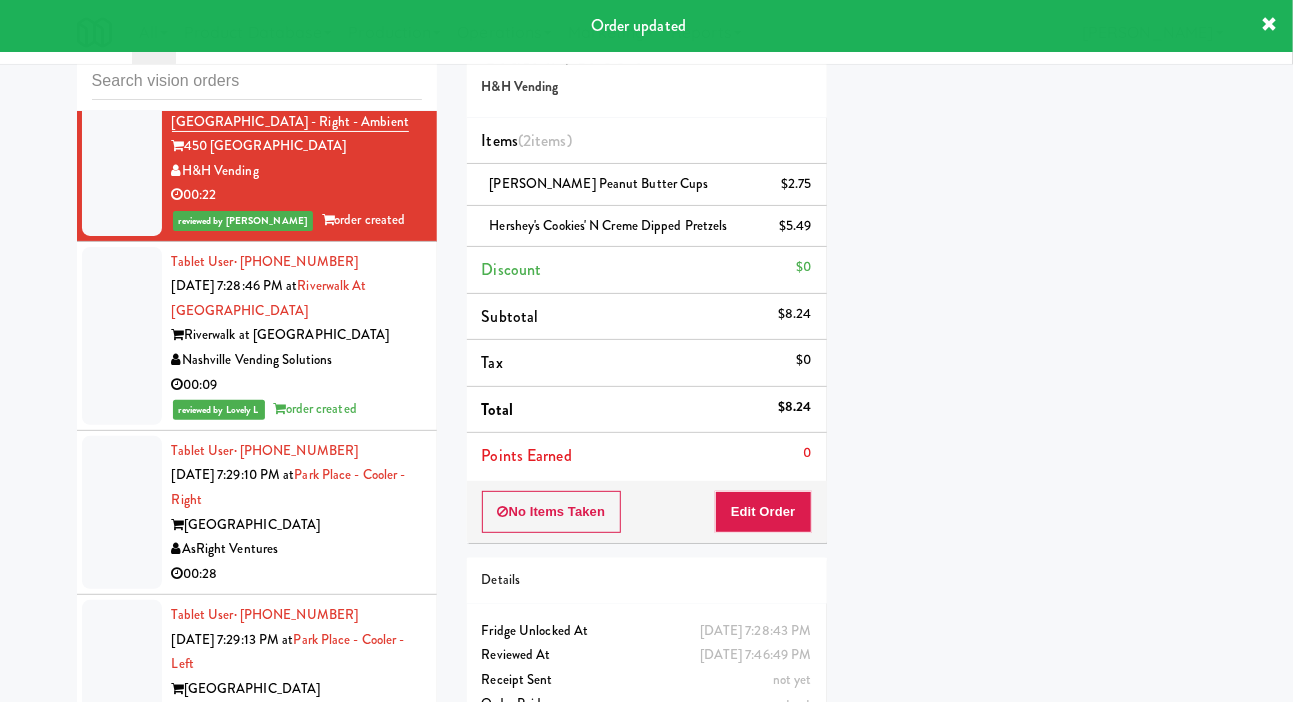 click at bounding box center (122, 513) 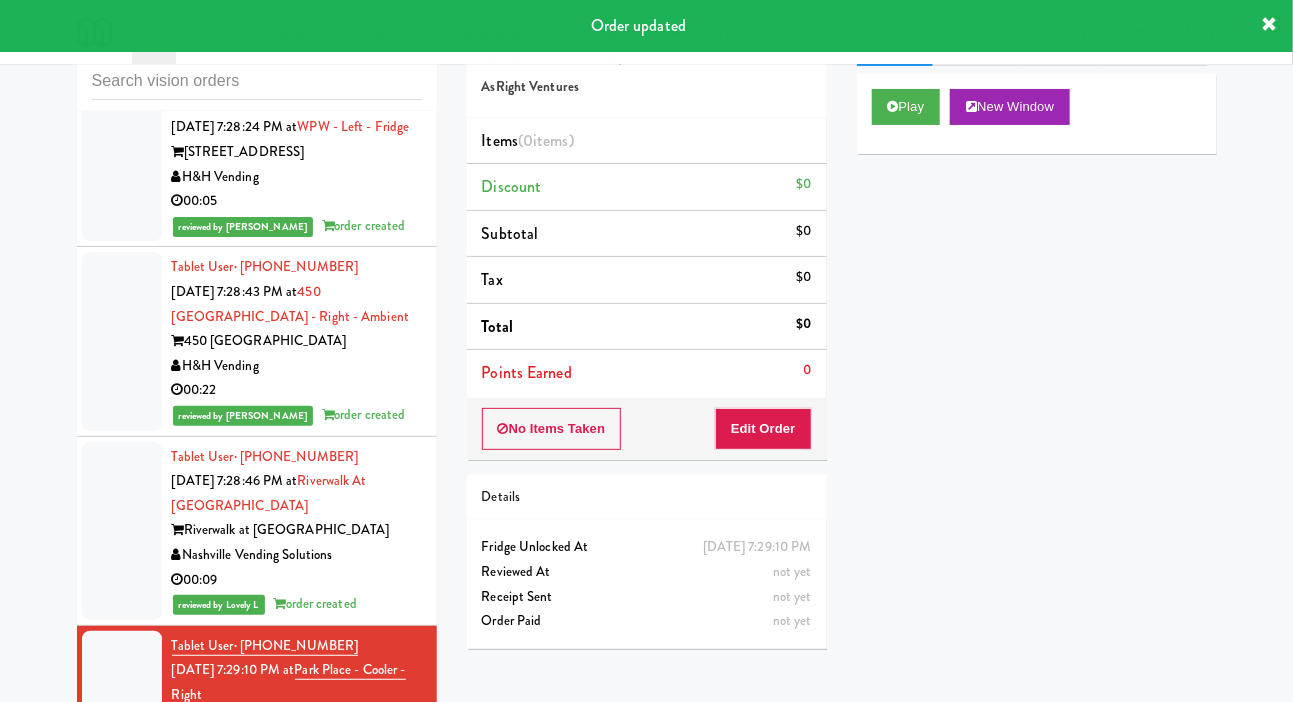 scroll, scrollTop: 3145, scrollLeft: 0, axis: vertical 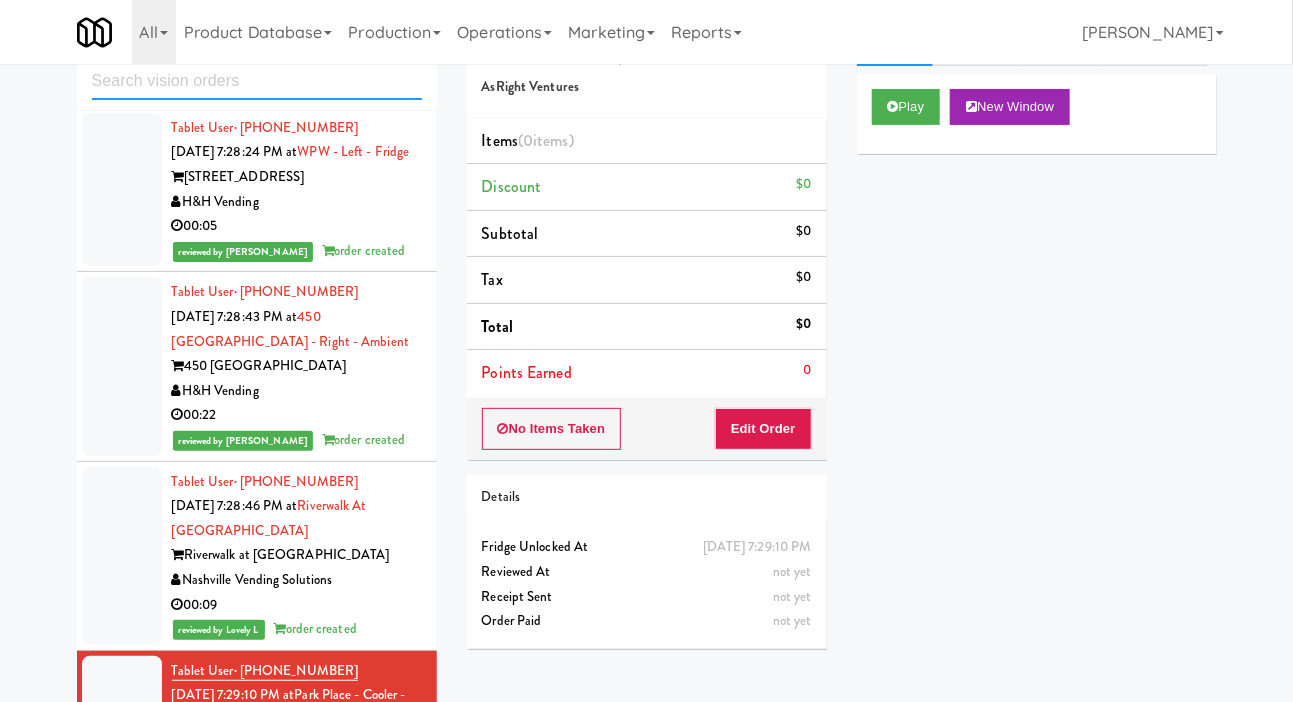 click at bounding box center (257, 81) 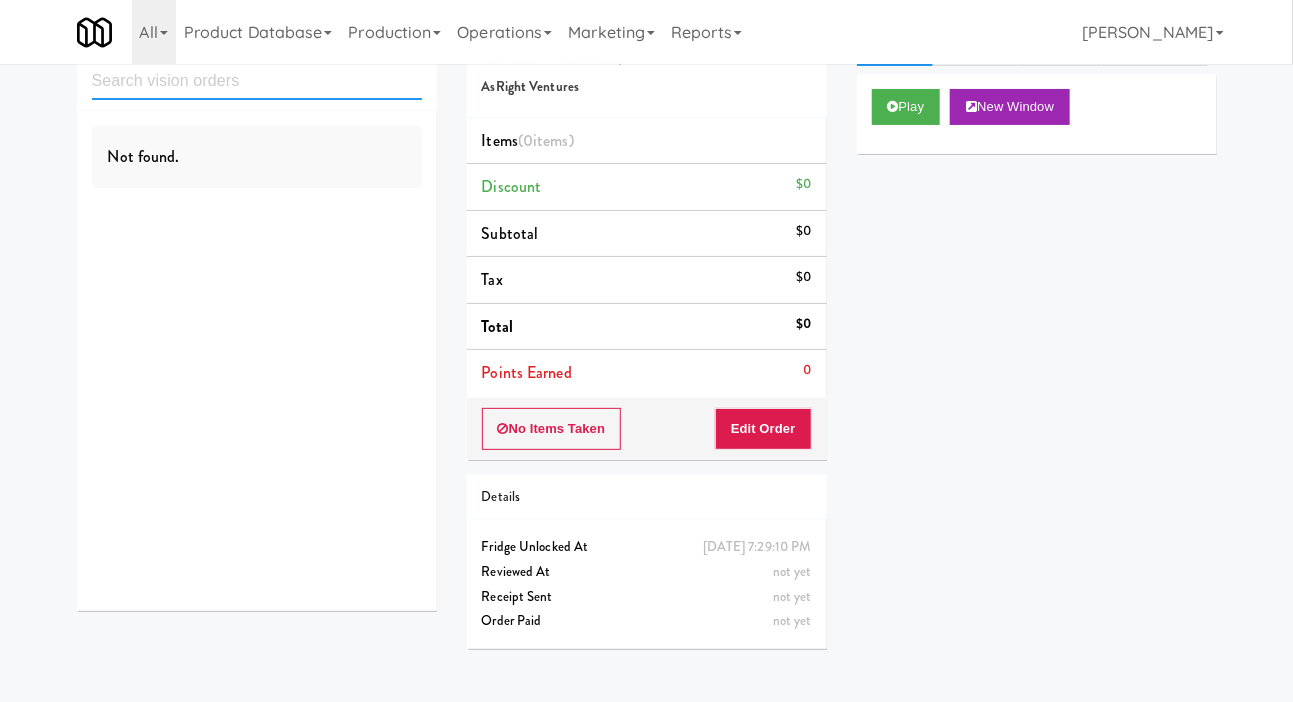 scroll, scrollTop: 0, scrollLeft: 0, axis: both 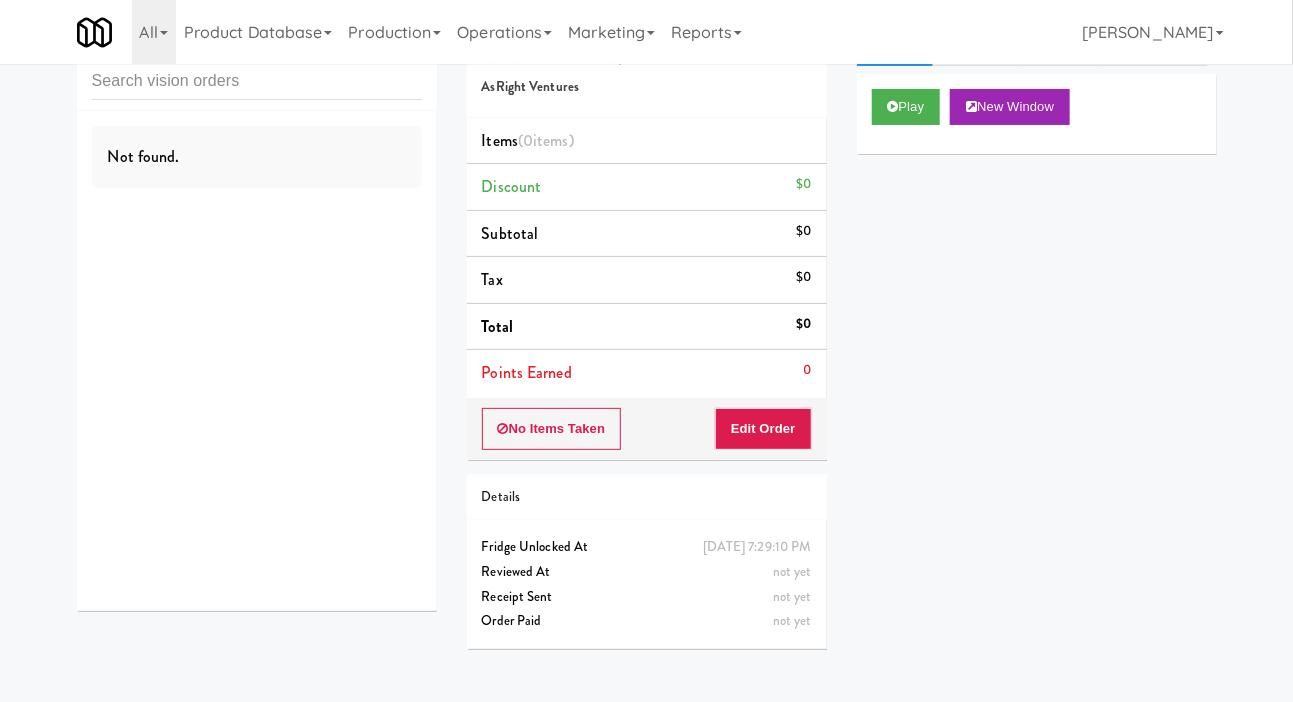 click on "inbox reviewed all    all     unclear take     inventory issue     suspicious     failed     Not found. Order # 311129 AsRight Ventures Items  (0  items ) Discount  $0 Subtotal $0 Tax $0 Total $0 Points Earned  0  No Items Taken Edit Order Details Saturday, July 12th 2025 7:29:10 PM Fridge Unlocked At not yet Reviewed At not yet Receipt Sent not yet Order Paid  Cart  Flags  Notes  Payment  Play  New Window  Primary Flag  Clear     Flag if unable to determine what was taken or order not processable due to inventory issues Unclear Take - No Video Unclear Take - Short or Cut Off Unclear Take - Obstructed Inventory Issue - Product Not in Inventory Inventory Issue - Product prices as $0  Additional Concerns  Clear Flag as Suspicious Returned Product Place a foreign product in  Internal Notes                                                                                                                                                                Card  View Transaction Details  Card   038 2095355354" at bounding box center (646, 342) 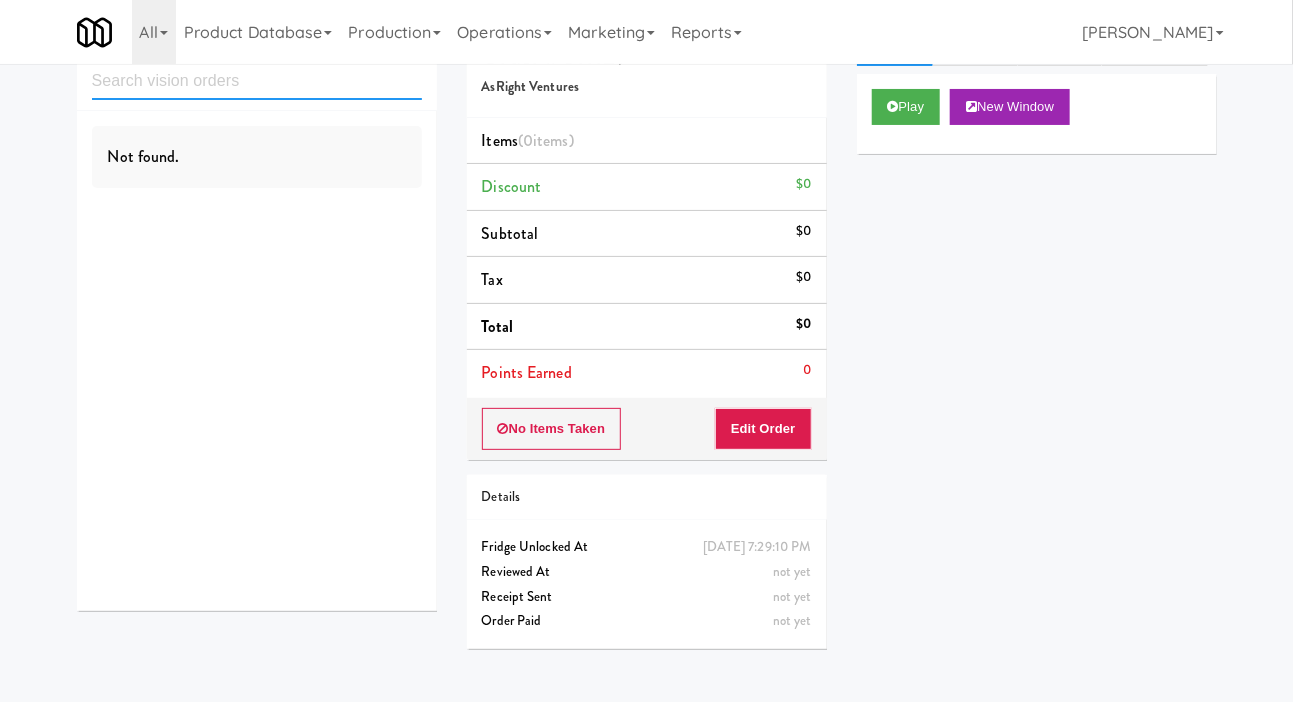click at bounding box center (257, 81) 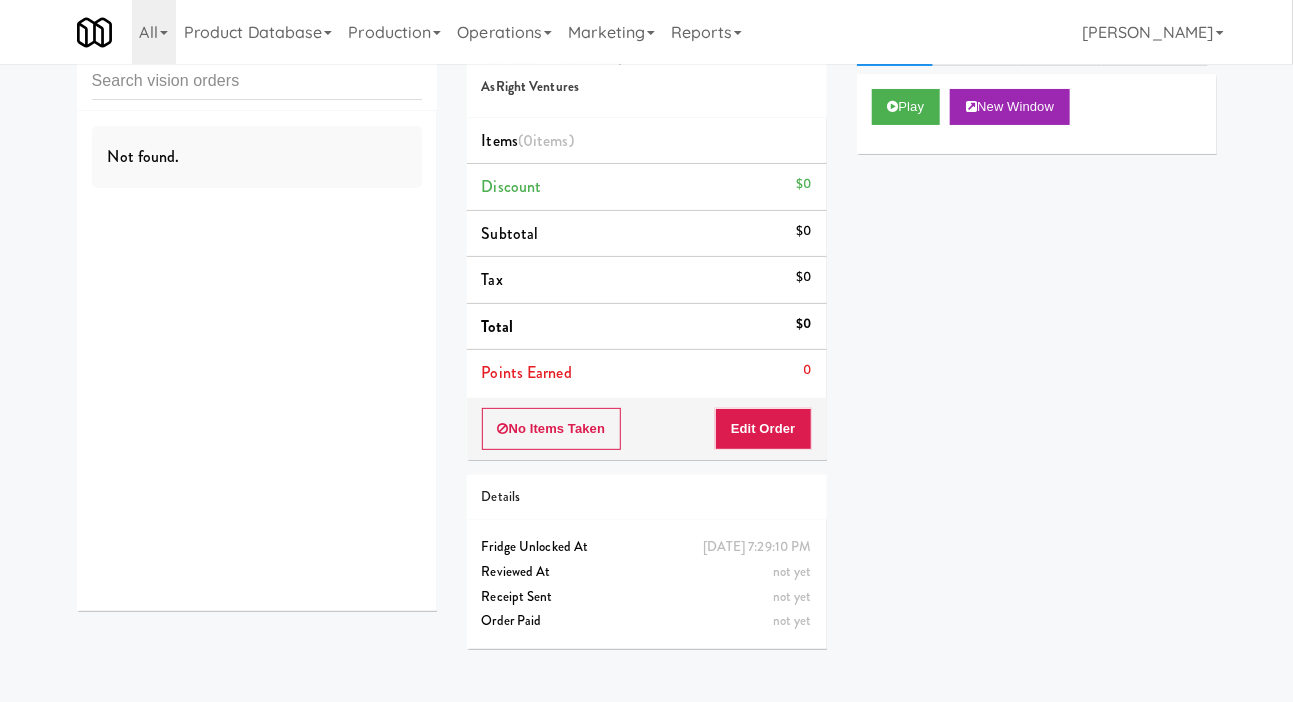 click on "inbox reviewed all    all     unclear take     inventory issue     suspicious     failed     Not found." at bounding box center (257, 323) 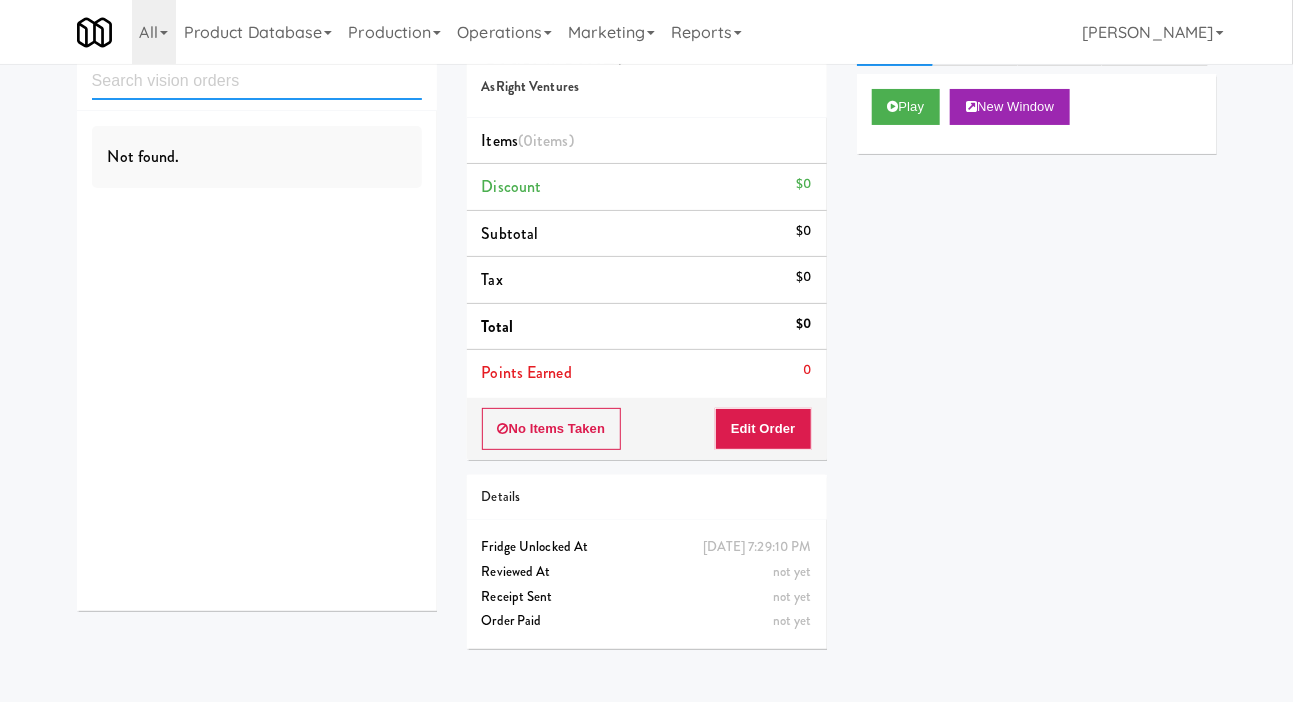 click at bounding box center (257, 81) 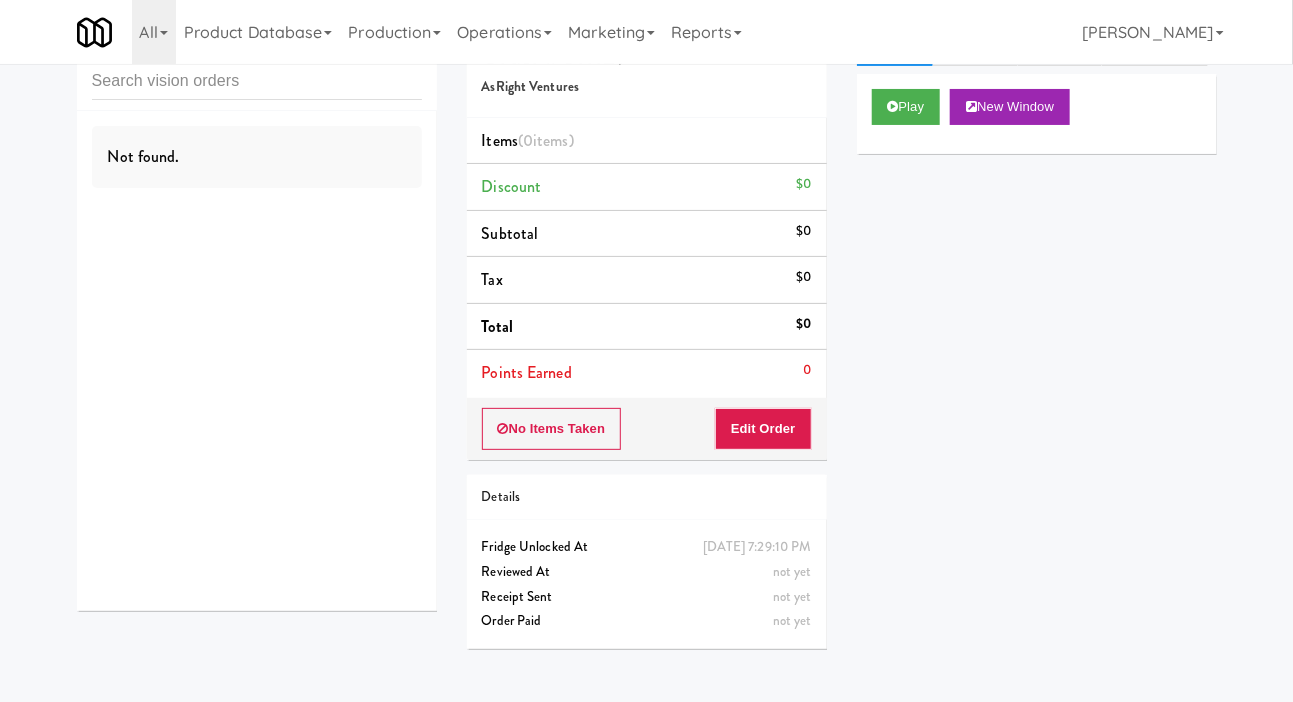 click on "inbox reviewed all    all     unclear take     inventory issue     suspicious     failed     Not found. Order # 311129 AsRight Ventures Items  (0  items ) Discount  $0 Subtotal $0 Tax $0 Total $0 Points Earned  0  No Items Taken Edit Order Details Saturday, July 12th 2025 7:29:10 PM Fridge Unlocked At not yet Reviewed At not yet Receipt Sent not yet Order Paid  Cart  Flags  Notes  Payment  Play  New Window  Primary Flag  Clear     Flag if unable to determine what was taken or order not processable due to inventory issues Unclear Take - No Video Unclear Take - Short or Cut Off Unclear Take - Obstructed Inventory Issue - Product Not in Inventory Inventory Issue - Product prices as $0  Additional Concerns  Clear Flag as Suspicious Returned Product Place a foreign product in  Internal Notes                                                                                                                                                                Card  View Transaction Details  Card   038 2095355354" at bounding box center [646, 342] 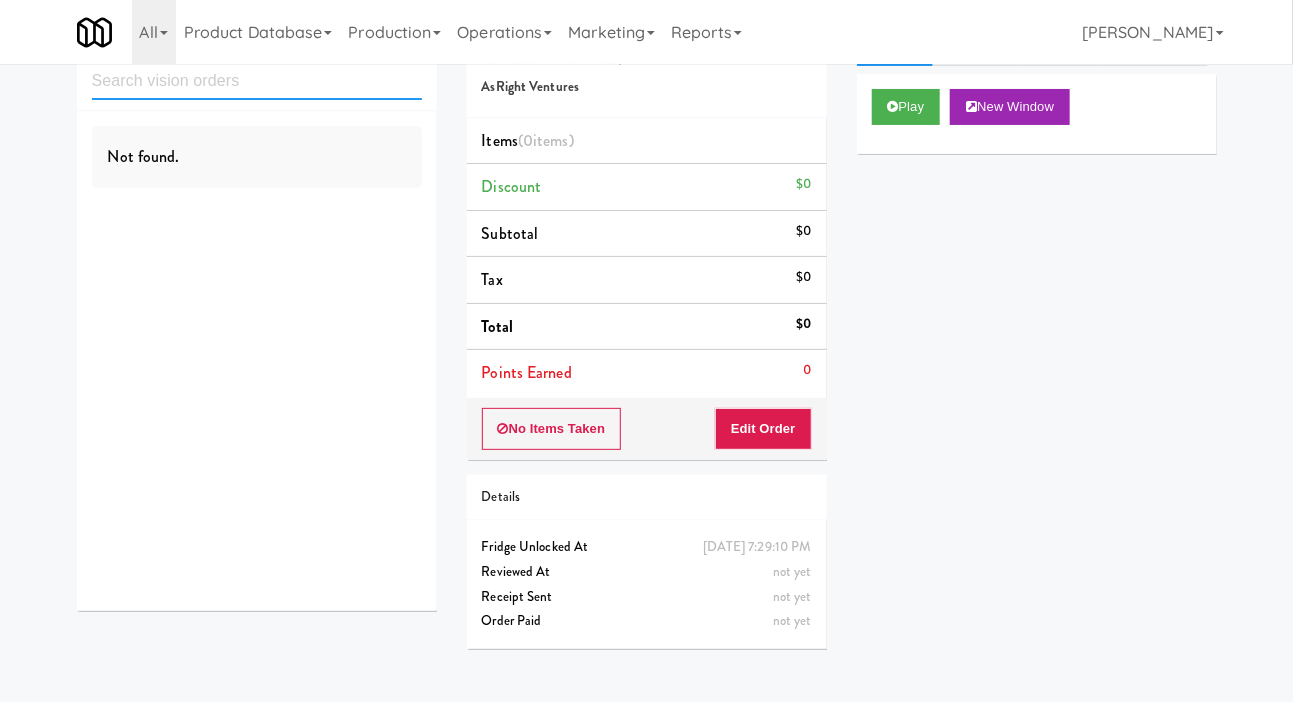click at bounding box center (257, 81) 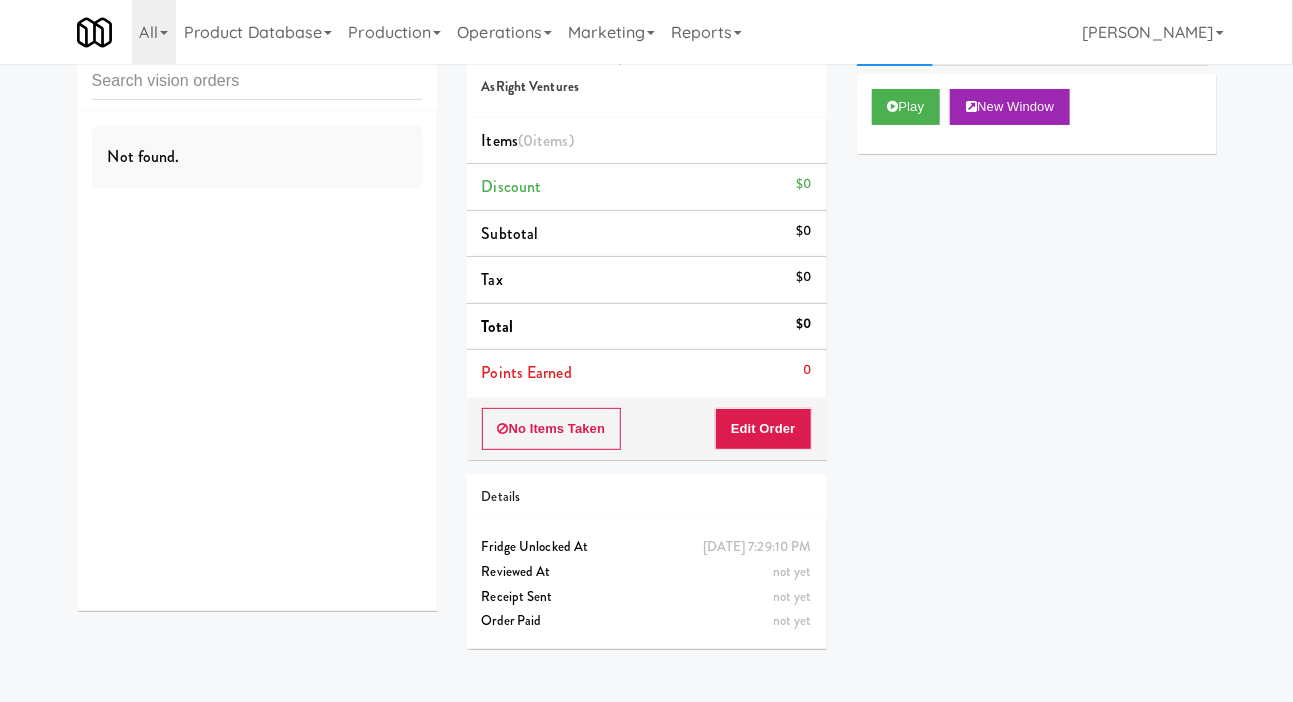 click on "inbox reviewed all    all     unclear take     inventory issue     suspicious     failed     Not found. Order # 311129 AsRight Ventures Items  (0  items ) Discount  $0 Subtotal $0 Tax $0 Total $0 Points Earned  0  No Items Taken Edit Order Details Saturday, July 12th 2025 7:29:10 PM Fridge Unlocked At not yet Reviewed At not yet Receipt Sent not yet Order Paid  Cart  Flags  Notes  Payment  Play  New Window  Primary Flag  Clear     Flag if unable to determine what was taken or order not processable due to inventory issues Unclear Take - No Video Unclear Take - Short or Cut Off Unclear Take - Obstructed Inventory Issue - Product Not in Inventory Inventory Issue - Product prices as $0  Additional Concerns  Clear Flag as Suspicious Returned Product Place a foreign product in  Internal Notes                                                                                                                                                                Card  View Transaction Details  Card   038 2095355354" at bounding box center [646, 342] 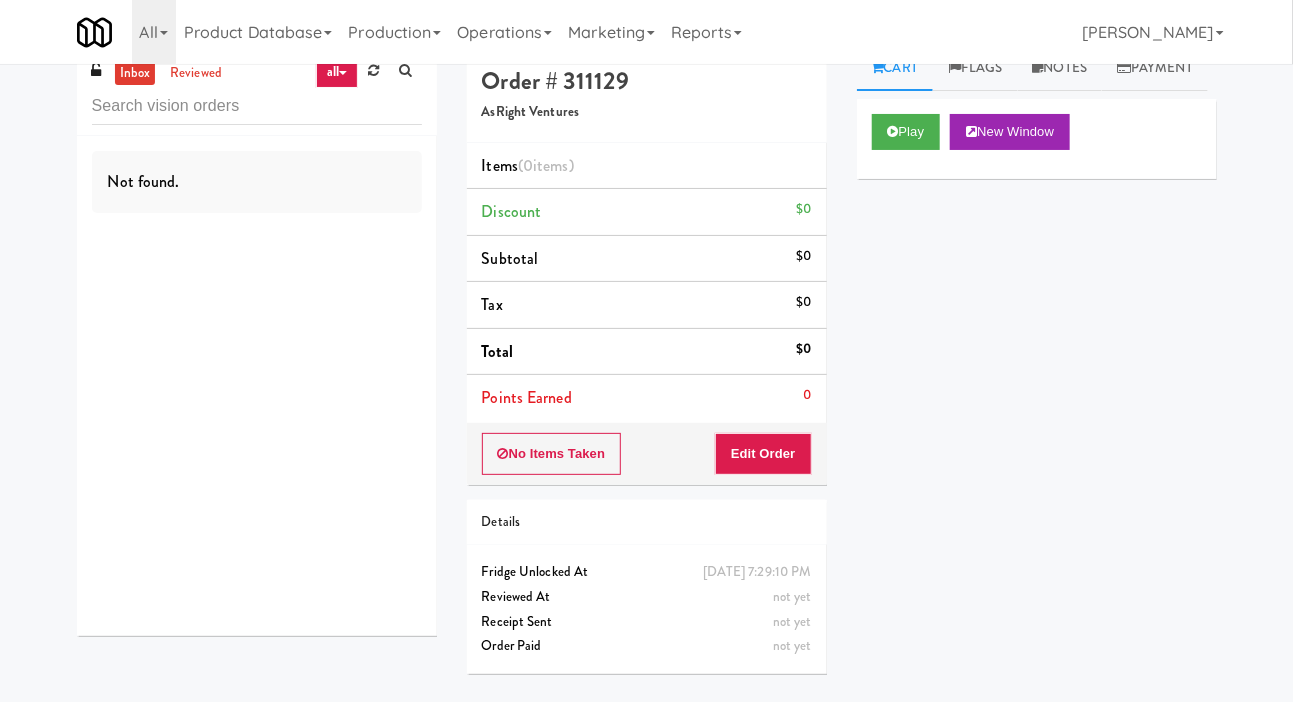 scroll, scrollTop: 0, scrollLeft: 0, axis: both 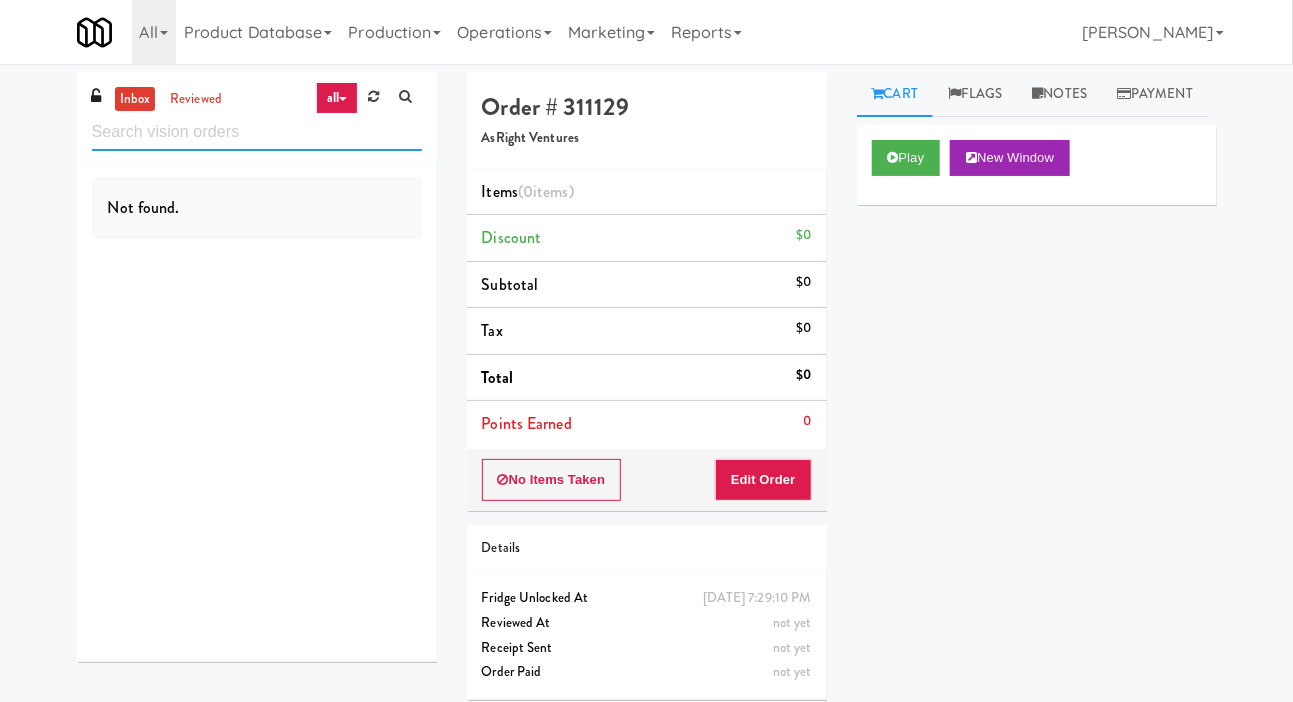 click at bounding box center (257, 132) 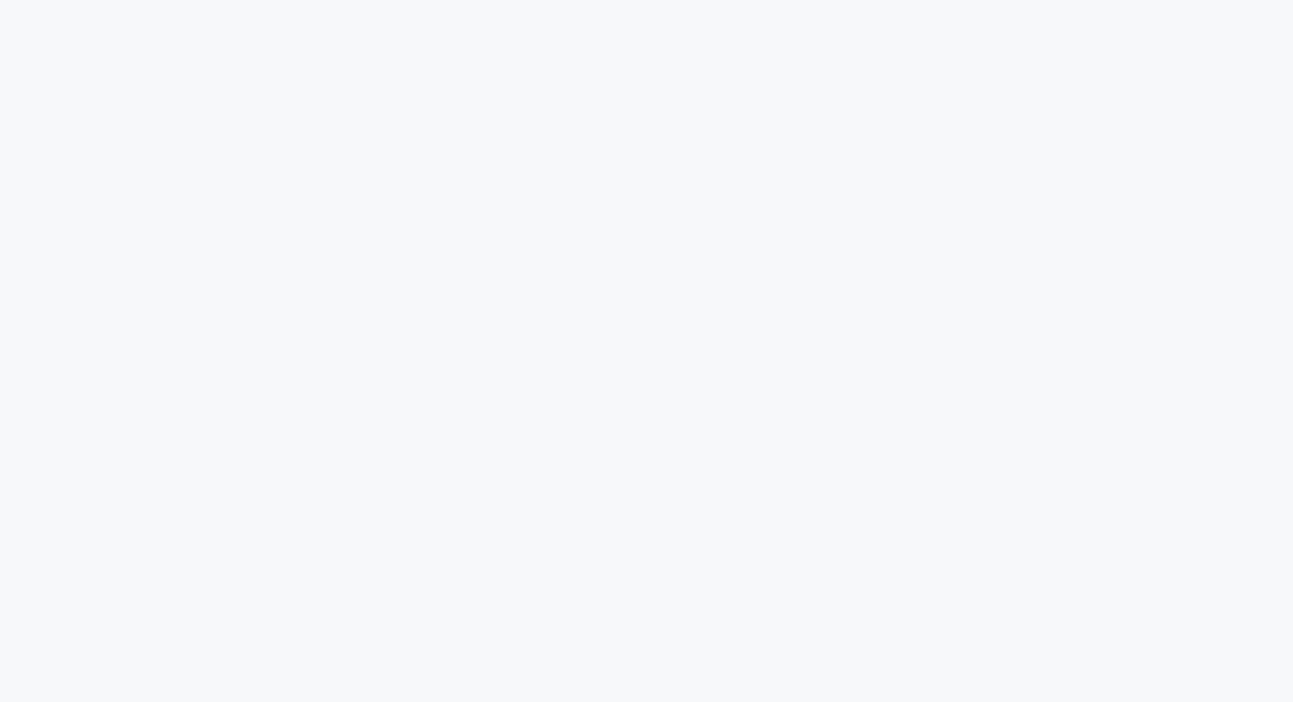scroll, scrollTop: 0, scrollLeft: 0, axis: both 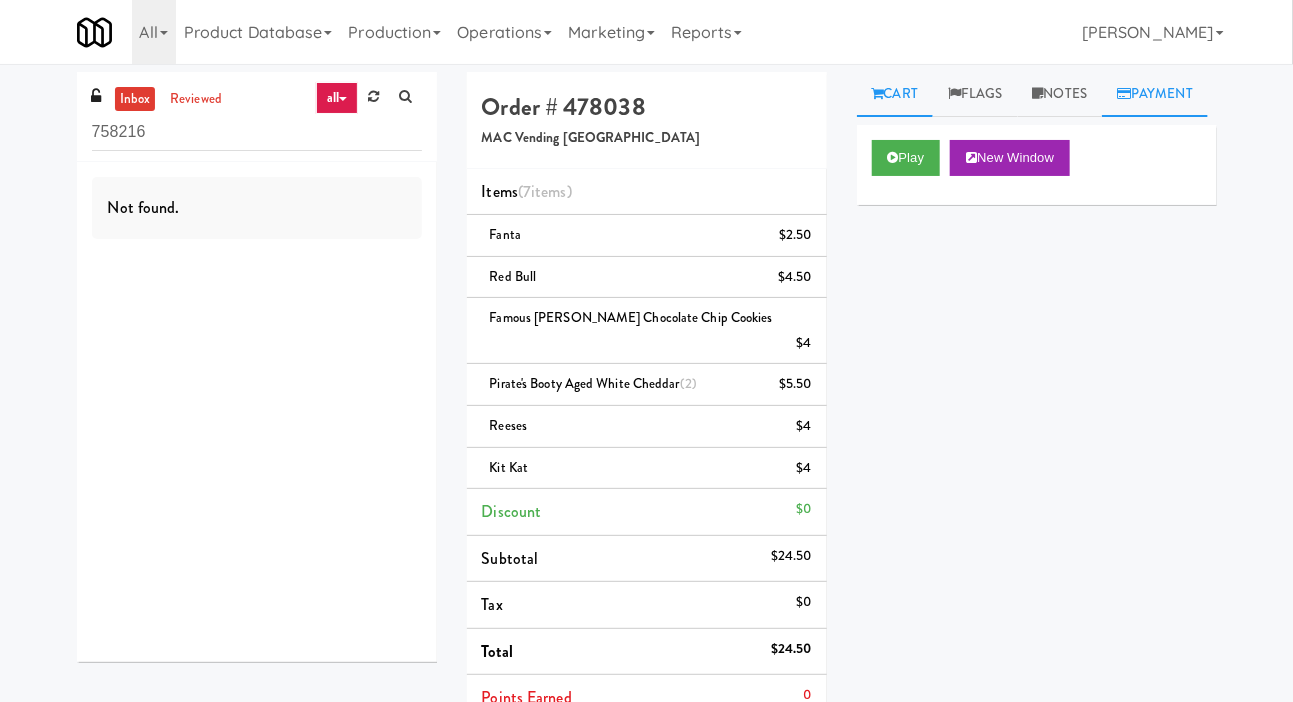 click on "Payment" at bounding box center [1155, 94] 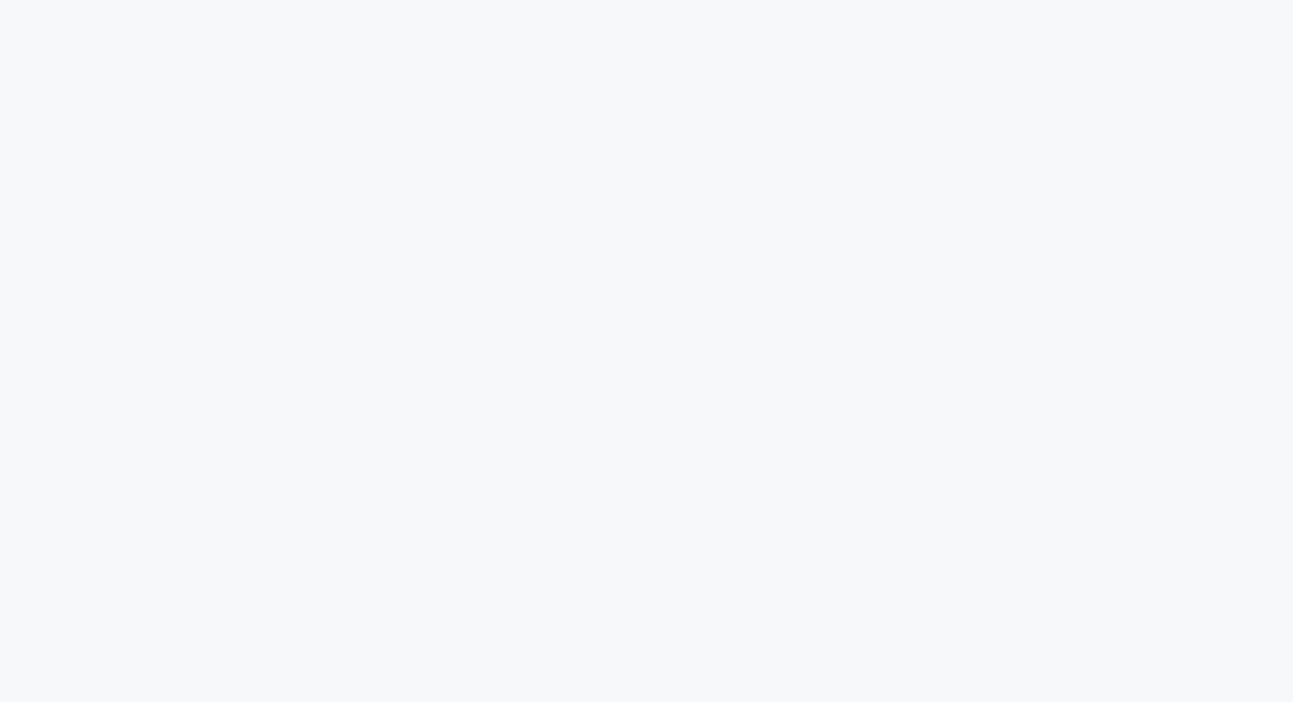scroll, scrollTop: 0, scrollLeft: 0, axis: both 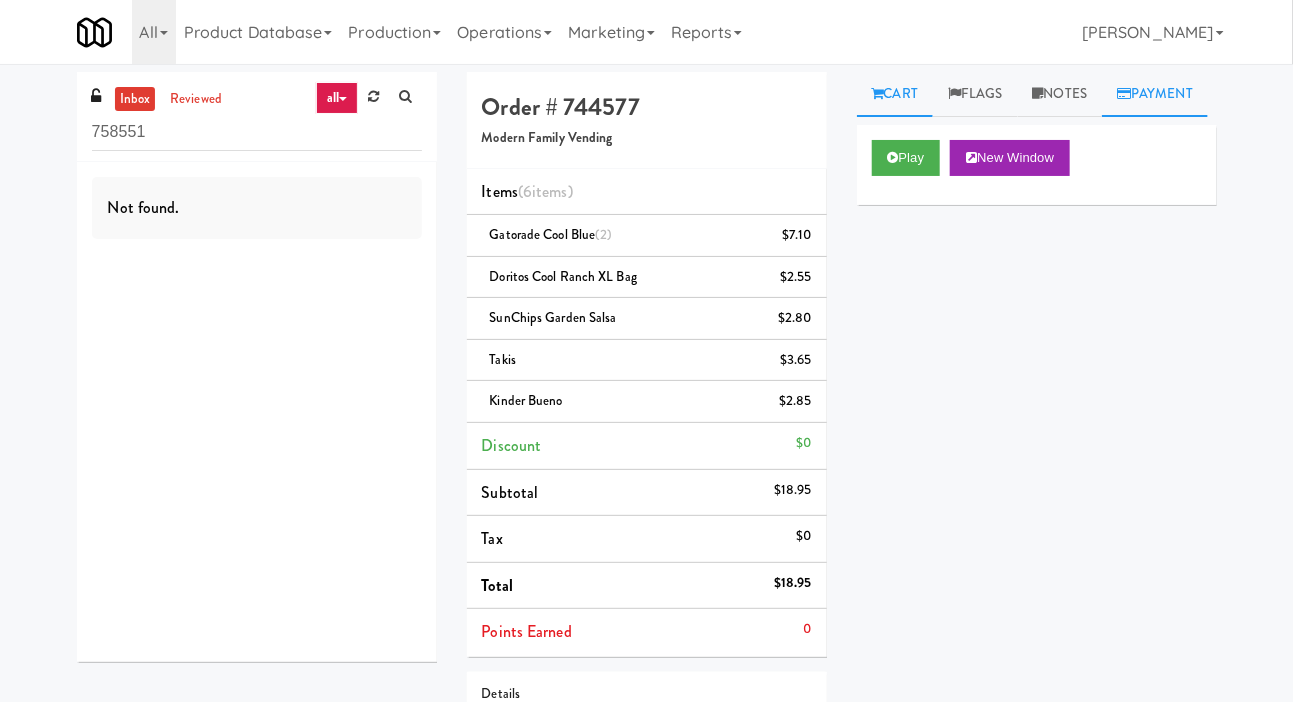 click on "Payment" at bounding box center (1155, 94) 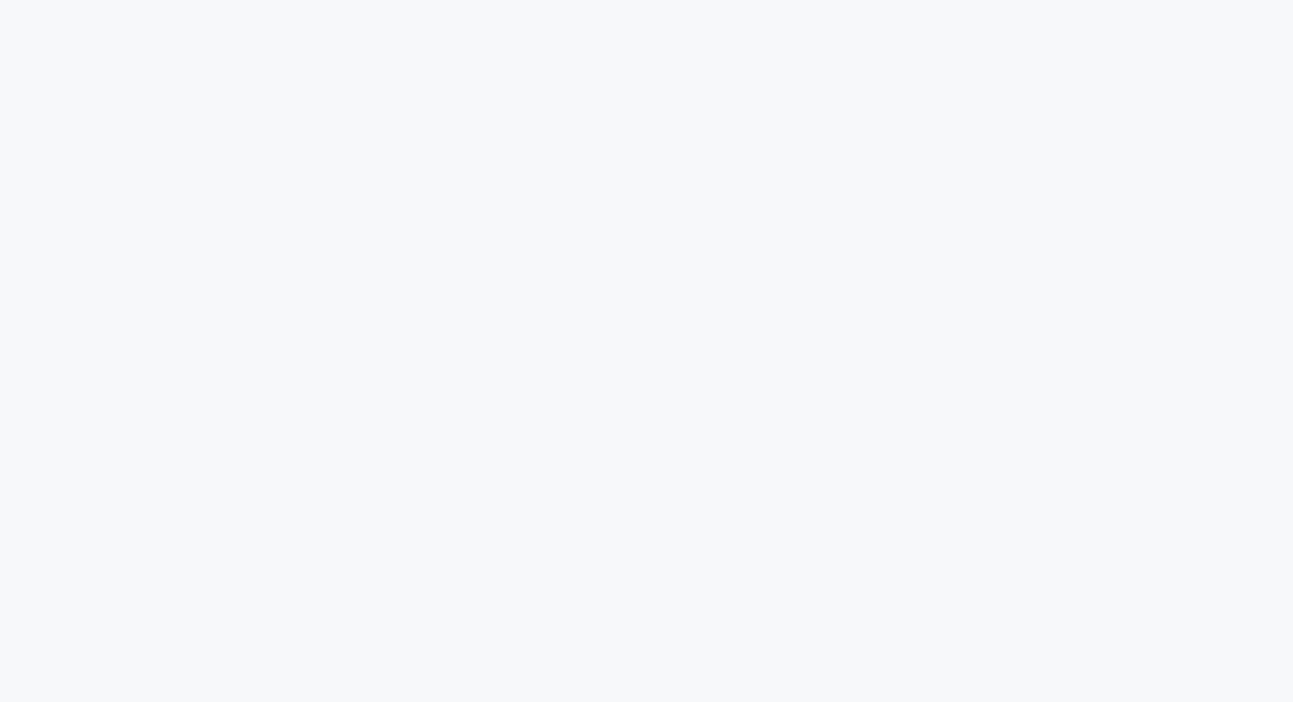 scroll, scrollTop: 0, scrollLeft: 0, axis: both 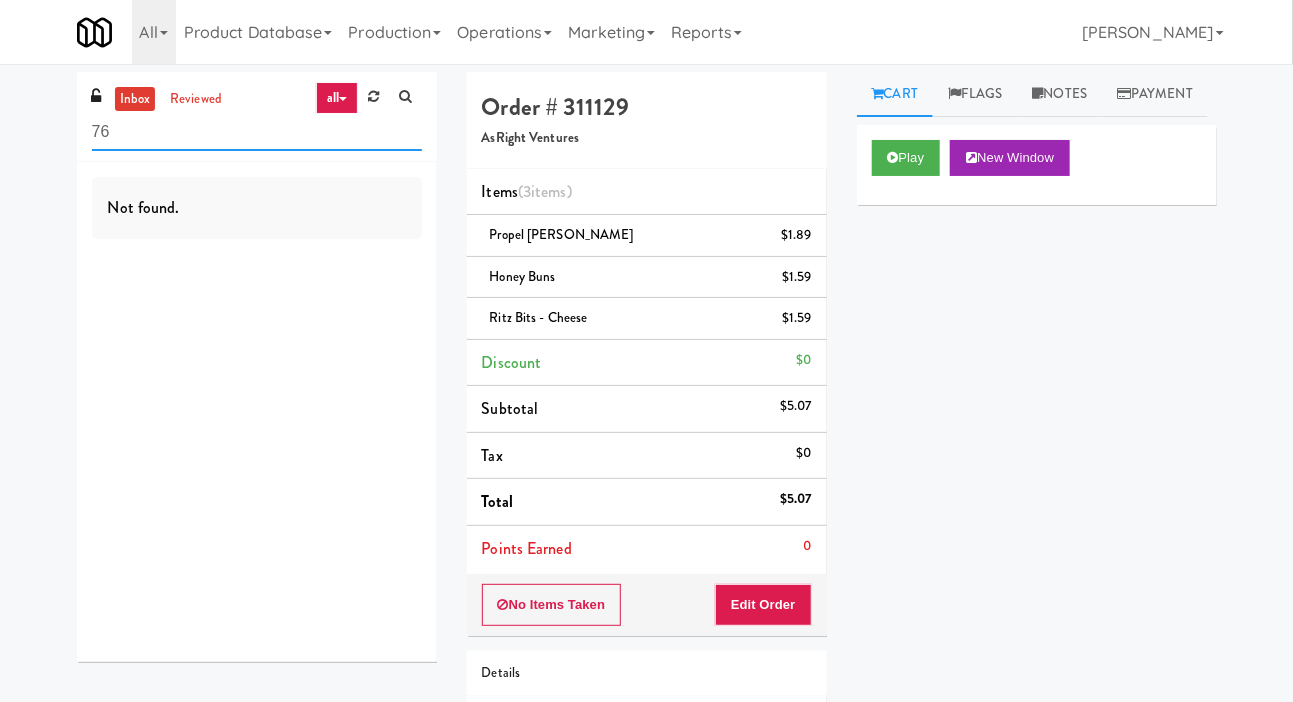 type on "7" 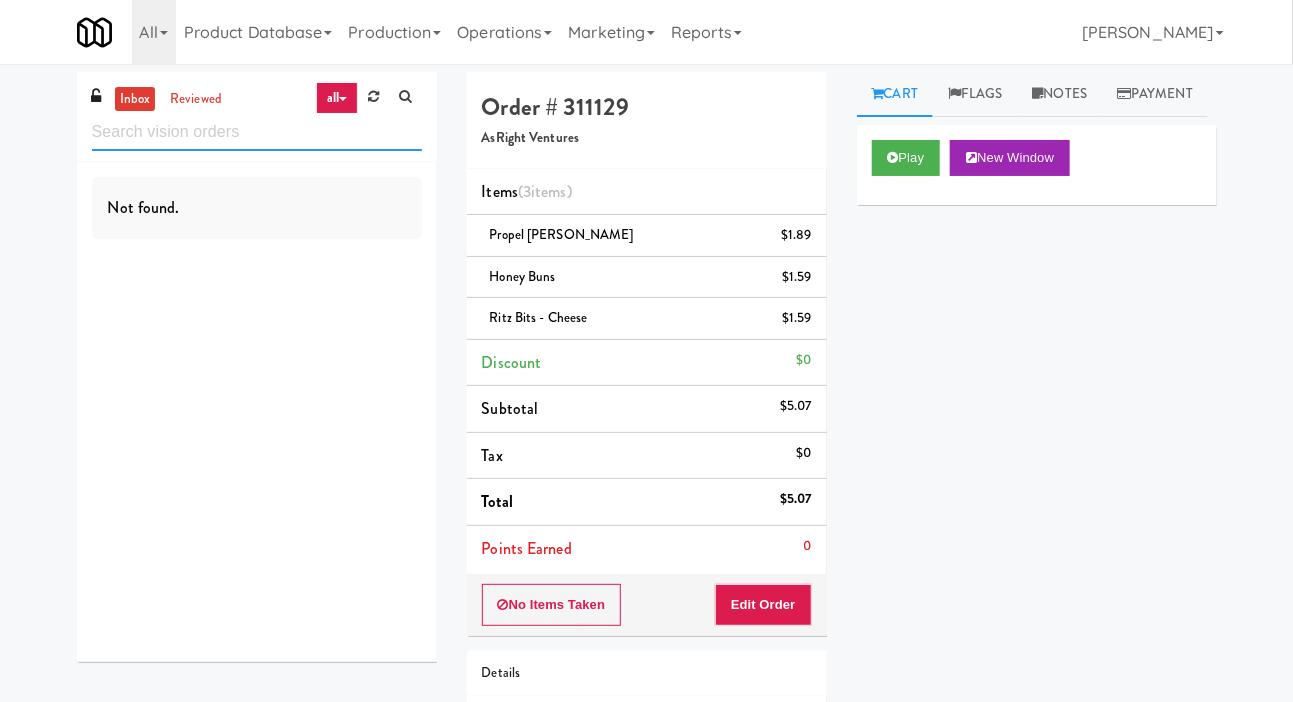 type 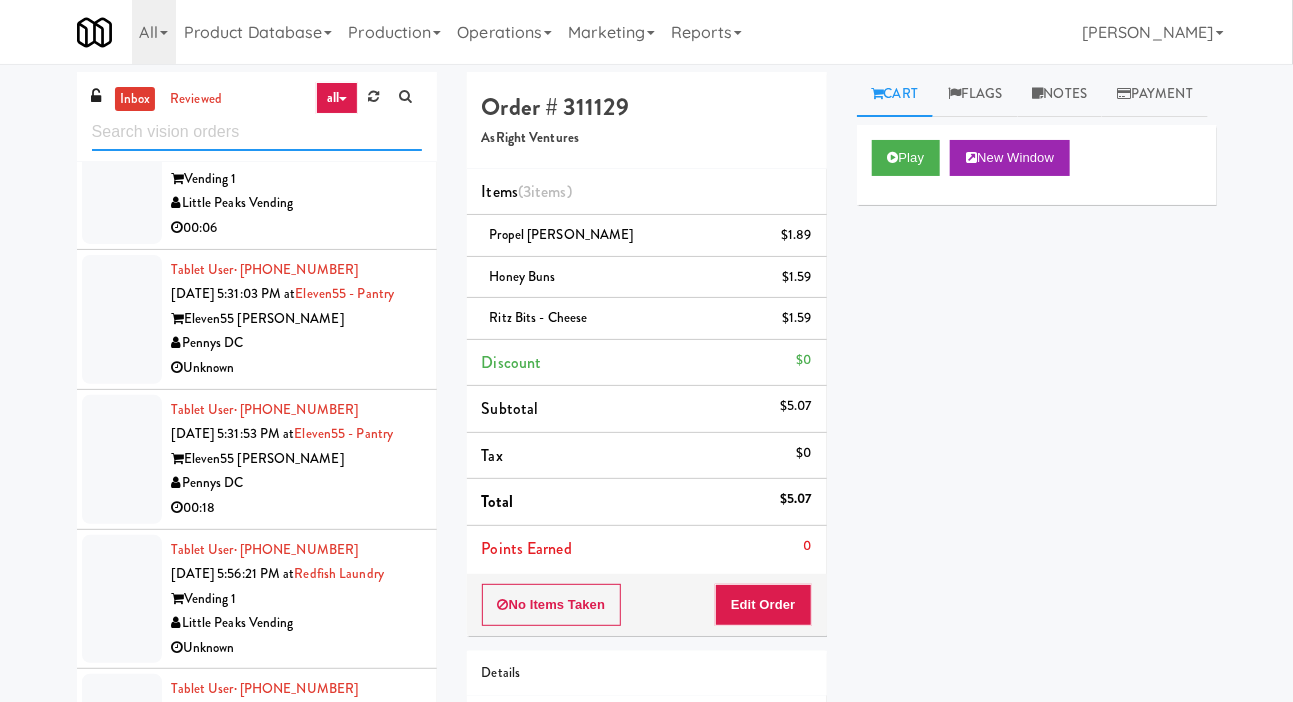 scroll, scrollTop: 4502, scrollLeft: 0, axis: vertical 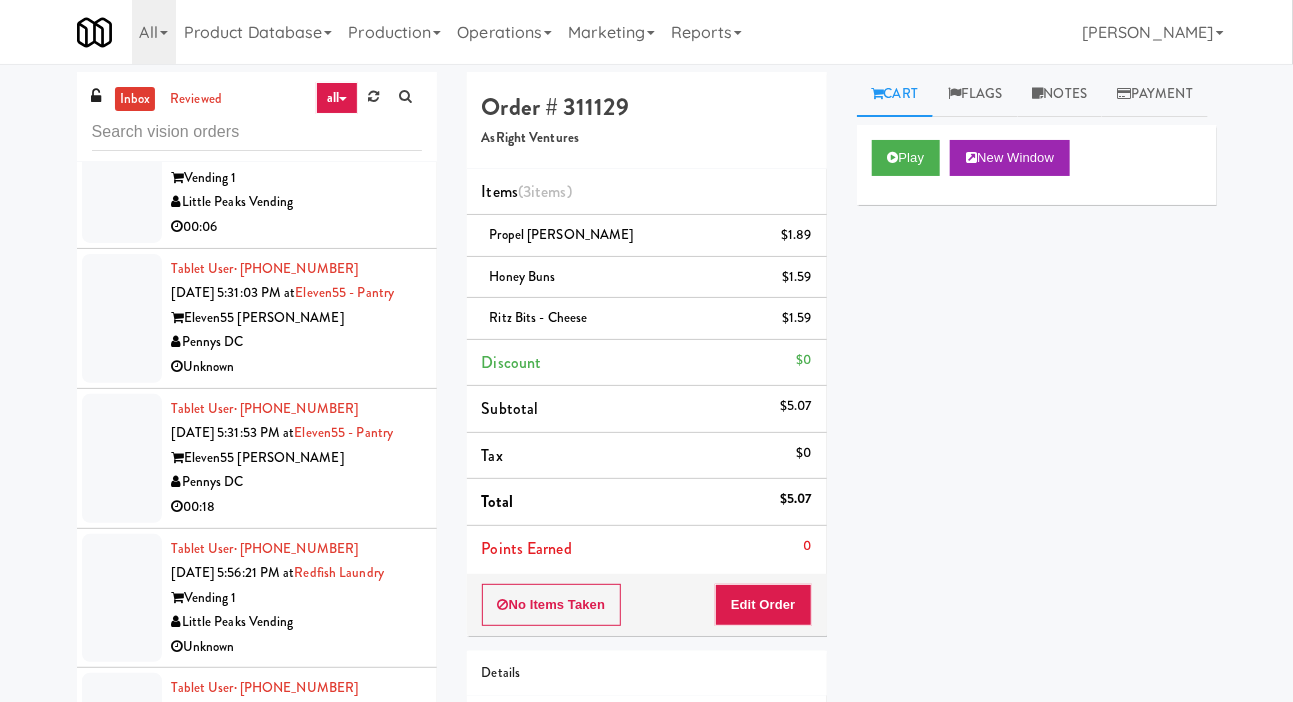 click at bounding box center [122, 38] 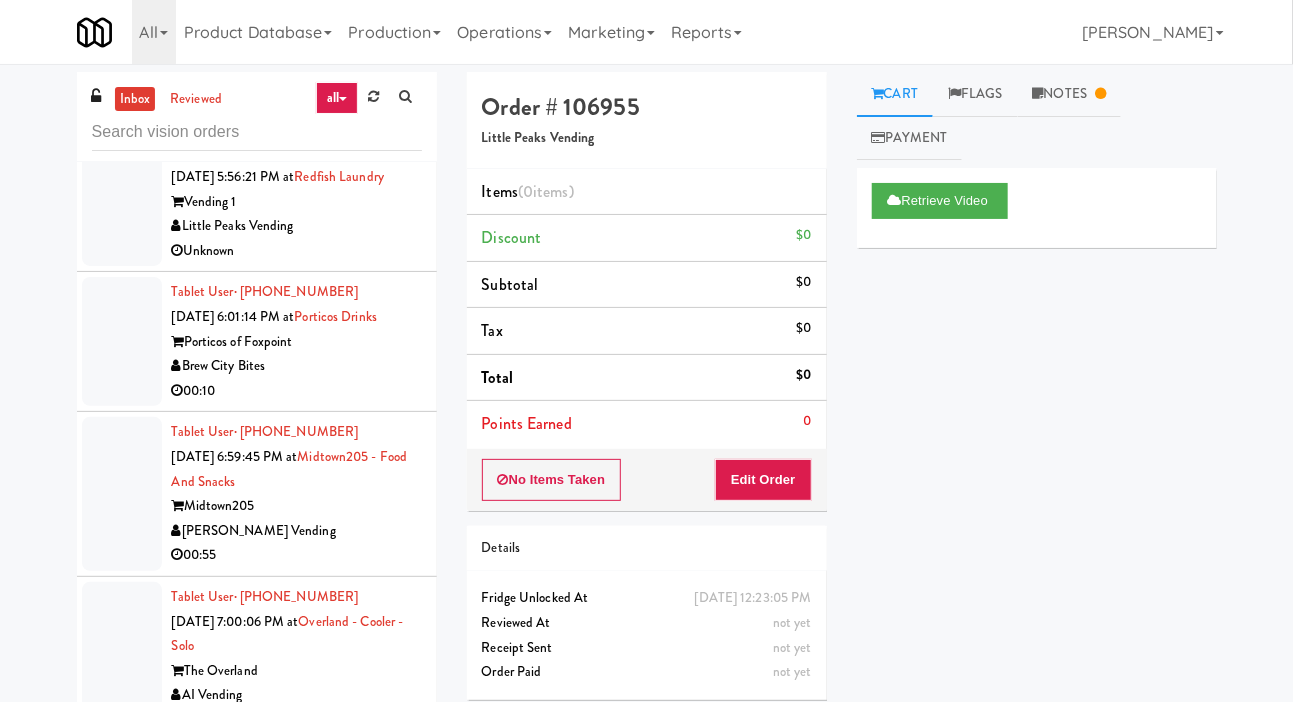 click at bounding box center [122, -78] 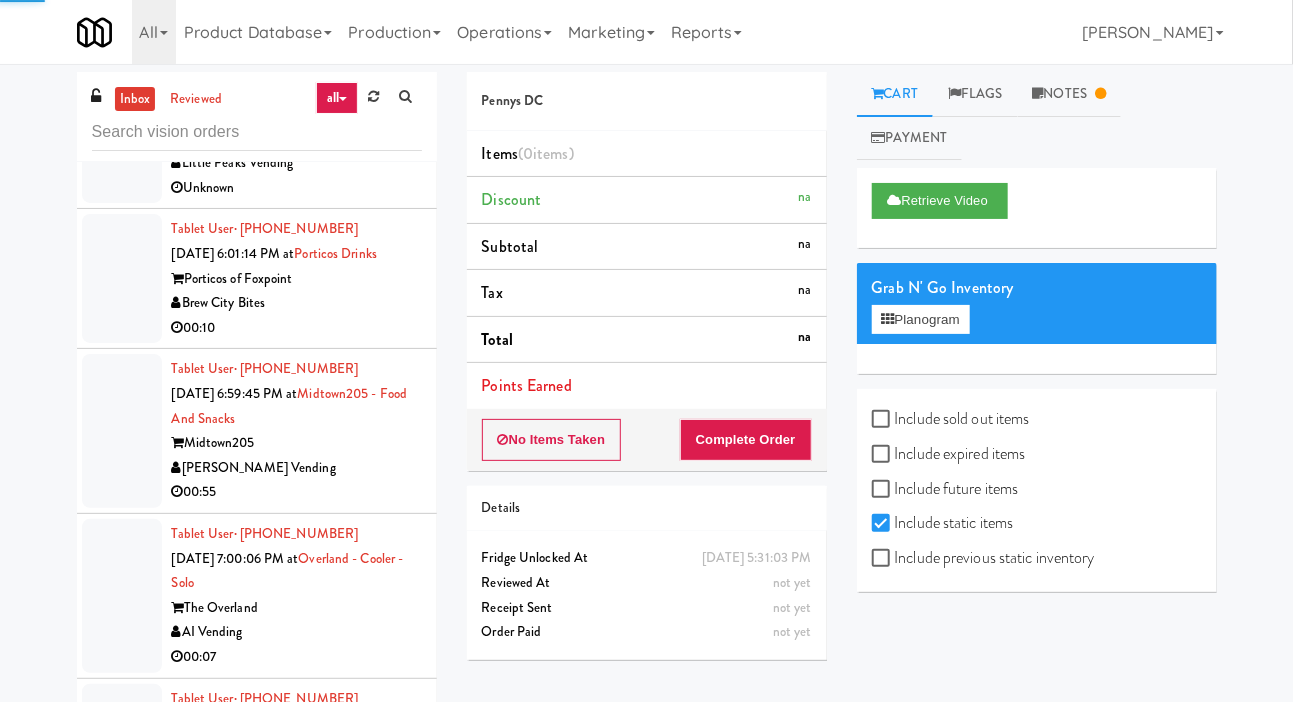click at bounding box center [122, -1] 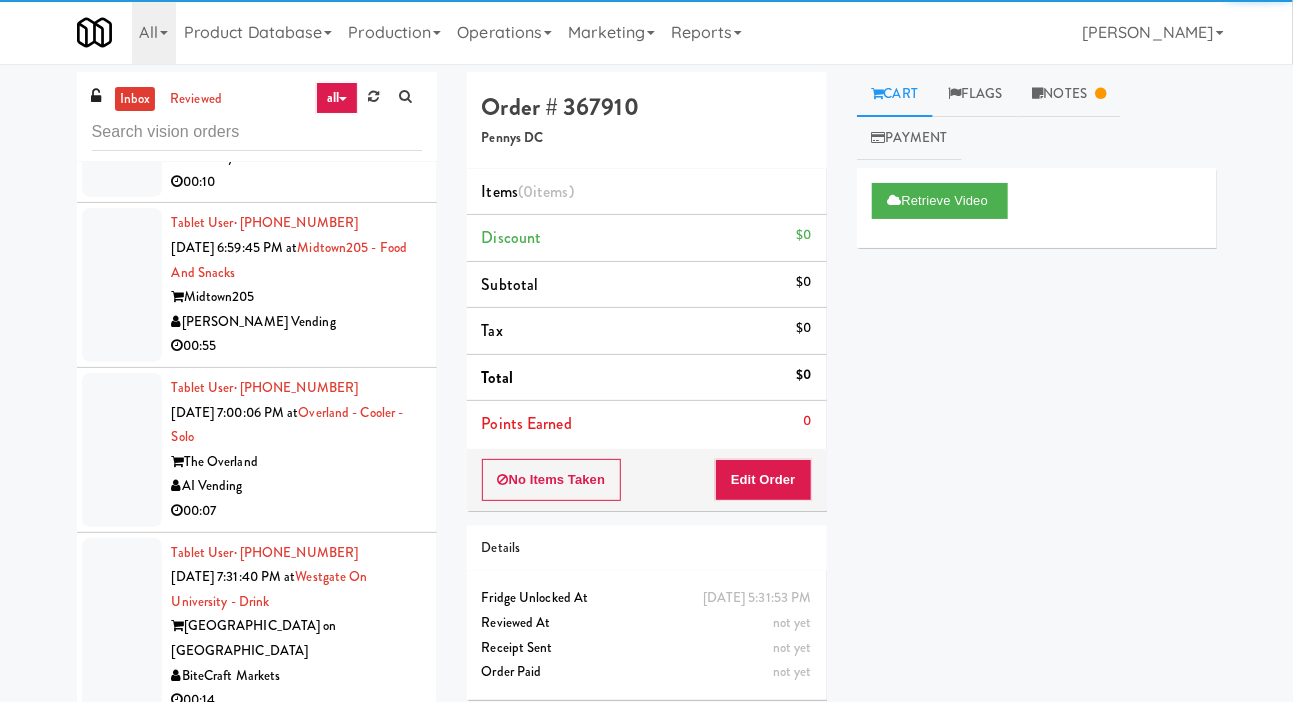 click at bounding box center (122, -7) 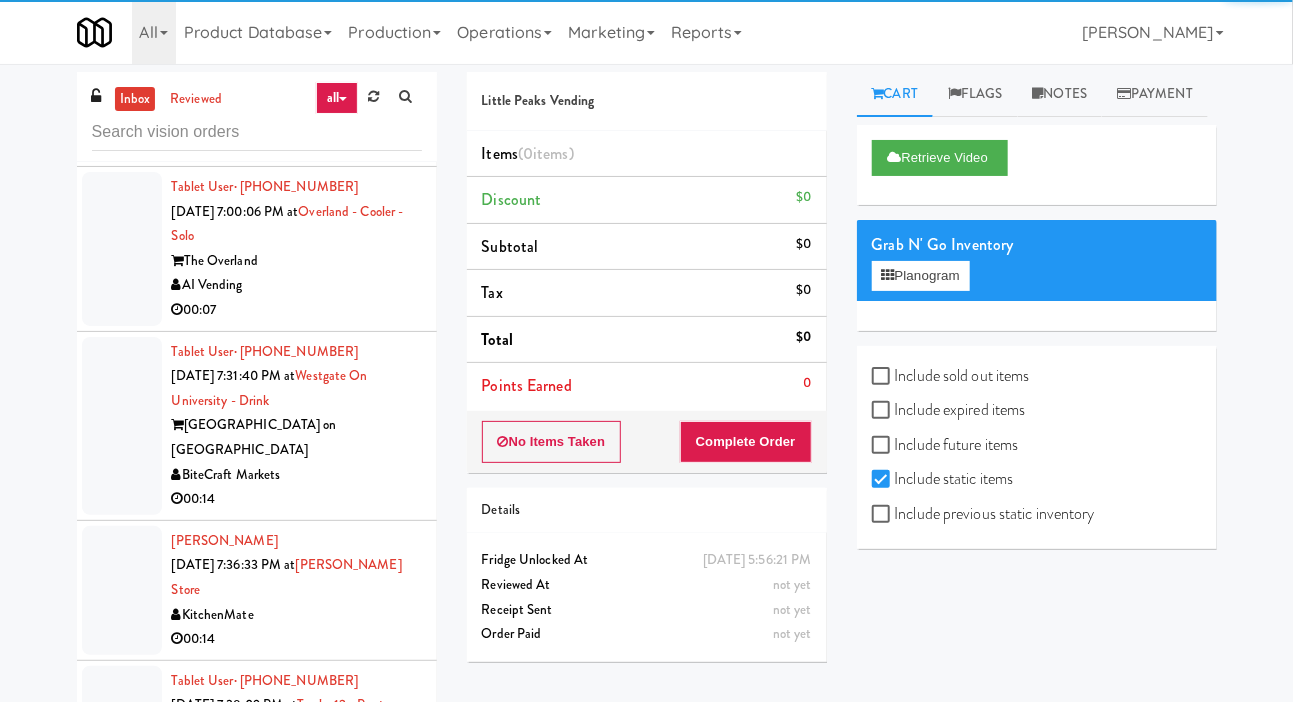click at bounding box center (122, -69) 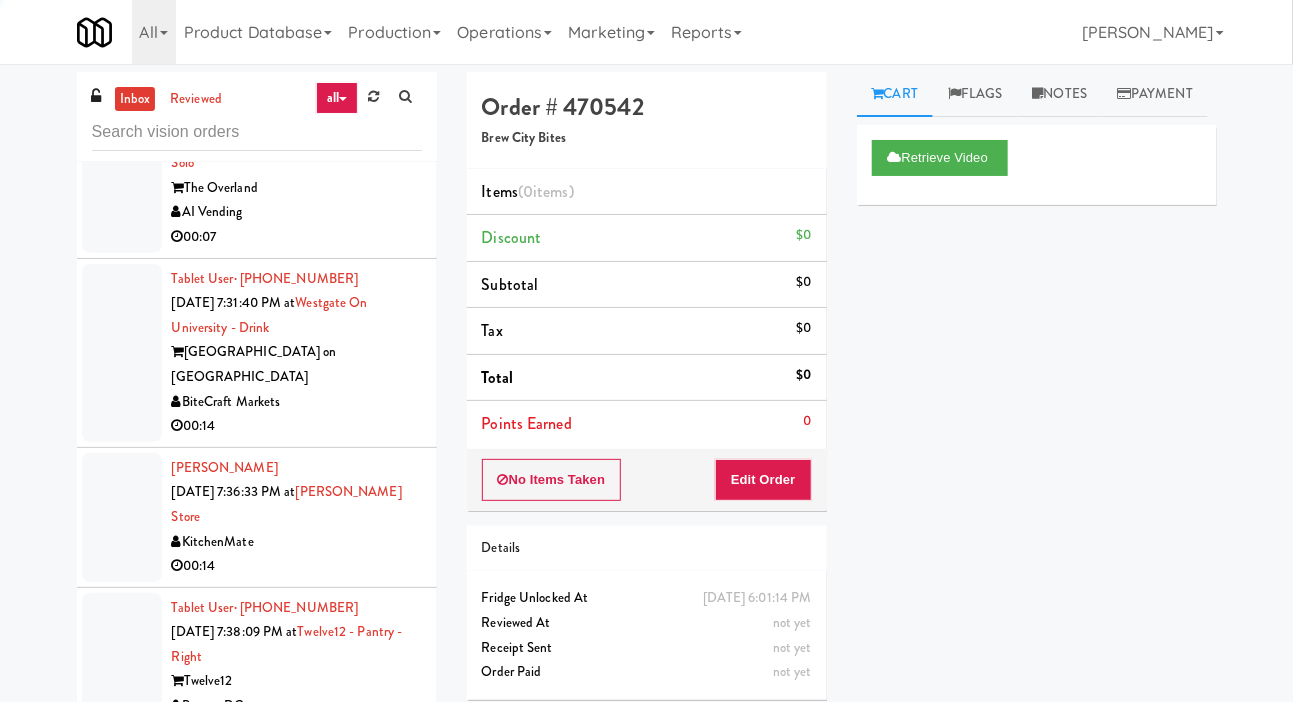 click at bounding box center (122, 11) 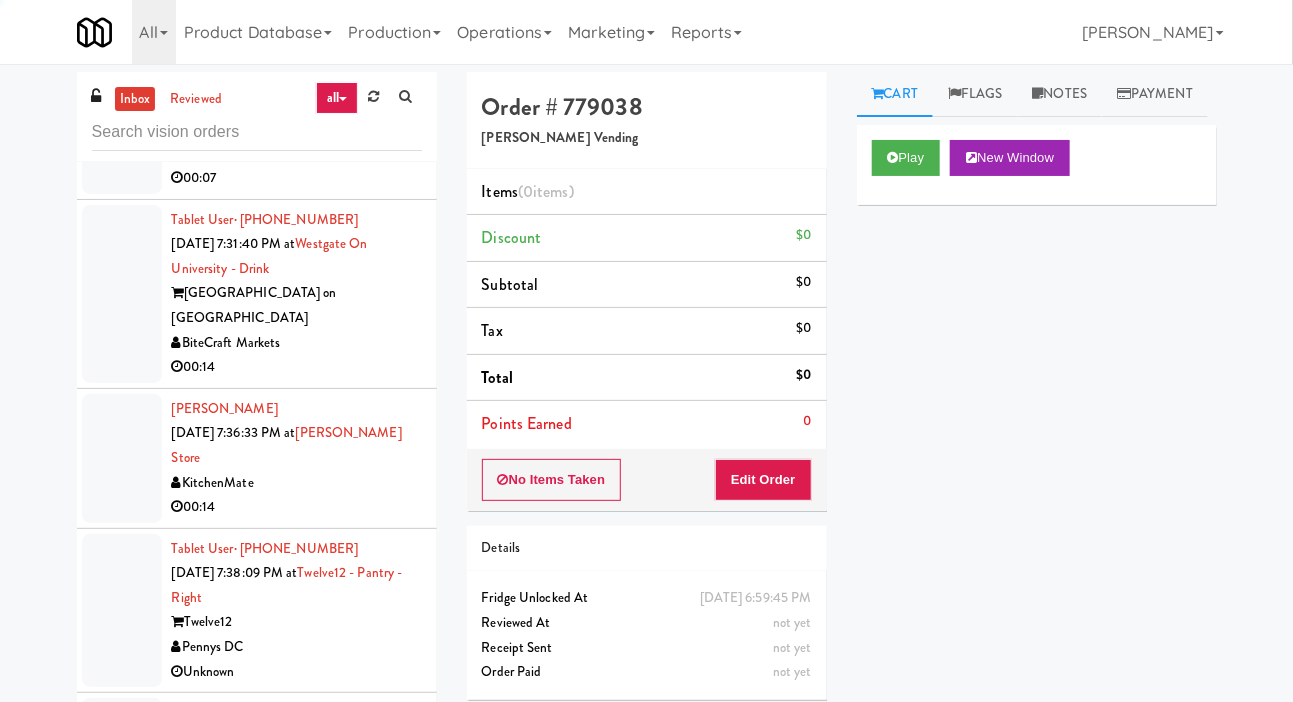 scroll, scrollTop: 5441, scrollLeft: 0, axis: vertical 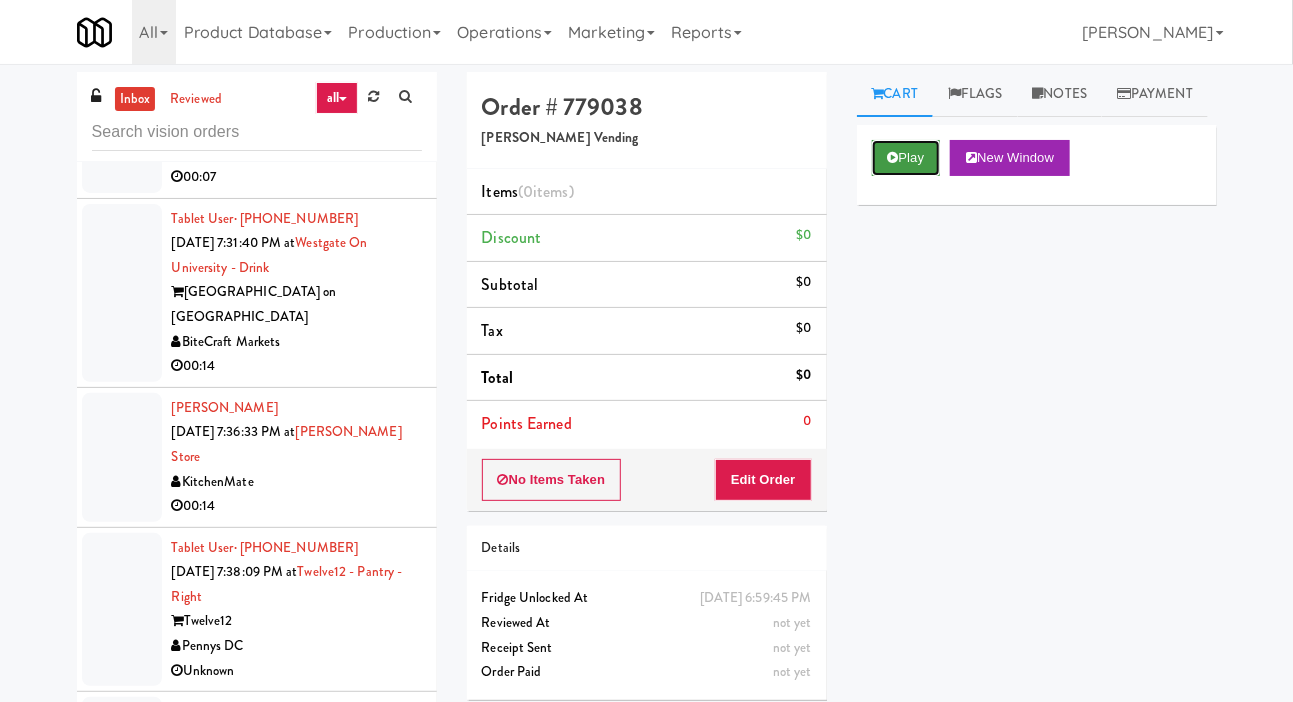 click on "Play" at bounding box center [906, 158] 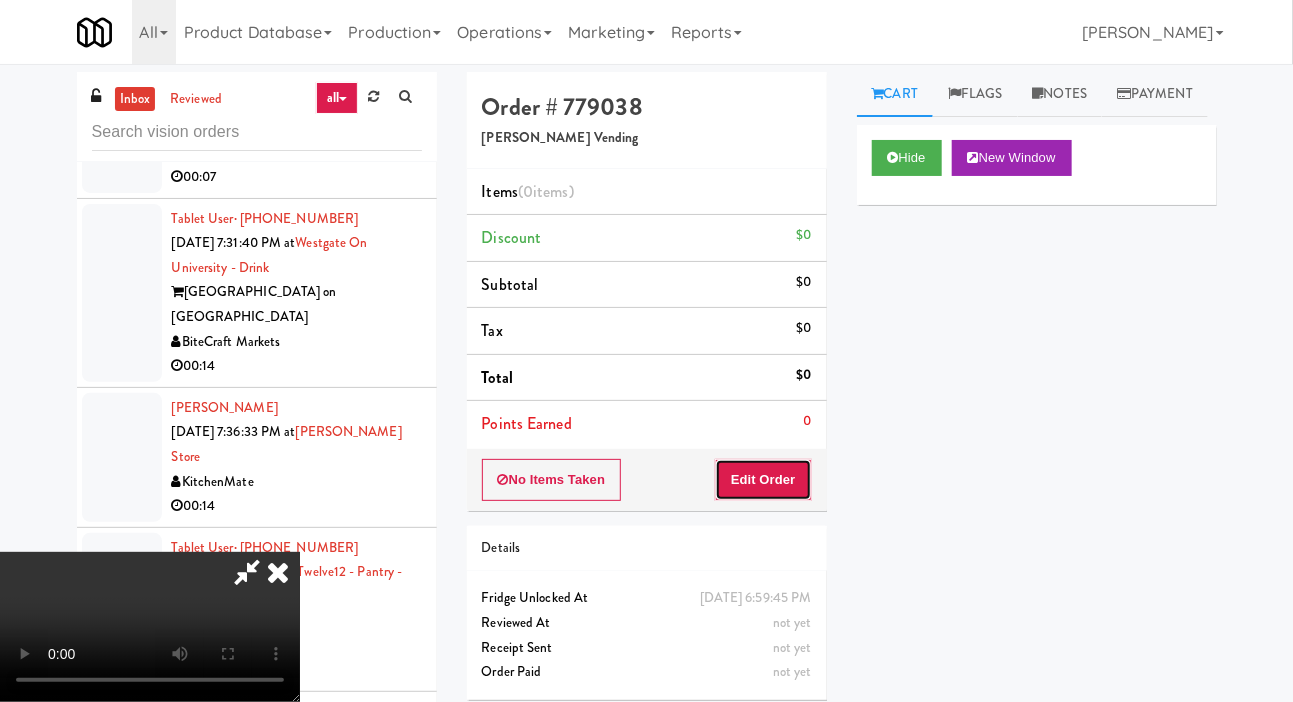 click on "Edit Order" at bounding box center [763, 480] 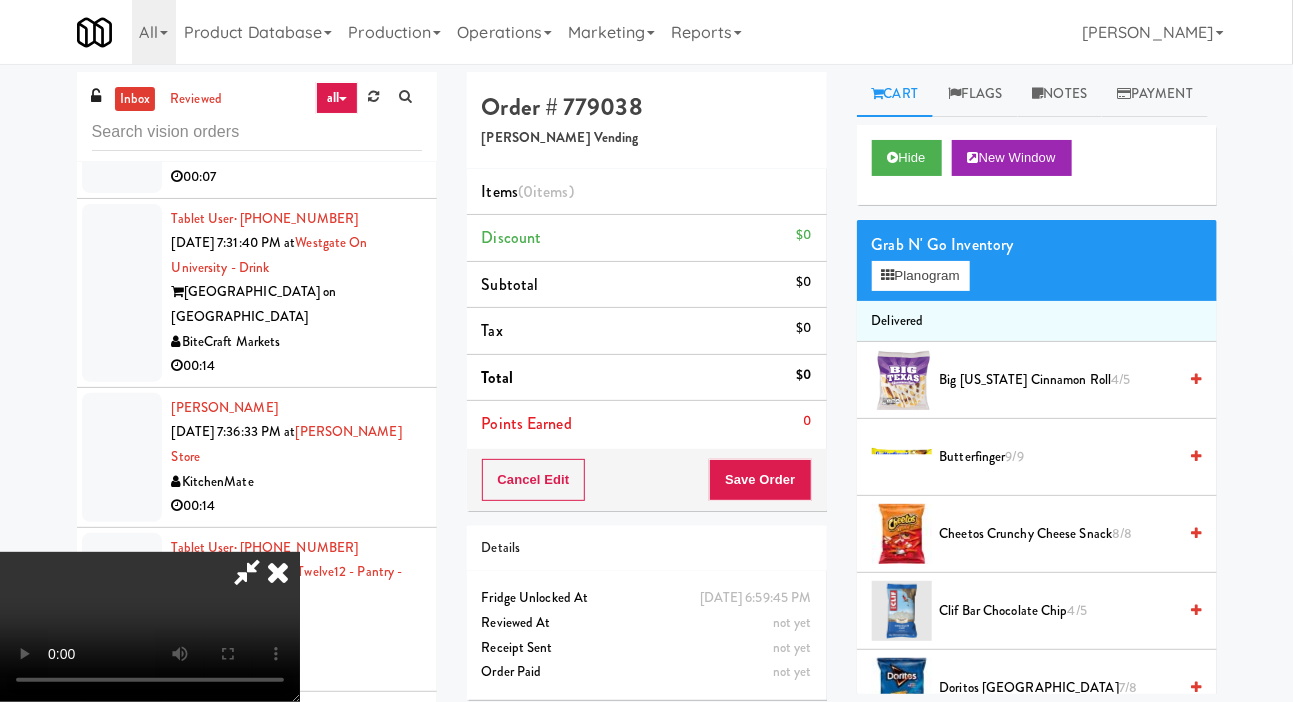 scroll, scrollTop: 73, scrollLeft: 0, axis: vertical 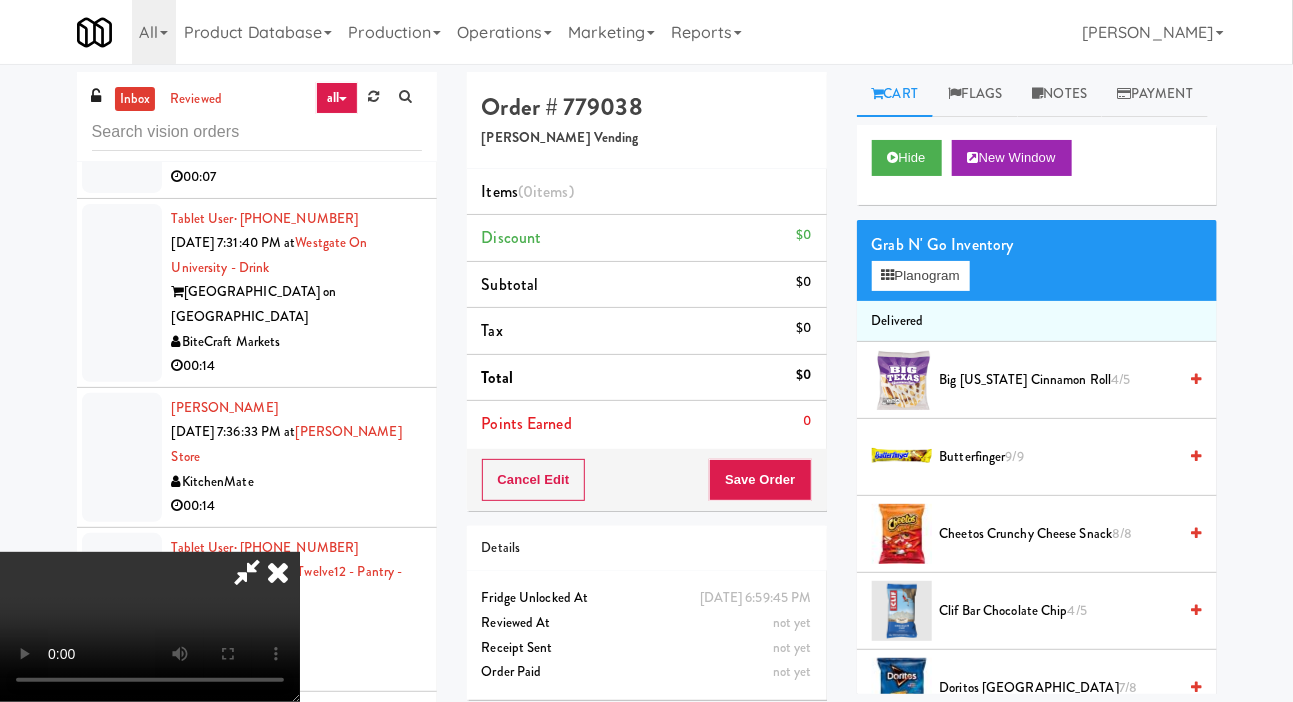 type 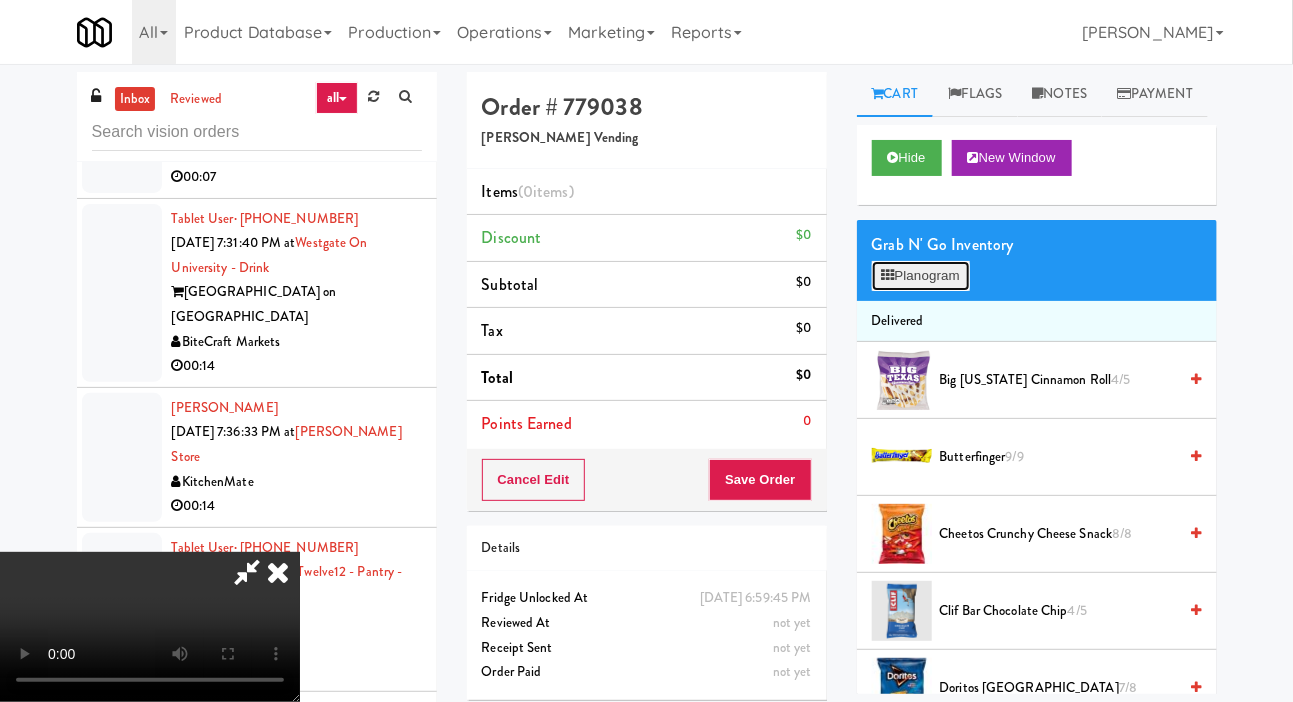 click on "Planogram" at bounding box center [921, 276] 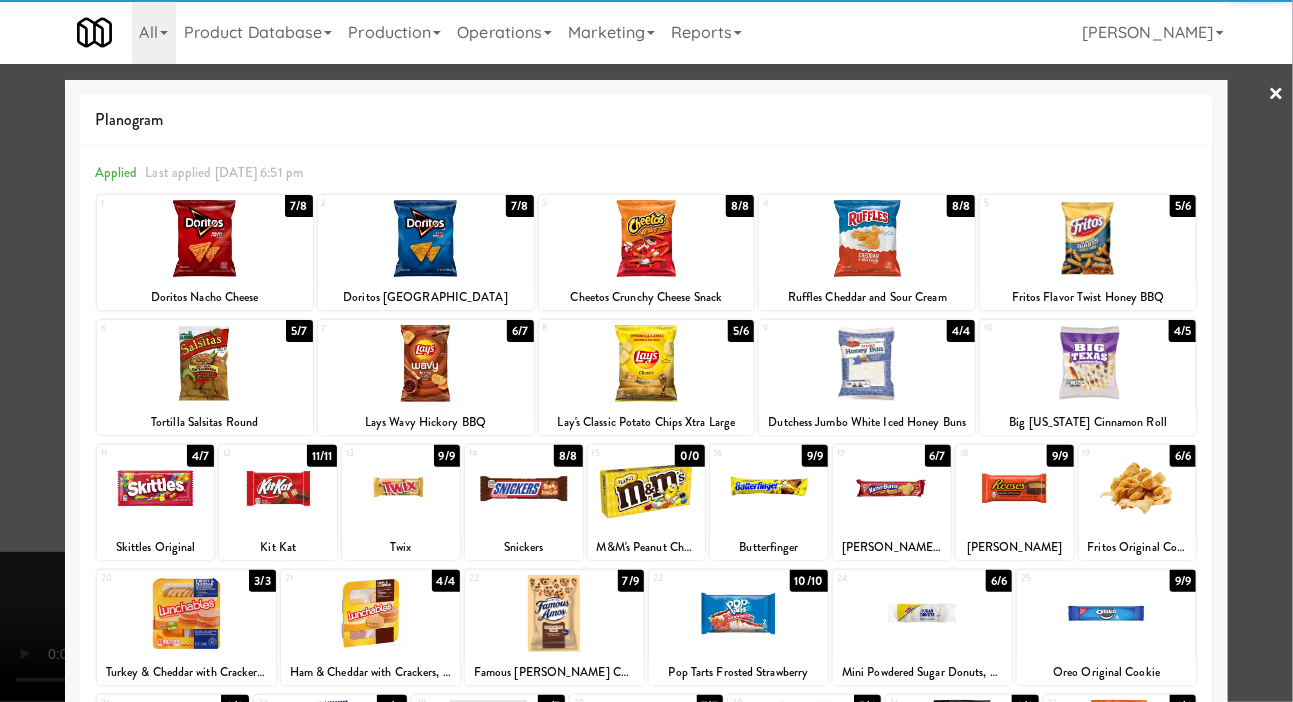 click at bounding box center [867, 363] 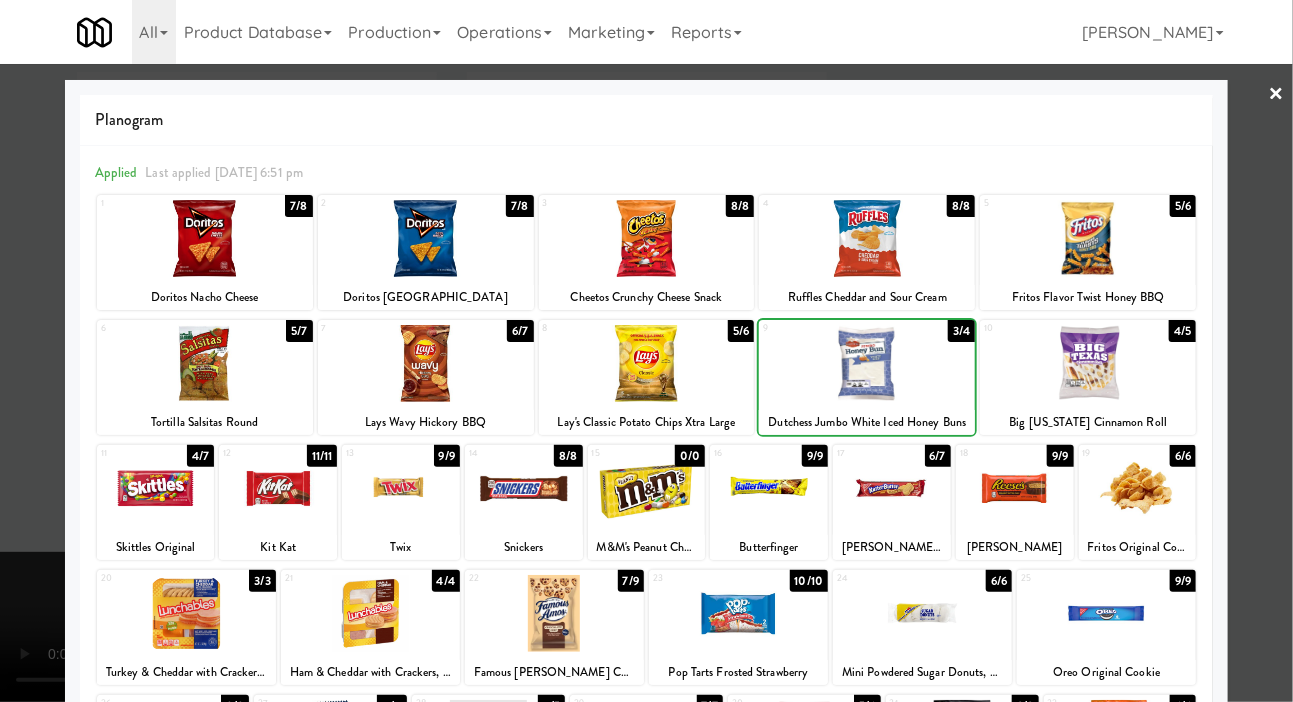 click at bounding box center (646, 351) 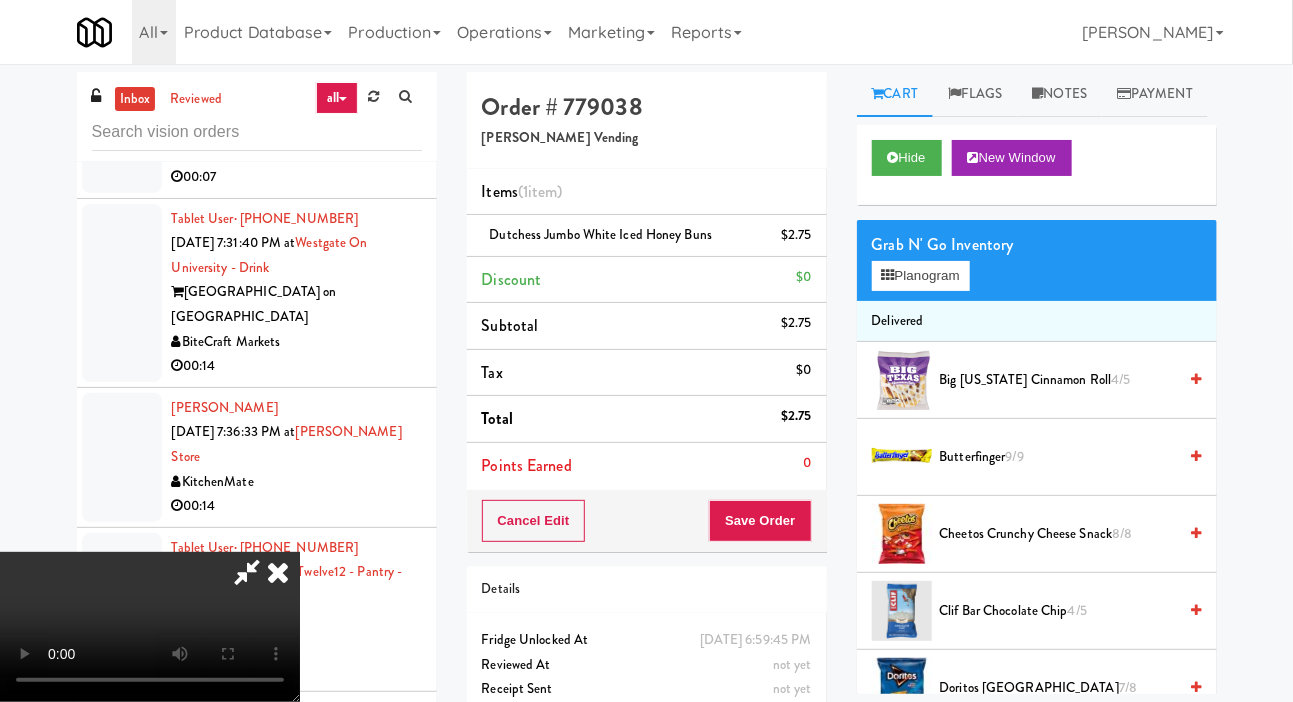 scroll, scrollTop: 0, scrollLeft: 0, axis: both 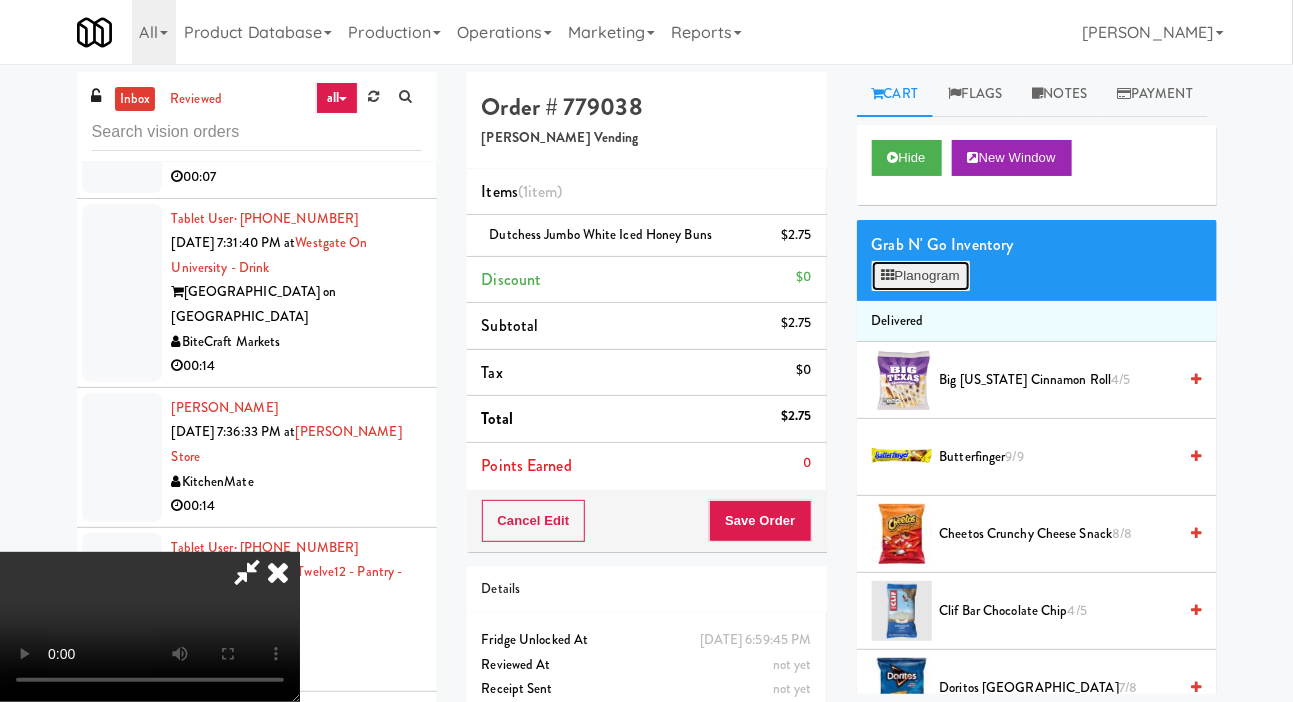 click on "Planogram" at bounding box center (921, 276) 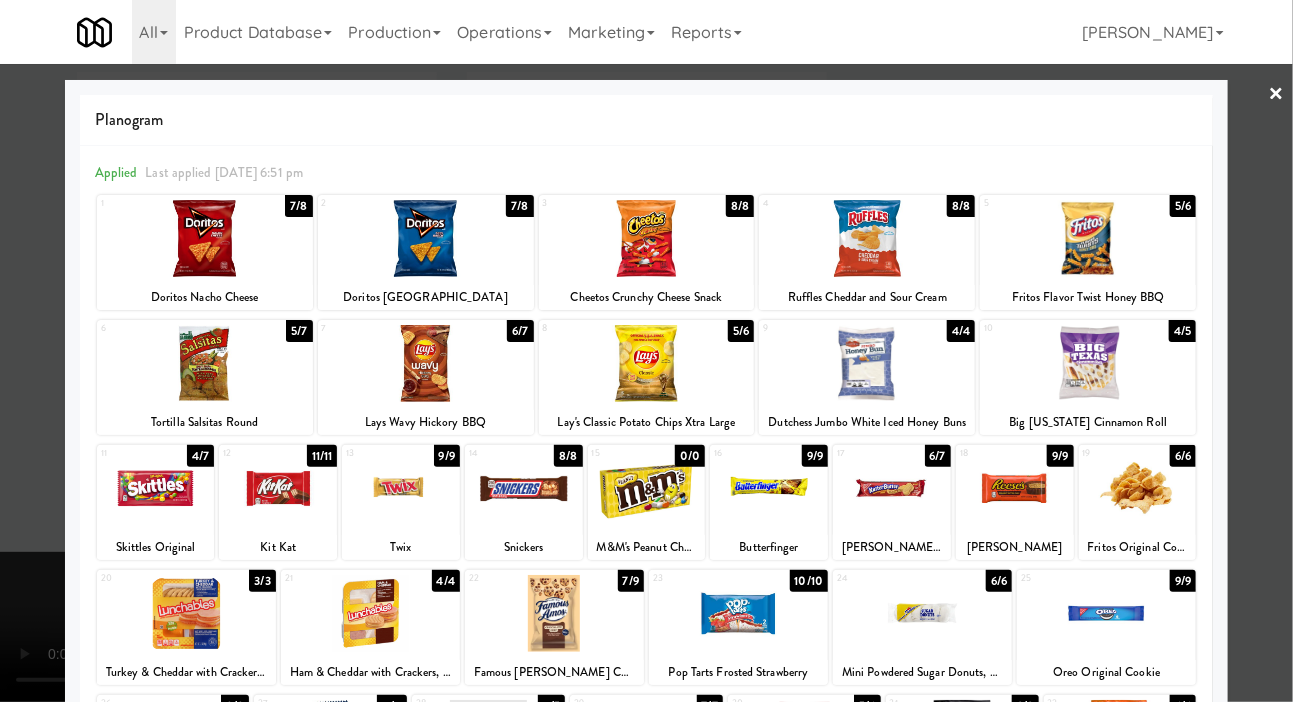 click at bounding box center [1088, 363] 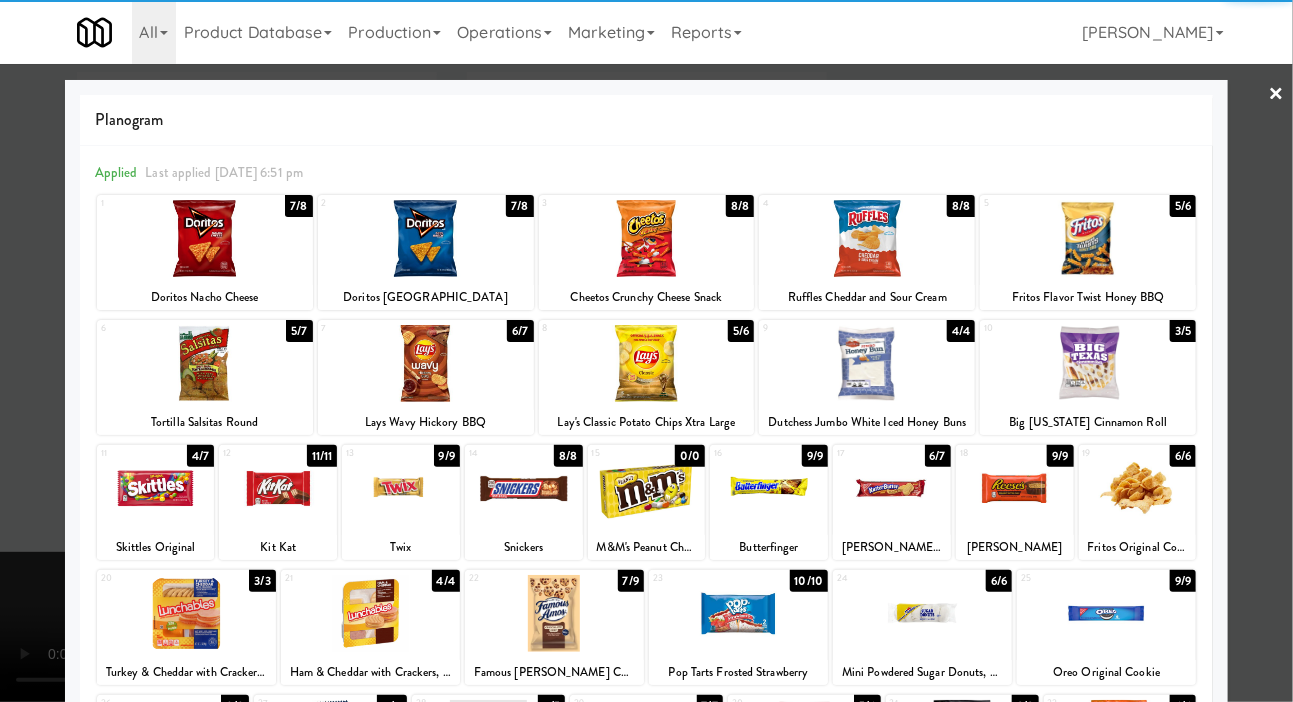 click on "Planogram Applied Last applied Saturday 6:51 pm 1 7/8 Doritos Nacho Cheese 2 7/8 Doritos Cool Ranch 3 8/8 Cheetos Crunchy Cheese Snack 4 8/8 Ruffles Cheddar and Sour Cream 5 5/6 Fritos Flavor Twist Honey BBQ 6 5/7 Tortilla Salsitas Round 7 6/7 Lays Wavy Hickory BBQ 8 5/6 Lay's Classic Potato Chips Xtra Large 9 4/4 Dutchess Jumbo White Iced Honey Buns 10 3/5 Big Texas Cinnamon Roll 11 4/7 Skittles Original 12 11/11 Kit Kat 13 9/9 Twix 14 8/8 Snickers 15 0/0 M&M's Peanut Chocolate Candy 16 9/9 Butterfinger 17 6/7 Nutter Butter Cookies 18 9/9 Reese's 19 6/6 Fritos Original Corn Chips 20 3/3 Turkey & Cheddar with Crackers, Lunchables  21 4/4 Ham & Cheddar with Crackers, Lunchables 22 7/9 Famous Amos CC Cookies 23 10/10 Pop Tarts Frosted Strawberry 24 6/6 Mini Powdered Sugar Donuts, Duchess 25 9/9 Oreo Original Cookie 26 8/8 Wonderful Pistachios Roasted & Salted 27 11/11 Planters Salted Peanuts 28 4/5 Clif Bar Chocolate Chip 29 7/7 Peanut Butter Kind Protein Bar 30 5/6 Jack Link Beef Jerky 31 9/9 32 6/6 Extra" at bounding box center [647, 531] 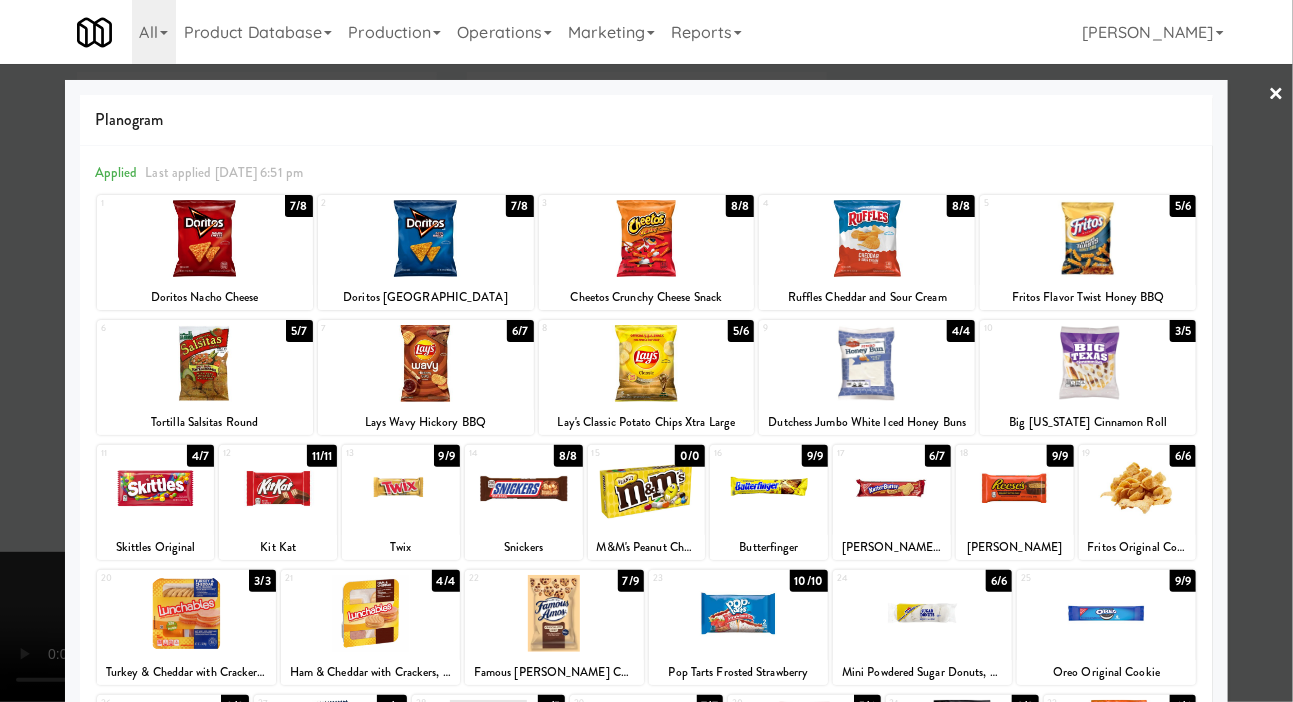 click on "6" at bounding box center [153, 328] 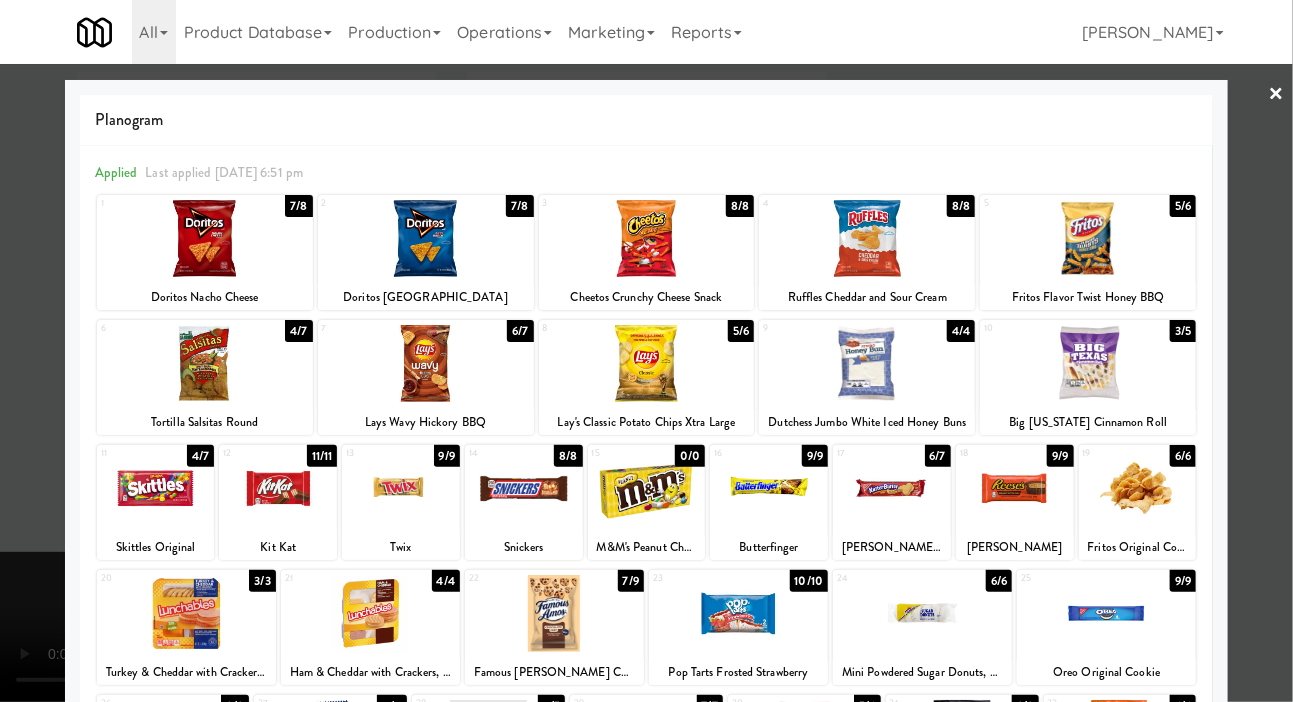 click at bounding box center [646, 351] 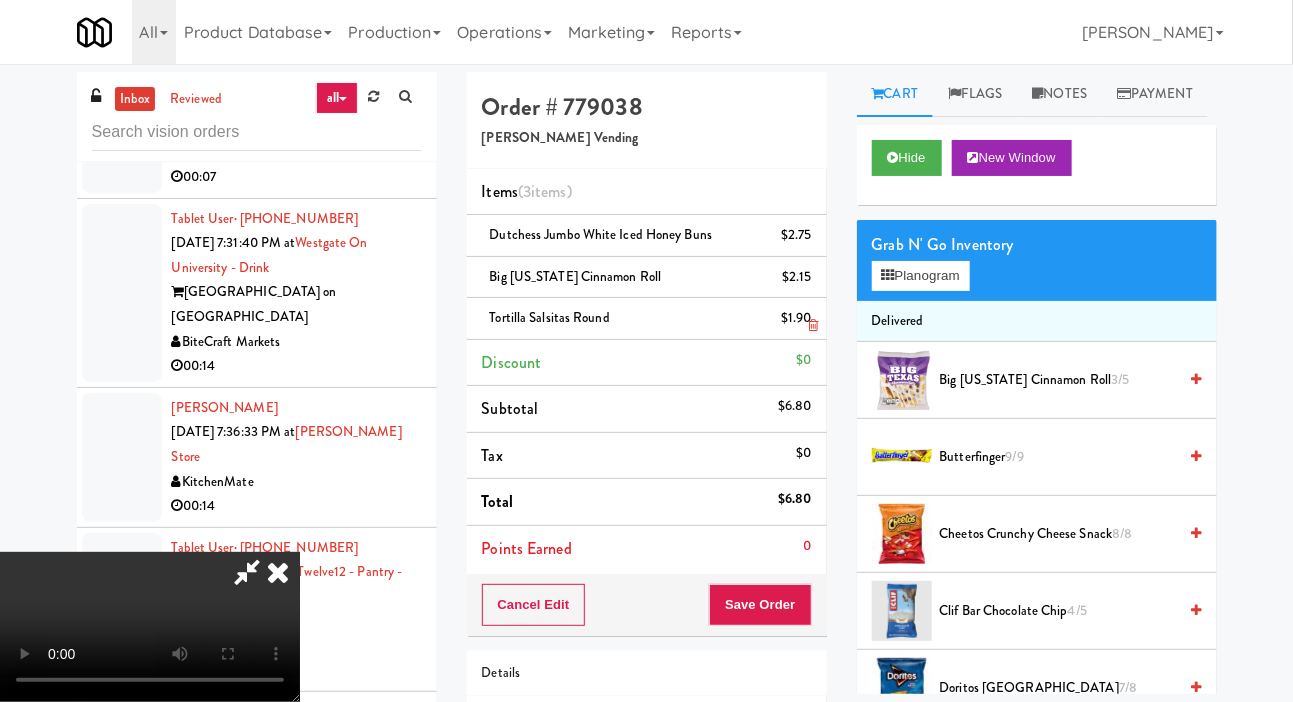 click on "Tortilla Salsitas Round  $1.90" at bounding box center (647, 319) 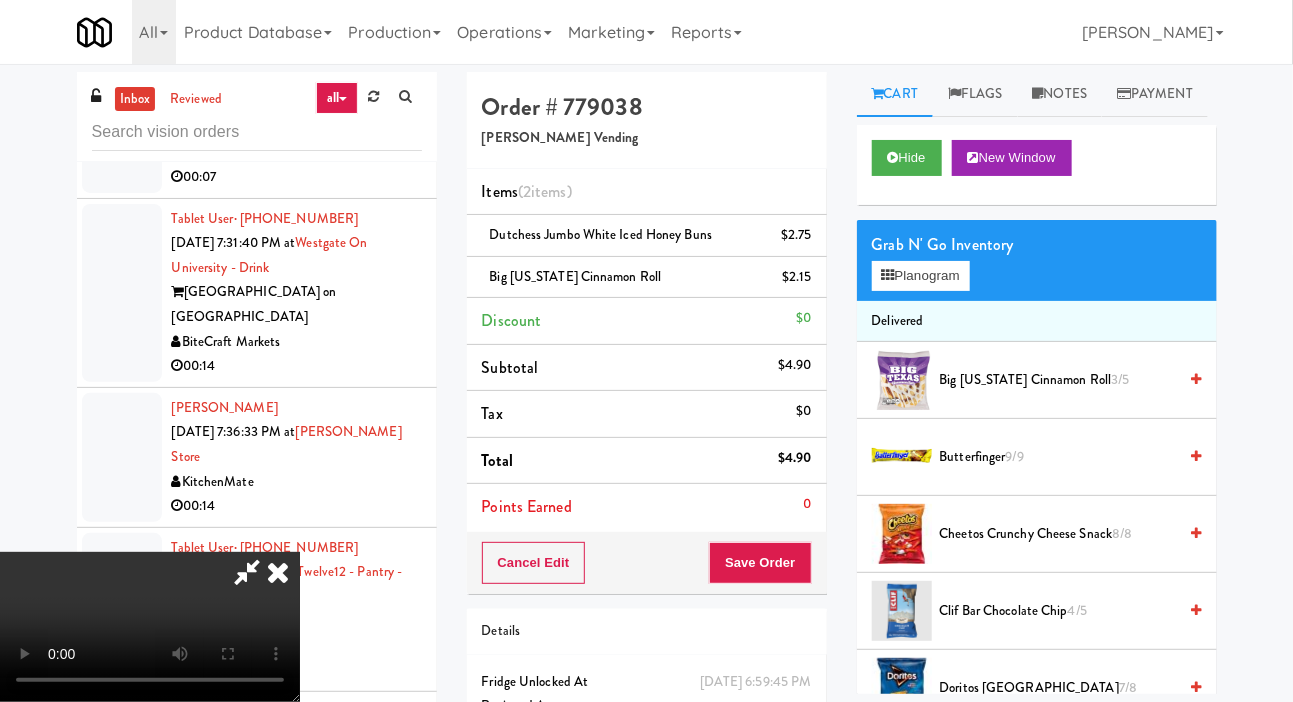 scroll, scrollTop: 73, scrollLeft: 0, axis: vertical 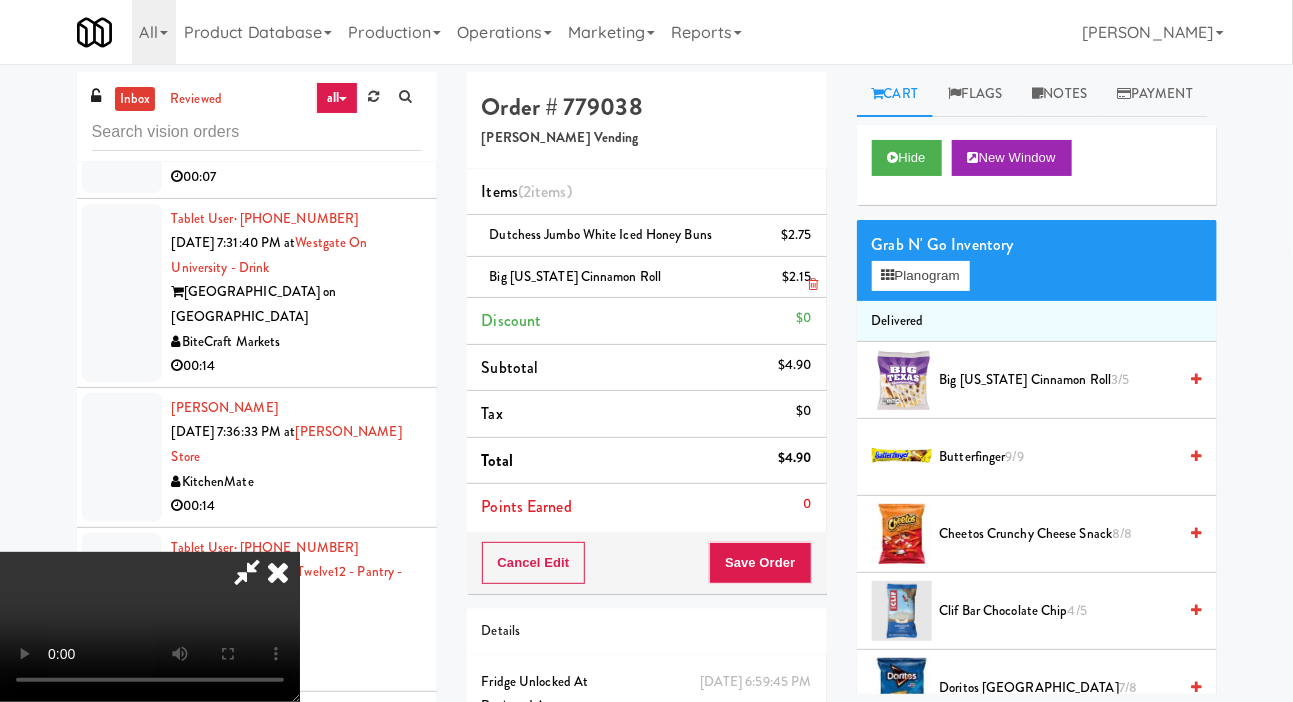 click on "Big Texas Cinnamon Roll  $2.15" at bounding box center [647, 278] 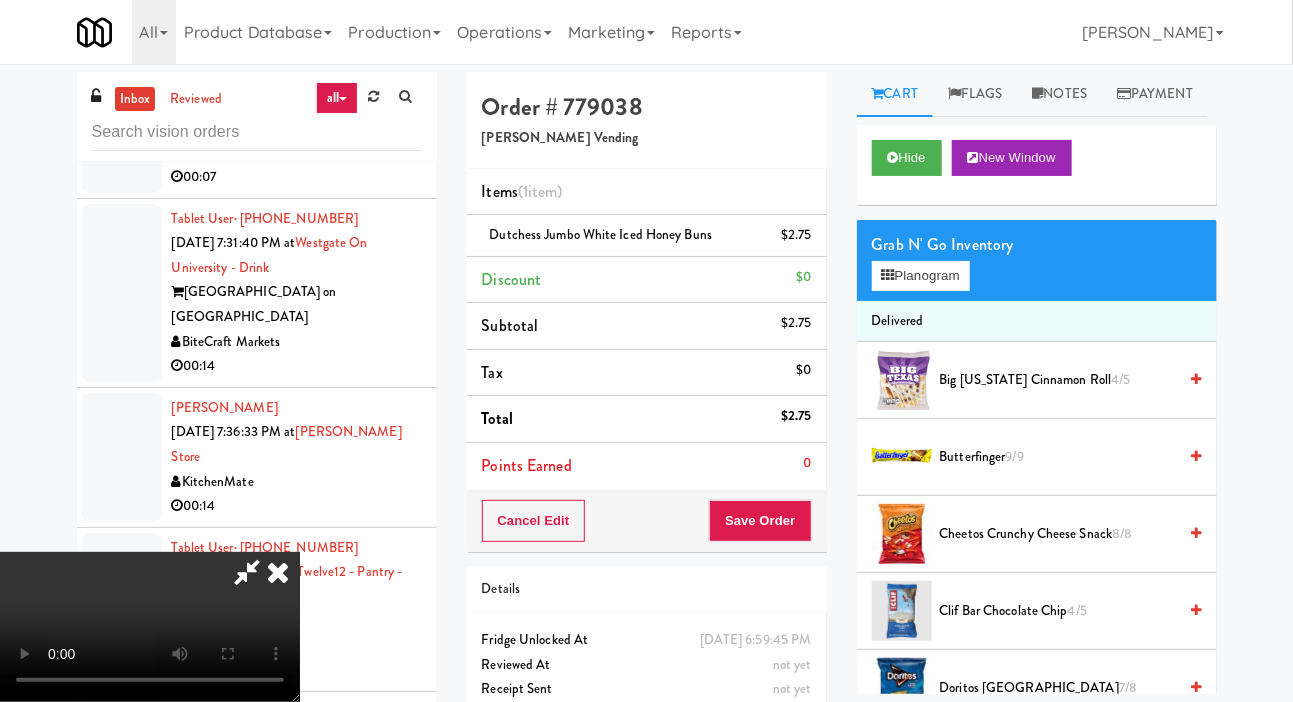 scroll, scrollTop: 73, scrollLeft: 0, axis: vertical 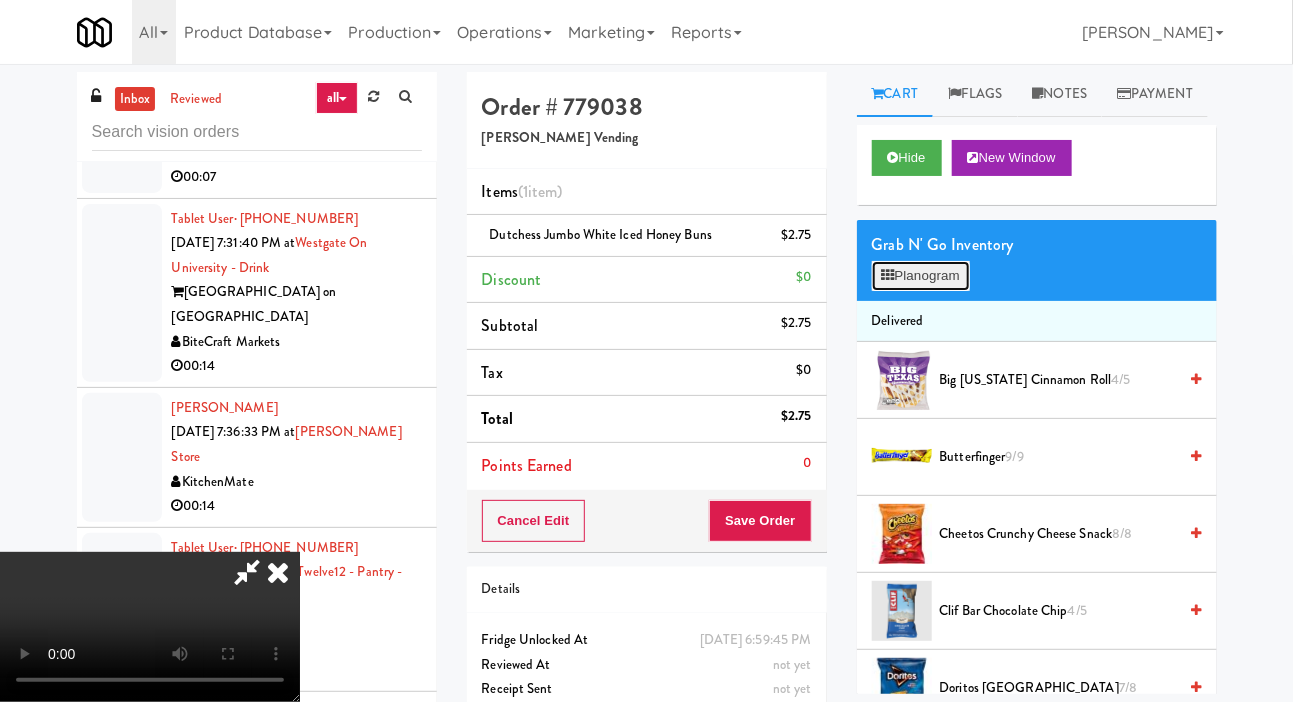 click on "Planogram" at bounding box center (921, 276) 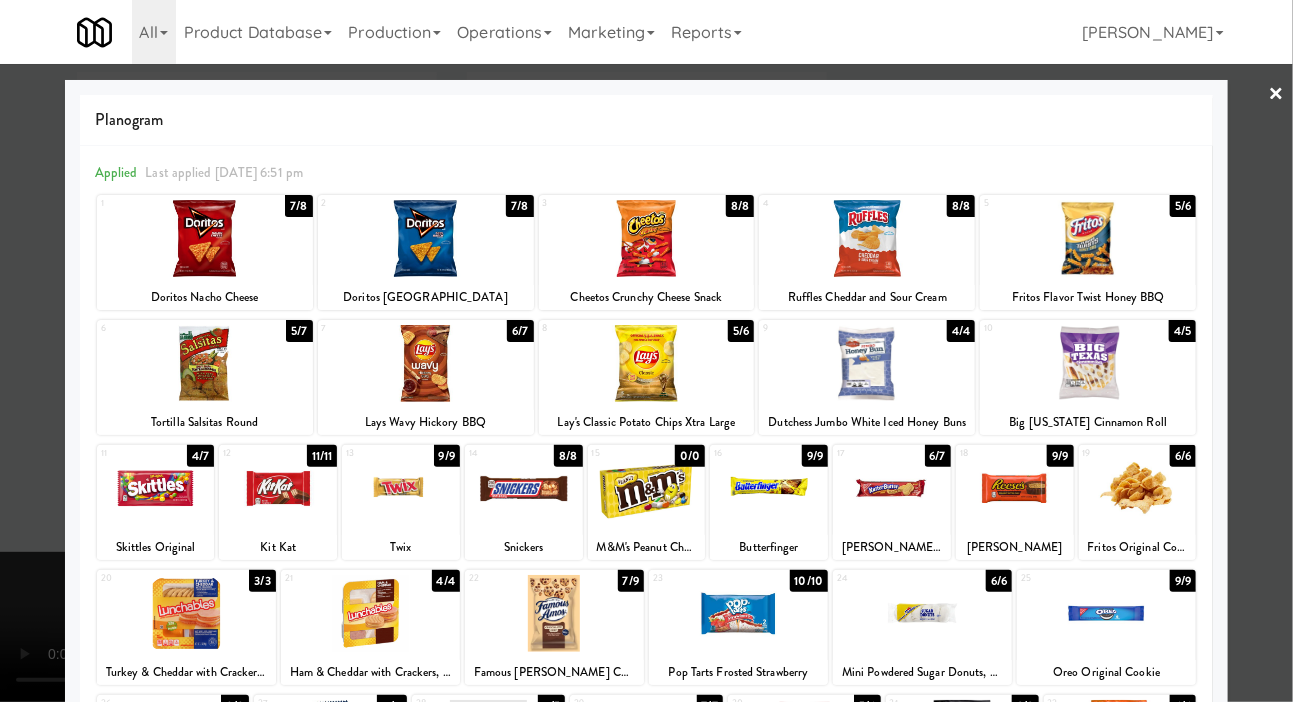 click at bounding box center (1106, 613) 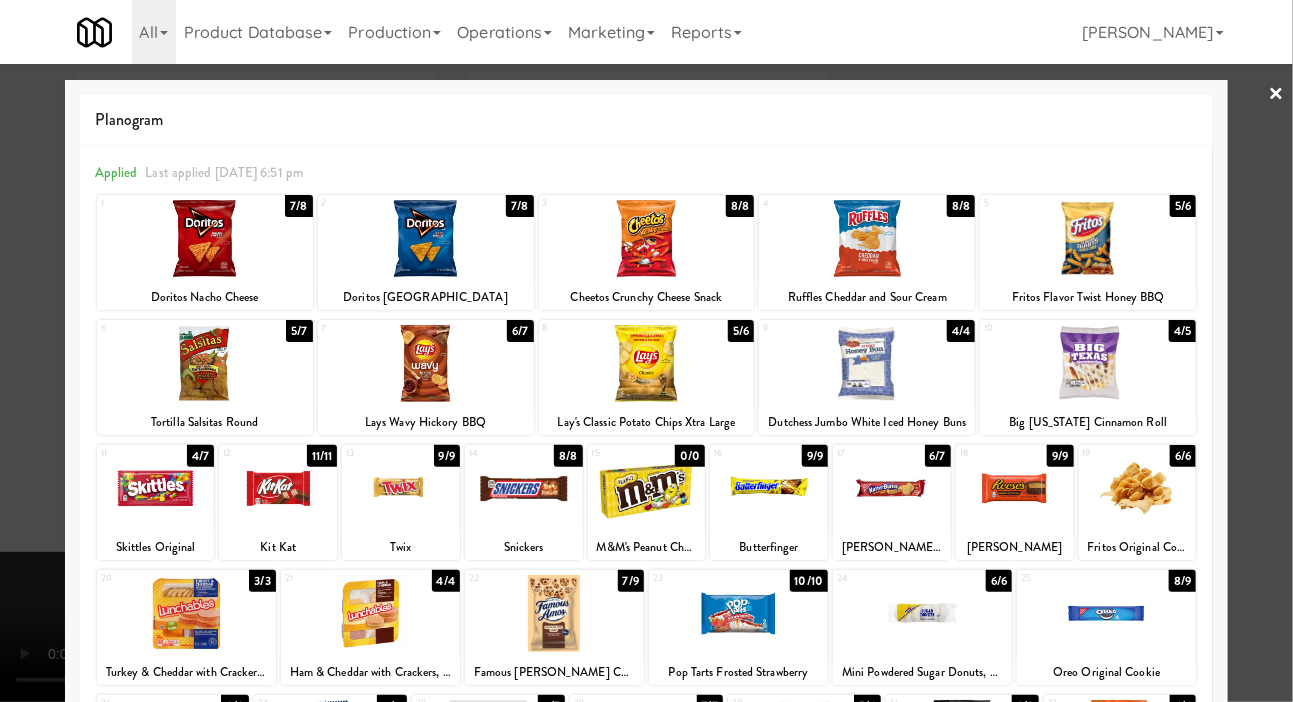 click at bounding box center [646, 351] 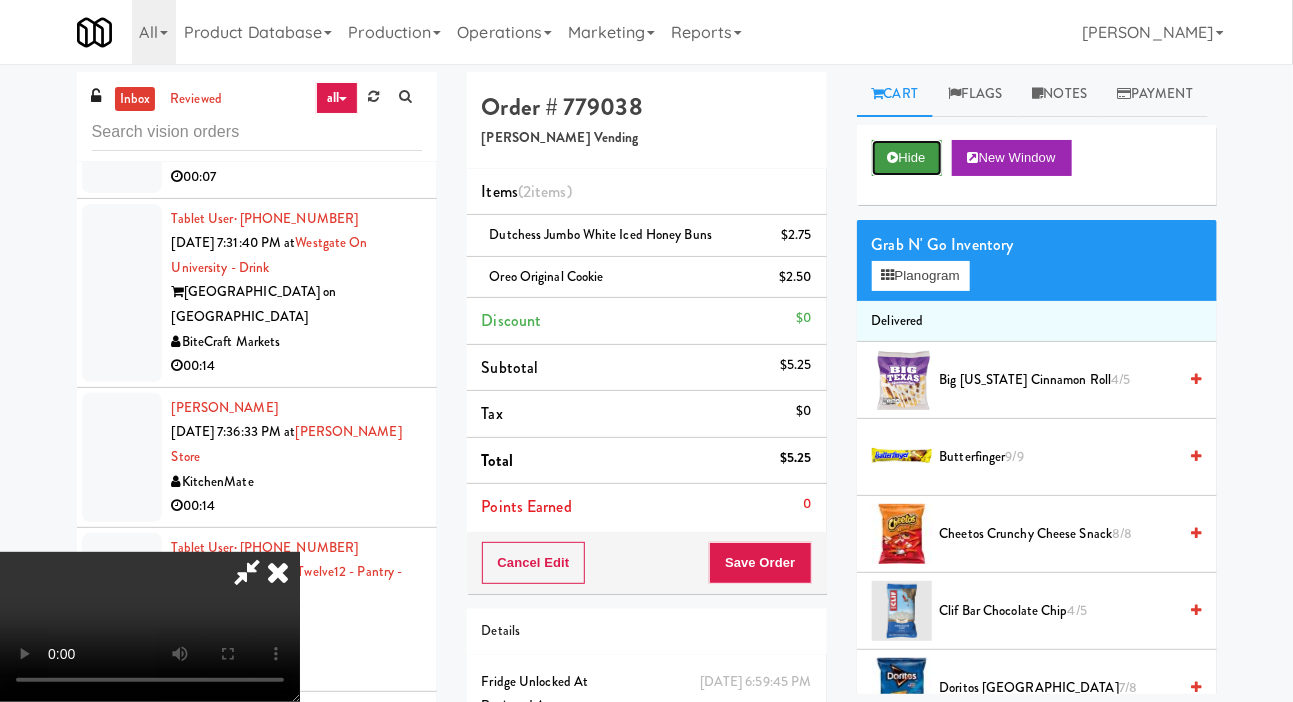 click on "Hide" at bounding box center [907, 158] 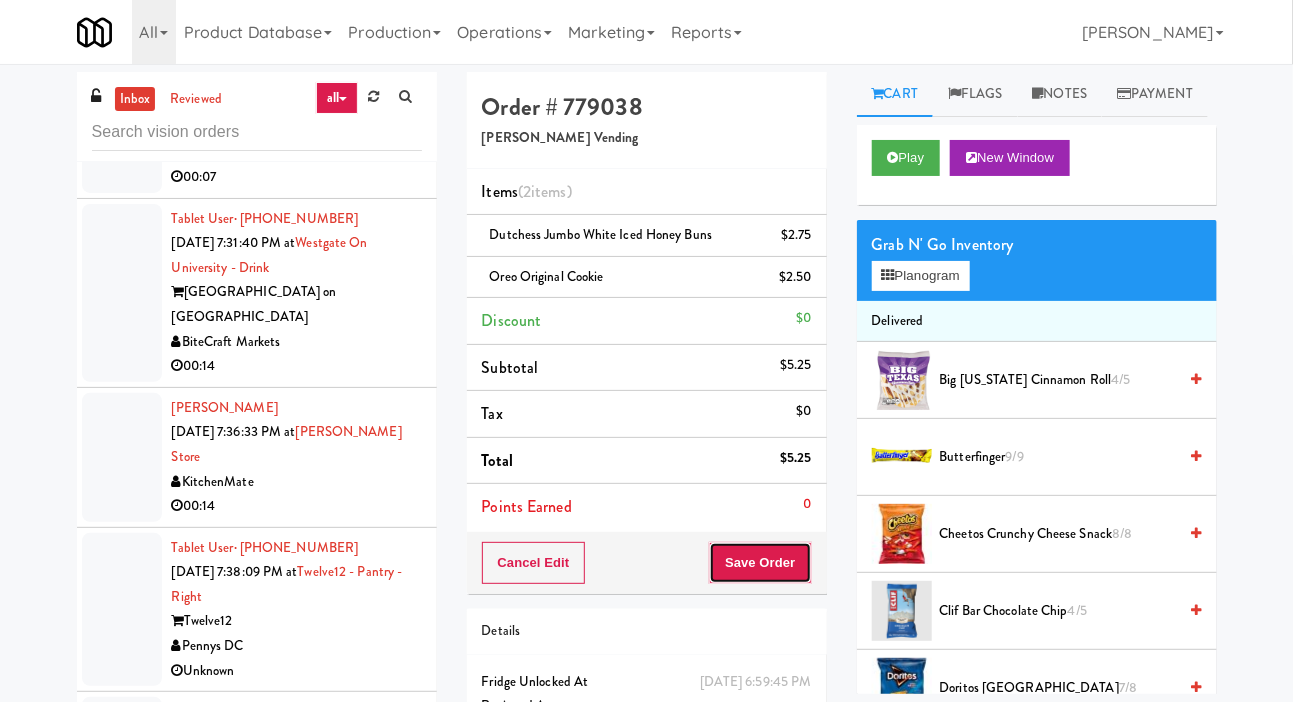 click on "Save Order" at bounding box center [760, 563] 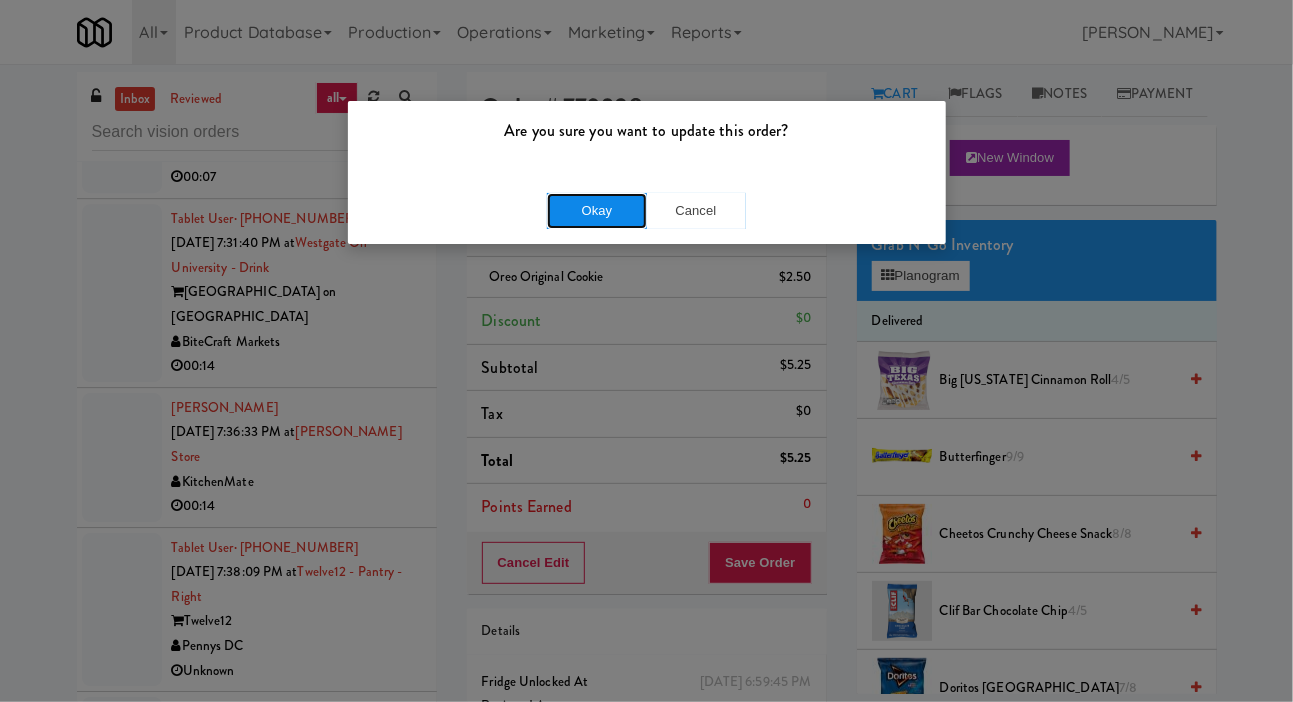click on "Okay" at bounding box center [597, 211] 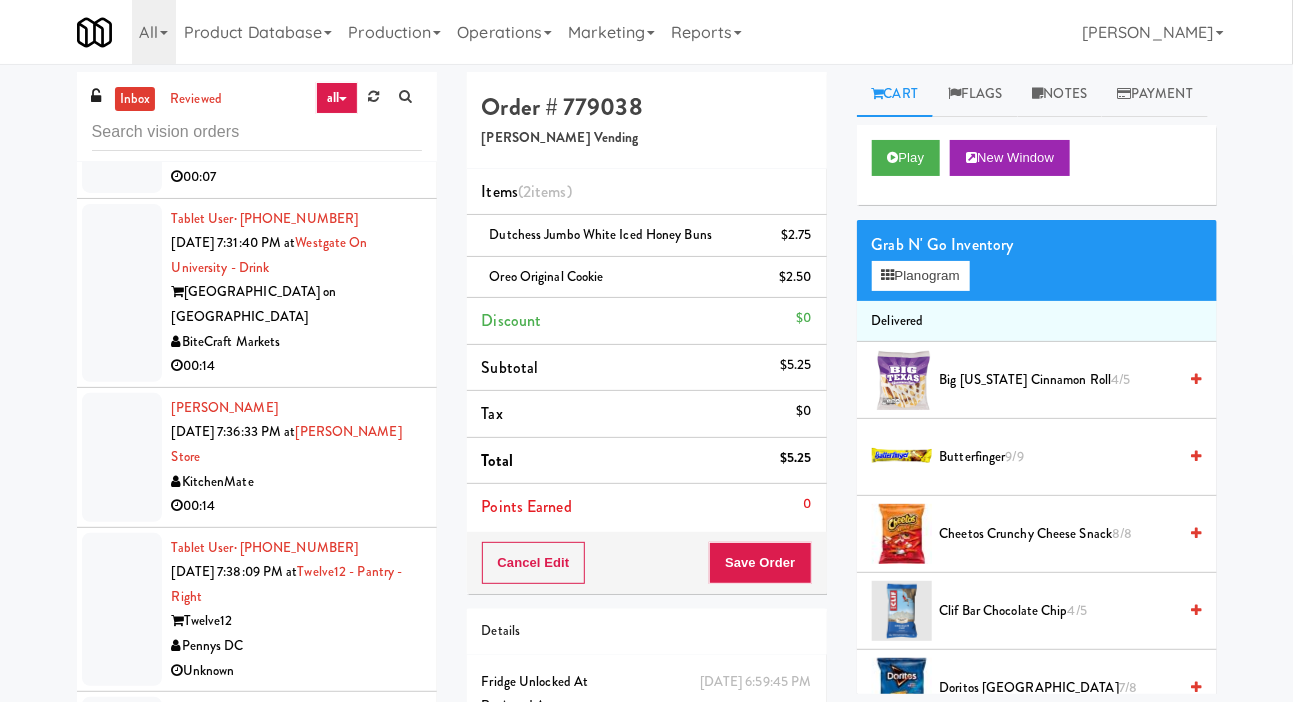 click on "inbox reviewed all    all     unclear take     inventory issue     suspicious     failed   Tablet User  · (516) 554-1766 [DATE] 3:18:25 PM at  KM GEN2 DEMO  Cityside Vending  00:07     Tablet User  · (718) 980-8298 [DATE] 4:46:51 PM at  KM GEN2 DEMO  Cityside Vending  Unknown     Tablet User  · (240) 515-0801 [DATE] 12:07:59 AM at  KM GEN2 DEMO  Cityside Vending  00:03     Tablet User  · (202) 867-5606 [DATE] 12:52:21 AM at  KM GEN2 DEMO  Cityside Vending  00:08     Tablet User  · (301) 399-6357 [DATE] 9:32:20 AM at  KM GEN2 DEMO  Cityside Vending  00:27     Tablet User  · (202) 790-8223 [DATE] 2:26:59 PM at  KM GEN2 DEMO  Cityside Vending  00:06     Tablet User  · (240) 696-9291 [DATE] 7:29:14 PM at  KM GEN2 DEMO  Cityside Vending  00:10     Tablet User  · (301) 755-8472 [DATE] 10:30:58 PM at  KM GEN2 DEMO  Cityside Vending  00:04     Tablet User  · (202) 840-5761 [DATE] 5:40:47 AM at  KM GEN2 DEMO  Cityside Vending  00:24      00:03" at bounding box center [257, 424] 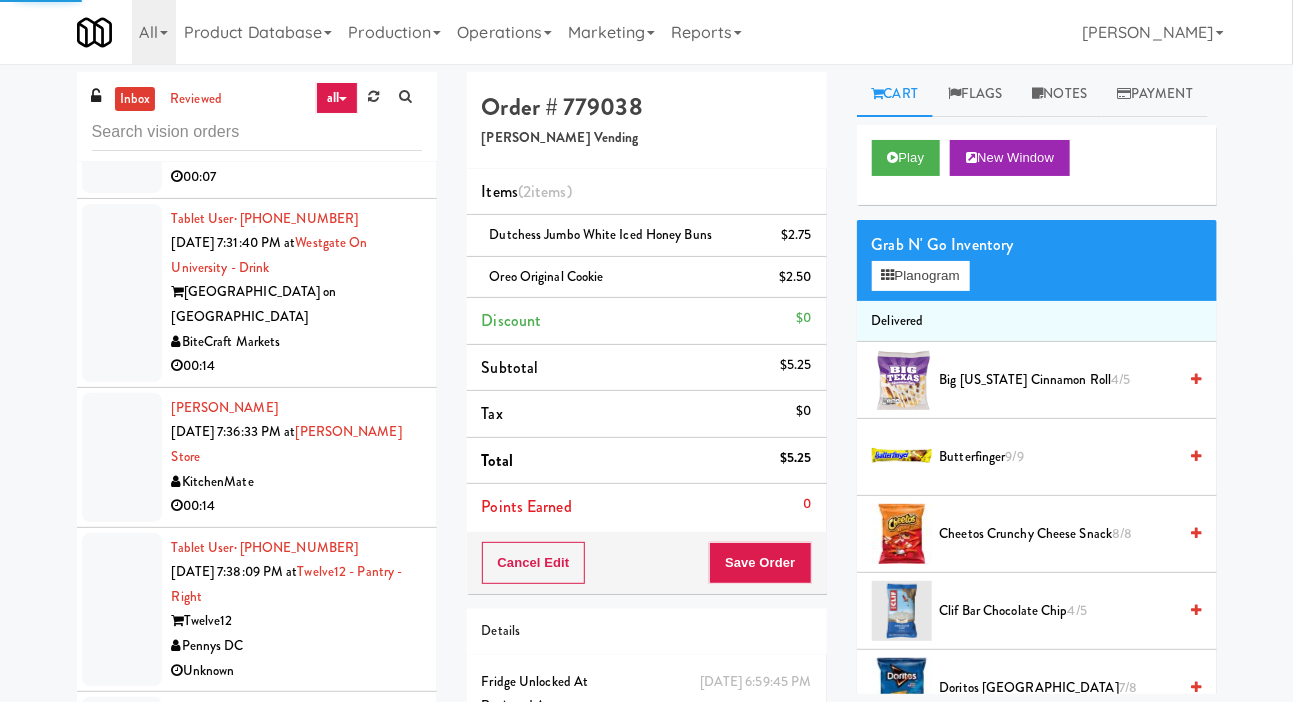 click at bounding box center [122, 116] 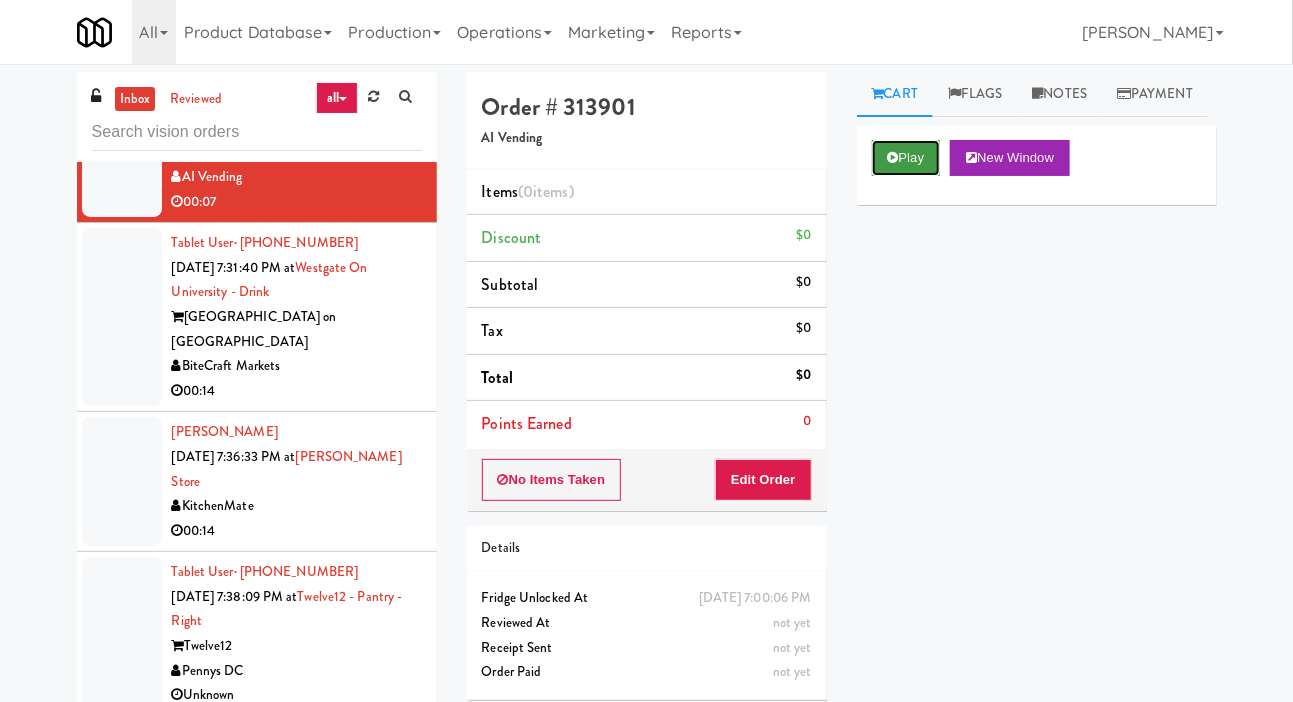 click on "Play" at bounding box center [906, 158] 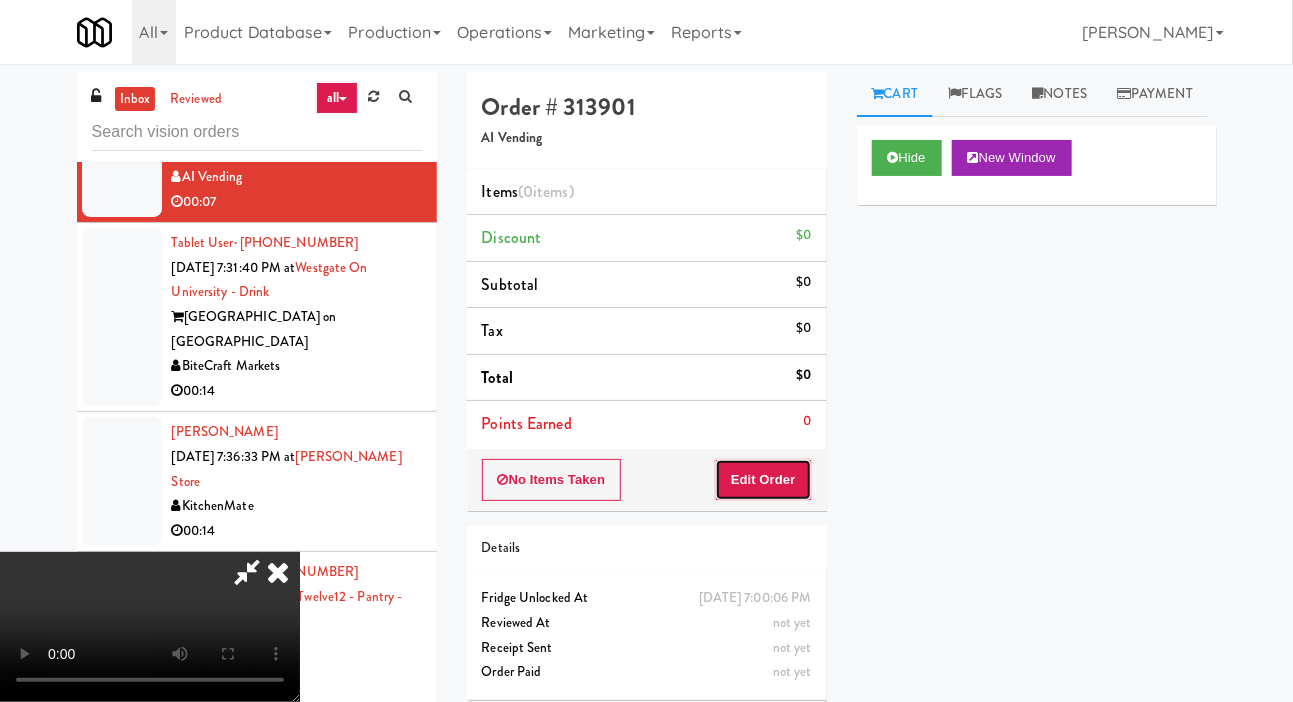 click on "Edit Order" at bounding box center (763, 480) 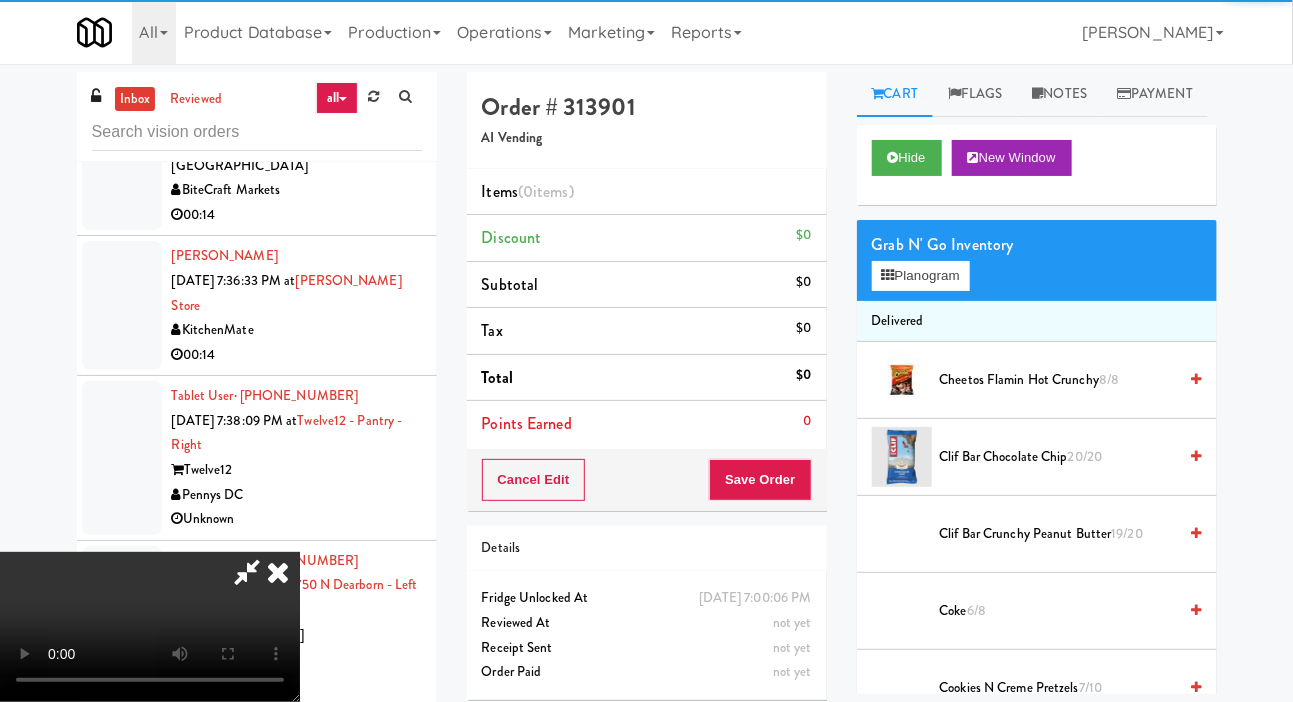 scroll, scrollTop: 5620, scrollLeft: 0, axis: vertical 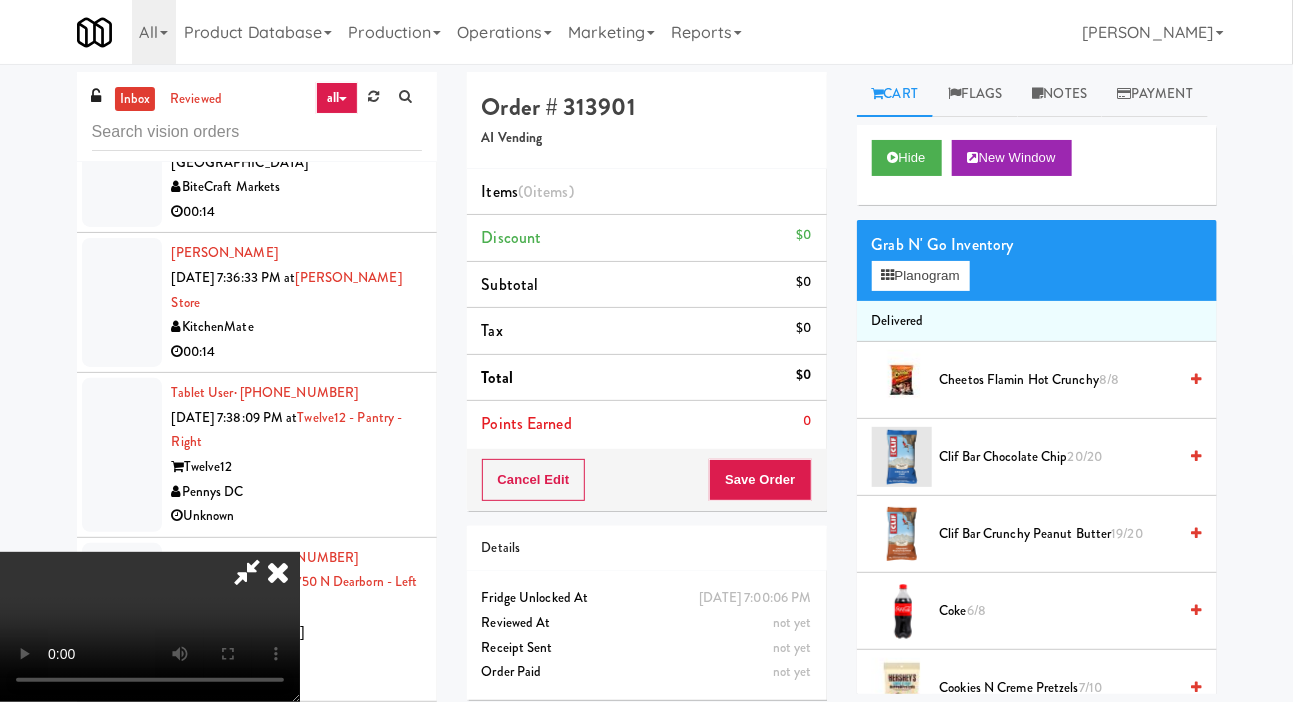 type 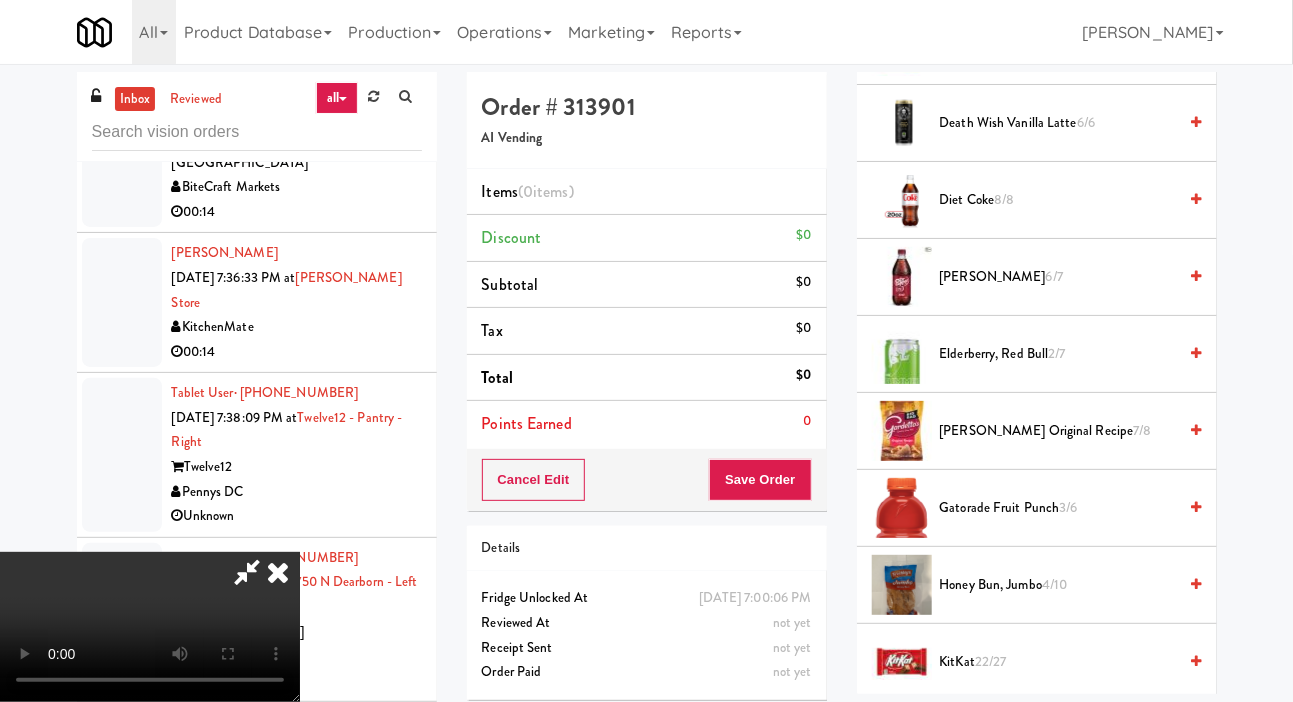 scroll, scrollTop: 672, scrollLeft: 0, axis: vertical 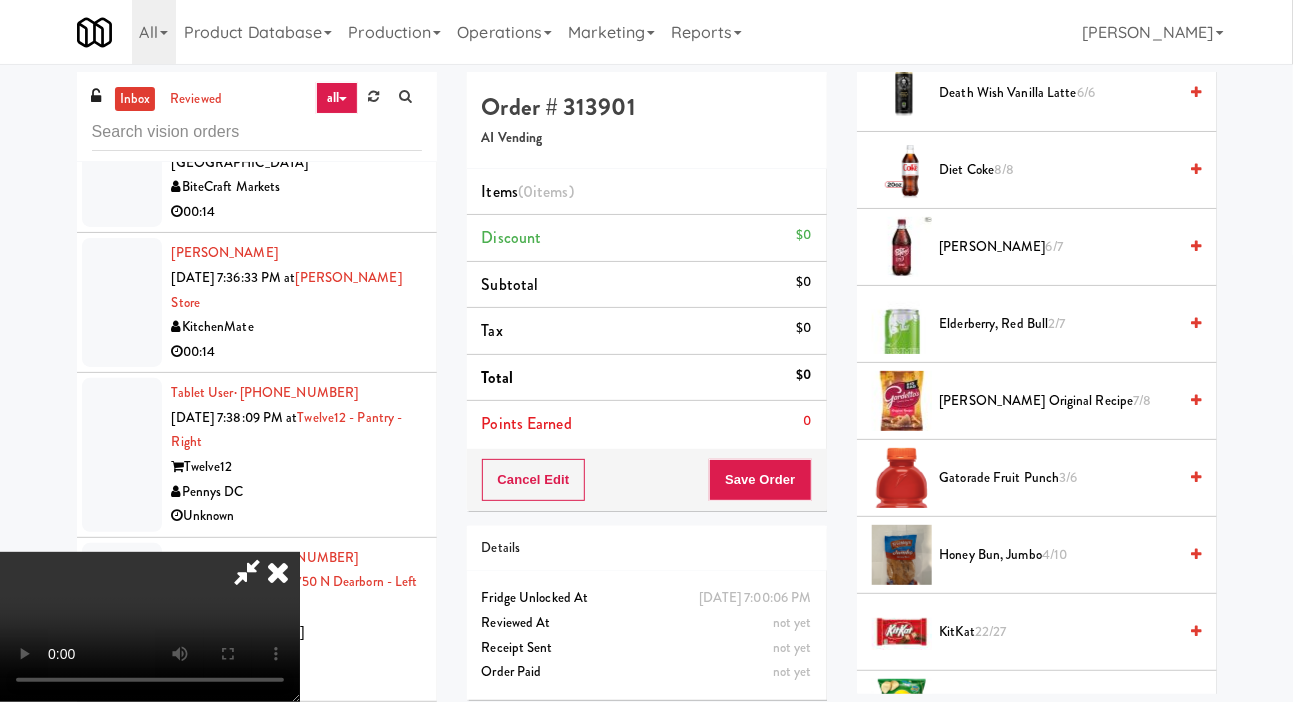 click on "Gatorade Fruit Punch  3/6" at bounding box center (1058, 478) 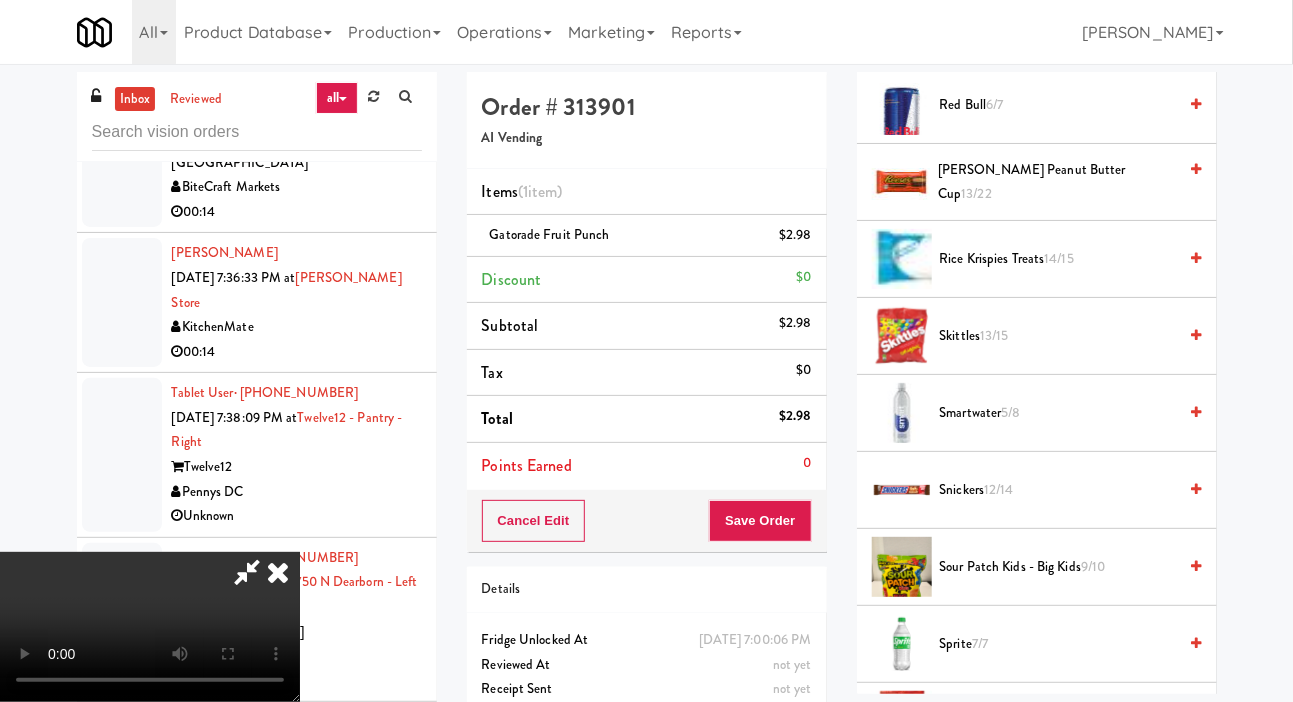 scroll, scrollTop: 1924, scrollLeft: 0, axis: vertical 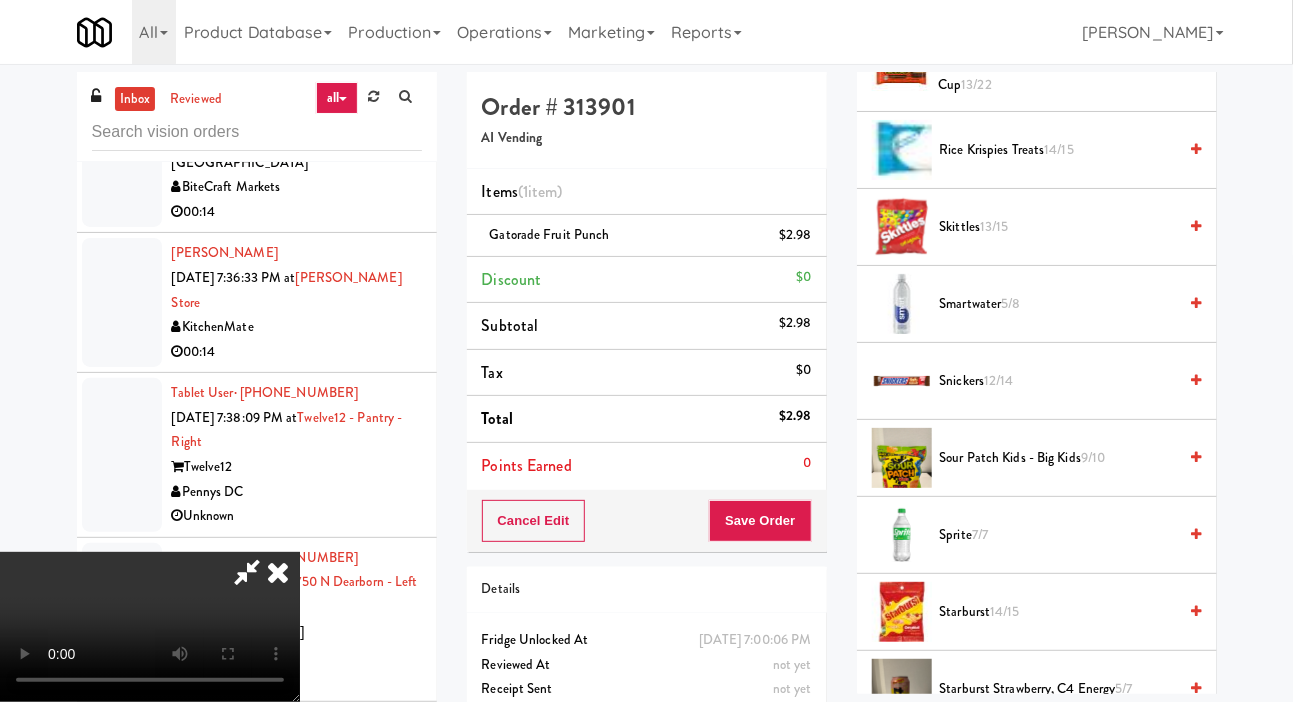 click on "Snickers  12/14" at bounding box center [1058, 381] 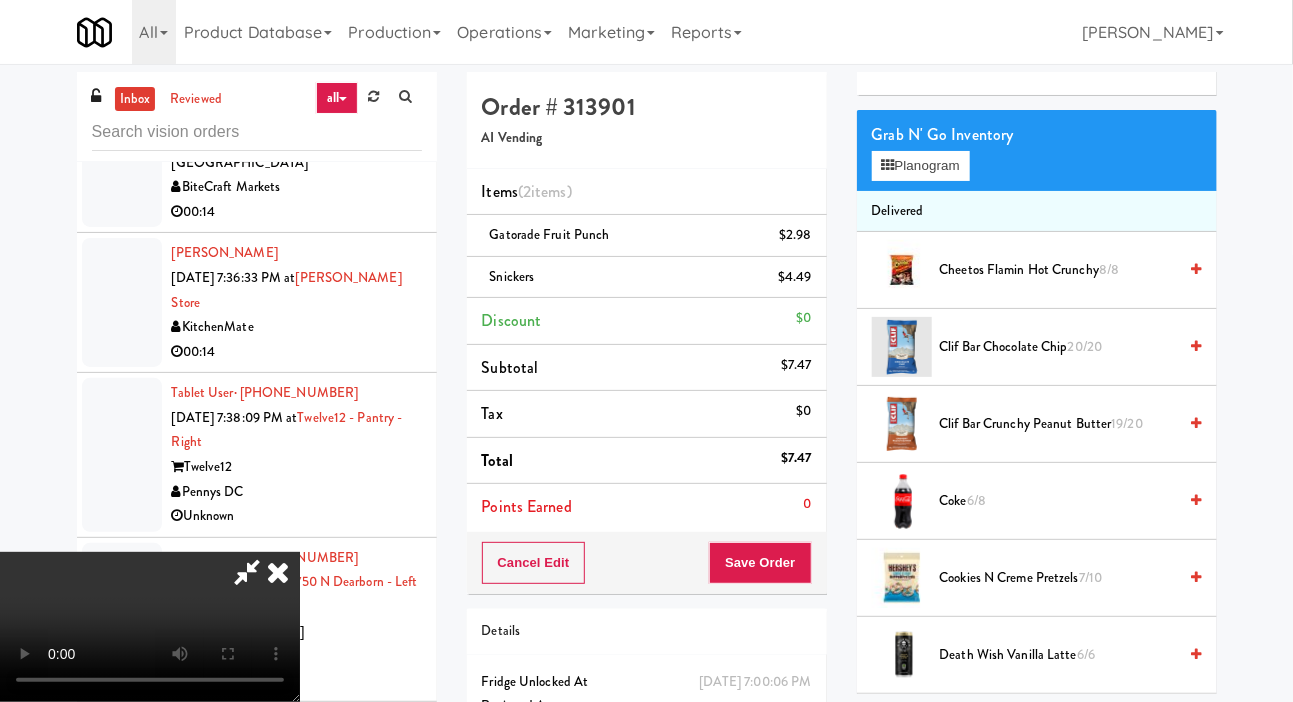 scroll, scrollTop: 0, scrollLeft: 0, axis: both 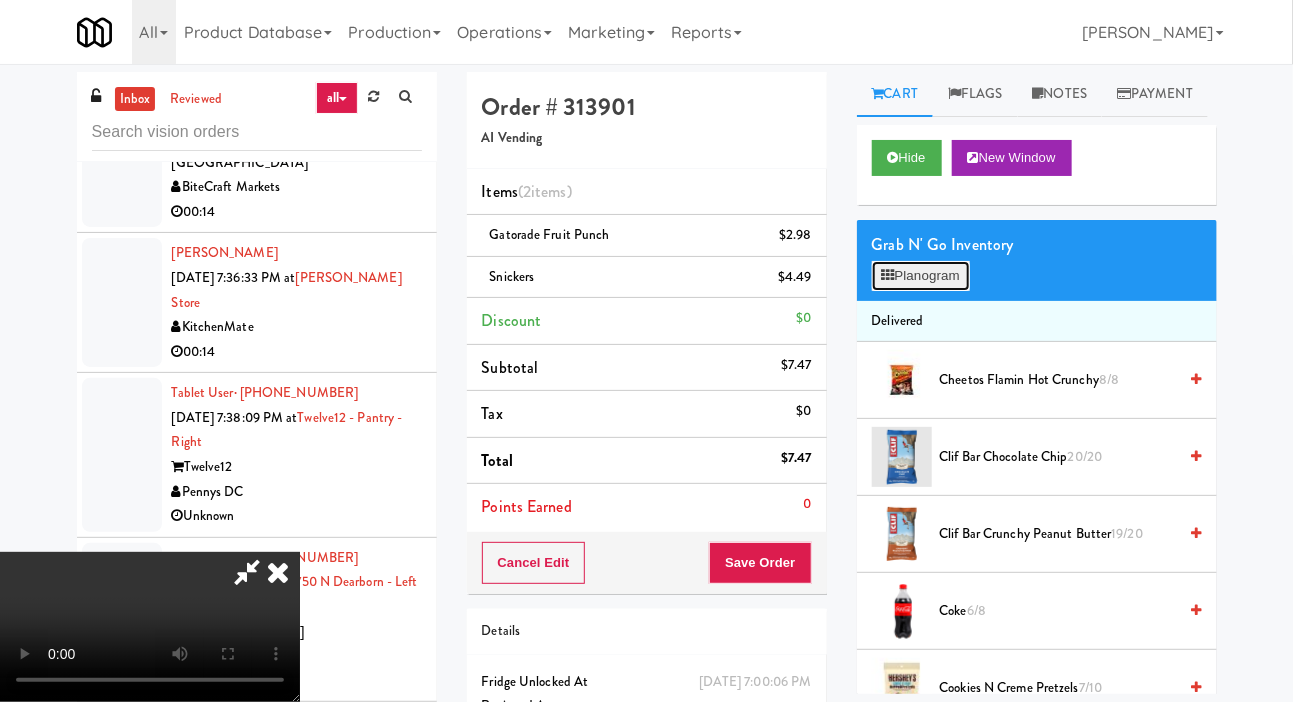 click on "Planogram" at bounding box center (921, 276) 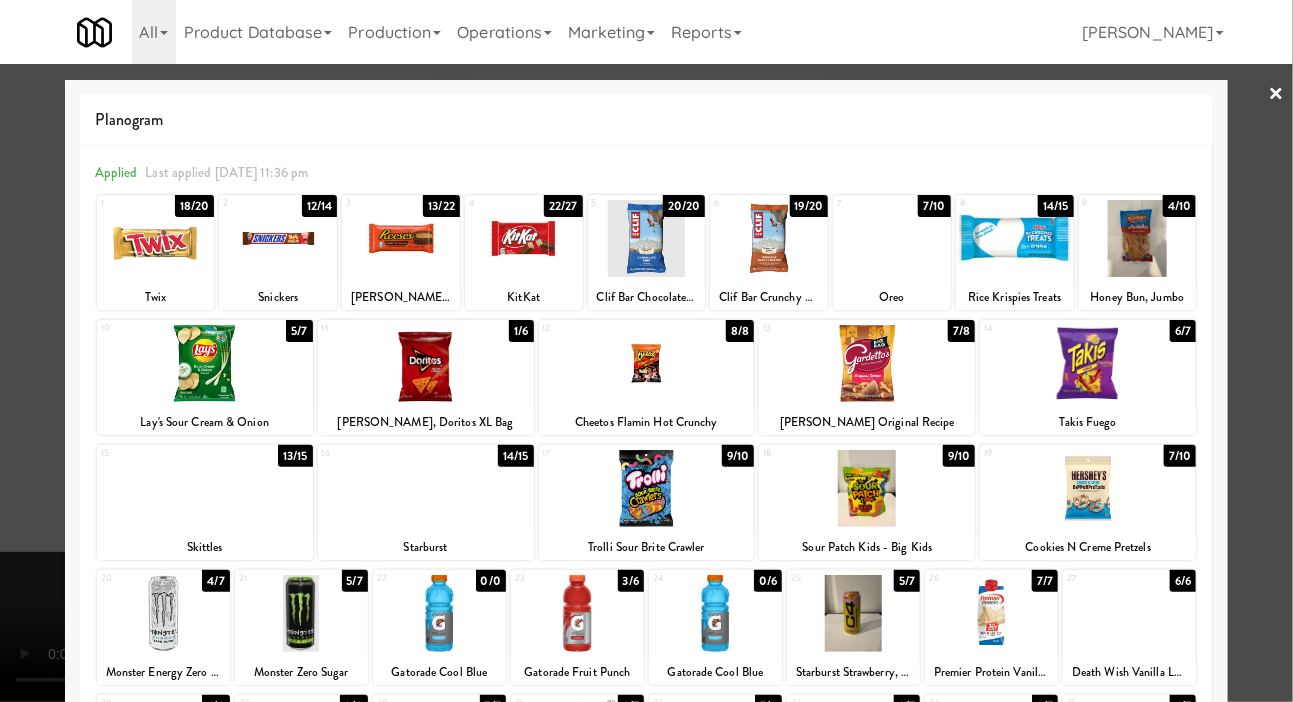 click at bounding box center [646, 351] 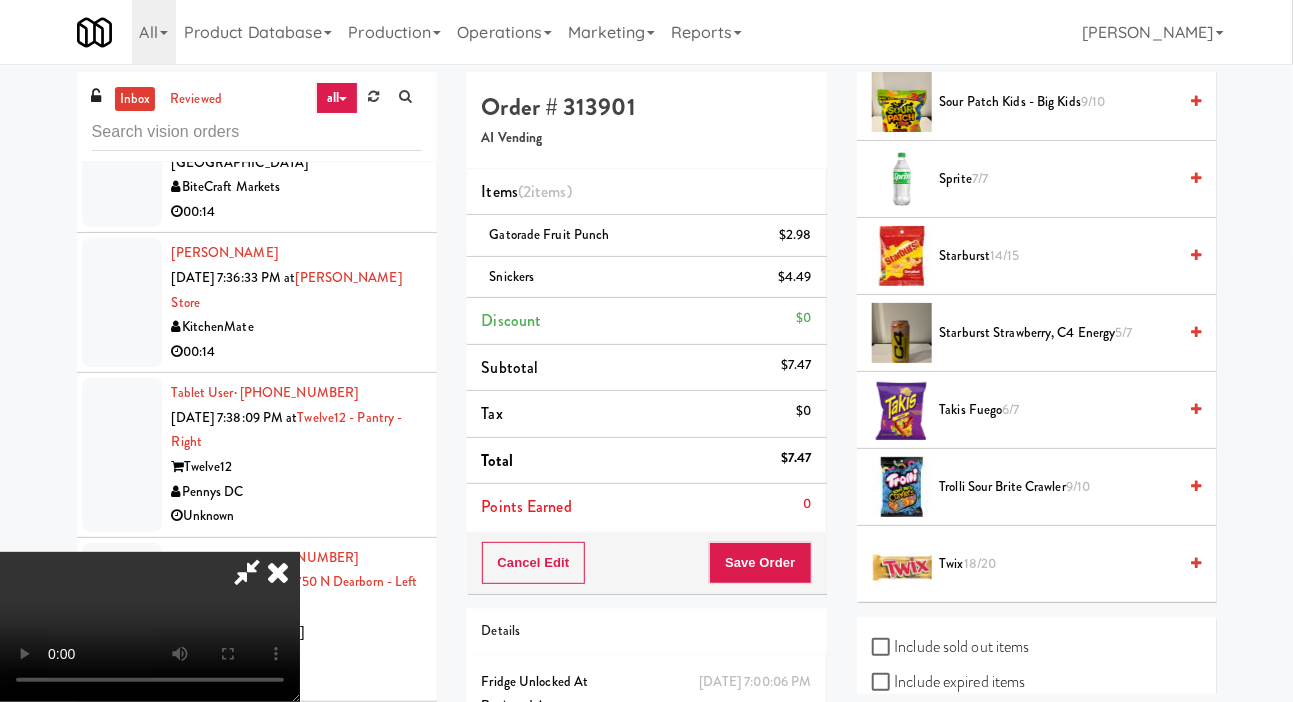 scroll, scrollTop: 2350, scrollLeft: 0, axis: vertical 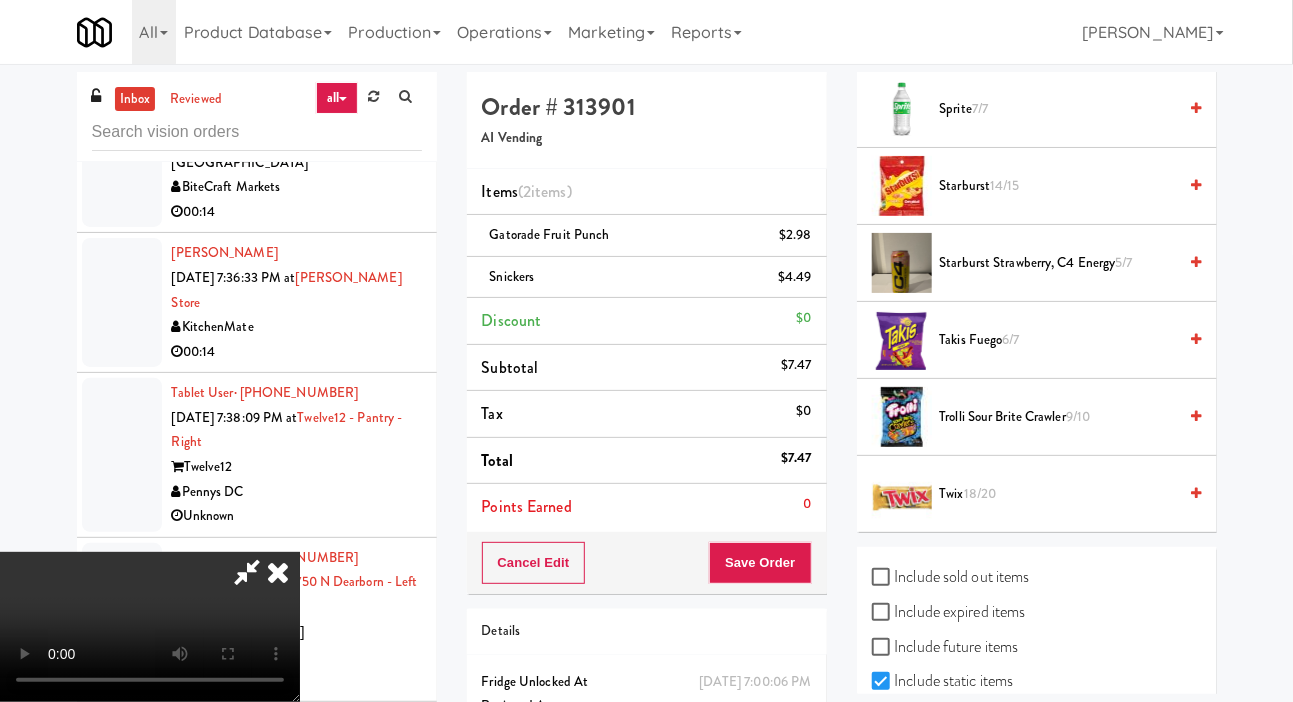 click on "Include sold out items" at bounding box center (951, 577) 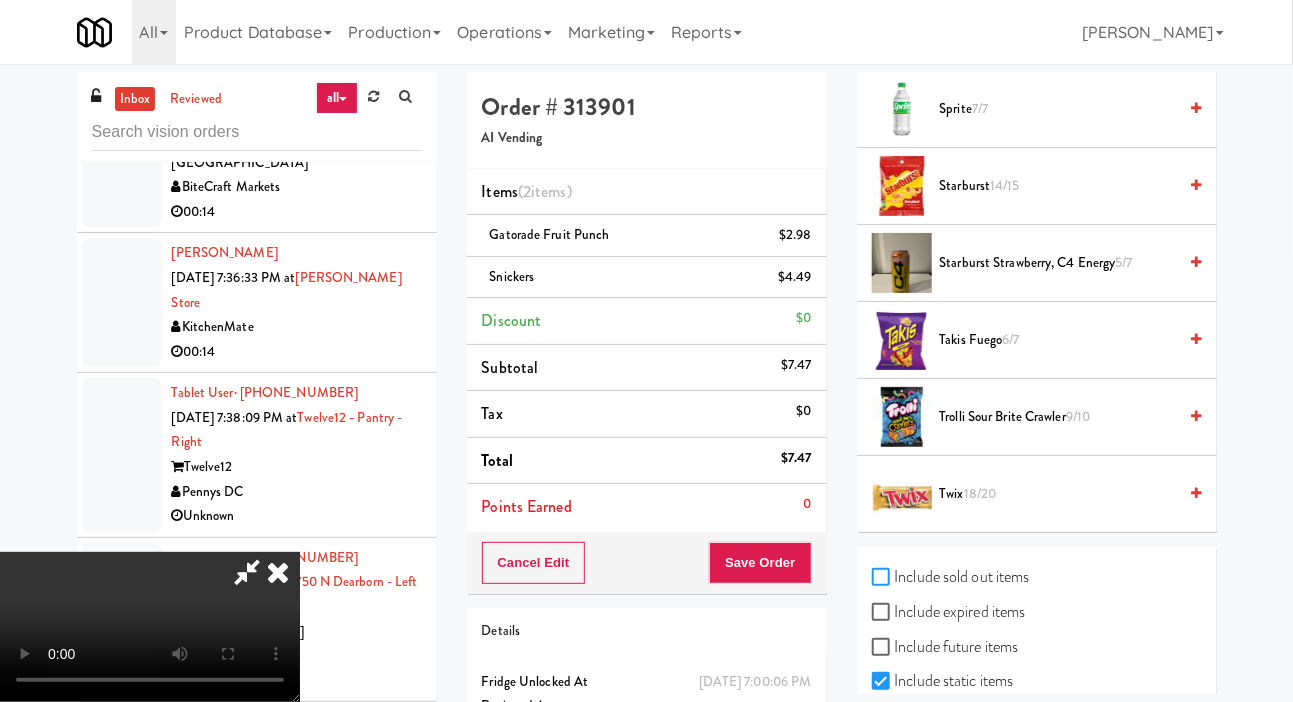 click on "Include sold out items" at bounding box center (883, 578) 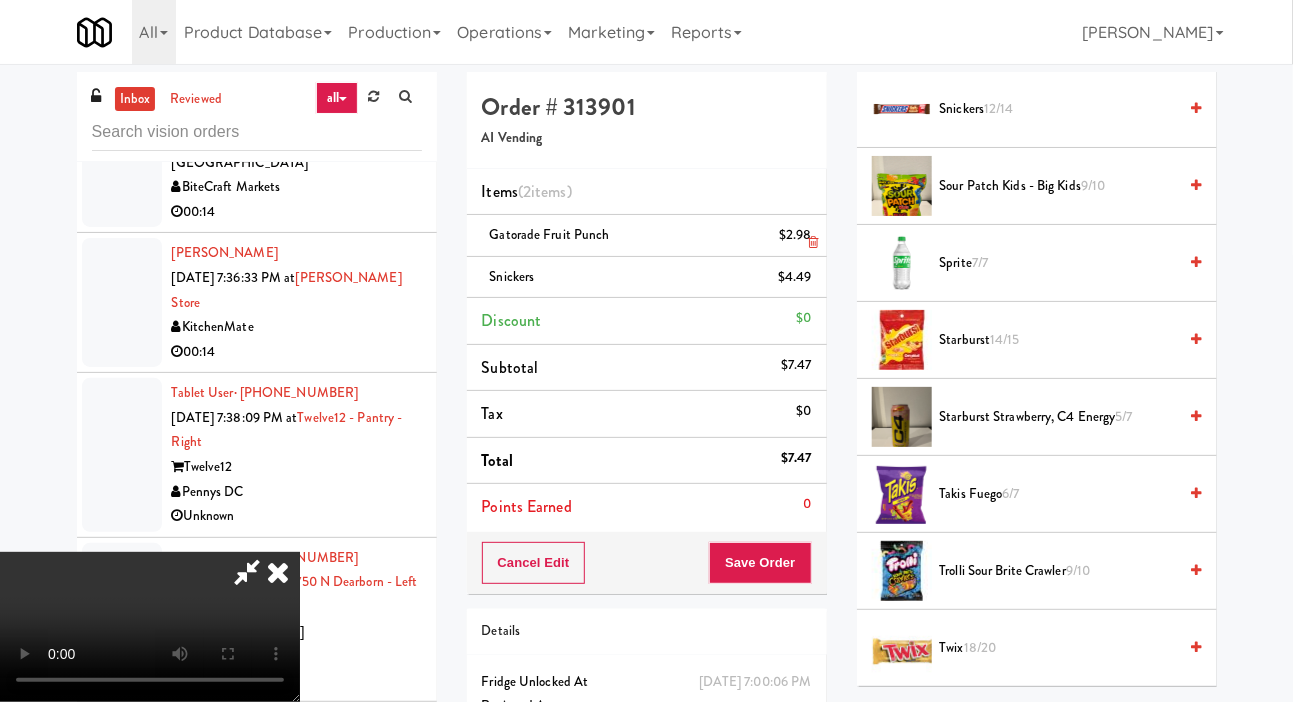click on "Gatorade Fruit Punch  $2.98" at bounding box center (647, 236) 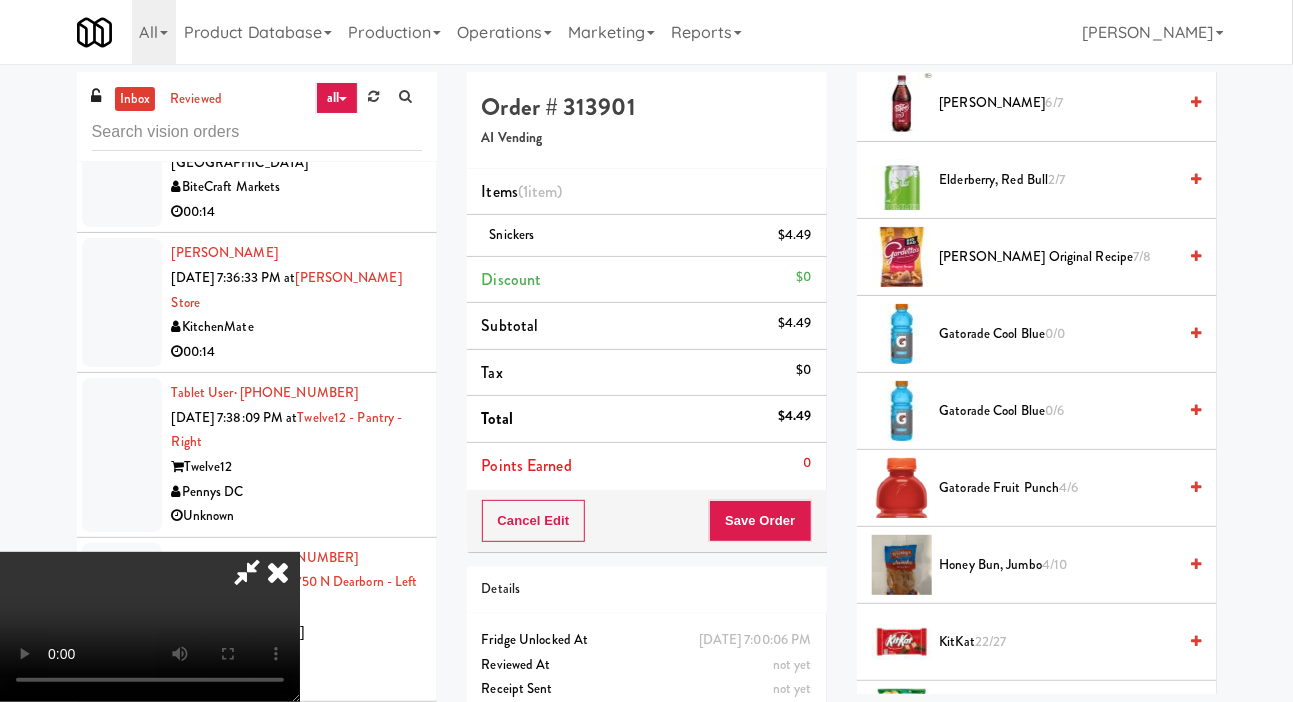 scroll, scrollTop: 822, scrollLeft: 0, axis: vertical 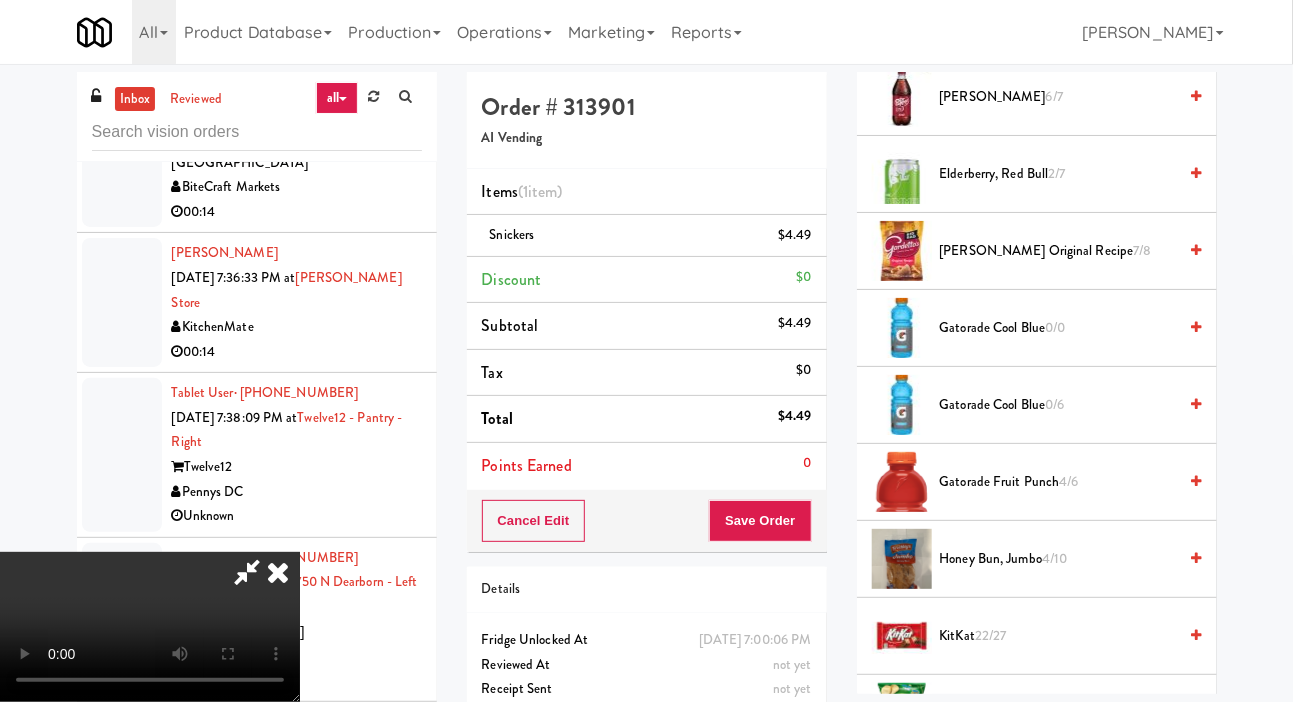 click on "0/0" at bounding box center (1055, 327) 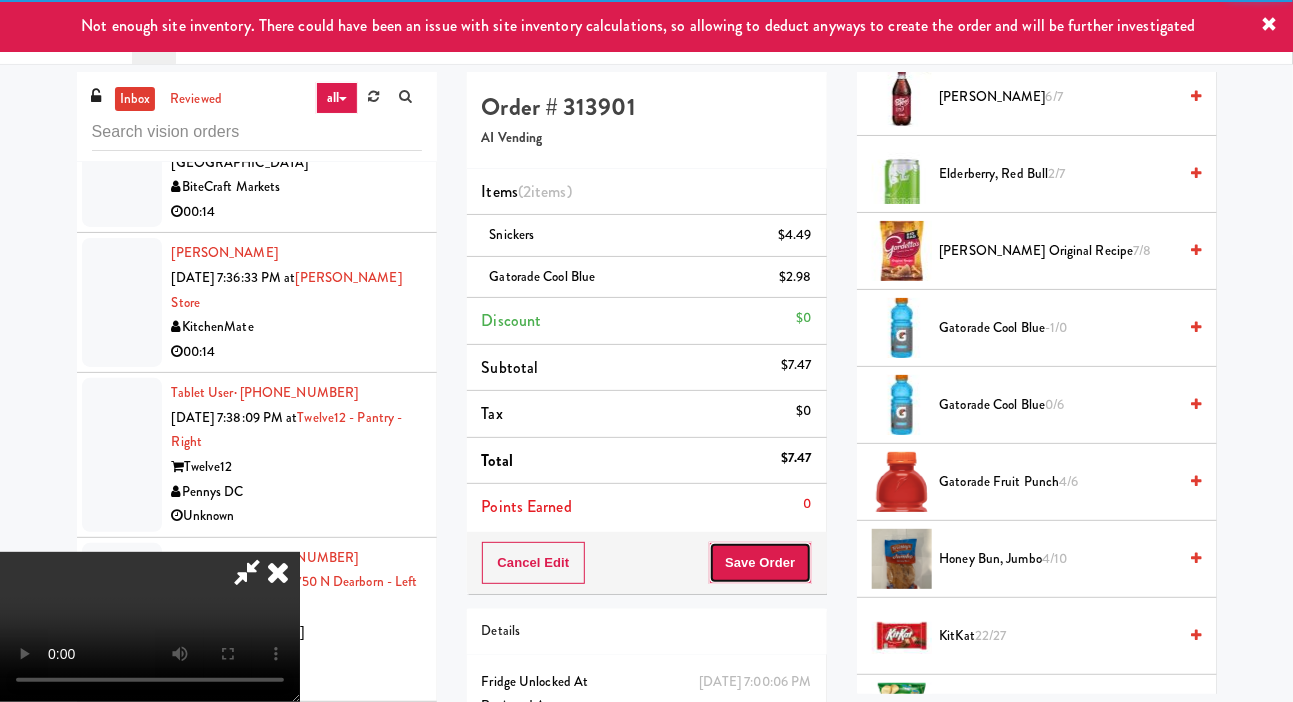 click on "Save Order" at bounding box center (760, 563) 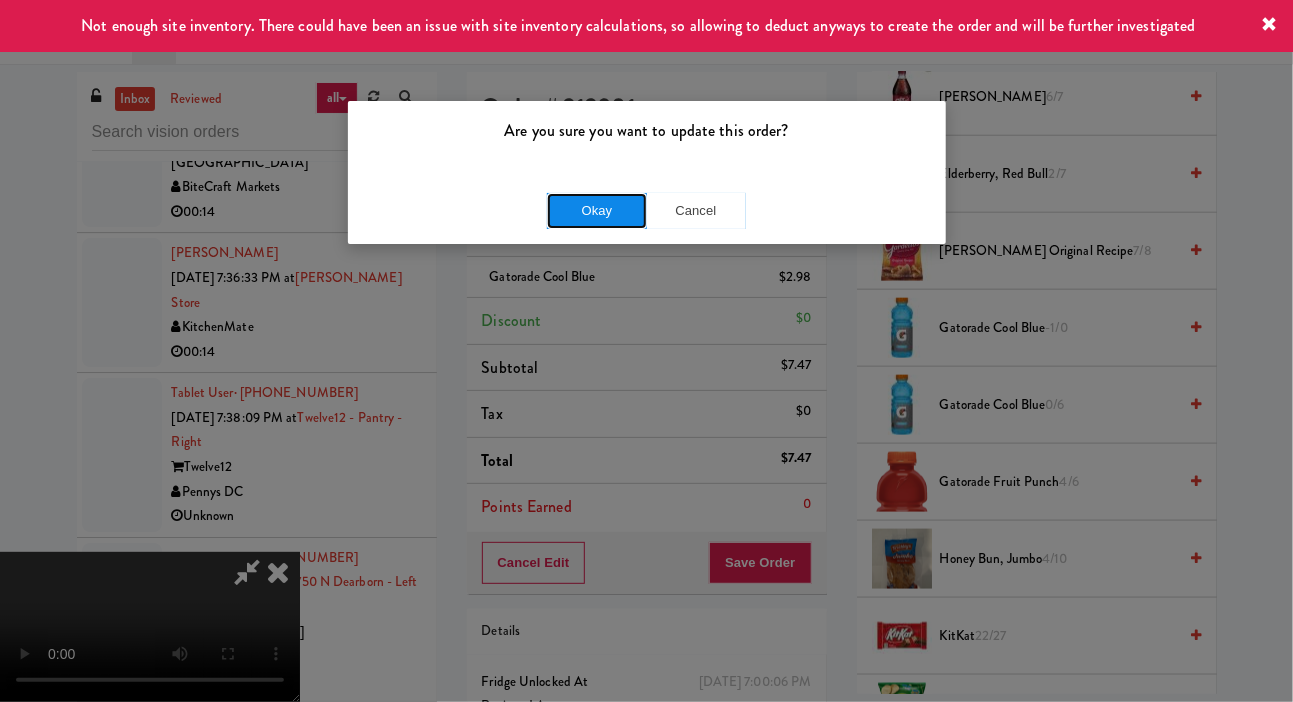 click on "Okay" at bounding box center (597, 211) 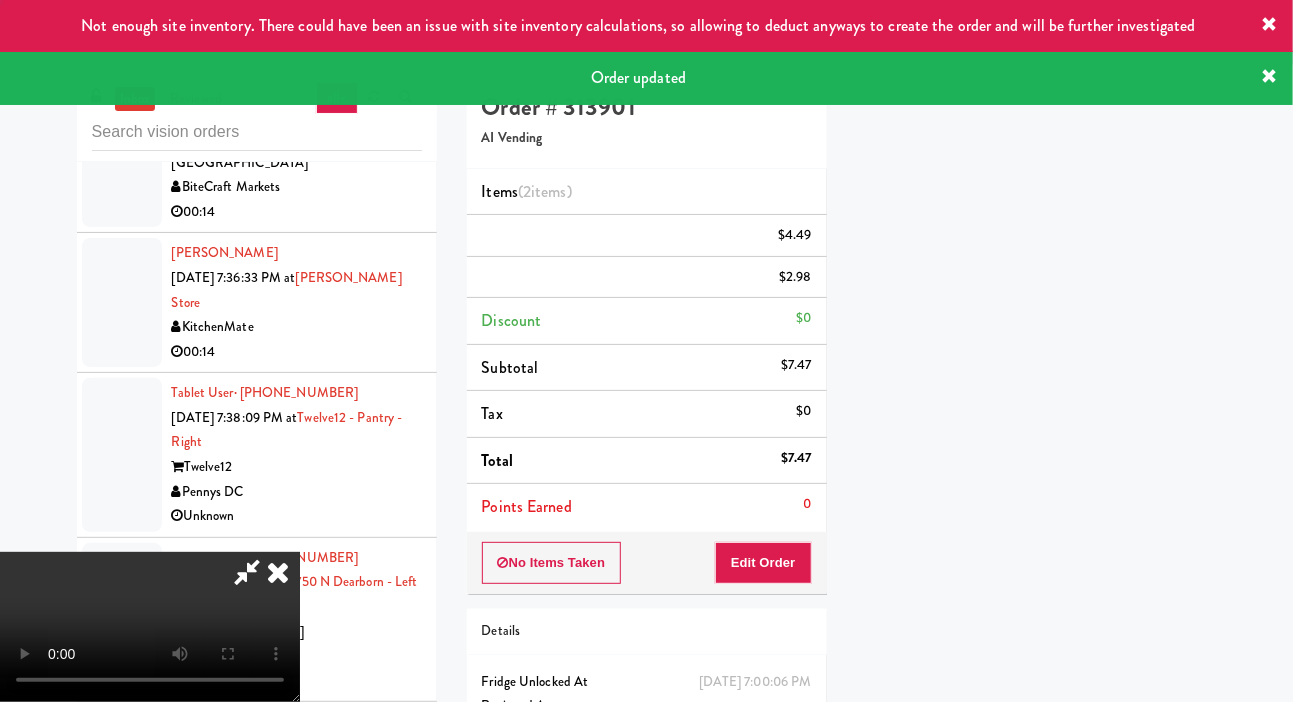 scroll, scrollTop: 116, scrollLeft: 0, axis: vertical 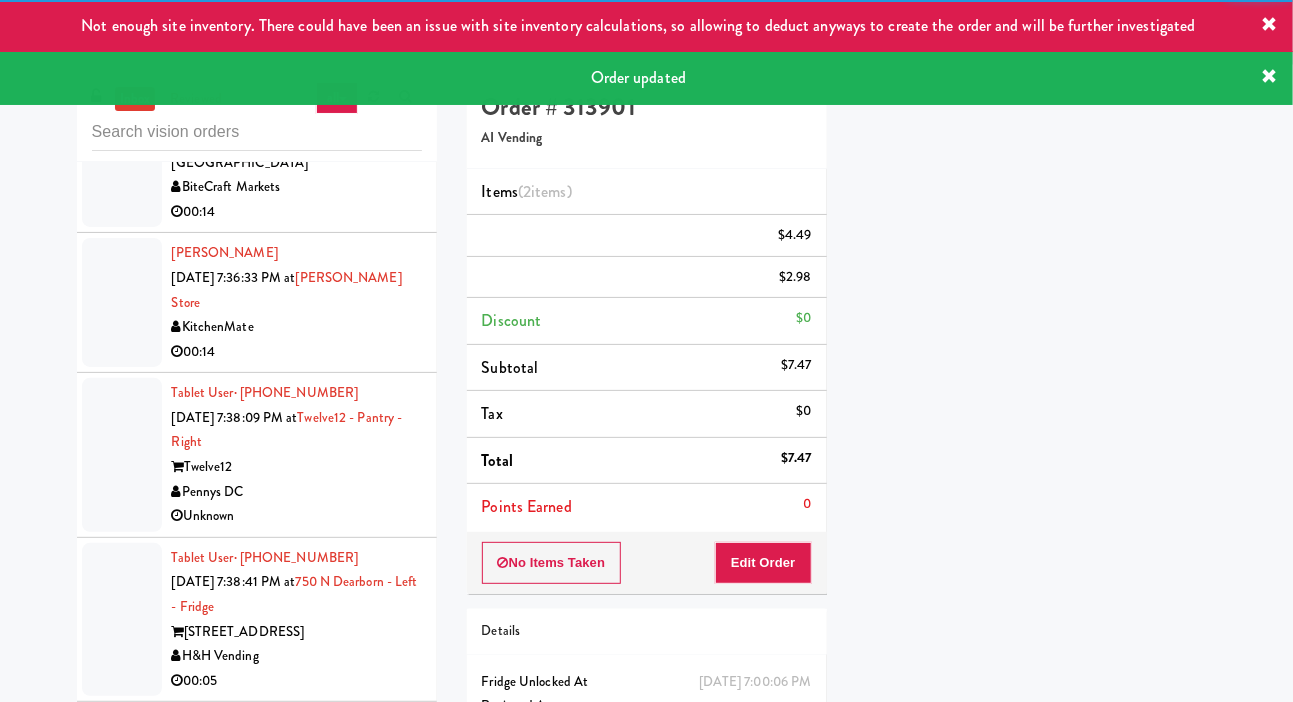 click at bounding box center (122, 138) 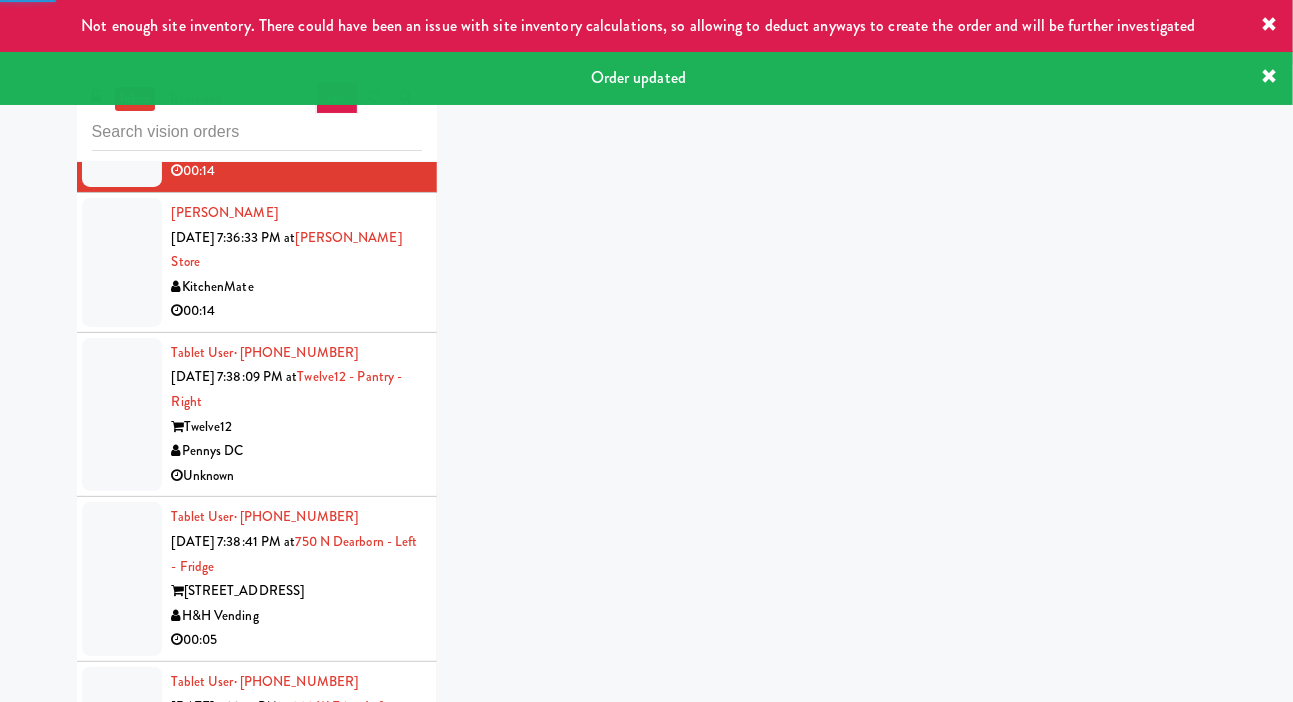 scroll, scrollTop: 5733, scrollLeft: 0, axis: vertical 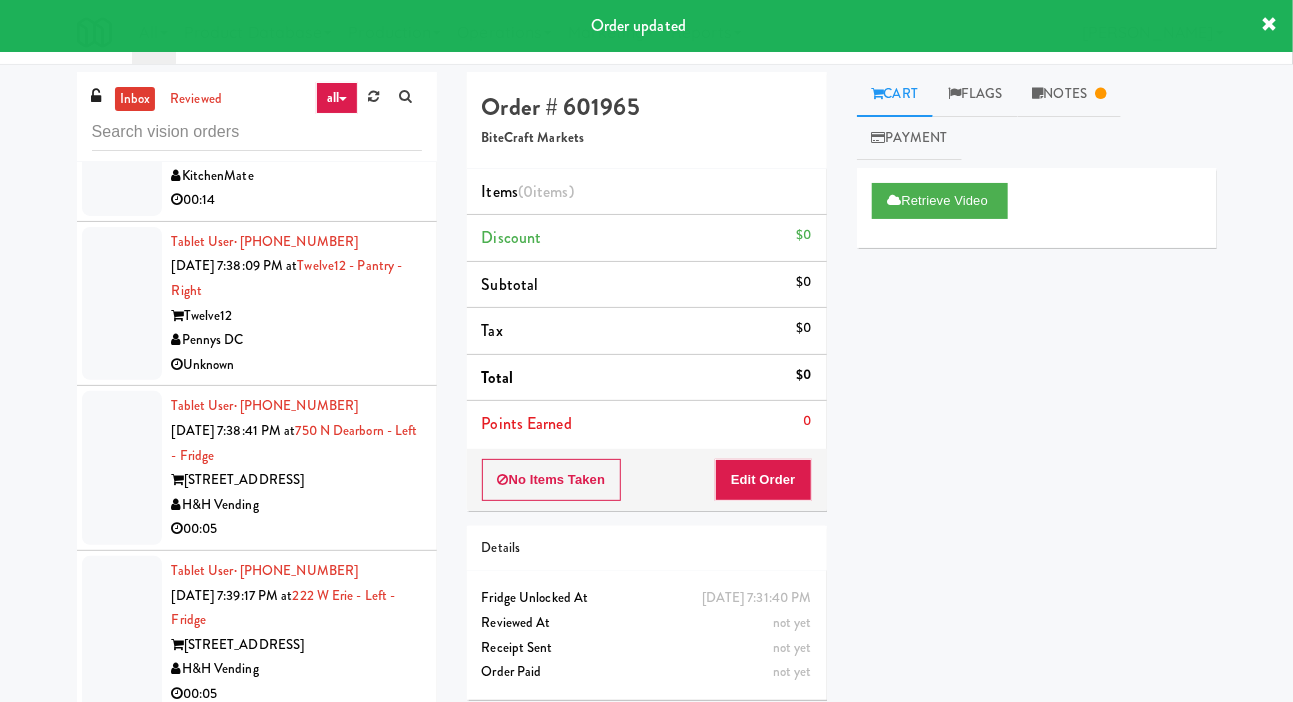 click at bounding box center [122, 151] 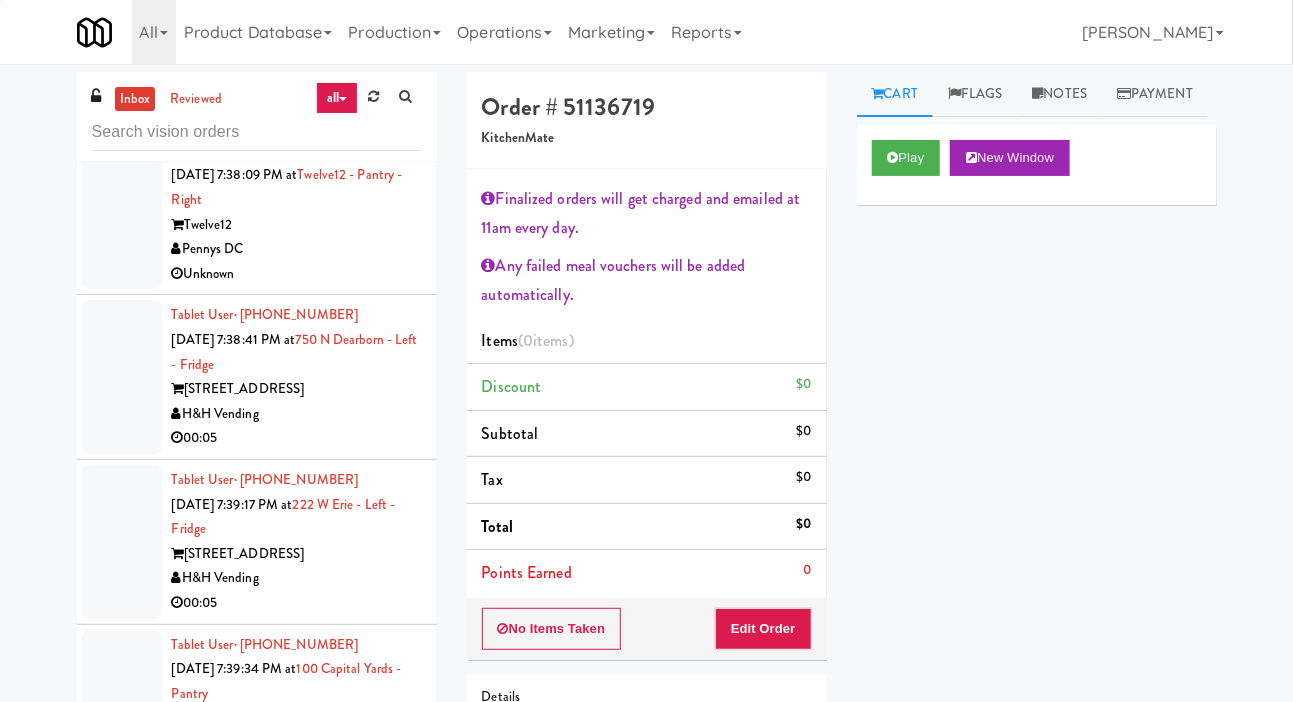 scroll, scrollTop: 5884, scrollLeft: 0, axis: vertical 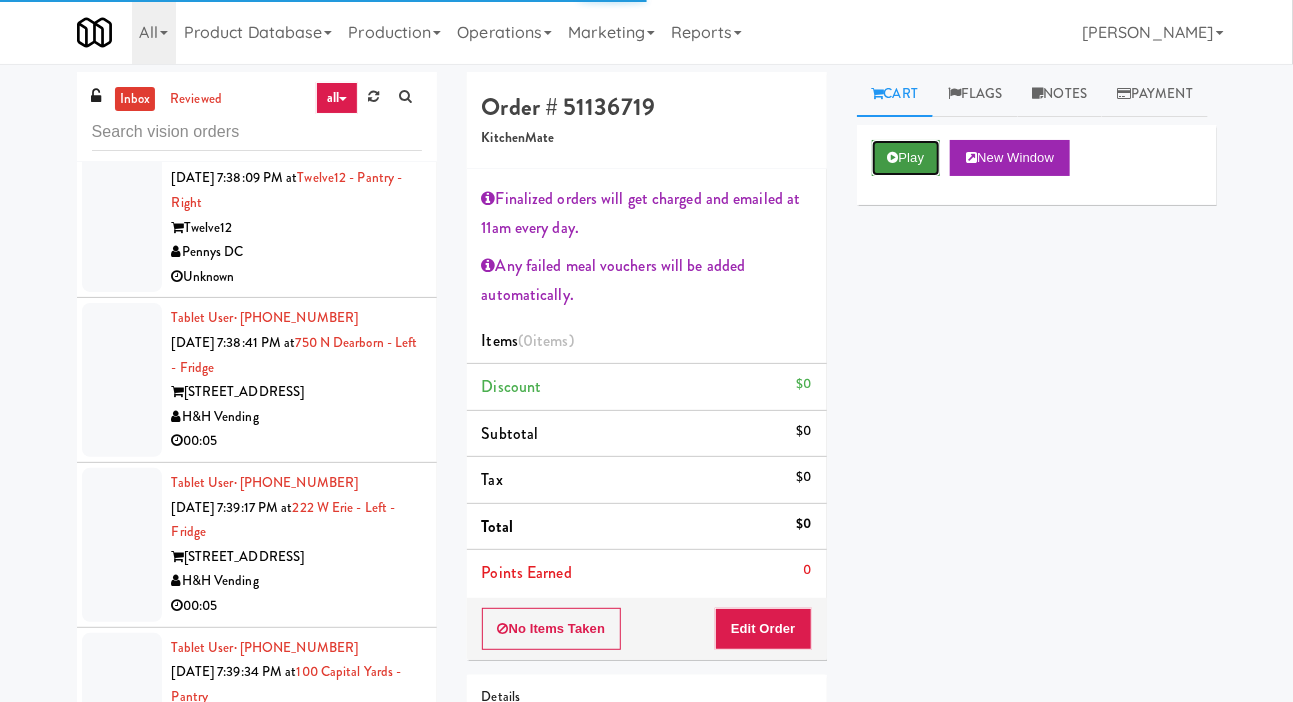 click on "Play" at bounding box center [906, 158] 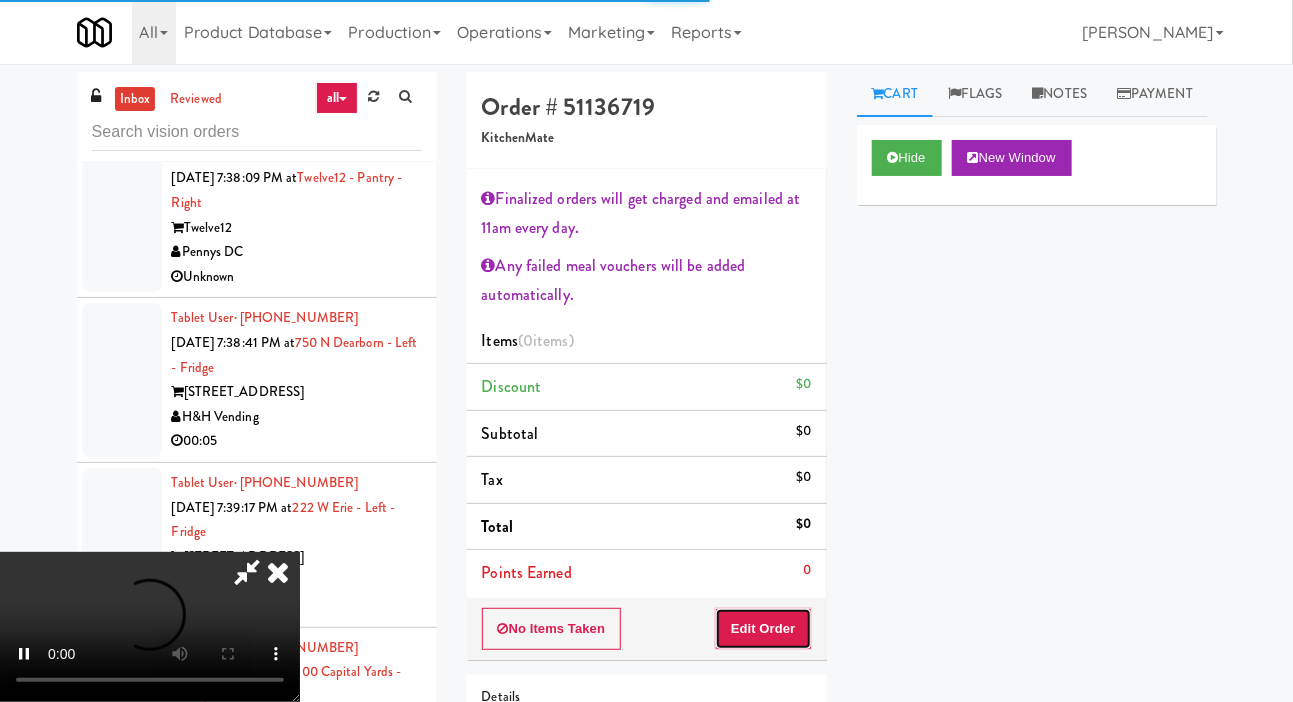 click on "Edit Order" at bounding box center [763, 629] 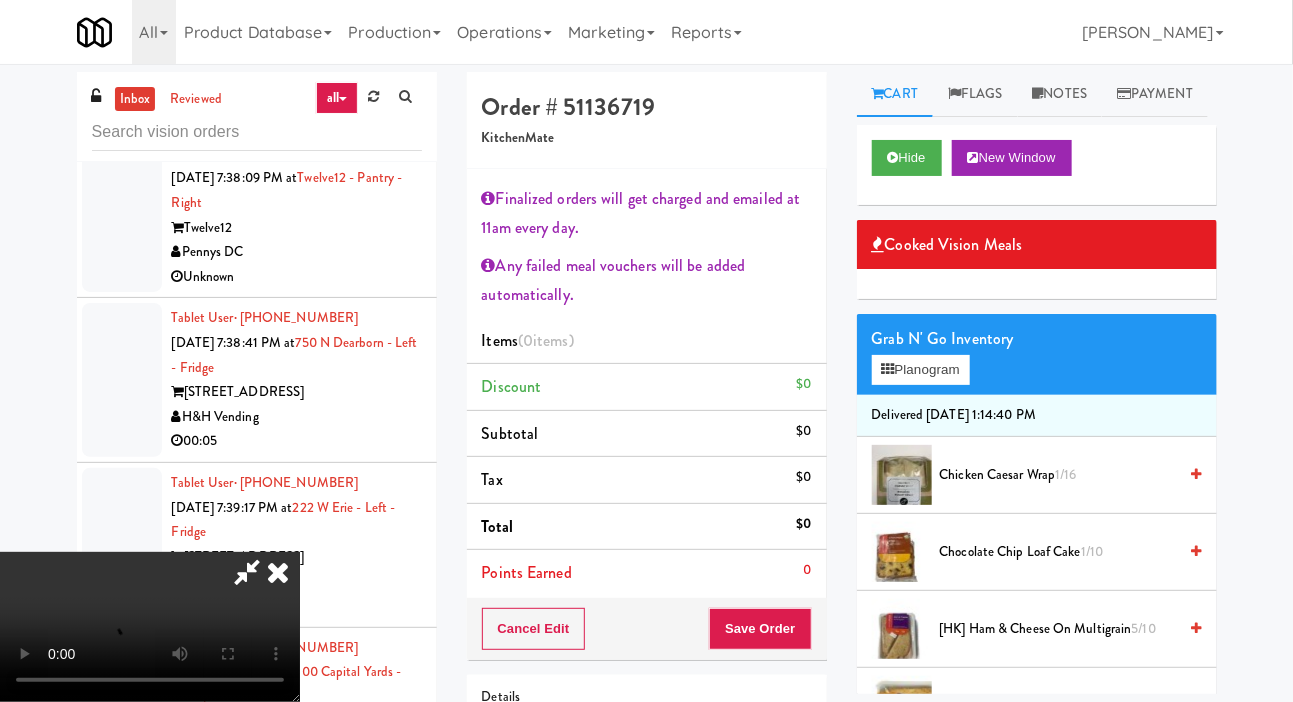 scroll, scrollTop: 127, scrollLeft: 0, axis: vertical 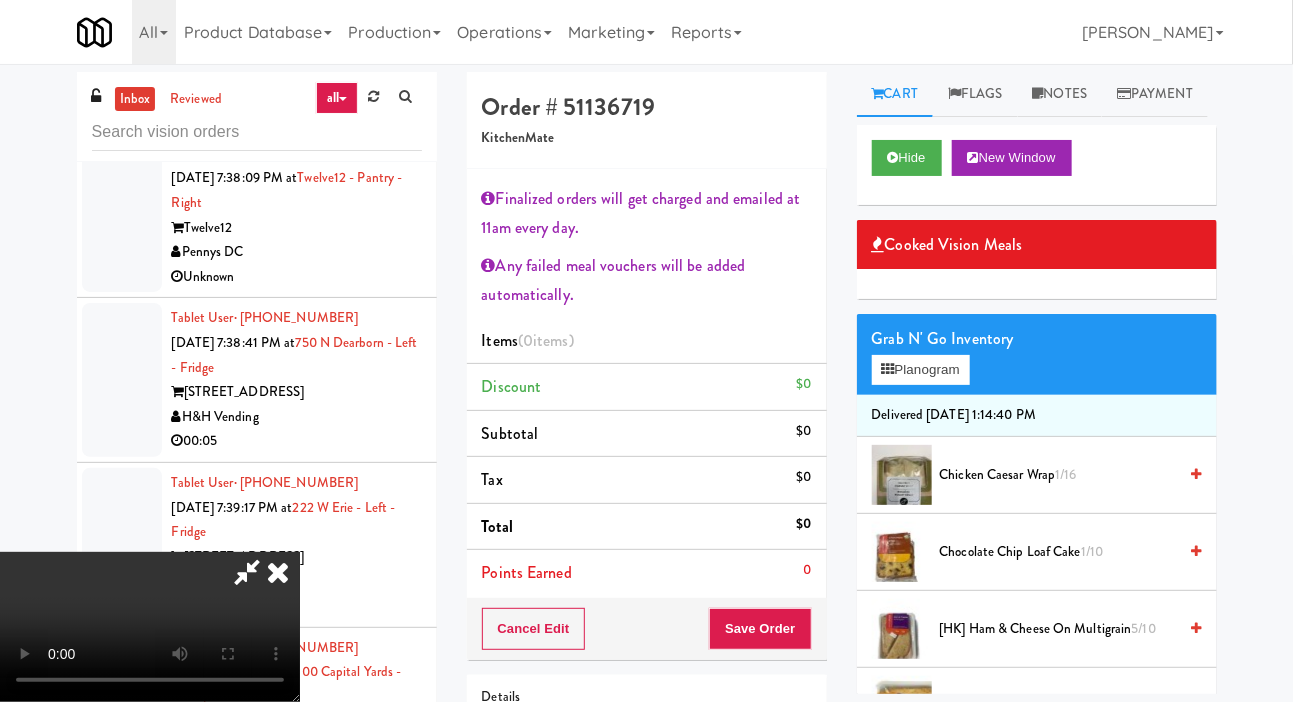 type 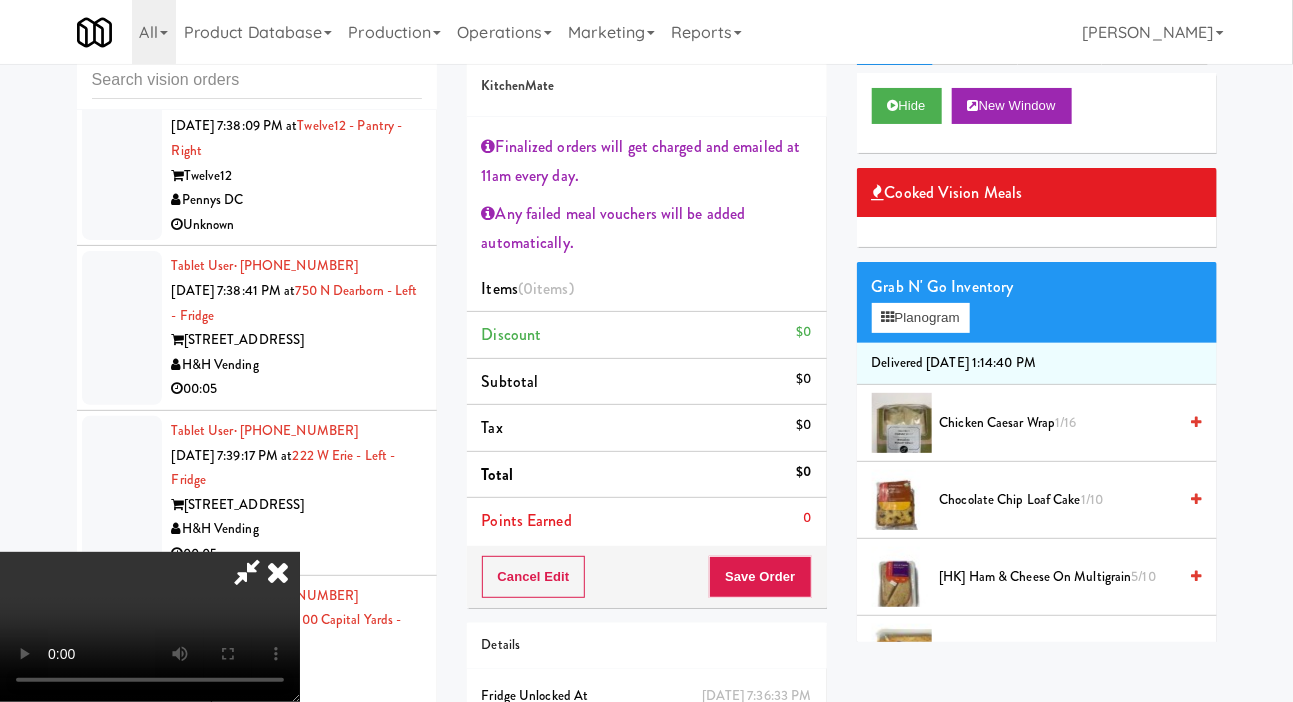 scroll, scrollTop: 127, scrollLeft: 0, axis: vertical 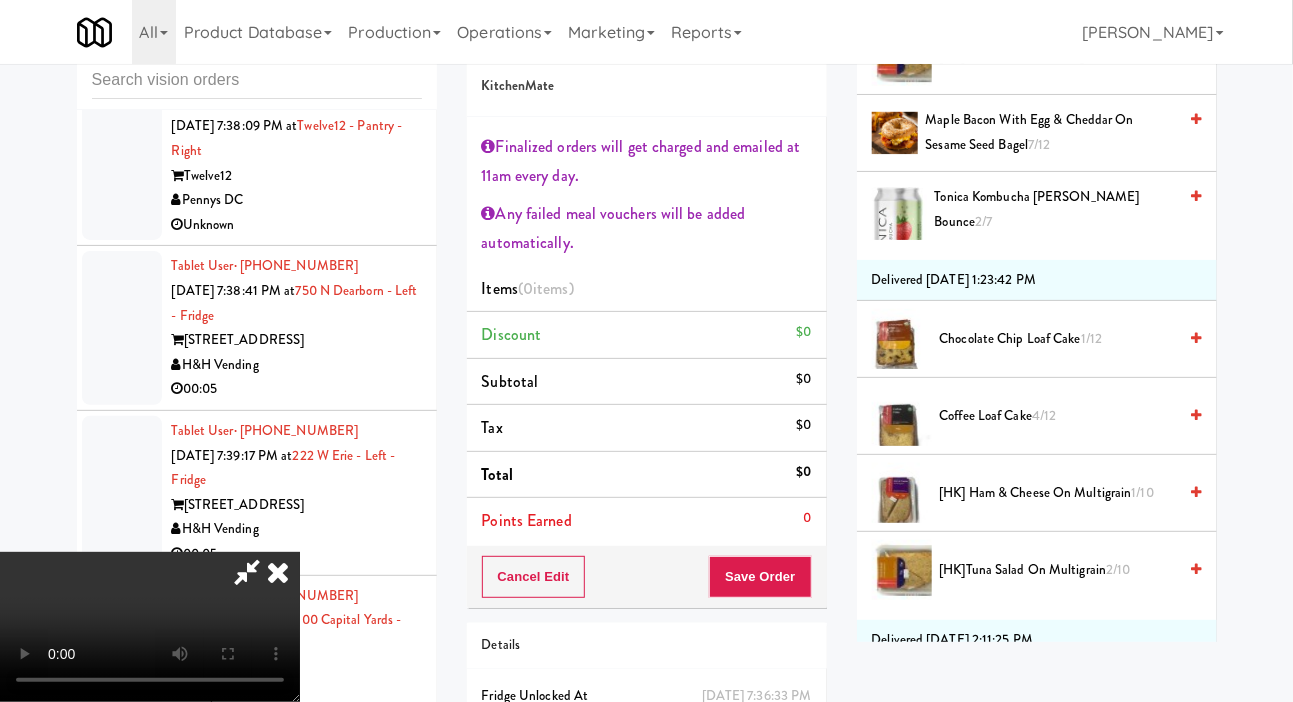 click on "Coffee Loaf Cake  4/12" at bounding box center [1058, 416] 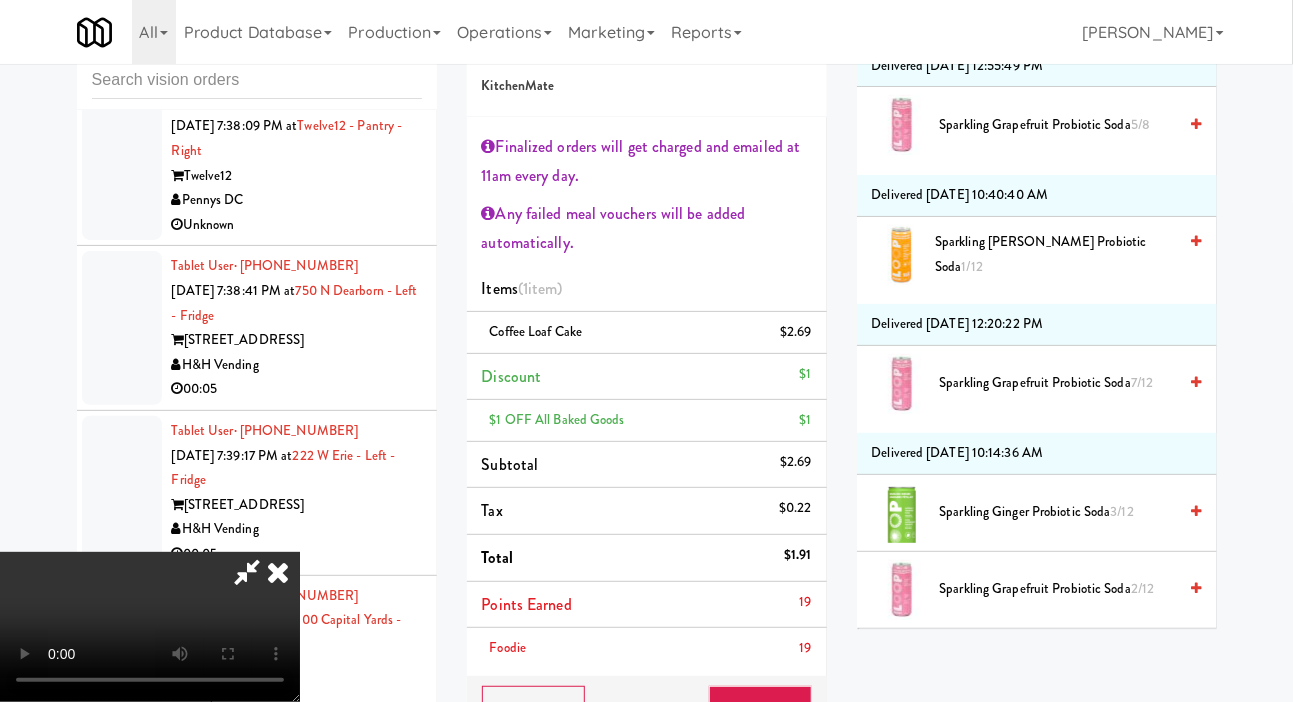 scroll, scrollTop: 1957, scrollLeft: 0, axis: vertical 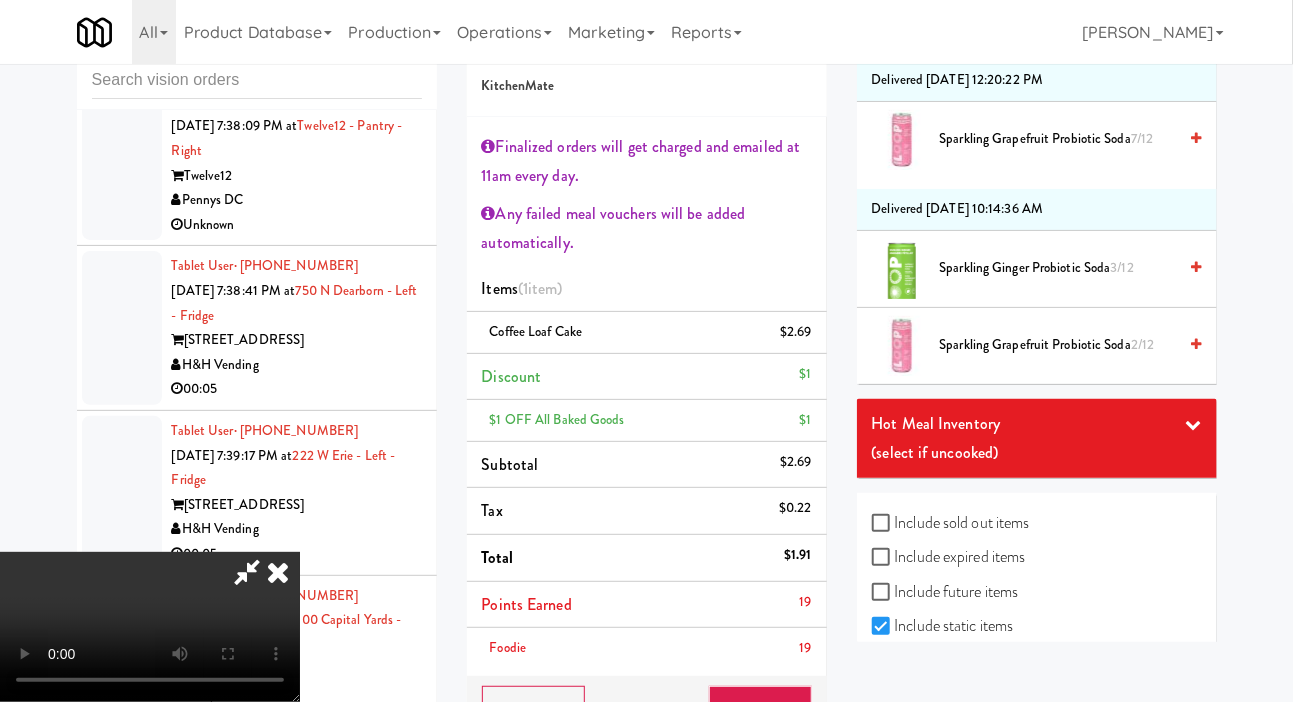 click on "Include sold out items" at bounding box center (951, 523) 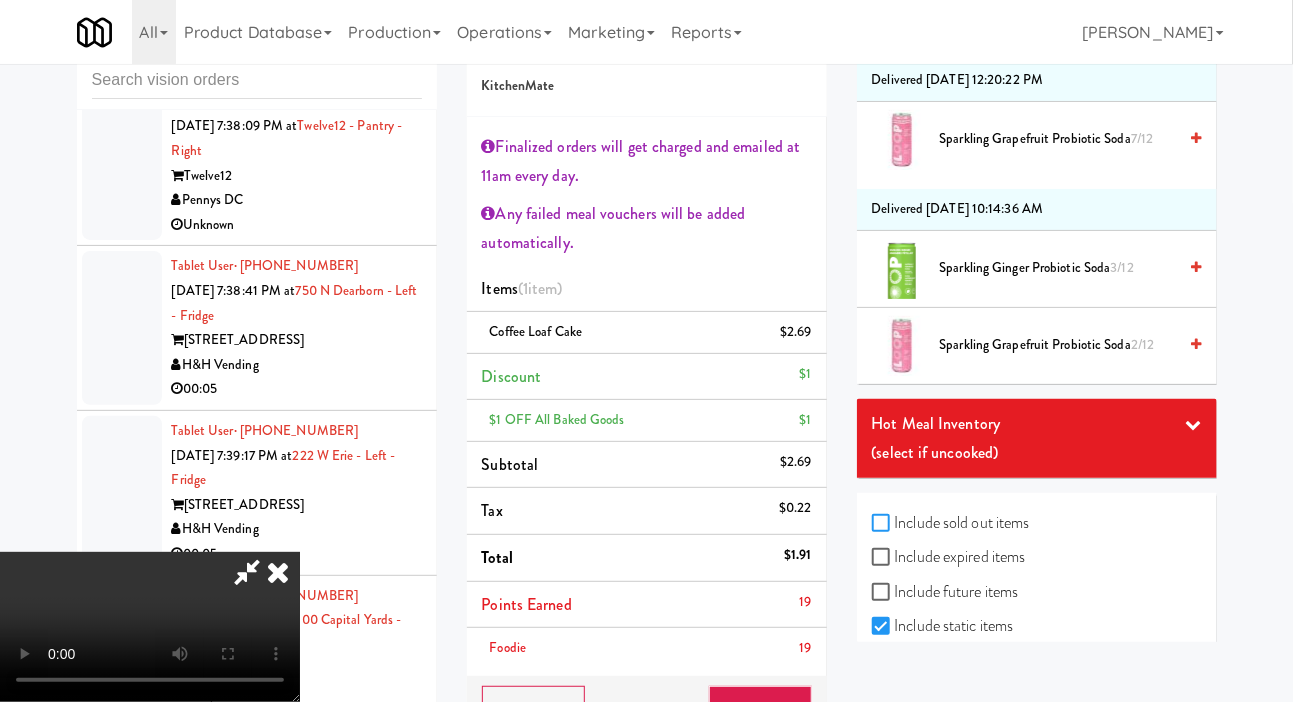 click on "Include sold out items" at bounding box center (883, 524) 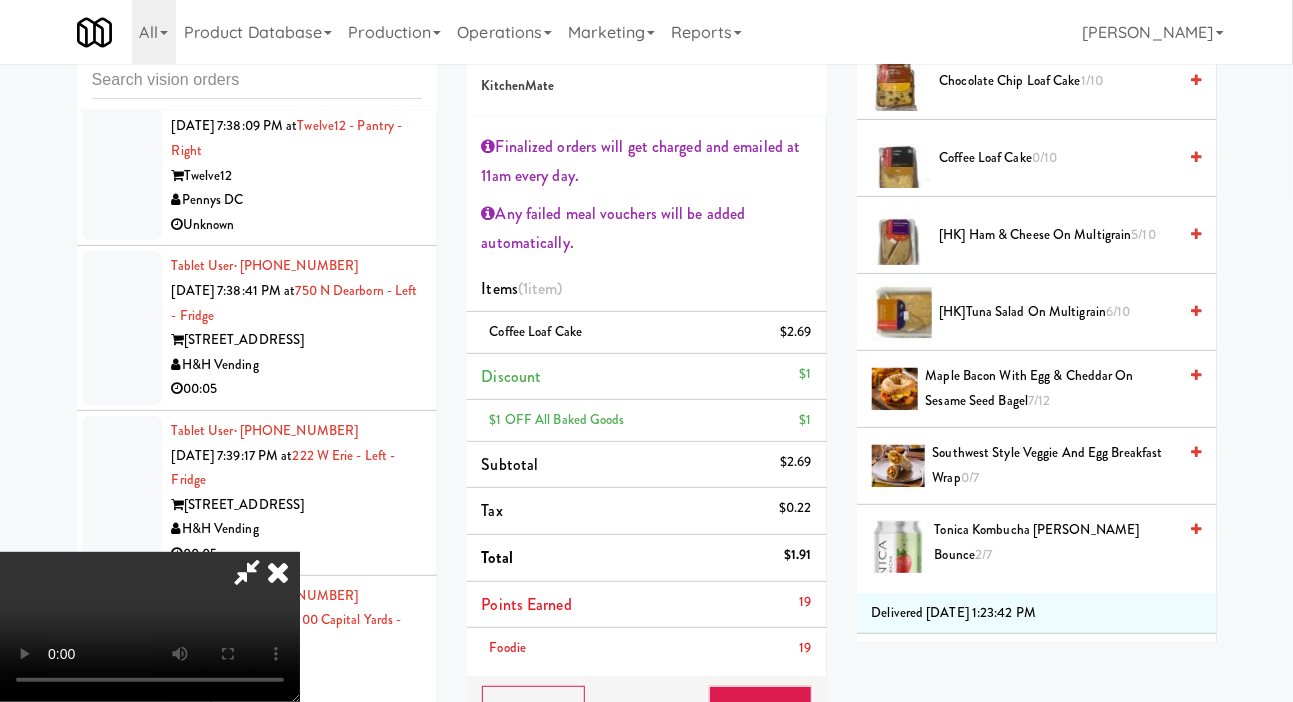 scroll, scrollTop: 499, scrollLeft: 0, axis: vertical 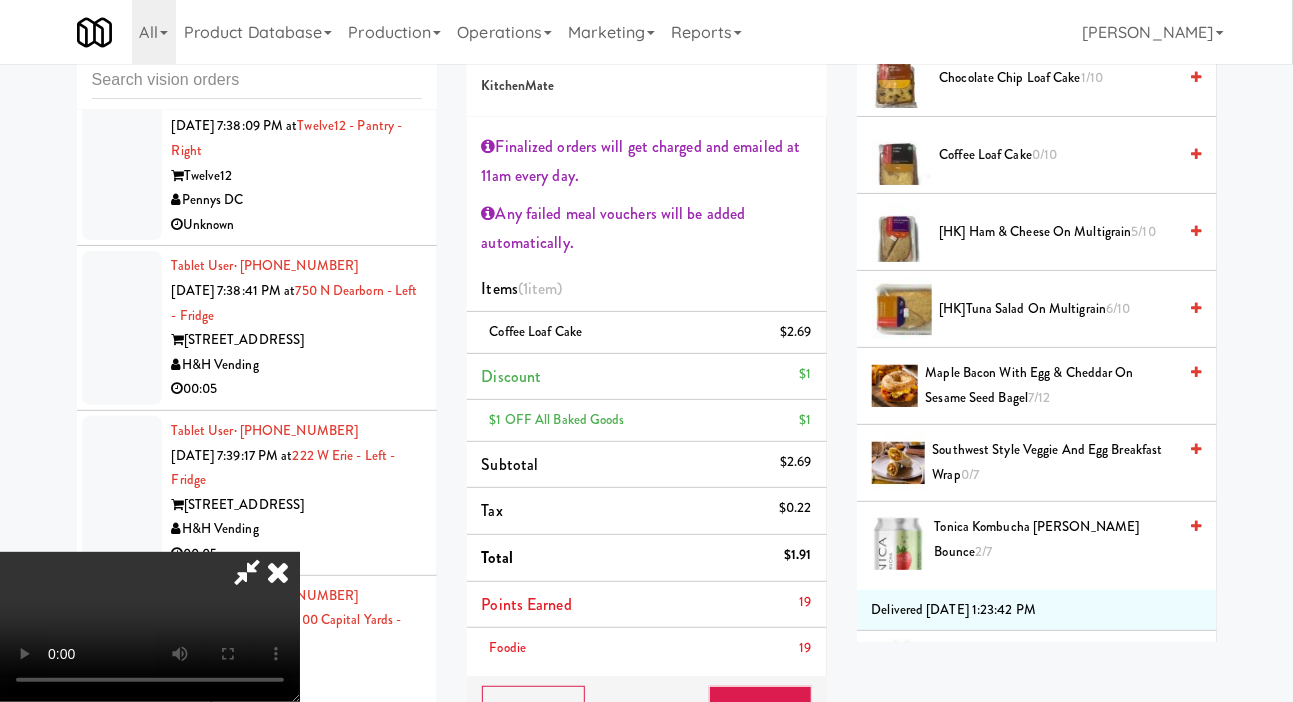 click on "Southwest Style Veggie and Egg Breakfast Wrap  0/7" at bounding box center [1055, 462] 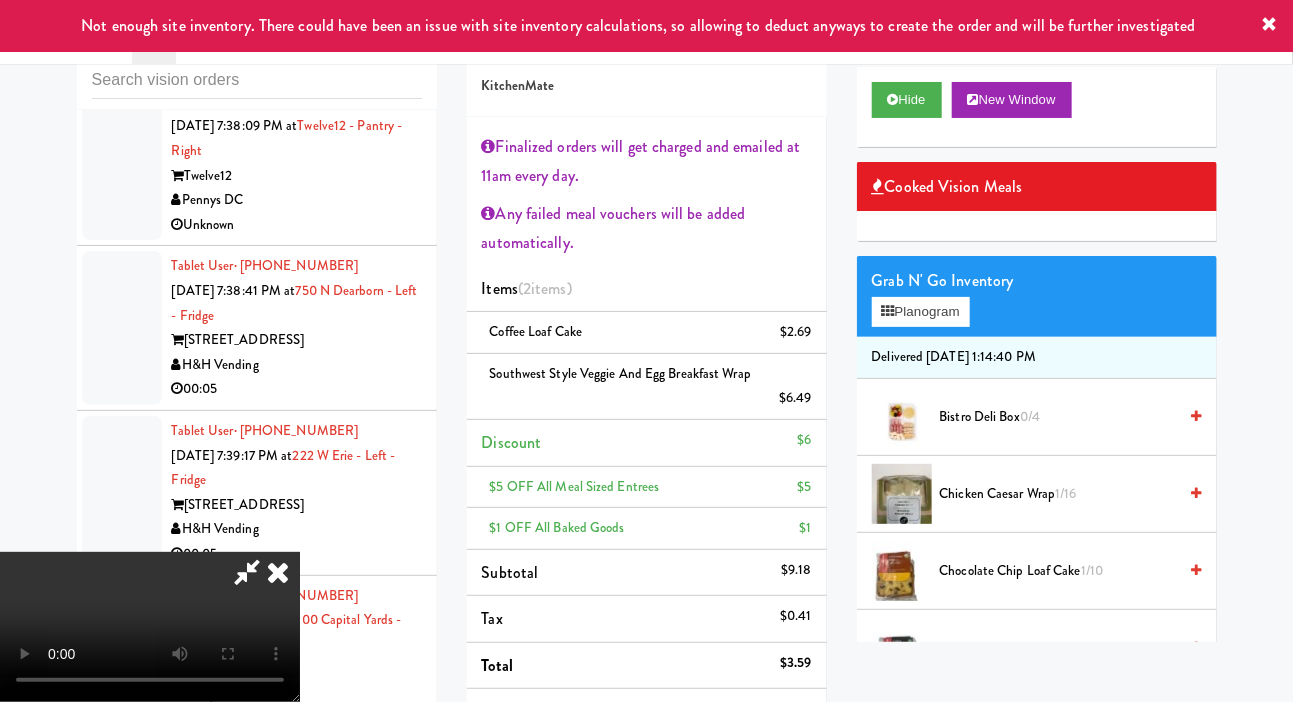 scroll, scrollTop: 0, scrollLeft: 0, axis: both 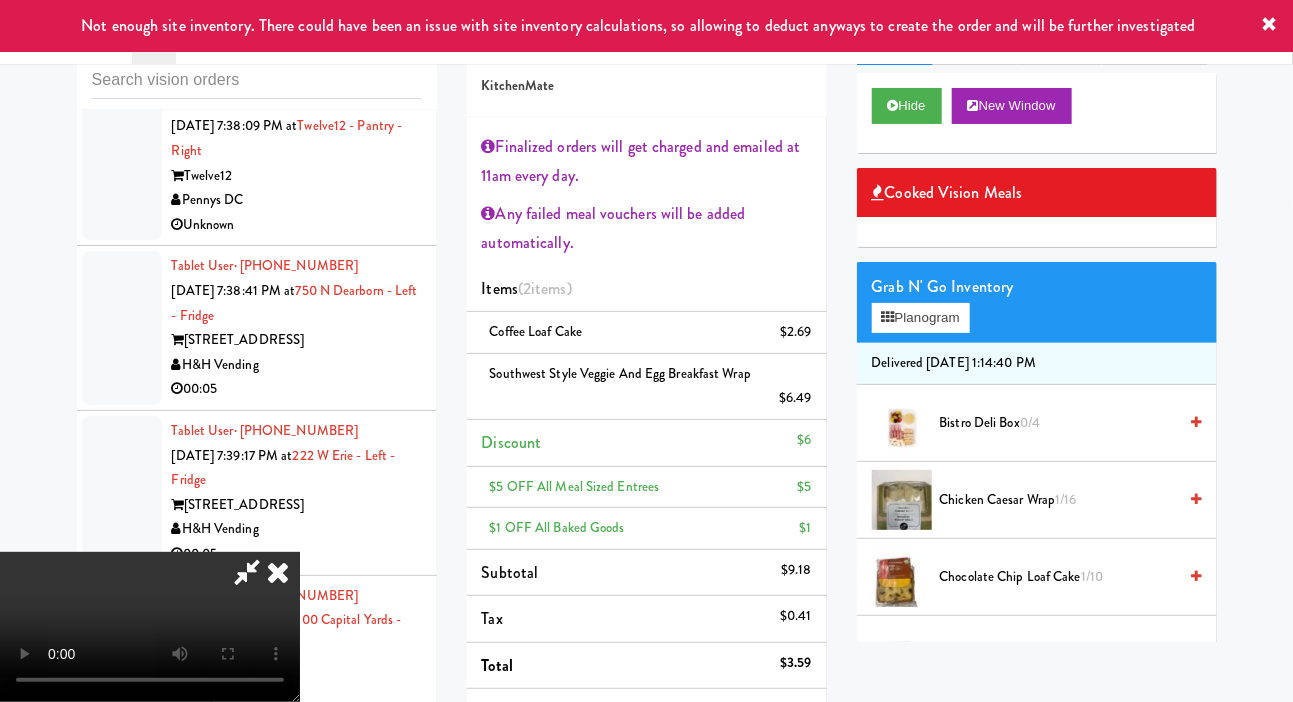 click on "Save Order" at bounding box center [760, 814] 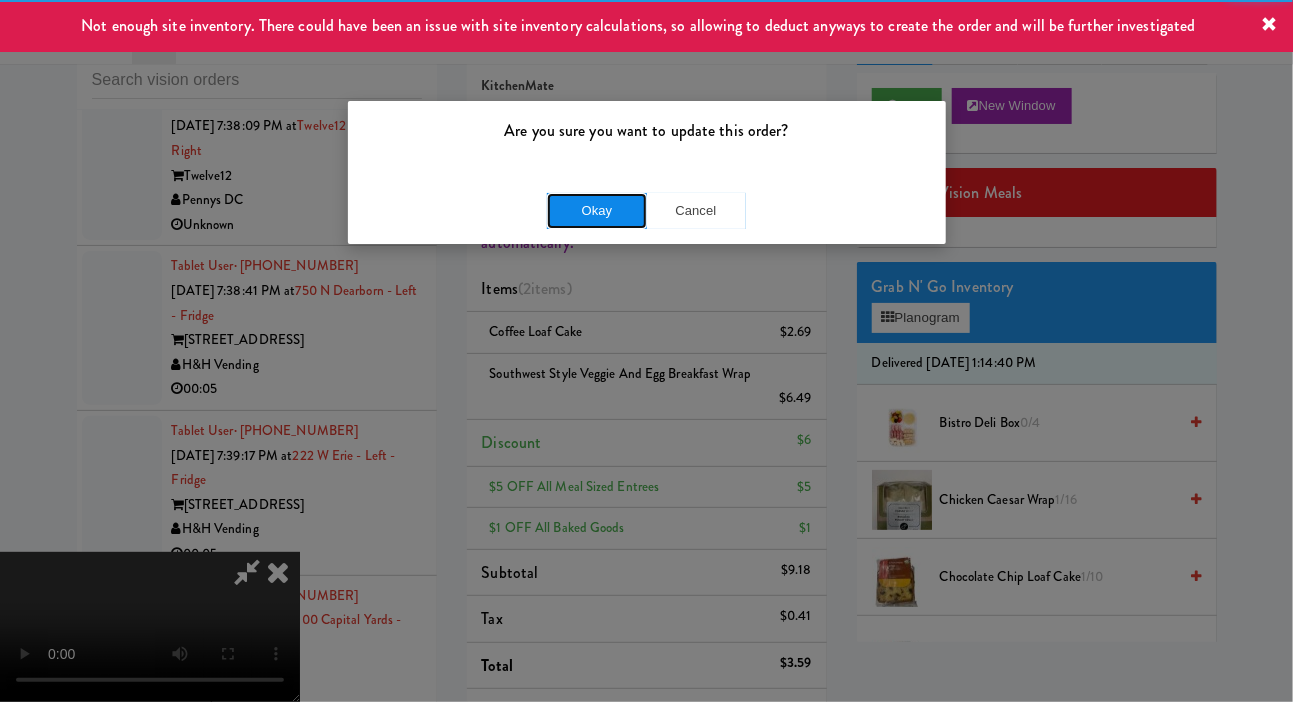 click on "Okay" at bounding box center (597, 211) 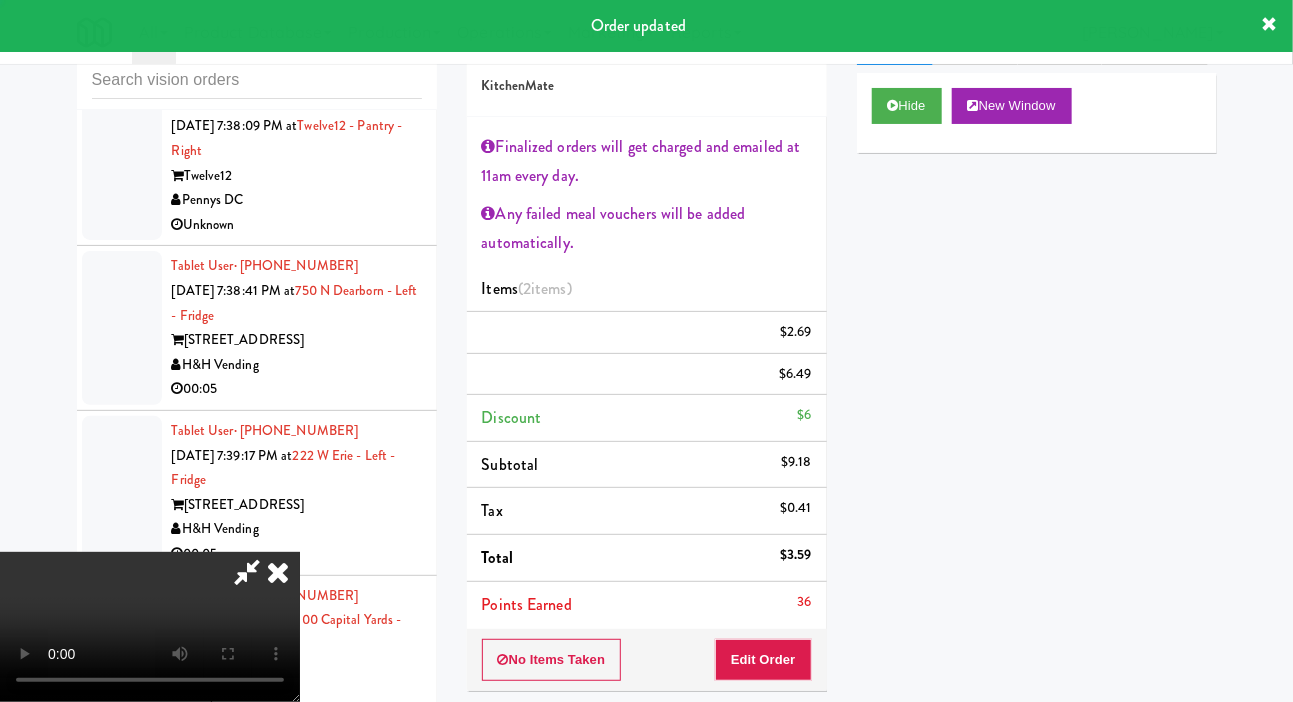 scroll, scrollTop: 0, scrollLeft: 0, axis: both 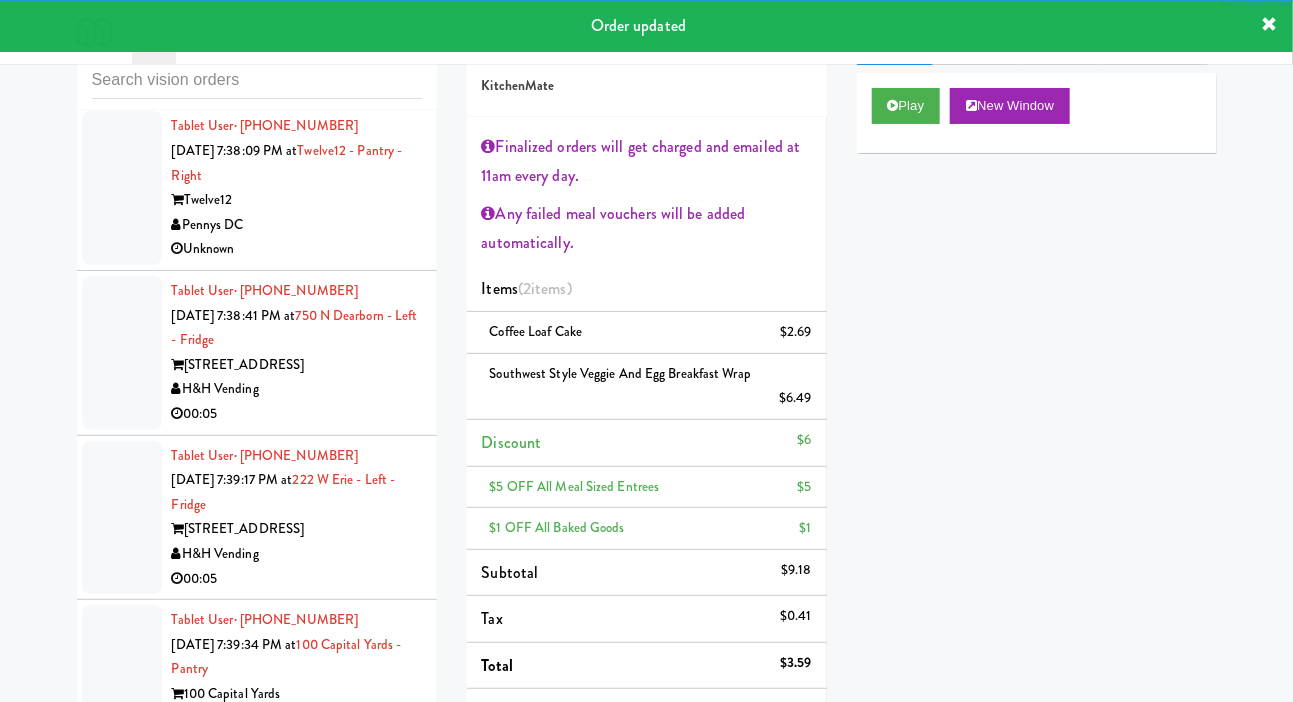click at bounding box center (122, 188) 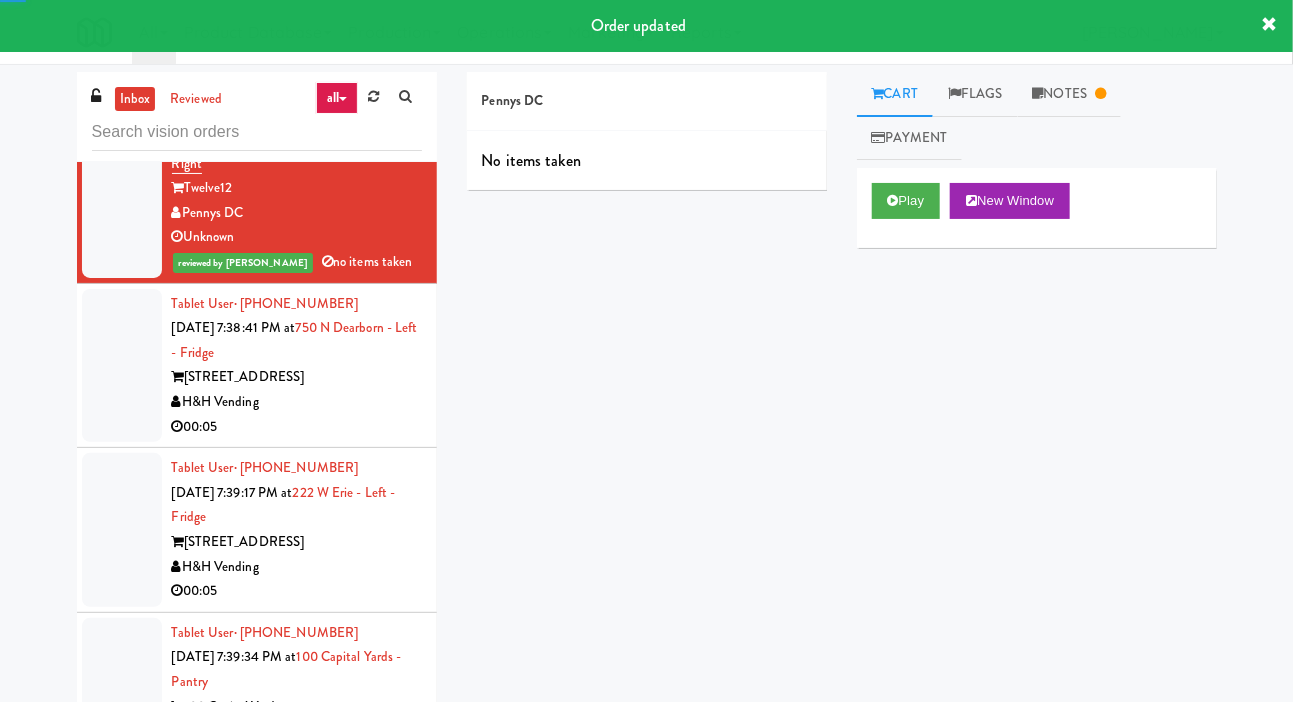 scroll, scrollTop: 6012, scrollLeft: 0, axis: vertical 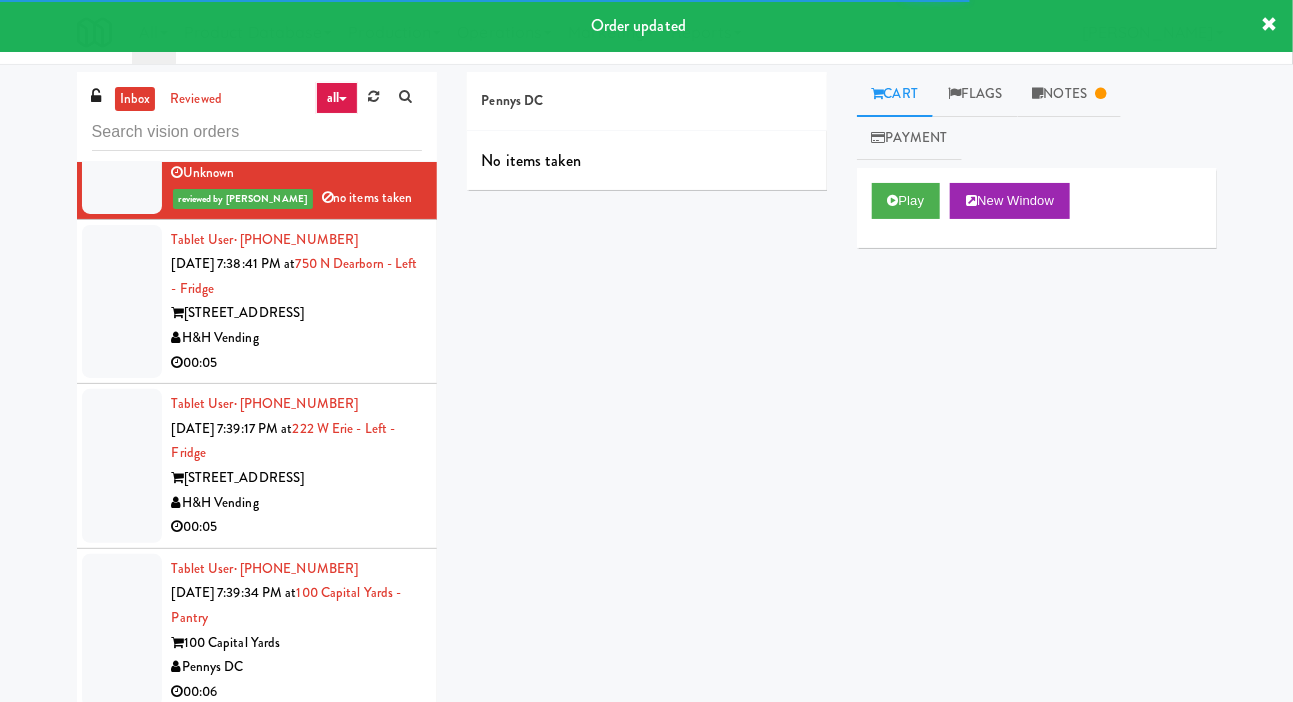 click at bounding box center (122, 302) 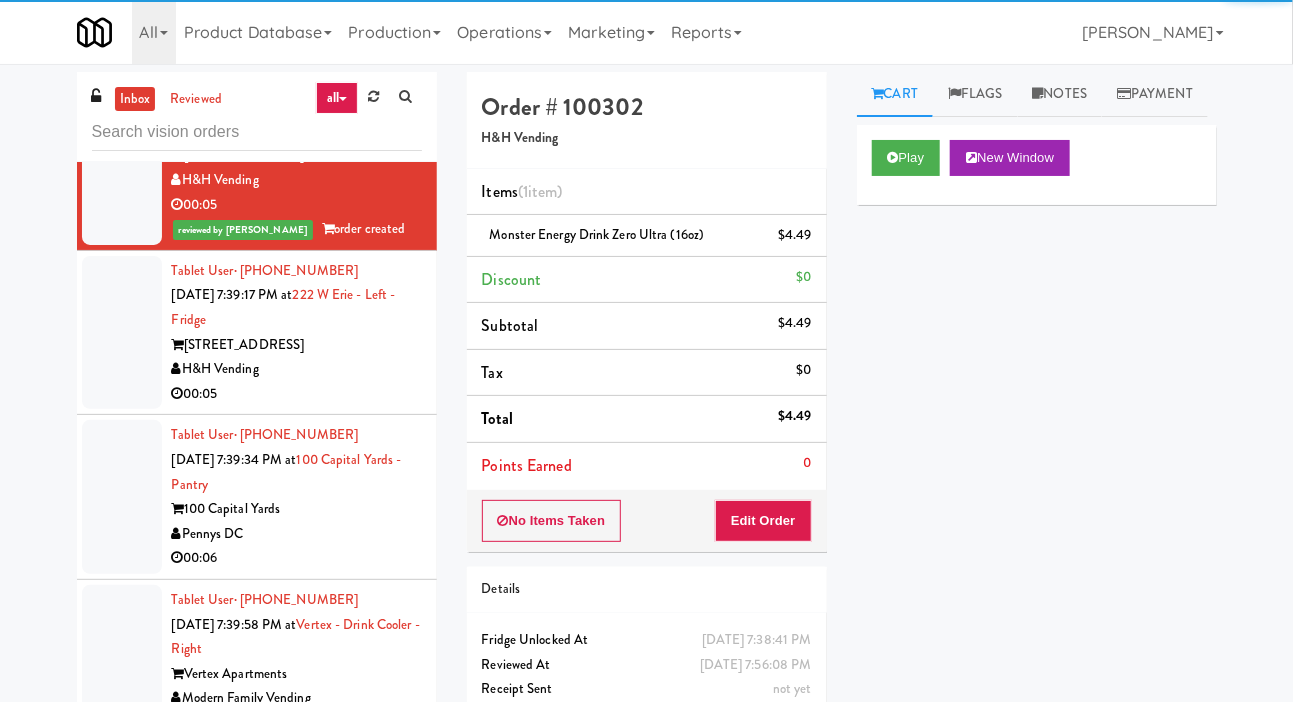 click at bounding box center [122, 333] 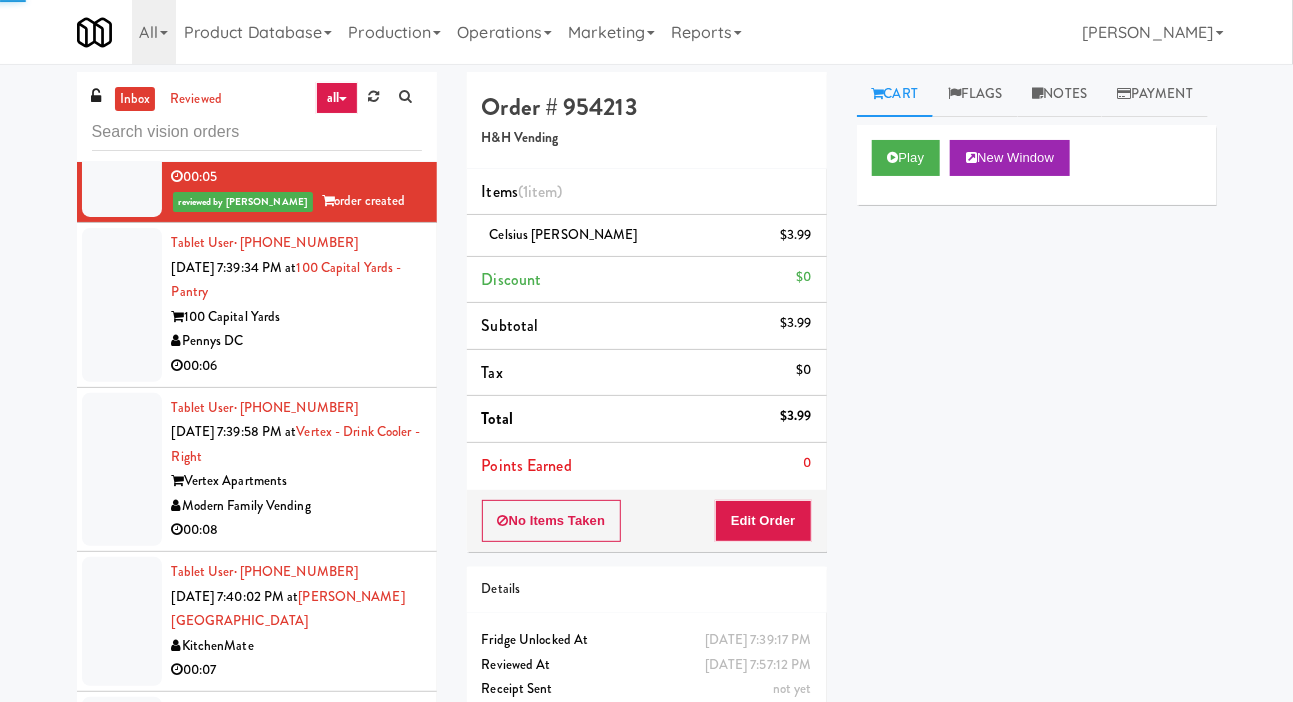 click at bounding box center [122, 305] 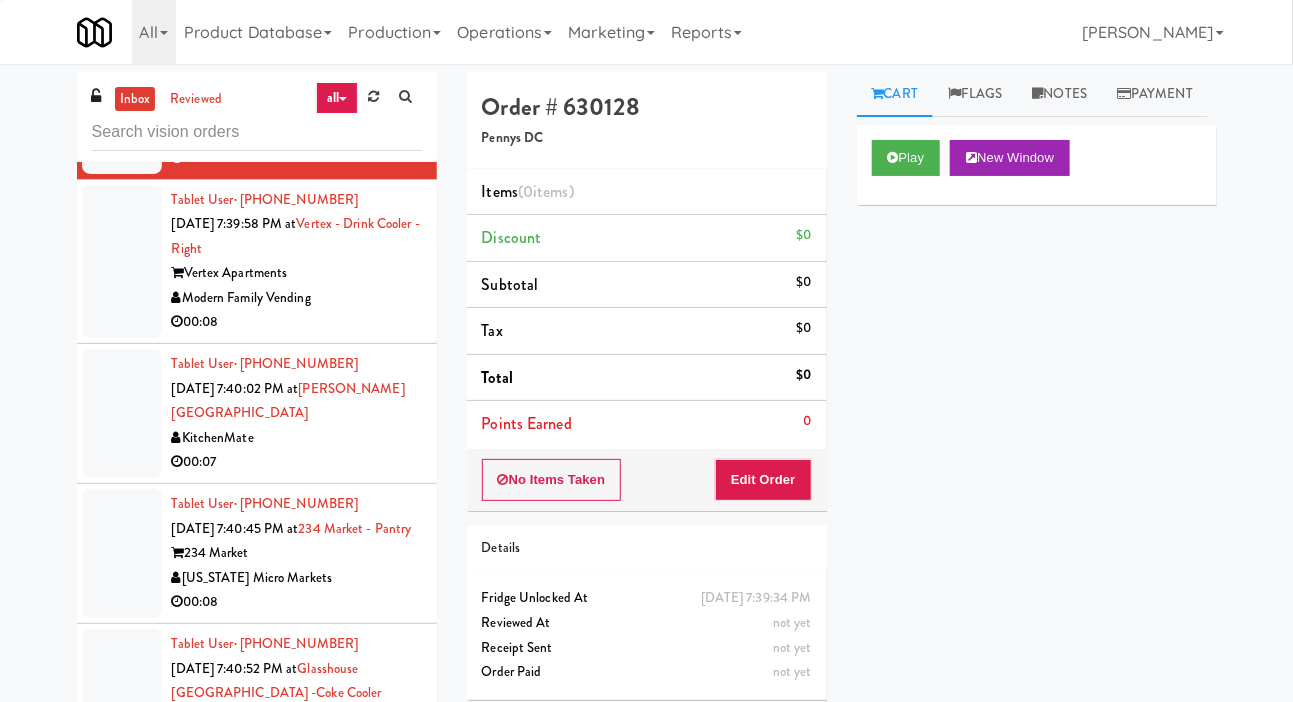scroll, scrollTop: 6597, scrollLeft: 0, axis: vertical 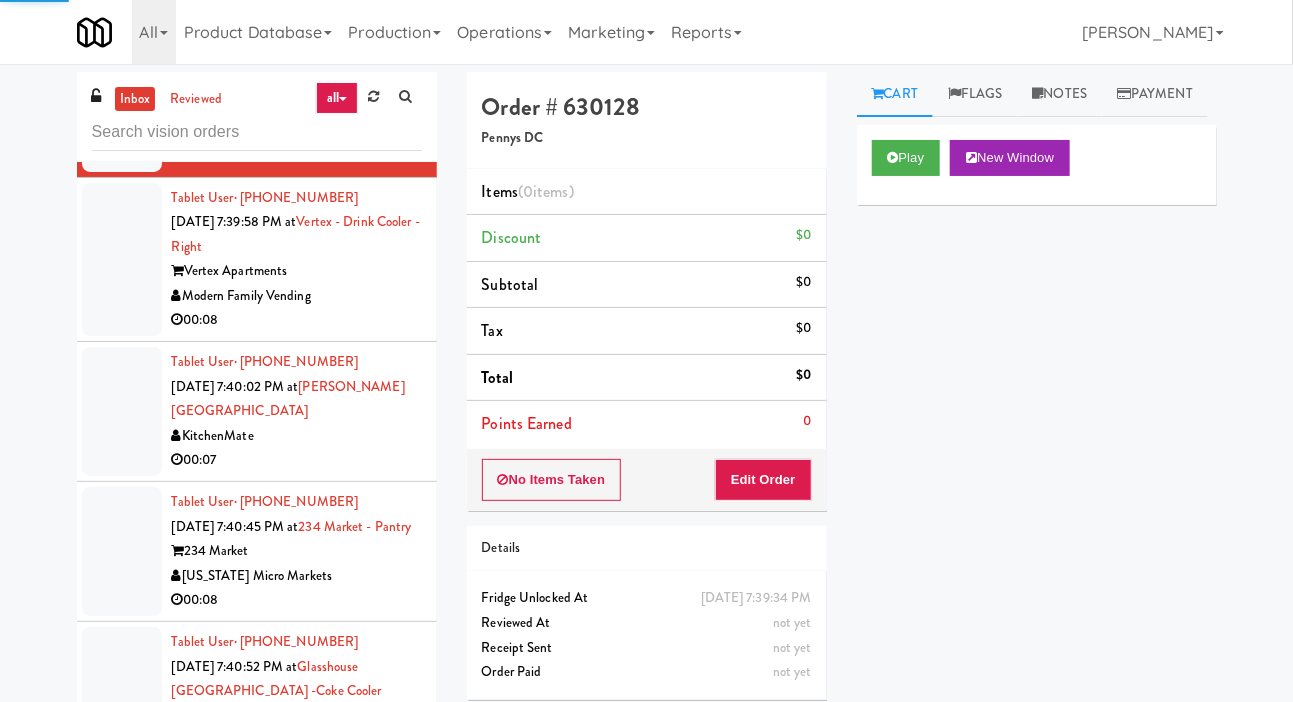 click at bounding box center (122, 260) 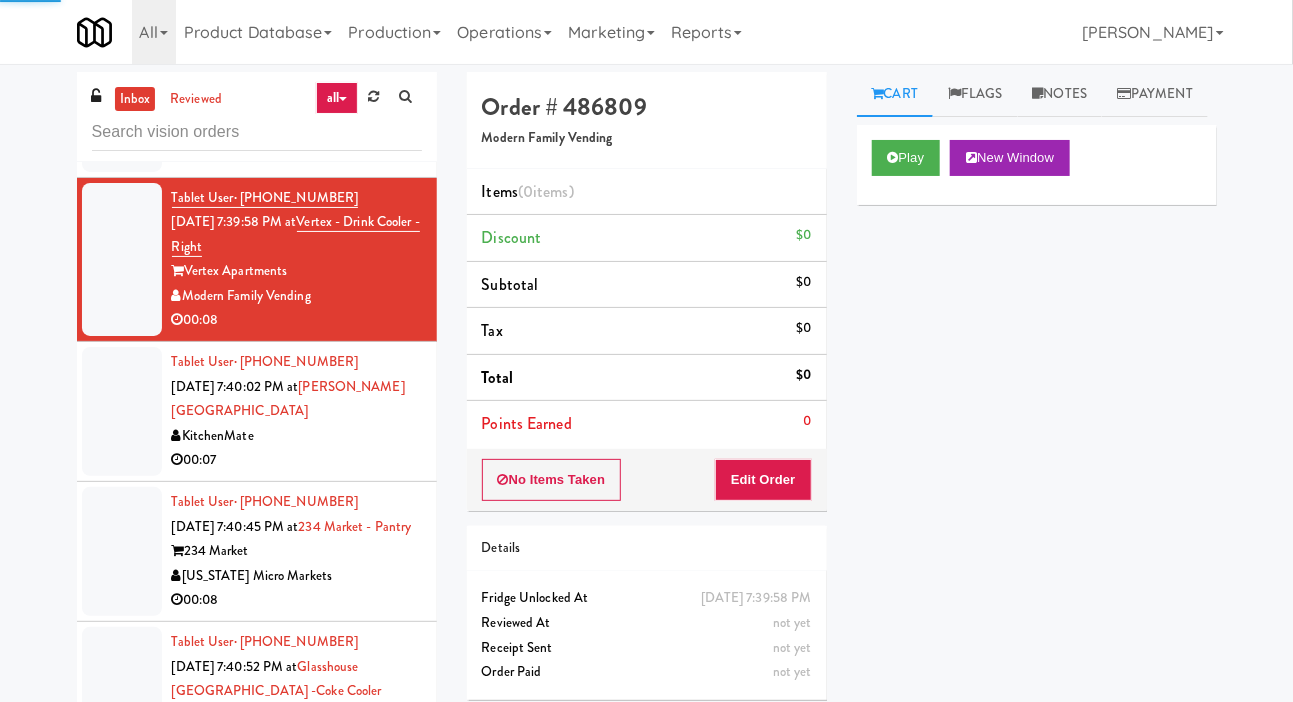 click at bounding box center (122, 95) 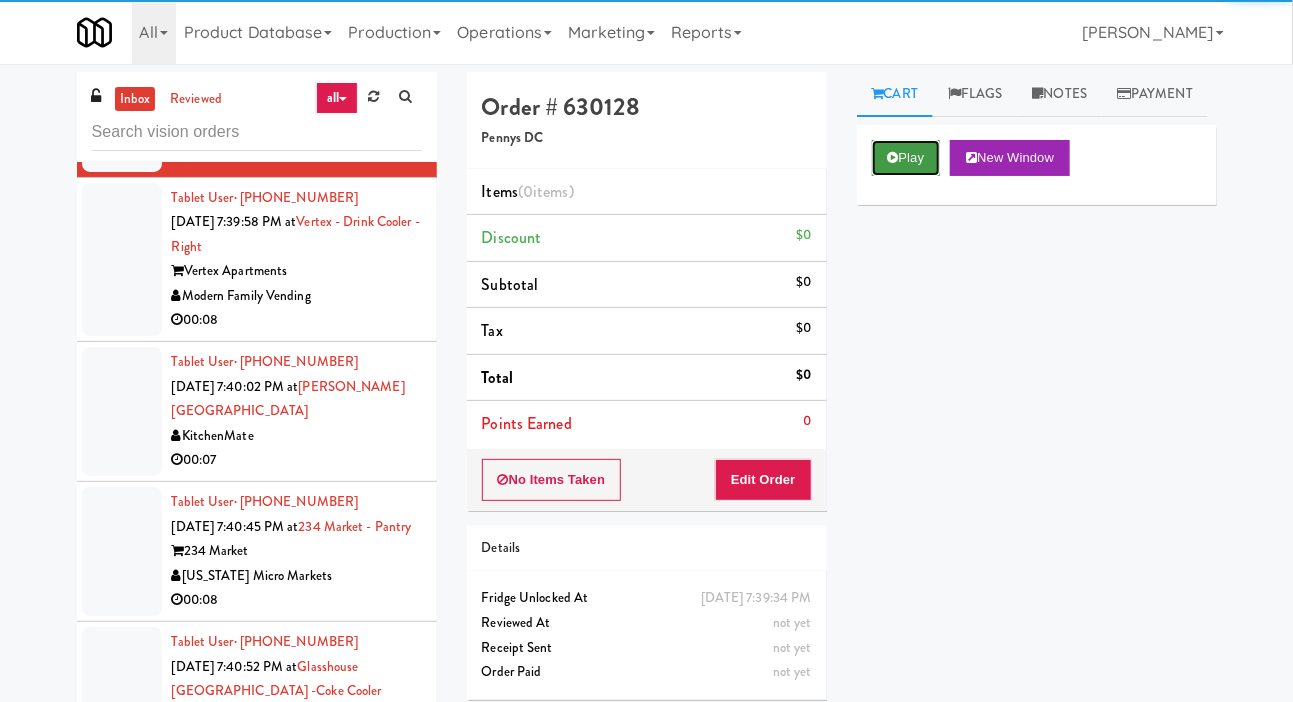 click on "Play" at bounding box center [906, 158] 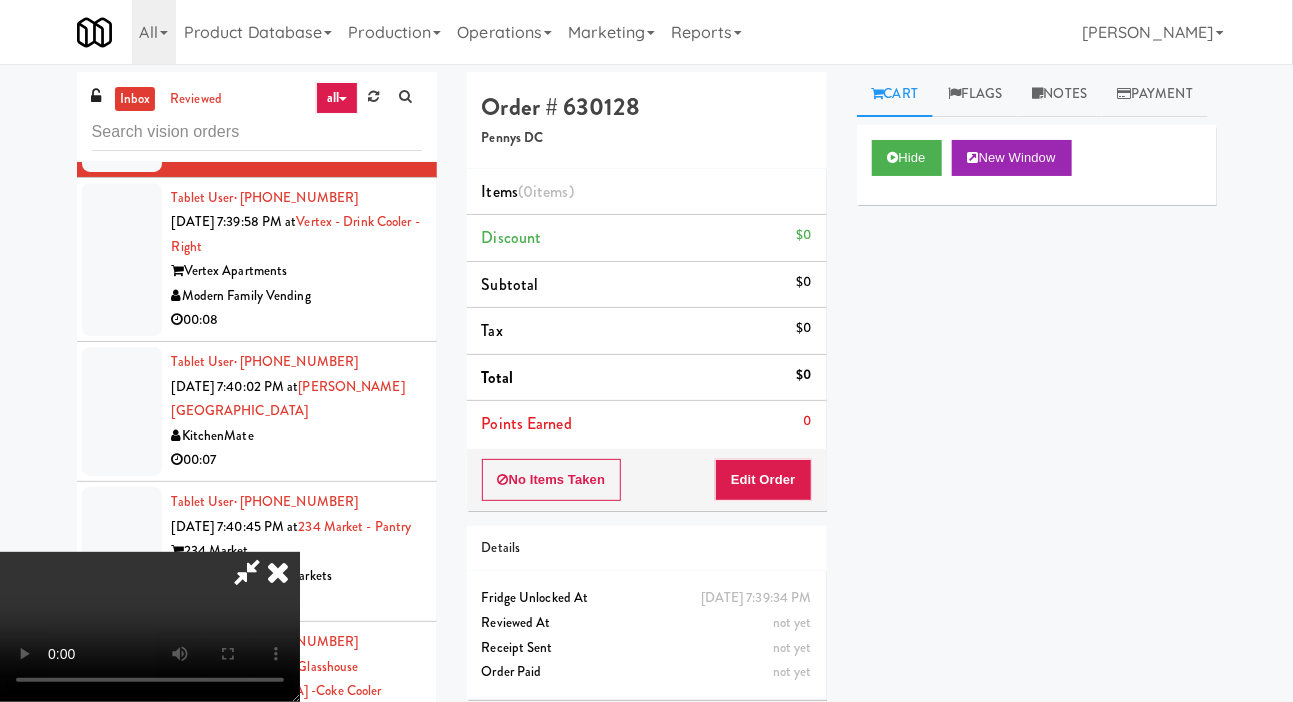 click on "Points Earned  0" at bounding box center [647, 424] 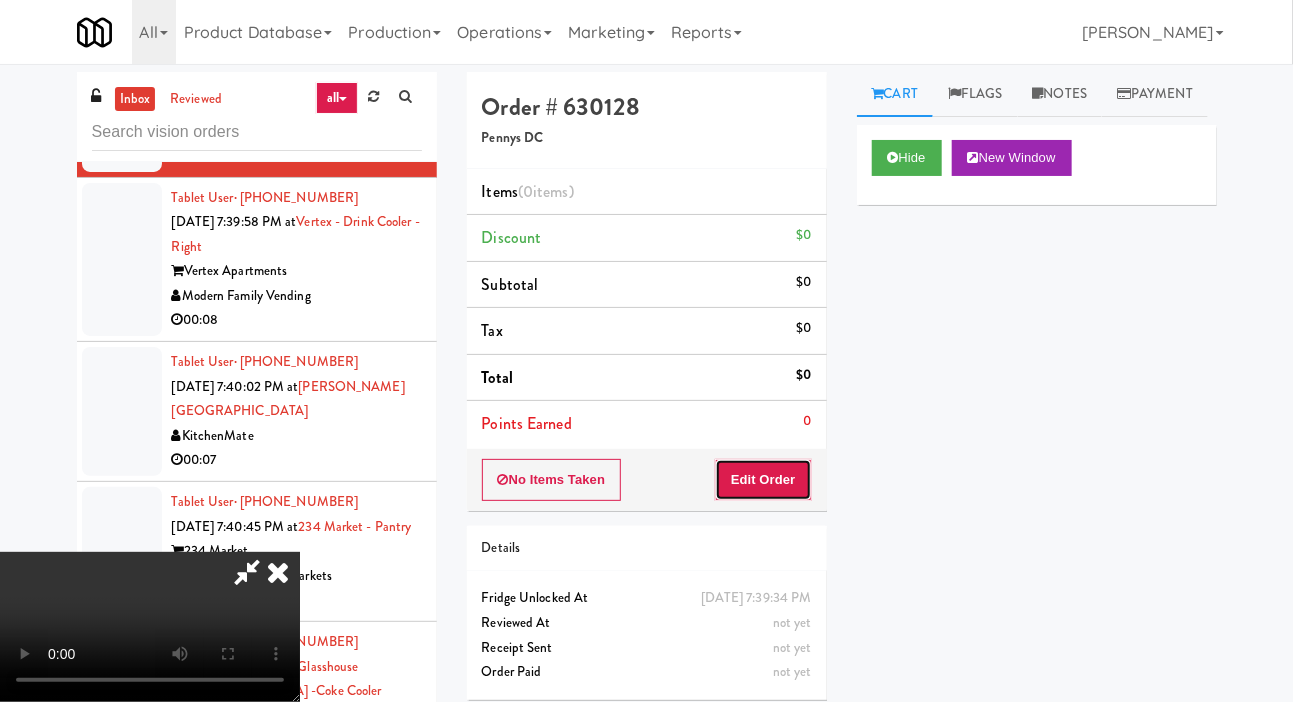 click on "Edit Order" at bounding box center (763, 480) 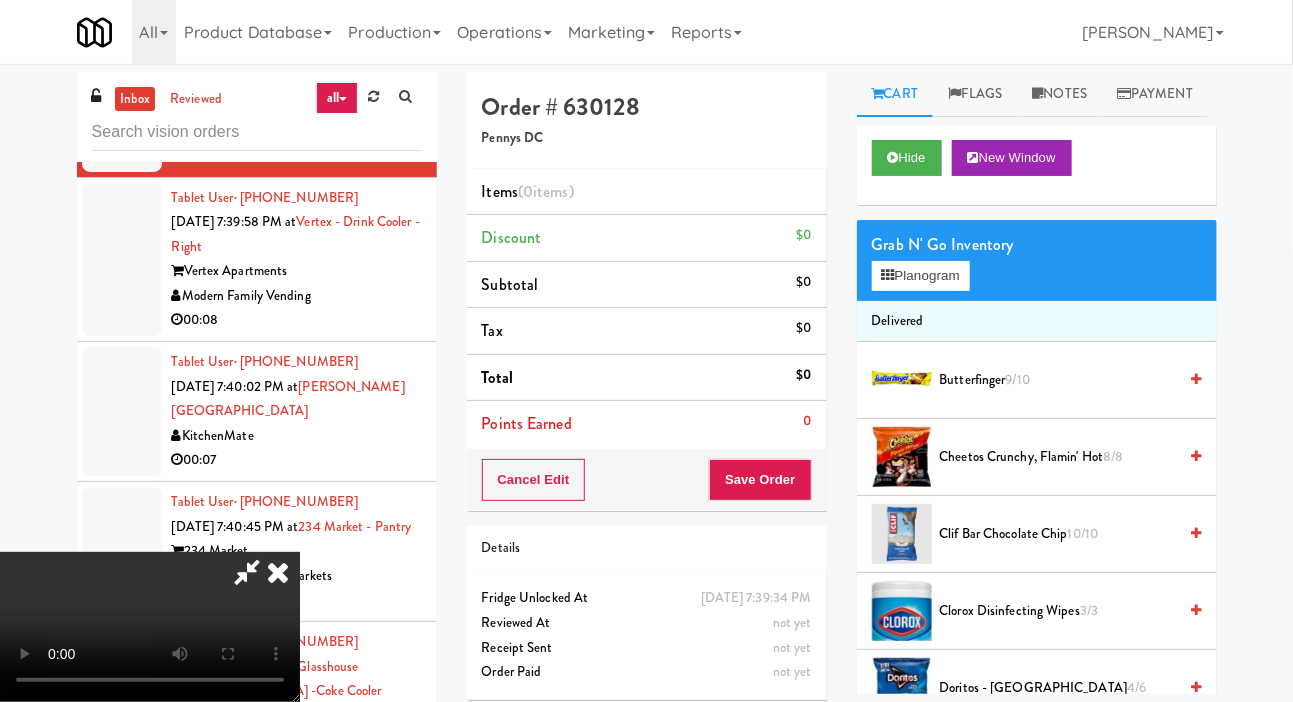 scroll, scrollTop: 73, scrollLeft: 0, axis: vertical 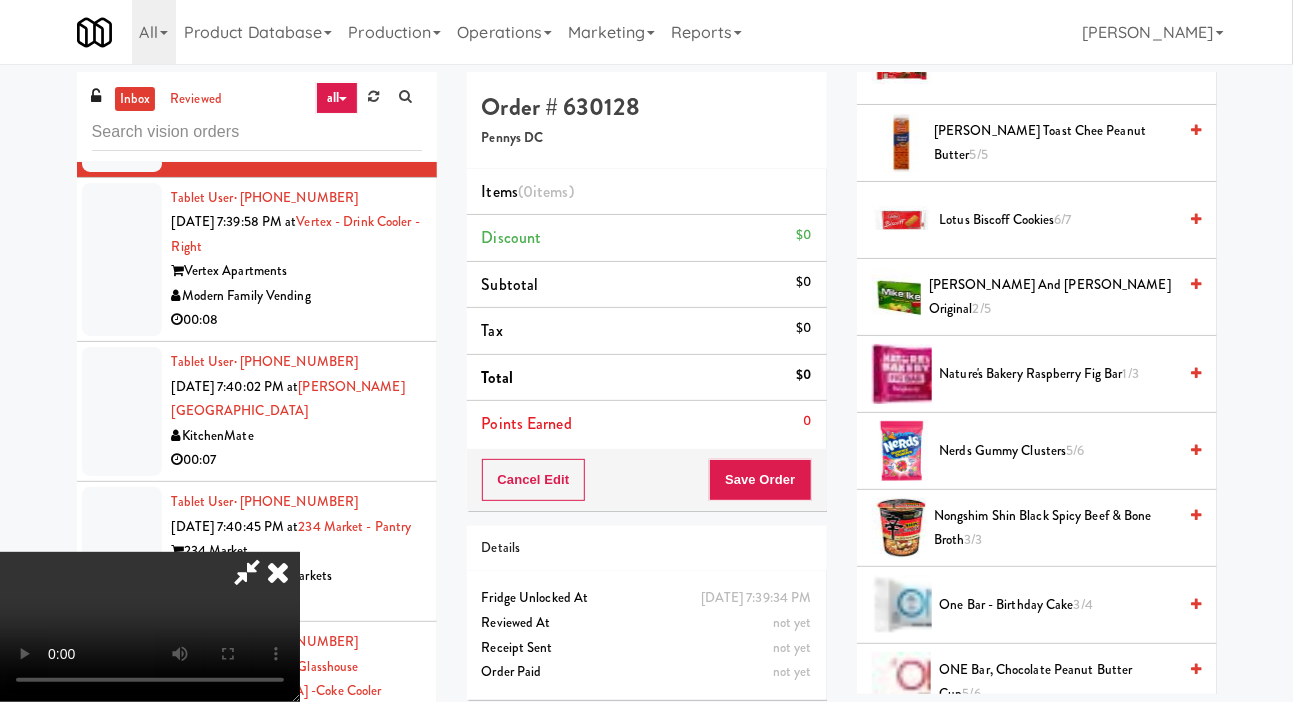 click on "2/5" at bounding box center [982, 308] 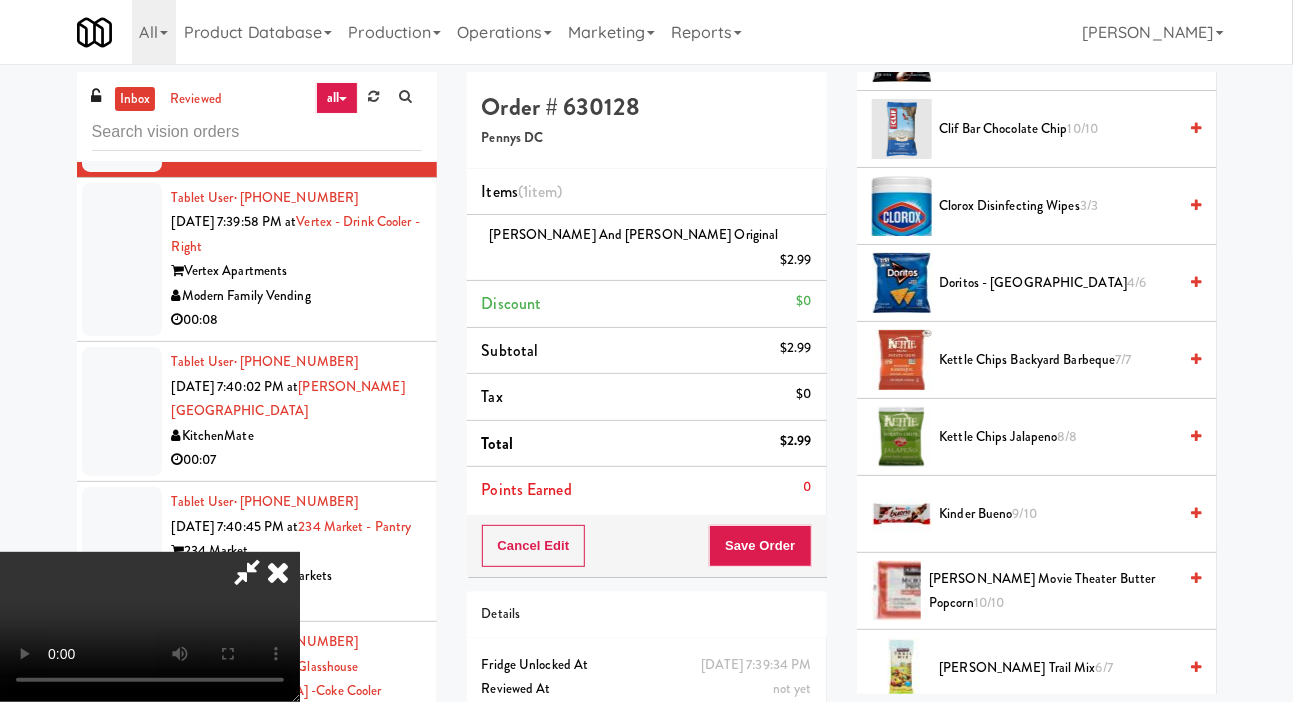 scroll, scrollTop: 407, scrollLeft: 0, axis: vertical 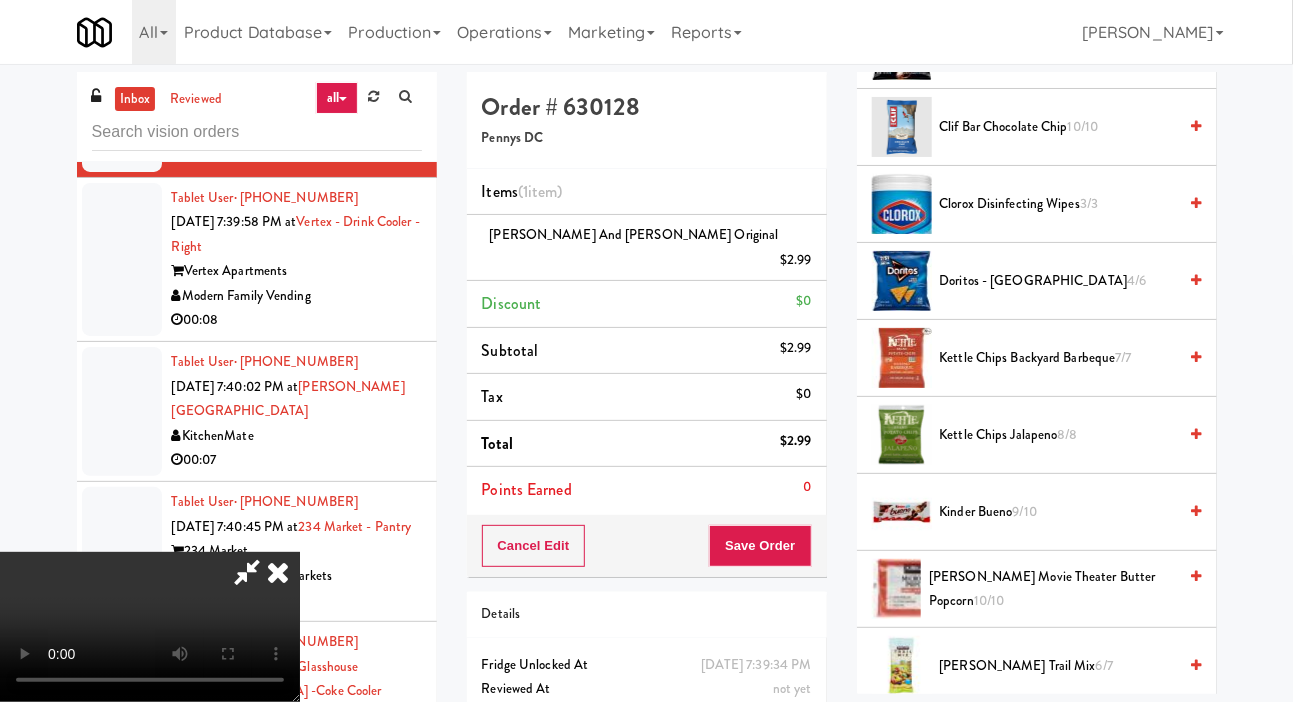 click on "Doritos - Cool Ranch  4/6" at bounding box center [1058, 281] 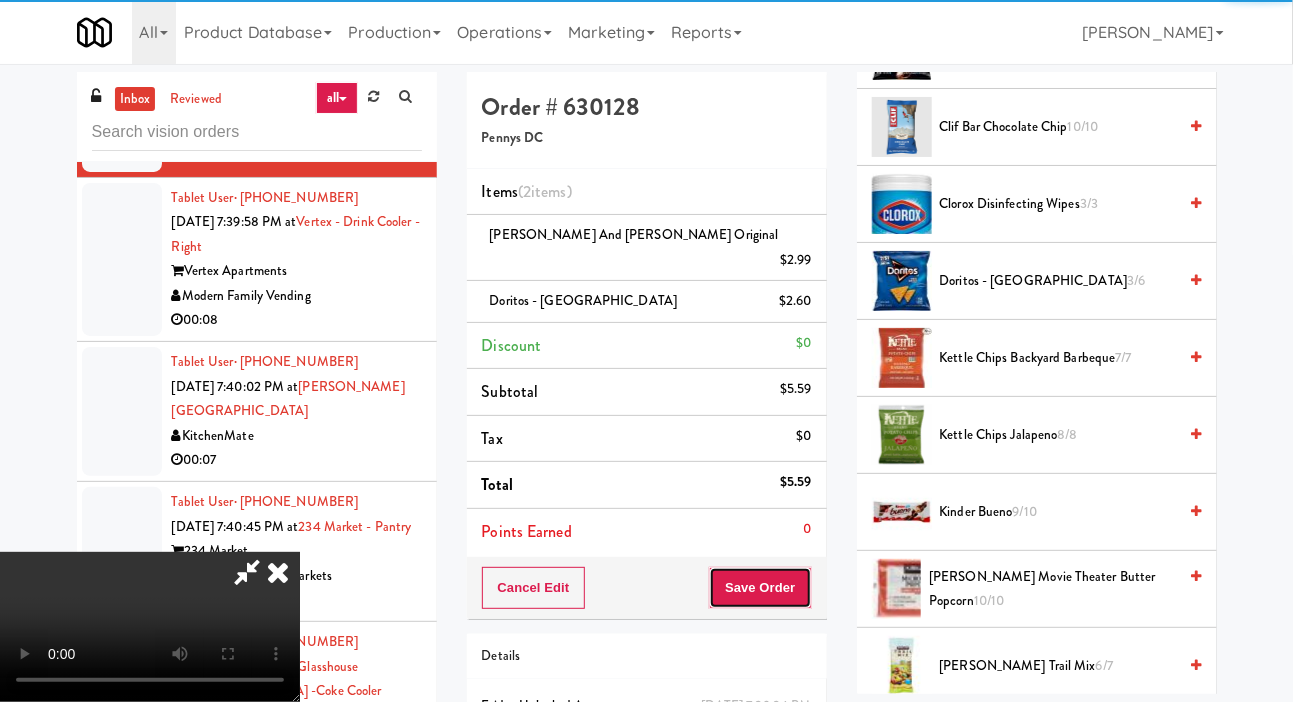 click on "Save Order" at bounding box center [760, 588] 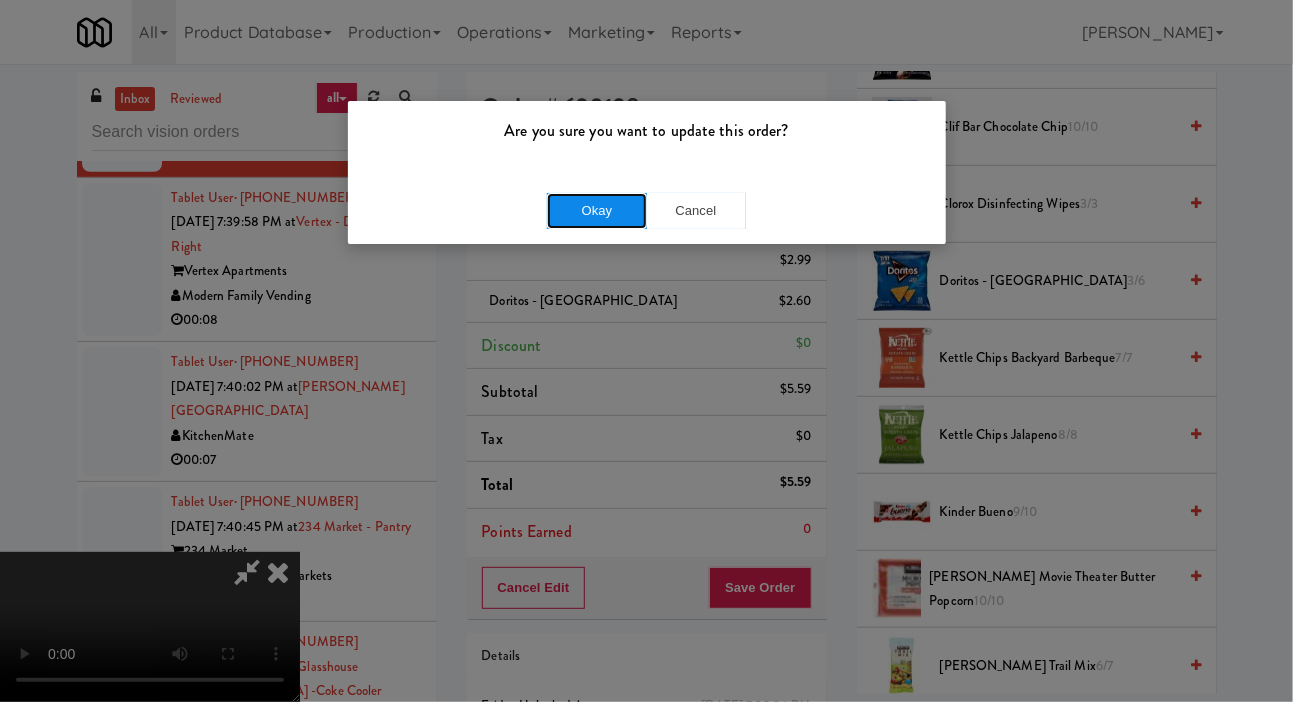 click on "Okay" at bounding box center [597, 211] 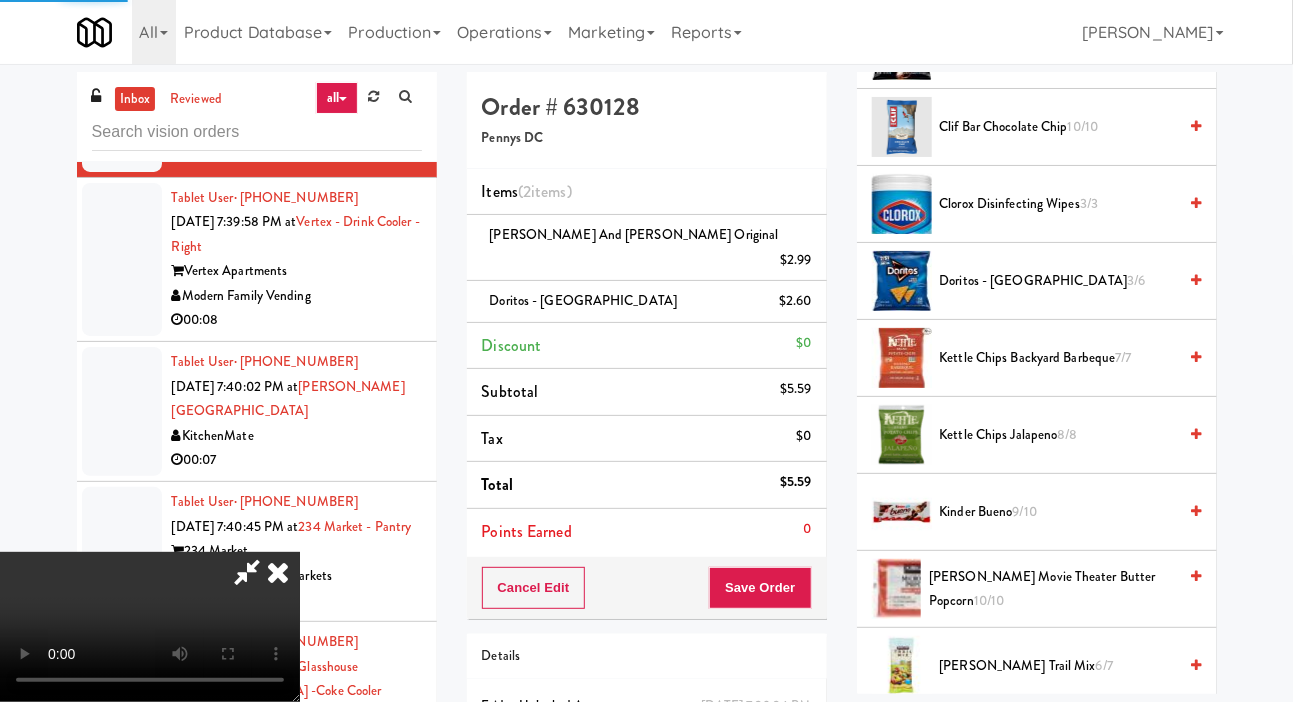 scroll, scrollTop: 116, scrollLeft: 0, axis: vertical 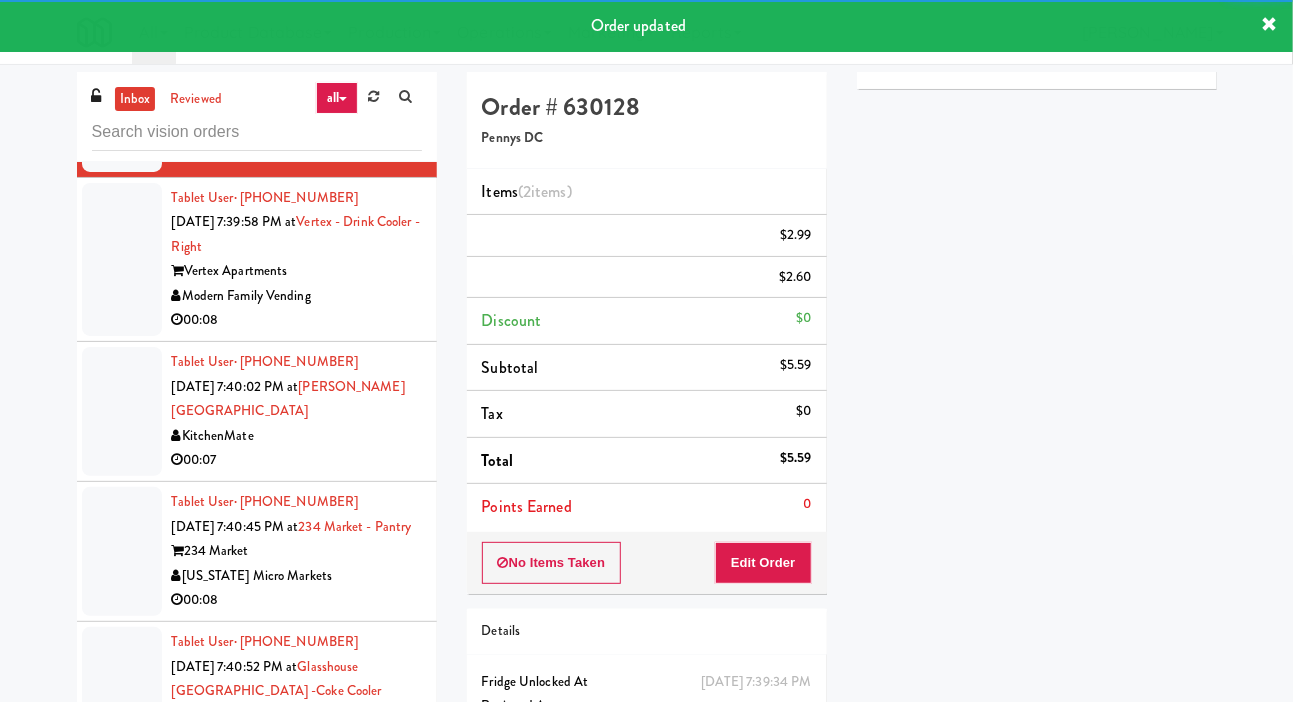 click at bounding box center (122, 260) 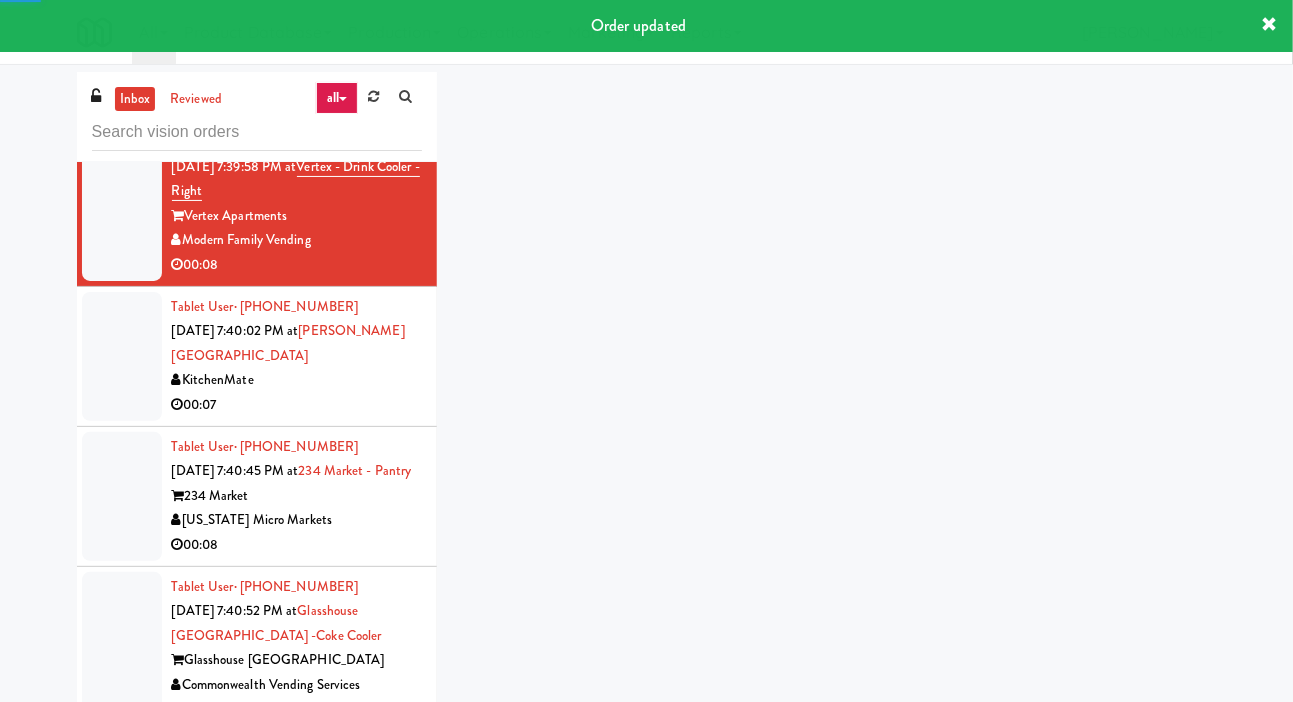 scroll, scrollTop: 6740, scrollLeft: 0, axis: vertical 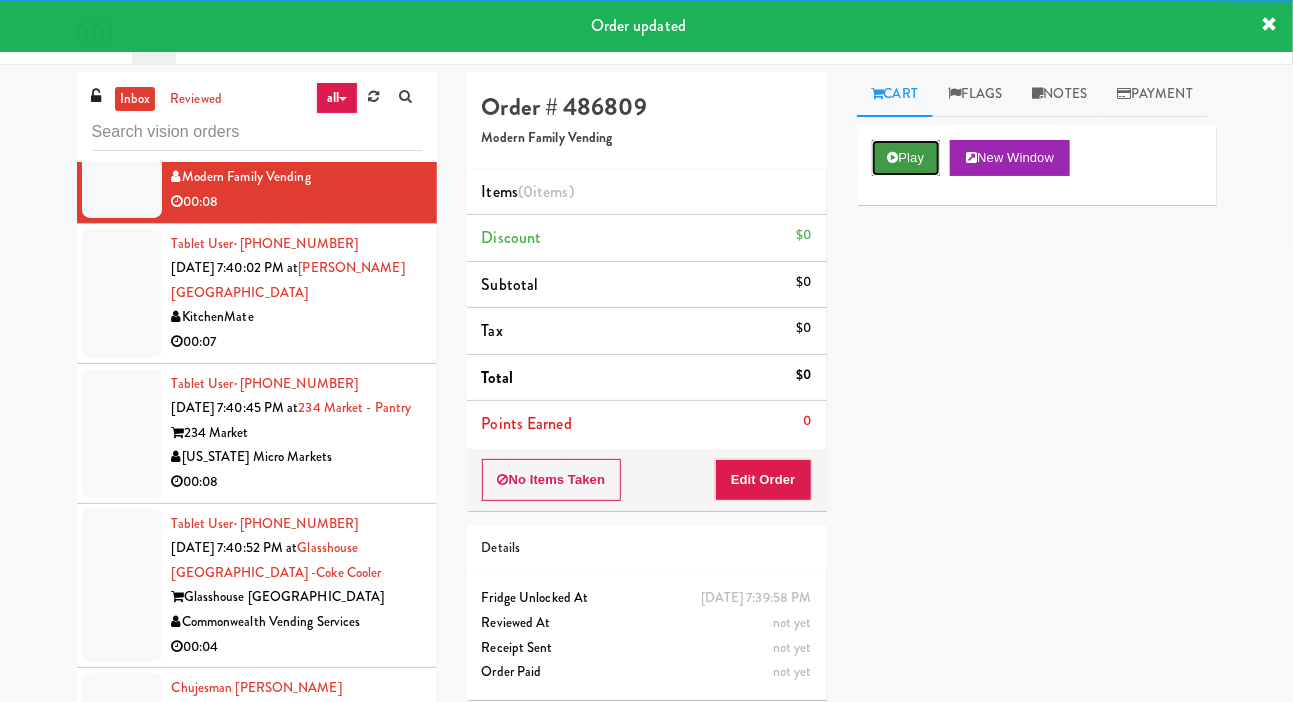 click on "Play" at bounding box center (906, 158) 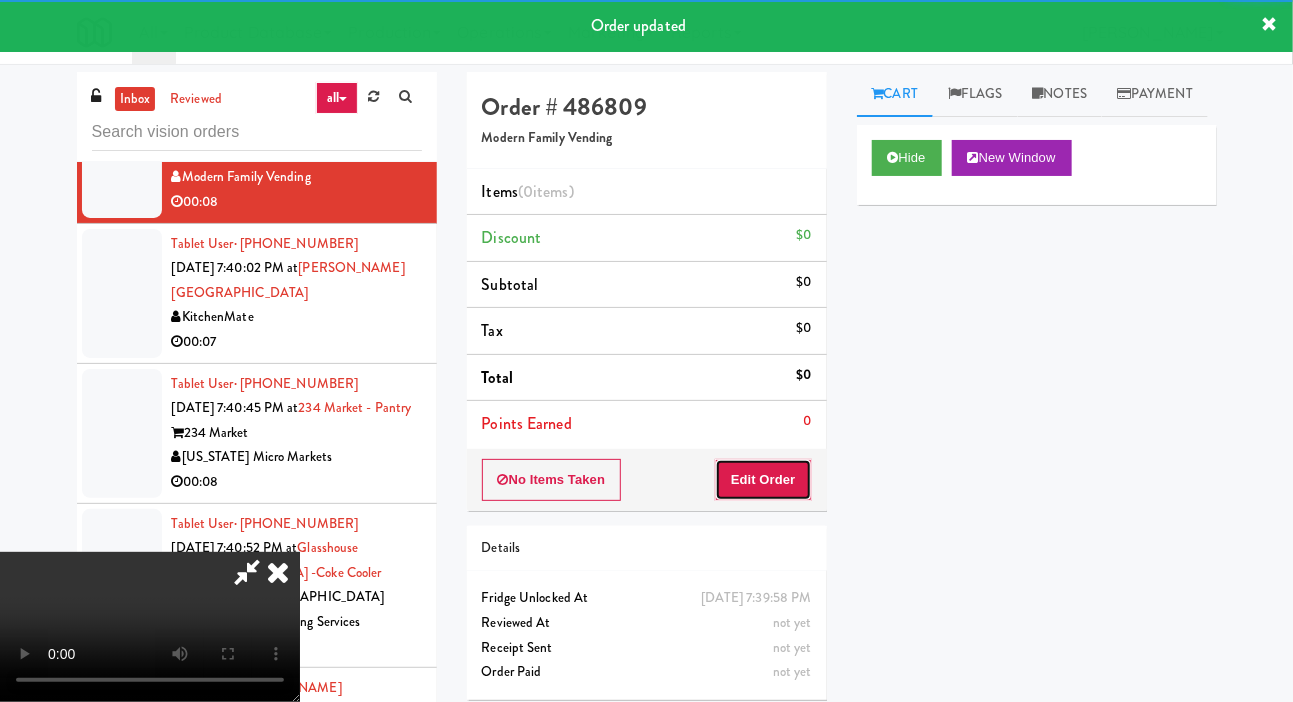 click on "Edit Order" at bounding box center [763, 480] 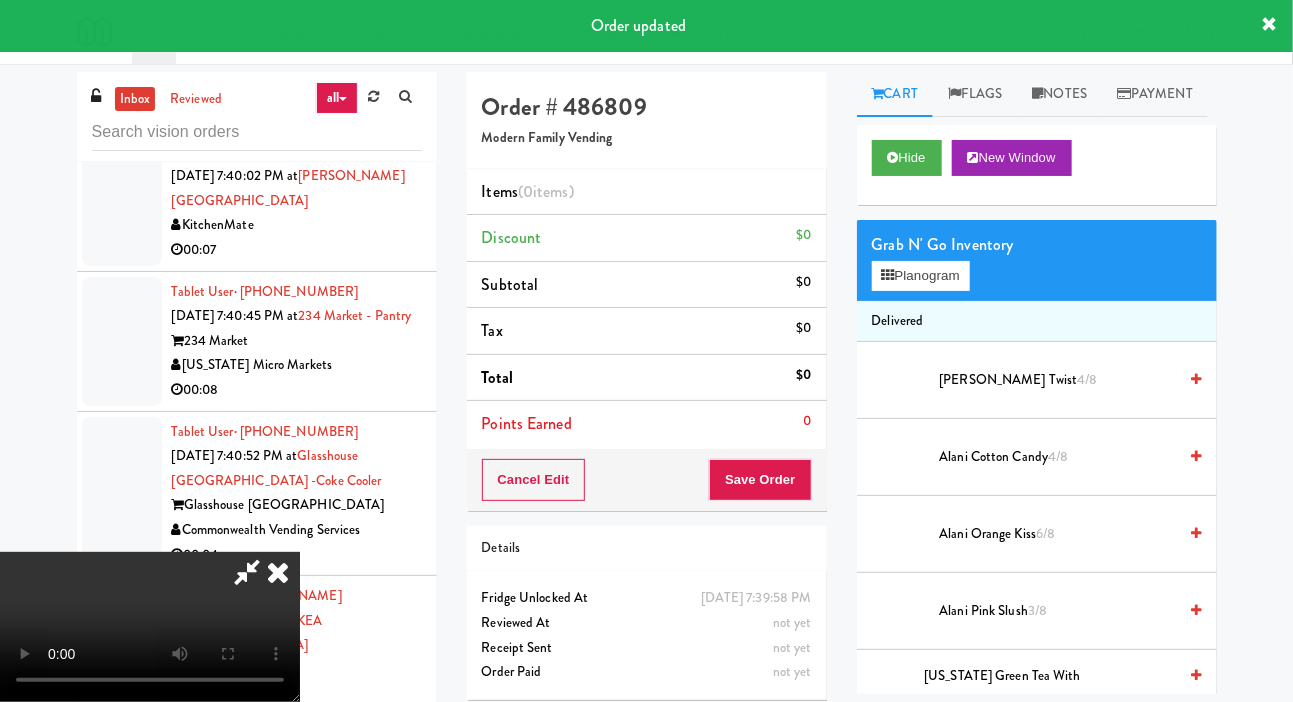 scroll, scrollTop: 6834, scrollLeft: 0, axis: vertical 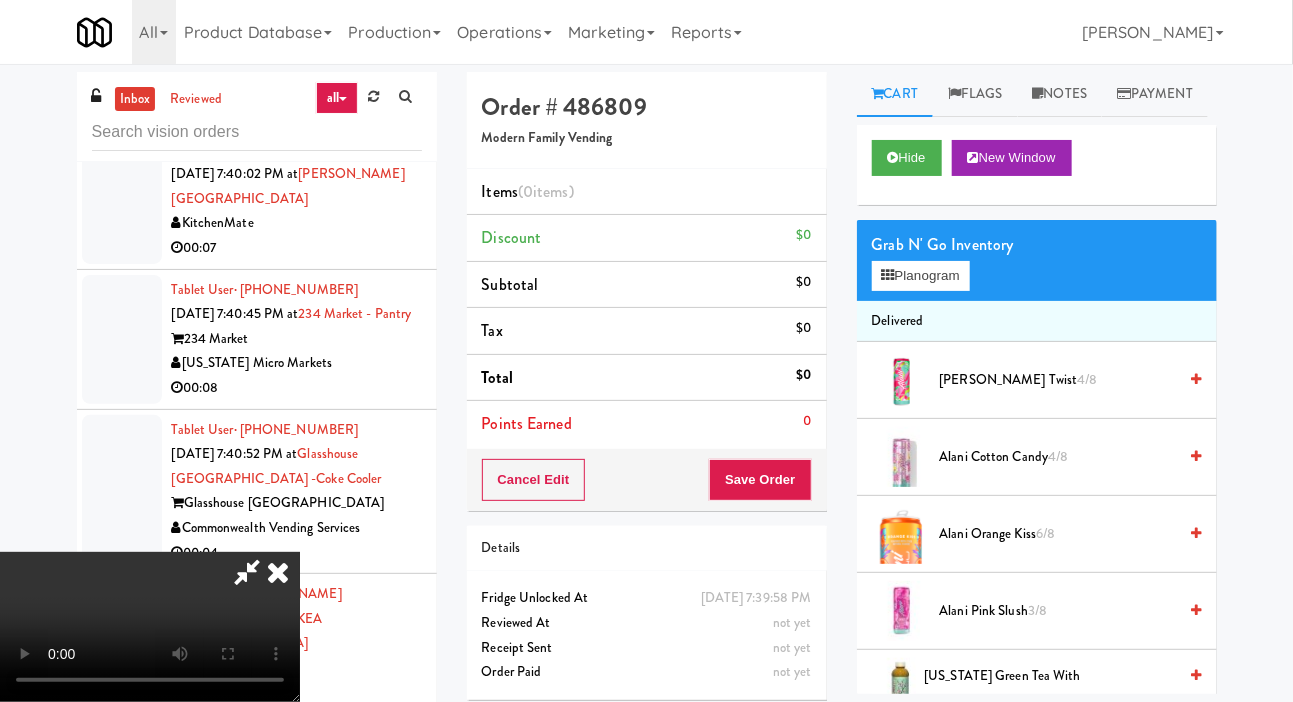 type 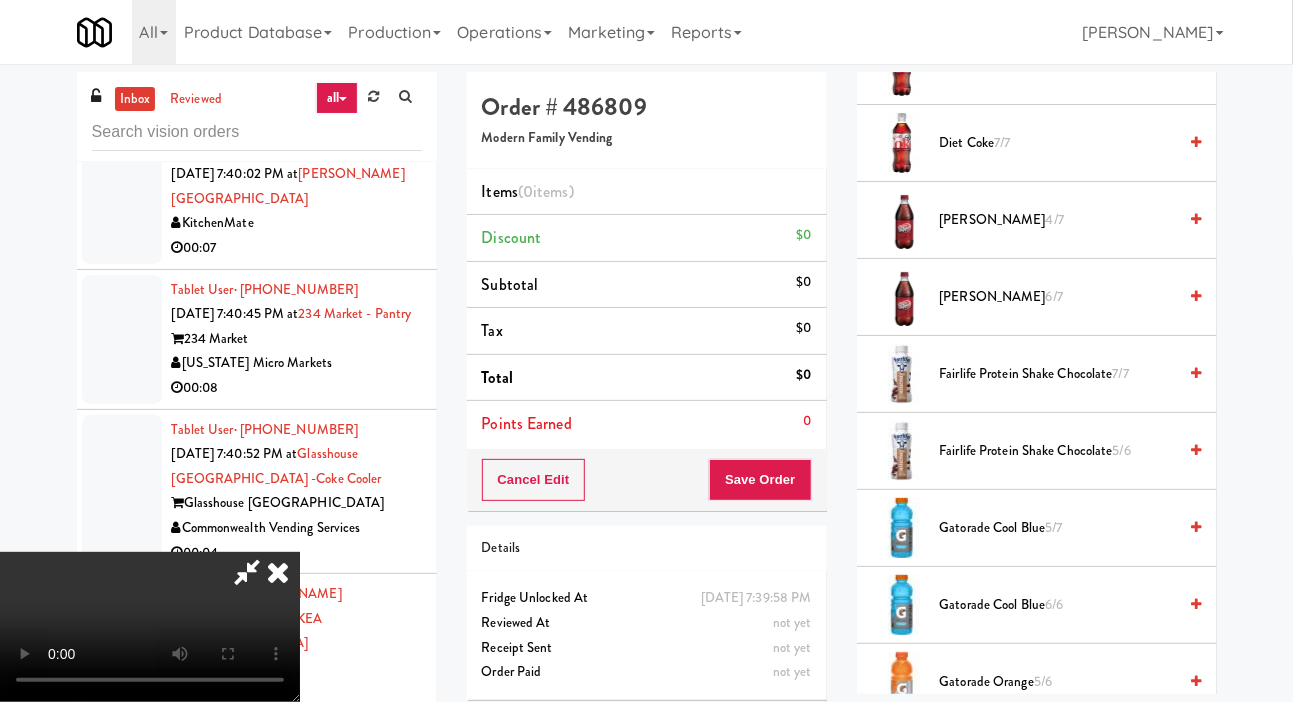 scroll, scrollTop: 1317, scrollLeft: 0, axis: vertical 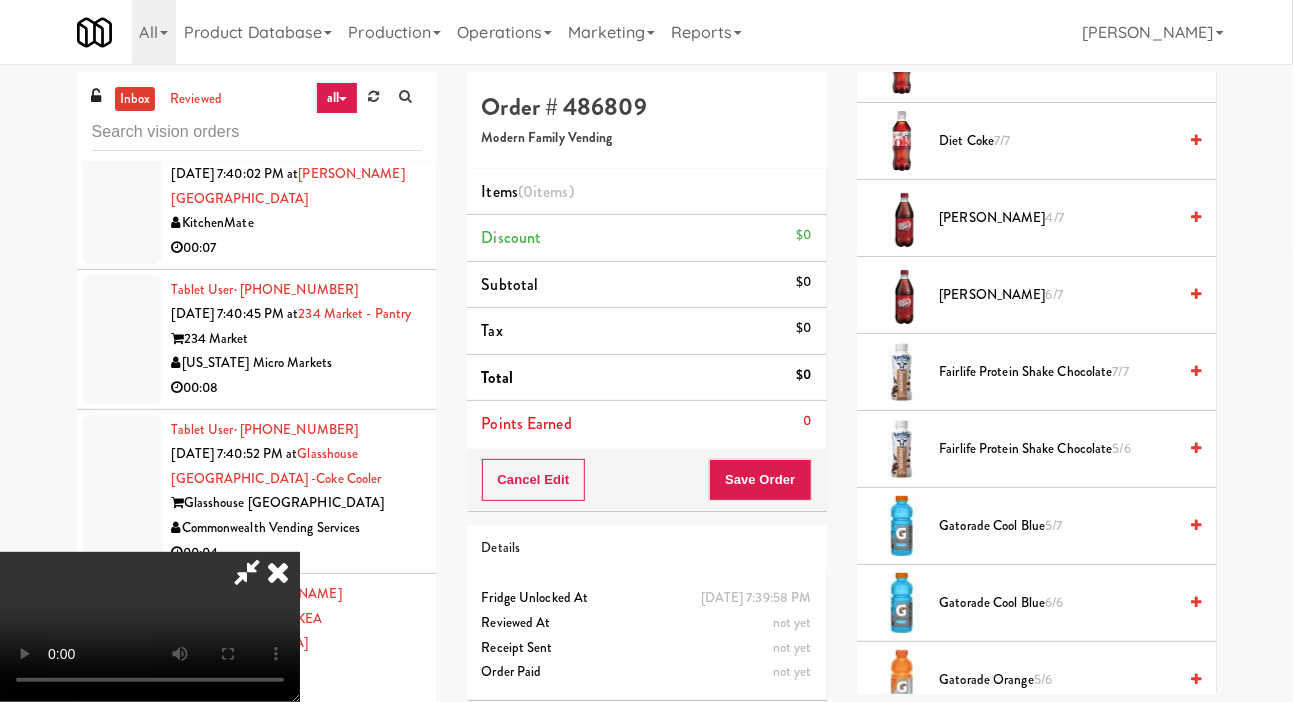 click on "Gatorade Cool Blue  5/7" at bounding box center [1058, 526] 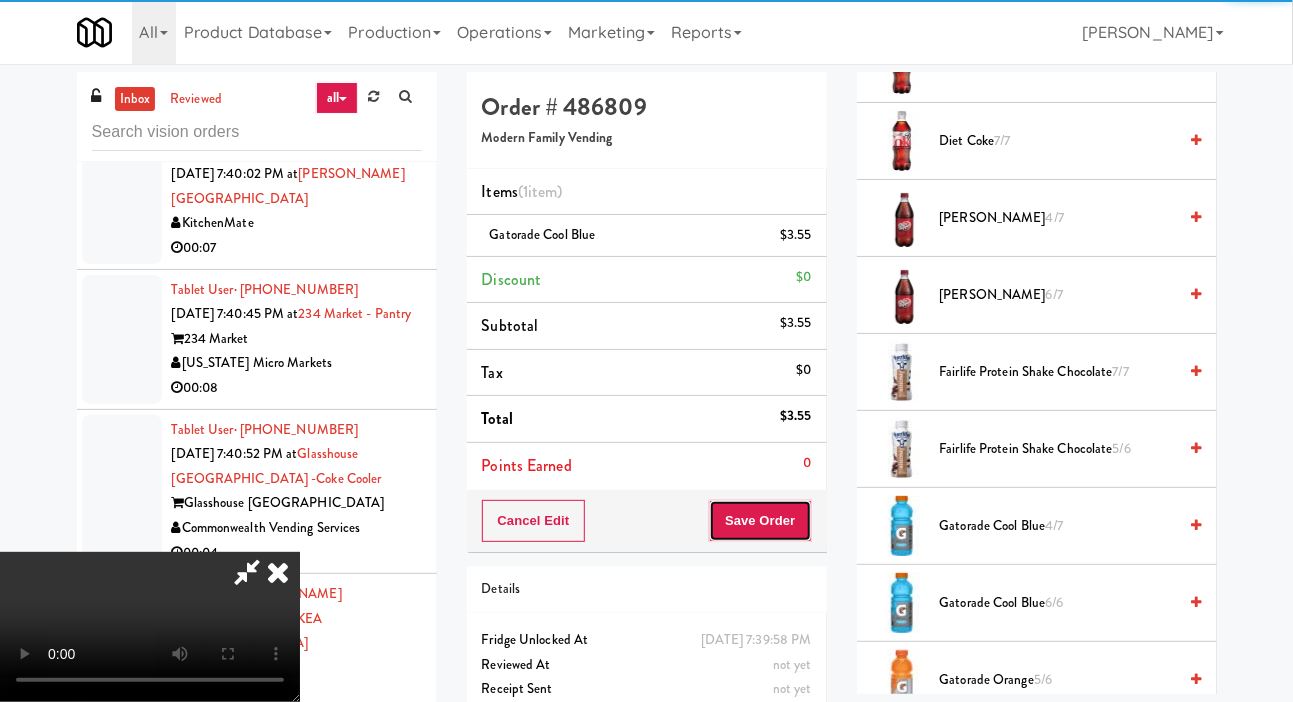 click on "Save Order" at bounding box center [760, 521] 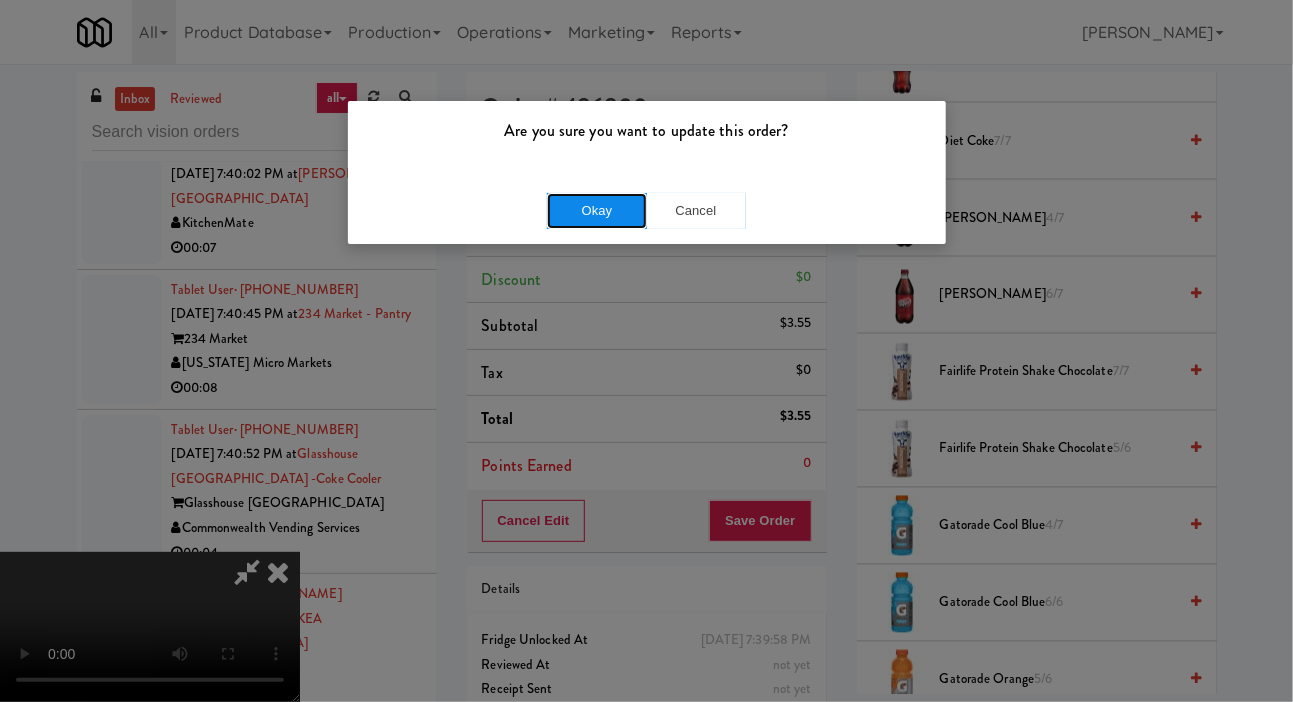 click on "Okay" at bounding box center (597, 211) 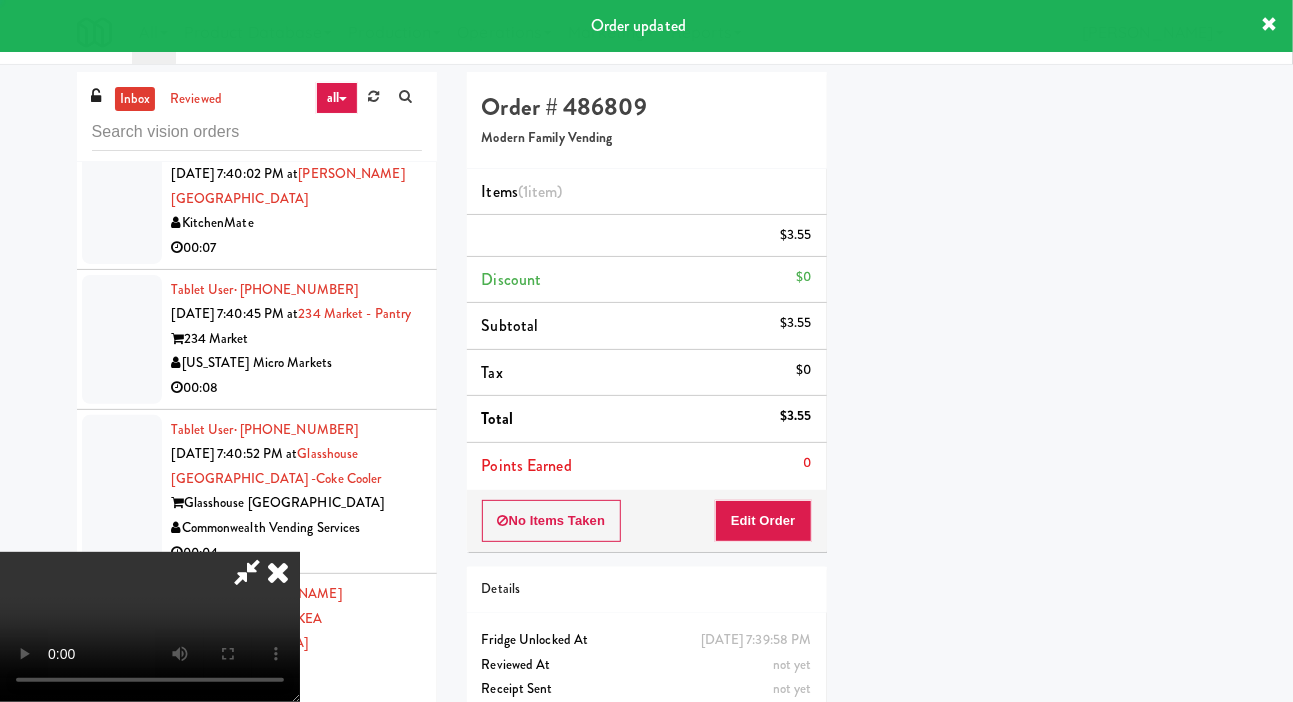 scroll, scrollTop: 116, scrollLeft: 0, axis: vertical 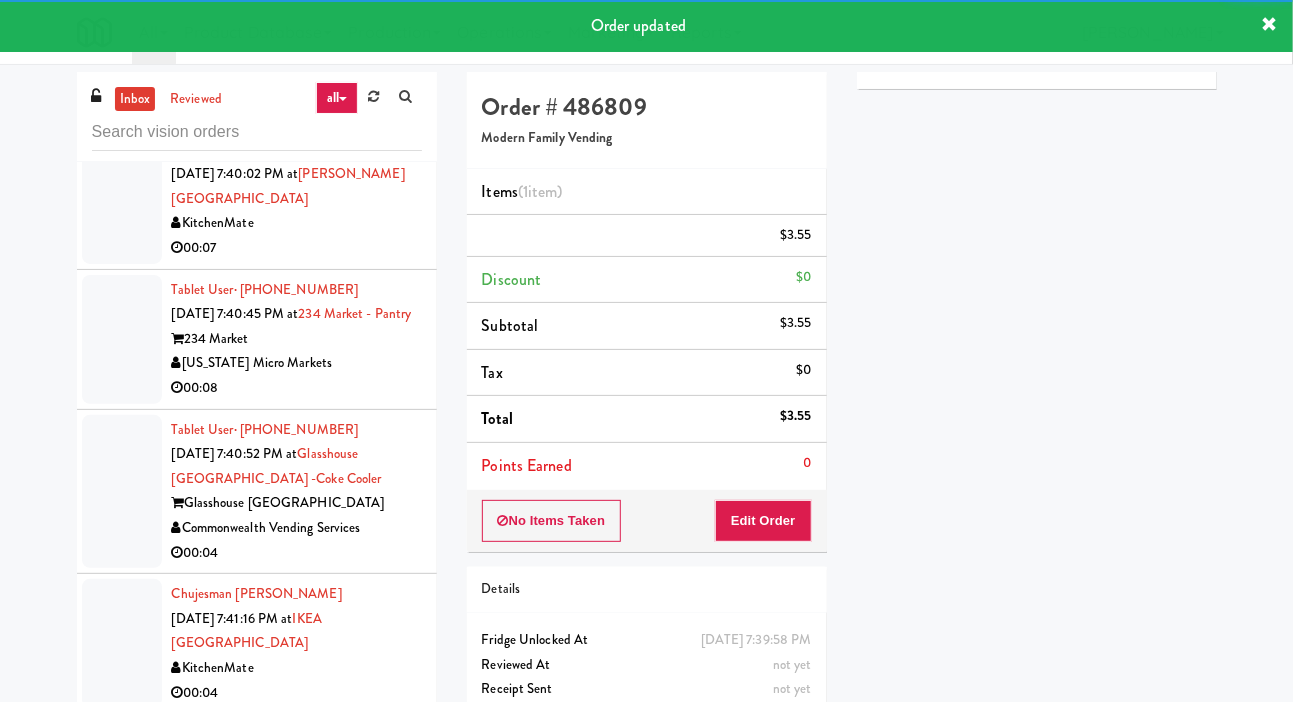 click at bounding box center [122, 199] 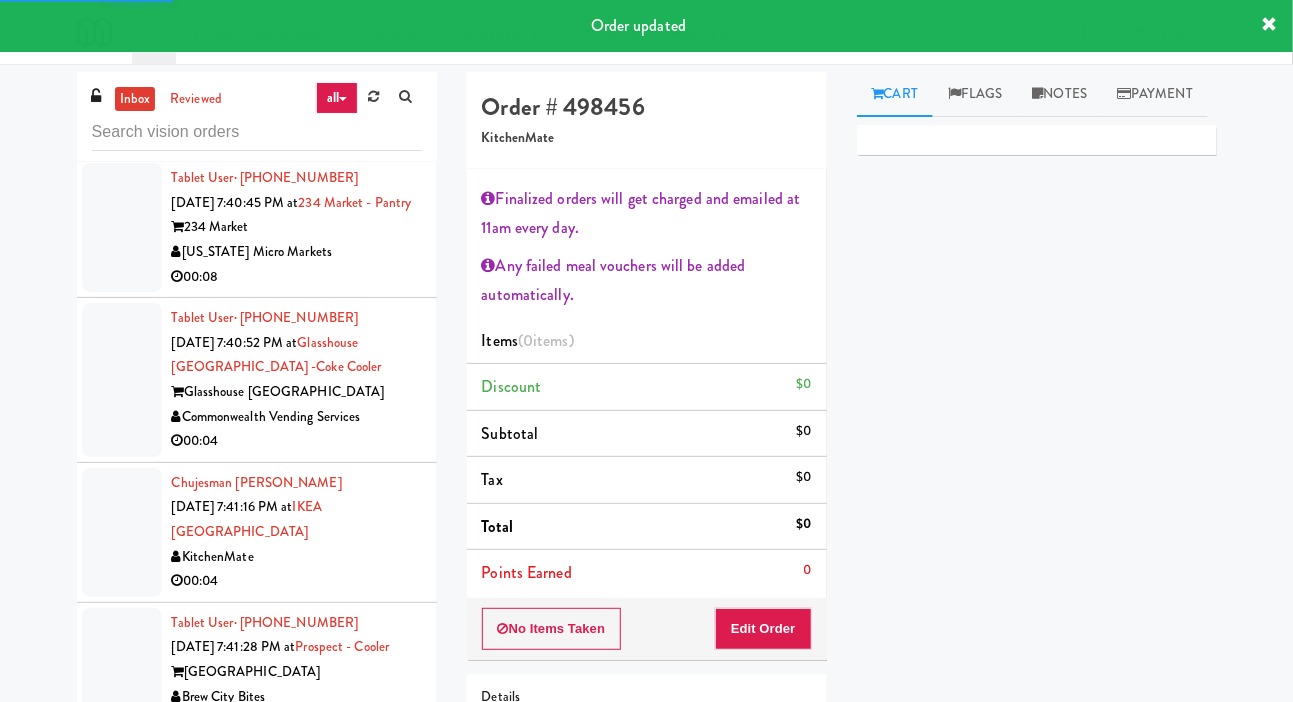 scroll, scrollTop: 6978, scrollLeft: 0, axis: vertical 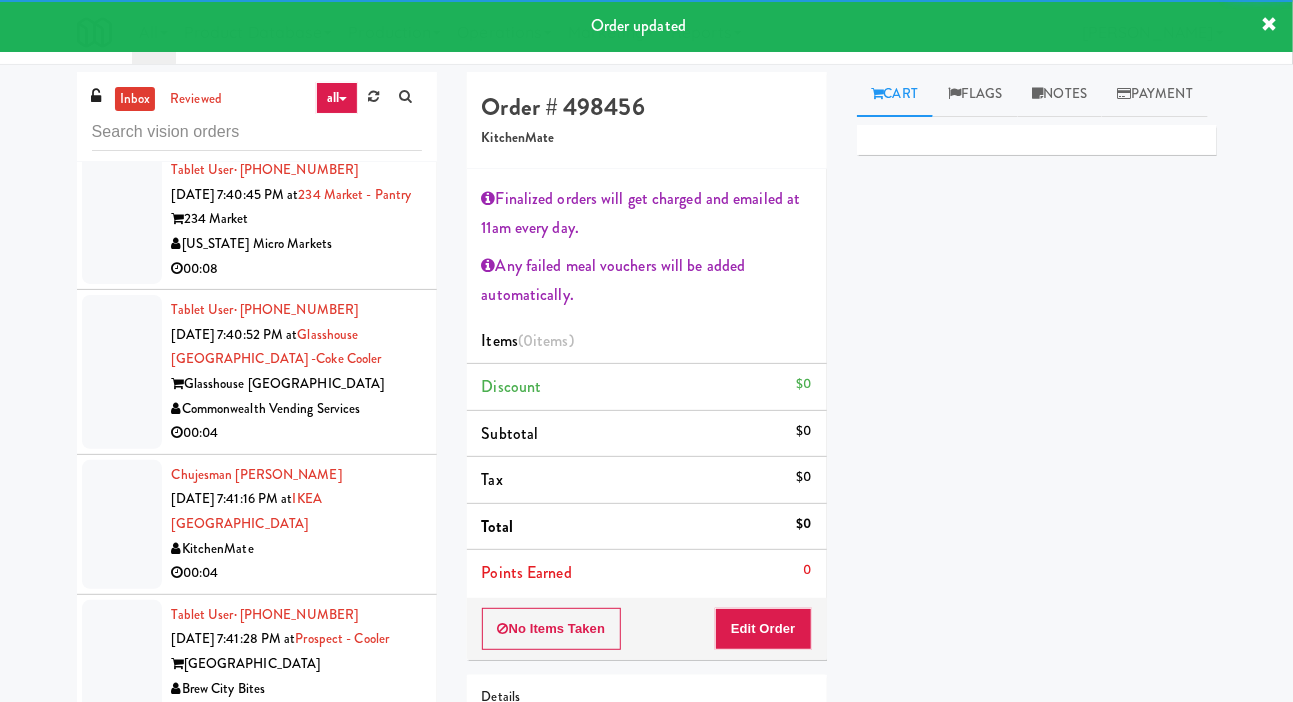 click at bounding box center (122, 219) 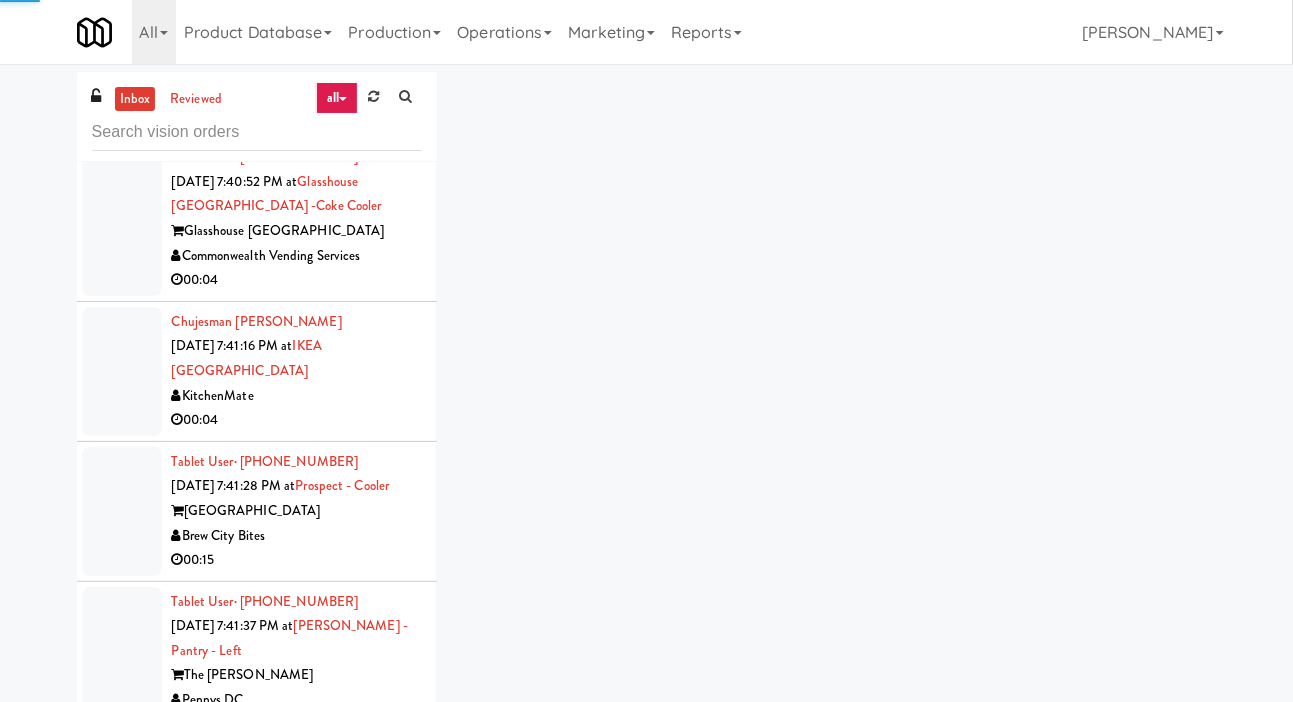 scroll, scrollTop: 7146, scrollLeft: 0, axis: vertical 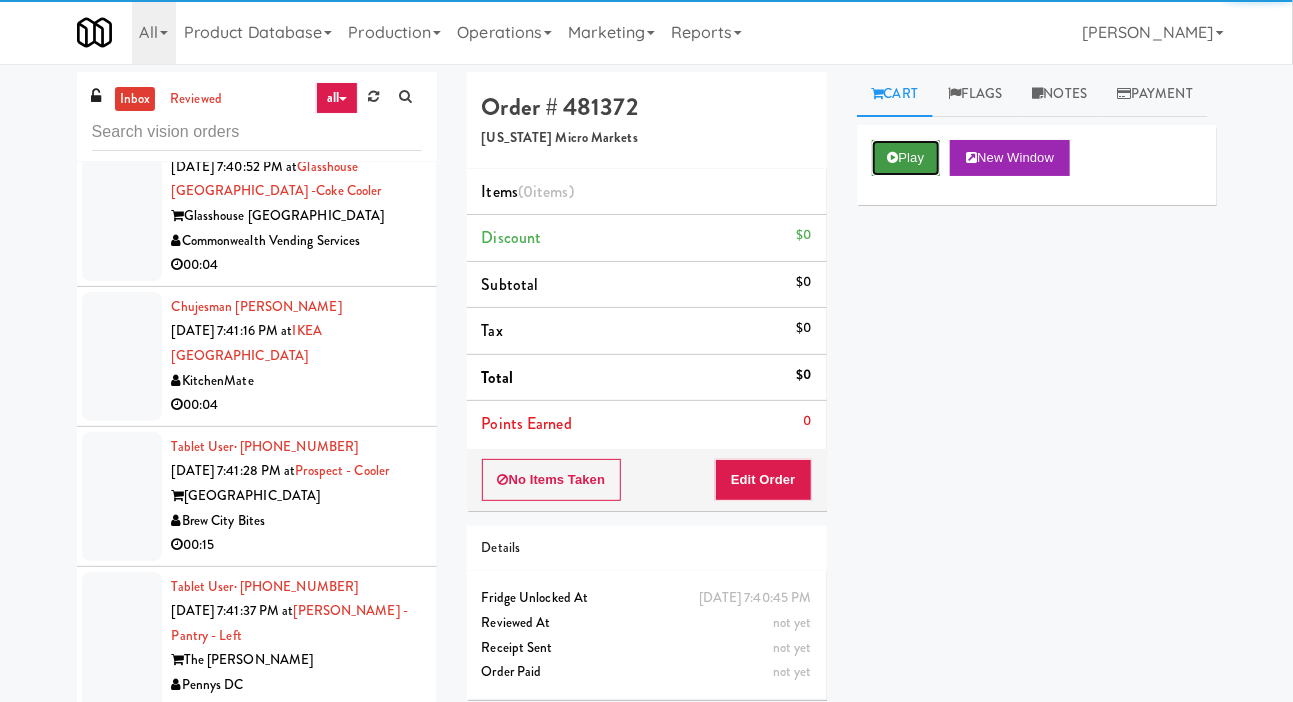click on "Play" at bounding box center (906, 158) 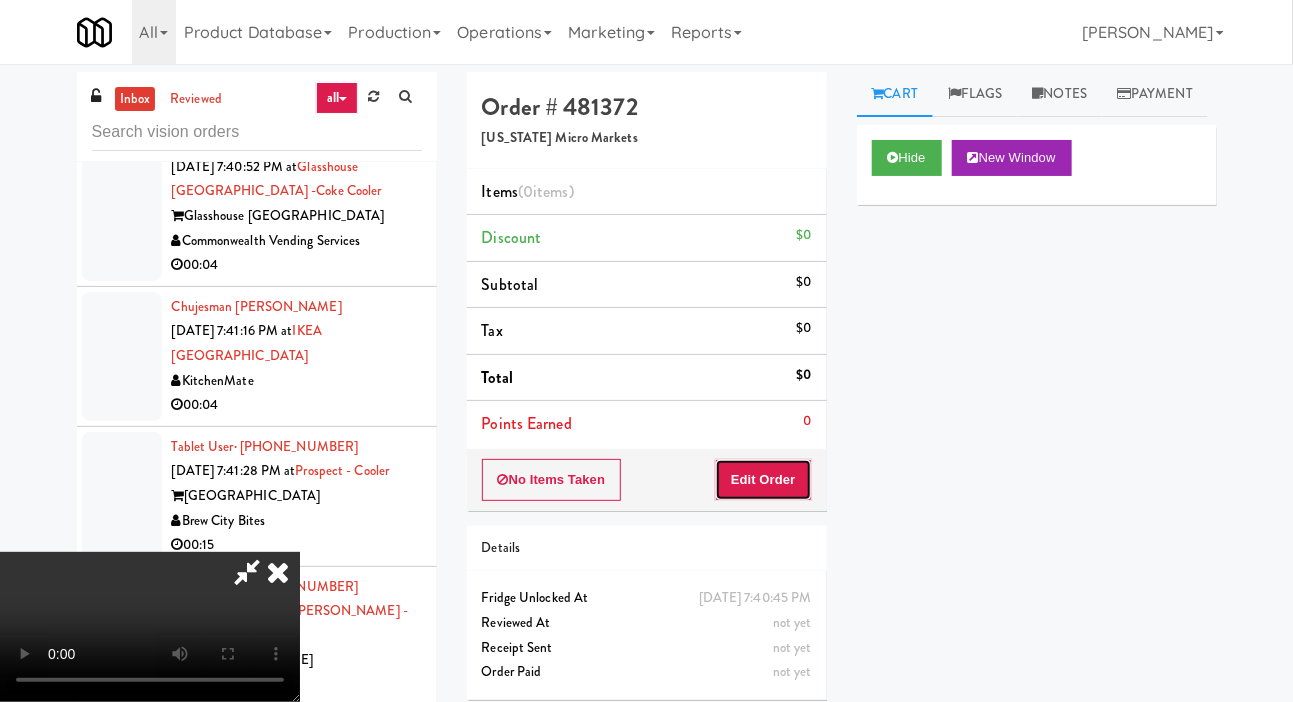 click on "Edit Order" at bounding box center [763, 480] 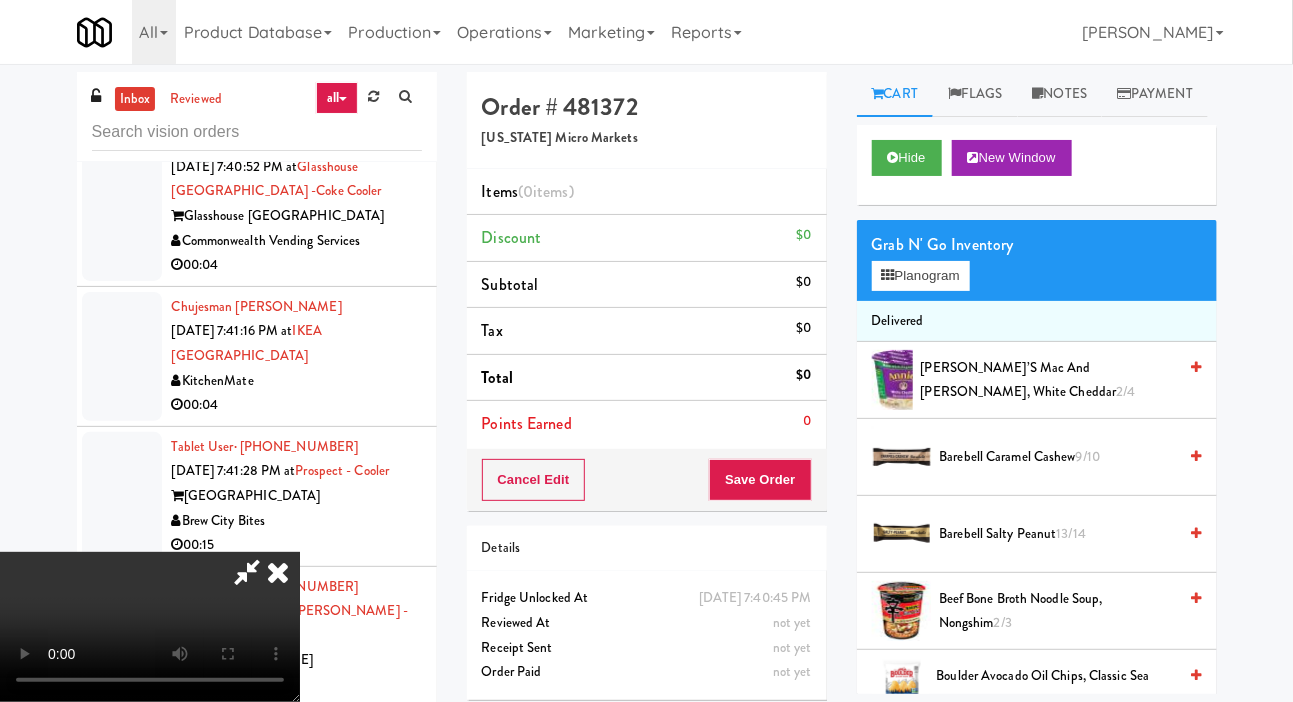 scroll, scrollTop: 73, scrollLeft: 0, axis: vertical 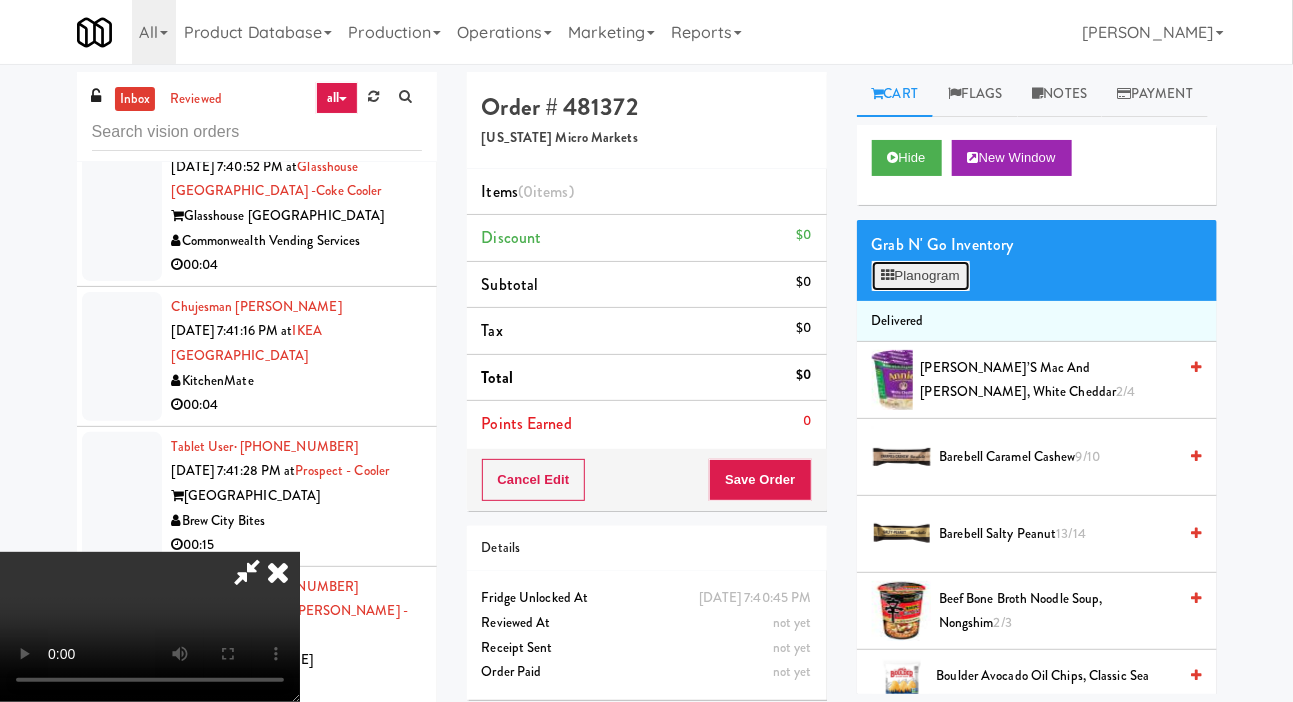click on "Planogram" at bounding box center (921, 276) 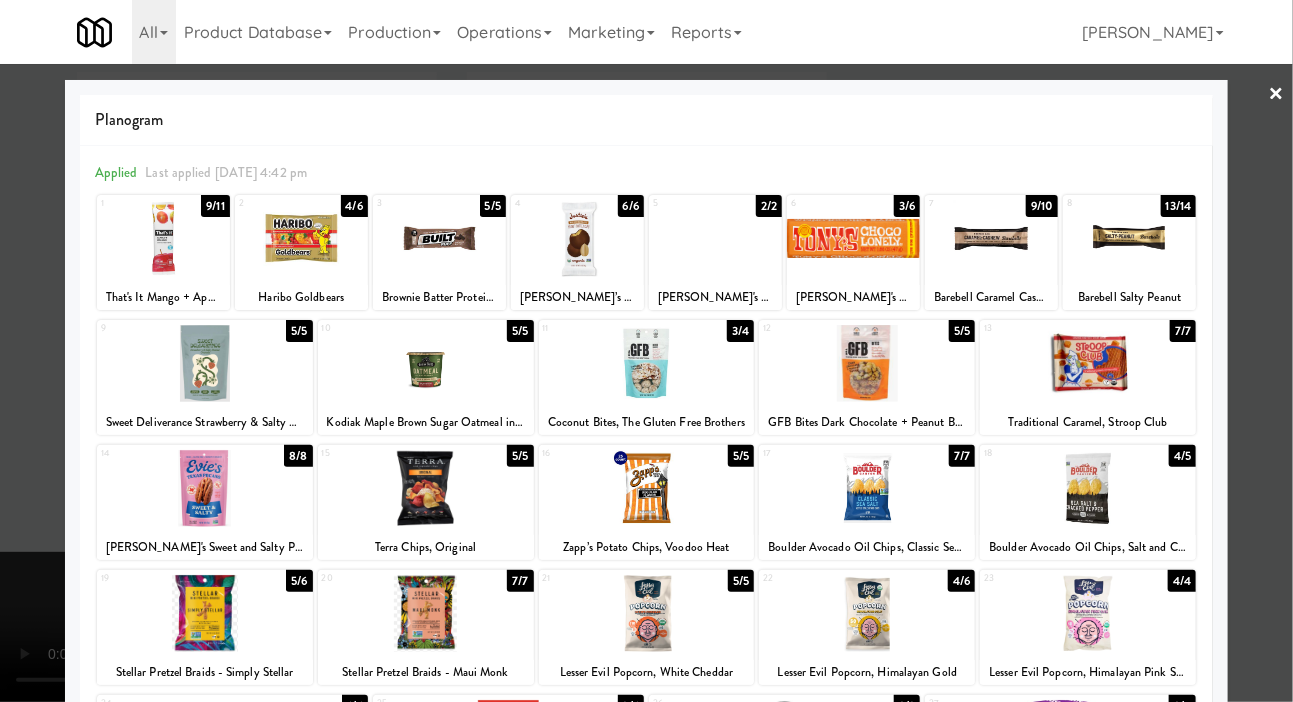 click at bounding box center (647, 363) 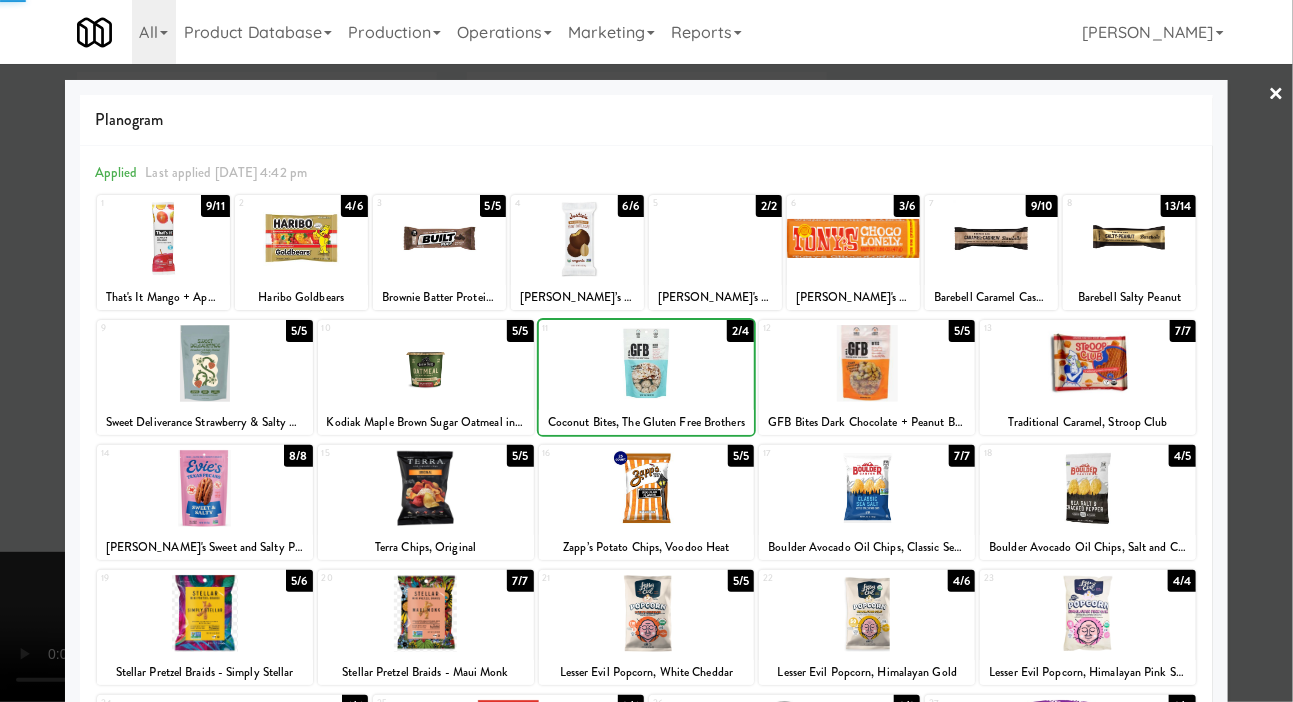 click on "Planogram Applied Last applied Tuesday 4:42 pm 1 9/11 That's It Mango + Apple 2 4/6 Haribo Goldbears 3 5/5 Brownie Batter Protein Bar, Built Puff 4 6/6 Justin’s Peanut Butter Cups 5 2/2 Tony's Dark Almond Sea Salt 6 3/6 Tony's Chocolonely, Sea Salt Caramel 7 9/10 Barebell Caramel Cashew 8 13/14 Barebell Salty Peanut 9 5/5 Sweet Deliverance Strawberry & Salty Peanut Granola 10 5/5 Kodiak Maple Brown Sugar Oatmeal in a Cup 11 2/4 Coconut Bites, The Gluten Free Brothers 12 5/5 GFB Bites Dark Chocolate + Peanut Butter 13 7/7 Traditional Caramel, Stroop Club 14 8/8 Evie's Sweet and Salty Pecans 15 5/5 Terra Chips, Original 16 5/5 Zapp’s Potato Chips, Voodoo Heat 17 7/7 Boulder Avocado Oil Chips, Classic Sea Salt 18 4/5 Boulder Avocado Oil Chips, Salt and Cracked Pepper 19 5/6 Stellar Pretzel Braids - Simply Stellar 20 7/7 Stellar Pretzel Braids - Maui Monk 21 5/5 Lesser Evil Popcorn, White Cheddar 22 4/6 Lesser Evil Popcorn, Himalayan Gold 23 4/4 Lesser Evil Popcorn, Himalayan Pink Salt 24 6/6 25 3/6 26 2/3 27" at bounding box center (647, 531) 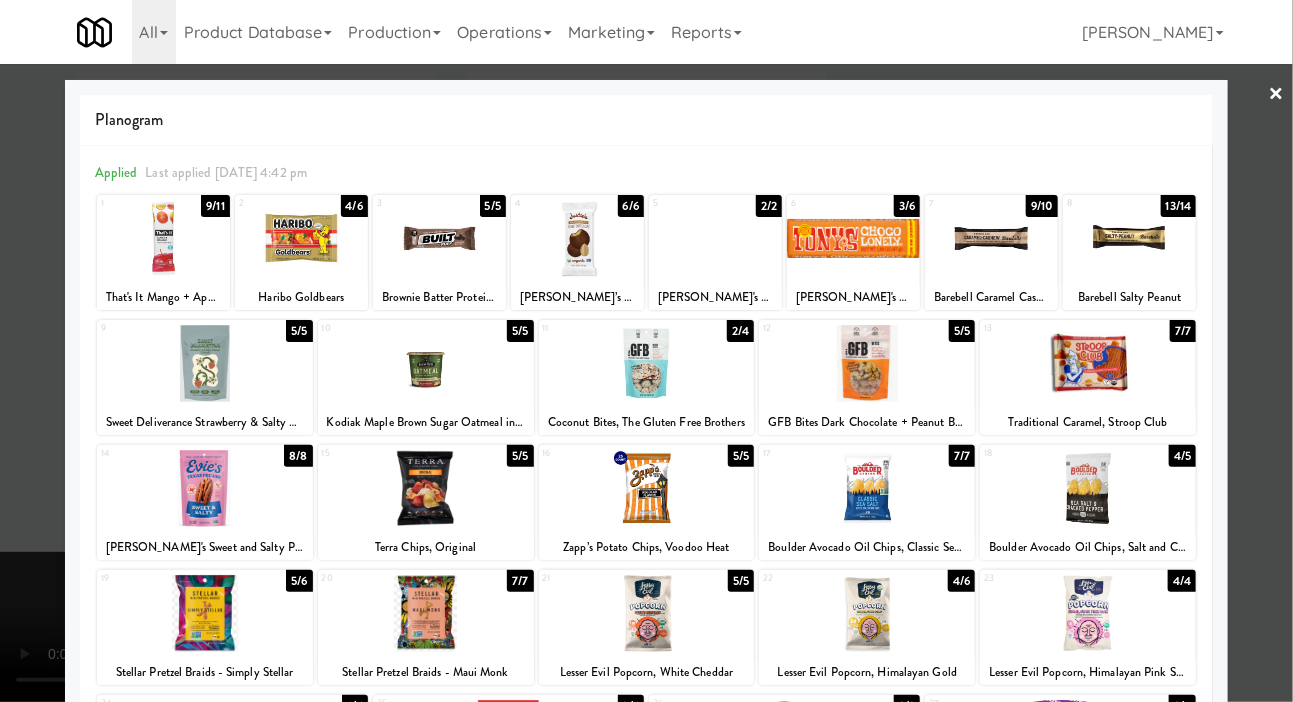 click at bounding box center (646, 351) 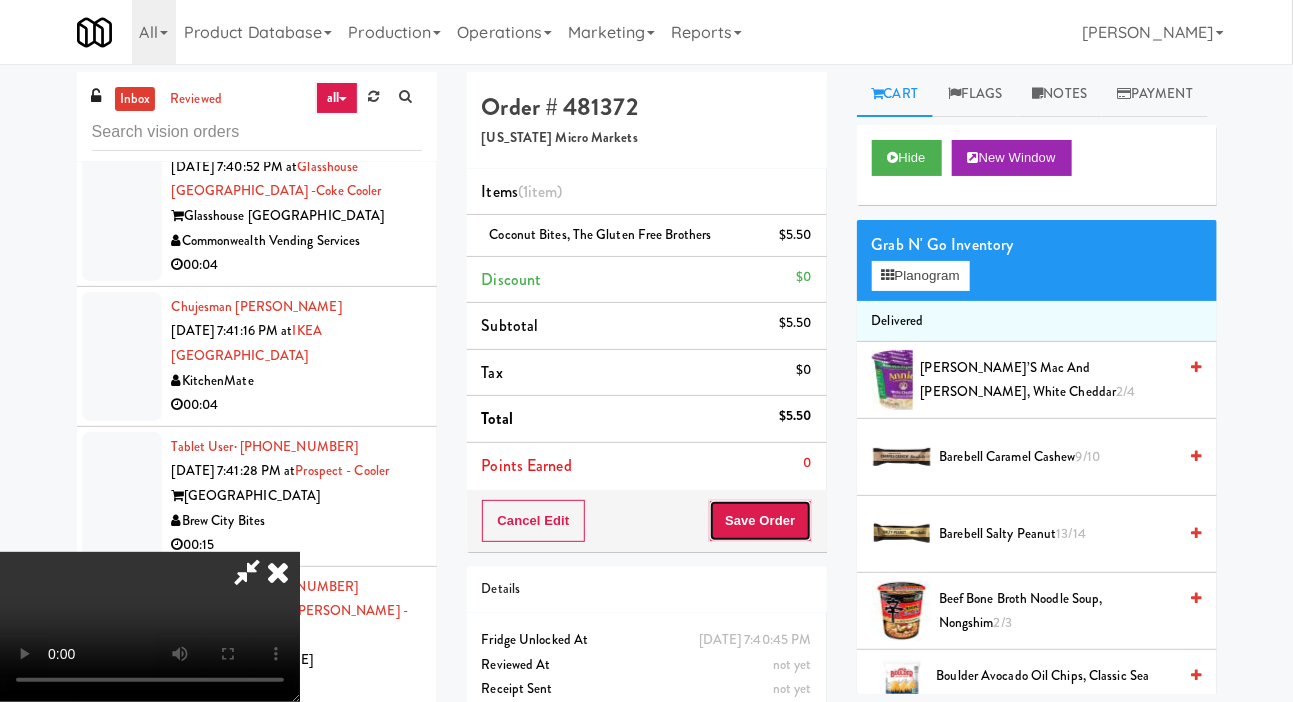 click on "Save Order" at bounding box center (760, 521) 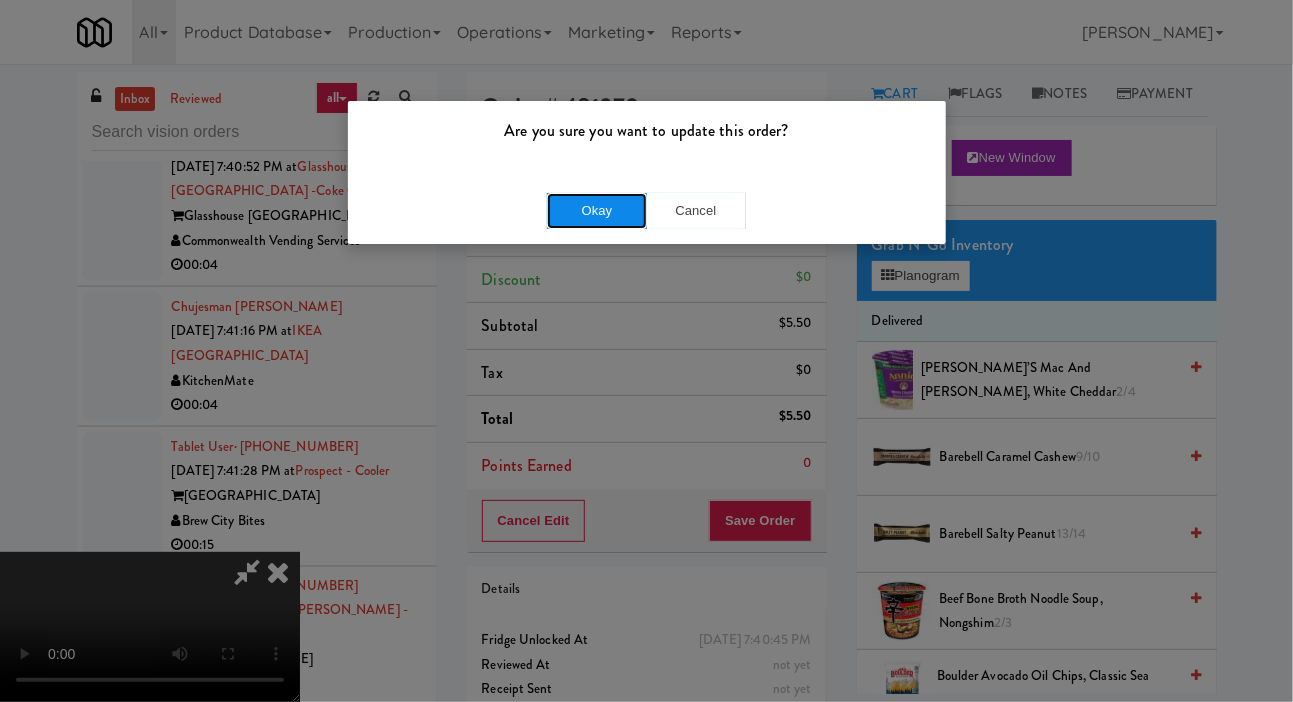 click on "Okay" at bounding box center [597, 211] 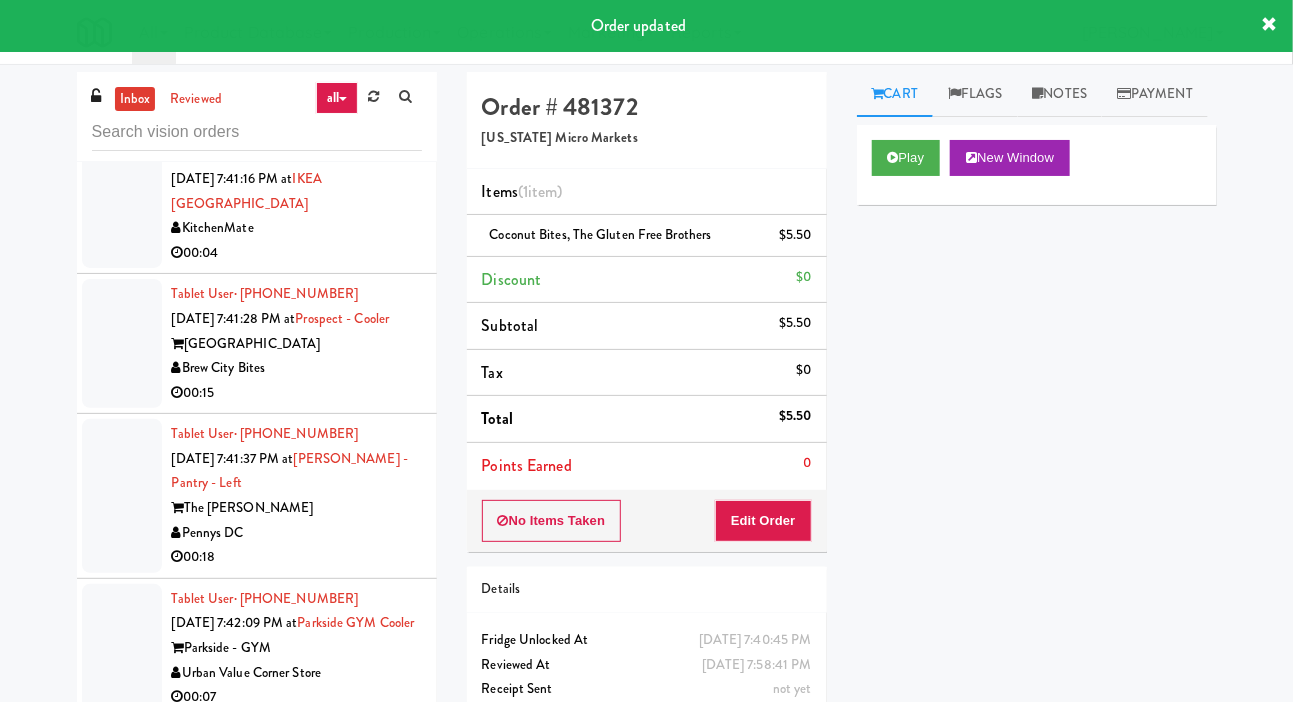 click at bounding box center [122, 52] 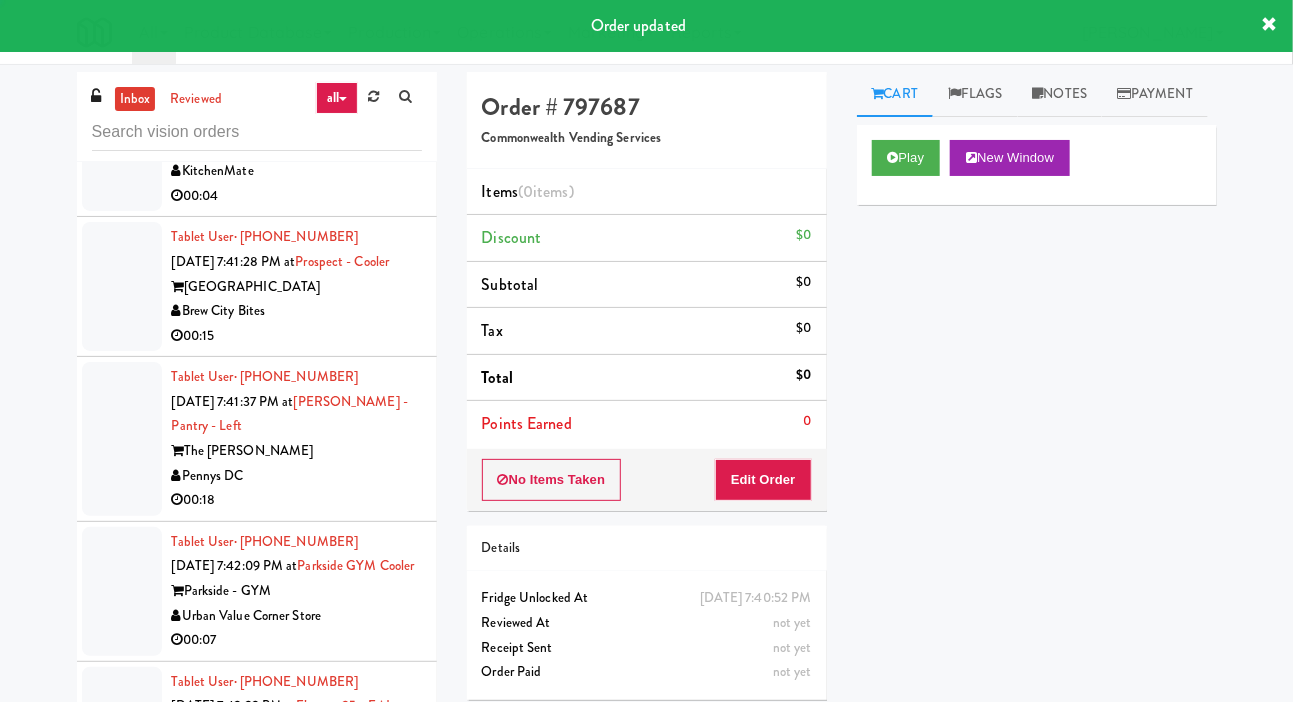 scroll, scrollTop: 7390, scrollLeft: 0, axis: vertical 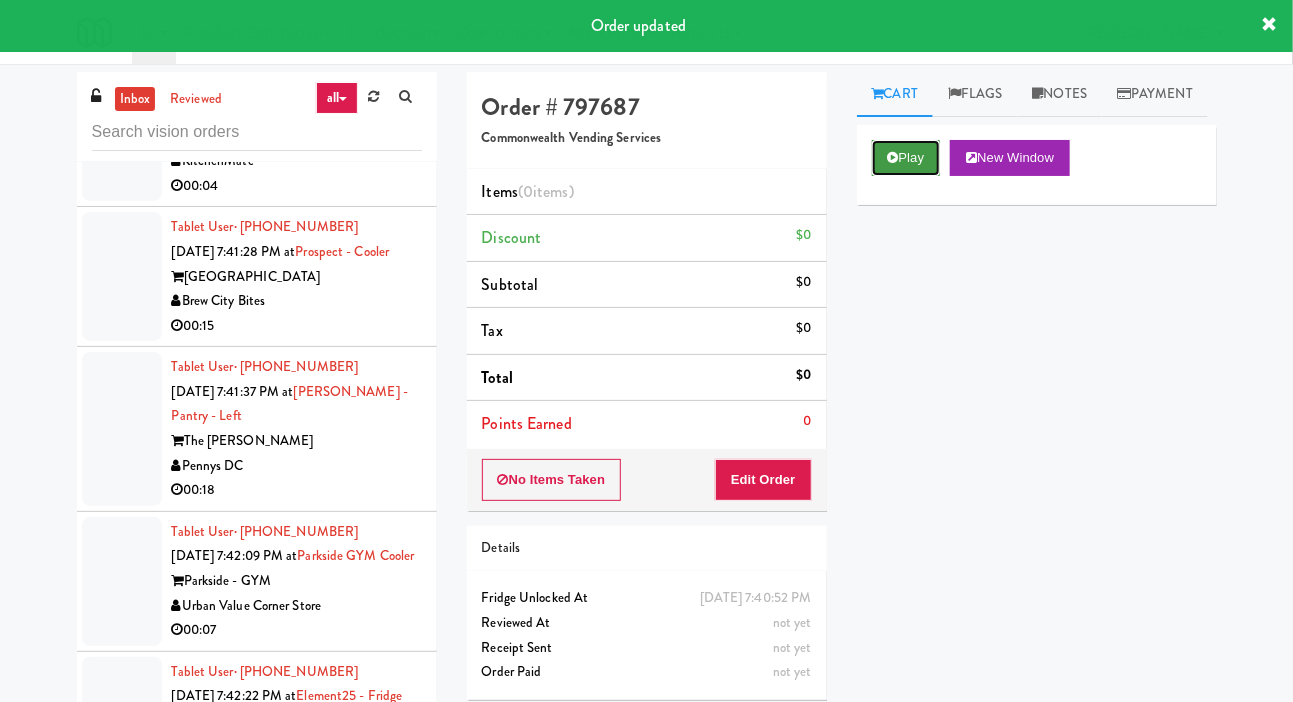 click on "Play" at bounding box center [906, 158] 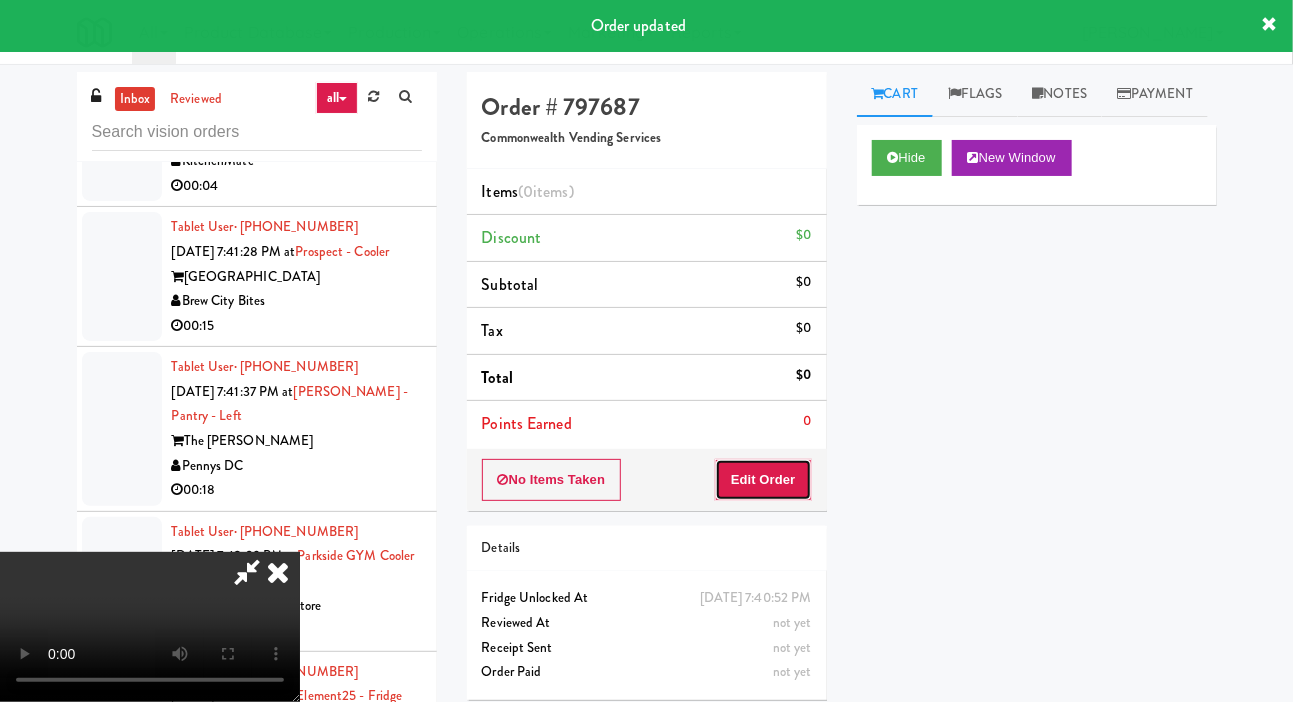 click on "Edit Order" at bounding box center [763, 480] 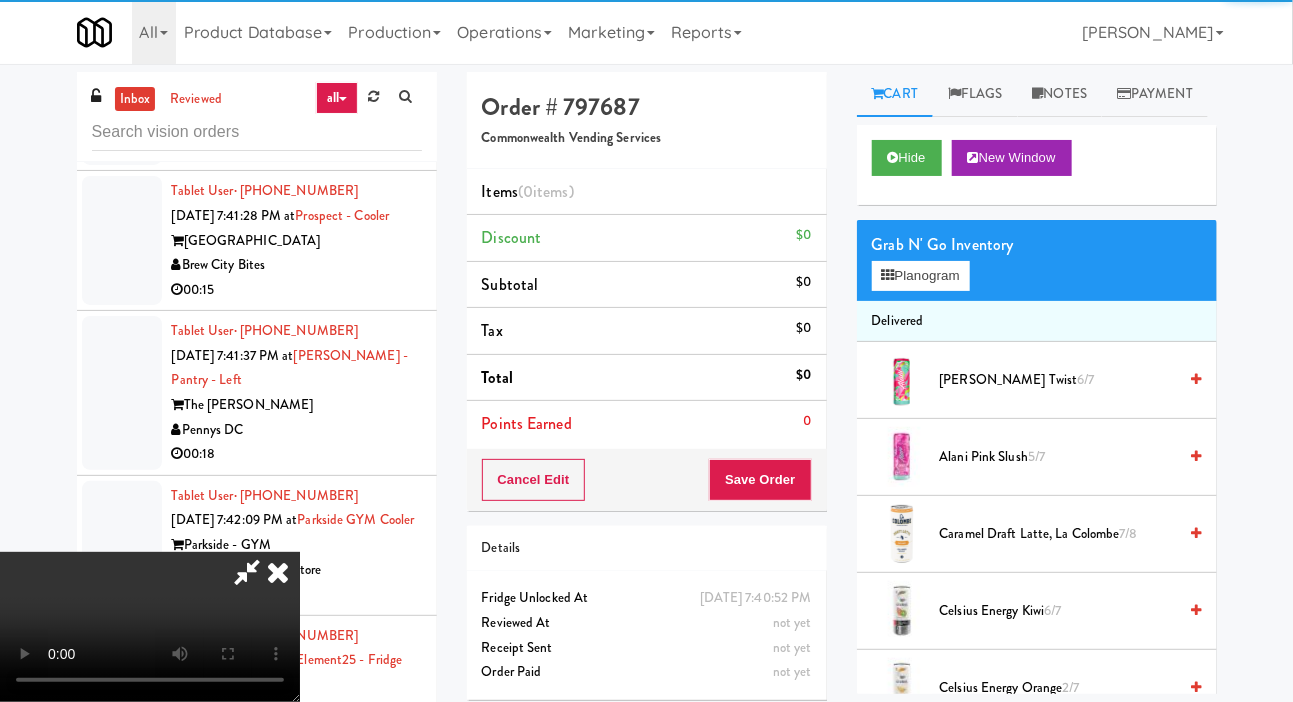 scroll, scrollTop: 7428, scrollLeft: 0, axis: vertical 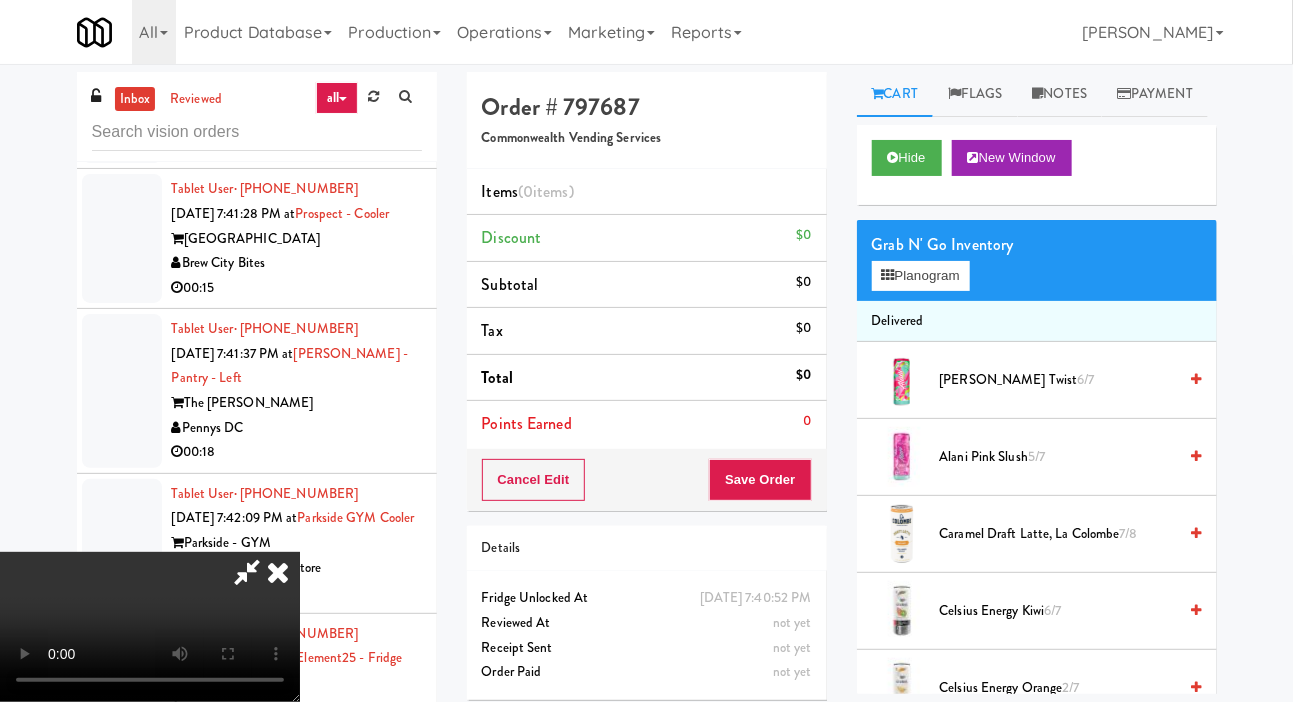 type 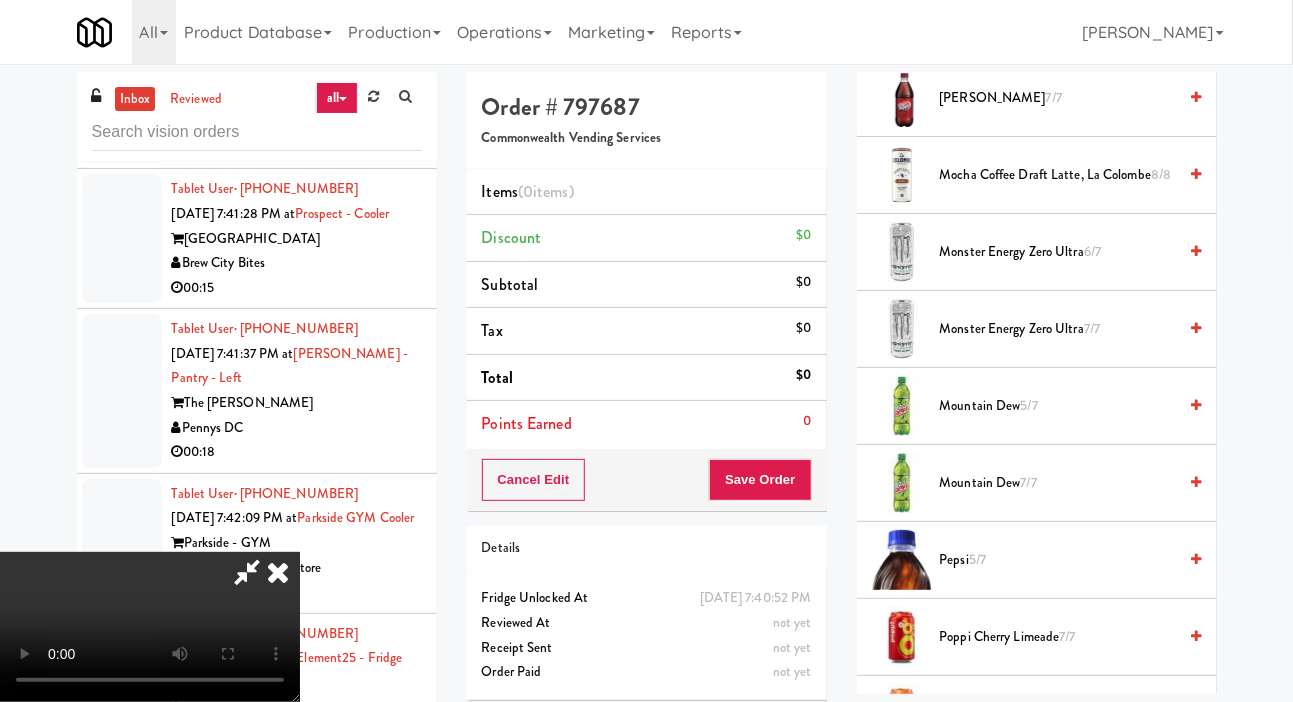 scroll, scrollTop: 1661, scrollLeft: 0, axis: vertical 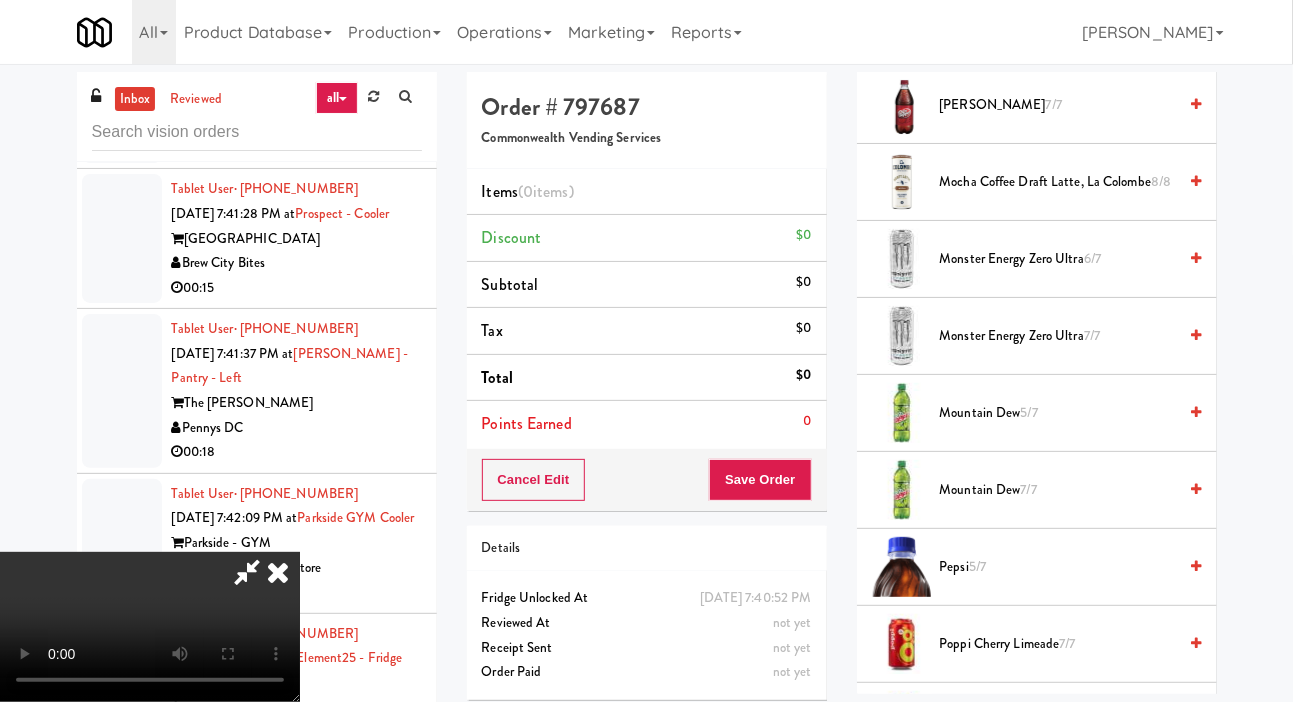 click on "Mountain Dew  5/7" at bounding box center [1058, 413] 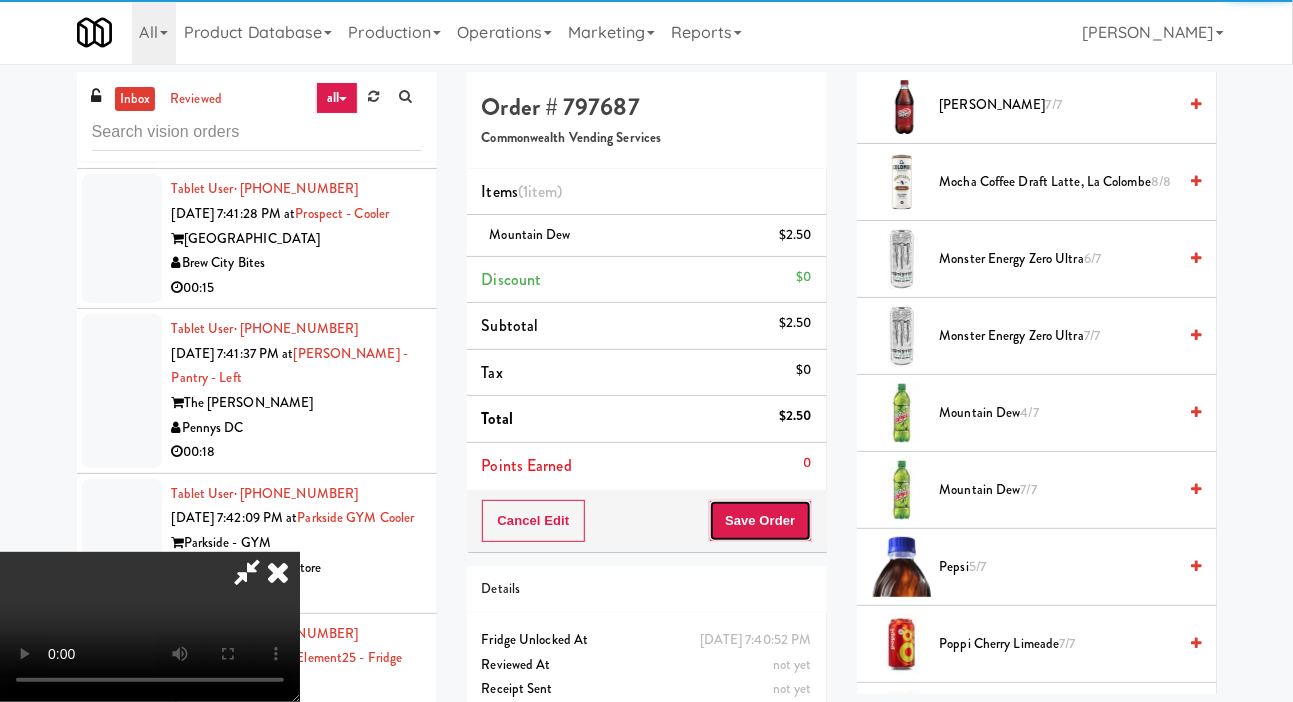 click on "Save Order" at bounding box center [760, 521] 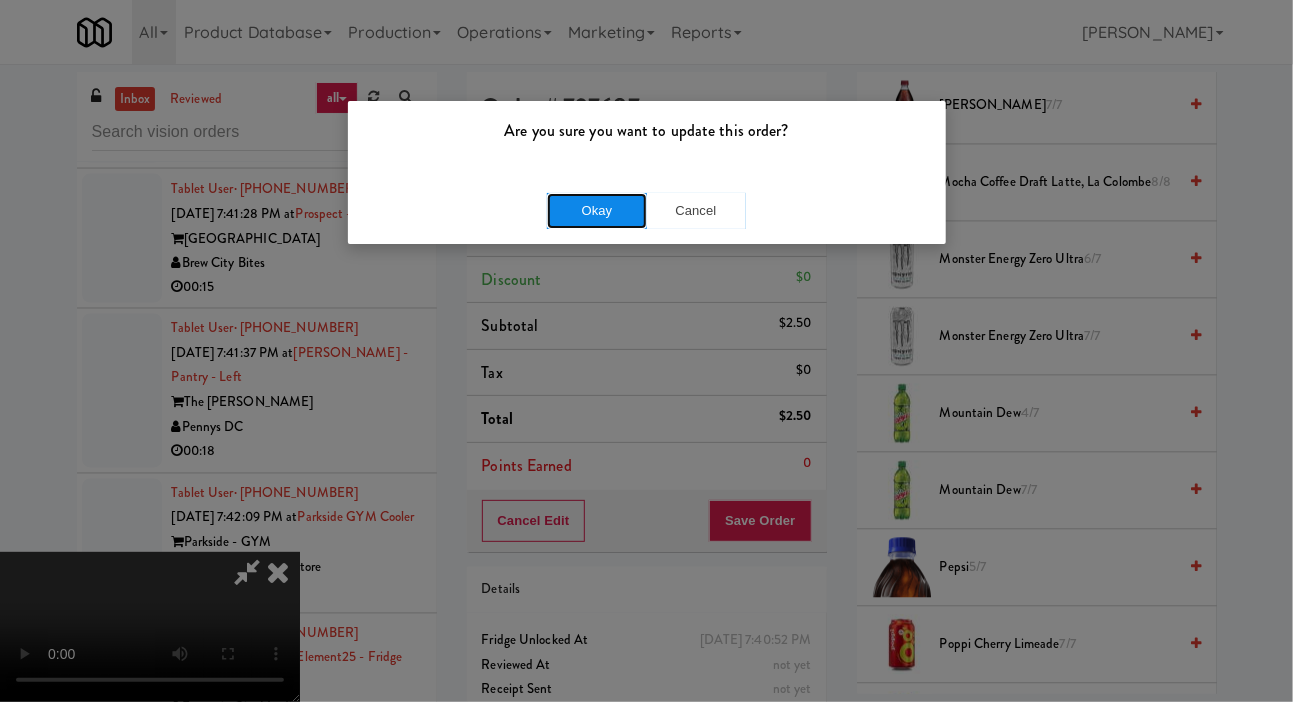 click on "Okay" at bounding box center (597, 211) 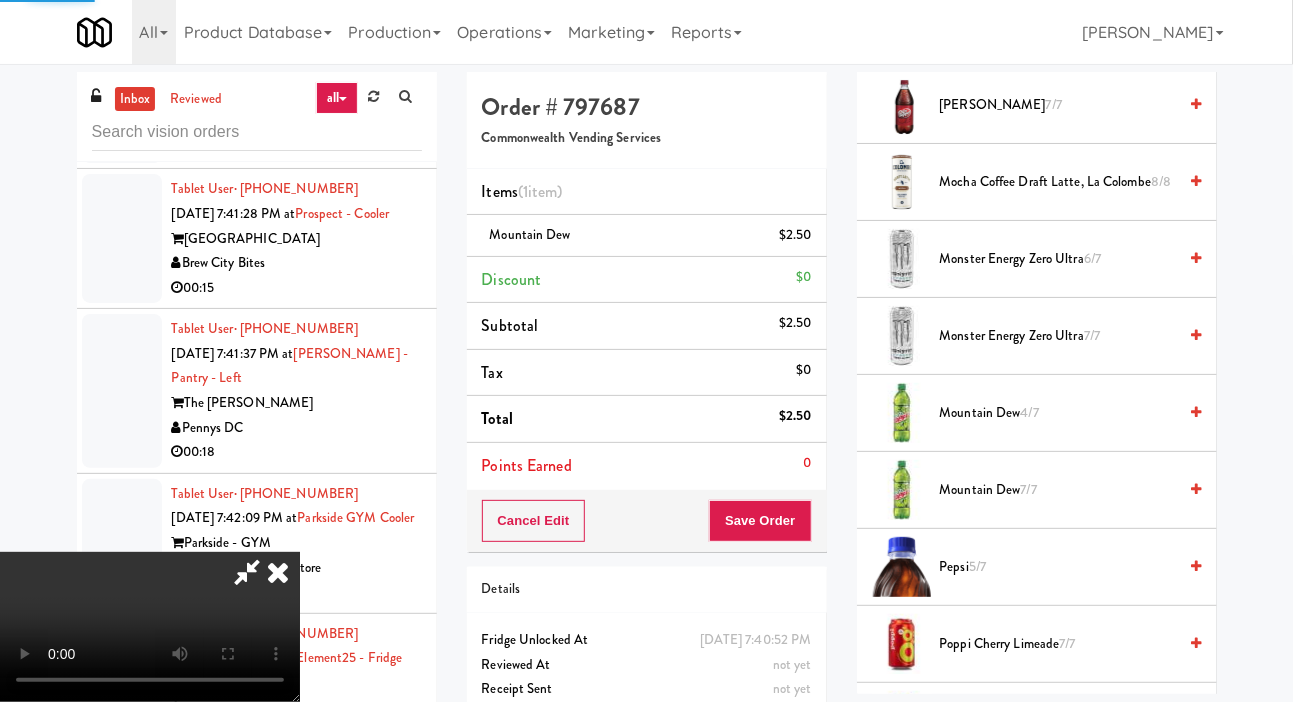 scroll, scrollTop: 116, scrollLeft: 0, axis: vertical 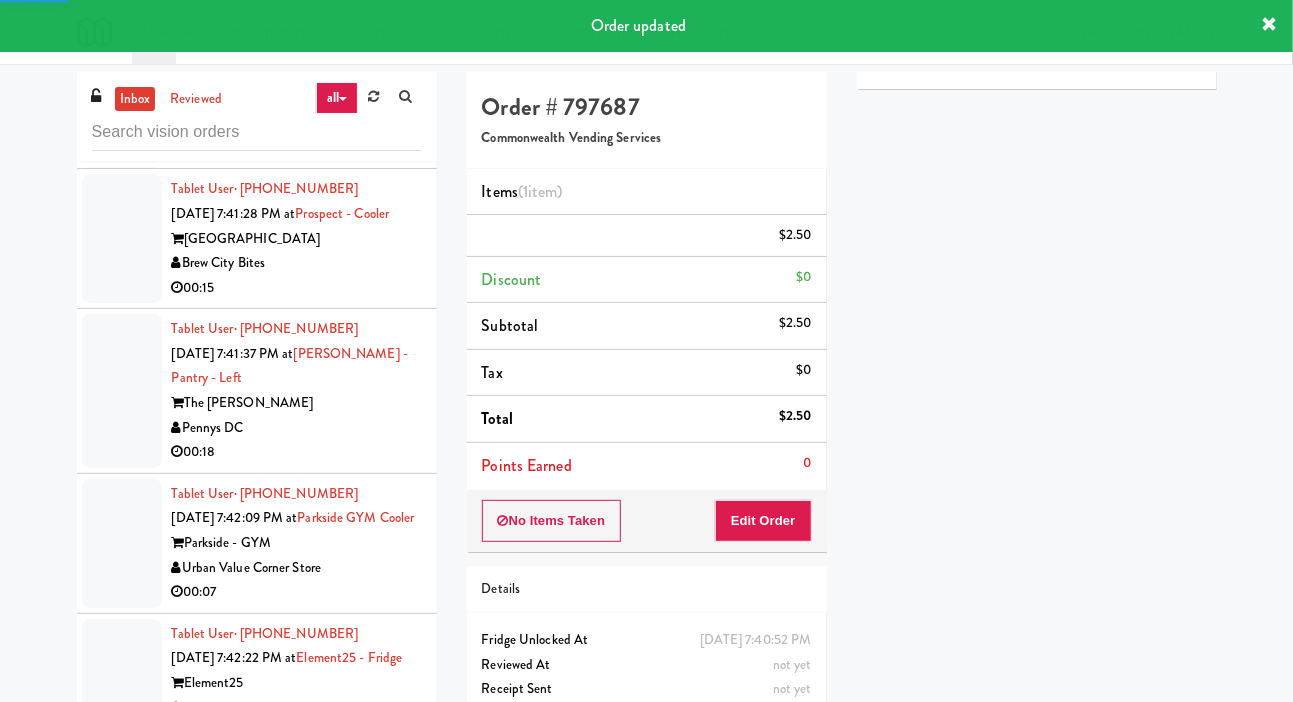 click at bounding box center (122, 98) 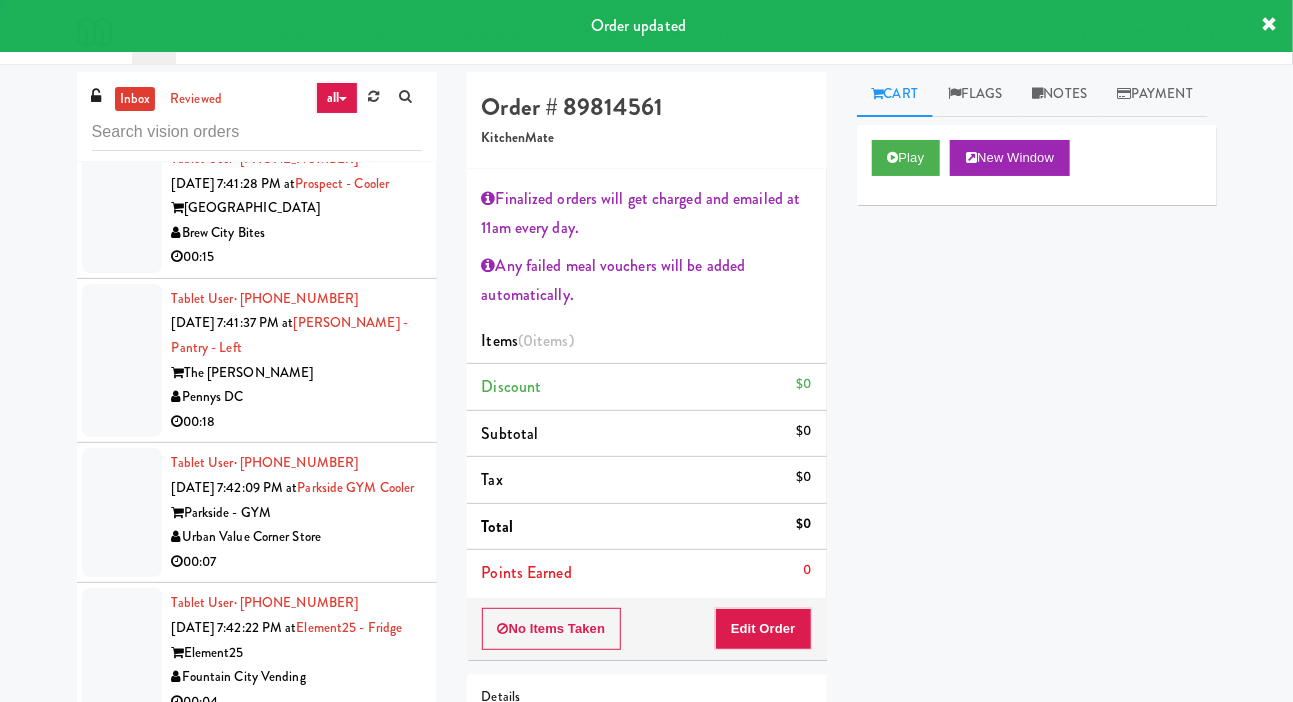 scroll, scrollTop: 7522, scrollLeft: 0, axis: vertical 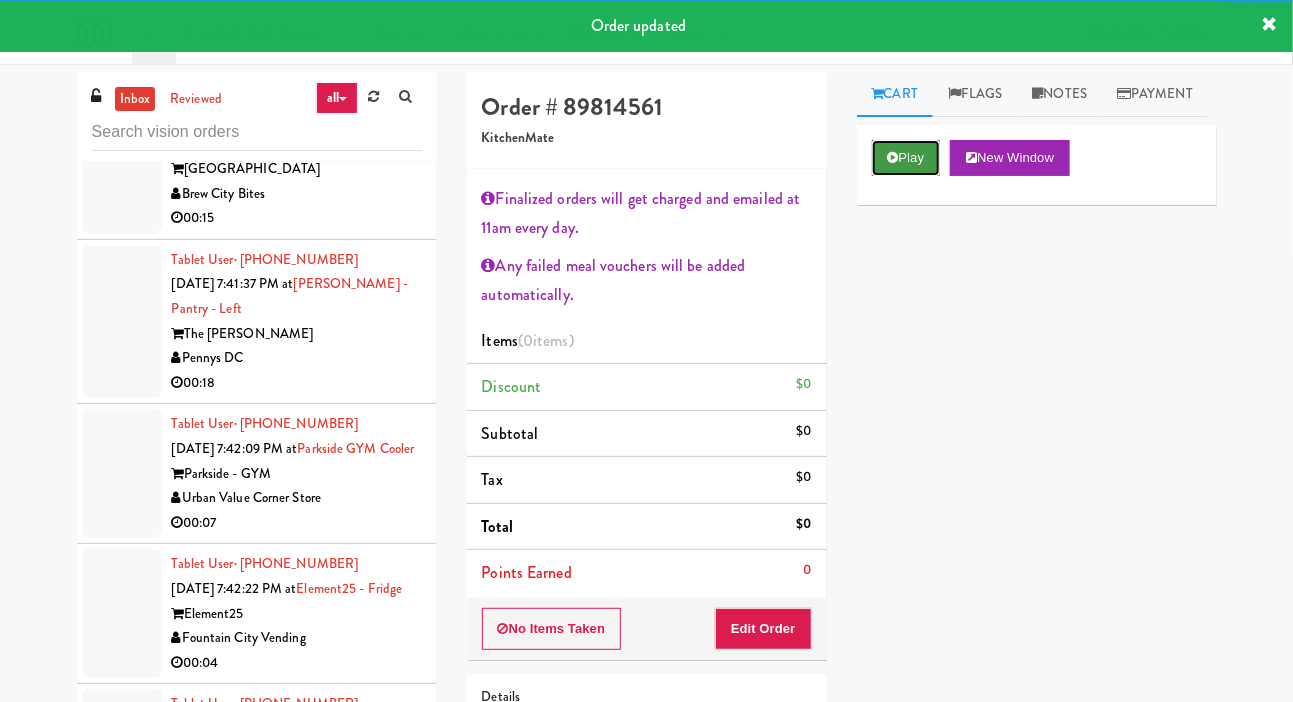 click on "Play" at bounding box center [906, 158] 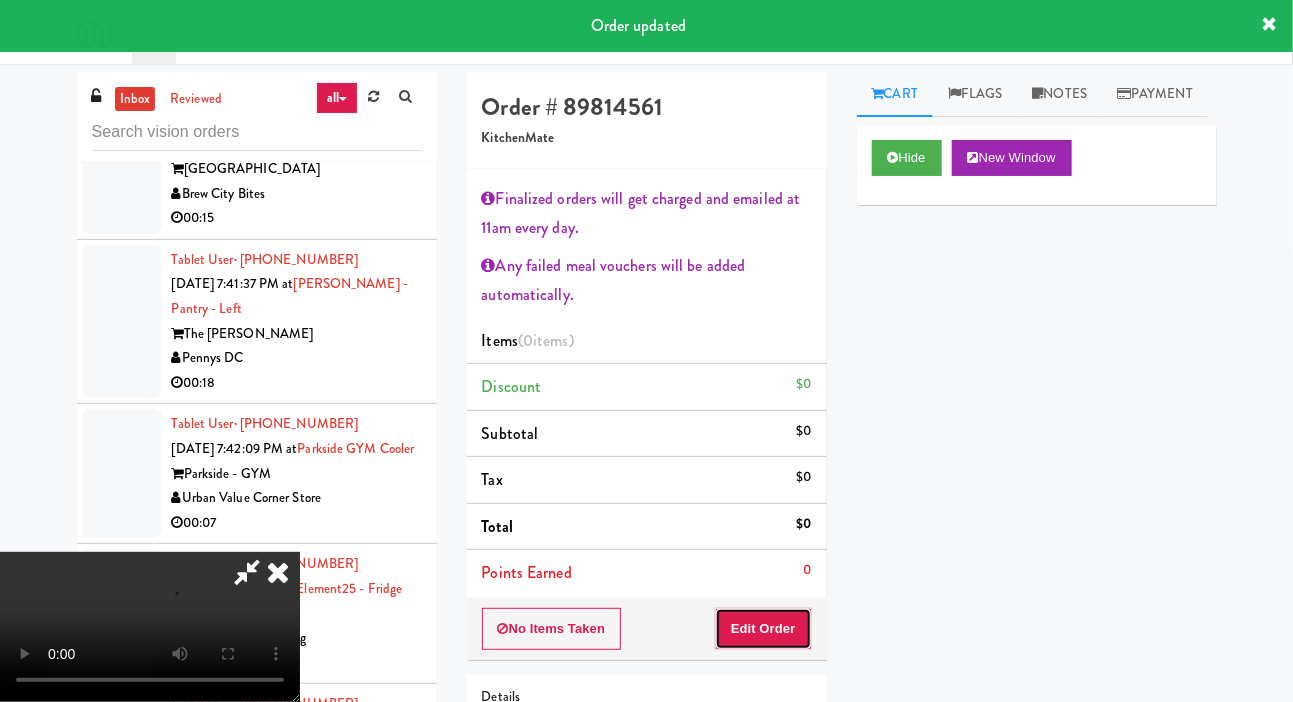 click on "Edit Order" at bounding box center (763, 629) 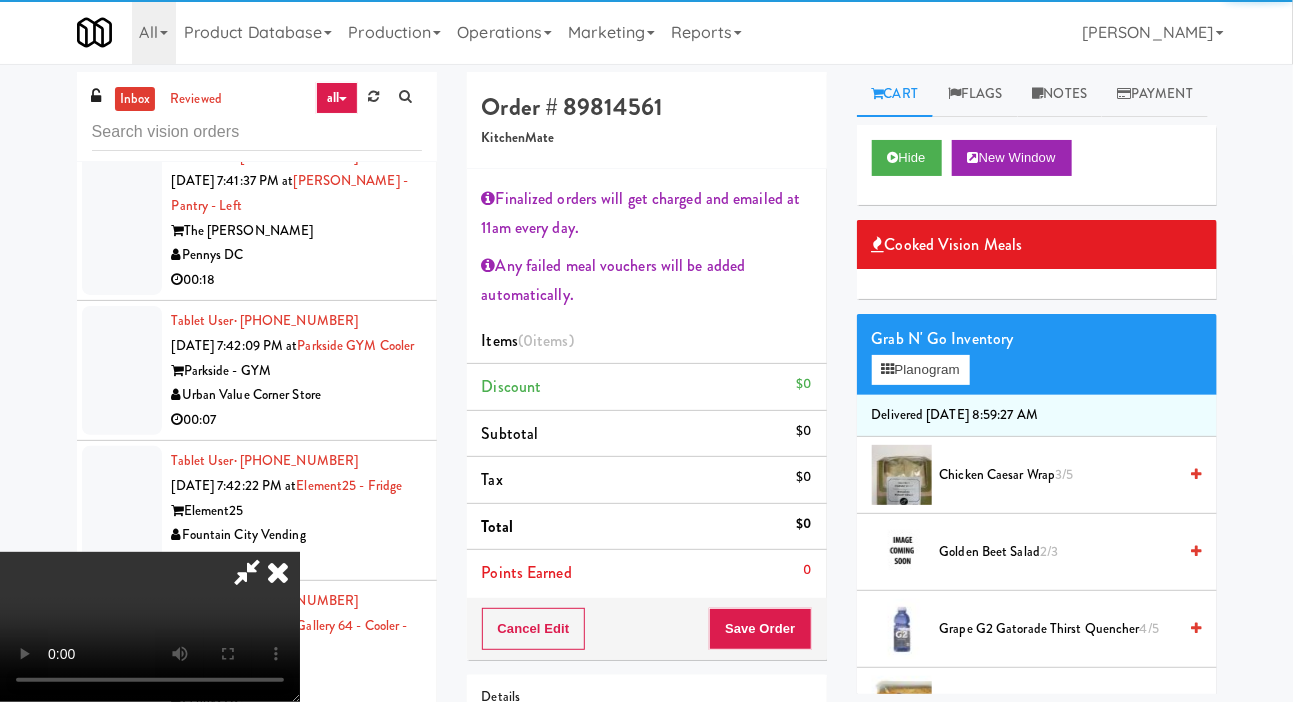 scroll, scrollTop: 7630, scrollLeft: 0, axis: vertical 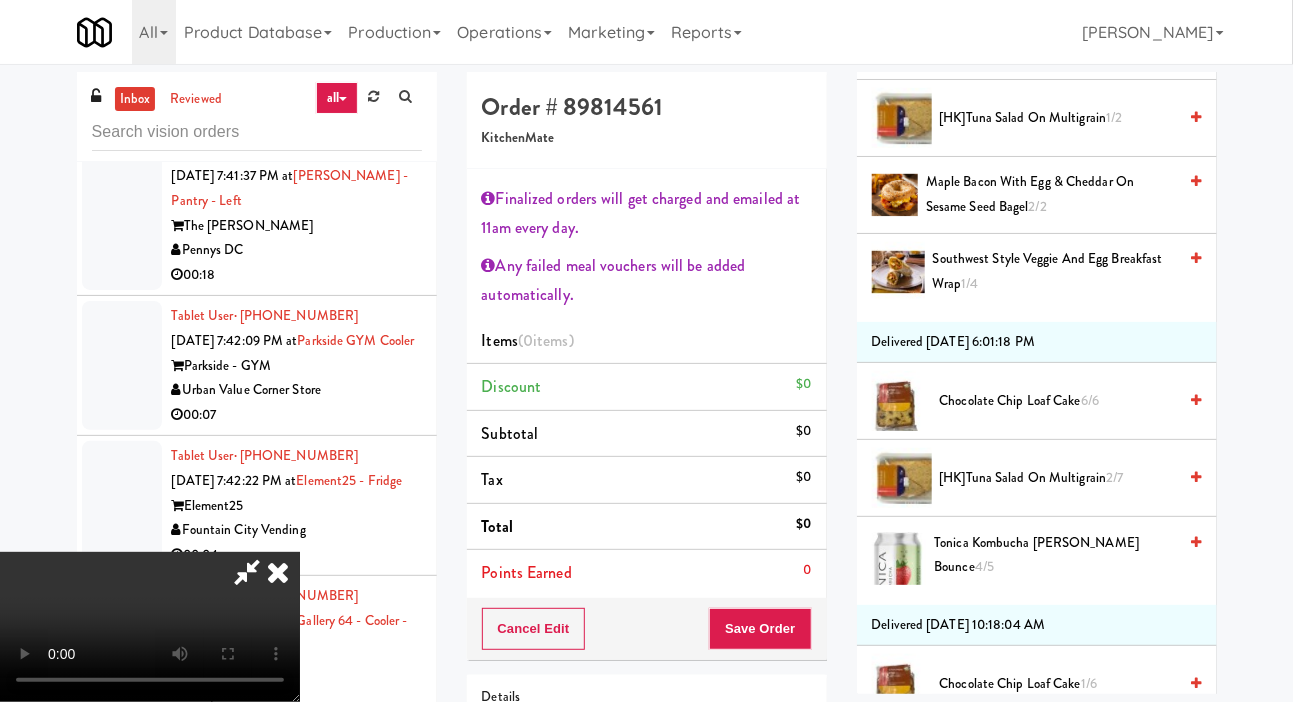 click on "Maple Bacon with Egg & Cheddar on Sesame Seed Bagel  2/2" at bounding box center [1051, 194] 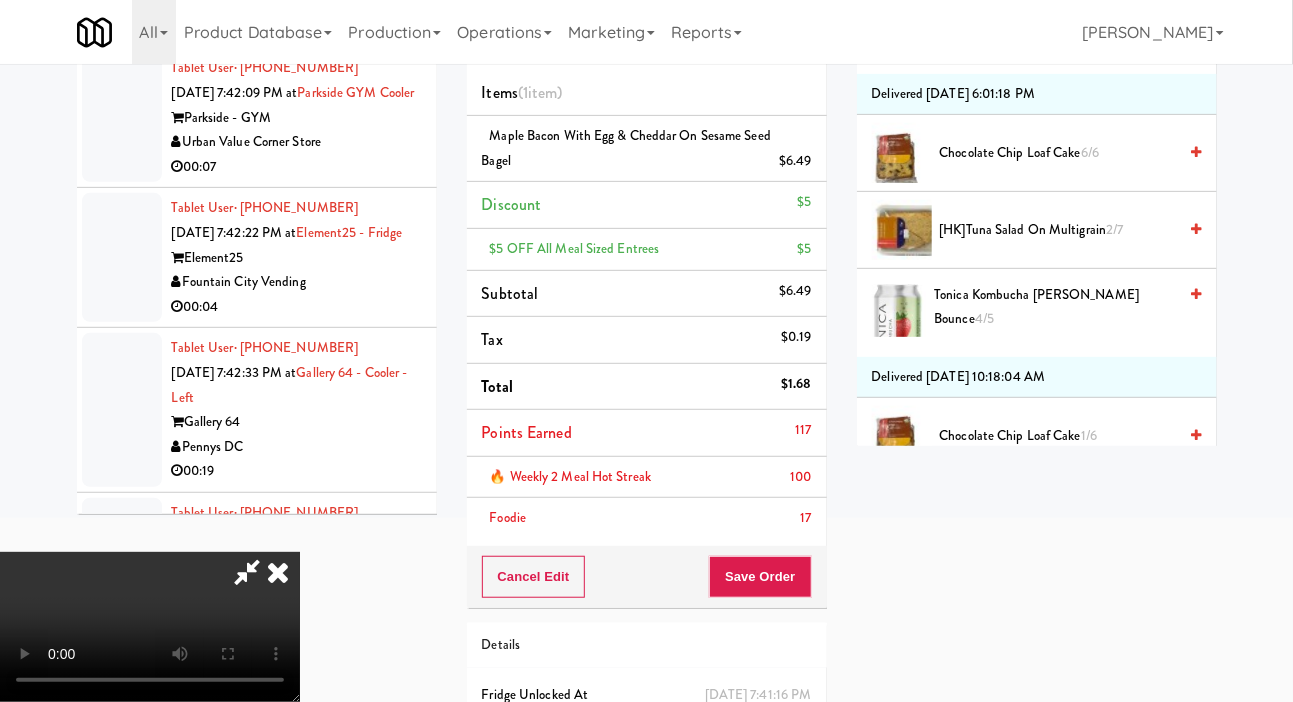 scroll, scrollTop: 248, scrollLeft: 0, axis: vertical 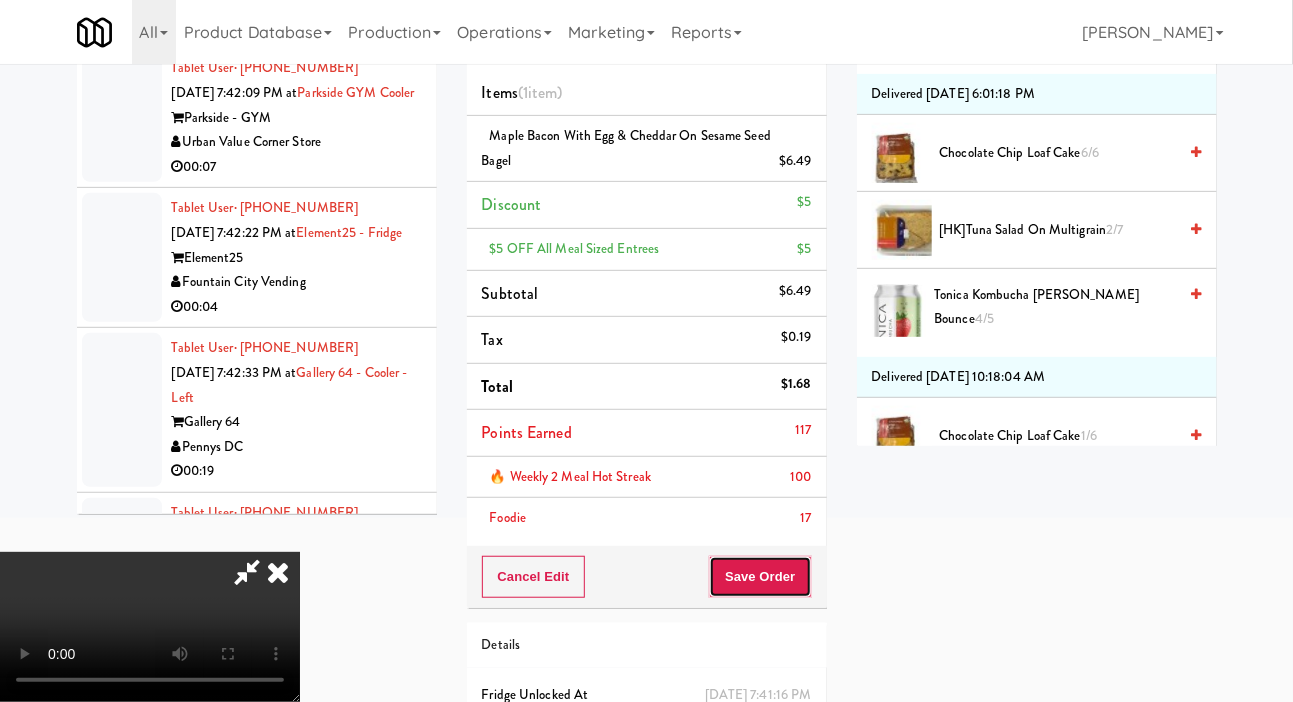 click on "Save Order" at bounding box center [760, 577] 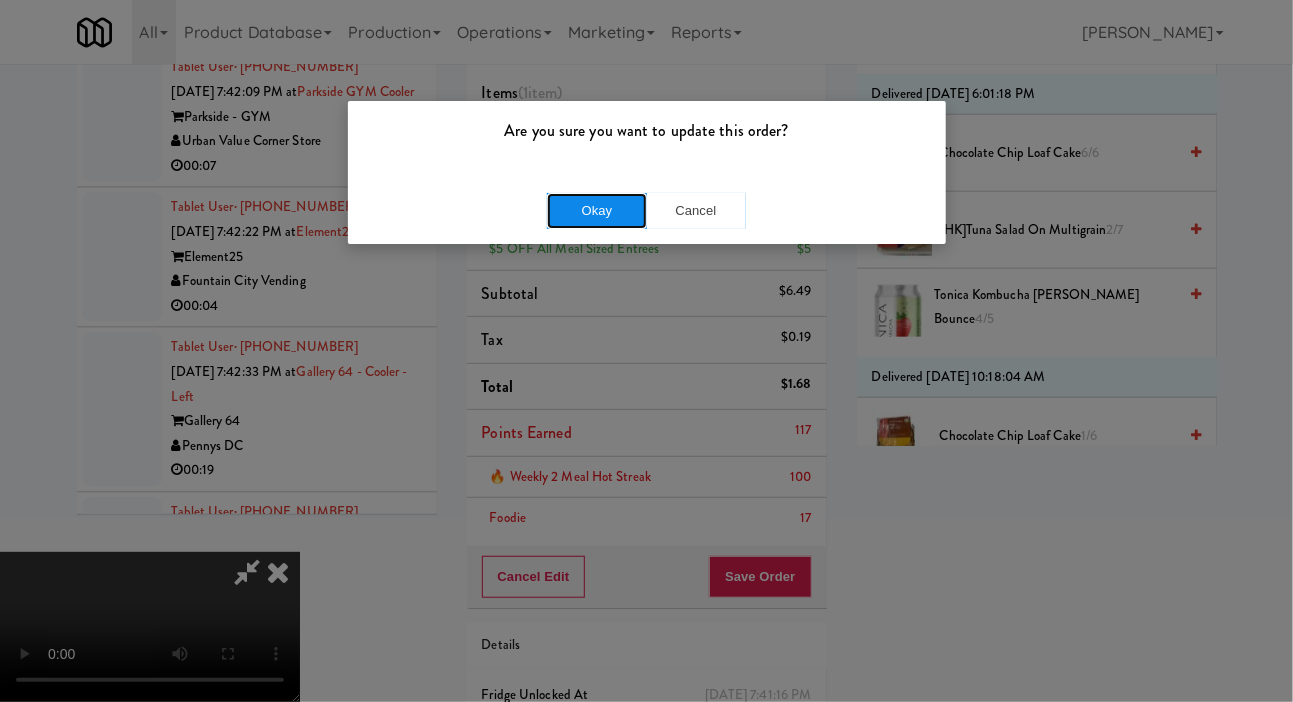 click on "Okay" at bounding box center (597, 211) 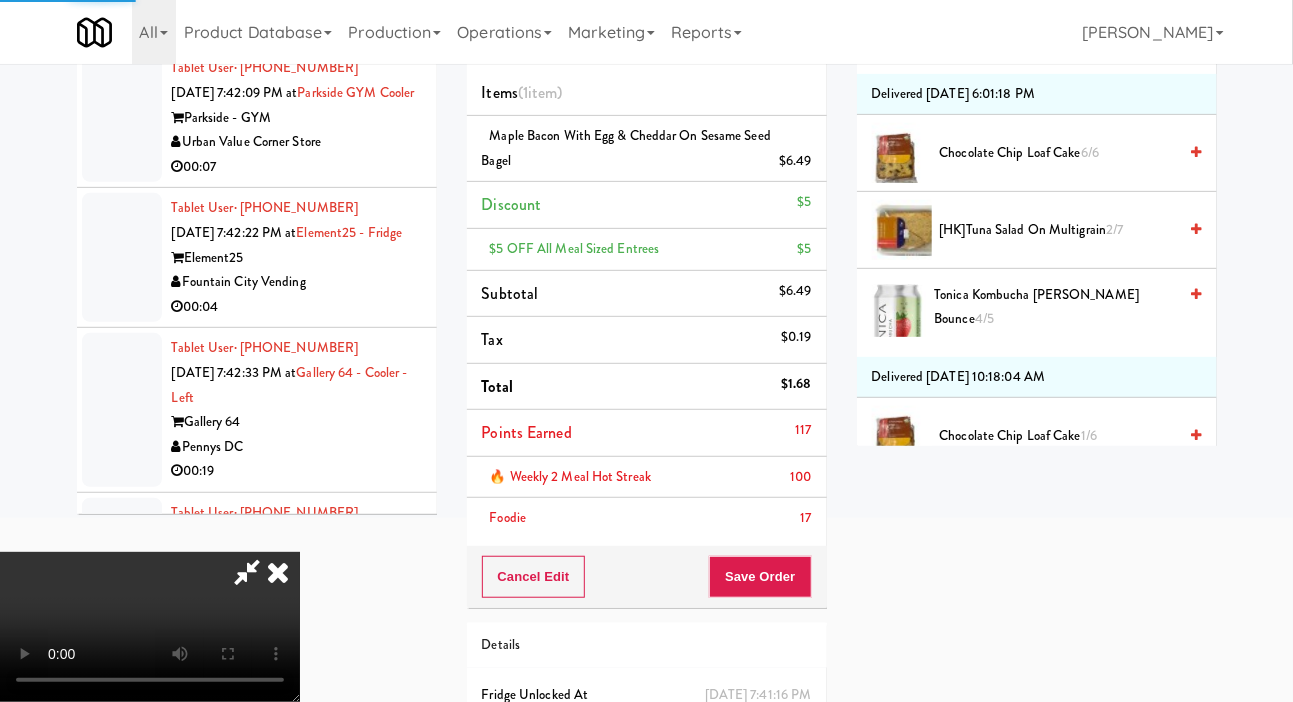 scroll, scrollTop: 116, scrollLeft: 0, axis: vertical 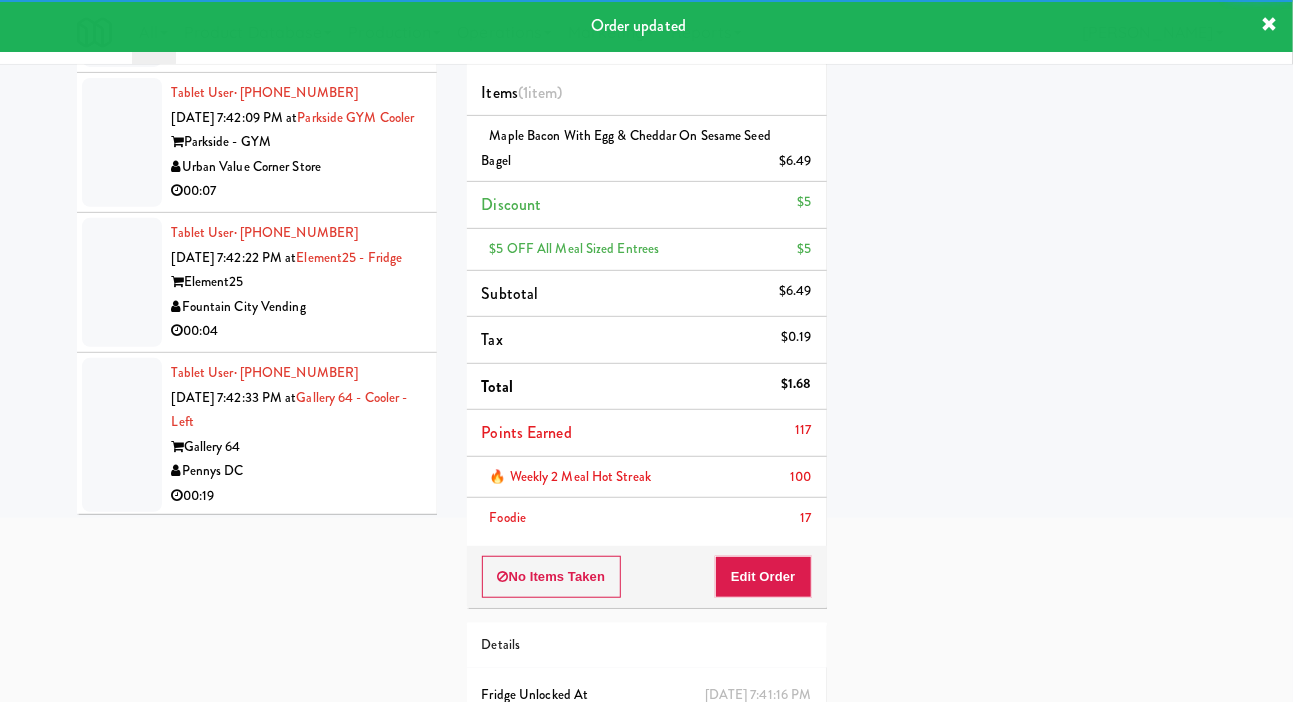 click at bounding box center (122, -162) 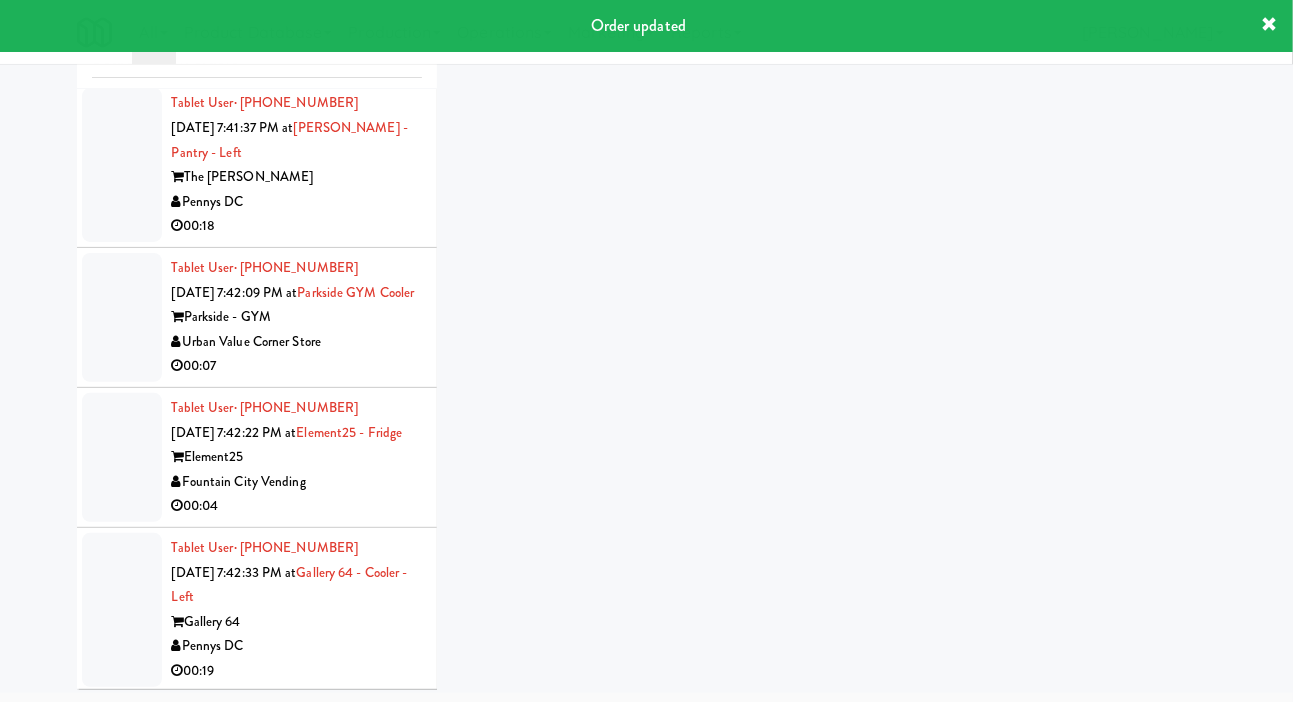 scroll, scrollTop: 98, scrollLeft: 0, axis: vertical 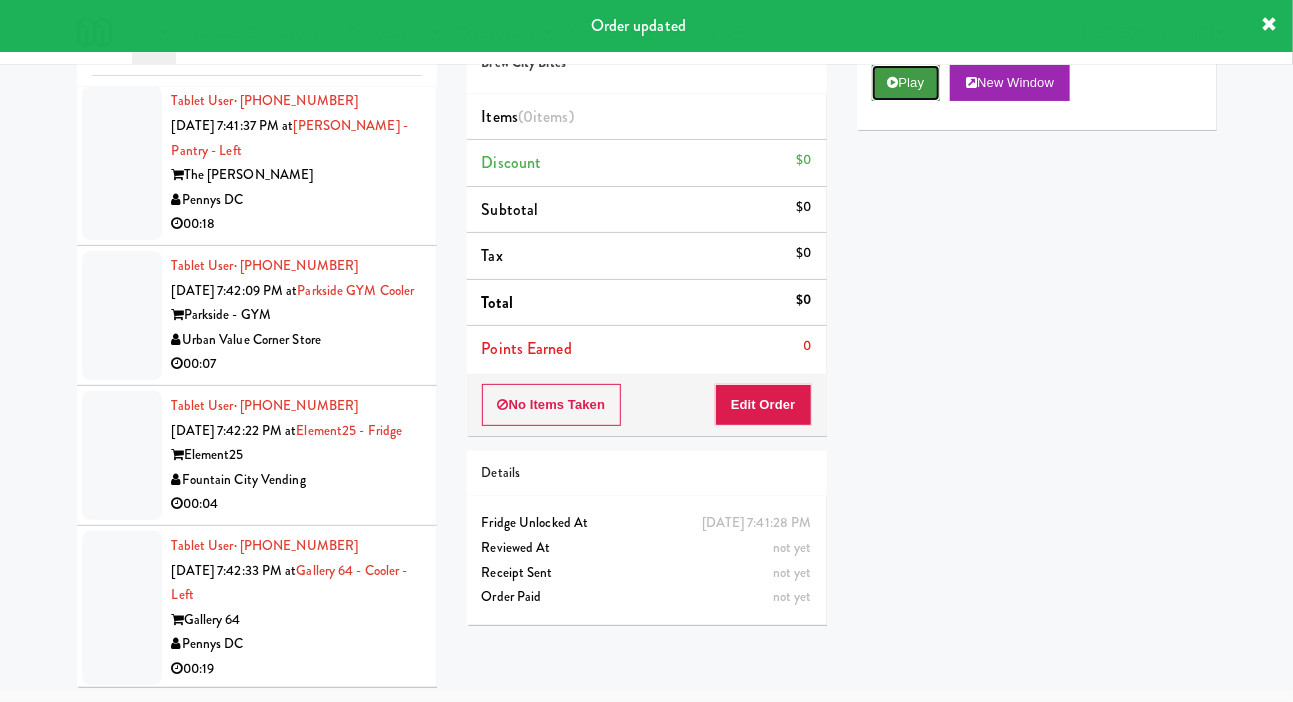 click on "Play" at bounding box center (906, 83) 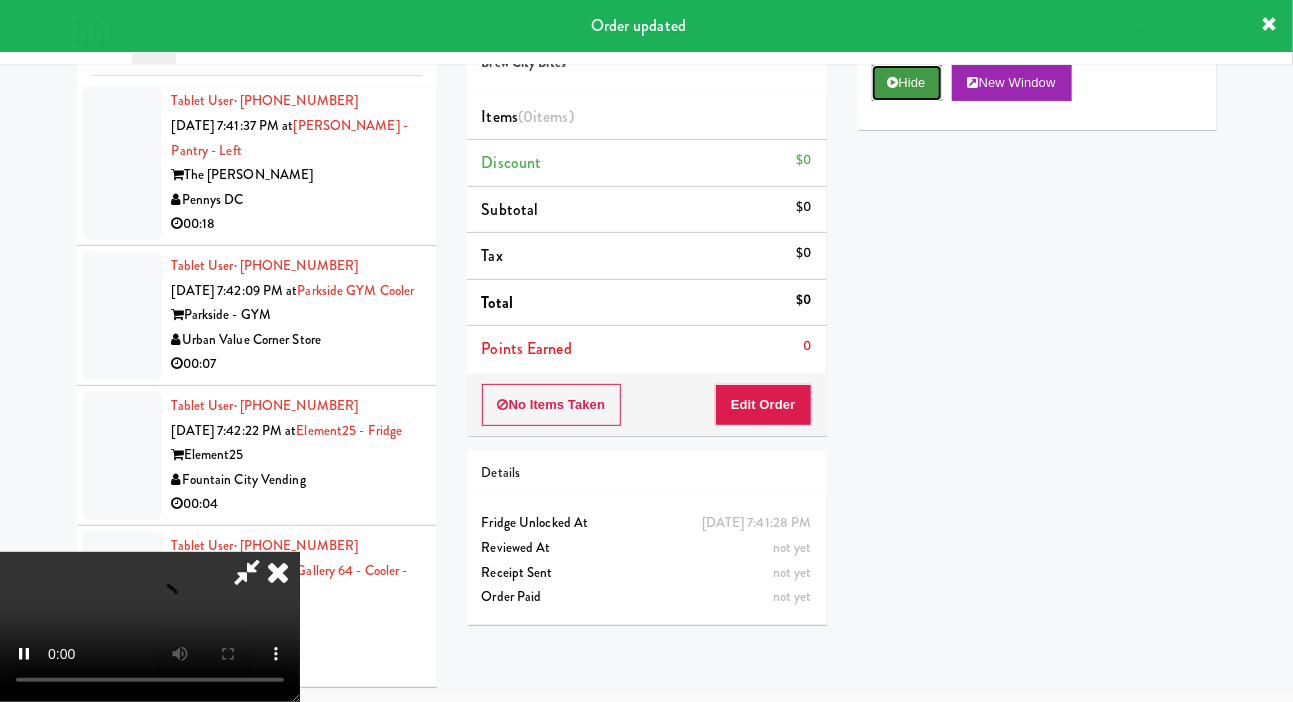 scroll, scrollTop: 0, scrollLeft: 0, axis: both 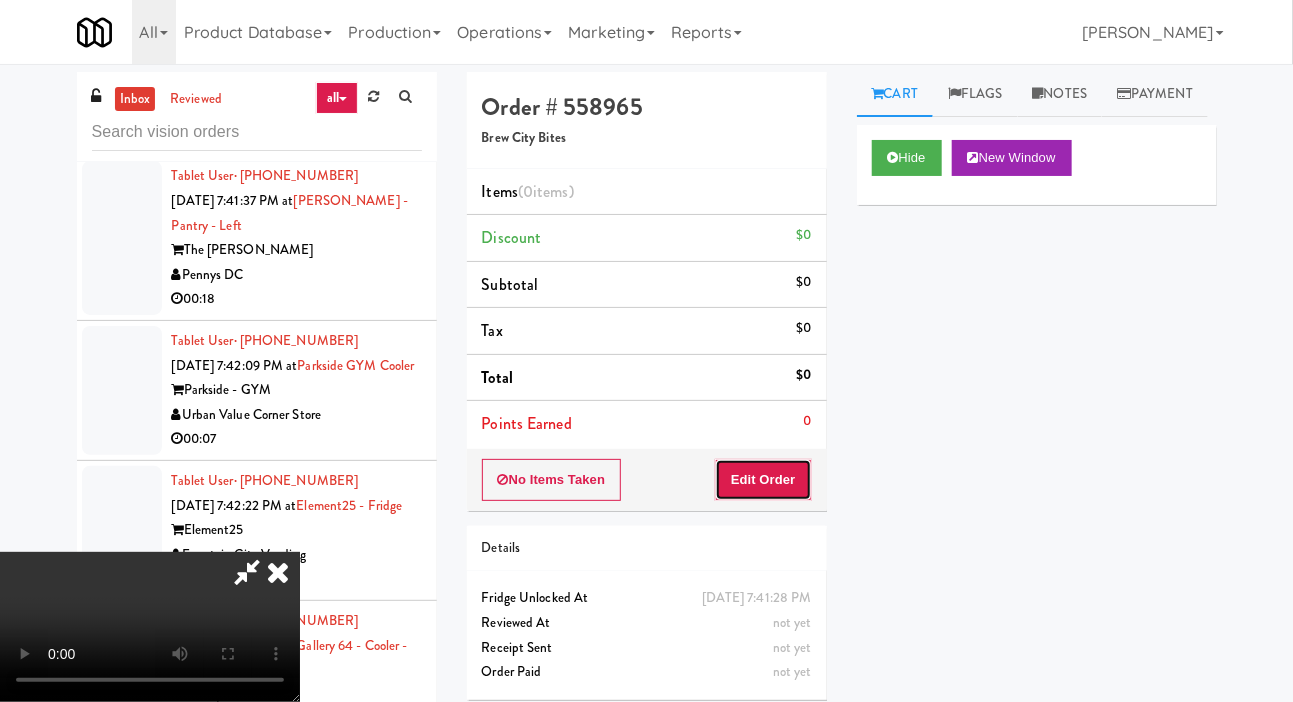 click on "Edit Order" at bounding box center [763, 480] 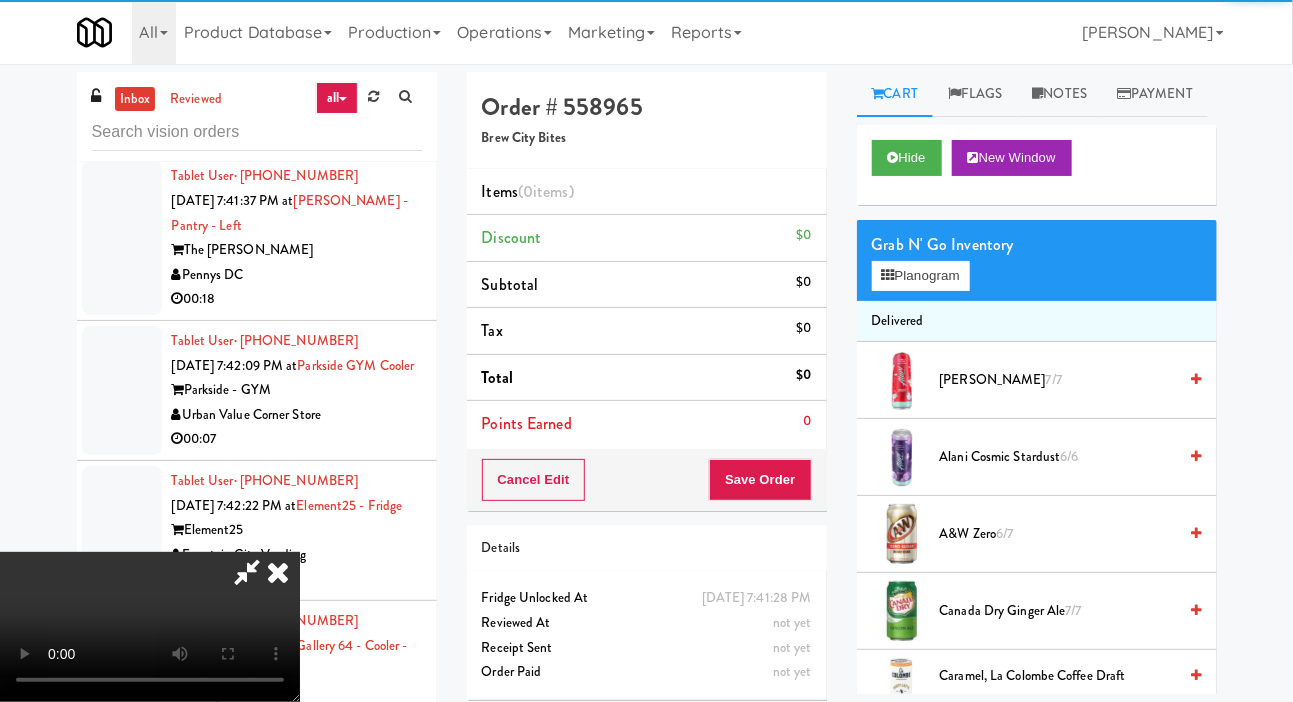scroll, scrollTop: 73, scrollLeft: 0, axis: vertical 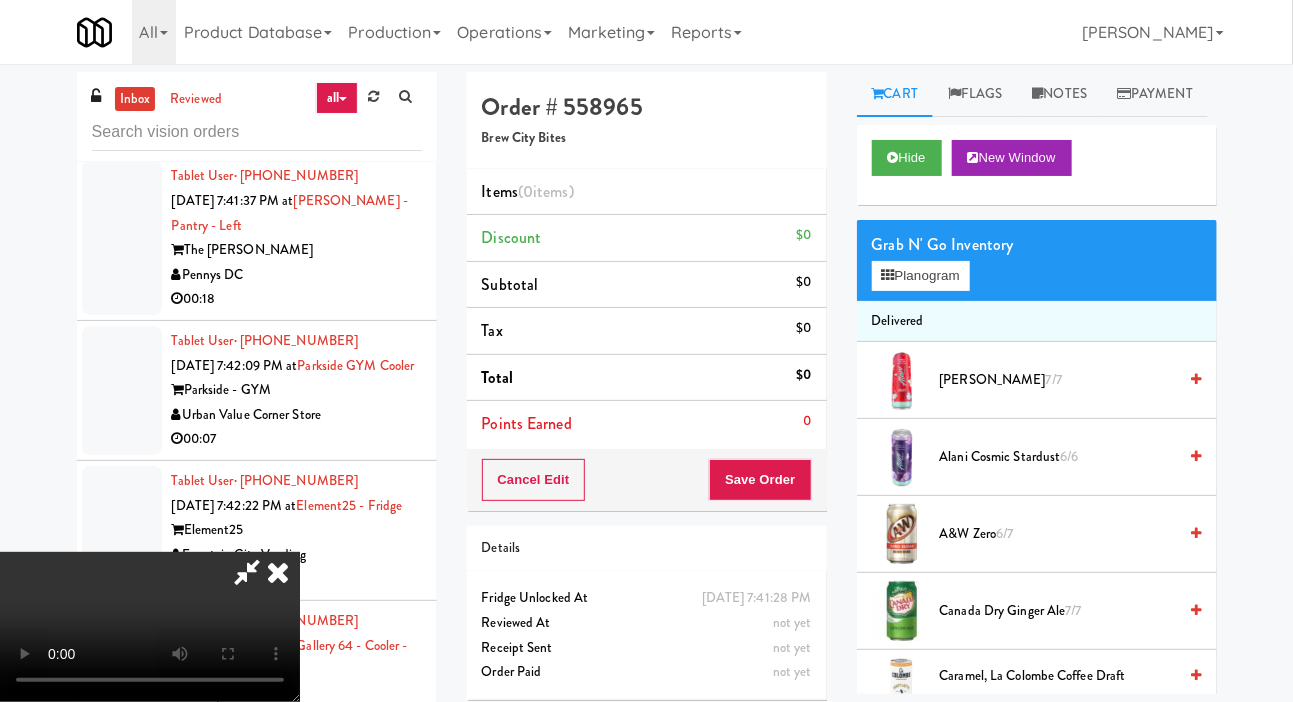 type 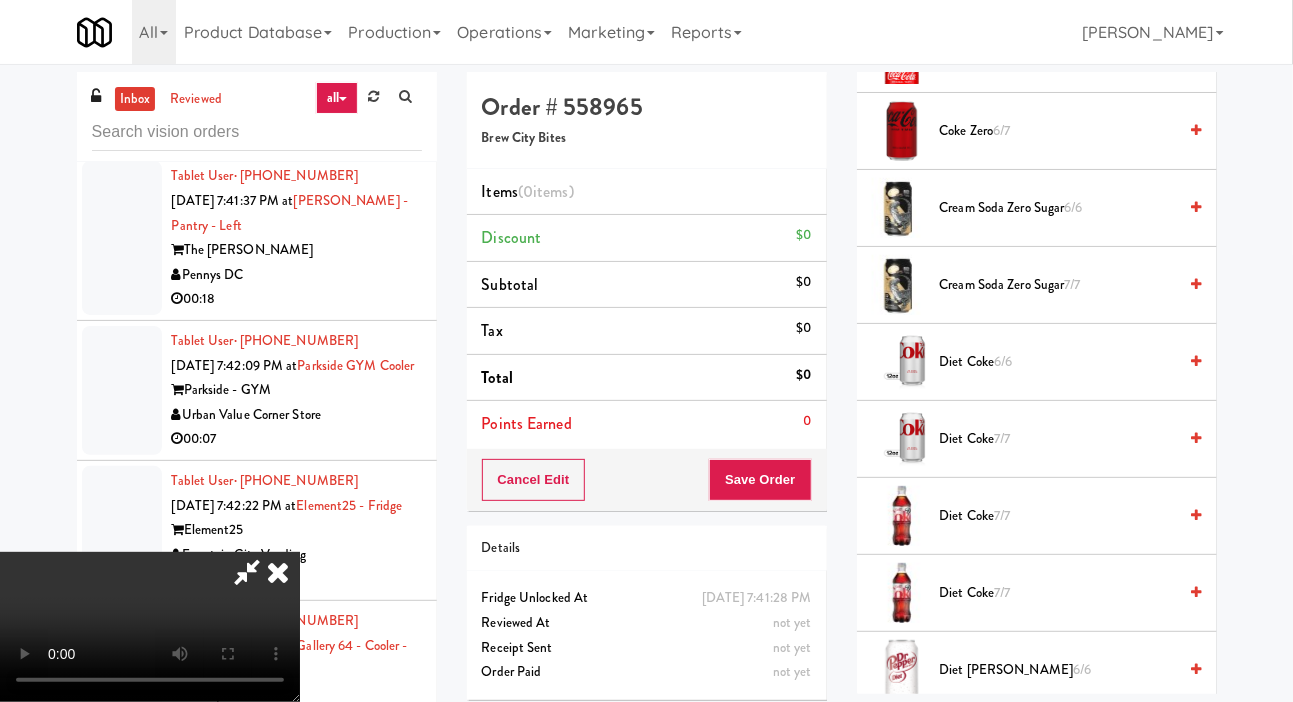 scroll, scrollTop: 803, scrollLeft: 0, axis: vertical 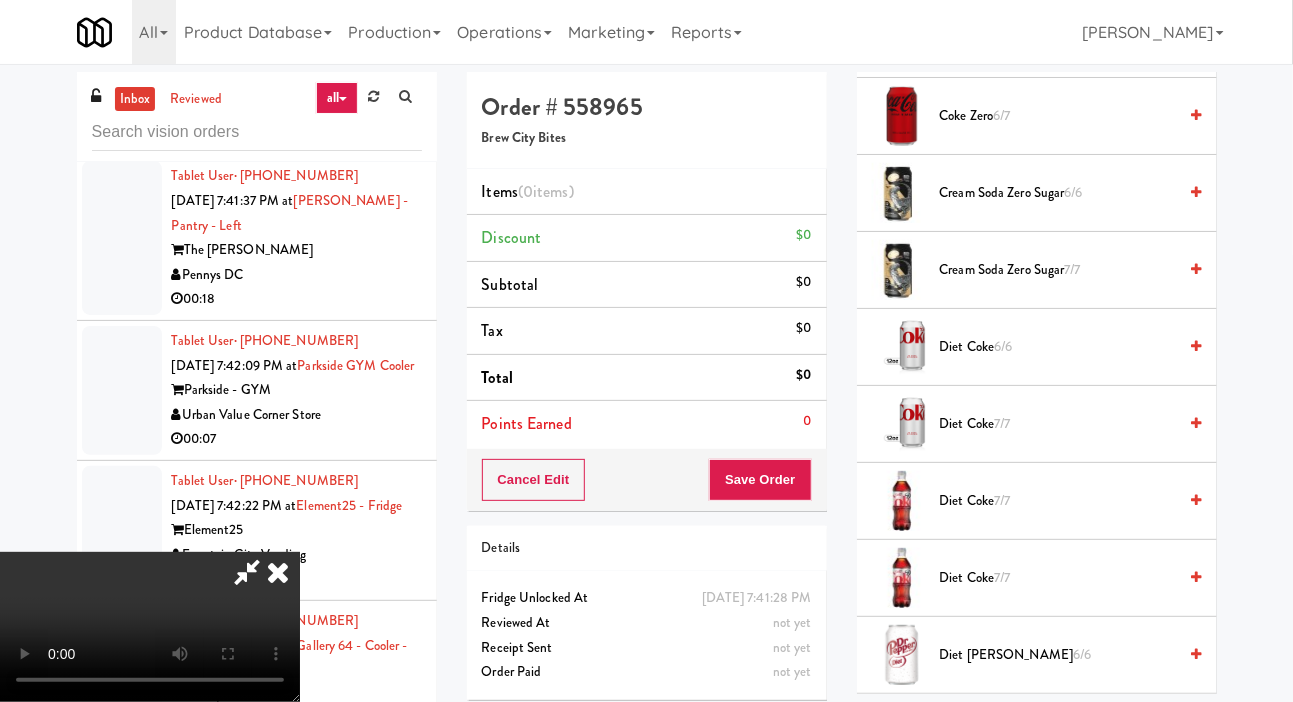 click on "Cream Soda Zero sugar  7/7" at bounding box center [1058, 270] 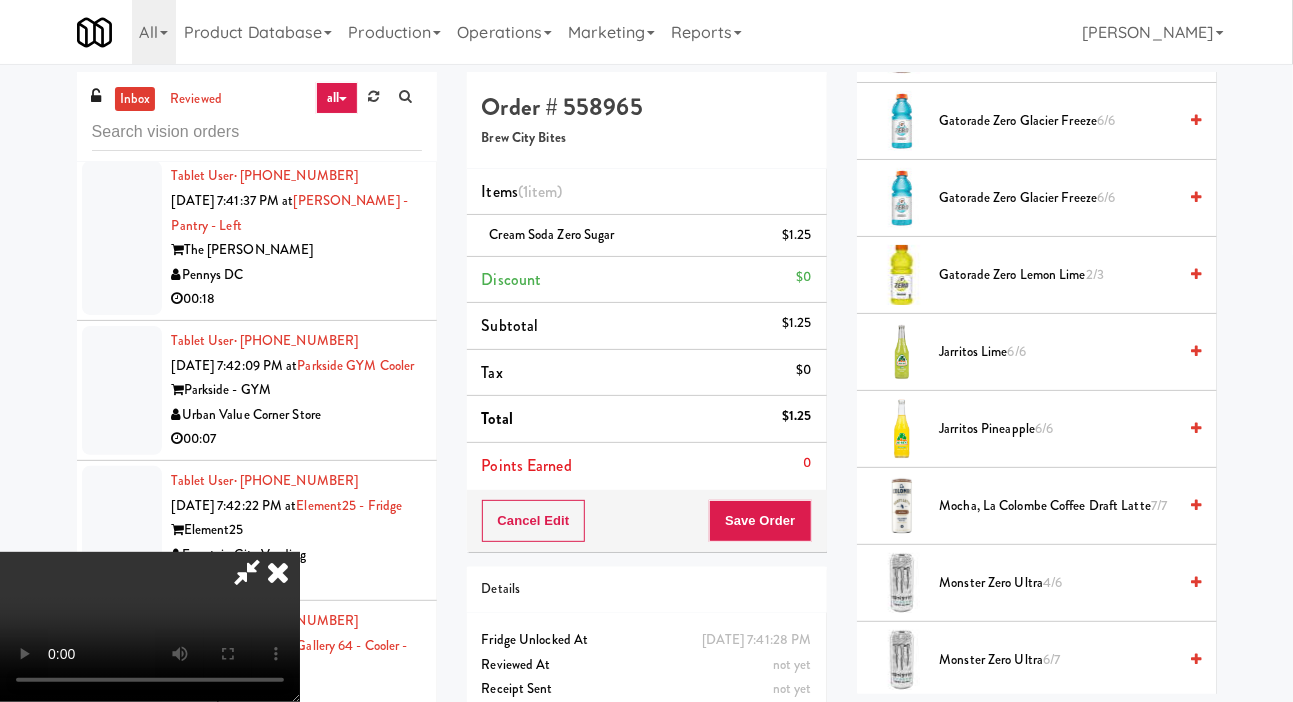 scroll, scrollTop: 1645, scrollLeft: 0, axis: vertical 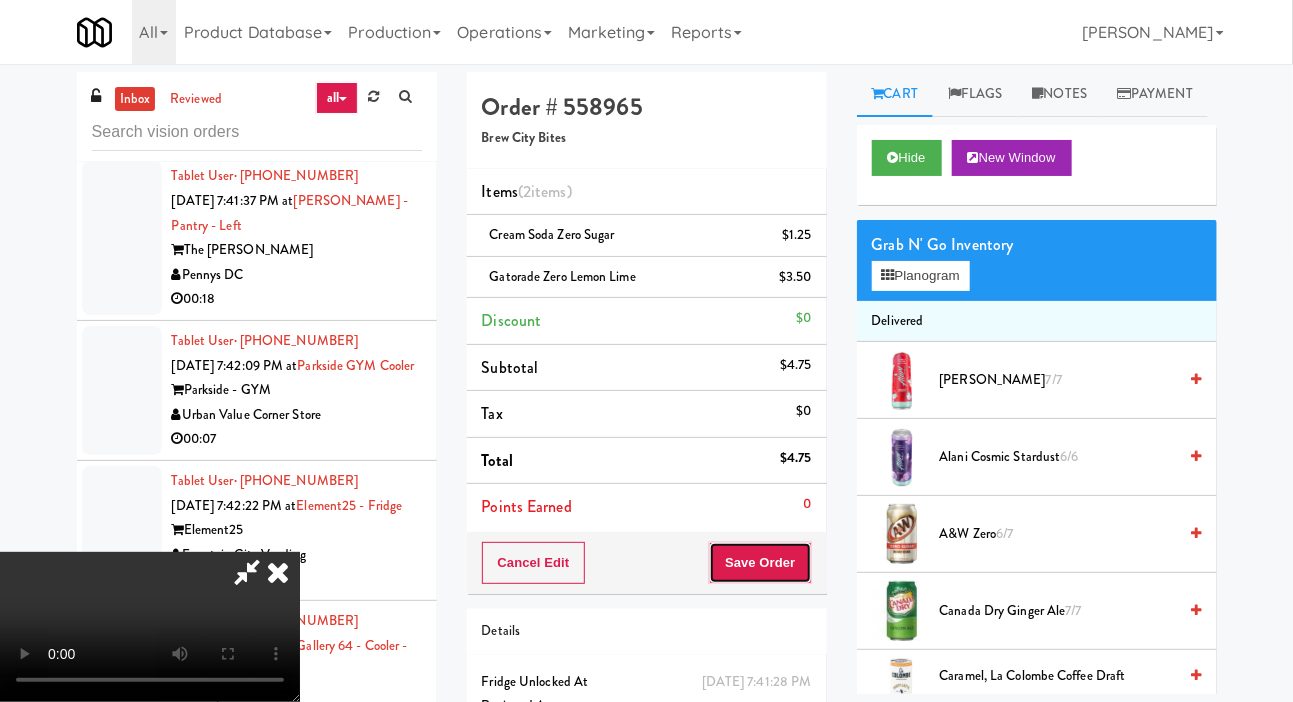 click on "Save Order" at bounding box center (760, 563) 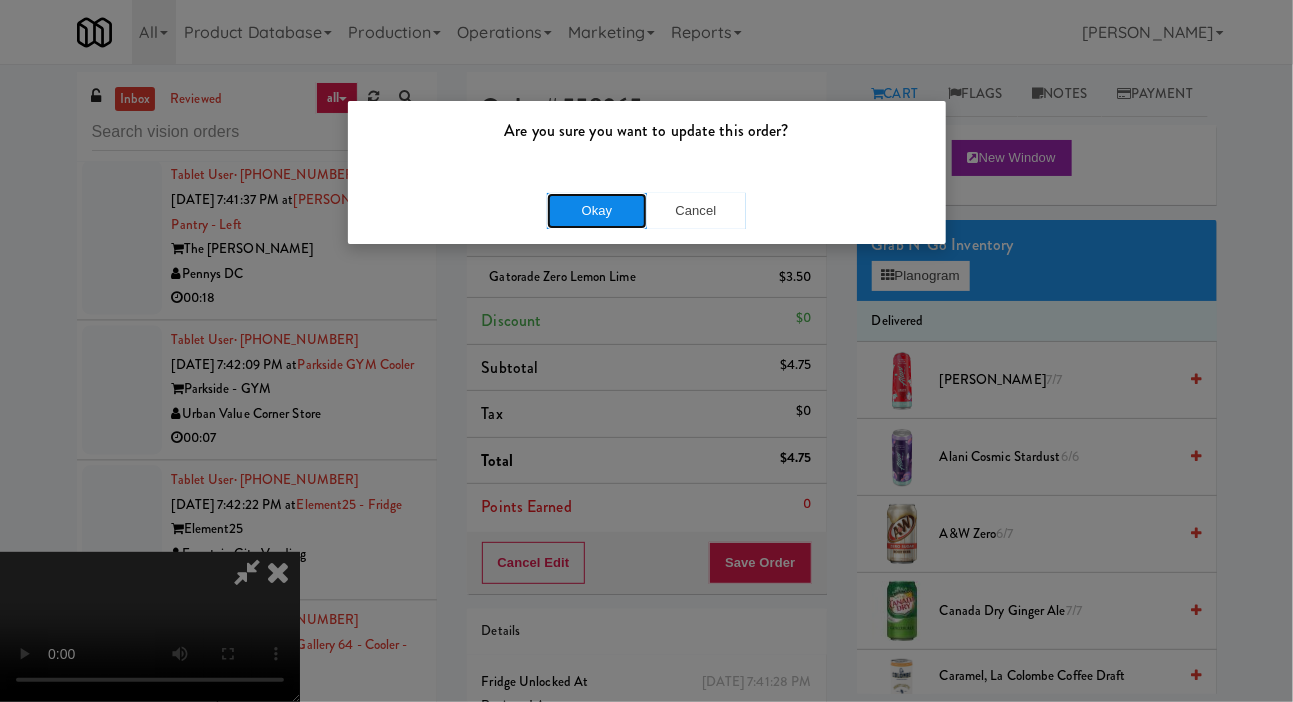 click on "Okay" at bounding box center (597, 211) 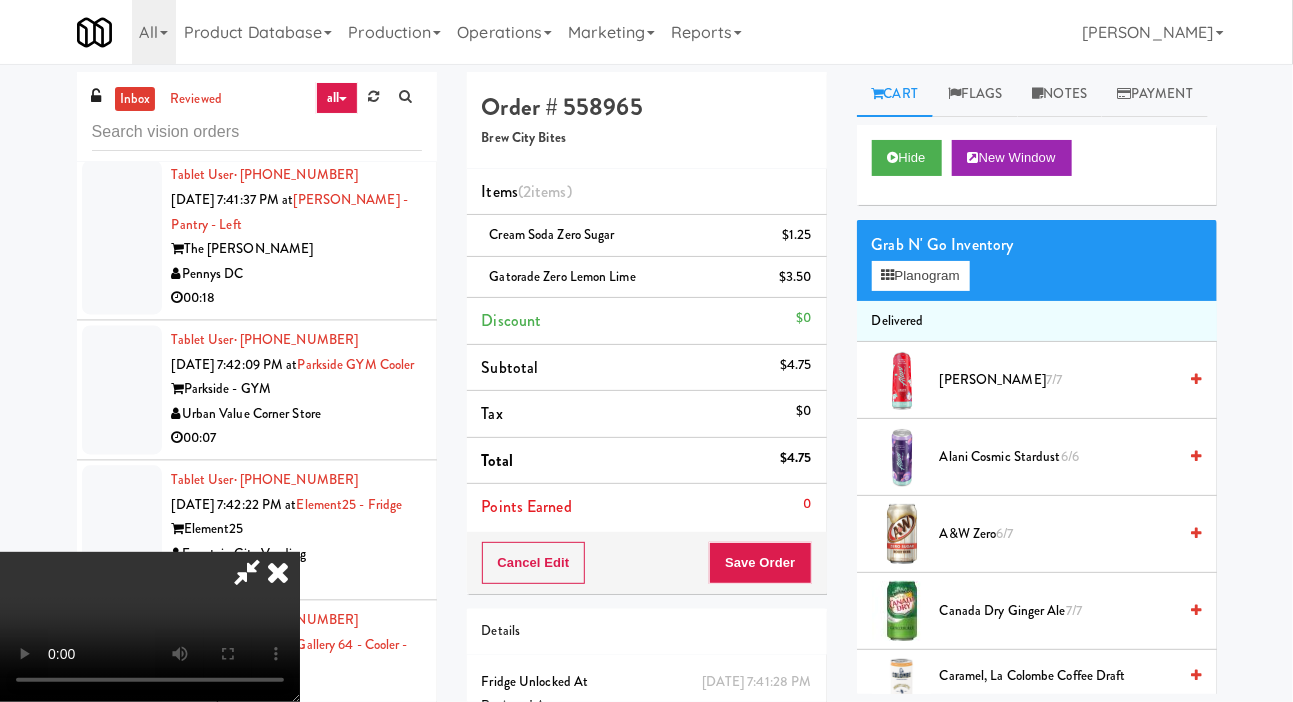 click at bounding box center [646, 351] 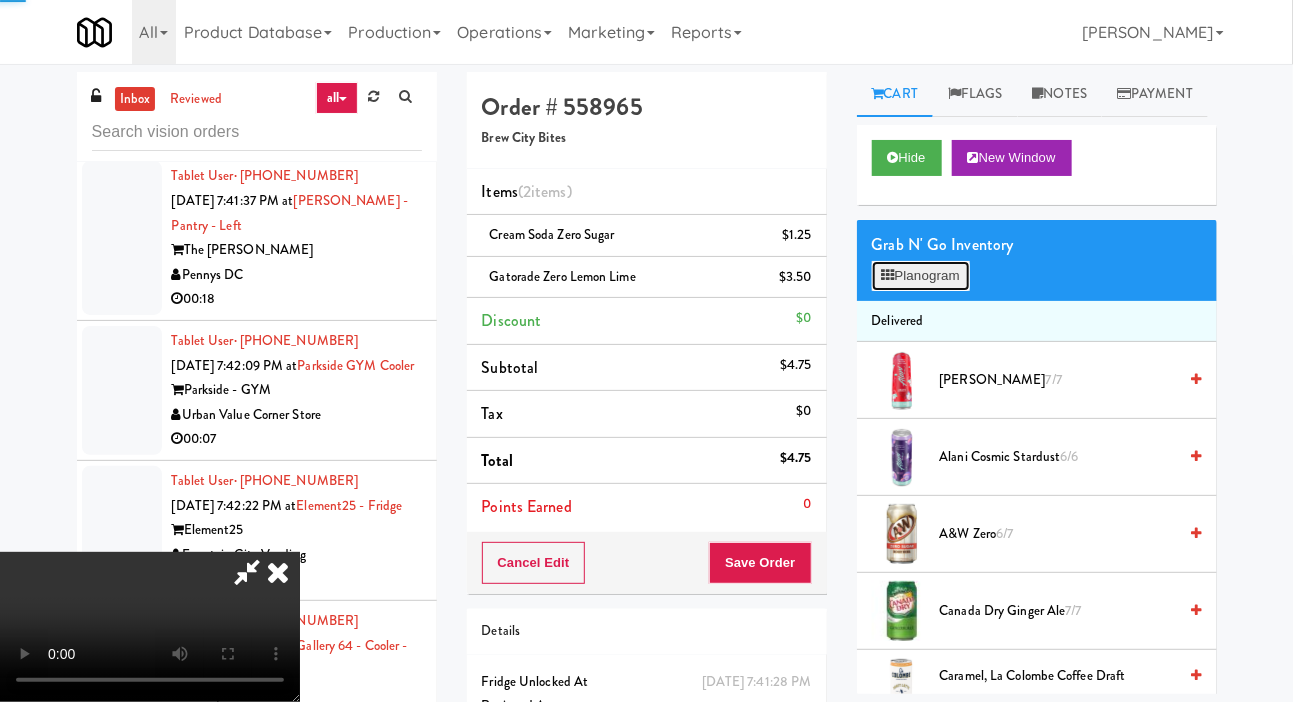 click on "Planogram" at bounding box center [921, 276] 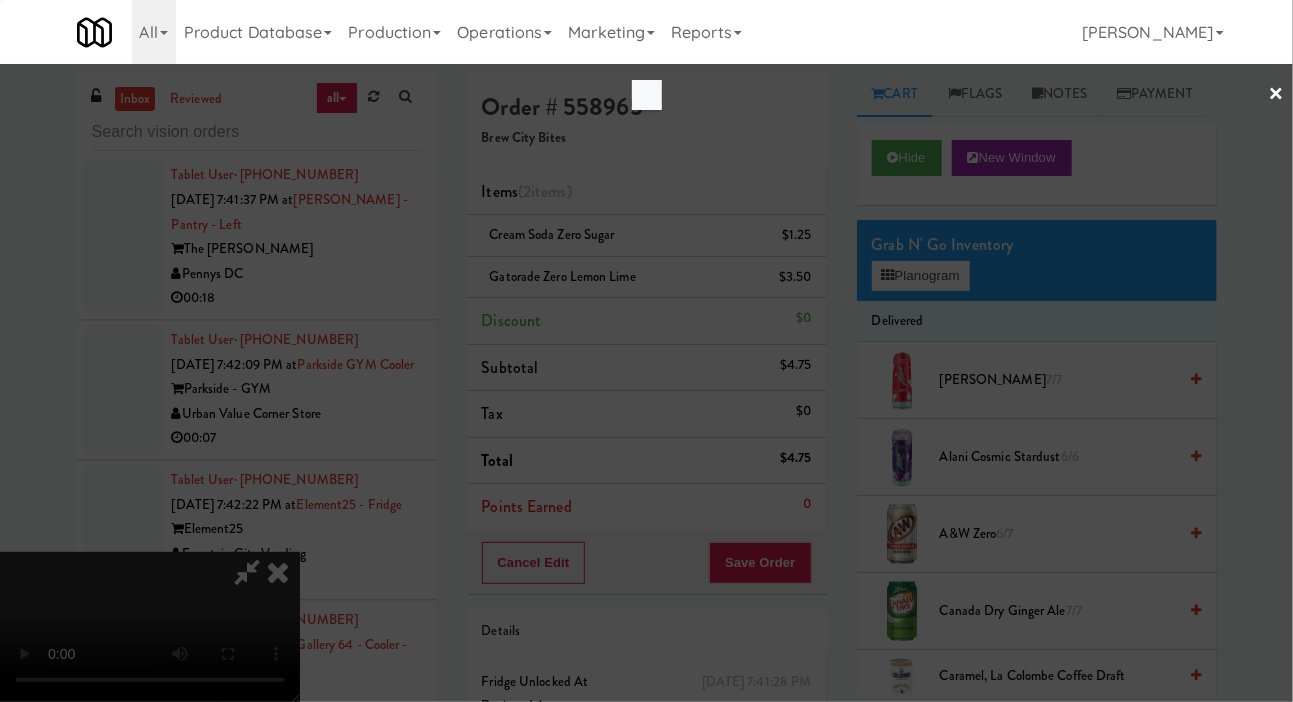 click at bounding box center [646, 351] 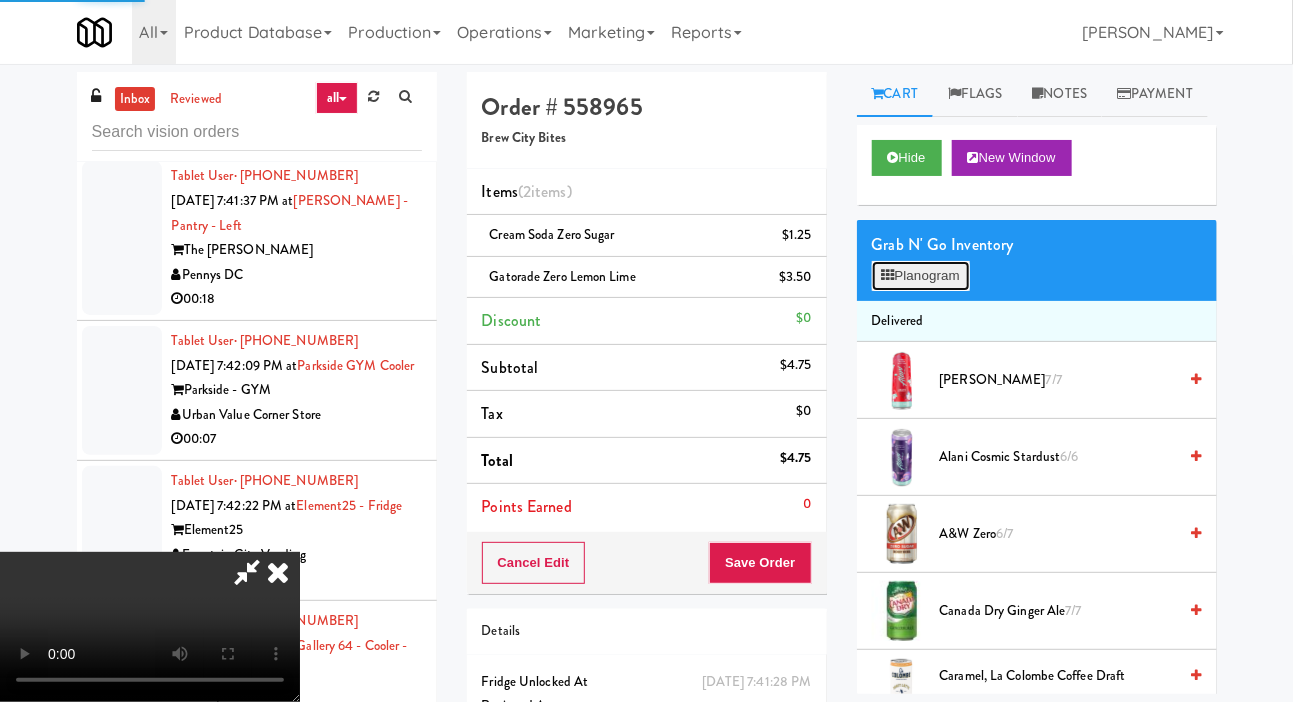 click on "Planogram" at bounding box center (921, 276) 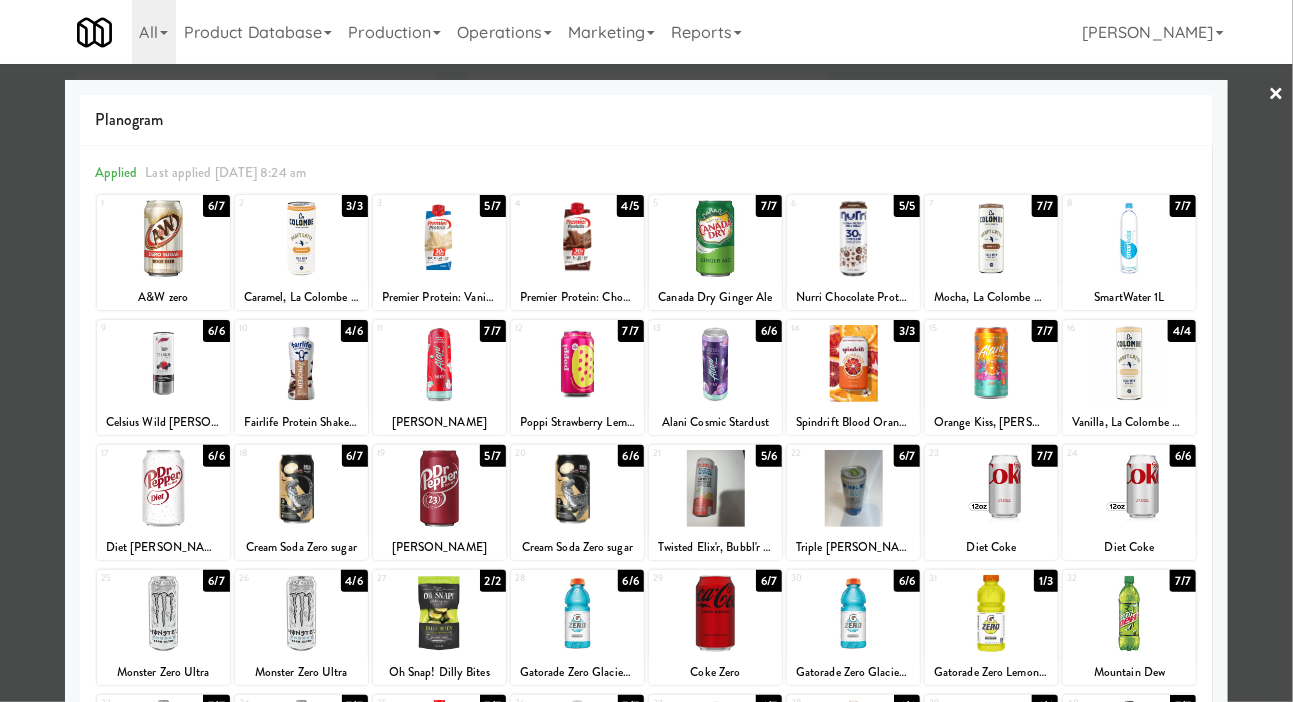 click at bounding box center [646, 351] 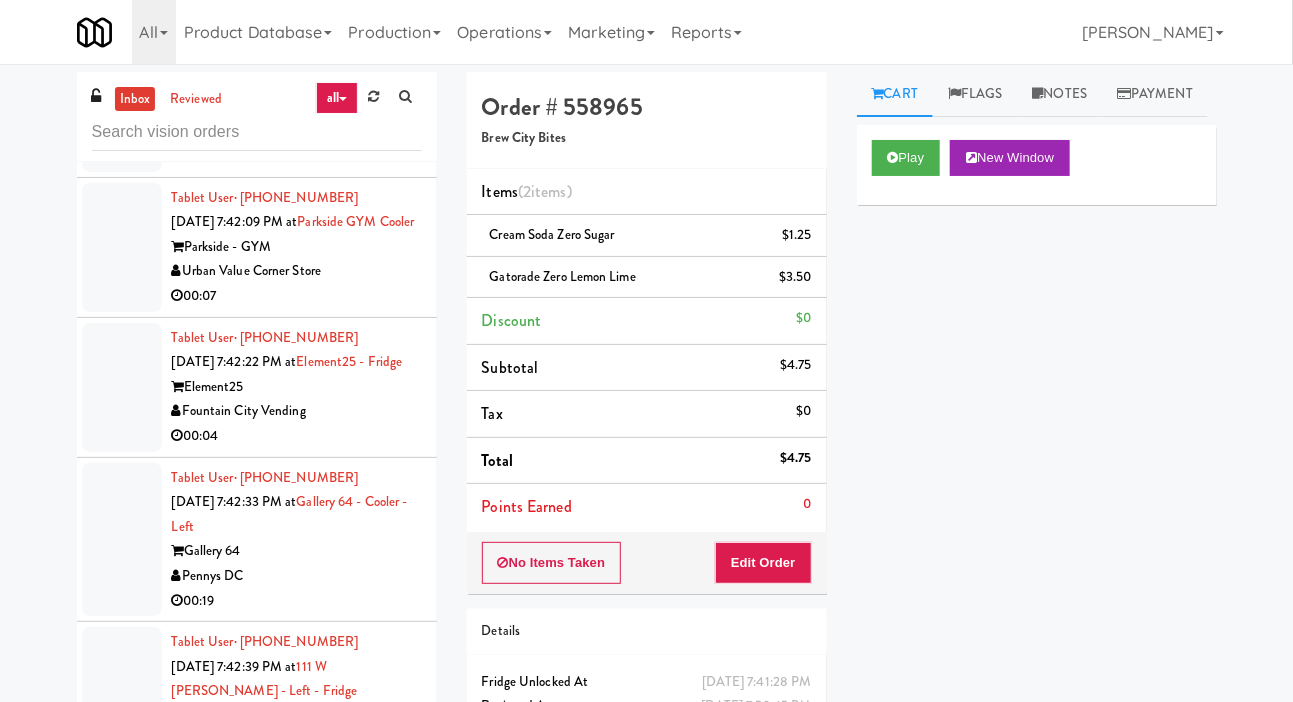 scroll, scrollTop: 7800, scrollLeft: 0, axis: vertical 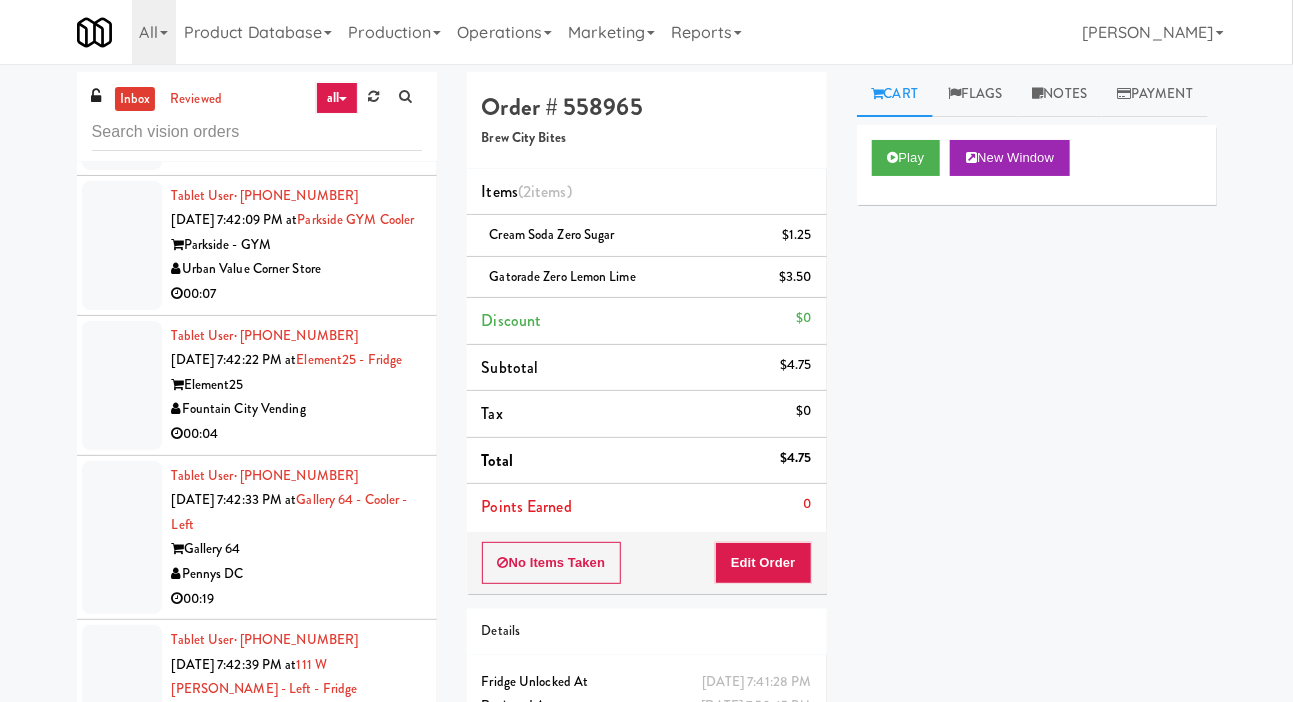 click at bounding box center [122, 93] 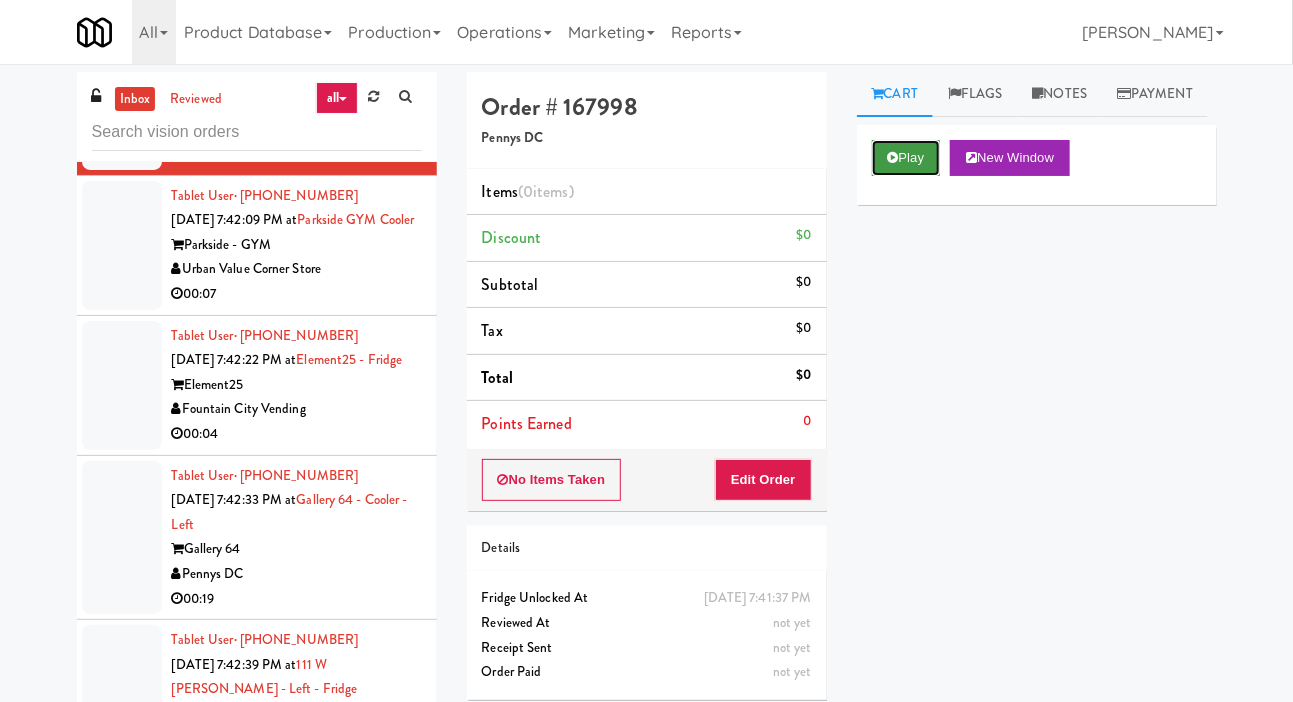 click on "Play" at bounding box center [906, 158] 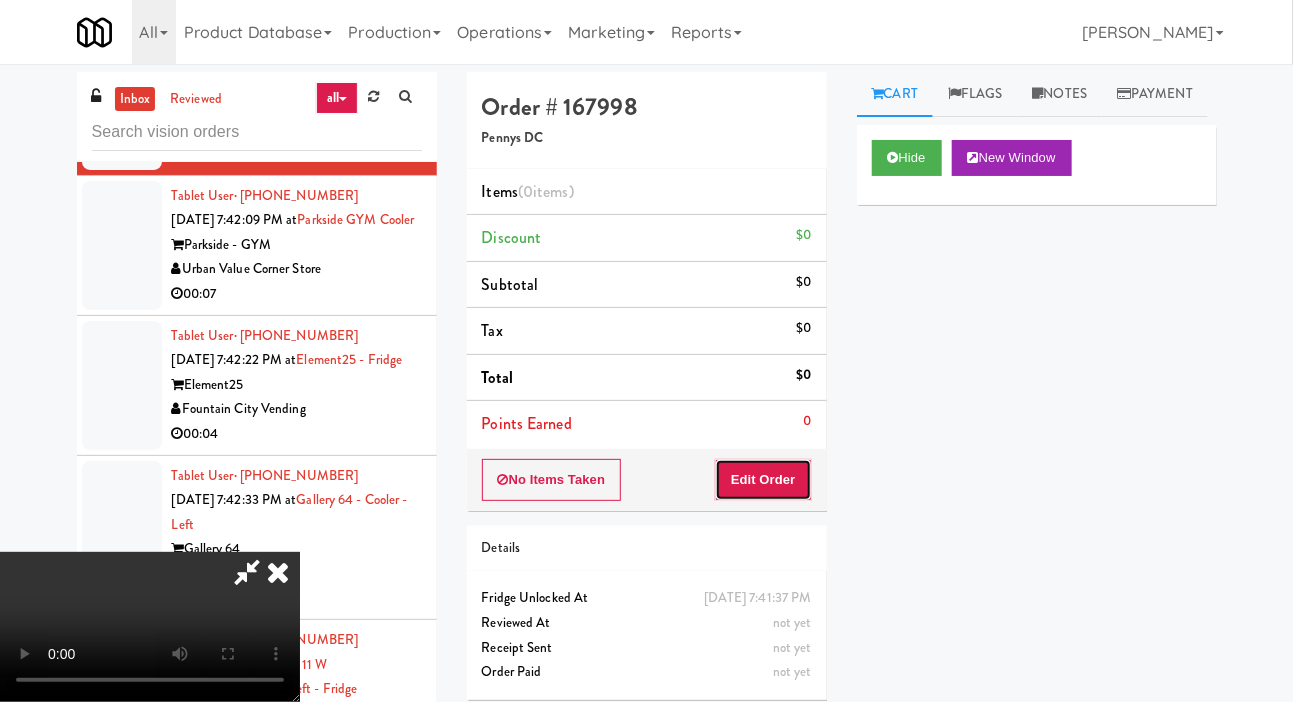 click on "Edit Order" at bounding box center (763, 480) 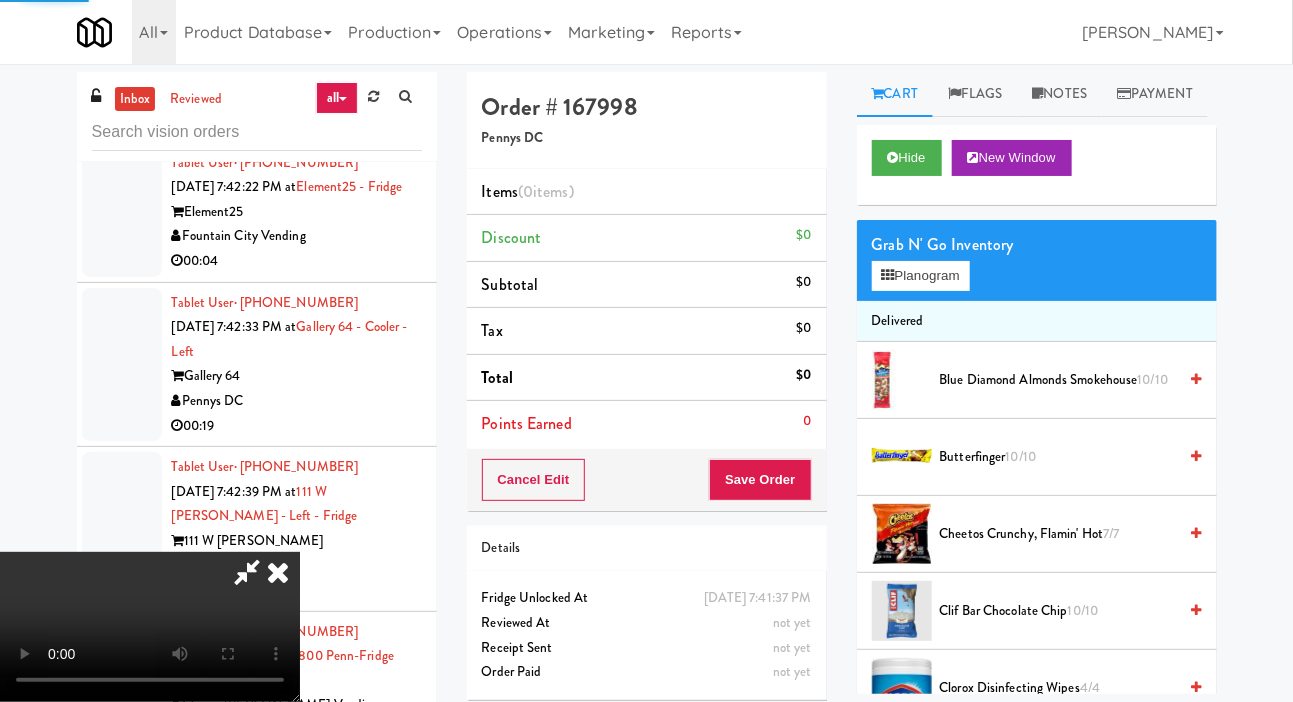 scroll, scrollTop: 7986, scrollLeft: 0, axis: vertical 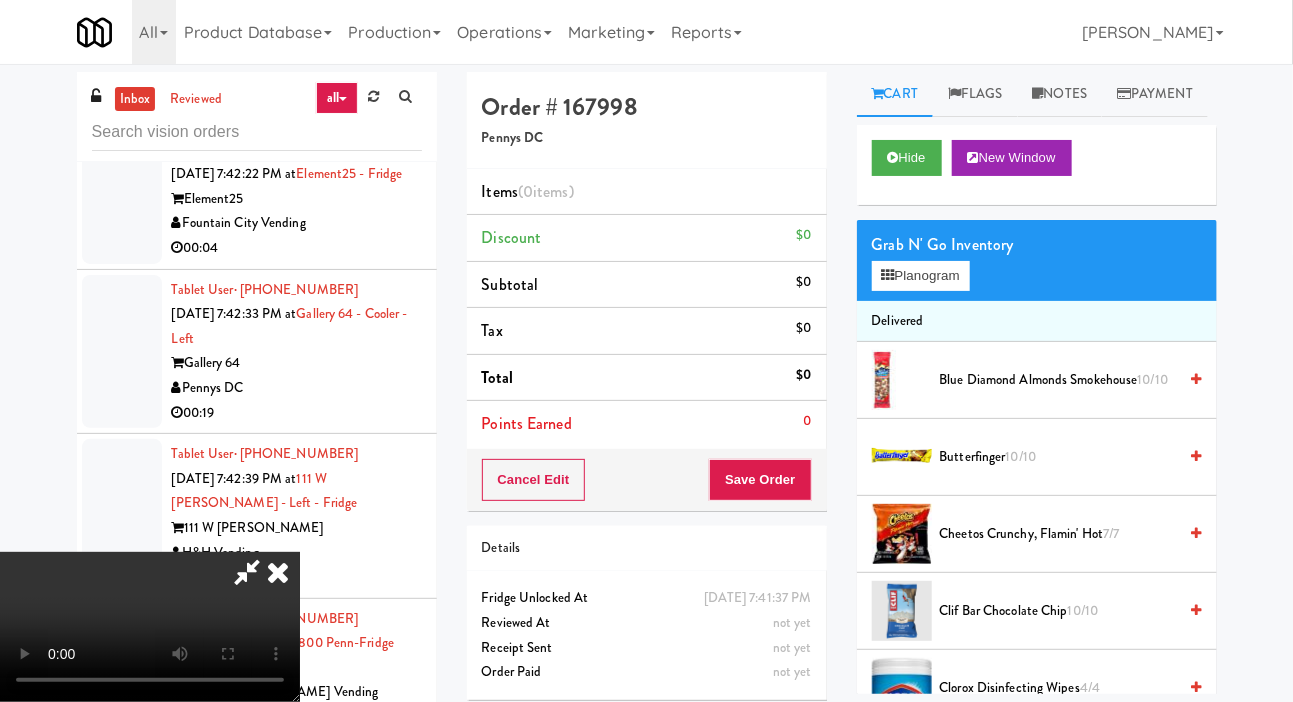 type 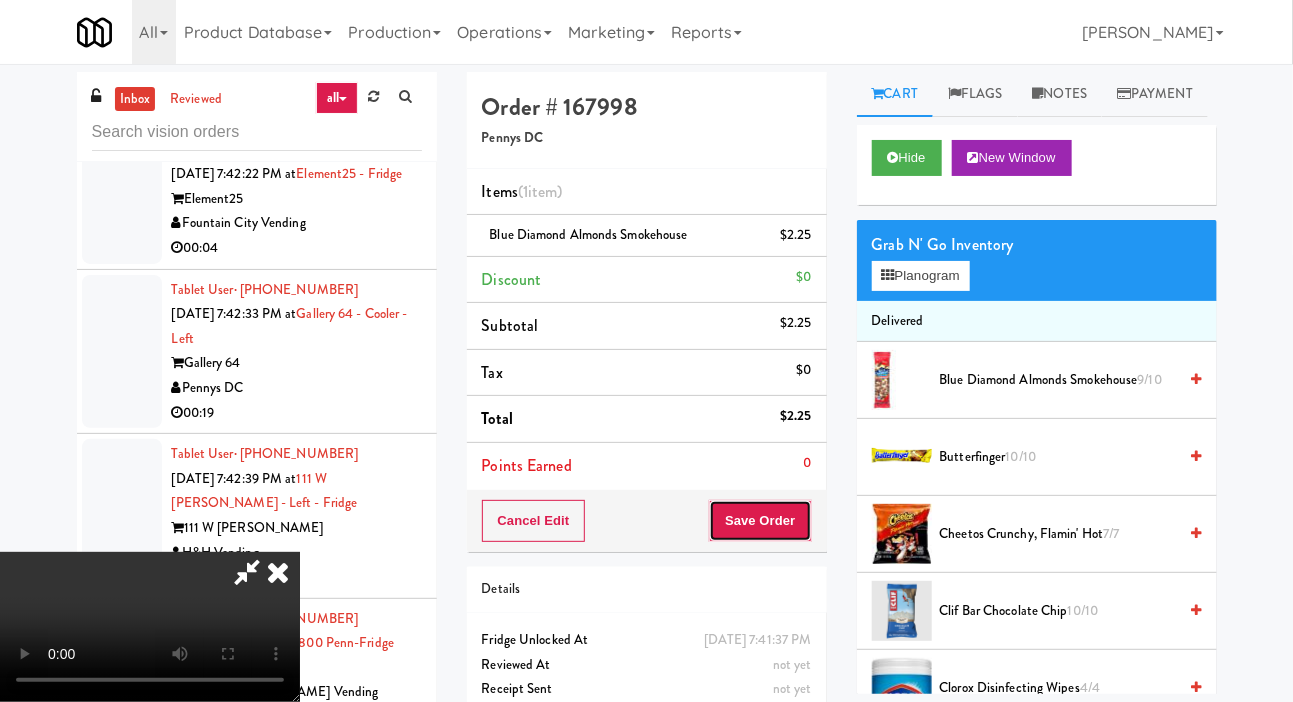 click on "Save Order" at bounding box center [760, 521] 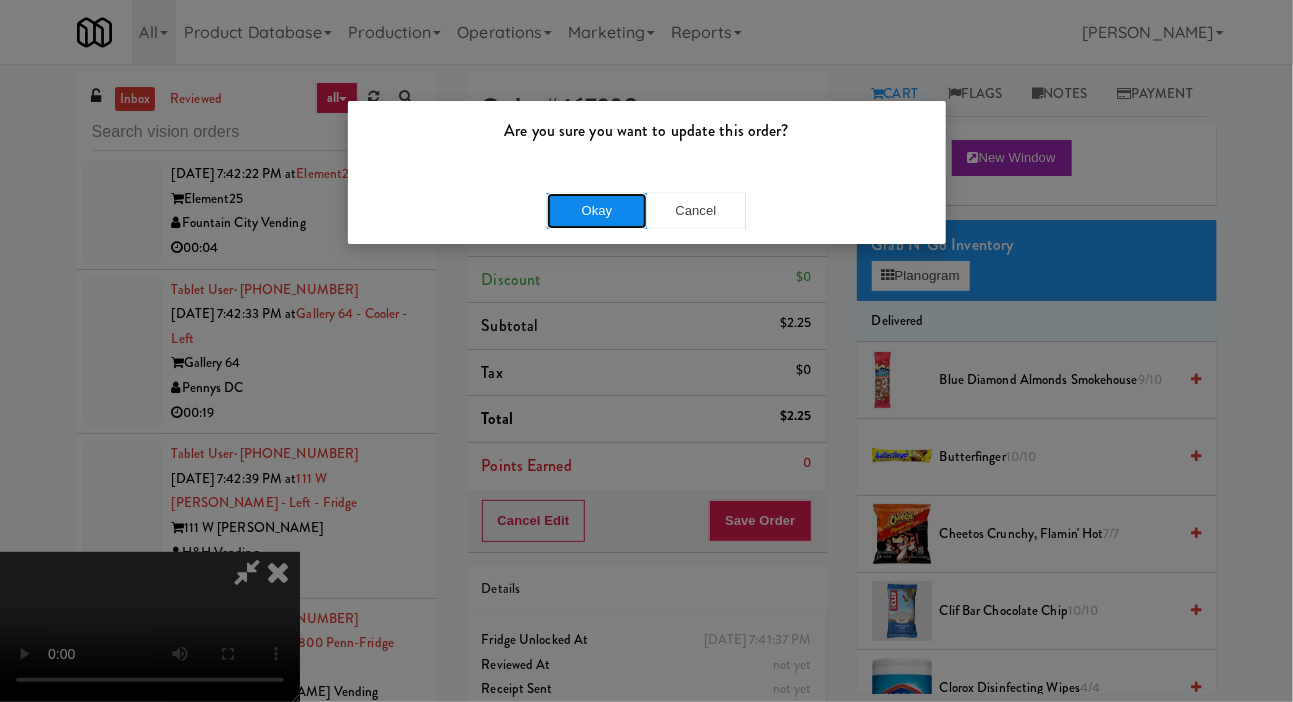 click on "Okay" at bounding box center [597, 211] 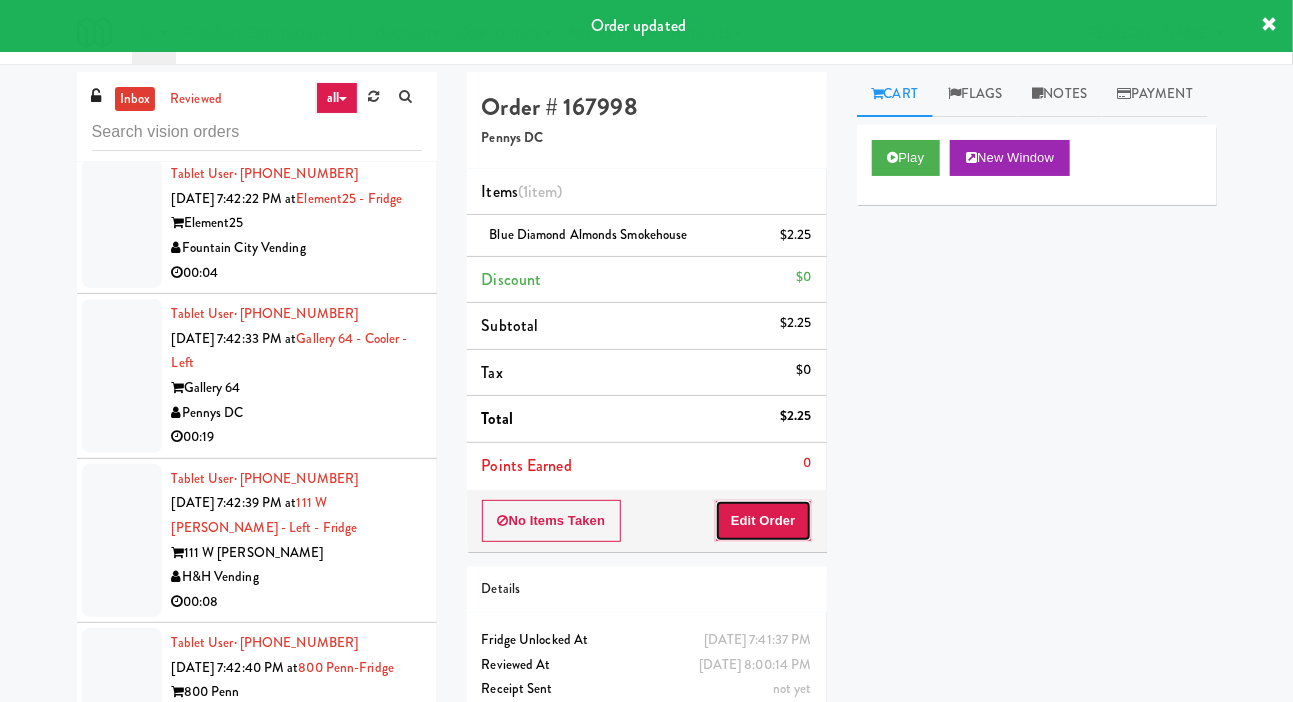 click on "Edit Order" at bounding box center (763, 521) 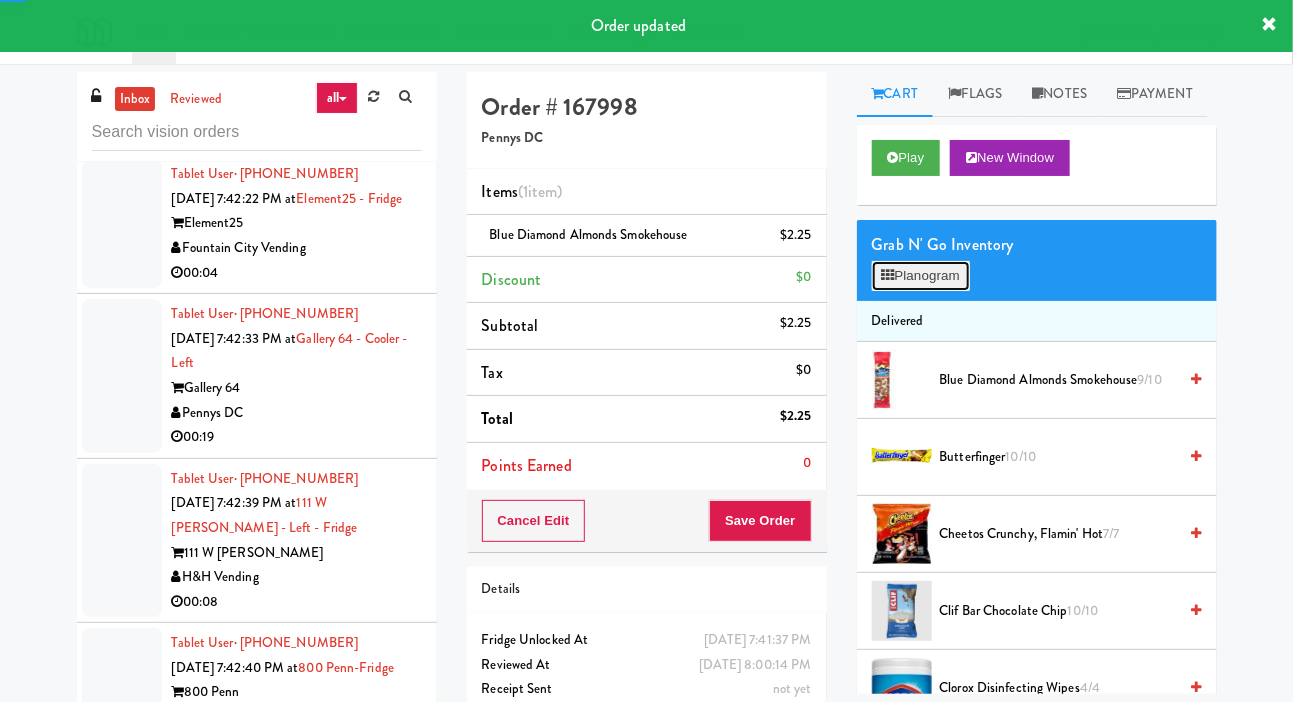 click on "Planogram" at bounding box center [921, 276] 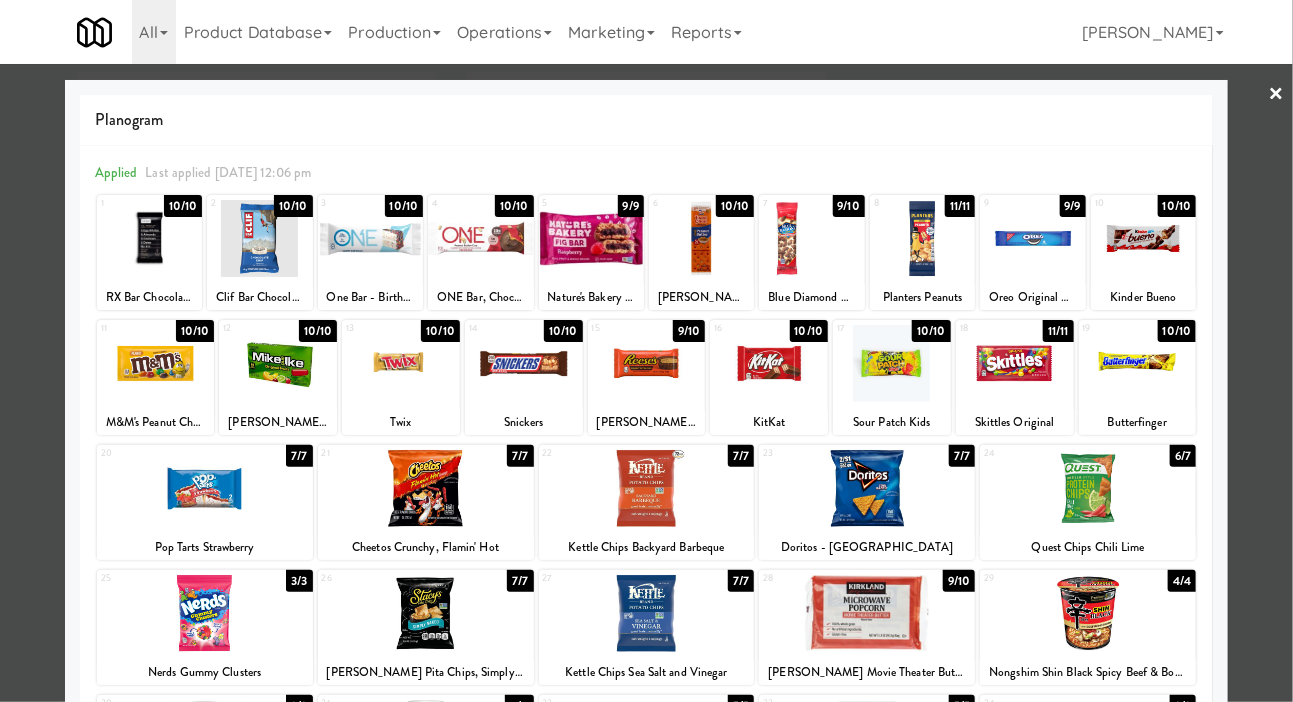 click at bounding box center [646, 351] 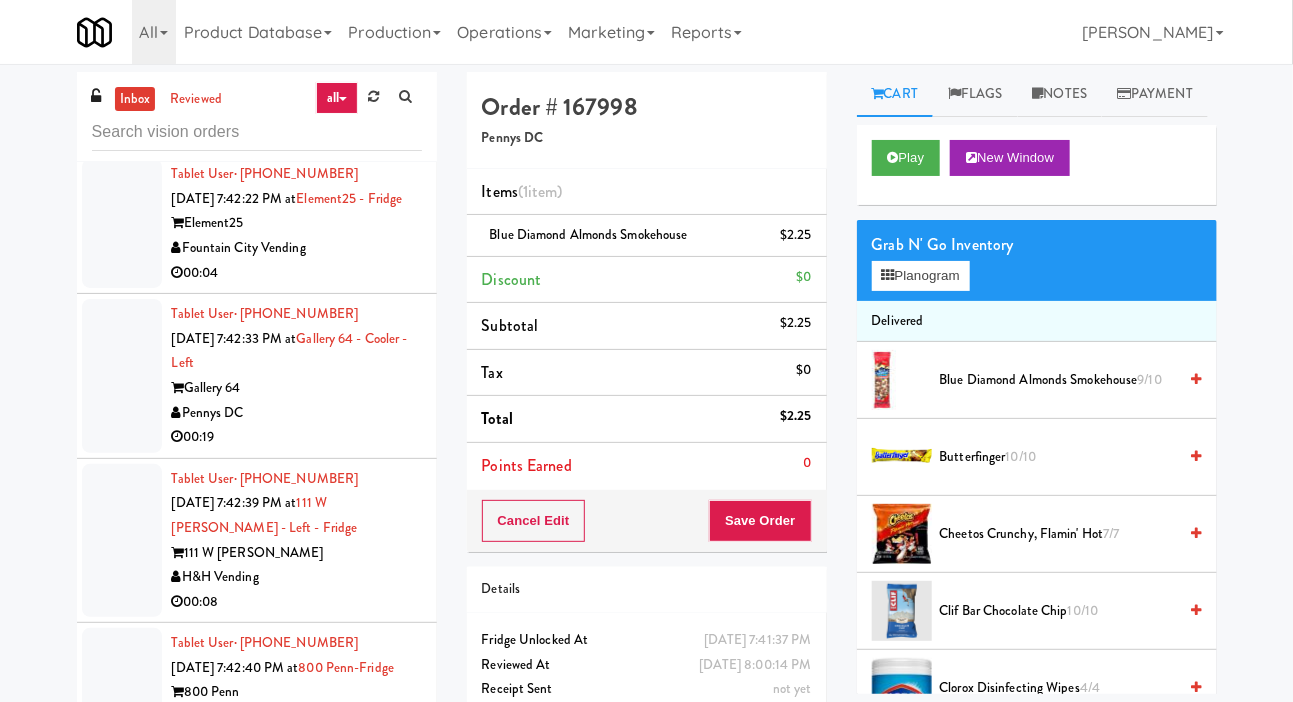 click at bounding box center [122, 83] 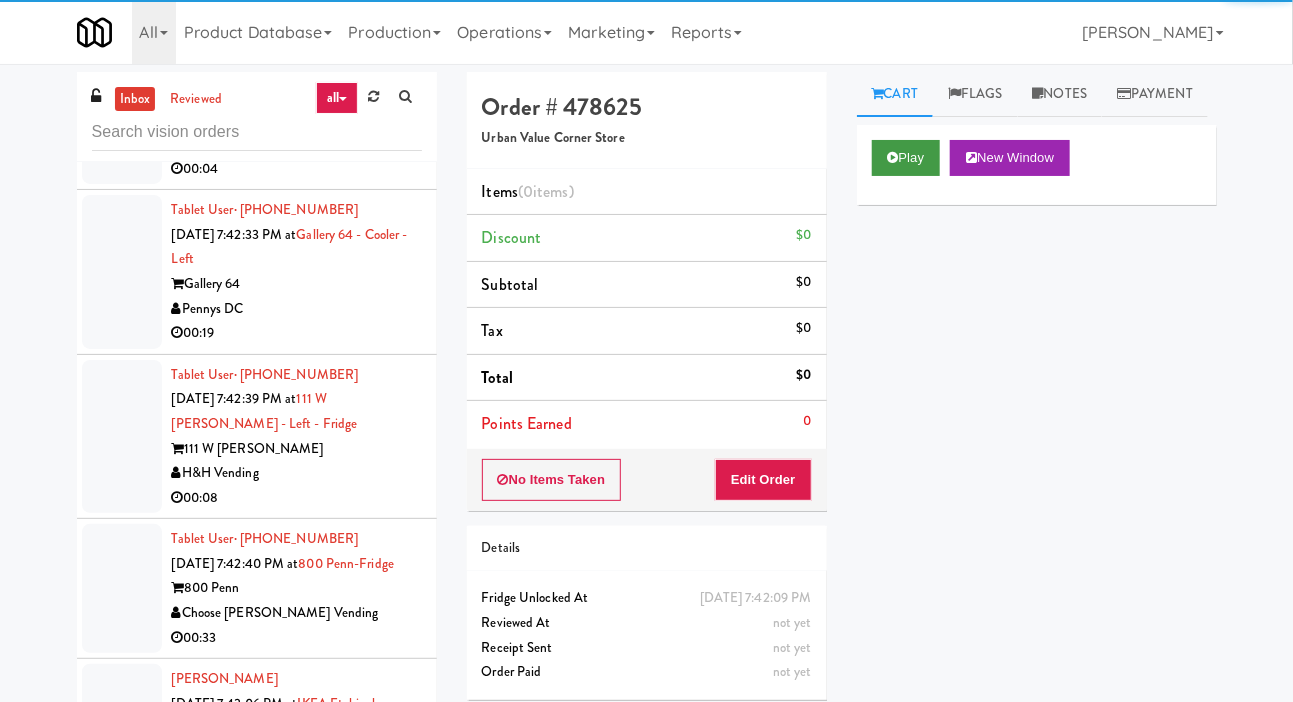 click on "Play" at bounding box center (906, 158) 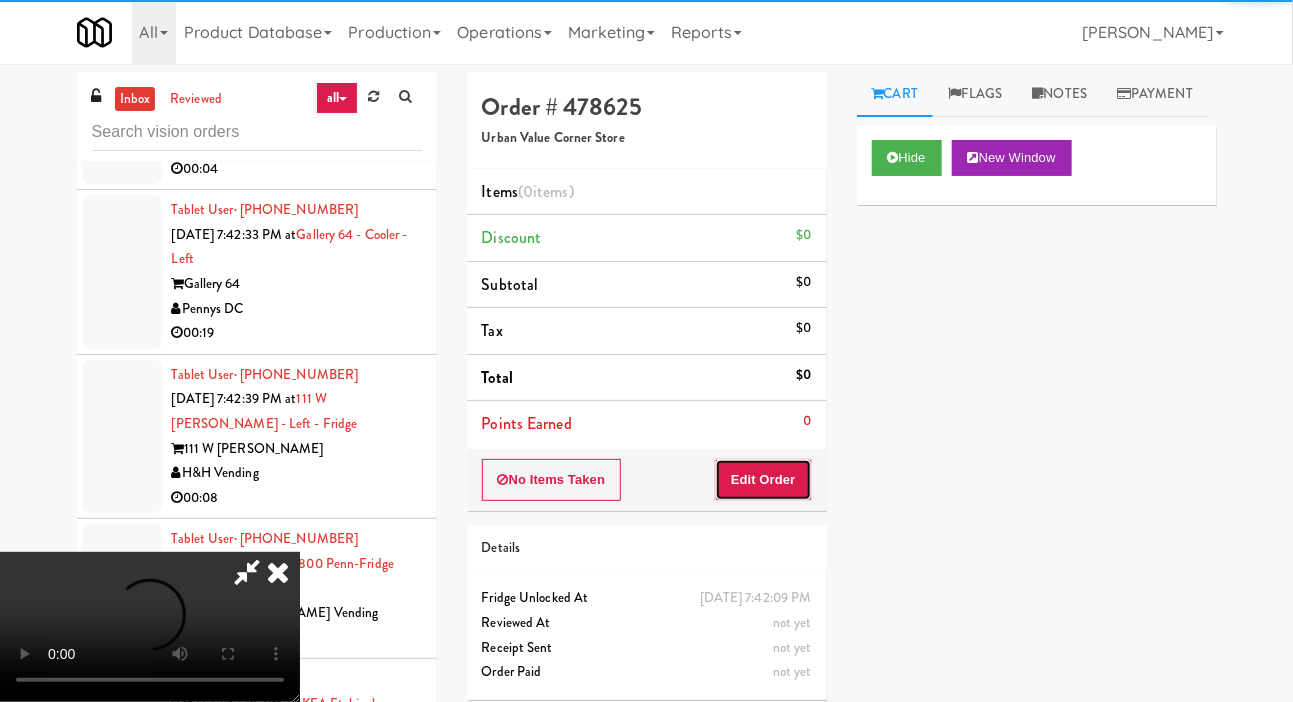 click on "Edit Order" at bounding box center [763, 480] 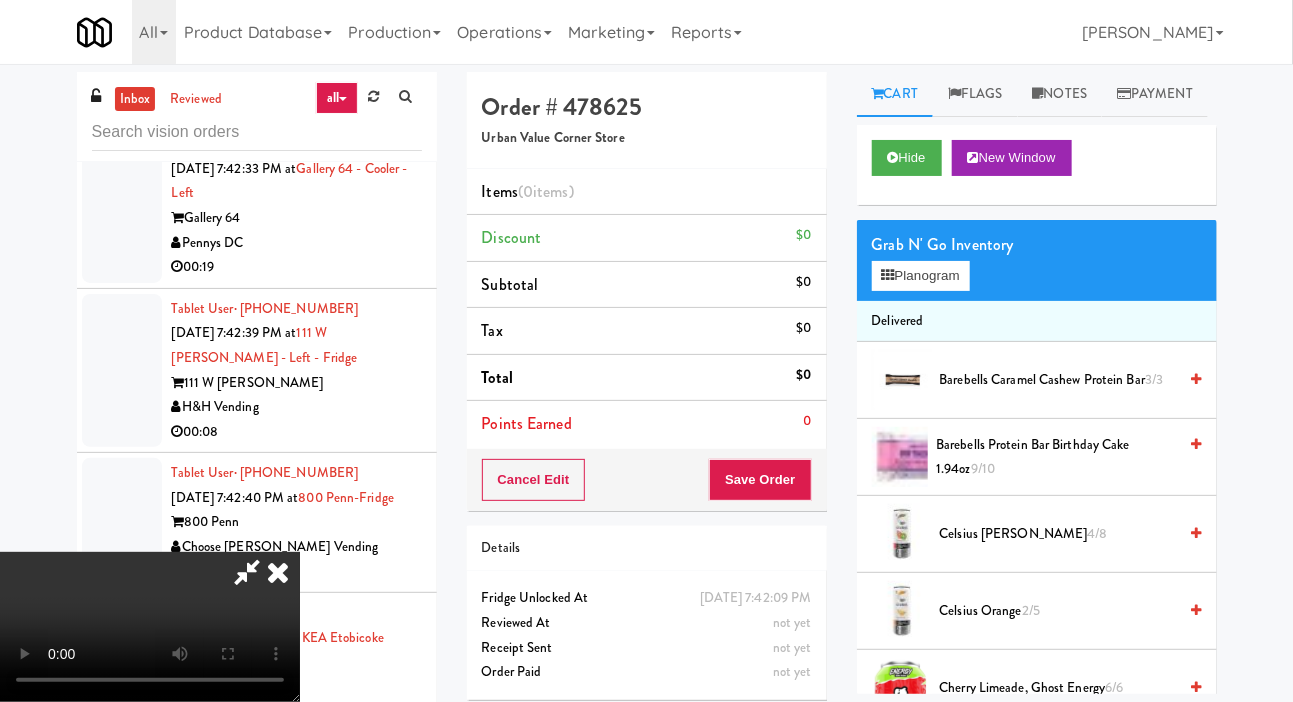 scroll, scrollTop: 8157, scrollLeft: 0, axis: vertical 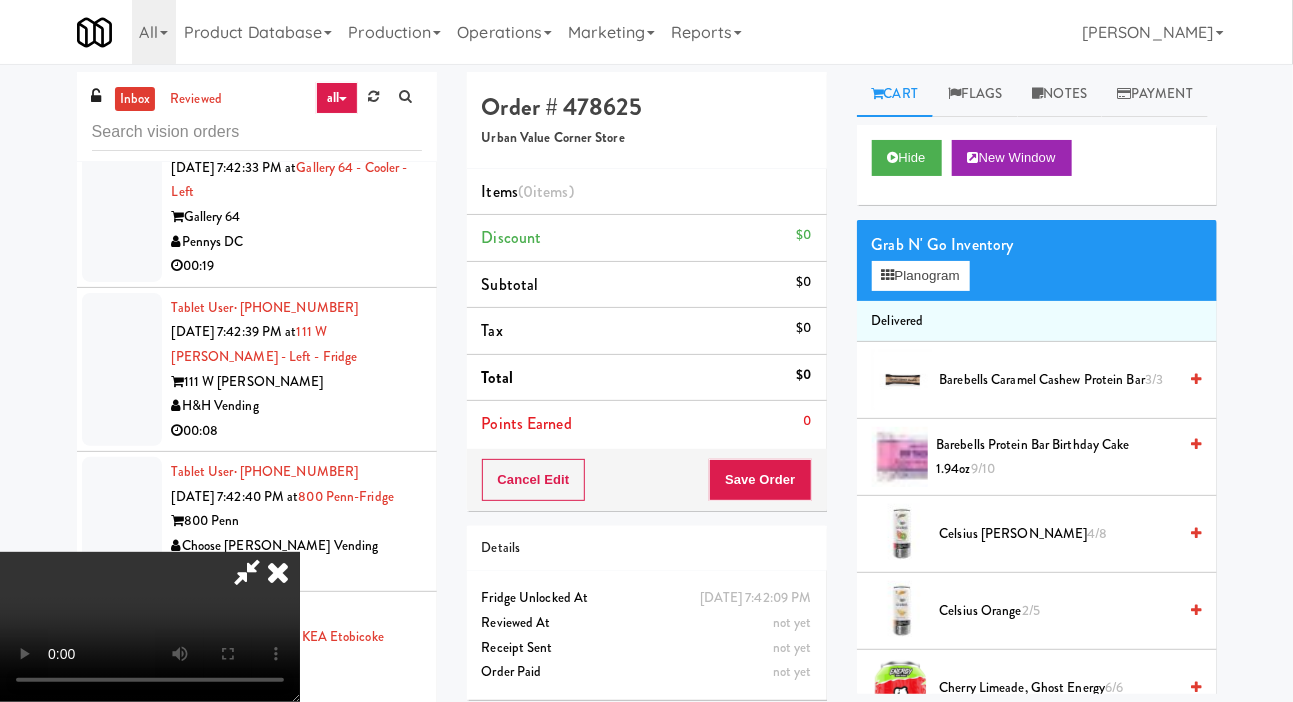 type 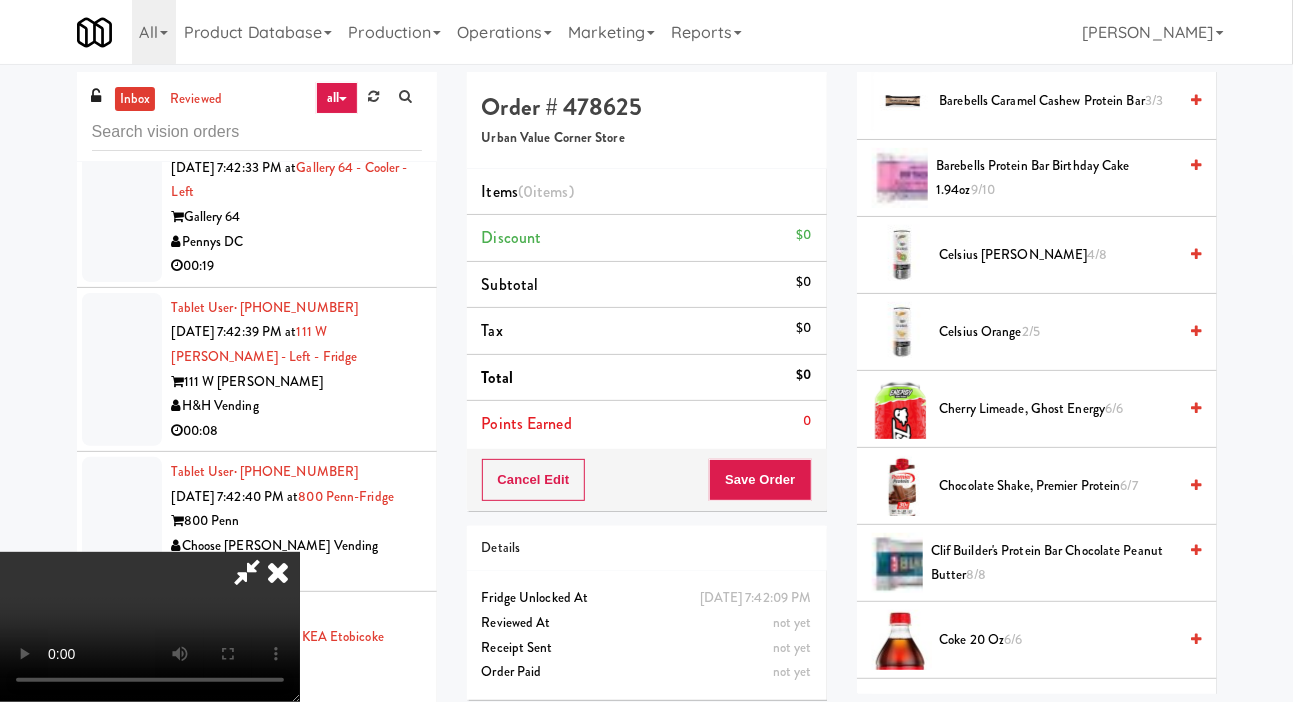 scroll, scrollTop: 343, scrollLeft: 0, axis: vertical 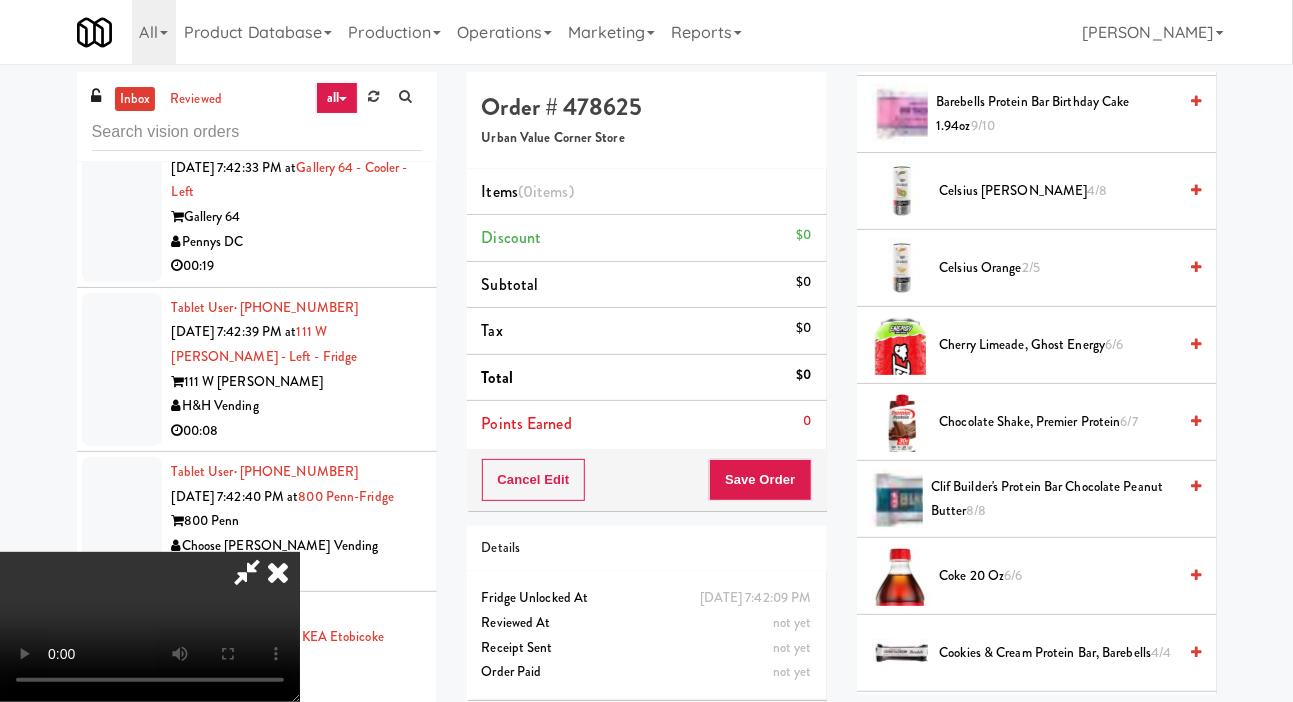 click on "Celsius Orange  2/5" at bounding box center [1058, 268] 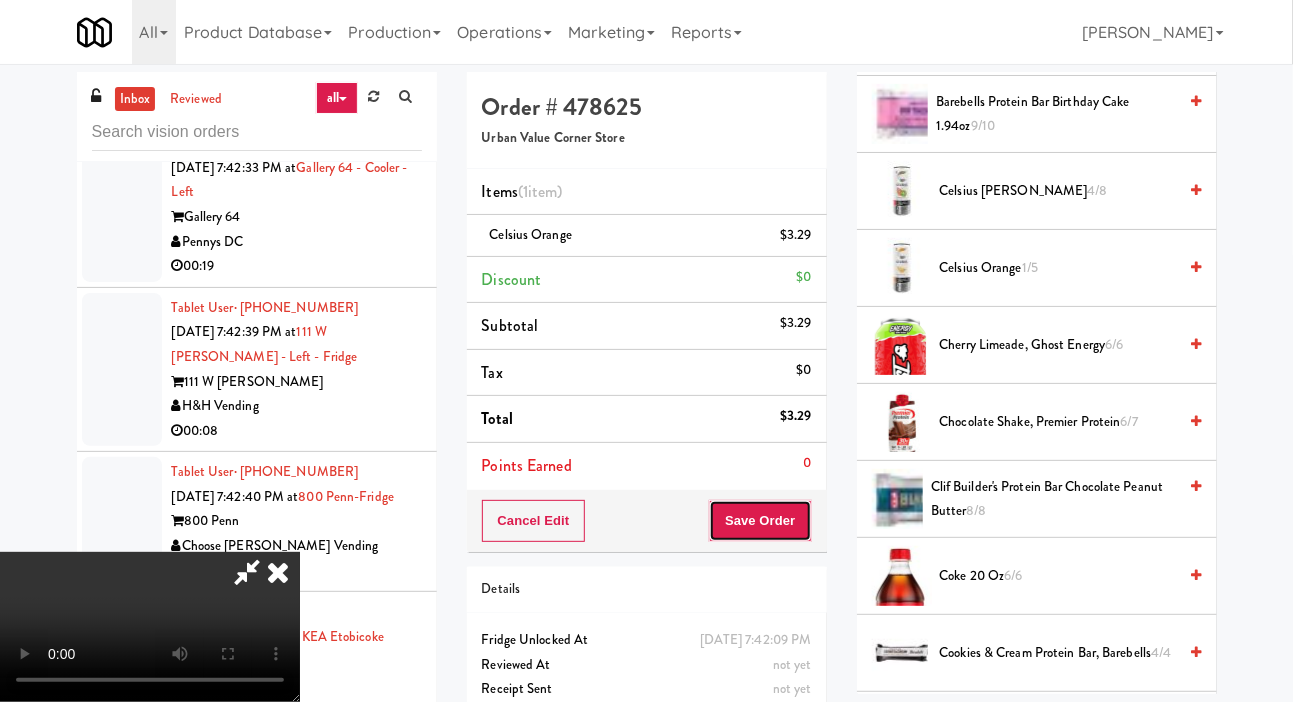 click on "Save Order" at bounding box center (760, 521) 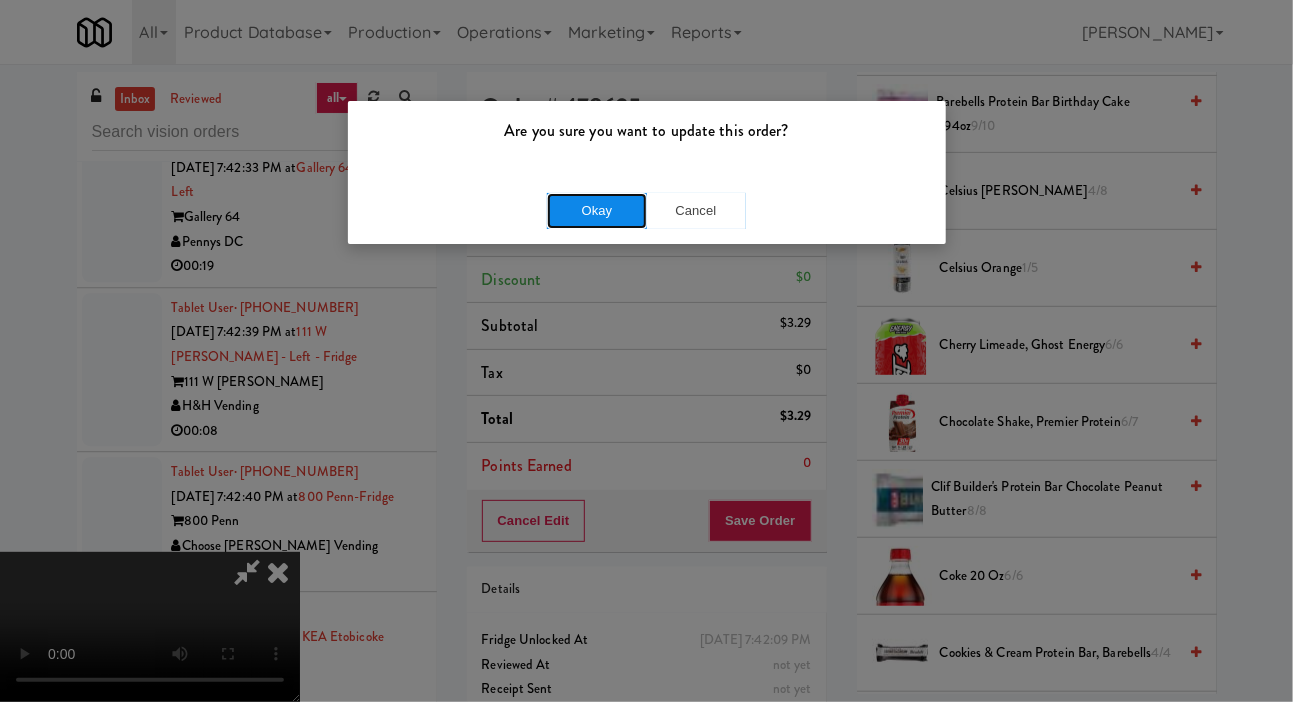click on "Okay" at bounding box center [597, 211] 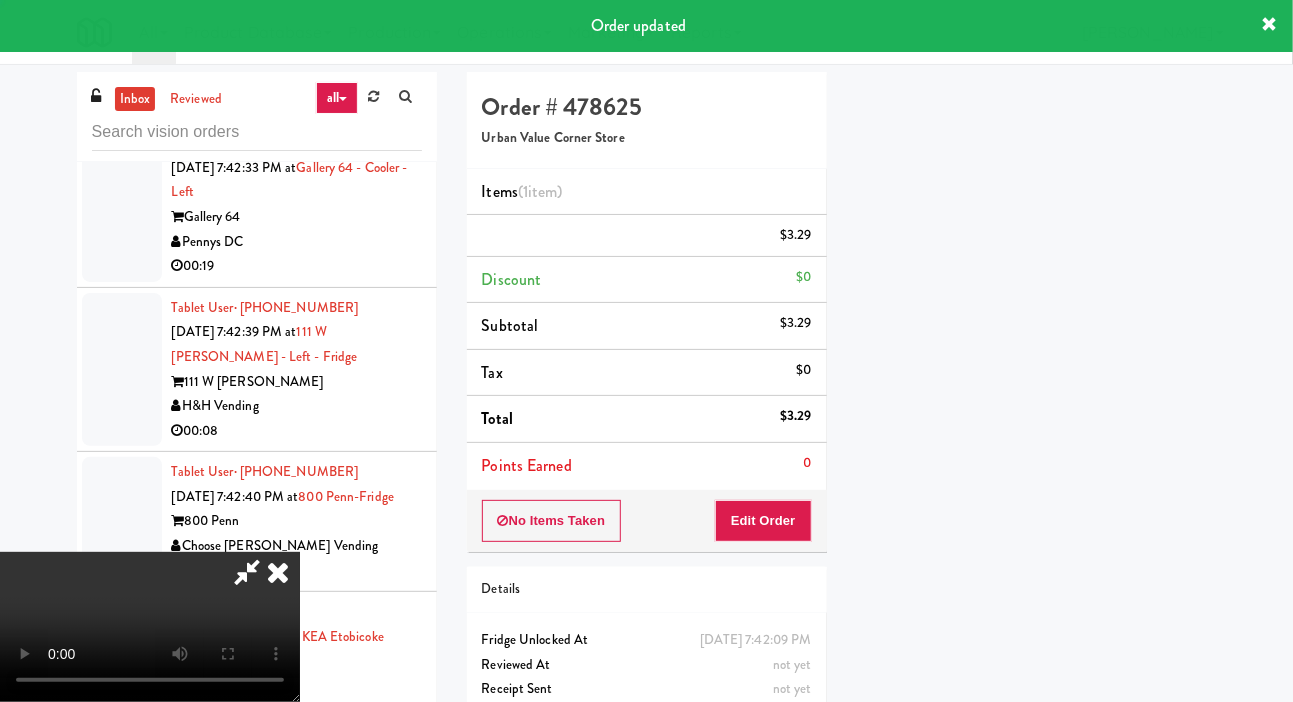 scroll, scrollTop: 116, scrollLeft: 0, axis: vertical 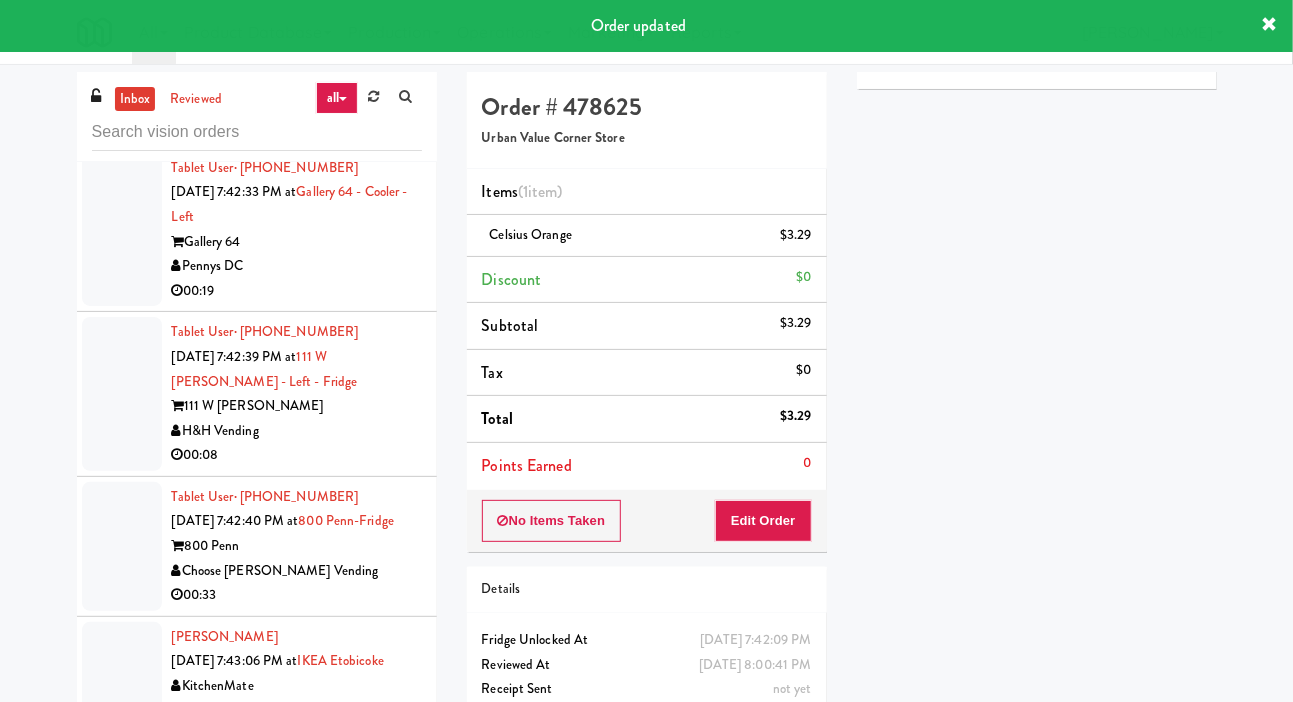 click at bounding box center (122, 77) 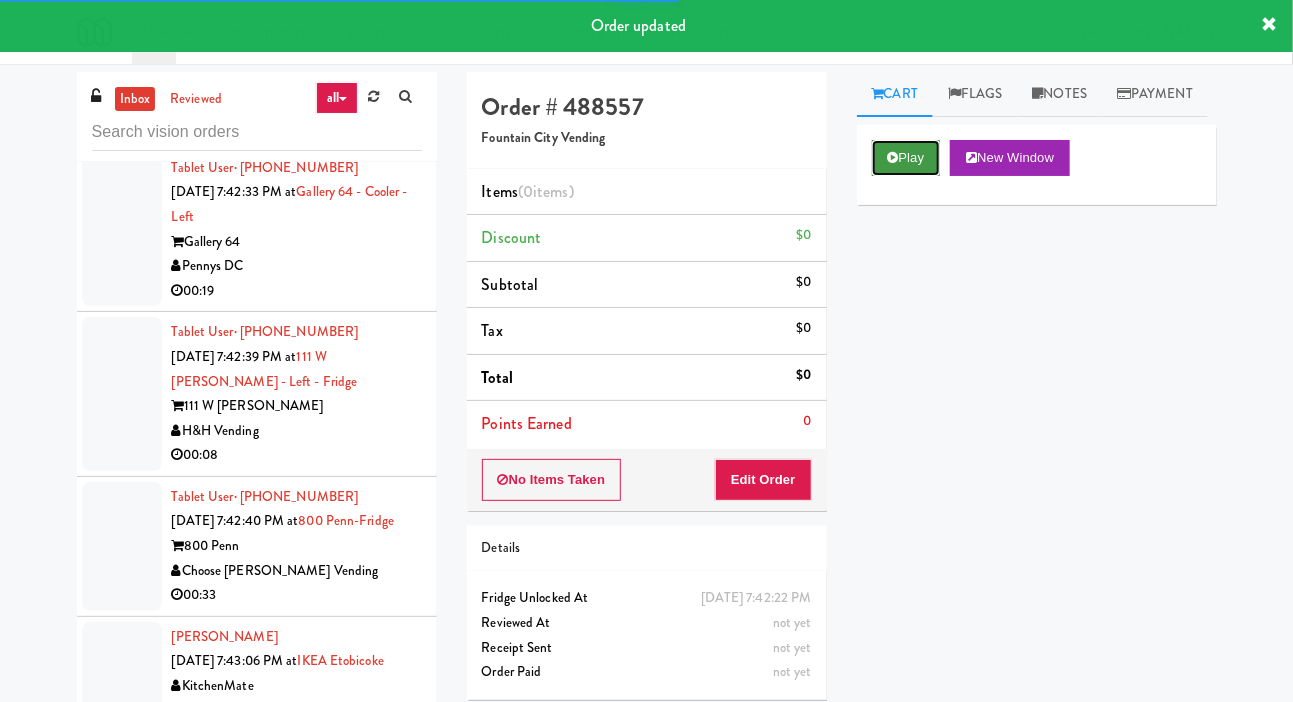 click on "Play" at bounding box center [906, 158] 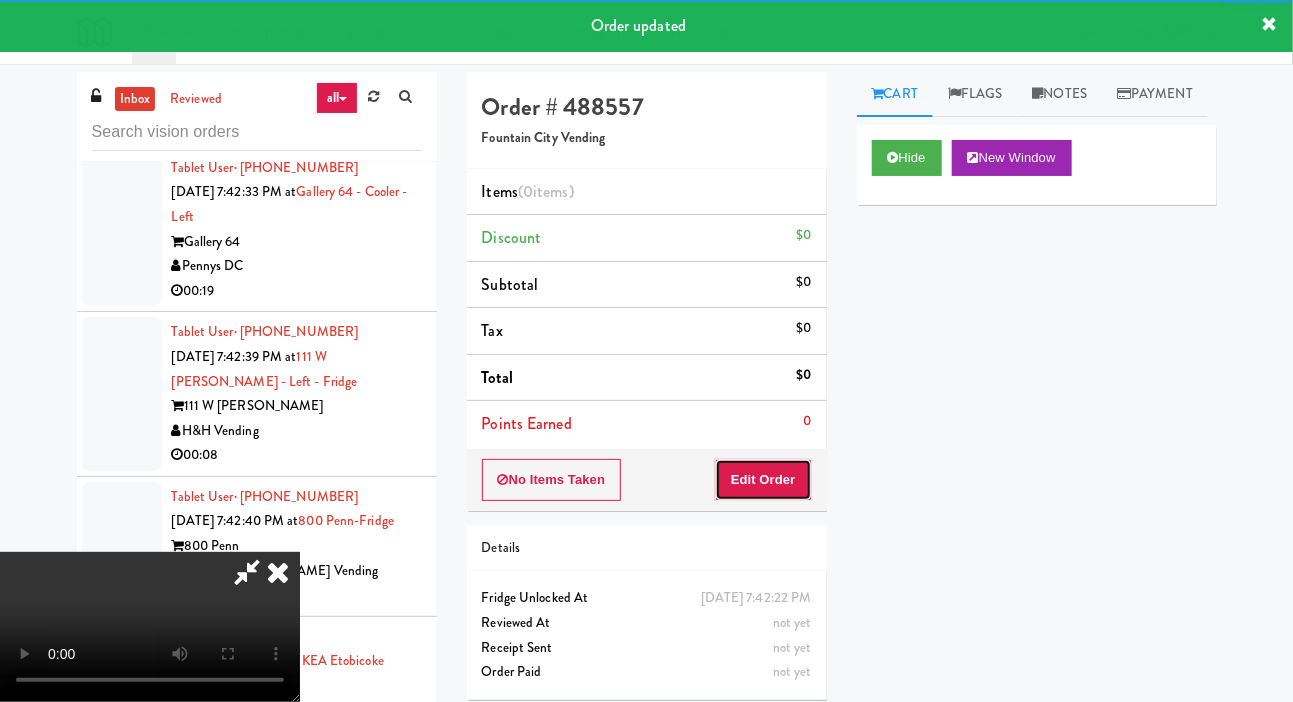 click on "Edit Order" at bounding box center [763, 480] 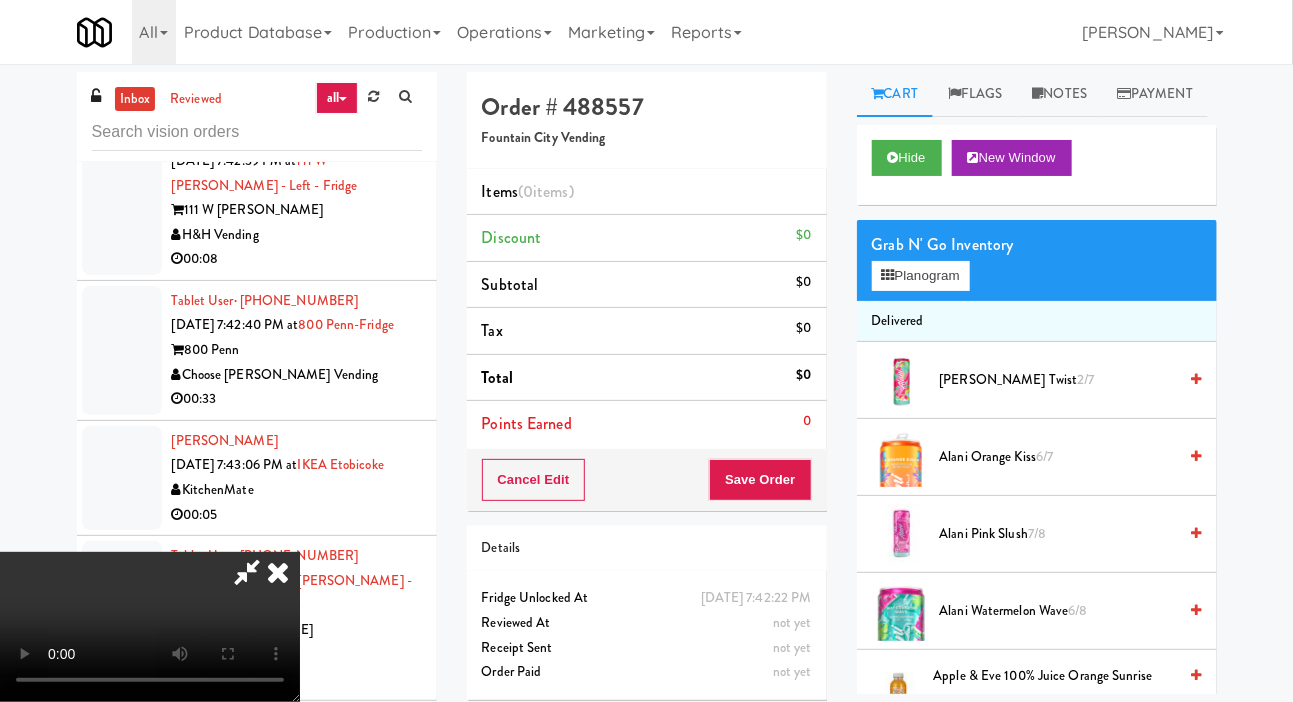 scroll, scrollTop: 8358, scrollLeft: 0, axis: vertical 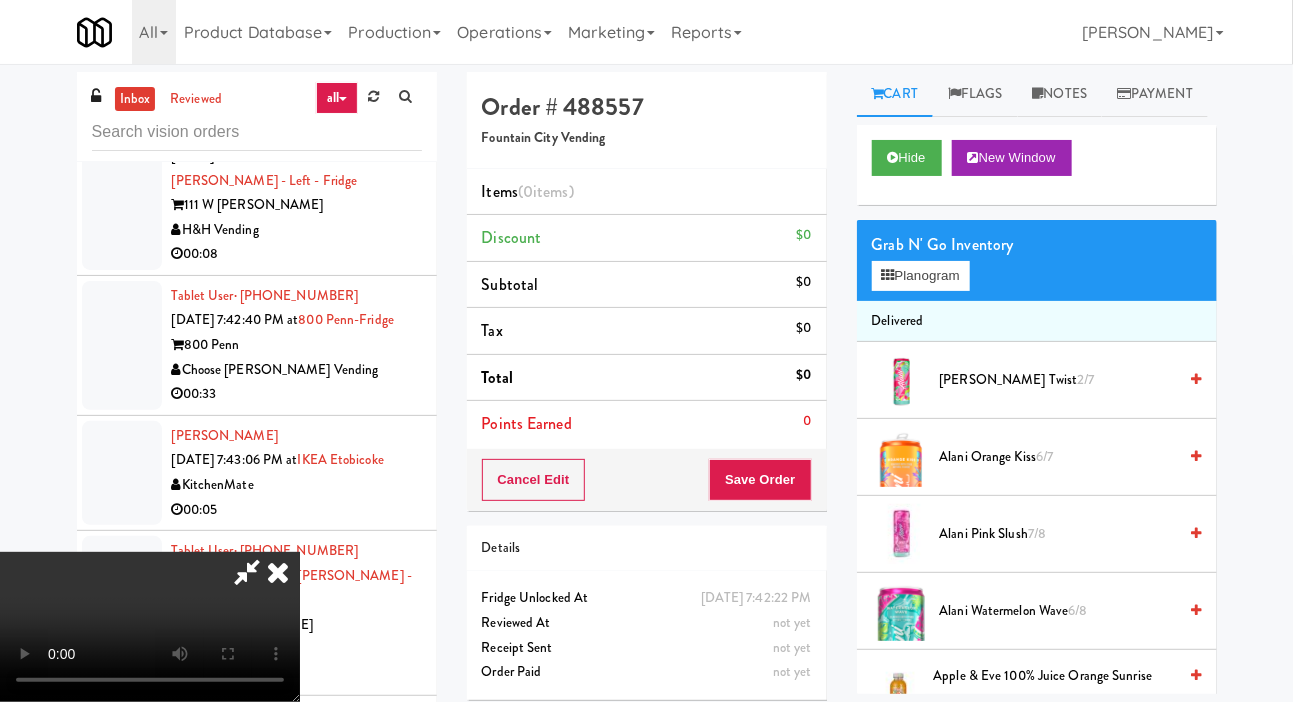 type 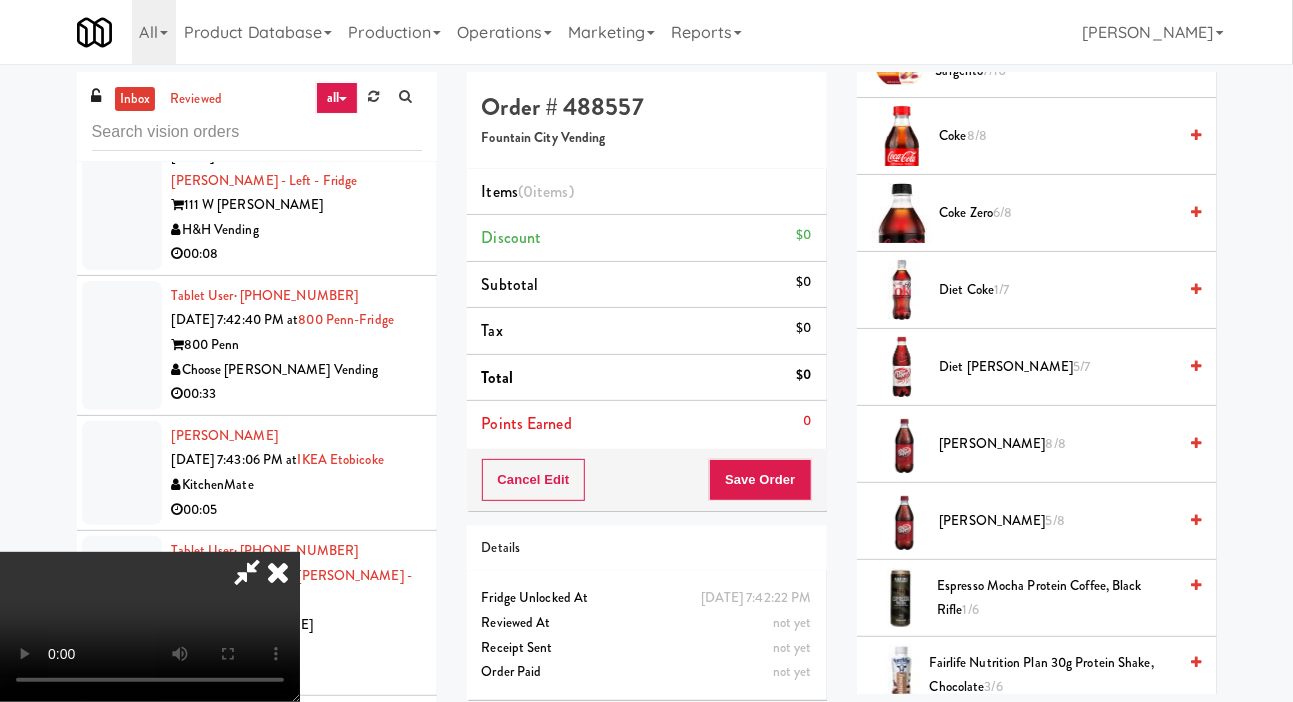 scroll, scrollTop: 1016, scrollLeft: 0, axis: vertical 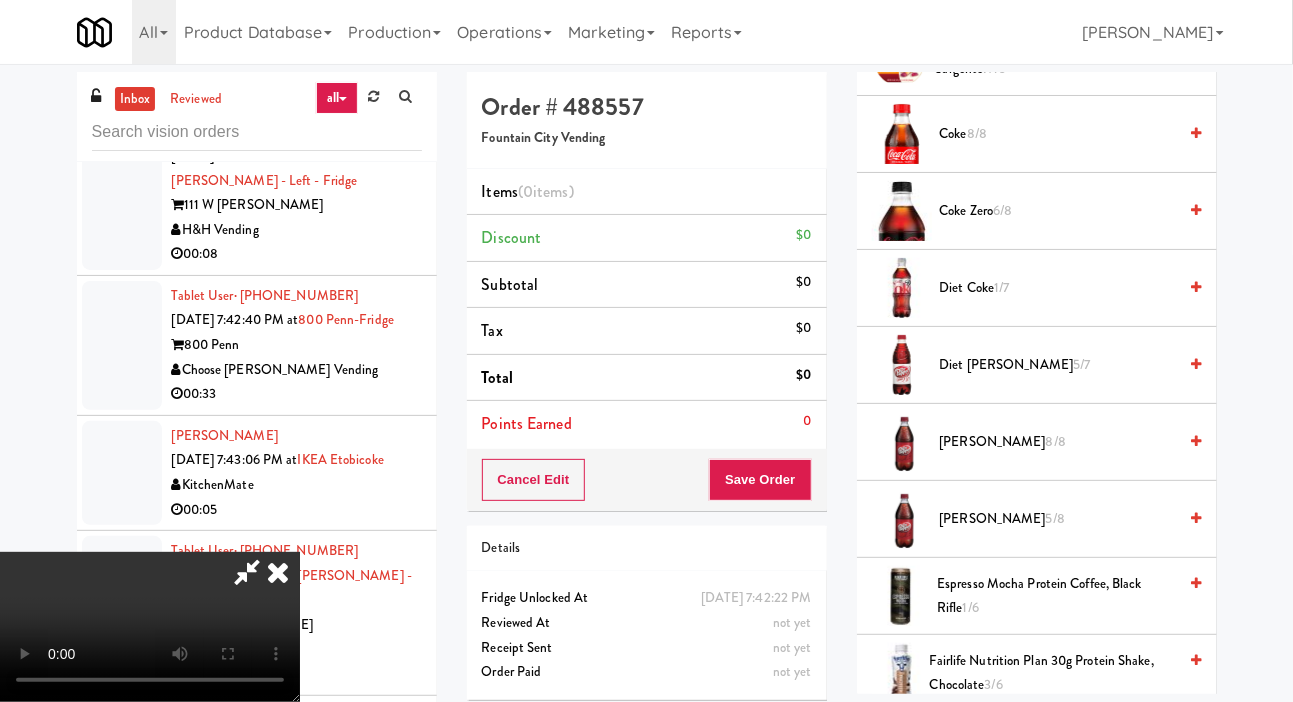 click on "8/8" at bounding box center (1056, 441) 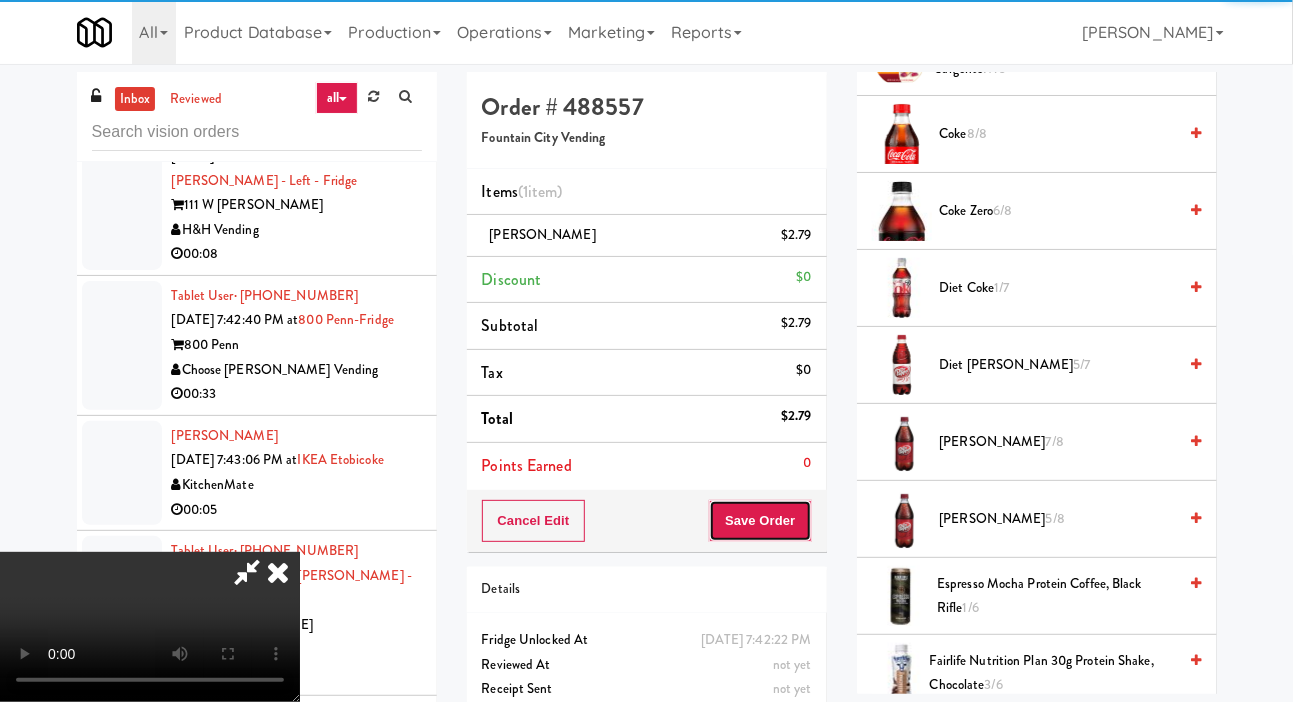 click on "Save Order" at bounding box center [760, 521] 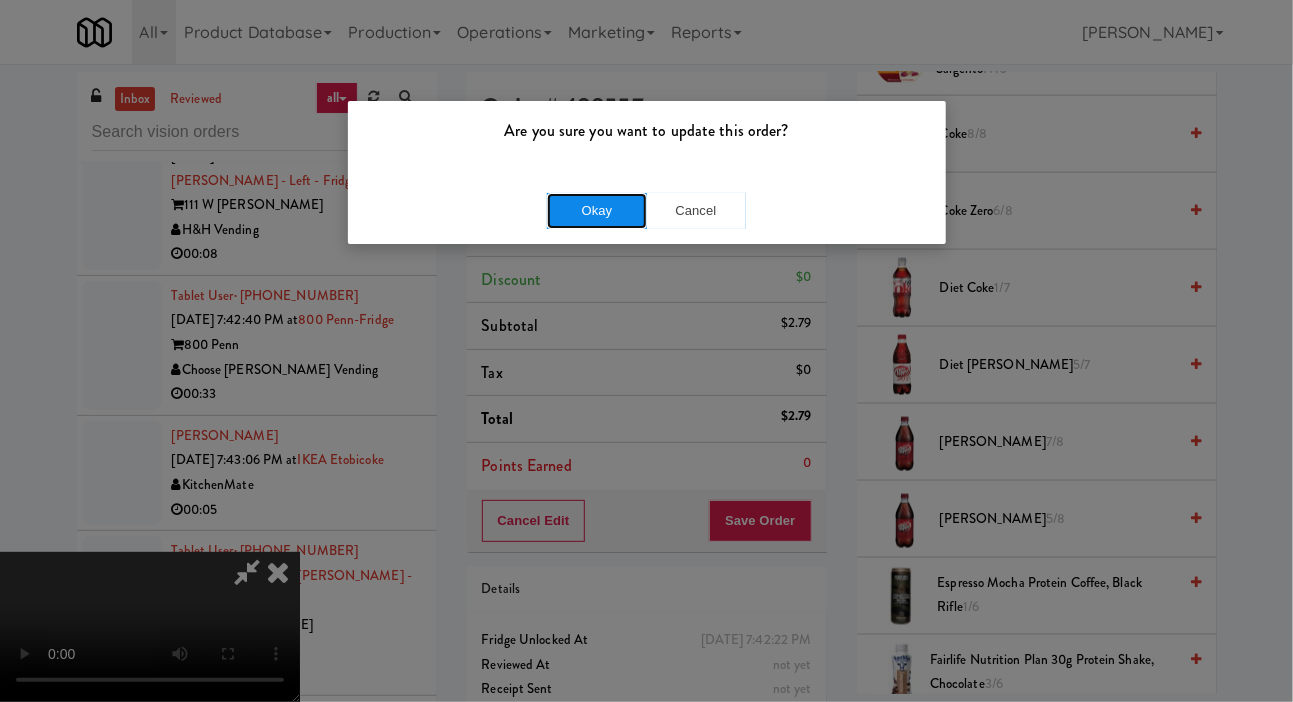 click on "Okay" at bounding box center [597, 211] 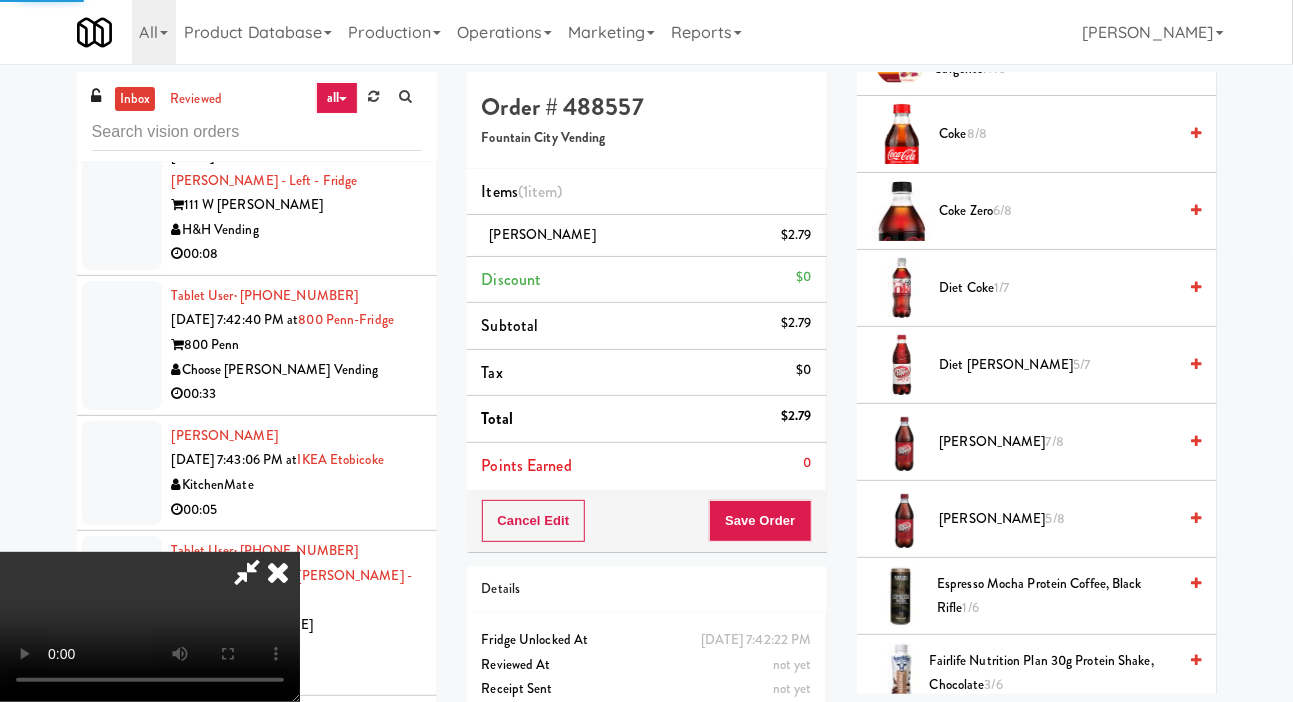 scroll, scrollTop: 116, scrollLeft: 0, axis: vertical 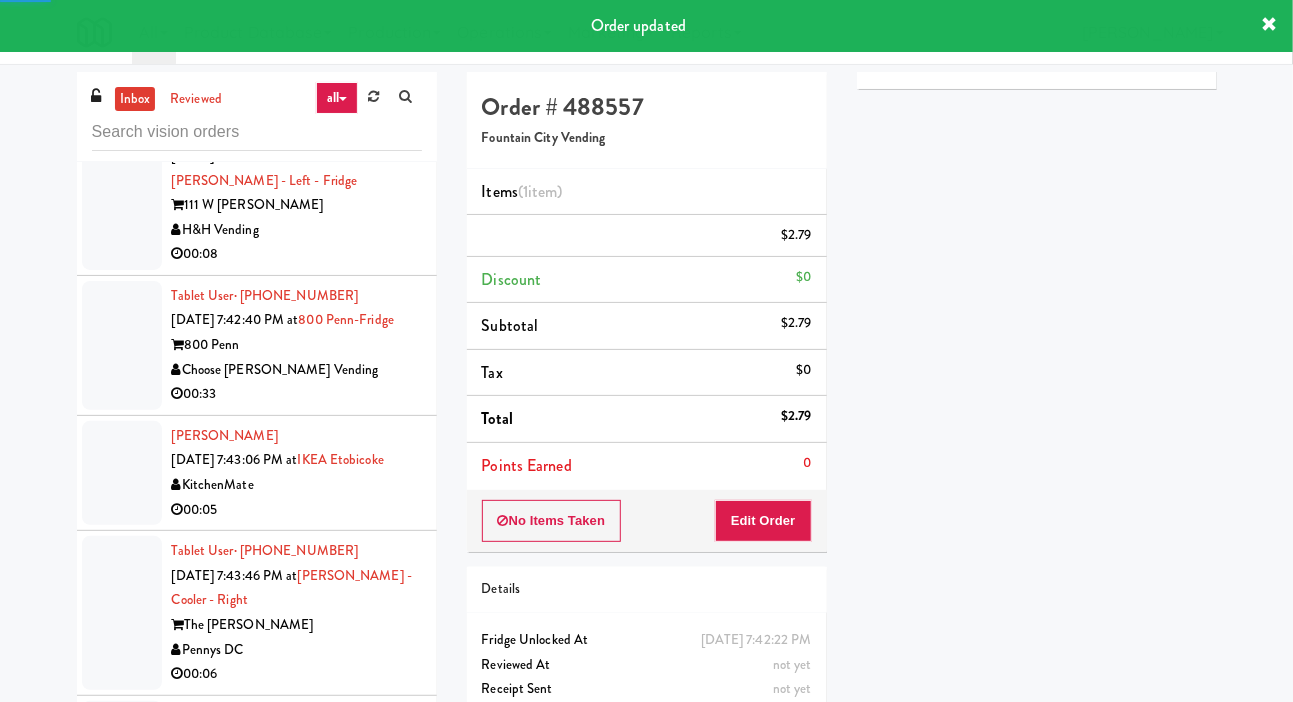 click at bounding box center [122, 29] 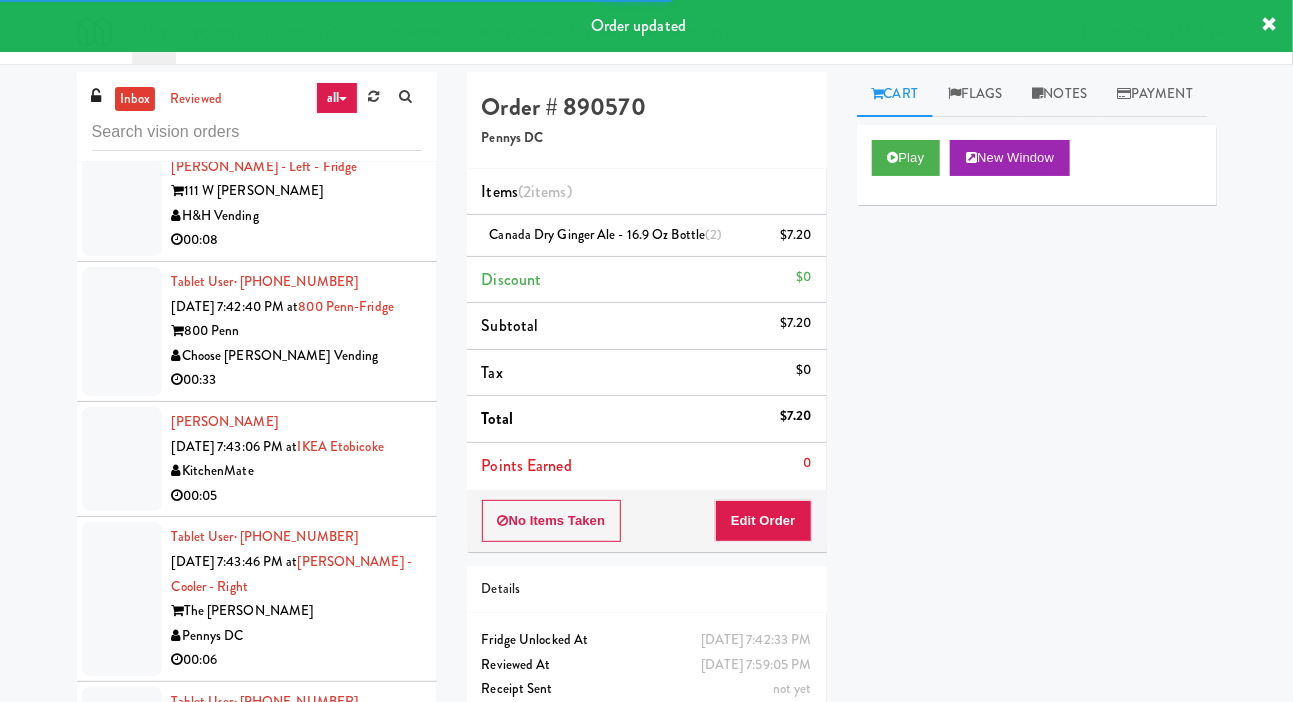 click at bounding box center (122, 180) 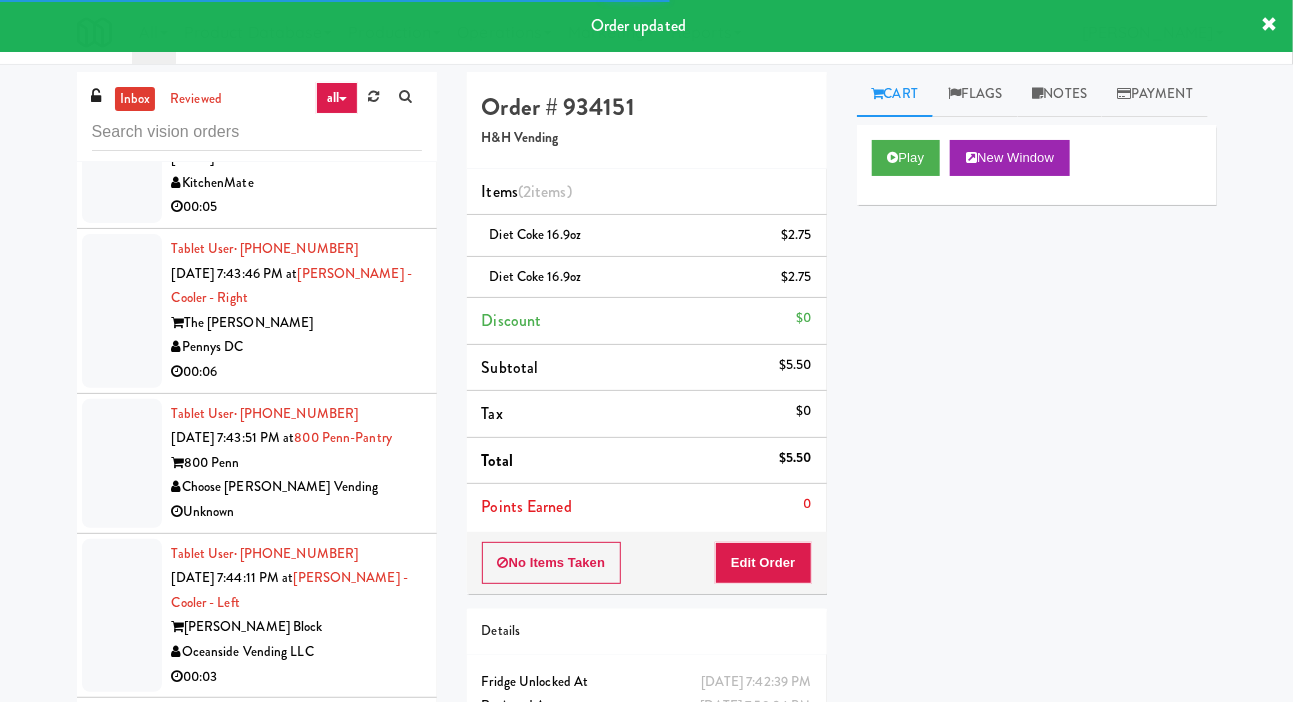 click at bounding box center [122, 43] 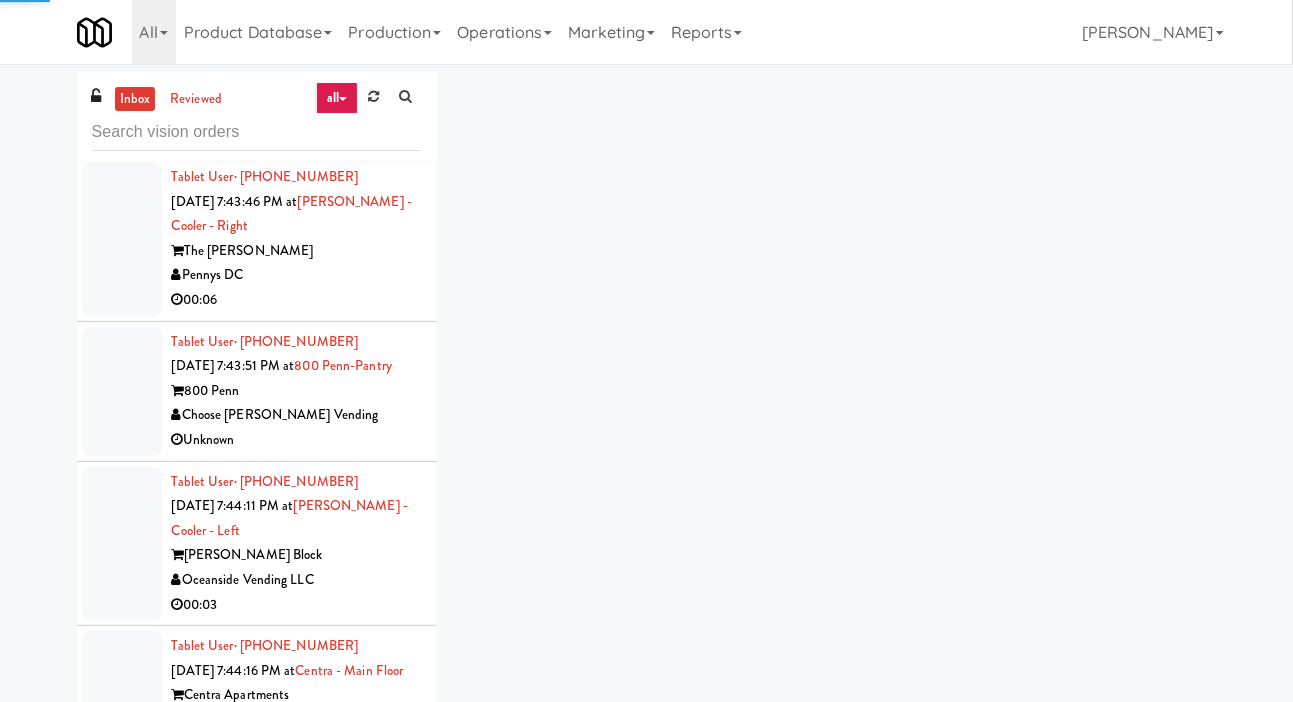 scroll, scrollTop: 8858, scrollLeft: 0, axis: vertical 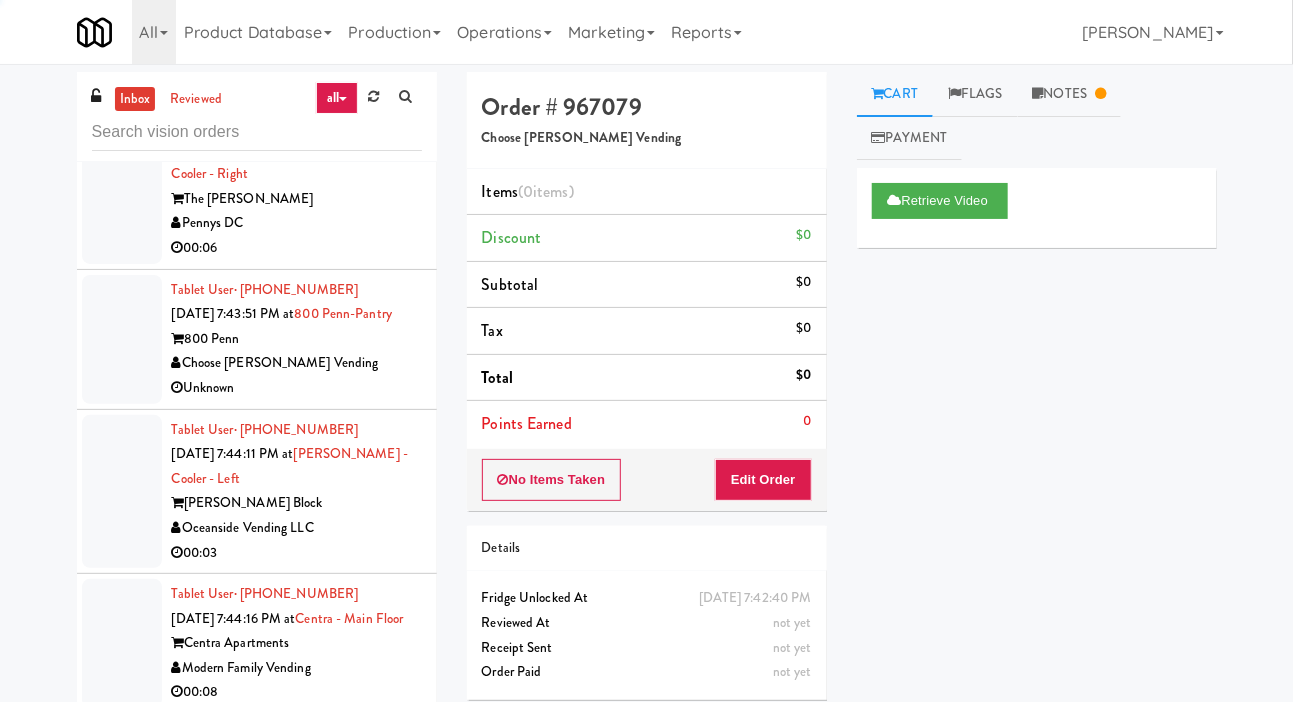 click at bounding box center (122, 47) 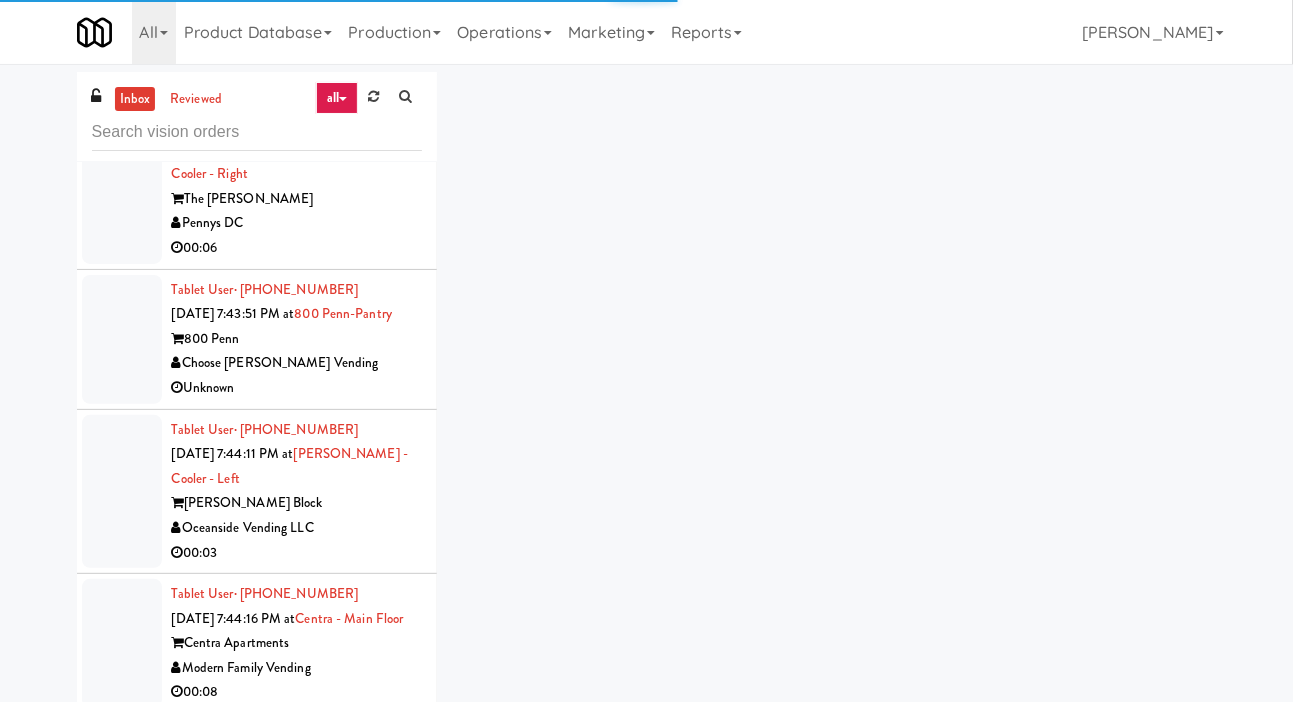 click at bounding box center (122, 187) 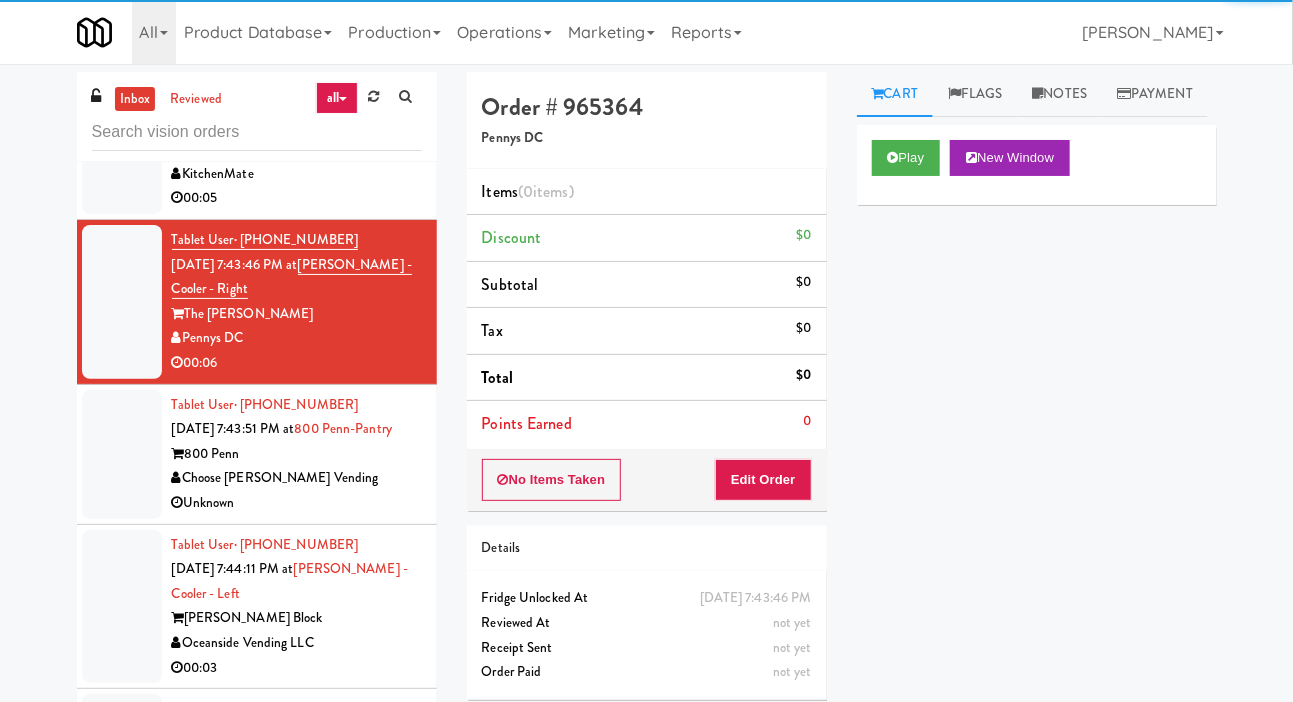 click at bounding box center (122, 34) 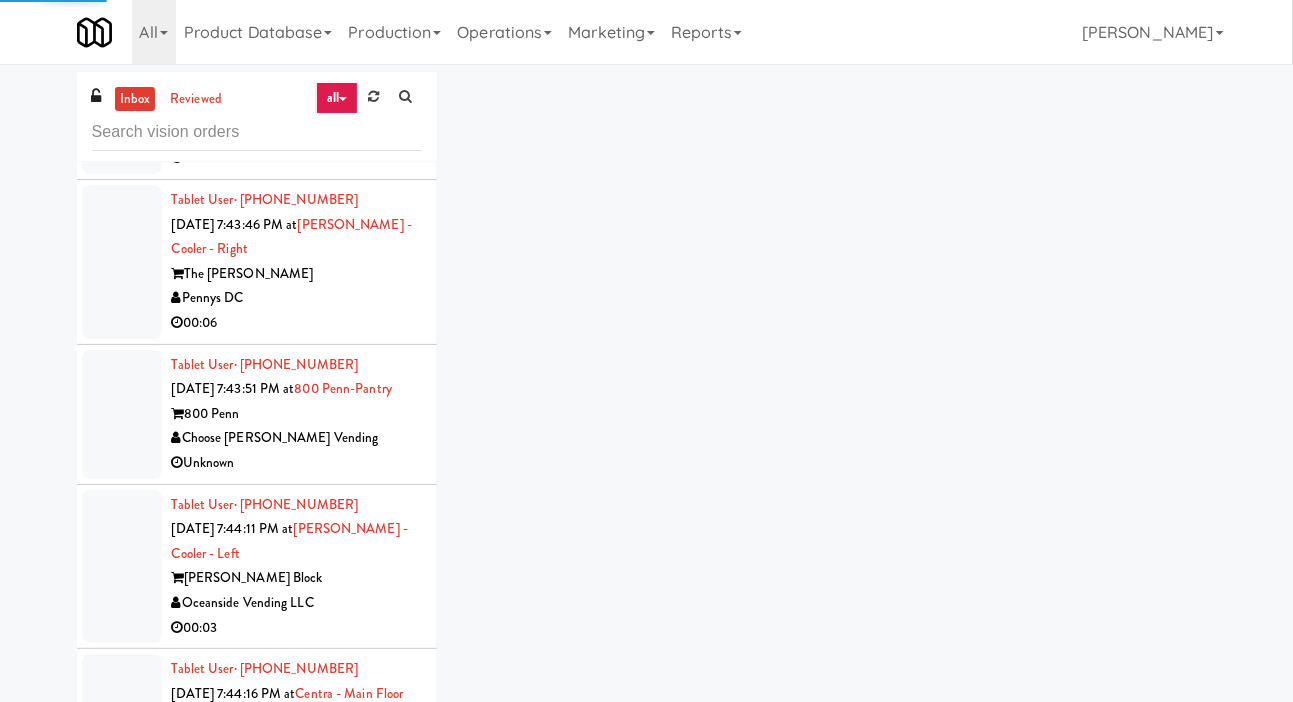 scroll, scrollTop: 8803, scrollLeft: 0, axis: vertical 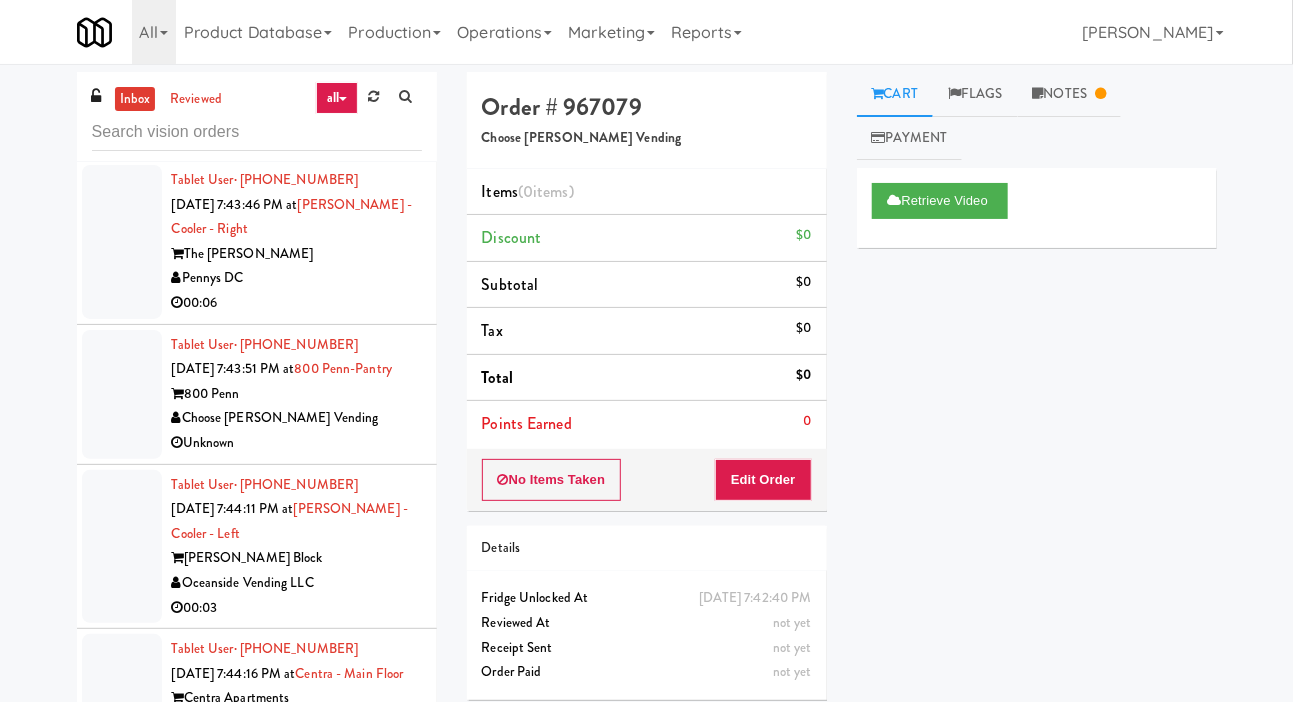 click at bounding box center (122, 102) 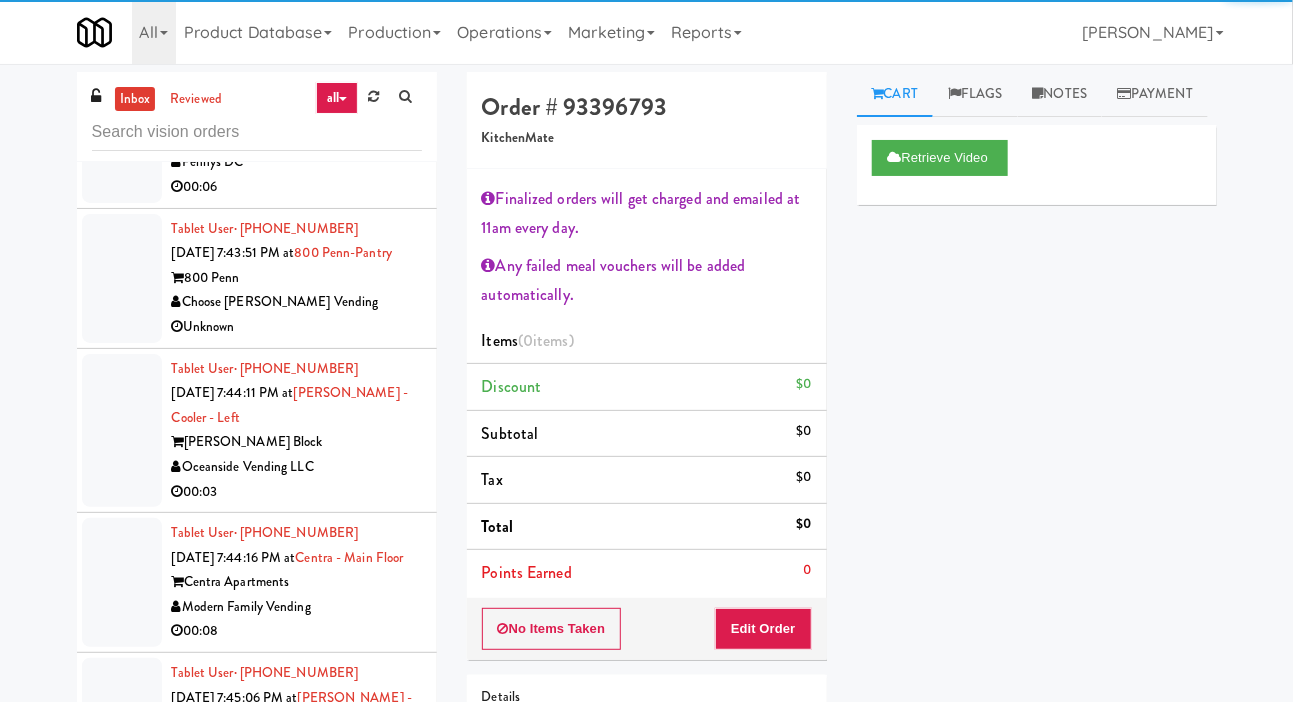 click at bounding box center (122, 126) 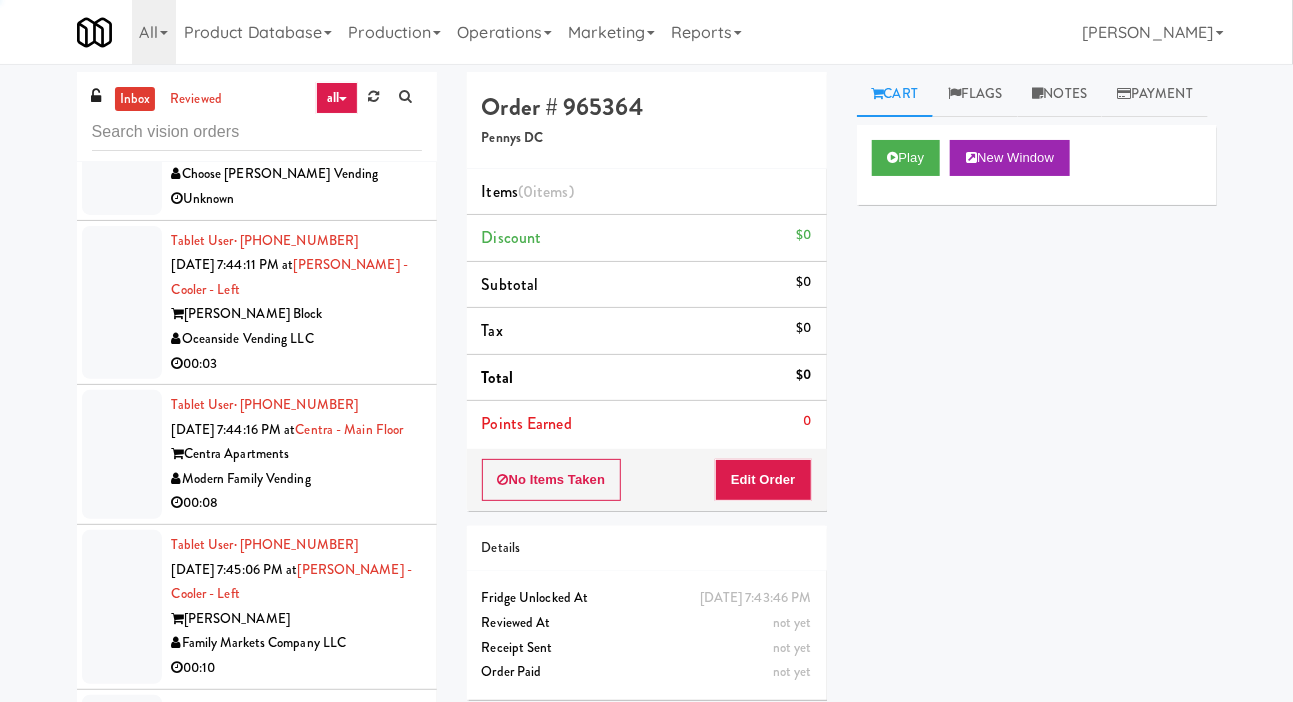 scroll, scrollTop: 9049, scrollLeft: 0, axis: vertical 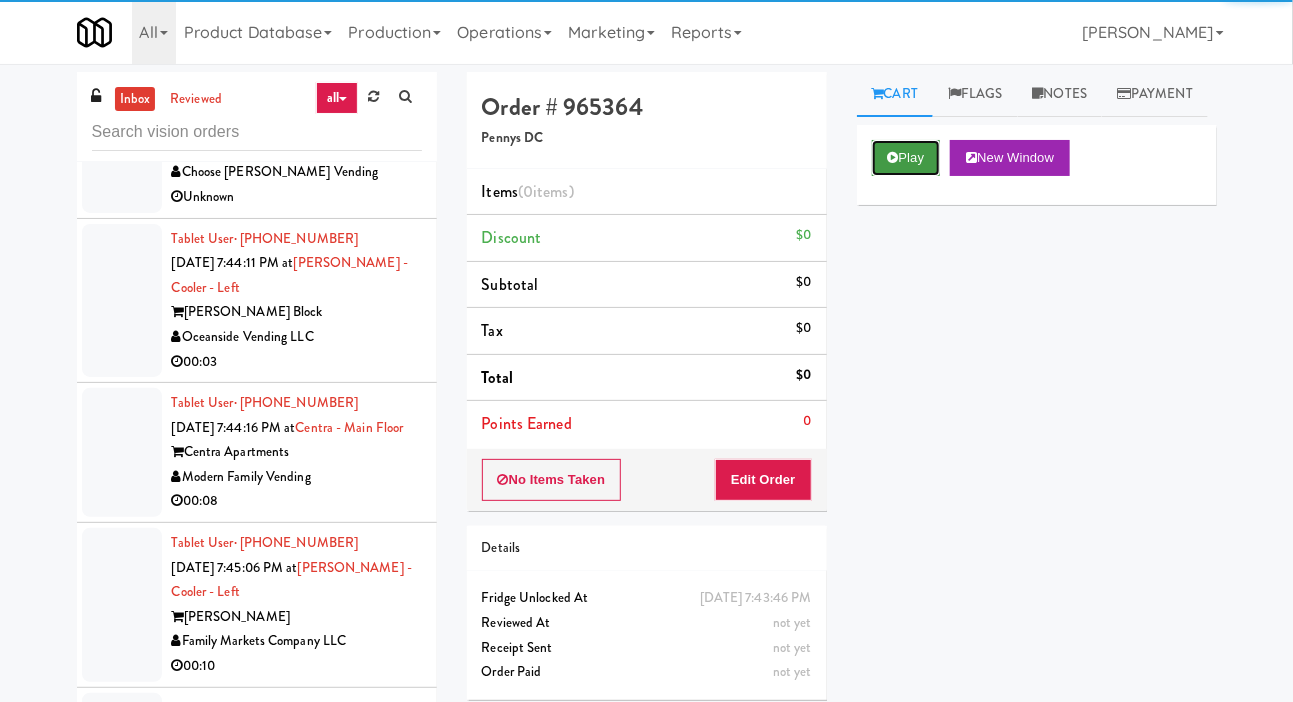 click on "Play" at bounding box center [906, 158] 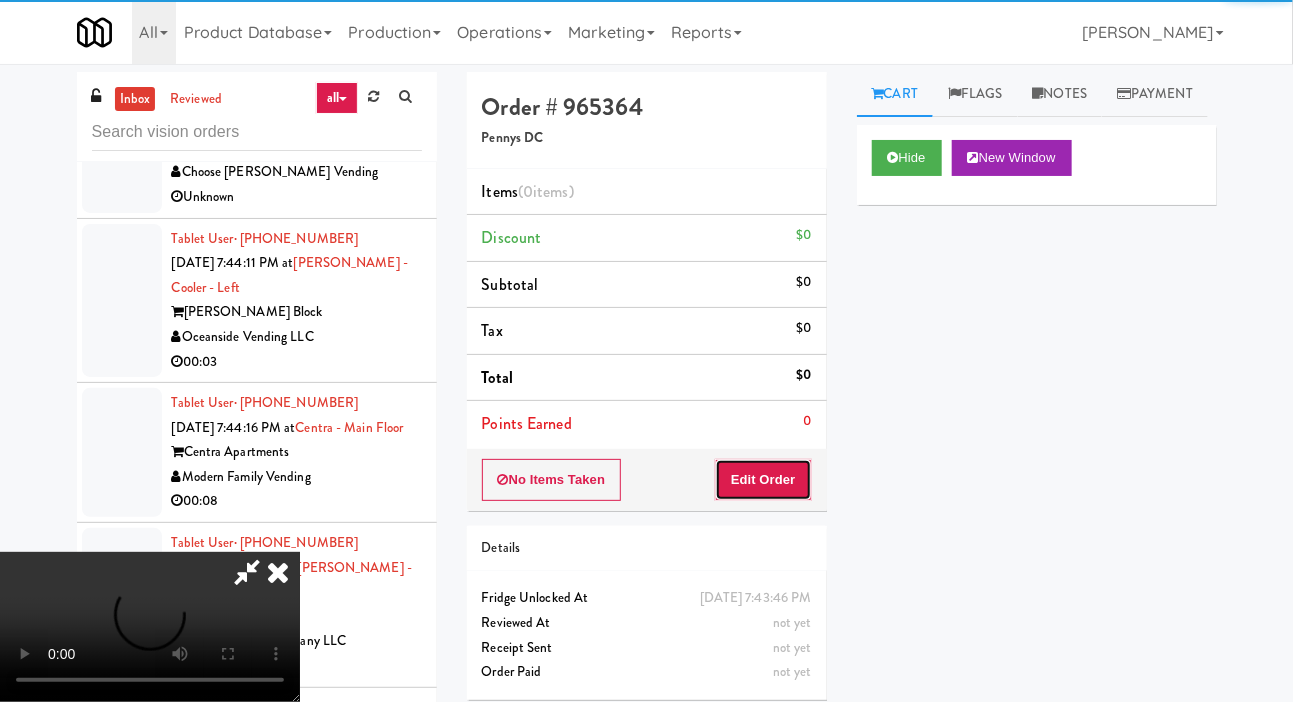click on "Edit Order" at bounding box center [763, 480] 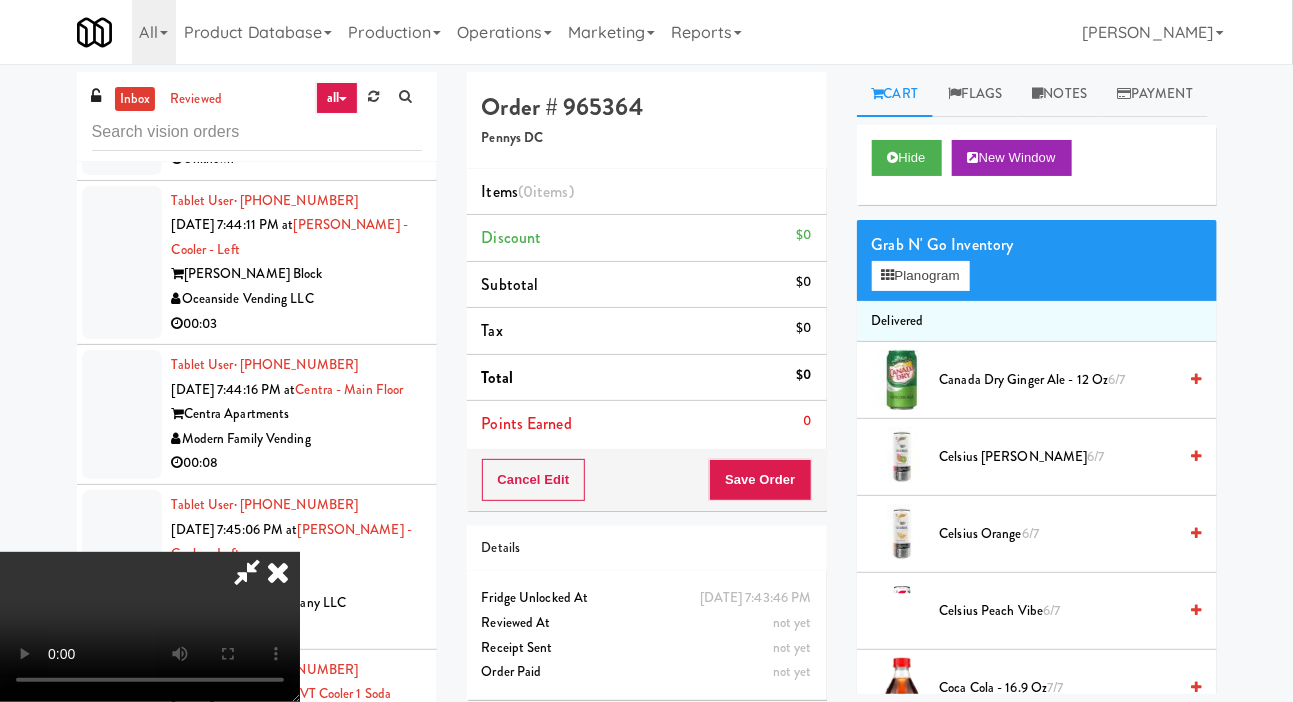 scroll, scrollTop: 9123, scrollLeft: 0, axis: vertical 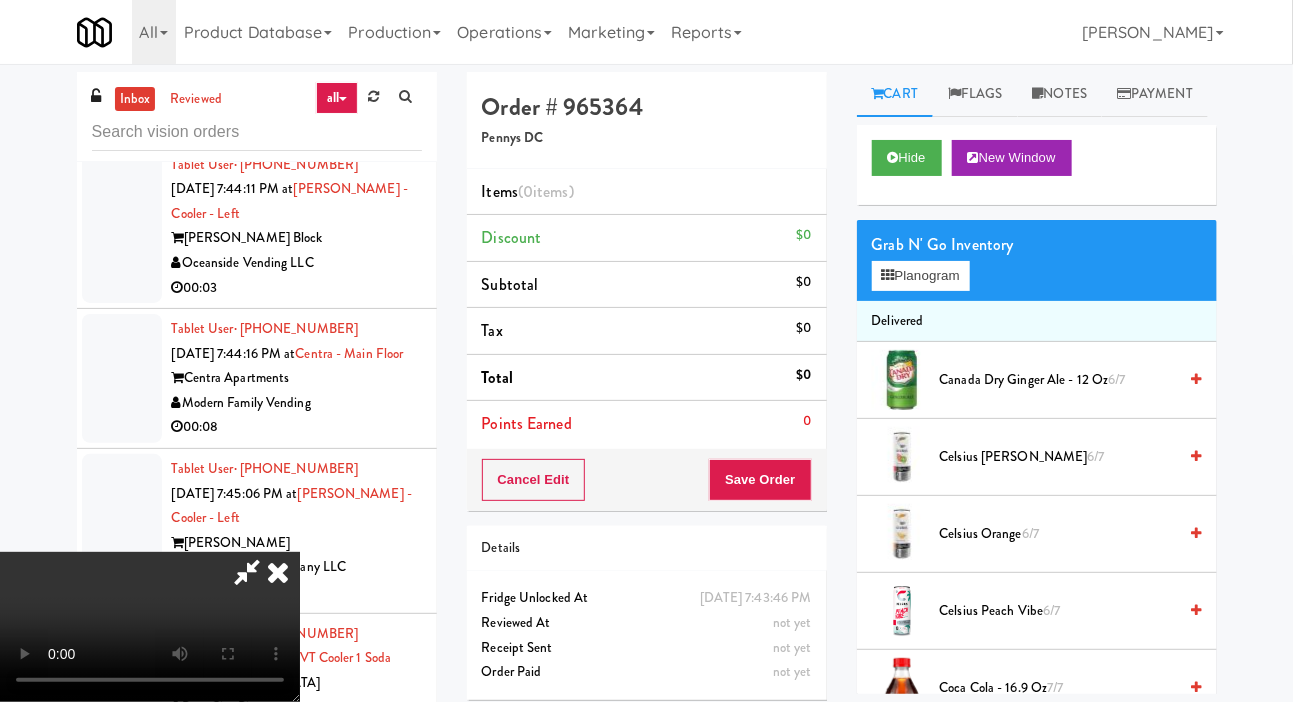 type 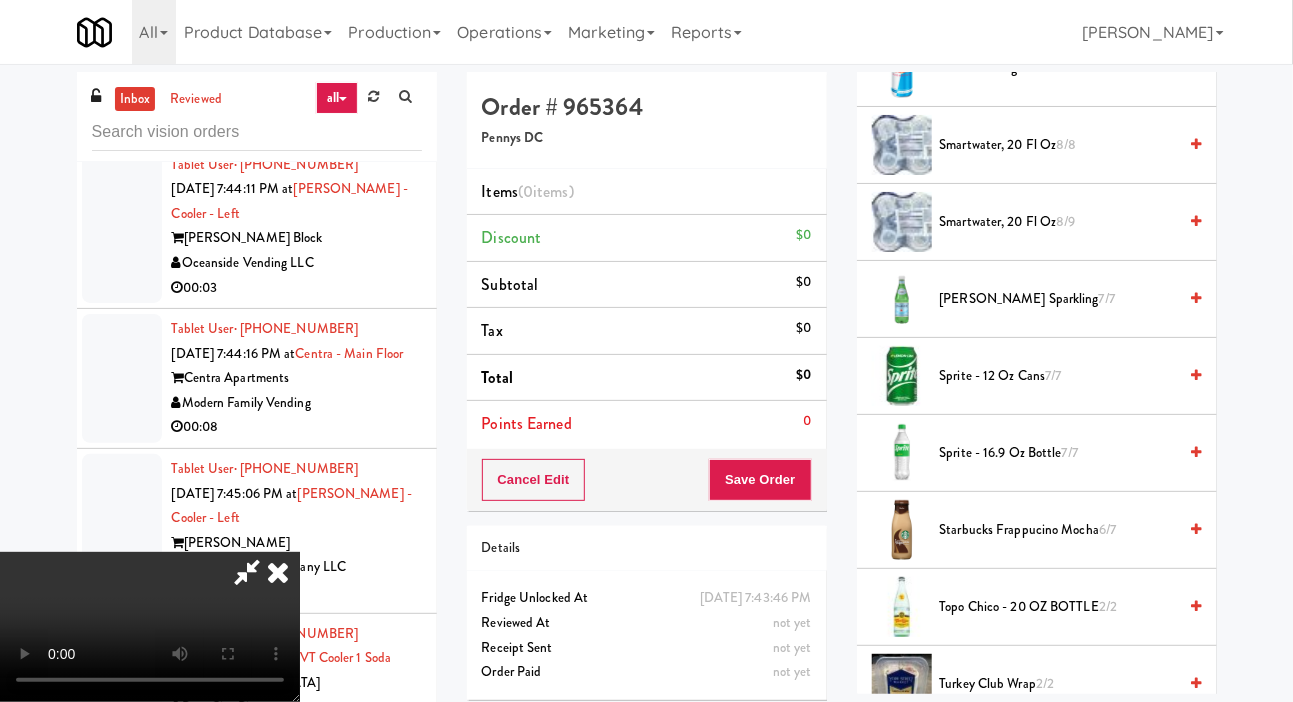 scroll, scrollTop: 2427, scrollLeft: 0, axis: vertical 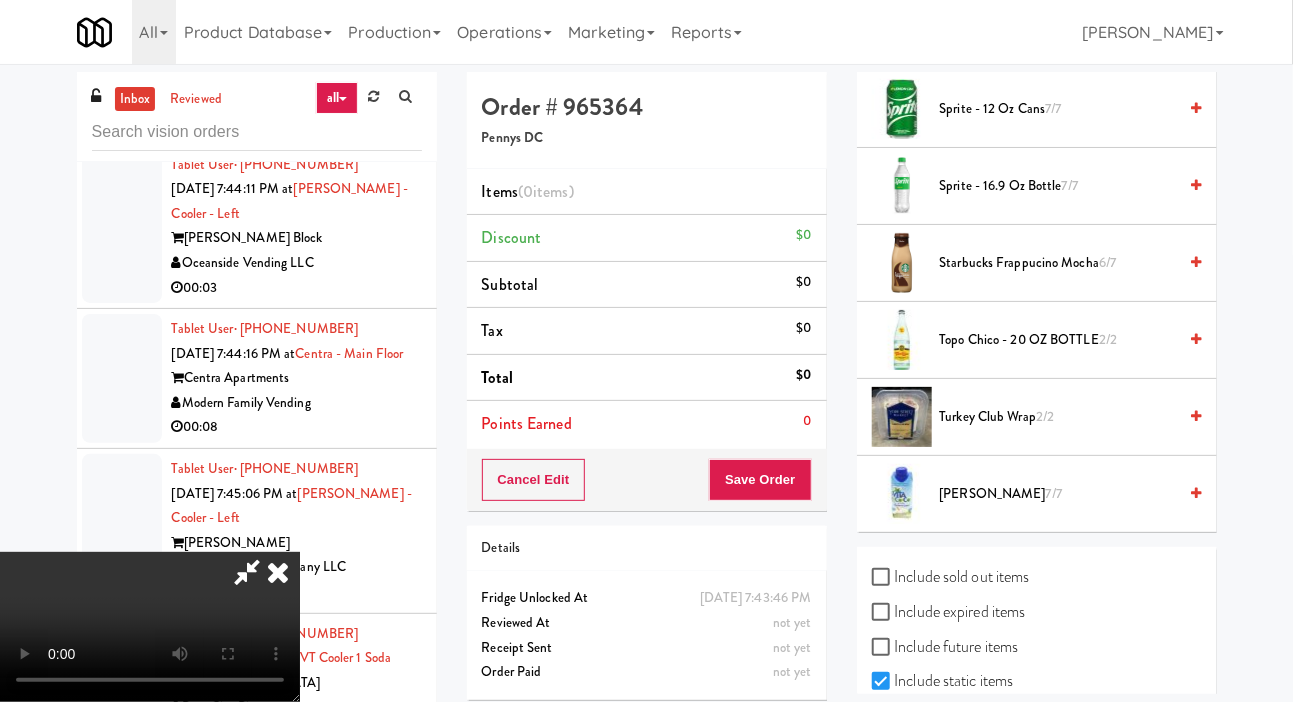 click on "Vita Coco  7/7" at bounding box center (1058, 494) 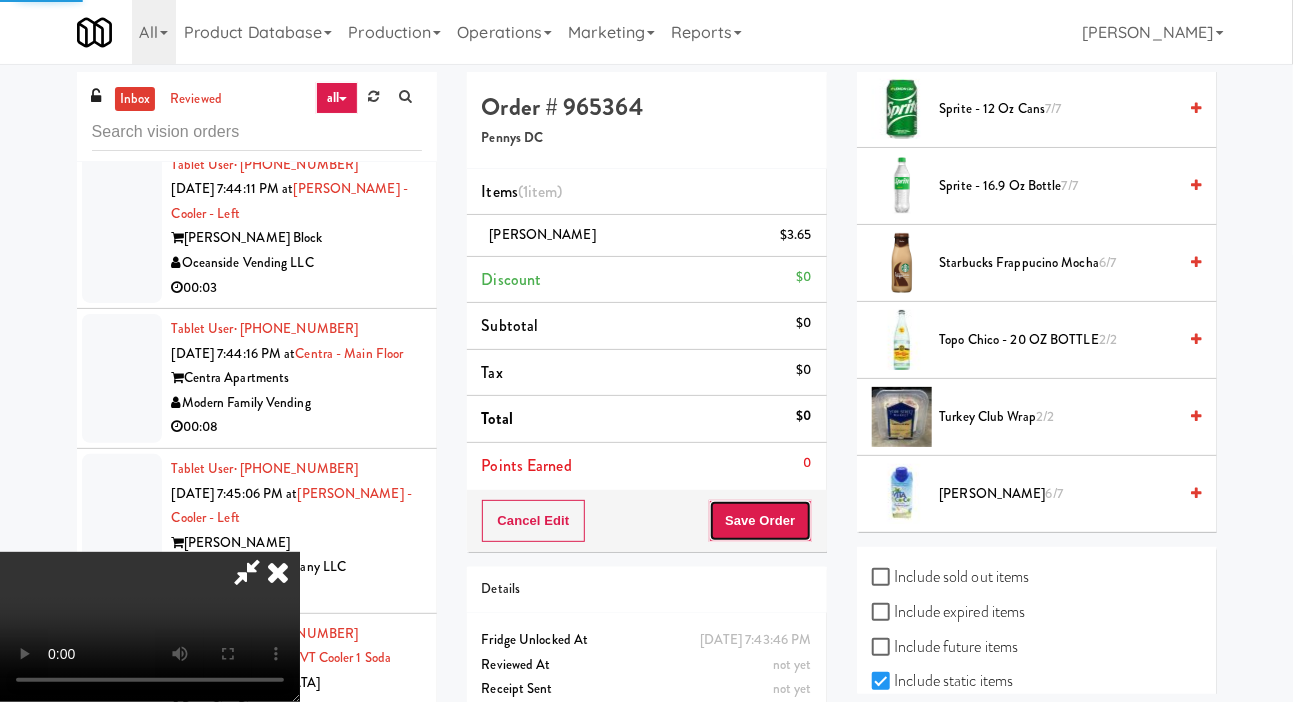 click on "Save Order" at bounding box center (760, 521) 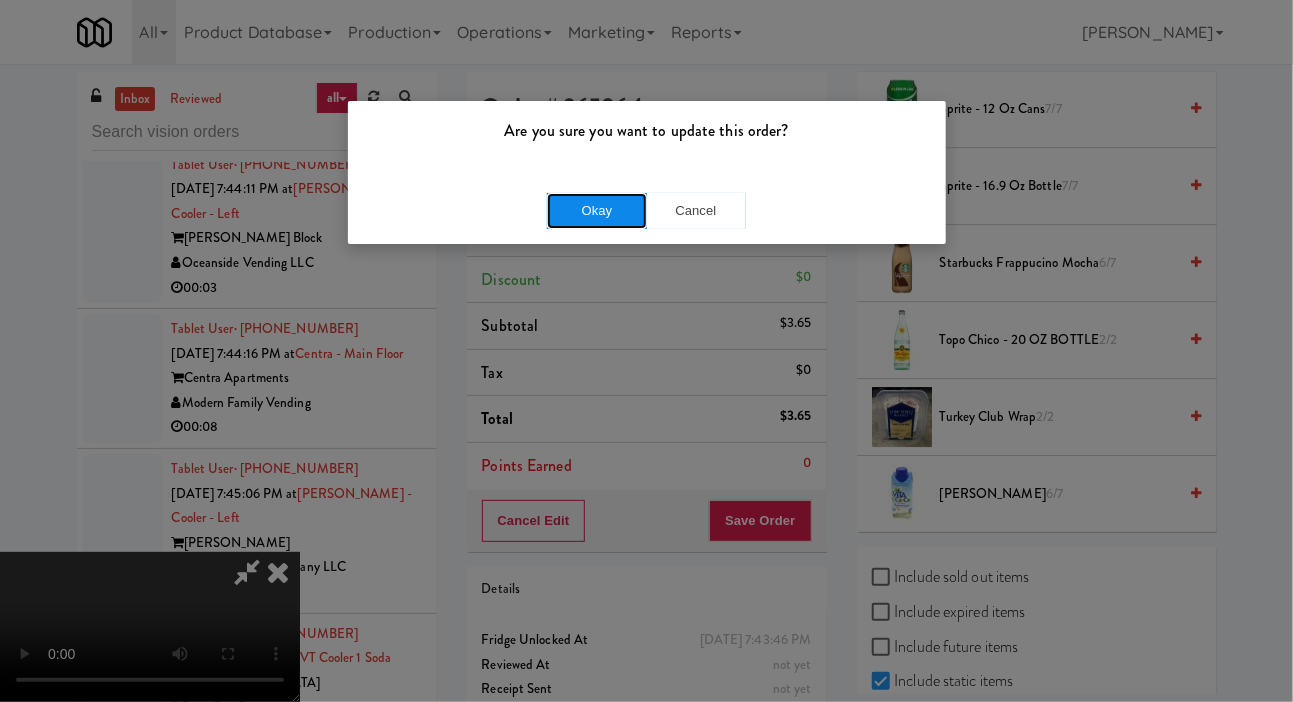 click on "Okay" at bounding box center (597, 211) 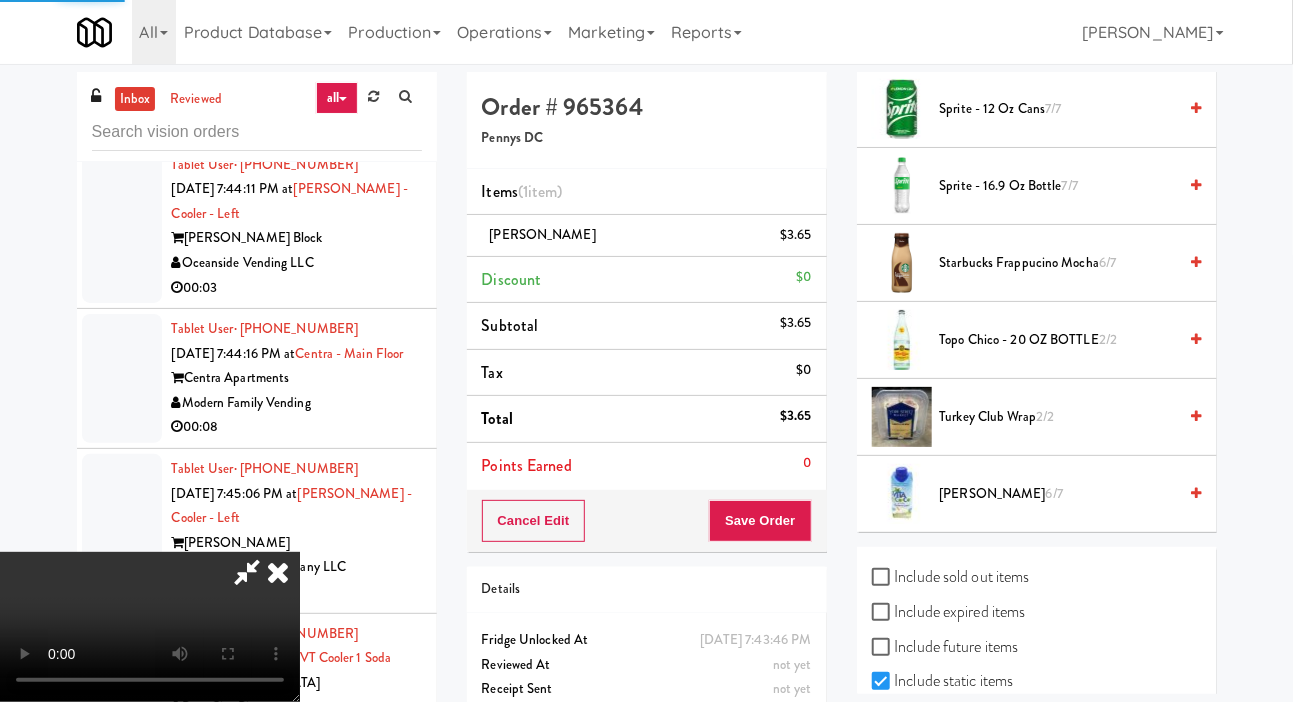 scroll, scrollTop: 116, scrollLeft: 0, axis: vertical 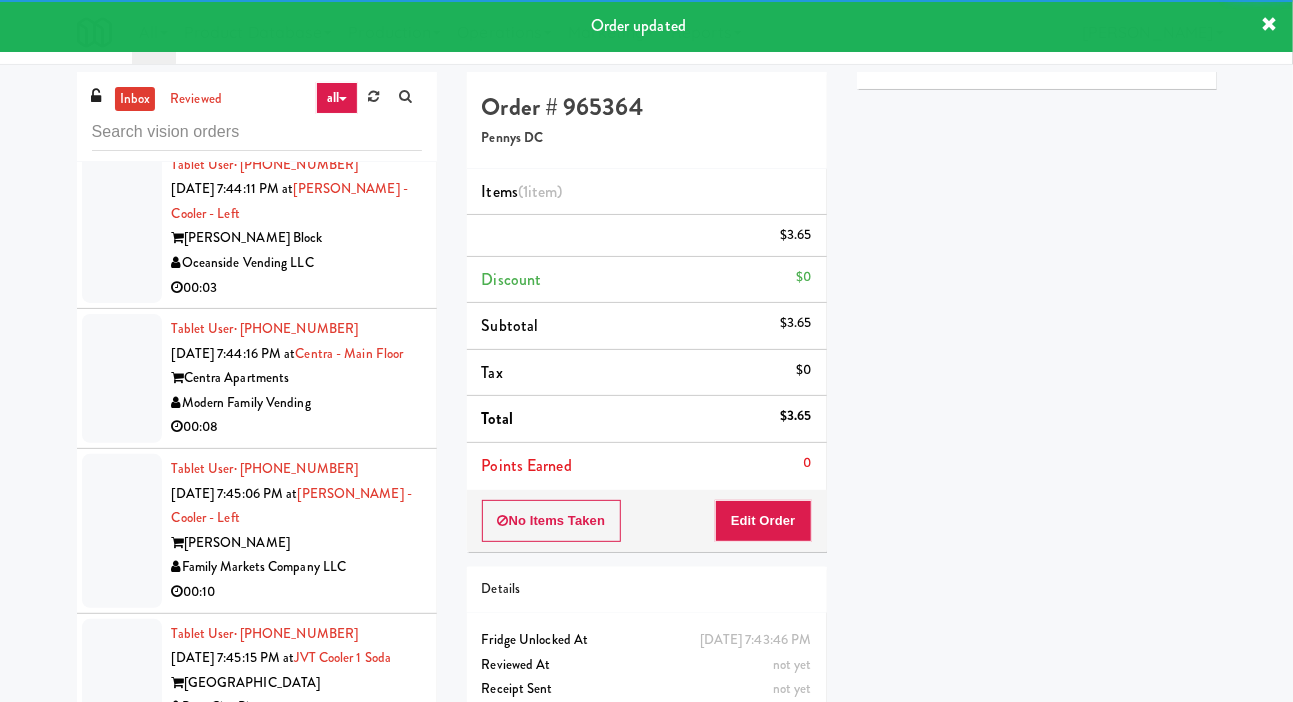 click at bounding box center [122, 74] 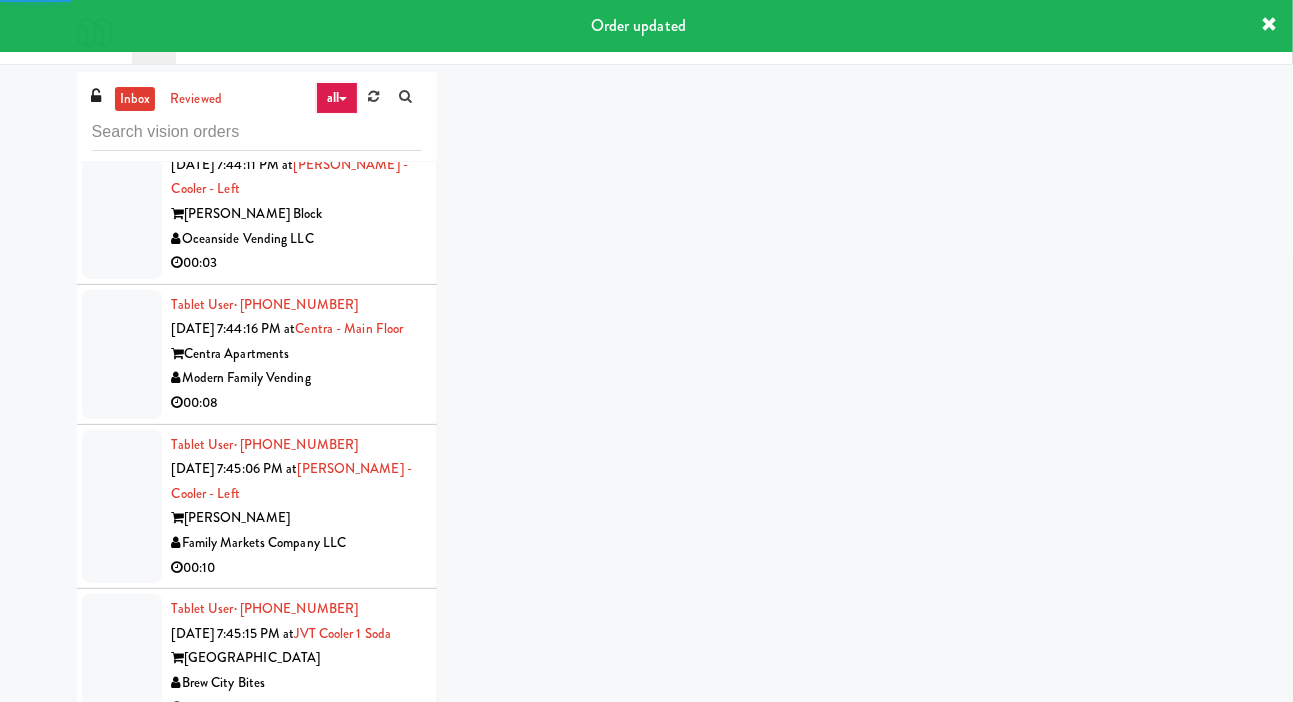scroll, scrollTop: 9215, scrollLeft: 0, axis: vertical 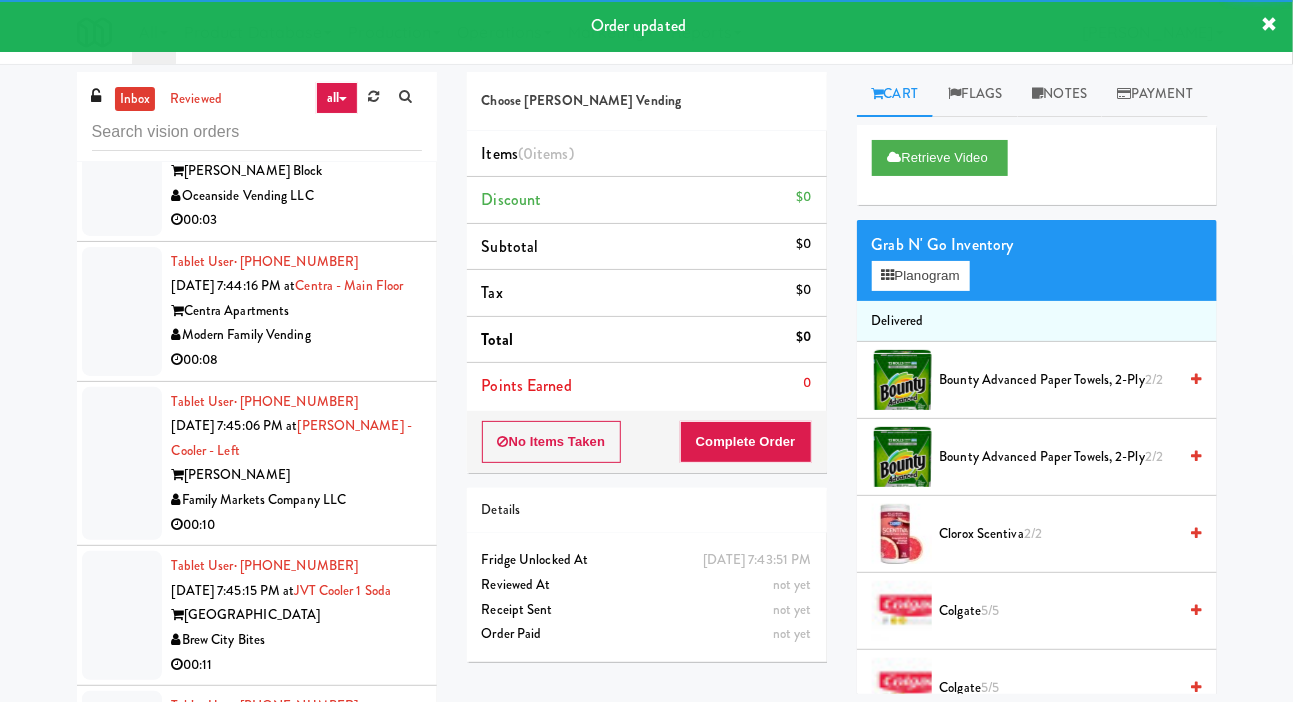 click at bounding box center [122, 159] 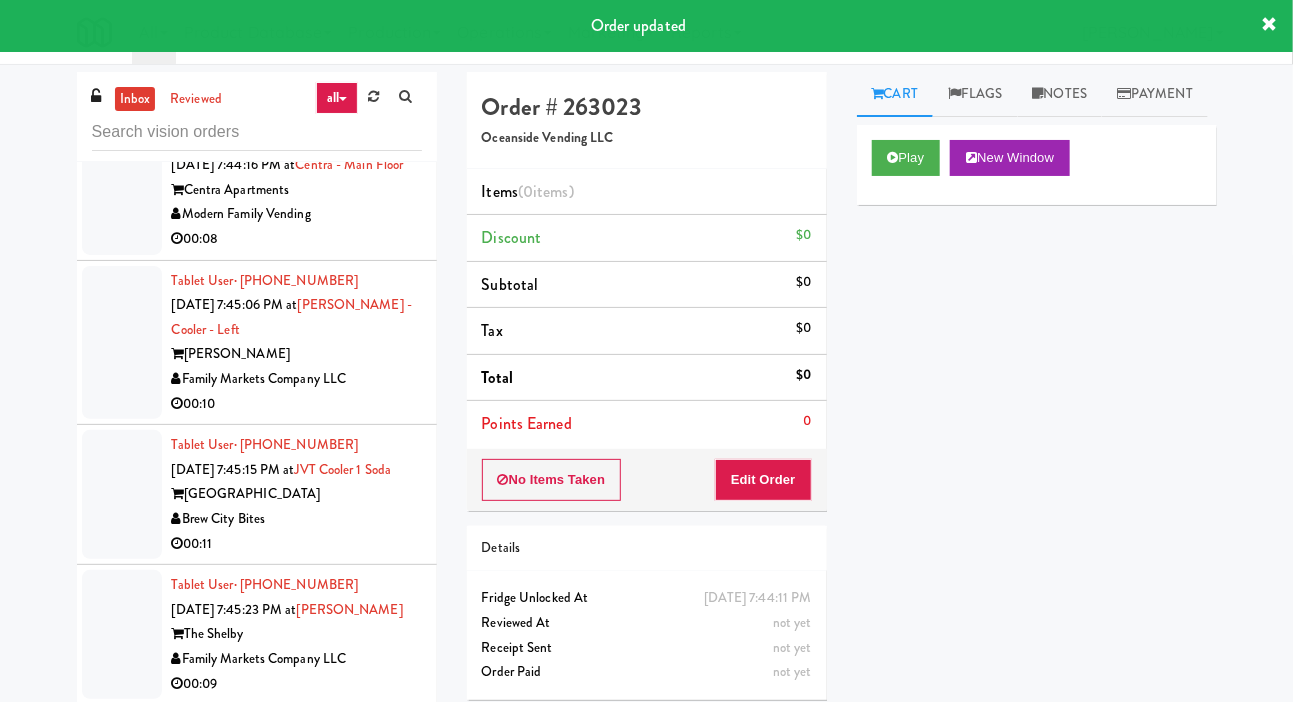 scroll, scrollTop: 9345, scrollLeft: 0, axis: vertical 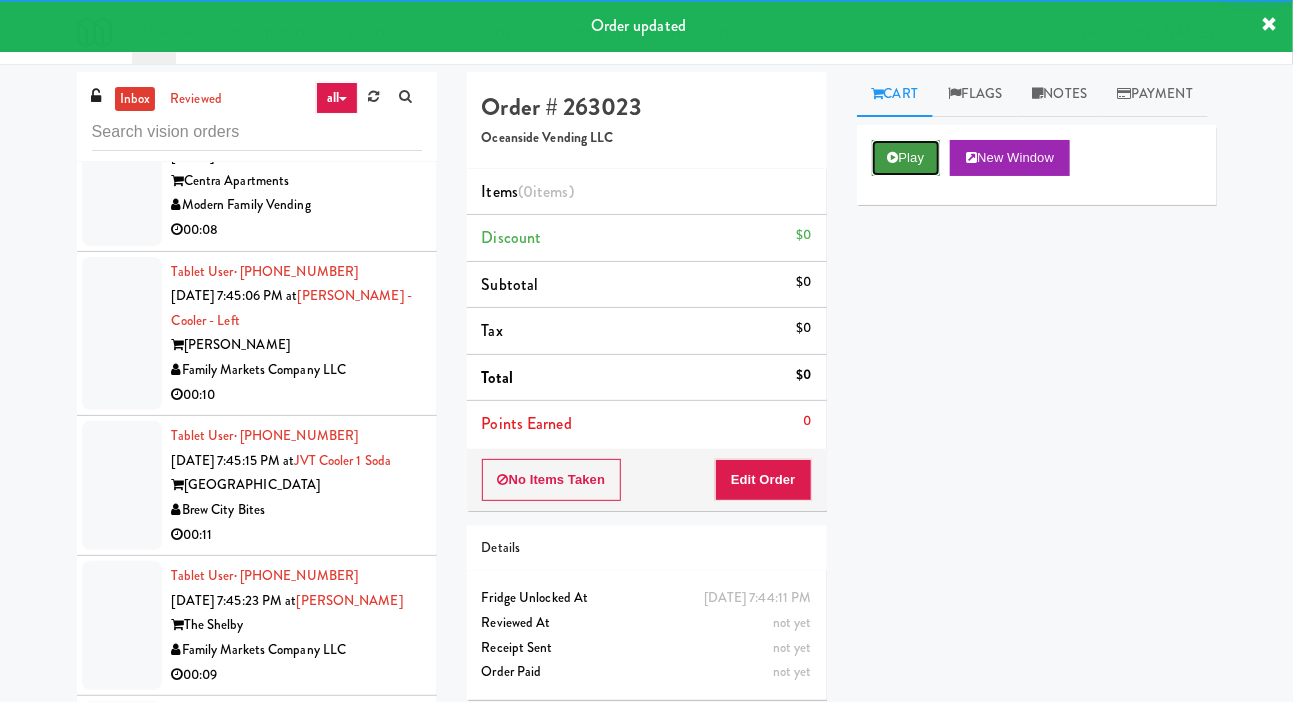 click on "Play" at bounding box center [906, 158] 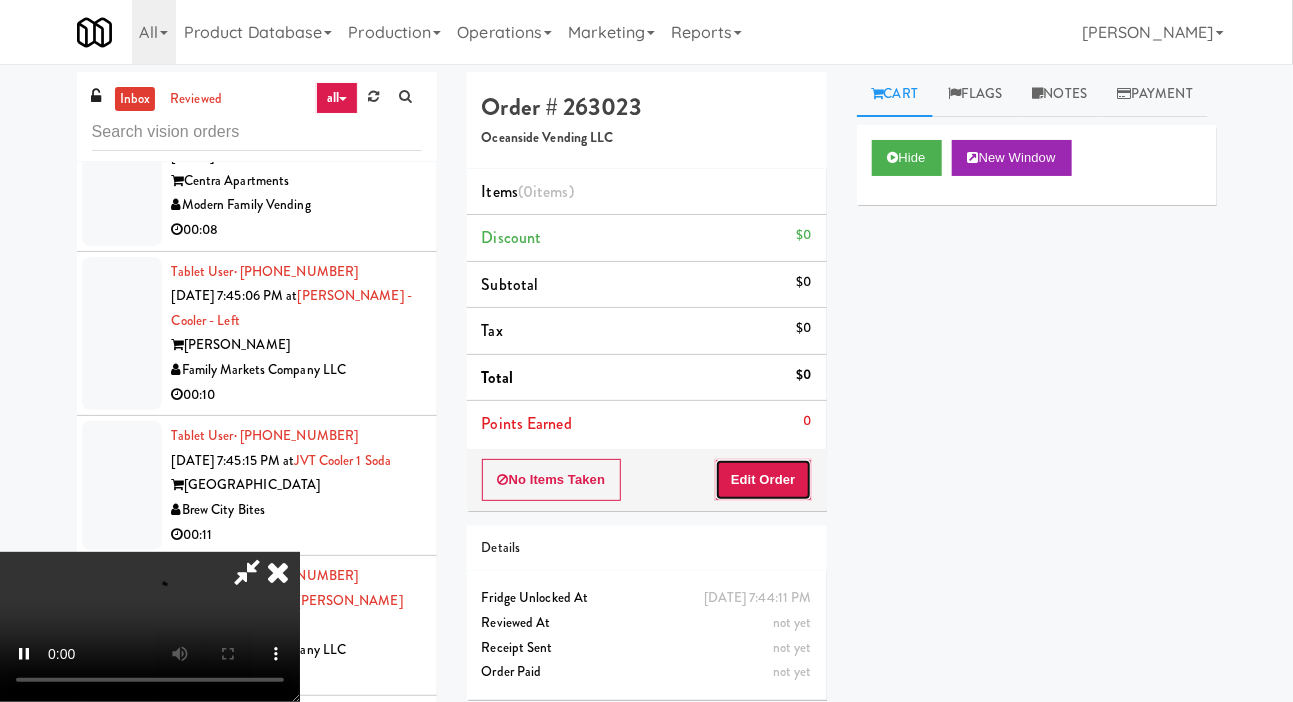 click on "Edit Order" at bounding box center (763, 480) 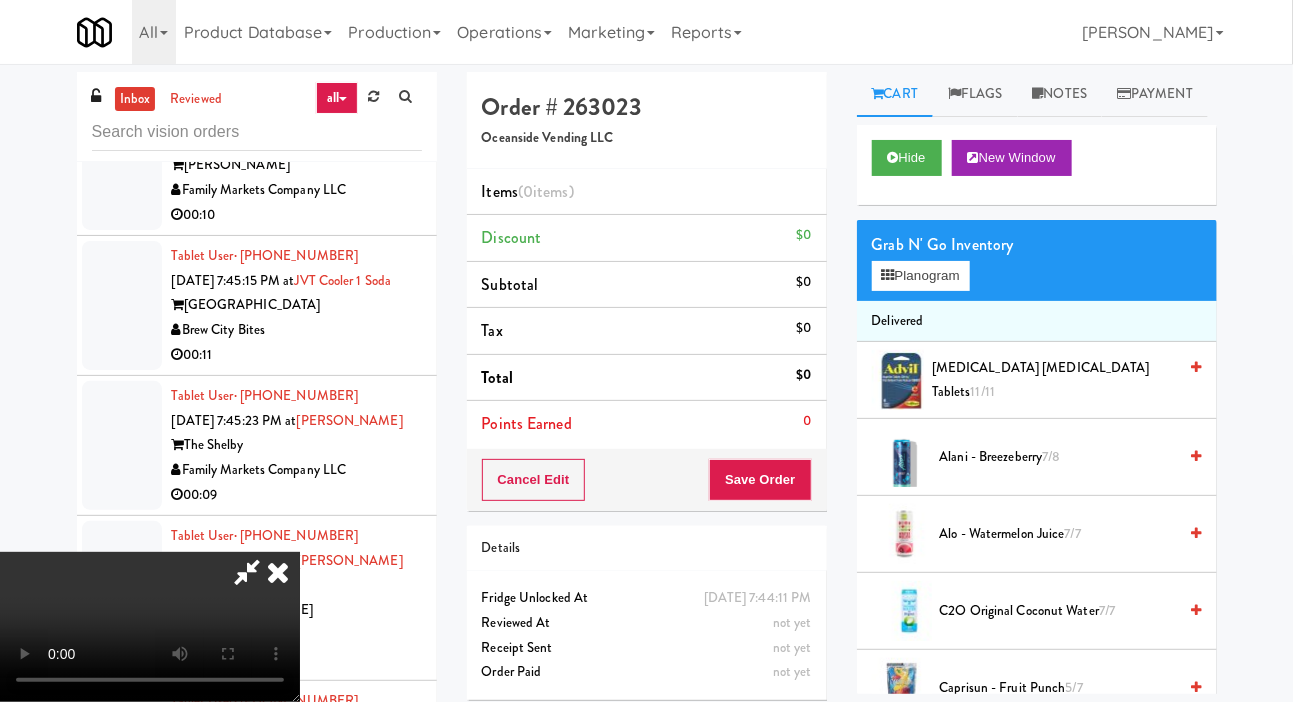 scroll, scrollTop: 9526, scrollLeft: 0, axis: vertical 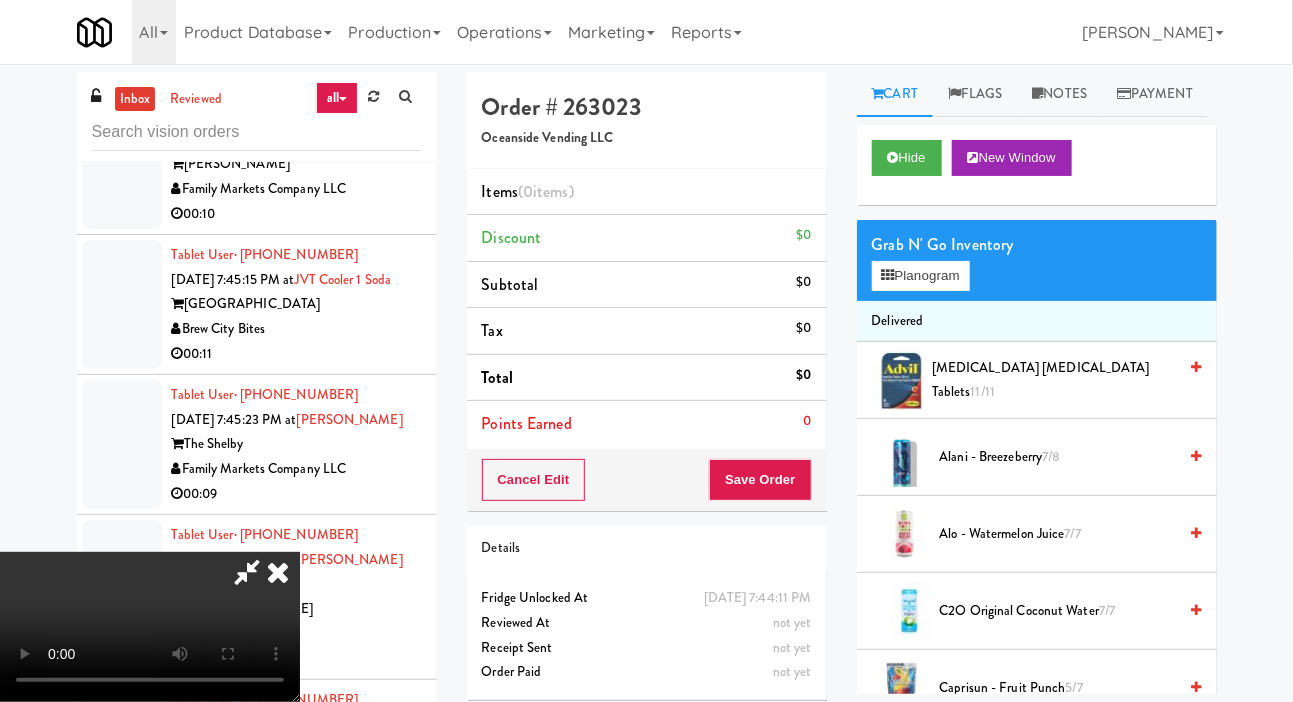 type 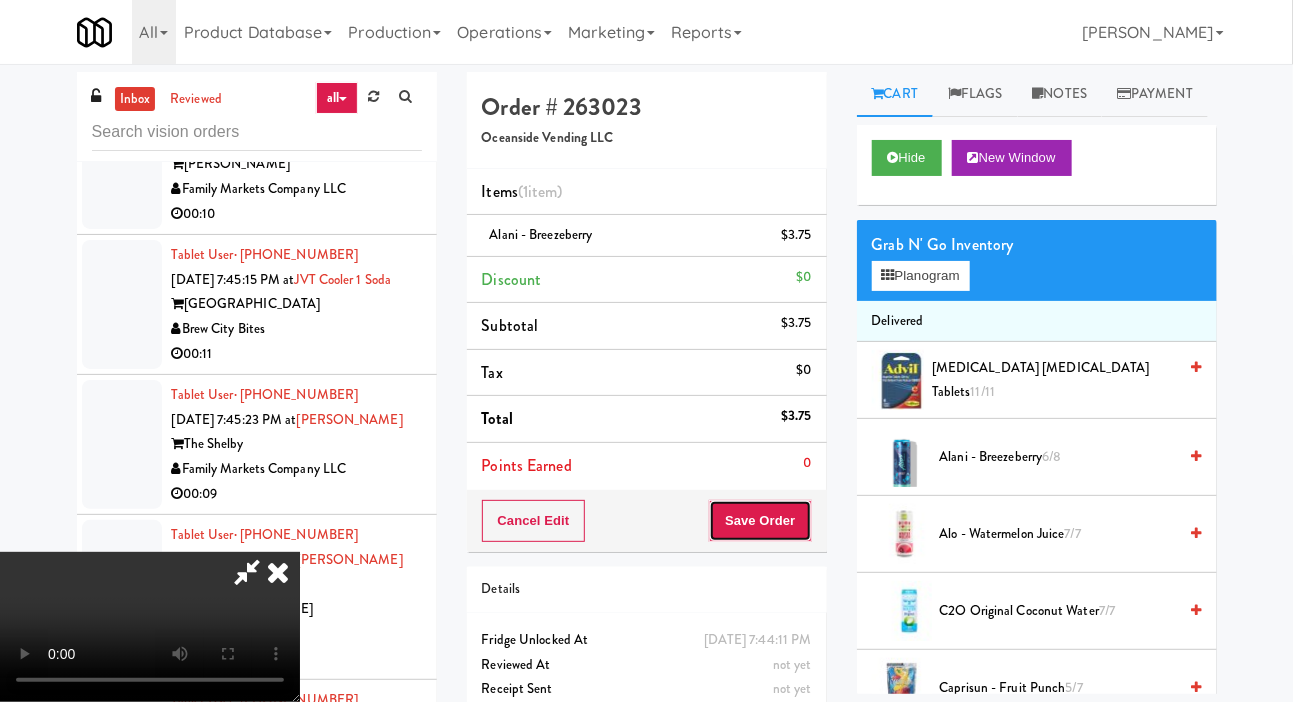 click on "Save Order" at bounding box center (760, 521) 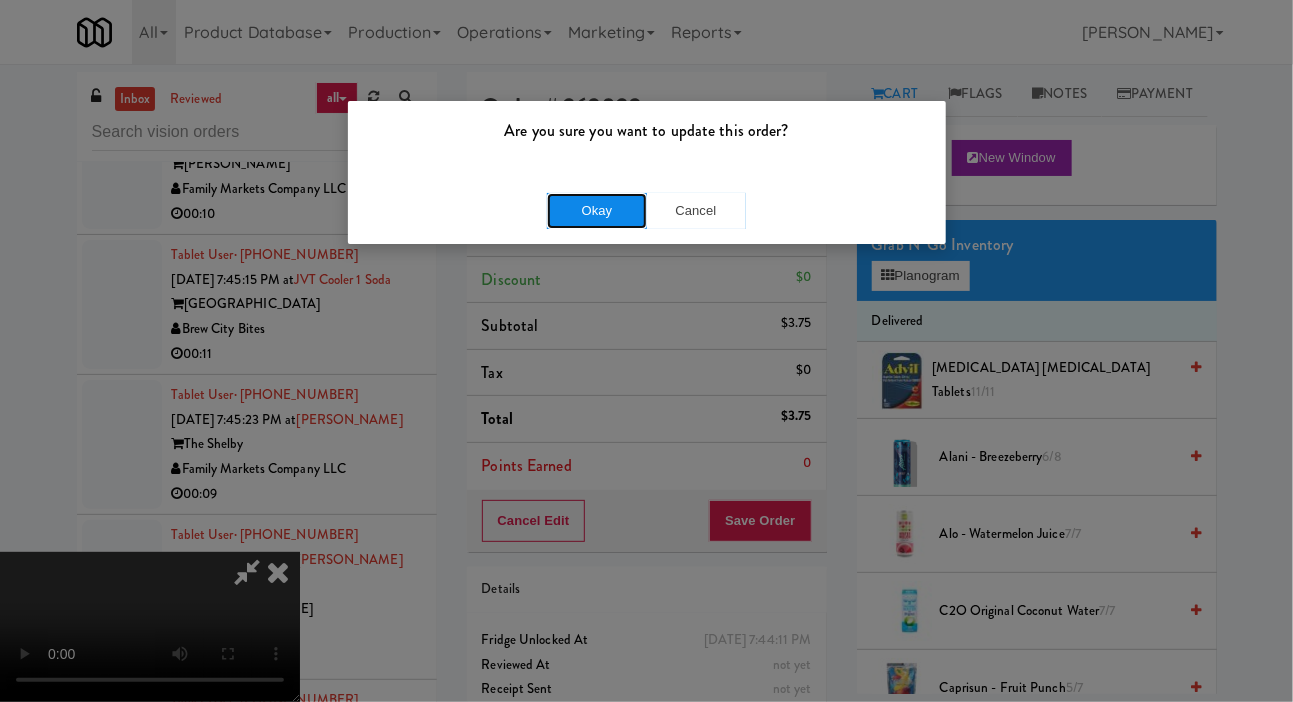 click on "Okay" at bounding box center [597, 211] 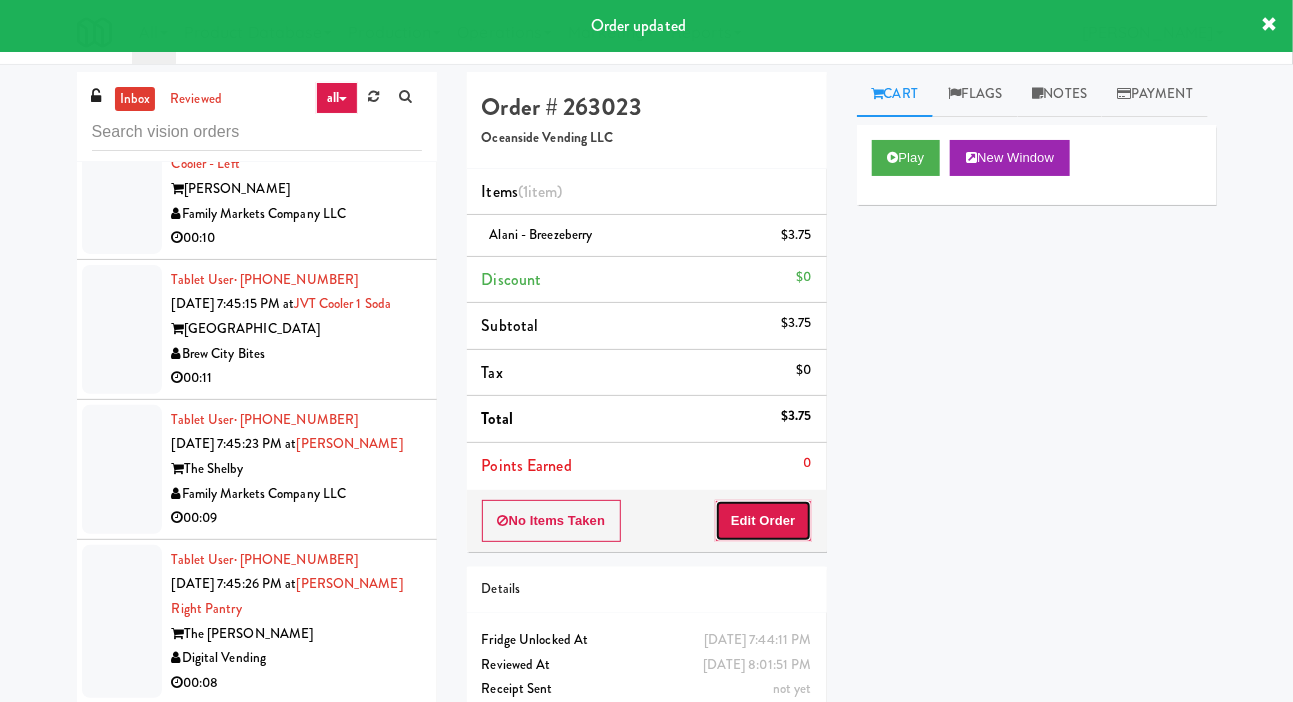 click on "Edit Order" at bounding box center (763, 521) 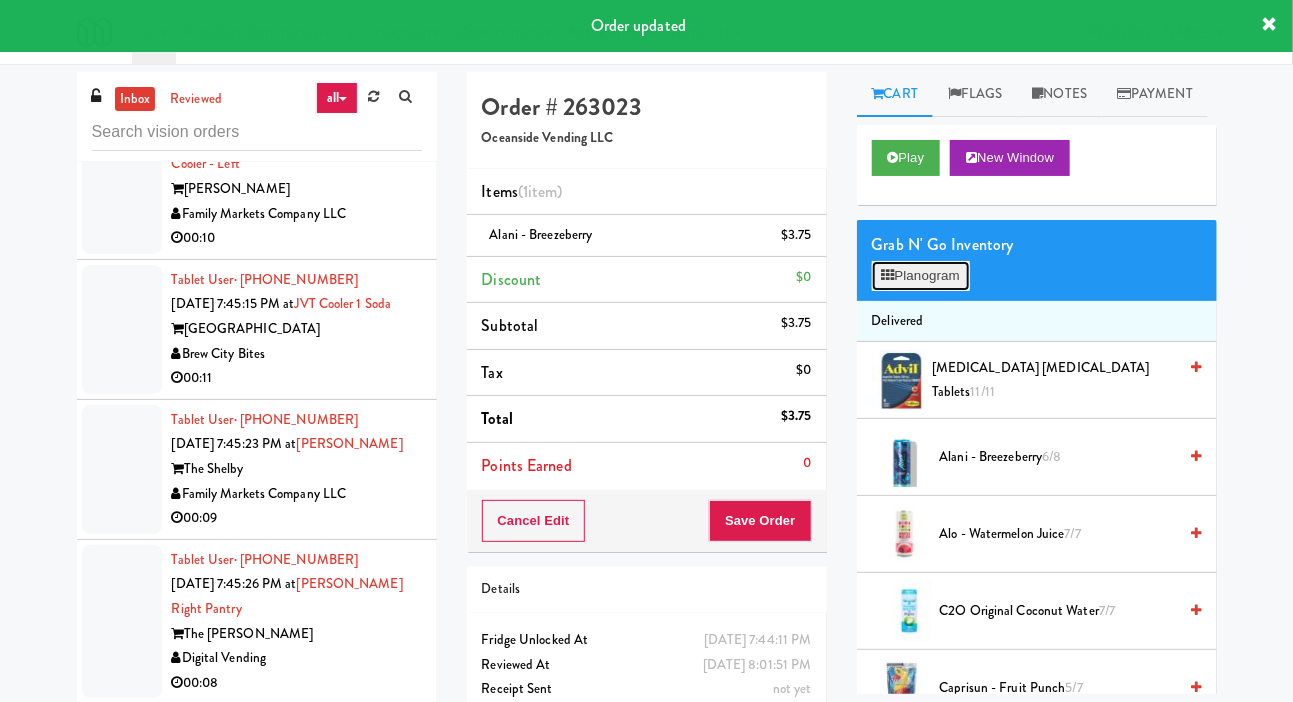 click on "Planogram" at bounding box center [921, 276] 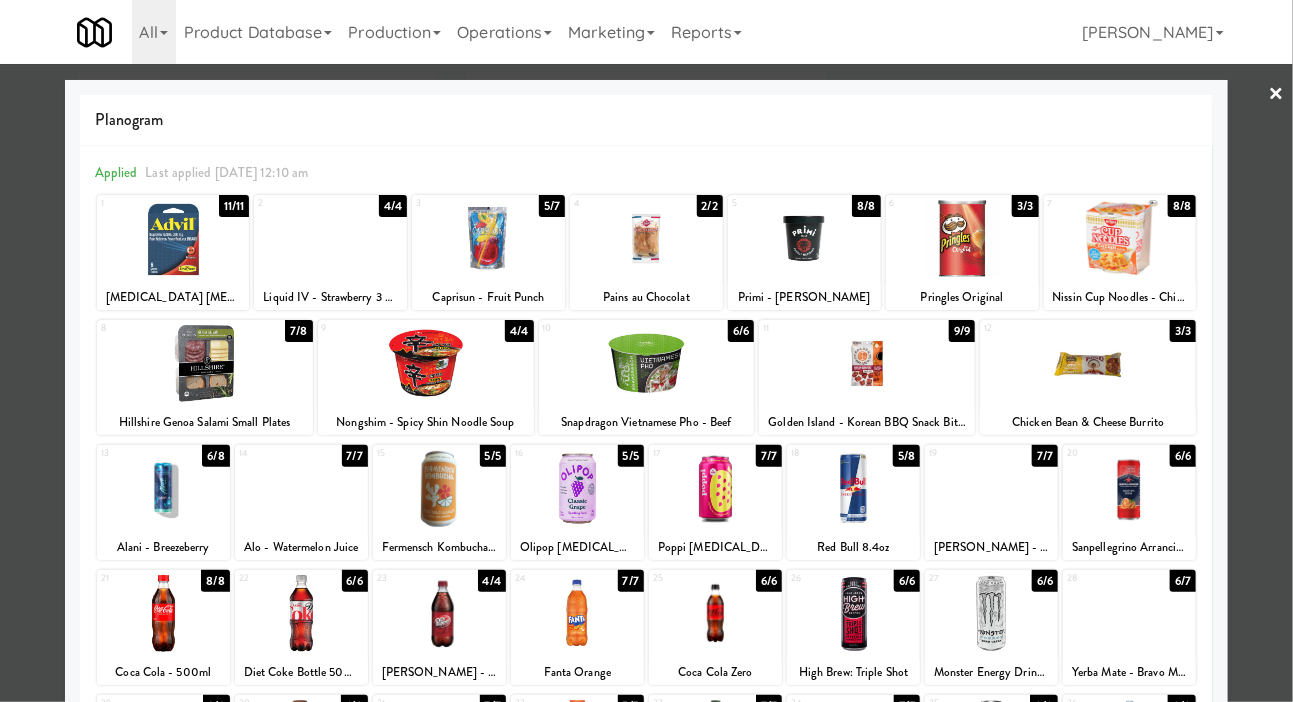 click at bounding box center (646, 351) 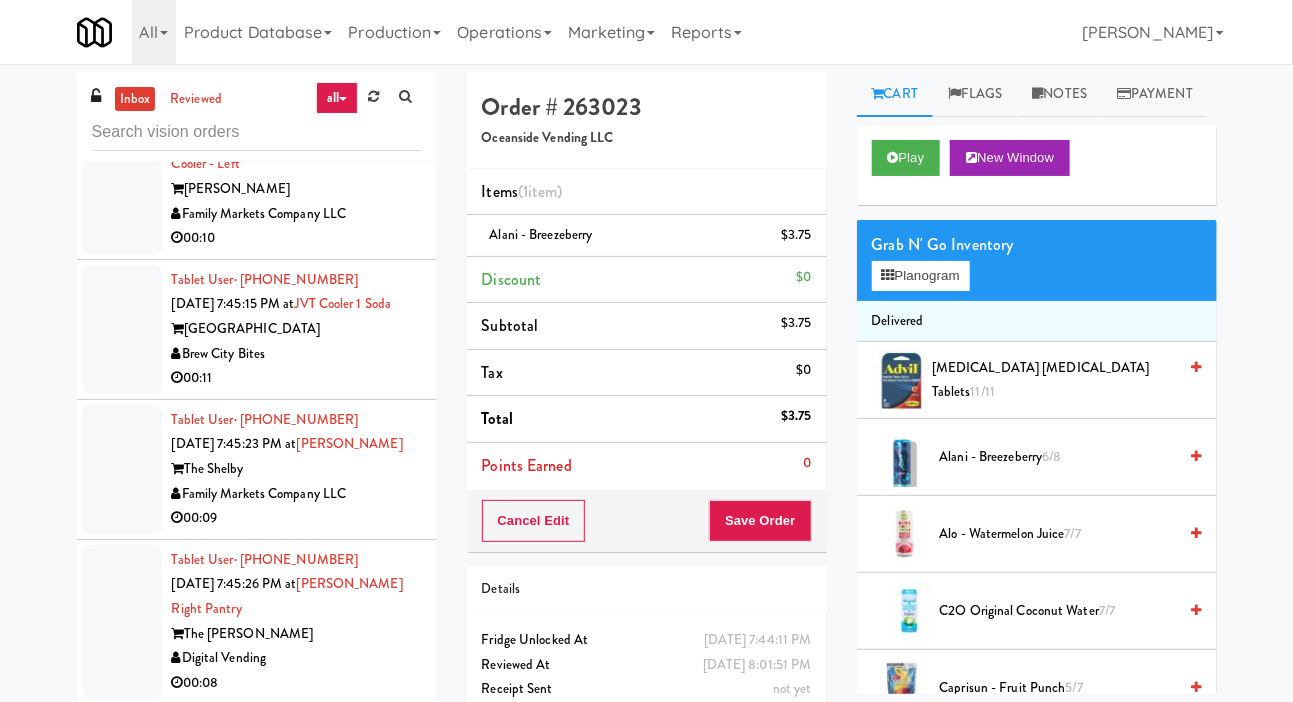 click at bounding box center (122, 24) 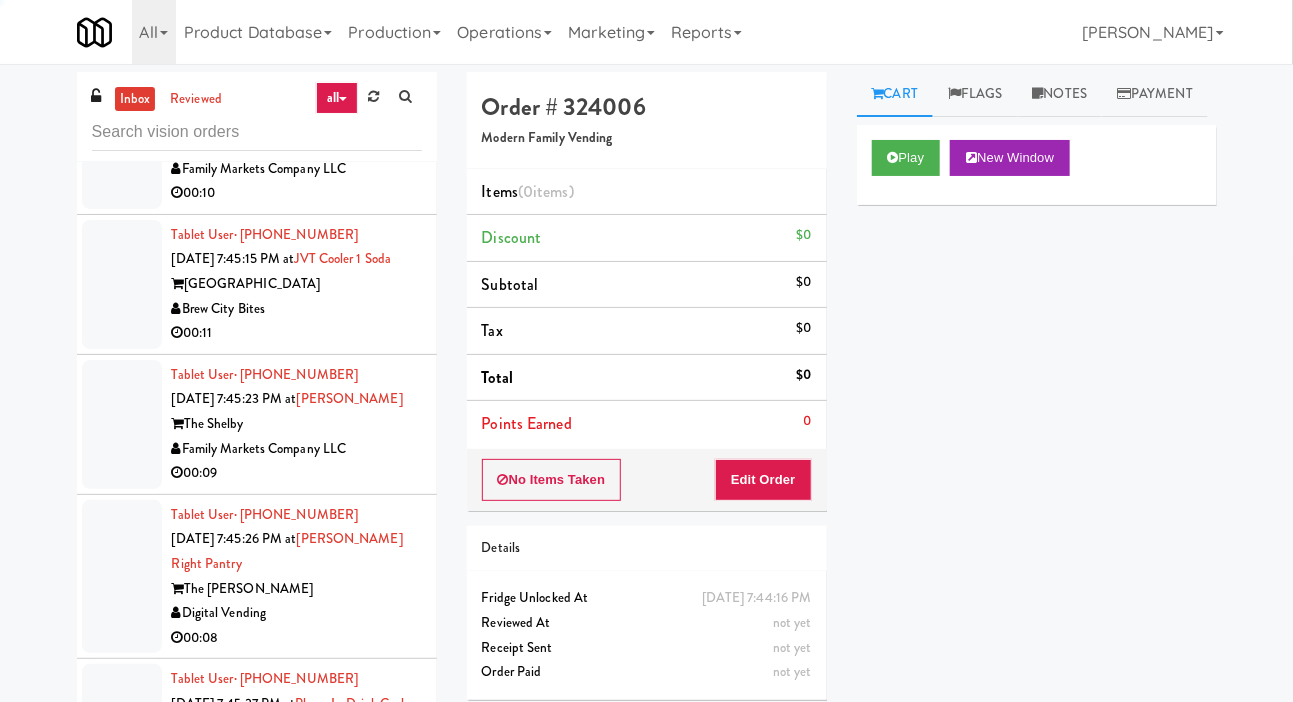 scroll, scrollTop: 9581, scrollLeft: 0, axis: vertical 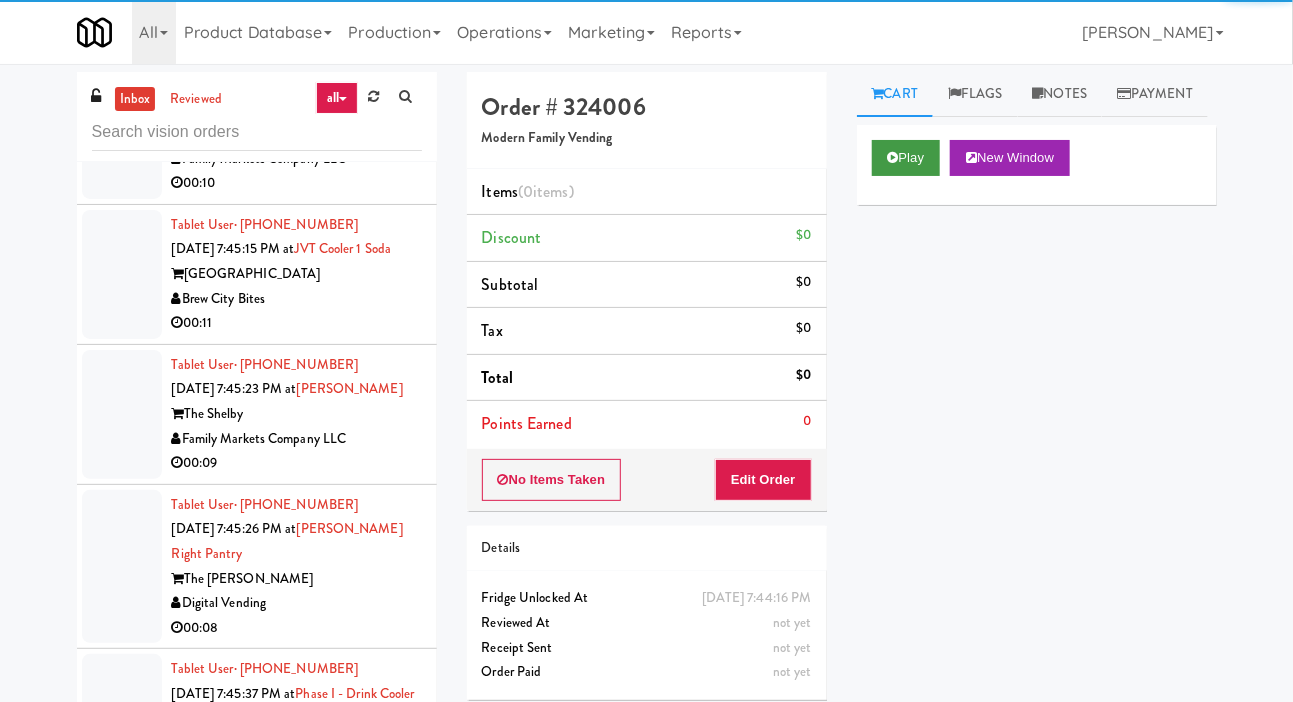 click on "Play" at bounding box center [906, 158] 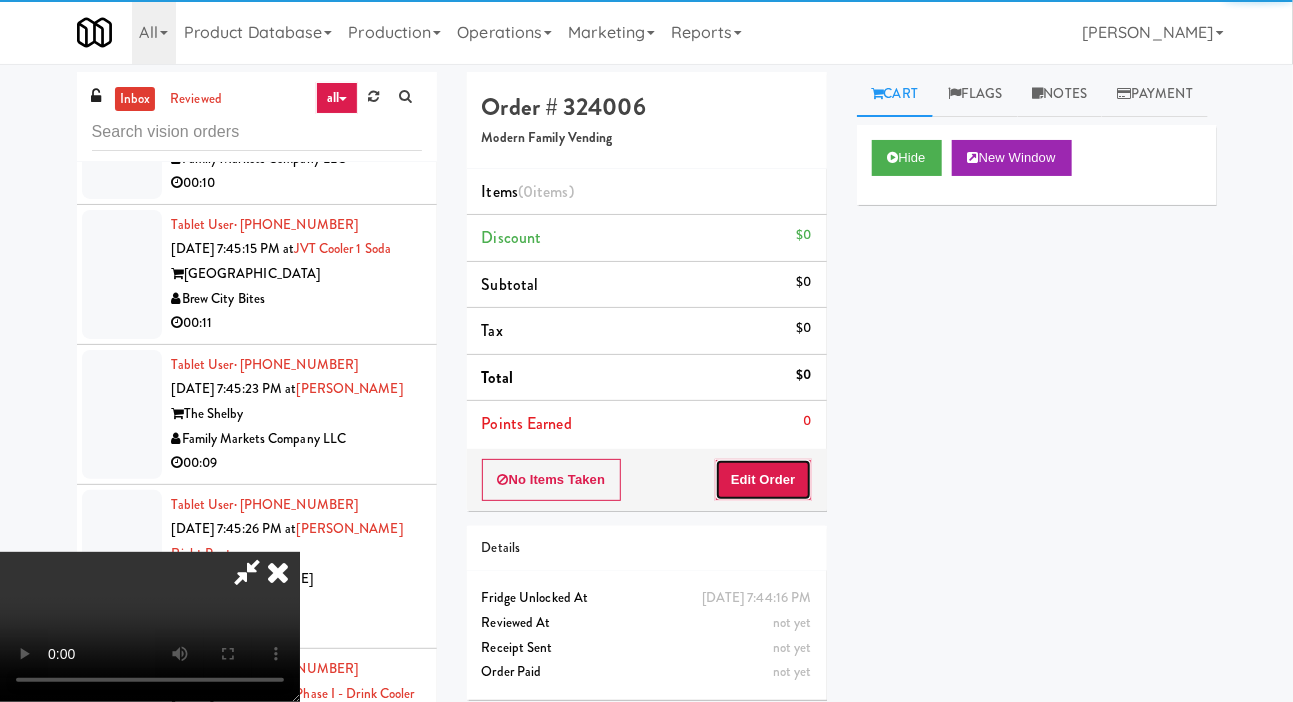 click on "Edit Order" at bounding box center [763, 480] 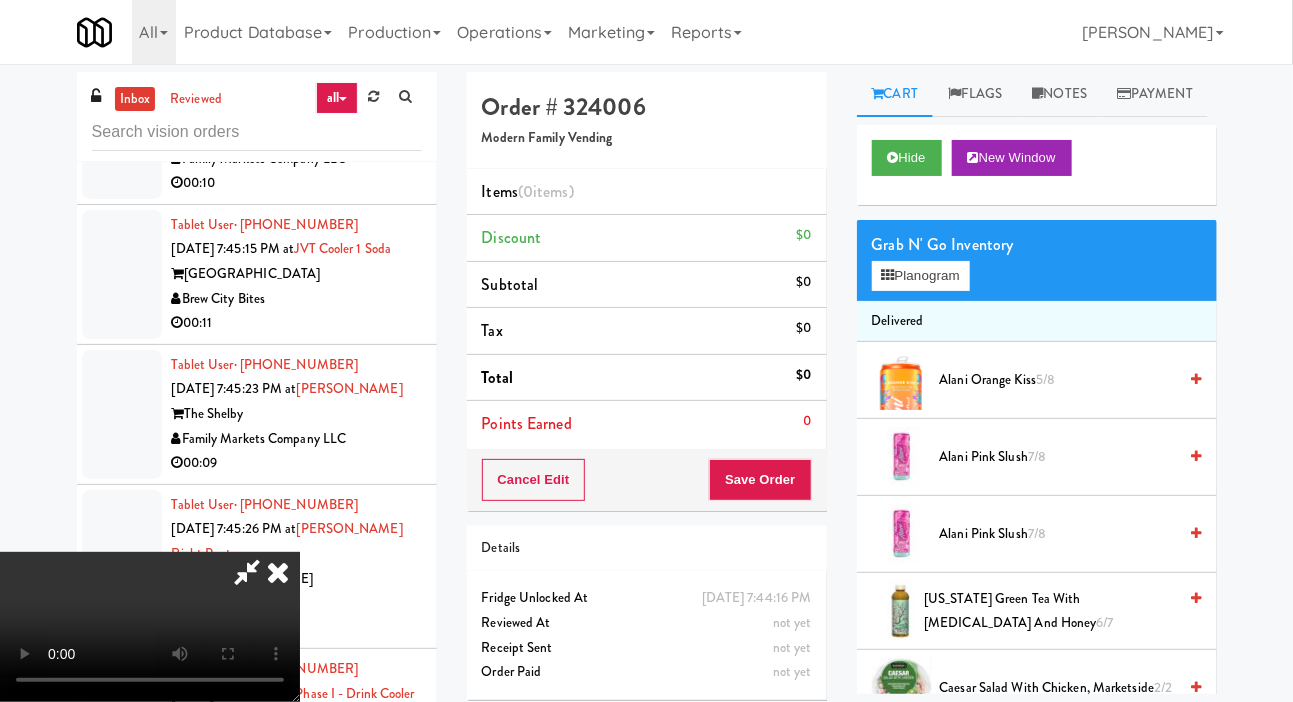type 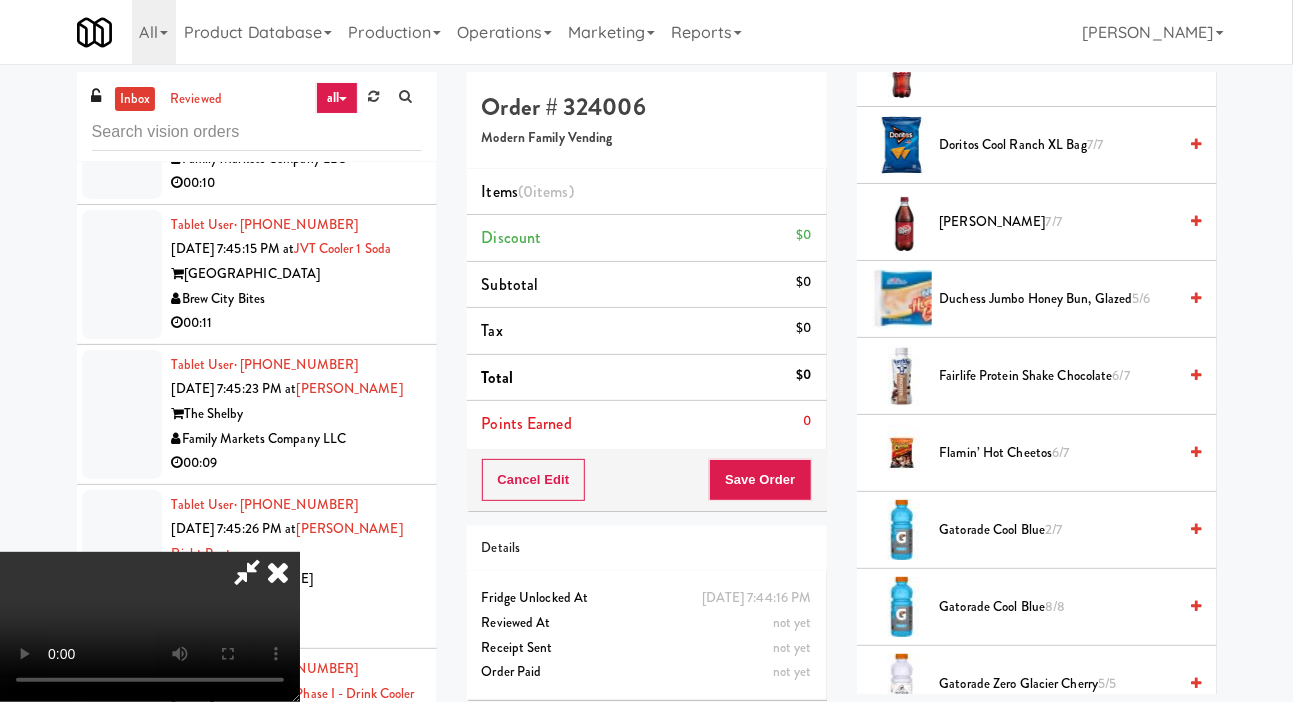 scroll, scrollTop: 1305, scrollLeft: 0, axis: vertical 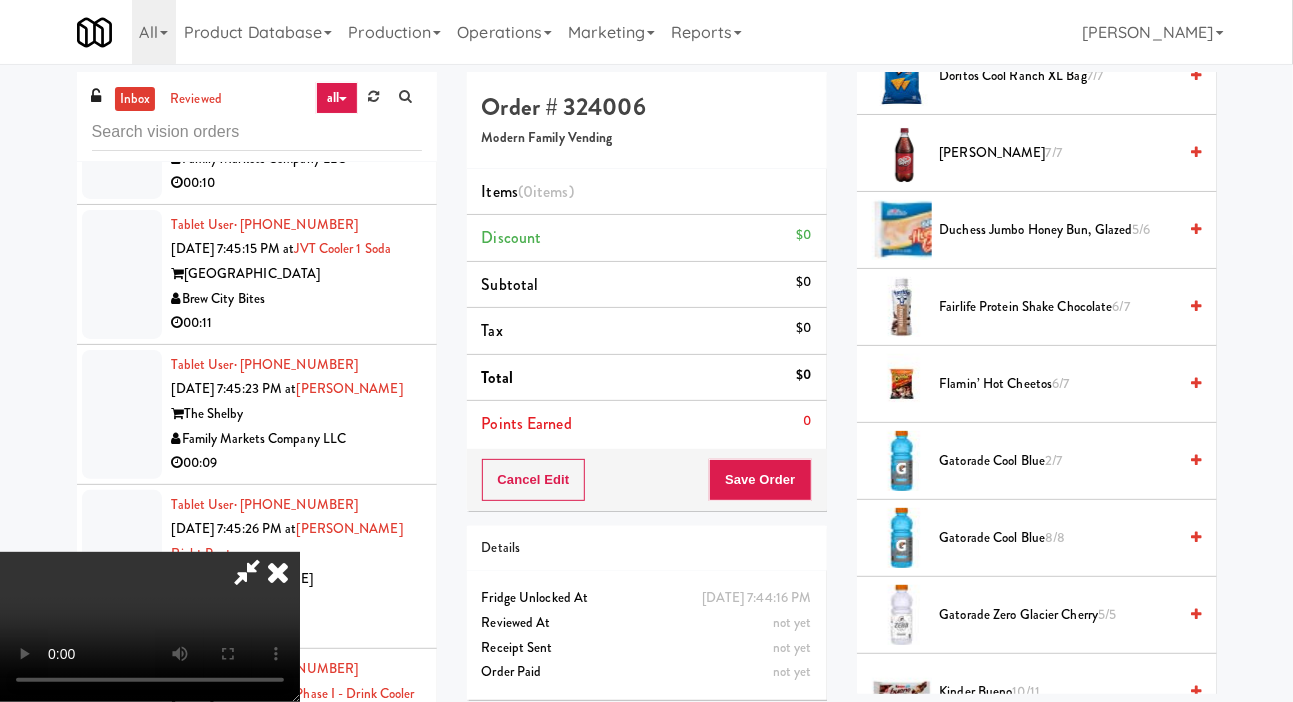 click on "Gatorade Cool Blue  2/7" at bounding box center [1058, 461] 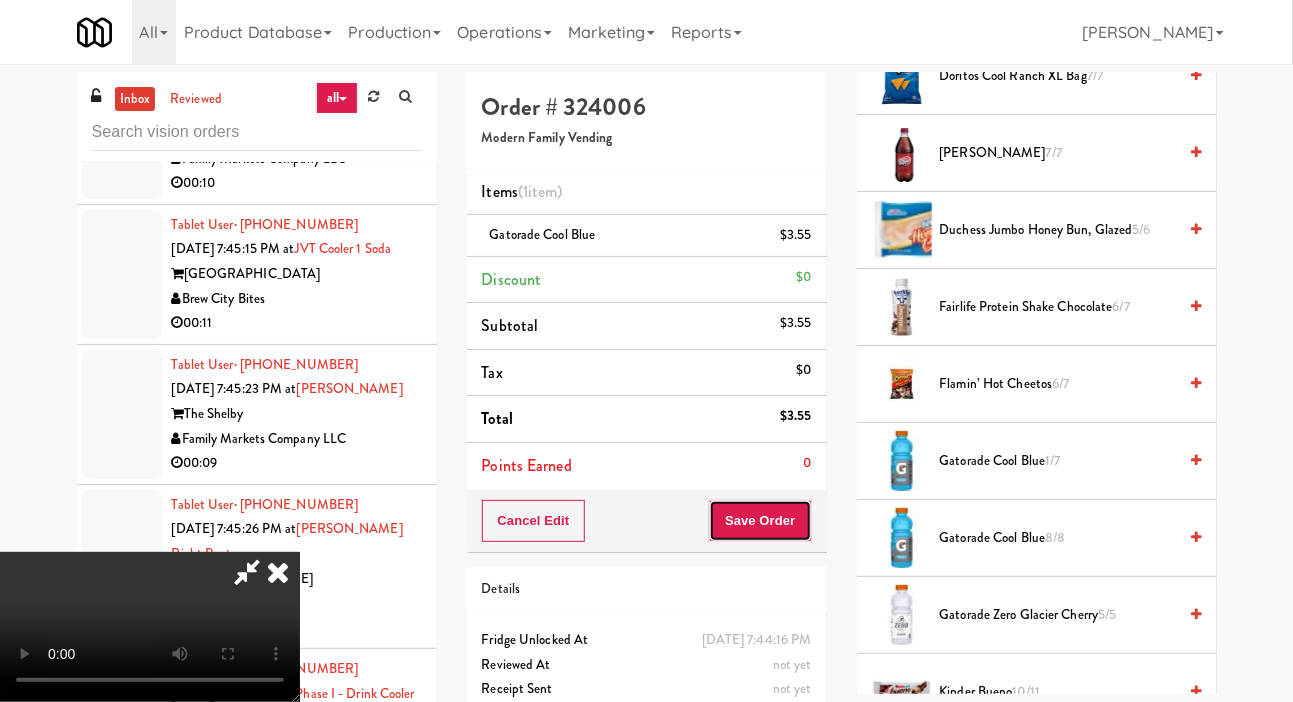 click on "Save Order" at bounding box center [760, 521] 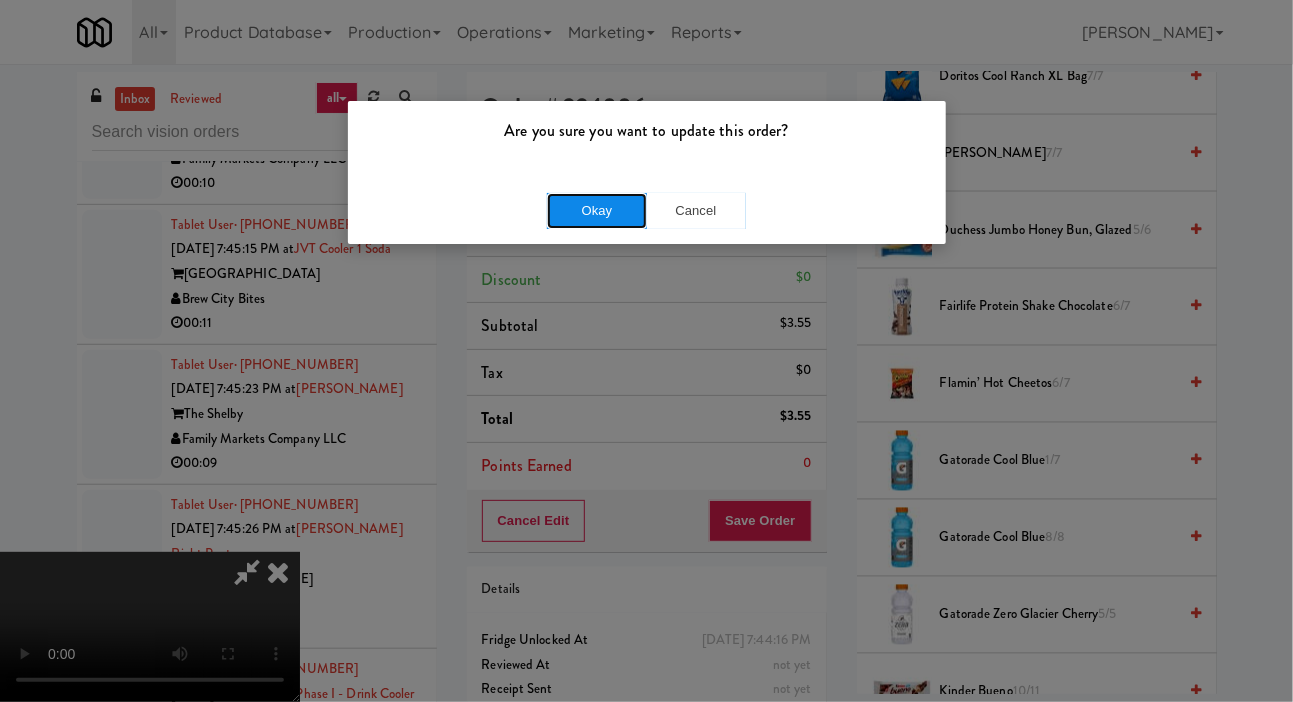 click on "Okay" at bounding box center [597, 211] 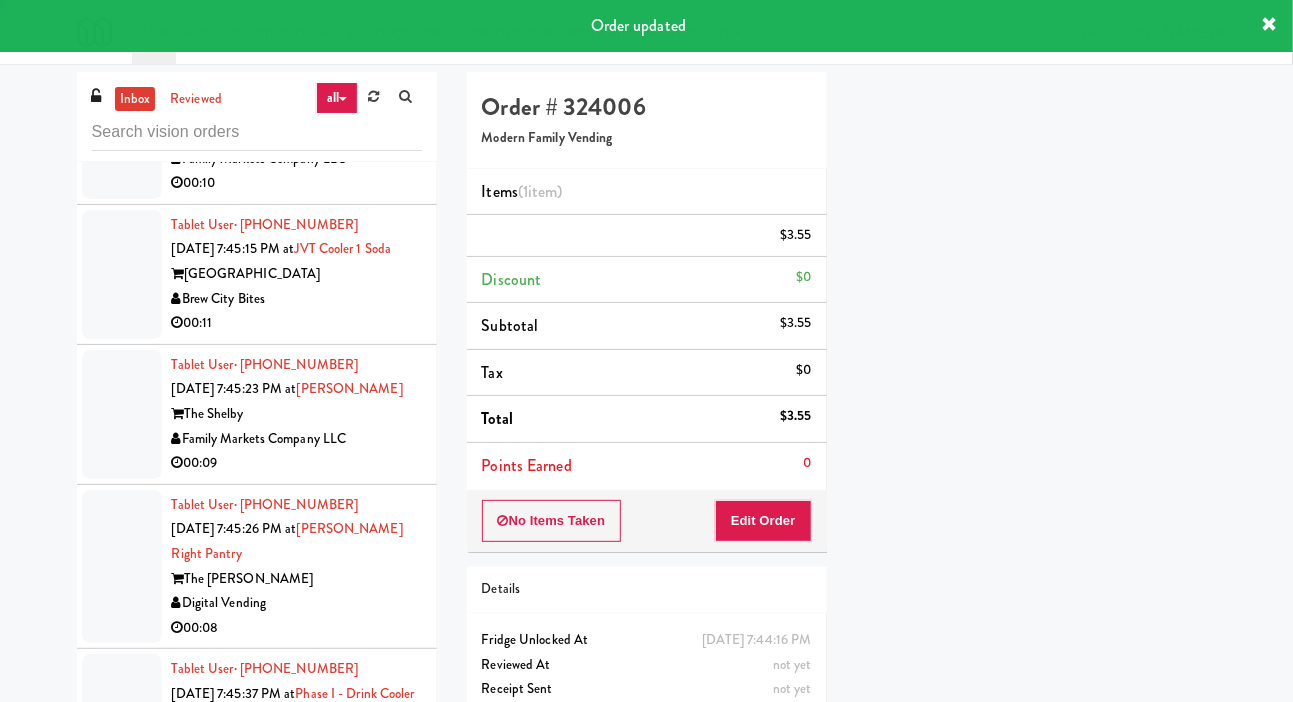 scroll, scrollTop: 116, scrollLeft: 0, axis: vertical 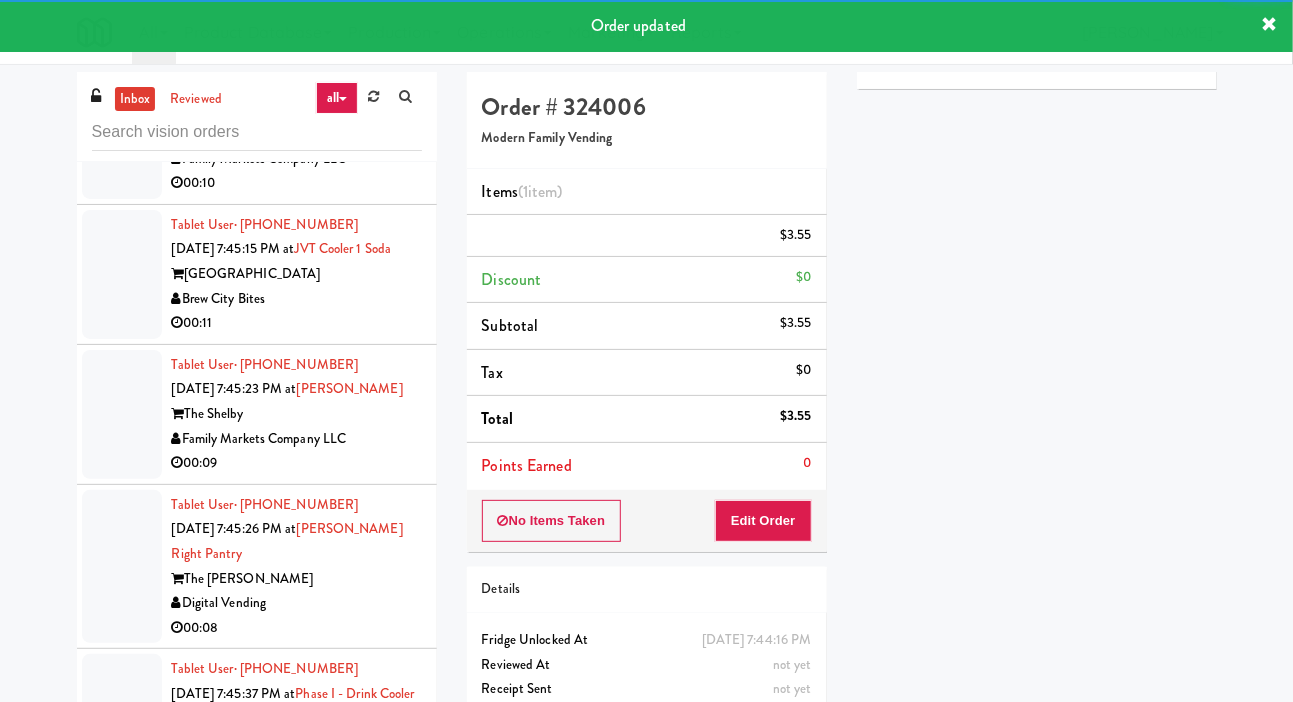 click at bounding box center (122, 122) 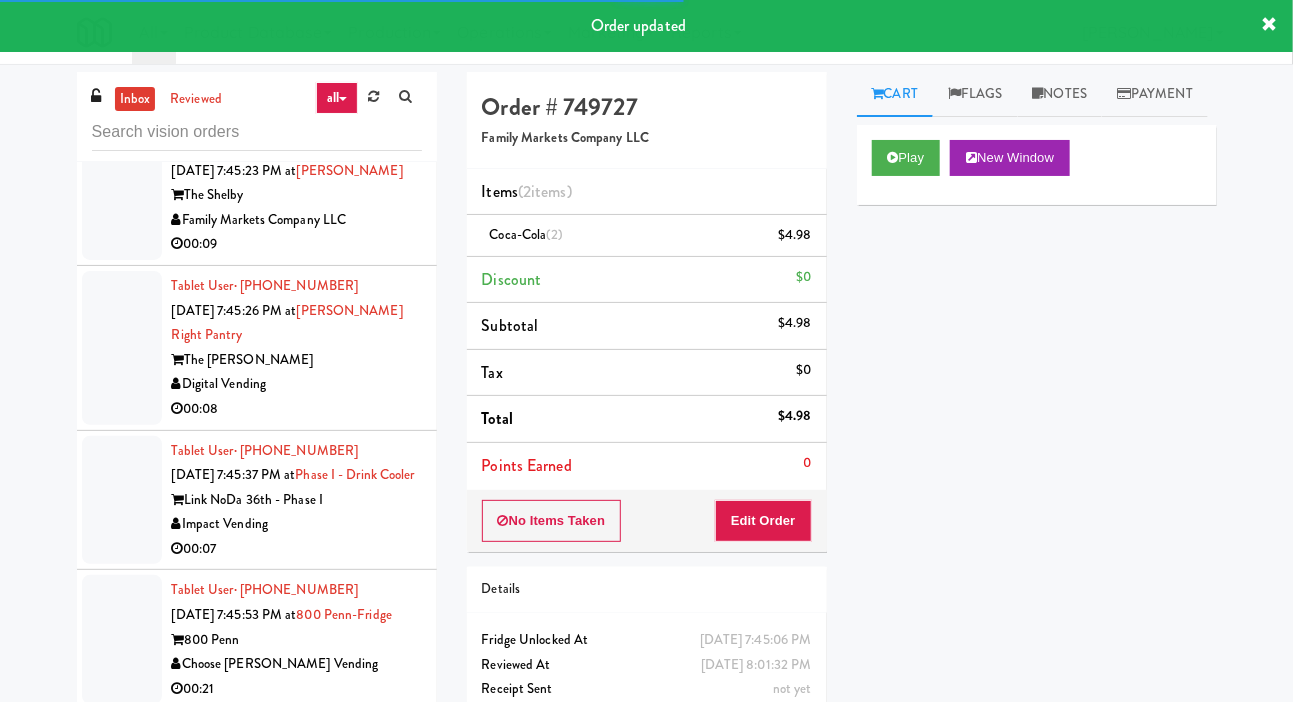 click at bounding box center [122, 55] 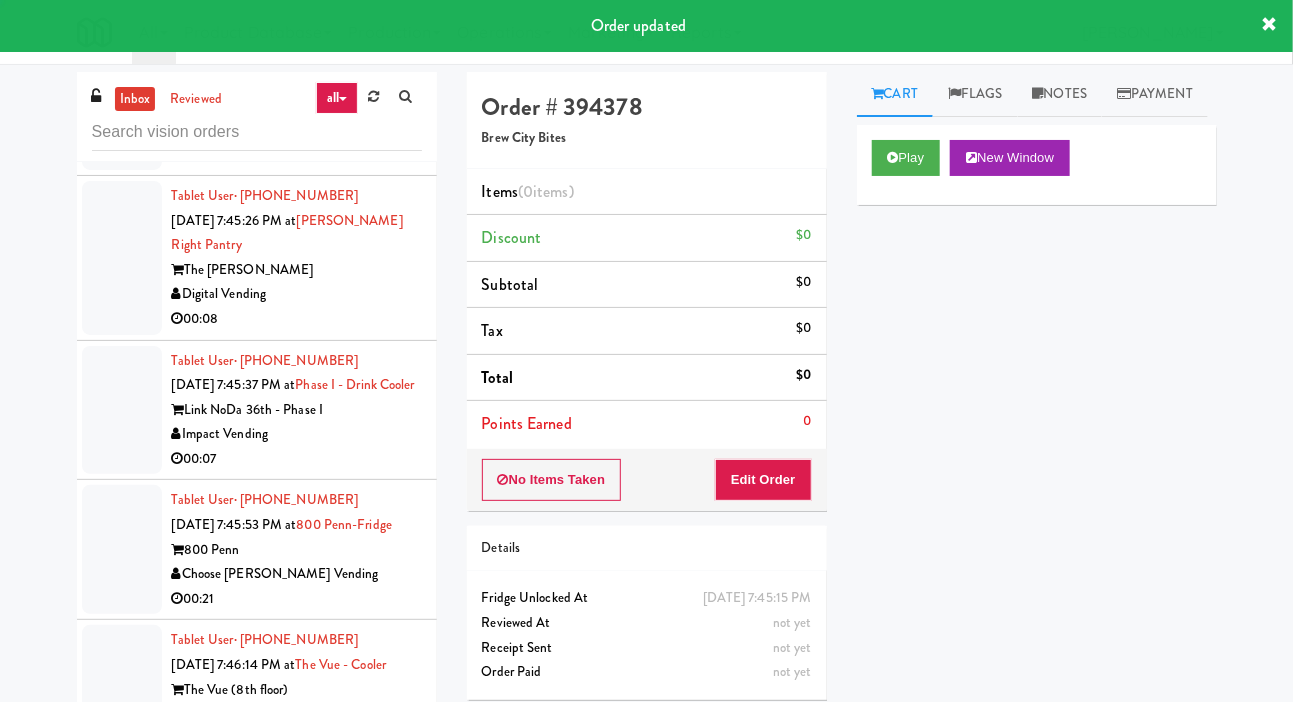 scroll, scrollTop: 9939, scrollLeft: 0, axis: vertical 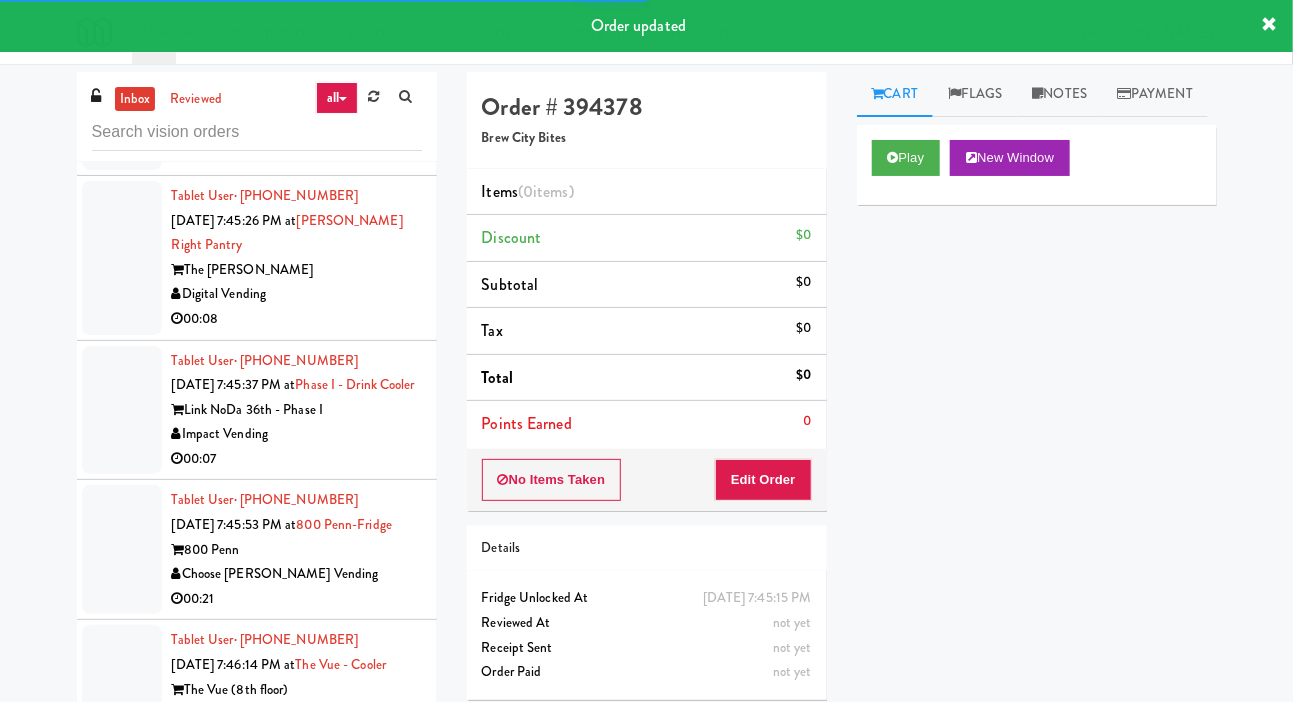 click at bounding box center [122, 105] 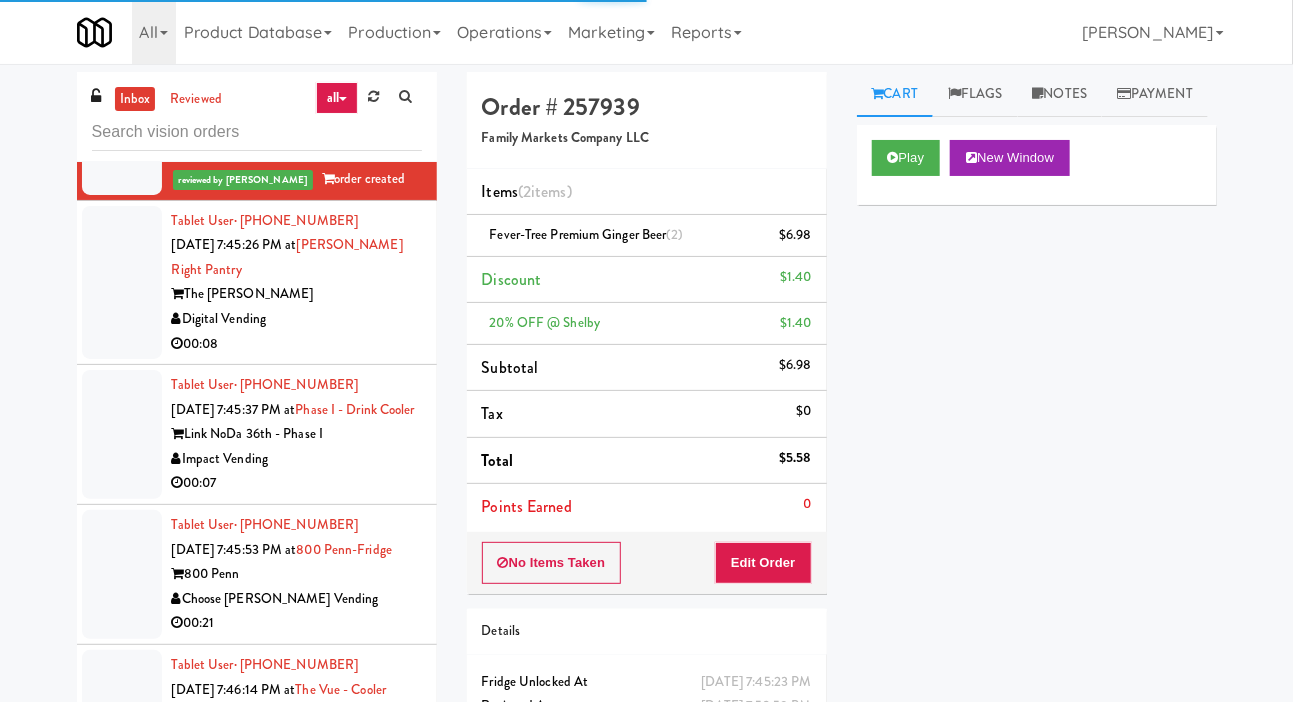 click at bounding box center [122, -35] 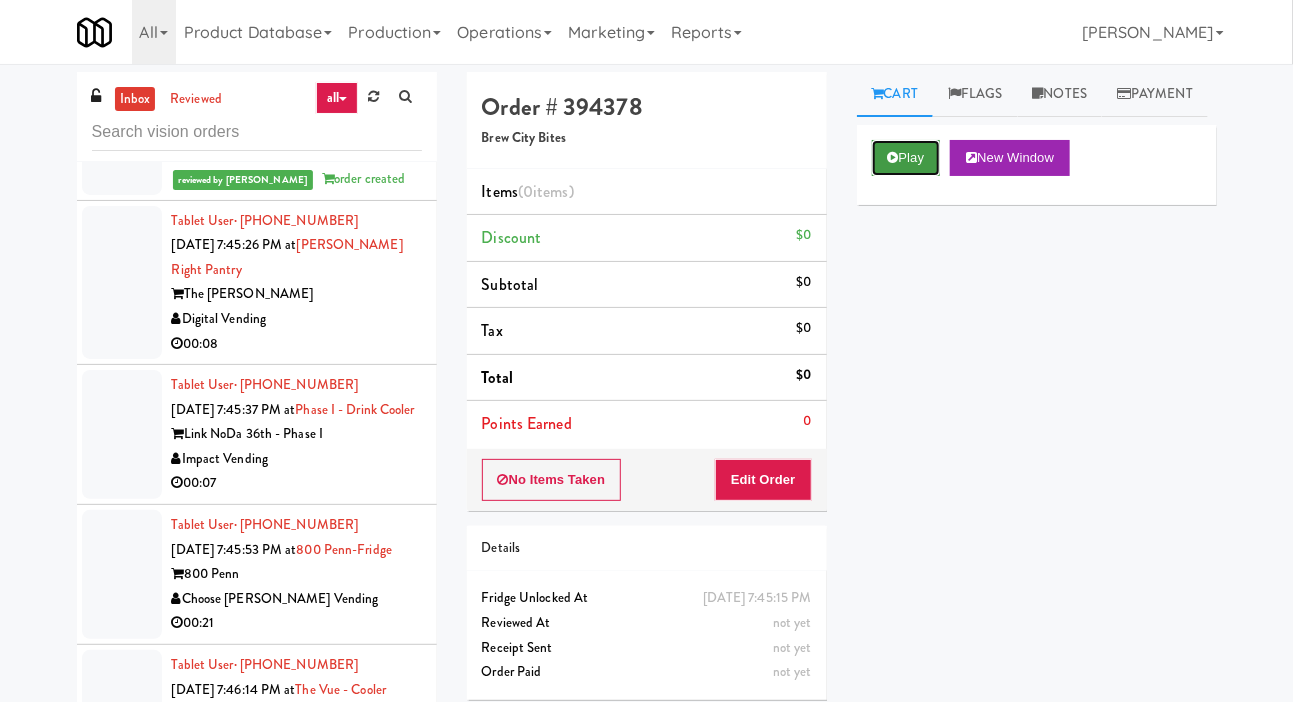 click on "Play" at bounding box center [906, 158] 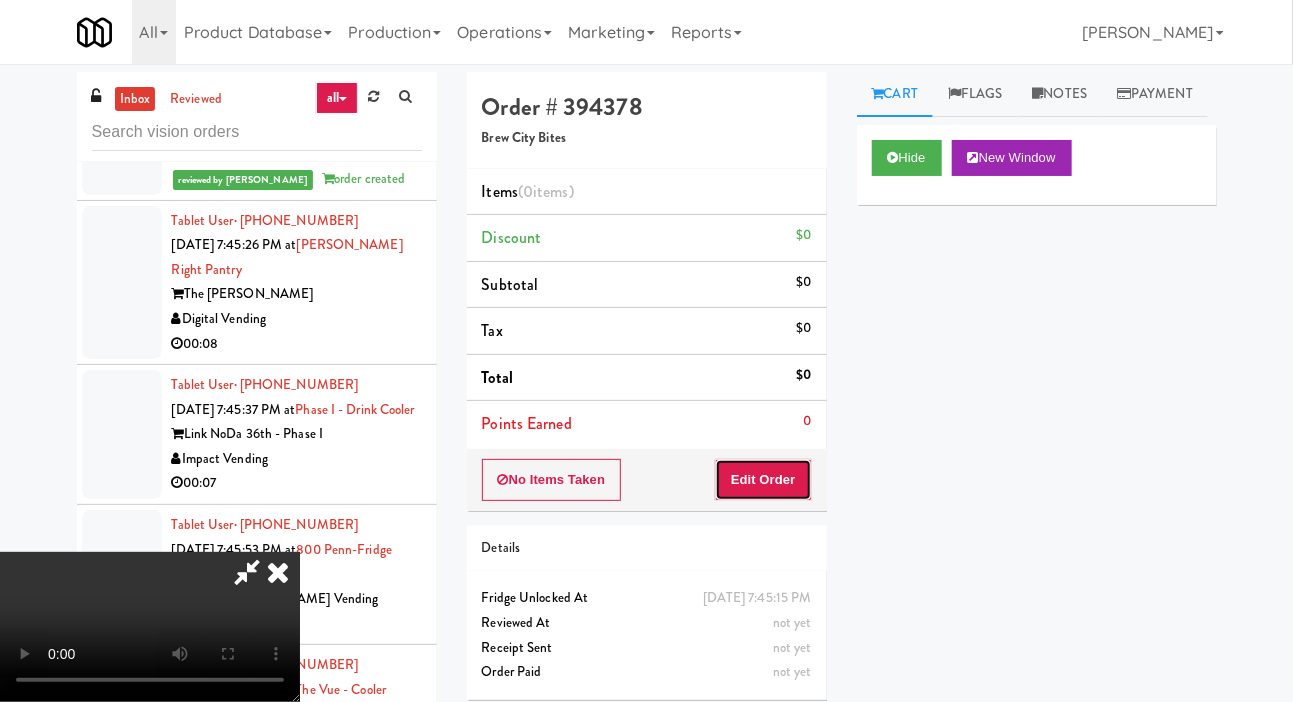click on "Edit Order" at bounding box center [763, 480] 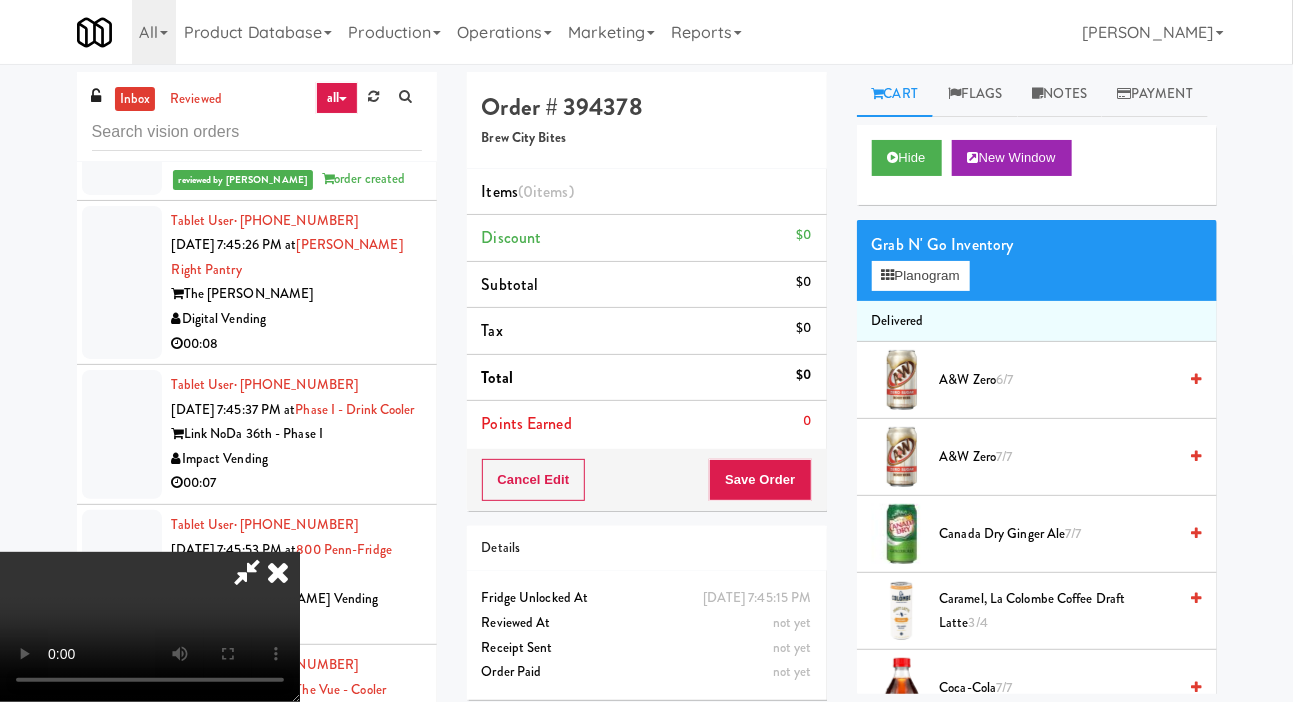 scroll, scrollTop: 73, scrollLeft: 0, axis: vertical 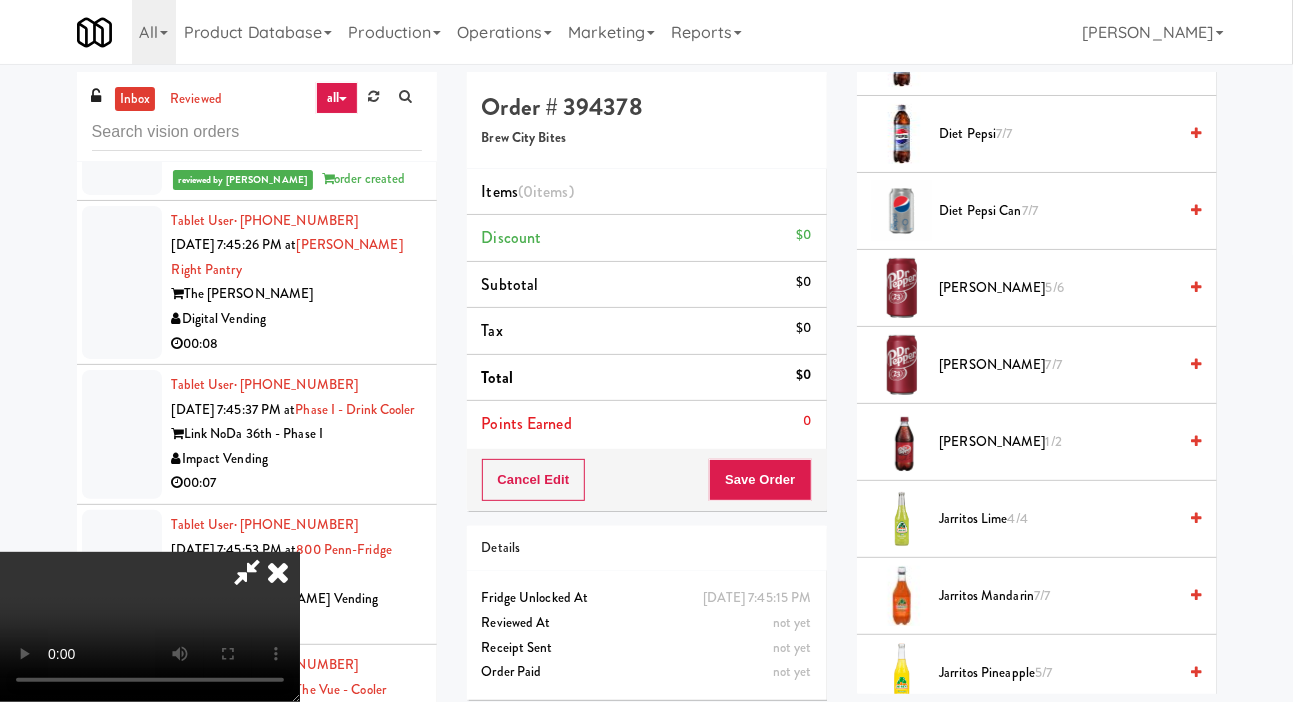 click on "Dr Pepper  1/2" at bounding box center (1058, 442) 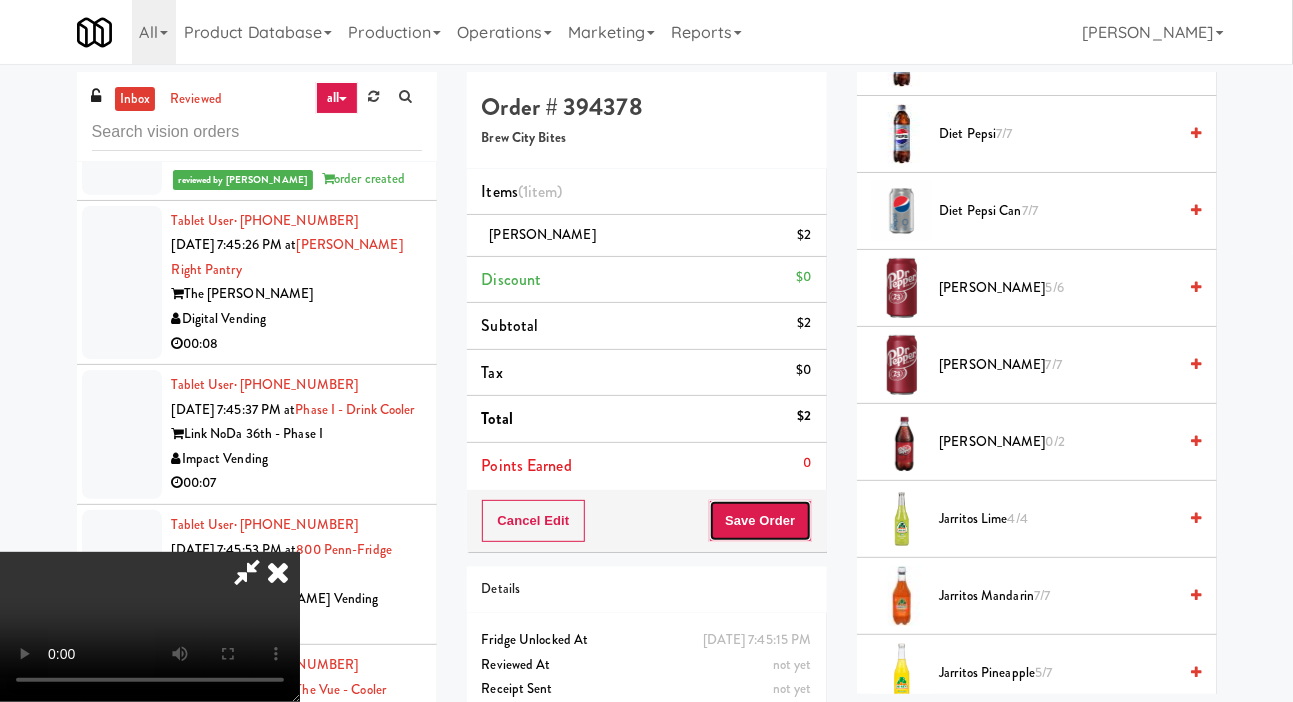 click on "Save Order" at bounding box center [760, 521] 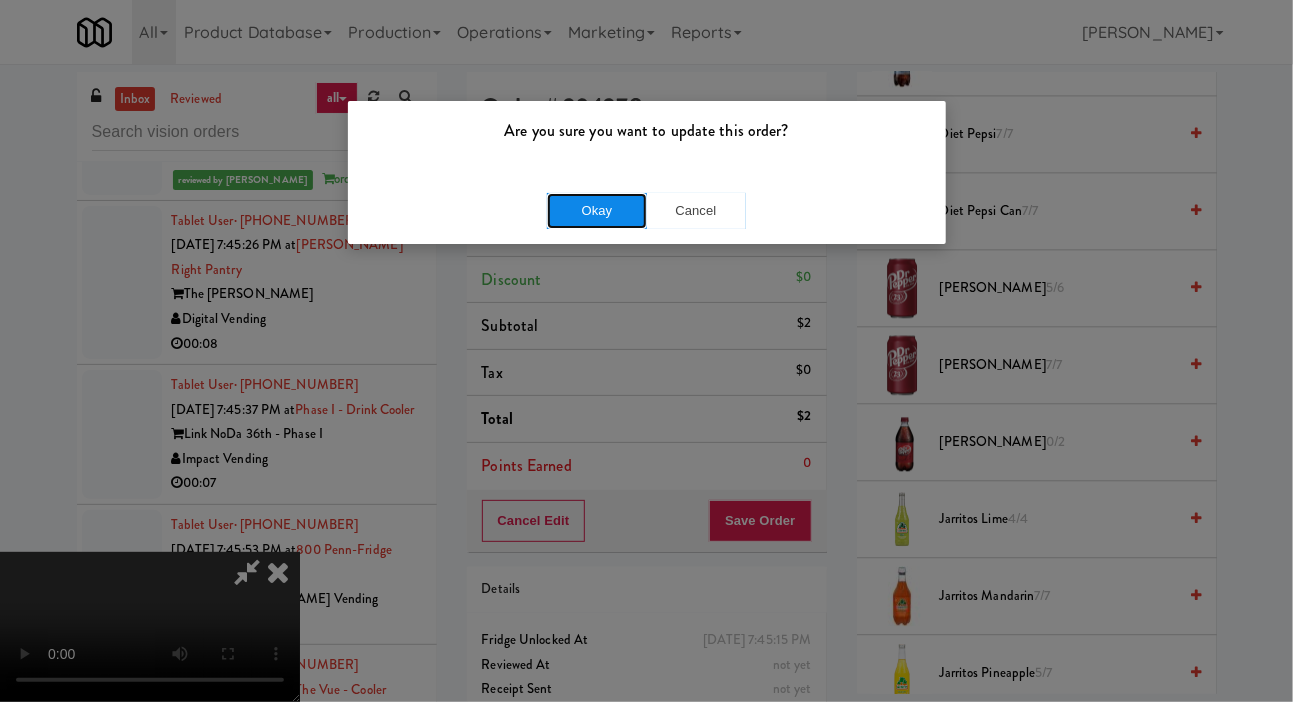 click on "Okay" at bounding box center [597, 211] 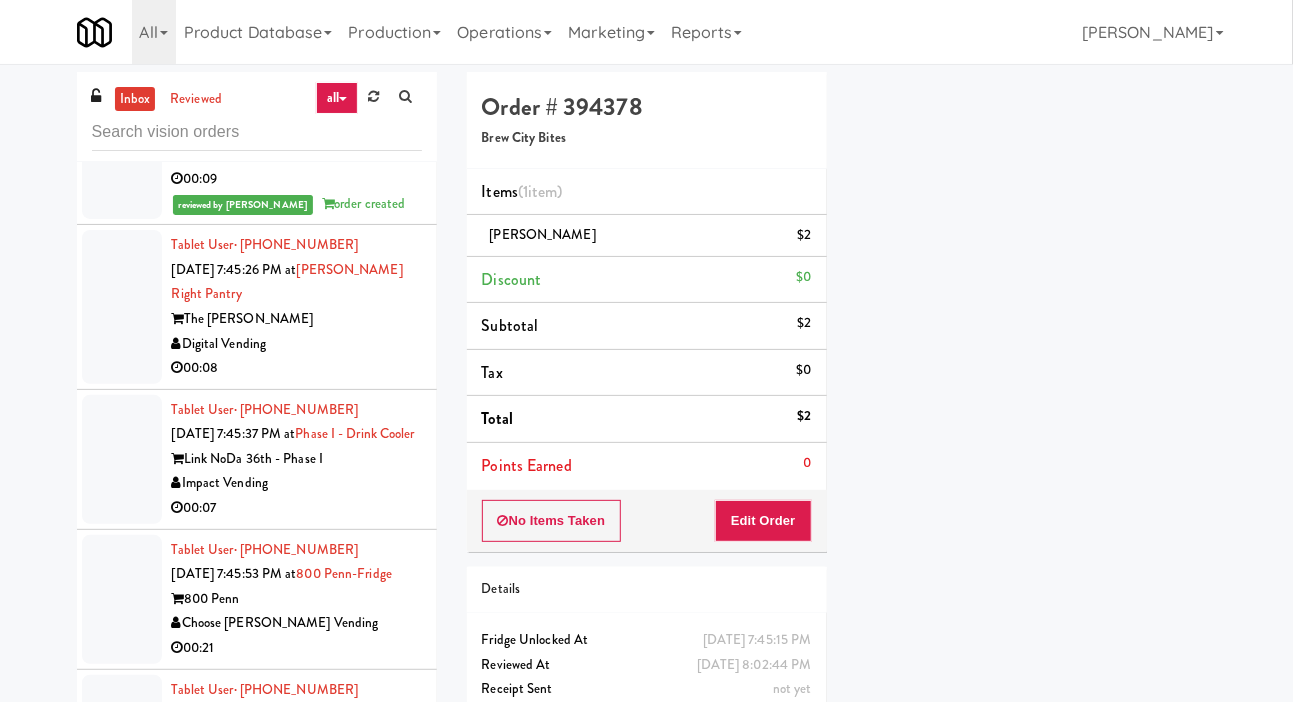 scroll, scrollTop: 116, scrollLeft: 0, axis: vertical 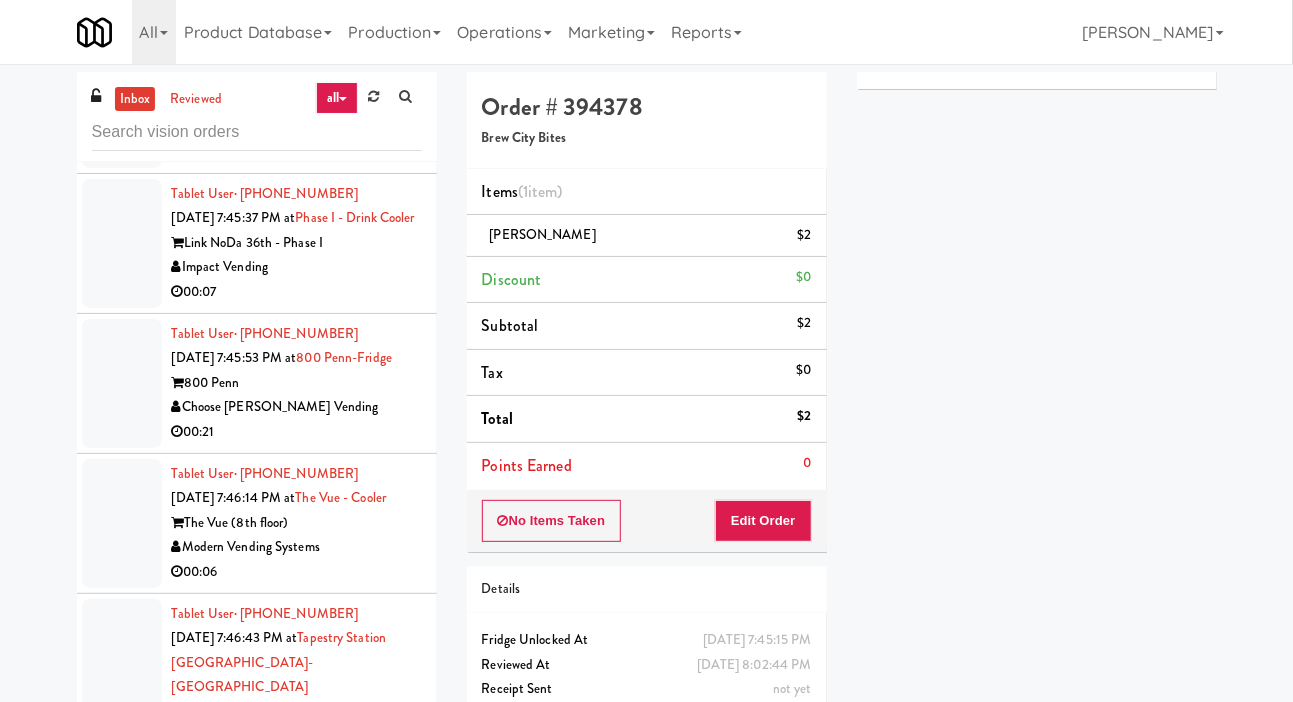 click at bounding box center (122, 91) 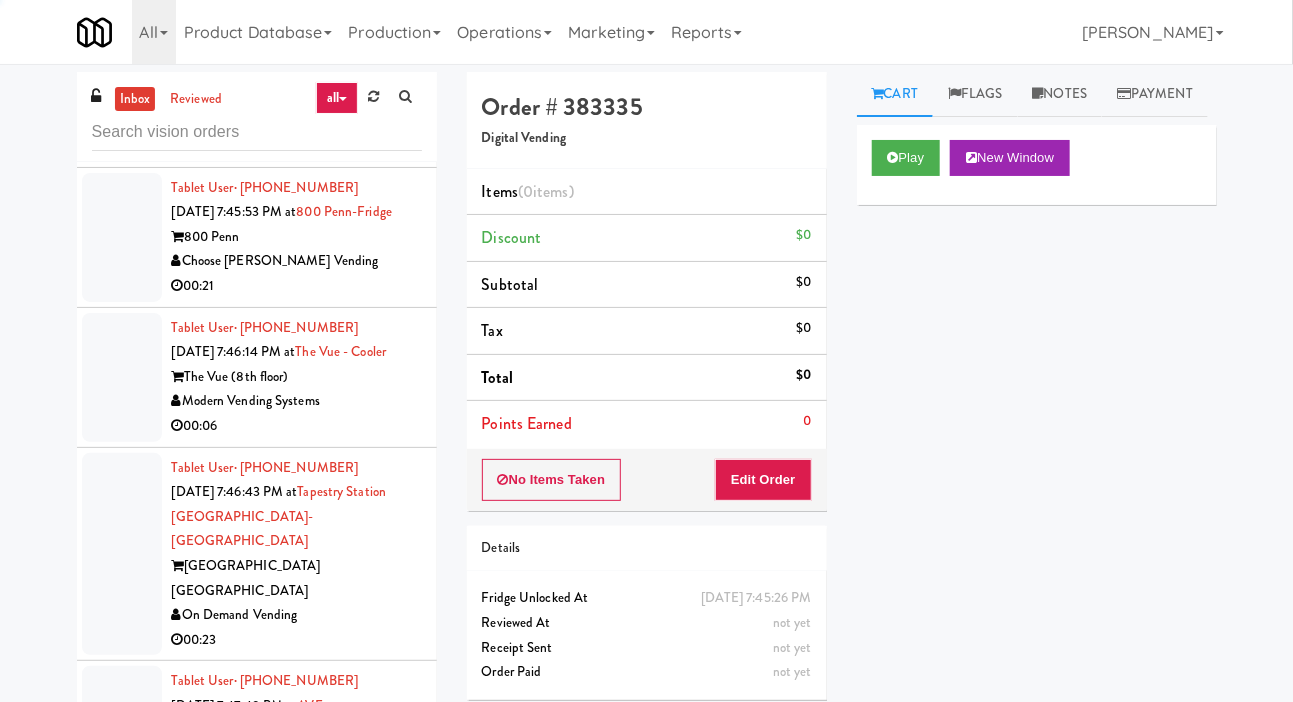 scroll, scrollTop: 10302, scrollLeft: 0, axis: vertical 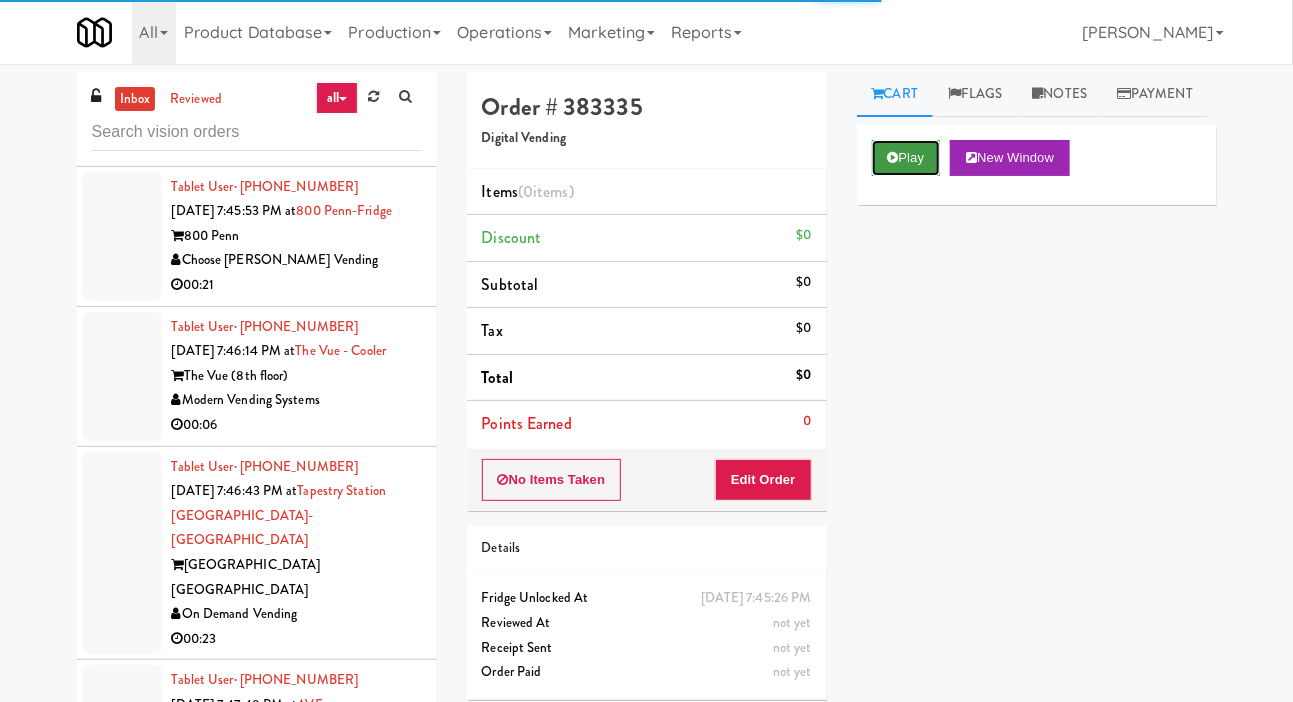 click at bounding box center (893, 157) 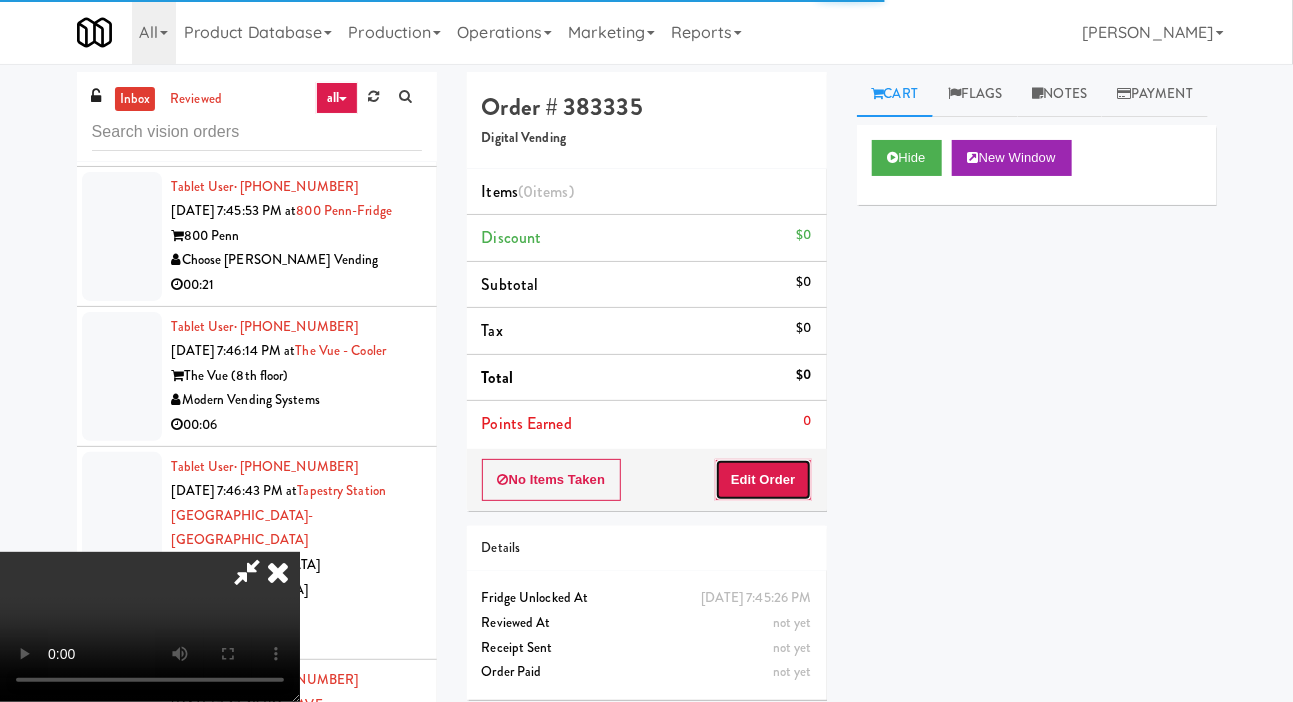 click on "Edit Order" at bounding box center (763, 480) 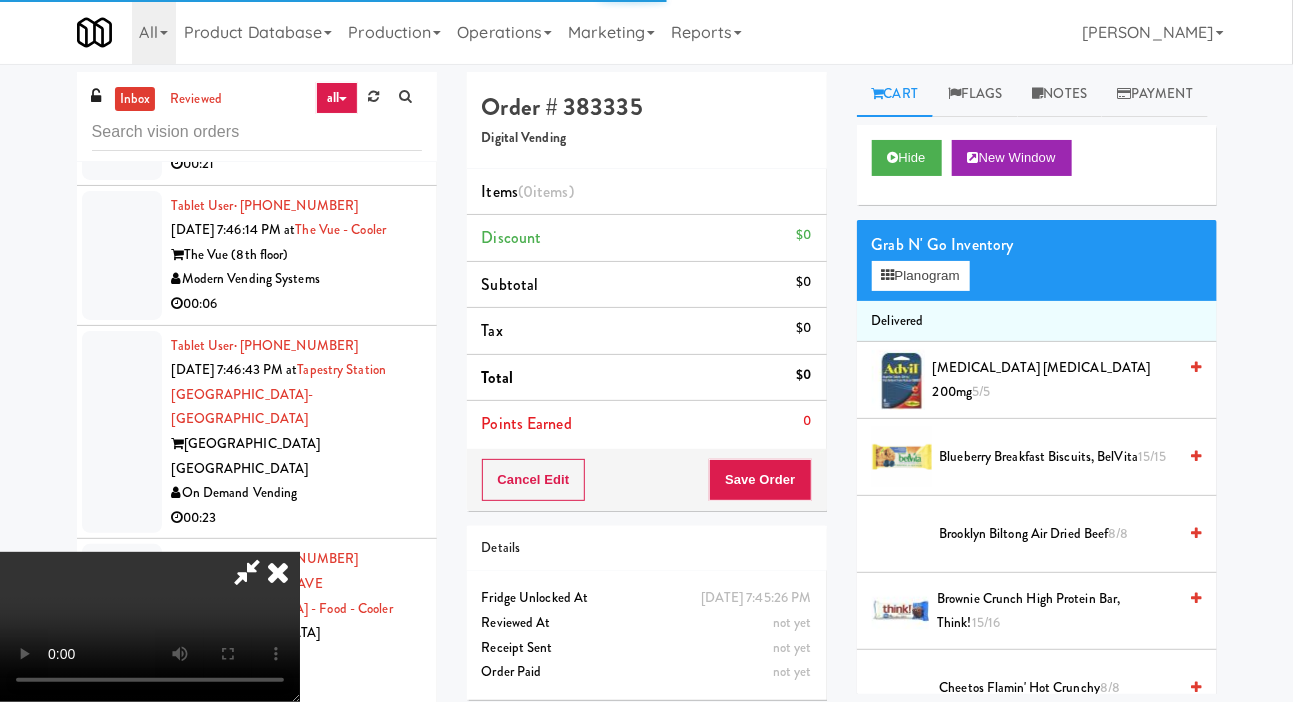 scroll, scrollTop: 10426, scrollLeft: 0, axis: vertical 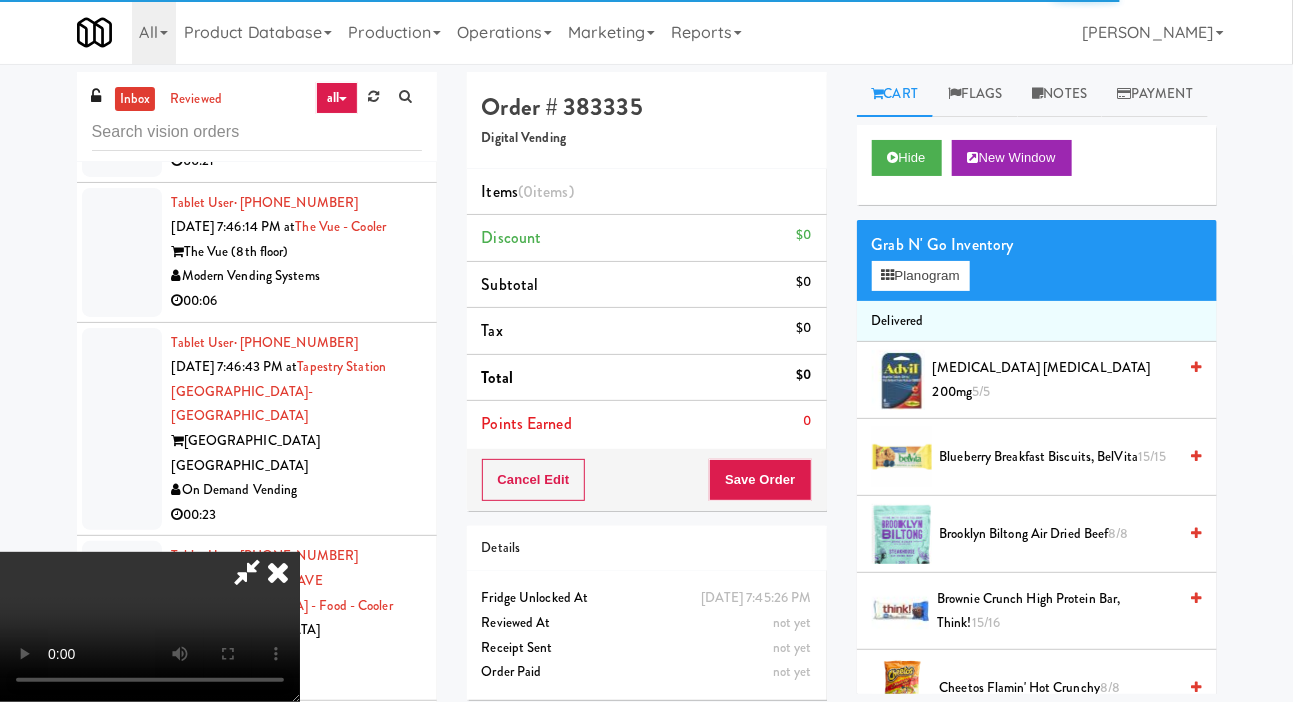 type 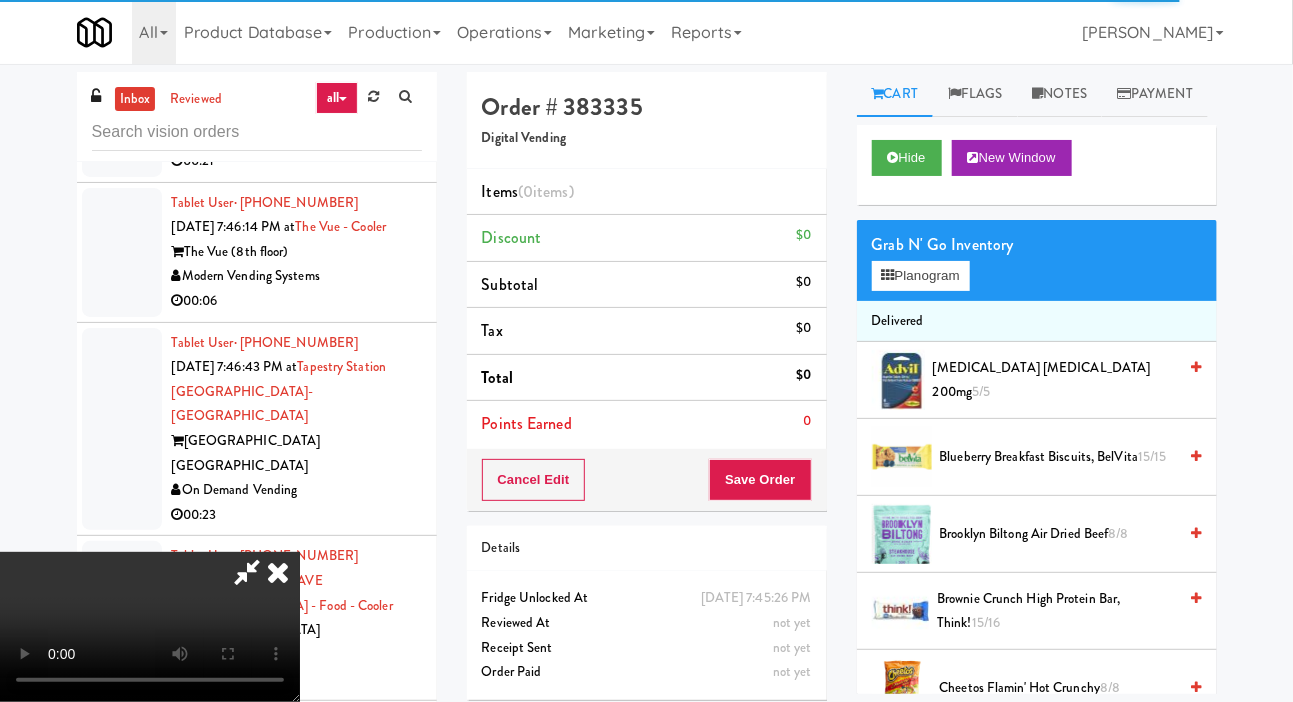 scroll, scrollTop: 0, scrollLeft: 0, axis: both 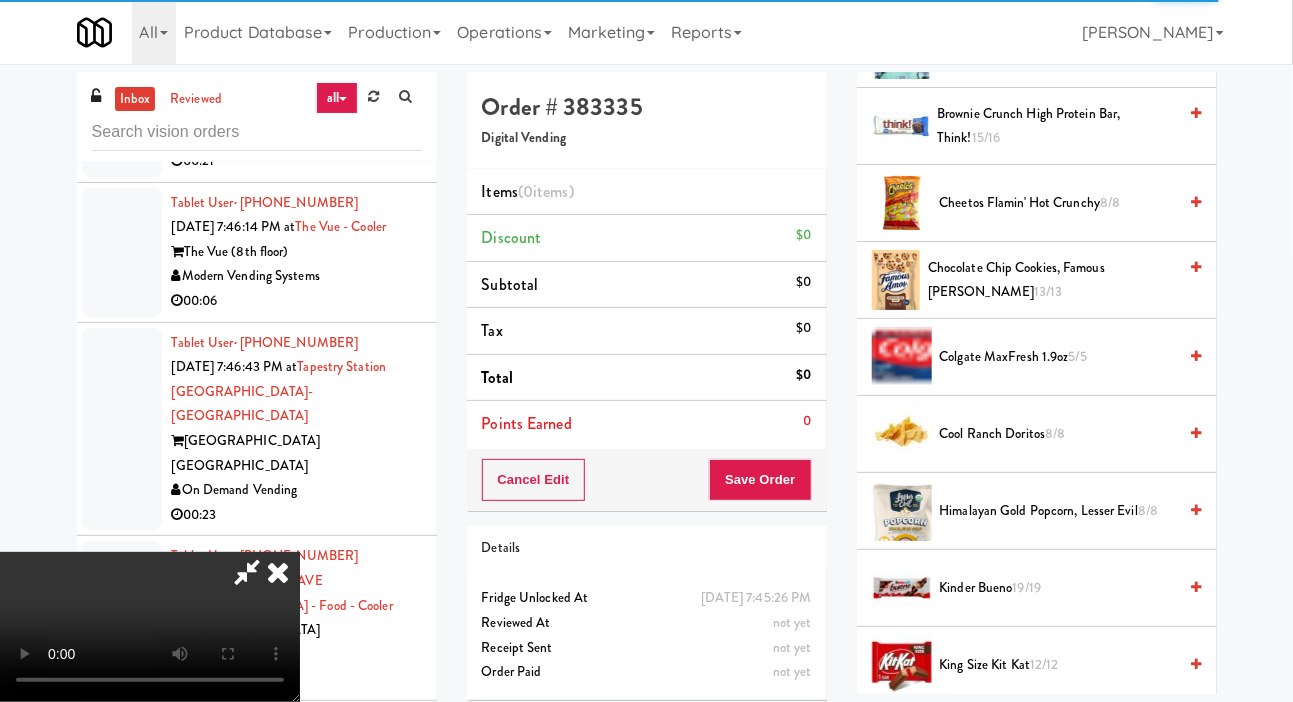 click on "Cheetos Flamin' Hot Crunchy  8/8" at bounding box center (1058, 203) 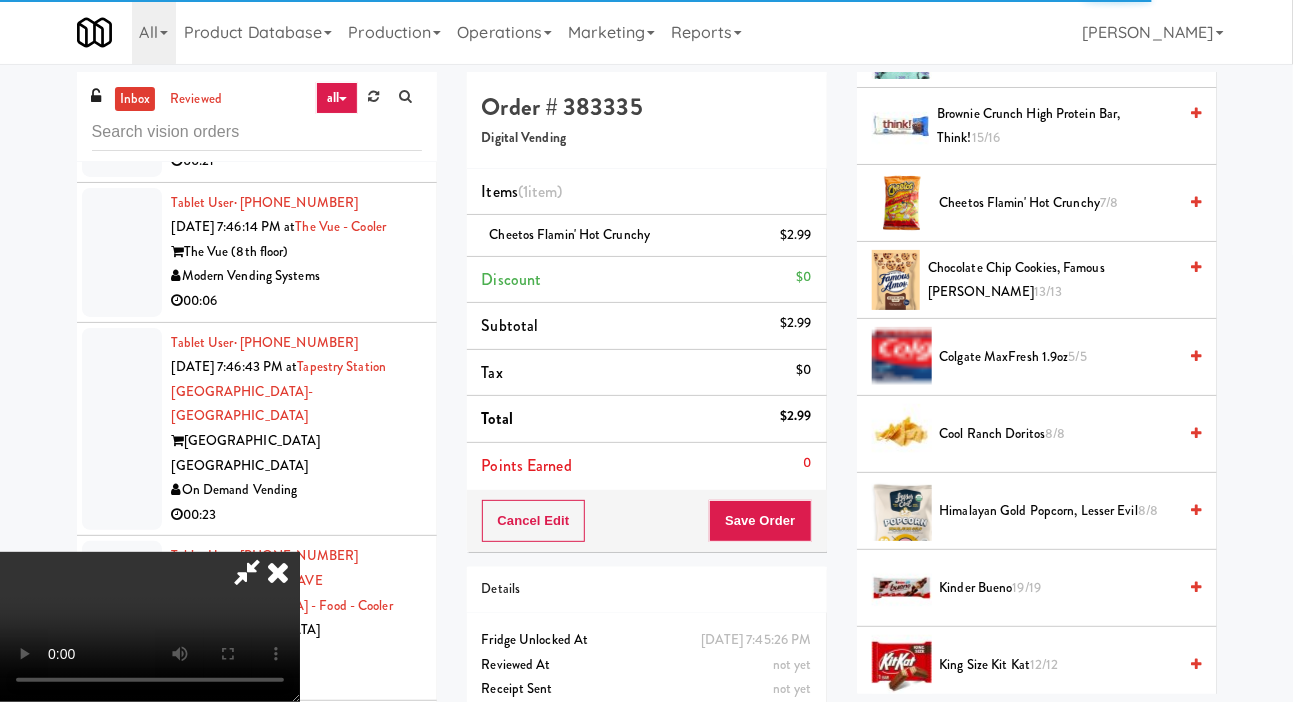scroll, scrollTop: 73, scrollLeft: 0, axis: vertical 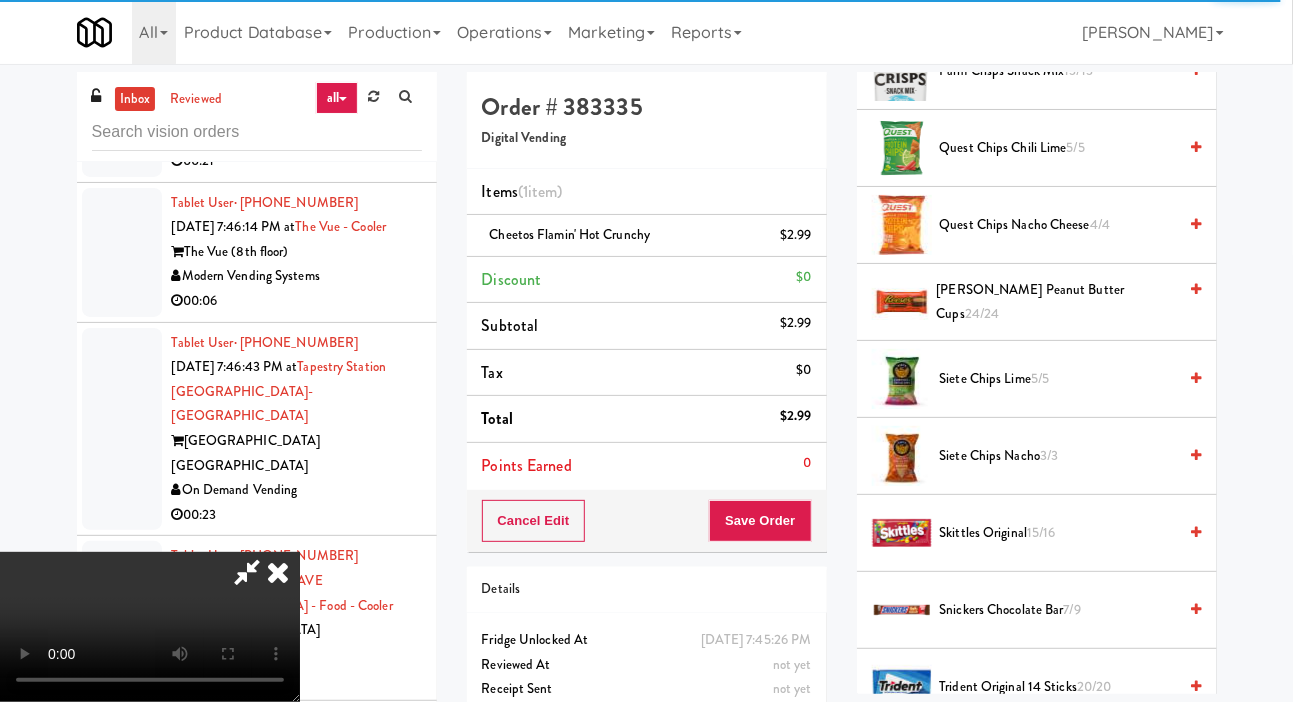 click on "Skittles Original  15/16" at bounding box center (1058, 533) 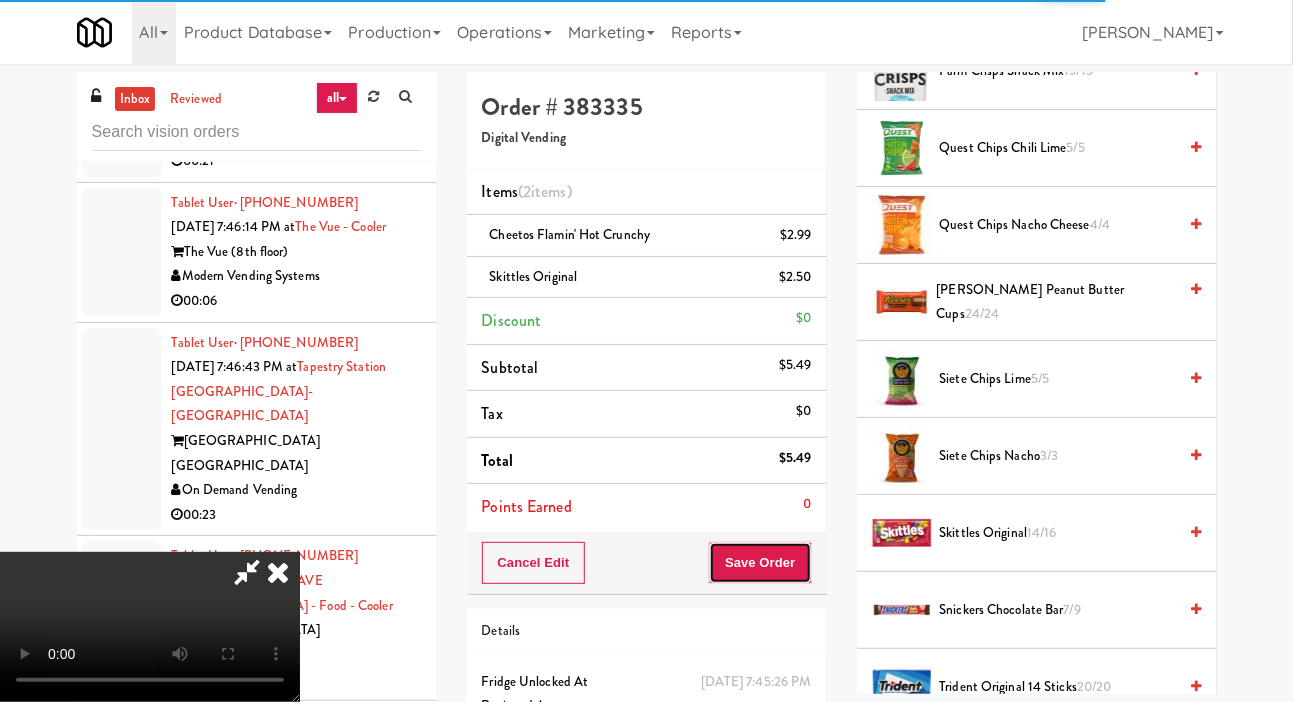 click on "Save Order" at bounding box center [760, 563] 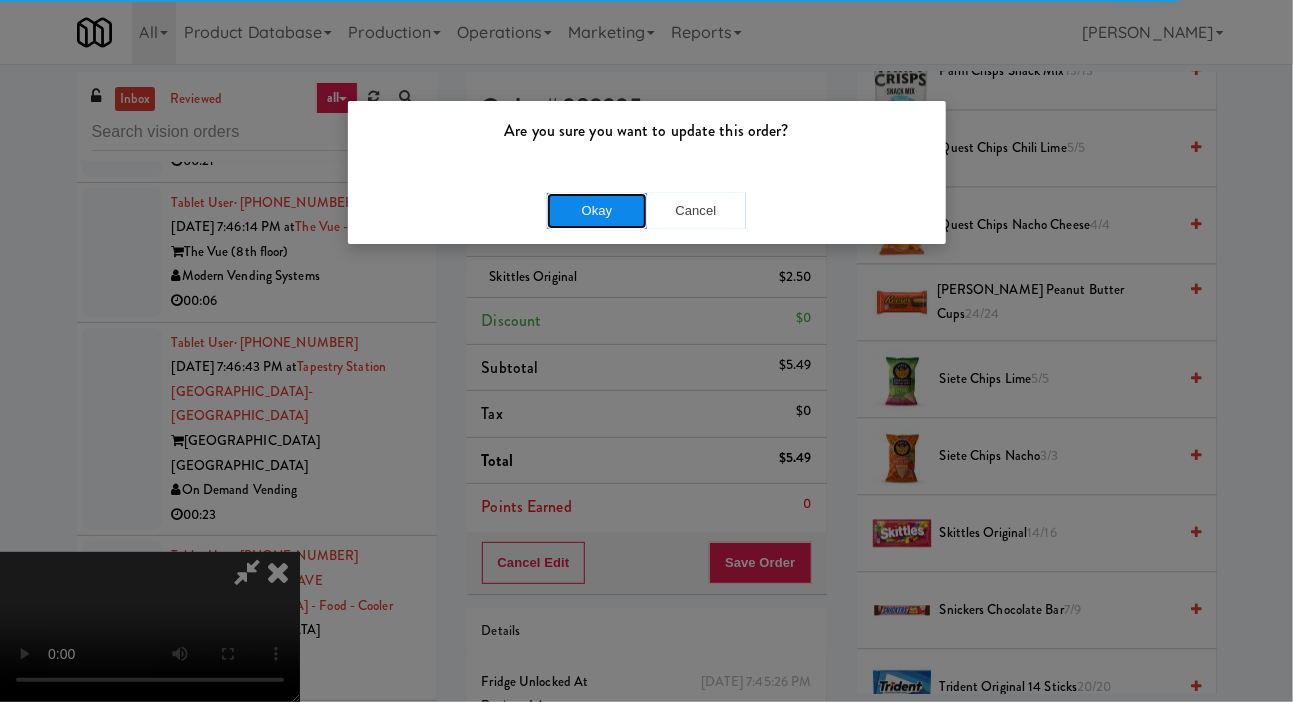 click on "Okay" at bounding box center [597, 211] 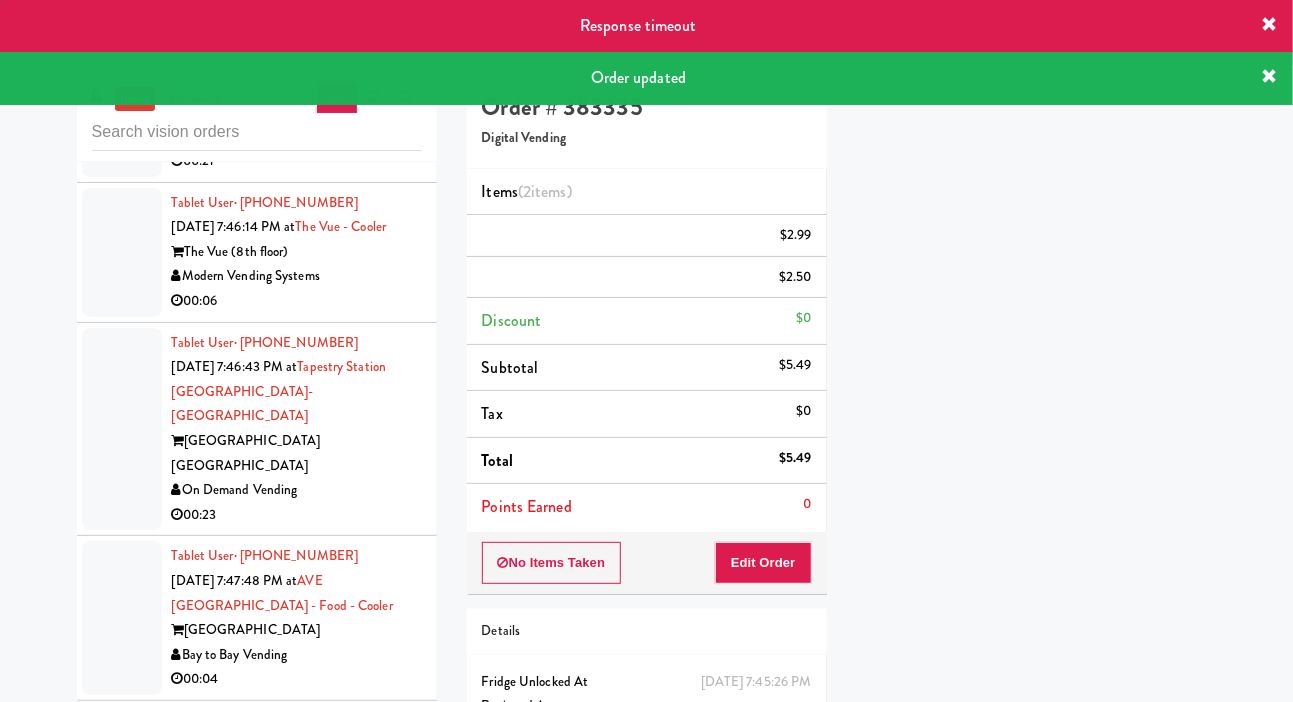 scroll, scrollTop: 116, scrollLeft: 0, axis: vertical 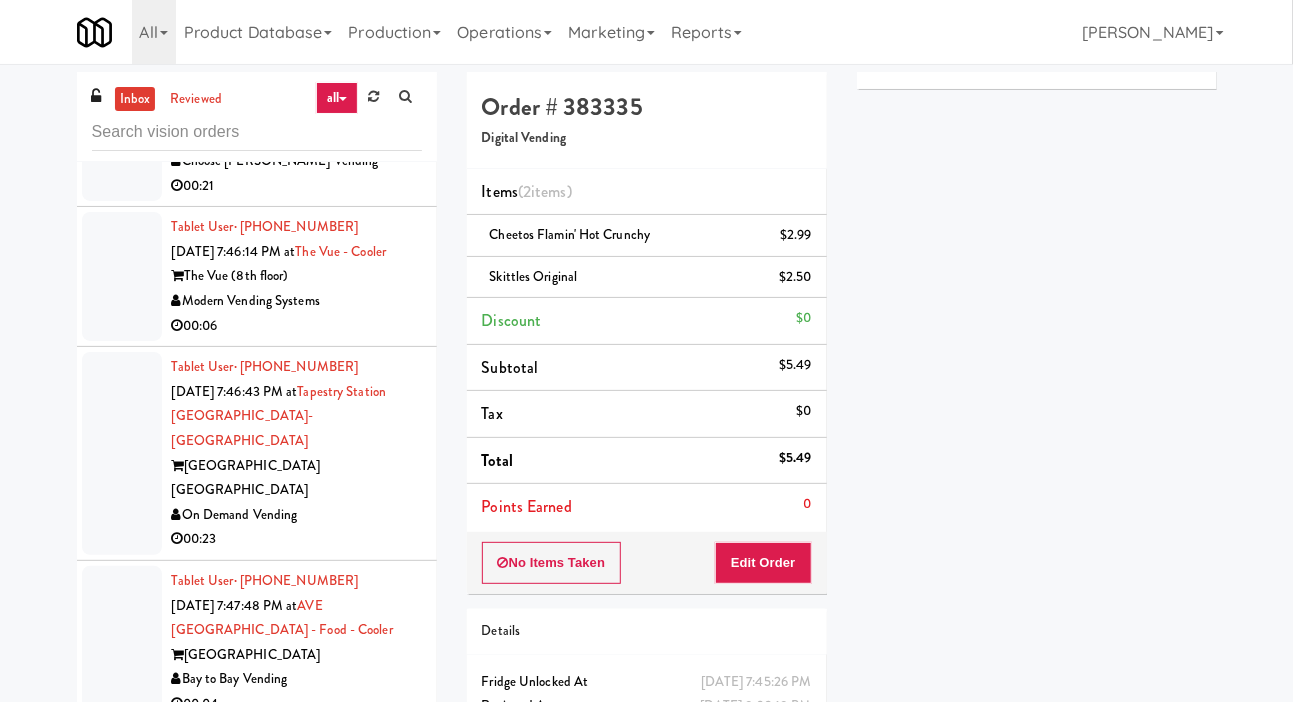 click at bounding box center (122, -4) 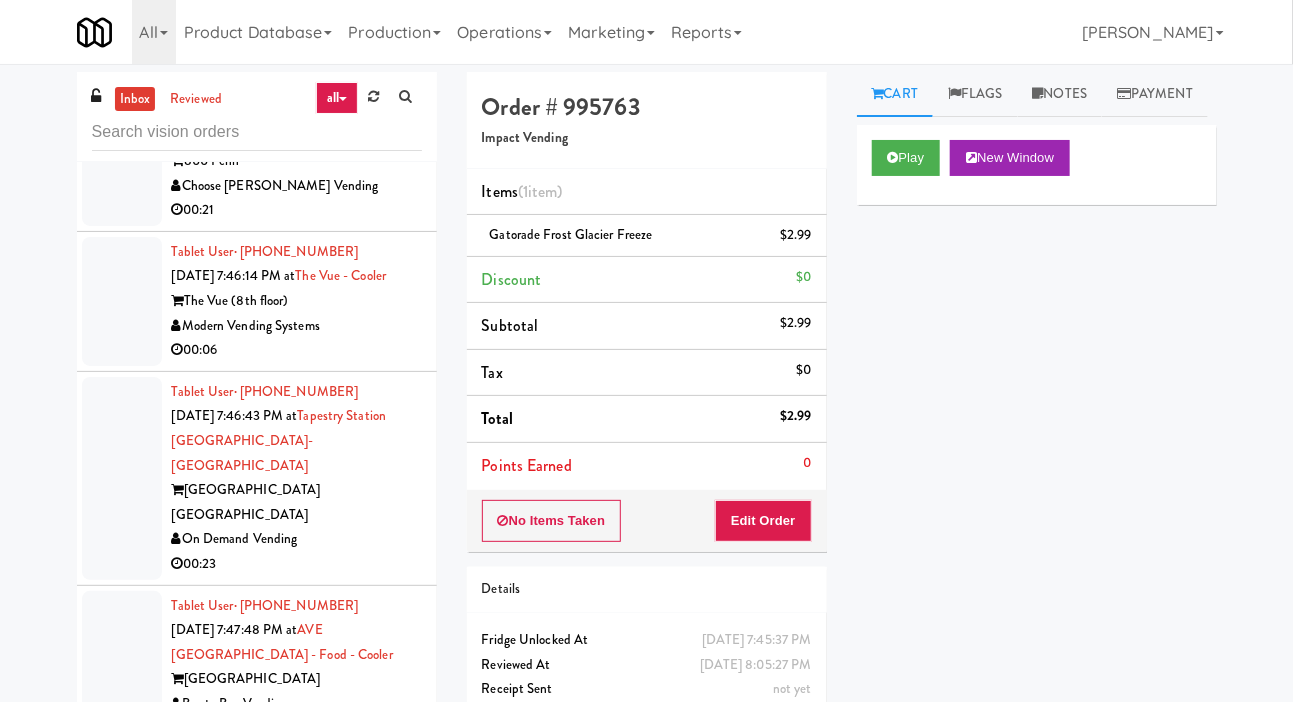 click at bounding box center (122, 161) 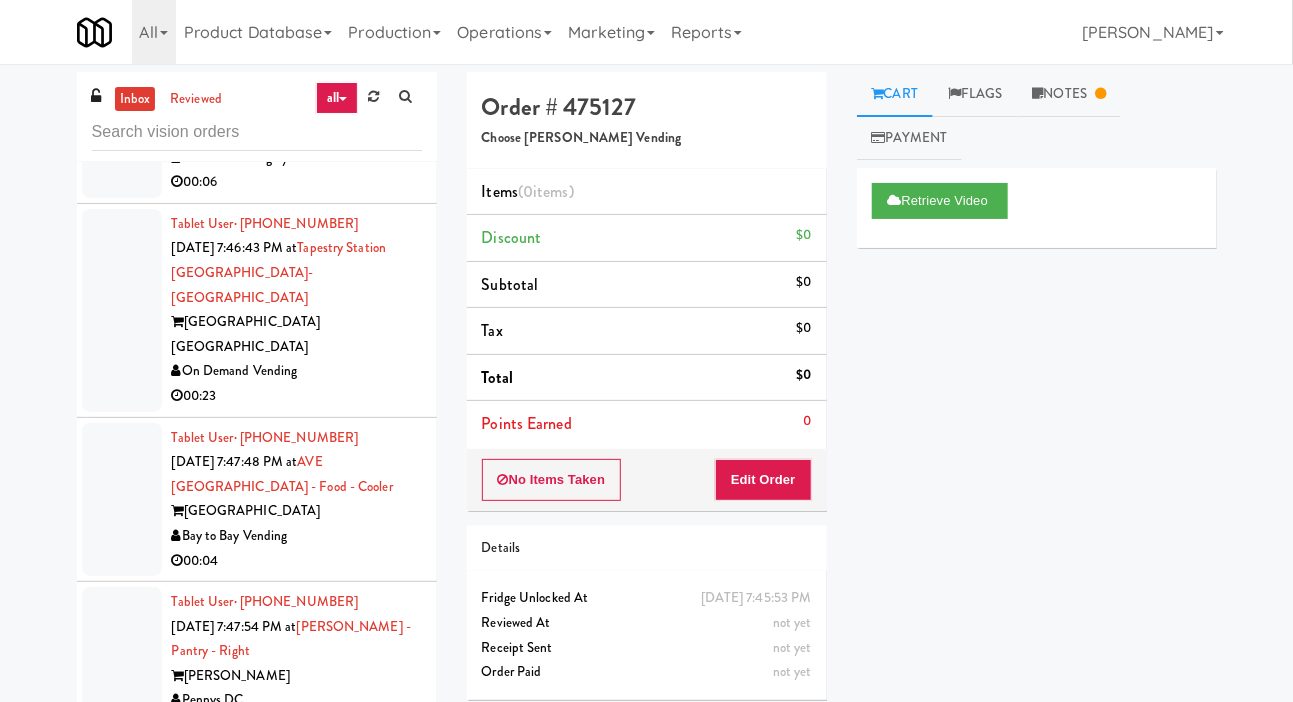 scroll, scrollTop: 10608, scrollLeft: 0, axis: vertical 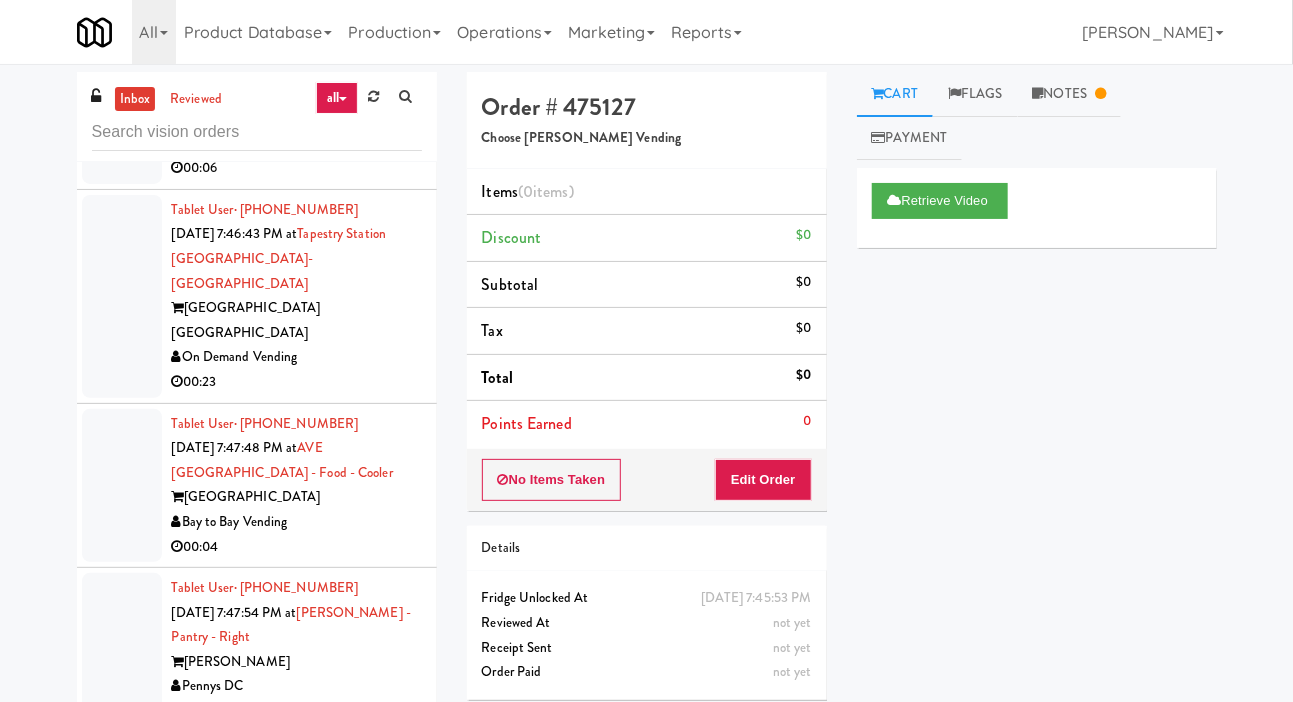 click at bounding box center (122, 119) 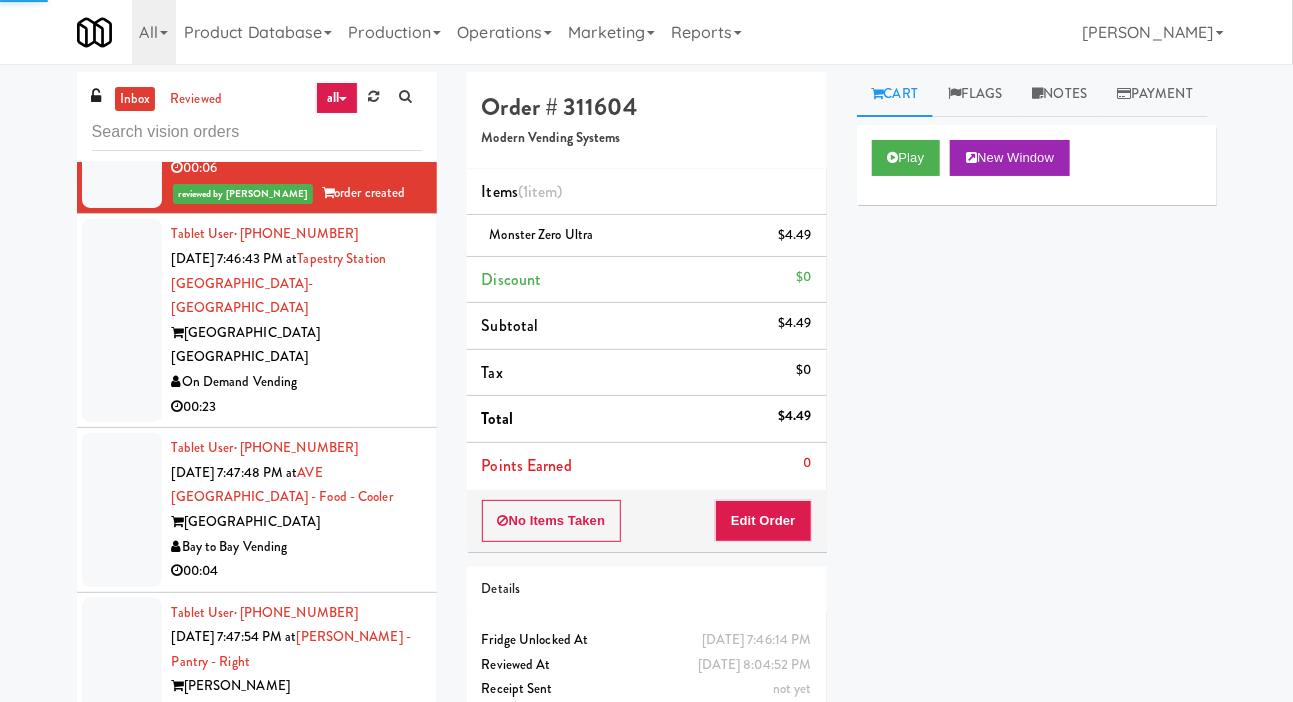 click at bounding box center (122, -21) 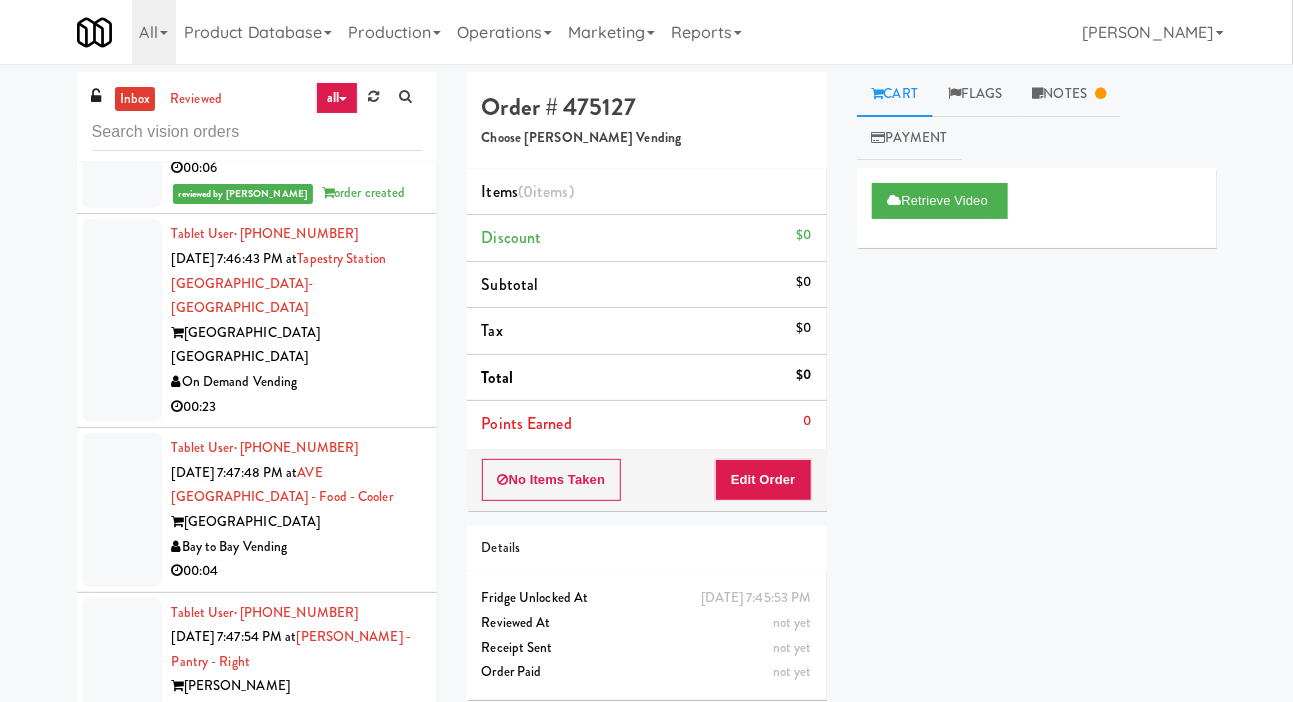 click at bounding box center (122, 320) 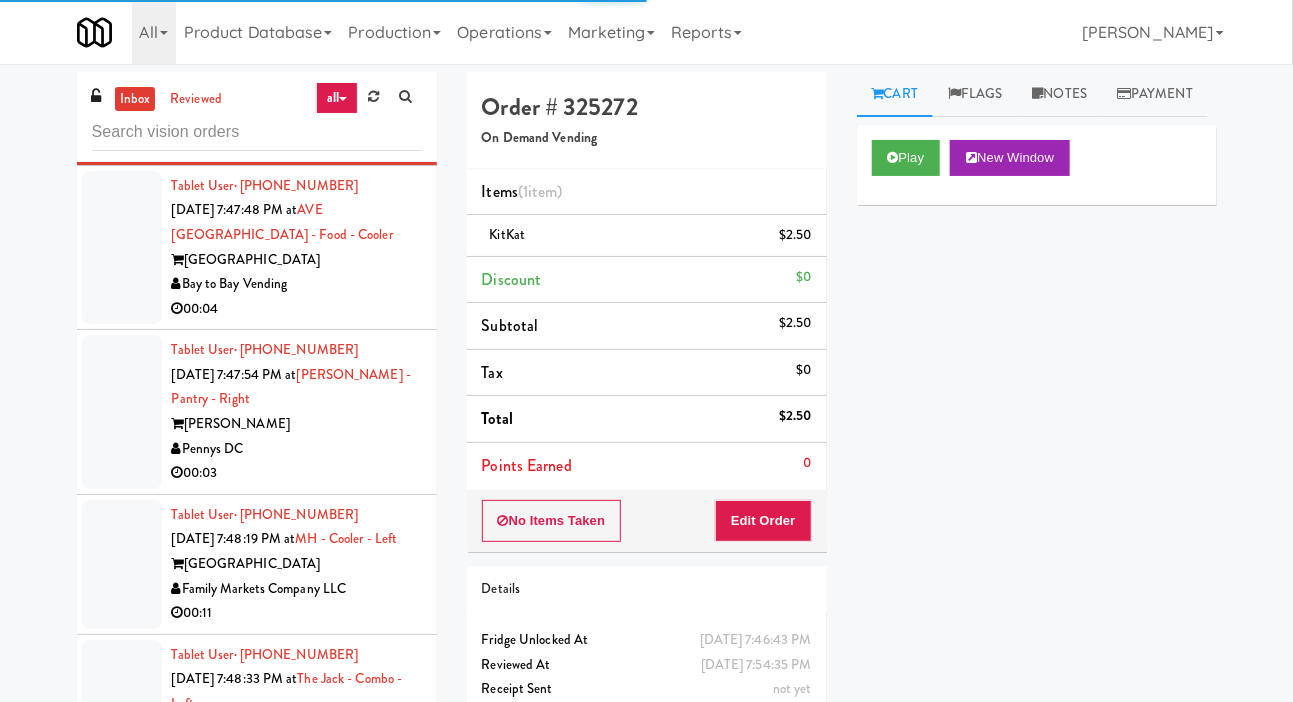 click at bounding box center [122, 248] 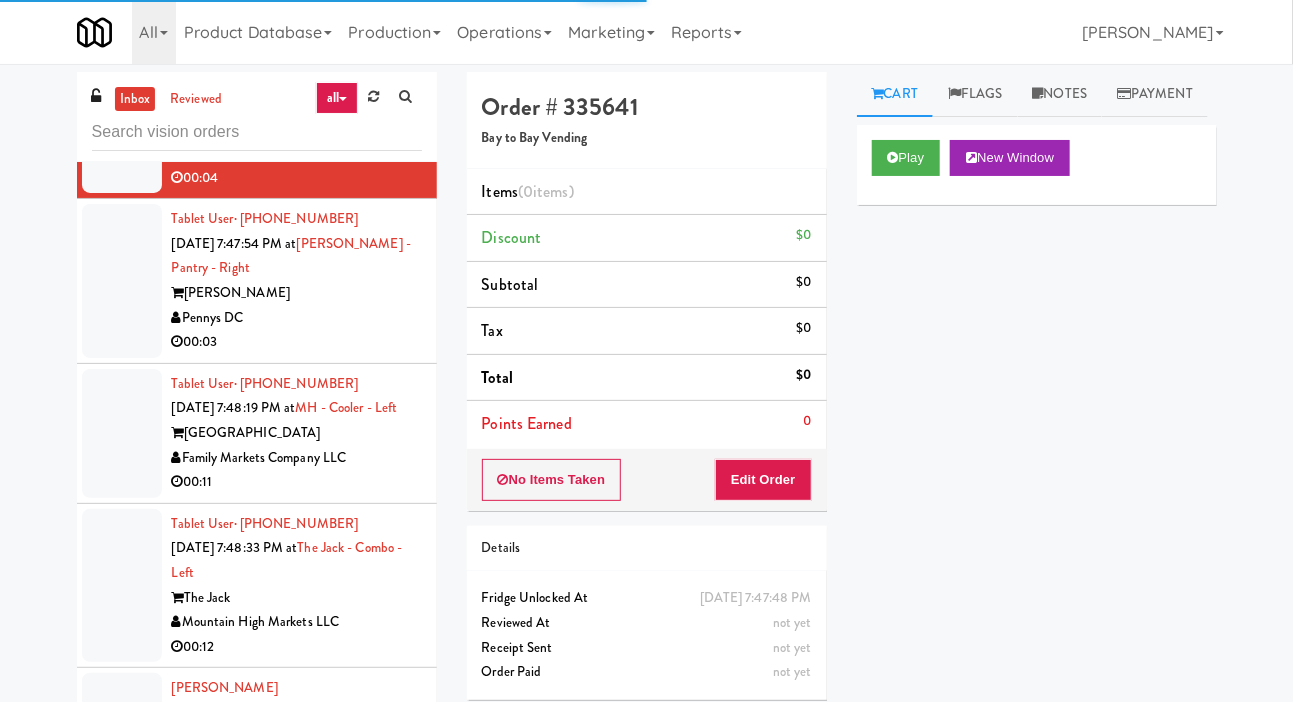 click at bounding box center [122, 281] 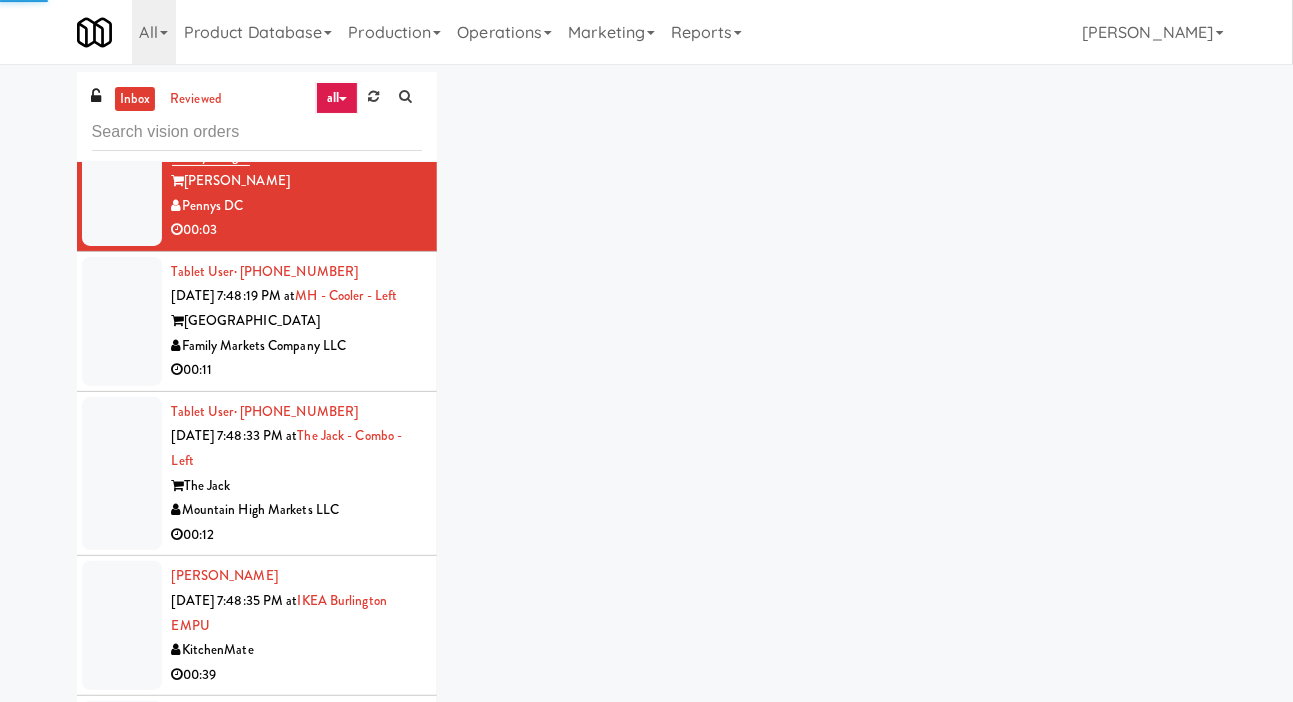 scroll, scrollTop: 11178, scrollLeft: 0, axis: vertical 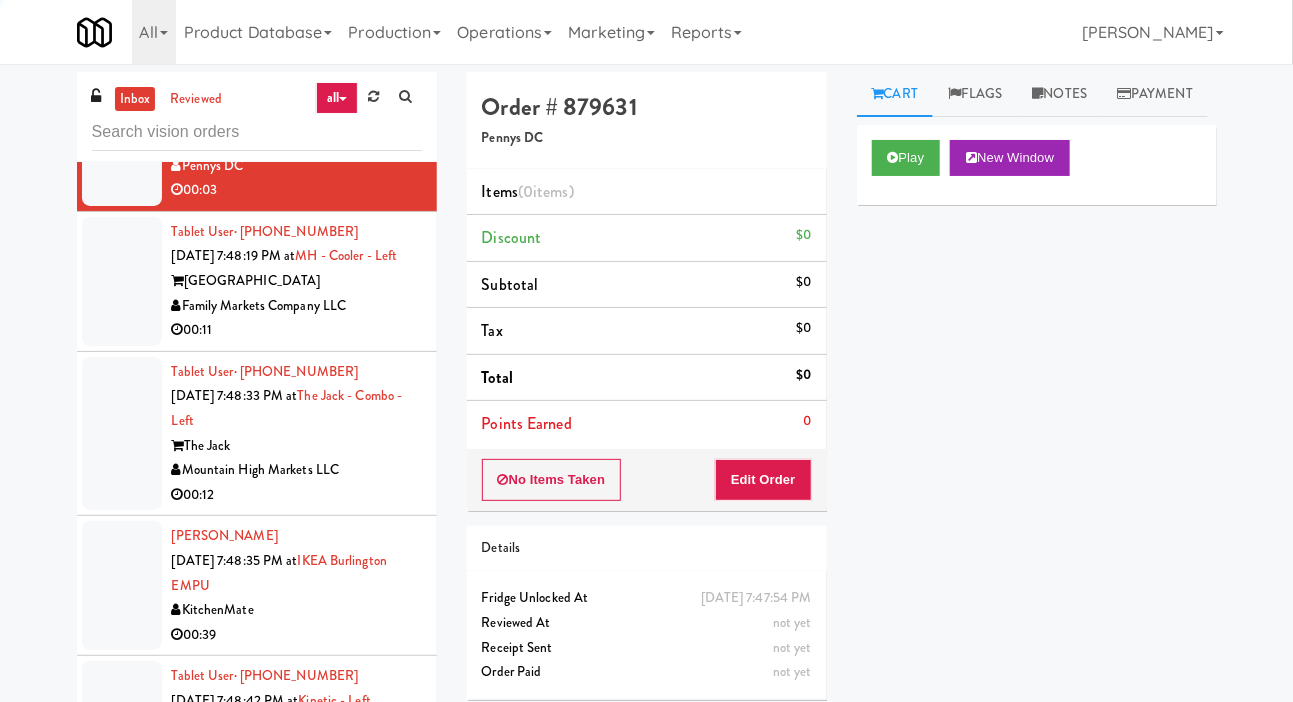 click at bounding box center (122, -35) 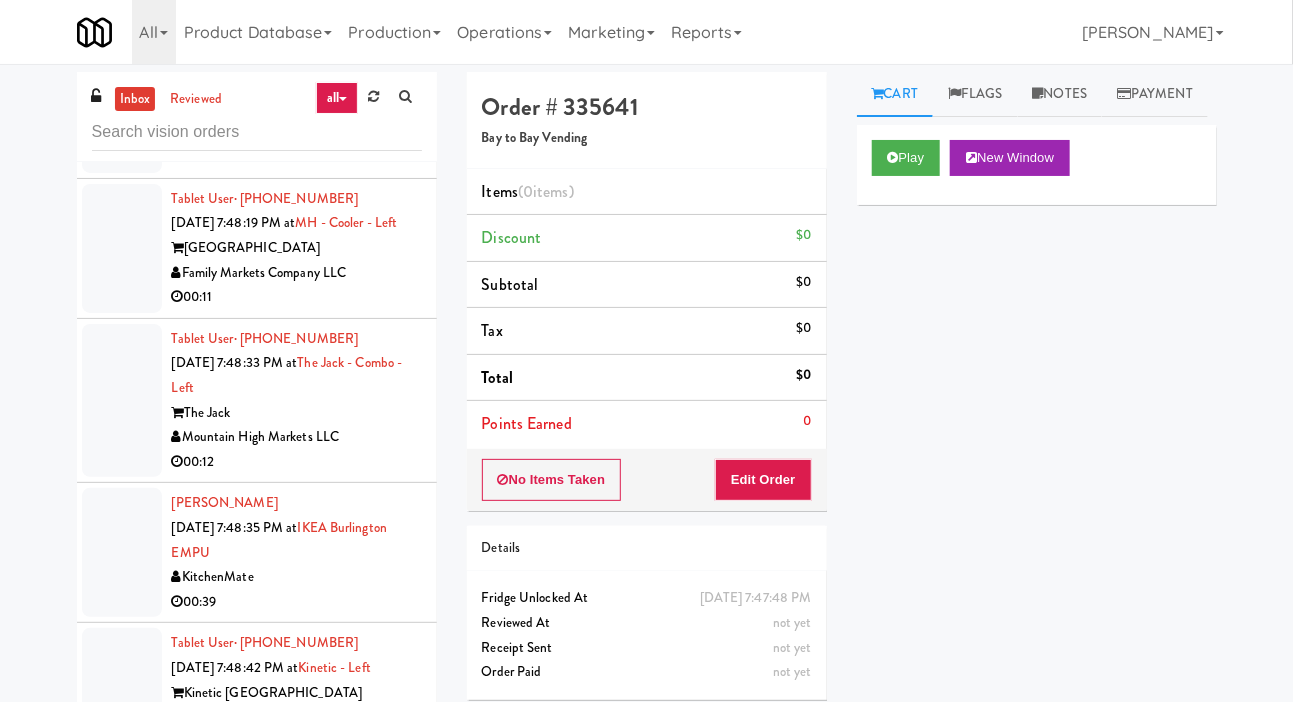 scroll, scrollTop: 11593, scrollLeft: 0, axis: vertical 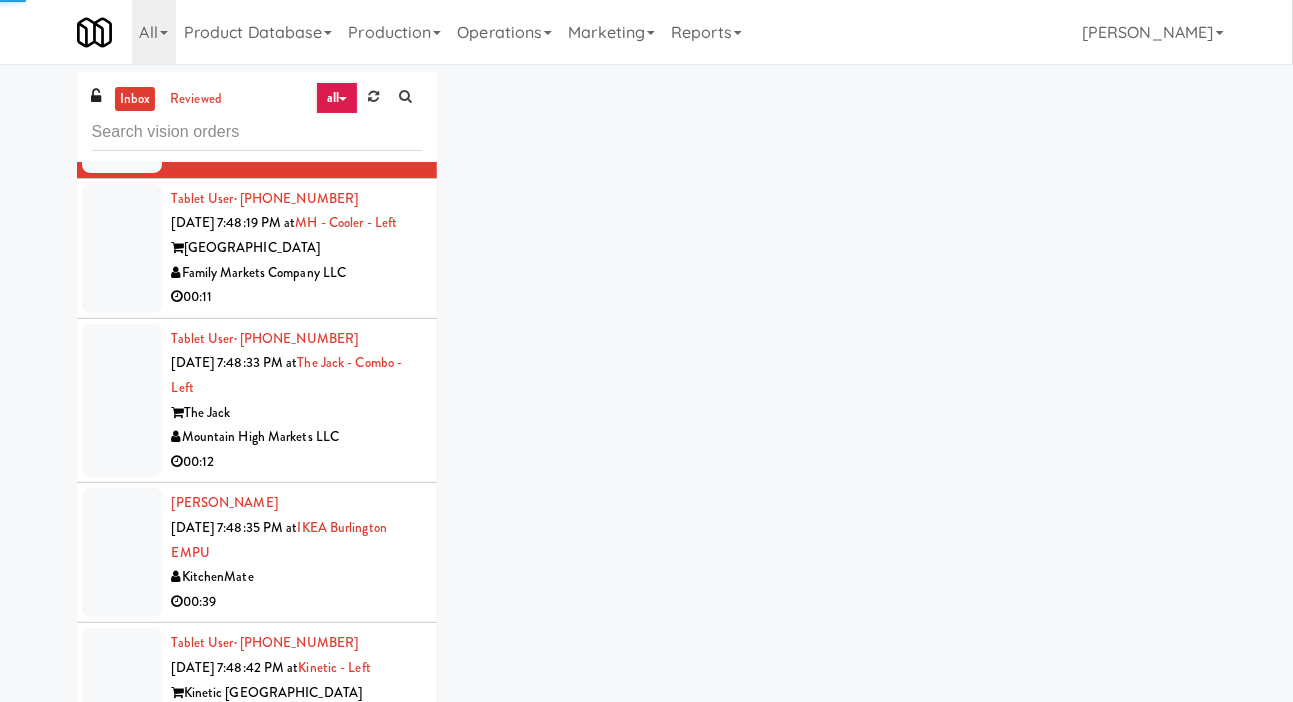 click at bounding box center [122, -68] 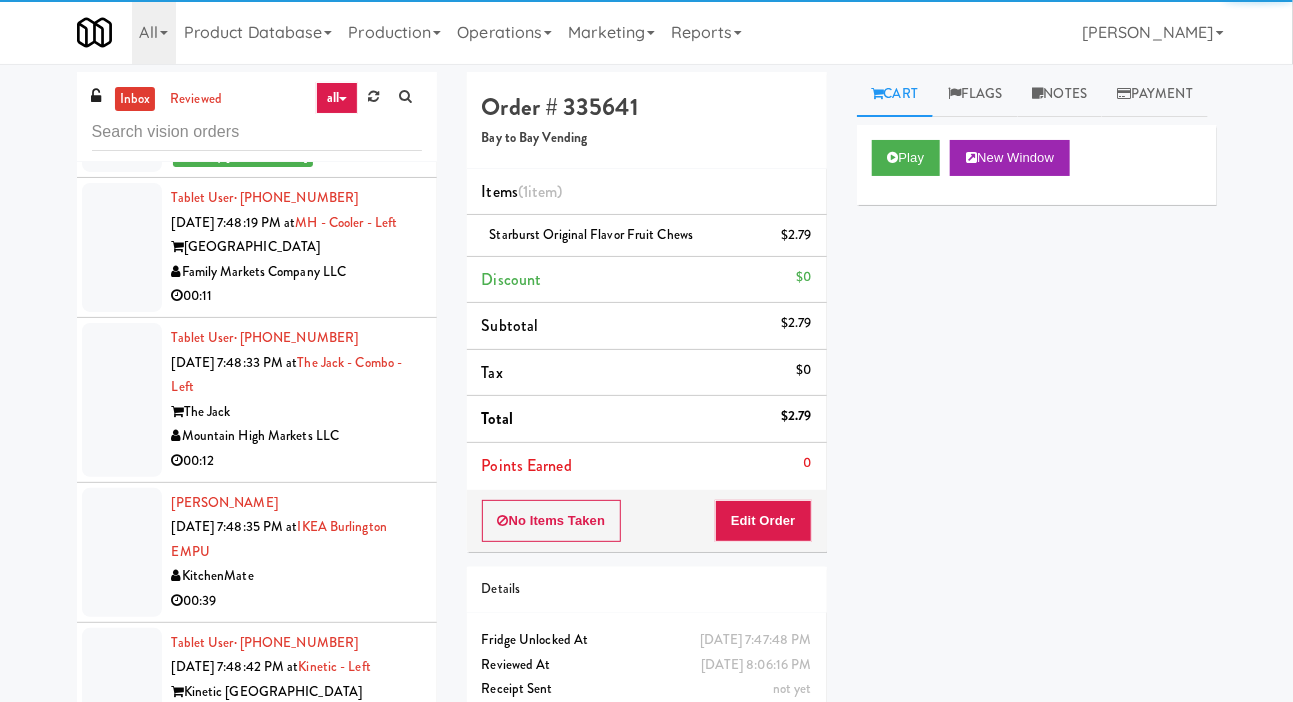click at bounding box center (122, 247) 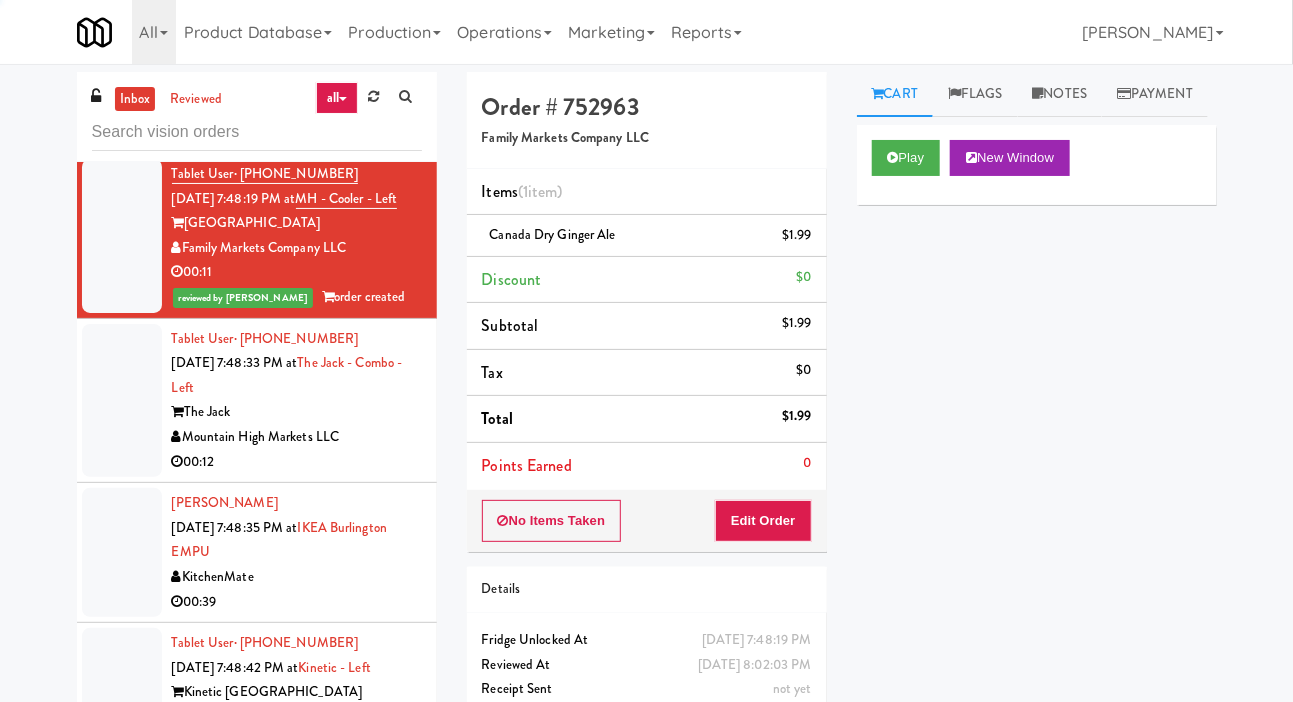 click at bounding box center (122, 401) 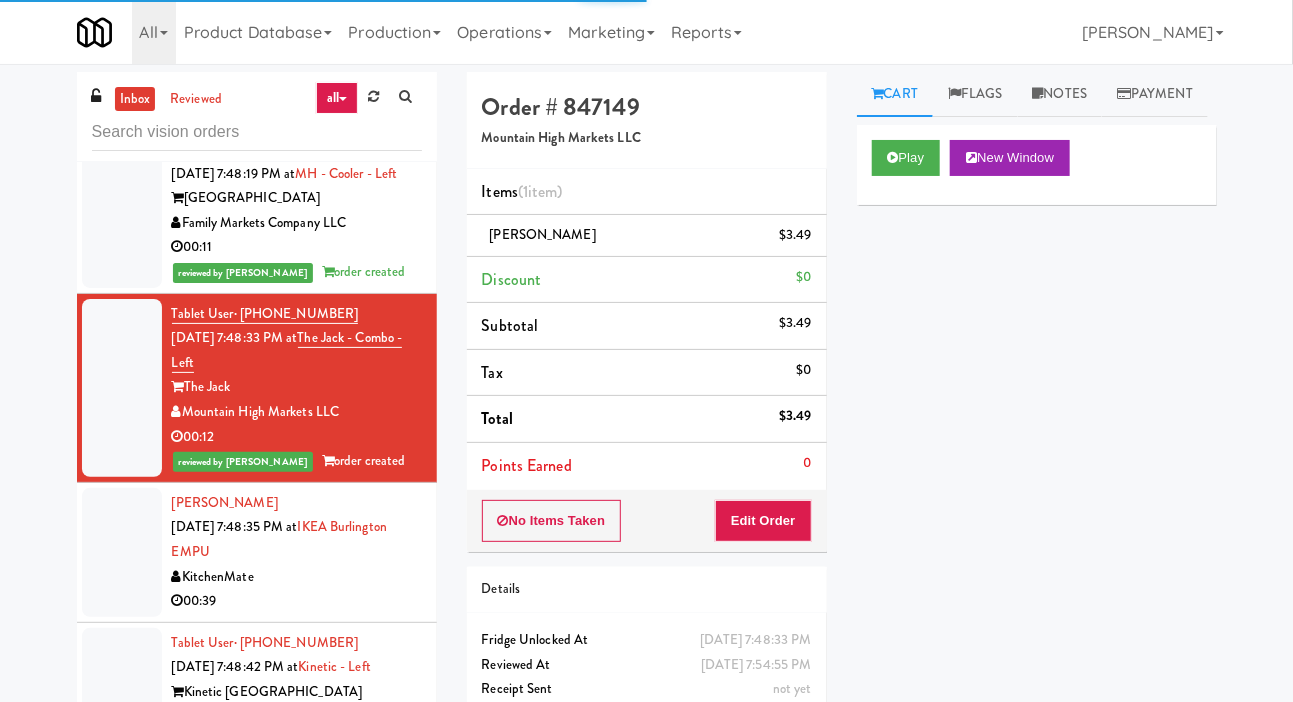 click at bounding box center (122, 552) 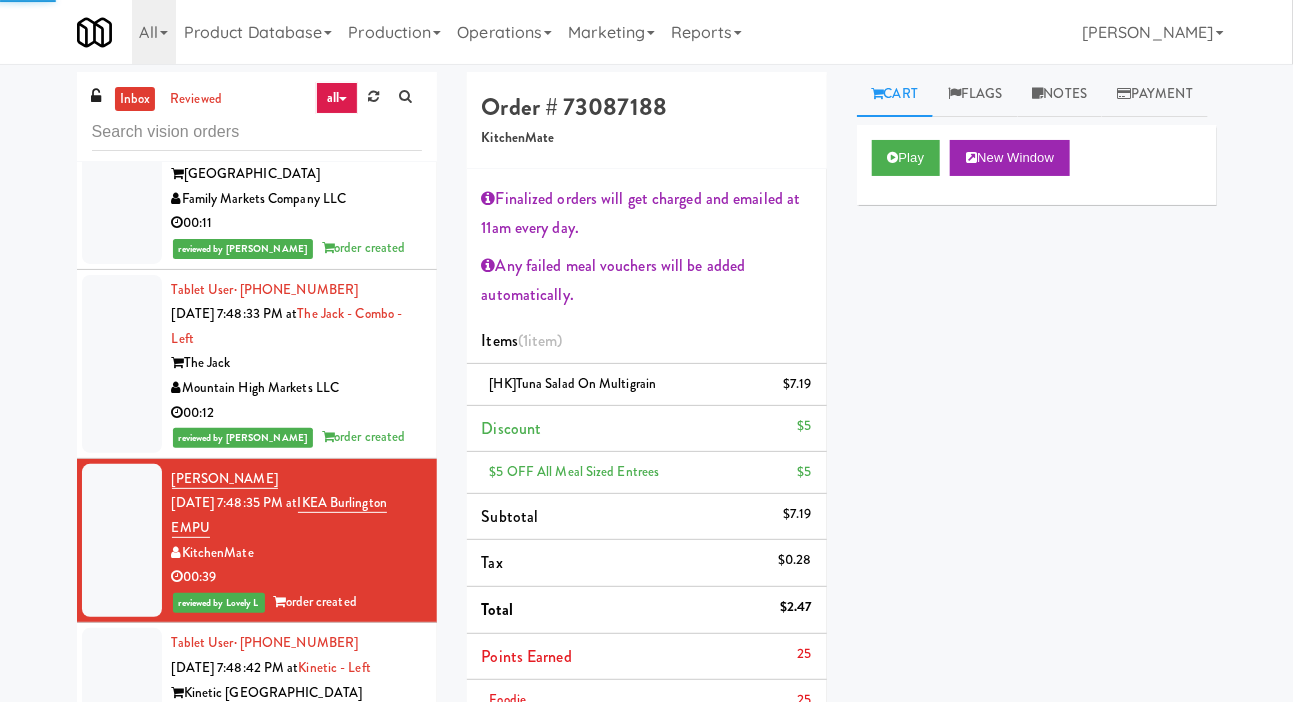 click on "Kyle Aurini Jul 12, 2025 7:48:35 PM at  IKEA Burlington EMPU  KitchenMate  00:39 reviewed by Lovely L  order created" at bounding box center [257, 541] 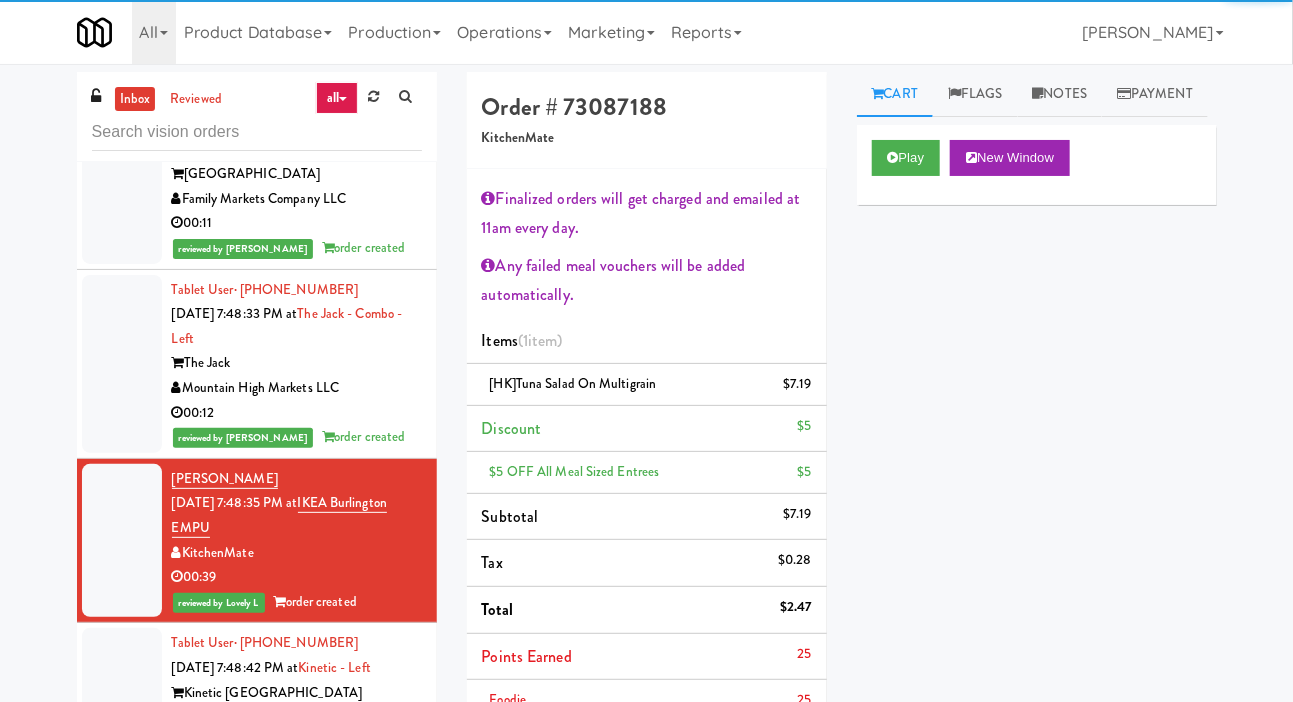scroll, scrollTop: 11717, scrollLeft: 0, axis: vertical 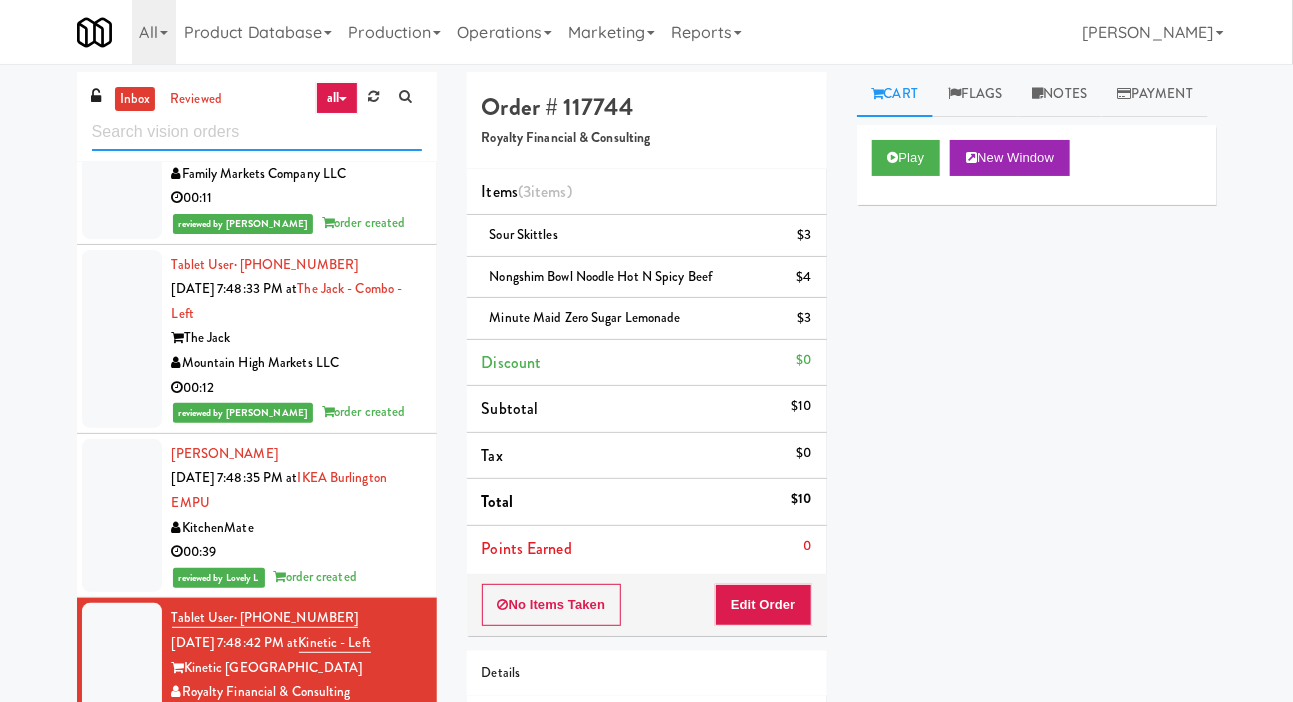 click at bounding box center (257, 132) 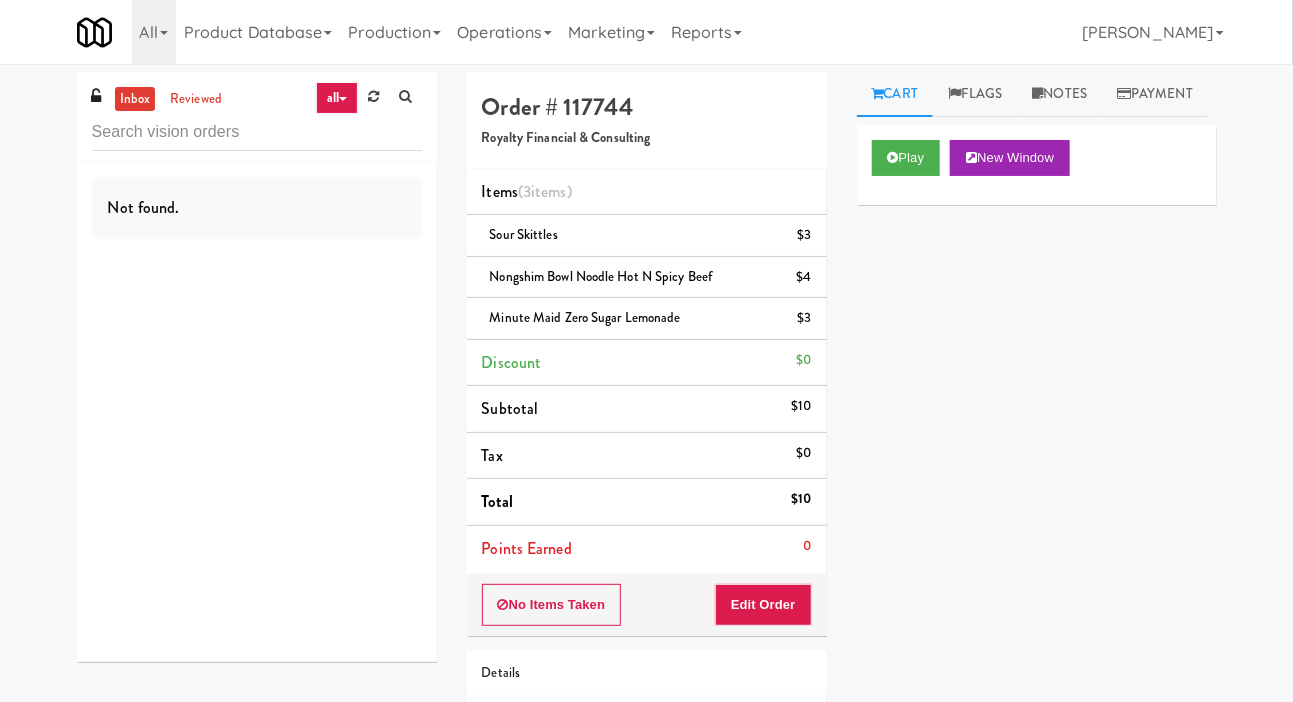 click on "inbox reviewed all    all     unclear take     inventory issue     suspicious     failed     Not found. Order # 117744 Royalty Financial & Consulting Items  (3  items ) Sour Skittles  $3 Nongshim Bowl Noodle Hot N Spicy Beef  $4 Minute Maid Zero Sugar Lemonade  $3 Discount  $0 Subtotal $10 Tax $0 Total $10 Points Earned  0  No Items Taken Edit Order Details Saturday, July 12th 2025 7:48:42 PM Fridge Unlocked At Jul 12, 2025 8:12:51 PM Reviewed At not yet Receipt Sent not yet Order Paid  Cart  Flags  Notes  Payment  Play  New Window  Primary Flag  Clear     Flag if unable to determine what was taken or order not processable due to inventory issues Unclear Take - No Video Unclear Take - Short or Cut Off Unclear Take - Obstructed Inventory Issue - Product Not in Inventory Inventory Issue - Product prices as $0  Additional Concerns  Clear Flag as Suspicious Returned Product Place a foreign product in  Internal Notes" at bounding box center (646, 456) 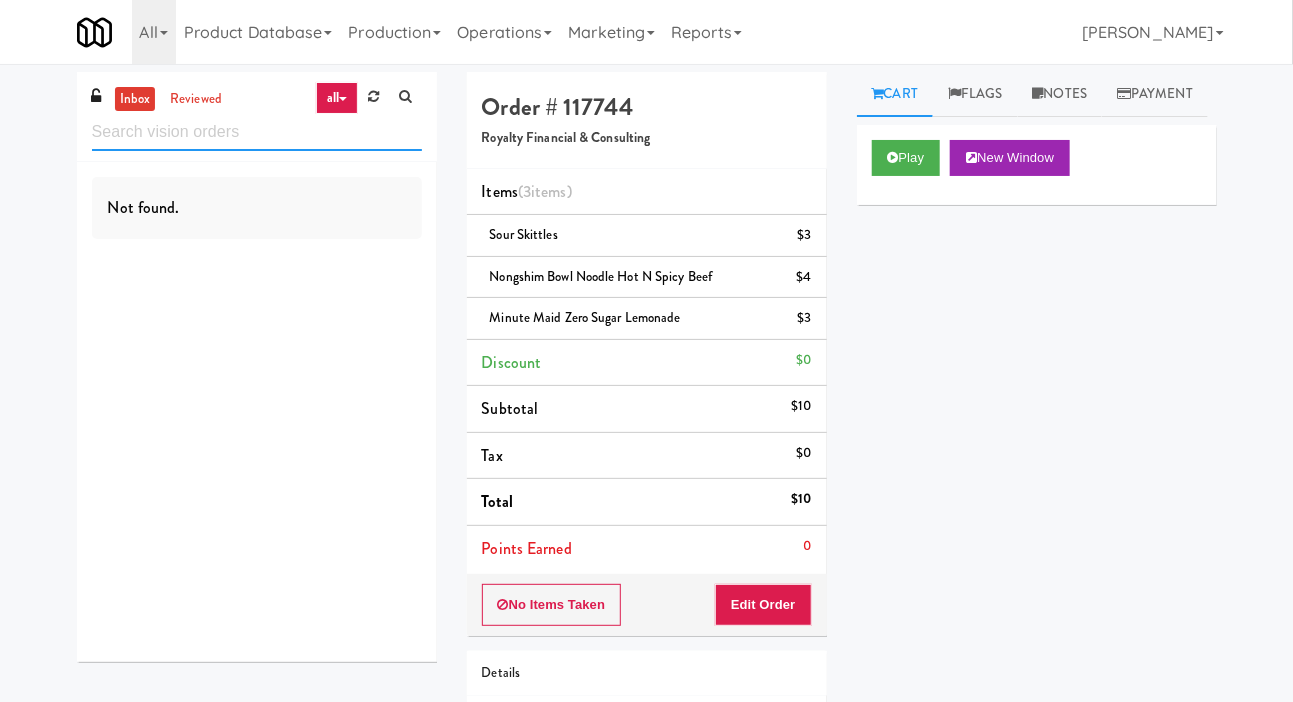 click at bounding box center [257, 132] 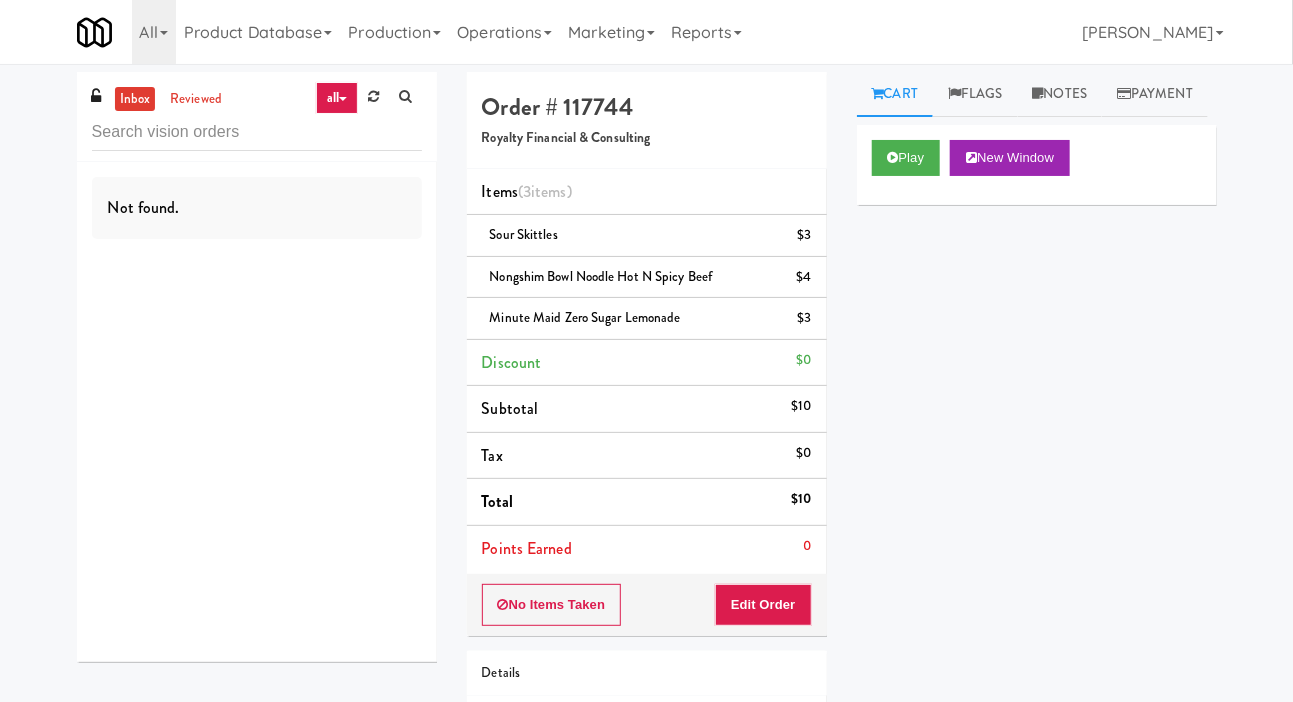 click on "inbox reviewed all    all     unclear take     inventory issue     suspicious     failed     Not found. Order # 117744 Royalty Financial & Consulting Items  (3  items ) Sour Skittles  $3 Nongshim Bowl Noodle Hot N Spicy Beef  $4 Minute Maid Zero Sugar Lemonade  $3 Discount  $0 Subtotal $10 Tax $0 Total $10 Points Earned  0  No Items Taken Edit Order Details Saturday, July 12th 2025 7:48:42 PM Fridge Unlocked At Jul 12, 2025 8:12:51 PM Reviewed At not yet Receipt Sent not yet Order Paid  Cart  Flags  Notes  Payment  Play  New Window  Primary Flag  Clear     Flag if unable to determine what was taken or order not processable due to inventory issues Unclear Take - No Video Unclear Take - Short or Cut Off Unclear Take - Obstructed Inventory Issue - Product Not in Inventory Inventory Issue - Product prices as $0  Additional Concerns  Clear Flag as Suspicious Returned Product Place a foreign product in  Internal Notes" at bounding box center [646, 456] 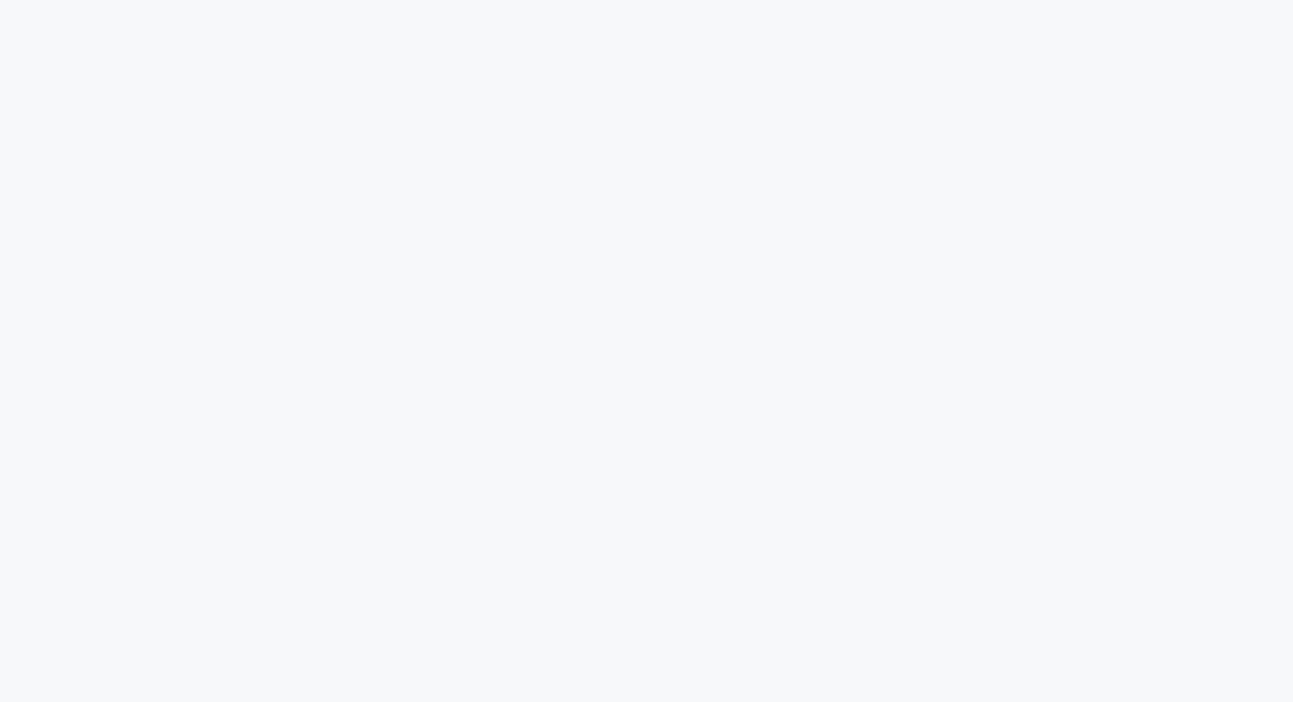 scroll, scrollTop: 0, scrollLeft: 0, axis: both 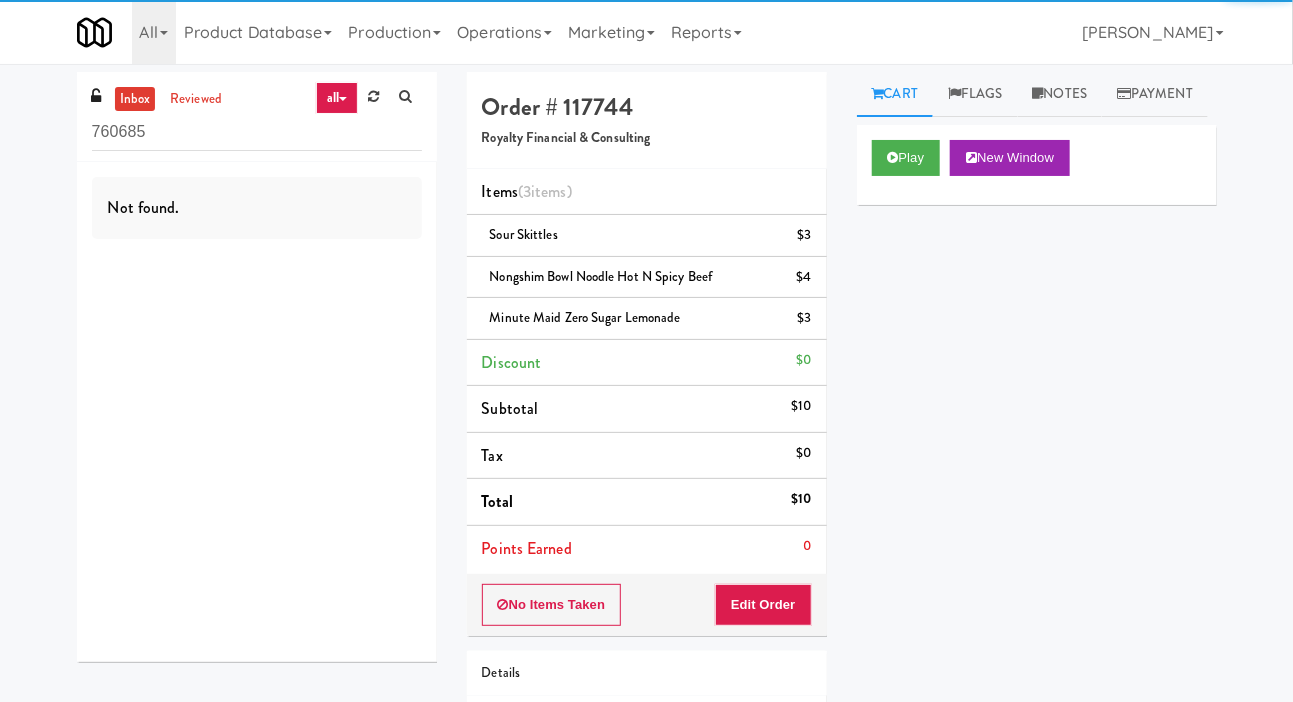 click on "760685" at bounding box center [257, 132] 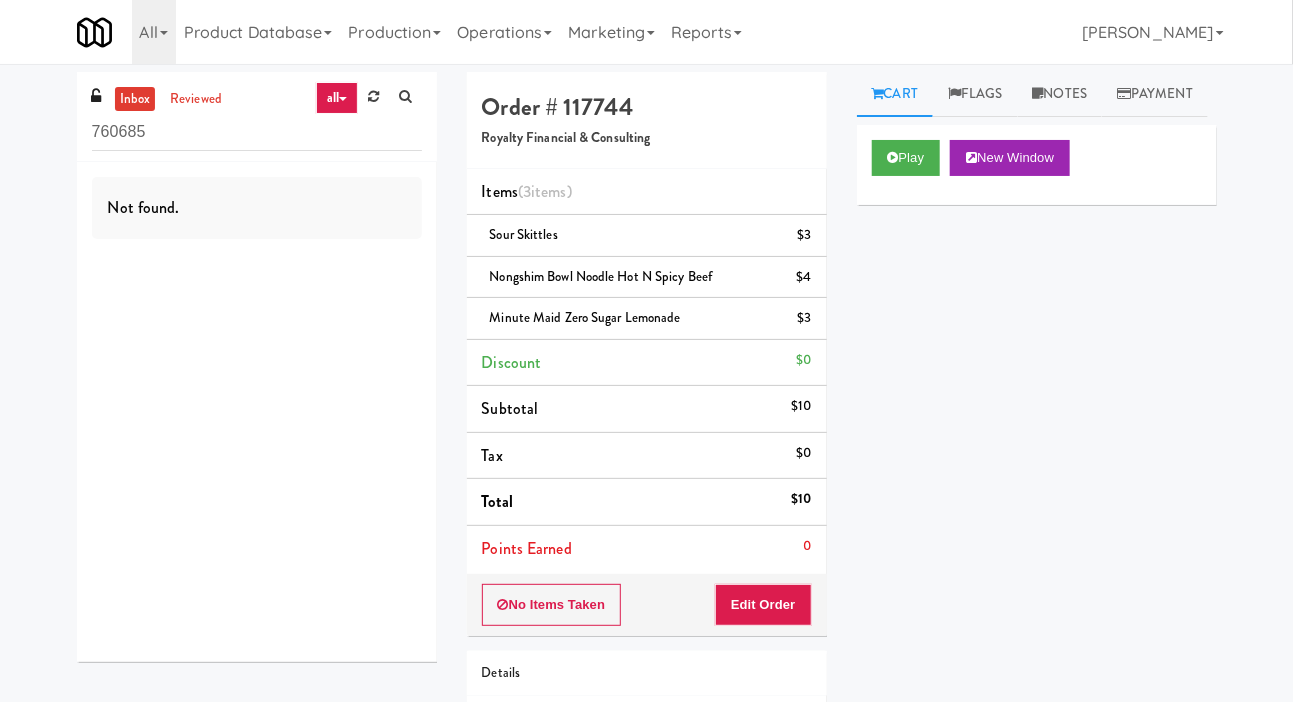 click on "760685" at bounding box center (257, 132) 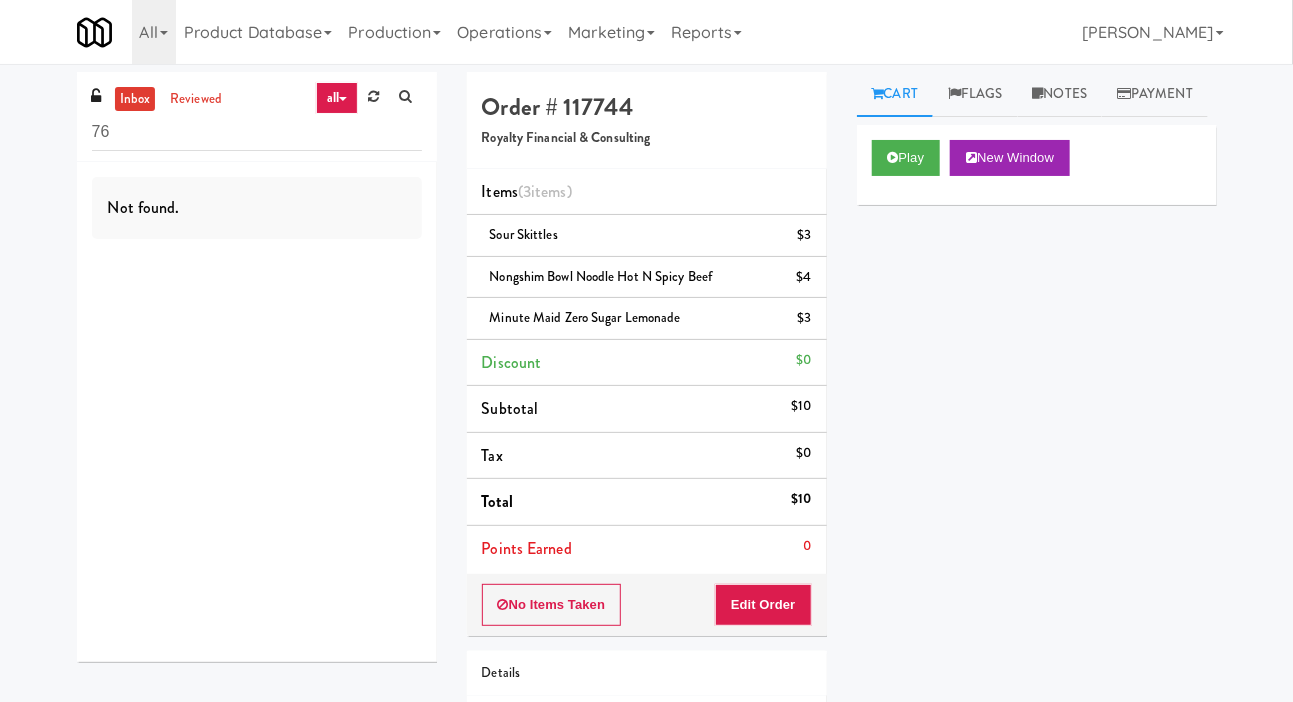 type on "7" 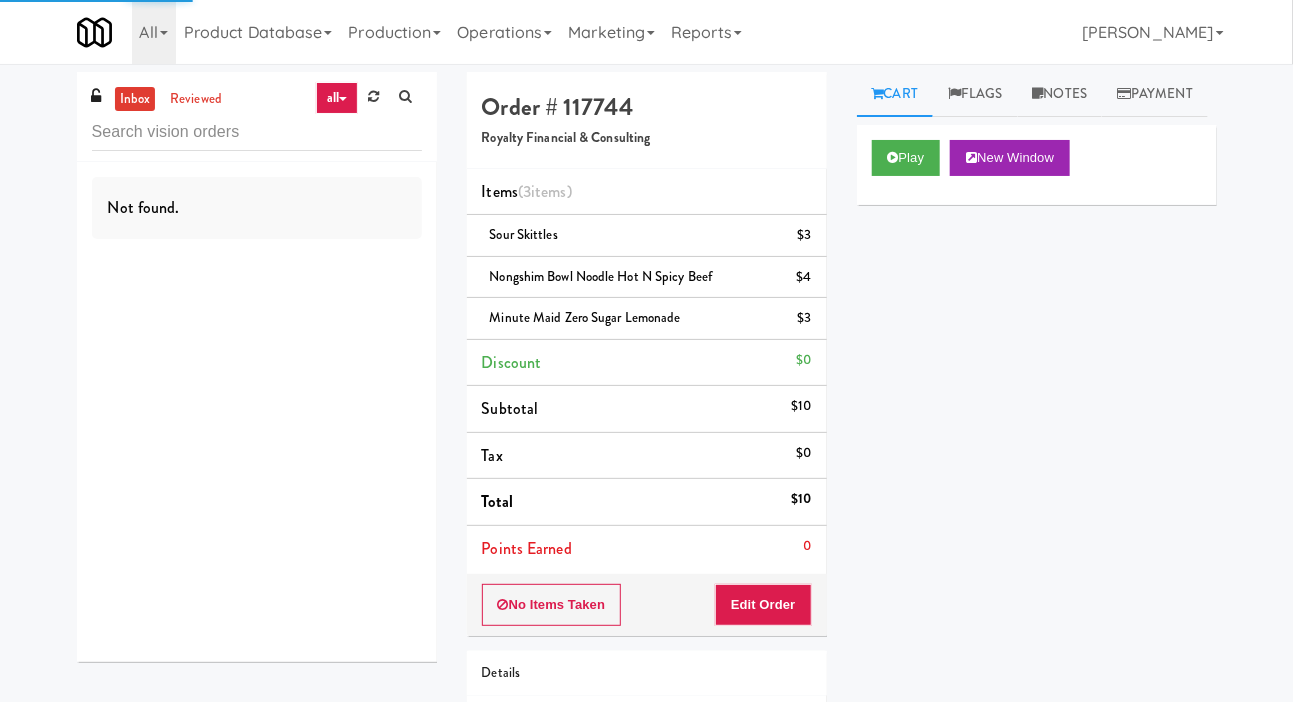 click on "inbox reviewed all    all     unclear take     inventory issue     suspicious     failed     Not found. Order # 117744 Royalty Financial & Consulting Items  (3  items ) Sour Skittles  $3 Nongshim Bowl Noodle Hot N Spicy Beef  $4 Minute Maid Zero Sugar Lemonade  $3 Discount  $0 Subtotal $10 Tax $0 Total $10 Points Earned  0  No Items Taken Edit Order Details [DATE] 7:48:42 PM Fridge Unlocked At [DATE] 8:12:51 PM Reviewed At not yet Receipt Sent not yet Order Paid  Cart  Flags  Notes  Payment  Play  New Window  Primary Flag  Clear     Flag if unable to determine what was taken or order not processable due to inventory issues Unclear Take - No Video Unclear Take - Short or Cut Off Unclear Take - Obstructed Inventory Issue - Product Not in Inventory Inventory Issue - Product prices as $0  Additional Concerns  Clear Flag as Suspicious Returned Product Place a foreign product in  Internal Notes" at bounding box center [646, 456] 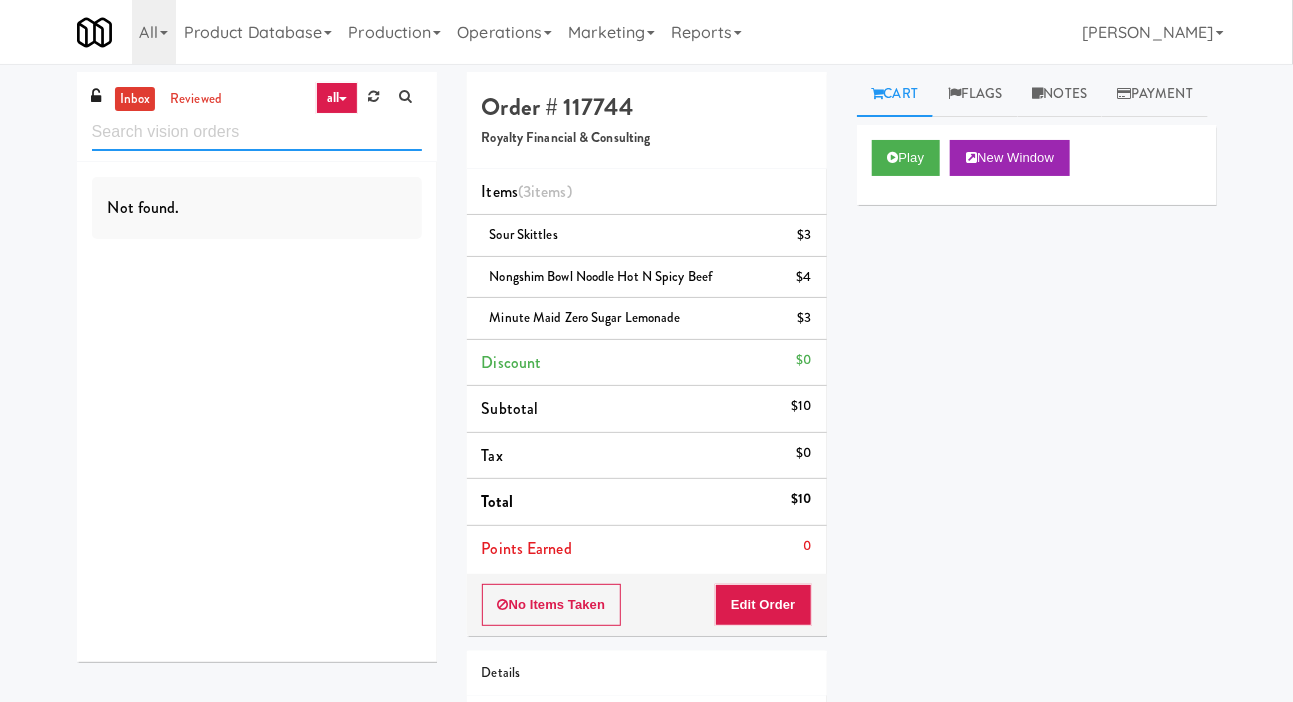click at bounding box center [257, 132] 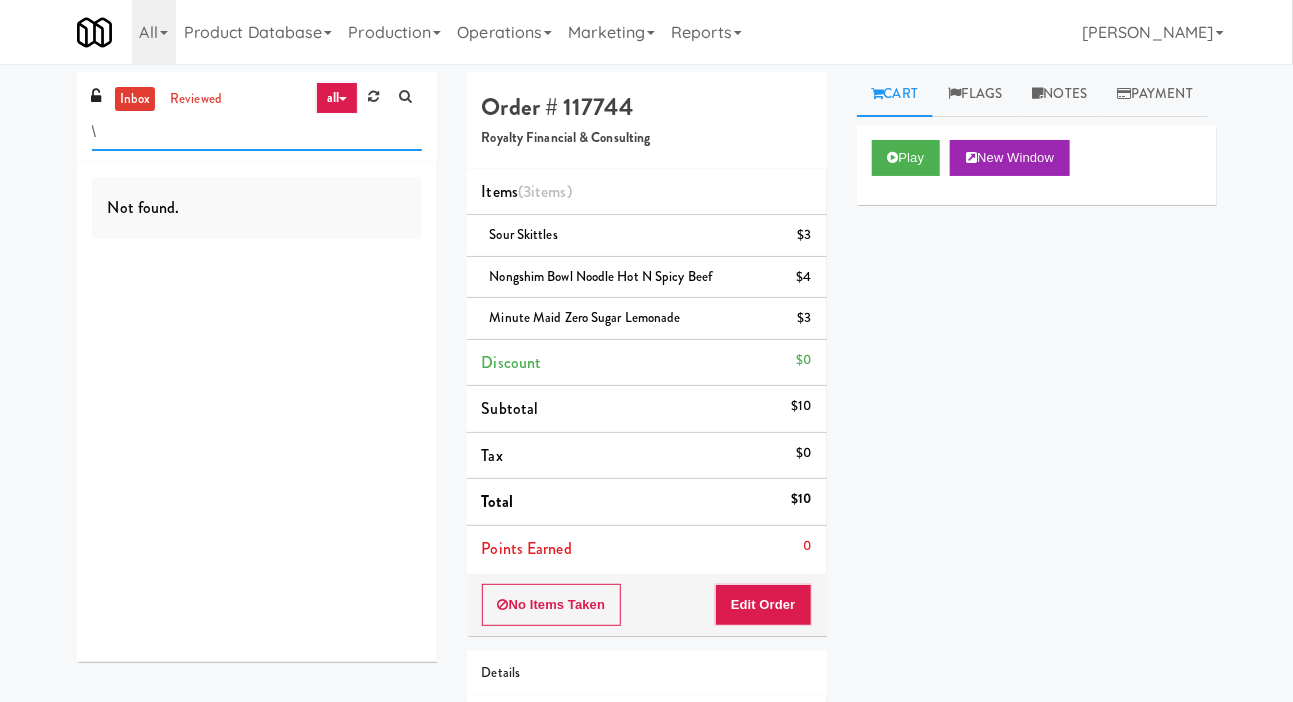 type 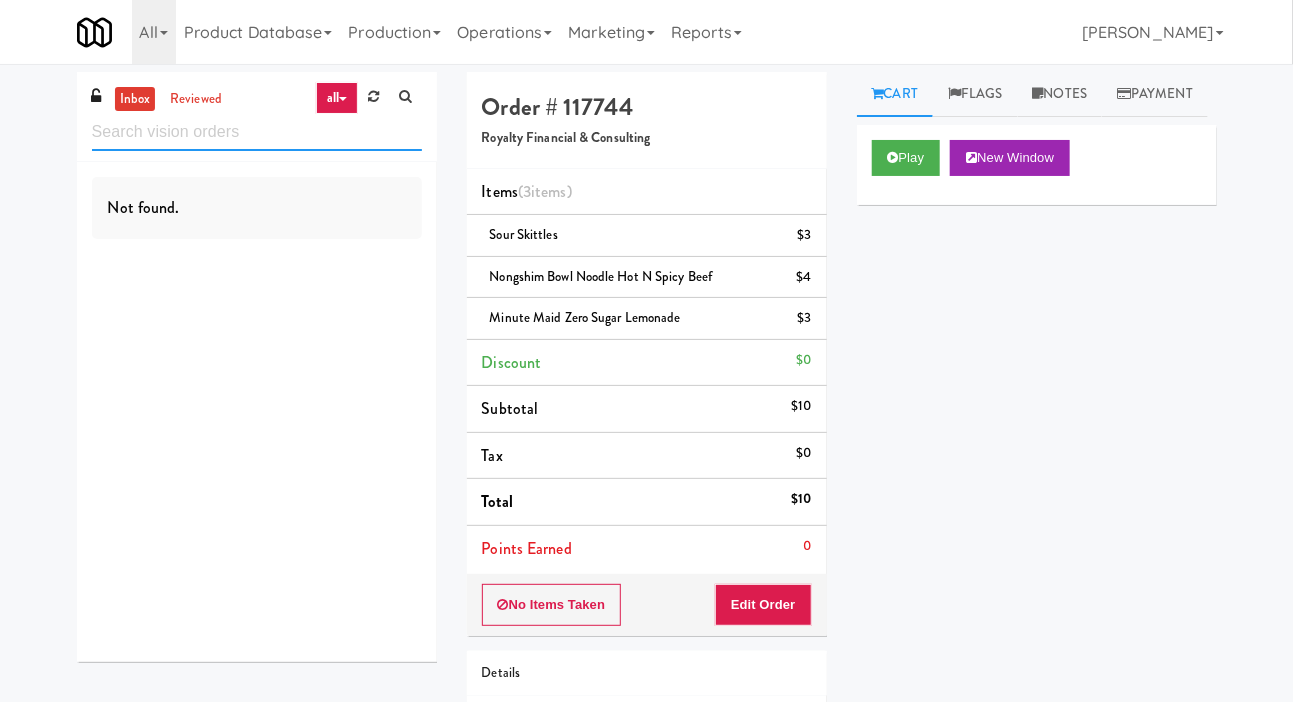 click at bounding box center (257, 132) 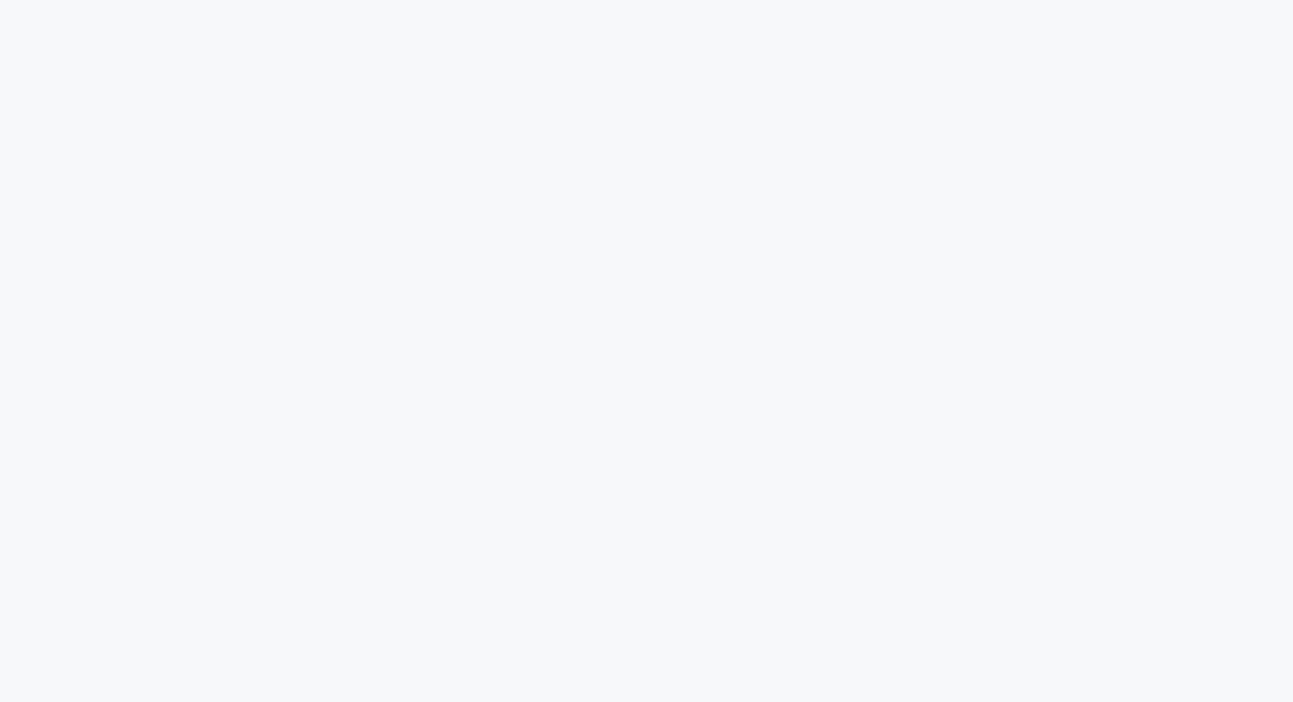 scroll, scrollTop: 0, scrollLeft: 0, axis: both 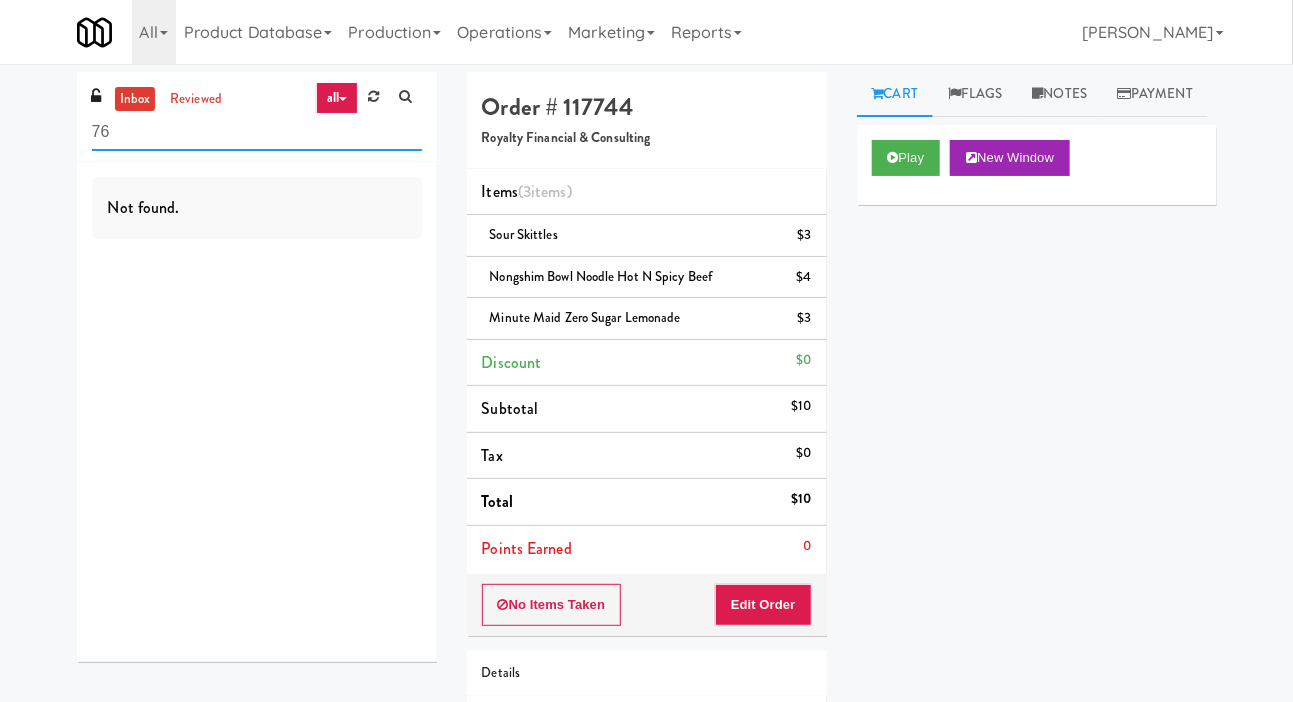 type on "7" 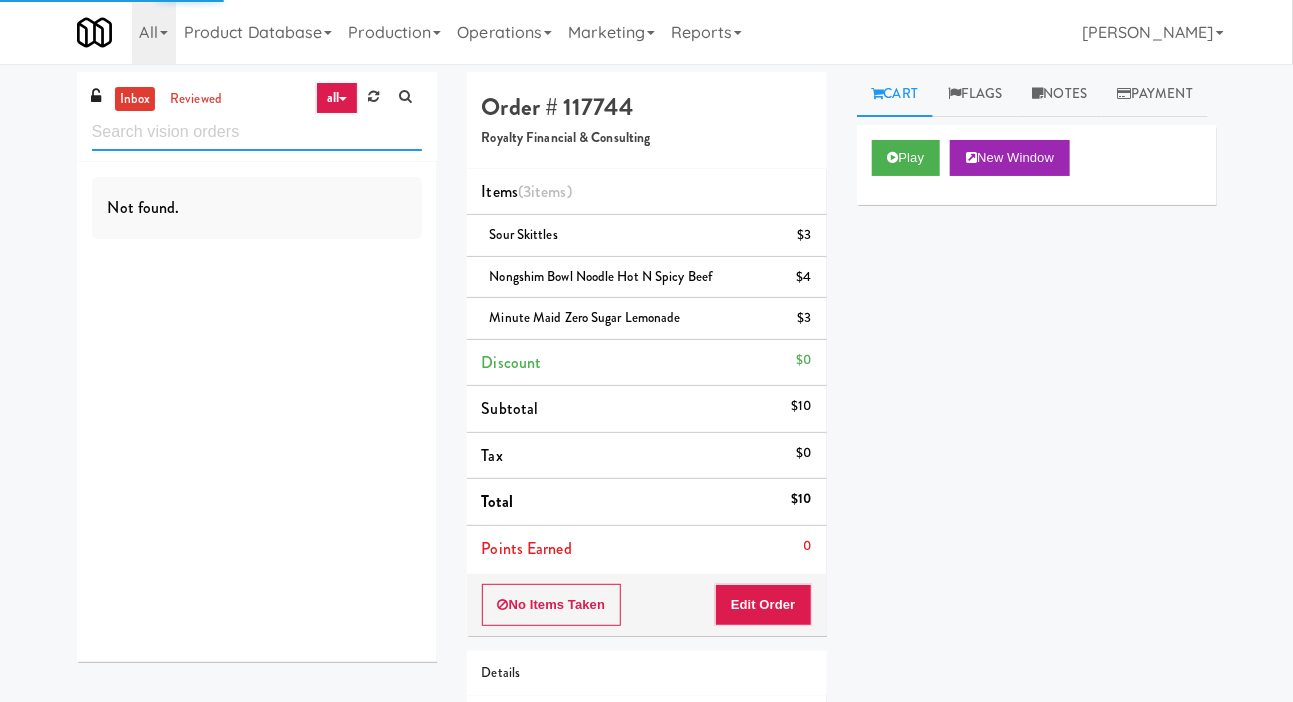 click at bounding box center (257, 132) 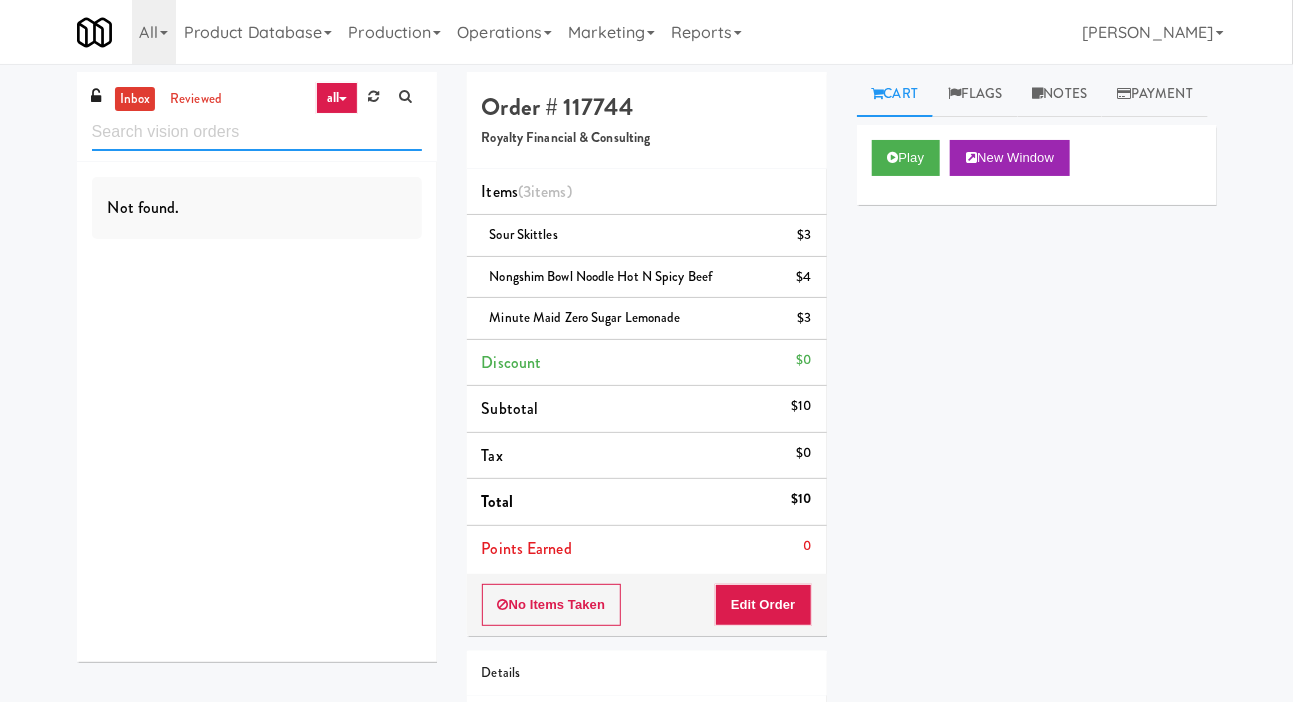 type 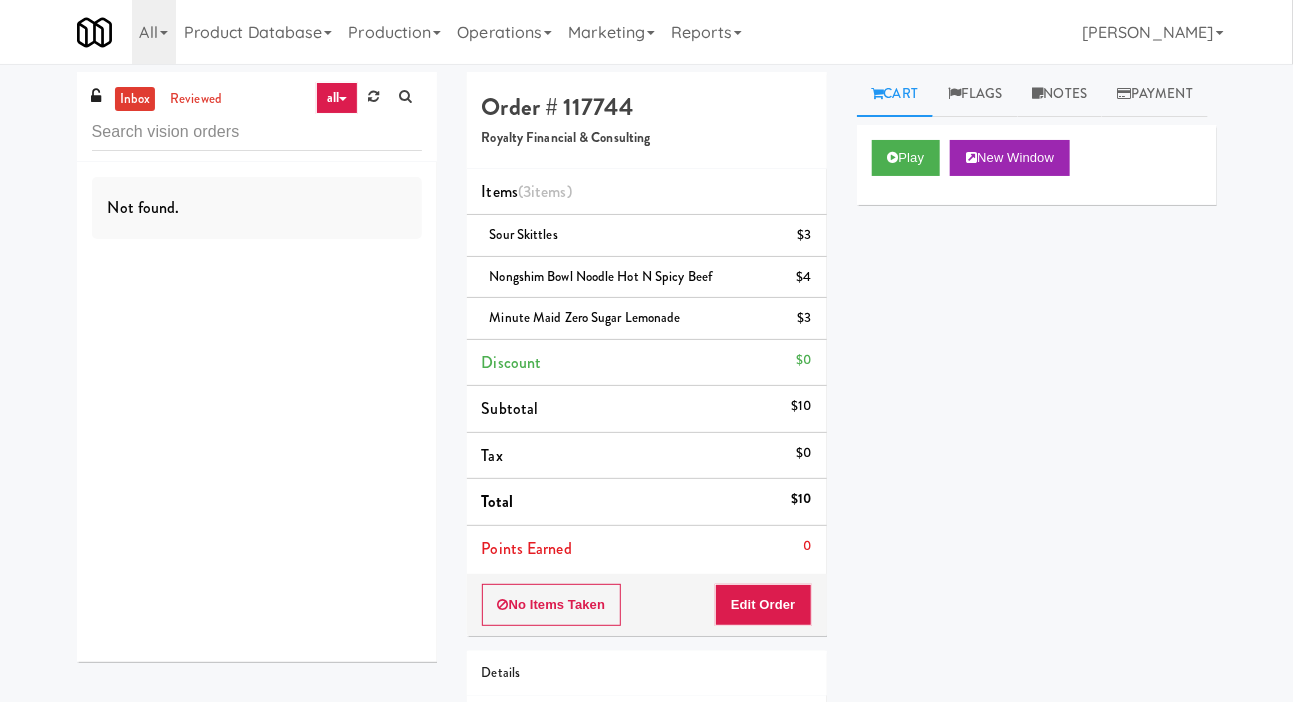 click on "inbox reviewed all    all     unclear take     inventory issue     suspicious     failed     Not found. Order # 117744 Royalty Financial & Consulting Items  (3  items ) Sour Skittles  $3 Nongshim Bowl Noodle Hot N Spicy Beef  $4 Minute Maid Zero Sugar Lemonade  $3 Discount  $0 Subtotal $10 Tax $0 Total $10 Points Earned  0  No Items Taken Edit Order Details [DATE] 7:48:42 PM Fridge Unlocked At [DATE] 8:12:51 PM Reviewed At not yet Receipt Sent not yet Order Paid  Cart  Flags  Notes  Payment  Play  New Window  Primary Flag  Clear     Flag if unable to determine what was taken or order not processable due to inventory issues Unclear Take - No Video Unclear Take - Short or Cut Off Unclear Take - Obstructed Inventory Issue - Product Not in Inventory Inventory Issue - Product prices as $0  Additional Concerns  Clear Flag as Suspicious Returned Product Place a foreign product in  Internal Notes" at bounding box center [646, 456] 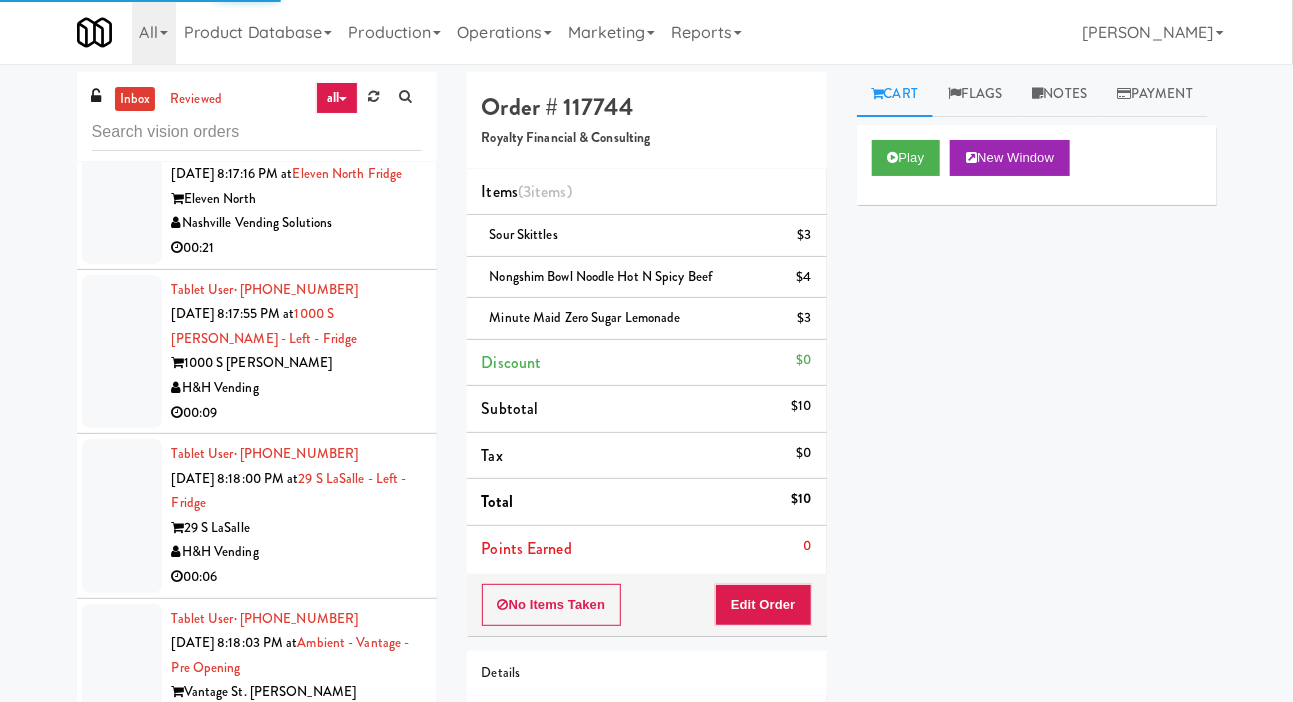 scroll, scrollTop: 11102, scrollLeft: 0, axis: vertical 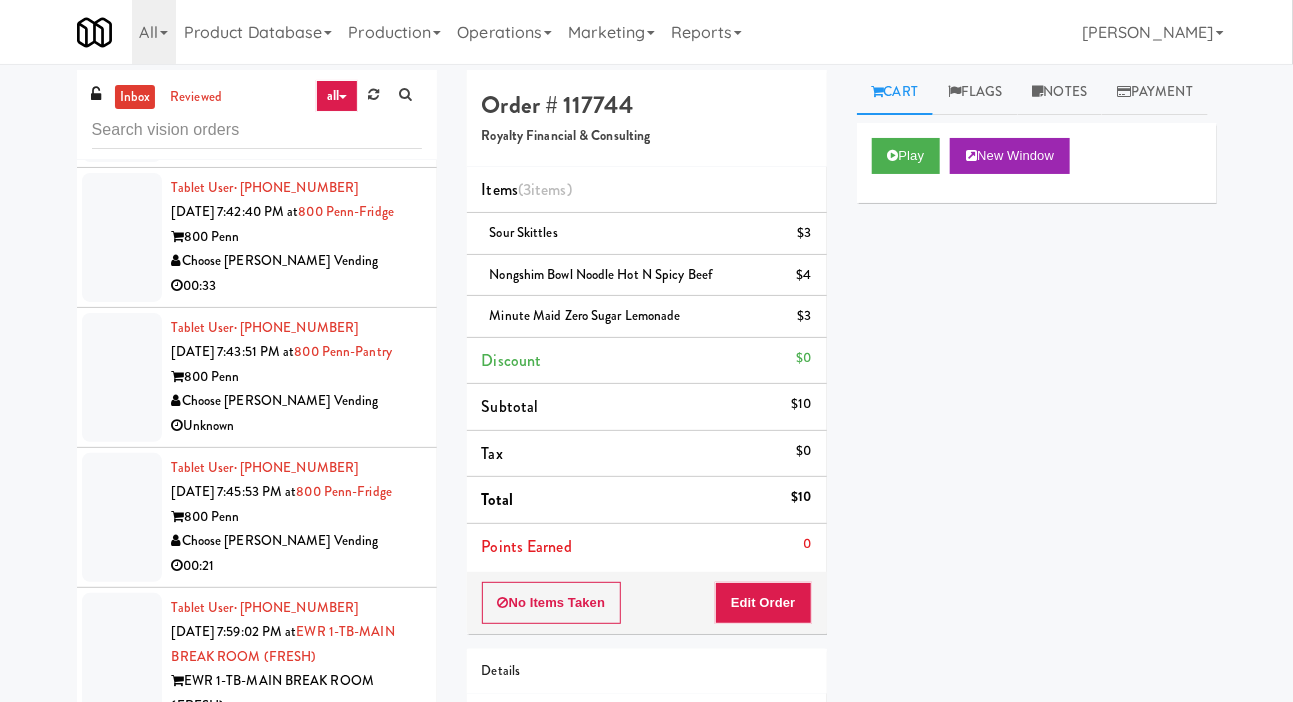 click at bounding box center [122, 72] 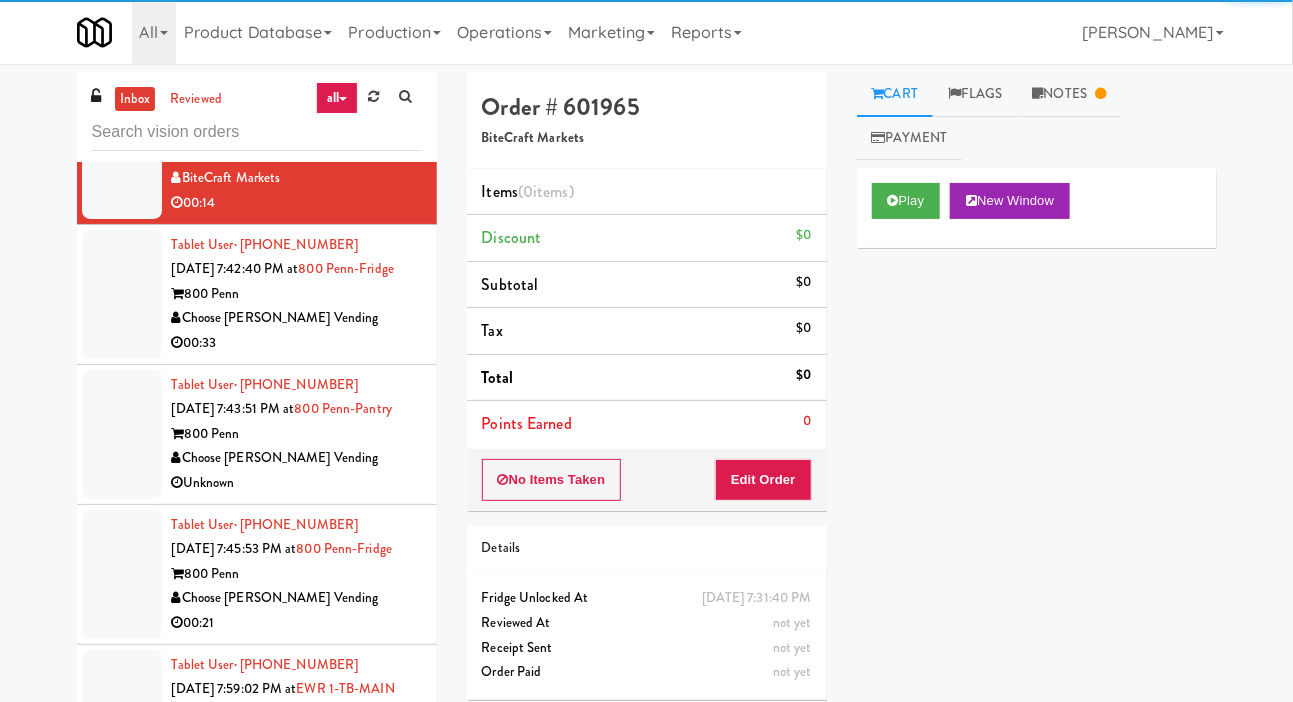 scroll, scrollTop: 5240, scrollLeft: 0, axis: vertical 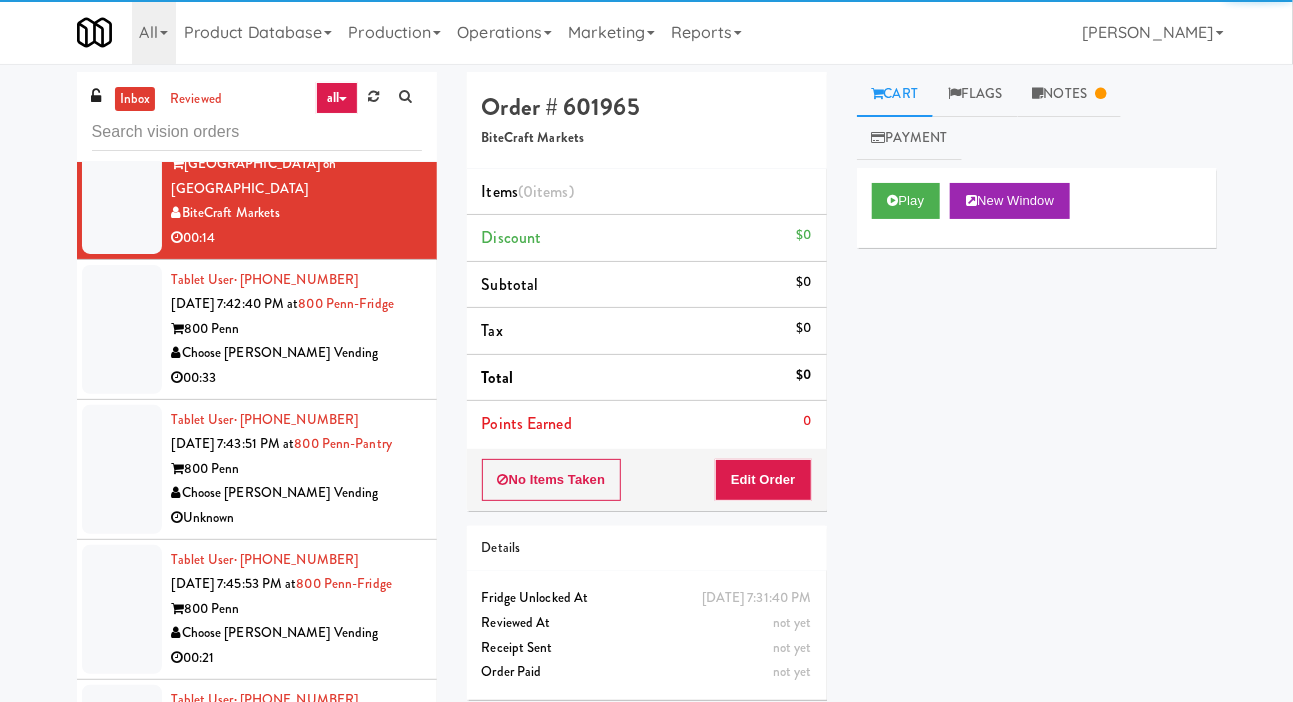 click at bounding box center (122, -1) 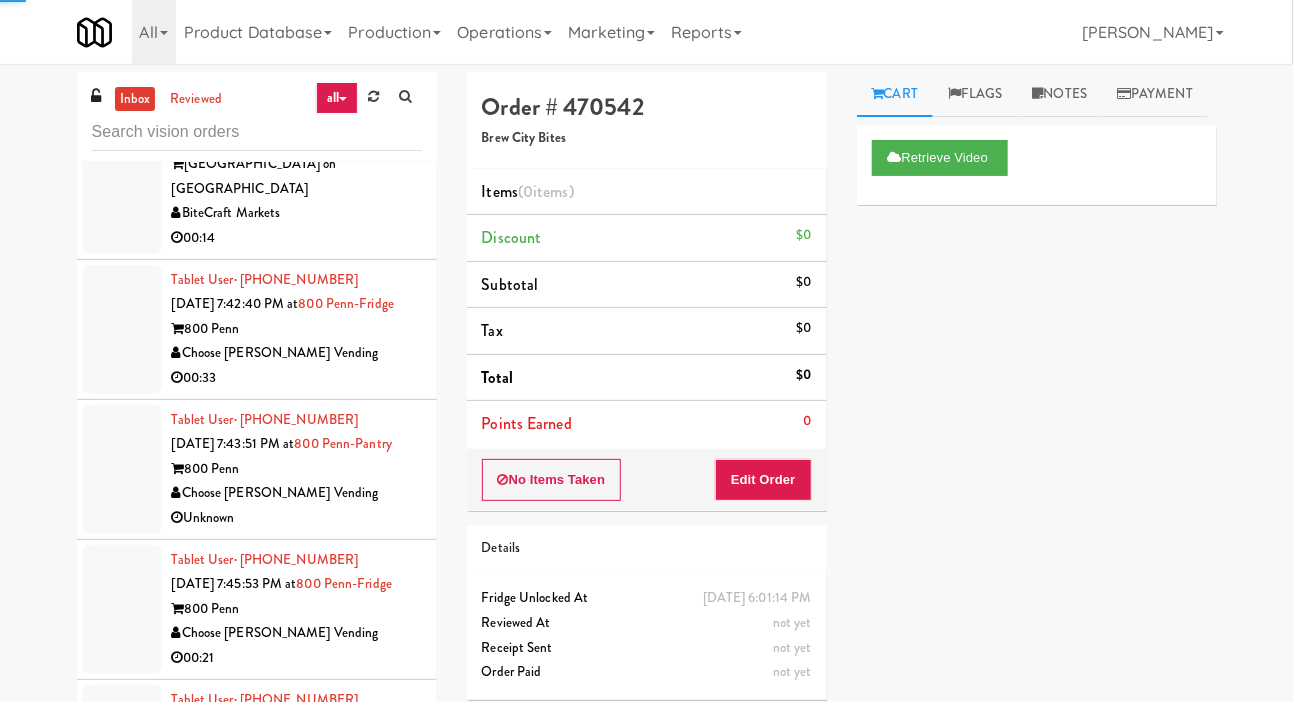 click at bounding box center (122, 164) 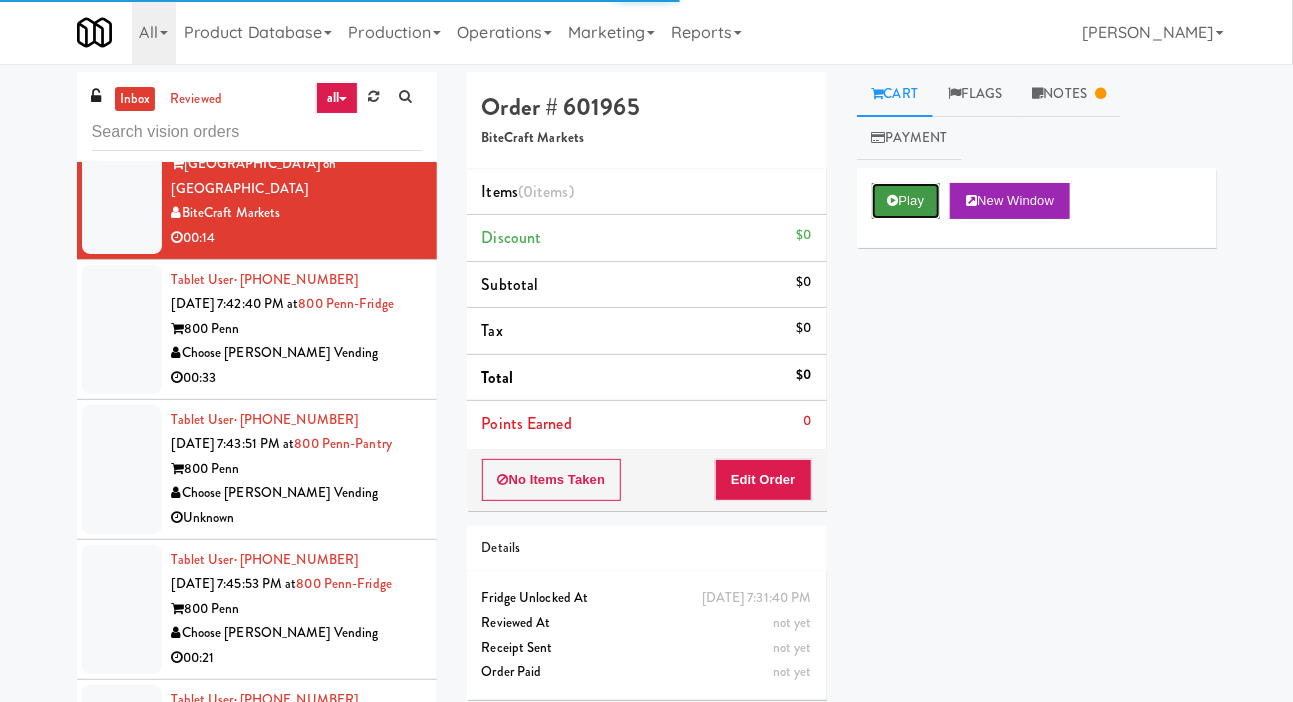 click on "Play" at bounding box center [906, 201] 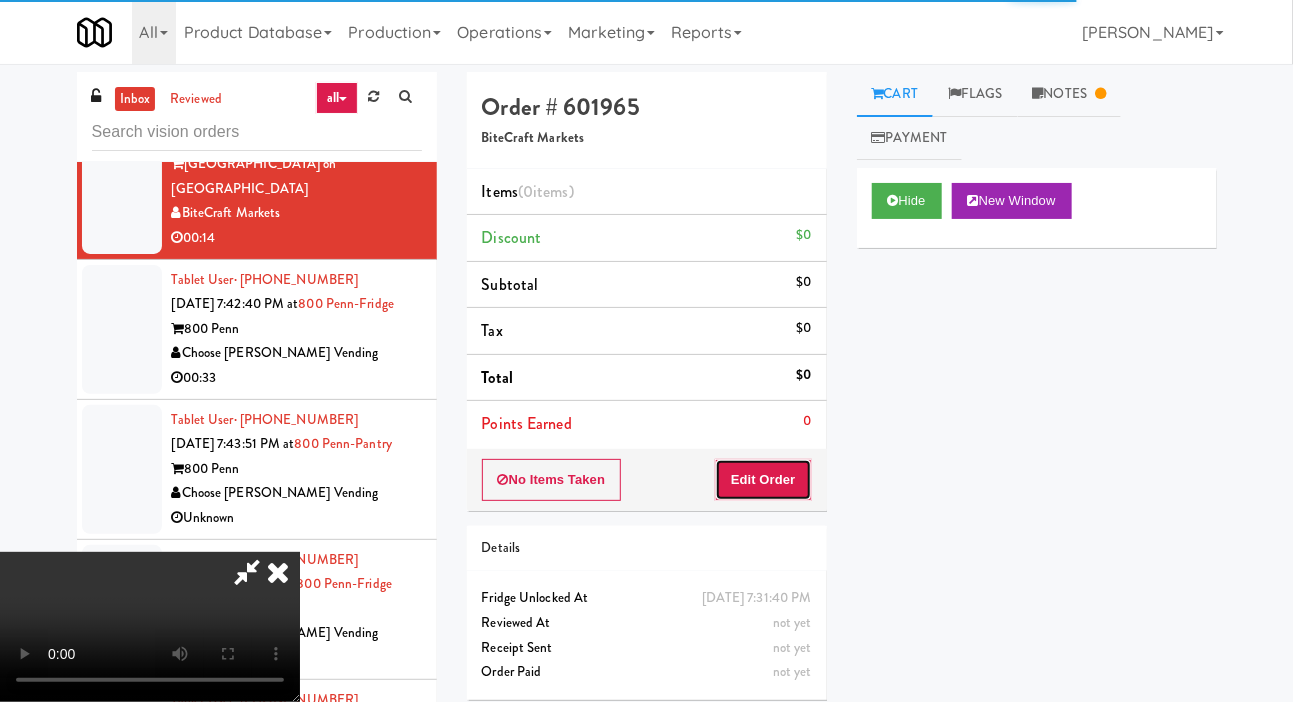 click on "Edit Order" at bounding box center [763, 480] 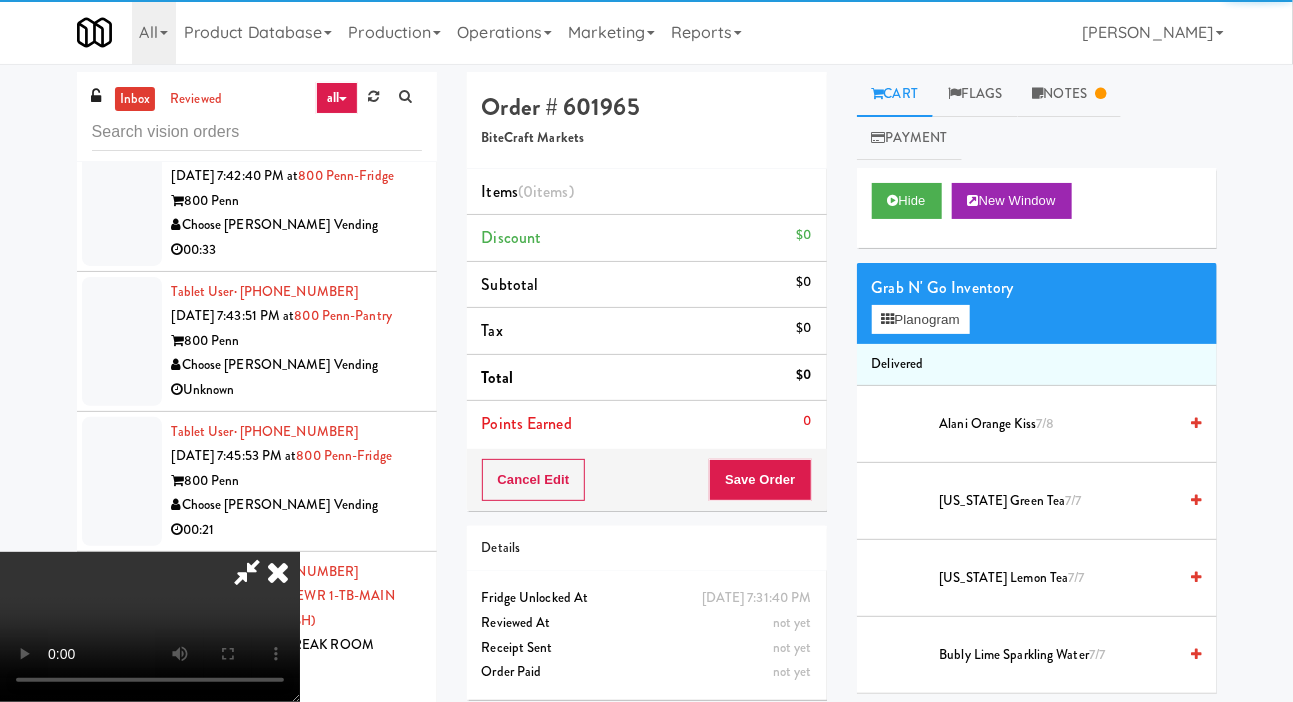 scroll, scrollTop: 5377, scrollLeft: 0, axis: vertical 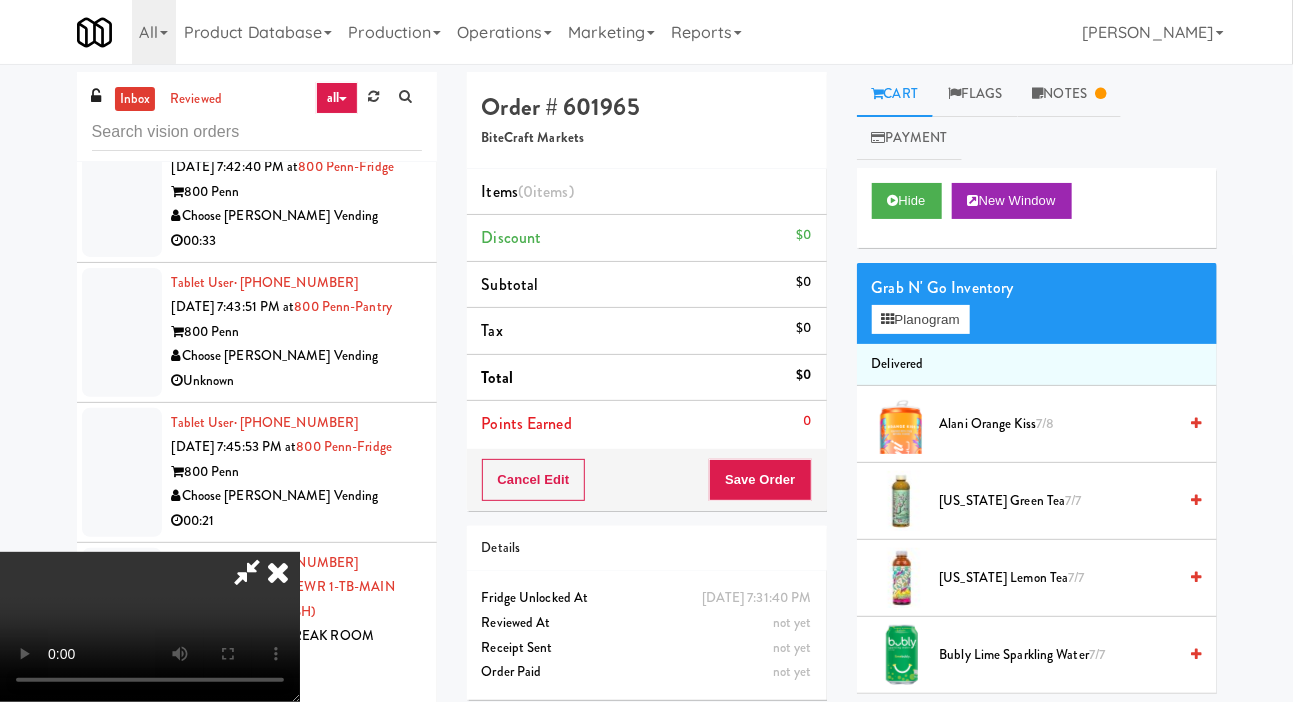 type 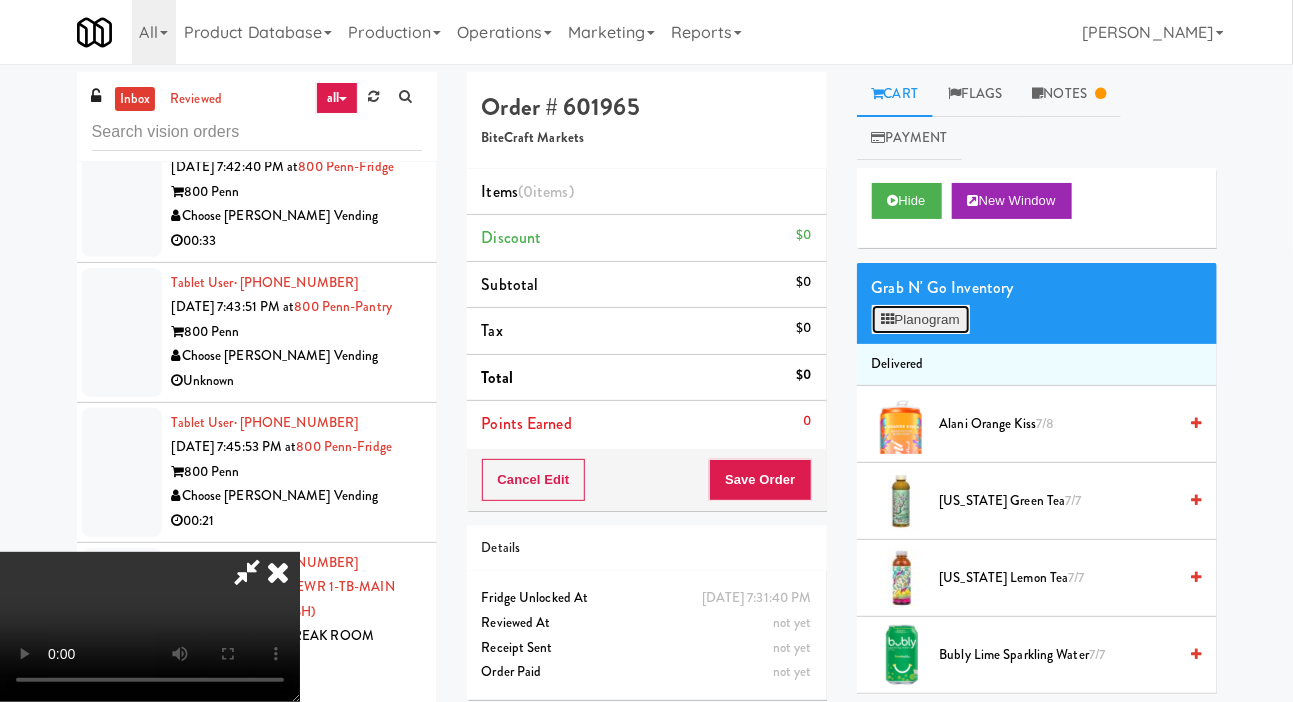click on "Planogram" at bounding box center (921, 320) 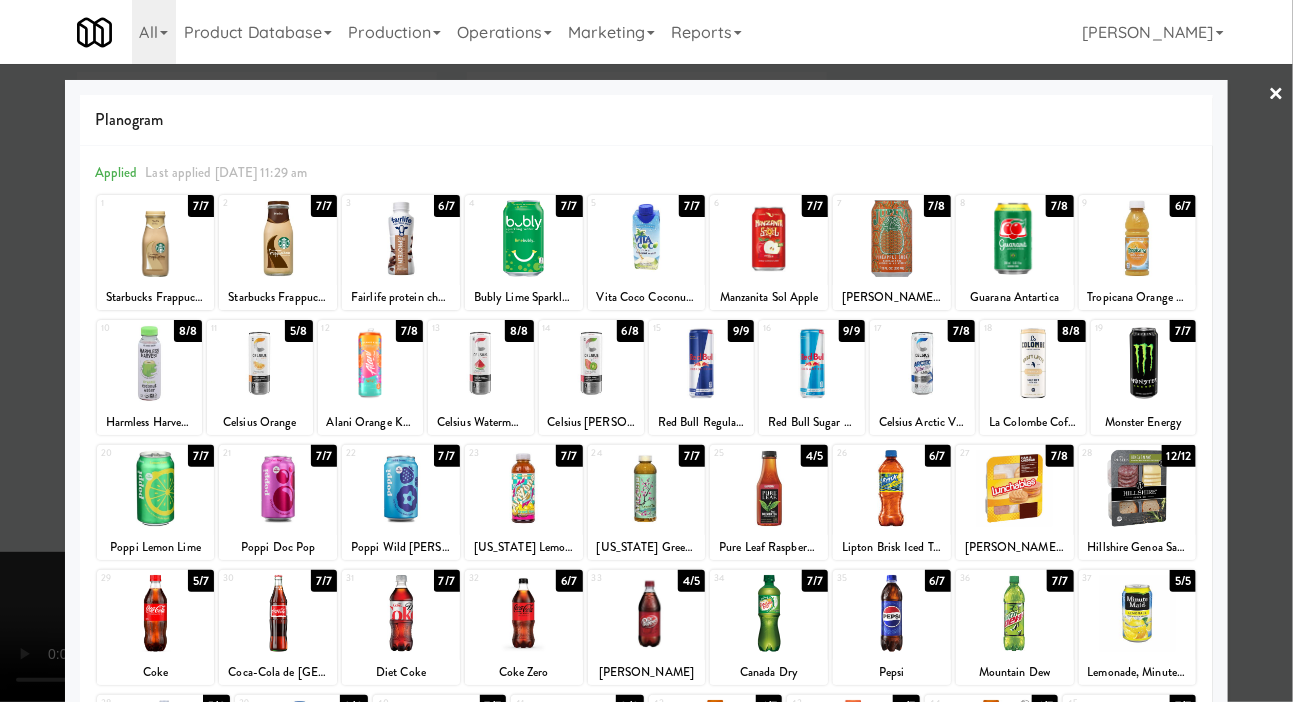 click at bounding box center [892, 488] 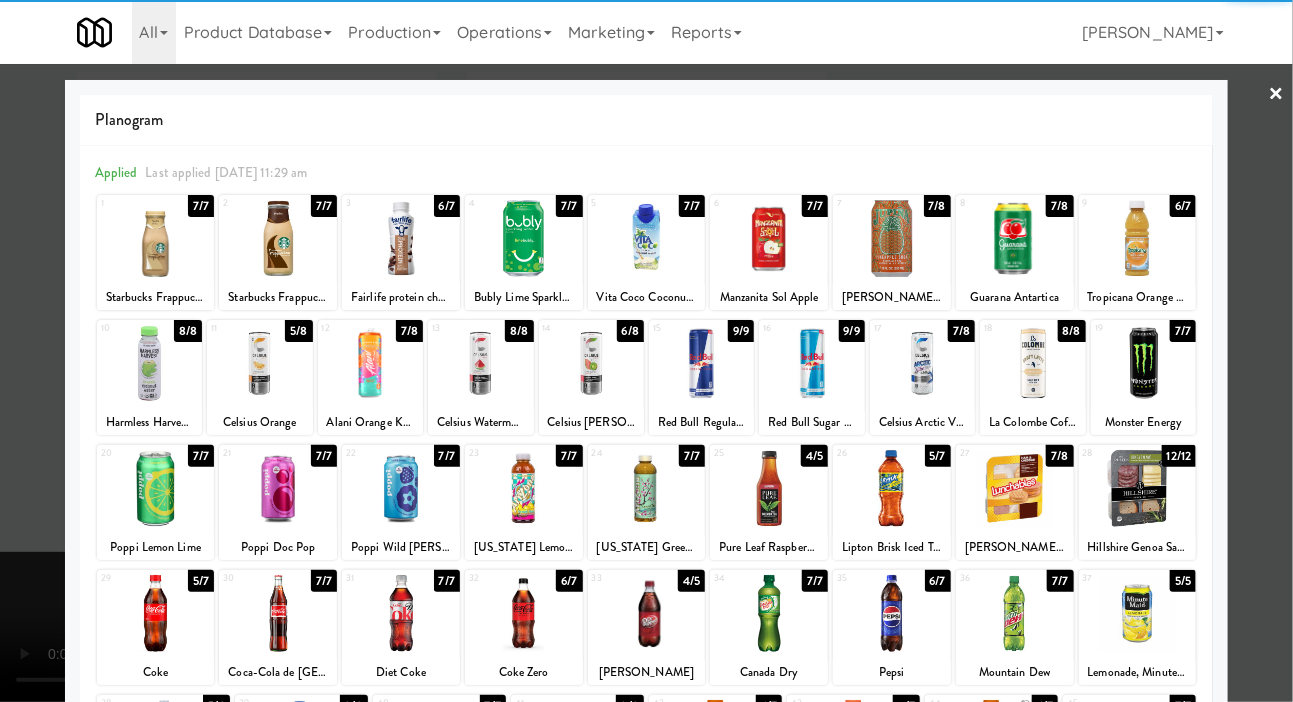 click at bounding box center (646, 351) 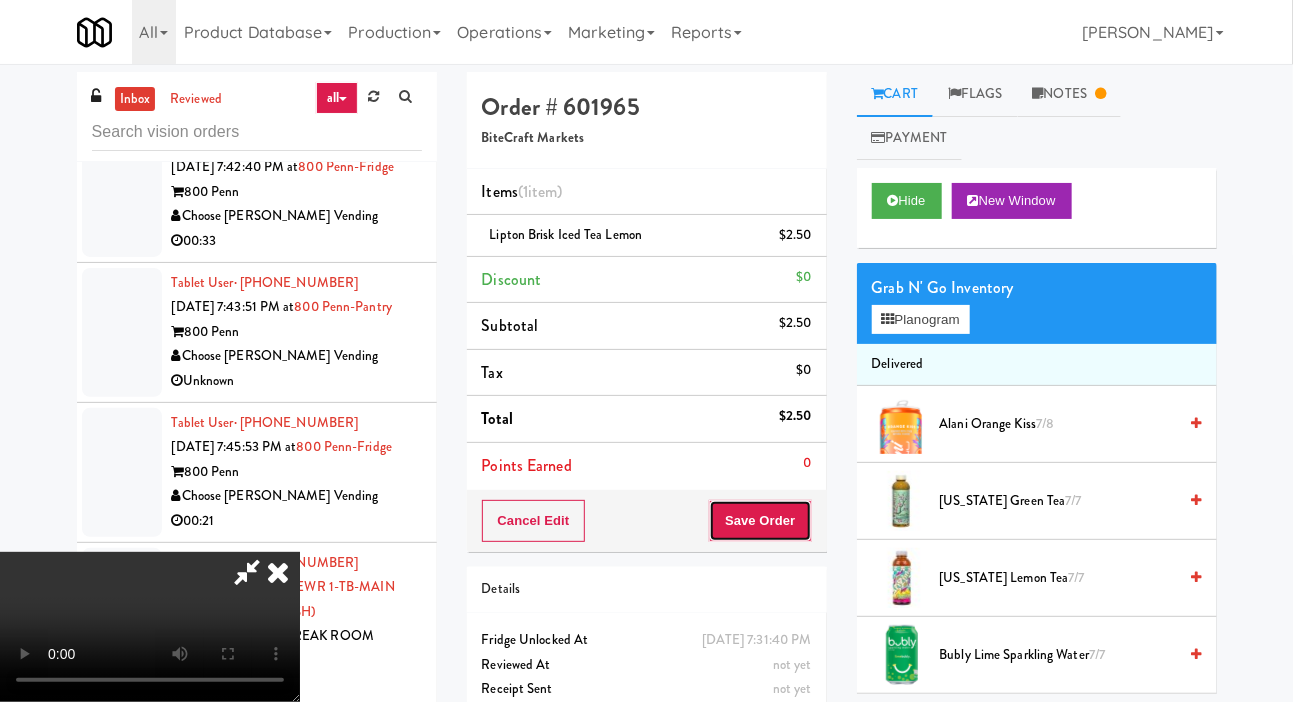 click on "Save Order" at bounding box center (760, 521) 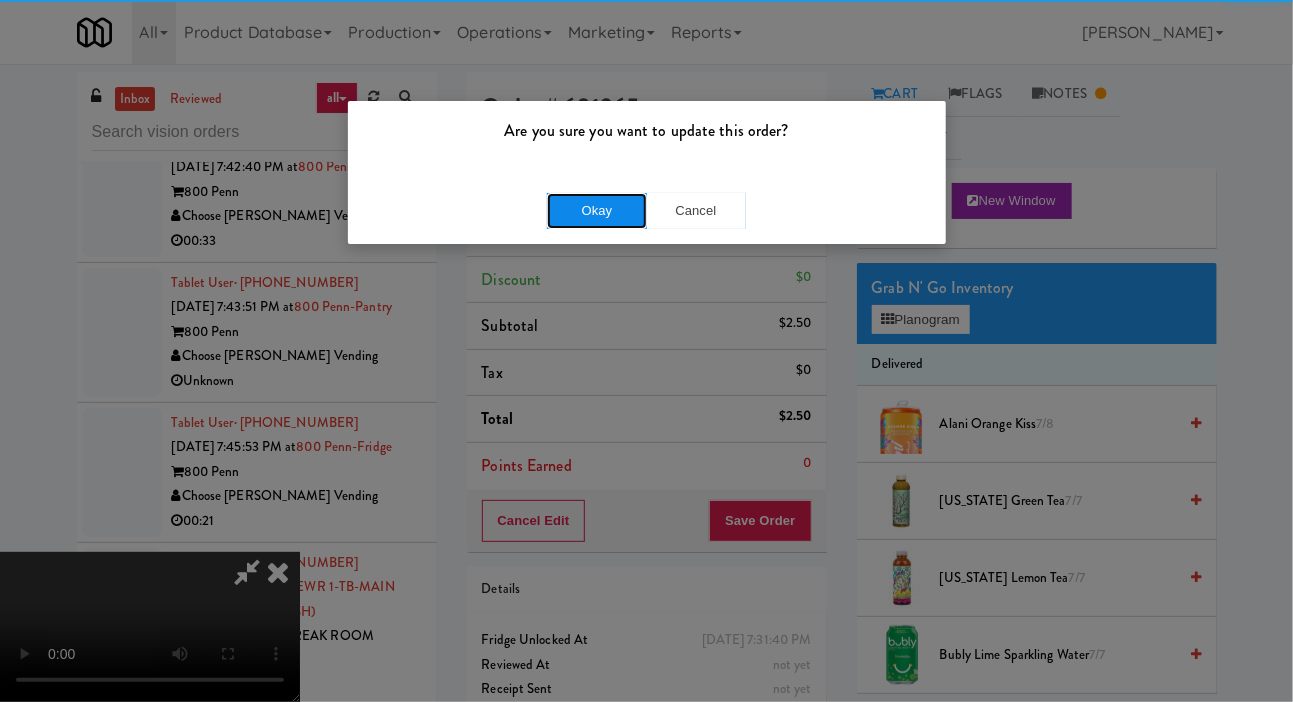 click on "Okay" at bounding box center [597, 211] 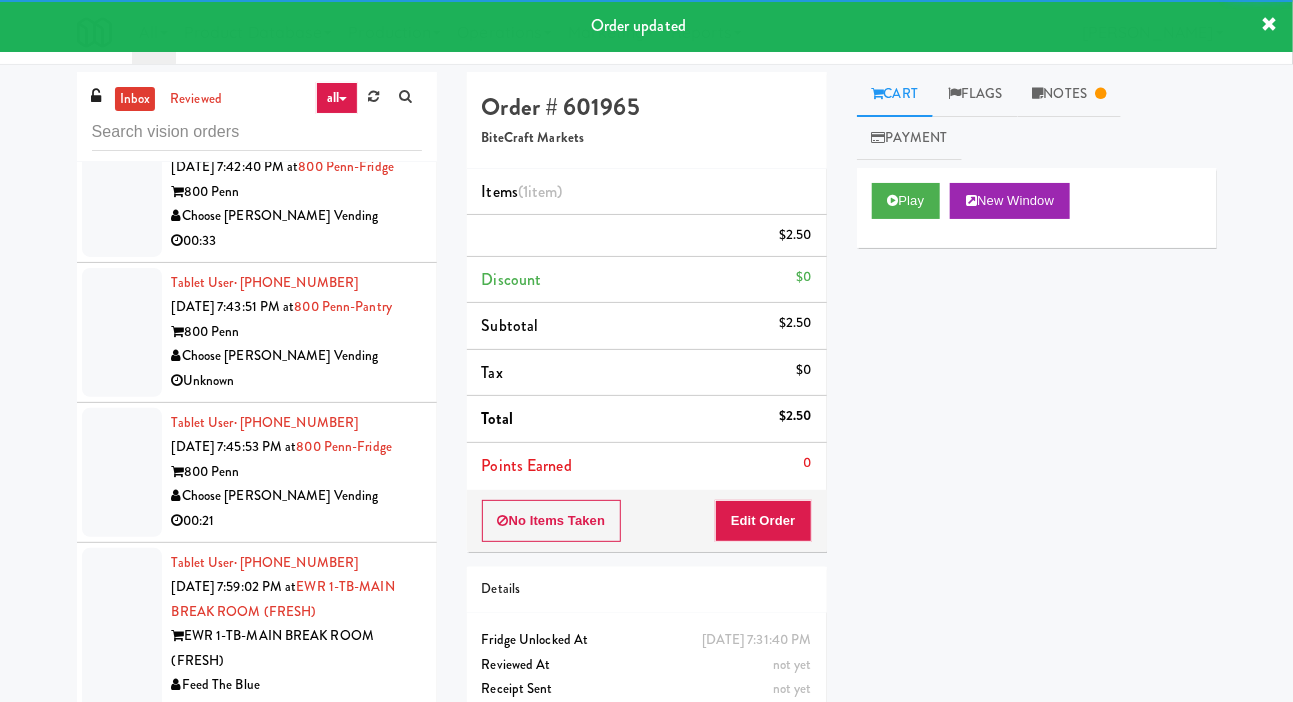 click at bounding box center [122, 192] 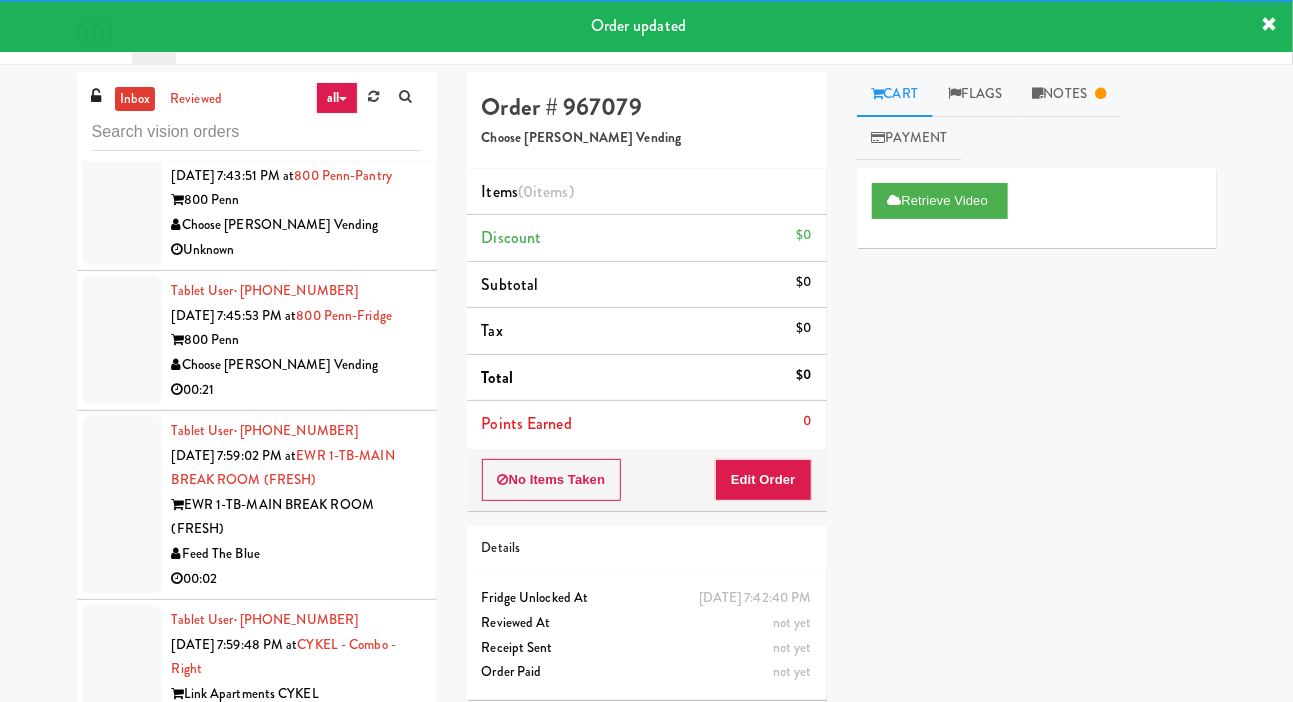 click at bounding box center (122, 200) 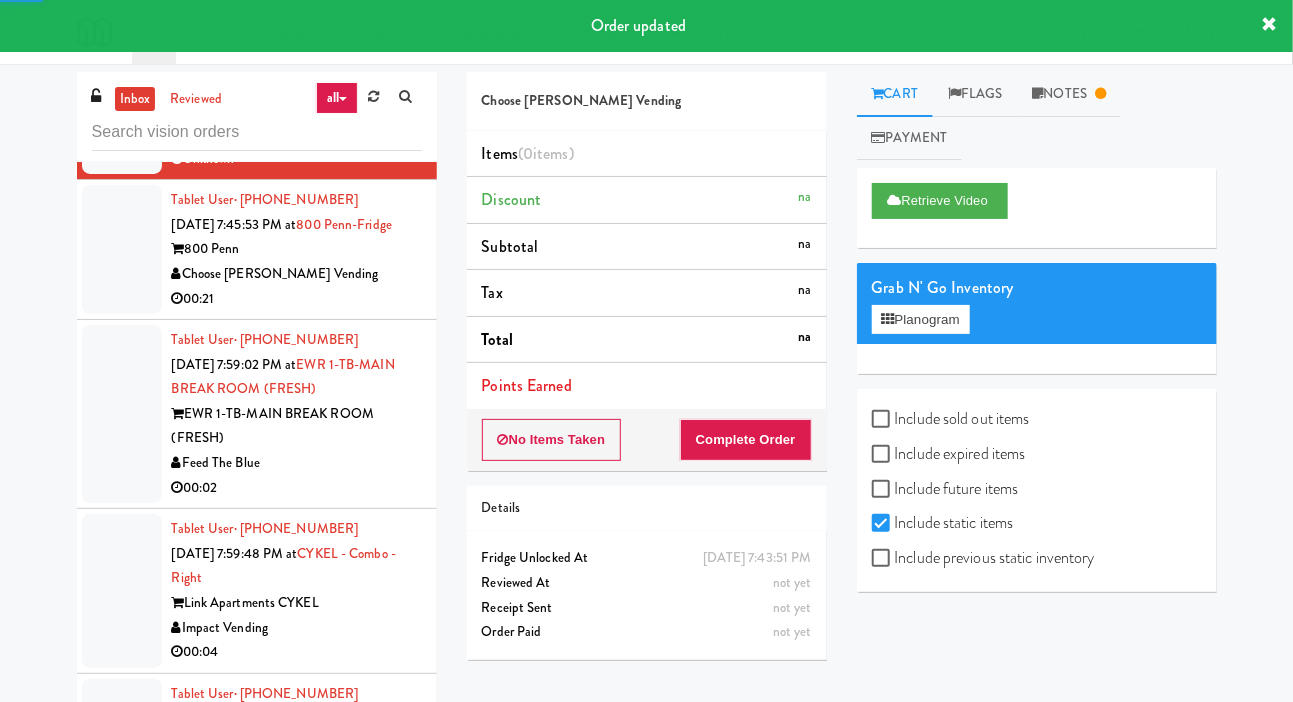 click at bounding box center (122, 249) 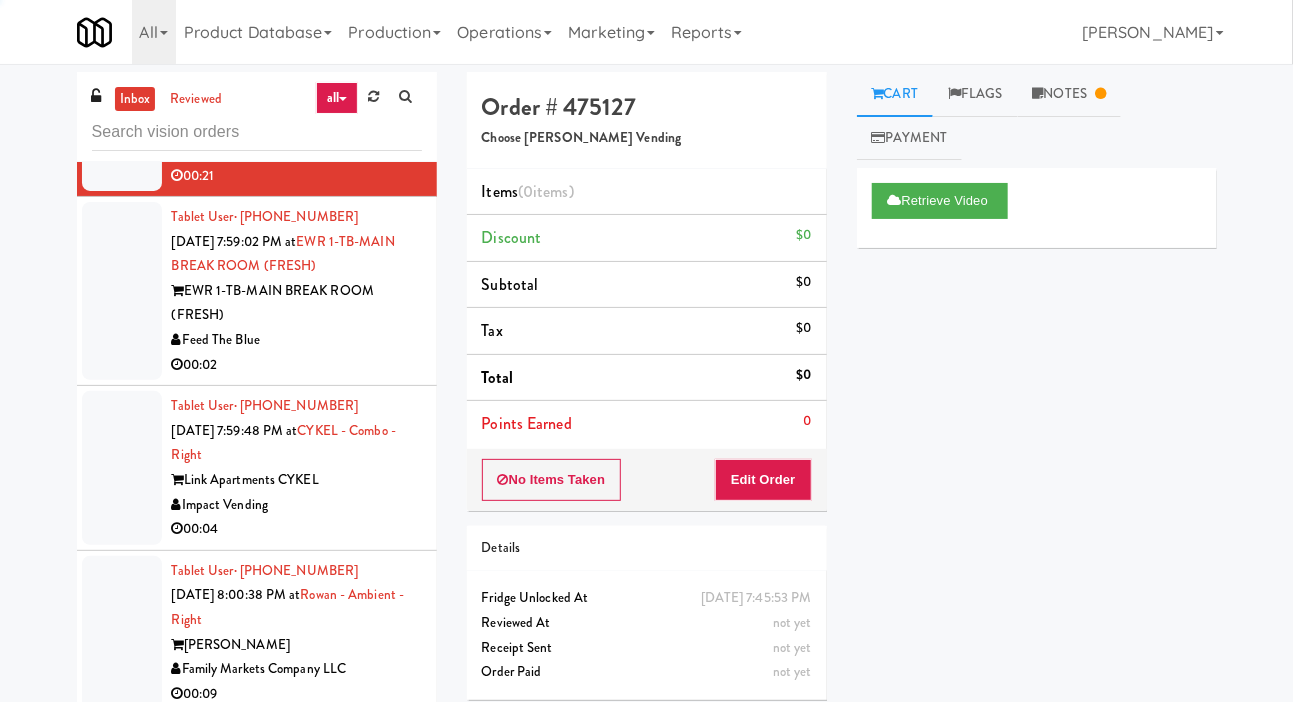 click at bounding box center [122, 291] 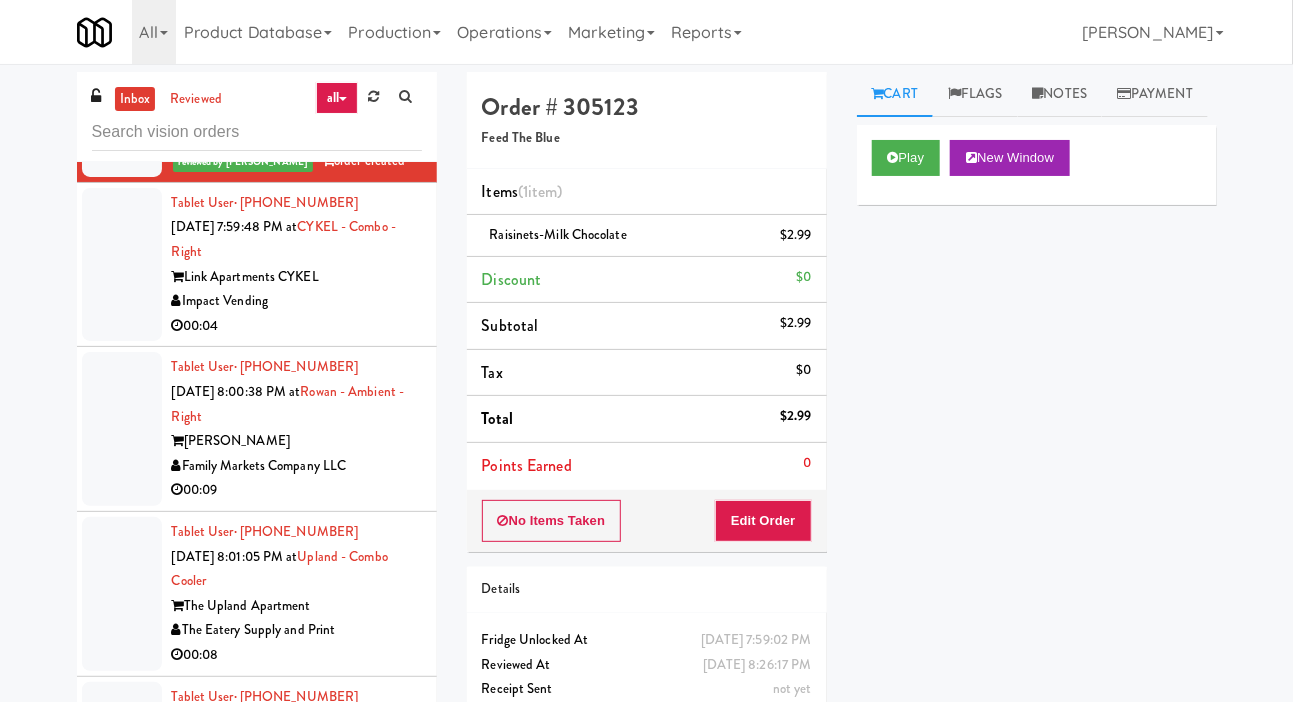 click at bounding box center (122, 265) 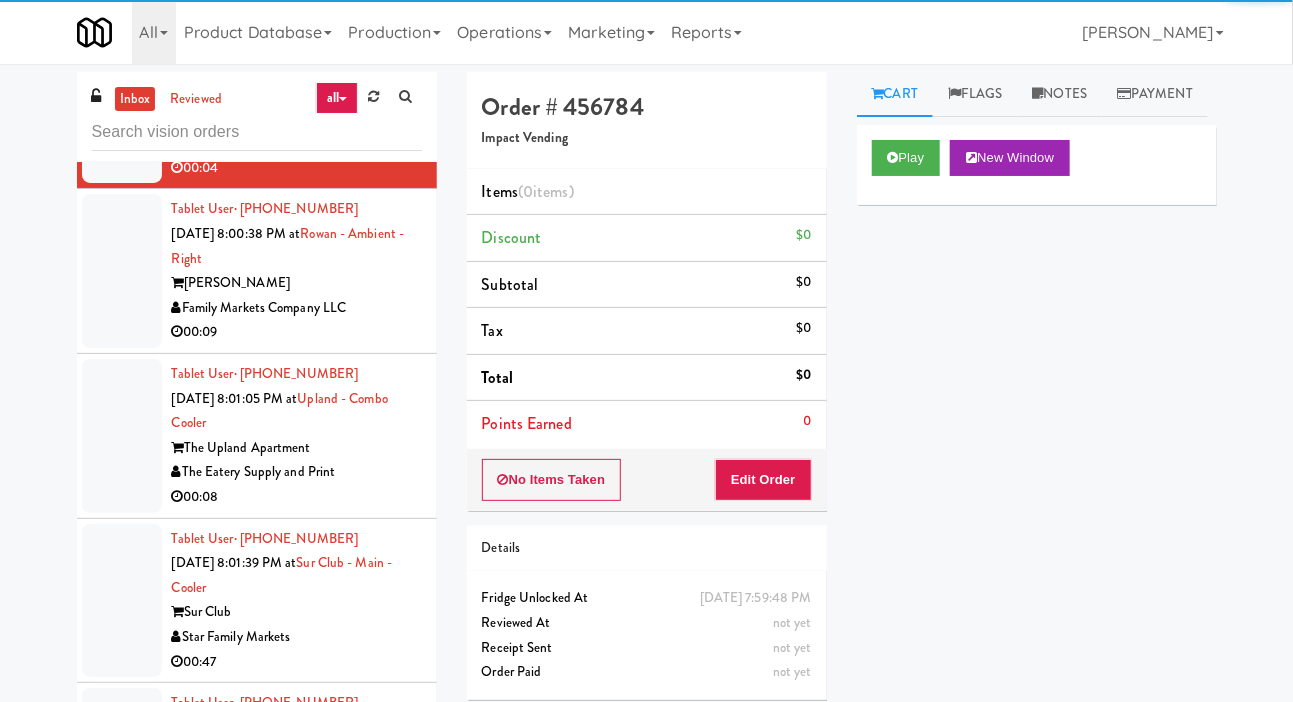 scroll, scrollTop: 6152, scrollLeft: 0, axis: vertical 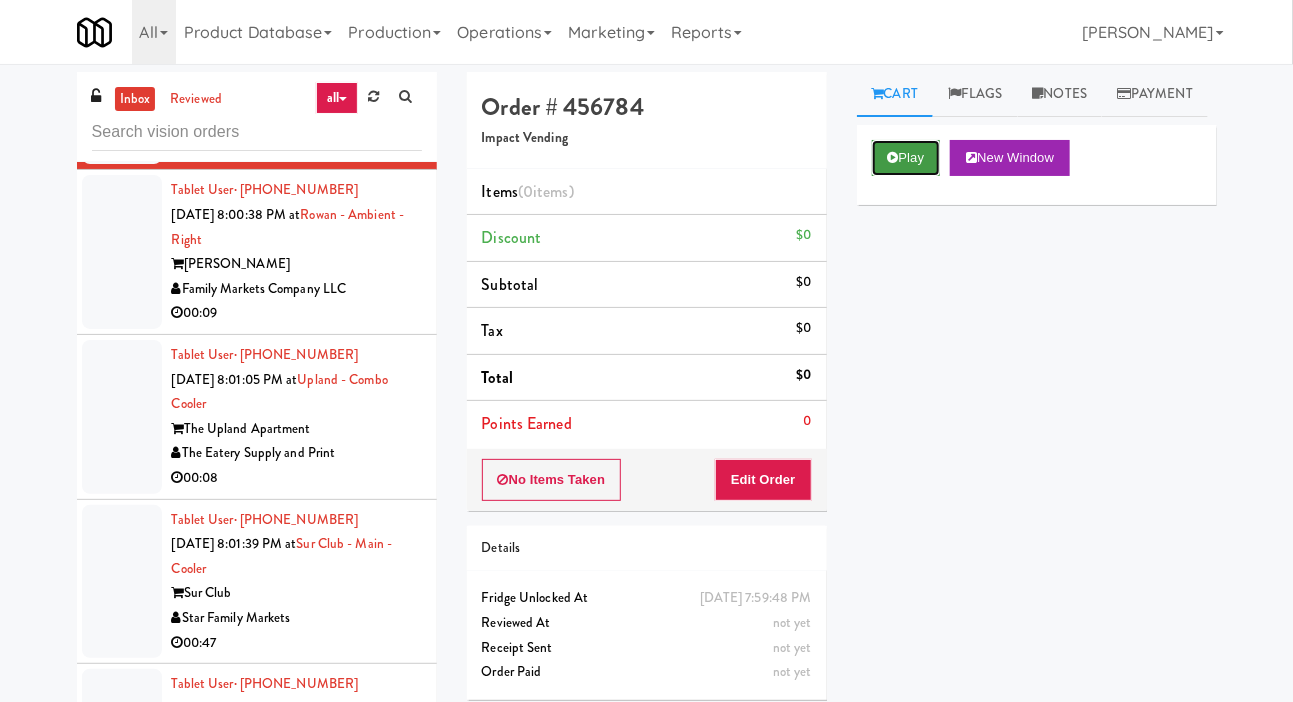 click on "Play" at bounding box center [906, 158] 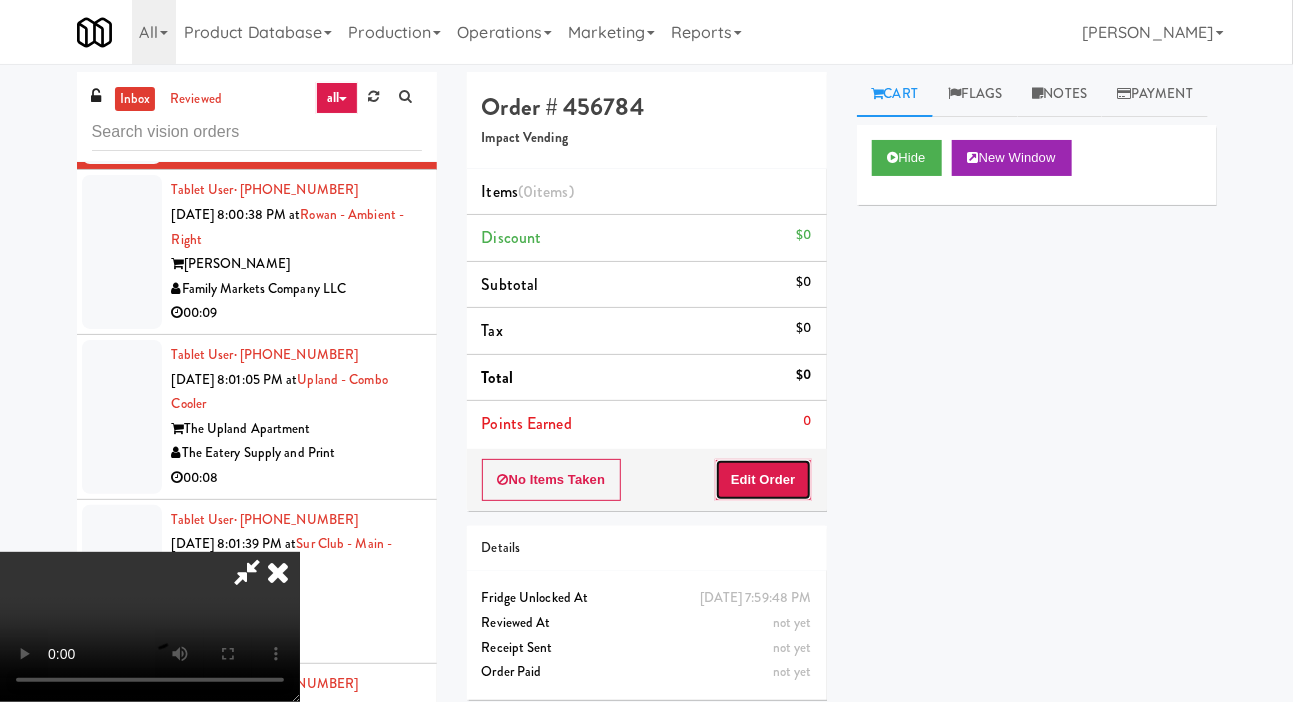 click on "Edit Order" at bounding box center [763, 480] 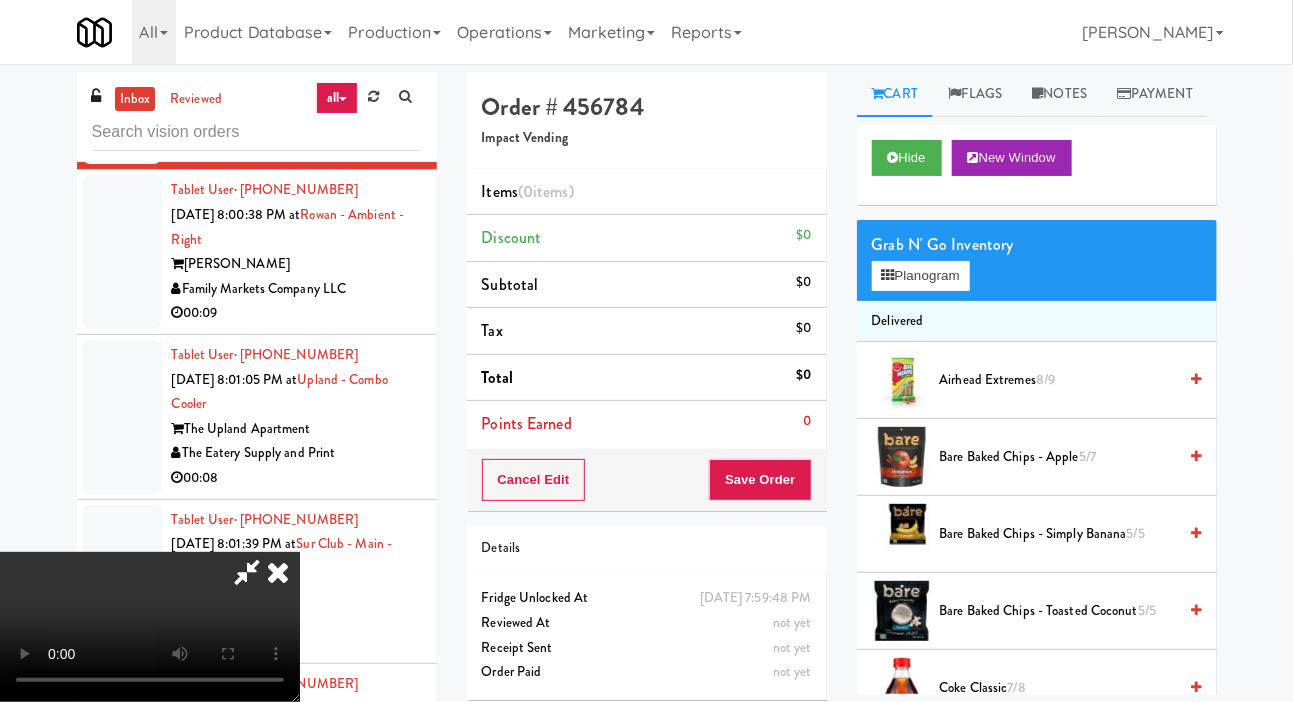 type 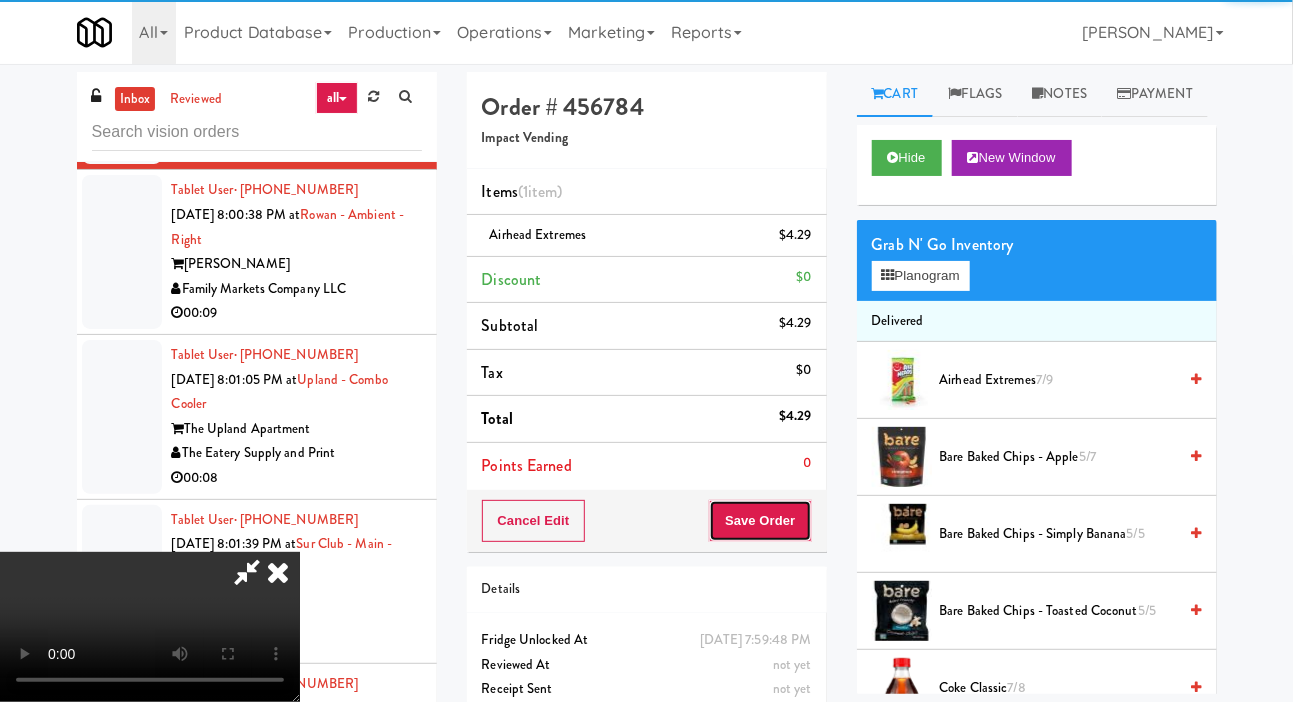 click on "Save Order" at bounding box center (760, 521) 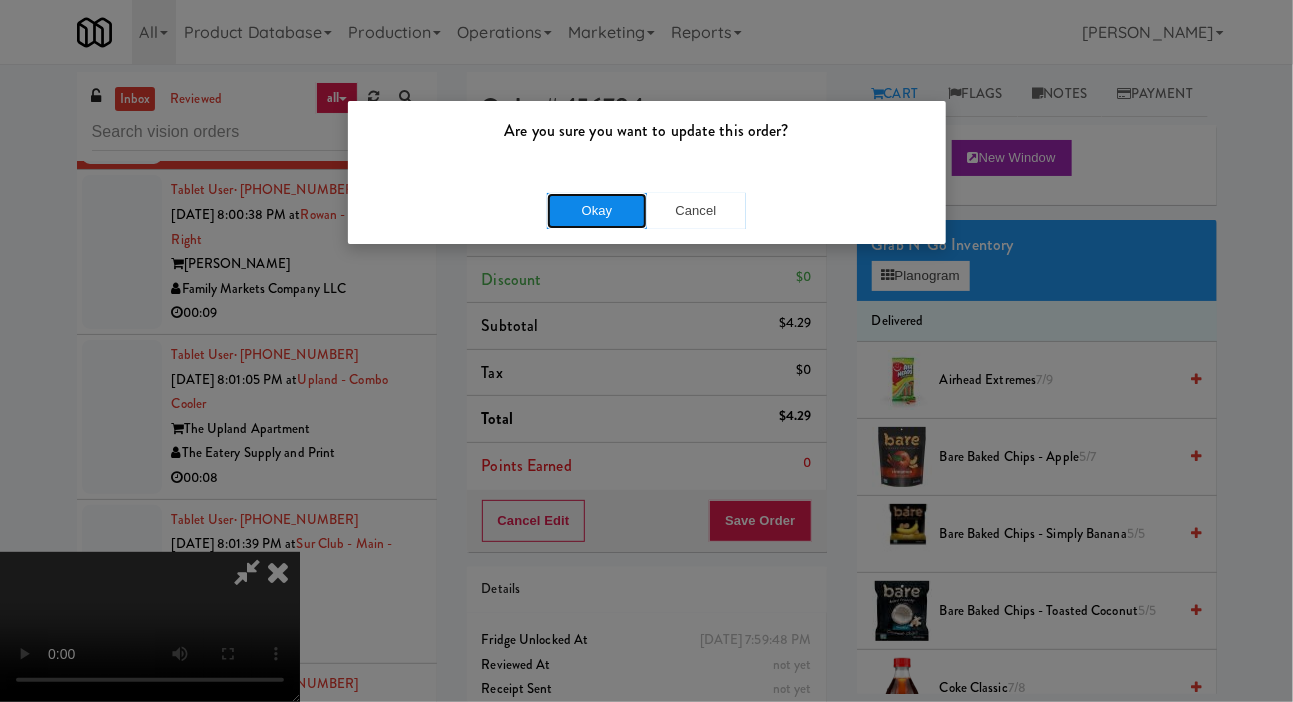 click on "Okay" at bounding box center (597, 211) 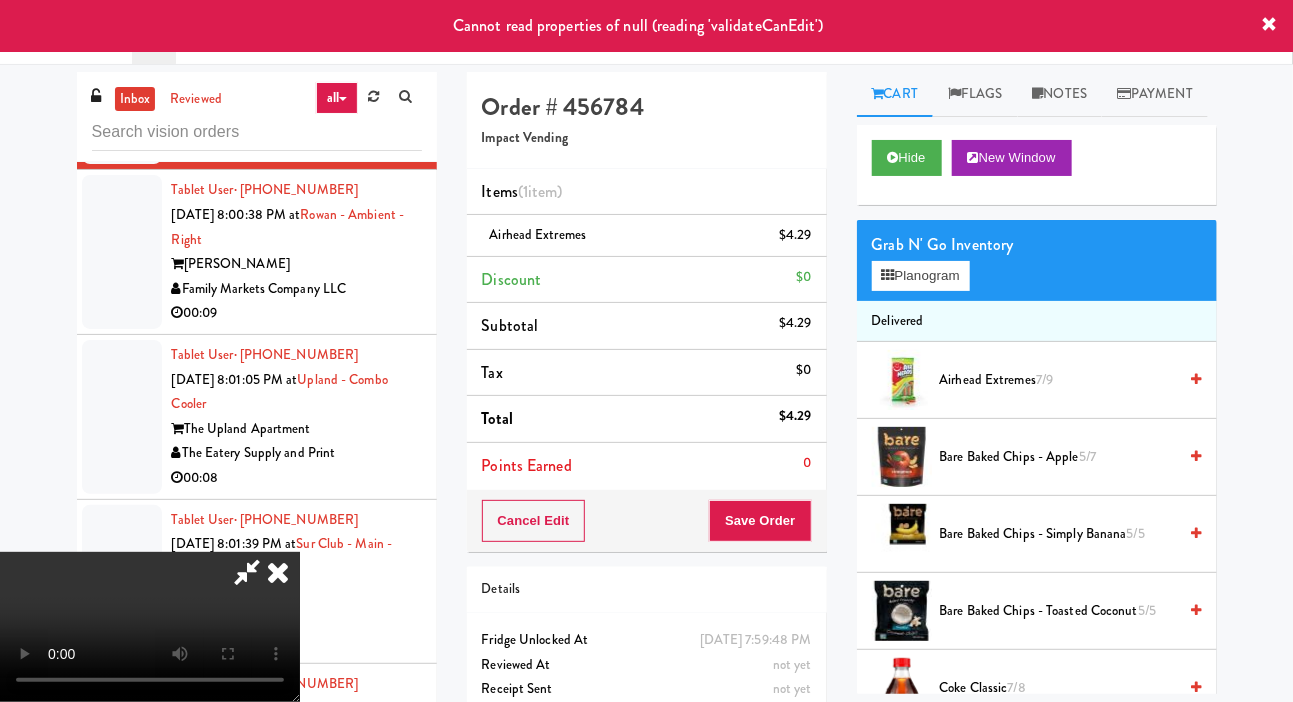 click at bounding box center (122, -102) 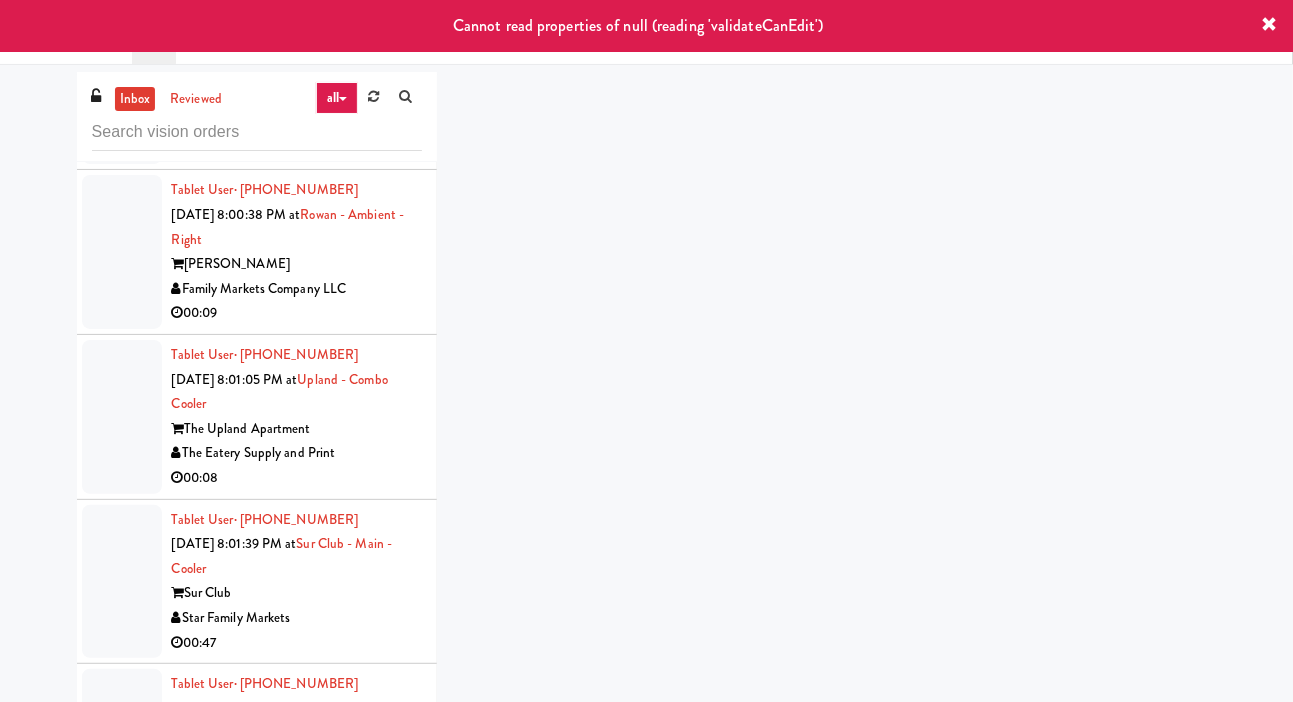 click at bounding box center [122, 88] 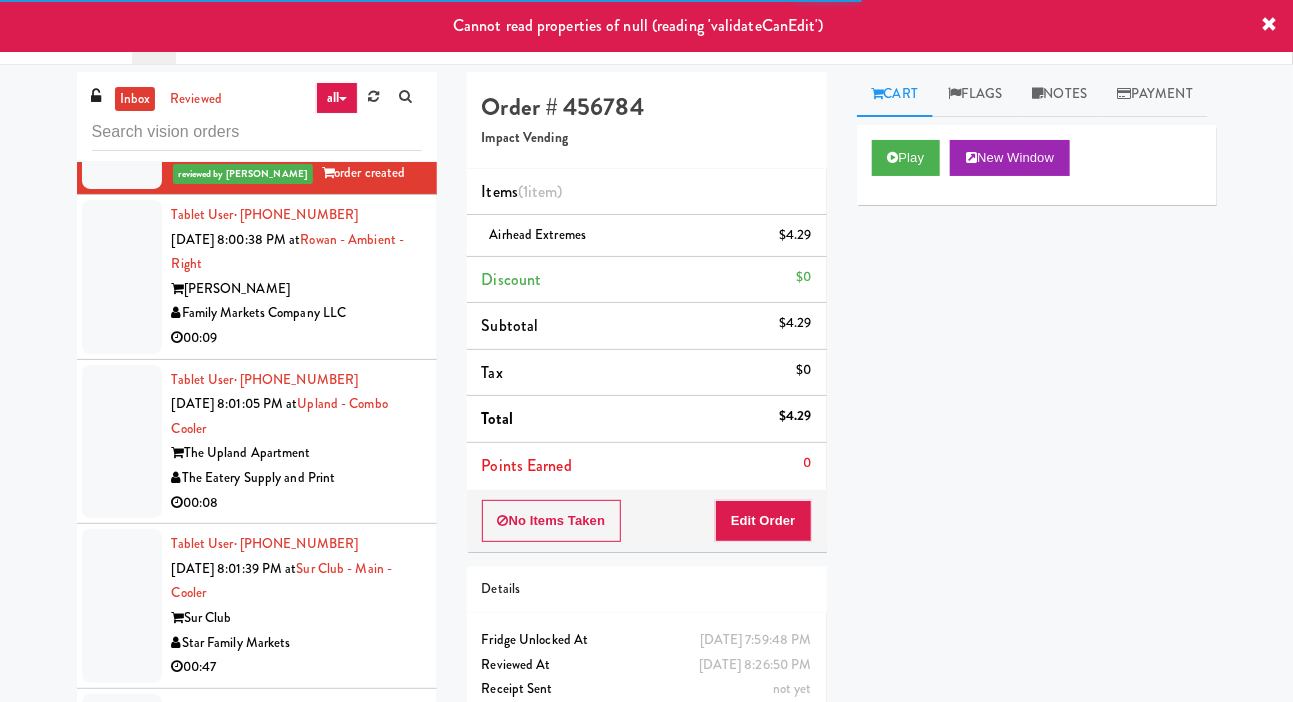 click at bounding box center [122, 277] 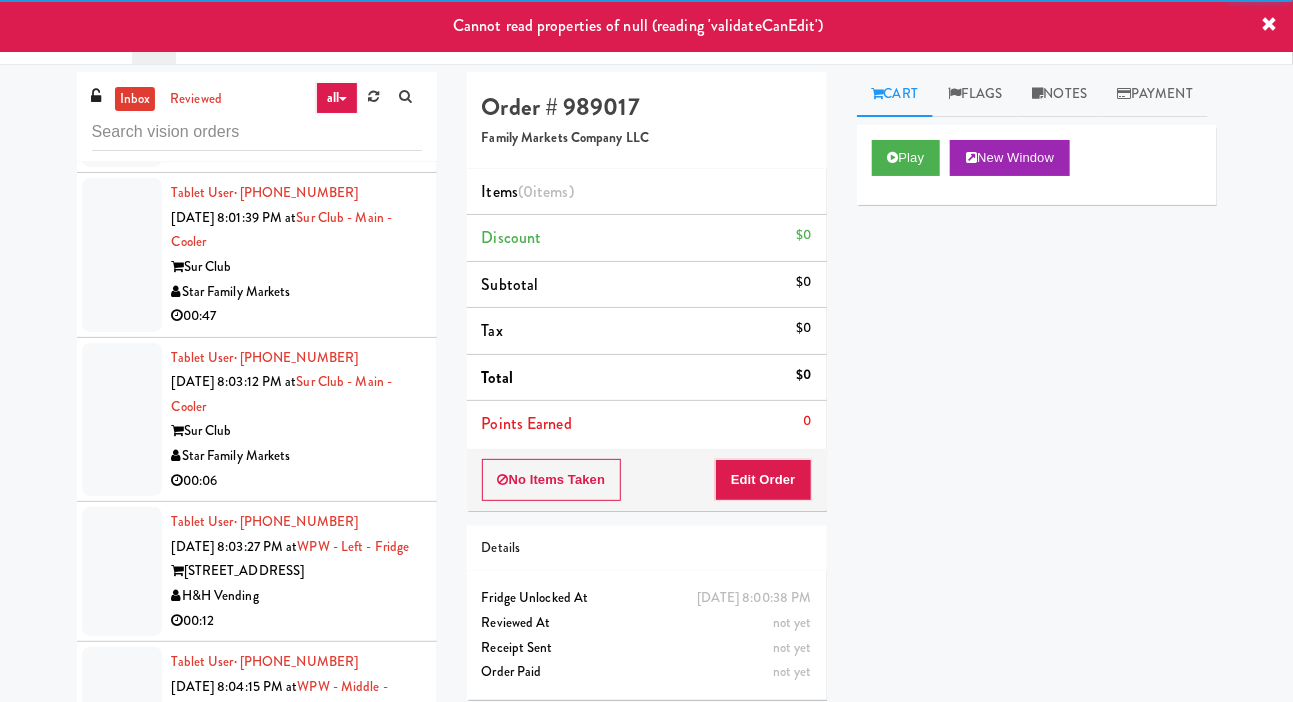 scroll, scrollTop: 6508, scrollLeft: 0, axis: vertical 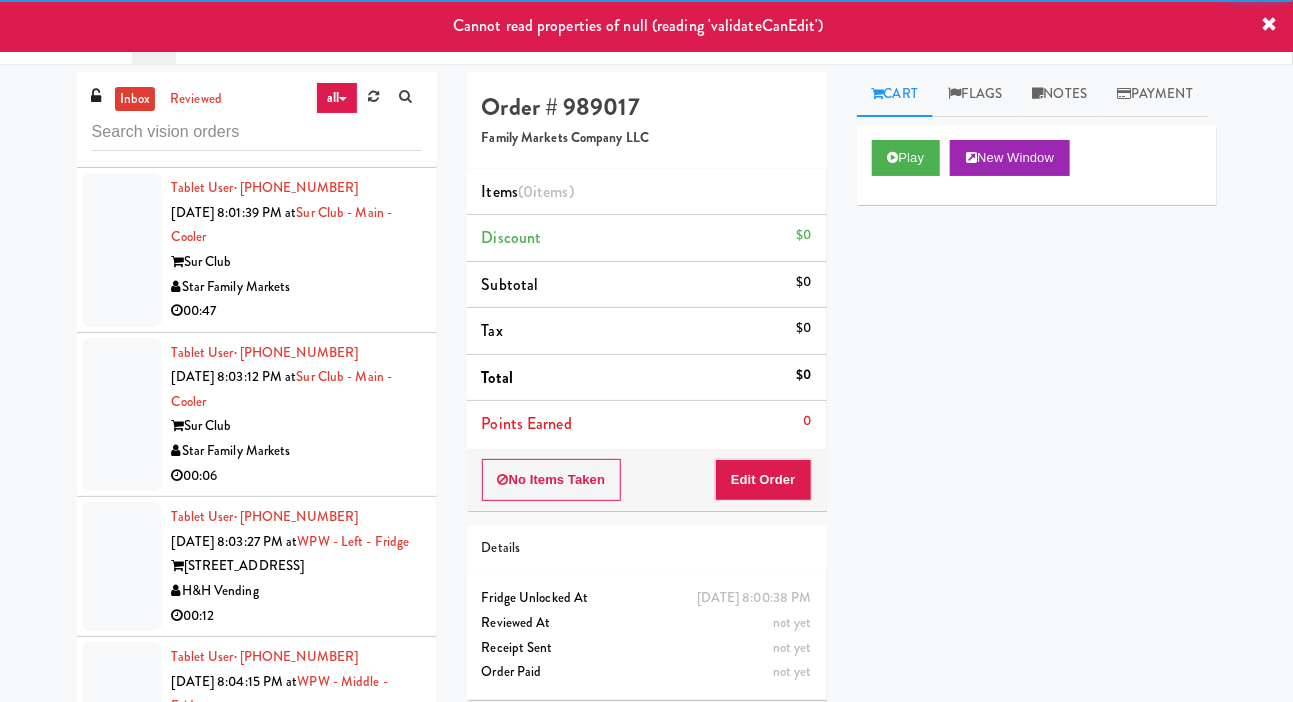 click at bounding box center [122, 86] 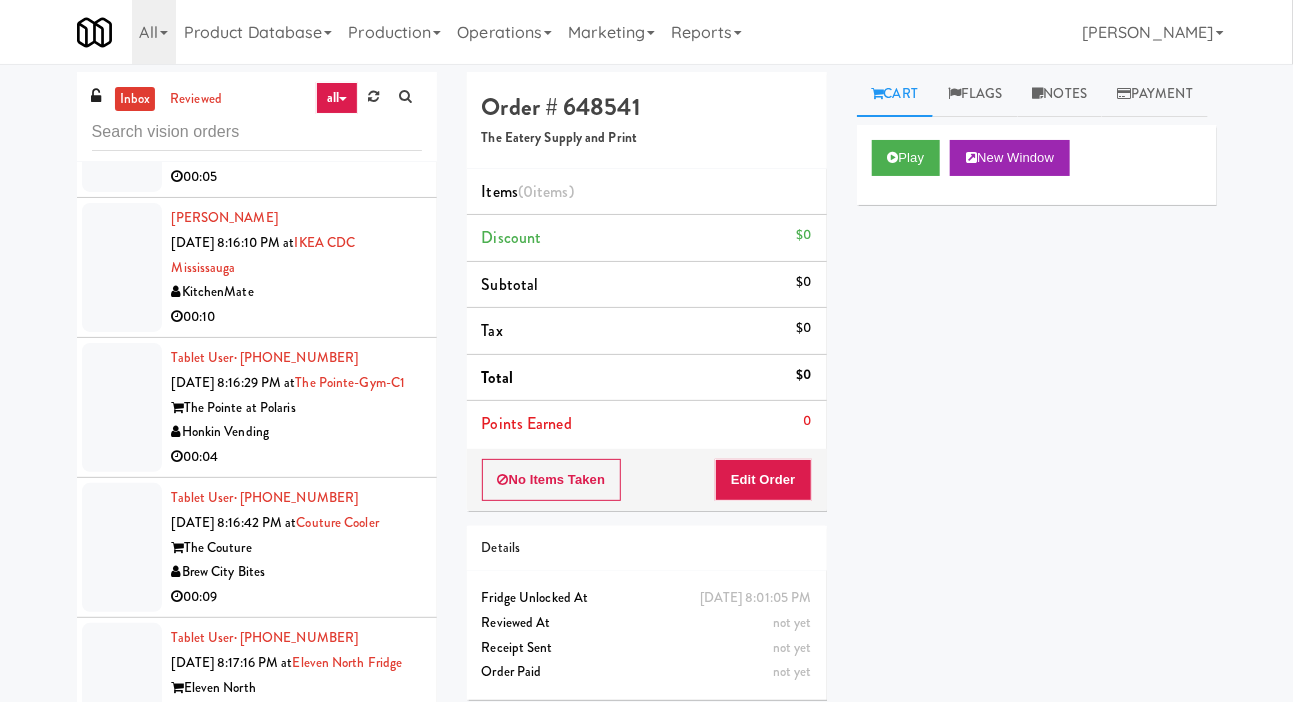 scroll, scrollTop: 10372, scrollLeft: 0, axis: vertical 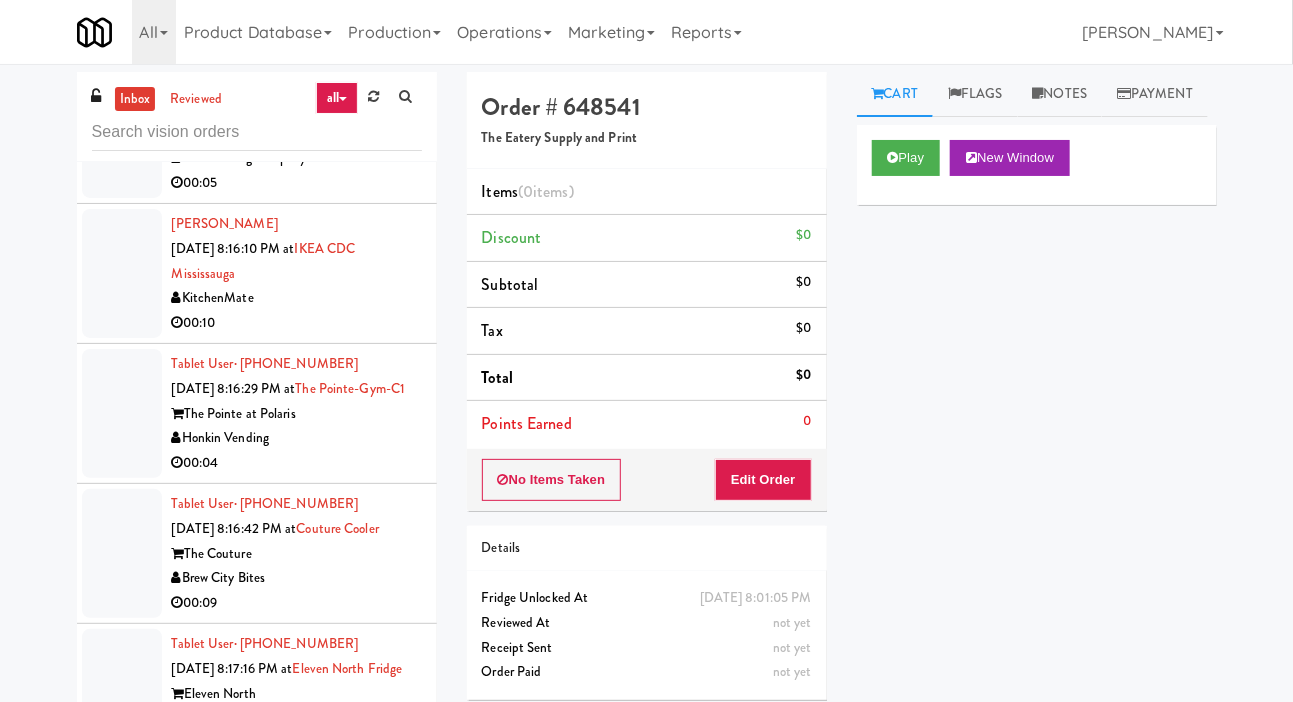 click at bounding box center [122, 122] 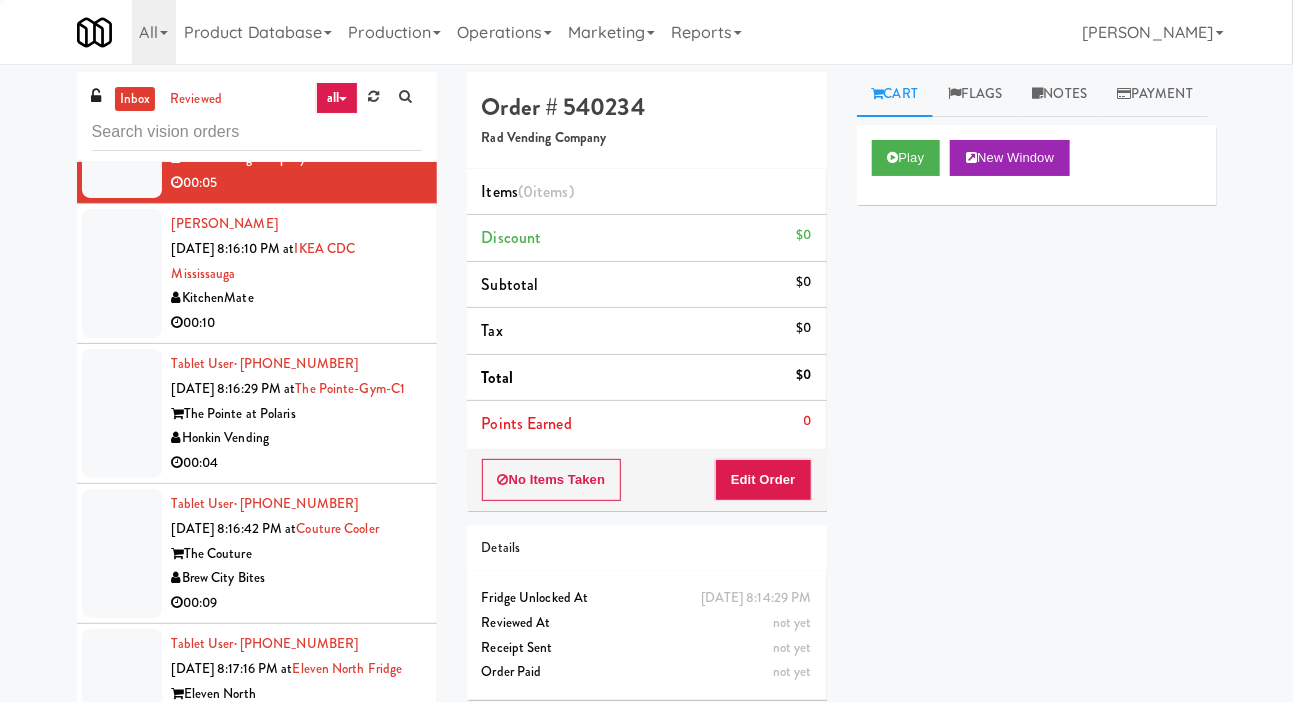 click at bounding box center [122, 273] 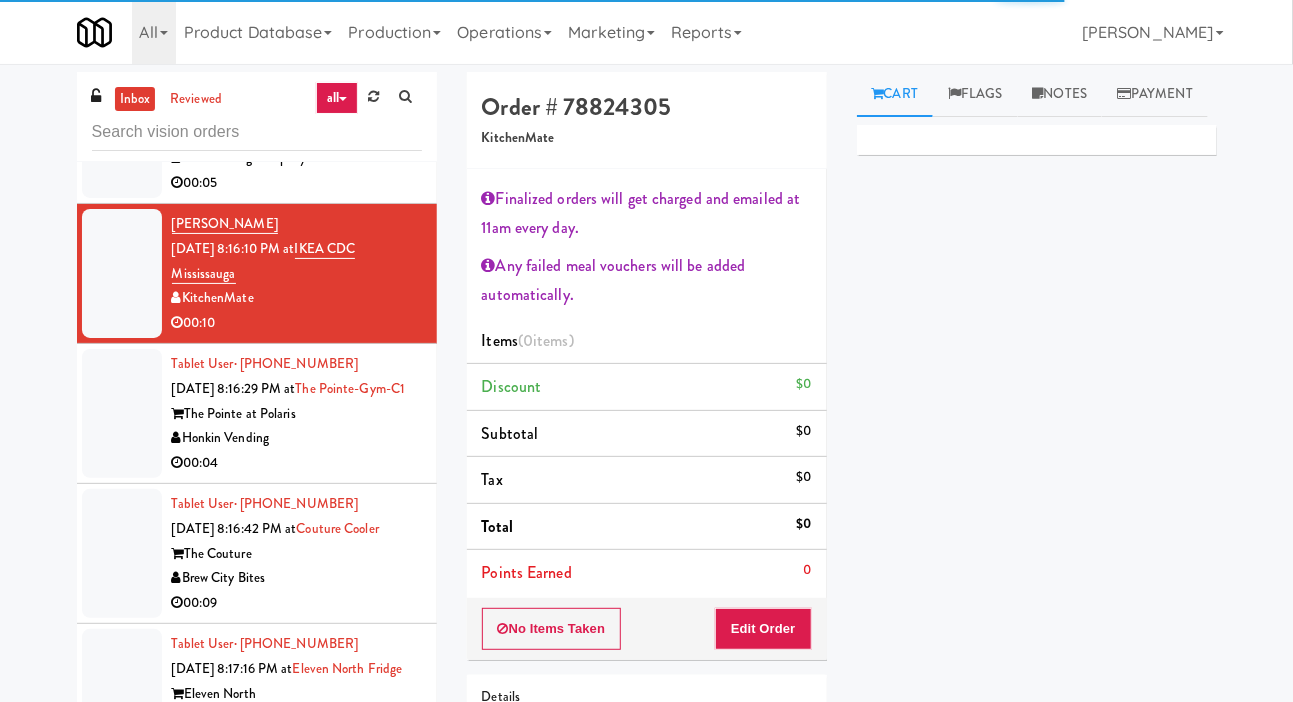 click at bounding box center [122, 413] 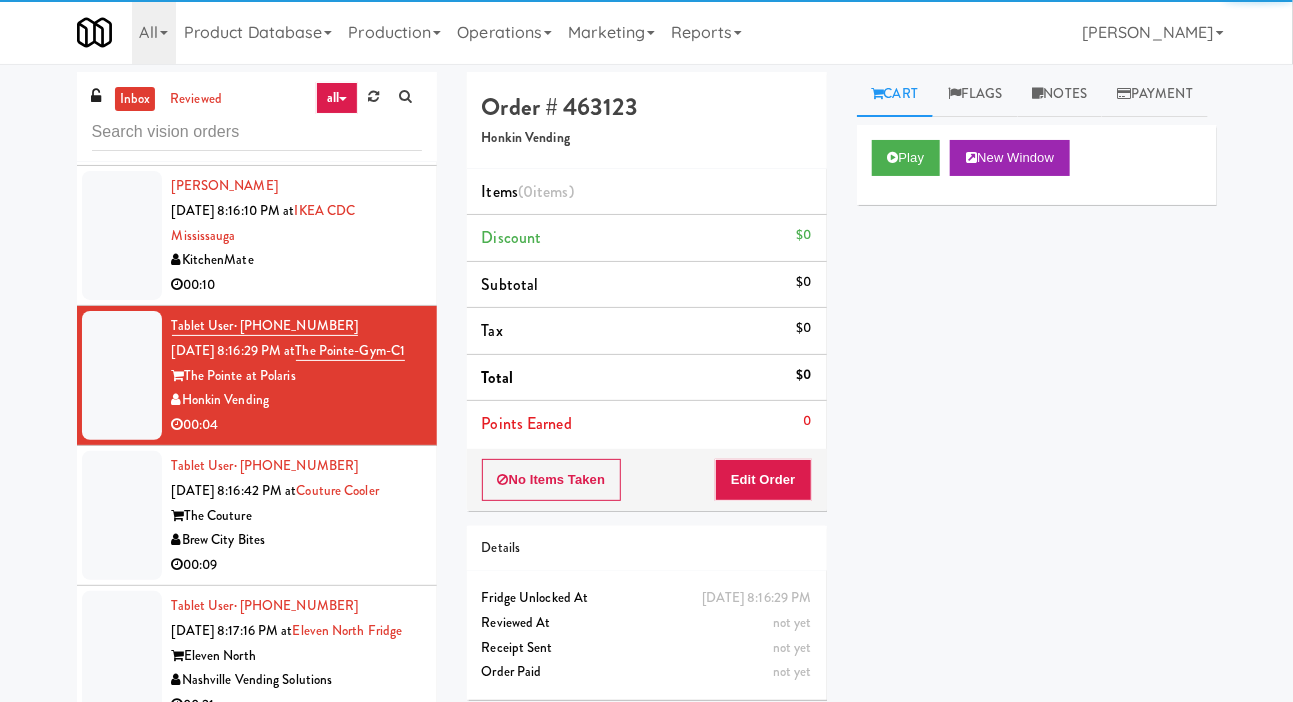 click at bounding box center (122, 84) 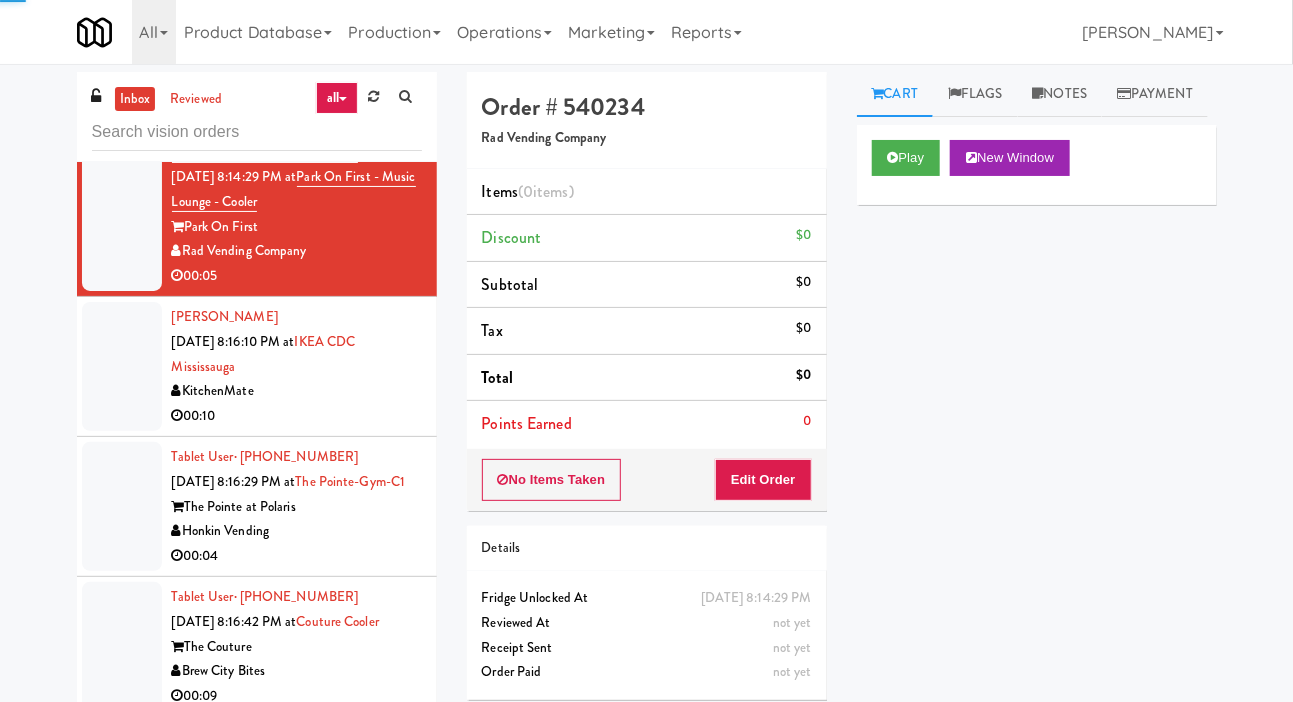scroll, scrollTop: 10275, scrollLeft: 0, axis: vertical 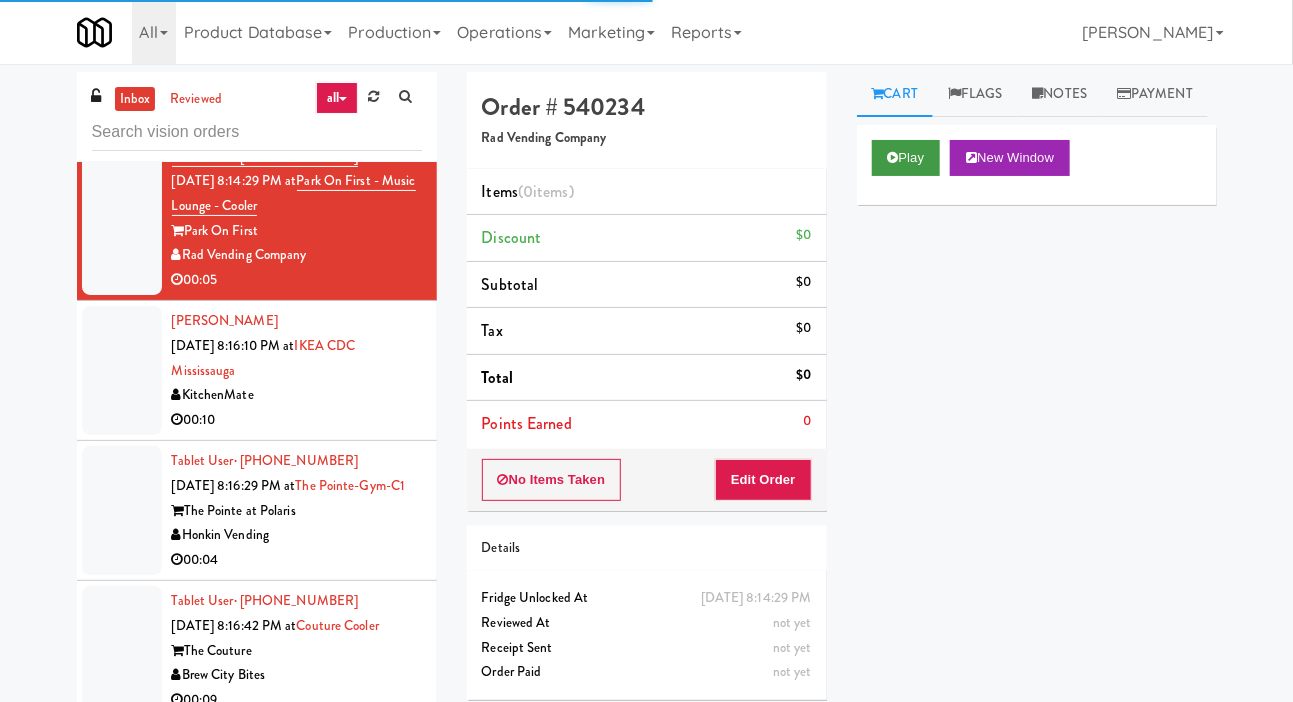 click on "Play" at bounding box center [906, 158] 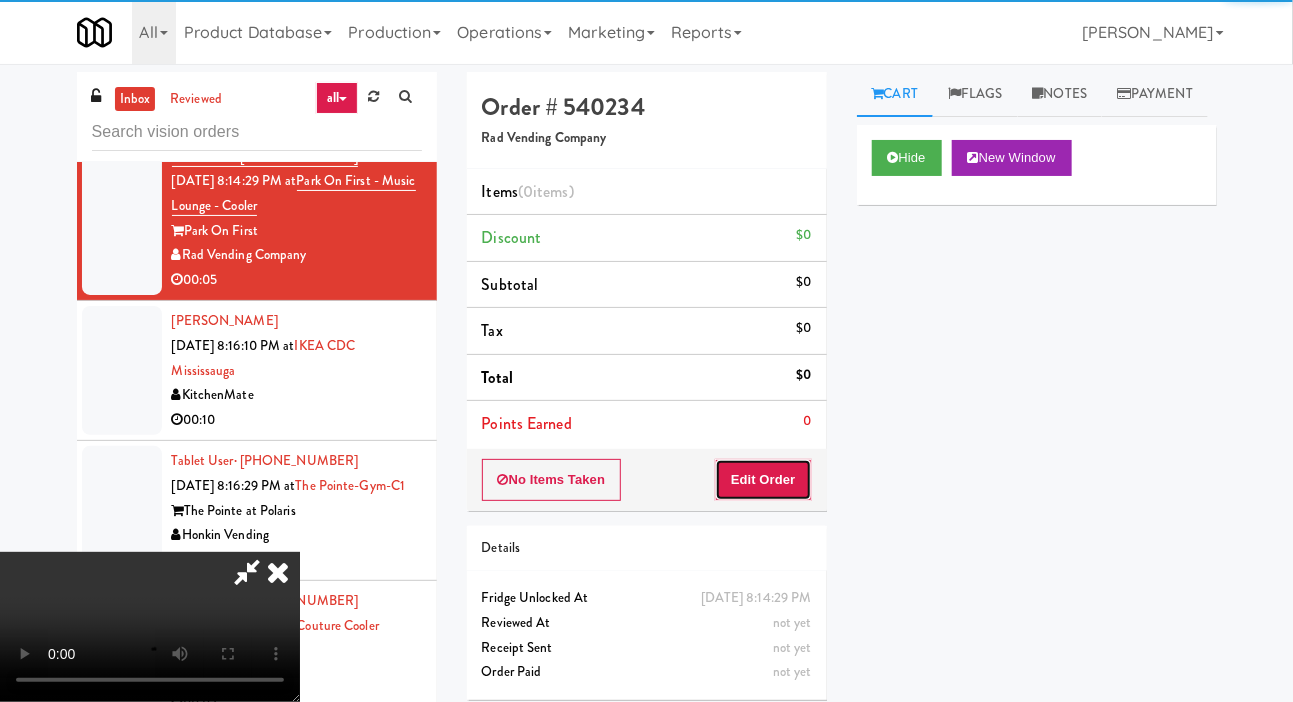 click on "Edit Order" at bounding box center (763, 480) 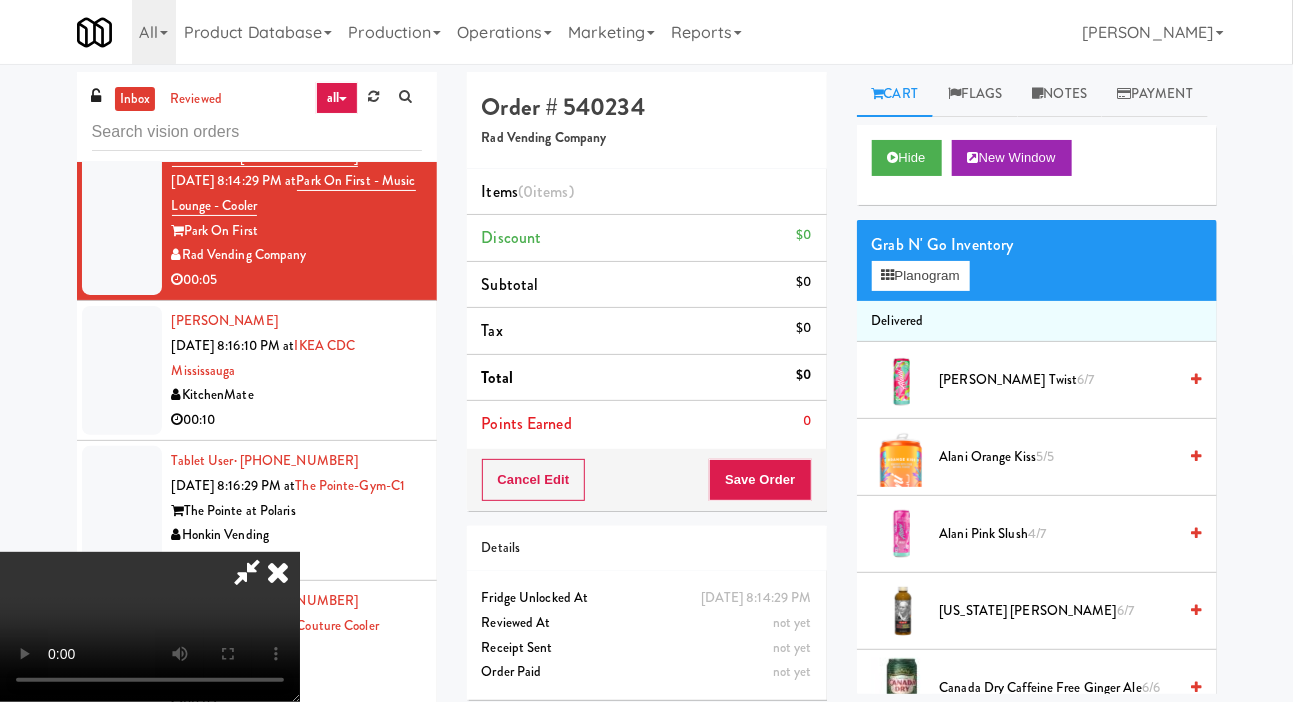 type 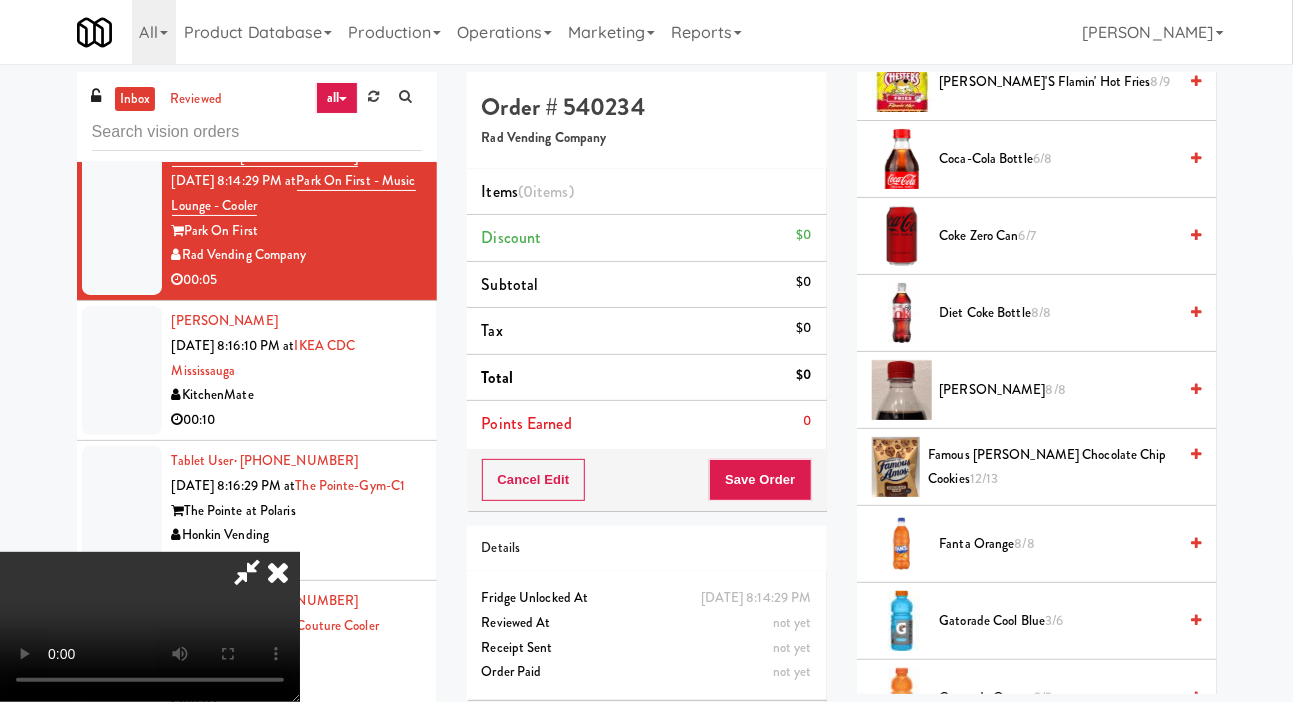 scroll, scrollTop: 687, scrollLeft: 0, axis: vertical 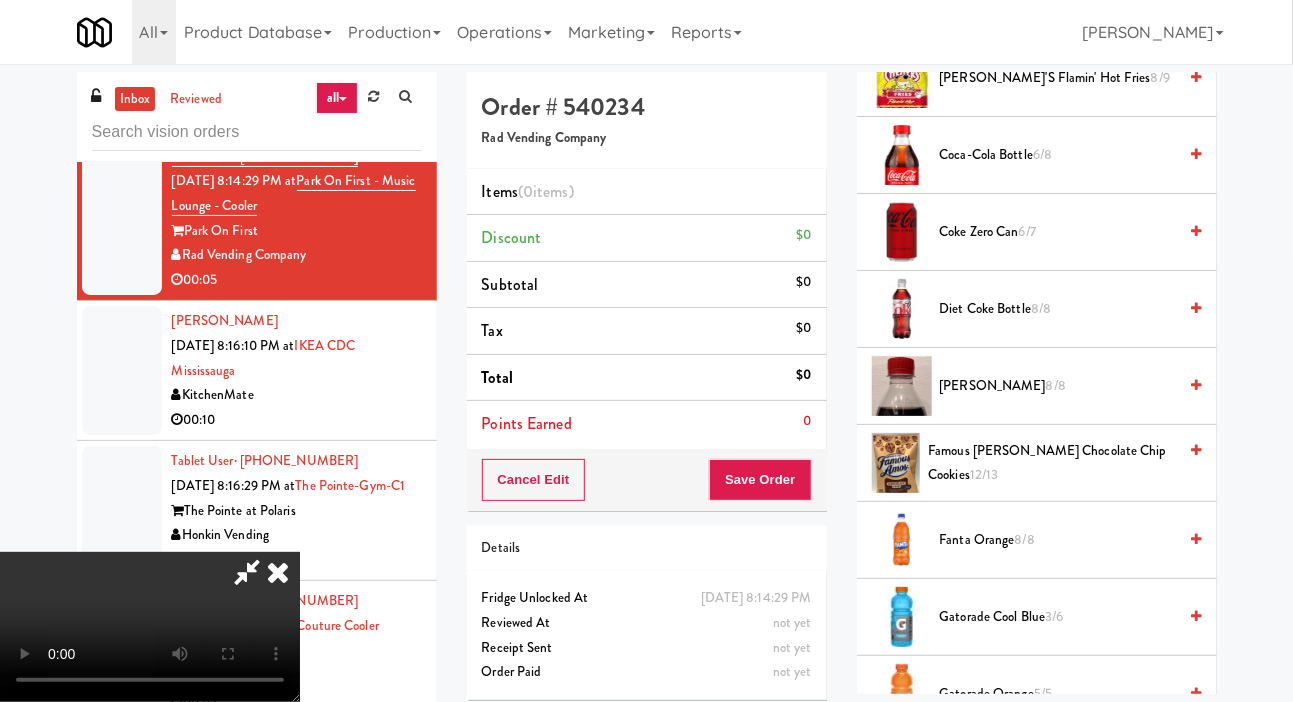 click on "Coca-Cola Bottle  6/8" at bounding box center (1058, 155) 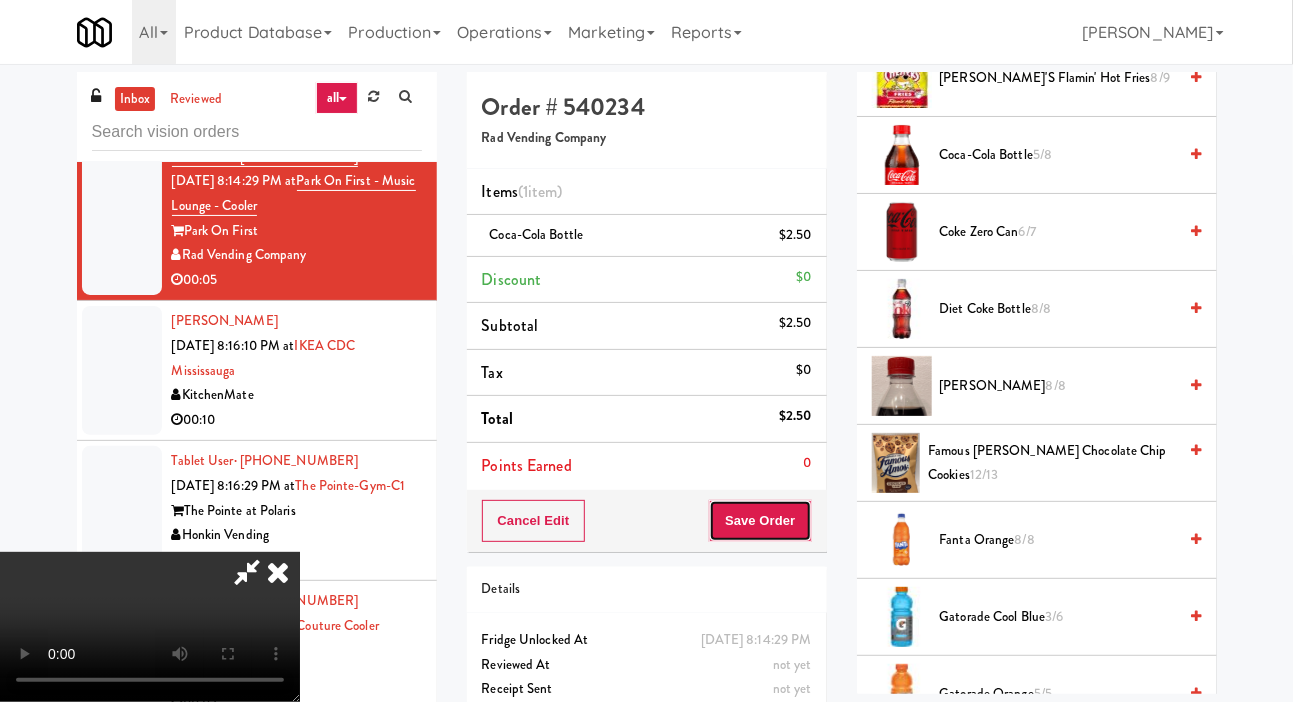 click on "Save Order" at bounding box center [760, 521] 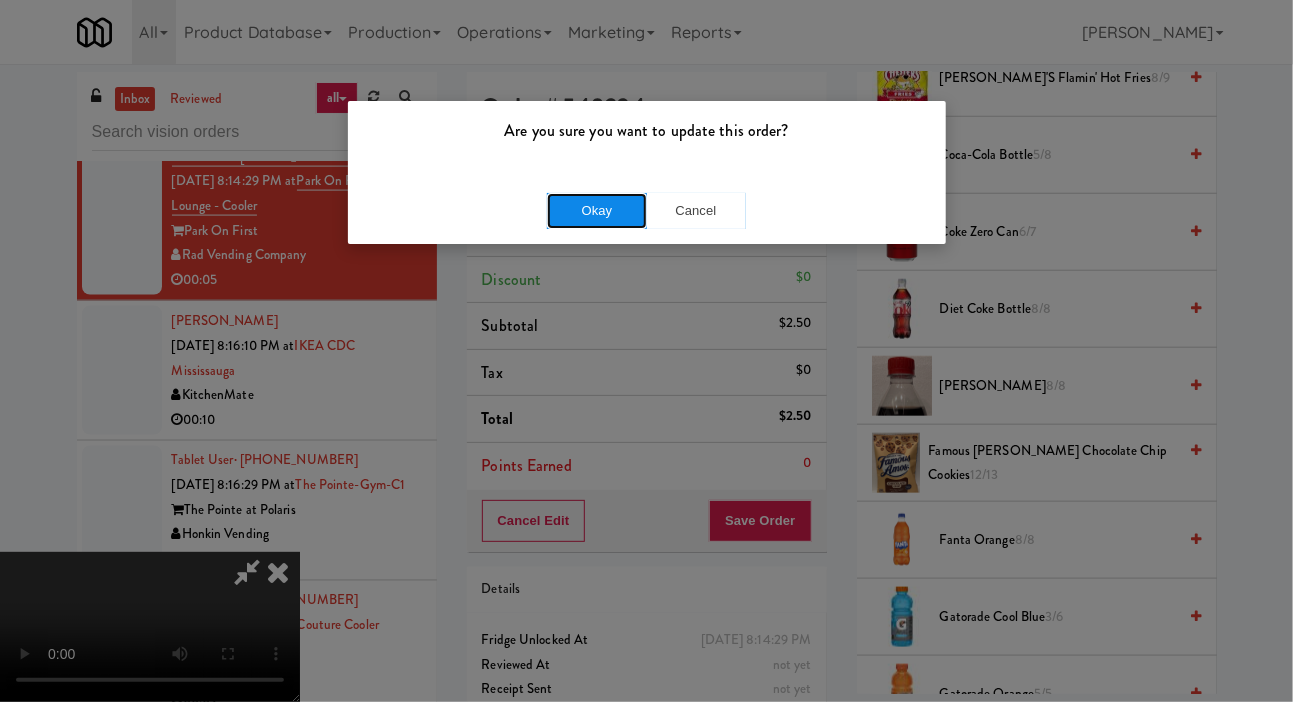 click on "Okay" at bounding box center (597, 211) 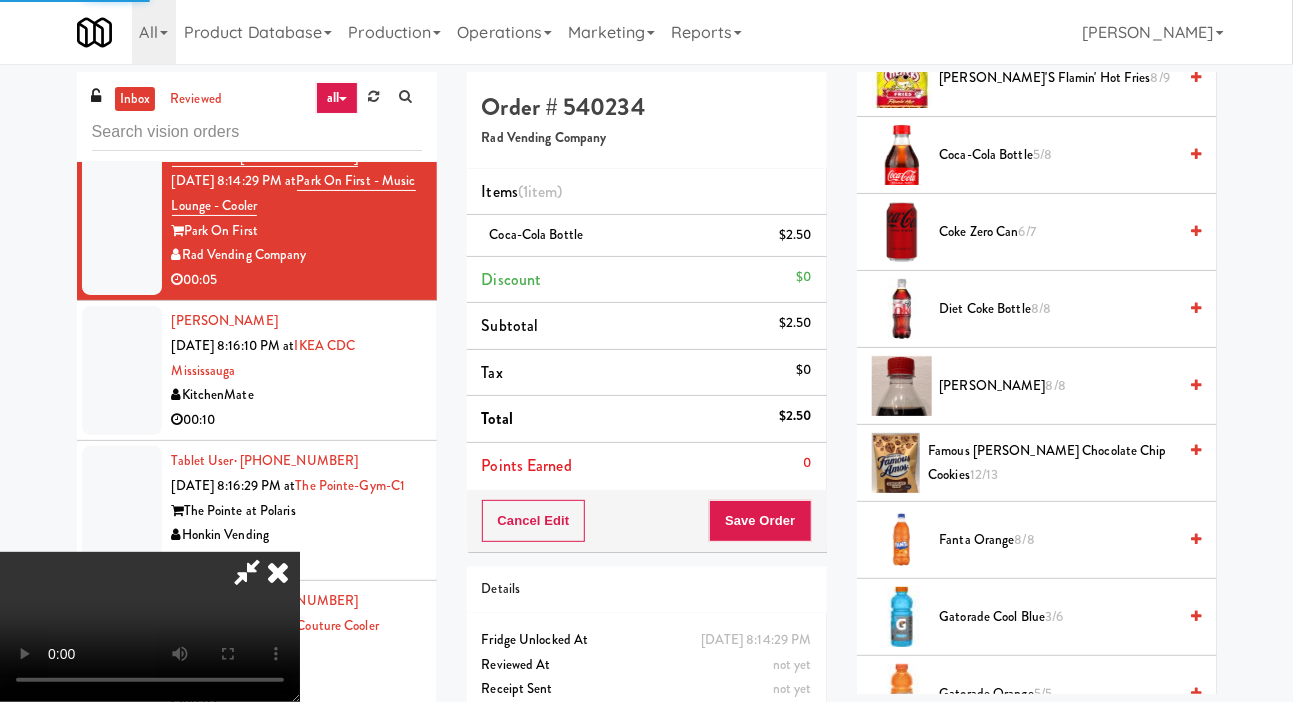 scroll, scrollTop: 116, scrollLeft: 0, axis: vertical 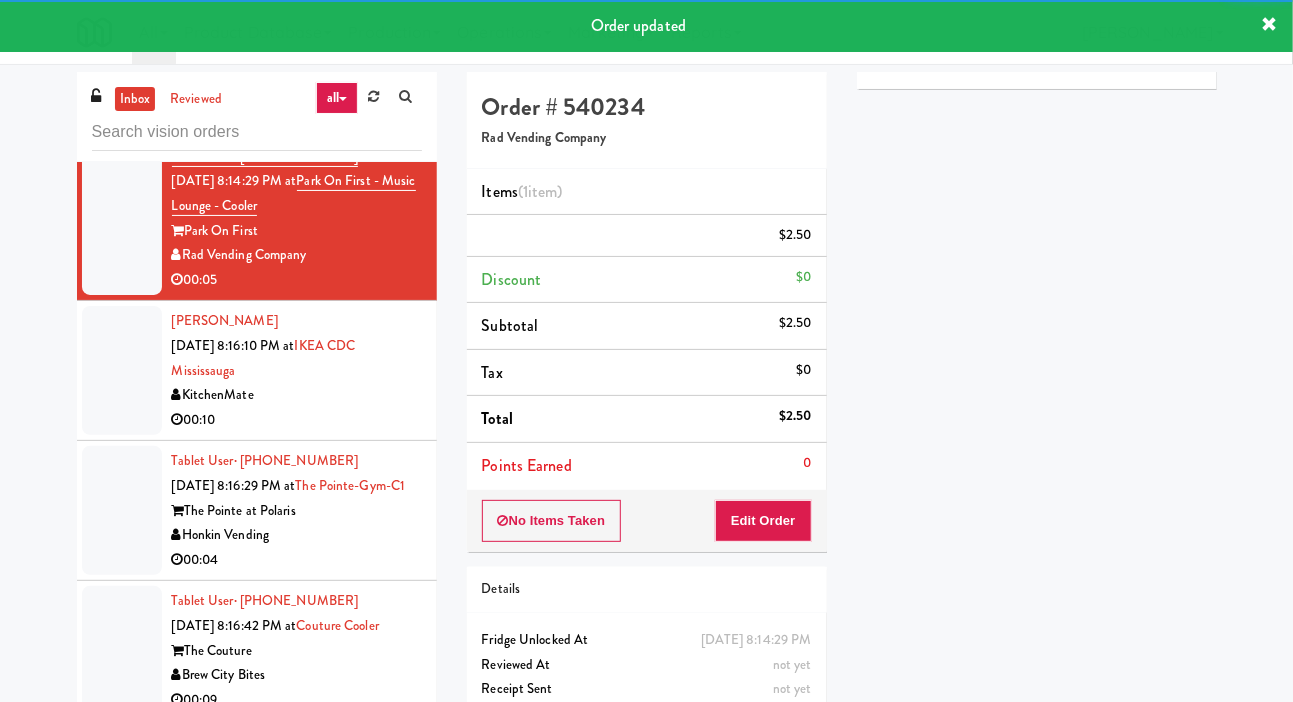 click at bounding box center [122, 66] 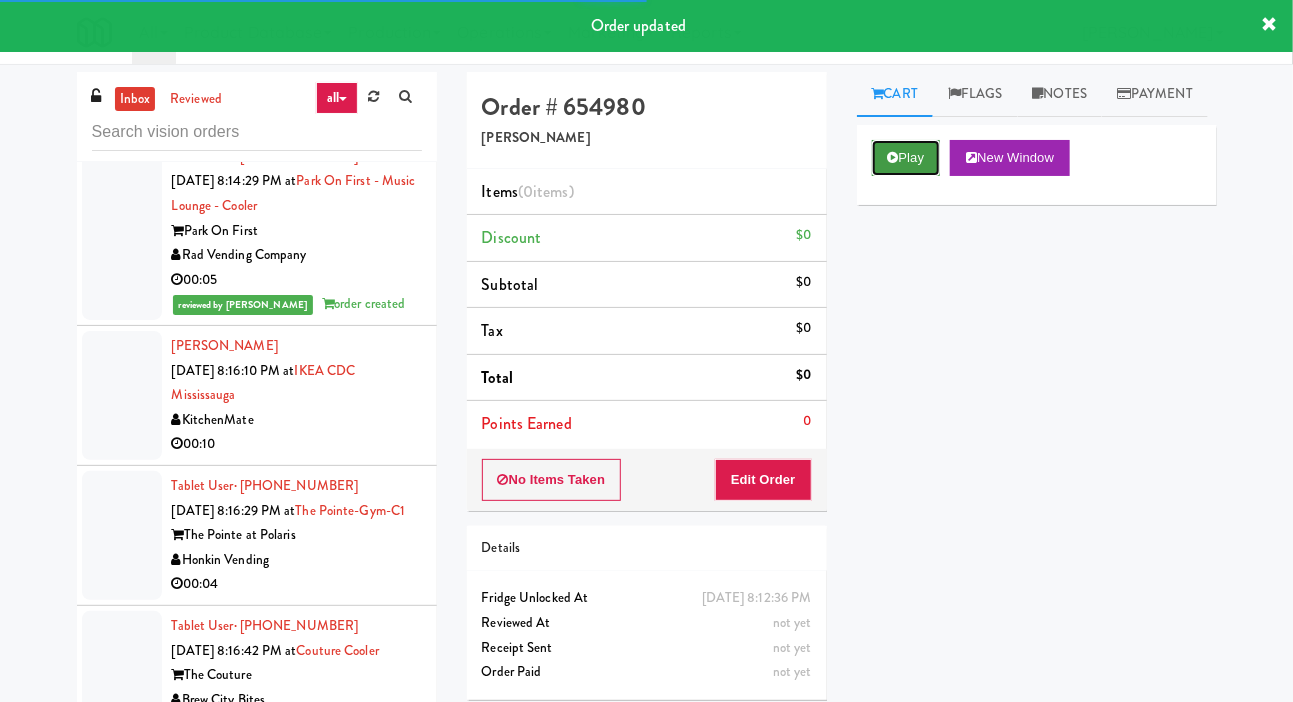 click on "Play" at bounding box center (906, 158) 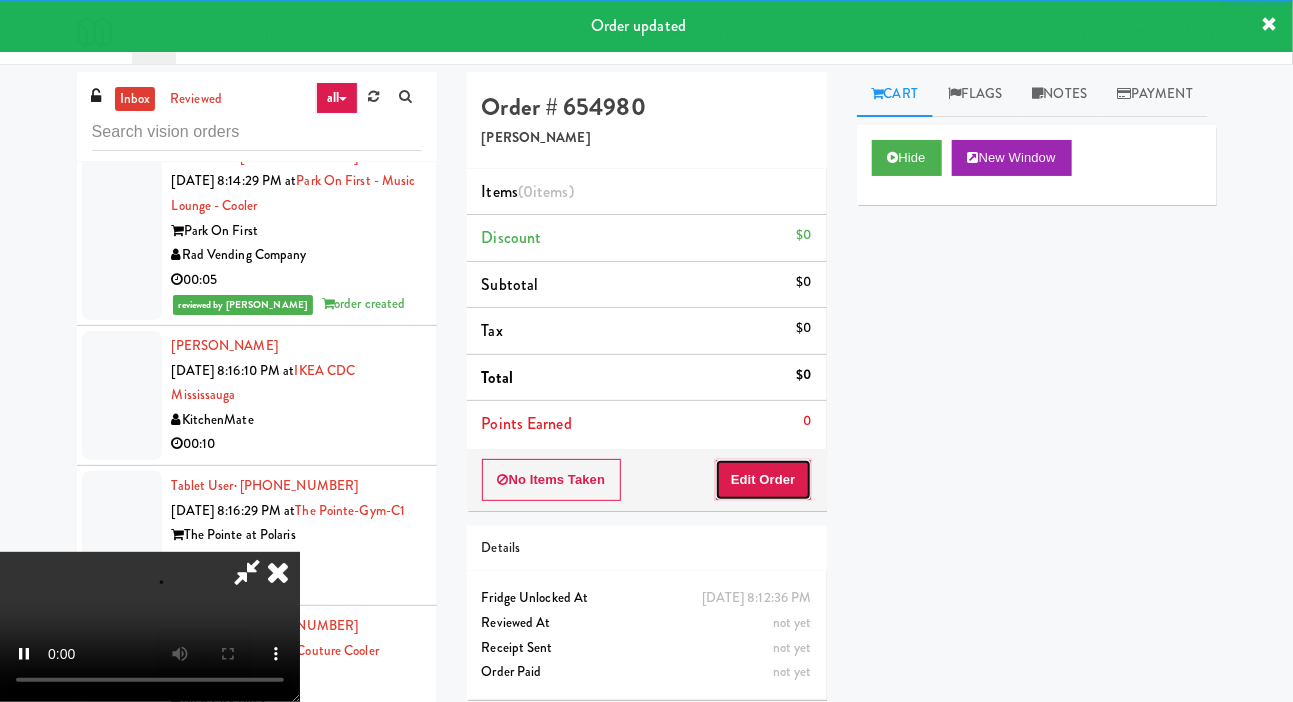 click on "Edit Order" at bounding box center [763, 480] 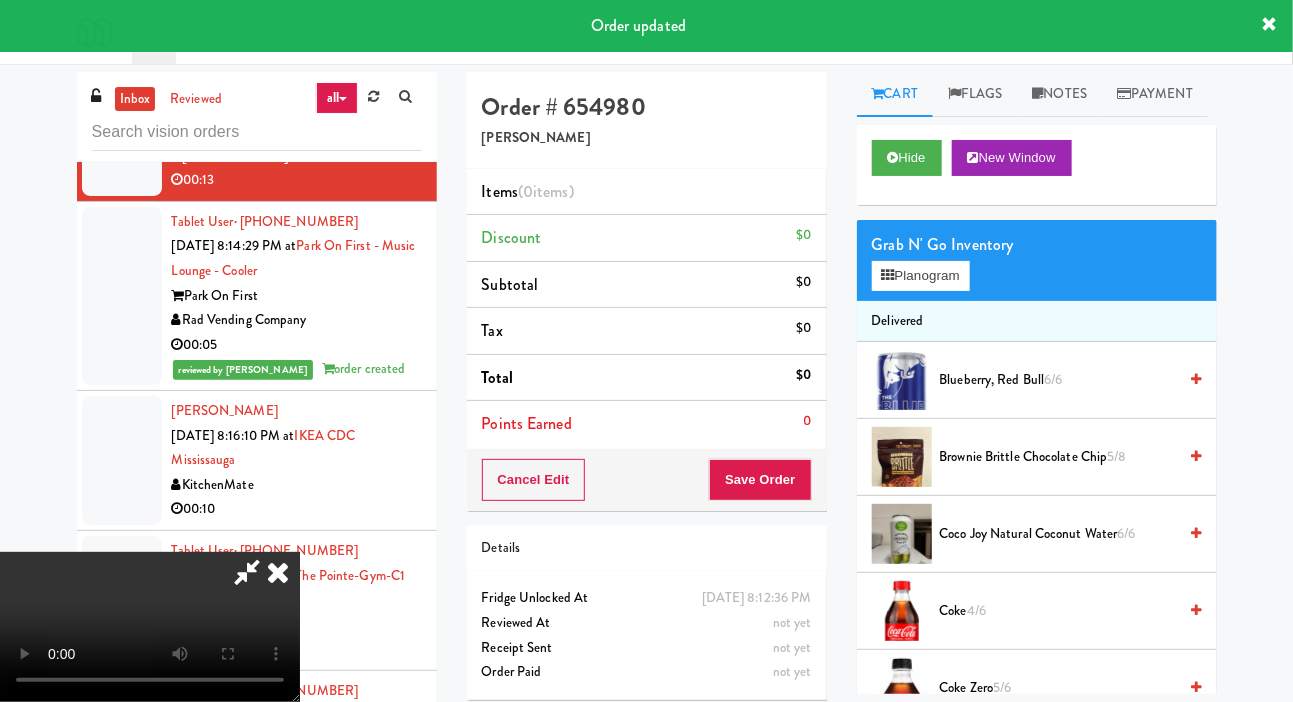 scroll, scrollTop: 10141, scrollLeft: 0, axis: vertical 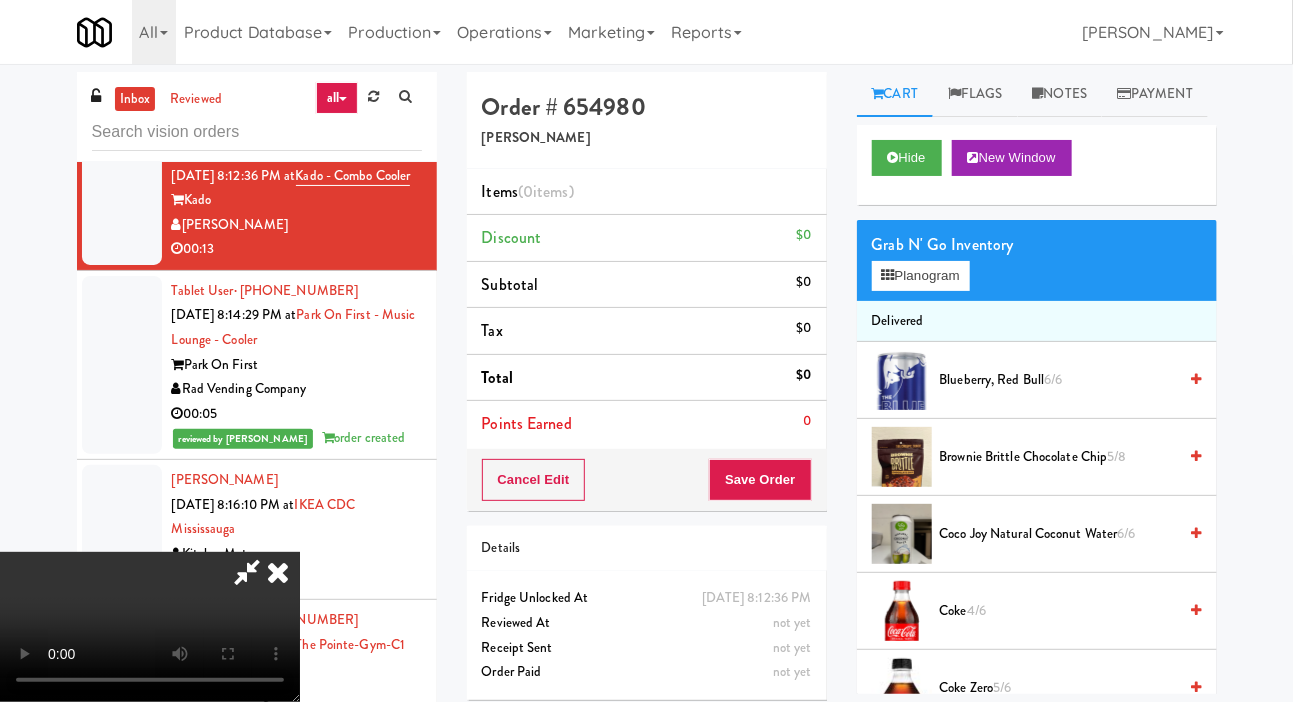 type 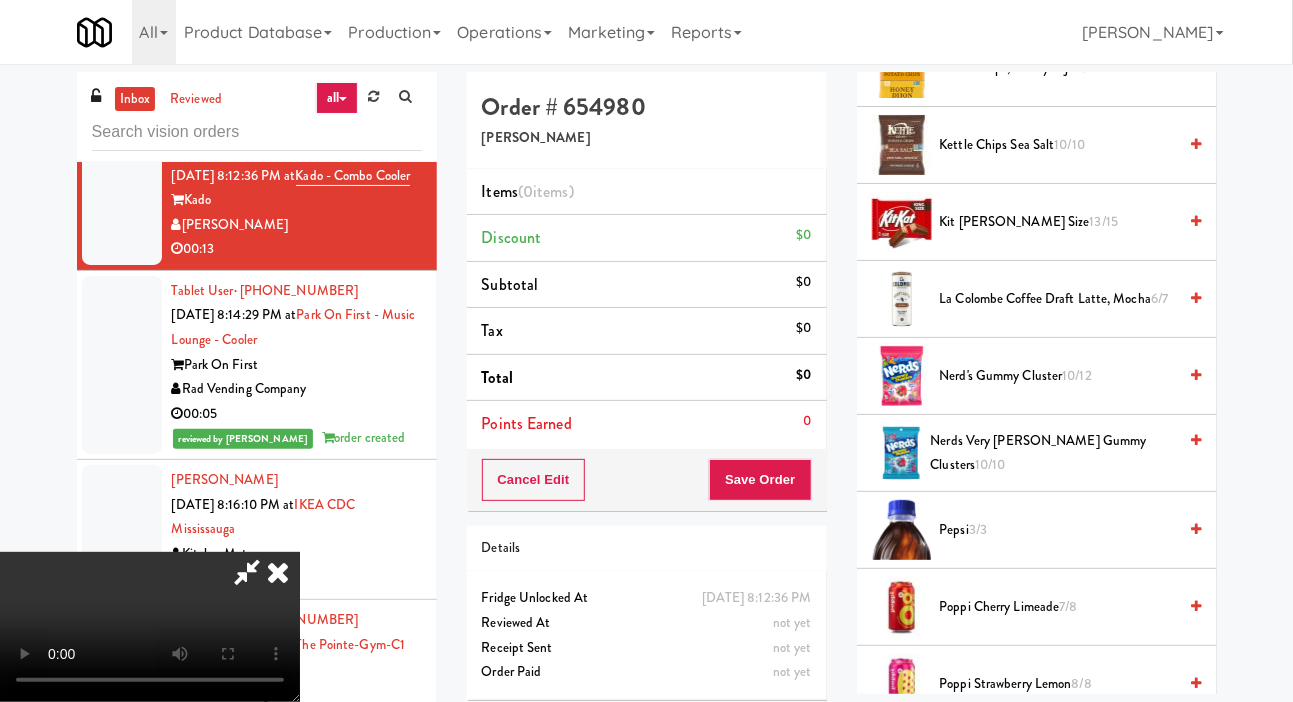 scroll, scrollTop: 1238, scrollLeft: 0, axis: vertical 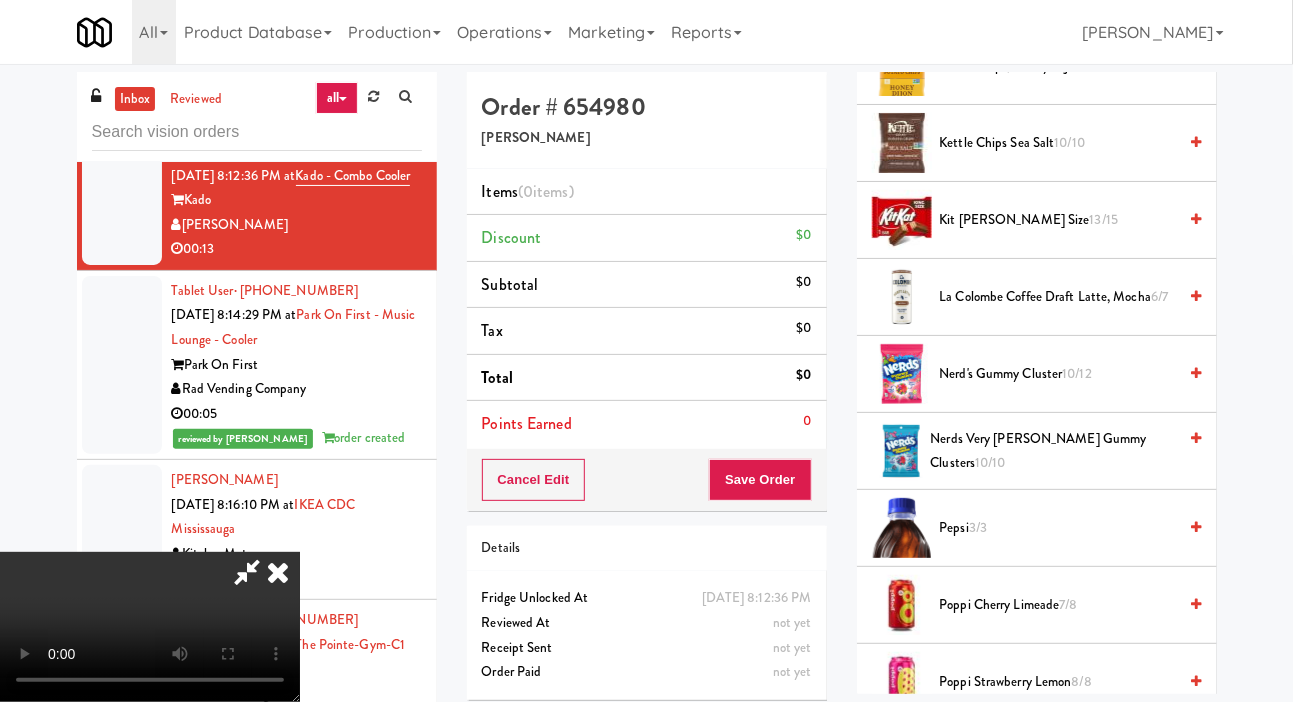 click on "Nerds Very Berry Gummy Clusters   10/10" at bounding box center [1054, 451] 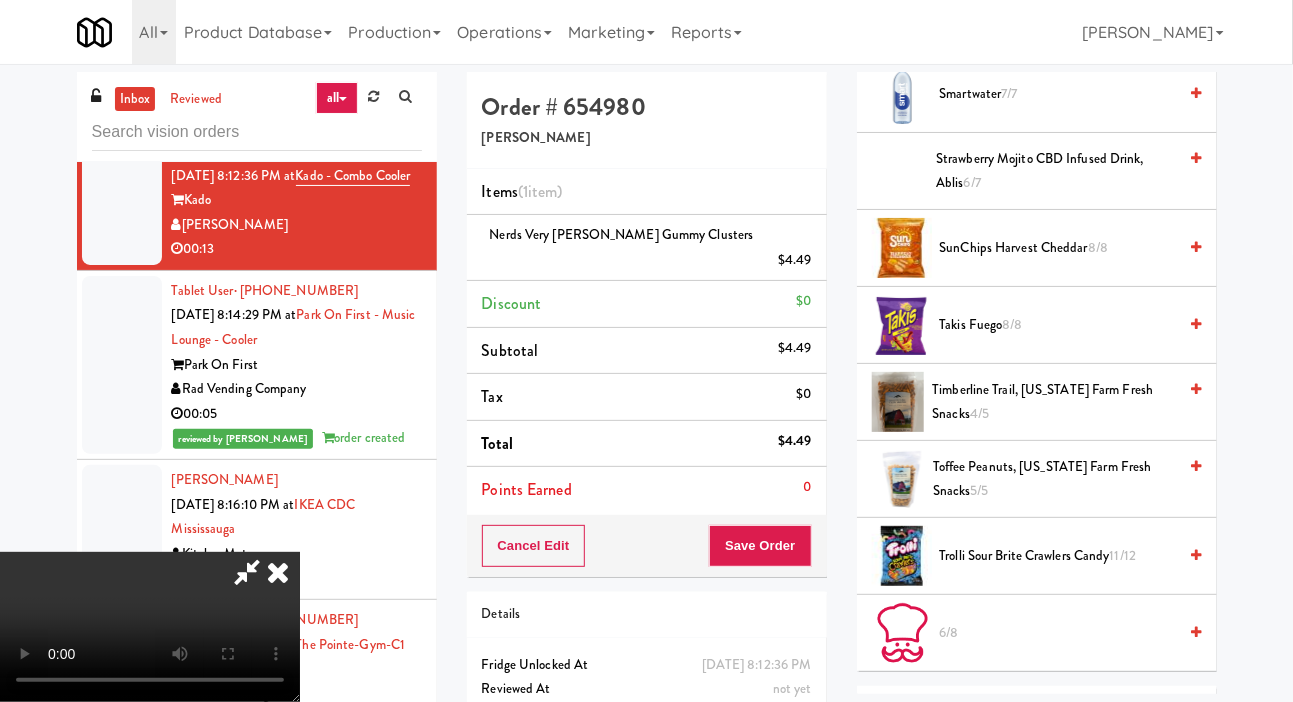 scroll, scrollTop: 2273, scrollLeft: 0, axis: vertical 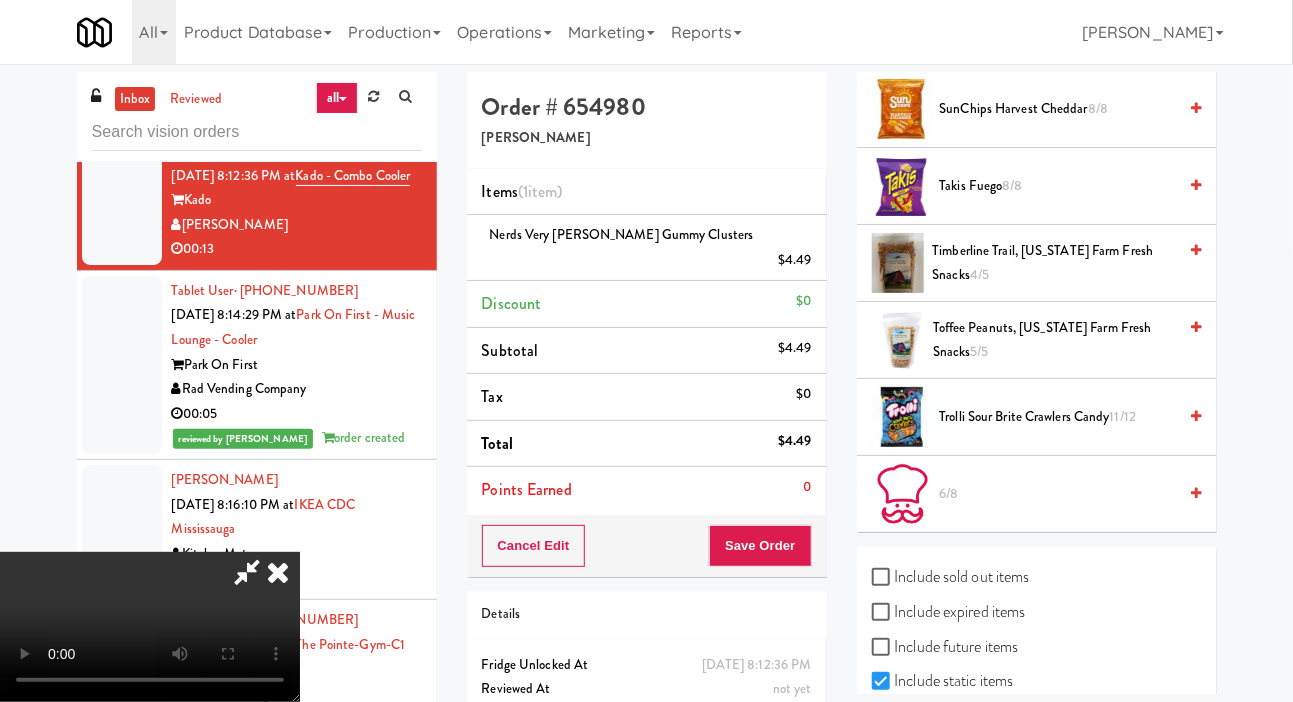 click on "Takis Fuego  8/8" at bounding box center [1058, 186] 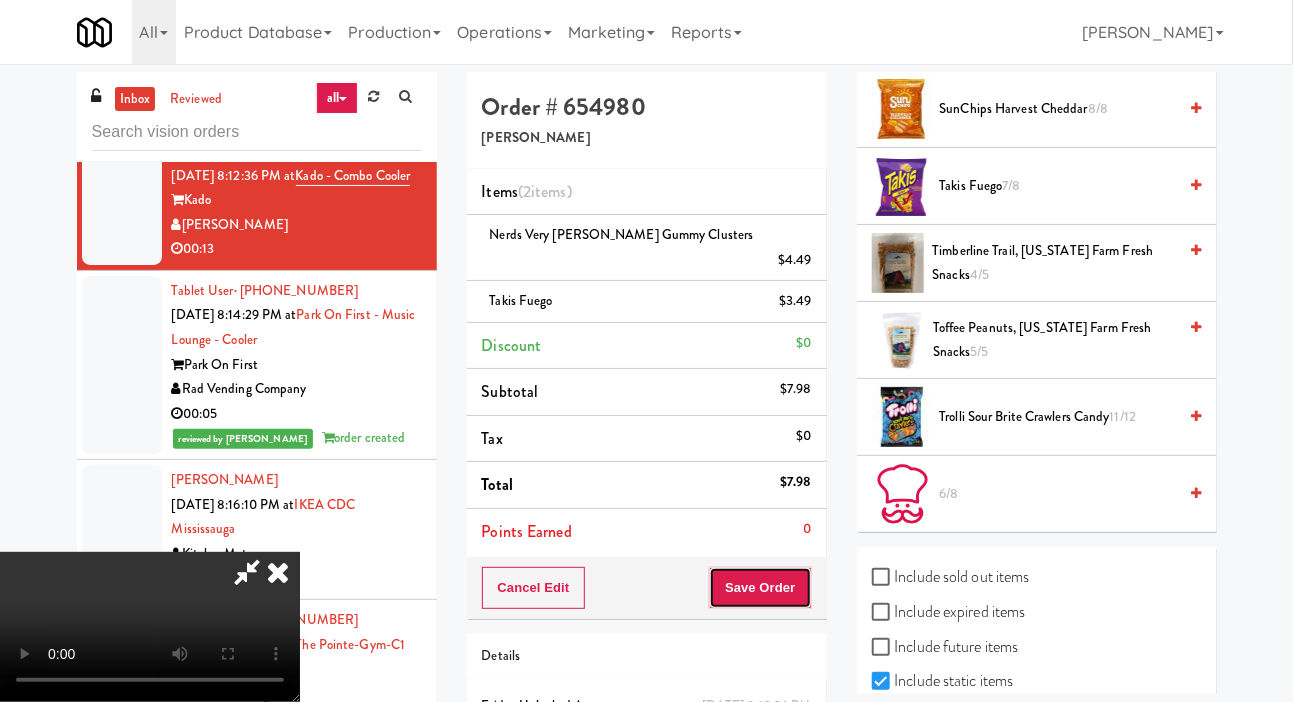 click on "Save Order" at bounding box center [760, 588] 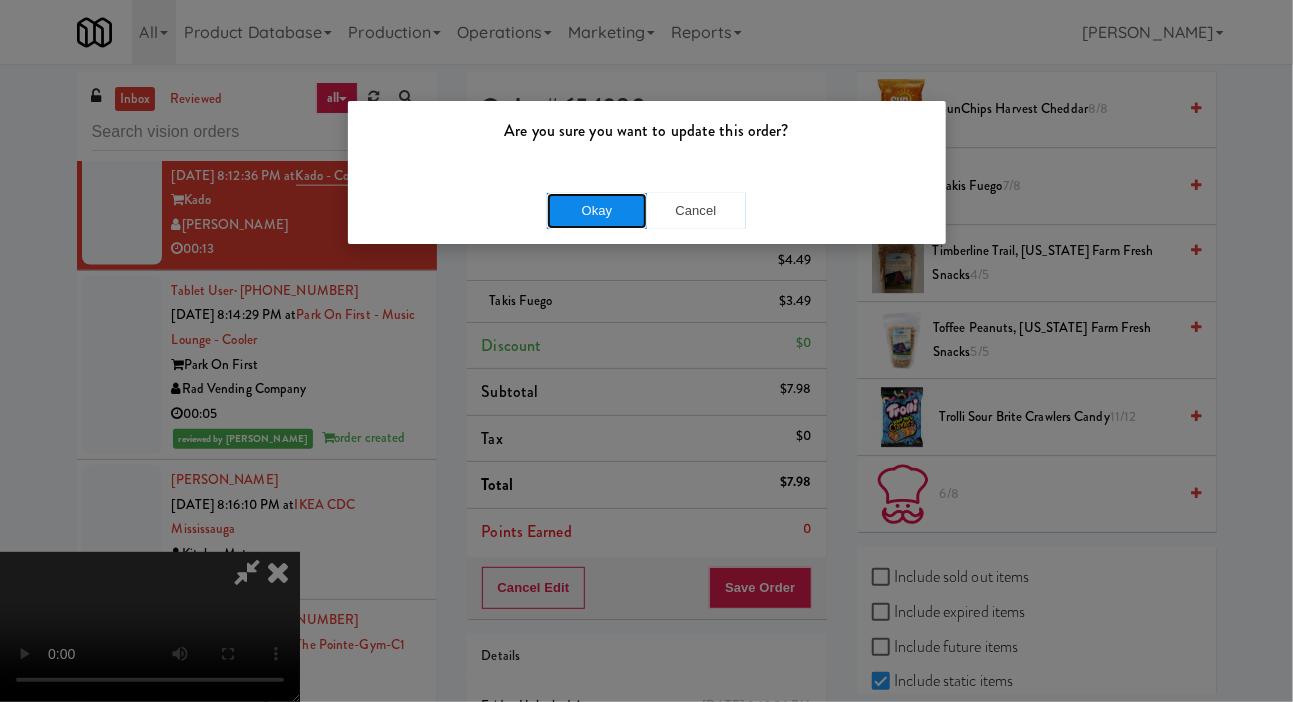 click on "Okay" at bounding box center [597, 211] 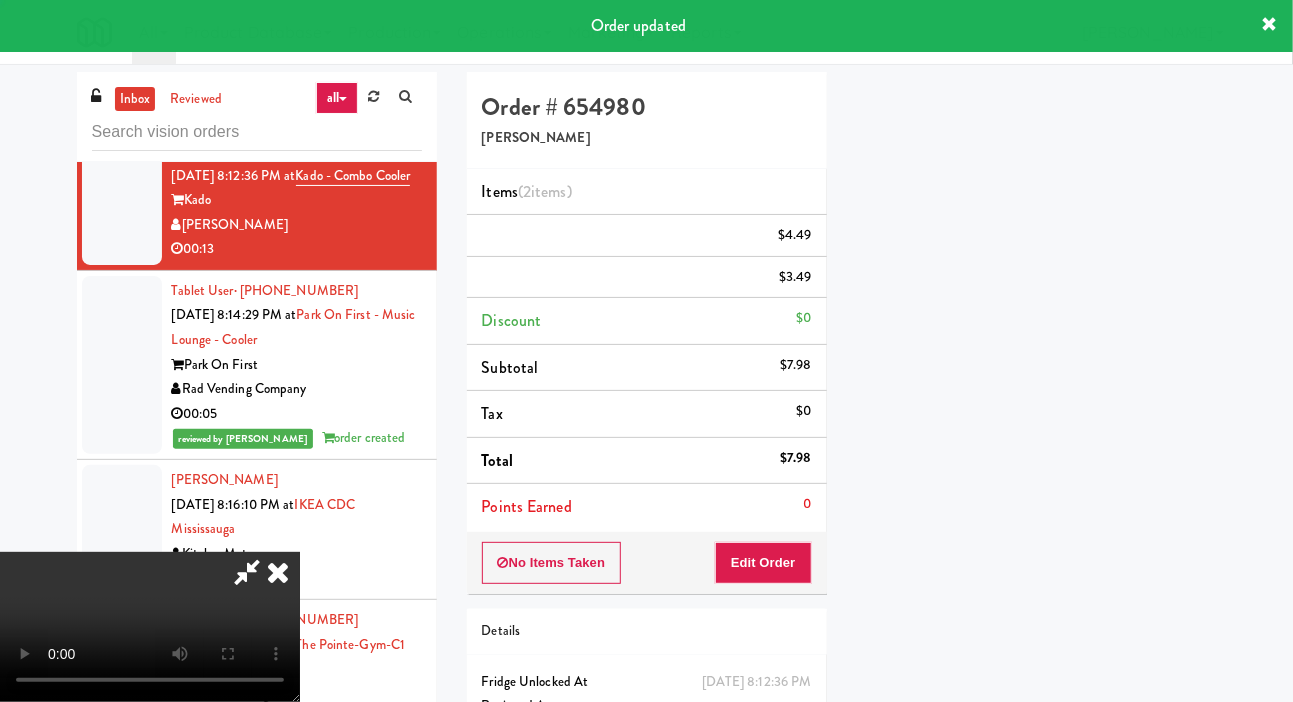 scroll, scrollTop: 116, scrollLeft: 0, axis: vertical 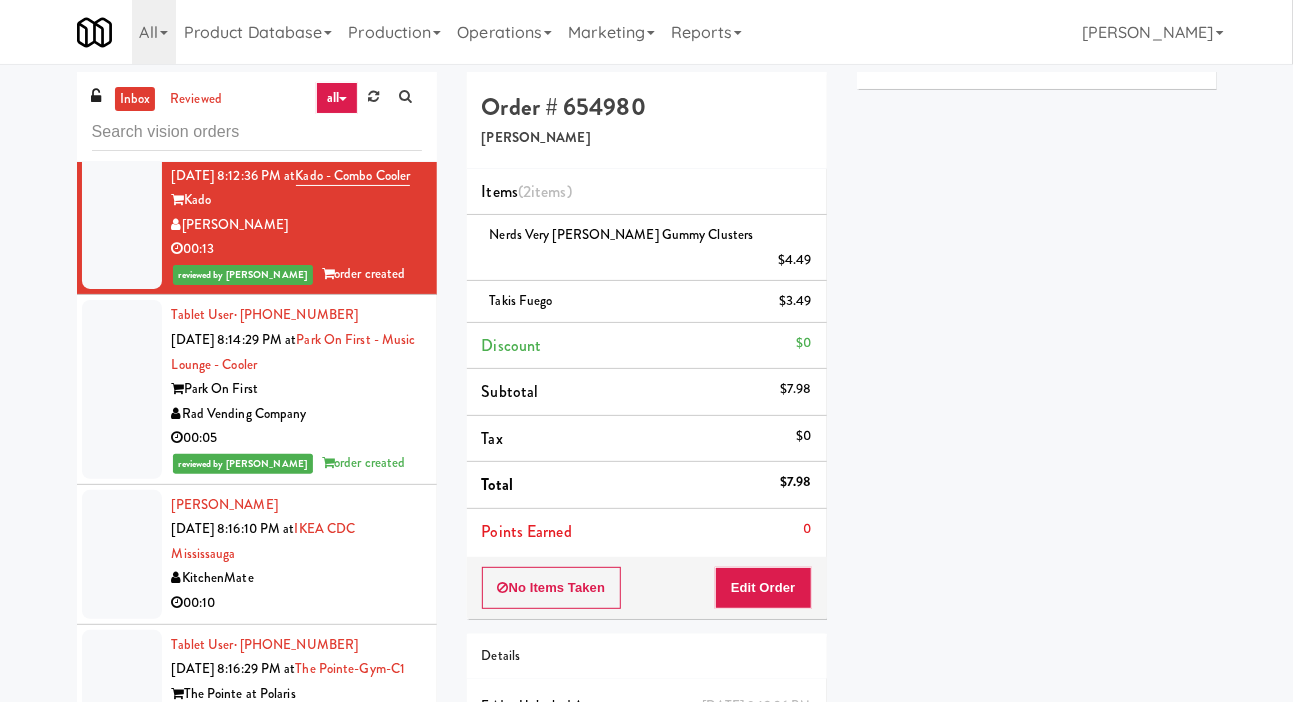 click at bounding box center (122, 36) 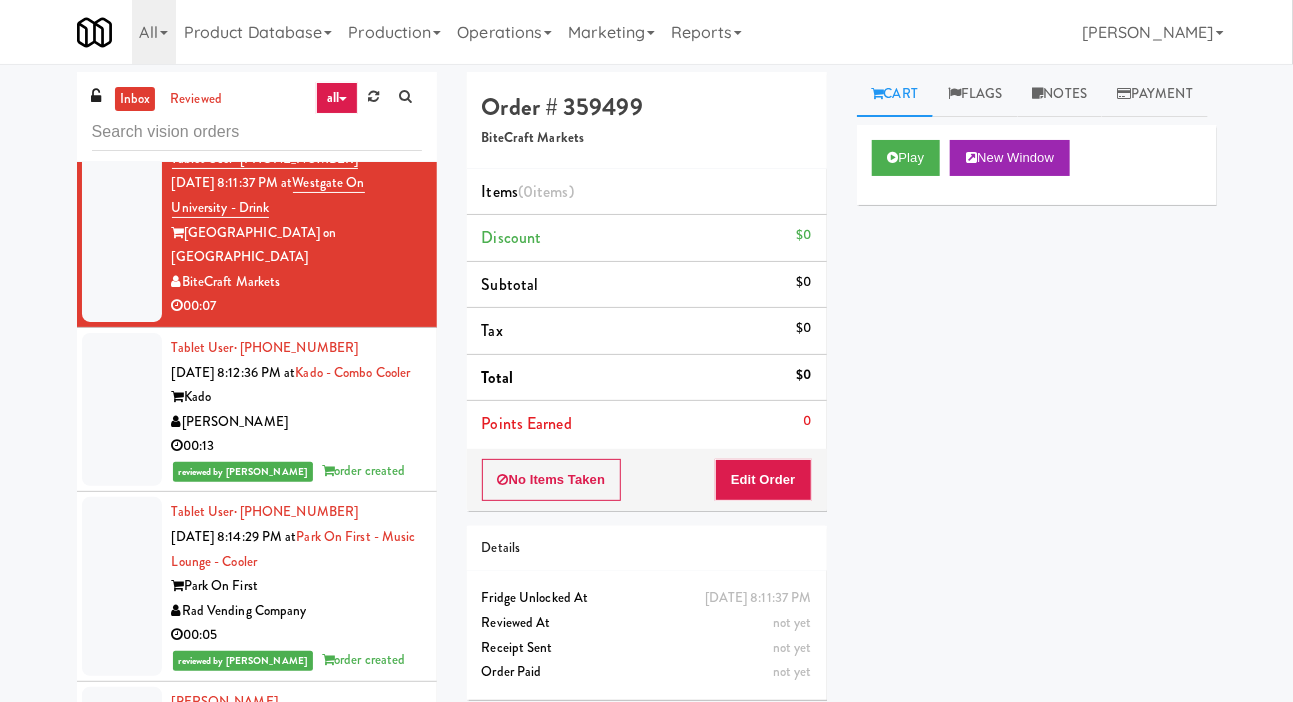 scroll, scrollTop: 9943, scrollLeft: 0, axis: vertical 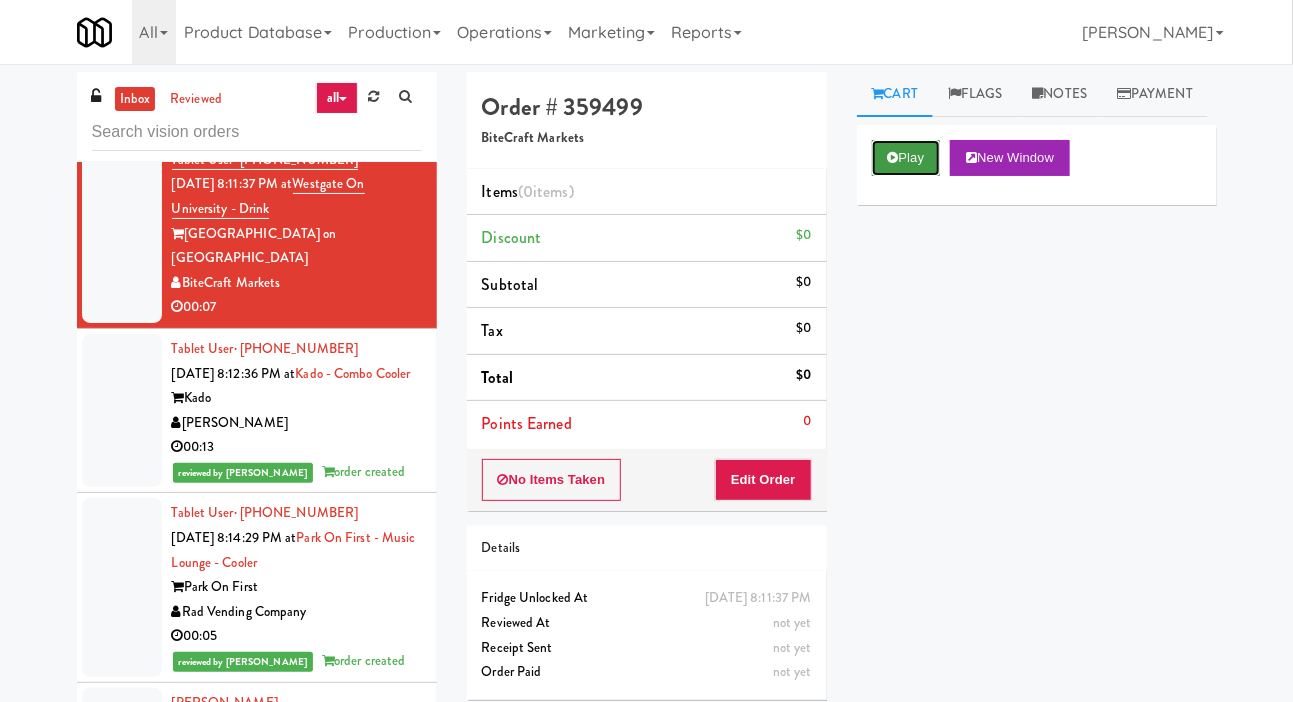 click on "Play" at bounding box center [906, 158] 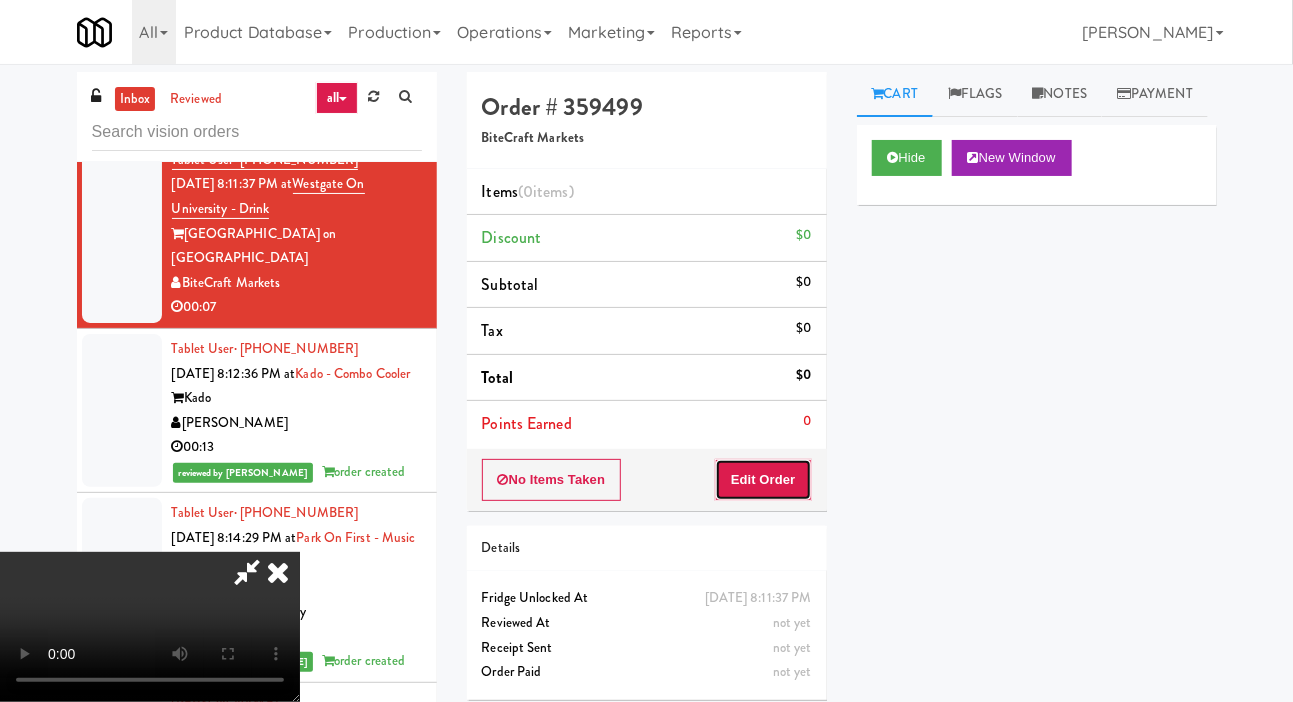 click on "Edit Order" at bounding box center (763, 480) 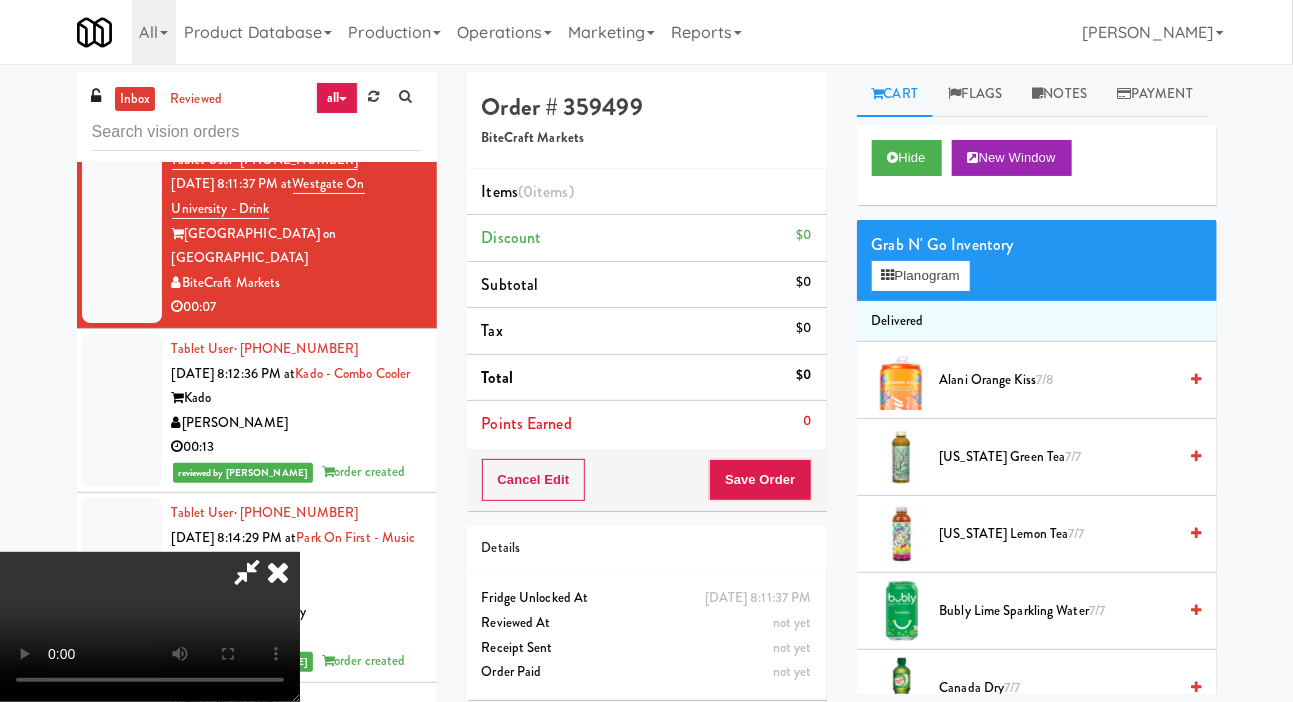 scroll, scrollTop: 73, scrollLeft: 0, axis: vertical 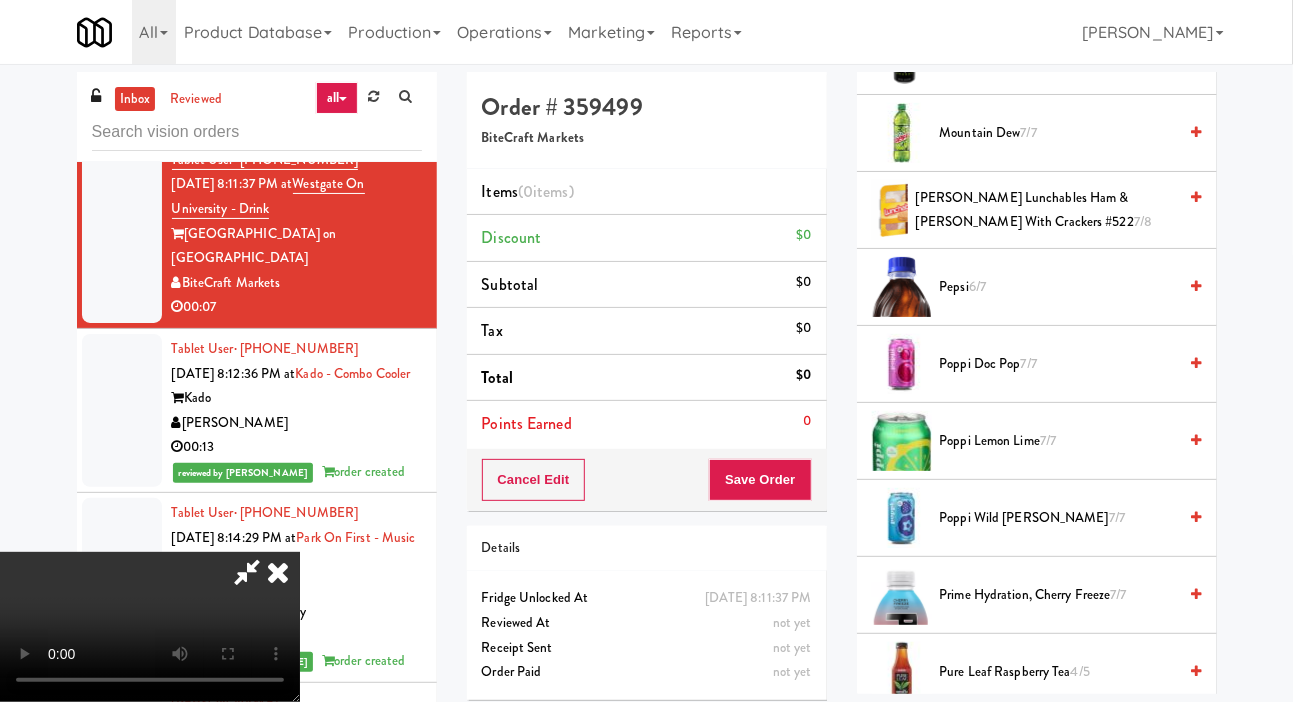 click on "Pepsi  6/7" at bounding box center (1058, 287) 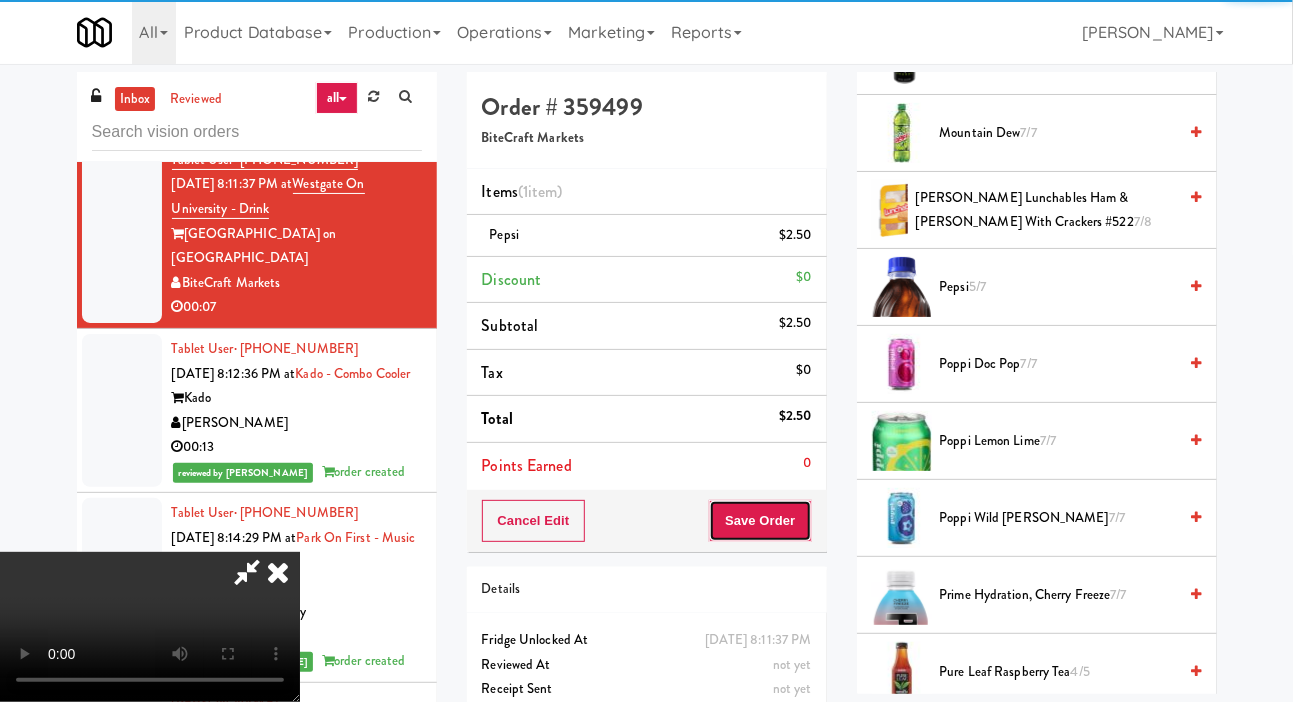 click on "Save Order" at bounding box center (760, 521) 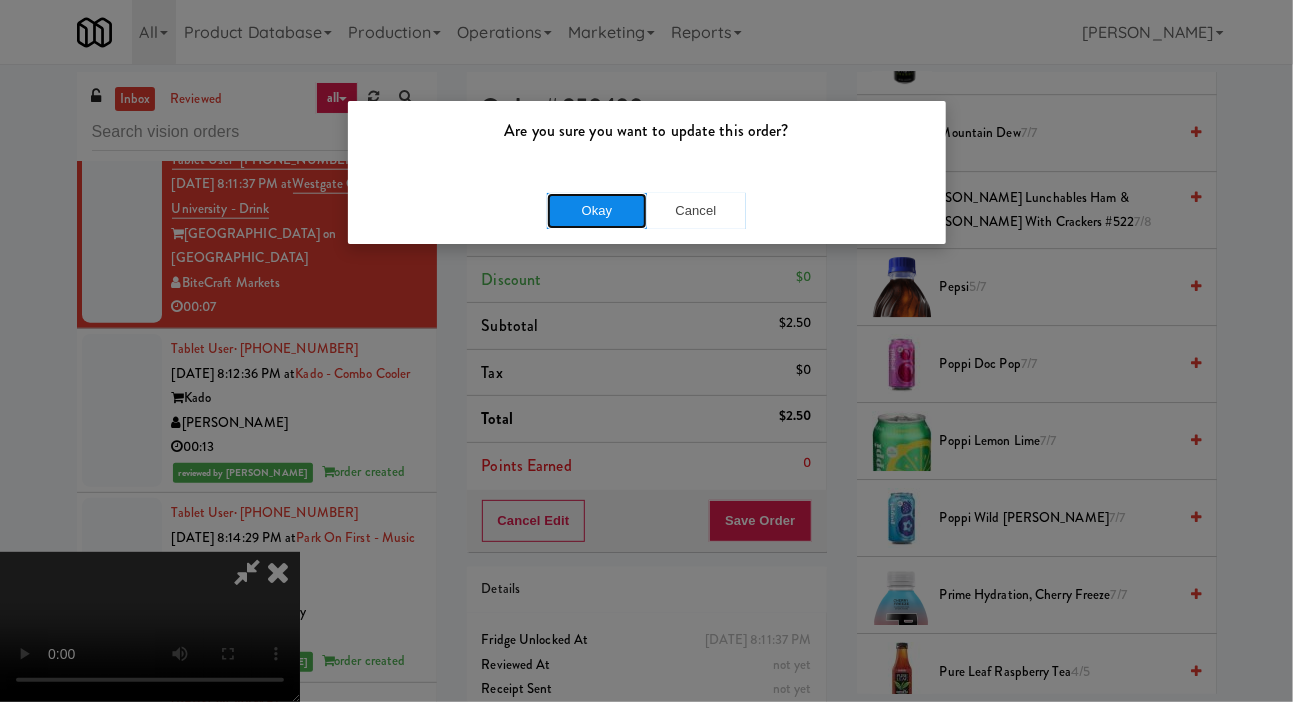 click on "Okay" at bounding box center [597, 211] 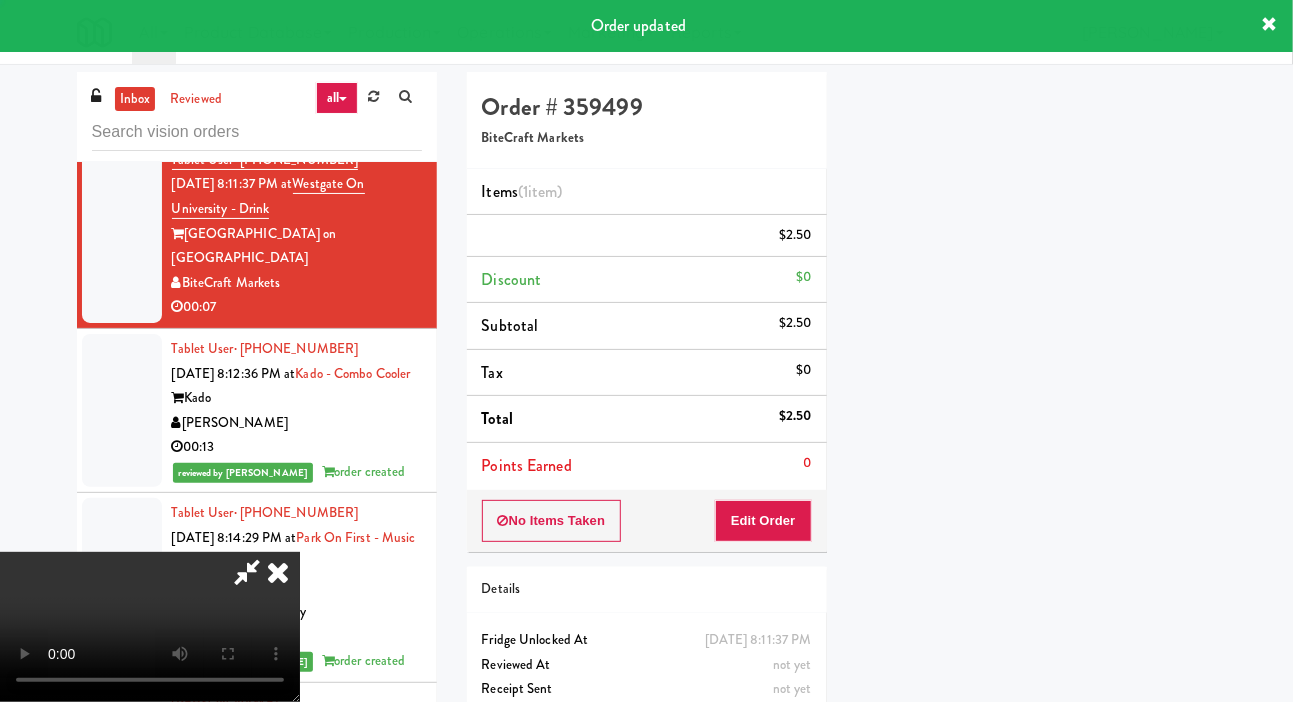 scroll, scrollTop: 116, scrollLeft: 0, axis: vertical 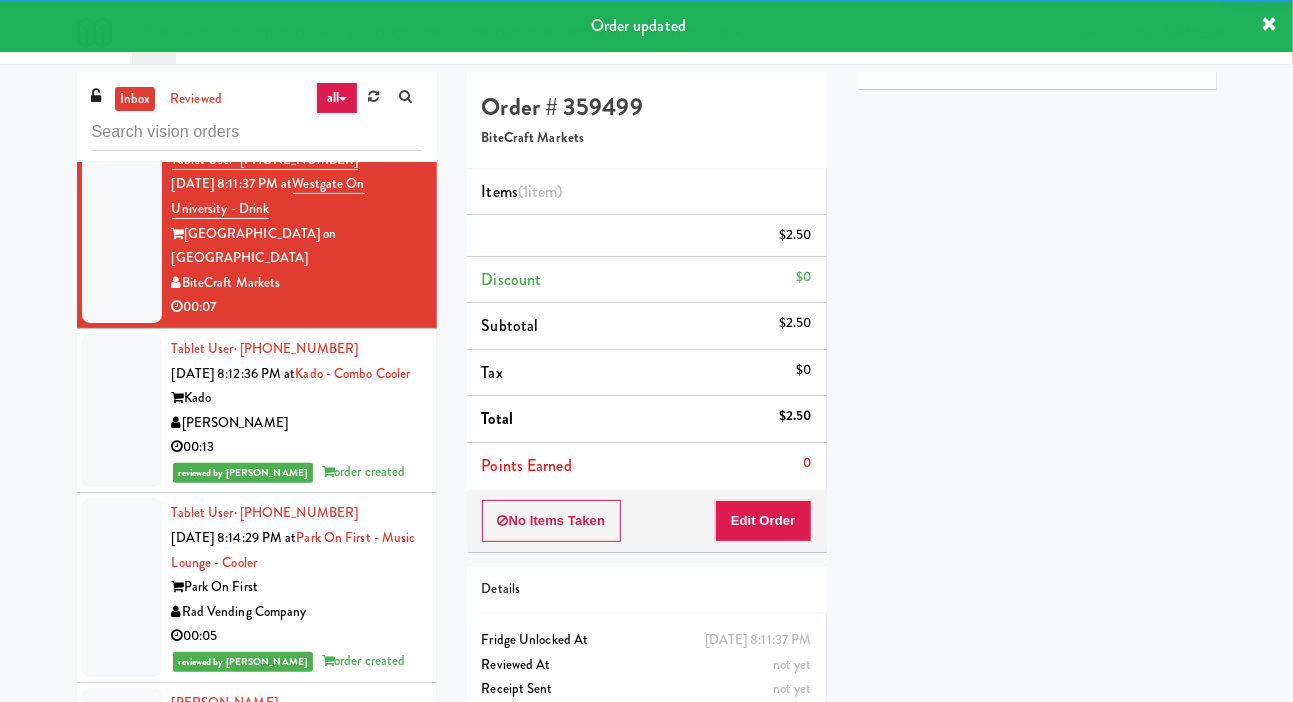 click at bounding box center [122, 57] 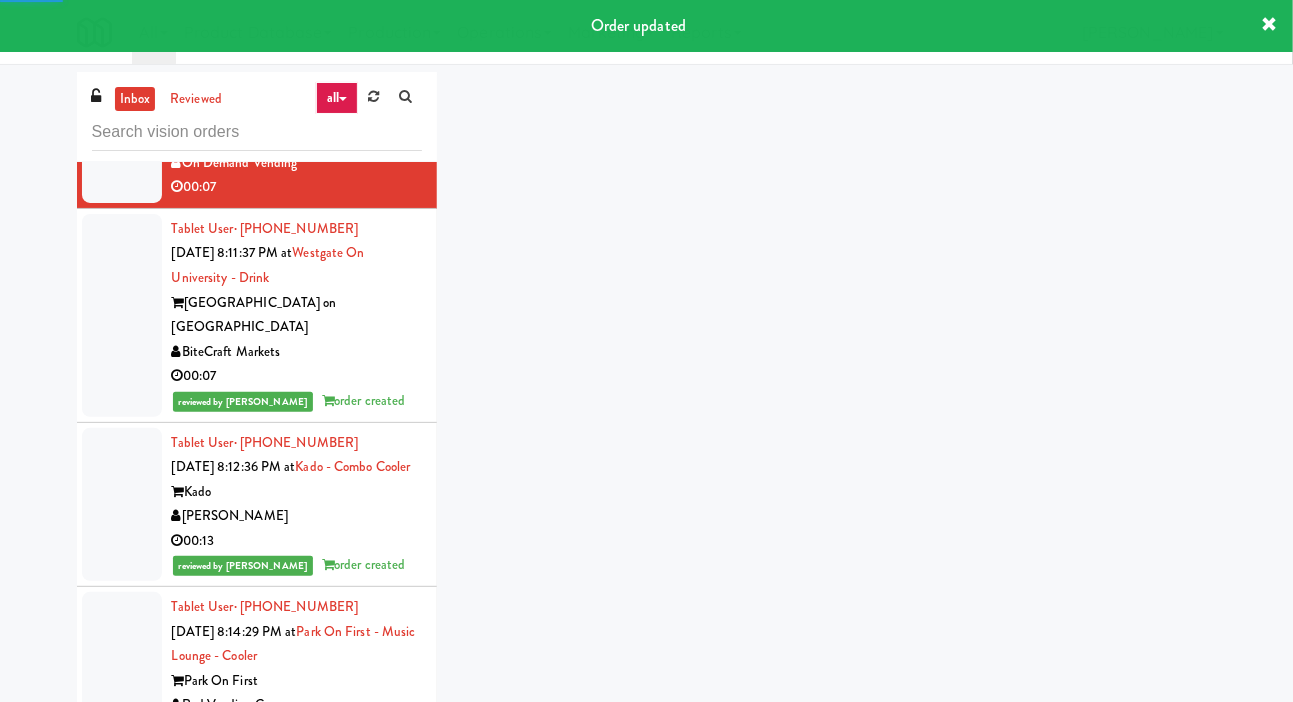 scroll, scrollTop: 9837, scrollLeft: 0, axis: vertical 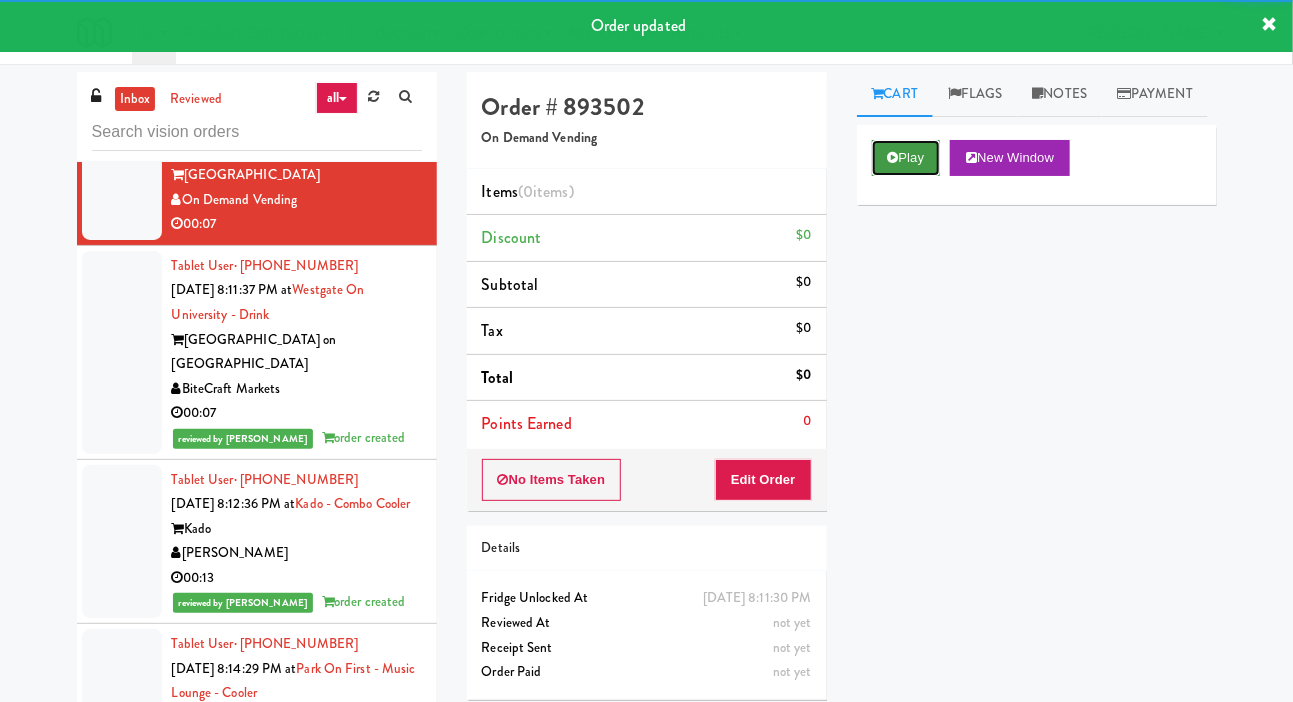 click at bounding box center [893, 157] 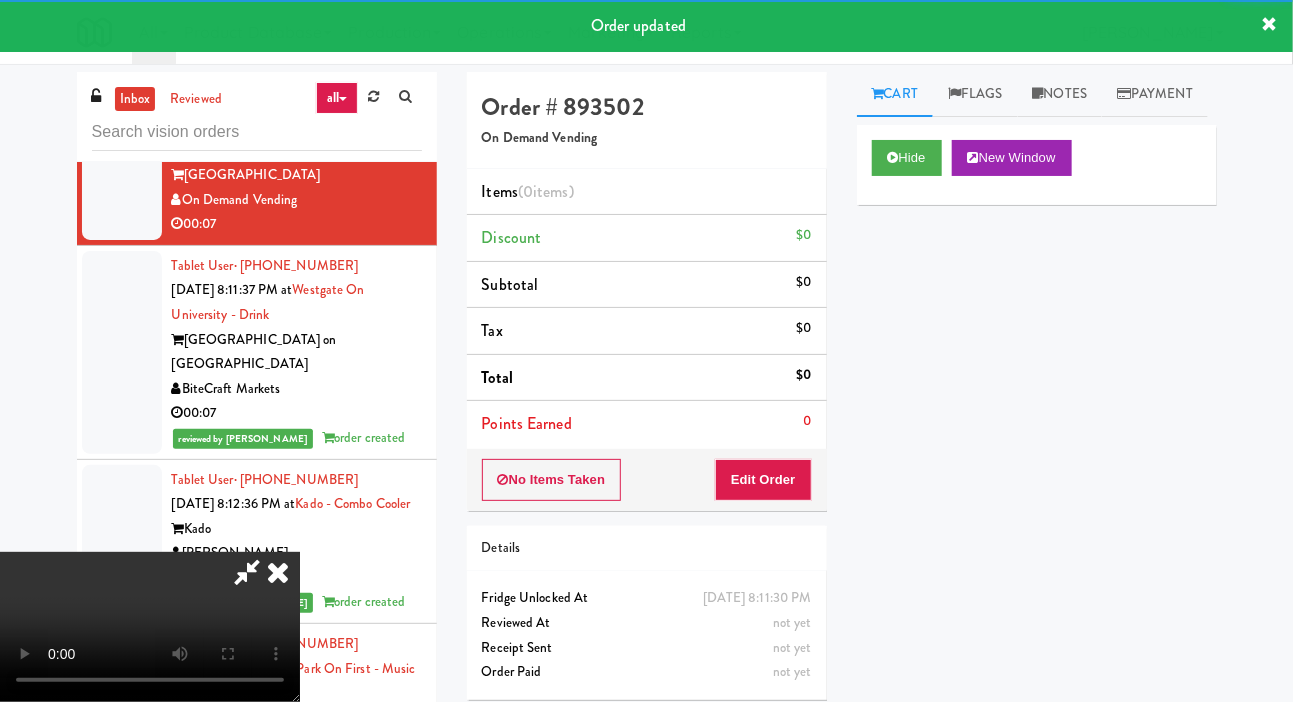 click on "Order # 893502 On Demand Vending Items  (0  items ) Discount  $0 Subtotal $0 Tax $0 Total $0 Points Earned  0  No Items Taken Edit Order Details Saturday, July 12th 2025 8:11:30 PM Fridge Unlocked At not yet Reviewed At not yet Receipt Sent not yet Order Paid" at bounding box center [647, 393] 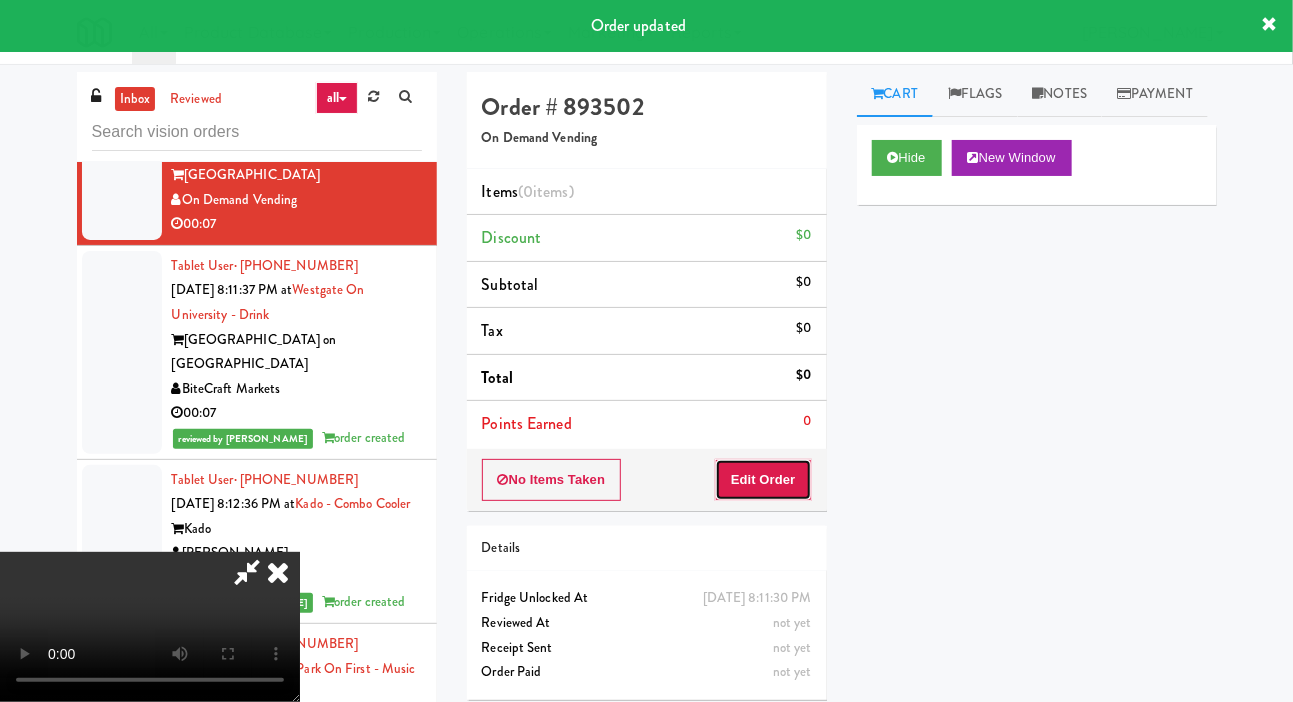 click on "Edit Order" at bounding box center [763, 480] 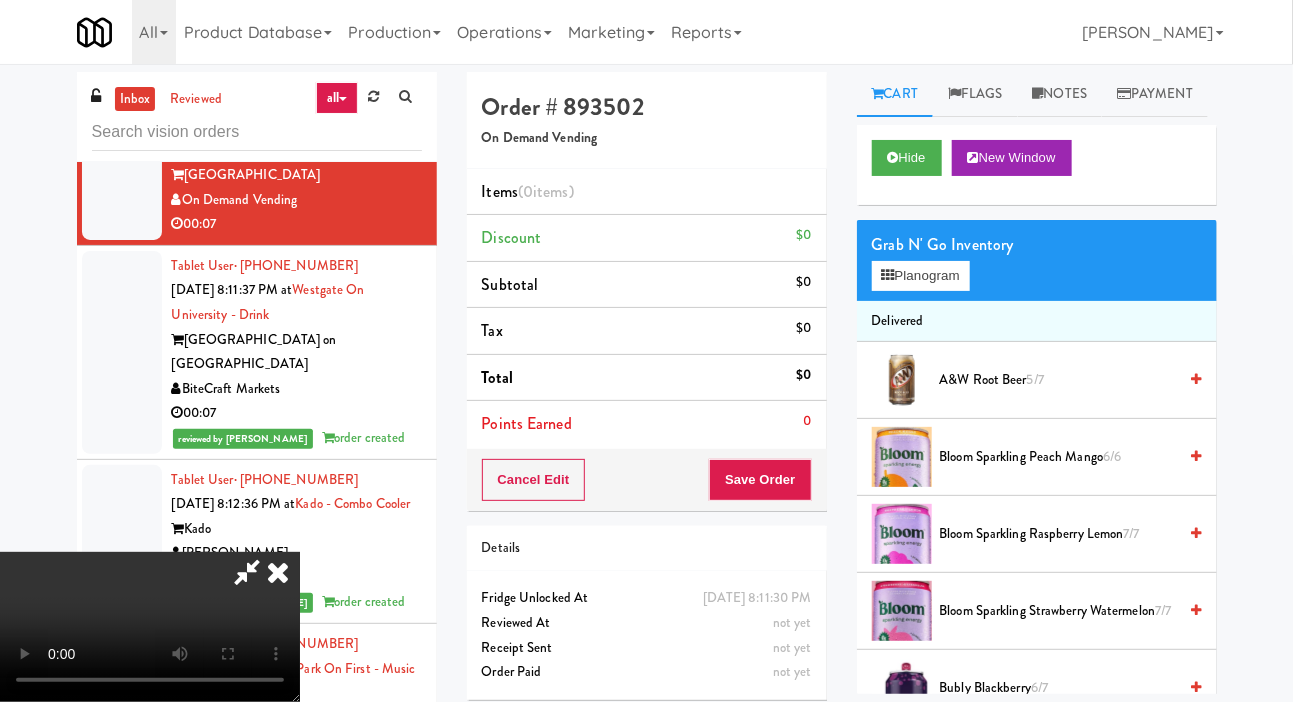 scroll, scrollTop: 73, scrollLeft: 0, axis: vertical 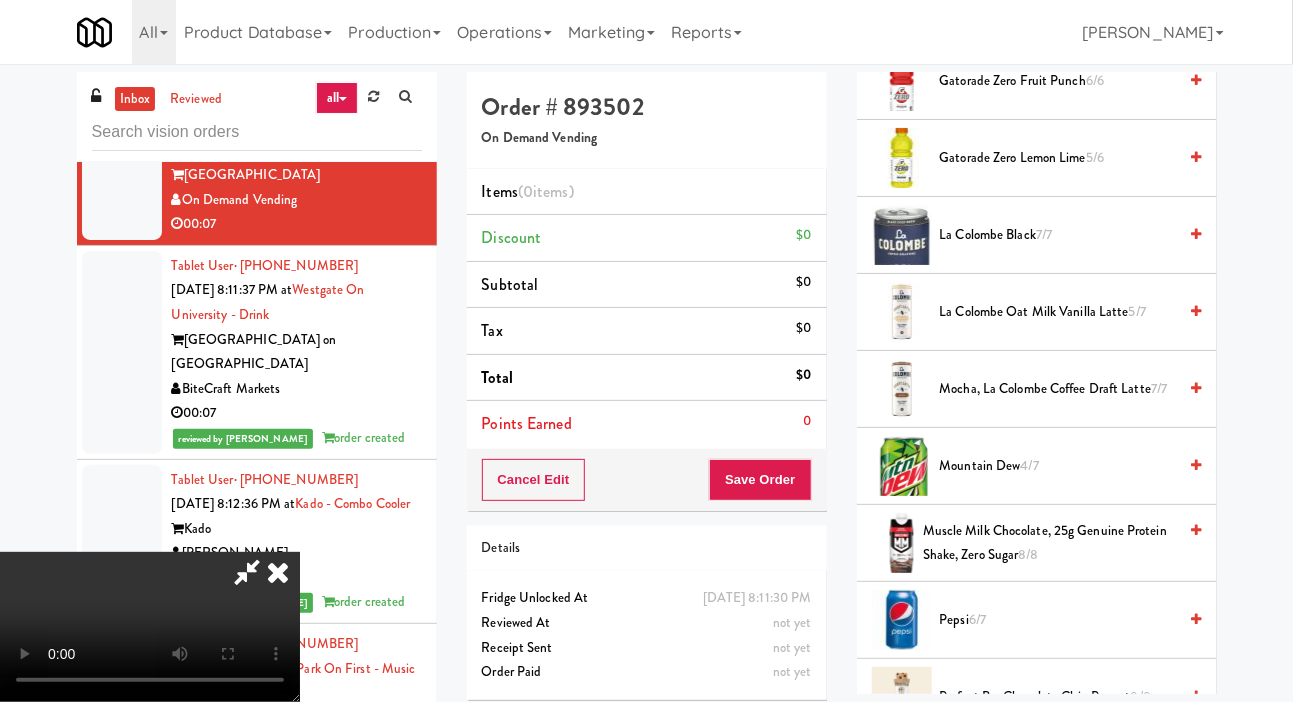 click on "Mountain Dew   4/7" at bounding box center [1058, 466] 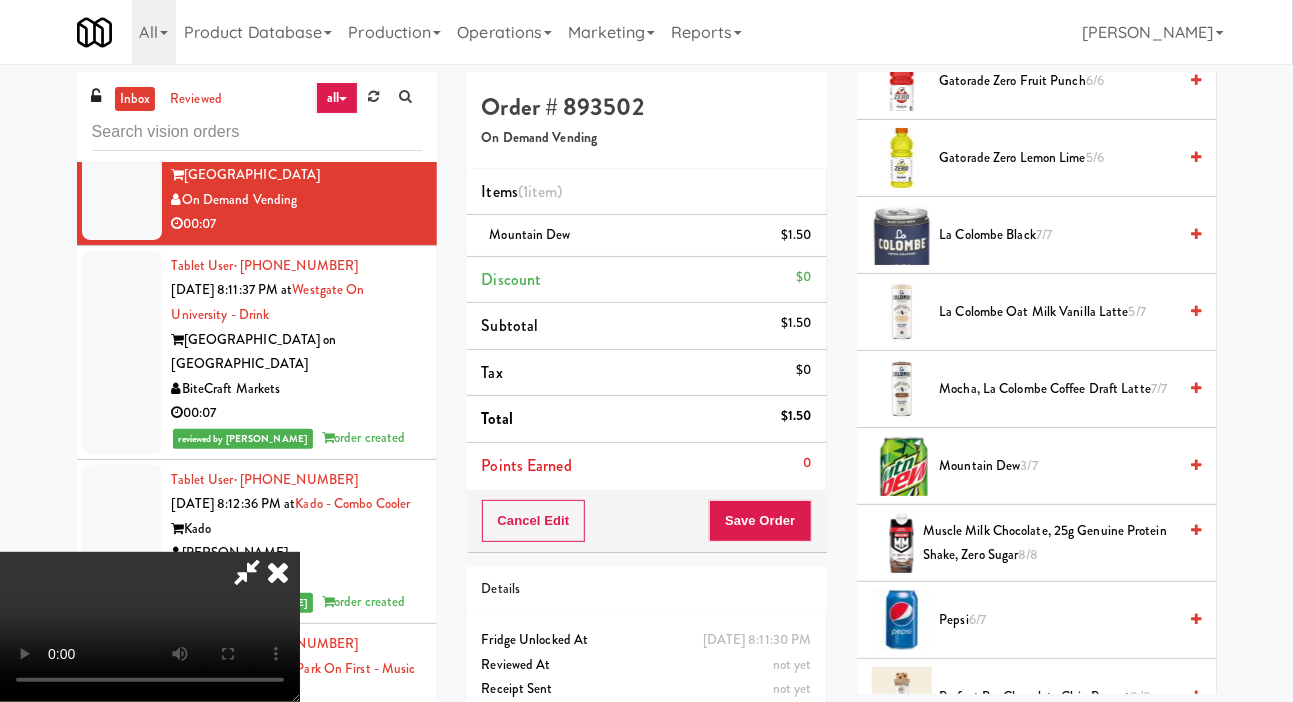 click on "Mountain Dew   3/7" at bounding box center (1058, 466) 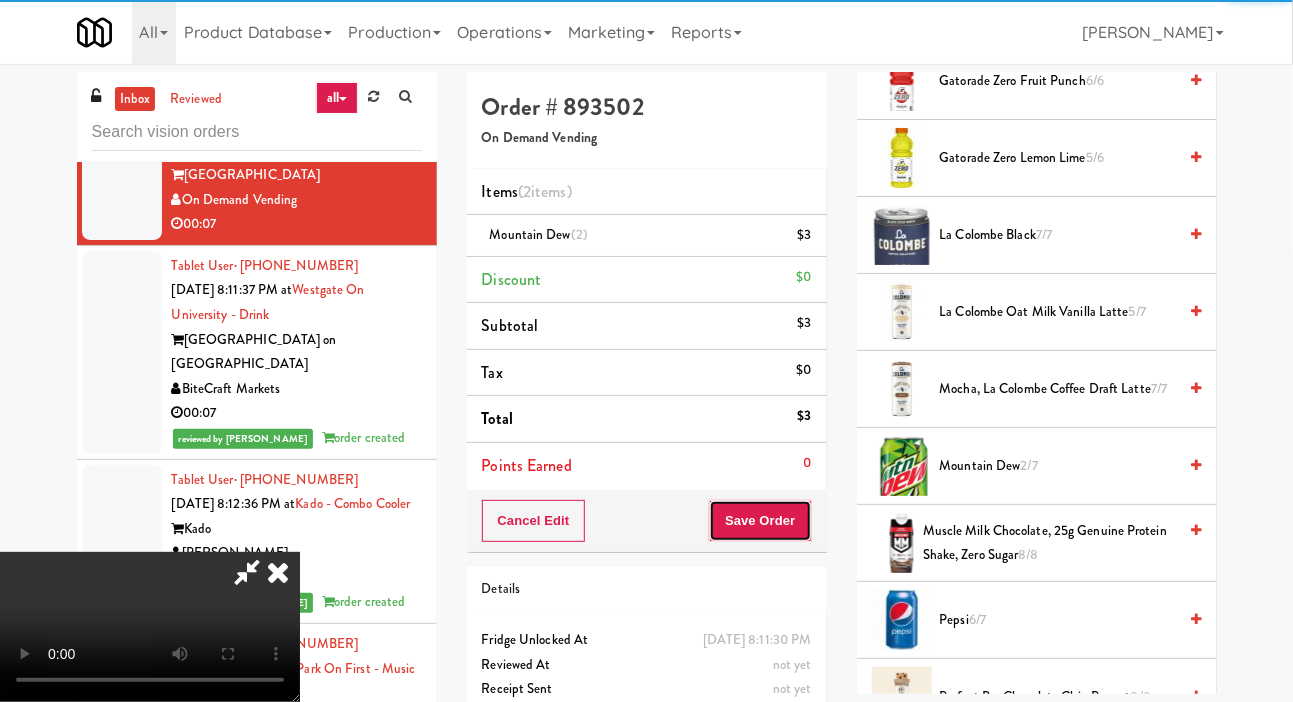 click on "Save Order" at bounding box center (760, 521) 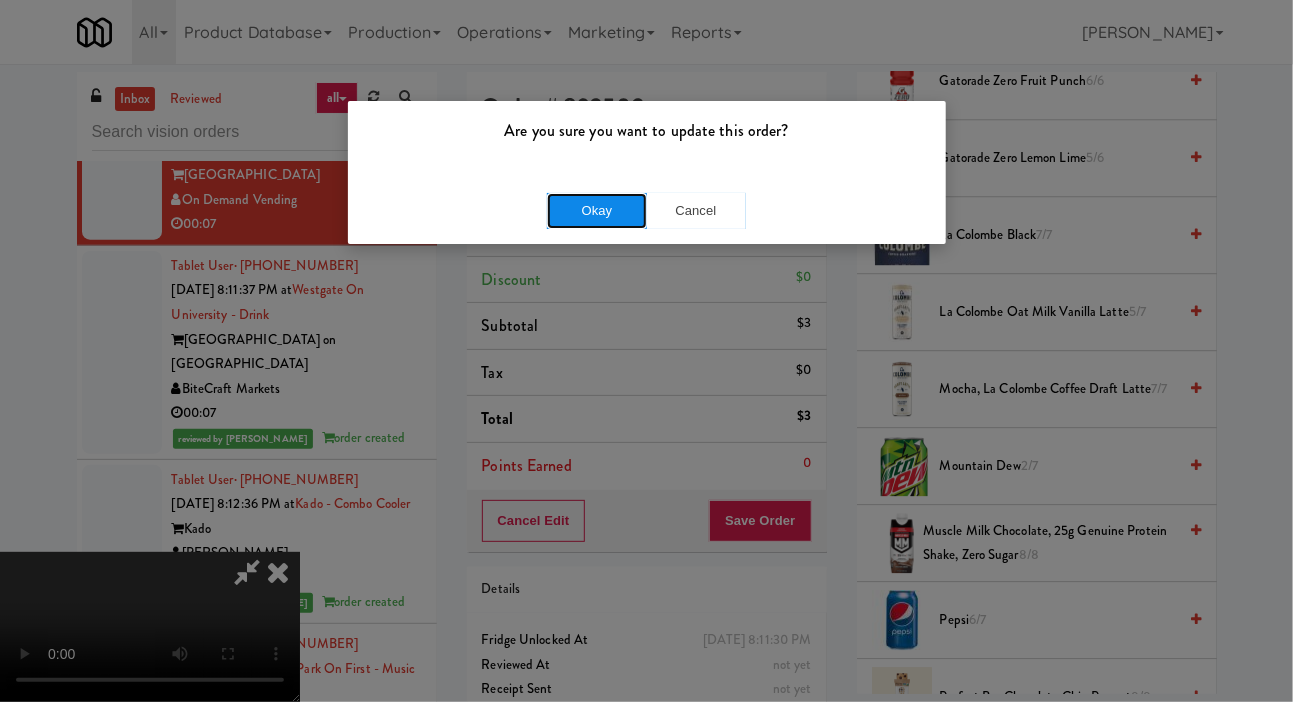click on "Okay" at bounding box center [597, 211] 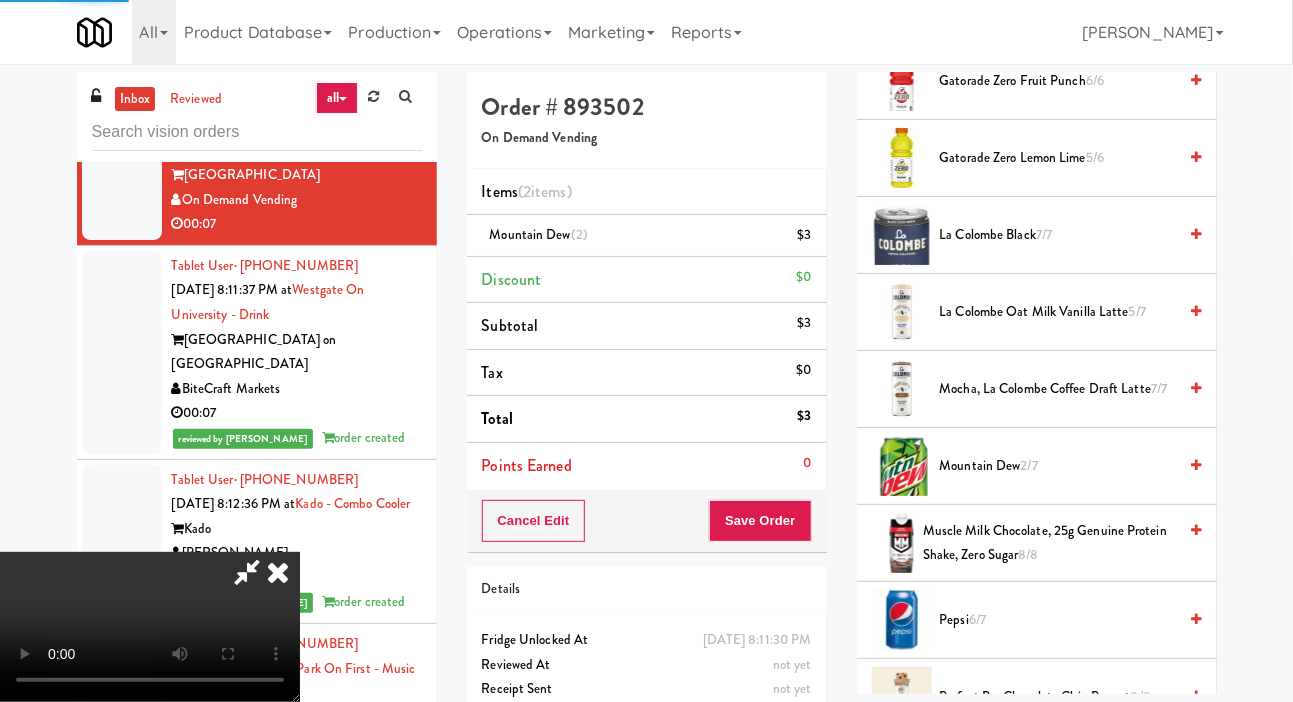scroll, scrollTop: 116, scrollLeft: 0, axis: vertical 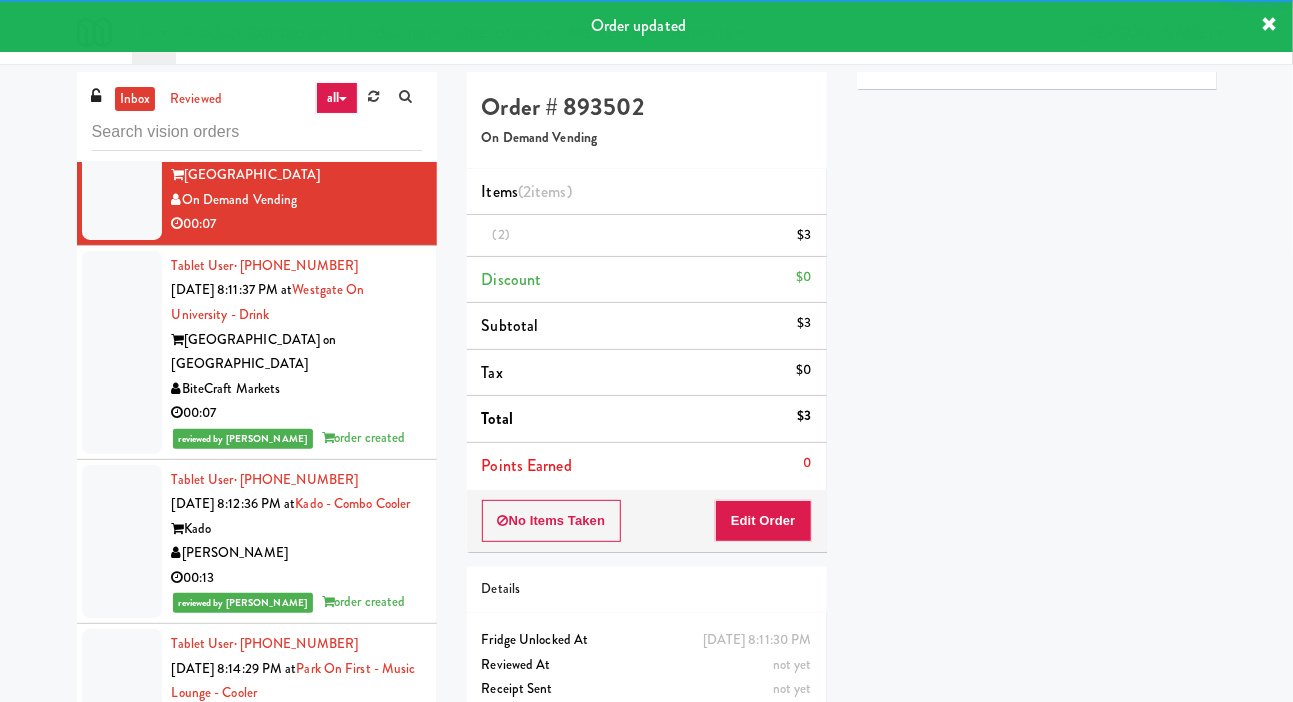 click at bounding box center [122, -14] 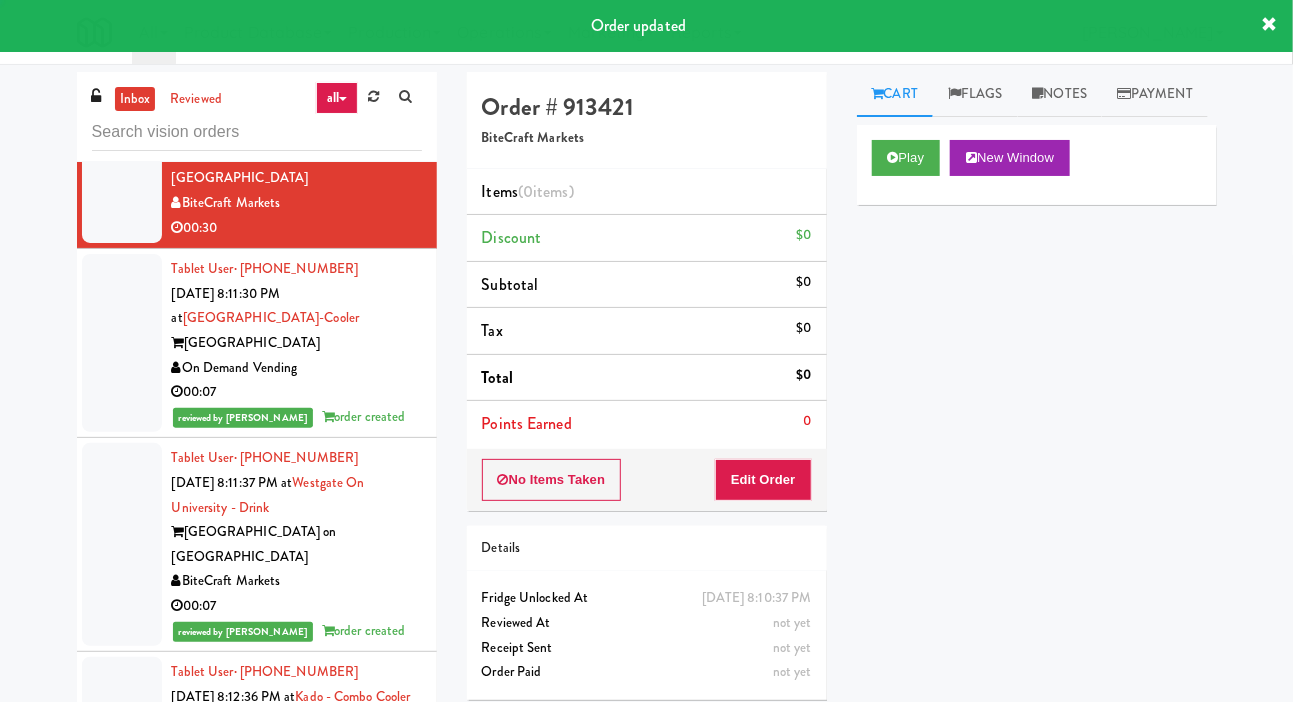 scroll, scrollTop: 9665, scrollLeft: 0, axis: vertical 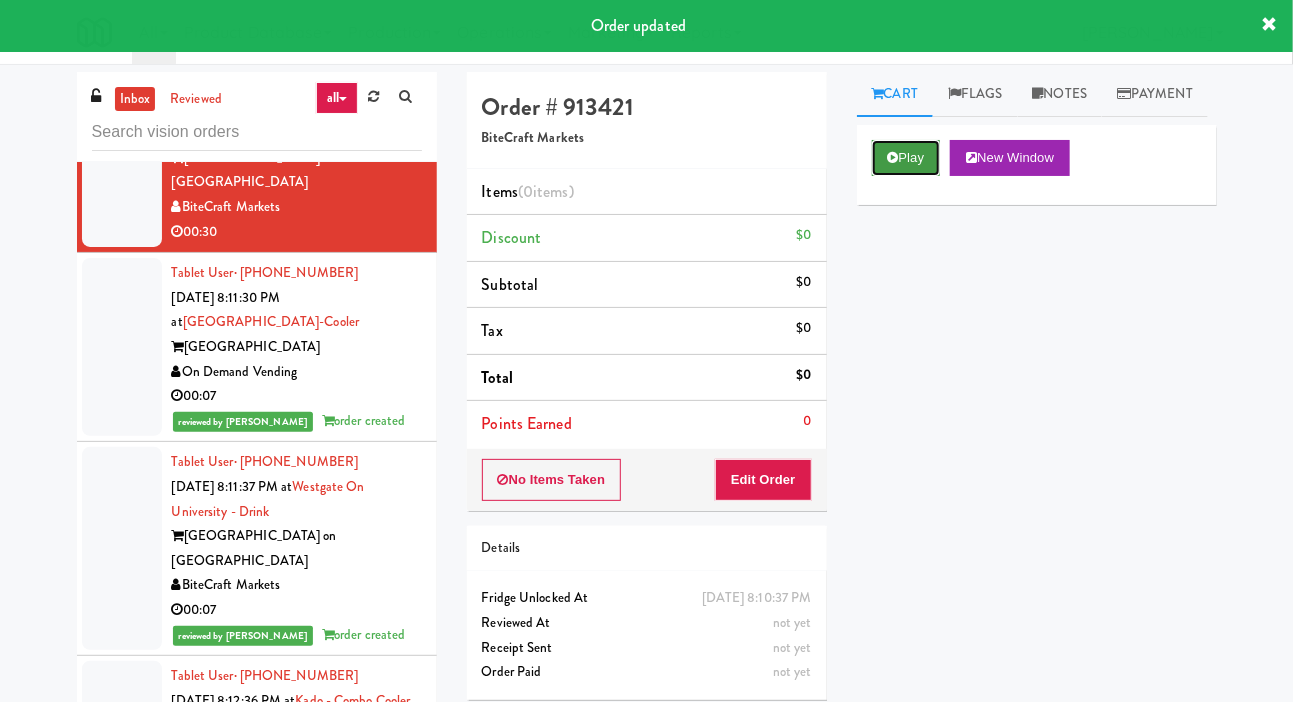 click on "Play" at bounding box center (906, 158) 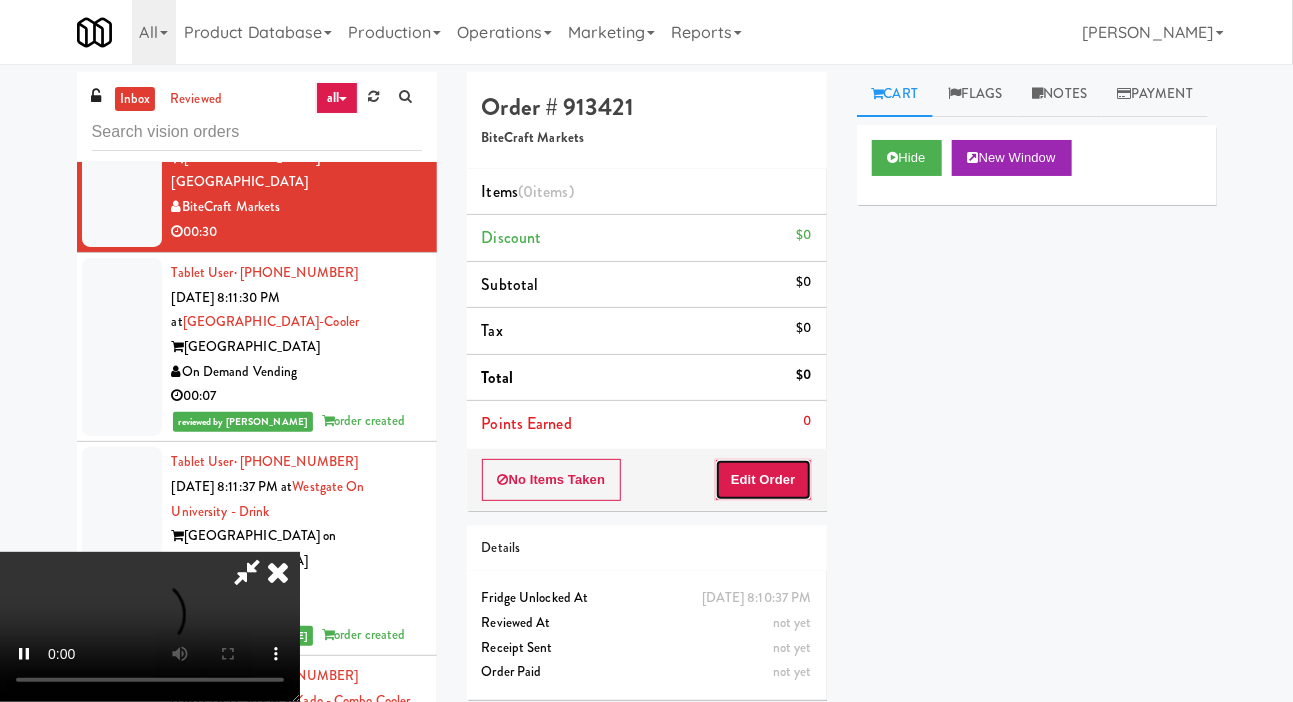 click on "Edit Order" at bounding box center [763, 480] 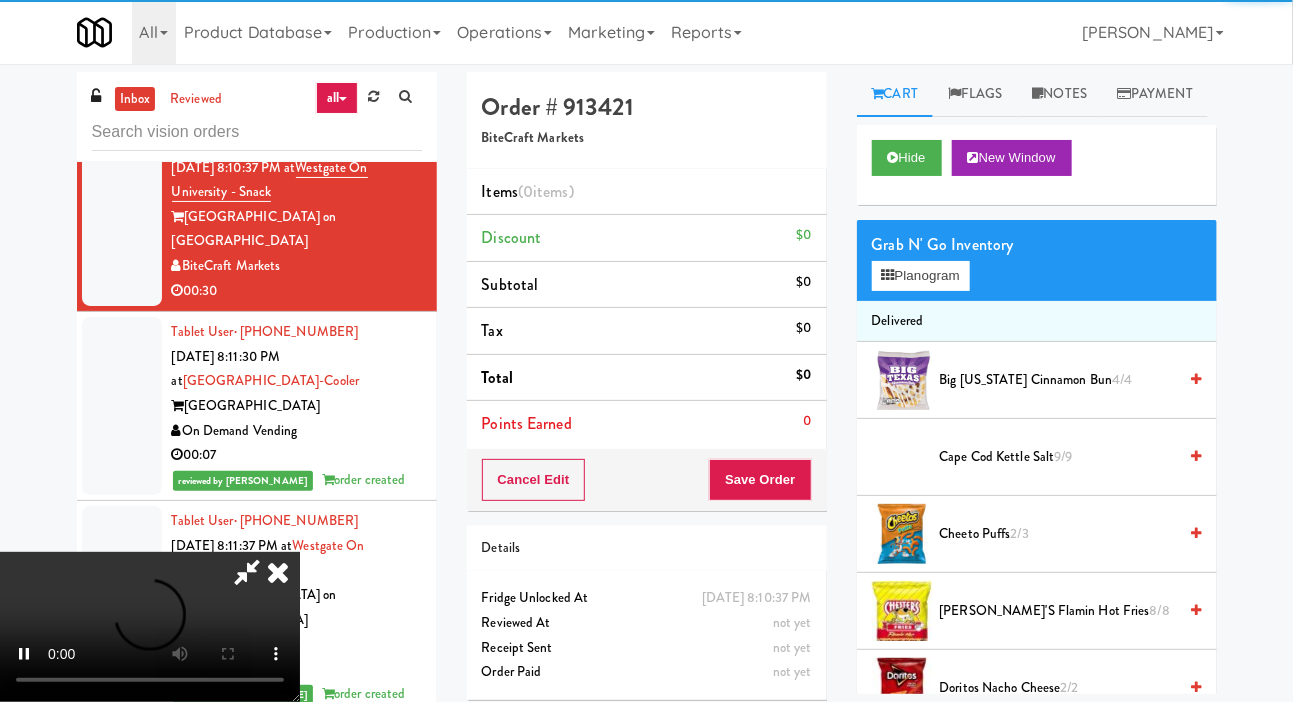 scroll, scrollTop: 9591, scrollLeft: 0, axis: vertical 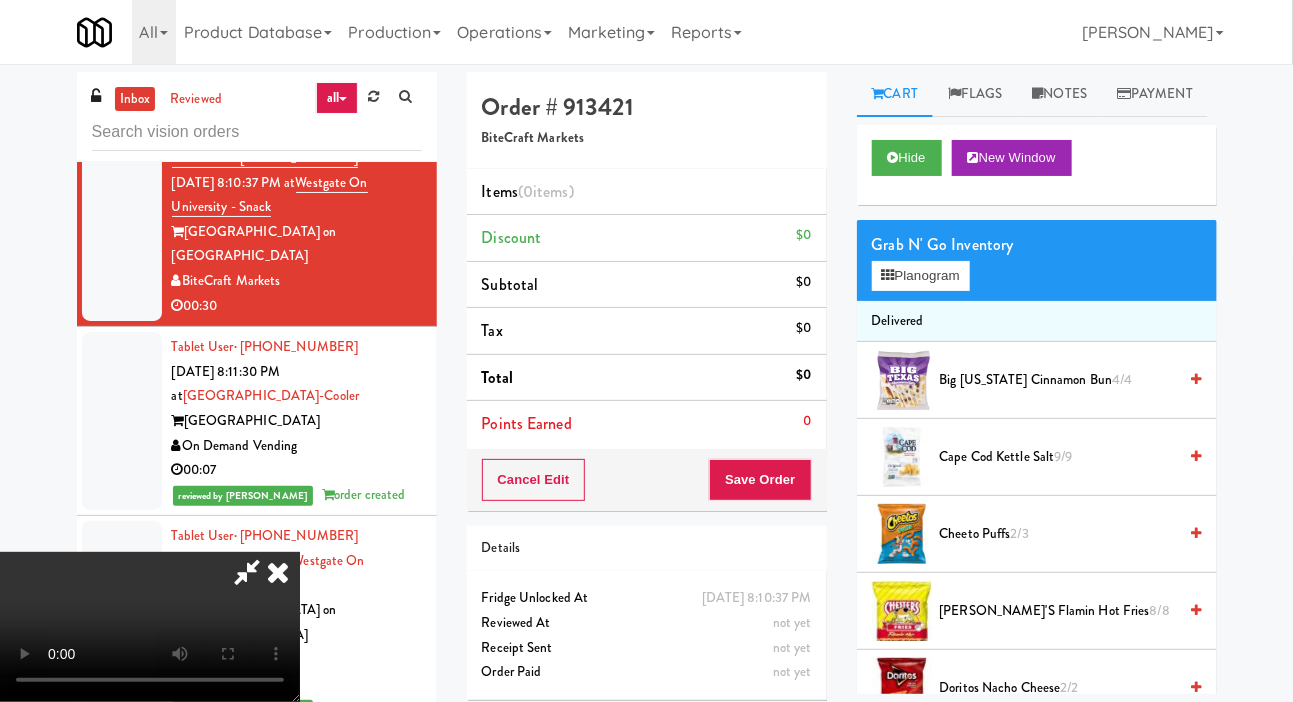 type 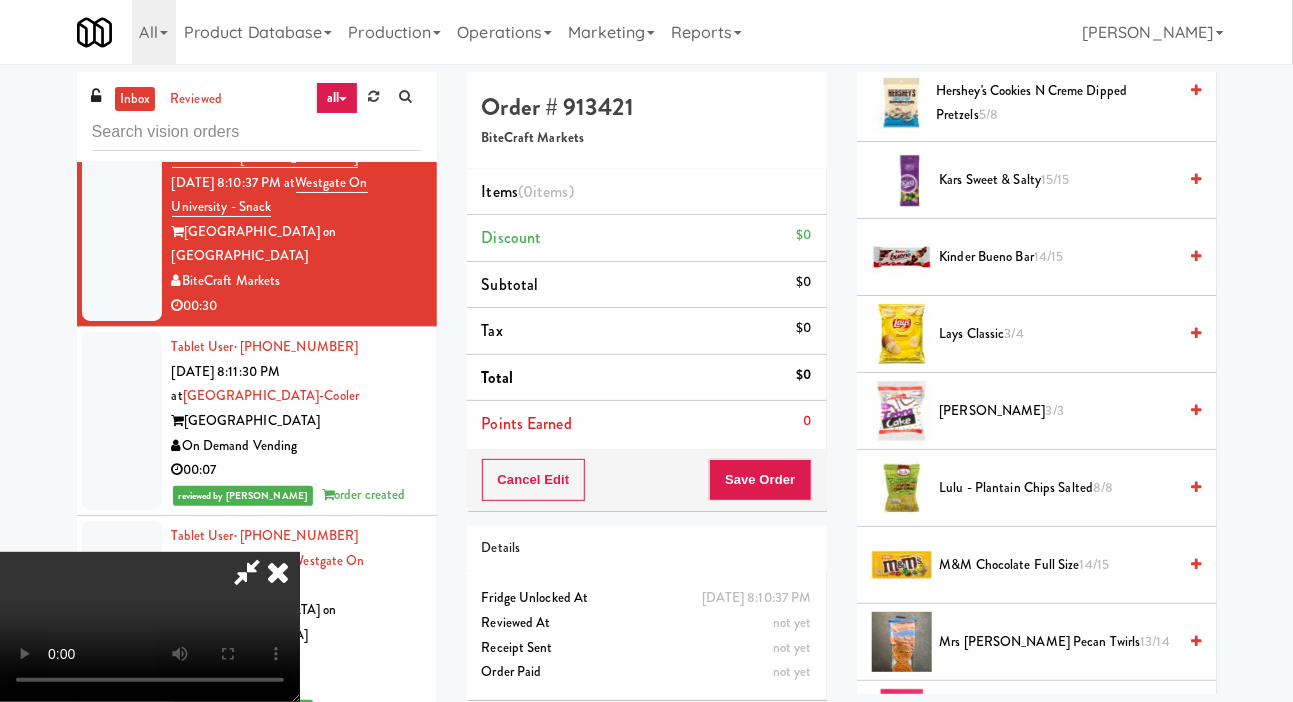 scroll, scrollTop: 1049, scrollLeft: 0, axis: vertical 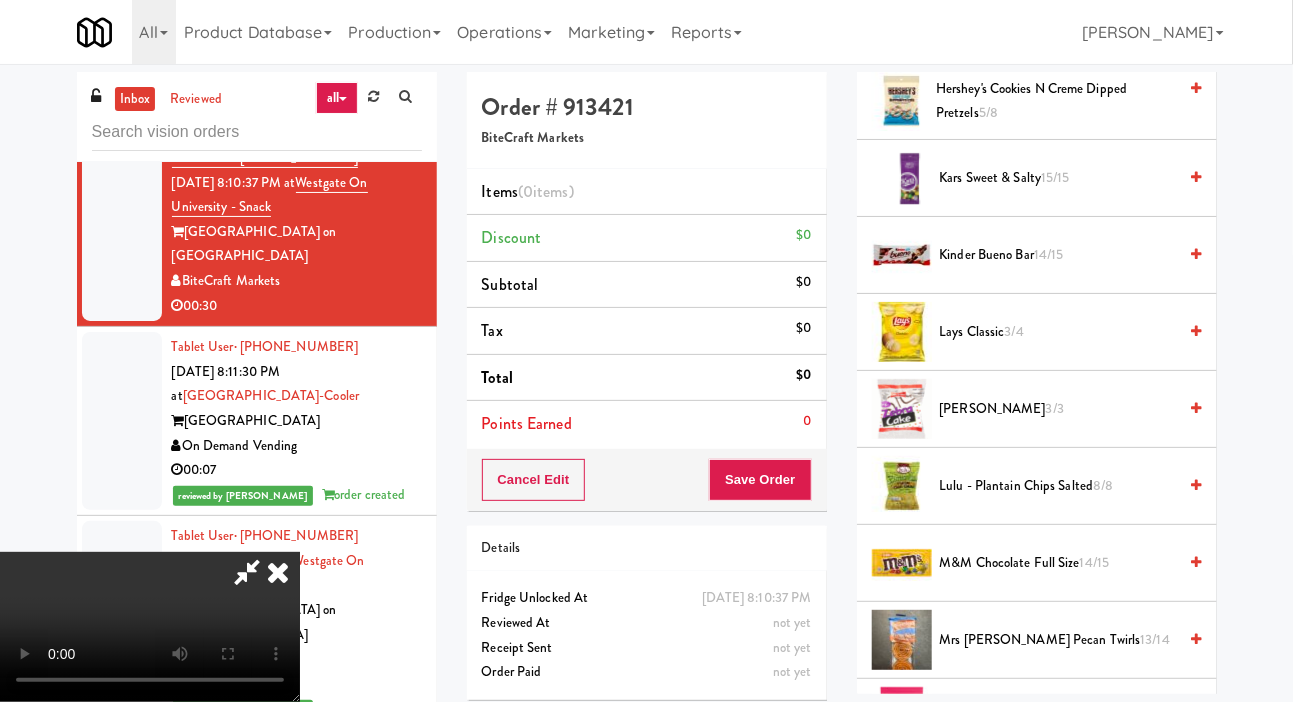 click on "Little Debbie Zebra Cake  3/3" at bounding box center [1058, 409] 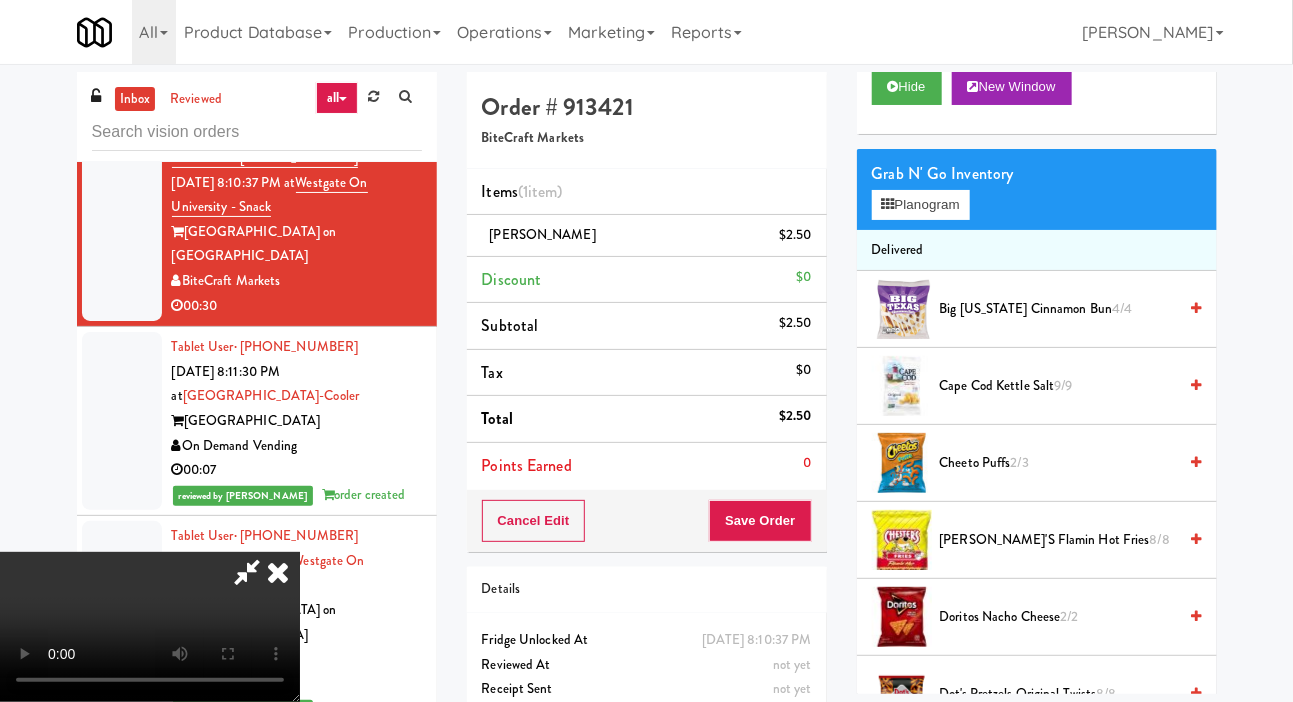 scroll, scrollTop: 61, scrollLeft: 0, axis: vertical 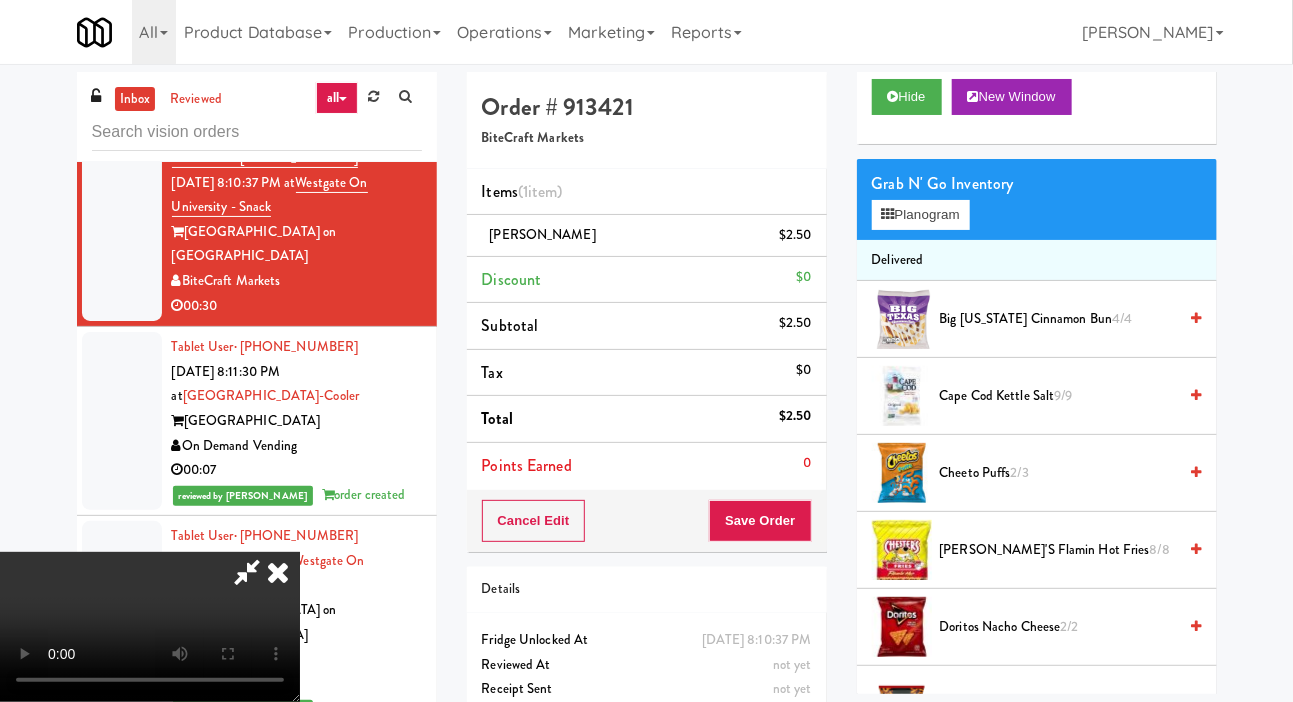 click on "Cheeto Puffs  2/3" at bounding box center (1058, 473) 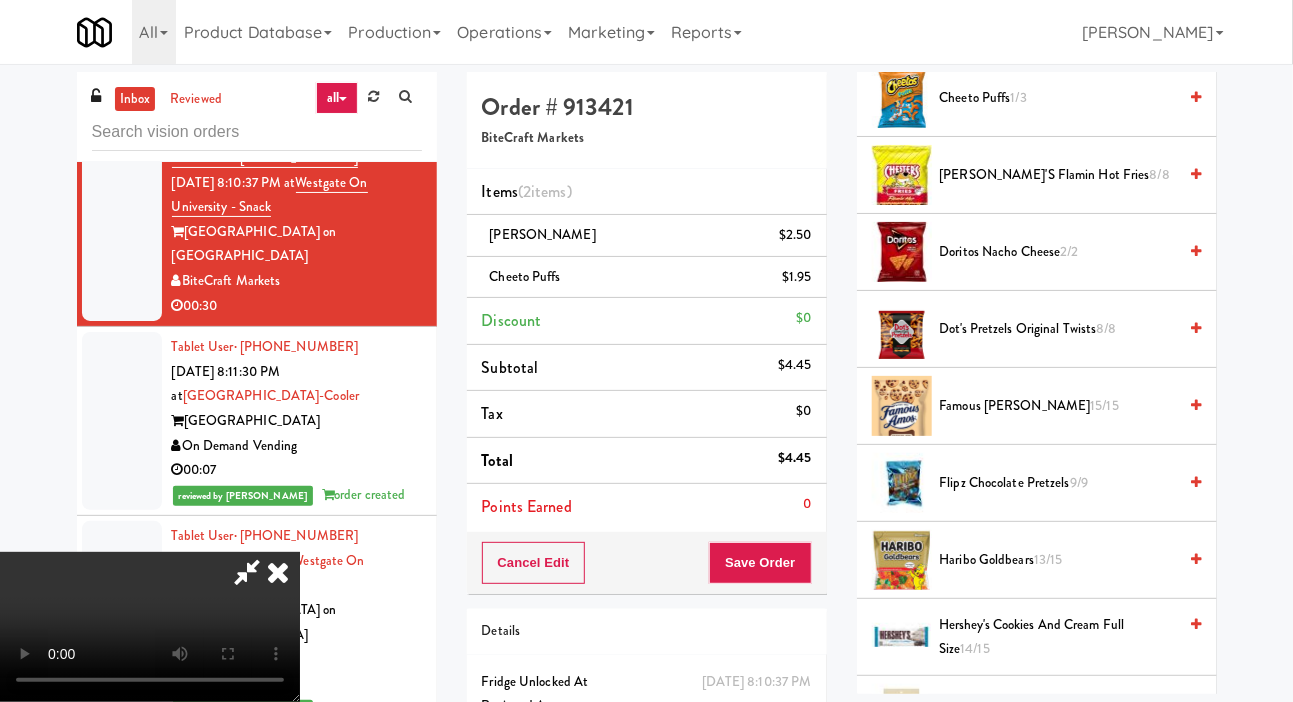 scroll, scrollTop: 441, scrollLeft: 0, axis: vertical 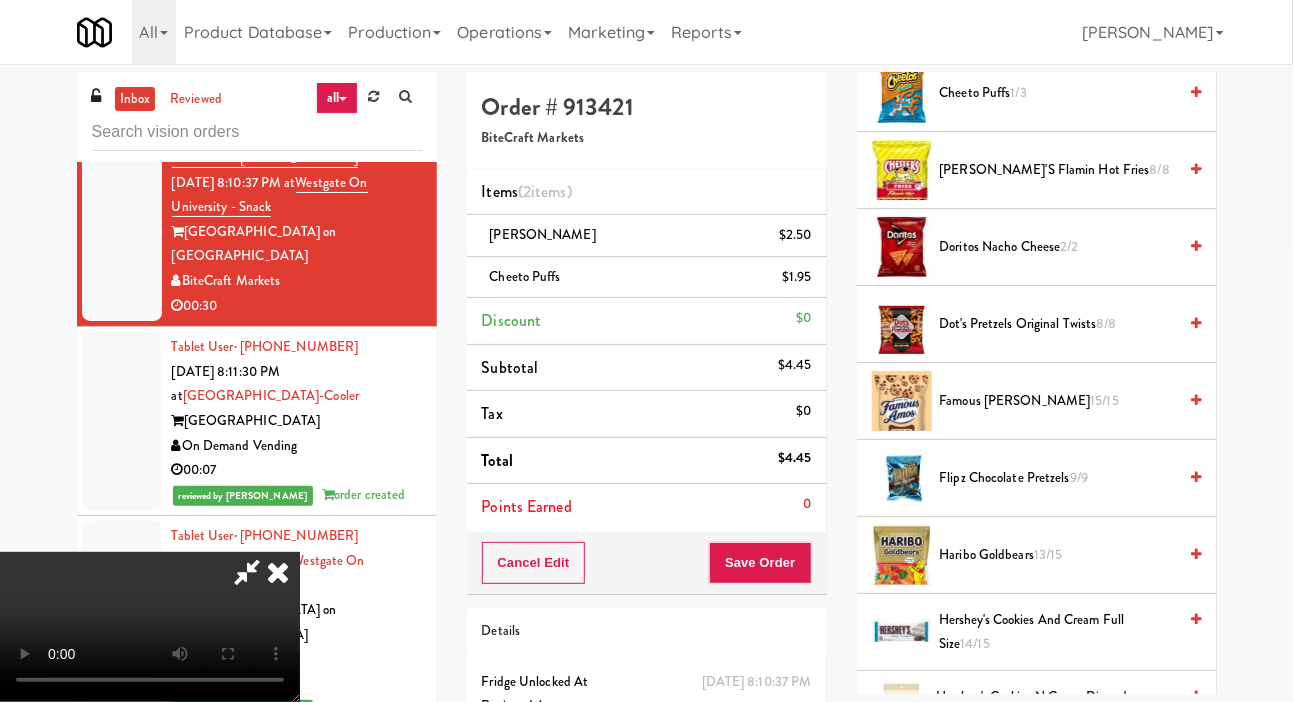 click on "Doritos Nacho Cheese  2/2" at bounding box center [1058, 247] 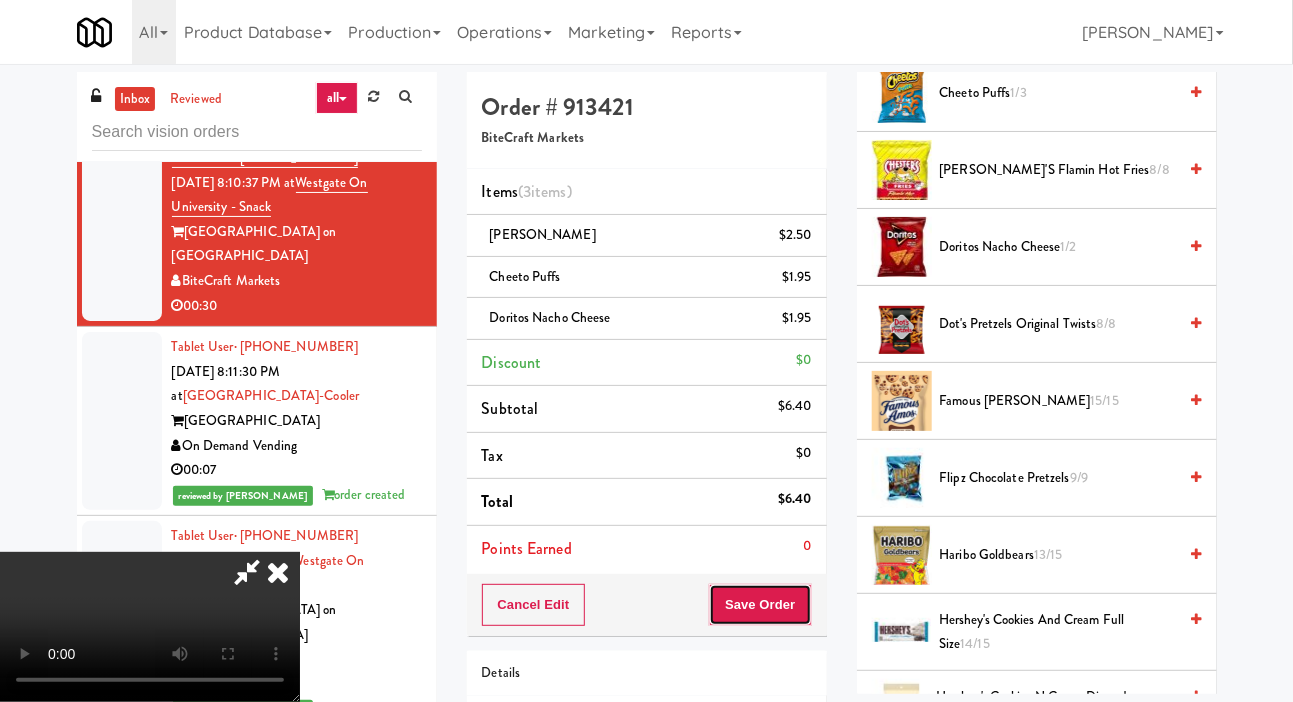 click on "Save Order" at bounding box center [760, 605] 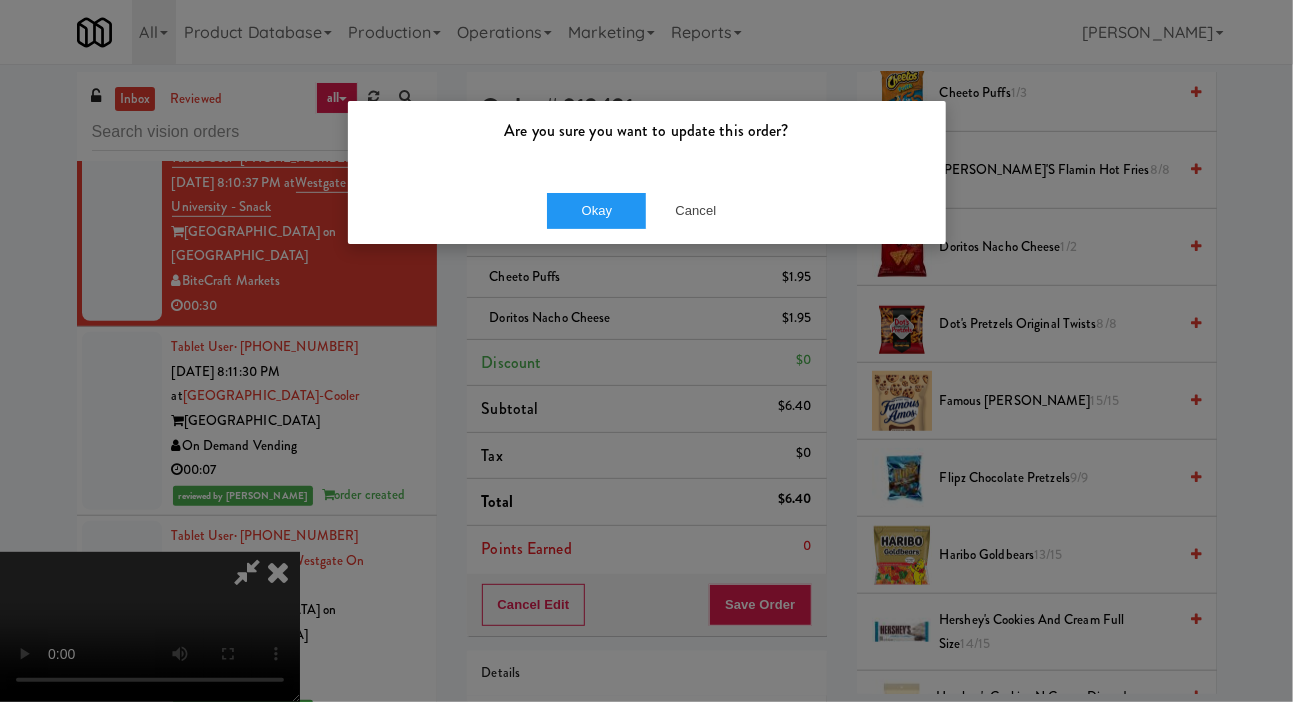 click on "Okay Cancel" at bounding box center (647, 210) 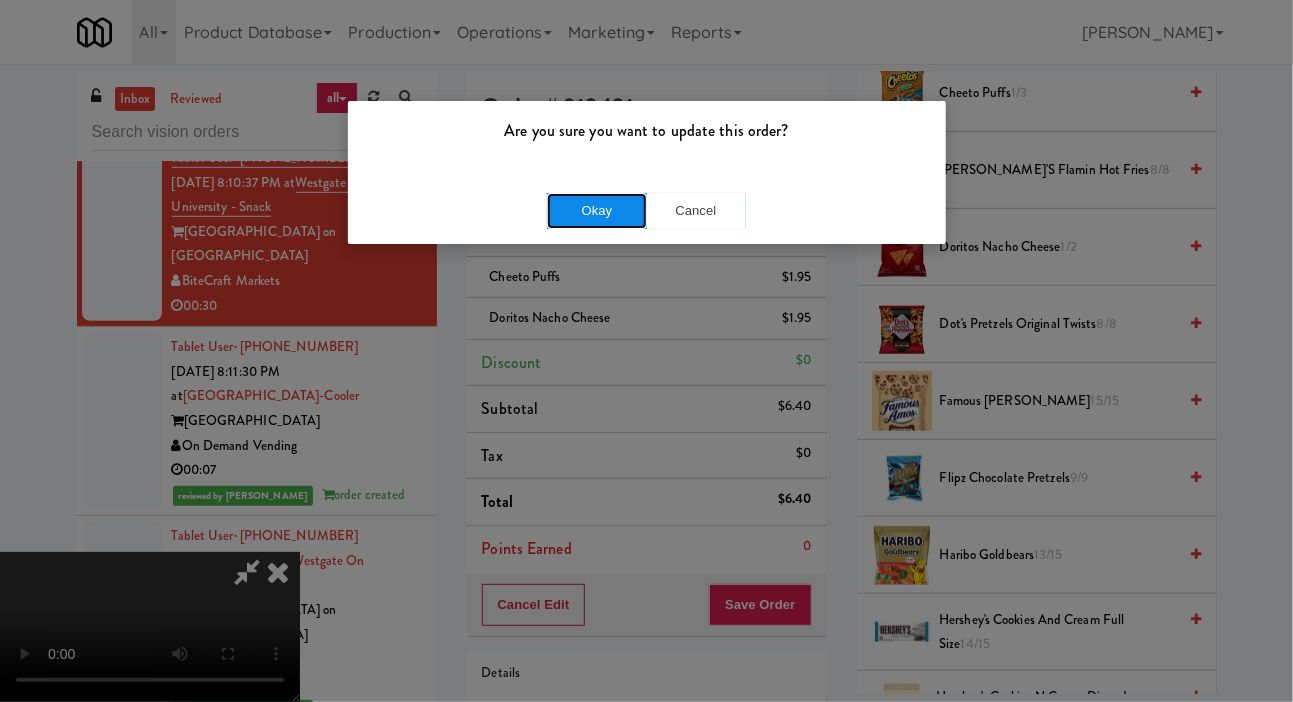 click on "Okay" at bounding box center (597, 211) 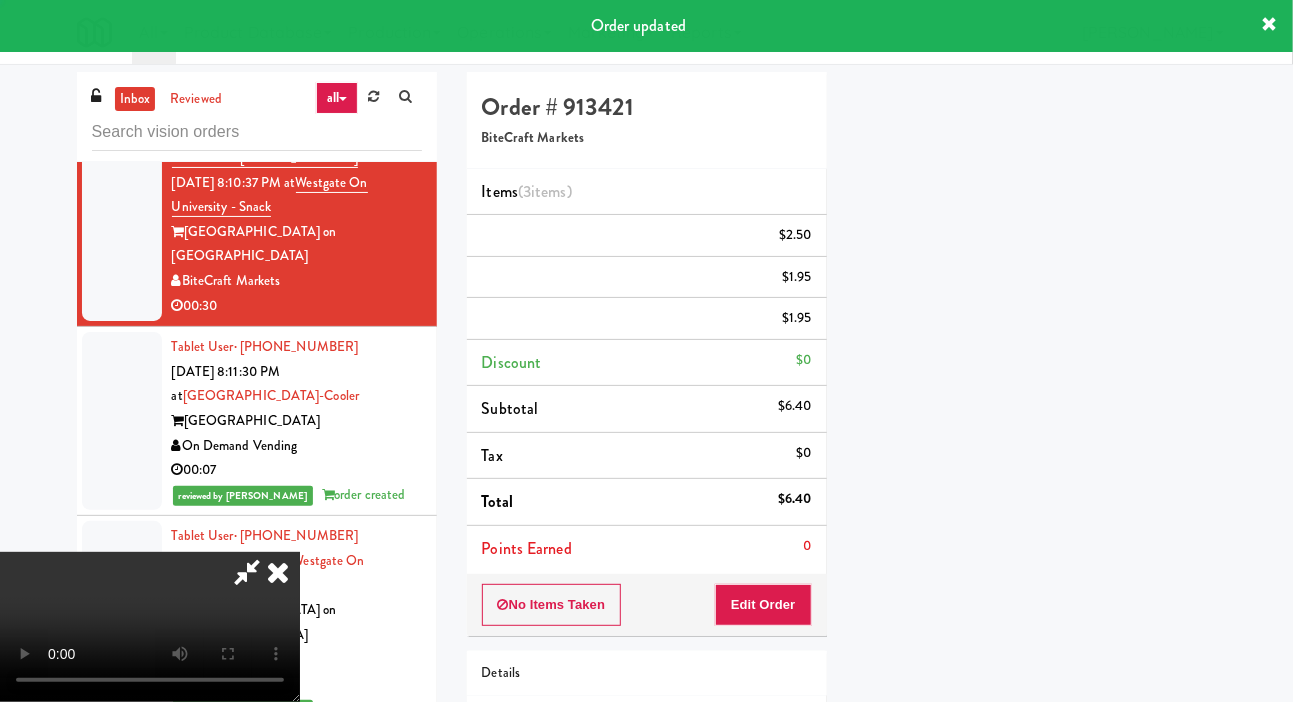scroll, scrollTop: 116, scrollLeft: 0, axis: vertical 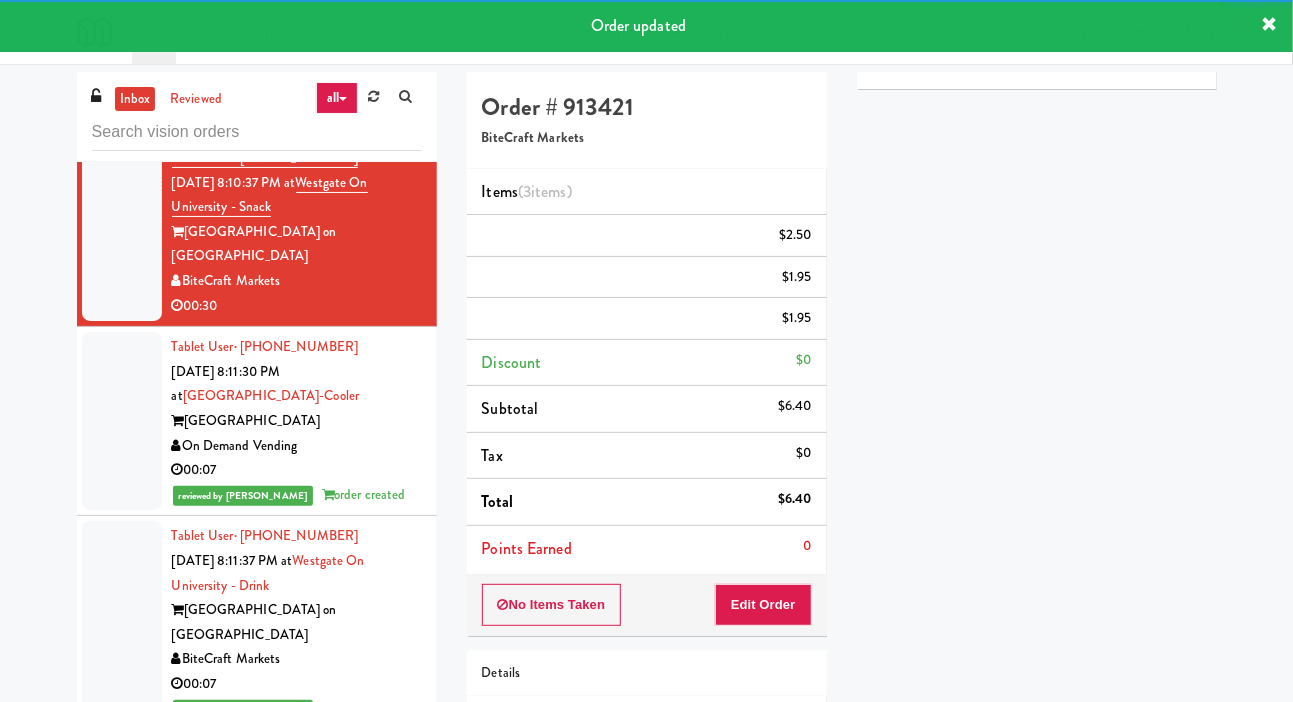click at bounding box center [122, 55] 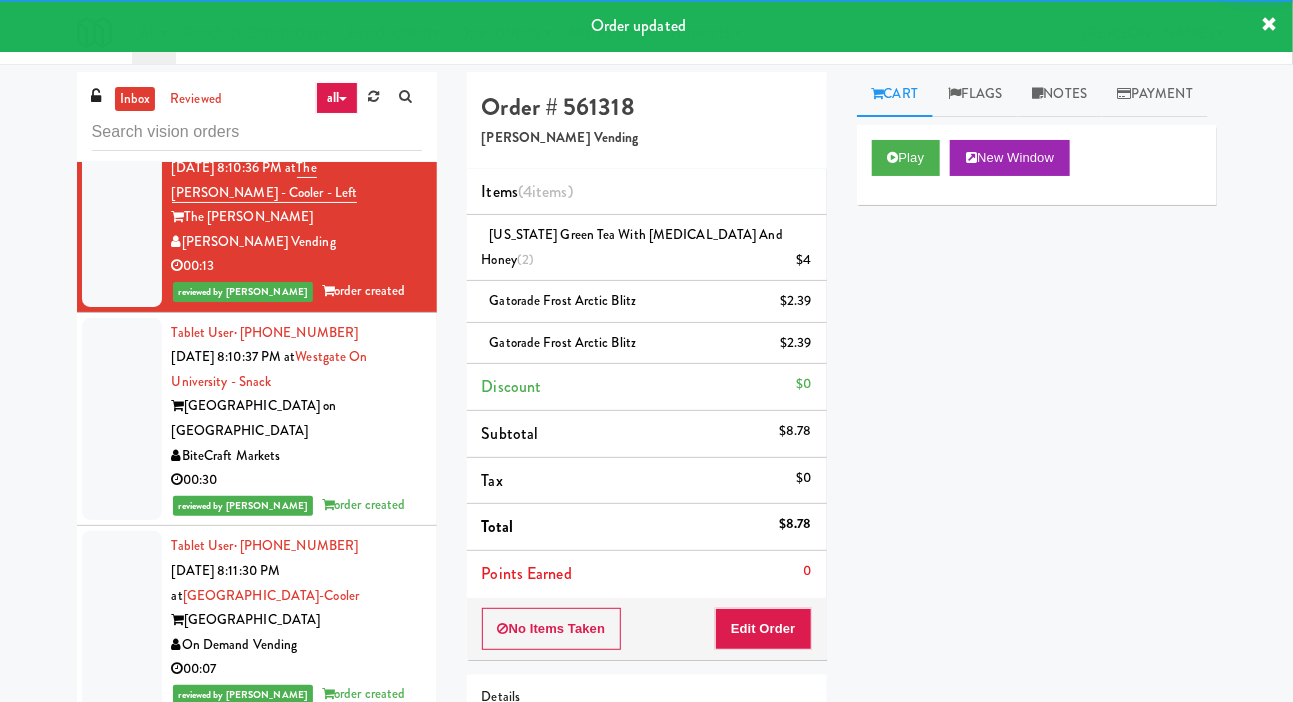 click at bounding box center [122, 41] 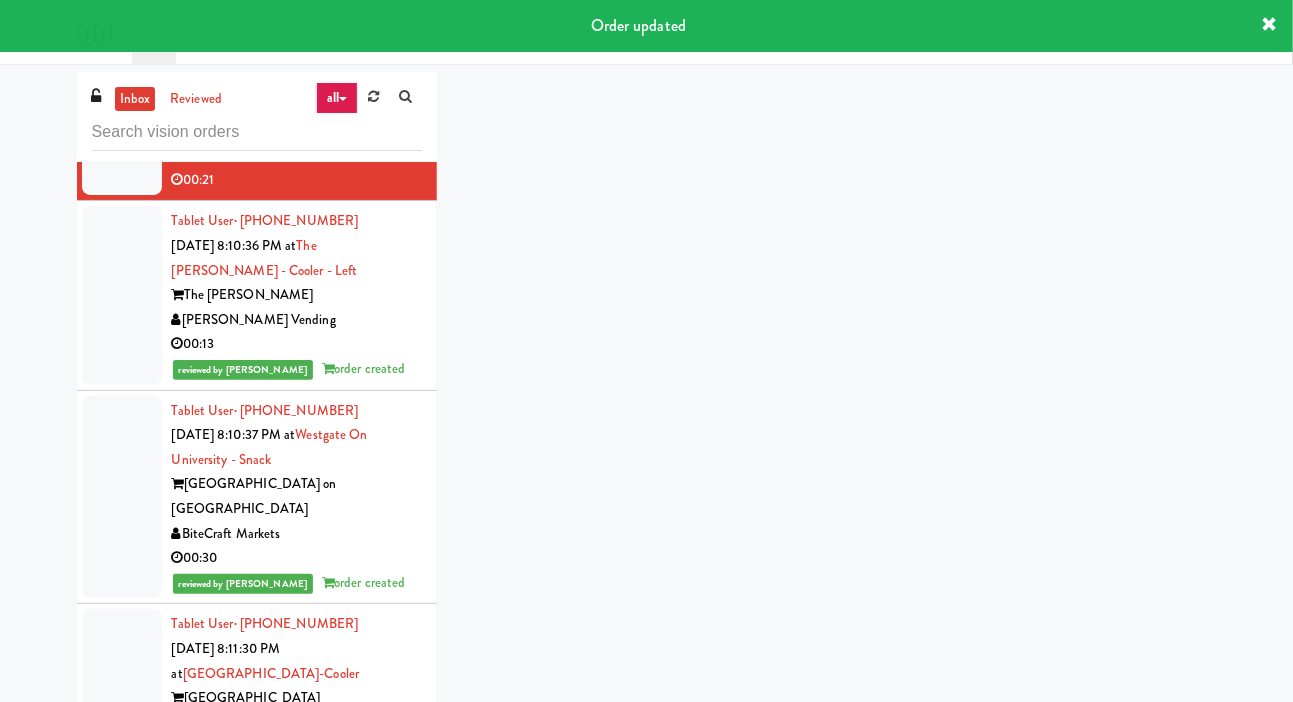 scroll, scrollTop: 9342, scrollLeft: 0, axis: vertical 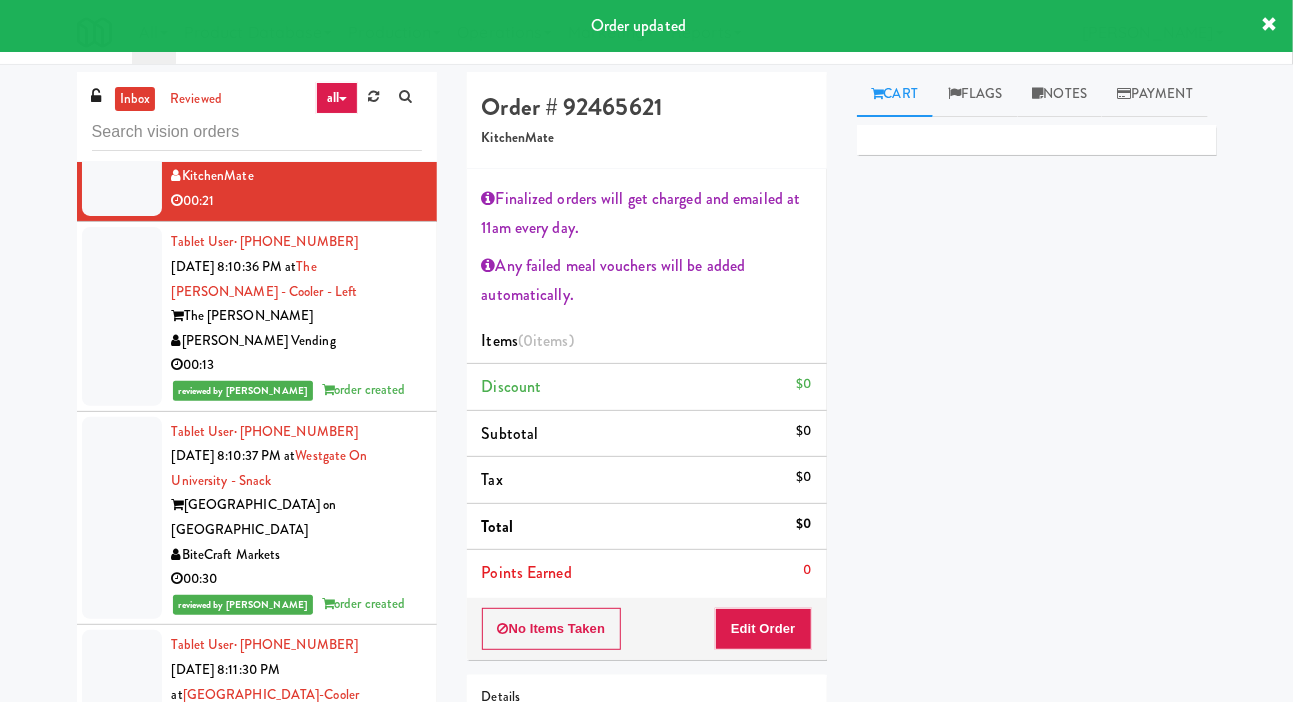 click at bounding box center (122, -25) 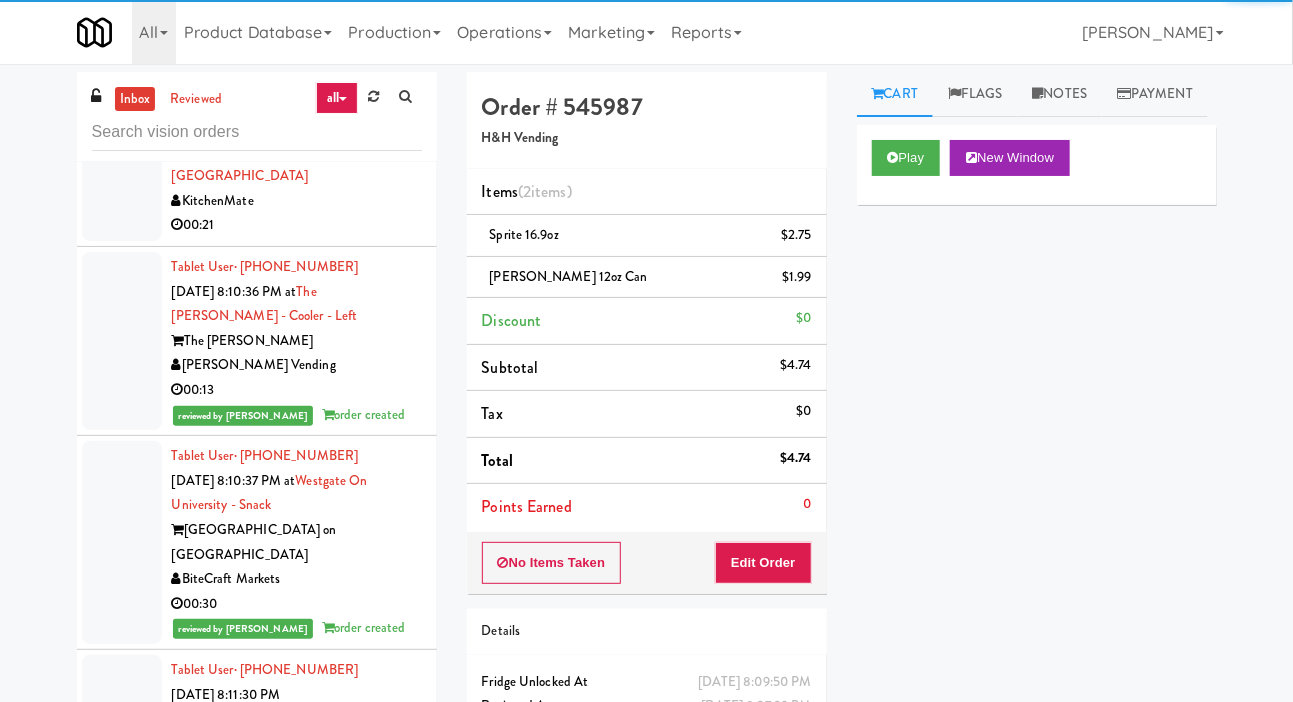 click at bounding box center [122, 165] 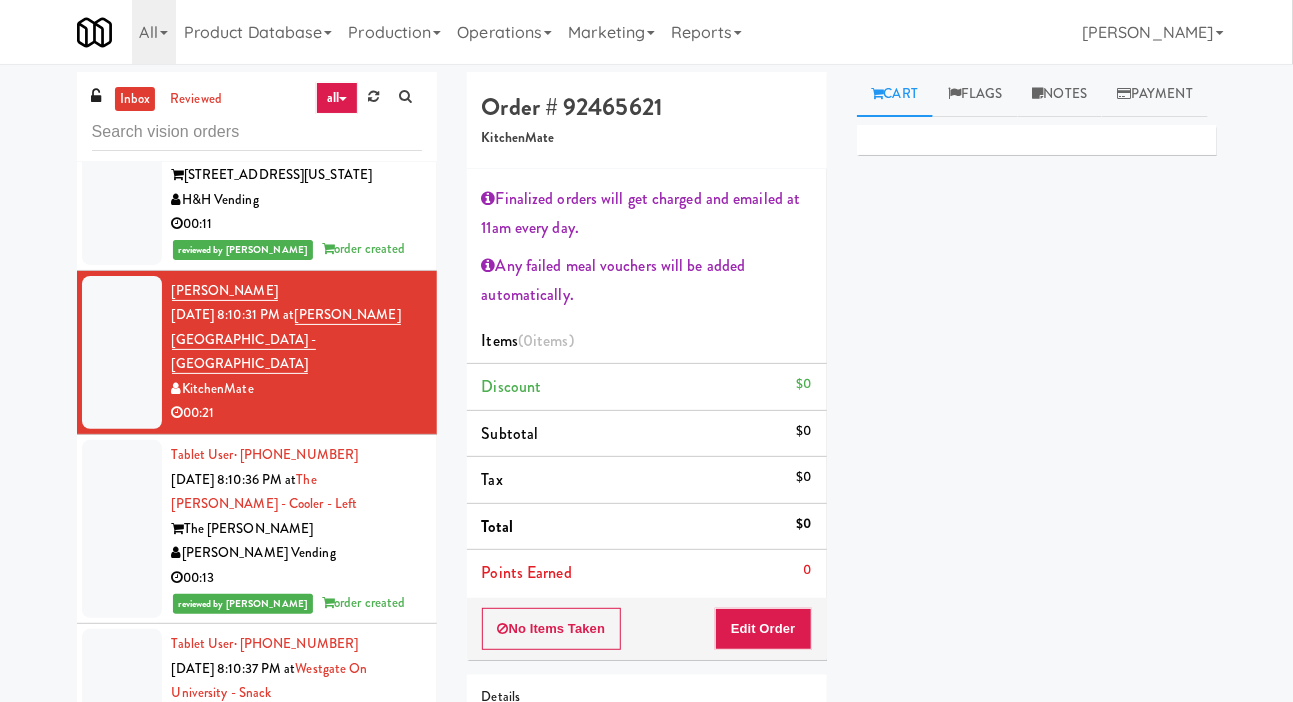 click at bounding box center [122, -1] 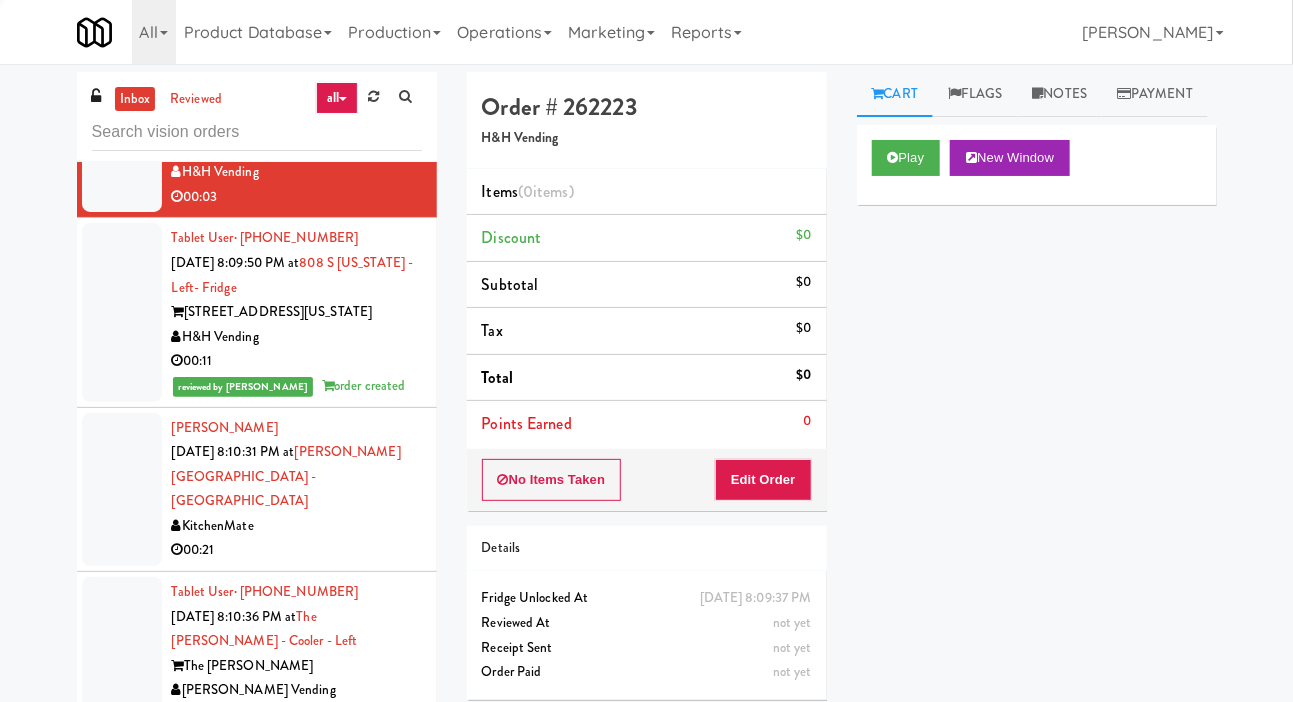scroll, scrollTop: 9012, scrollLeft: 0, axis: vertical 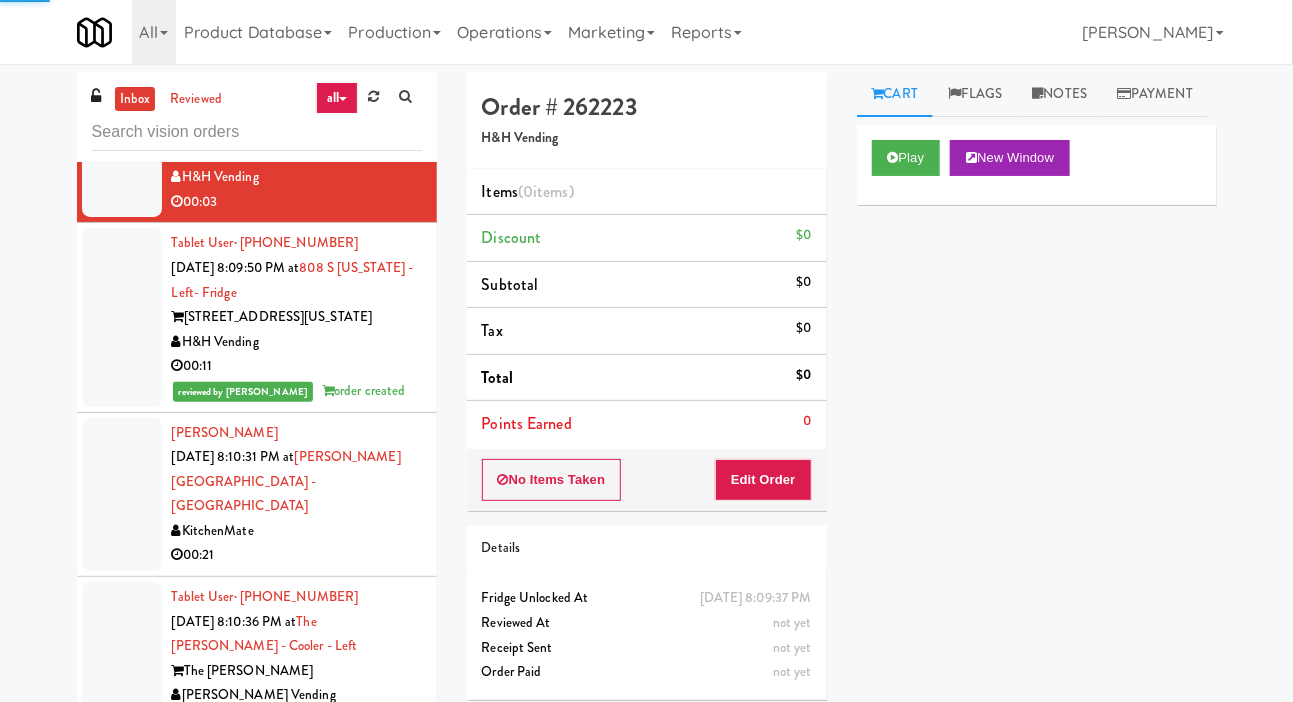 click at bounding box center [122, -12] 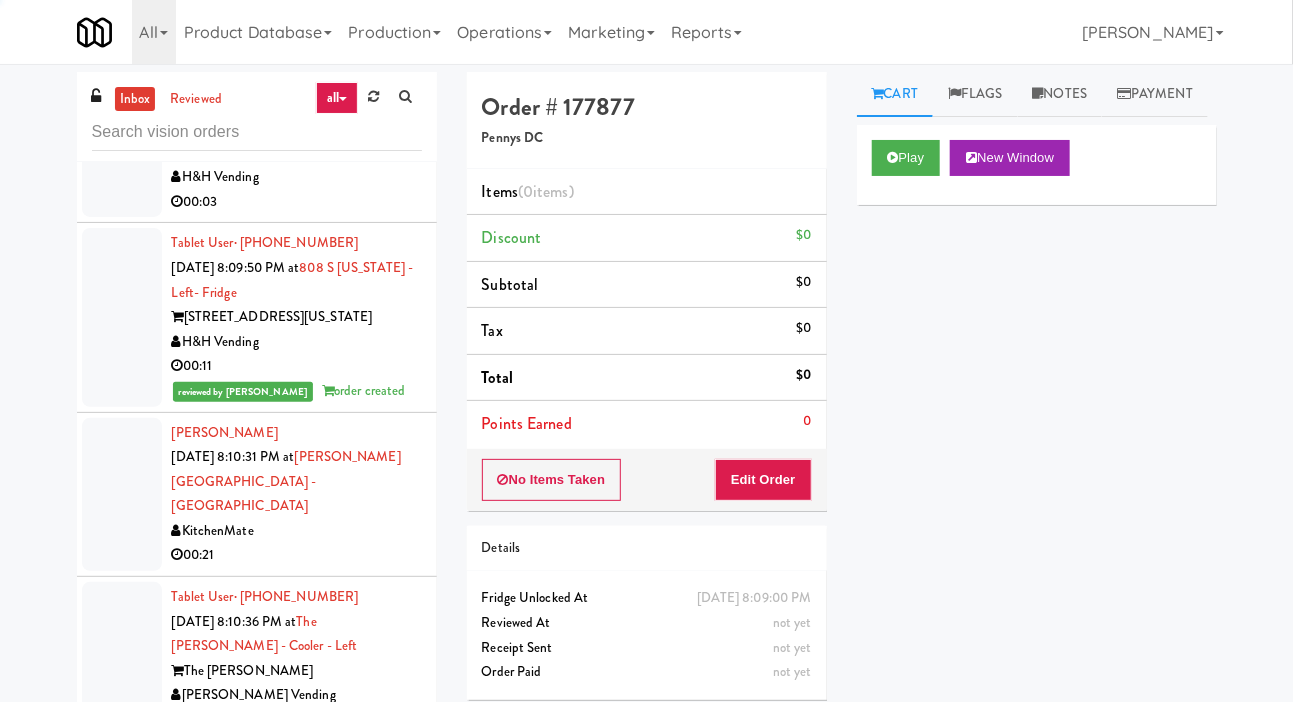 click at bounding box center [122, 141] 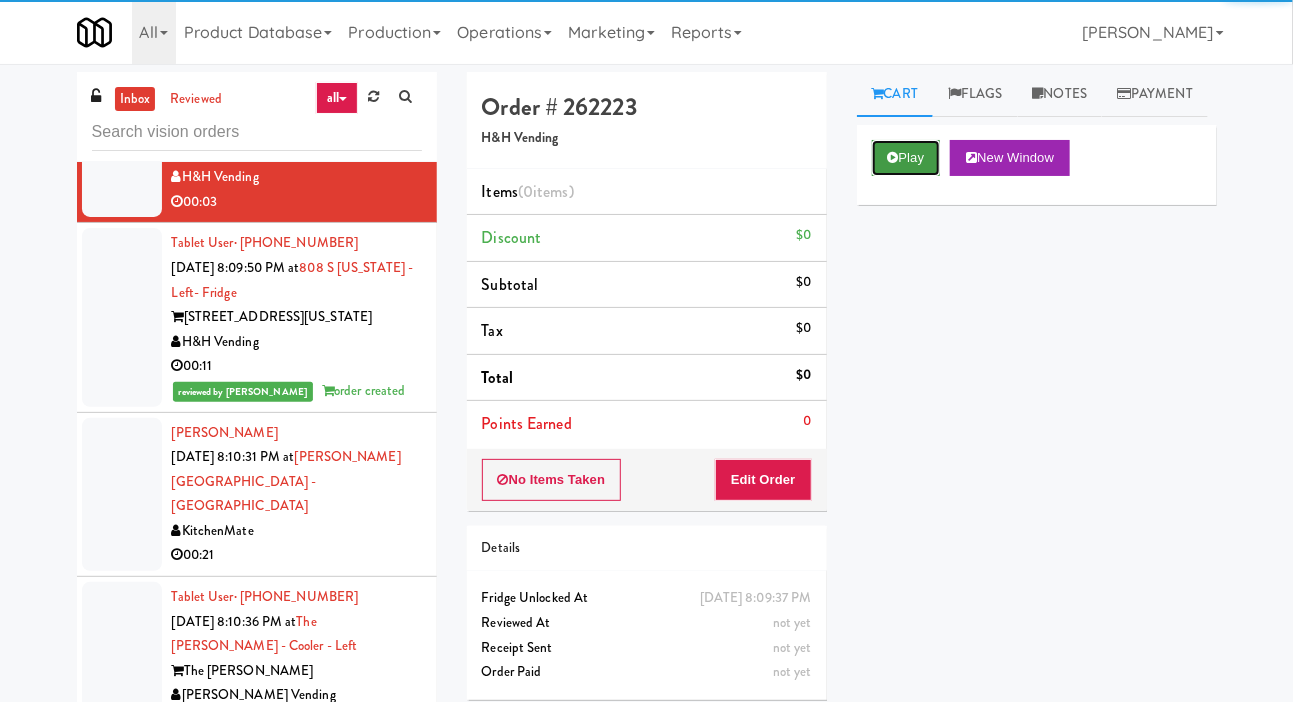 click on "Play" at bounding box center [906, 158] 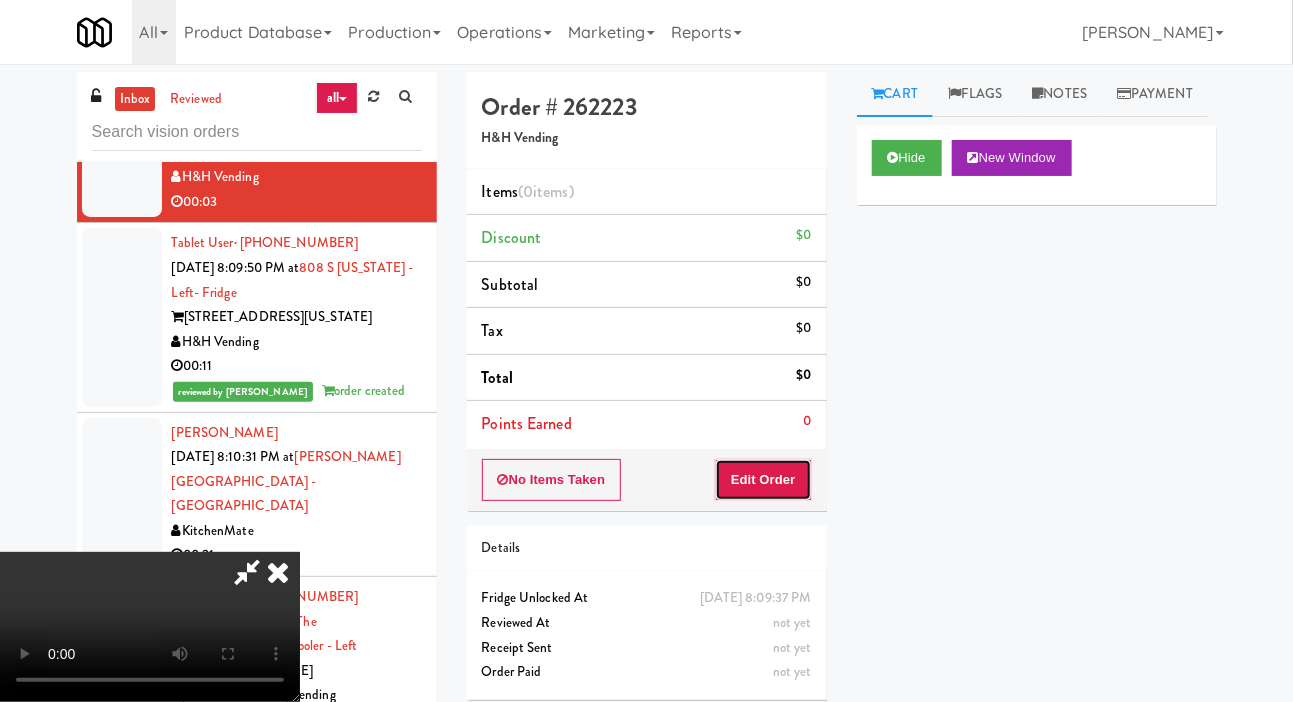 click on "Edit Order" at bounding box center [763, 480] 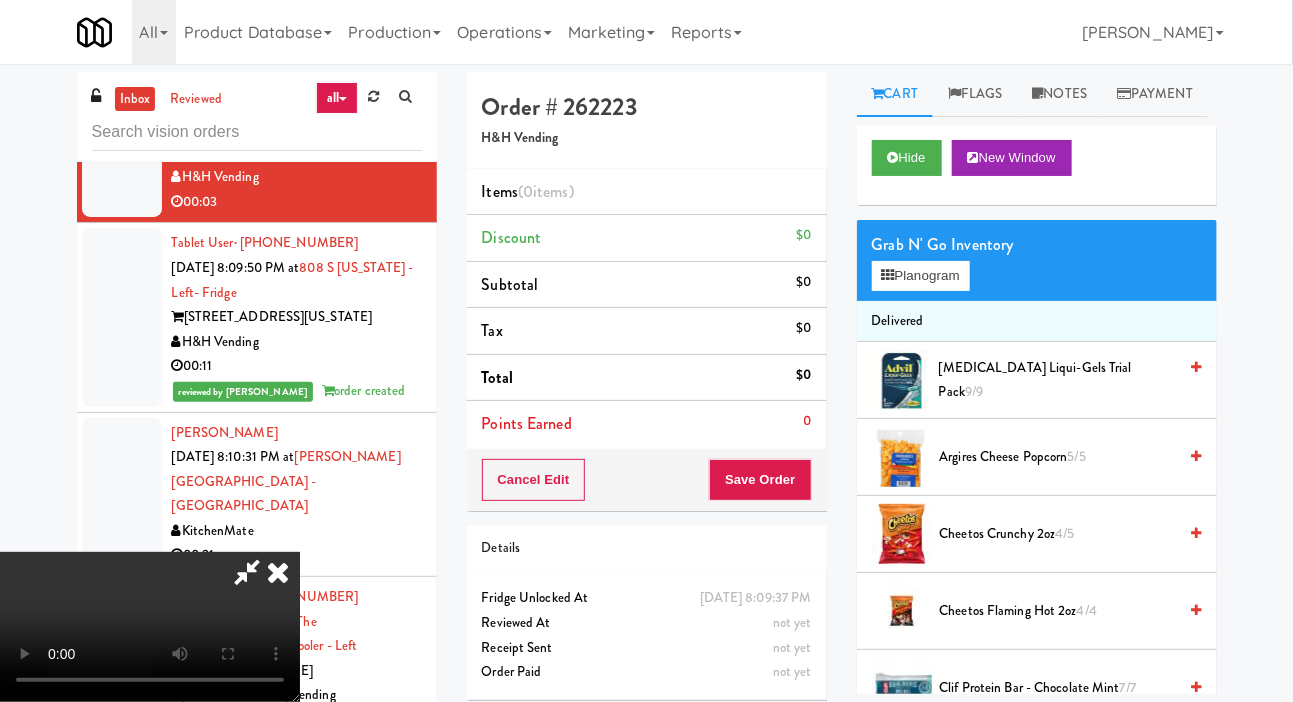 type 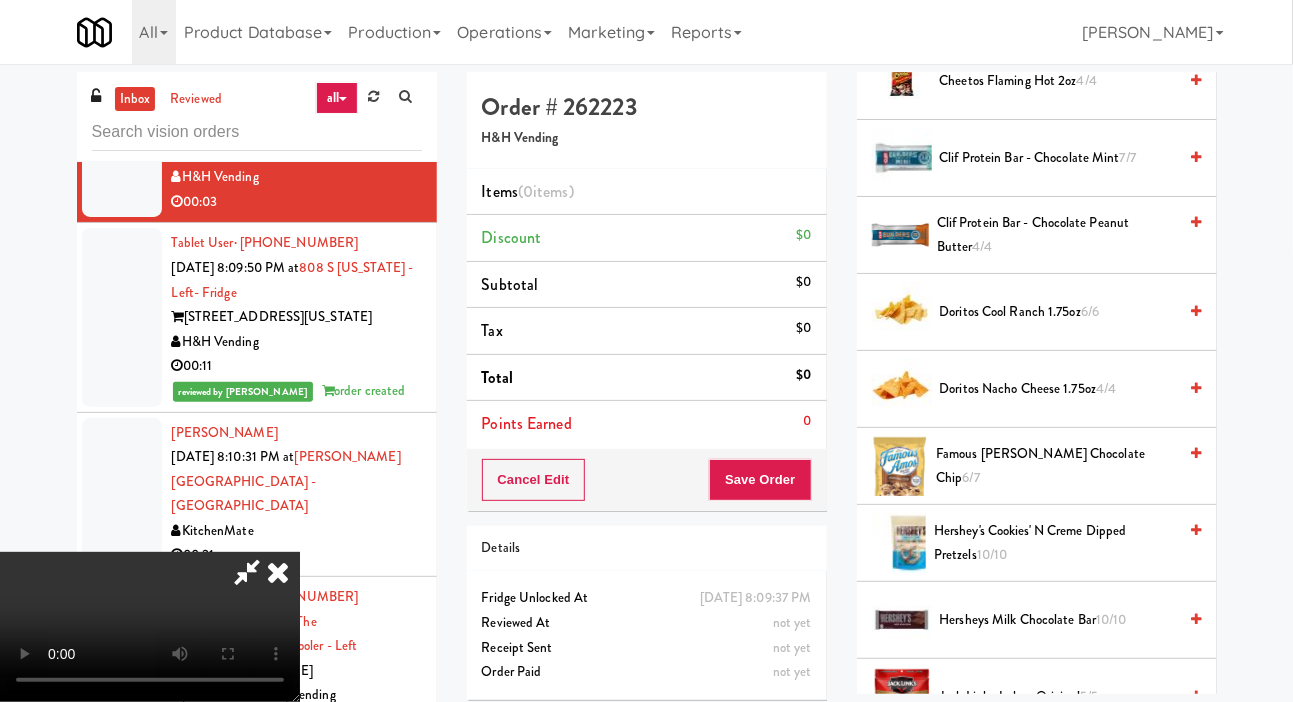 scroll, scrollTop: 585, scrollLeft: 0, axis: vertical 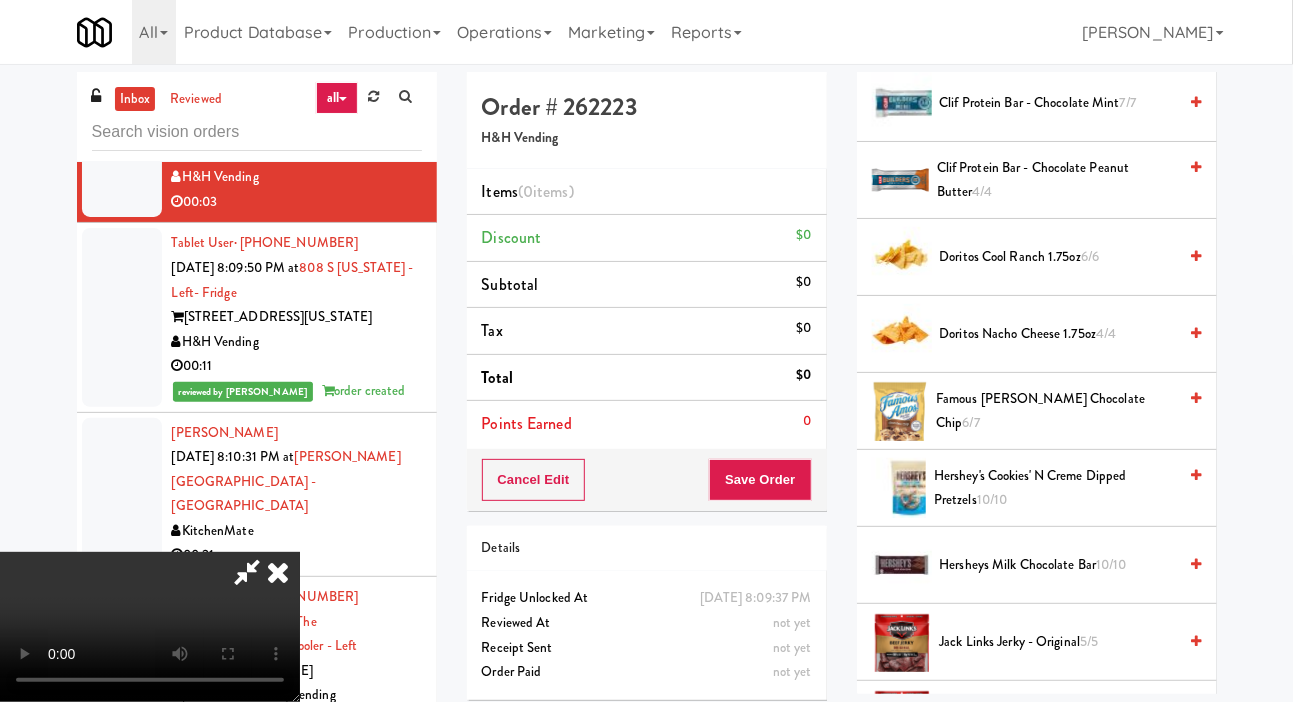 click on "Hershey's Cookies' N Creme dipped pretzels  10/10" at bounding box center [1055, 488] 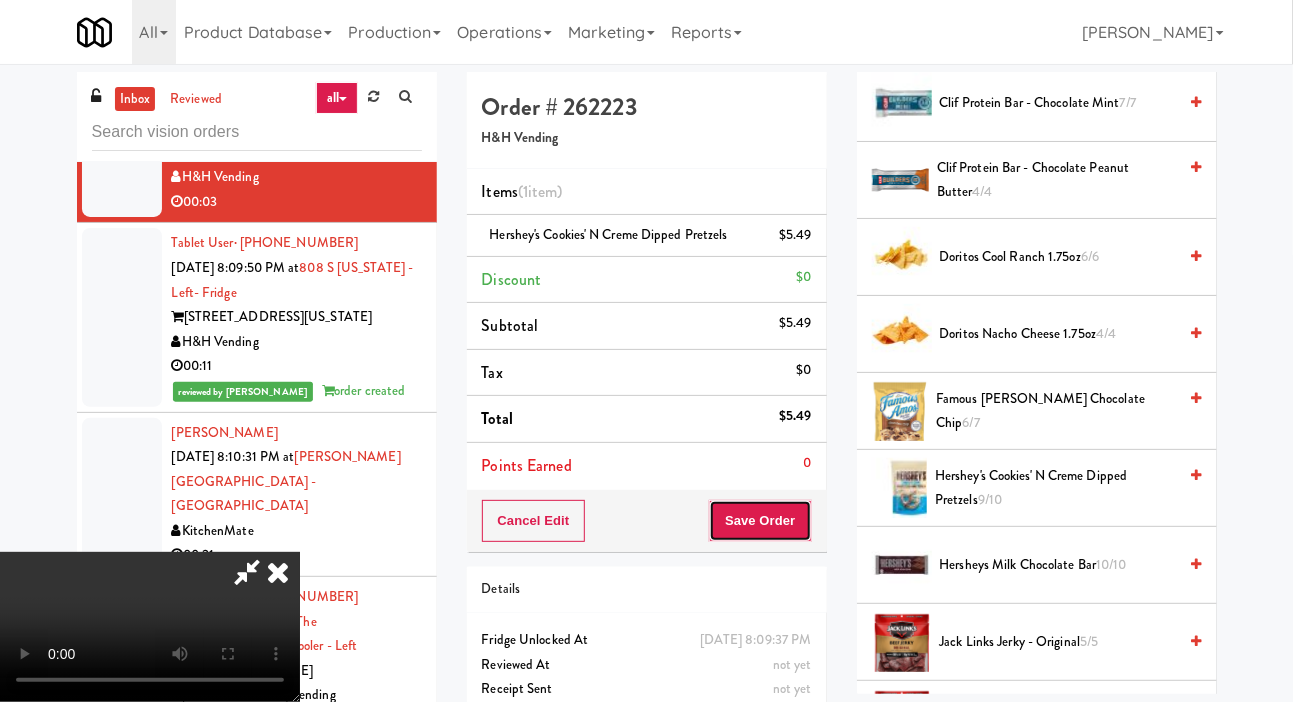click on "Save Order" at bounding box center [760, 521] 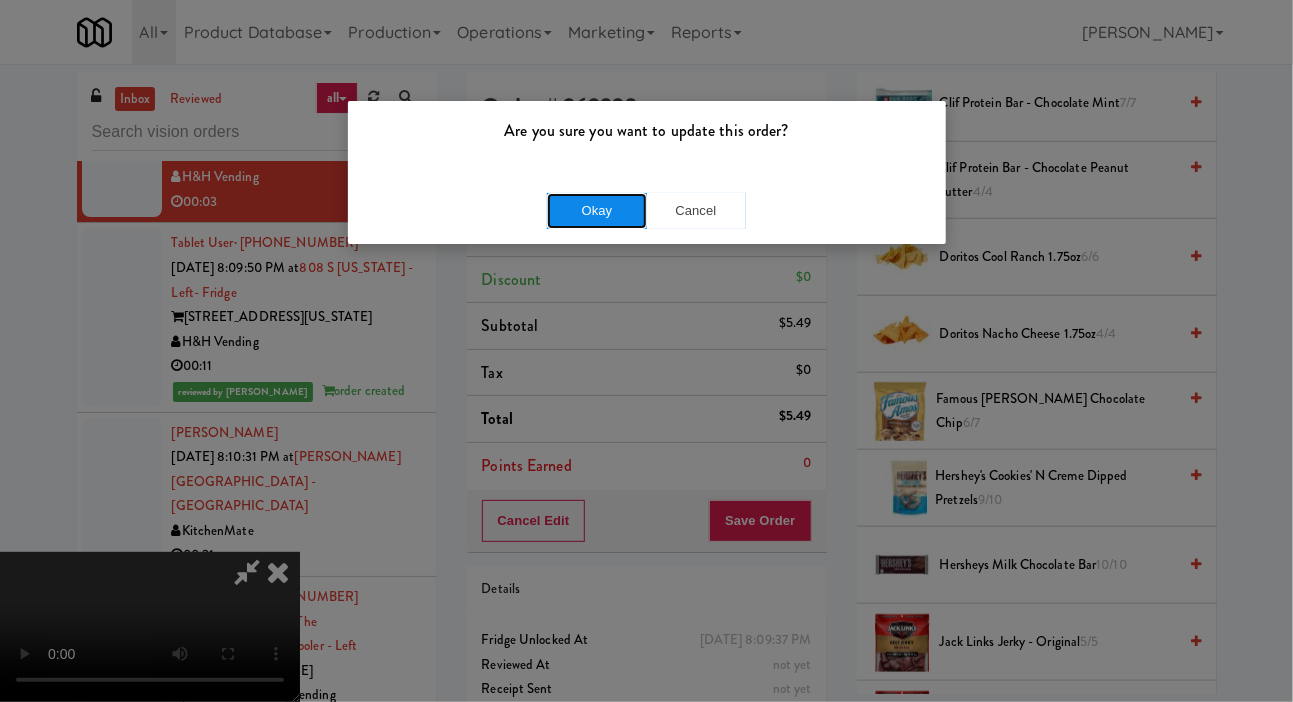 click on "Okay" at bounding box center (597, 211) 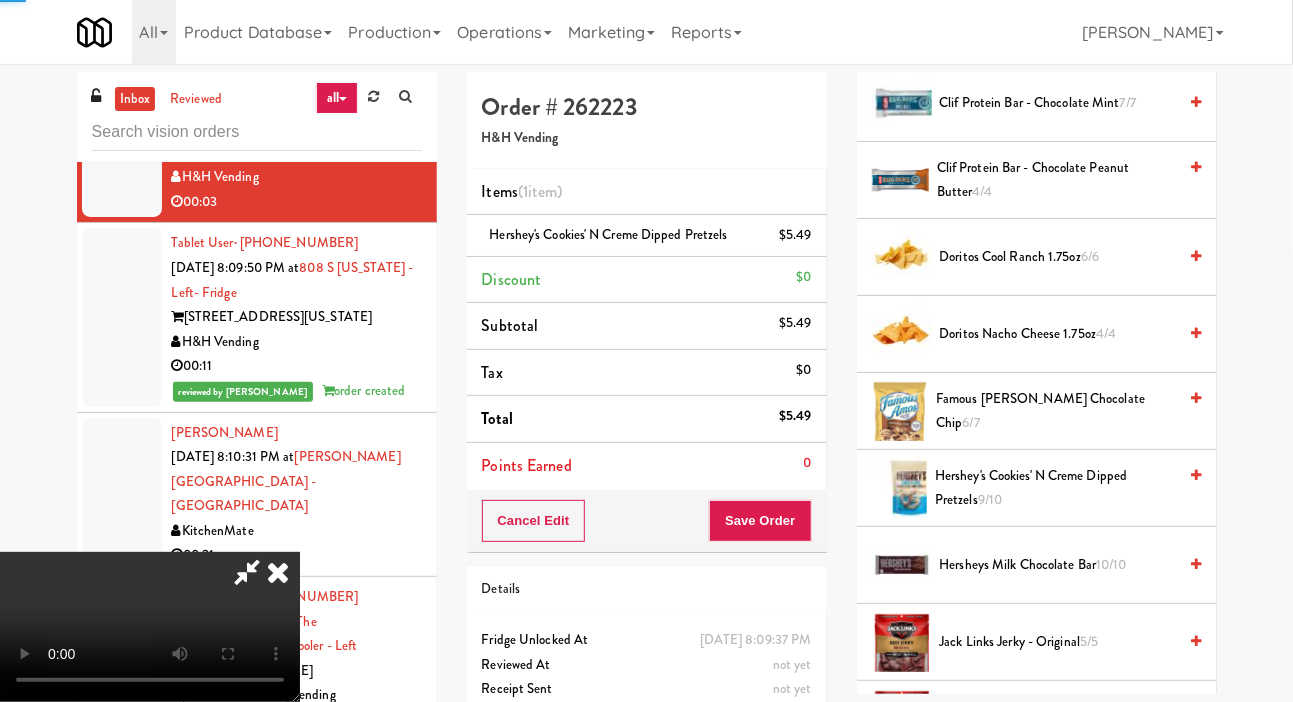 click at bounding box center [122, -12] 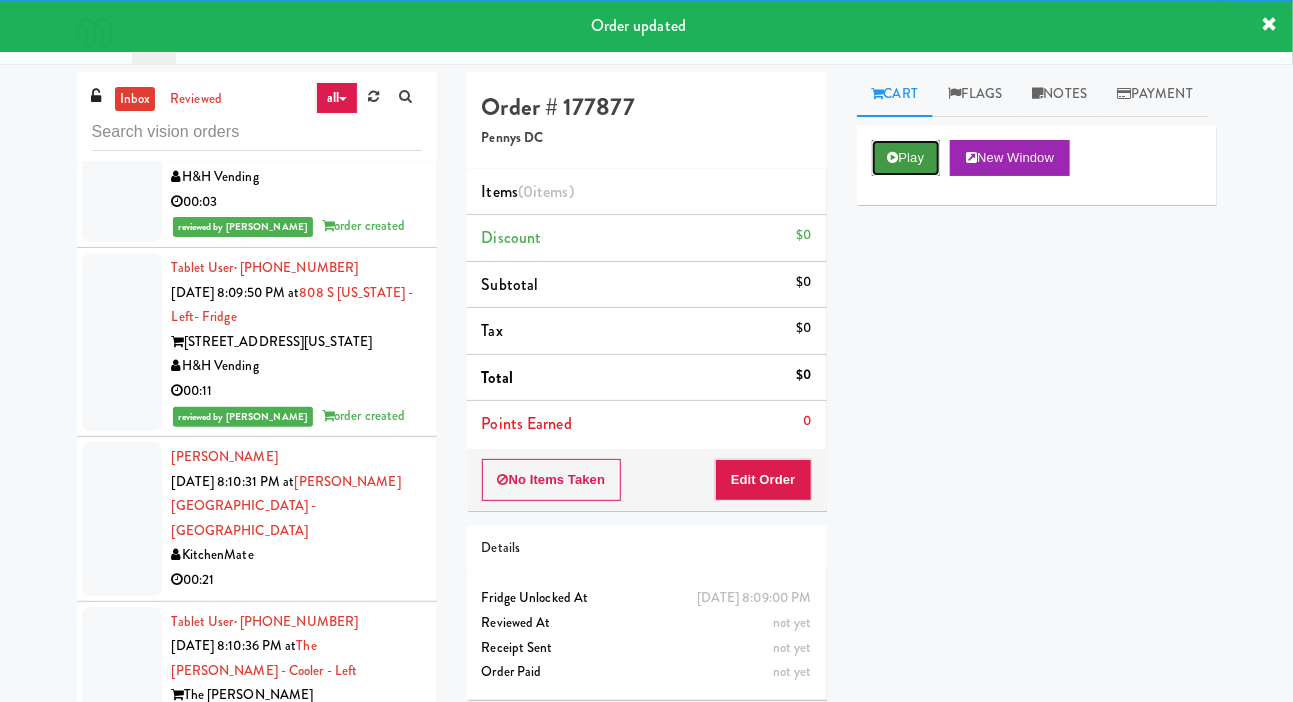 click on "Play" at bounding box center (906, 158) 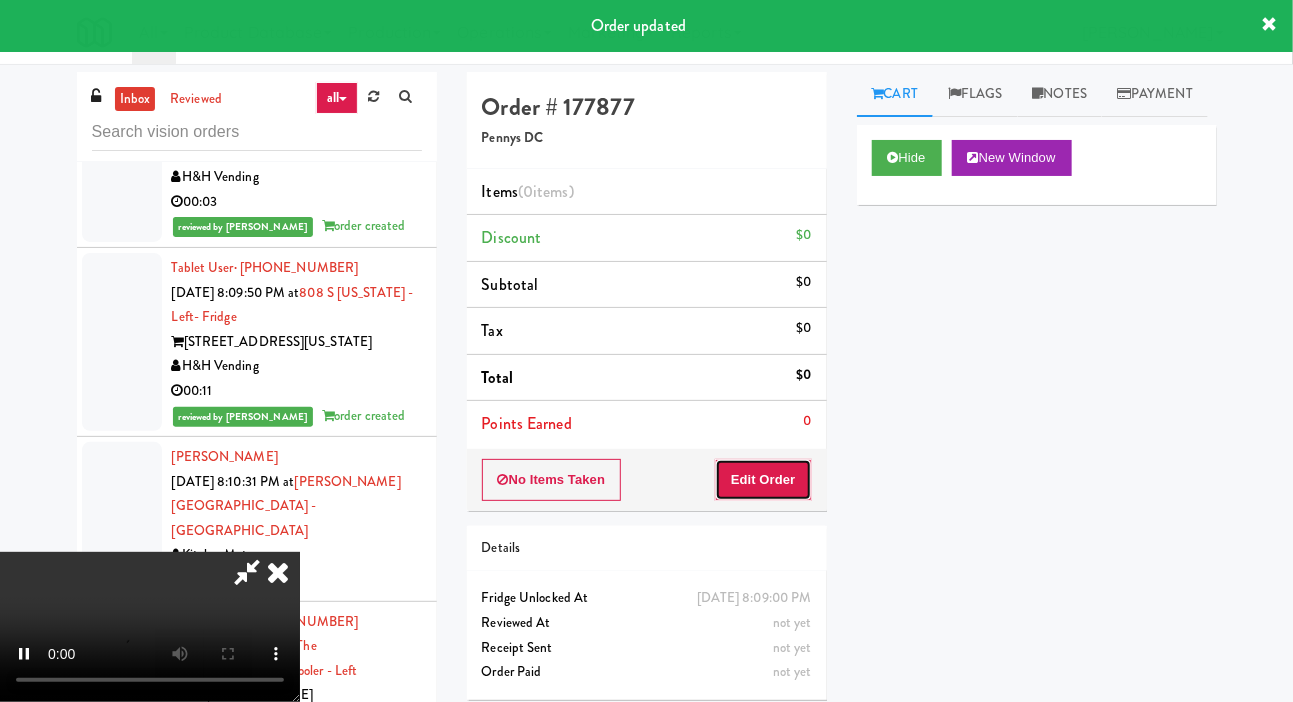 click on "Edit Order" at bounding box center [763, 480] 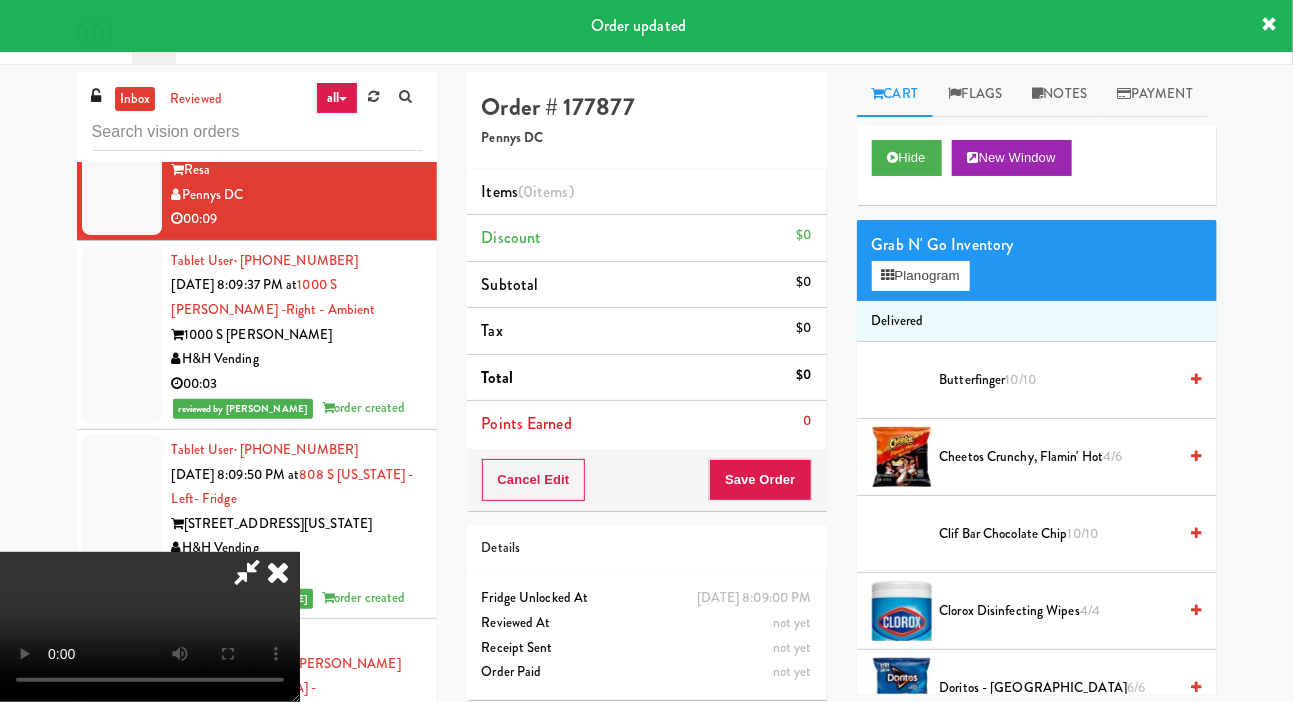 scroll, scrollTop: 8826, scrollLeft: 0, axis: vertical 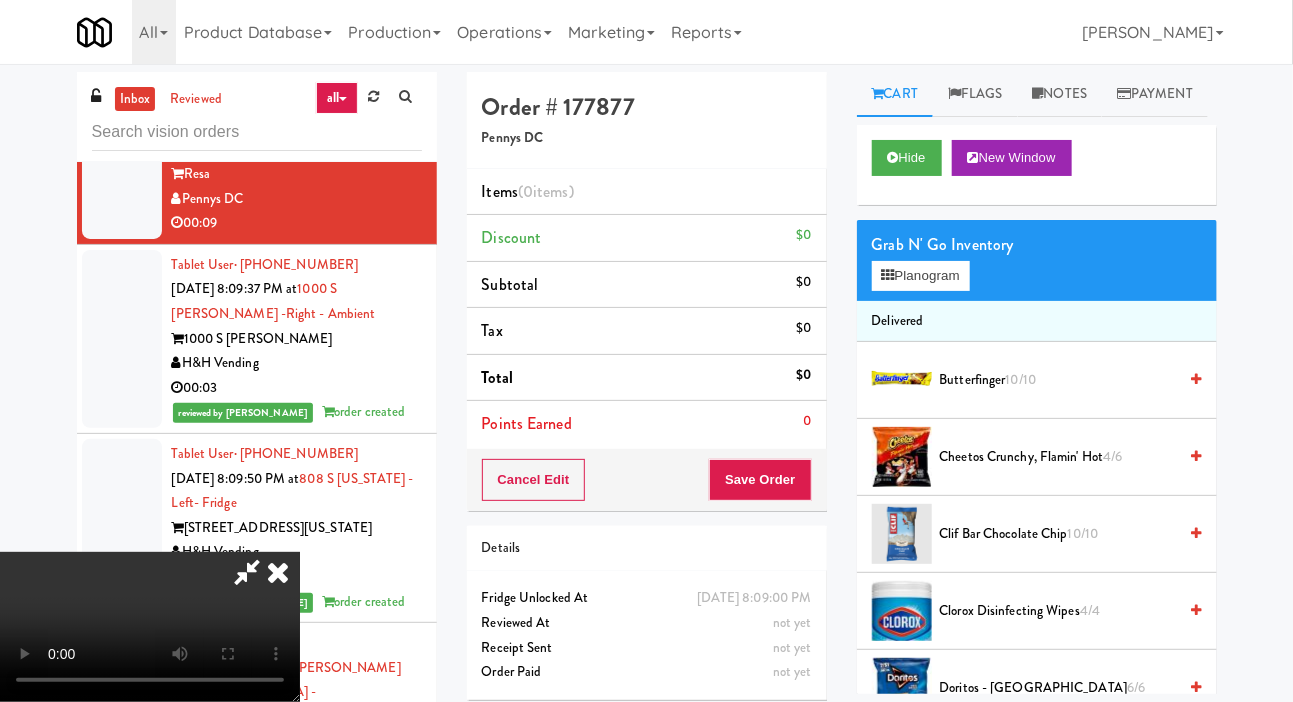 type 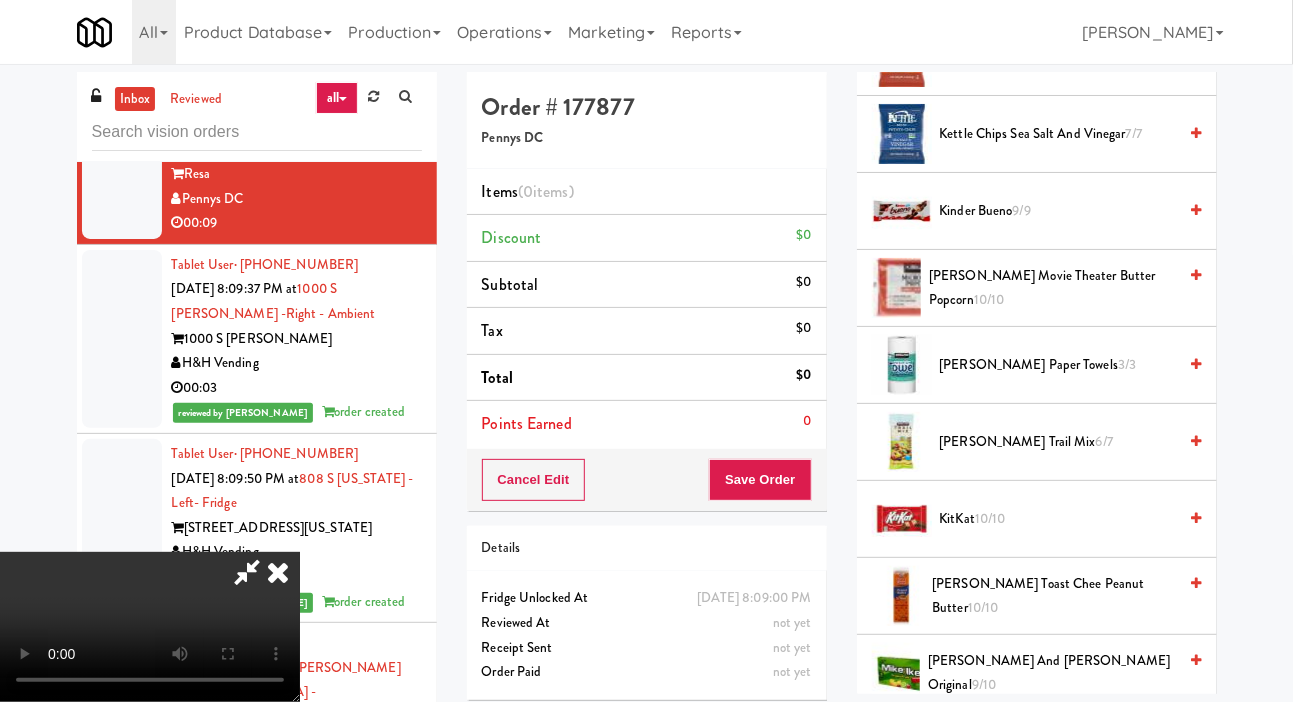 scroll, scrollTop: 709, scrollLeft: 0, axis: vertical 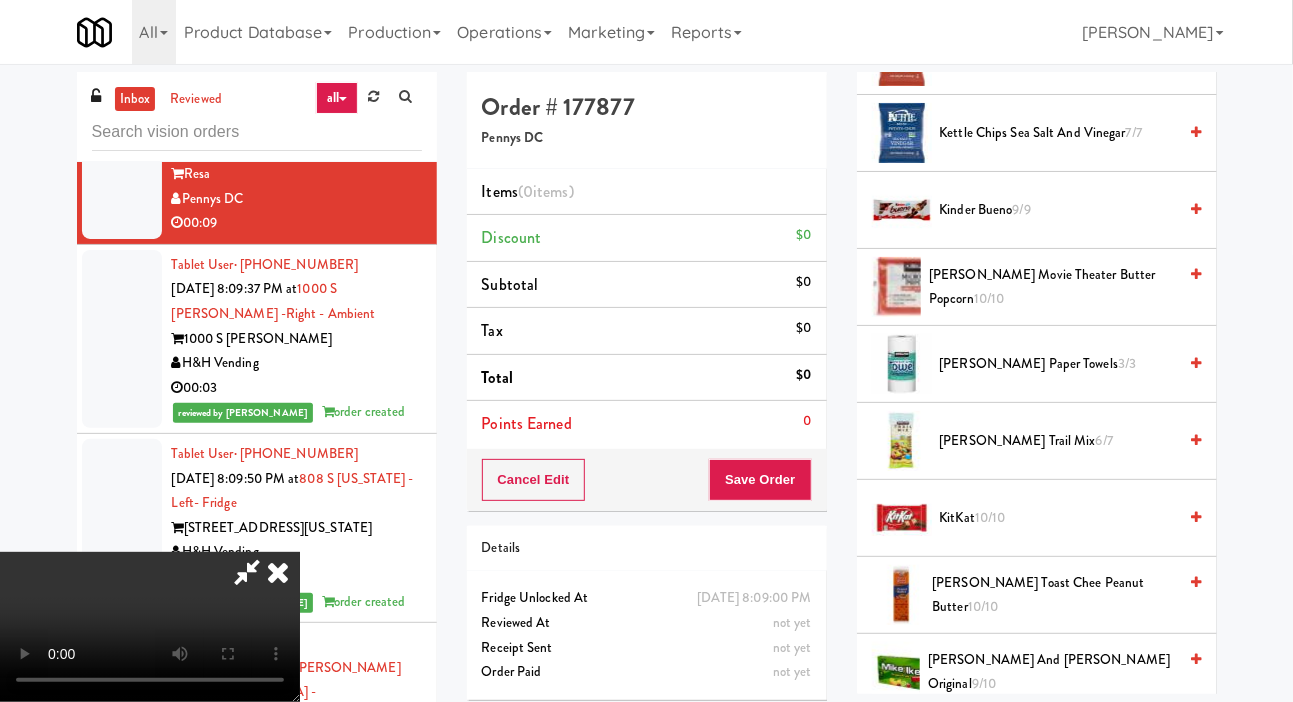 click on "KitKat  10/10" at bounding box center (1058, 518) 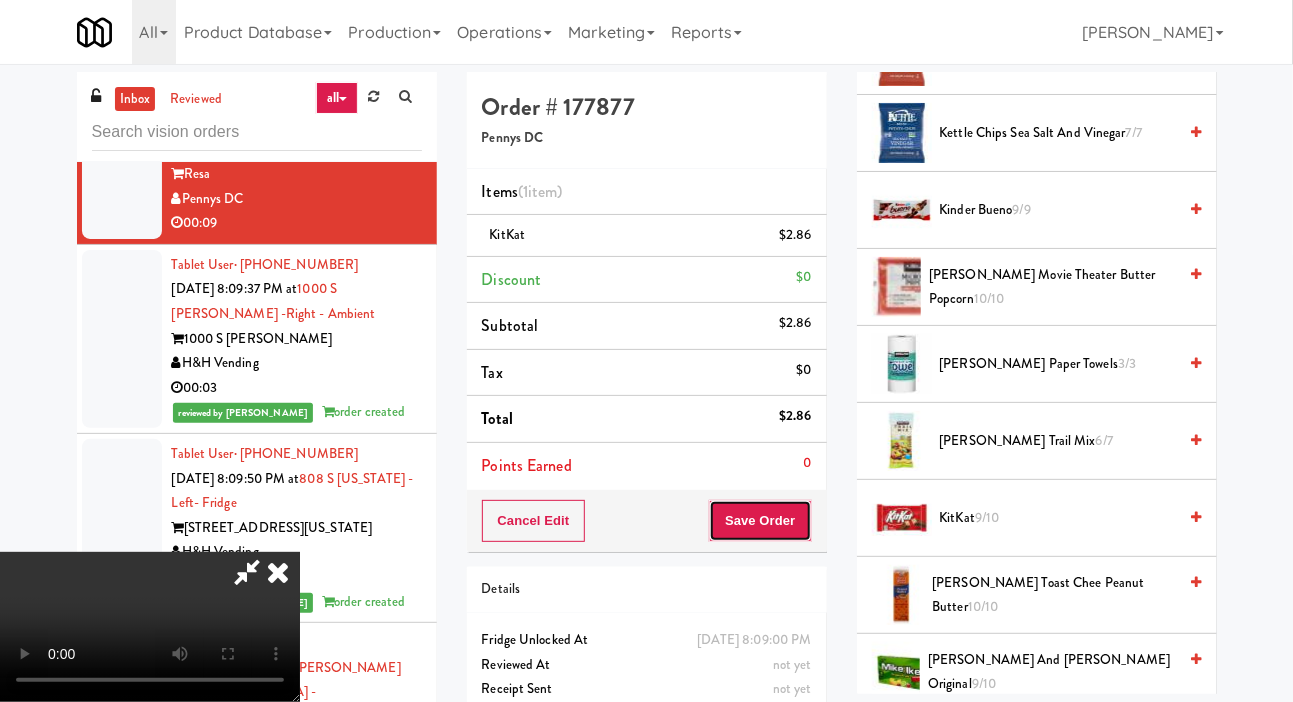 click on "Save Order" at bounding box center [760, 521] 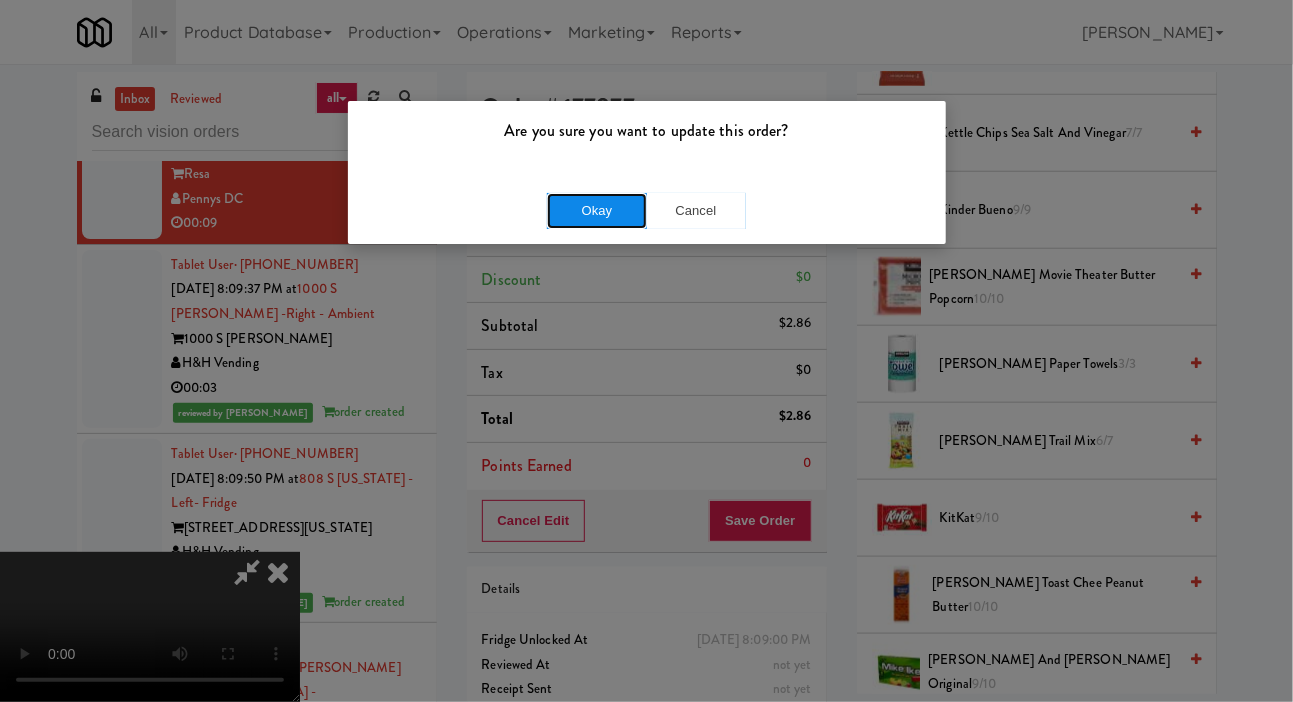 click on "Okay" at bounding box center [597, 211] 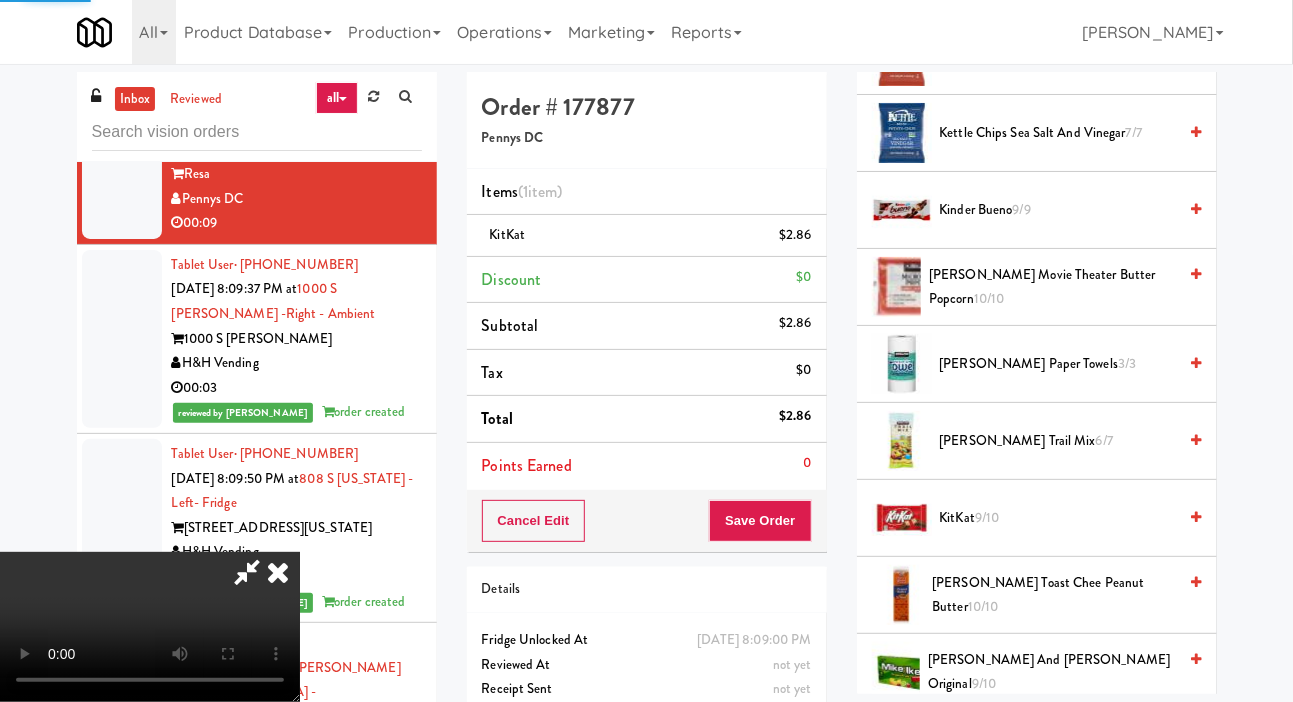 scroll, scrollTop: 116, scrollLeft: 0, axis: vertical 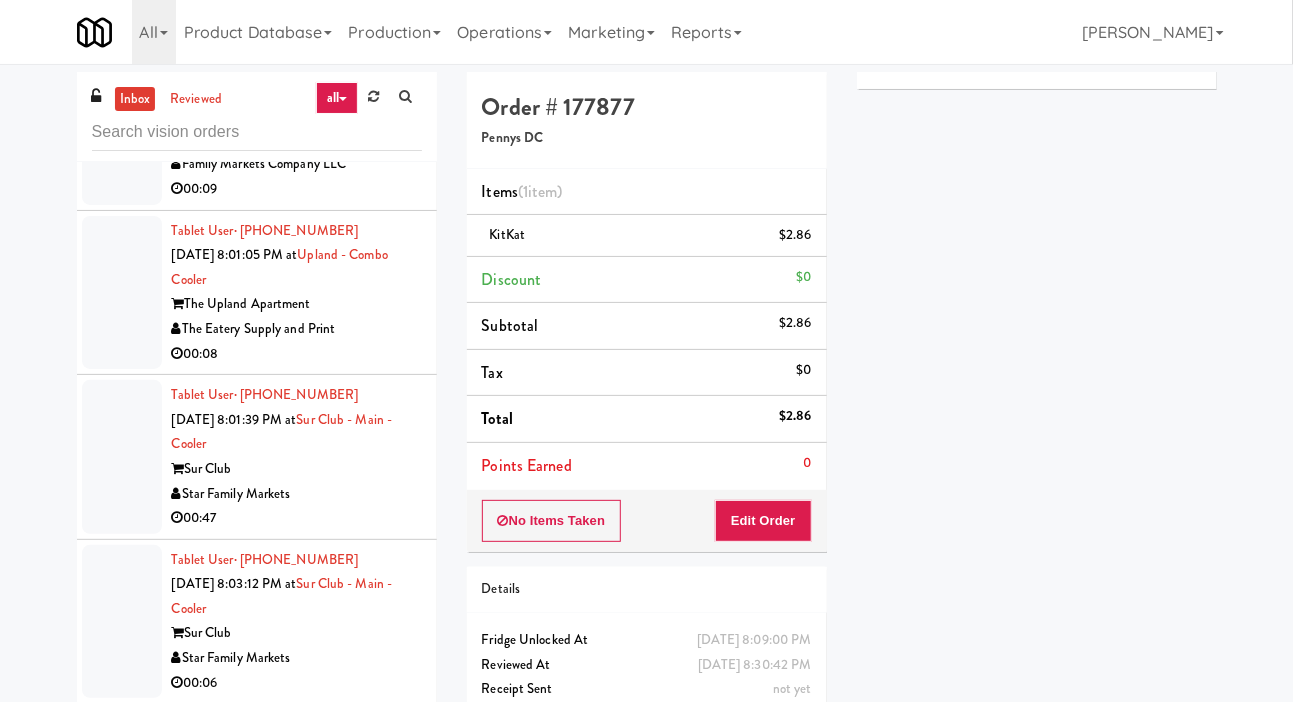click at bounding box center [122, 128] 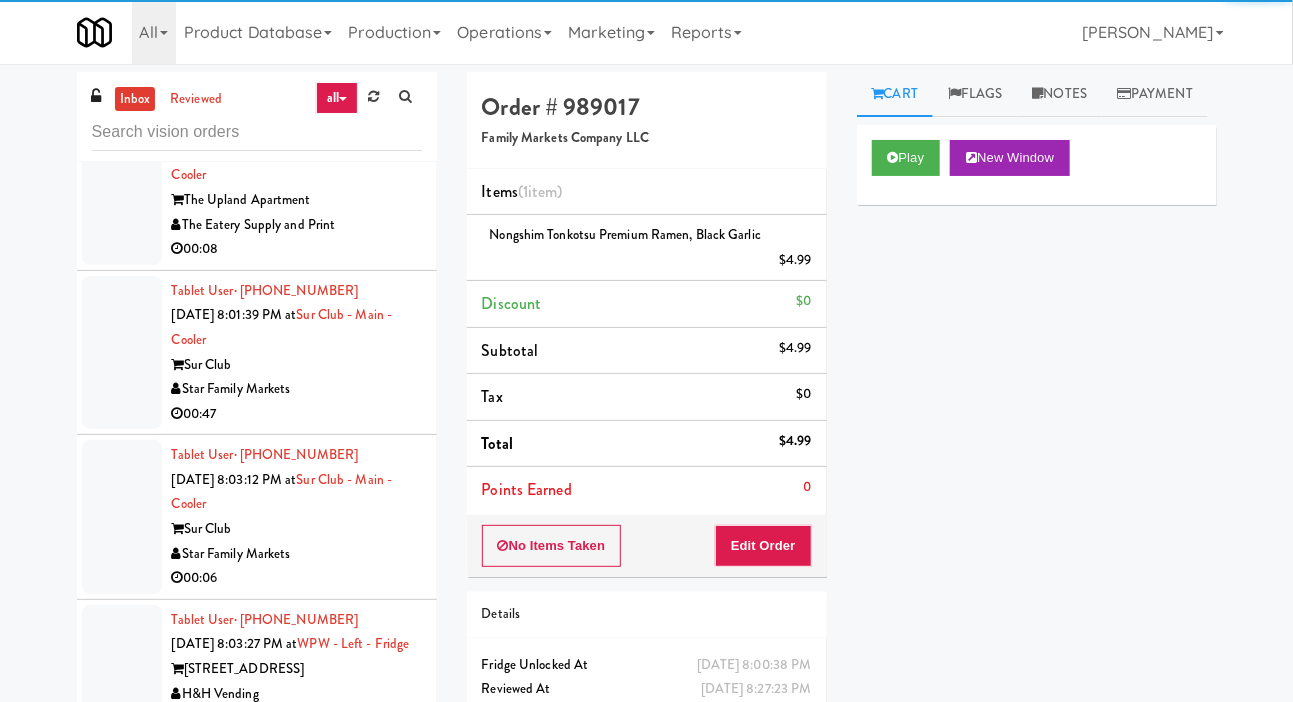 click at bounding box center (122, 188) 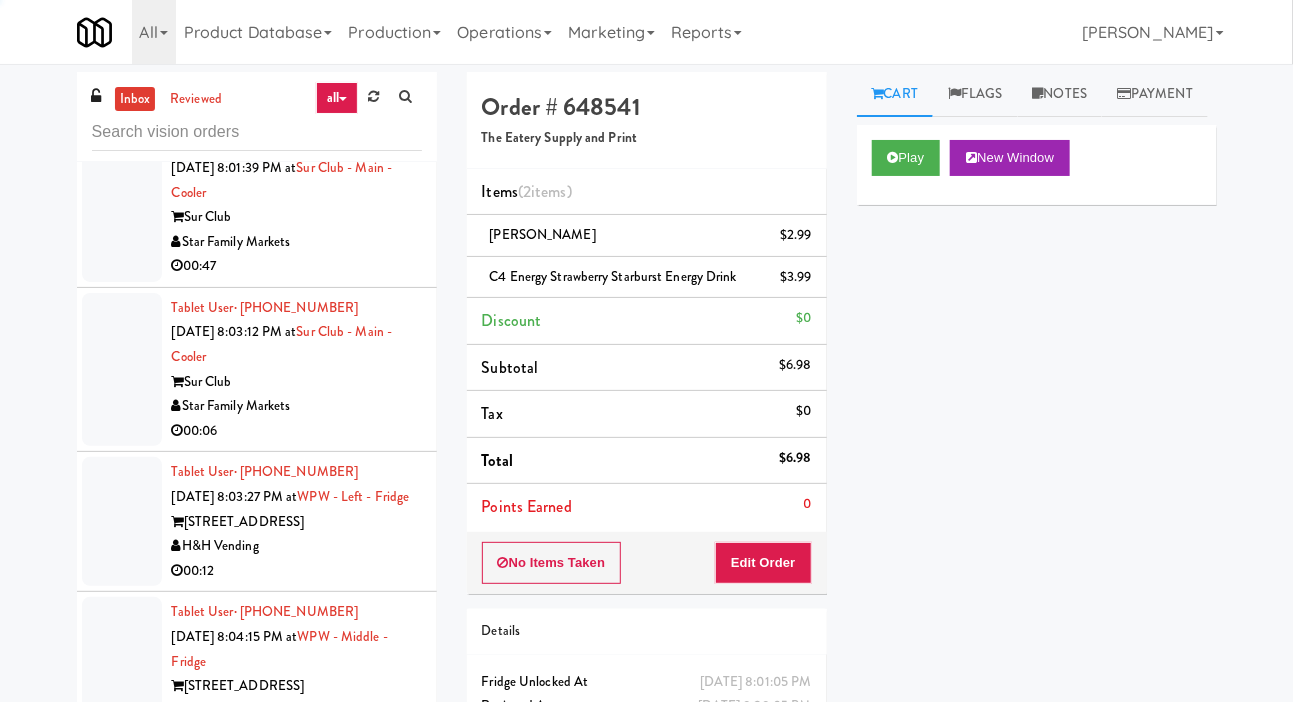 click at bounding box center (122, 205) 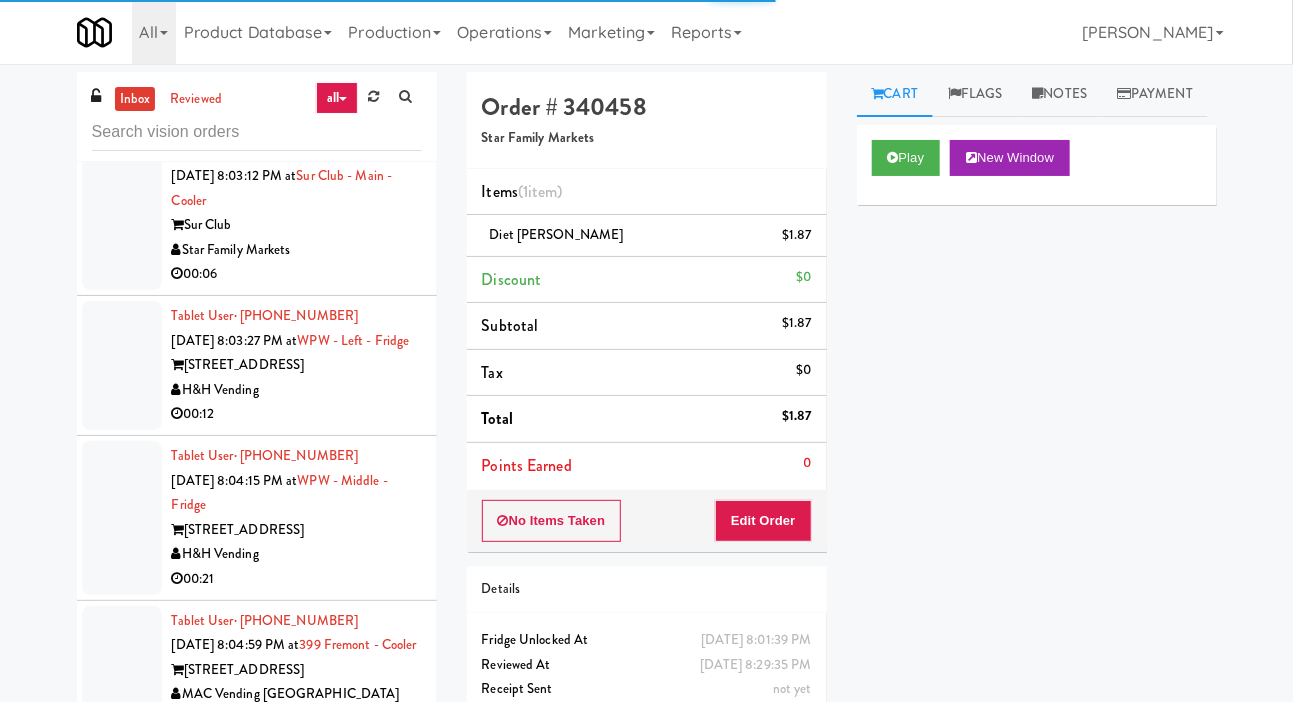 click at bounding box center [122, 213] 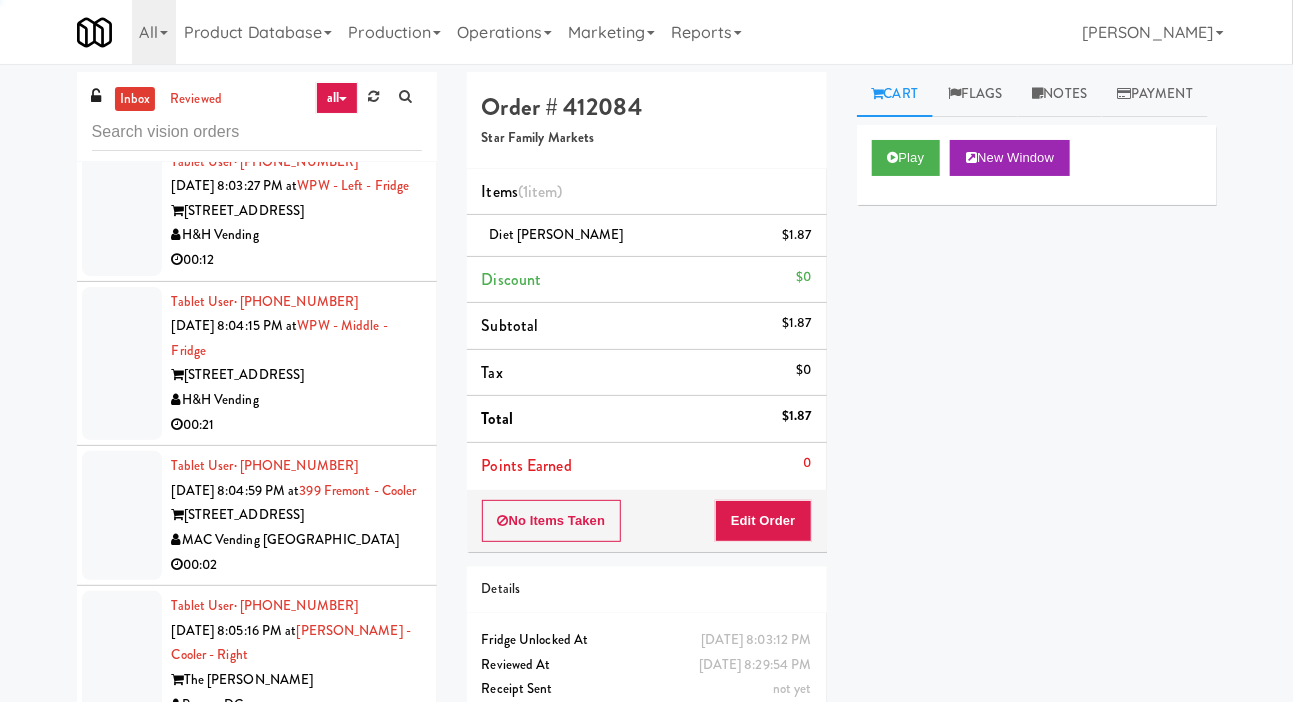click at bounding box center (122, 211) 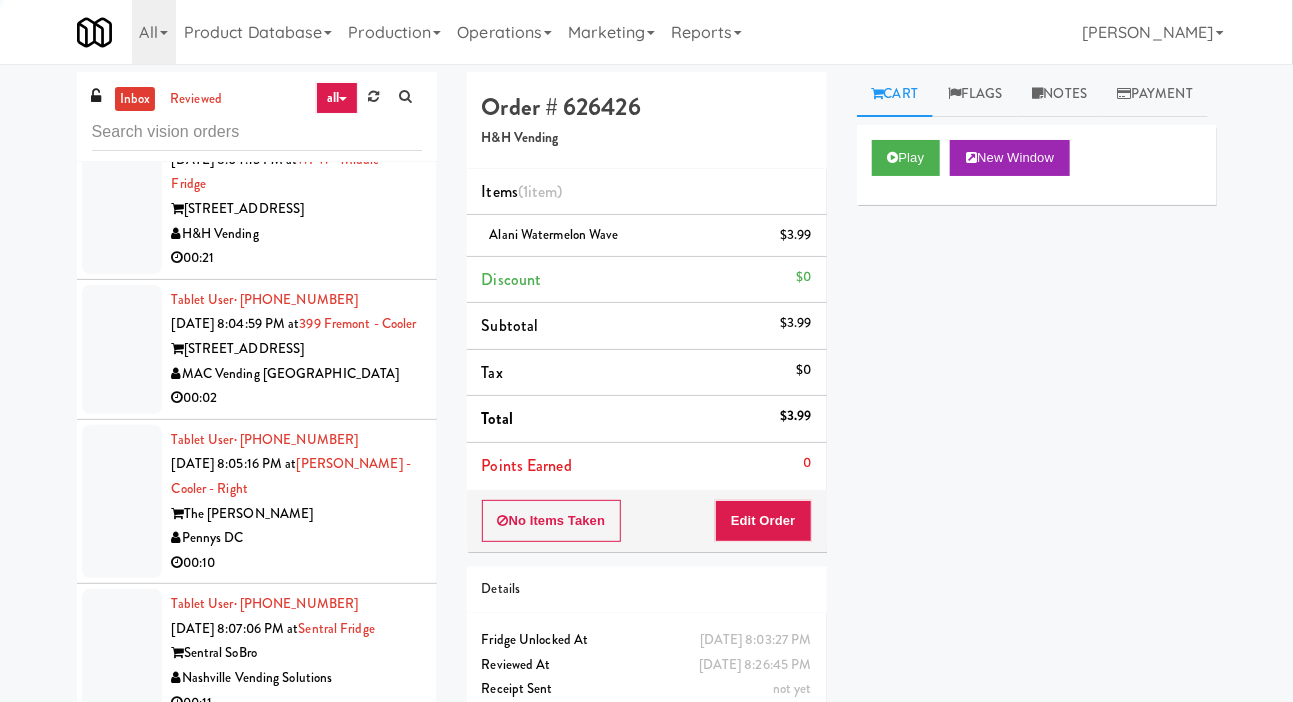 click at bounding box center (122, 197) 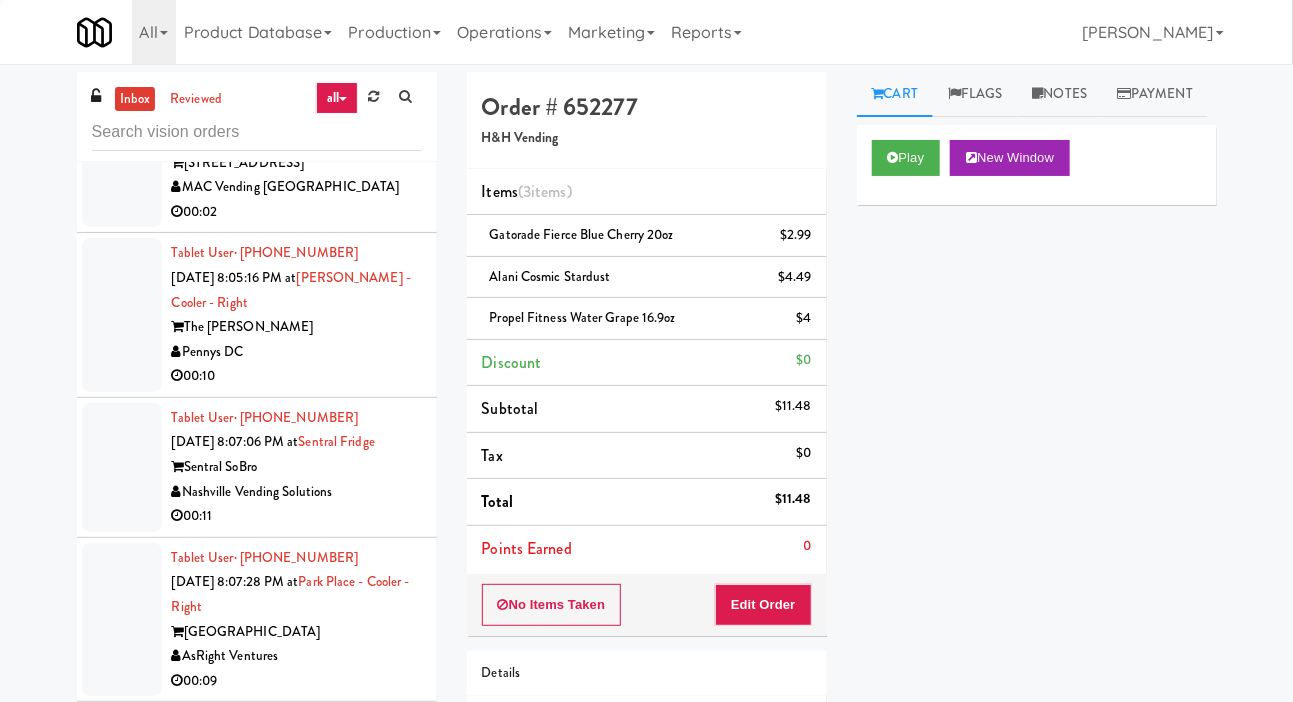 click at bounding box center (122, 162) 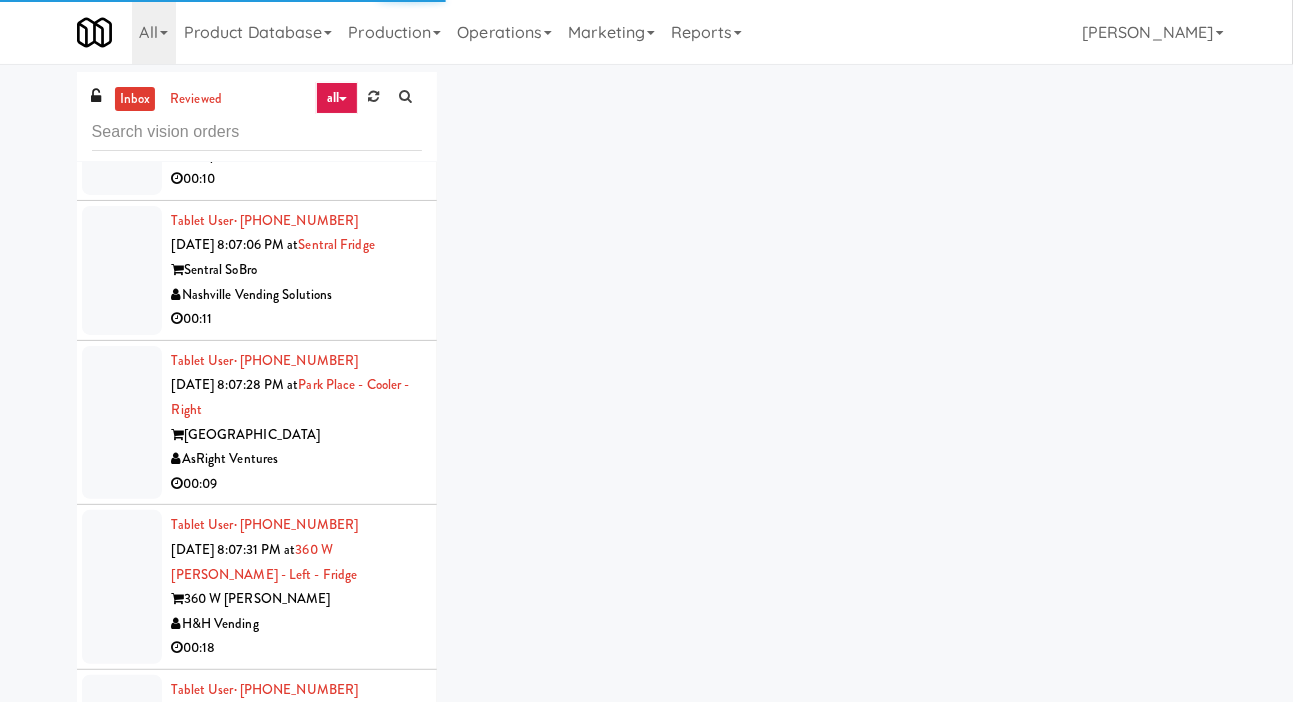 click at bounding box center [122, 118] 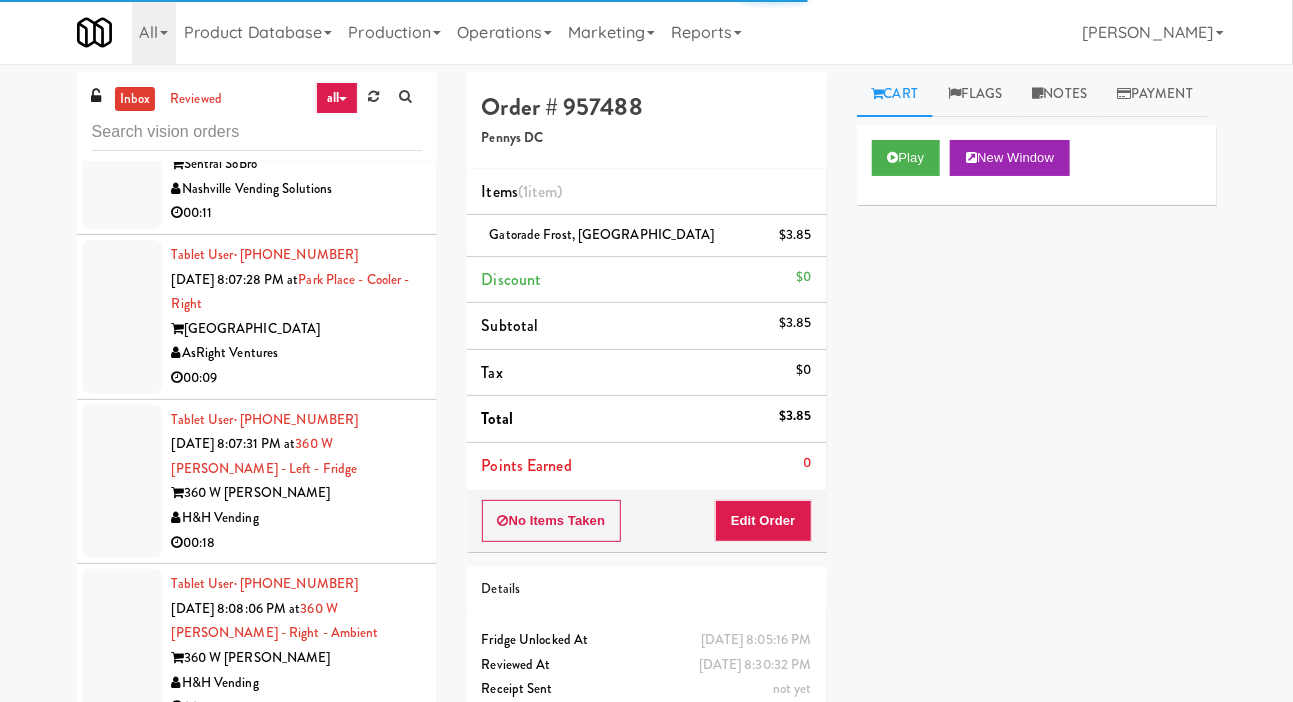 click at bounding box center (122, 164) 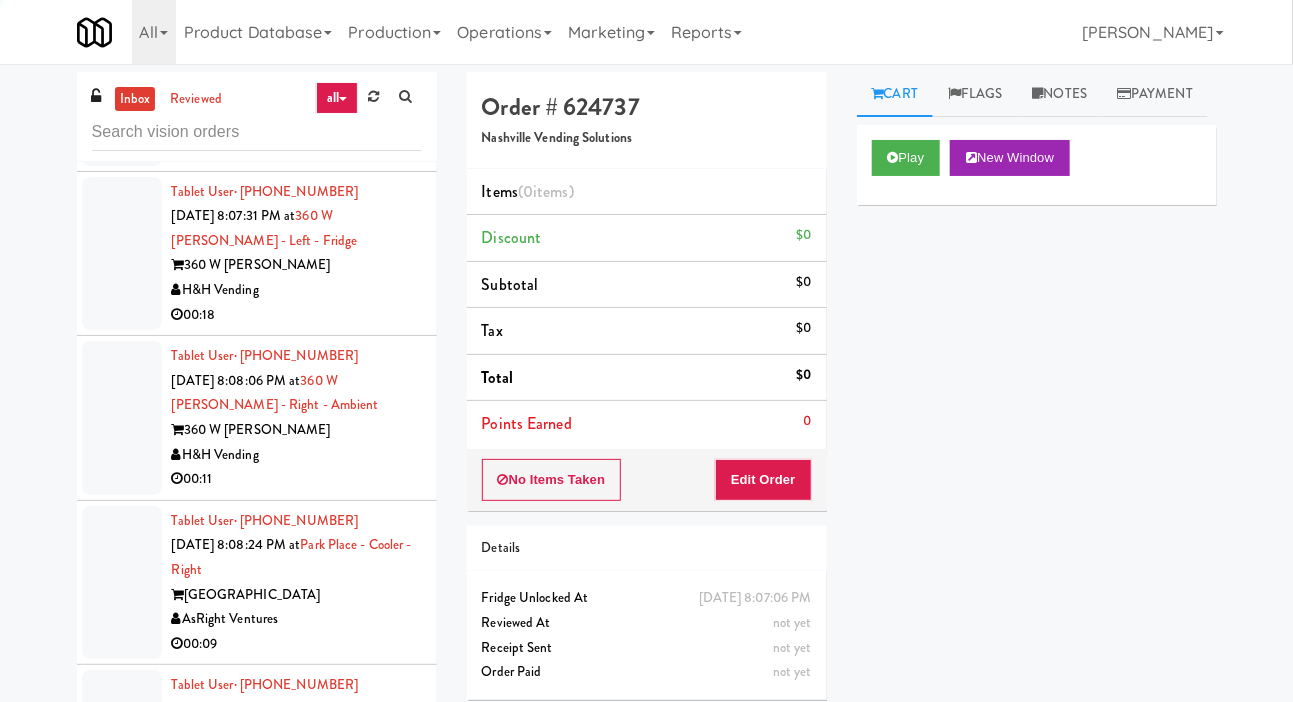 click at bounding box center [122, 89] 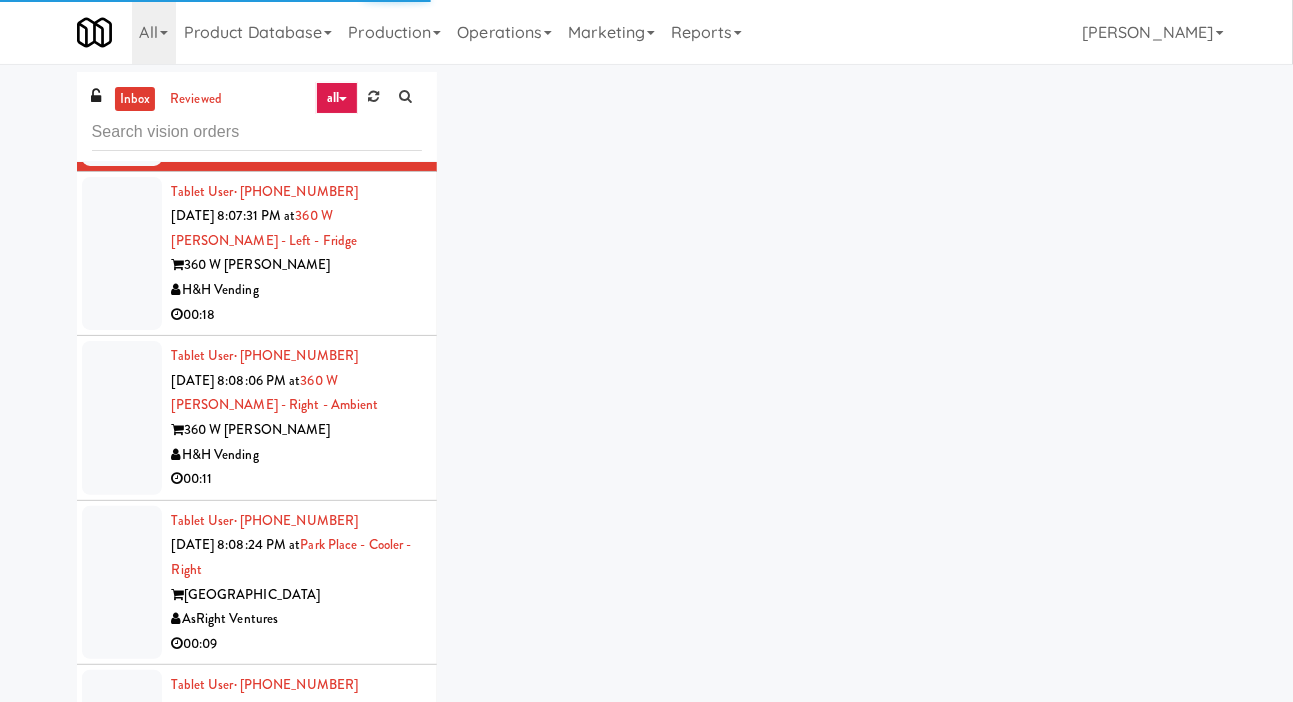 click at bounding box center (122, 254) 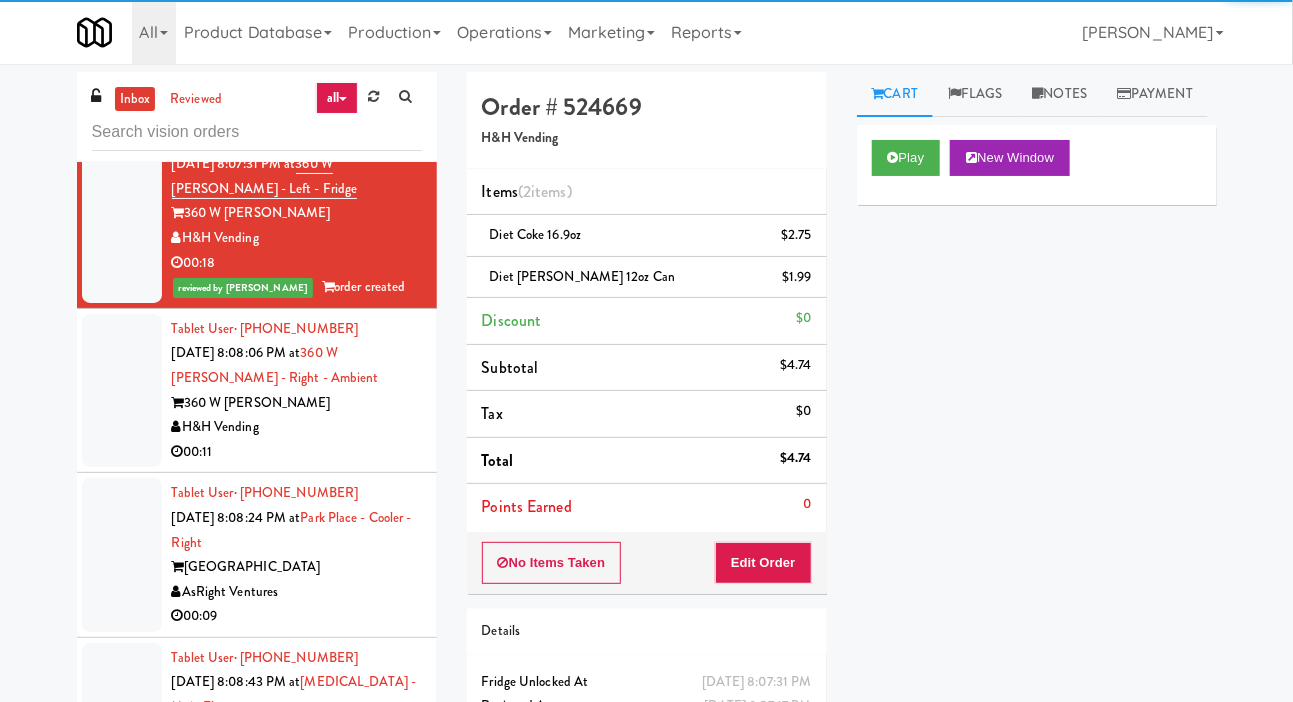 scroll, scrollTop: 7988, scrollLeft: 0, axis: vertical 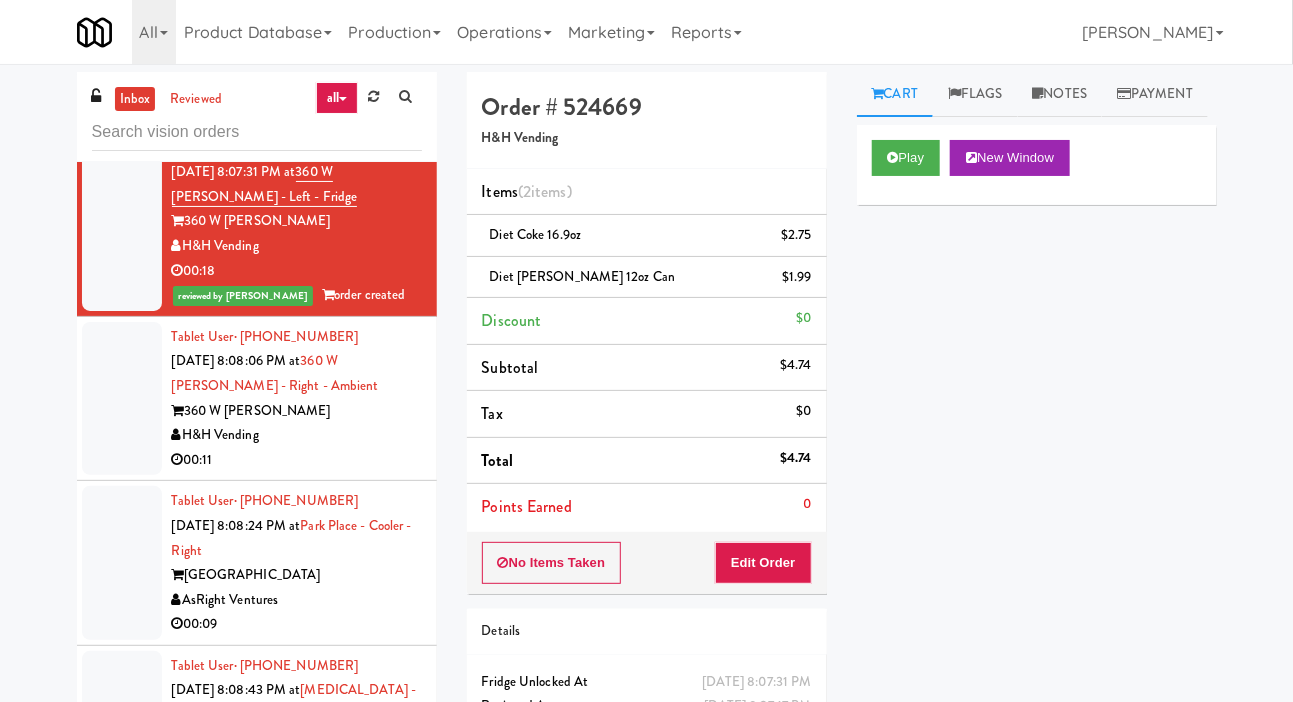click at bounding box center [122, -108] 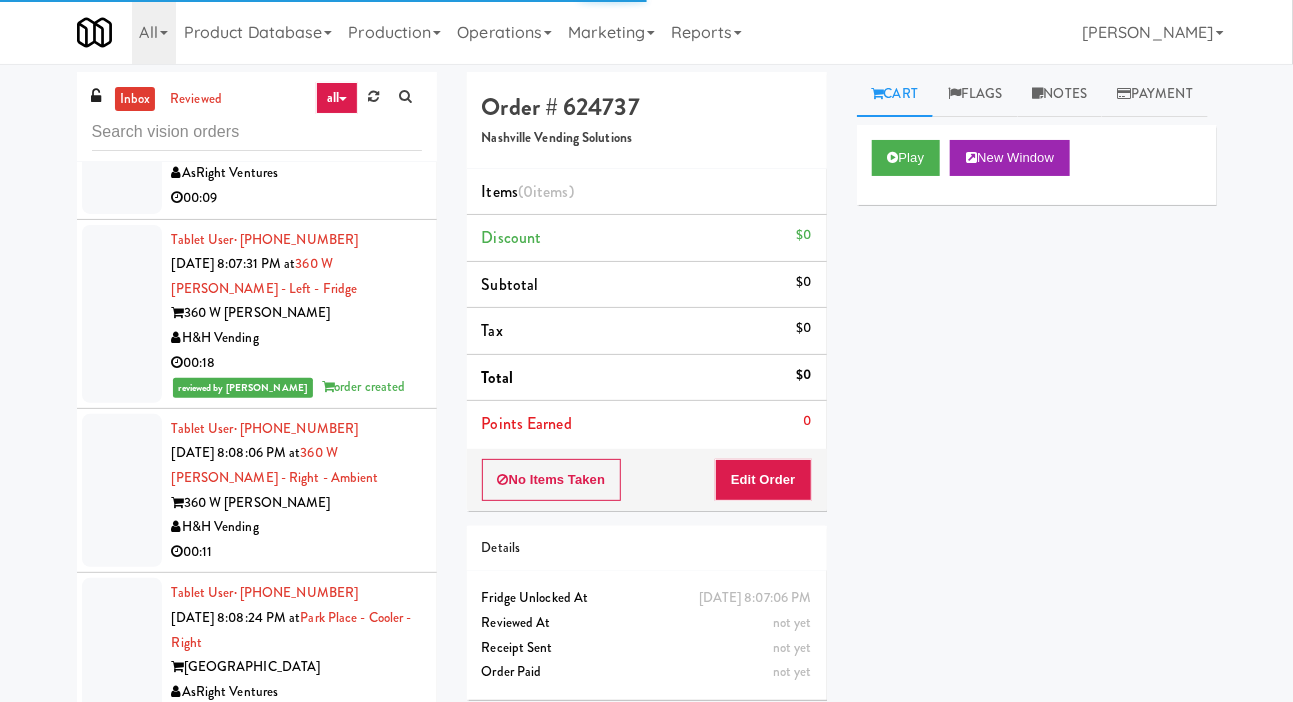 scroll, scrollTop: 7895, scrollLeft: 0, axis: vertical 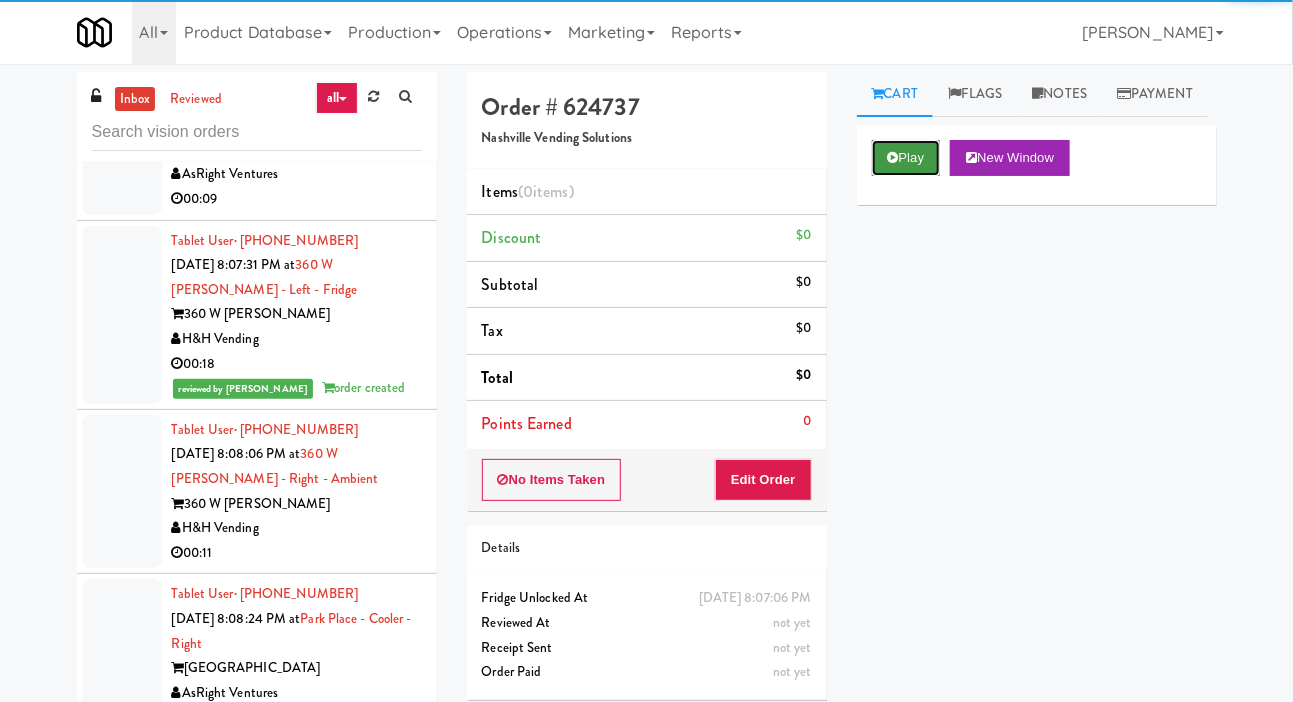 click on "Play" at bounding box center (906, 158) 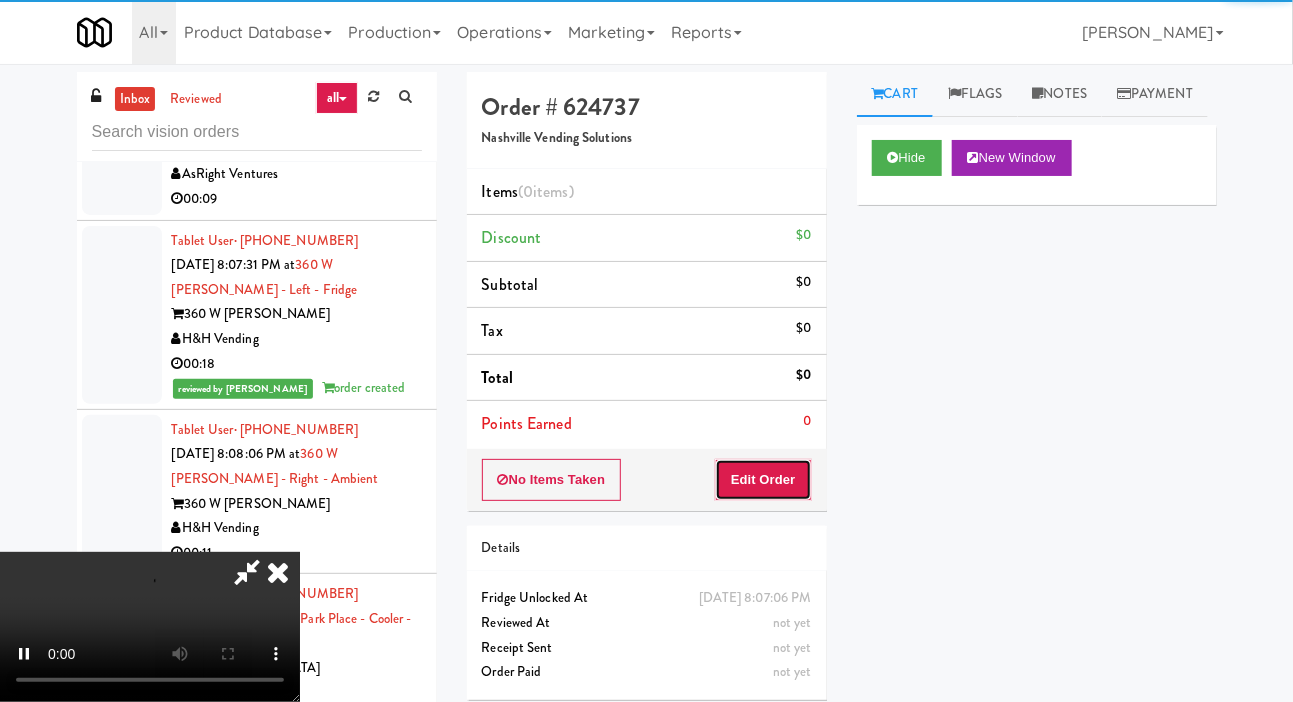 click on "Edit Order" at bounding box center (763, 480) 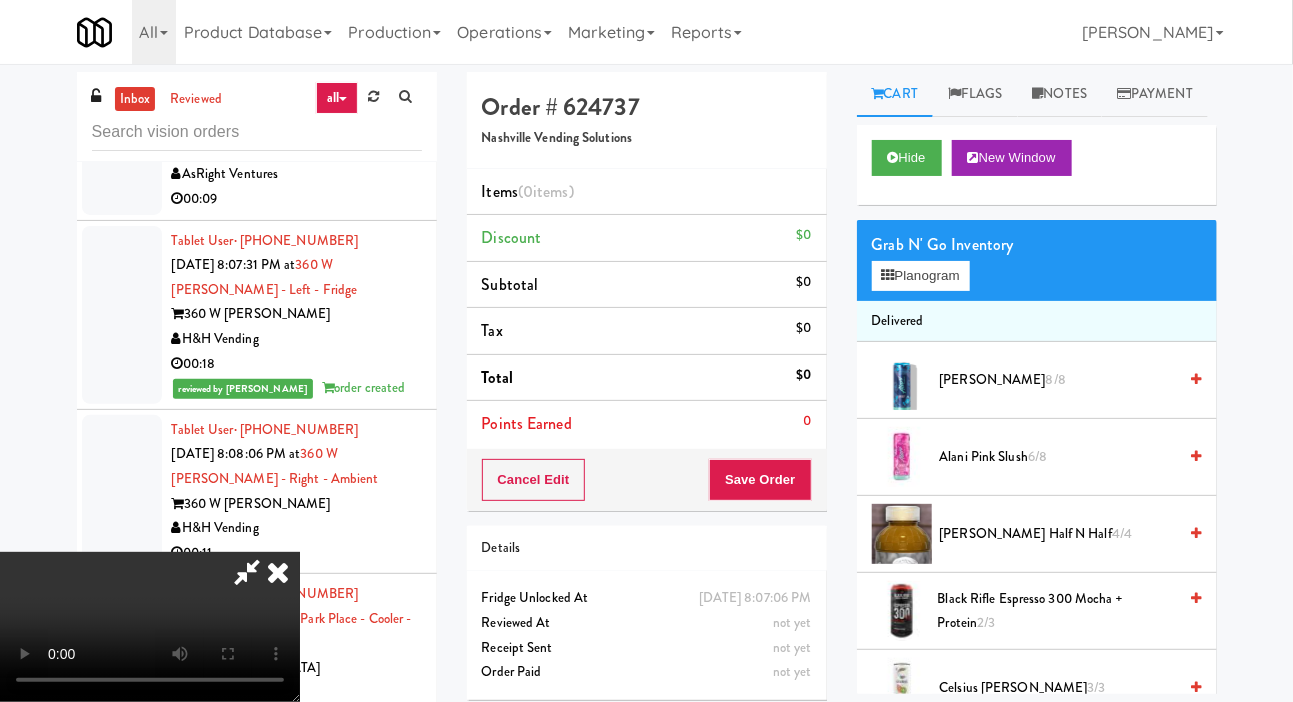 scroll, scrollTop: 73, scrollLeft: 0, axis: vertical 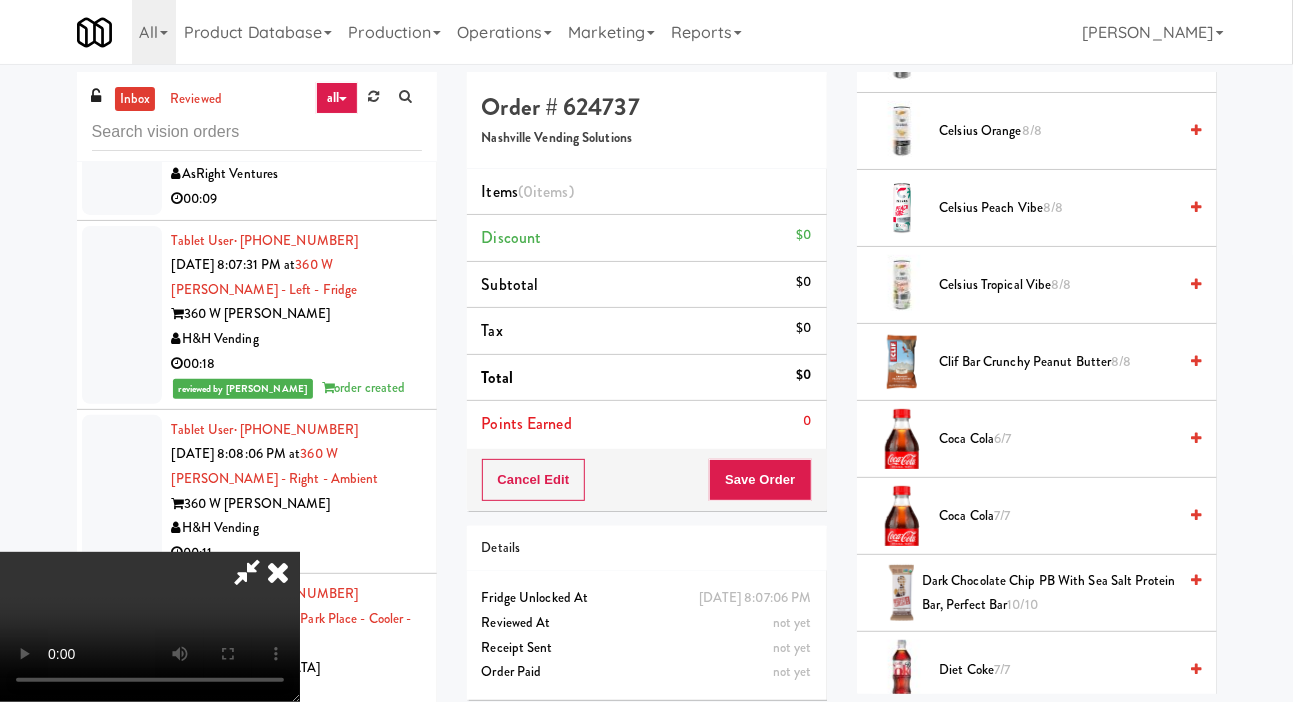 click on "Coca Cola  6/7" at bounding box center [1058, 439] 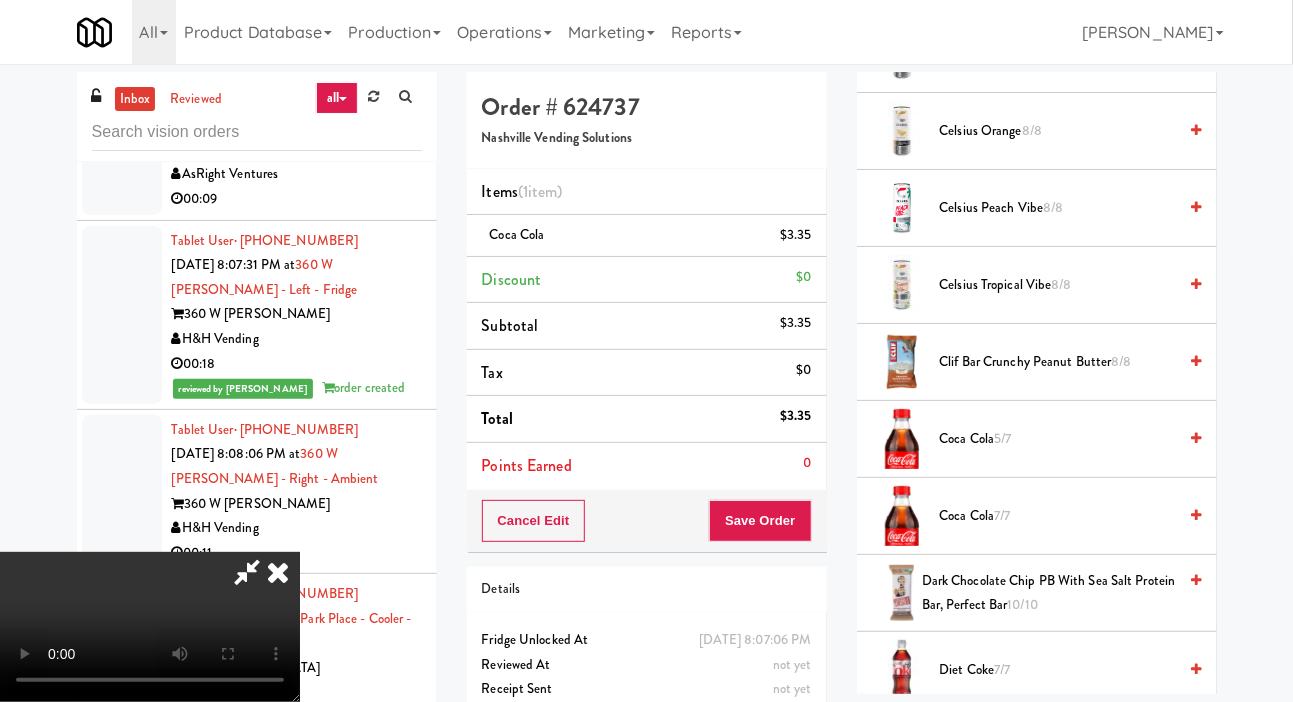 scroll, scrollTop: 73, scrollLeft: 0, axis: vertical 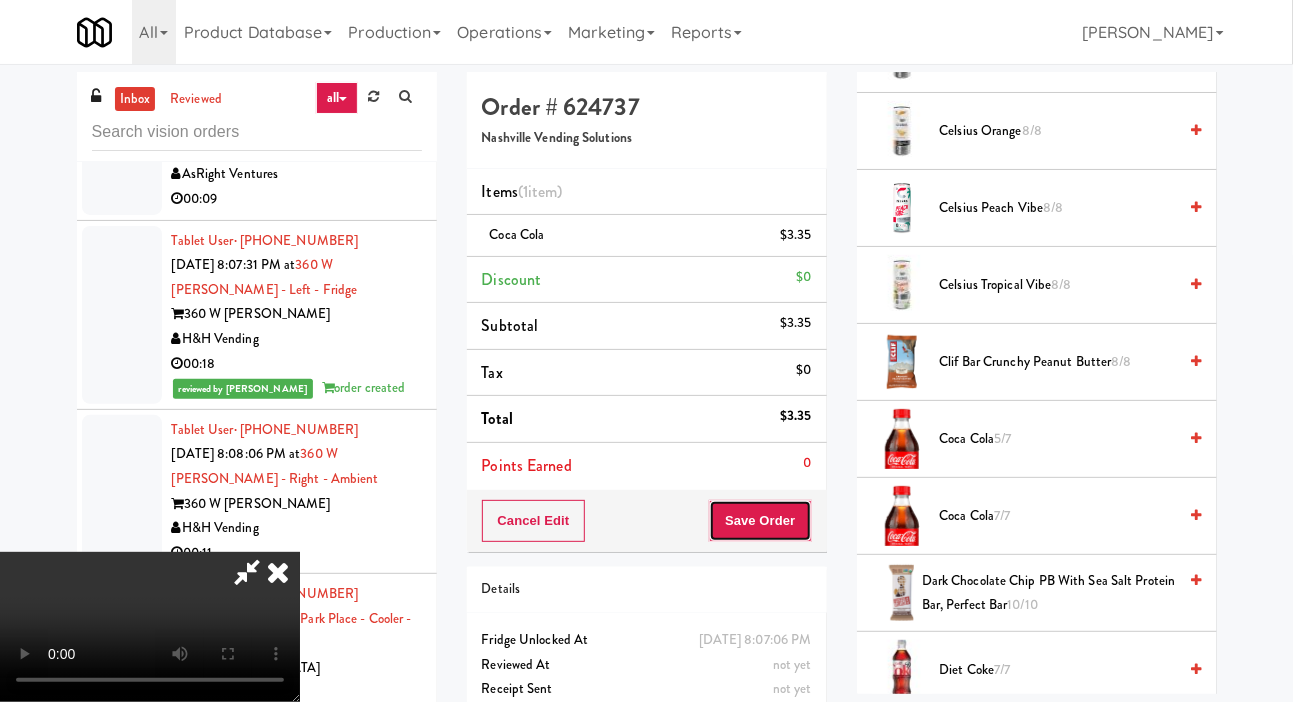 click on "Save Order" at bounding box center (760, 521) 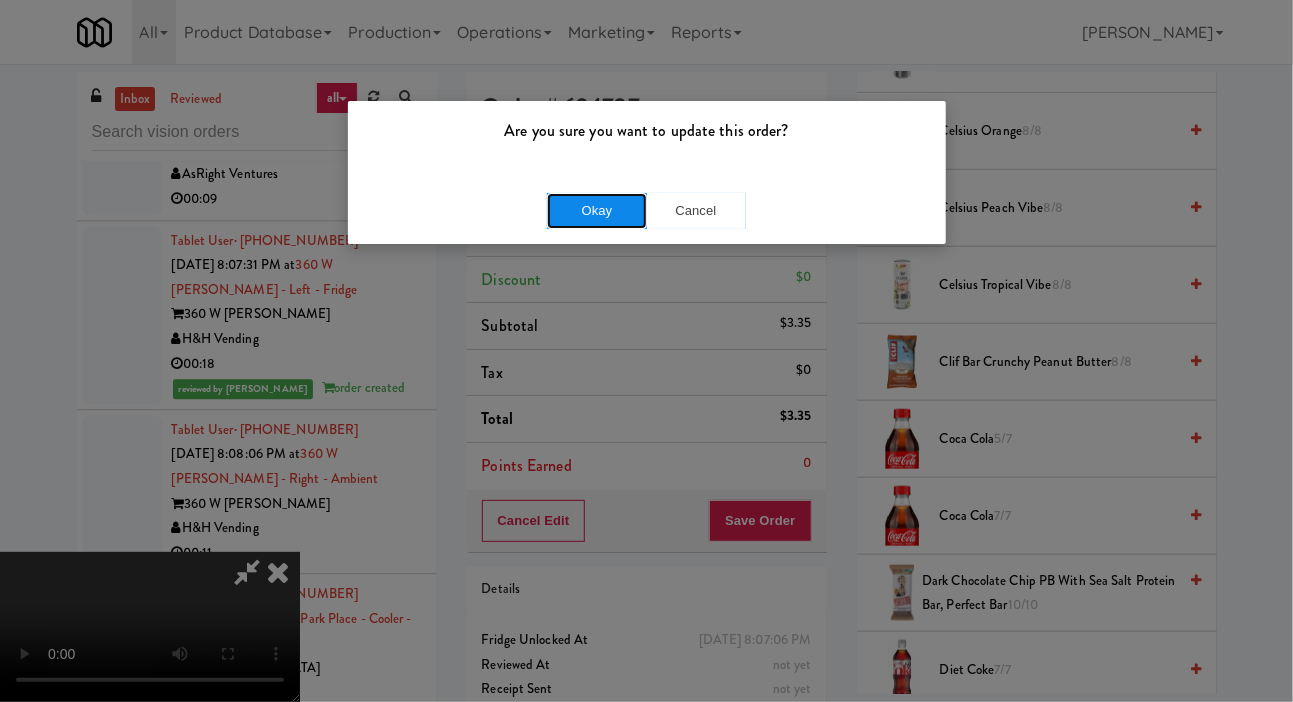 click on "Okay" at bounding box center [597, 211] 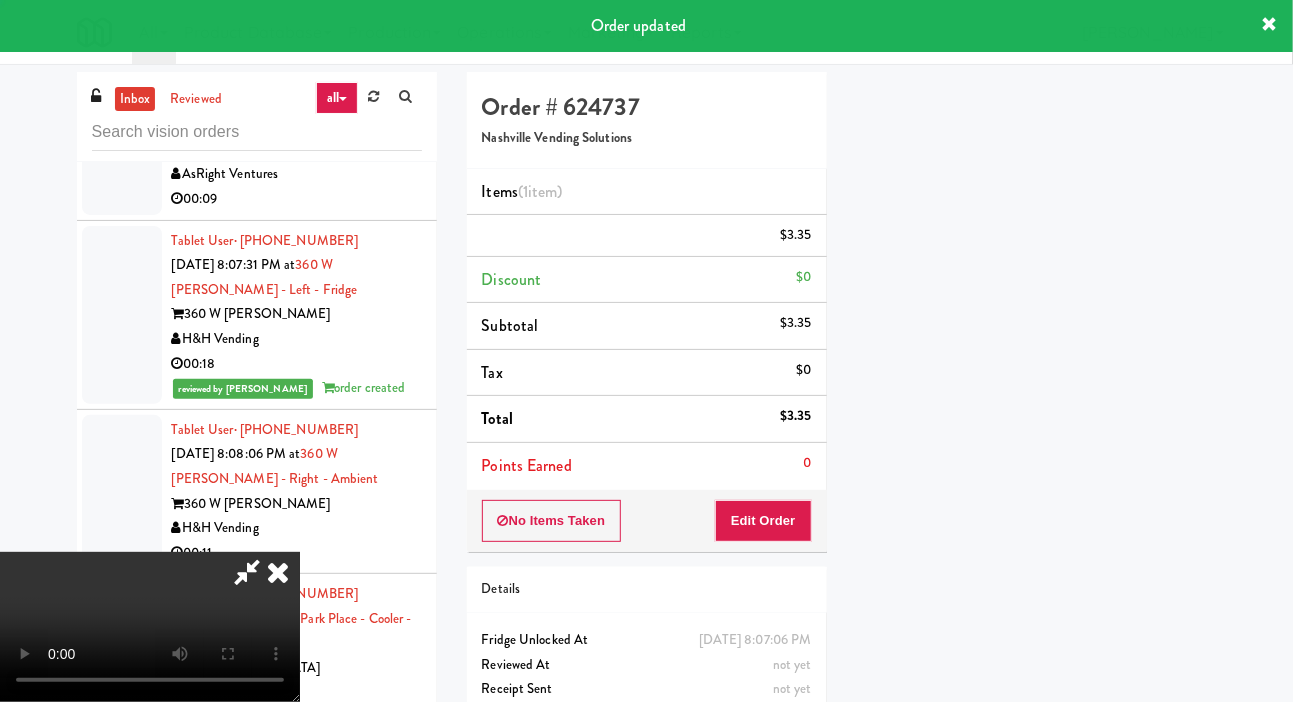 scroll, scrollTop: 116, scrollLeft: 0, axis: vertical 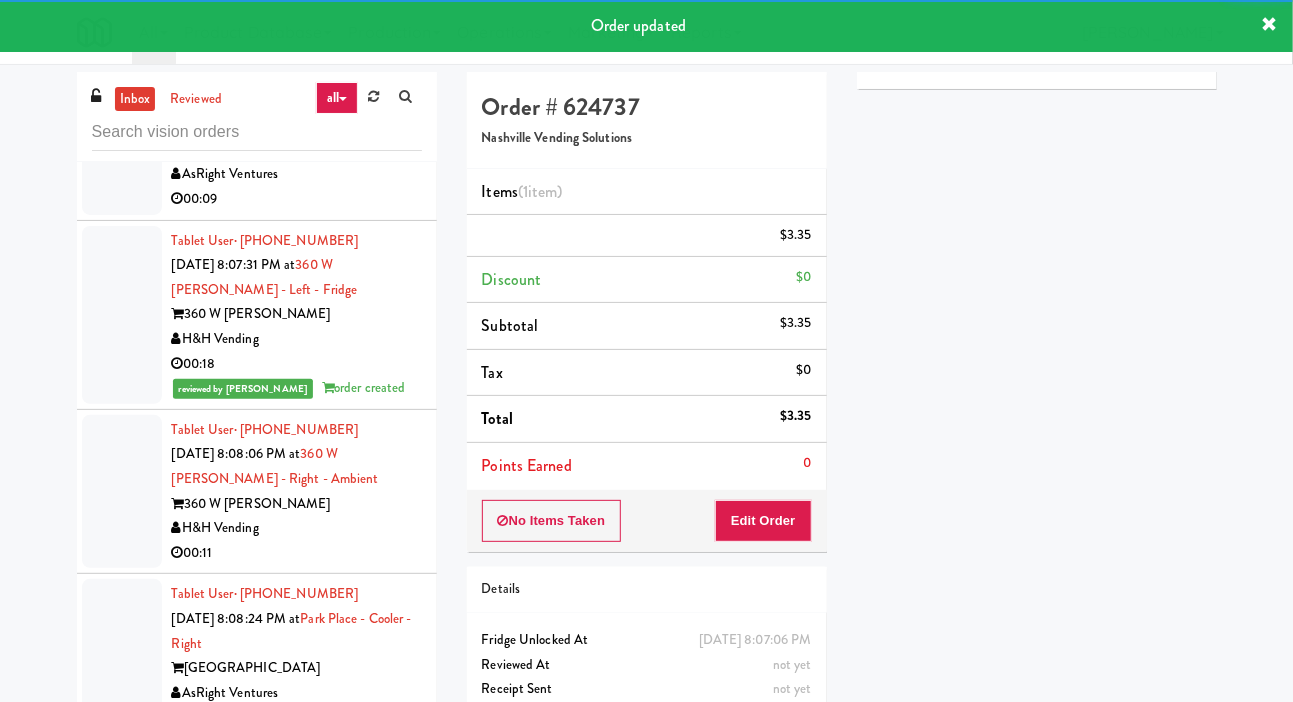 click at bounding box center (122, 138) 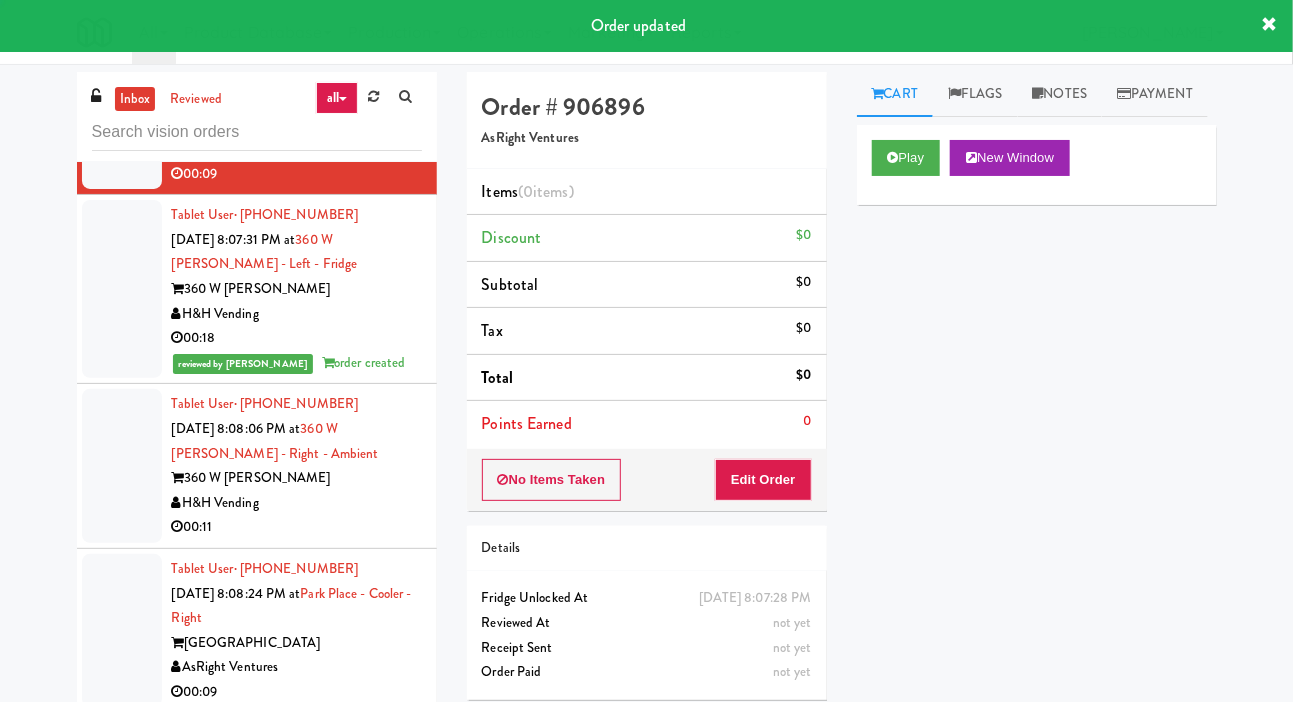 scroll, scrollTop: 7958, scrollLeft: 0, axis: vertical 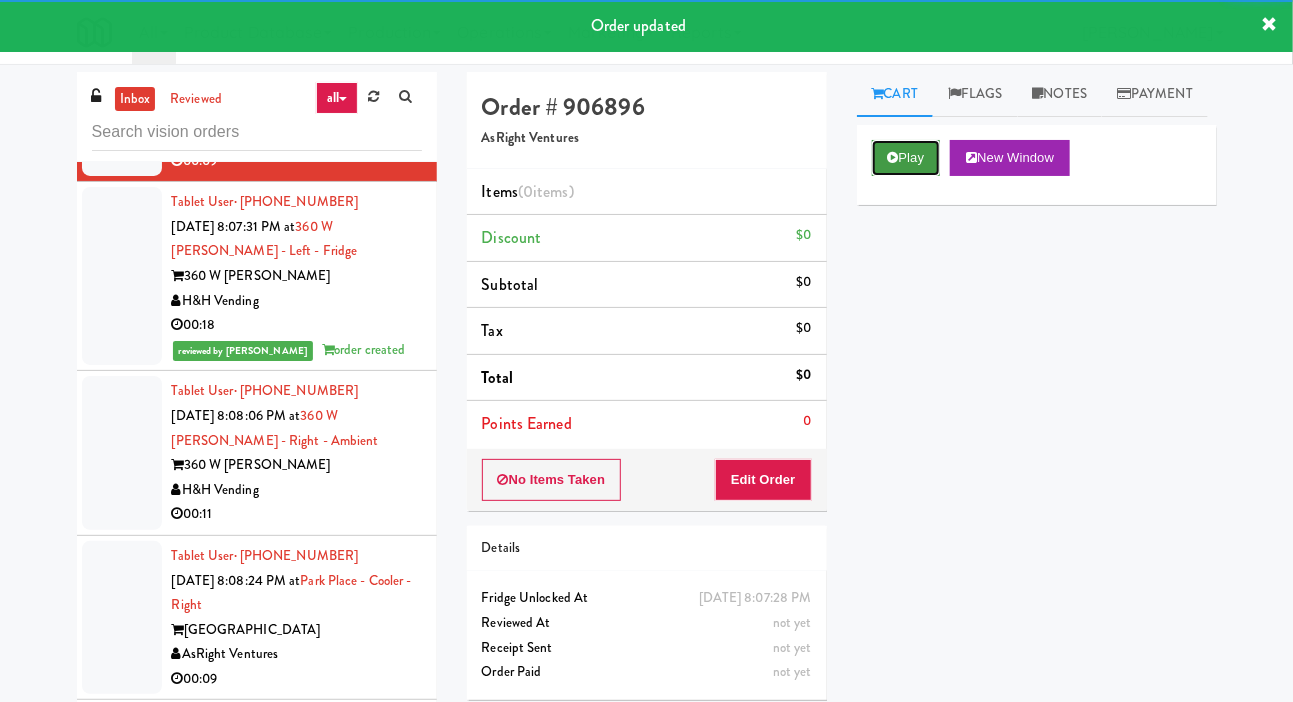click on "Play" at bounding box center [906, 158] 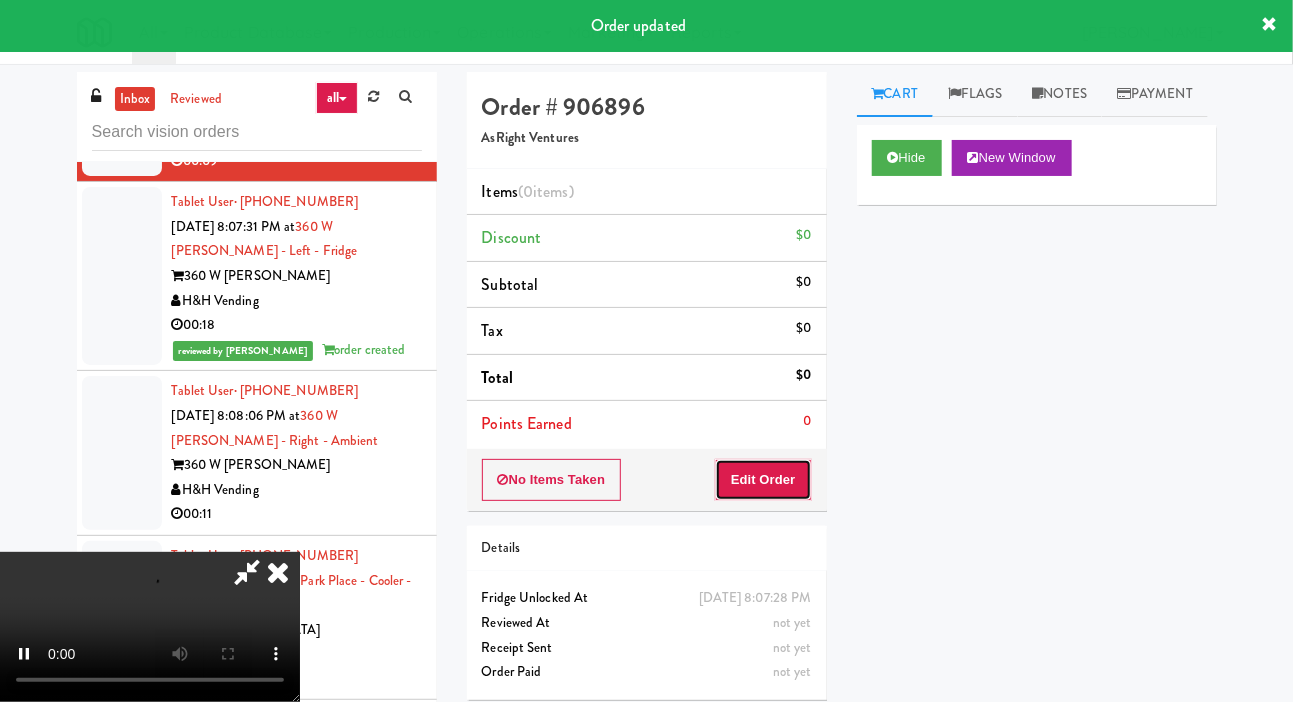 click on "Edit Order" at bounding box center [763, 480] 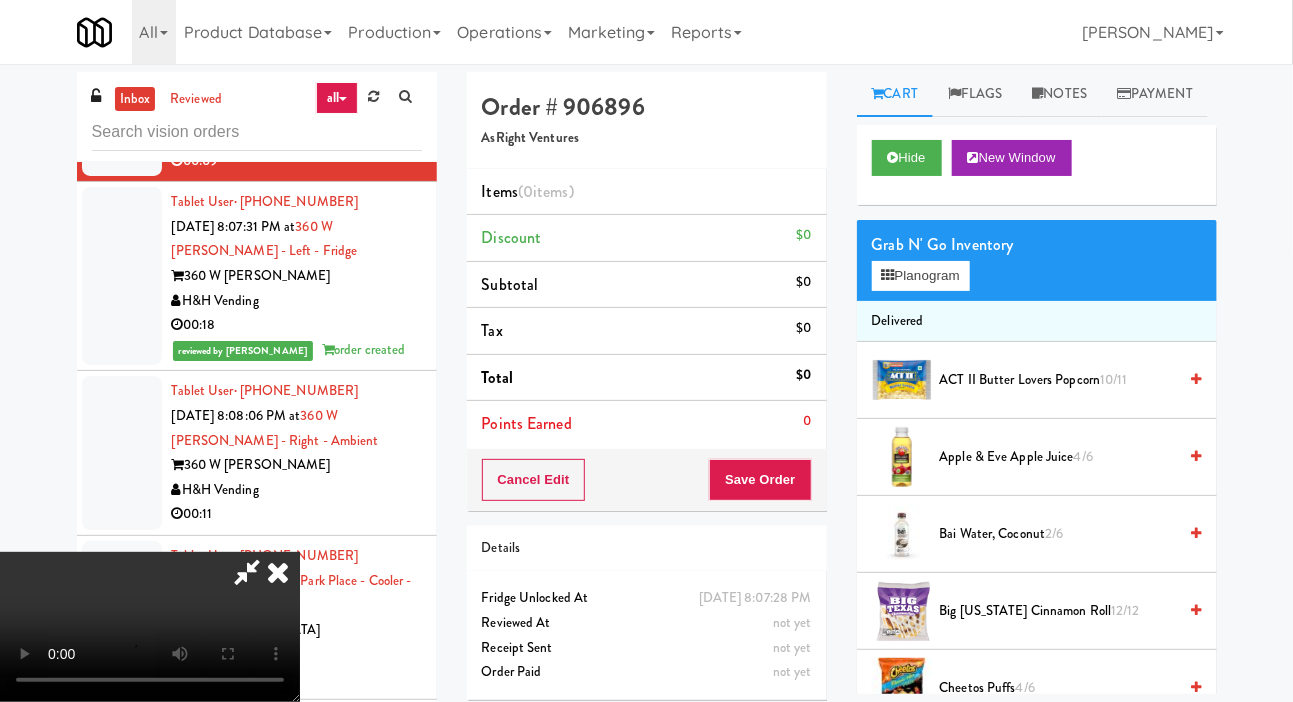 type 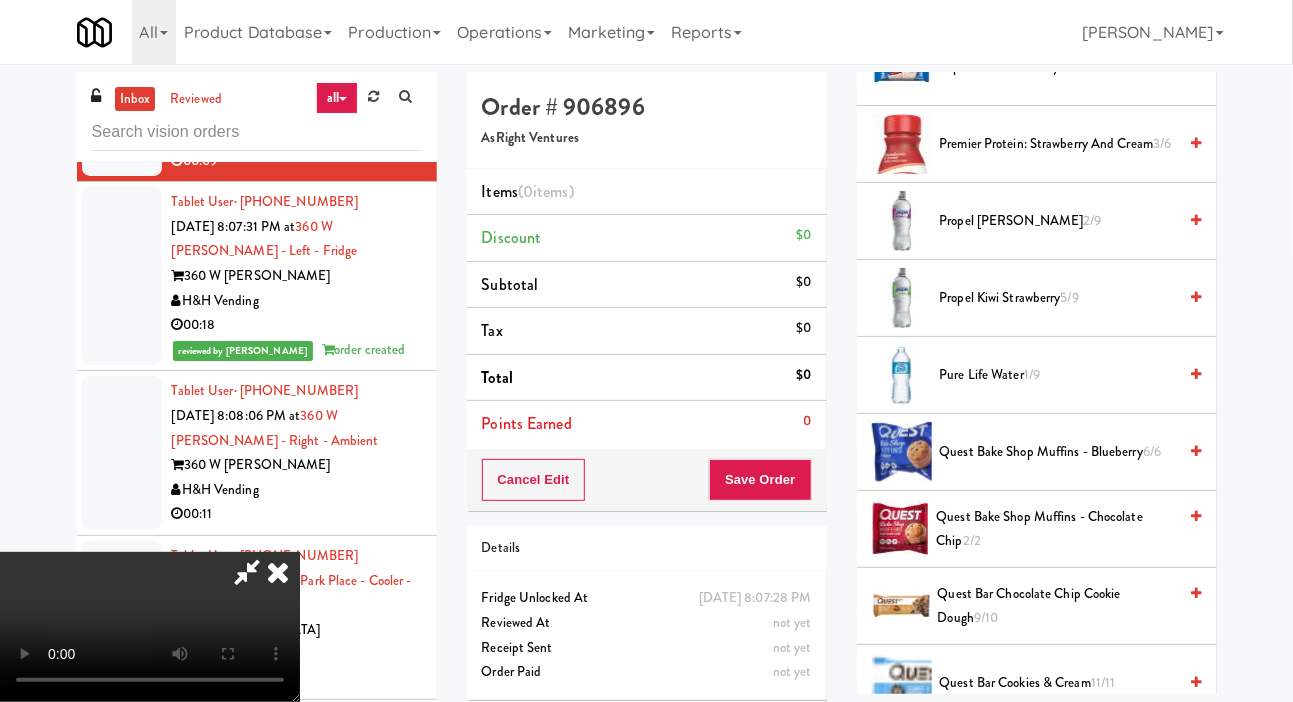 scroll, scrollTop: 1468, scrollLeft: 0, axis: vertical 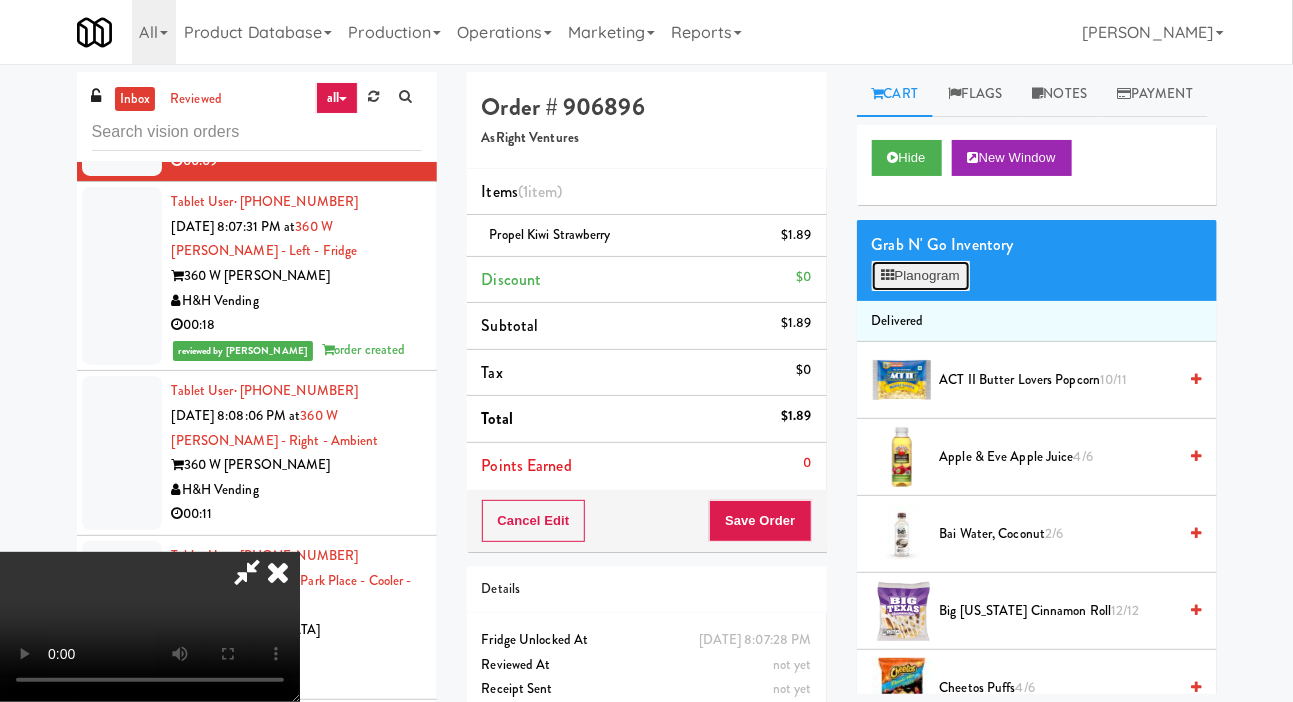 click on "Planogram" at bounding box center (921, 276) 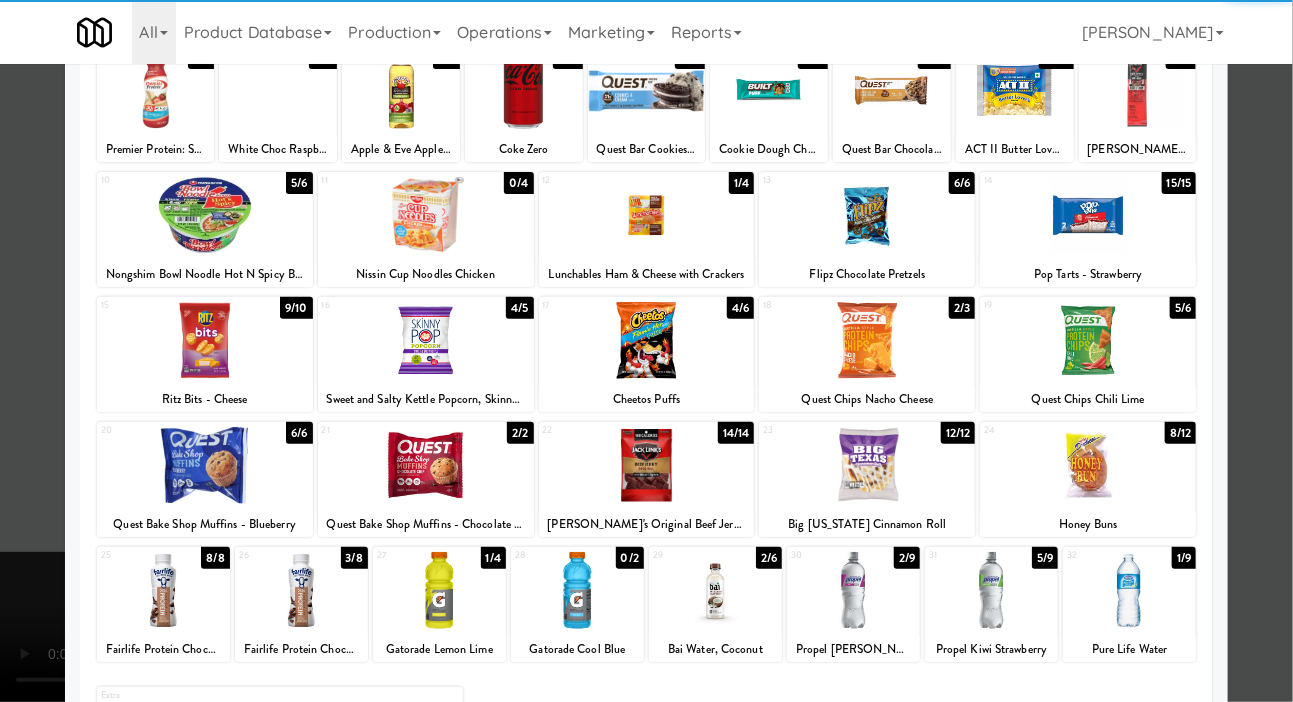 scroll, scrollTop: 172, scrollLeft: 0, axis: vertical 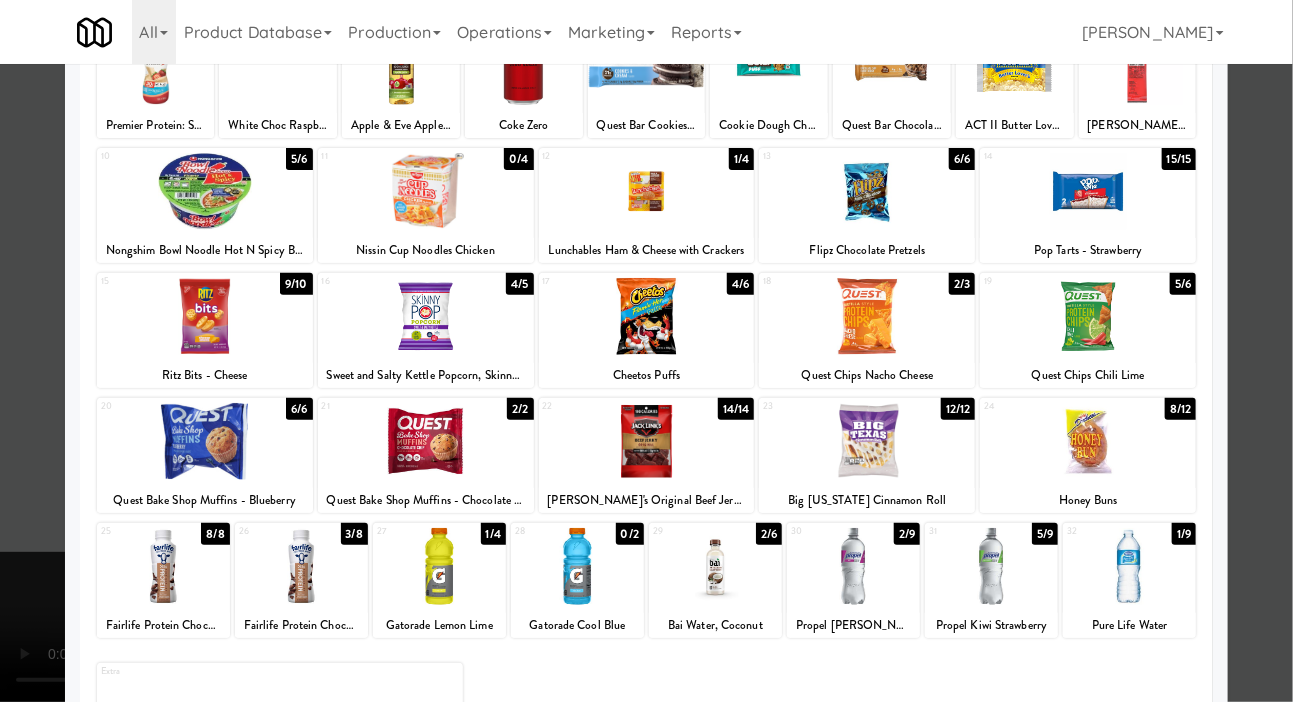 click at bounding box center (646, 351) 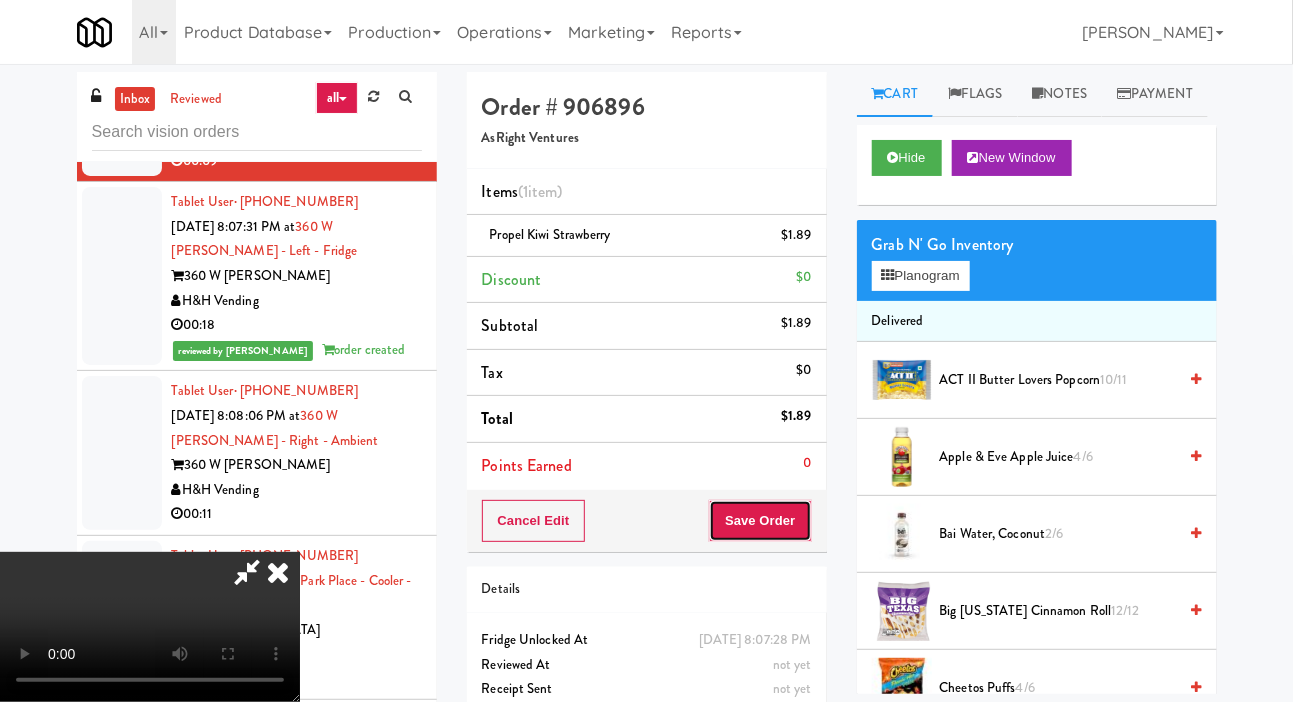click on "Save Order" at bounding box center [760, 521] 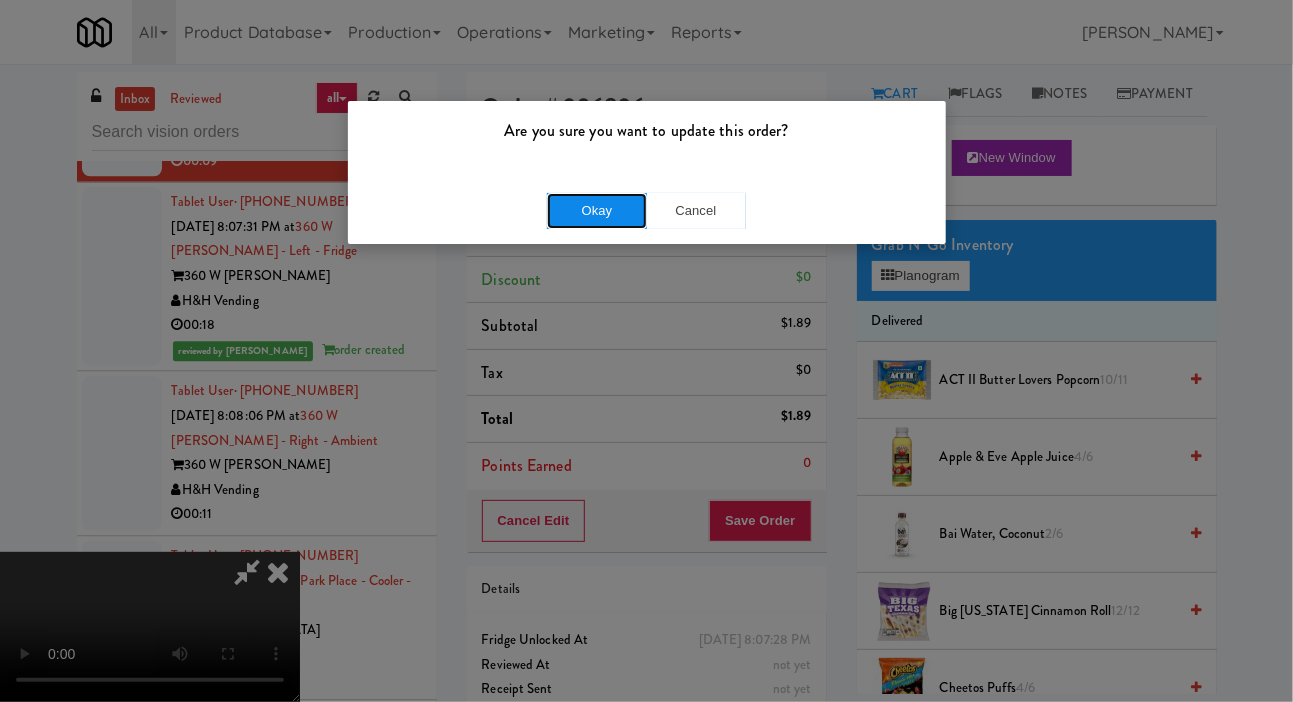 click on "Okay" at bounding box center [597, 211] 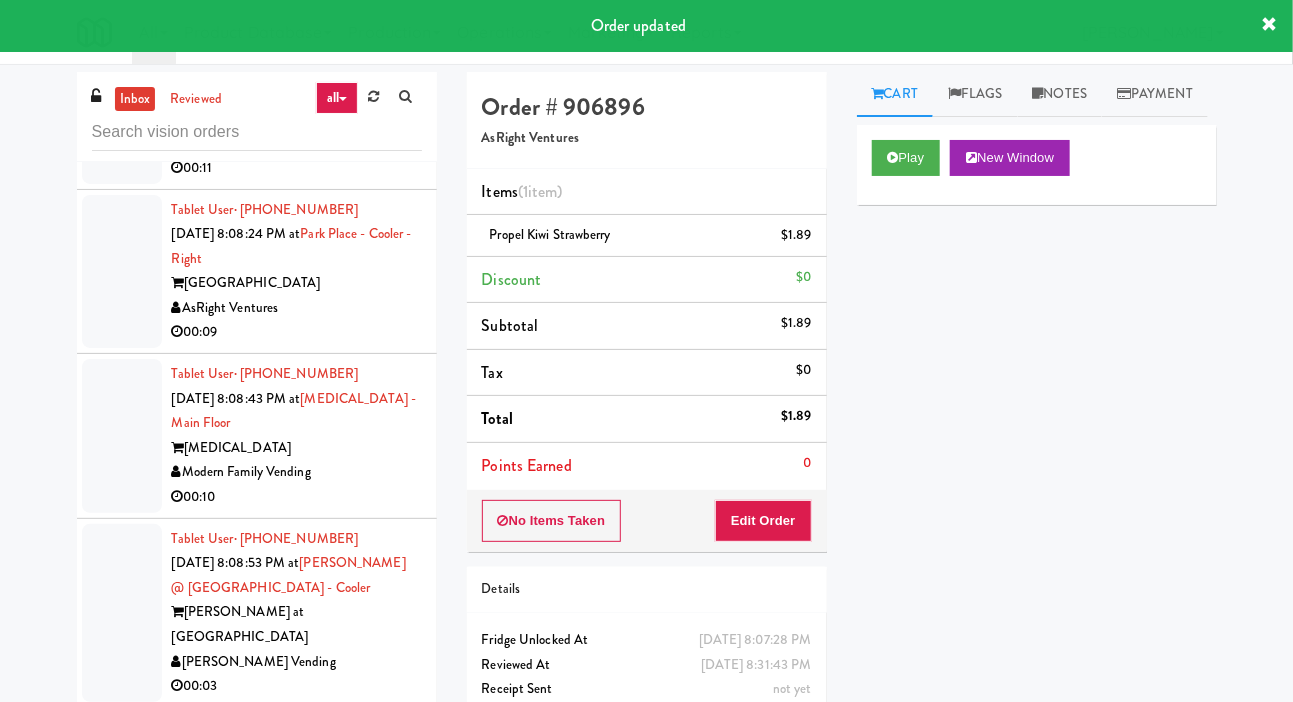 scroll, scrollTop: 8321, scrollLeft: 0, axis: vertical 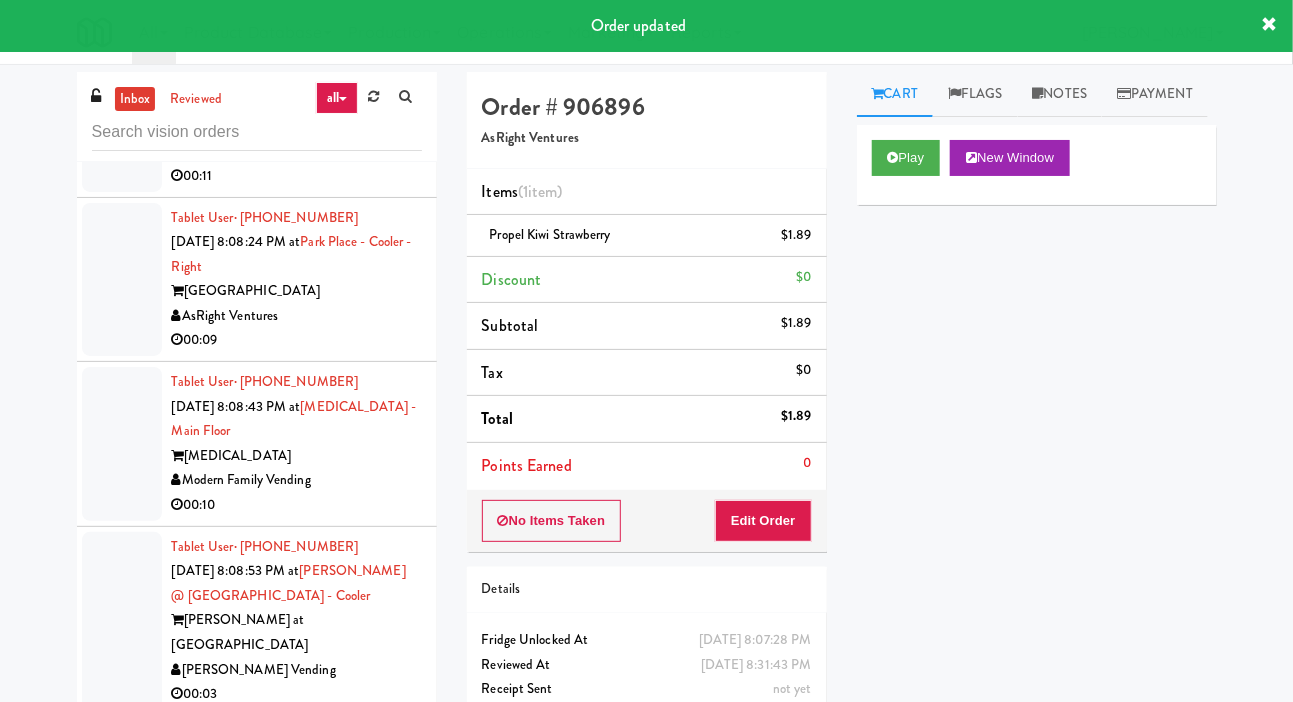 click at bounding box center [122, 115] 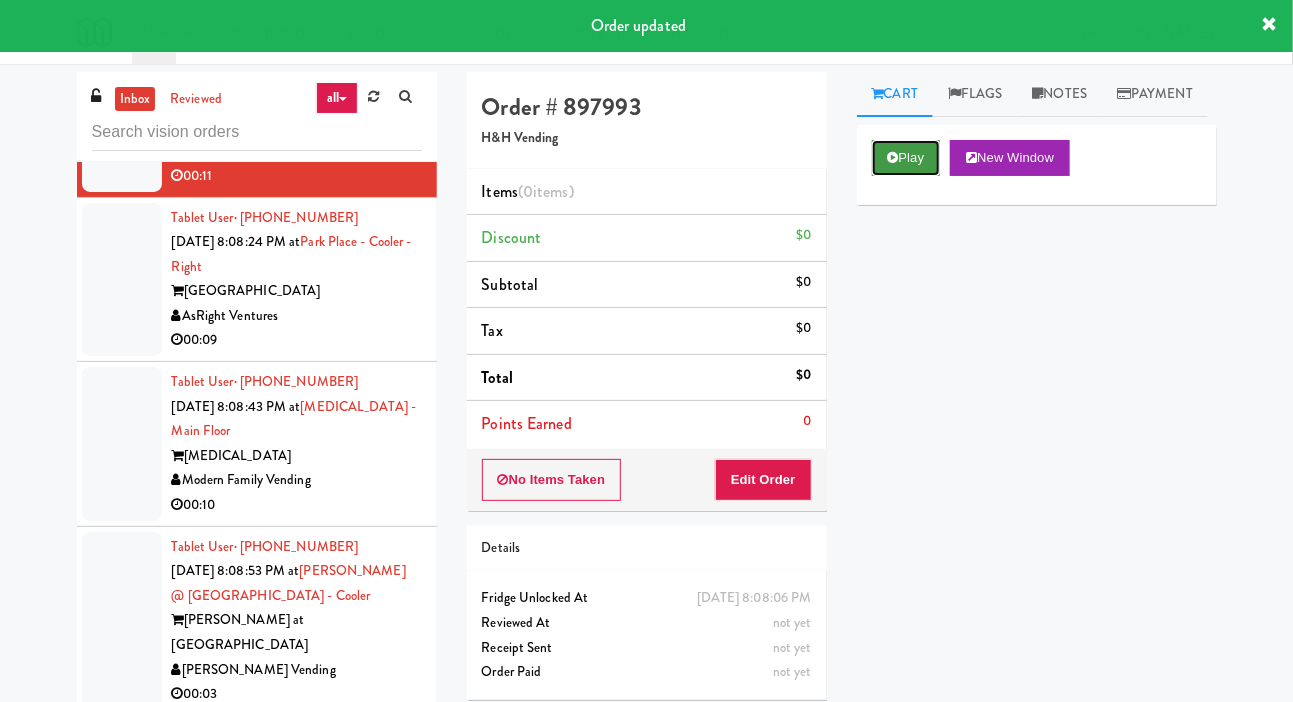 click on "Play" at bounding box center (906, 158) 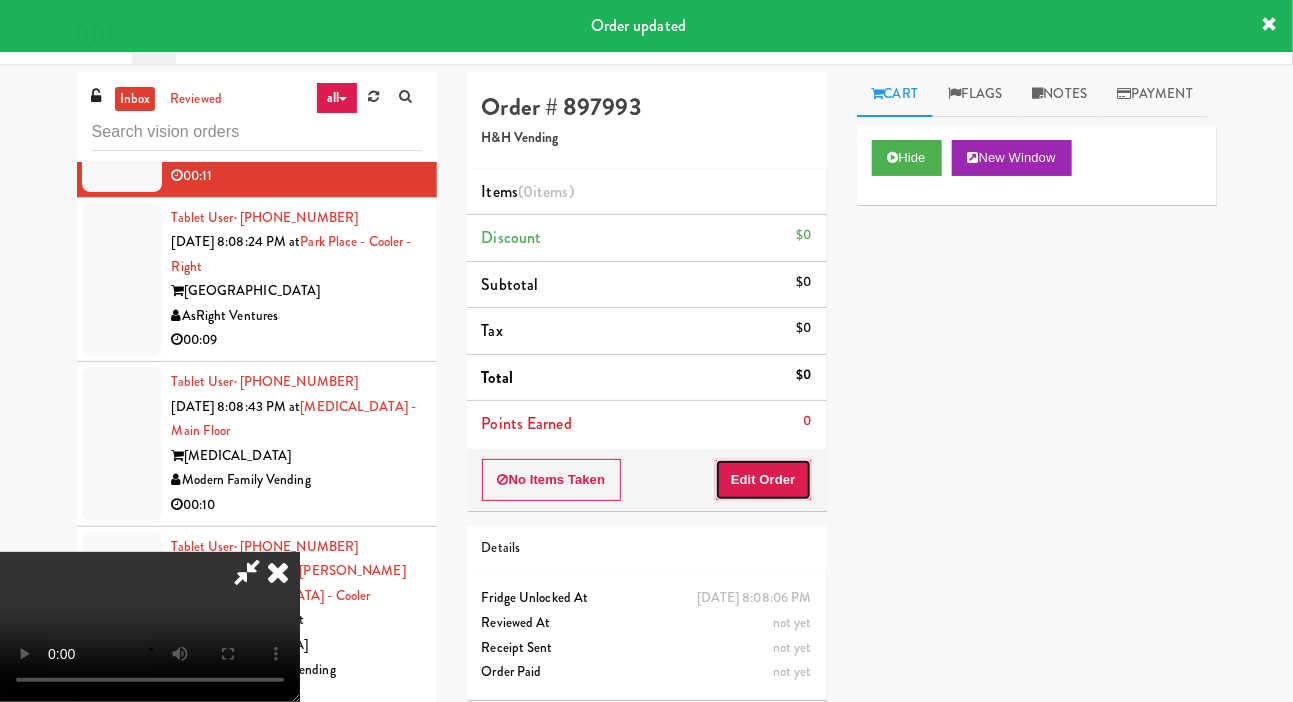 click on "Edit Order" at bounding box center (763, 480) 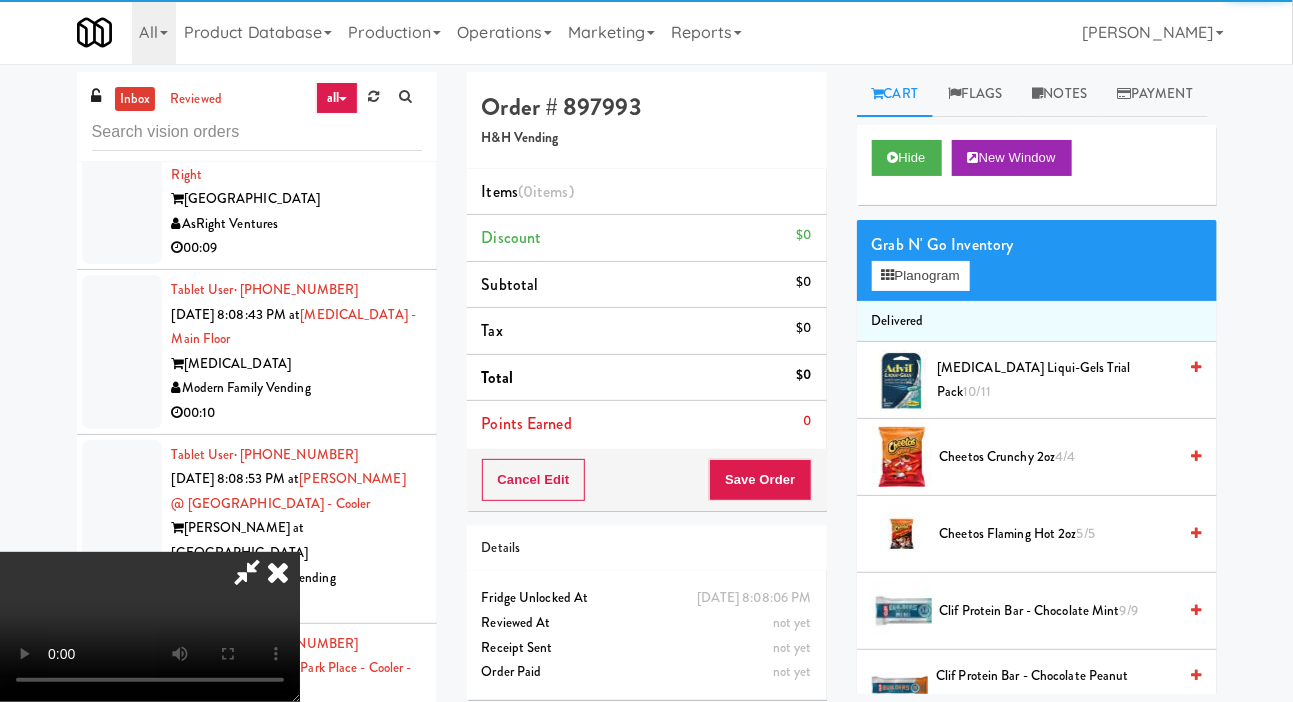 scroll, scrollTop: 8414, scrollLeft: 0, axis: vertical 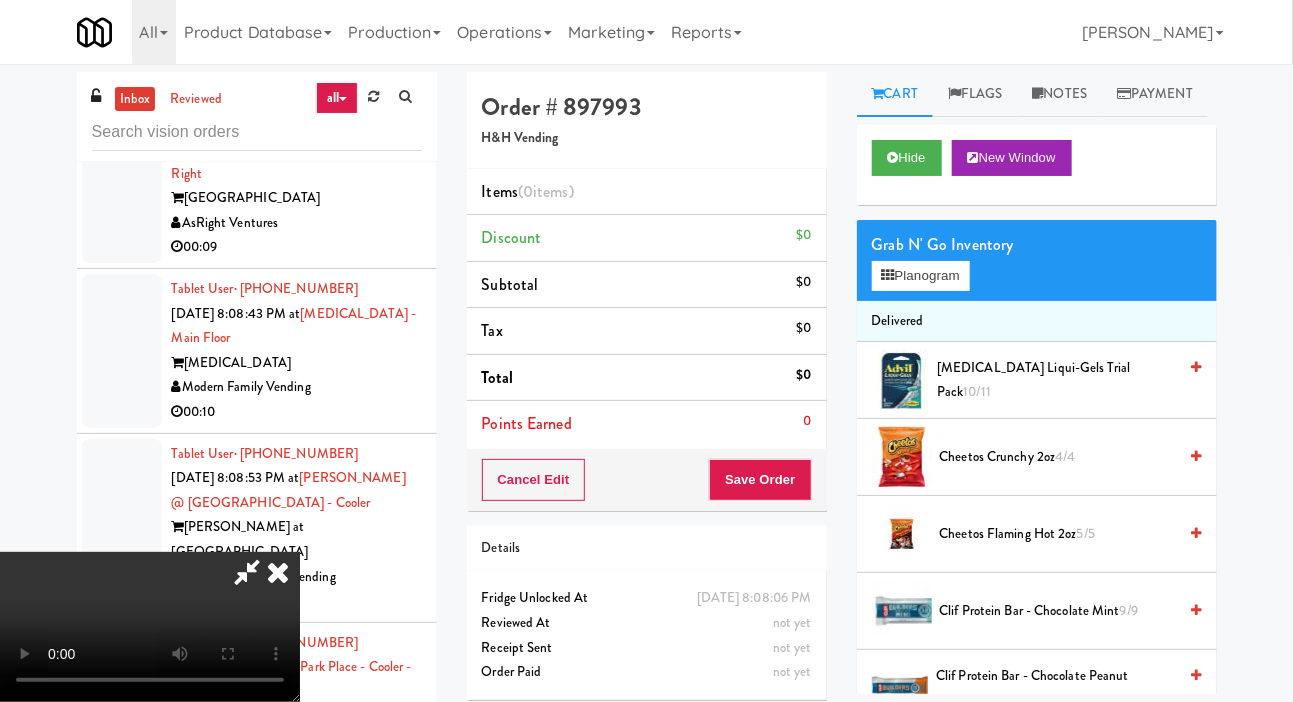 type 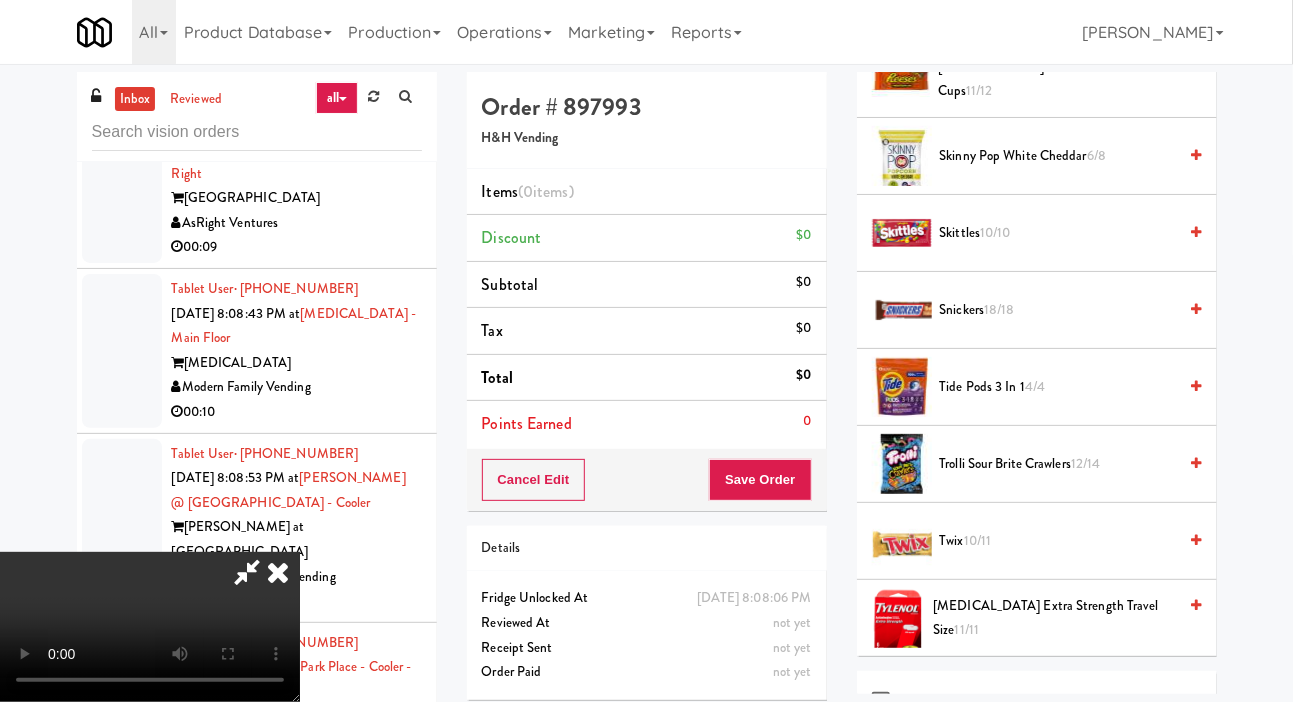 scroll, scrollTop: 2084, scrollLeft: 0, axis: vertical 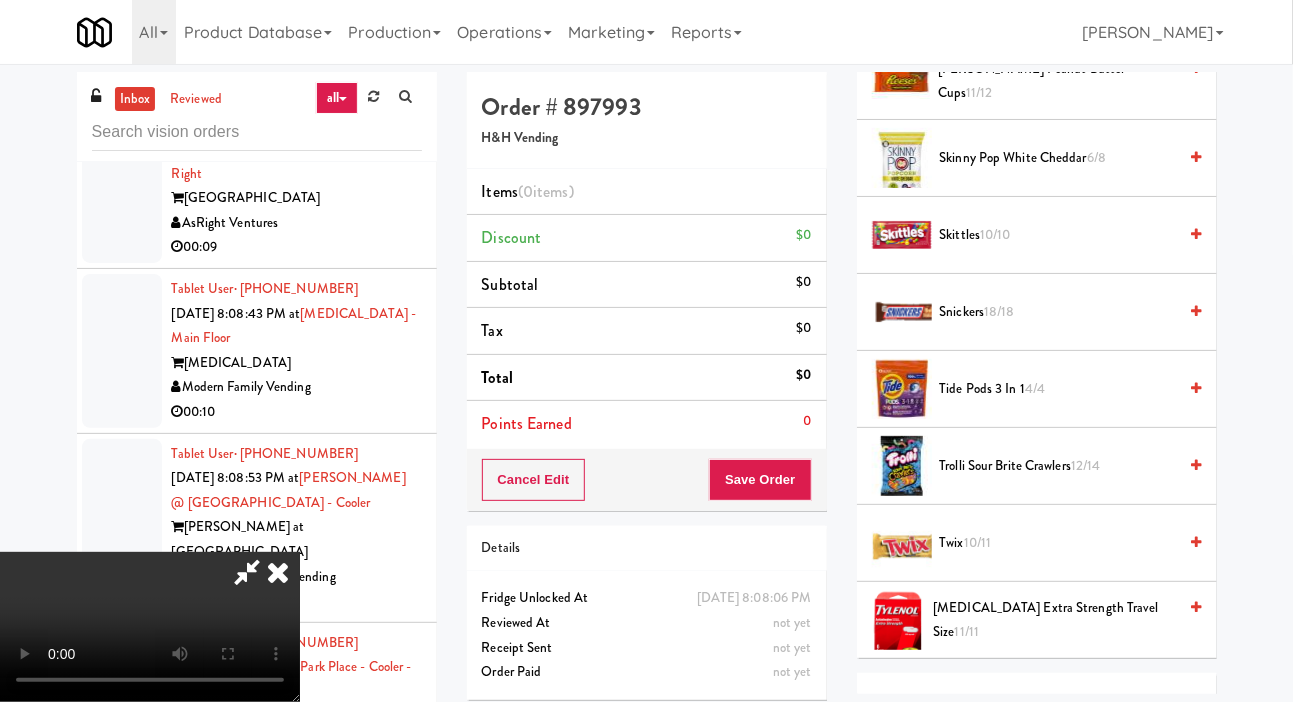 click on "Snickers   18/18" at bounding box center [1058, 312] 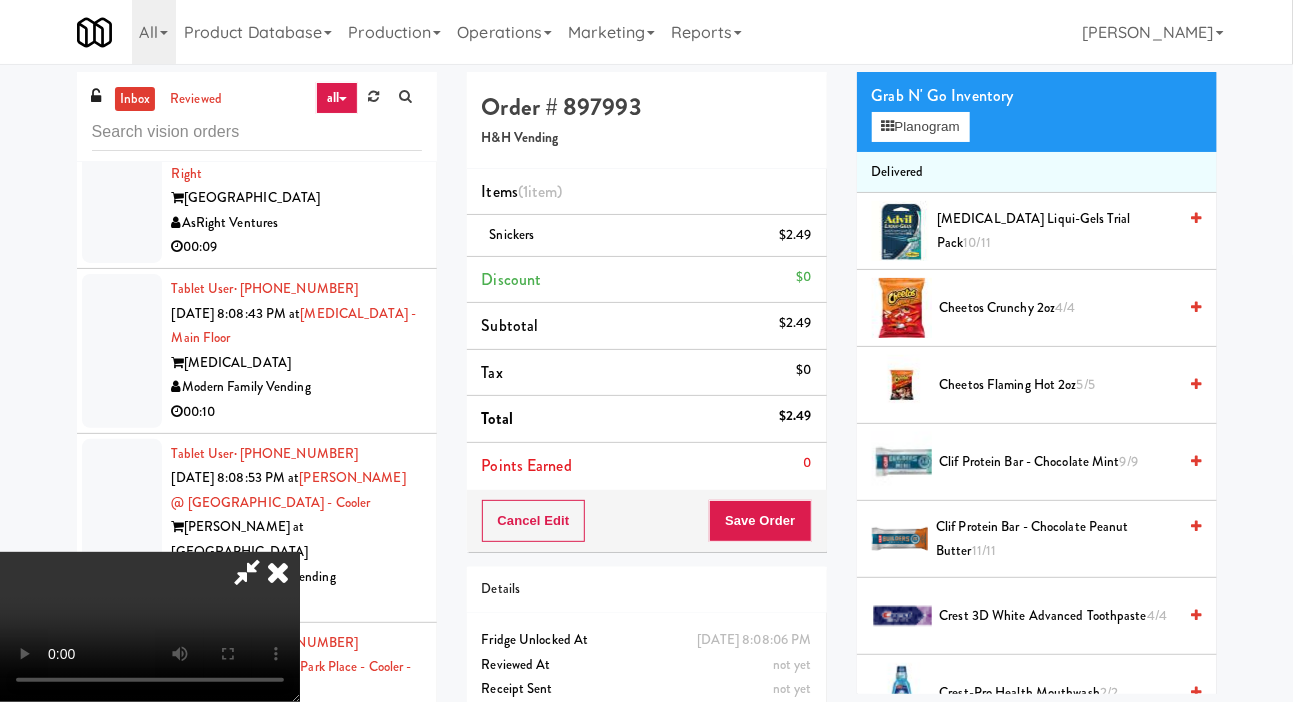 scroll, scrollTop: 0, scrollLeft: 0, axis: both 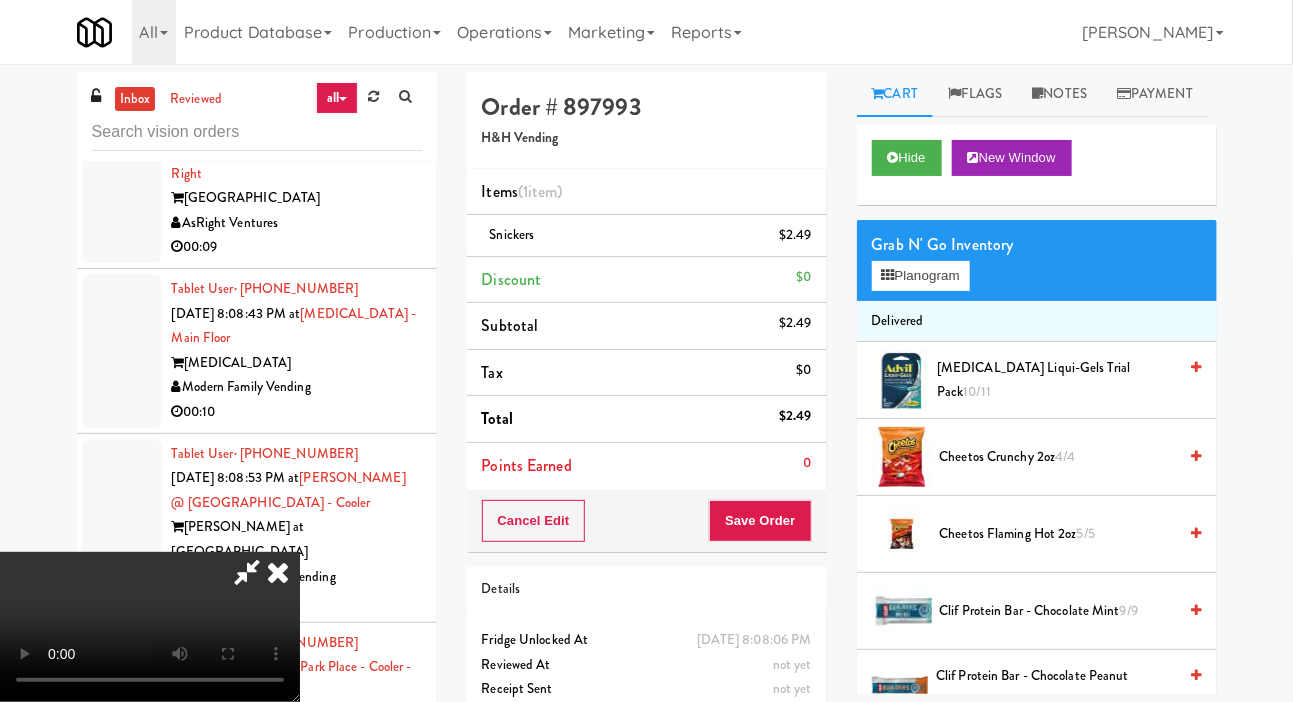 click on "Advil Liqui-Gels Trial Pack  10/11" at bounding box center (1056, 380) 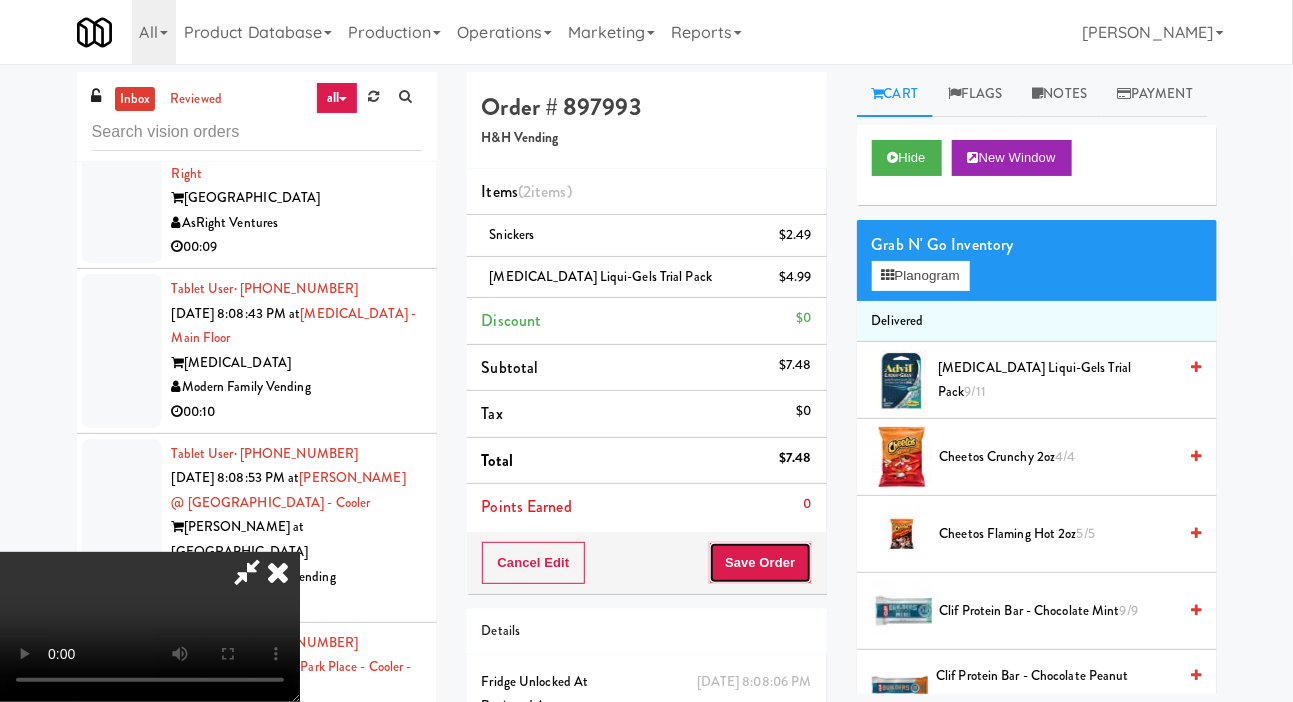 click on "Save Order" at bounding box center (760, 563) 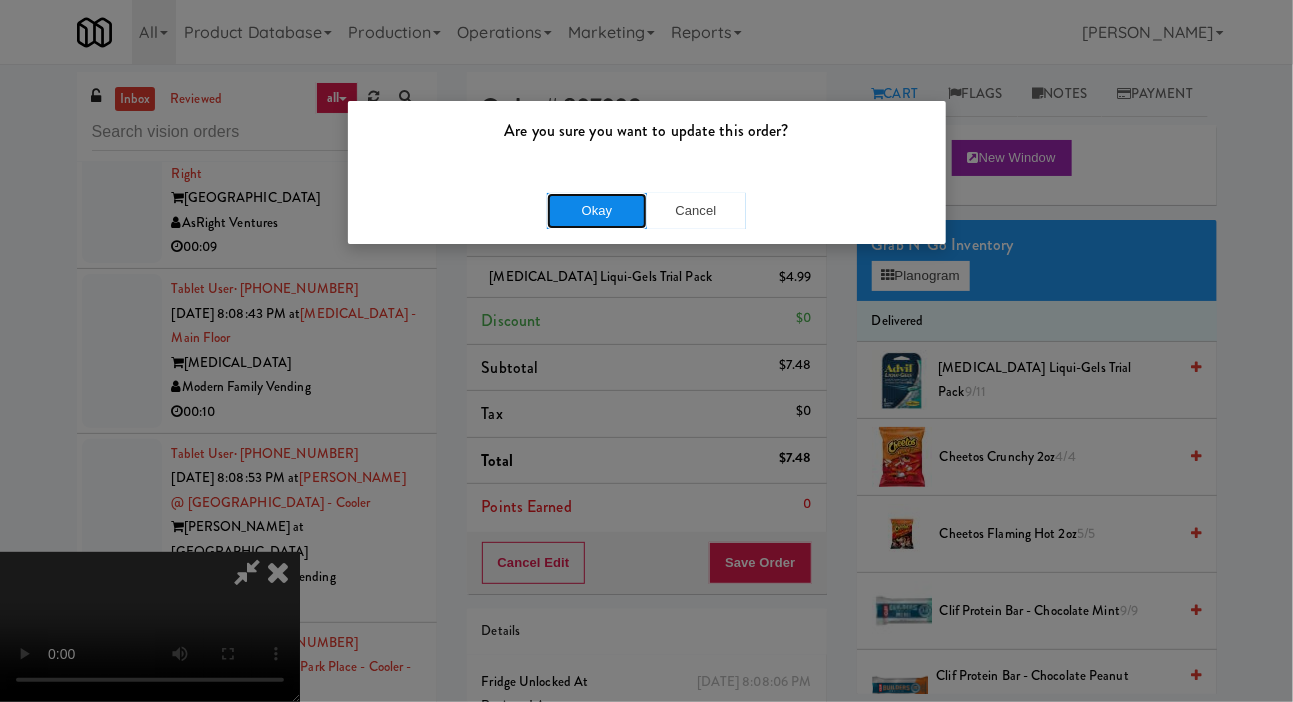 click on "Okay" at bounding box center (597, 211) 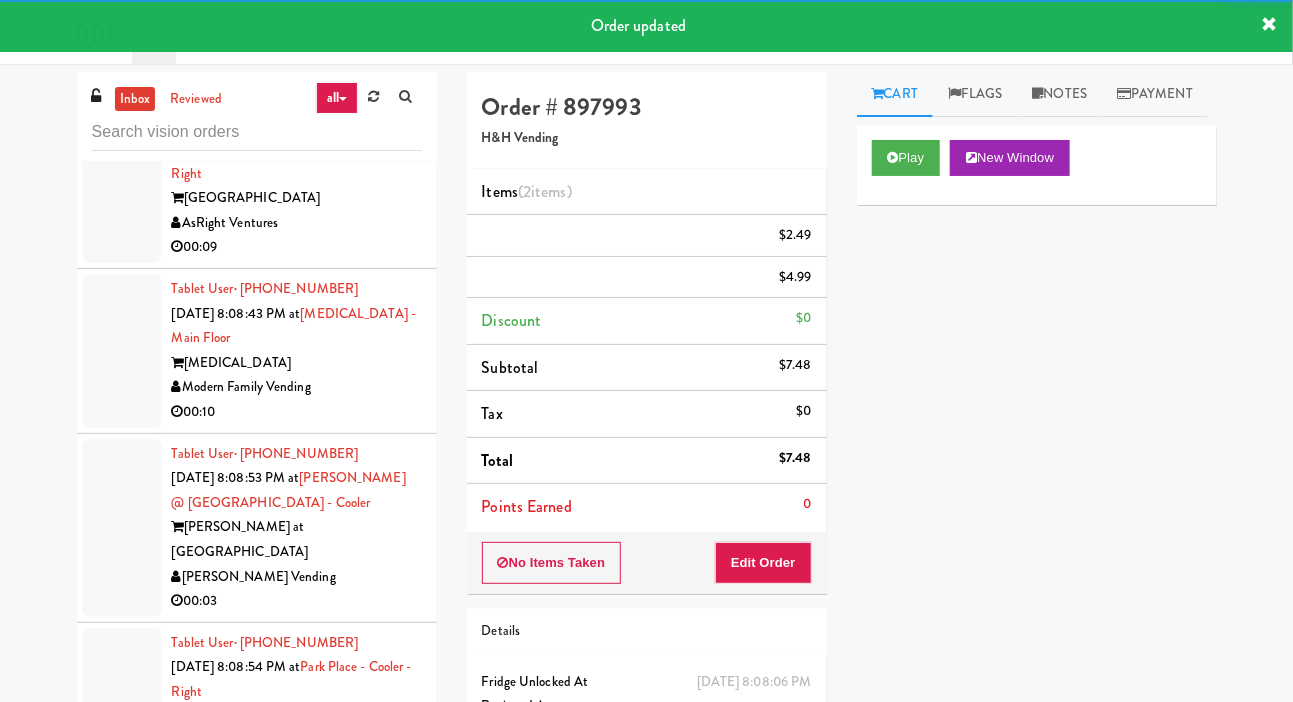 click at bounding box center (122, 187) 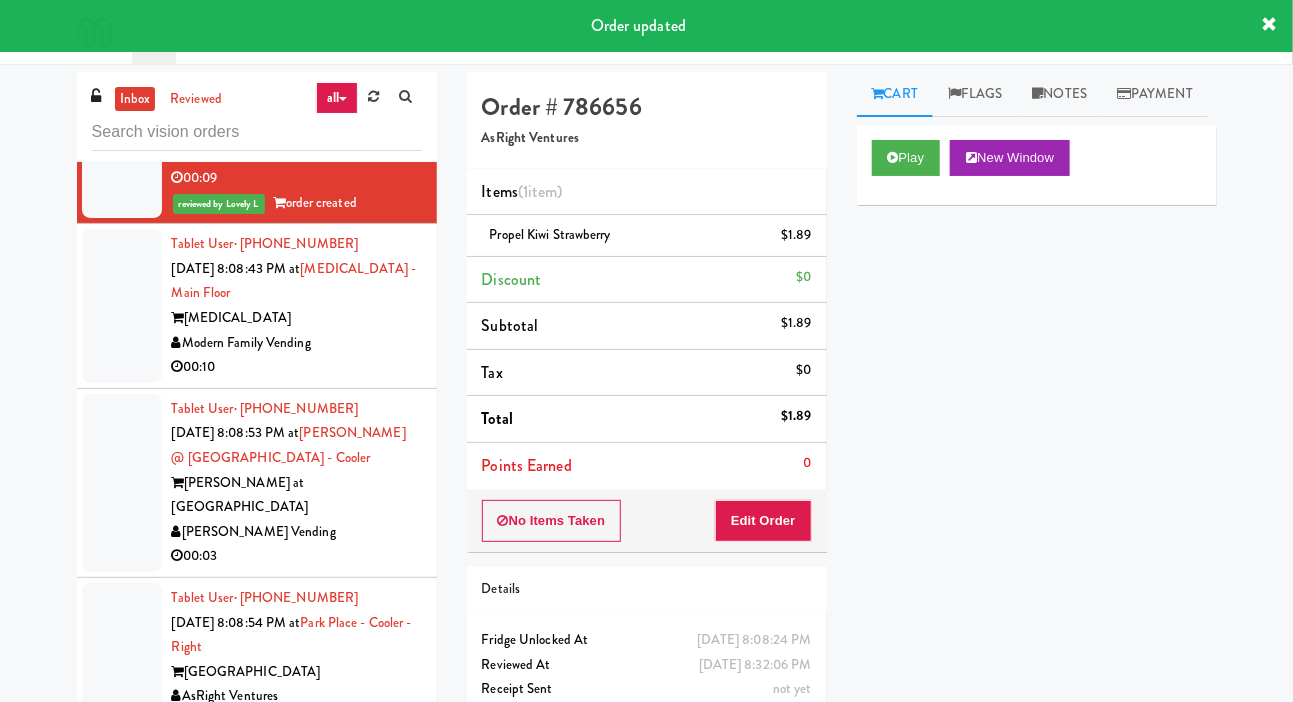 scroll, scrollTop: 8547, scrollLeft: 0, axis: vertical 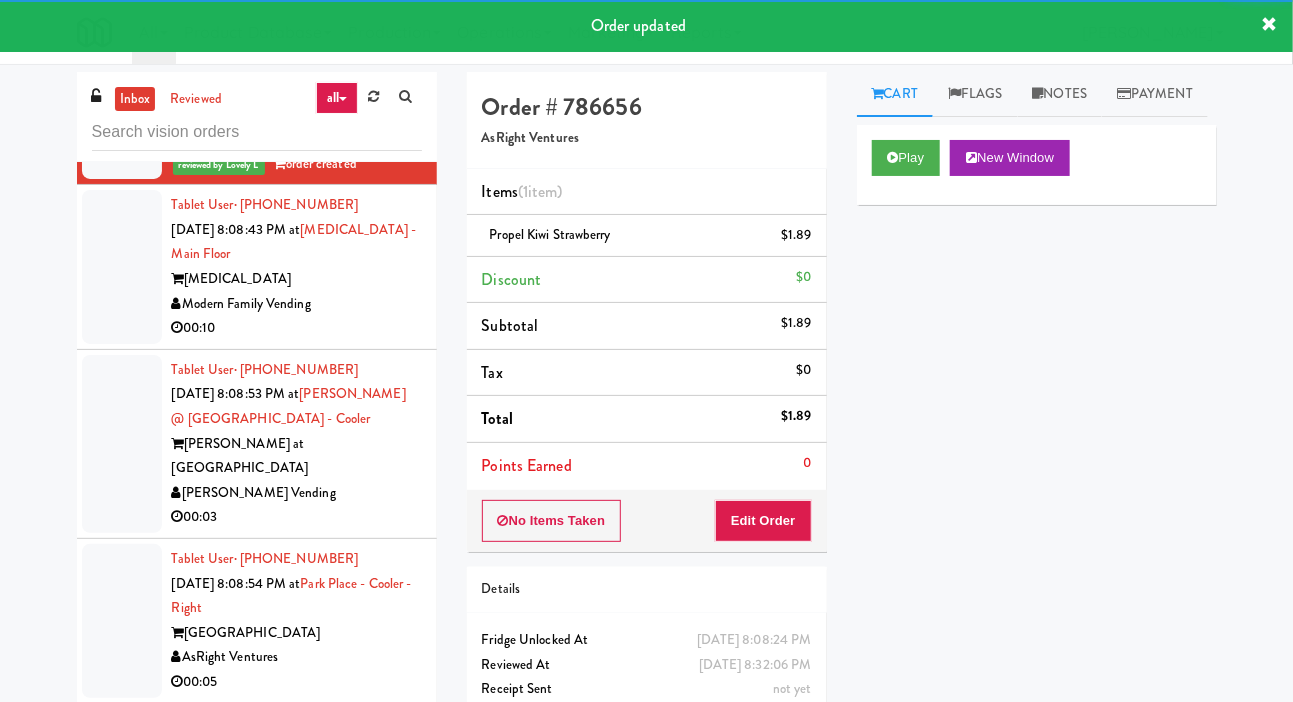 click at bounding box center [122, 267] 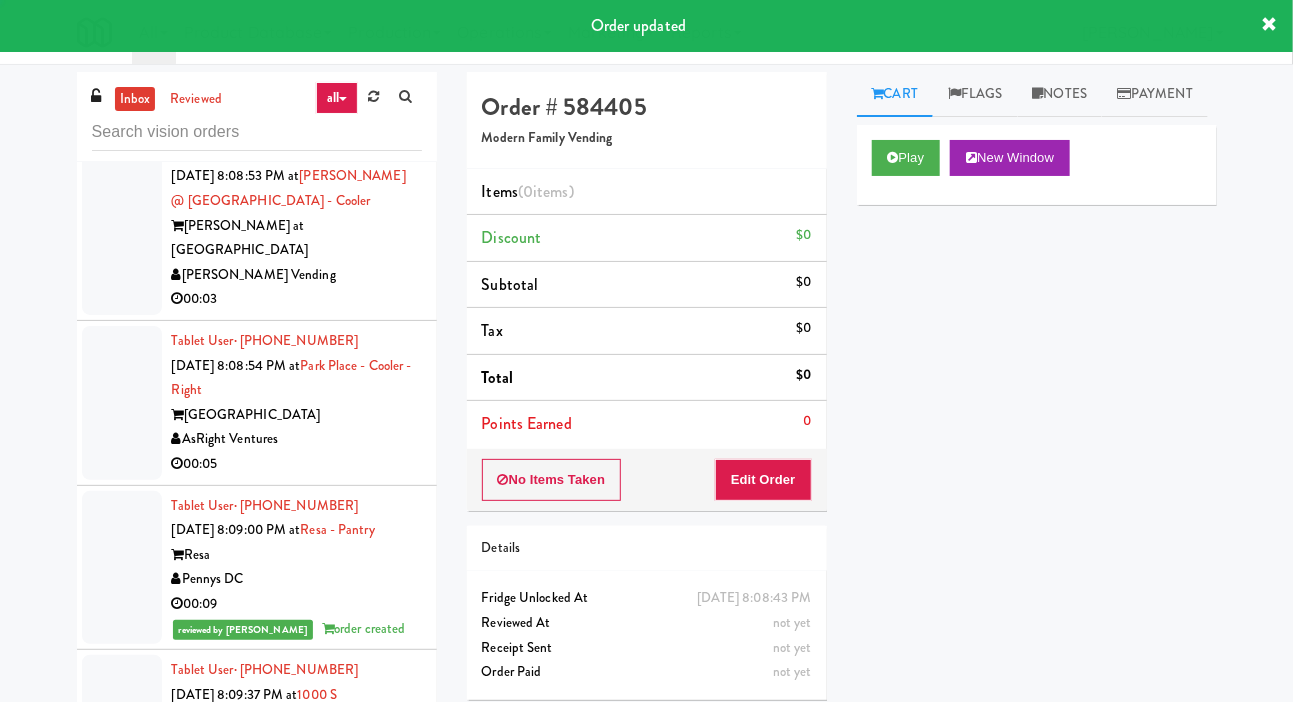 scroll, scrollTop: 8767, scrollLeft: 0, axis: vertical 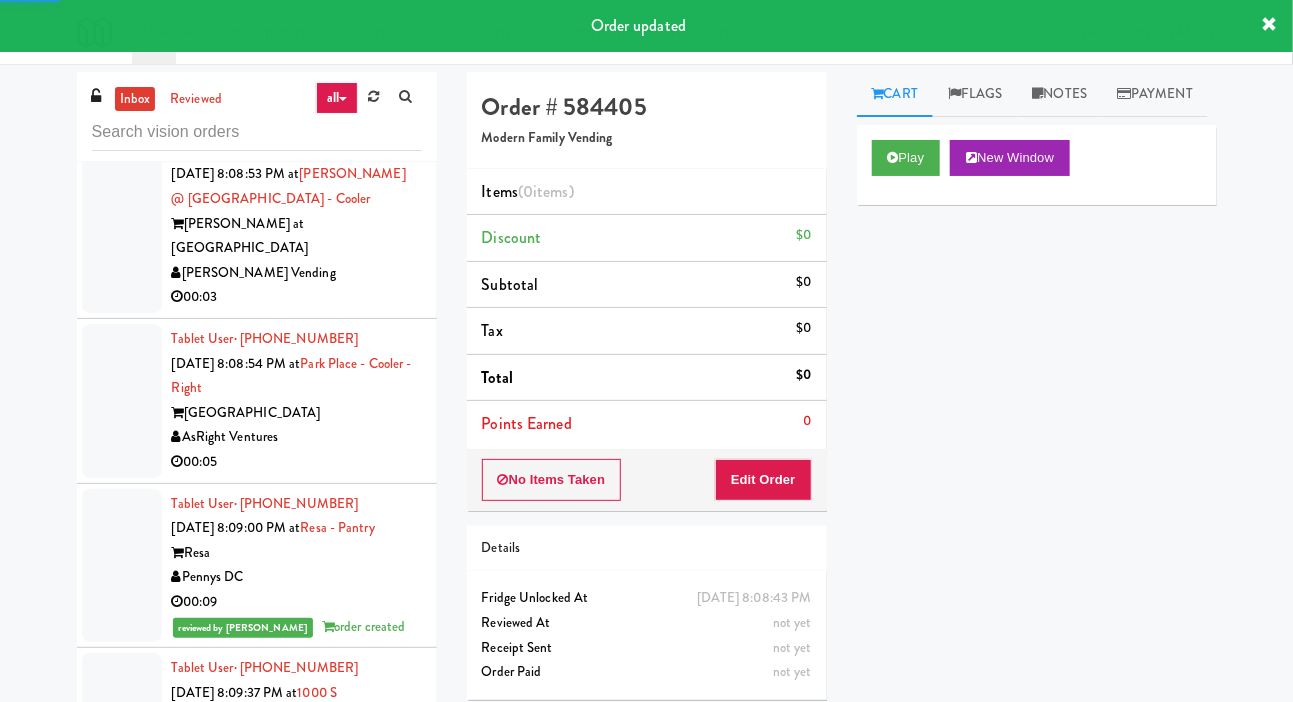 click at bounding box center (122, 224) 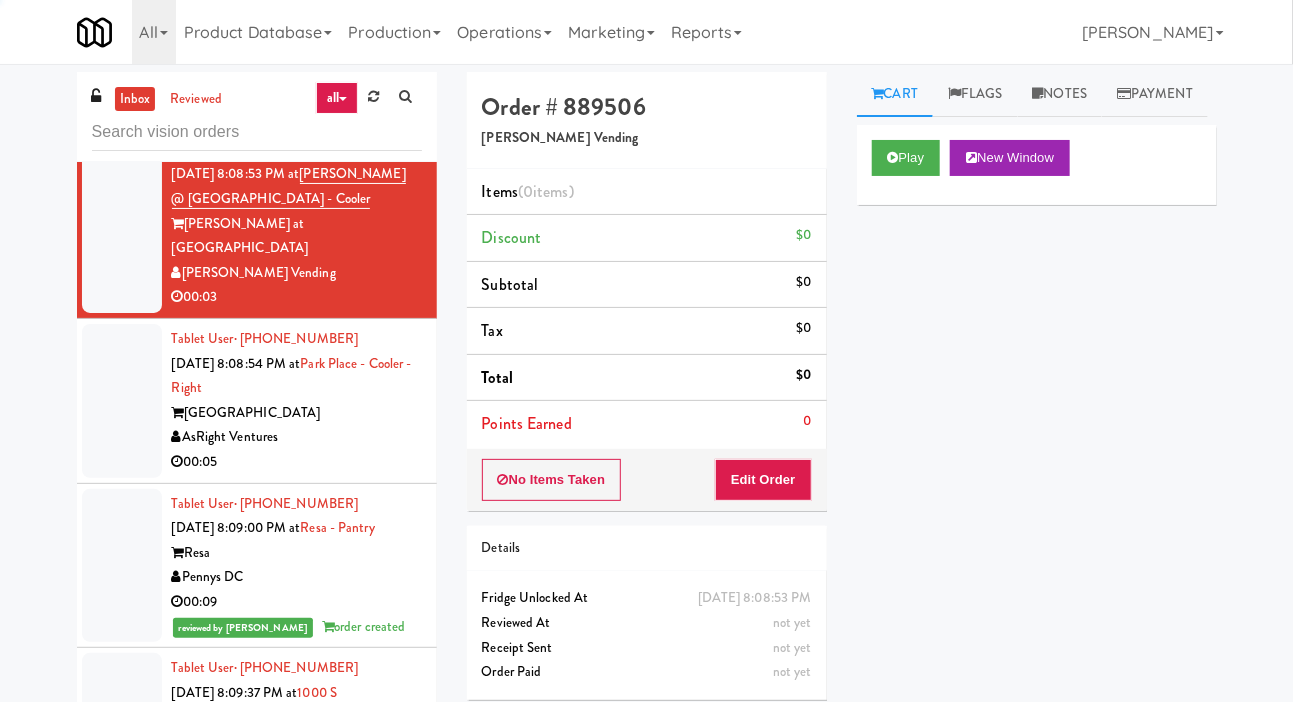 click at bounding box center (122, 47) 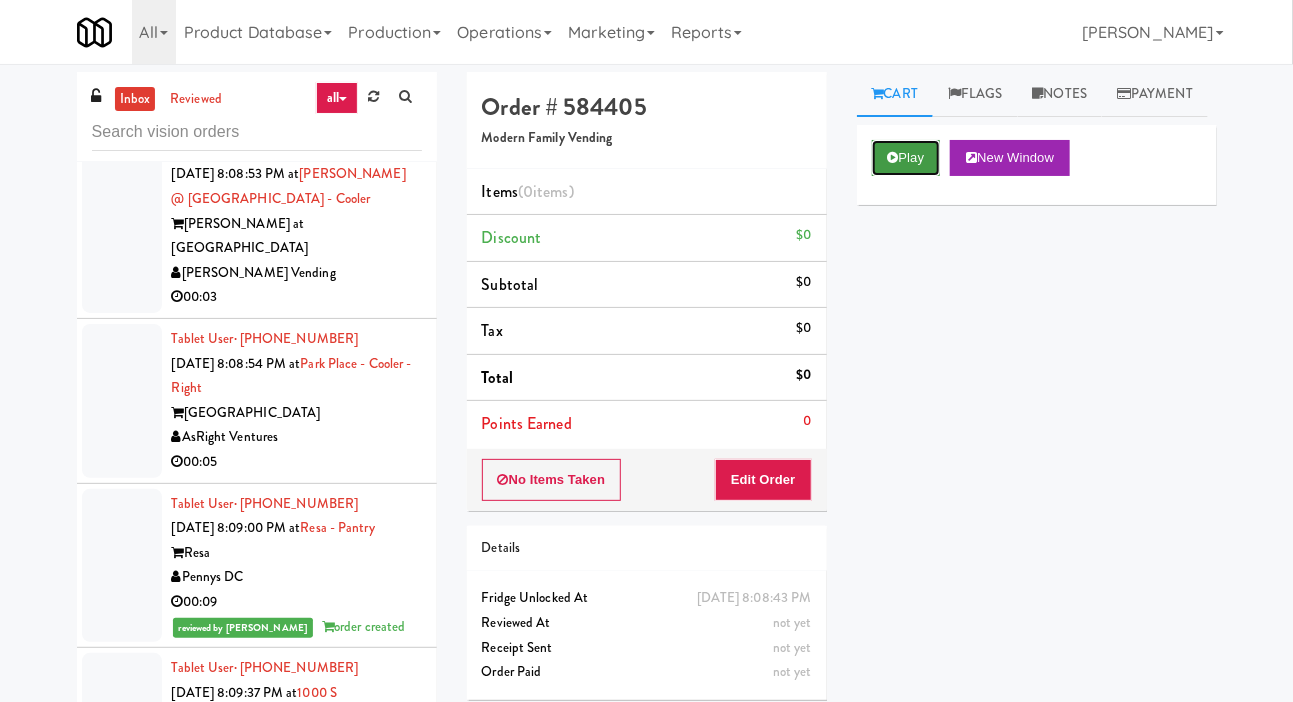 click on "Play" at bounding box center (906, 158) 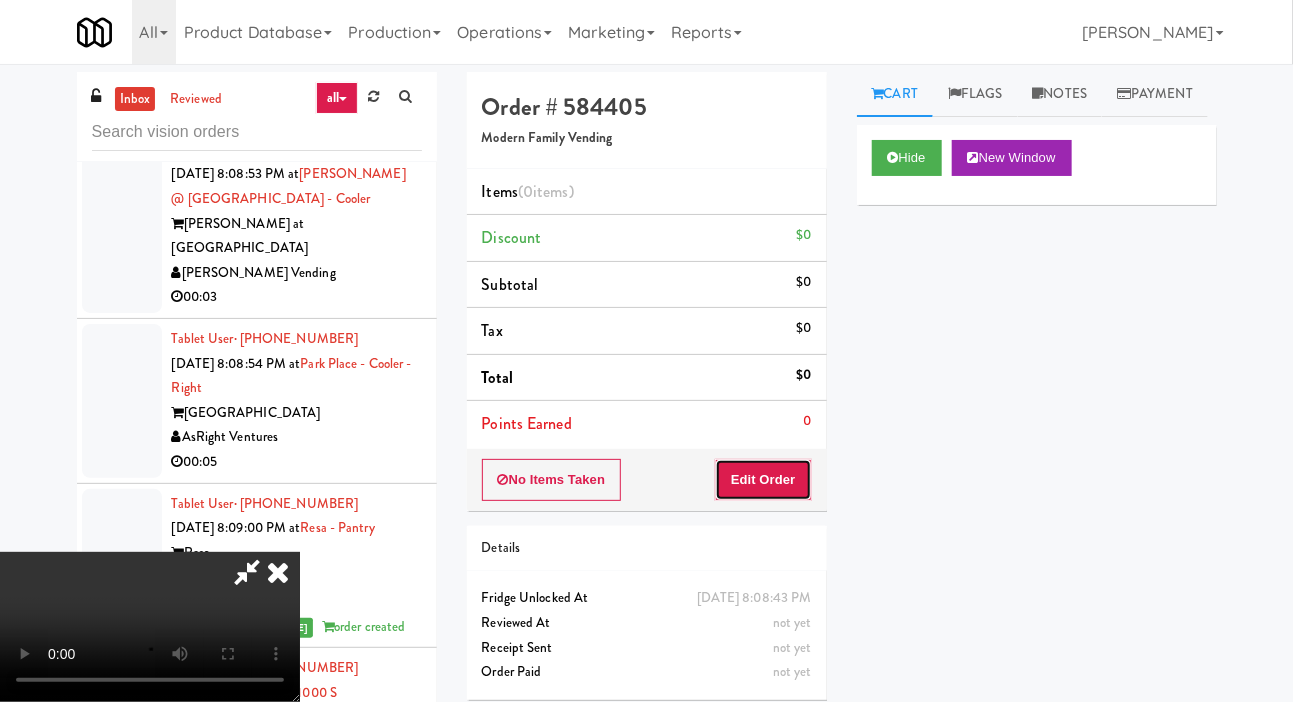 click on "Edit Order" at bounding box center (763, 480) 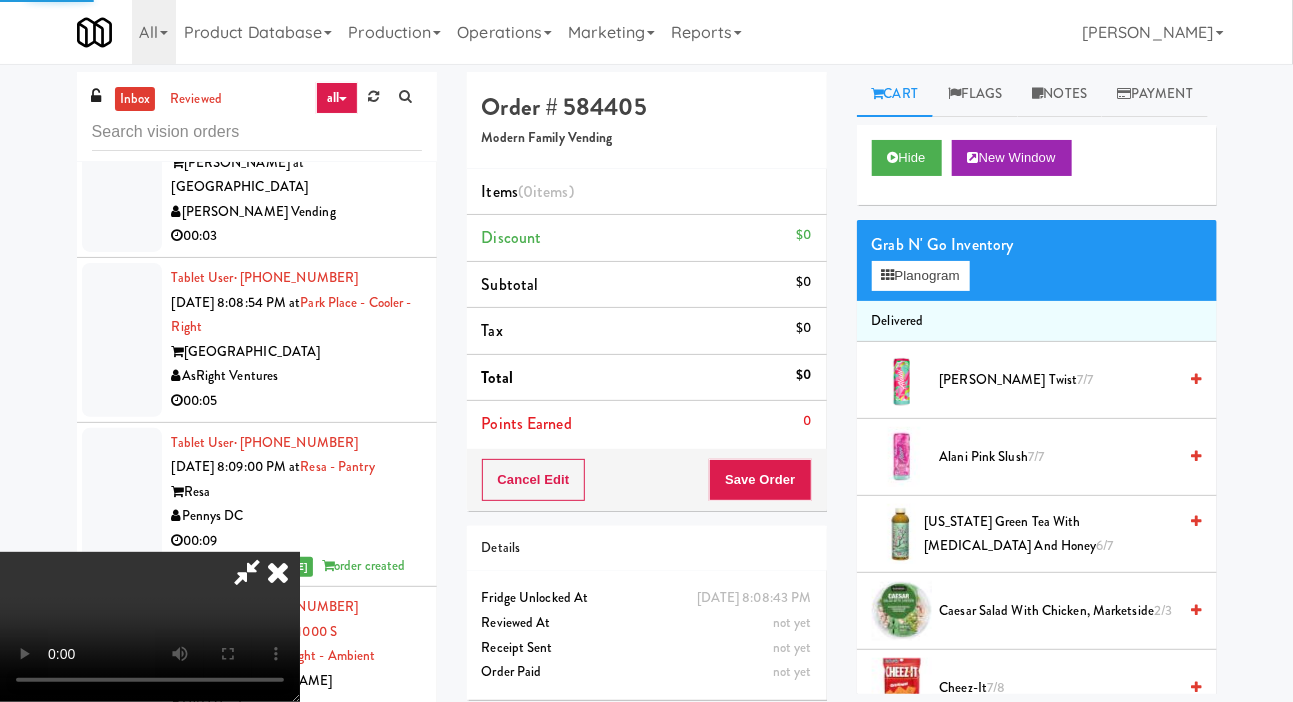scroll, scrollTop: 8844, scrollLeft: 0, axis: vertical 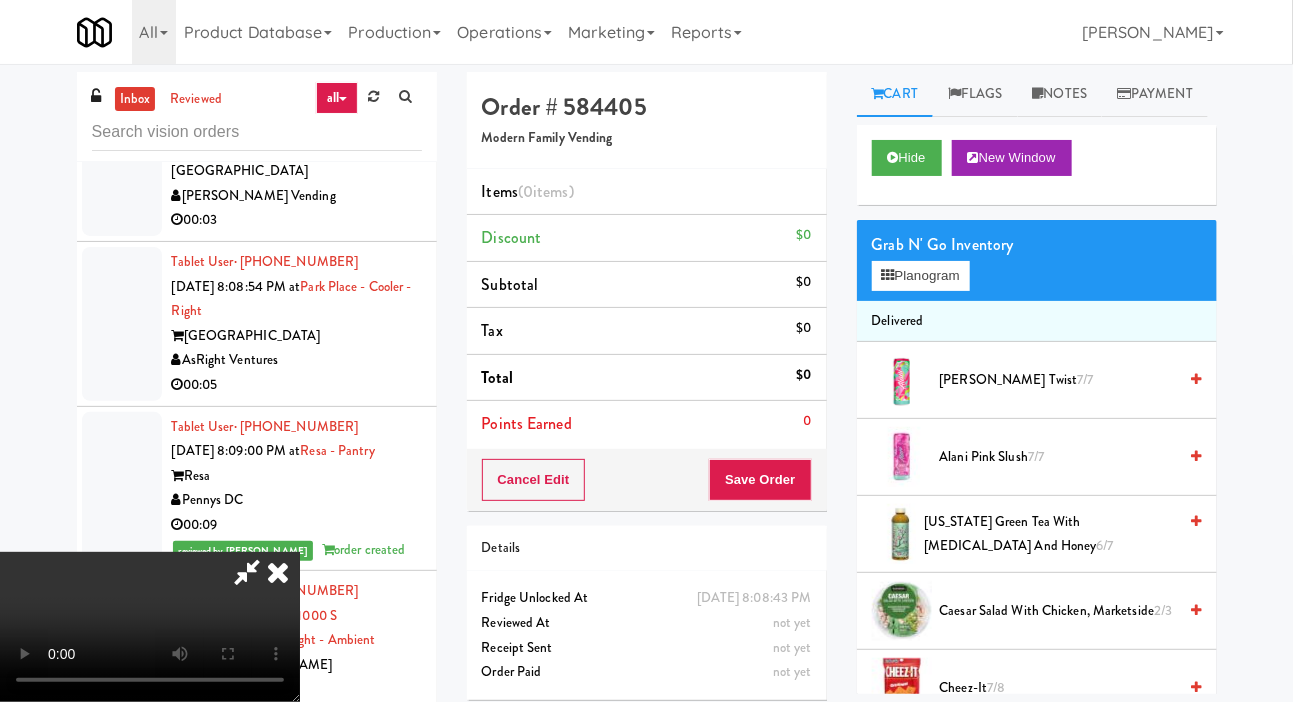 type 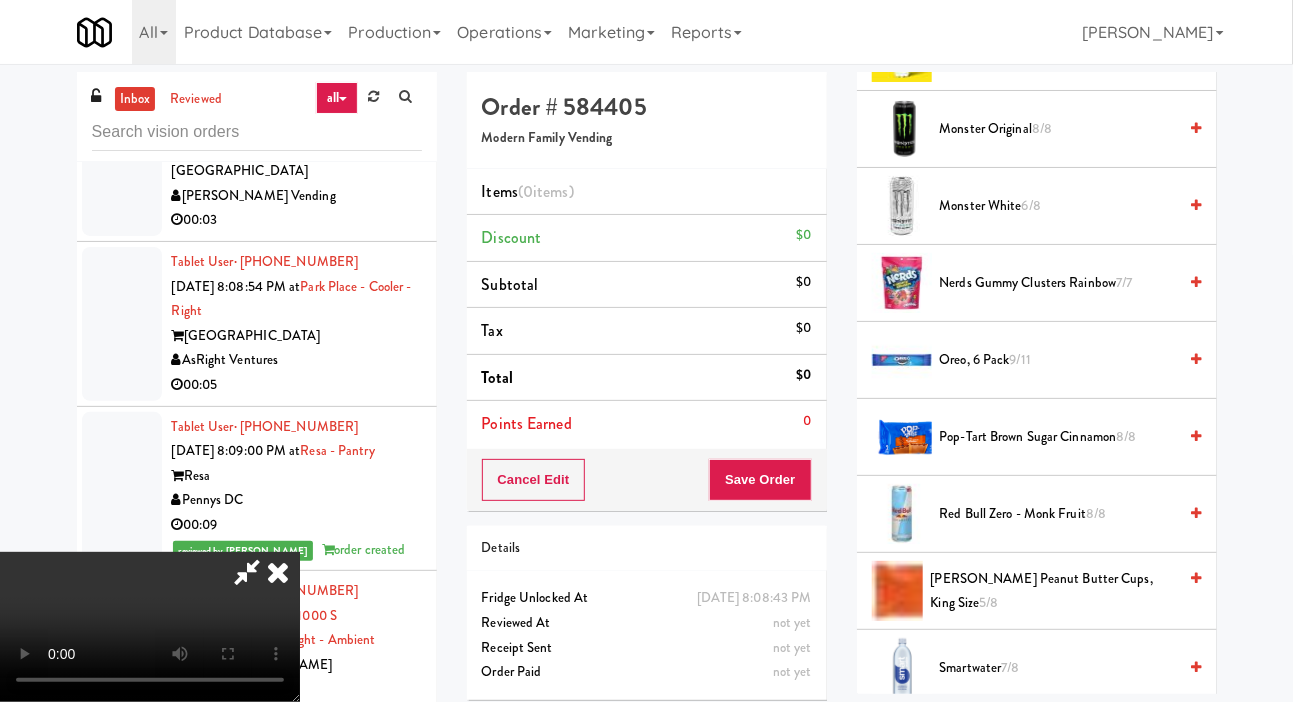 scroll, scrollTop: 1644, scrollLeft: 0, axis: vertical 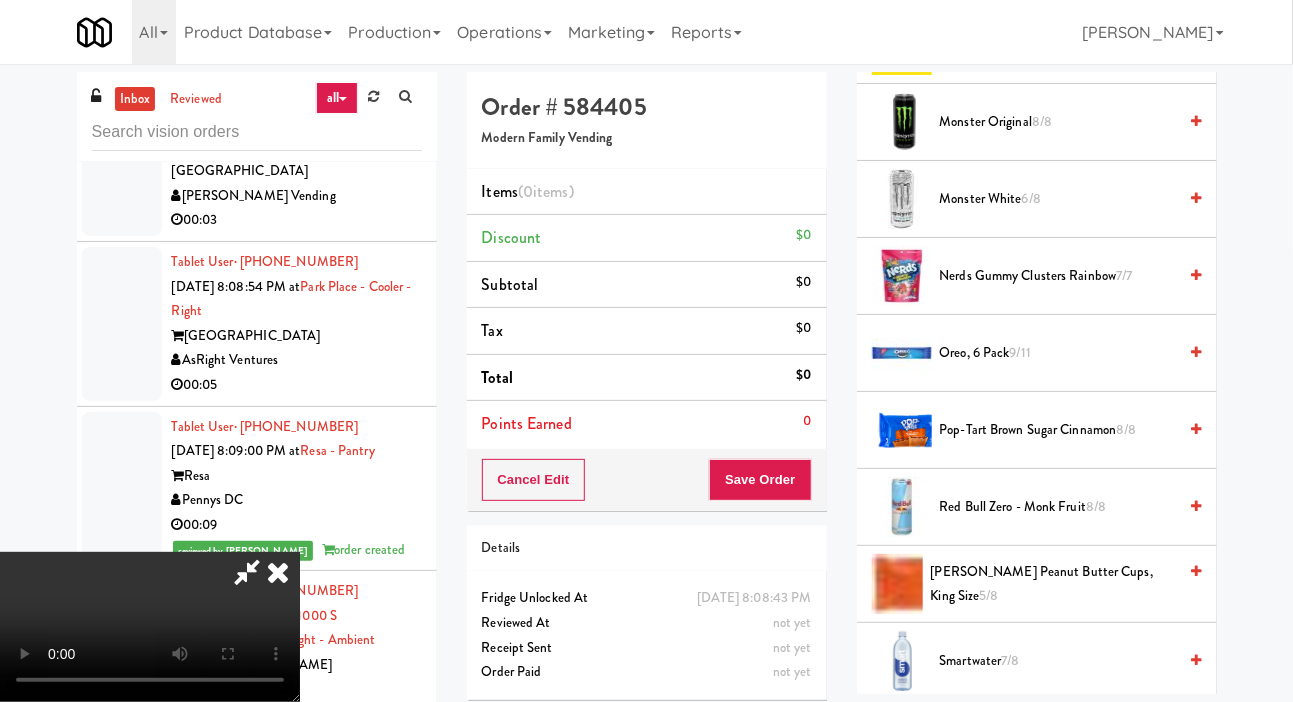 click on "Monster White  6/8" at bounding box center [1058, 199] 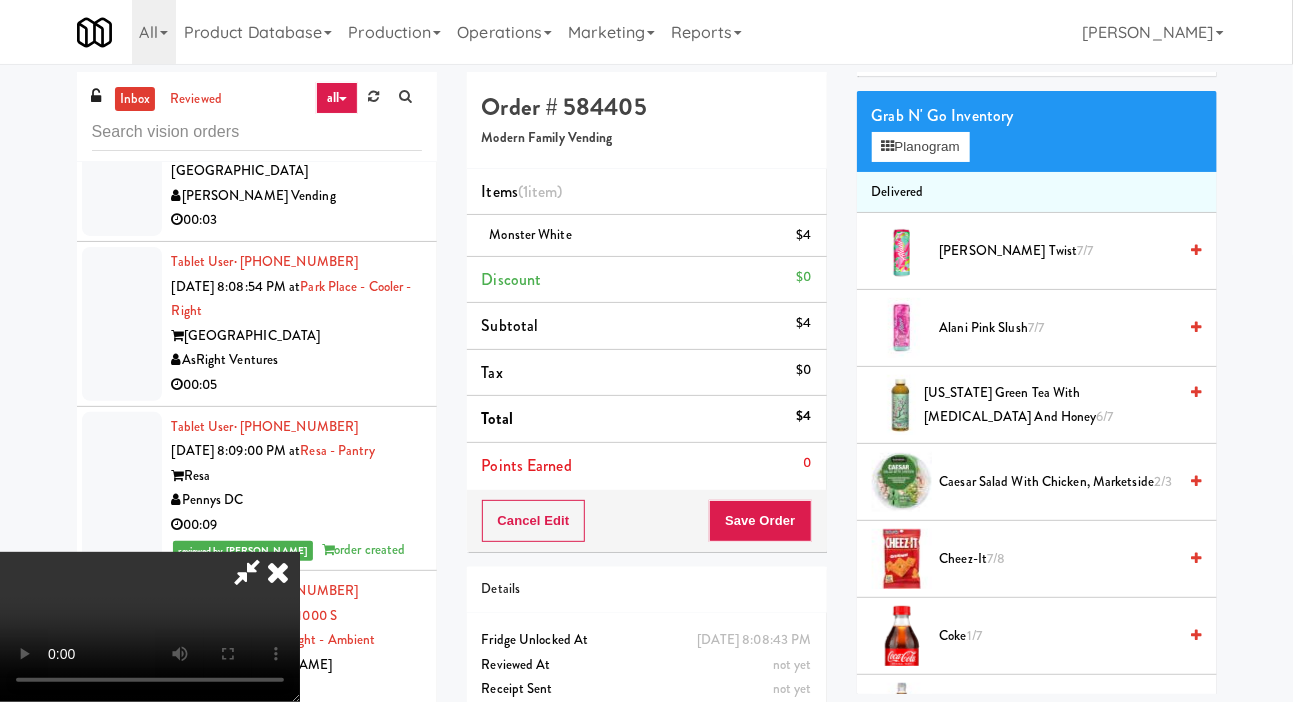 scroll, scrollTop: 0, scrollLeft: 0, axis: both 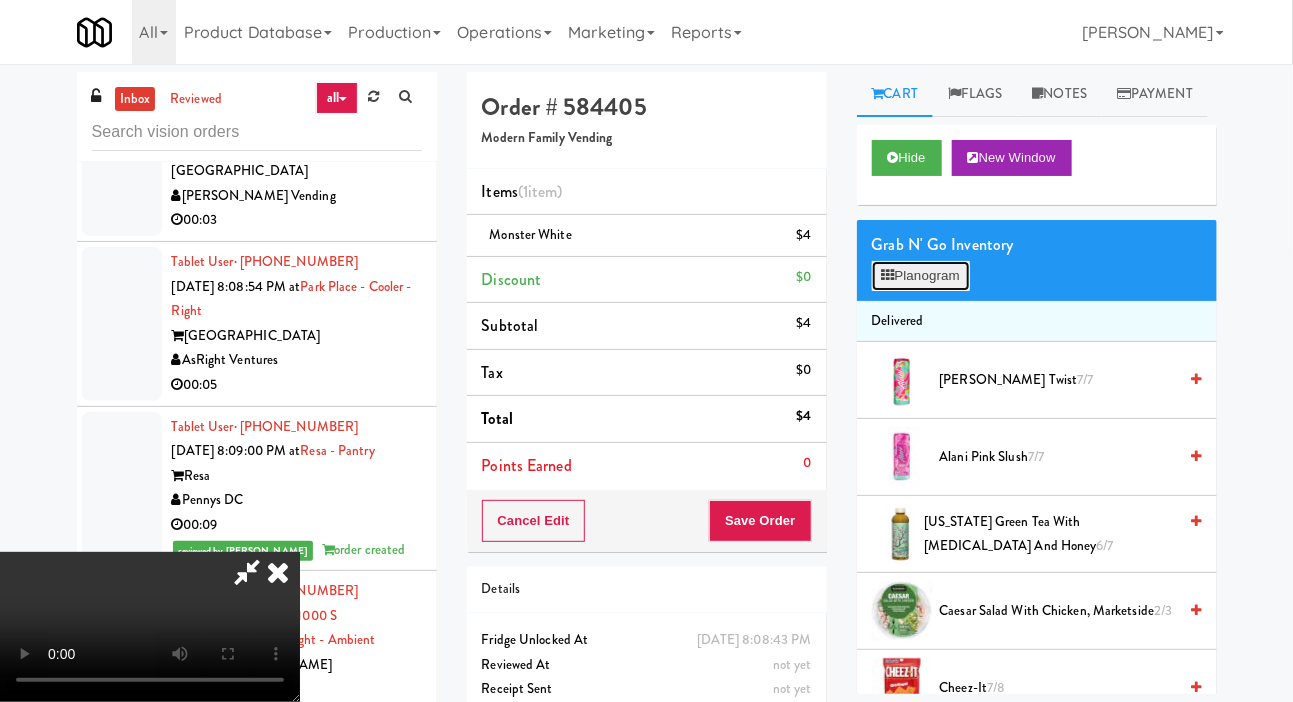 click on "Planogram" at bounding box center [921, 276] 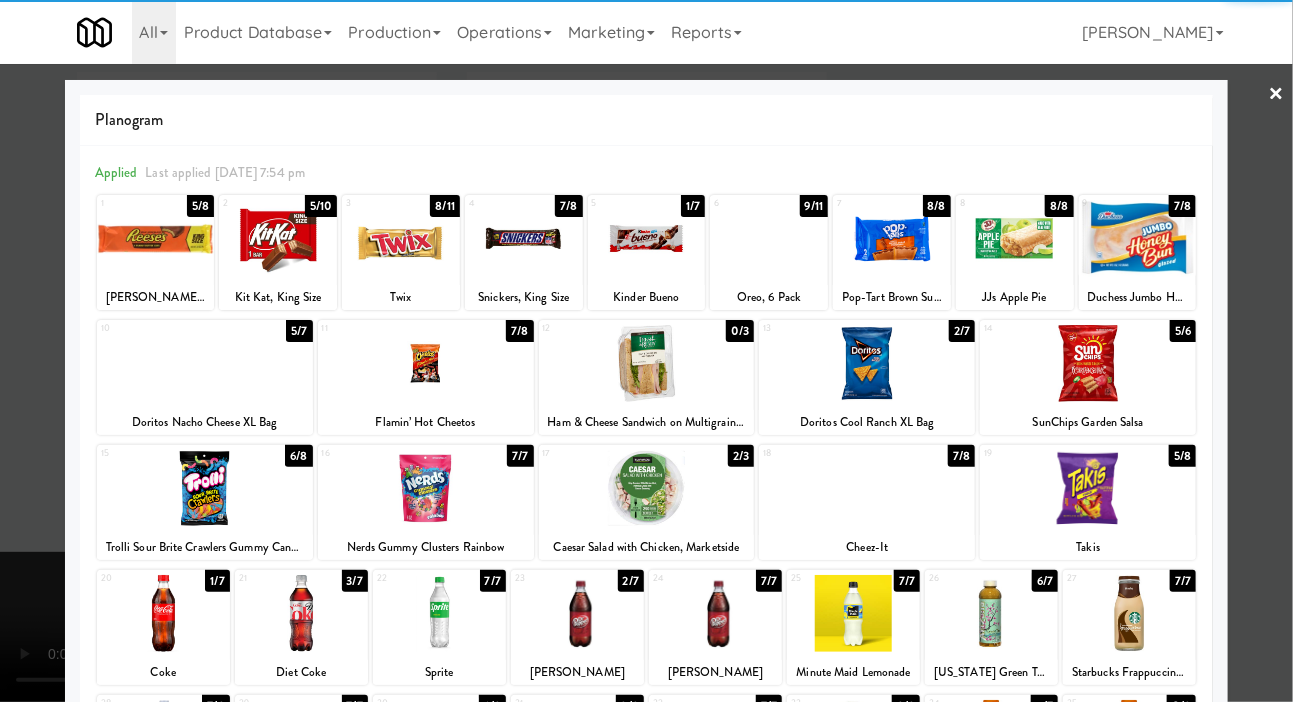 scroll, scrollTop: 172, scrollLeft: 0, axis: vertical 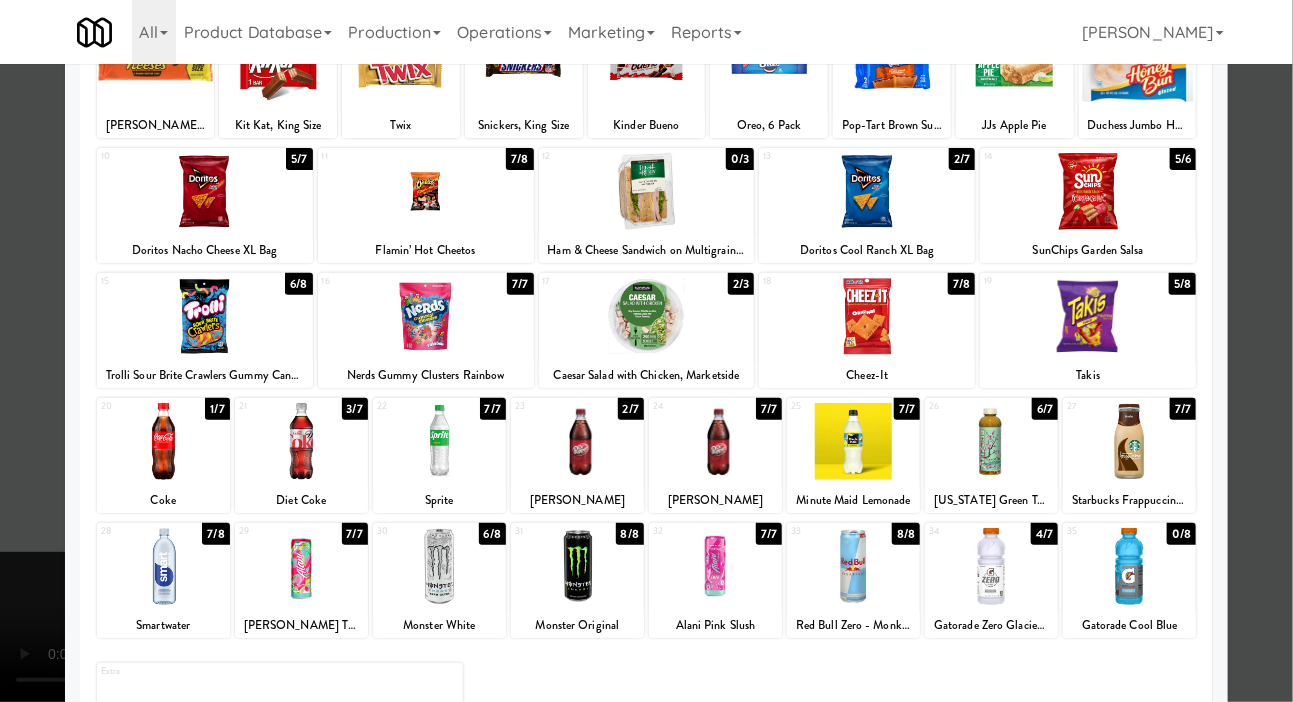 click at bounding box center [853, 566] 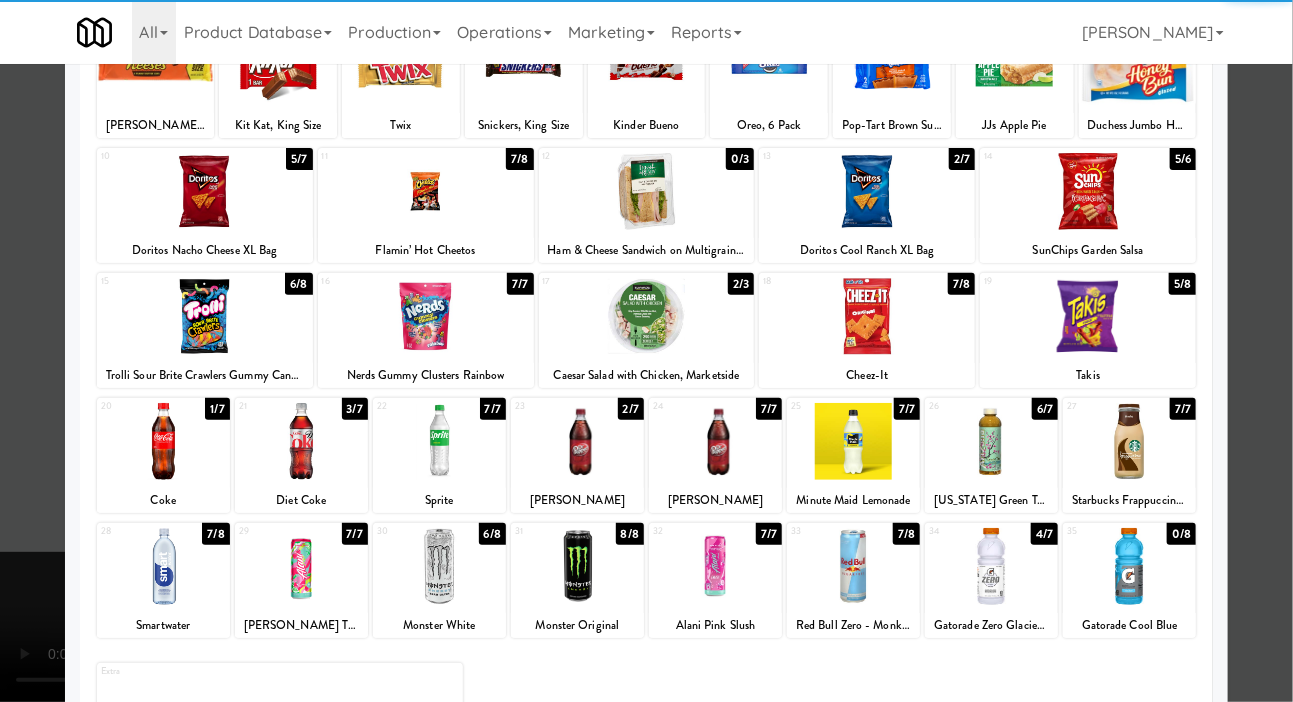 click at bounding box center (646, 351) 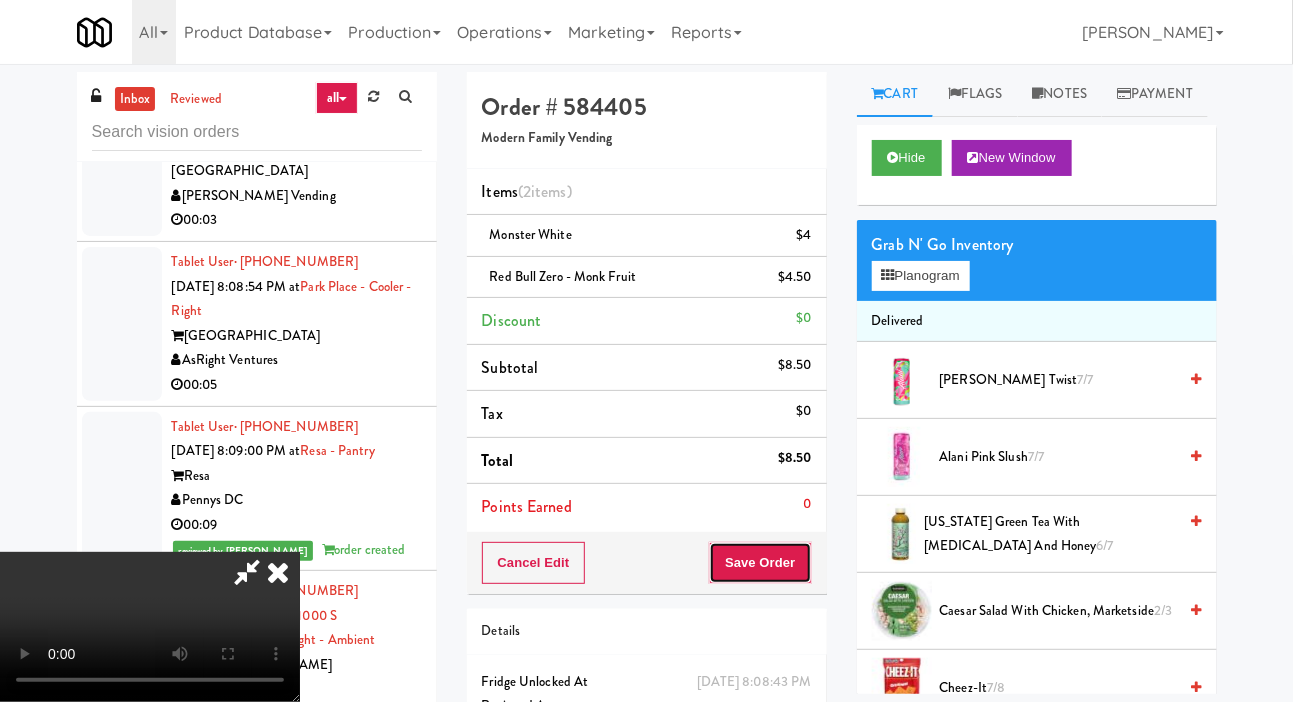click on "Save Order" at bounding box center (760, 563) 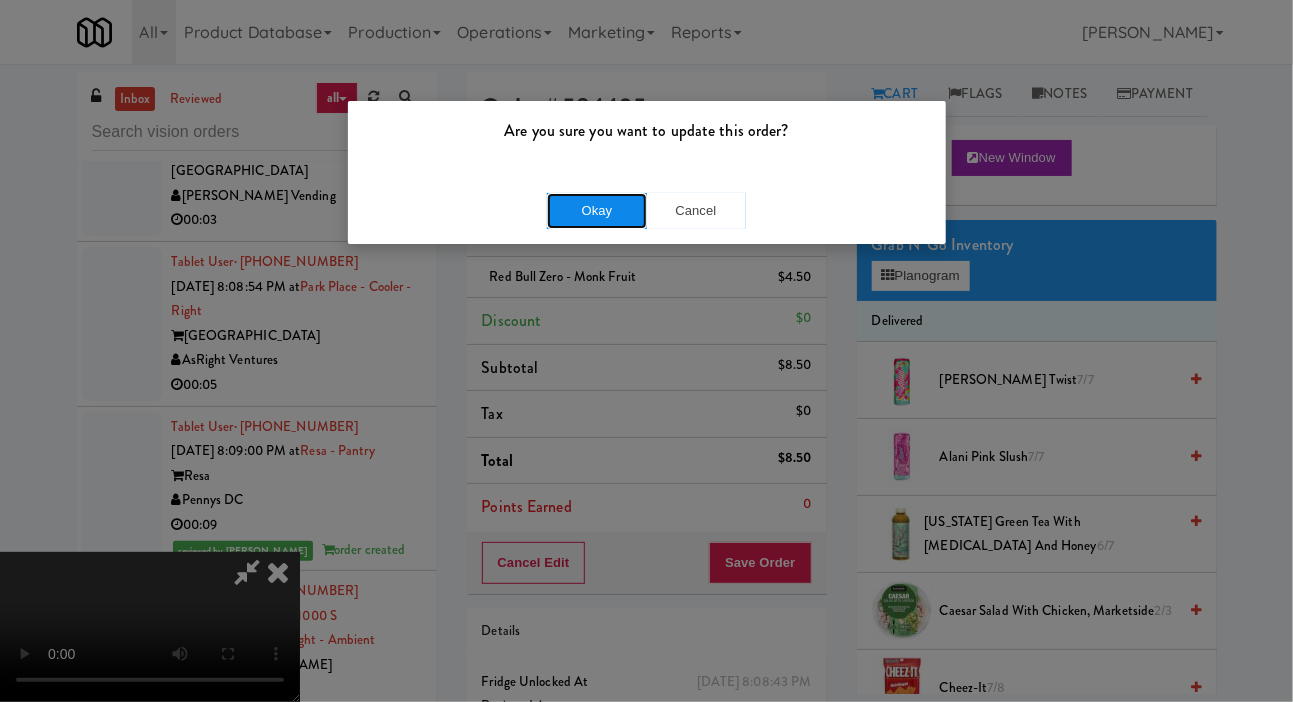 click on "Okay" at bounding box center (597, 211) 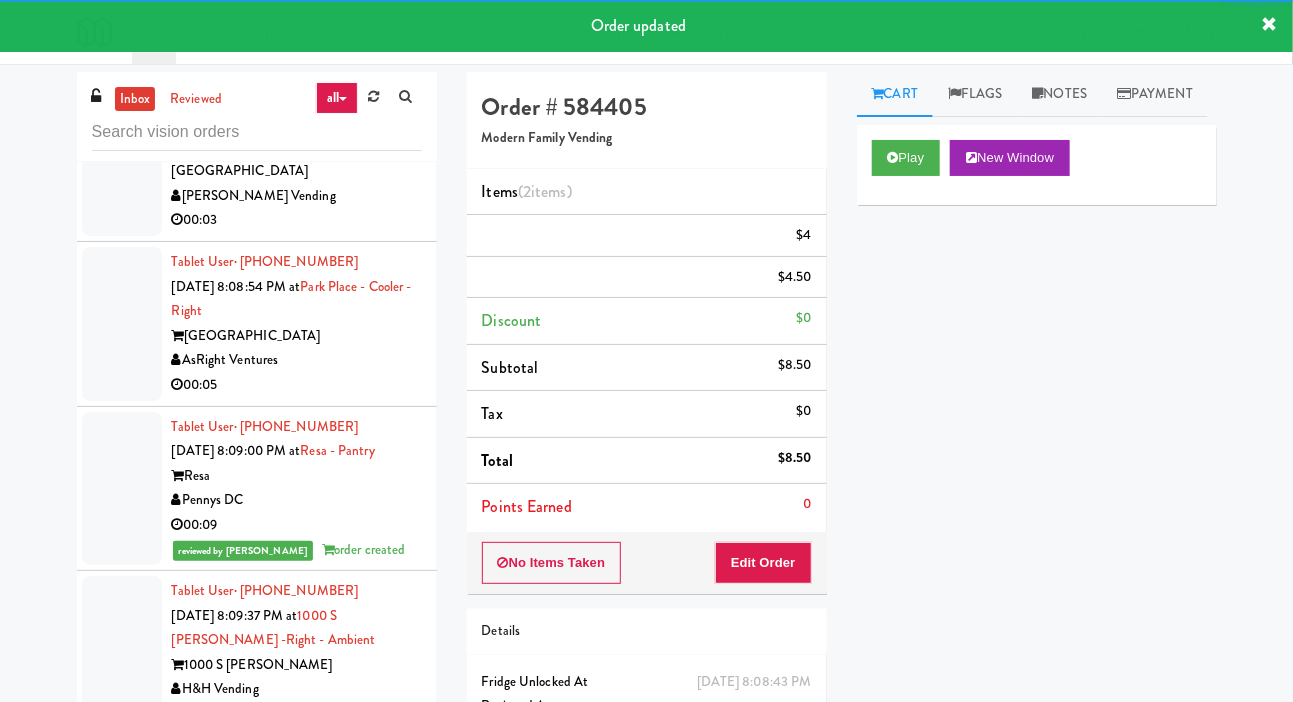 click at bounding box center [122, 147] 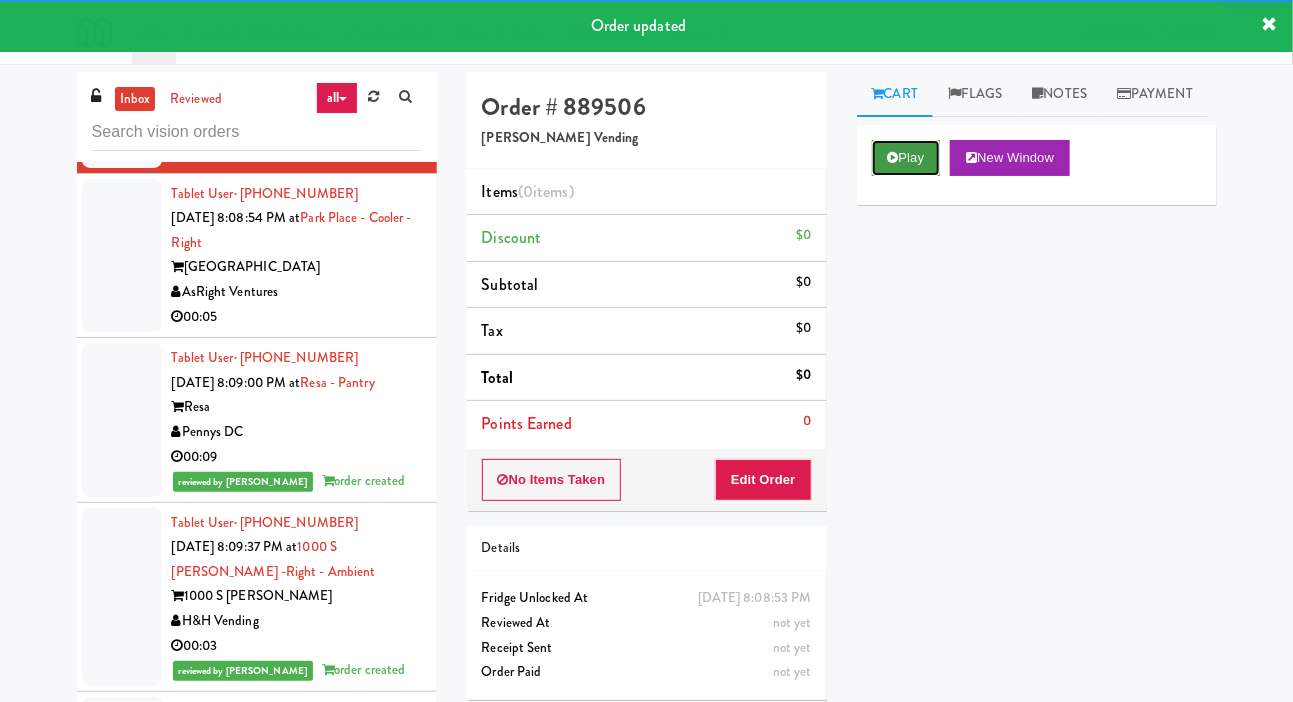 click at bounding box center (893, 157) 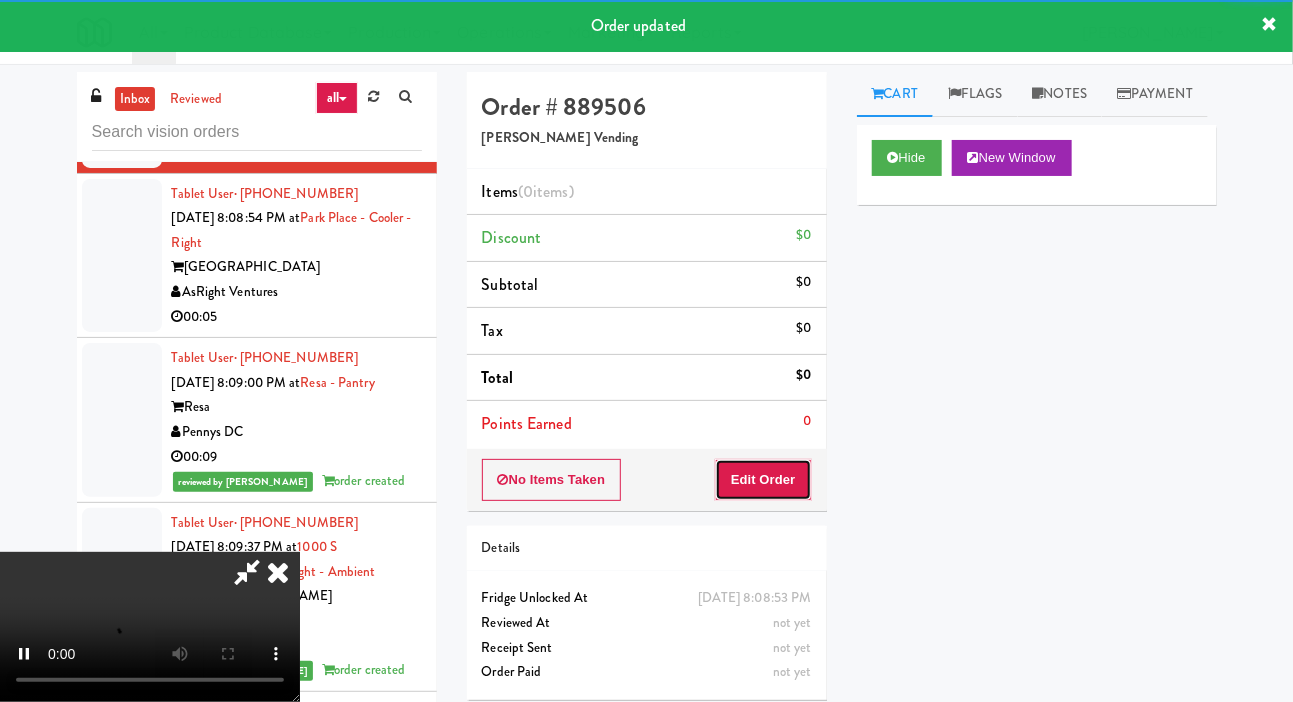 click on "Edit Order" at bounding box center (763, 480) 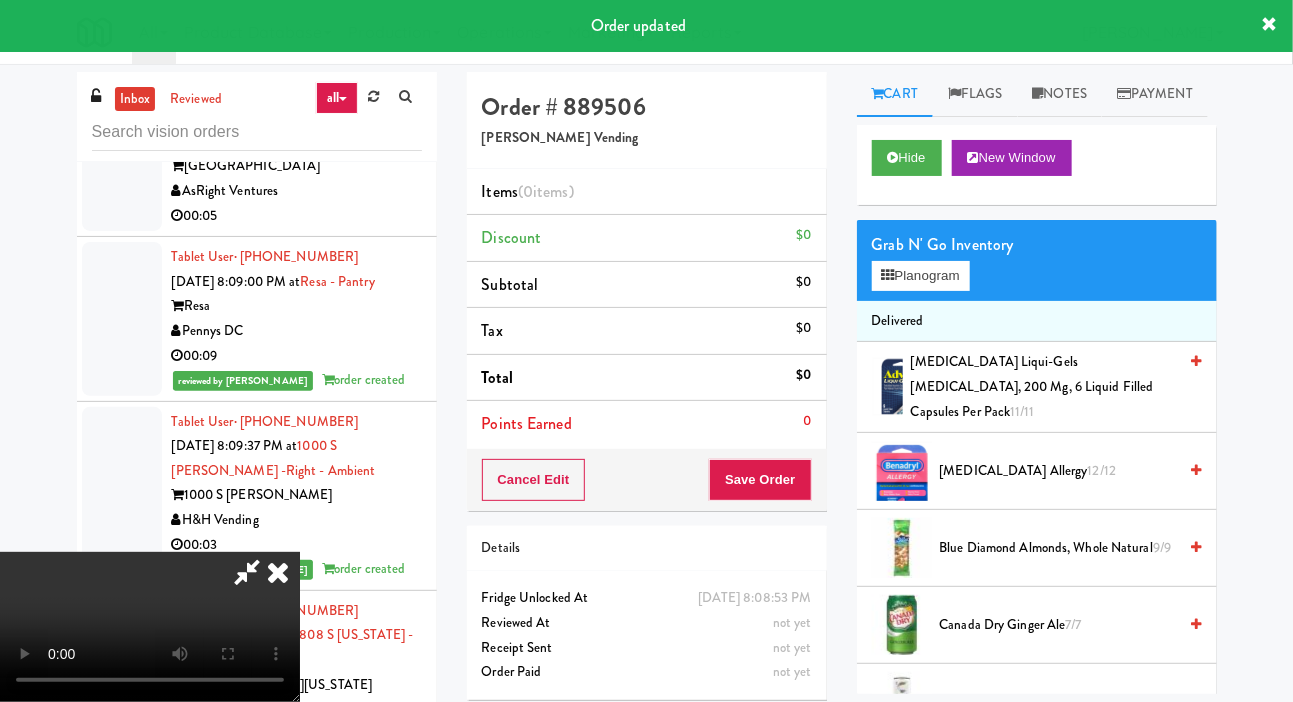 scroll, scrollTop: 9041, scrollLeft: 0, axis: vertical 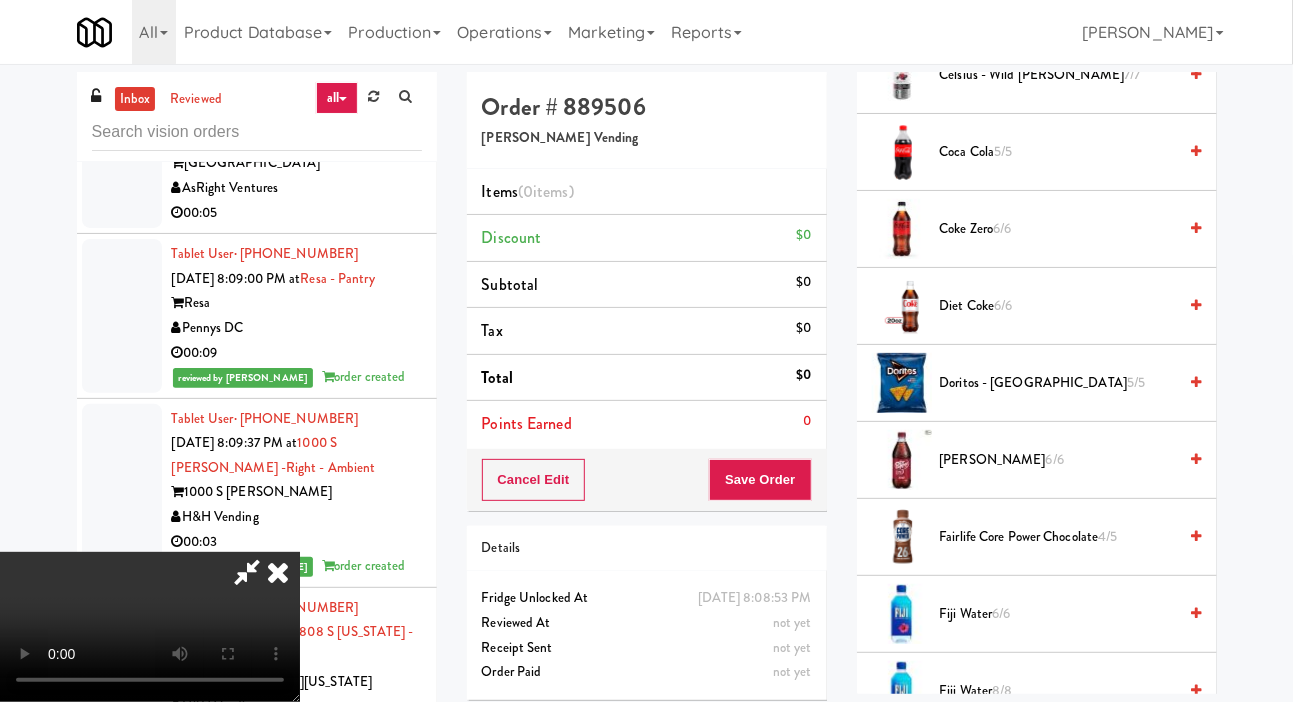 click on "Diet Coke  6/6" at bounding box center [1058, 306] 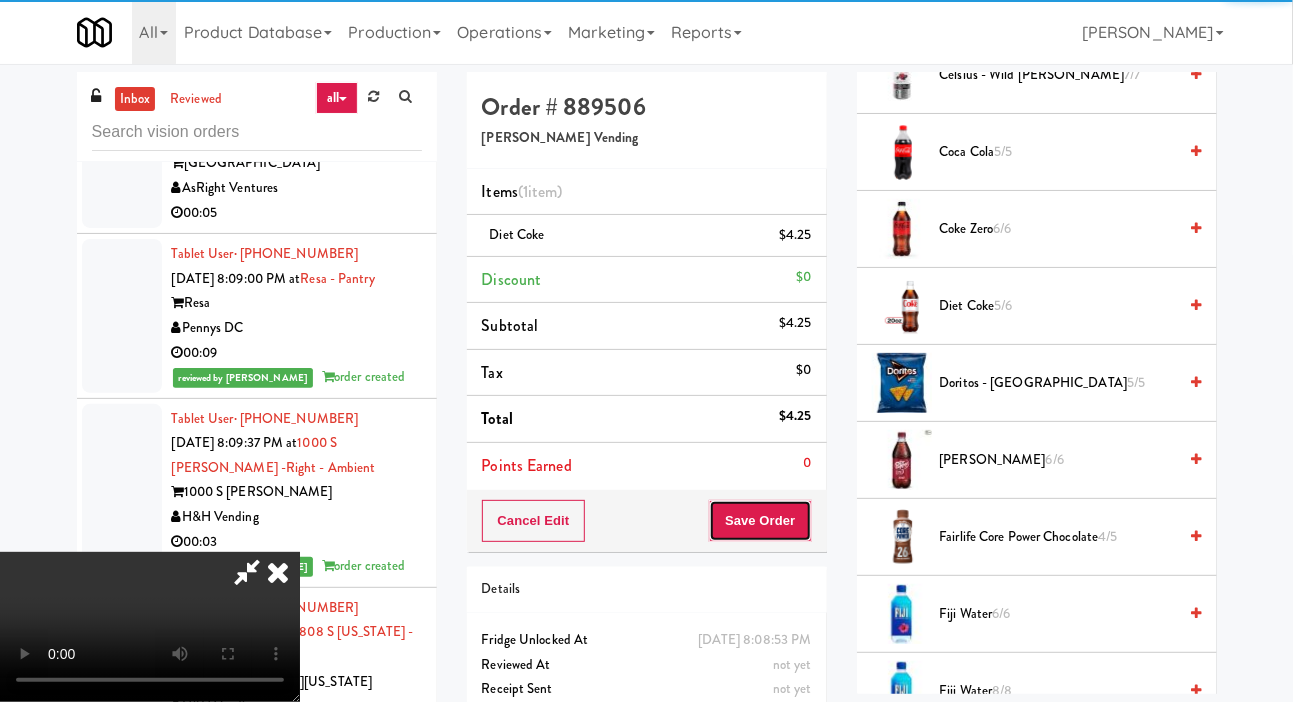 click on "Save Order" at bounding box center [760, 521] 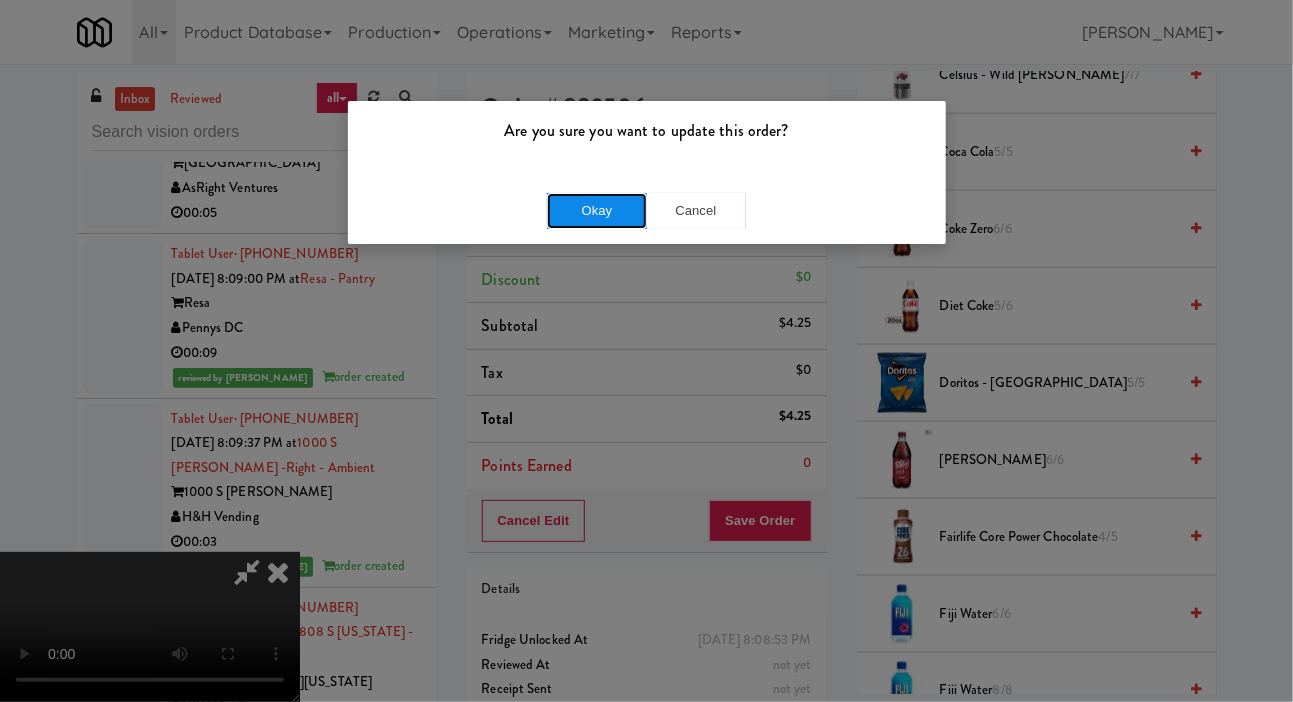 click on "Okay" at bounding box center [597, 211] 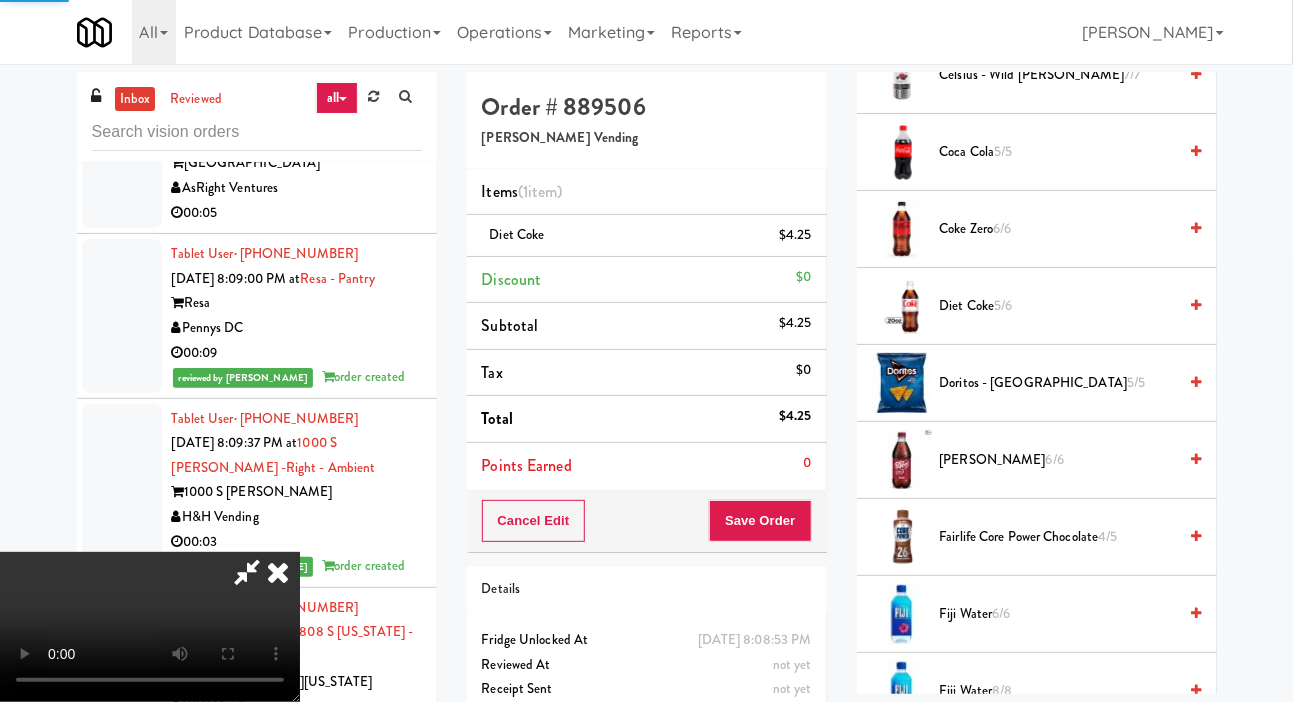 scroll, scrollTop: 116, scrollLeft: 0, axis: vertical 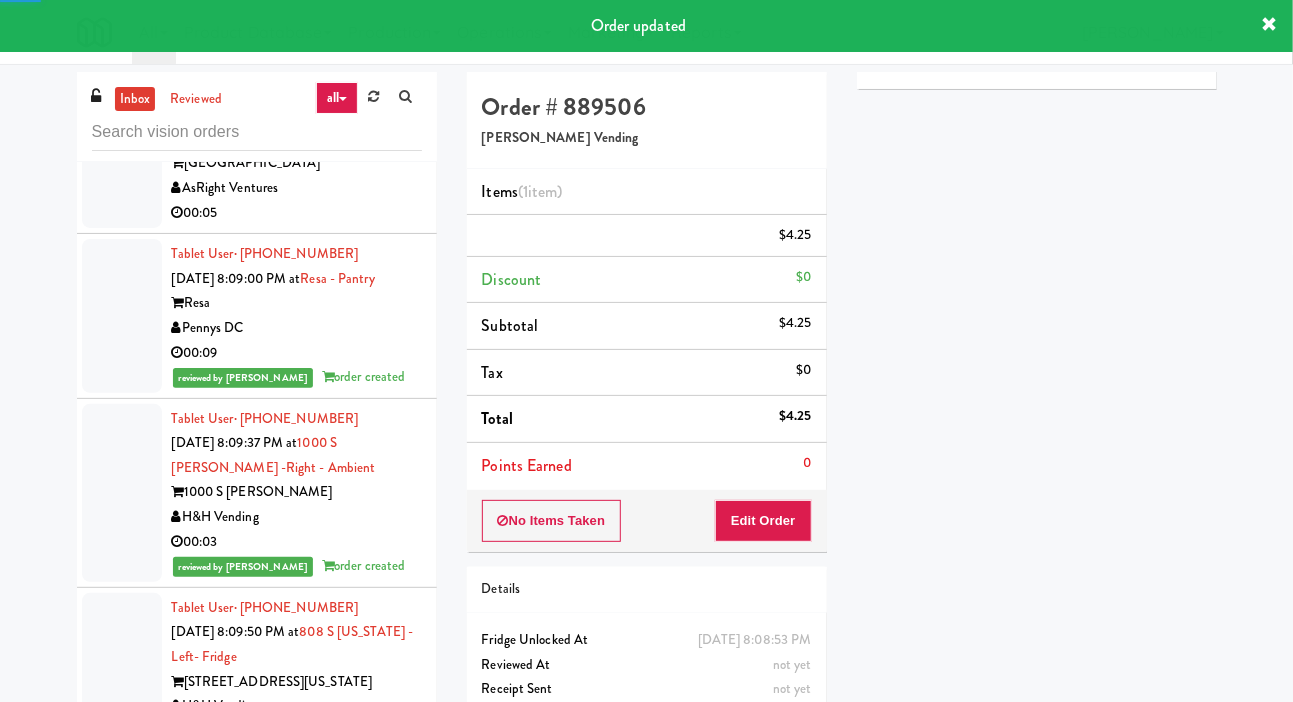 click at bounding box center (122, 152) 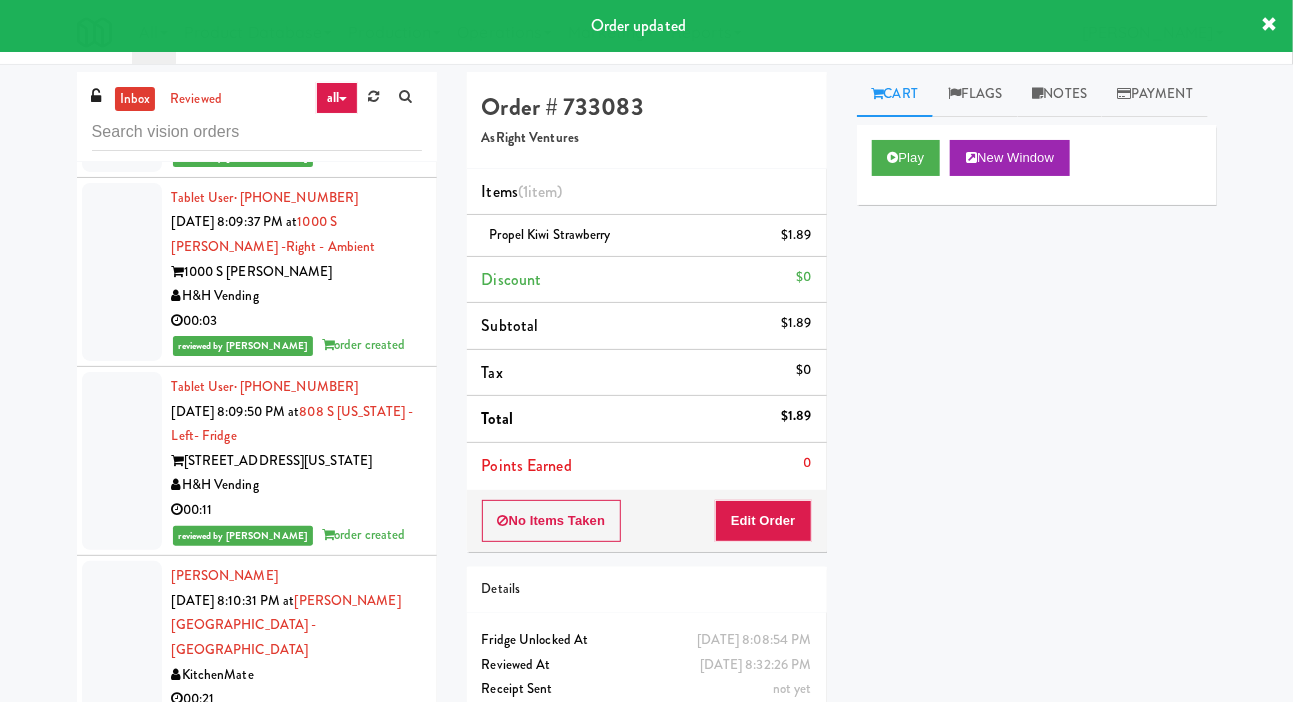 click at bounding box center (122, 272) 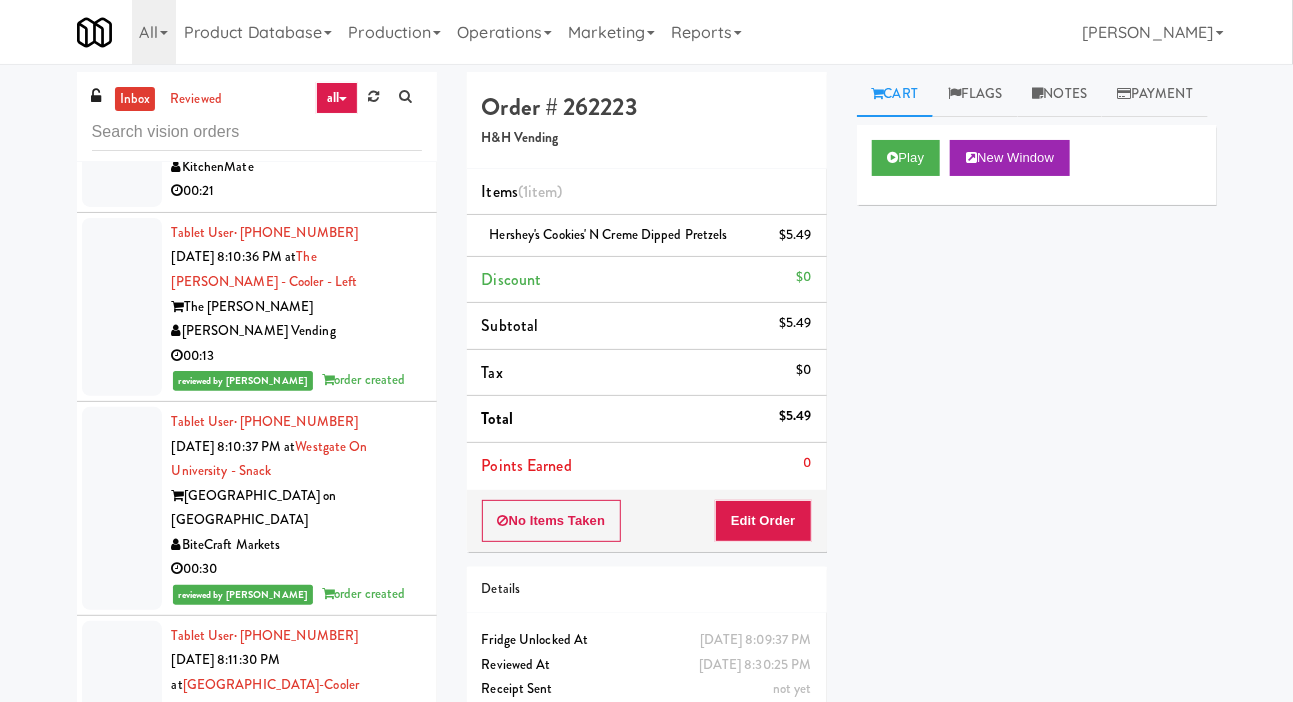 click at bounding box center [122, 130] 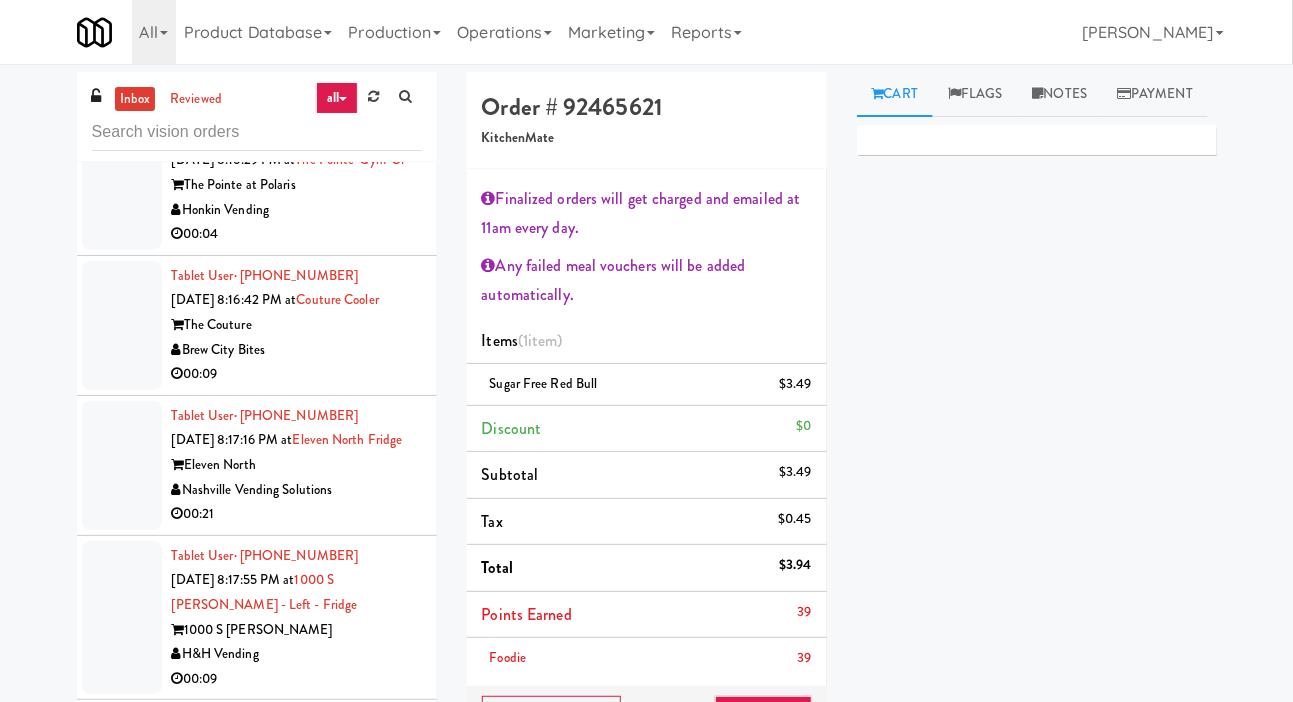 scroll, scrollTop: 11208, scrollLeft: 0, axis: vertical 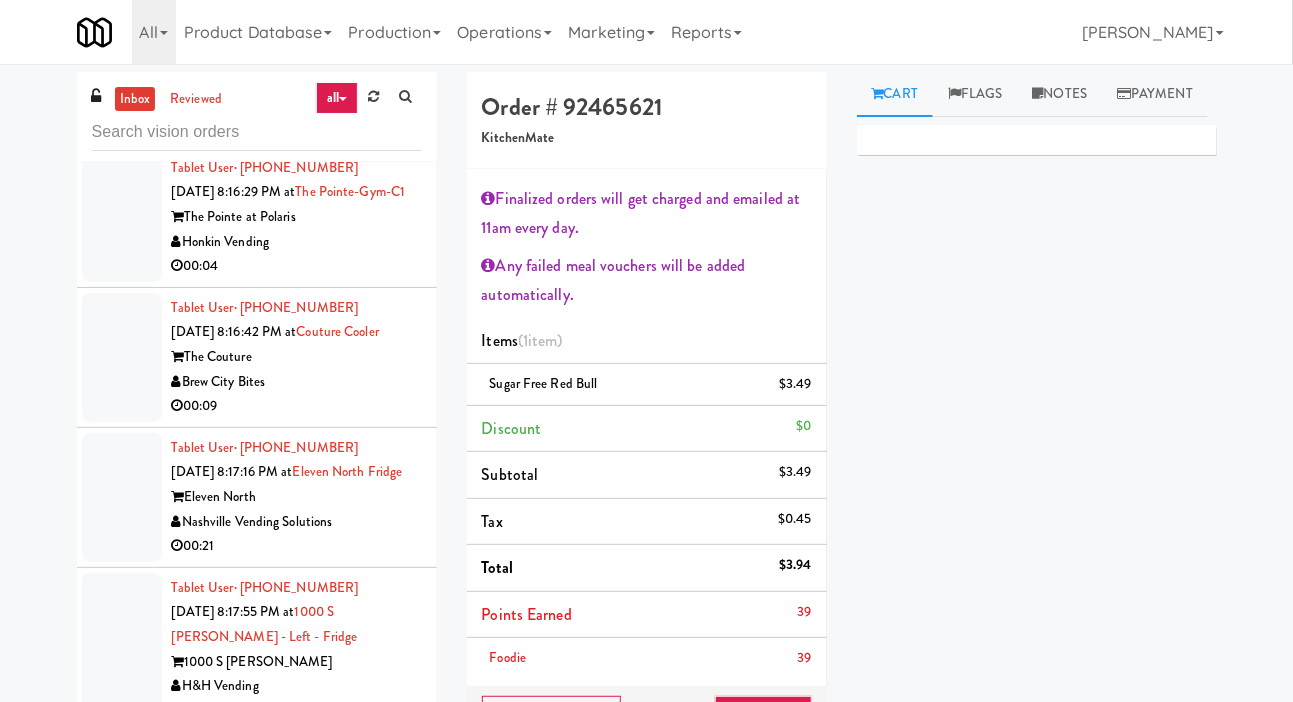 click at bounding box center [122, 77] 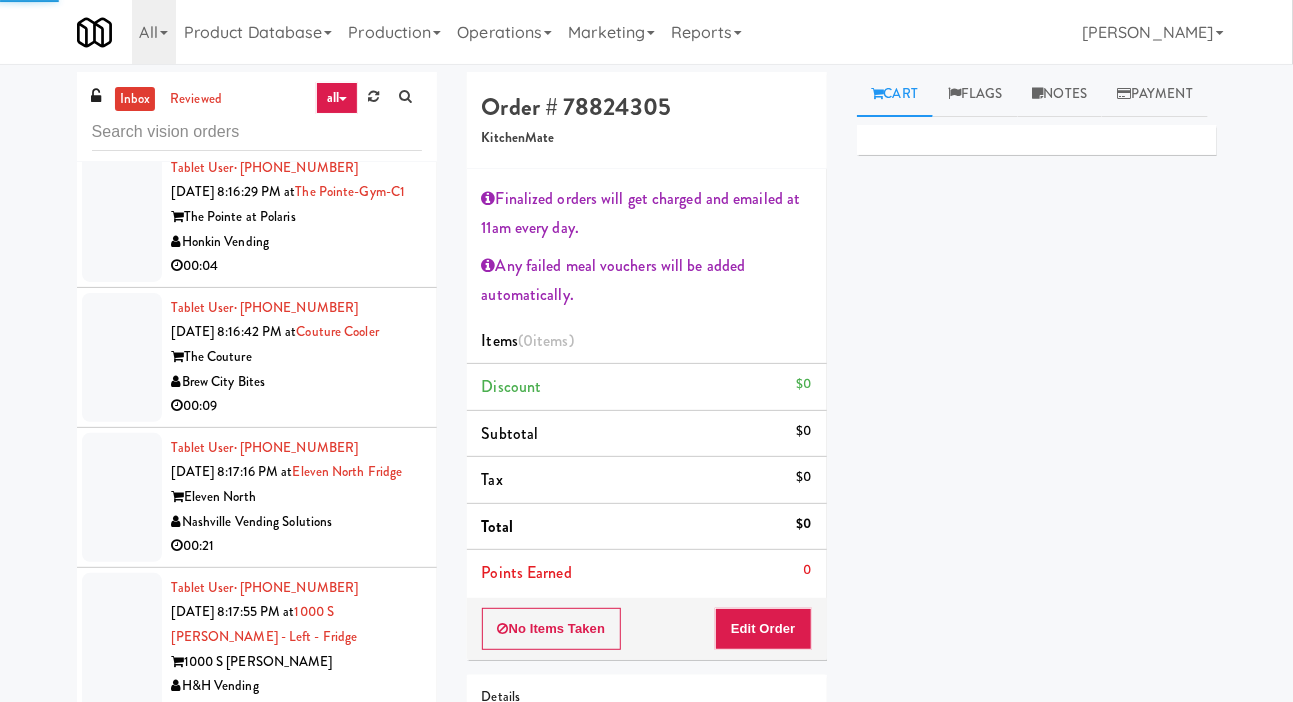 click at bounding box center [122, 217] 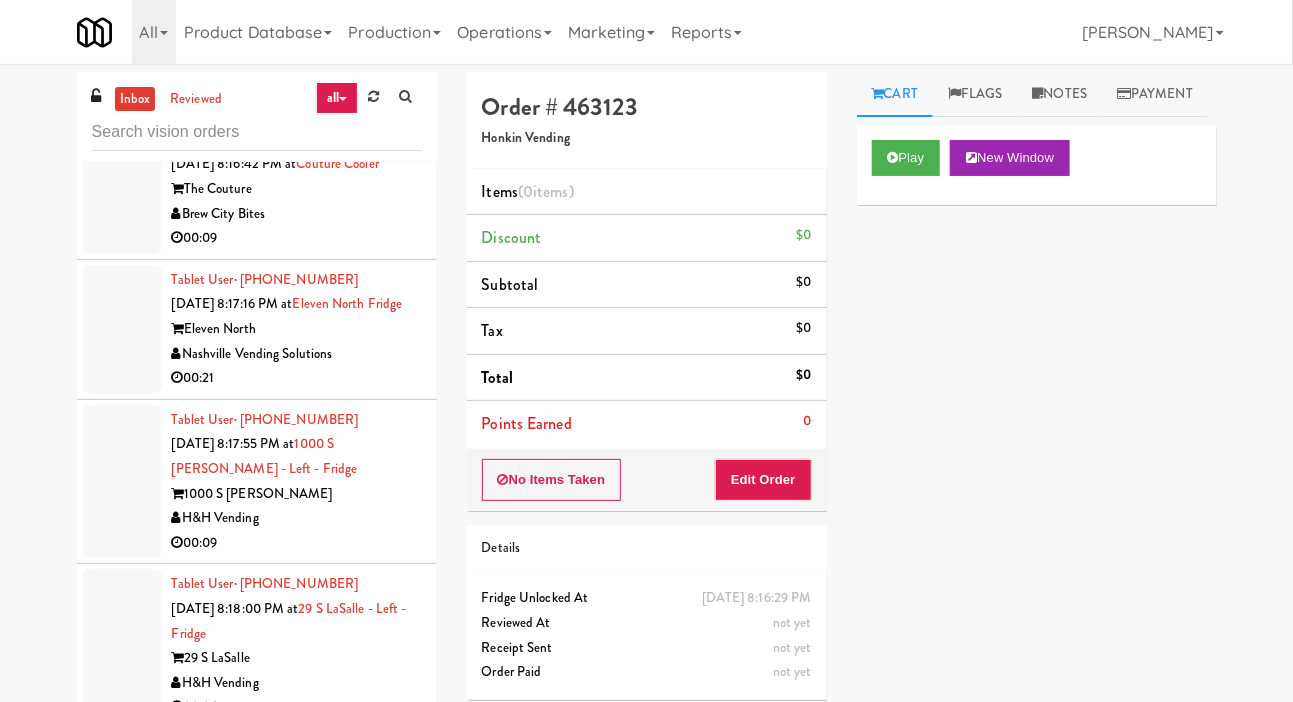 click at bounding box center (122, 189) 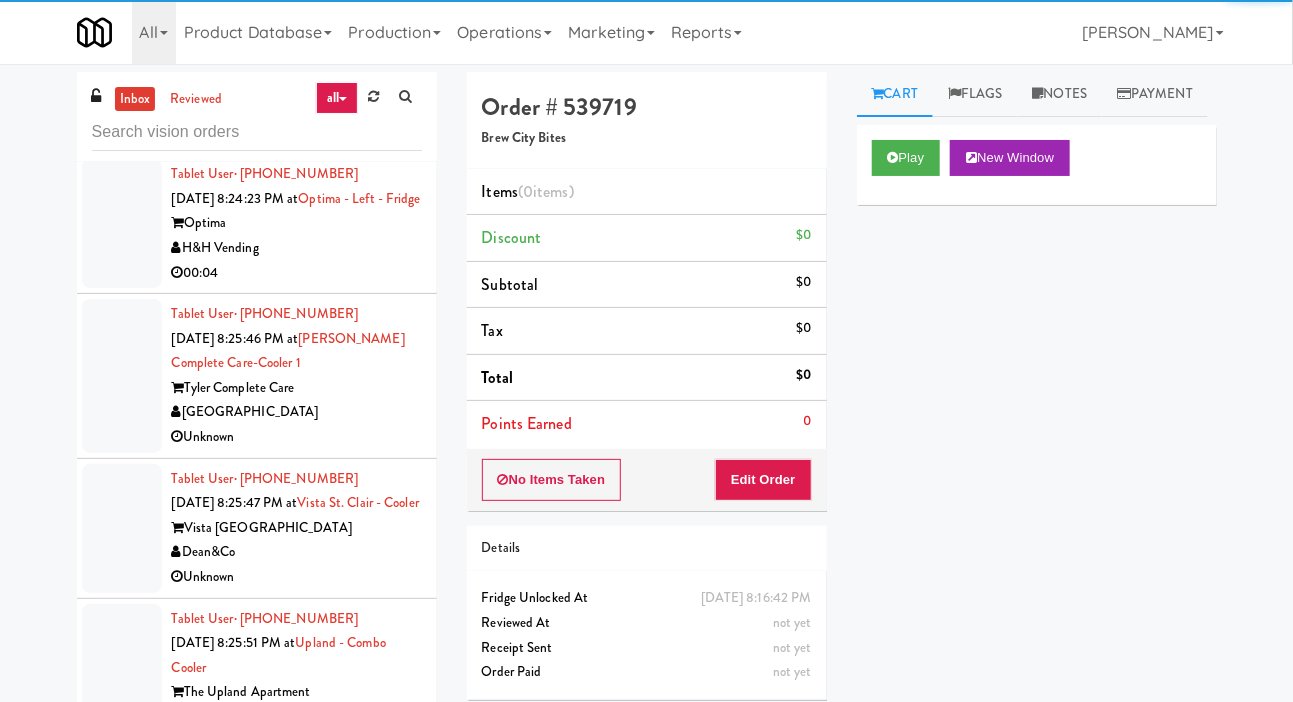 scroll, scrollTop: 15688, scrollLeft: 0, axis: vertical 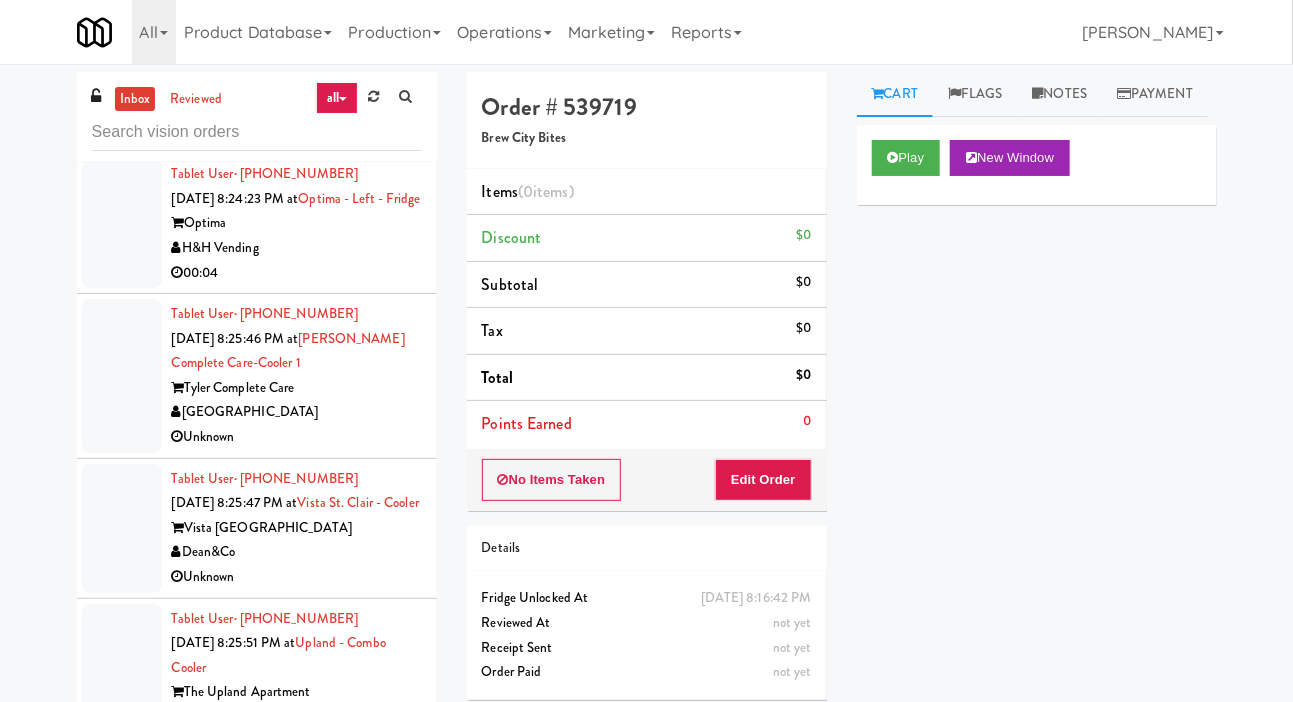click at bounding box center [122, 681] 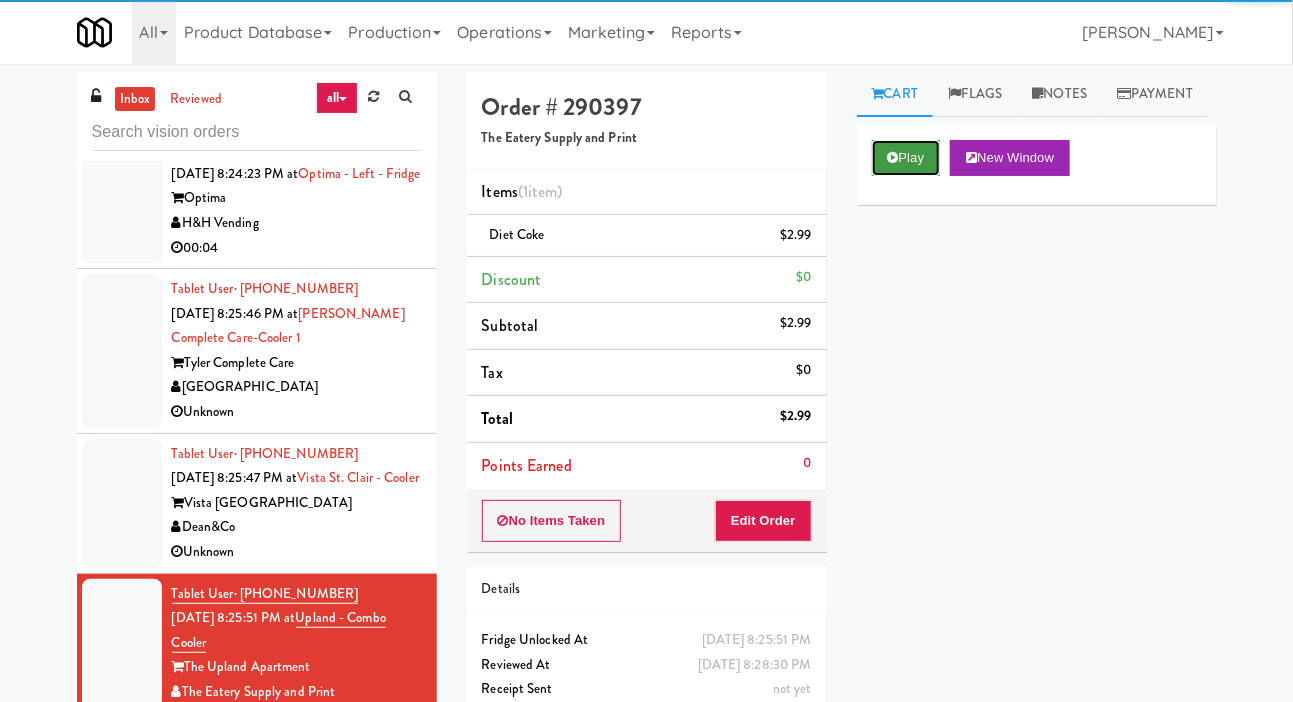 click on "Play" at bounding box center [906, 158] 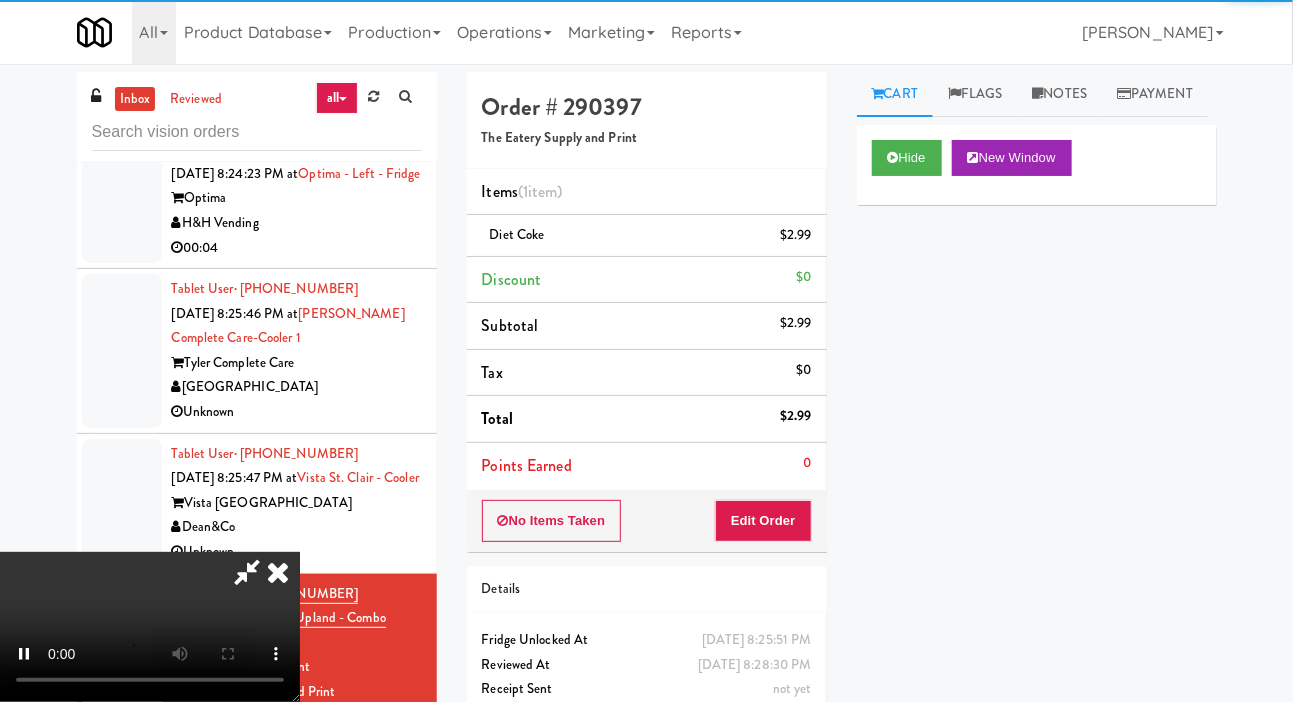 click at bounding box center (122, 503) 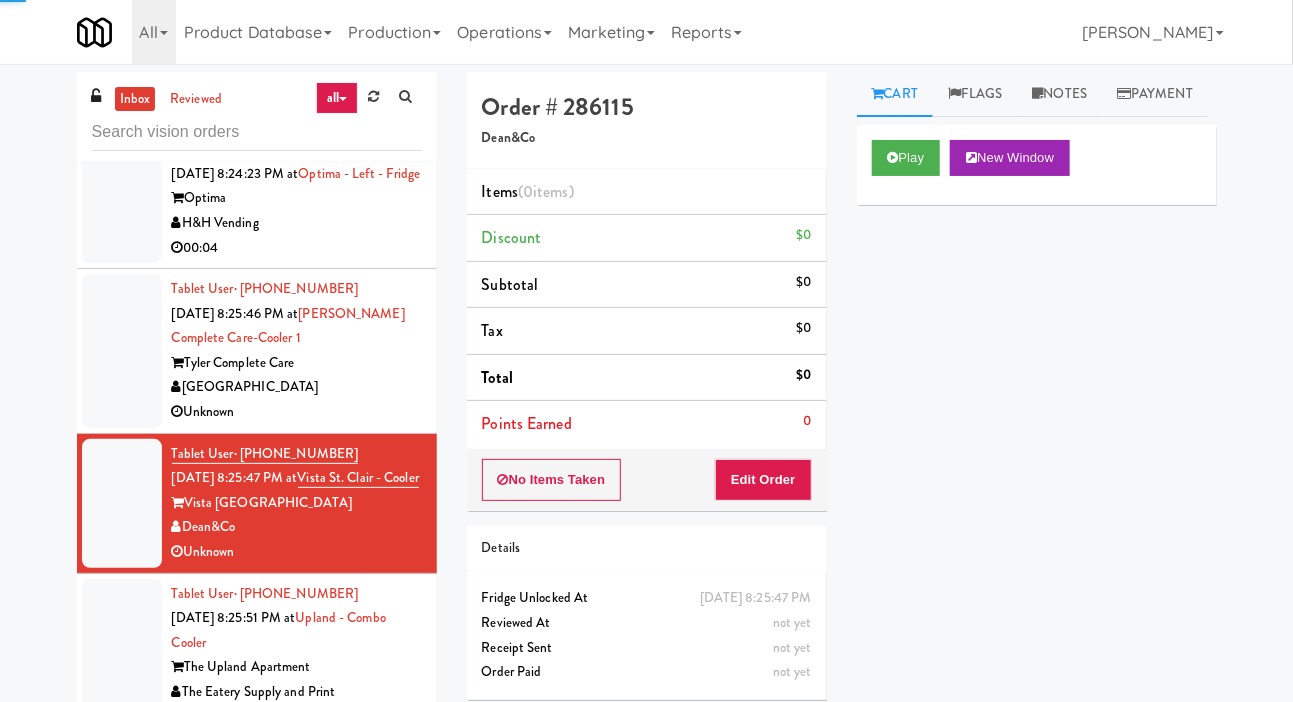 scroll, scrollTop: 15712, scrollLeft: 0, axis: vertical 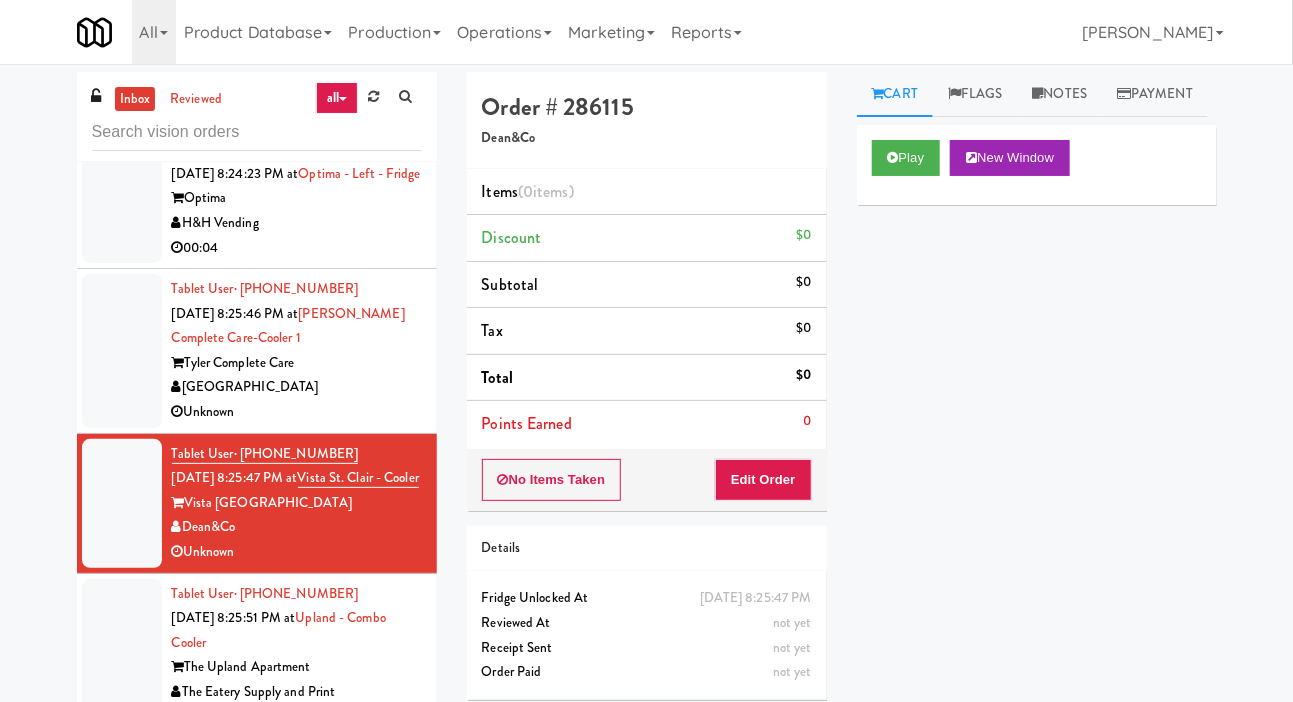 click at bounding box center (122, 351) 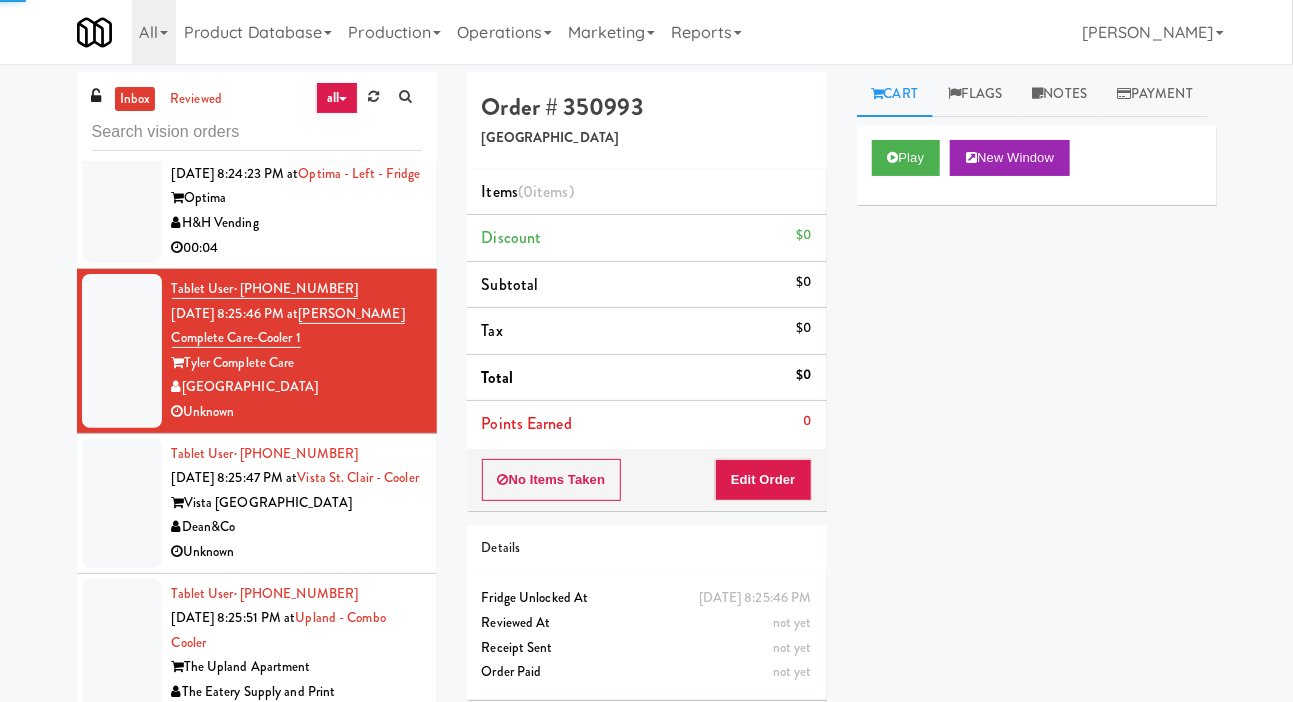 click at bounding box center [122, 503] 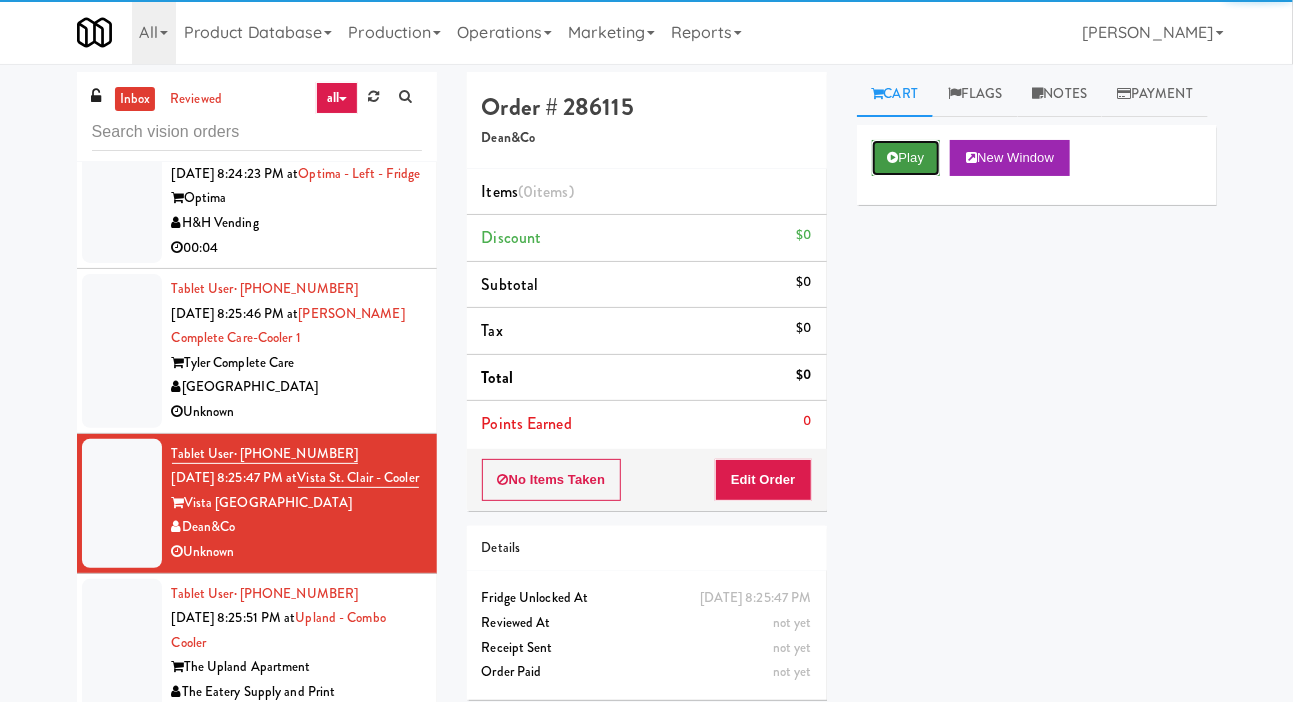 click on "Play" at bounding box center [906, 158] 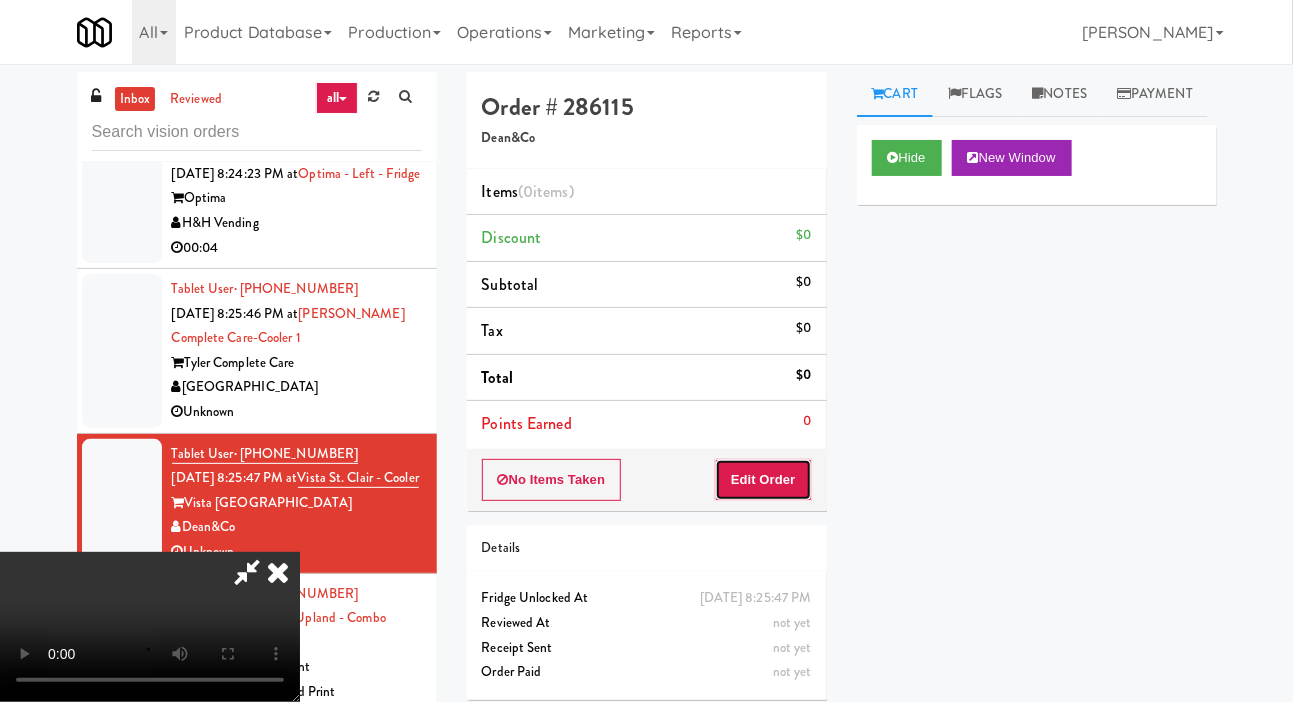 click on "Edit Order" at bounding box center (763, 480) 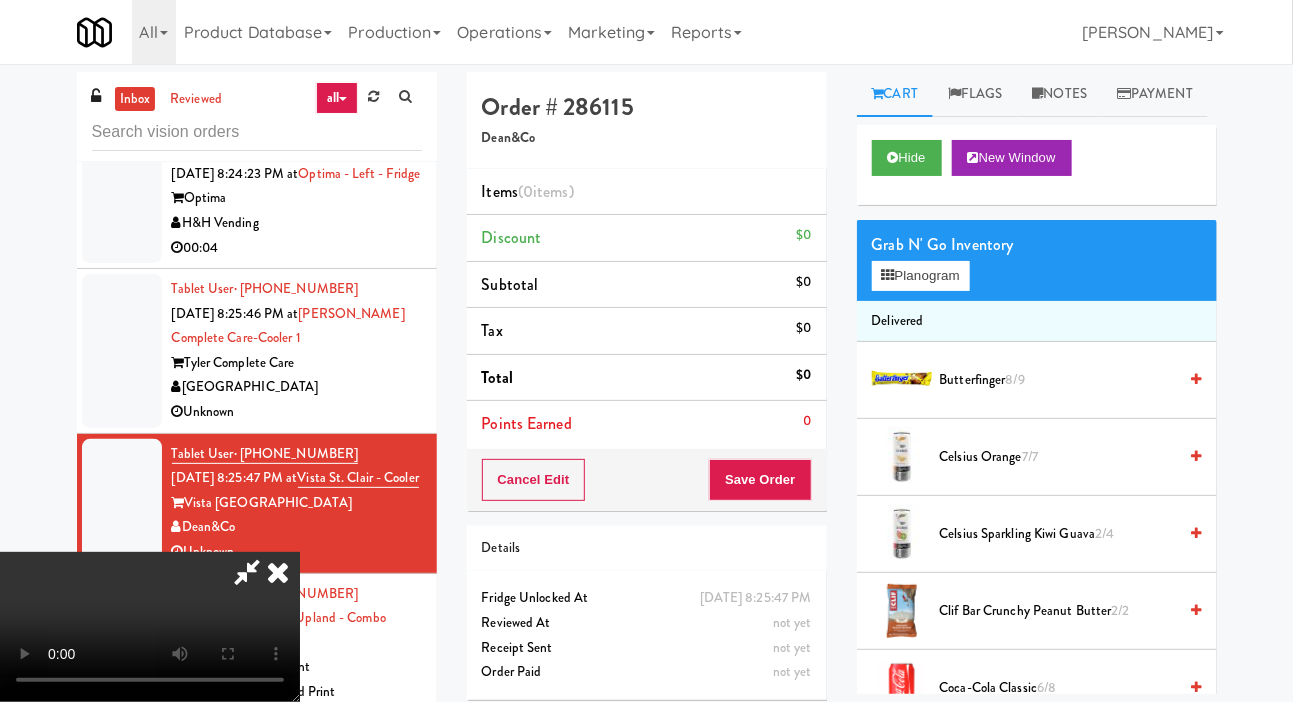 type 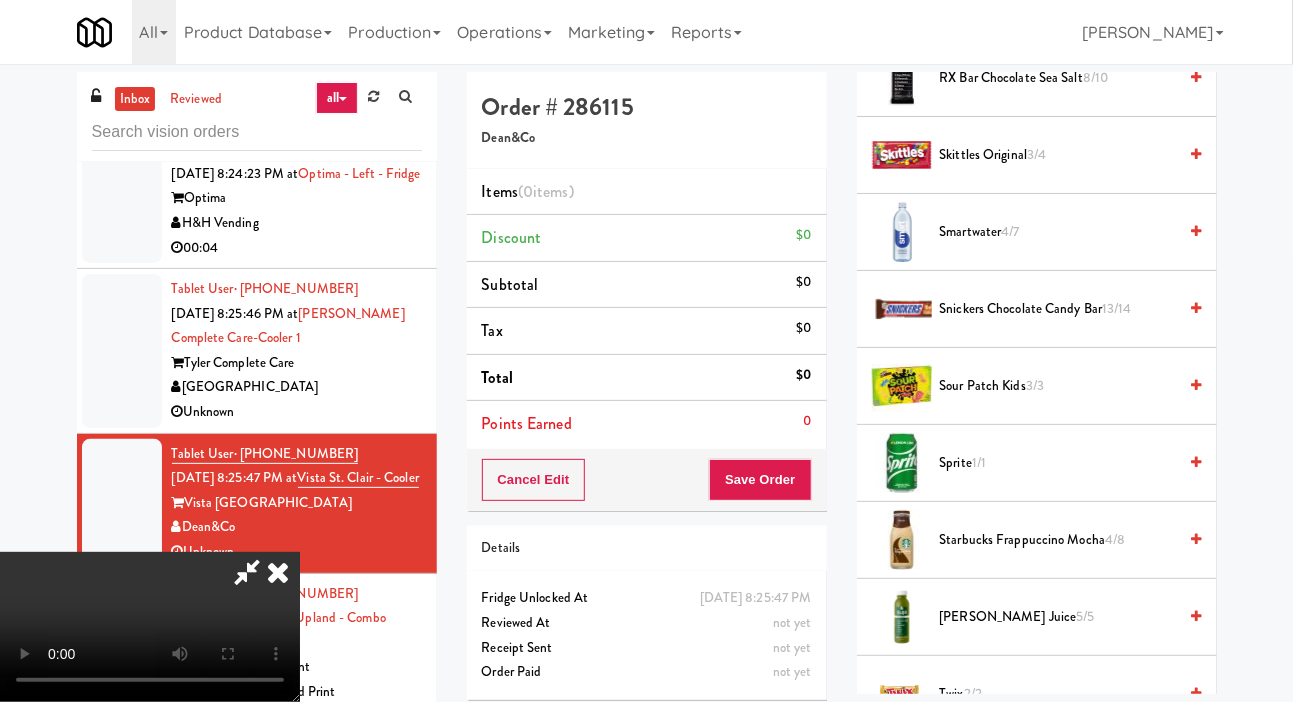 scroll, scrollTop: 2377, scrollLeft: 0, axis: vertical 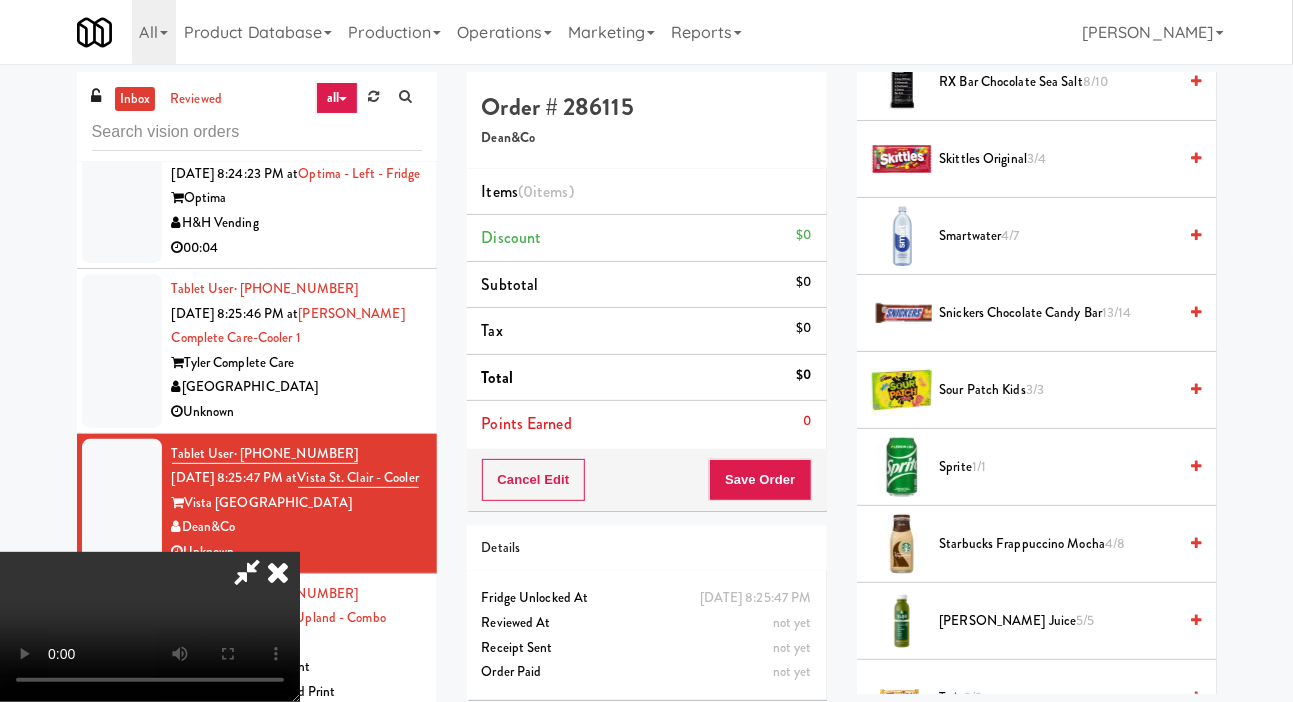 click on "Skittles Original  3/4" at bounding box center (1058, 159) 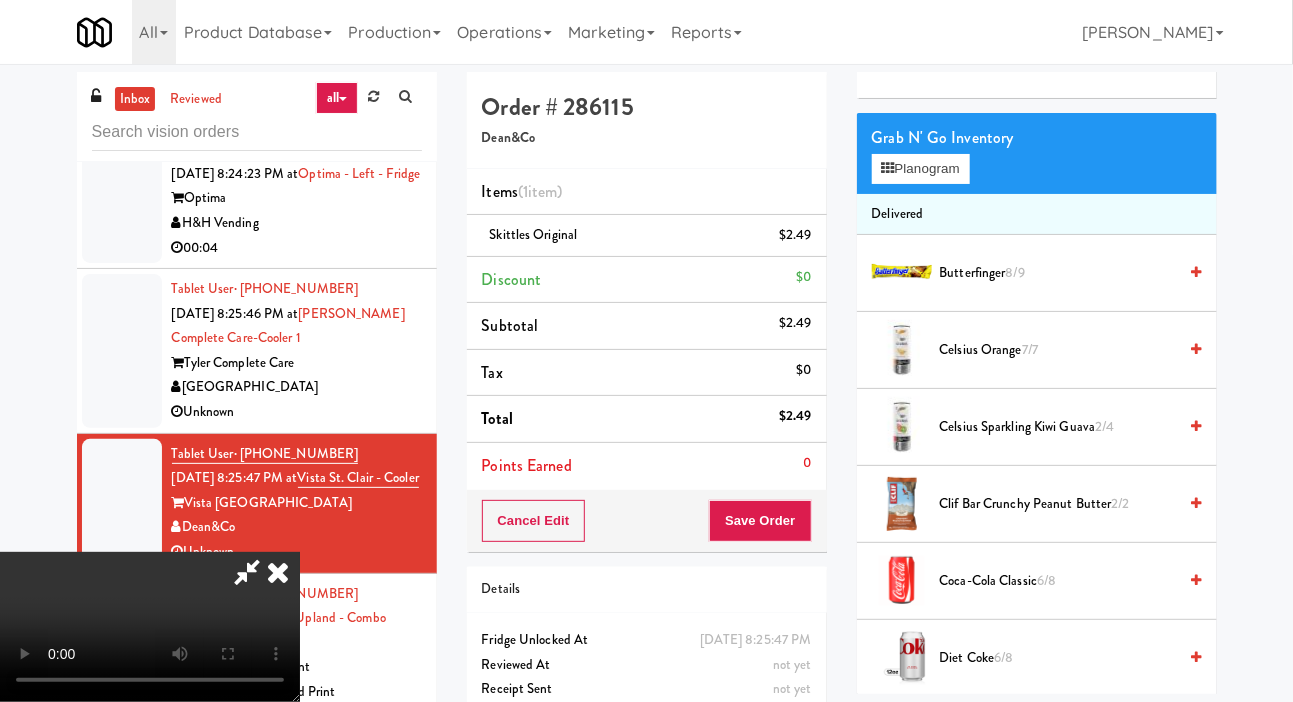 scroll, scrollTop: 0, scrollLeft: 0, axis: both 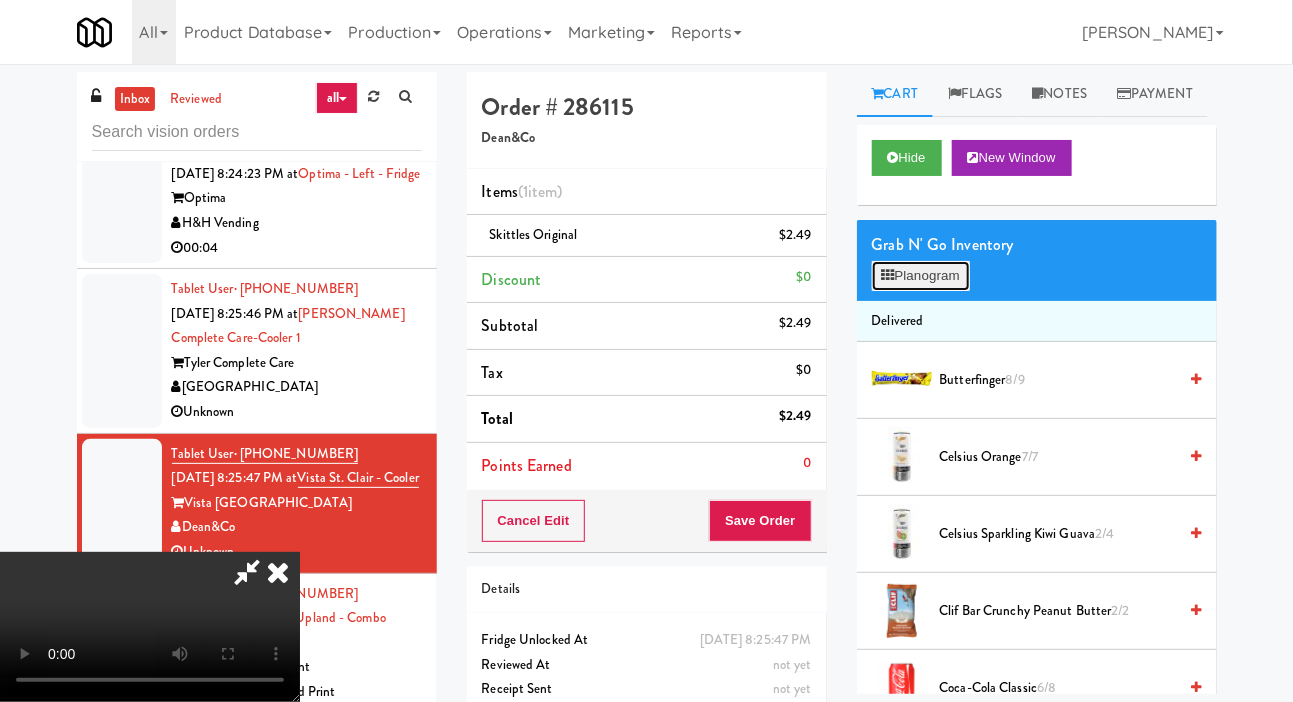 click on "Planogram" at bounding box center (921, 276) 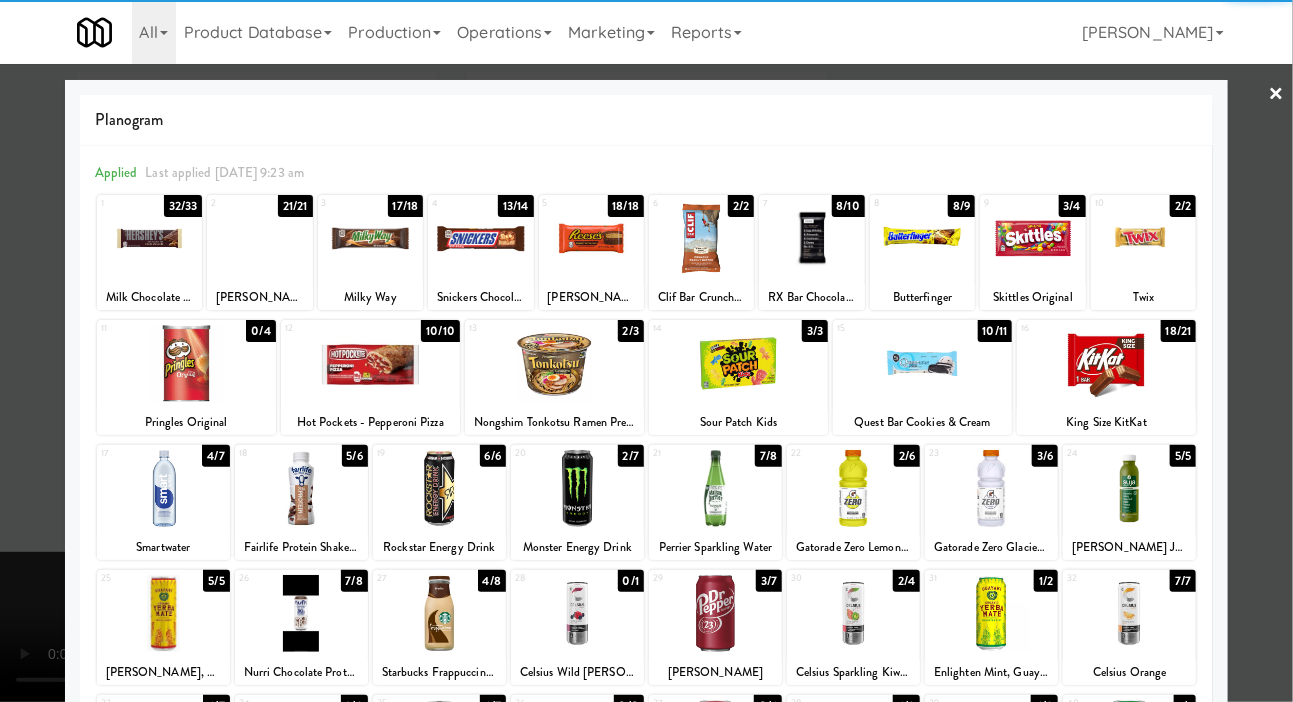 click at bounding box center [163, 613] 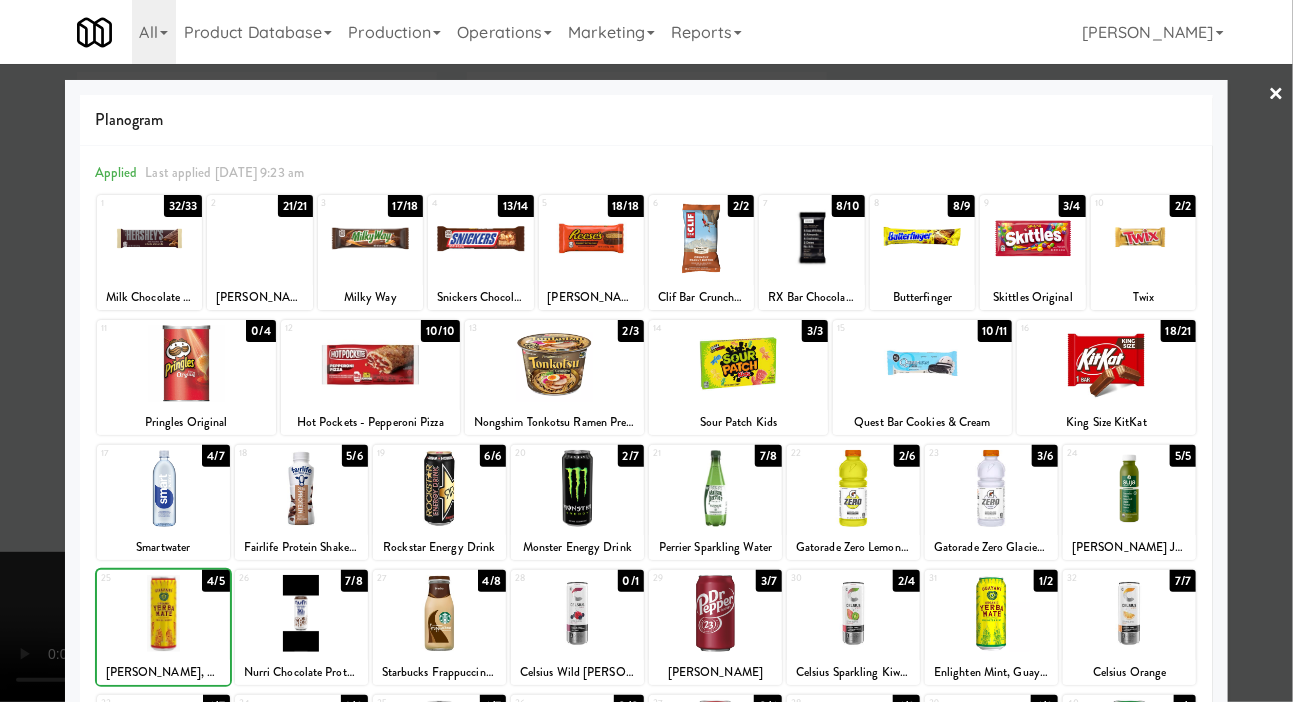 click at bounding box center (646, 351) 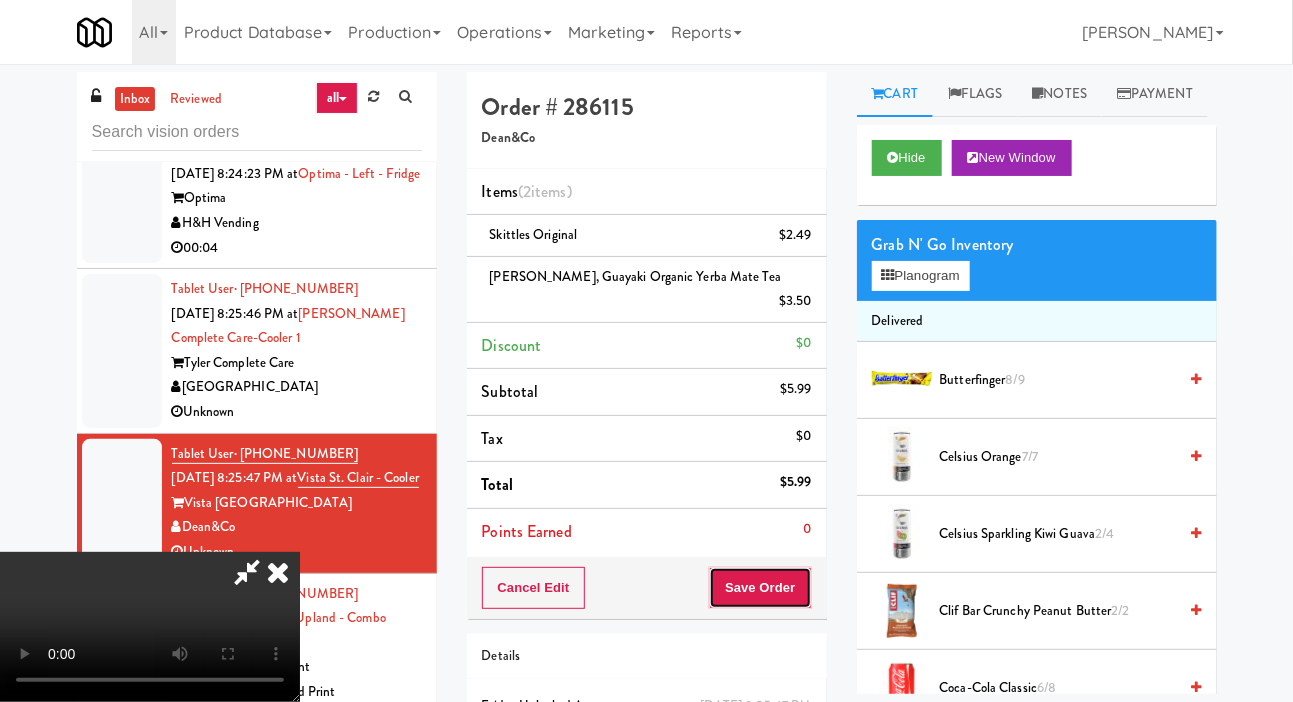 click on "Save Order" at bounding box center [760, 588] 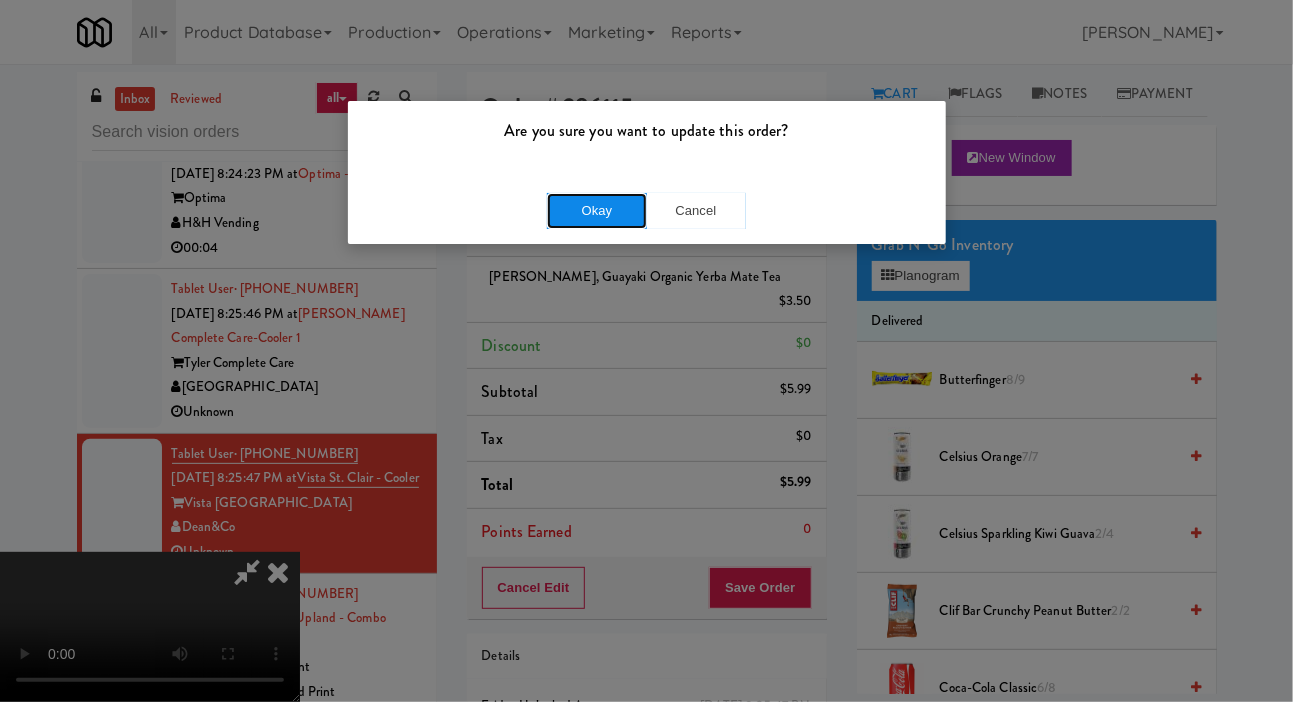 click on "Okay" at bounding box center [597, 211] 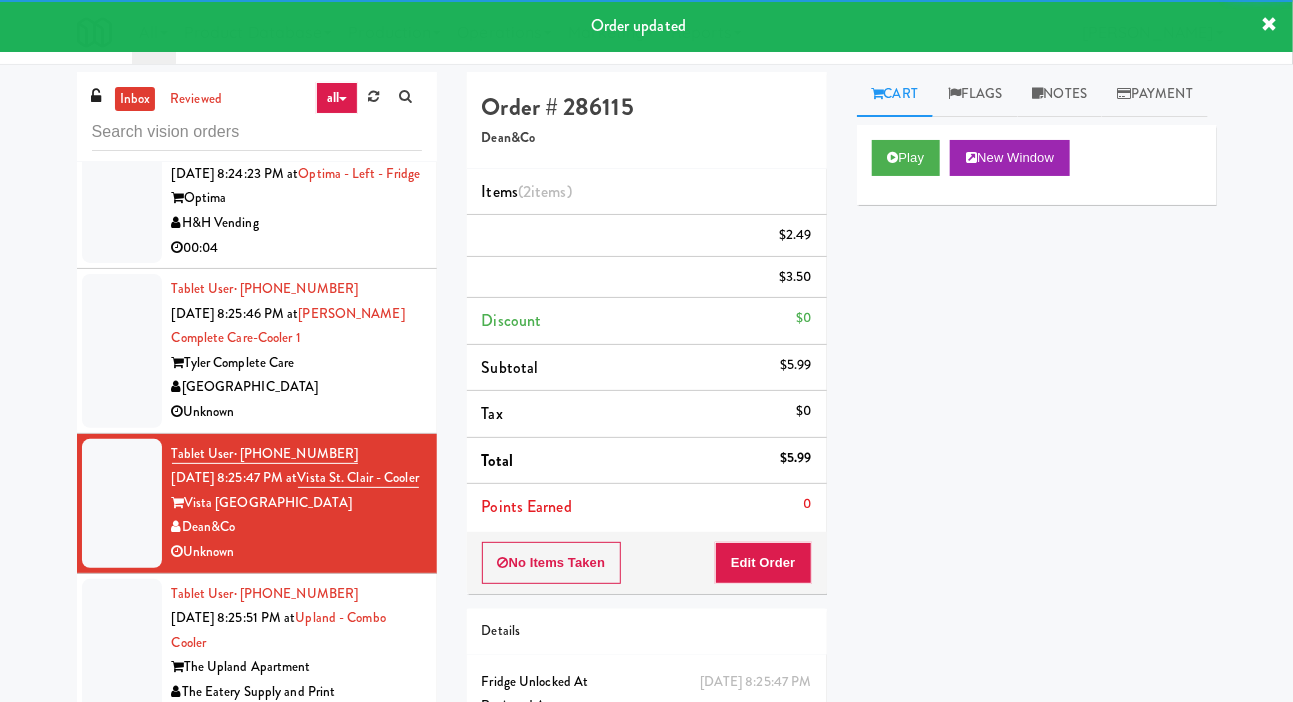 click at bounding box center [122, 351] 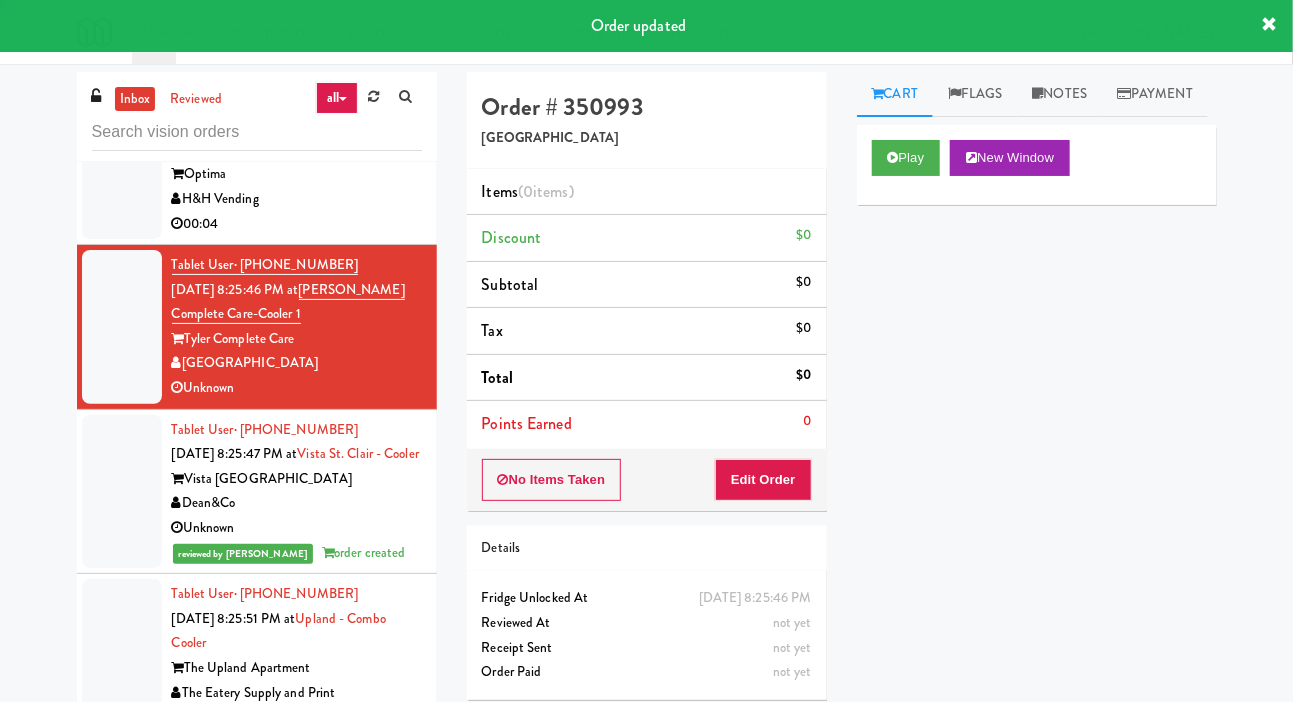 scroll, scrollTop: 15617, scrollLeft: 0, axis: vertical 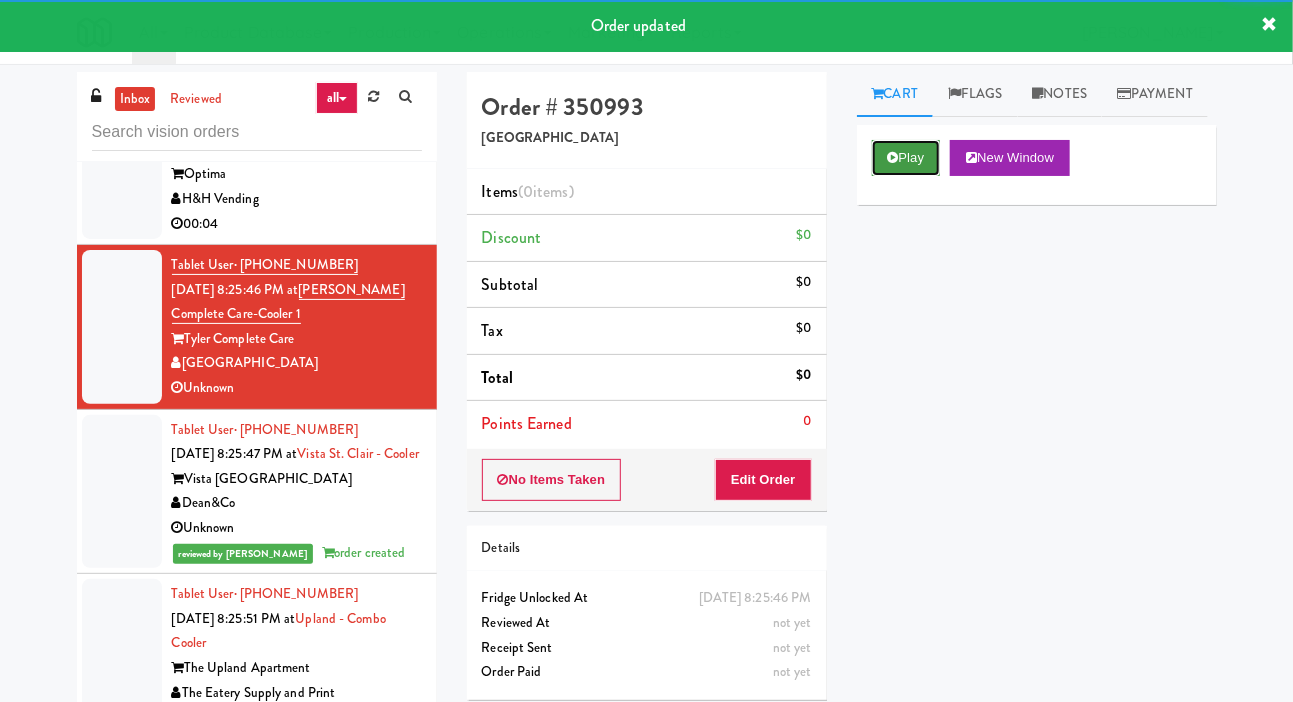 click on "Play" at bounding box center [906, 158] 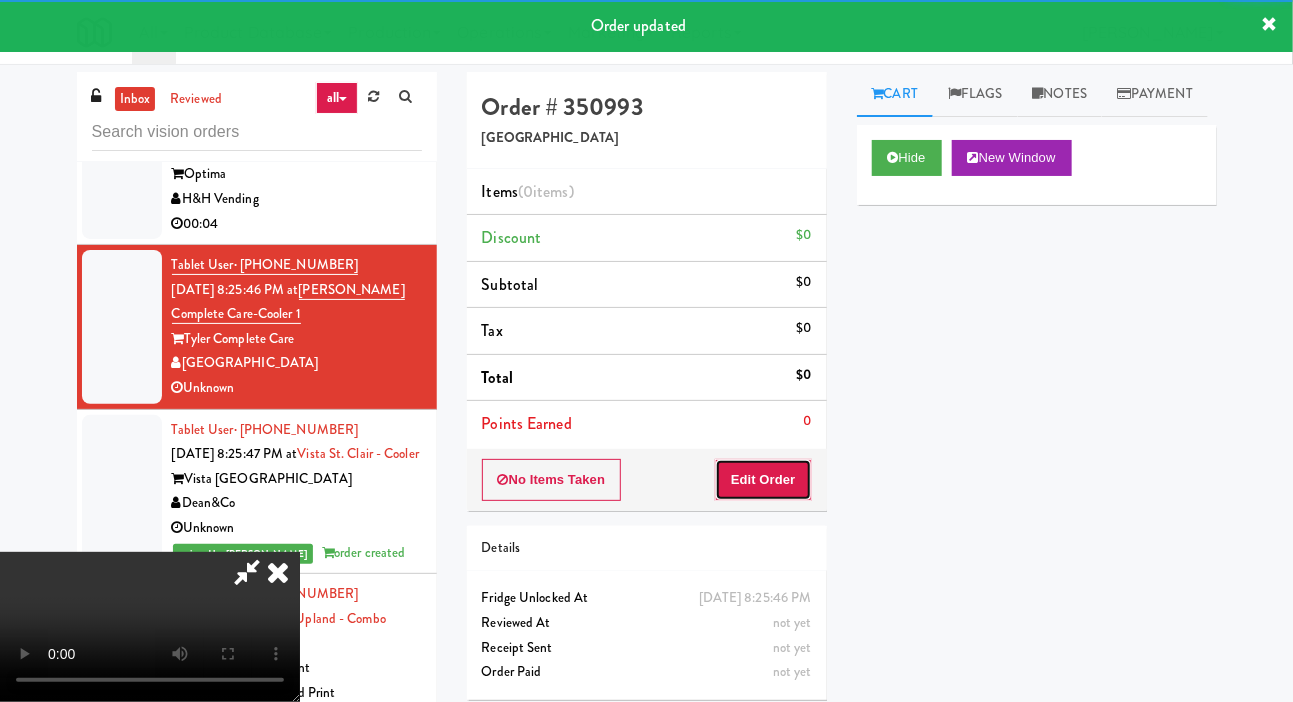 click on "Edit Order" at bounding box center [763, 480] 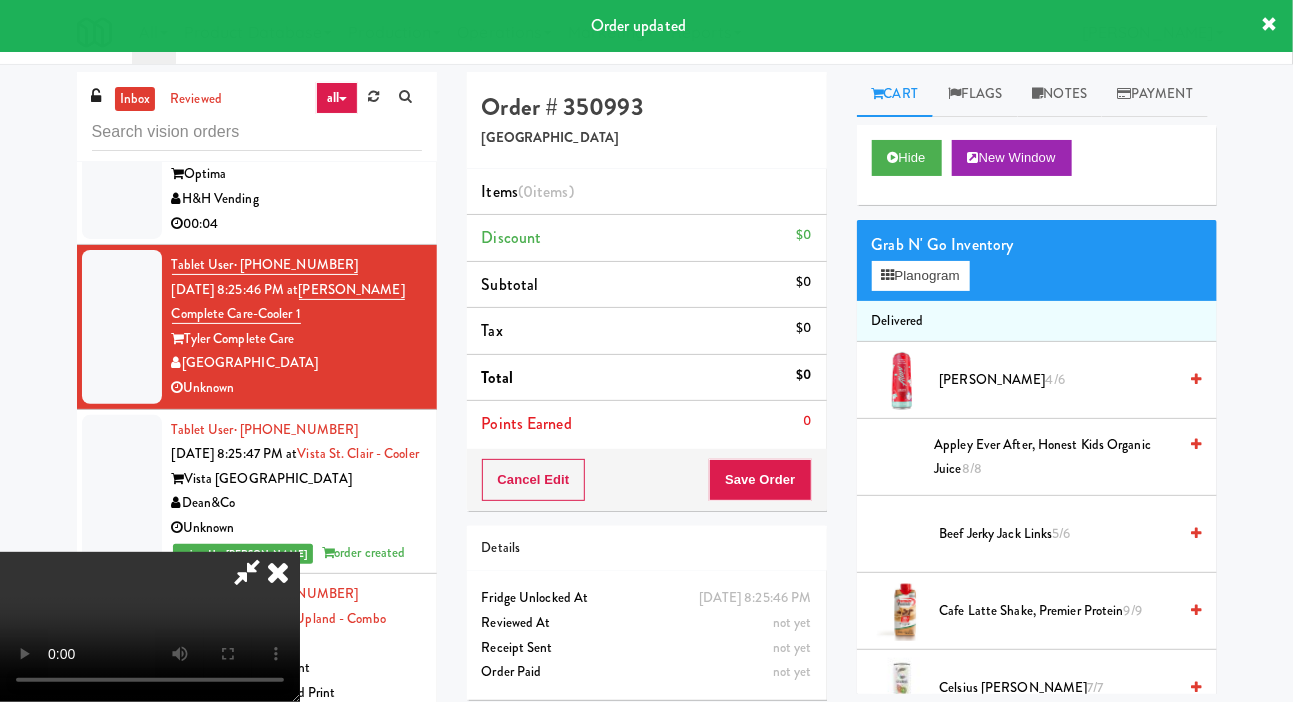 scroll, scrollTop: 15559, scrollLeft: 0, axis: vertical 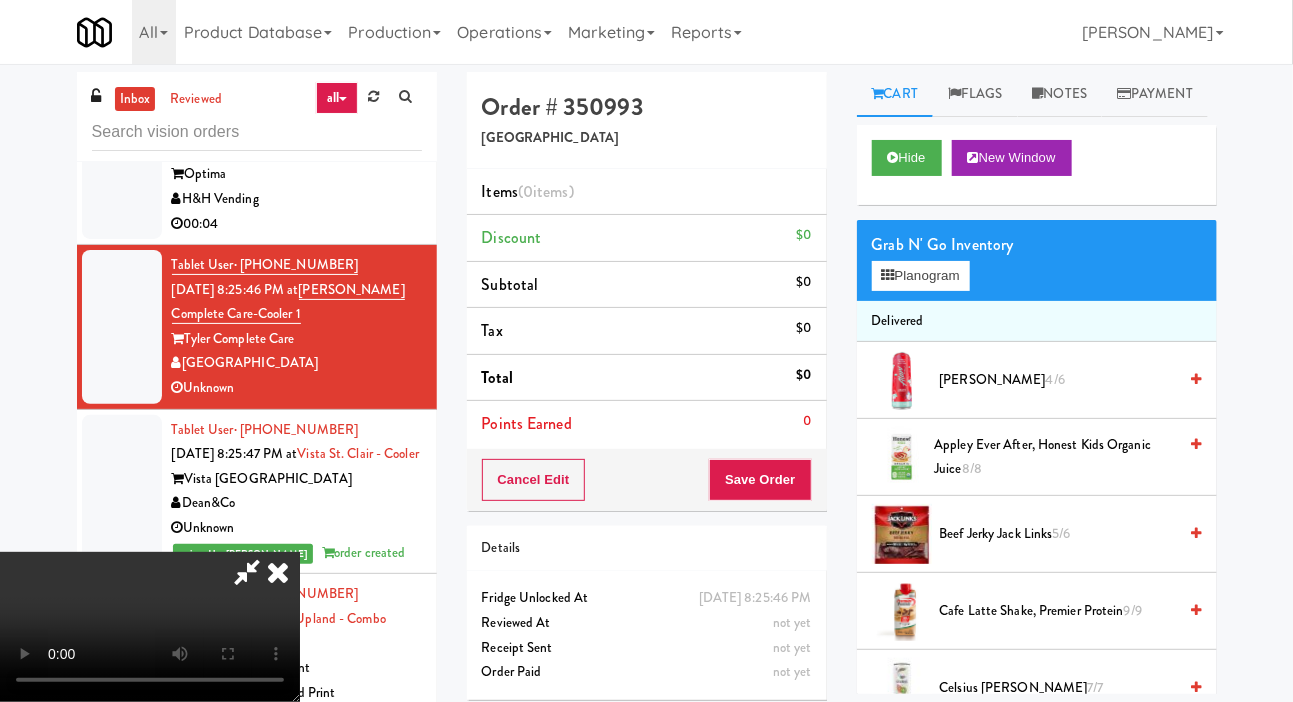 type 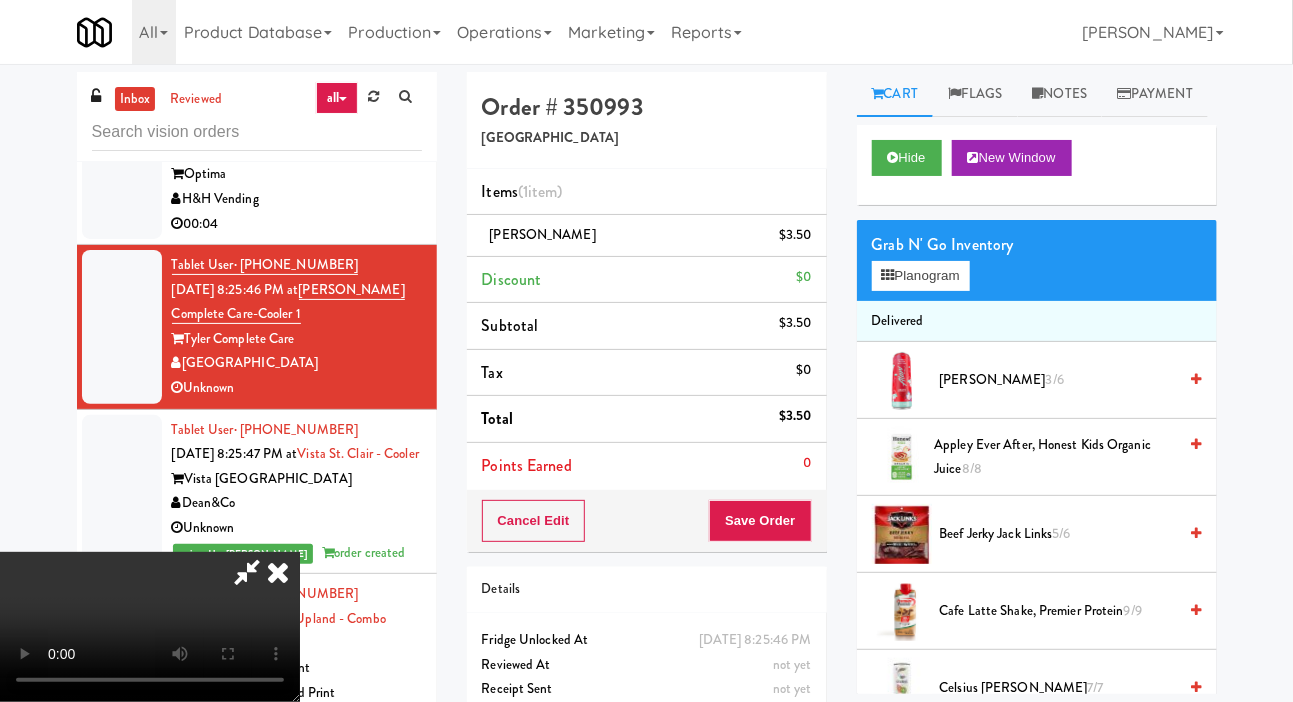 scroll, scrollTop: 0, scrollLeft: 0, axis: both 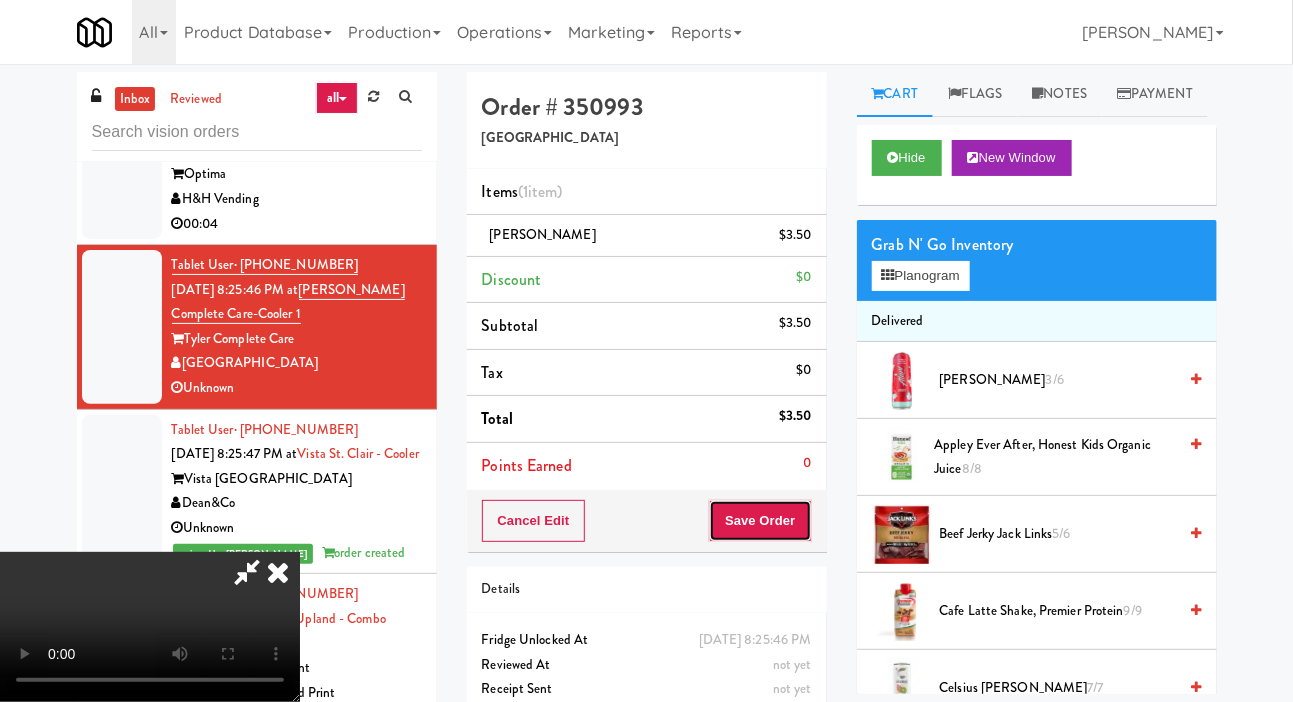 click on "Save Order" at bounding box center [760, 521] 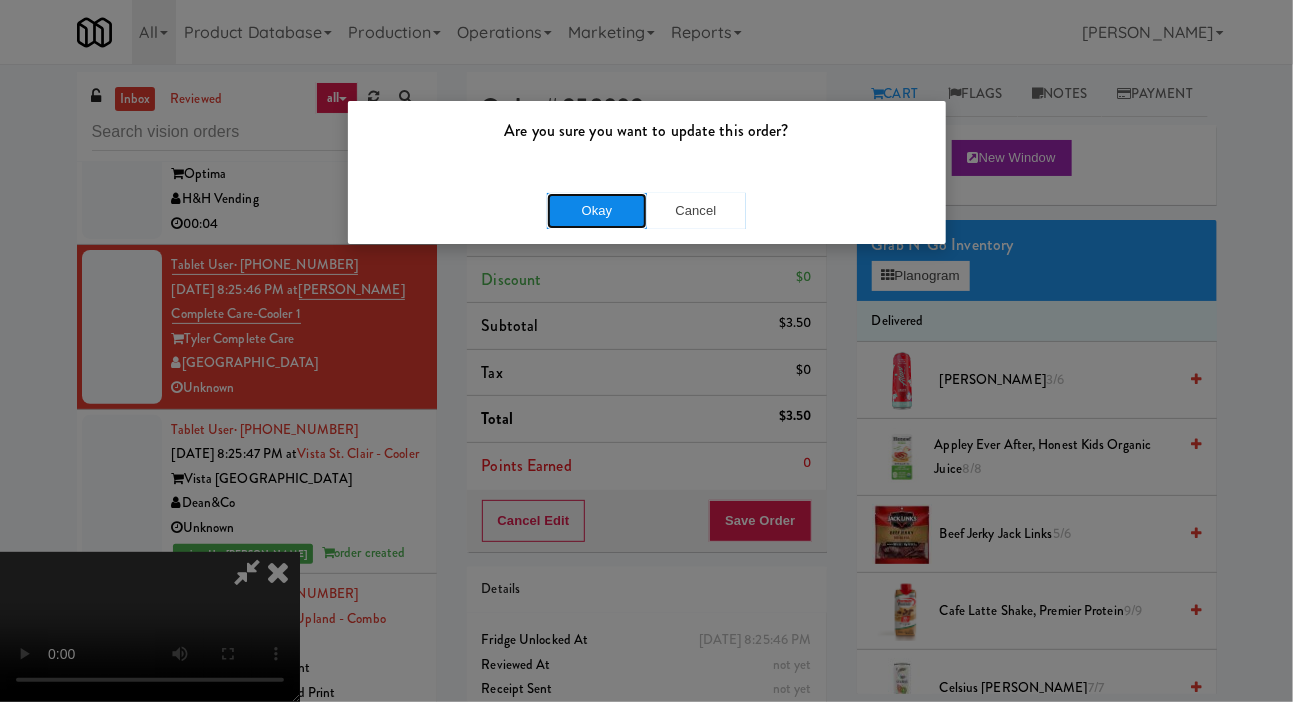 click on "Okay" at bounding box center [597, 211] 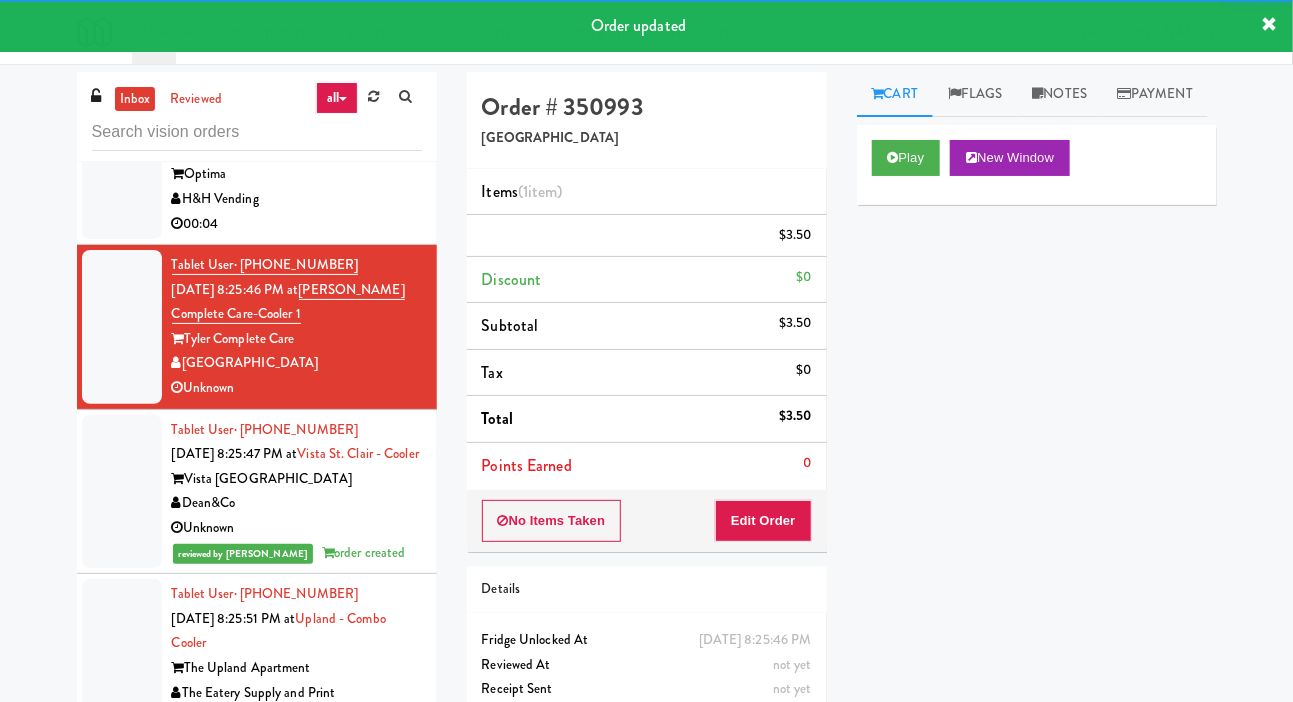 click at bounding box center (122, 174) 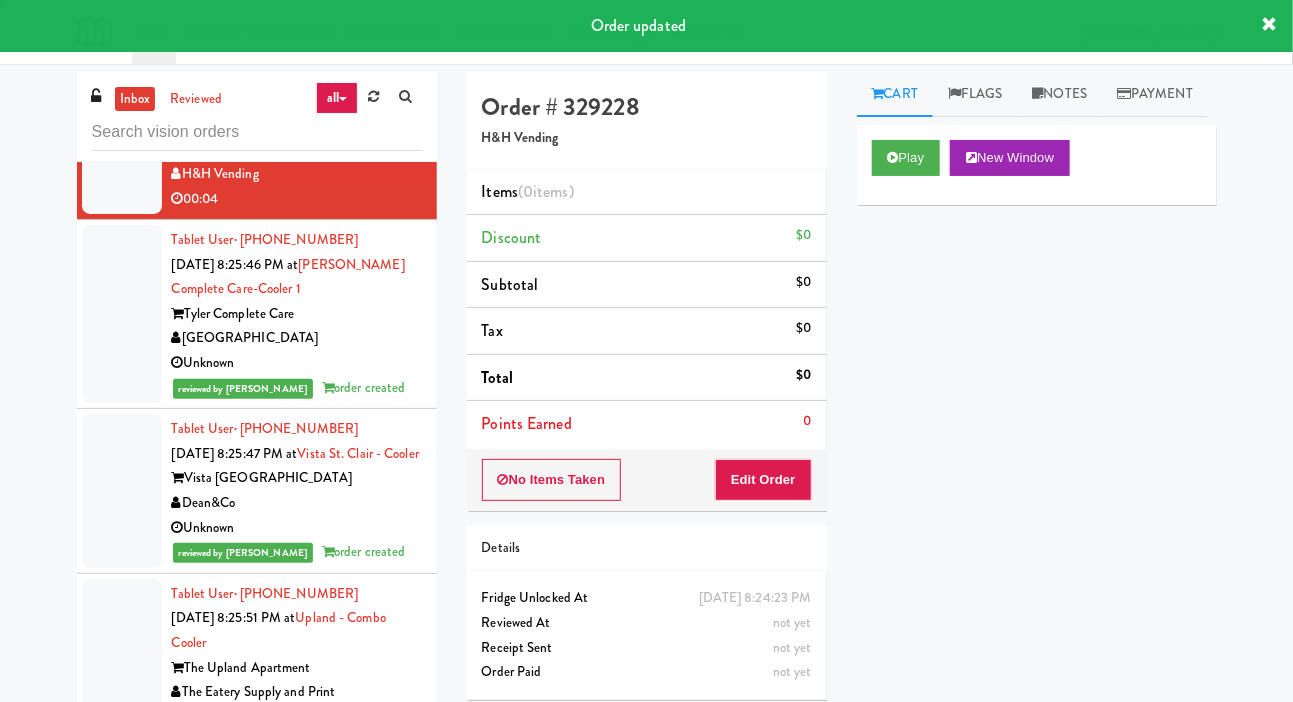 scroll, scrollTop: 15414, scrollLeft: 0, axis: vertical 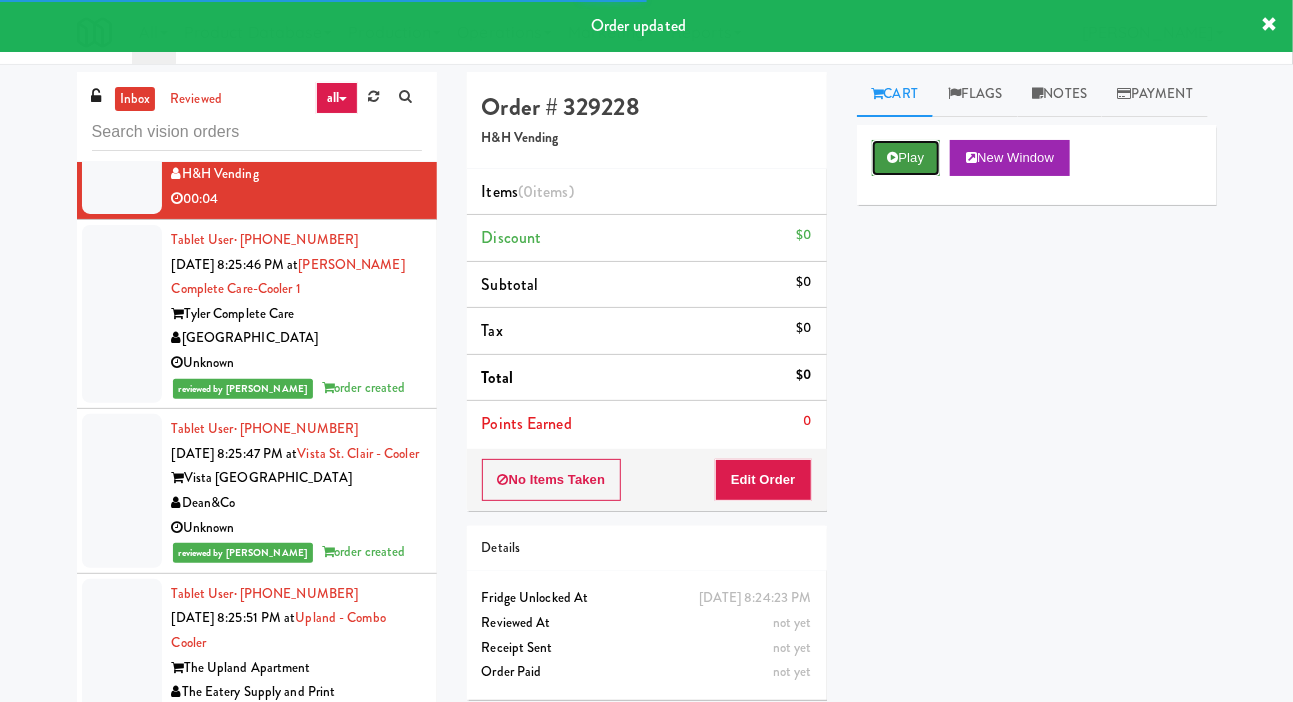 click on "Play" at bounding box center [906, 158] 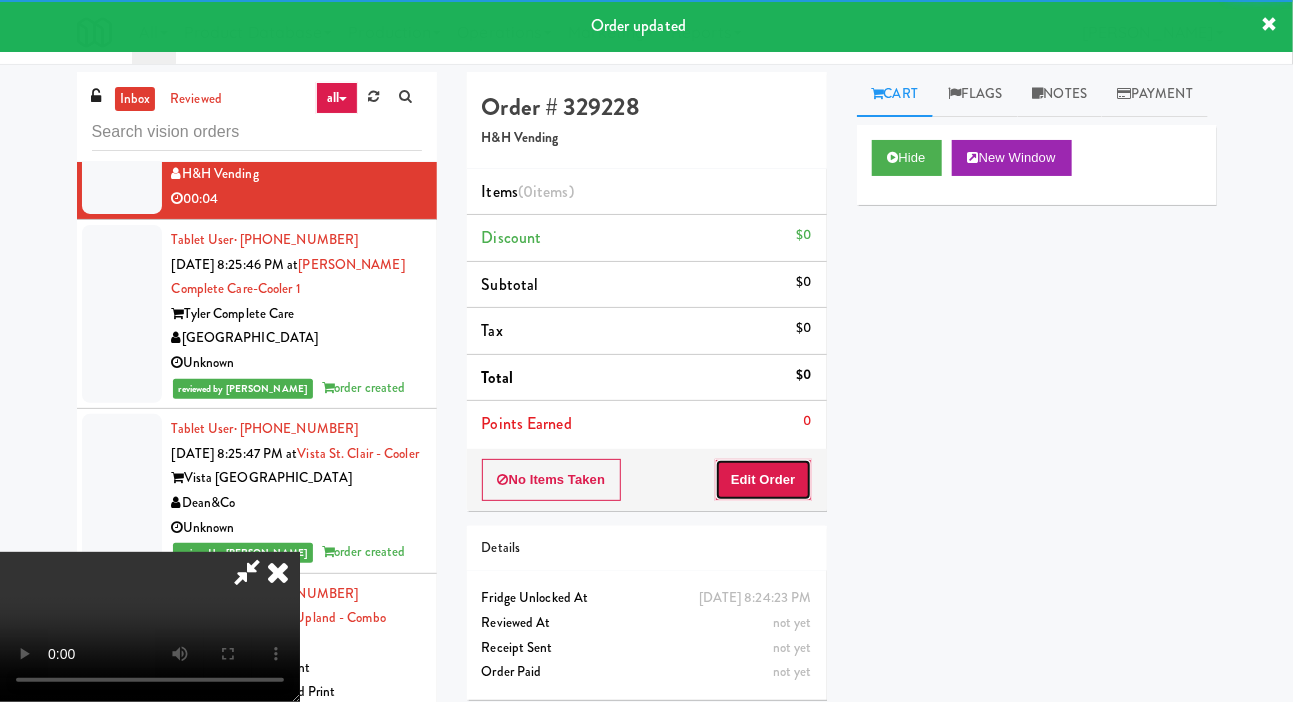 click on "Edit Order" at bounding box center (763, 480) 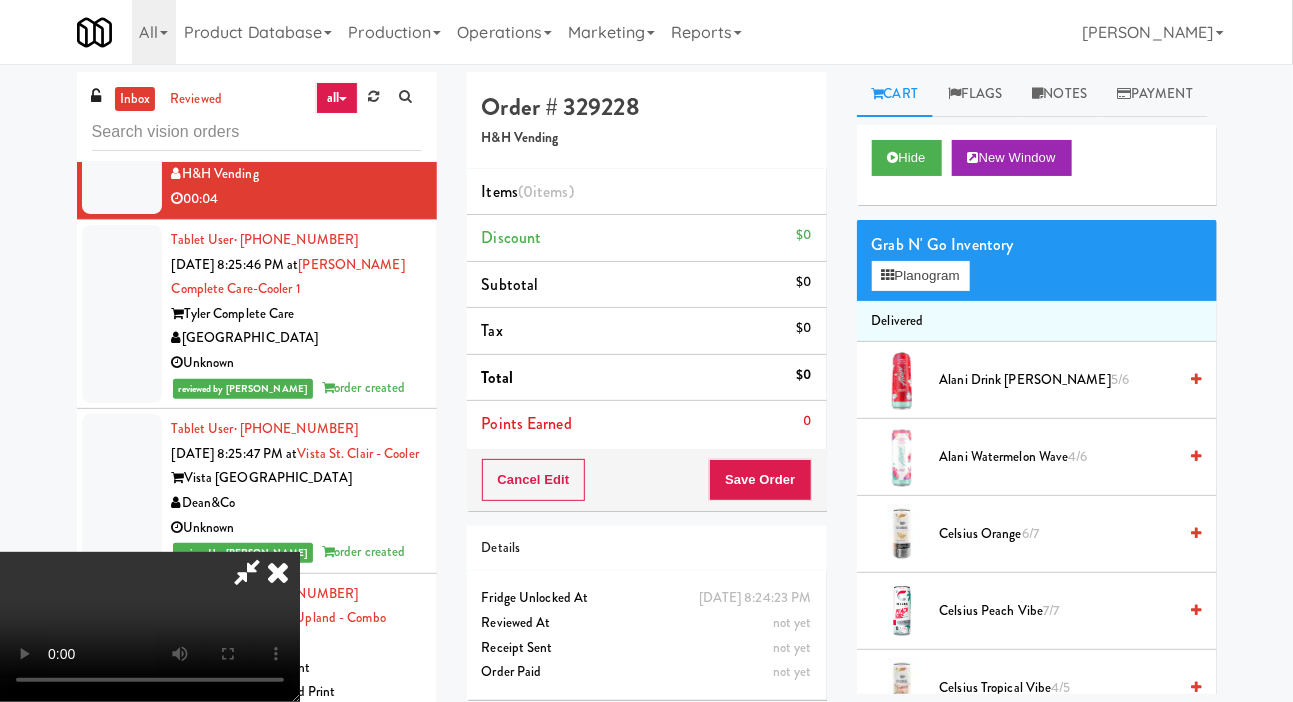 type 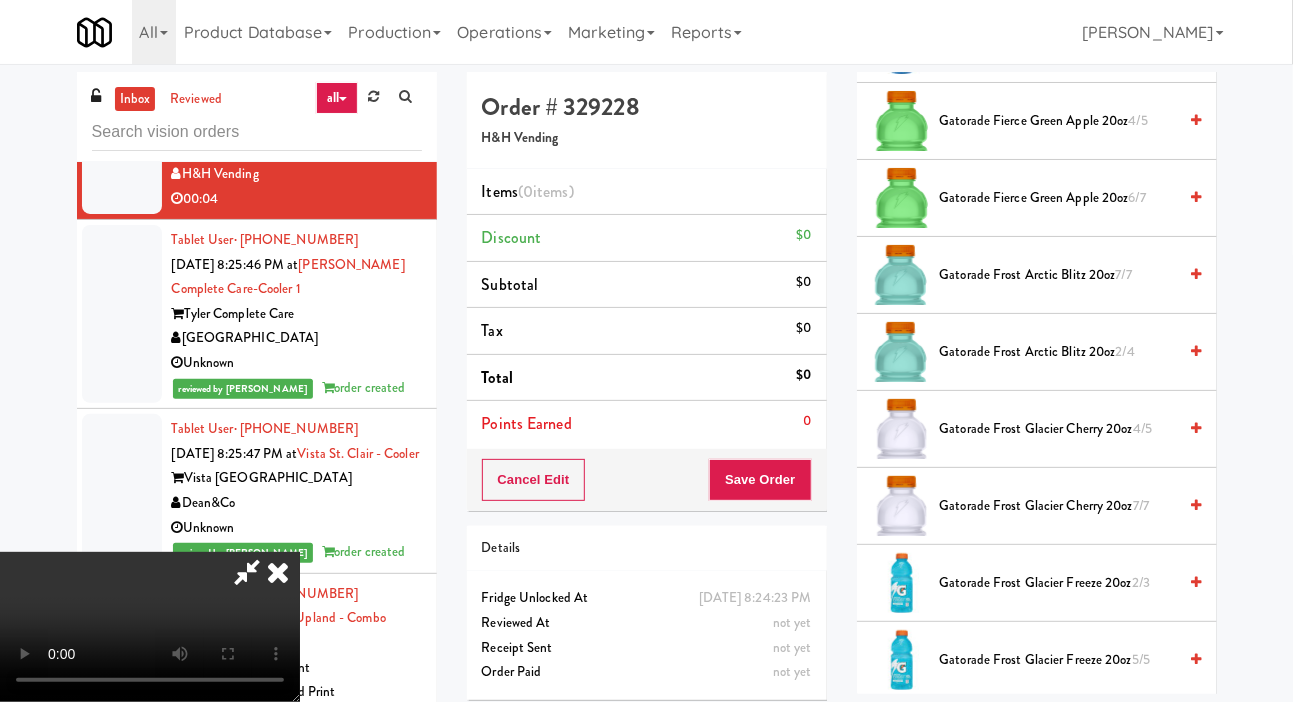 scroll, scrollTop: 875, scrollLeft: 0, axis: vertical 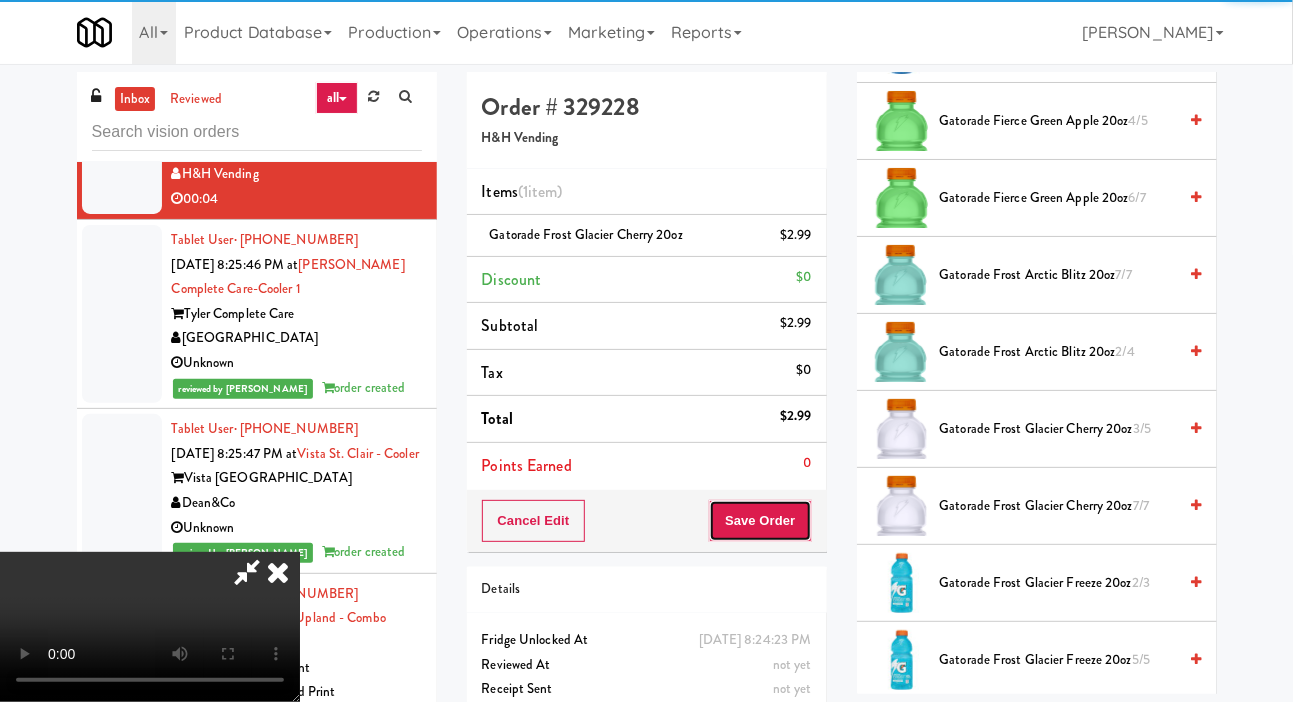 click on "Save Order" at bounding box center (760, 521) 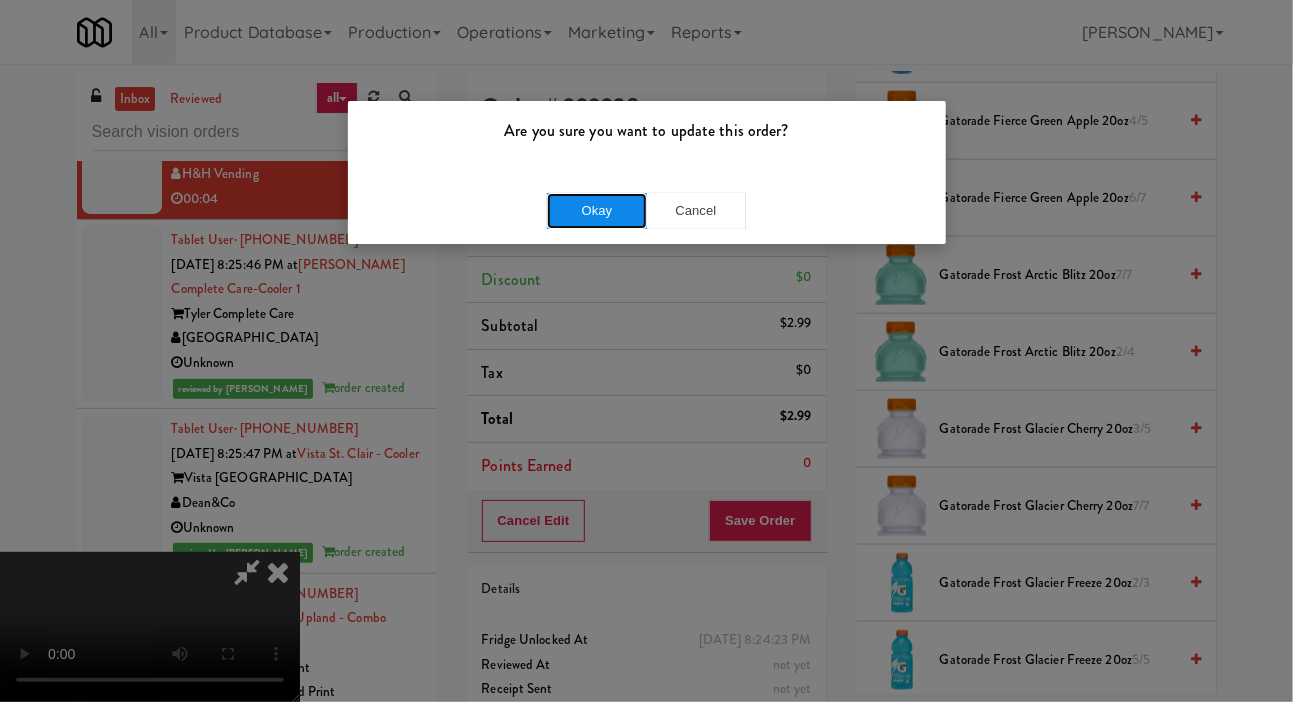 click on "Okay" at bounding box center (597, 211) 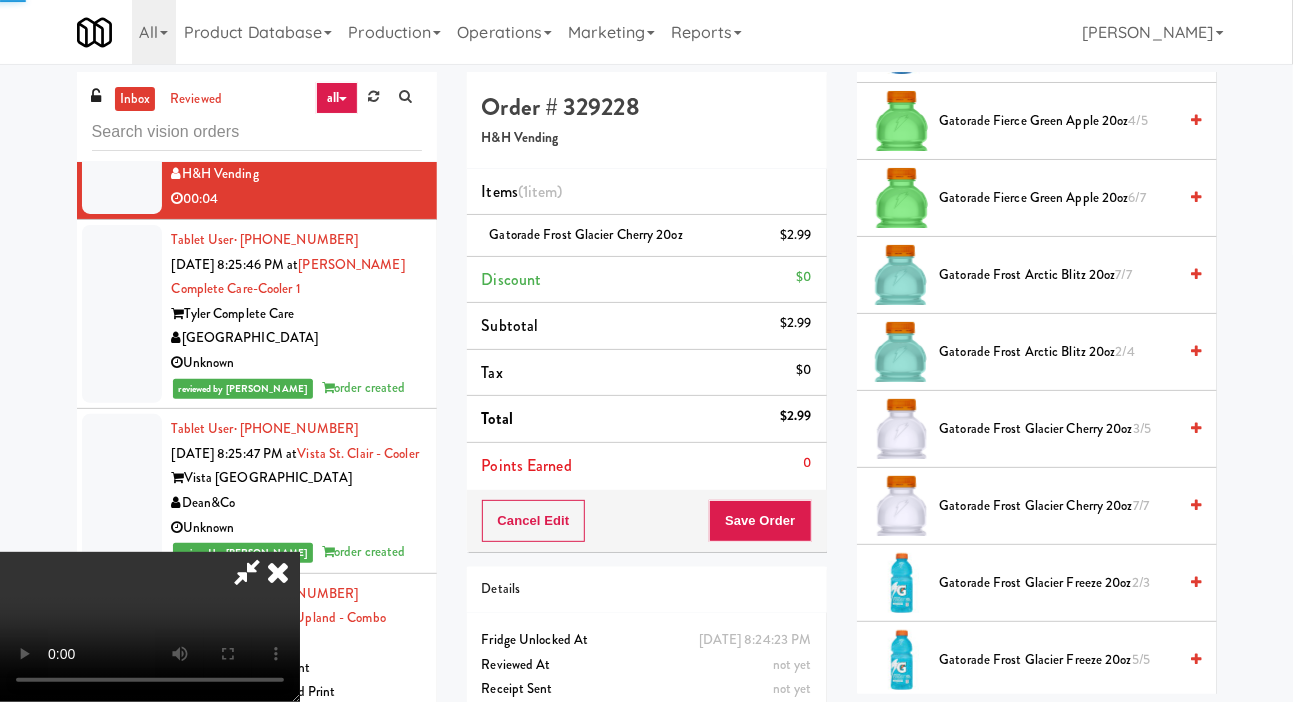 click at bounding box center [122, 9] 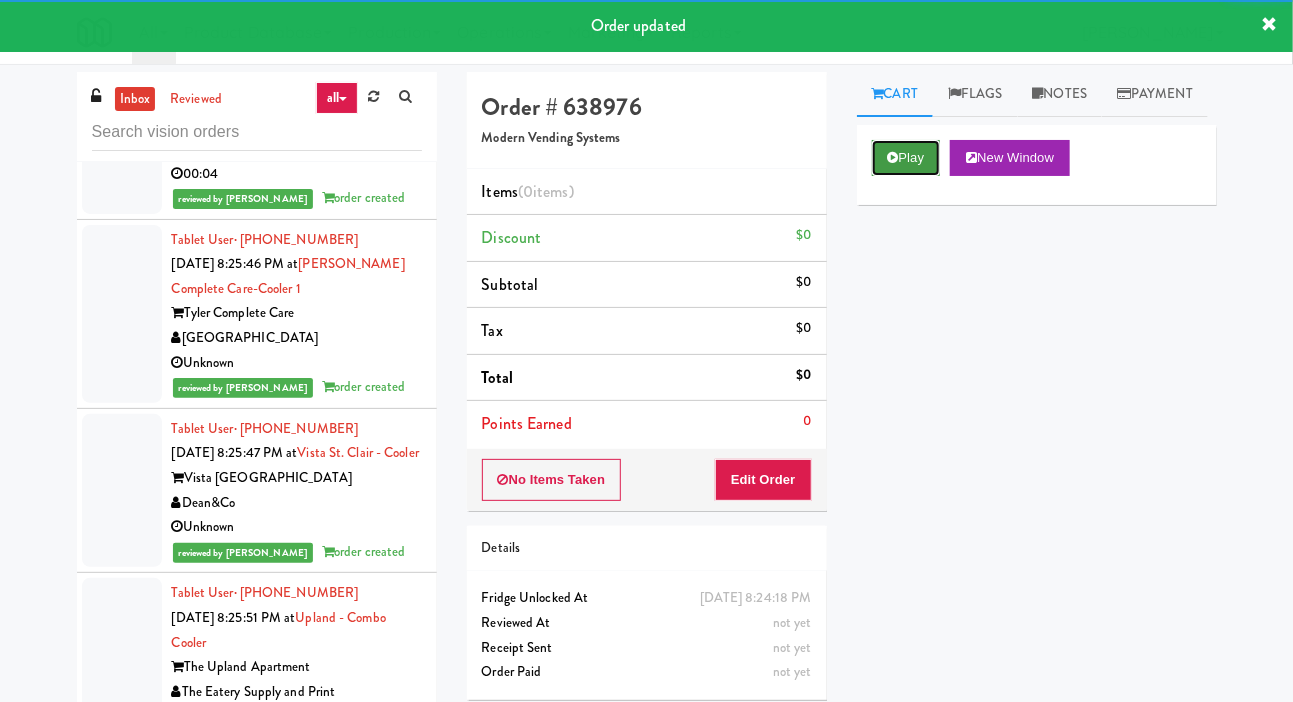 click on "Play" at bounding box center [906, 158] 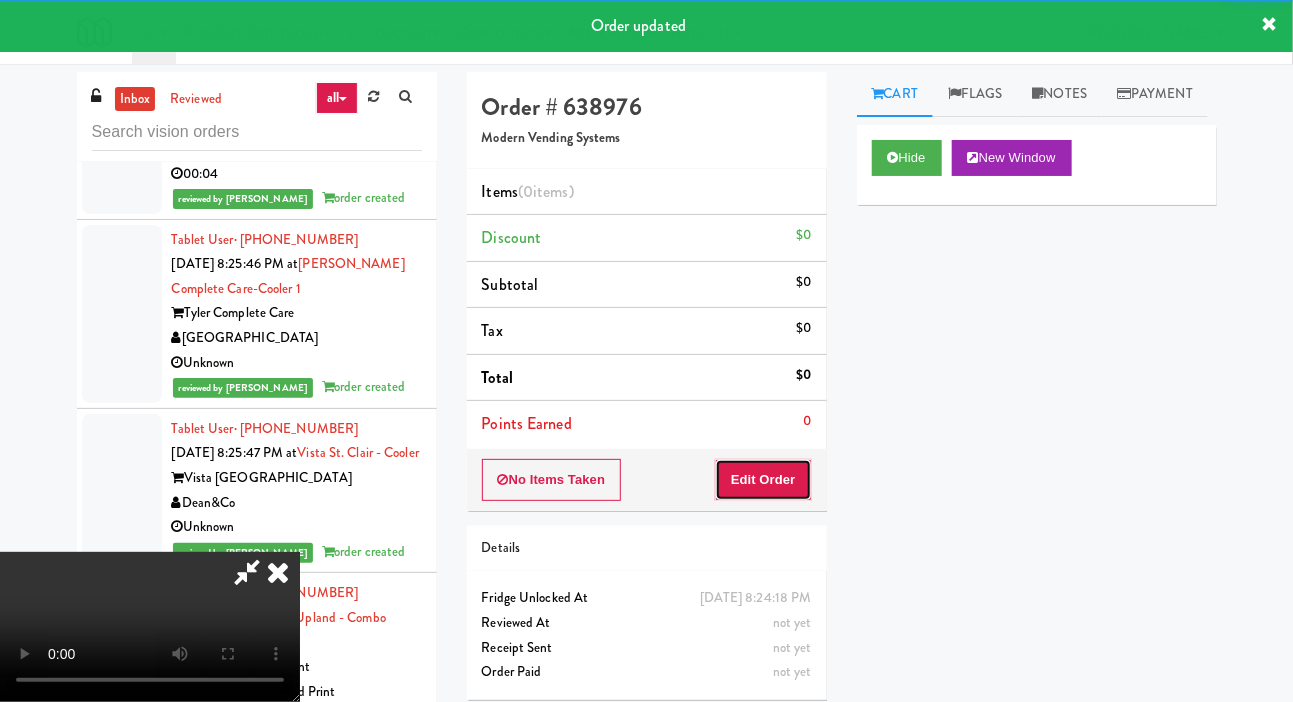click on "Edit Order" at bounding box center [763, 480] 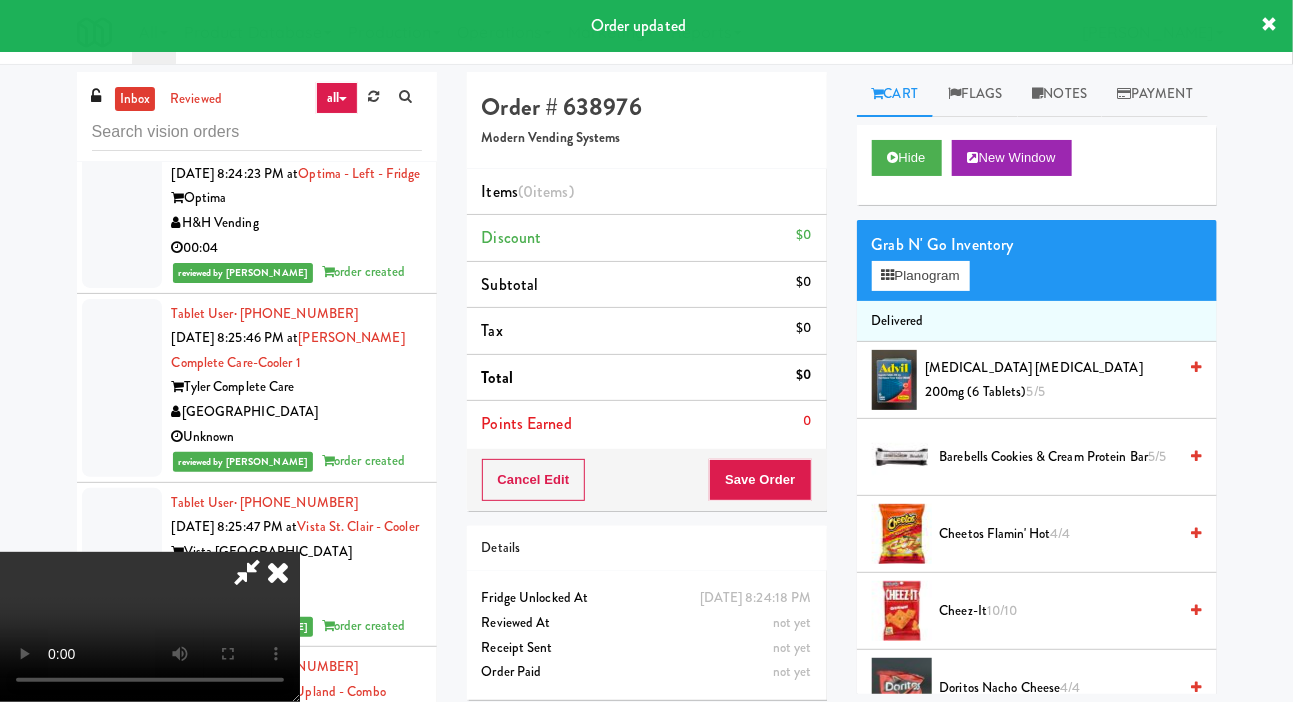 scroll, scrollTop: 15242, scrollLeft: 0, axis: vertical 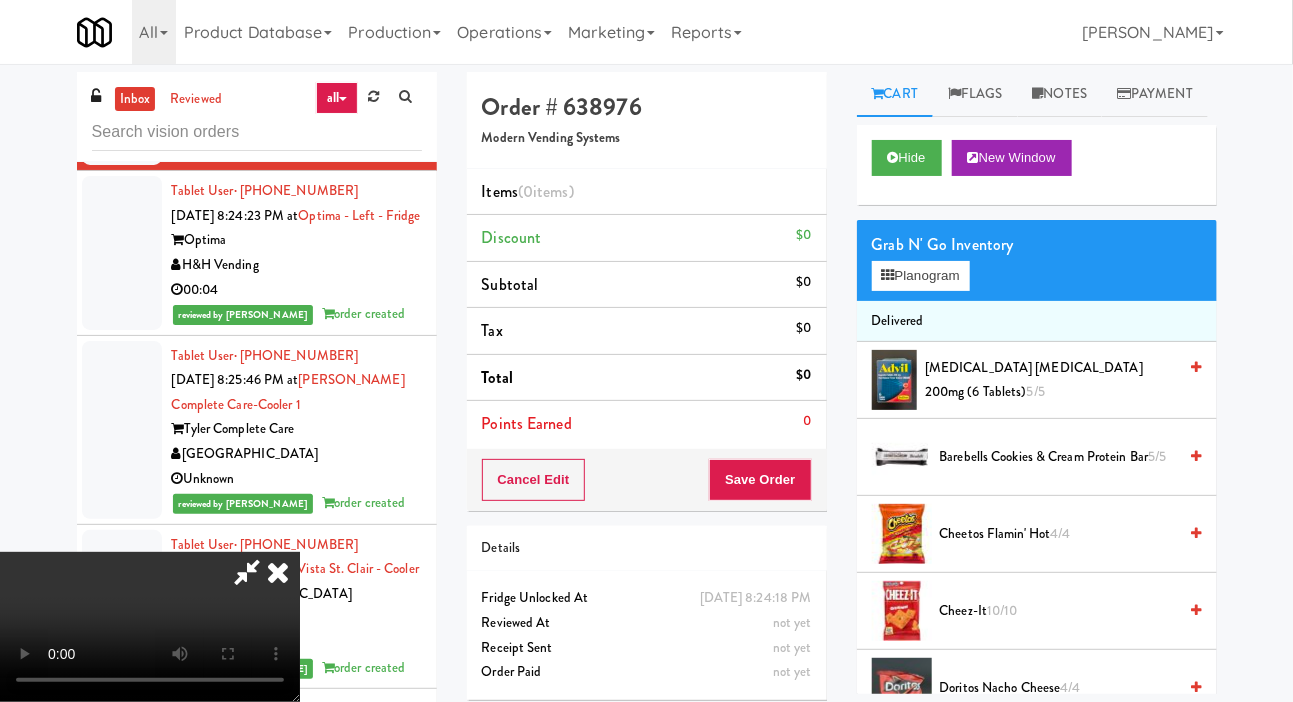 type 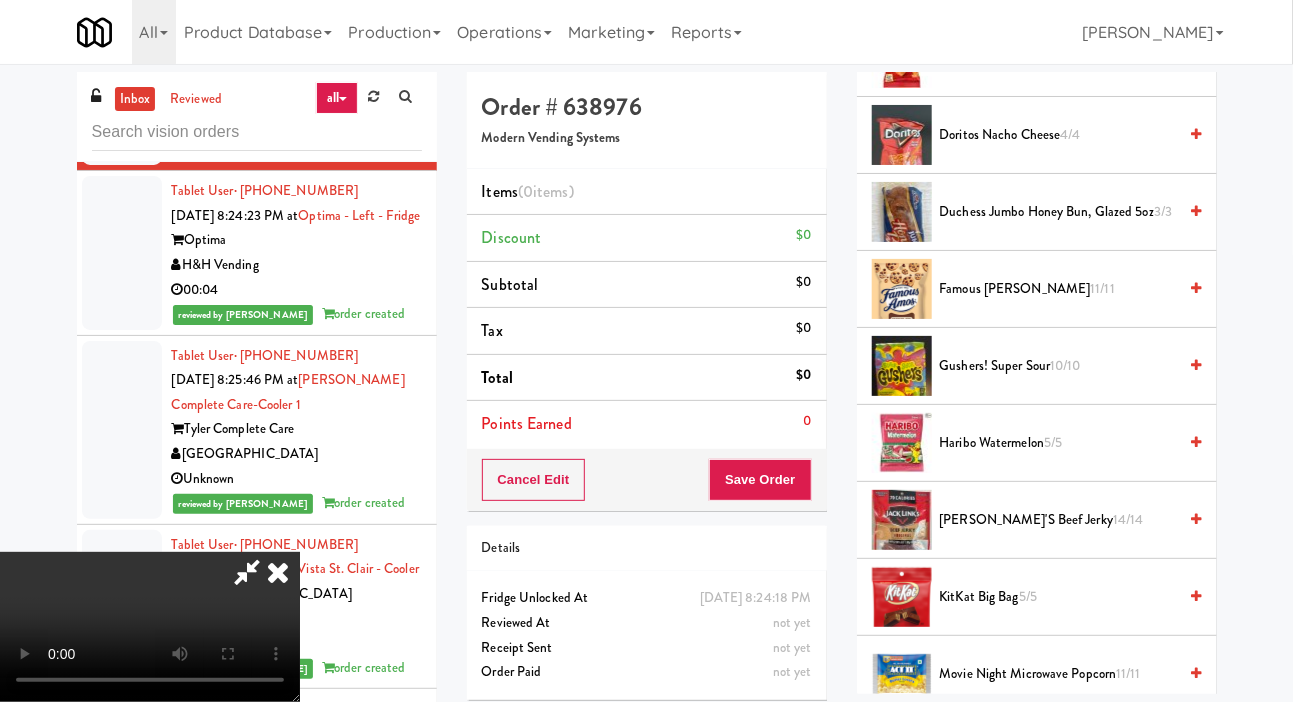 scroll, scrollTop: 554, scrollLeft: 0, axis: vertical 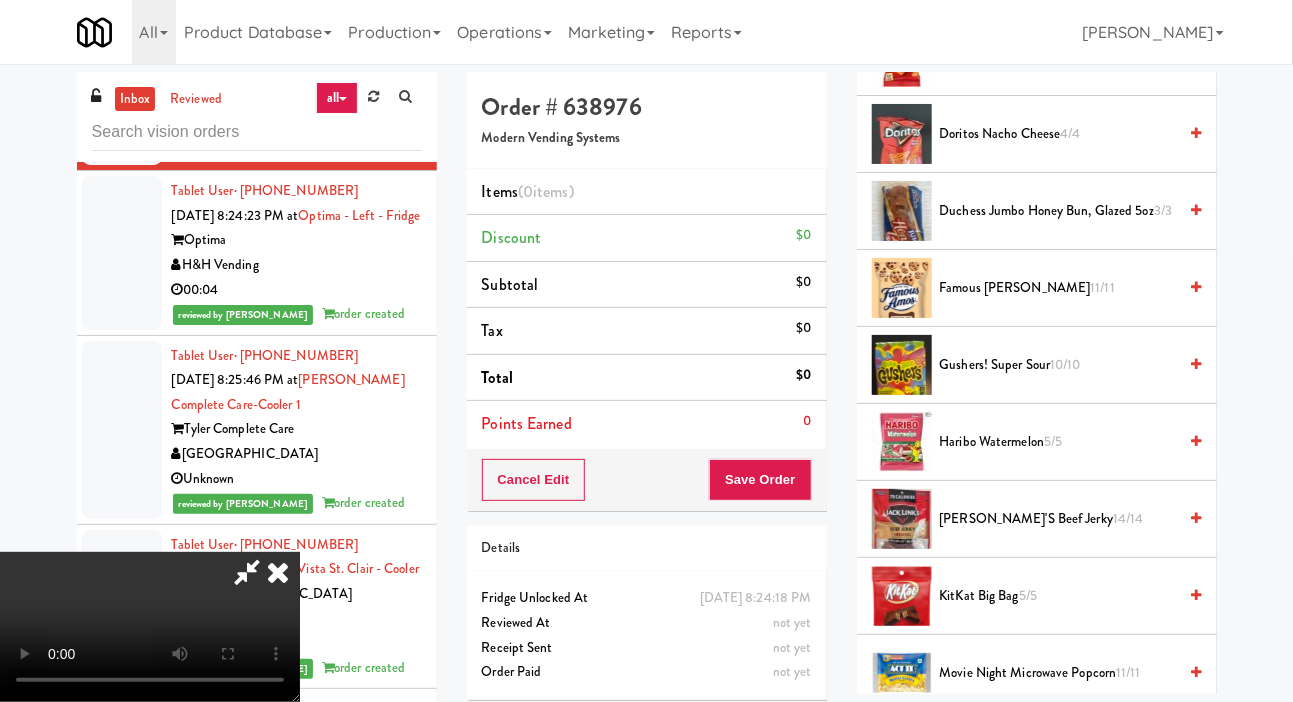 click on "Famous Amos Cookies  11/11" at bounding box center (1058, 288) 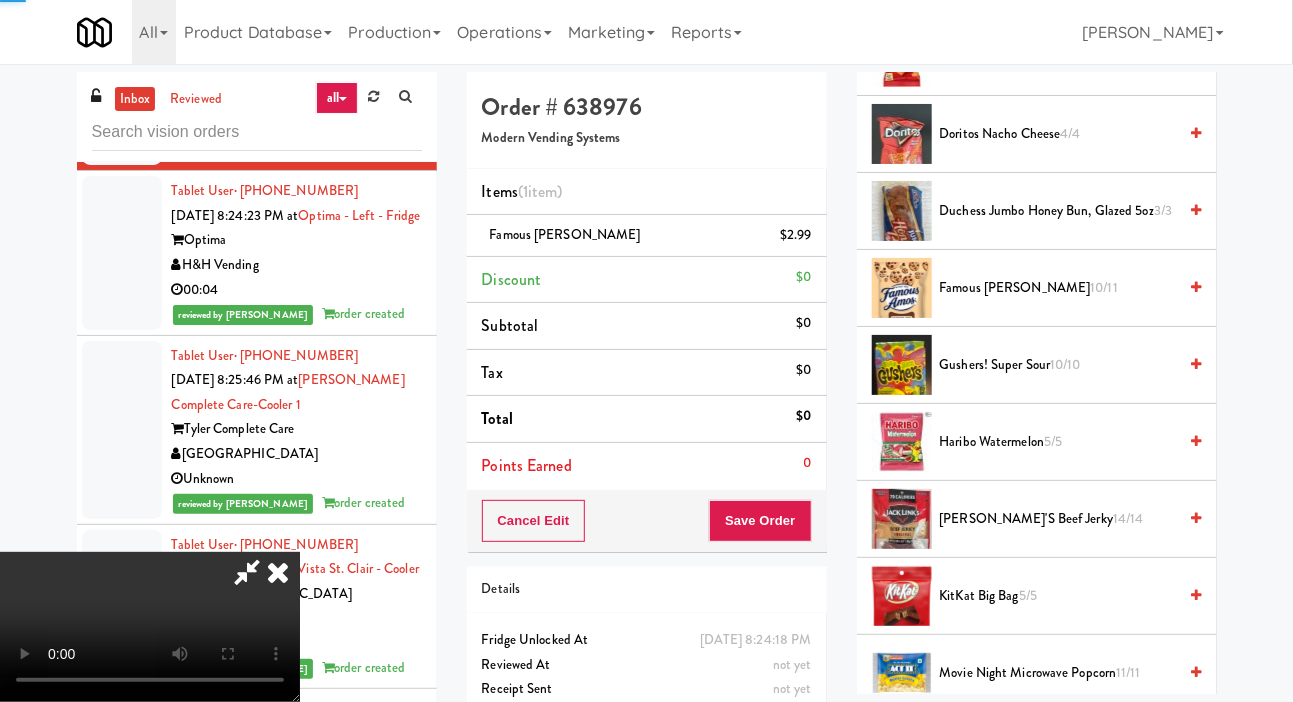 click on "Famous Amos Cookies  10/11" at bounding box center (1058, 288) 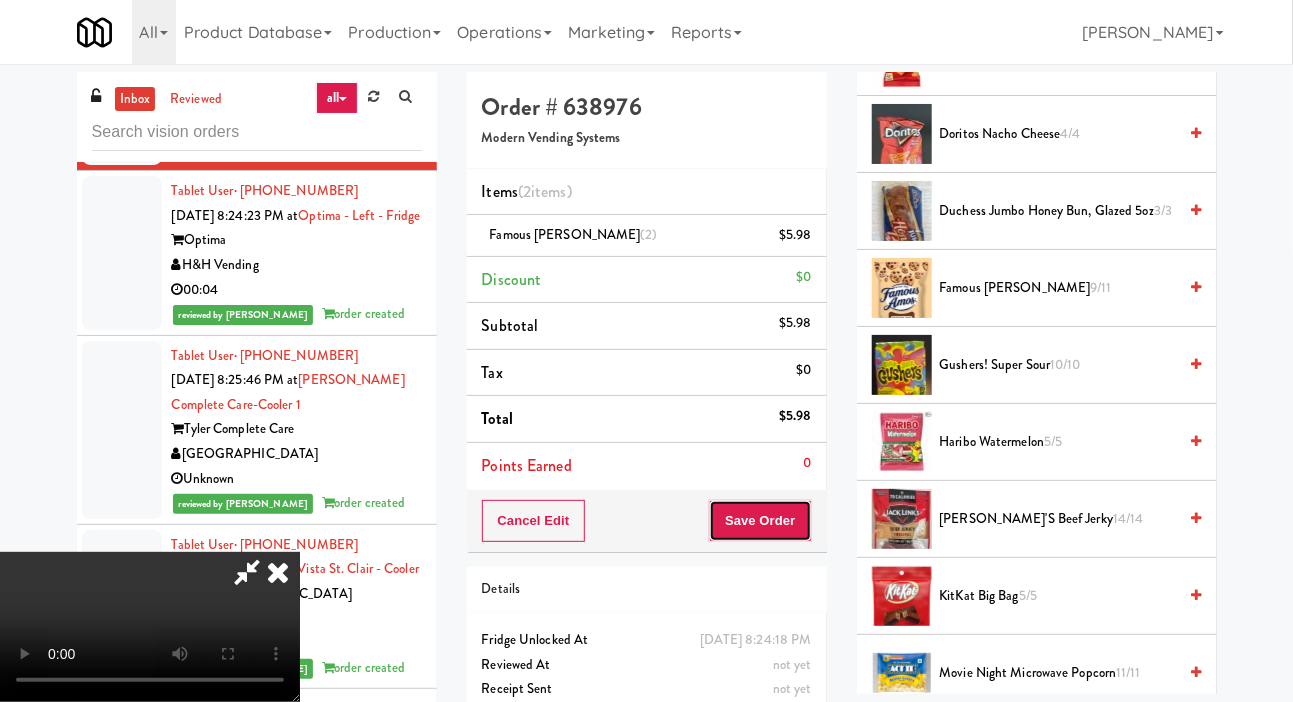 click on "Save Order" at bounding box center (760, 521) 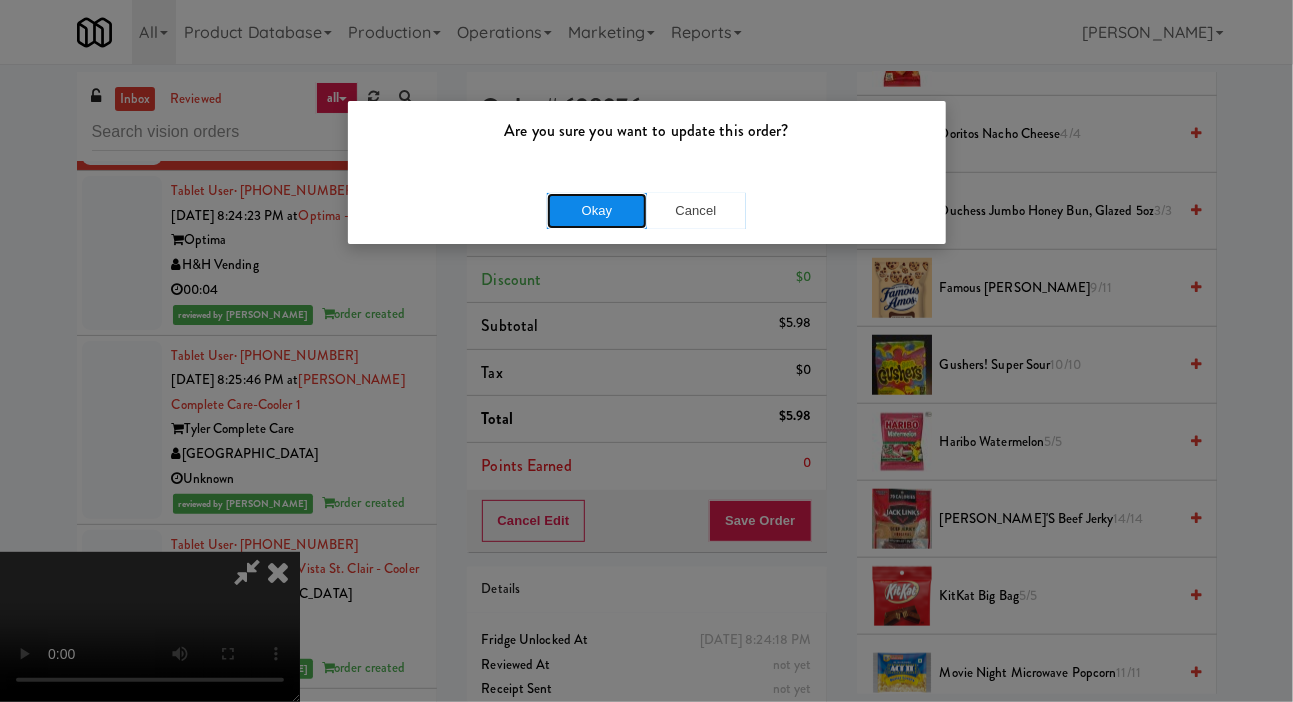 click on "Okay" at bounding box center (597, 211) 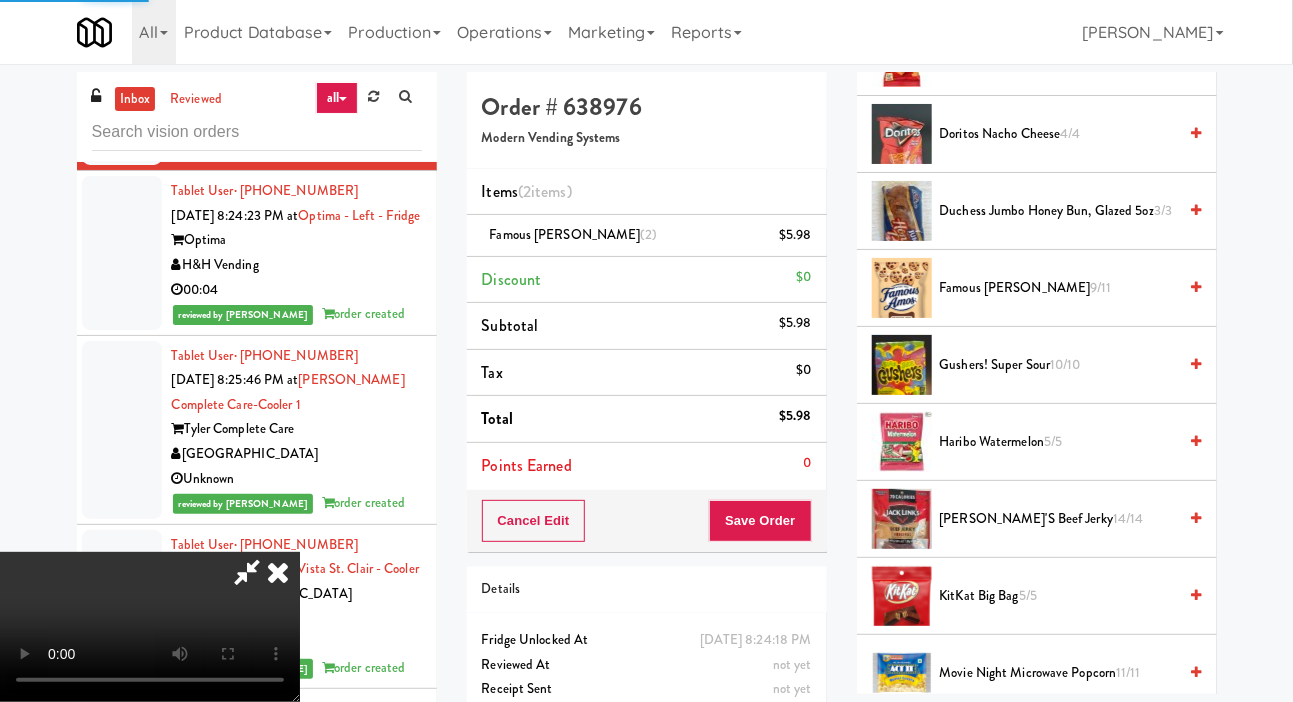 scroll, scrollTop: 116, scrollLeft: 0, axis: vertical 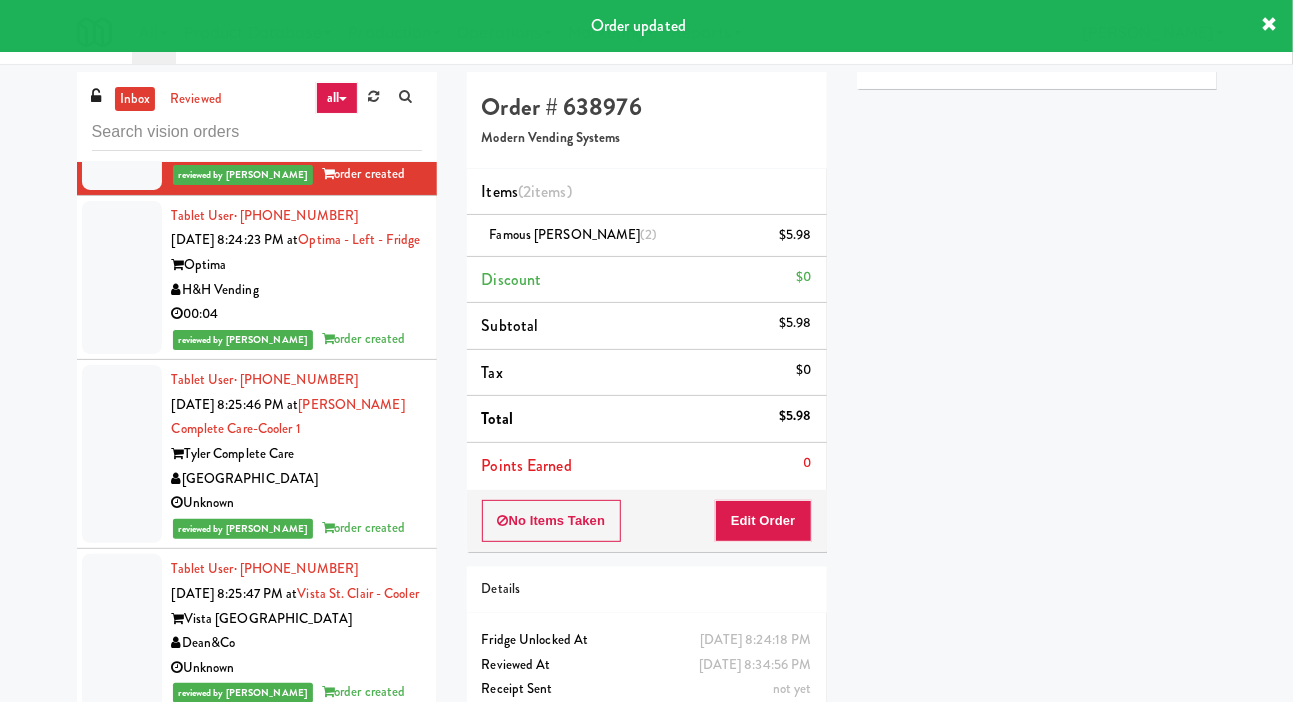 click at bounding box center (122, -51) 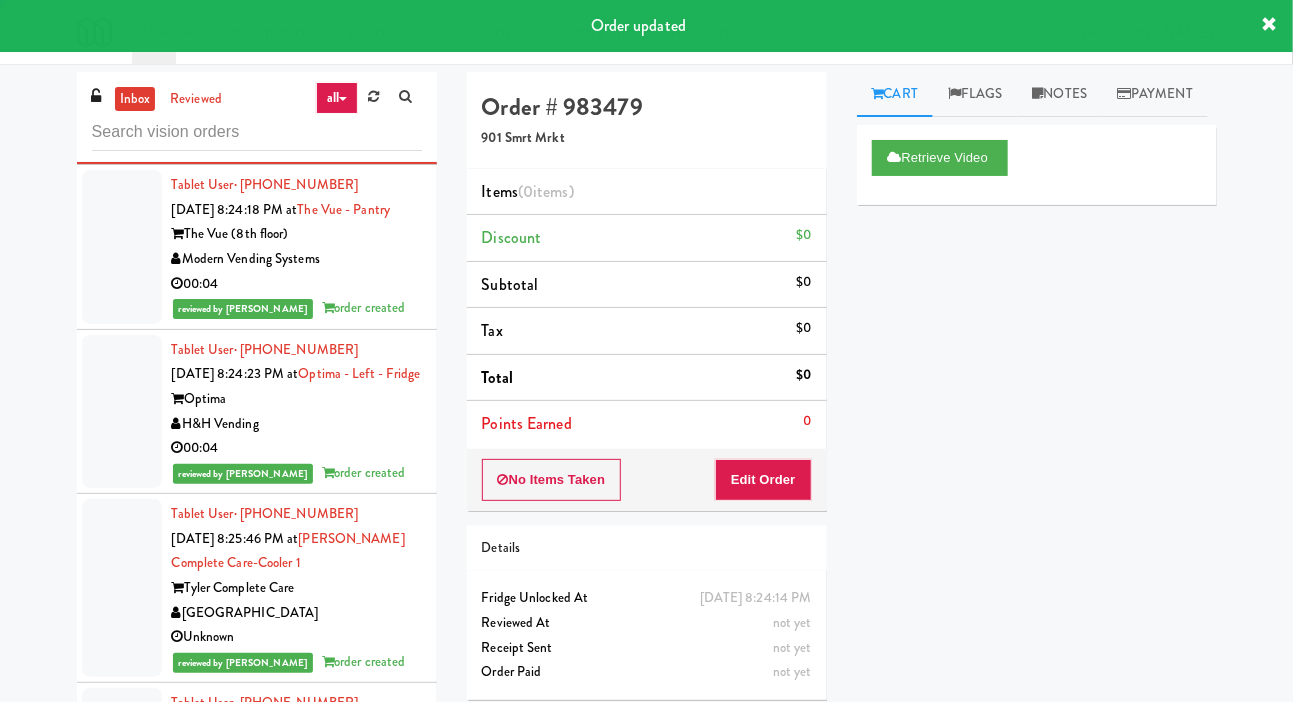 scroll, scrollTop: 15107, scrollLeft: 0, axis: vertical 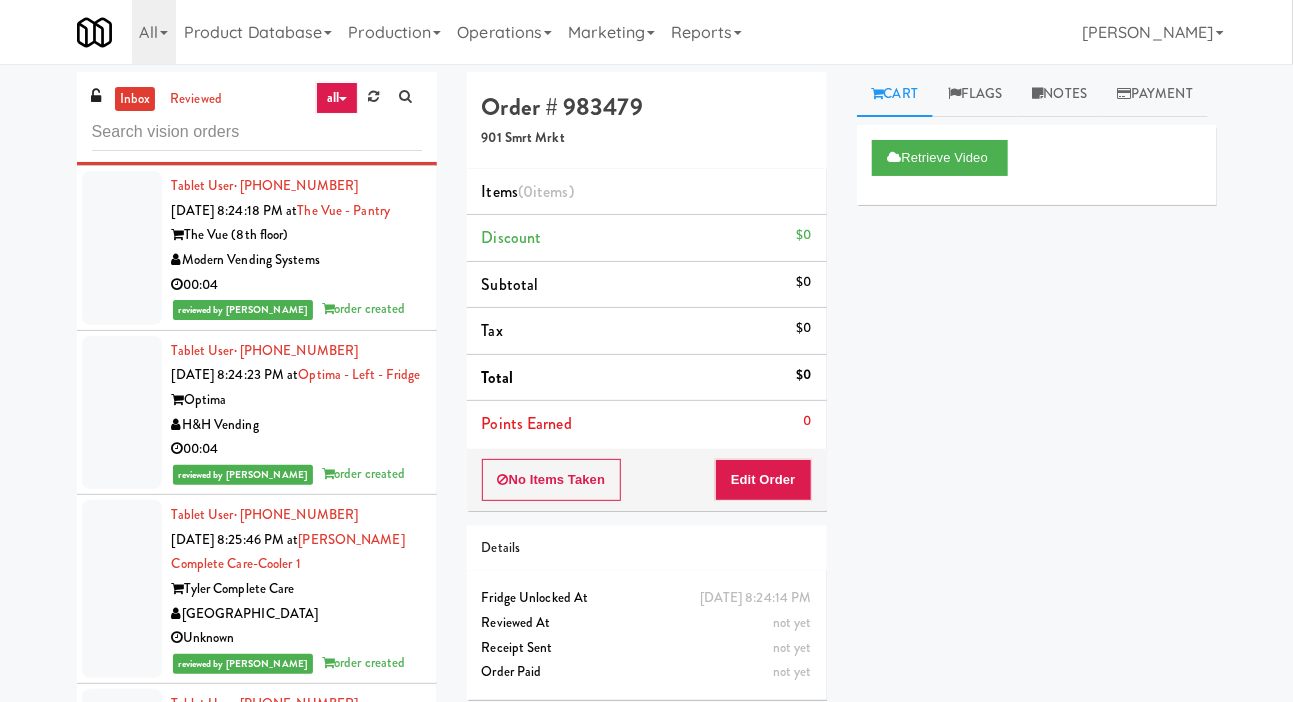 click at bounding box center (122, -69) 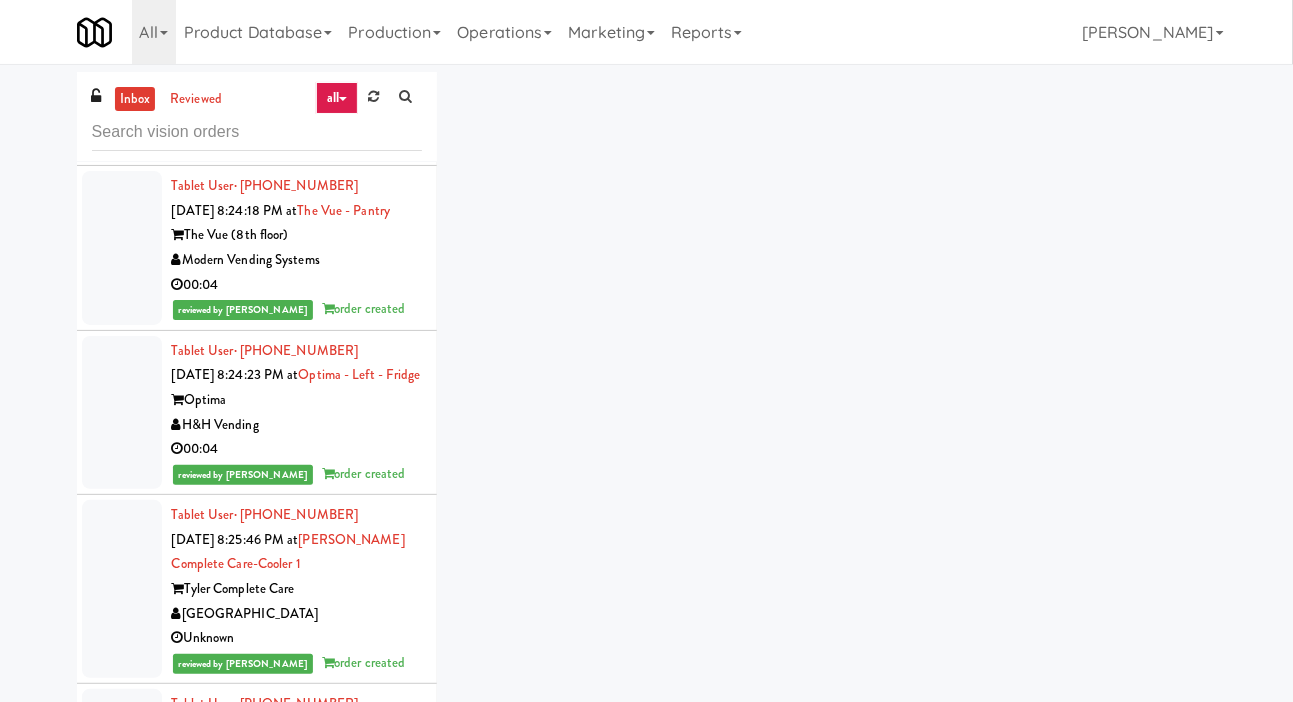 click at bounding box center (122, 84) 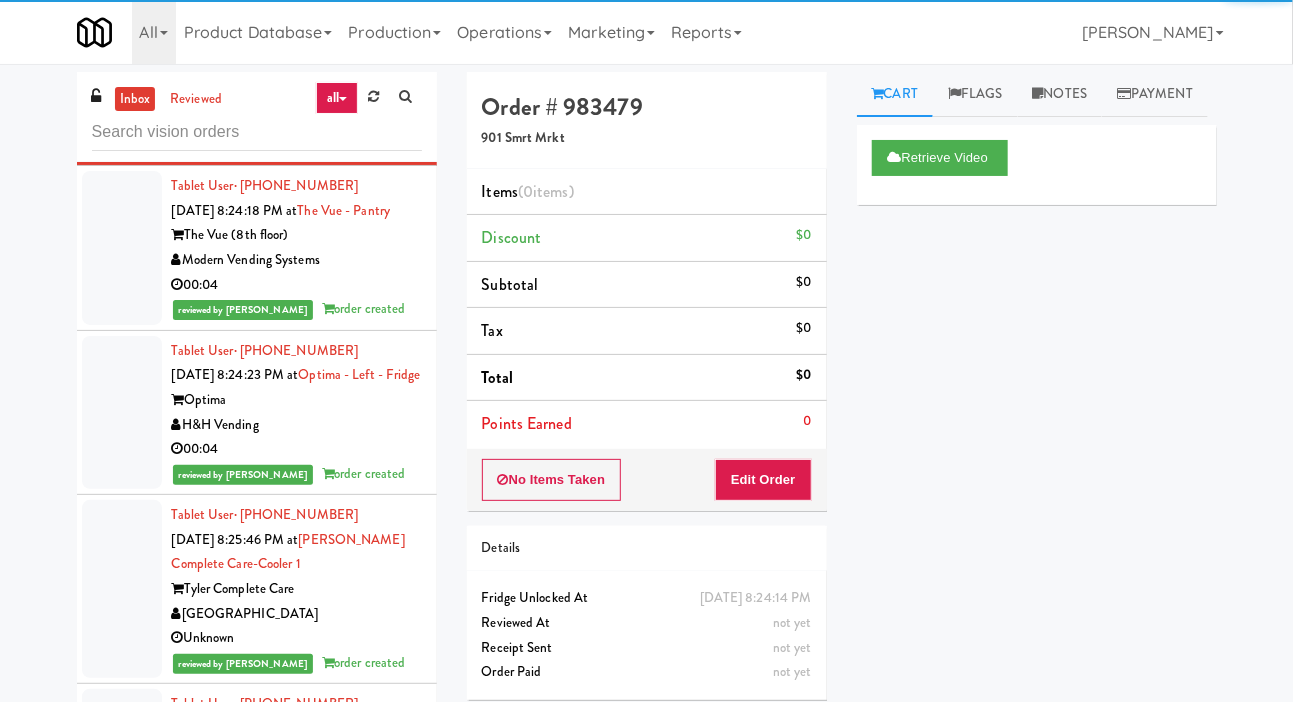 click at bounding box center (122, -69) 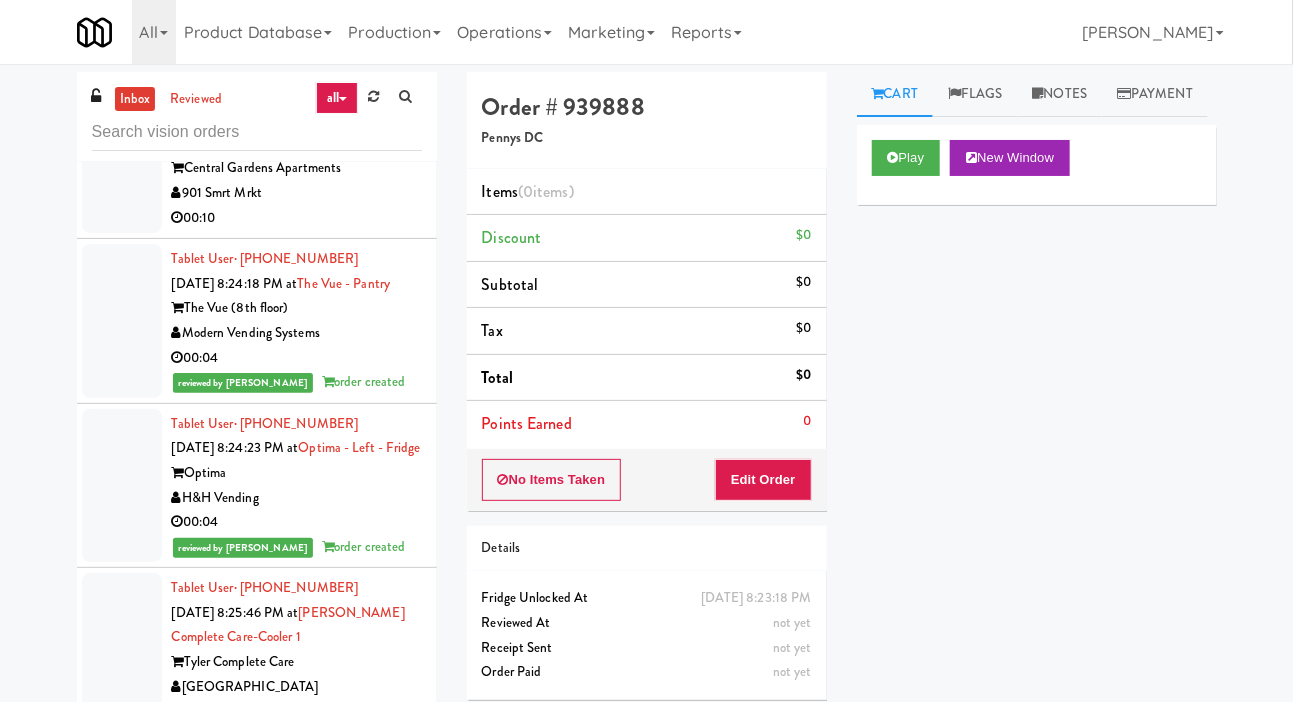 scroll, scrollTop: 15022, scrollLeft: 0, axis: vertical 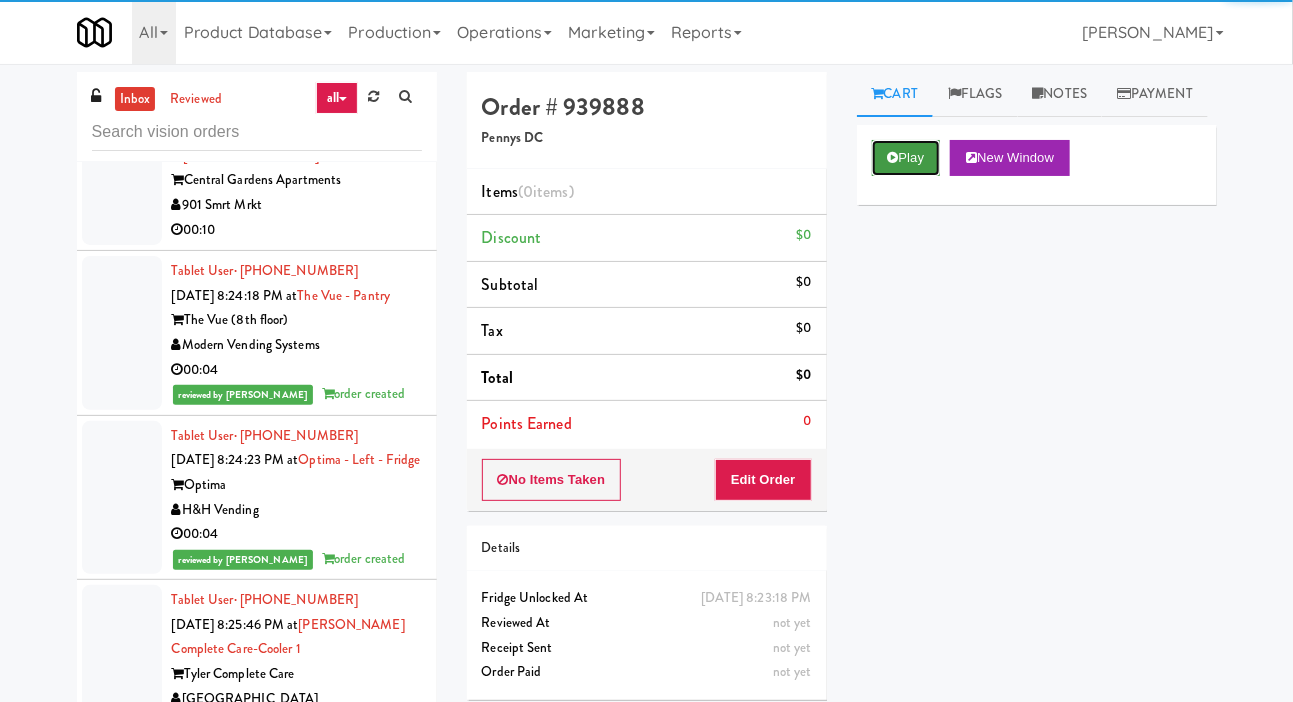 click on "Play" at bounding box center (906, 158) 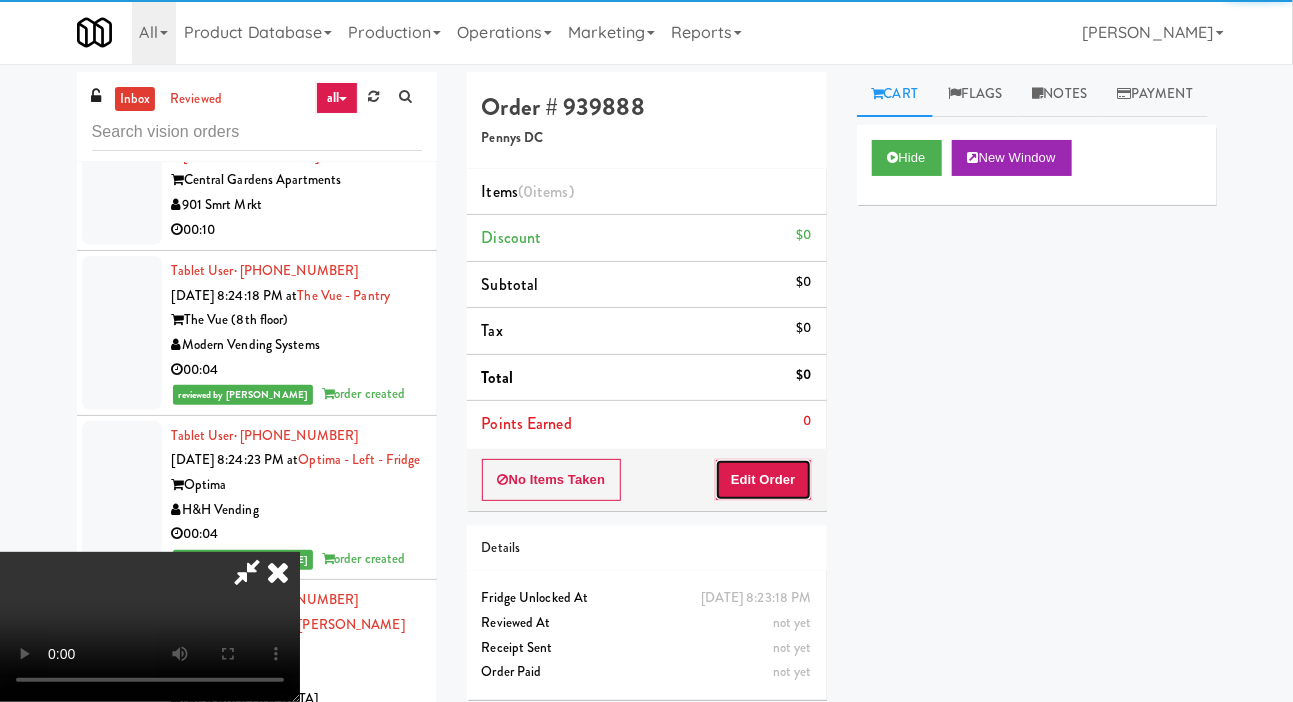 click on "Edit Order" at bounding box center (763, 480) 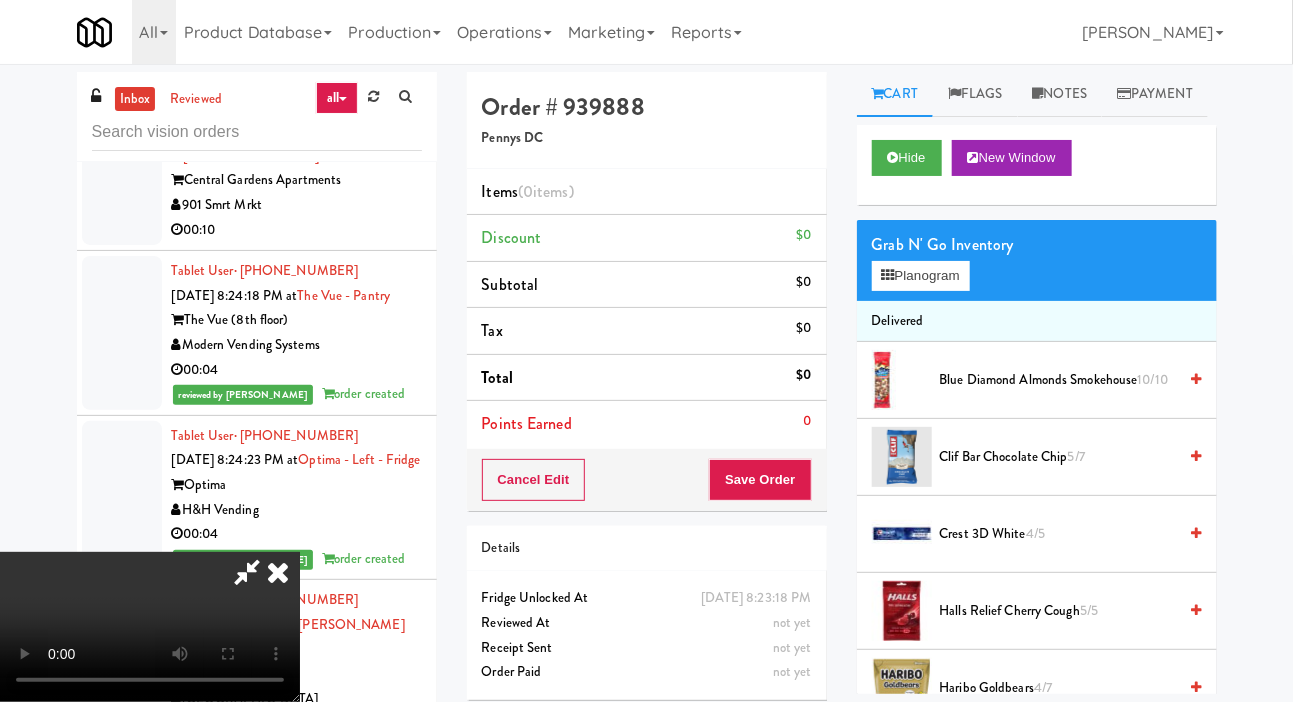 scroll, scrollTop: 73, scrollLeft: 0, axis: vertical 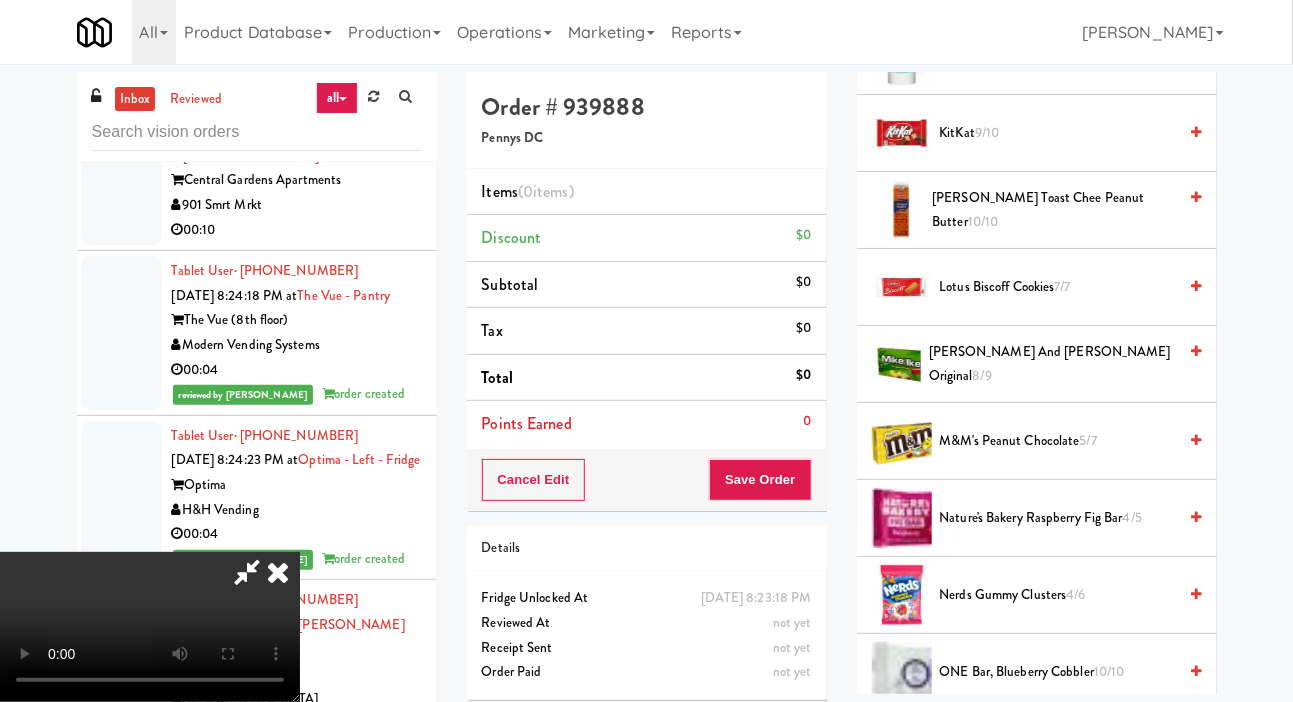 click on "Mike and Ike Original  8/9" at bounding box center (1053, 364) 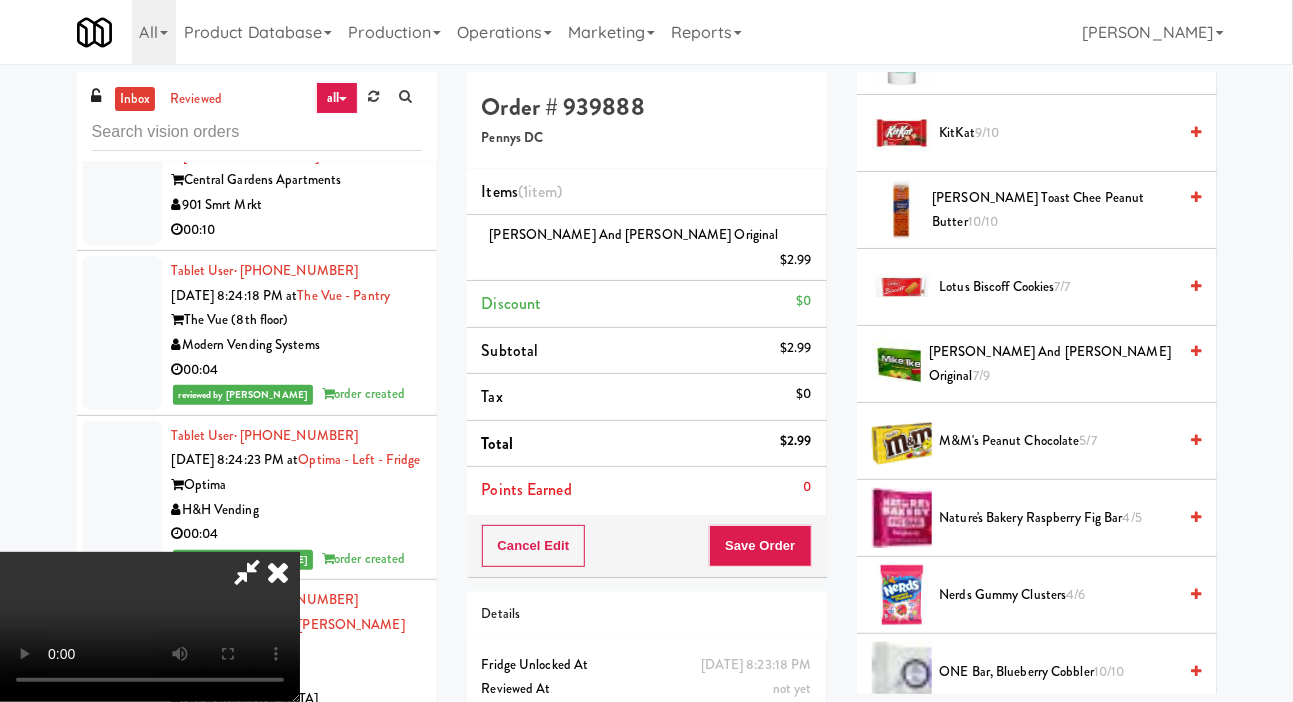 scroll, scrollTop: 0, scrollLeft: 0, axis: both 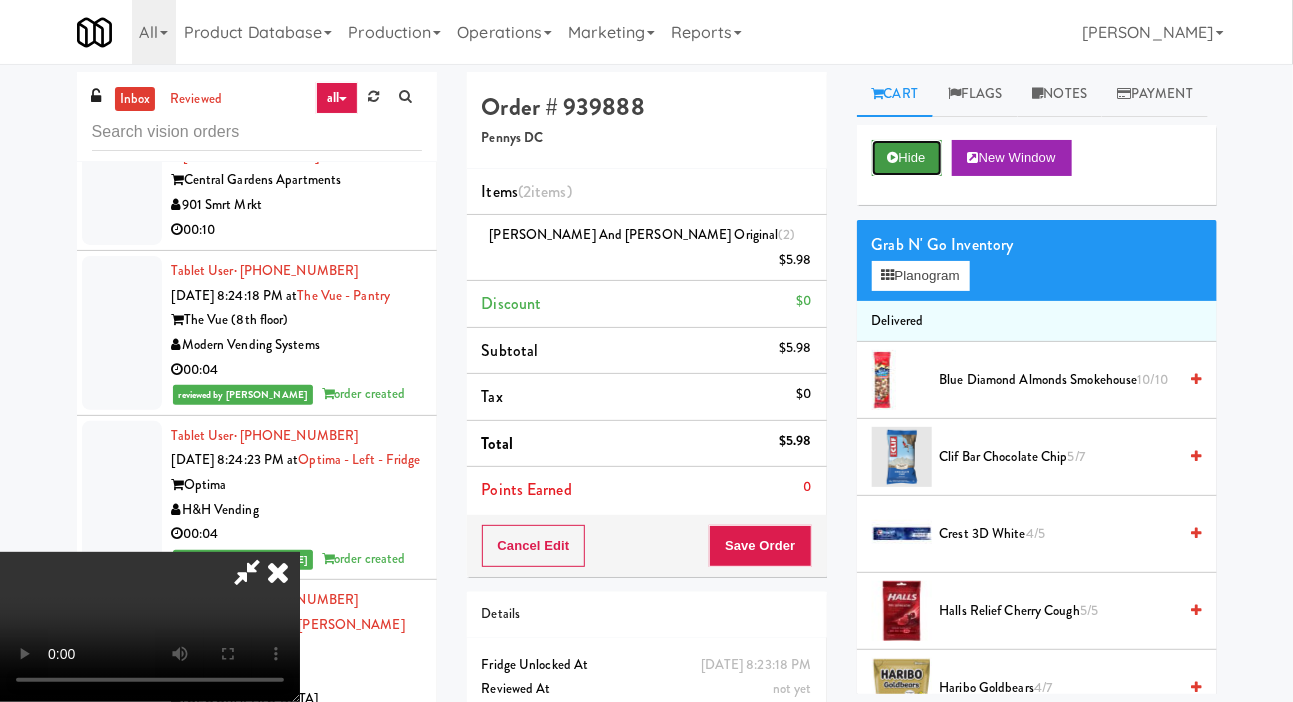 click on "Hide" at bounding box center (907, 158) 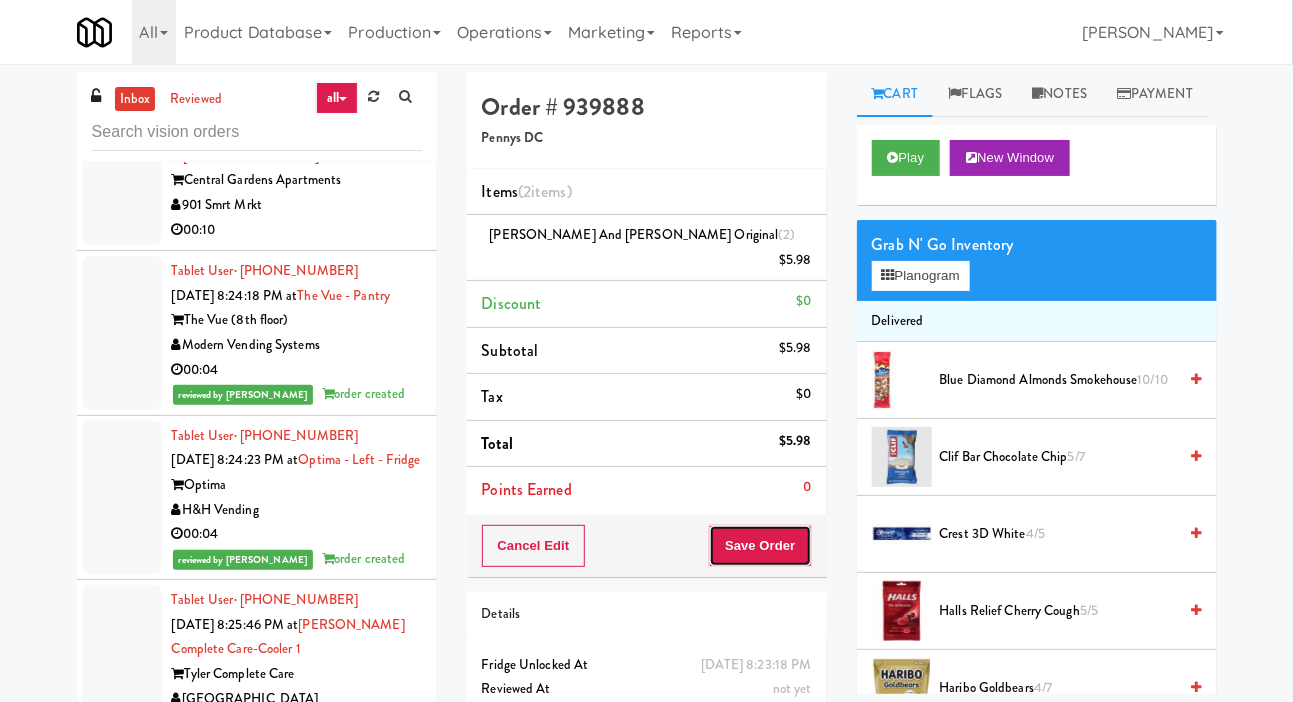 click on "Save Order" at bounding box center (760, 546) 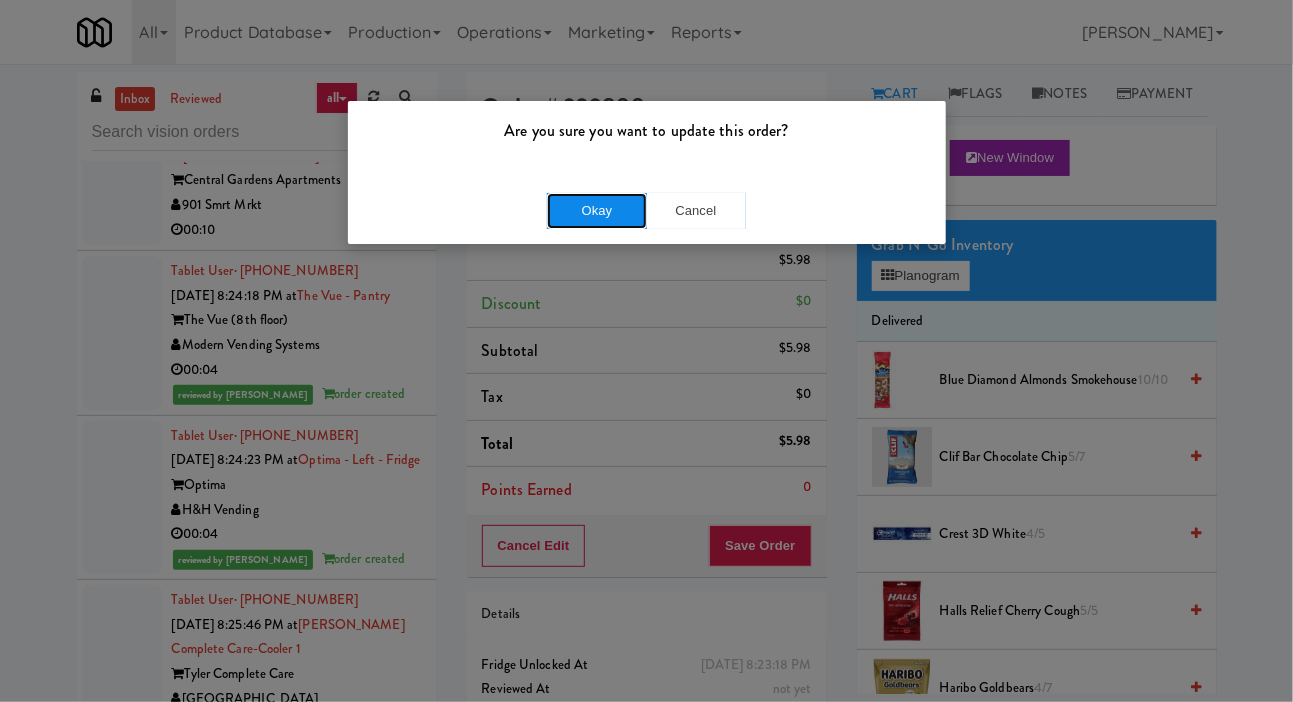 click on "Okay" at bounding box center (597, 211) 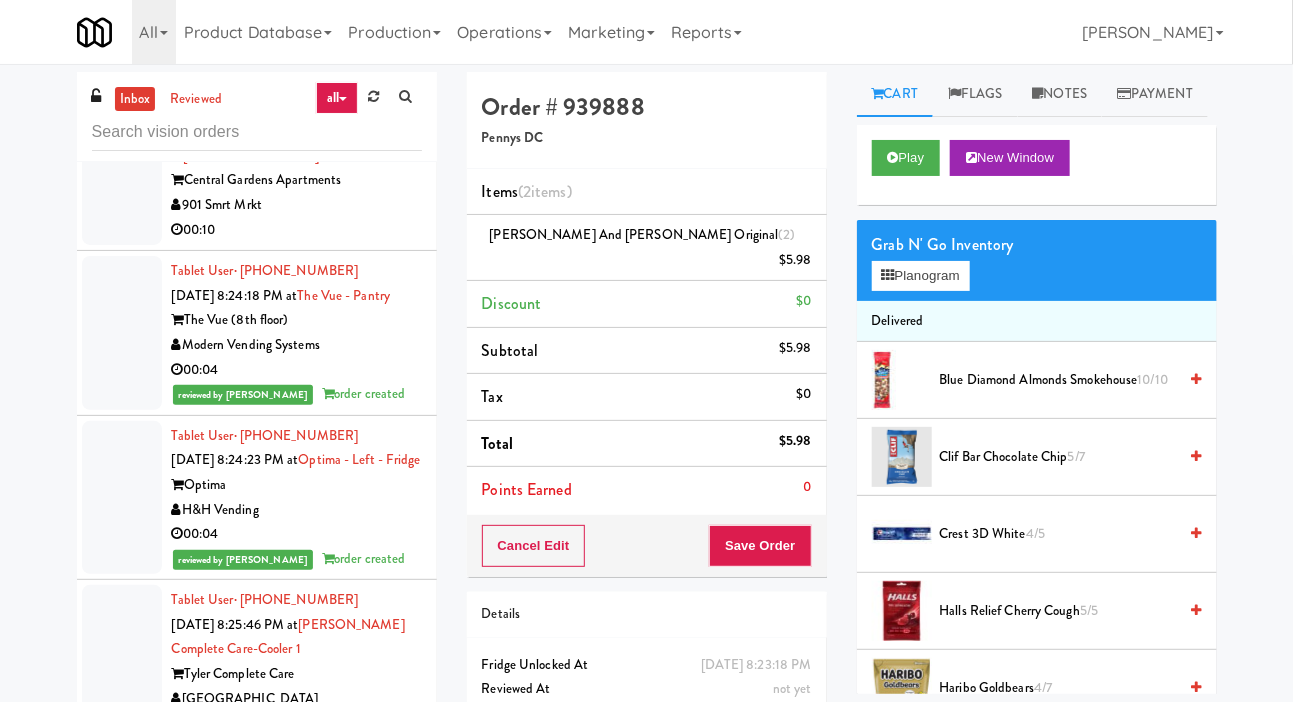 click at bounding box center [122, -136] 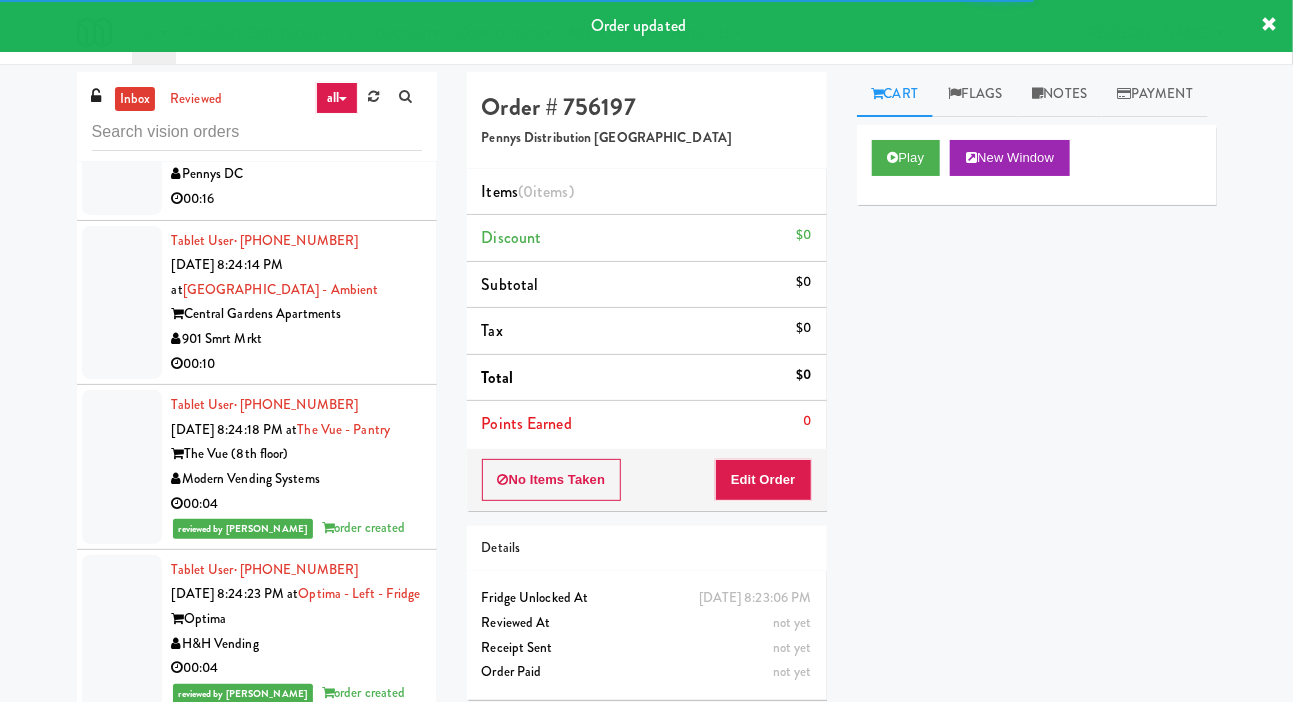 scroll, scrollTop: 14891, scrollLeft: 0, axis: vertical 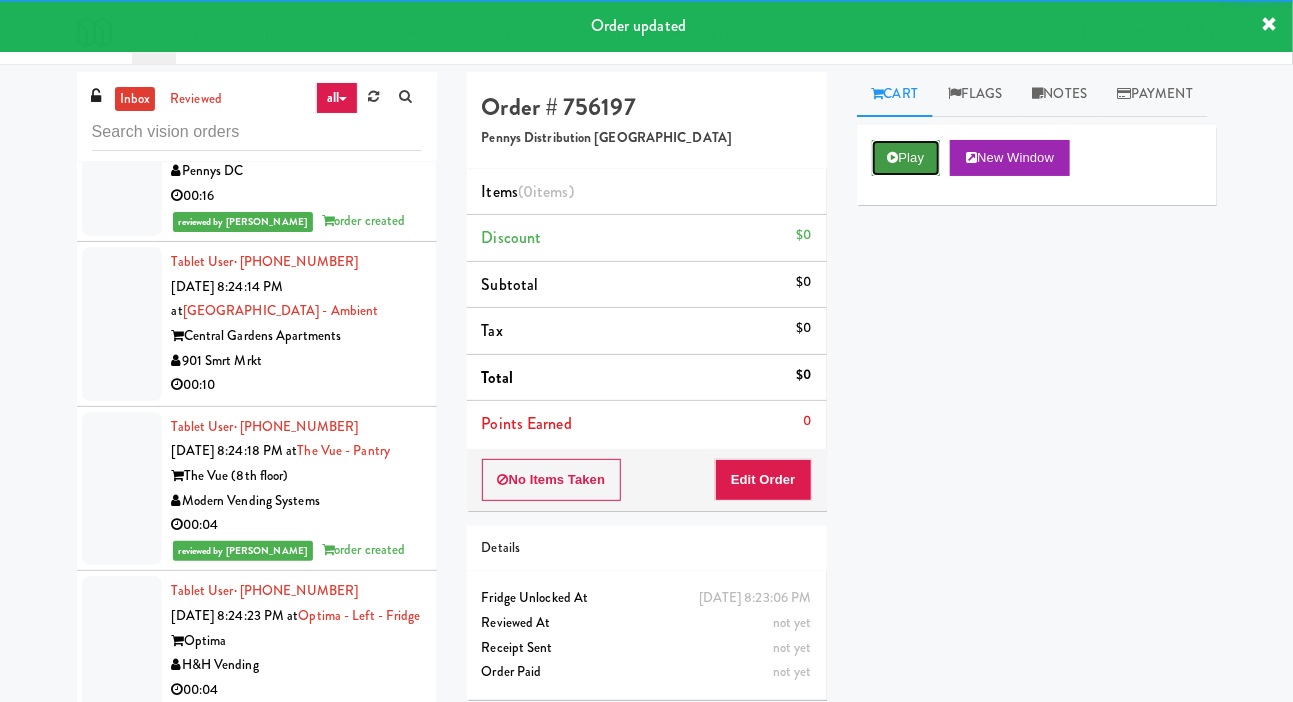 click on "Play" at bounding box center [906, 158] 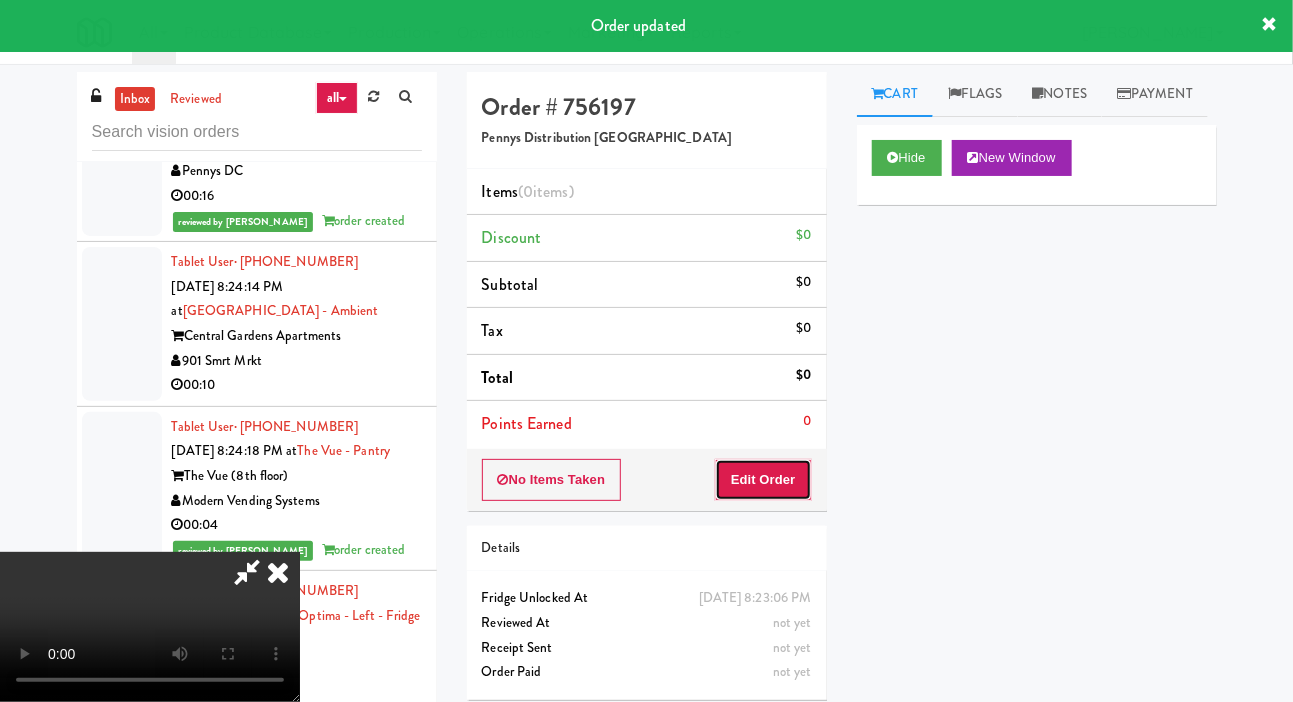 click on "Edit Order" at bounding box center (763, 480) 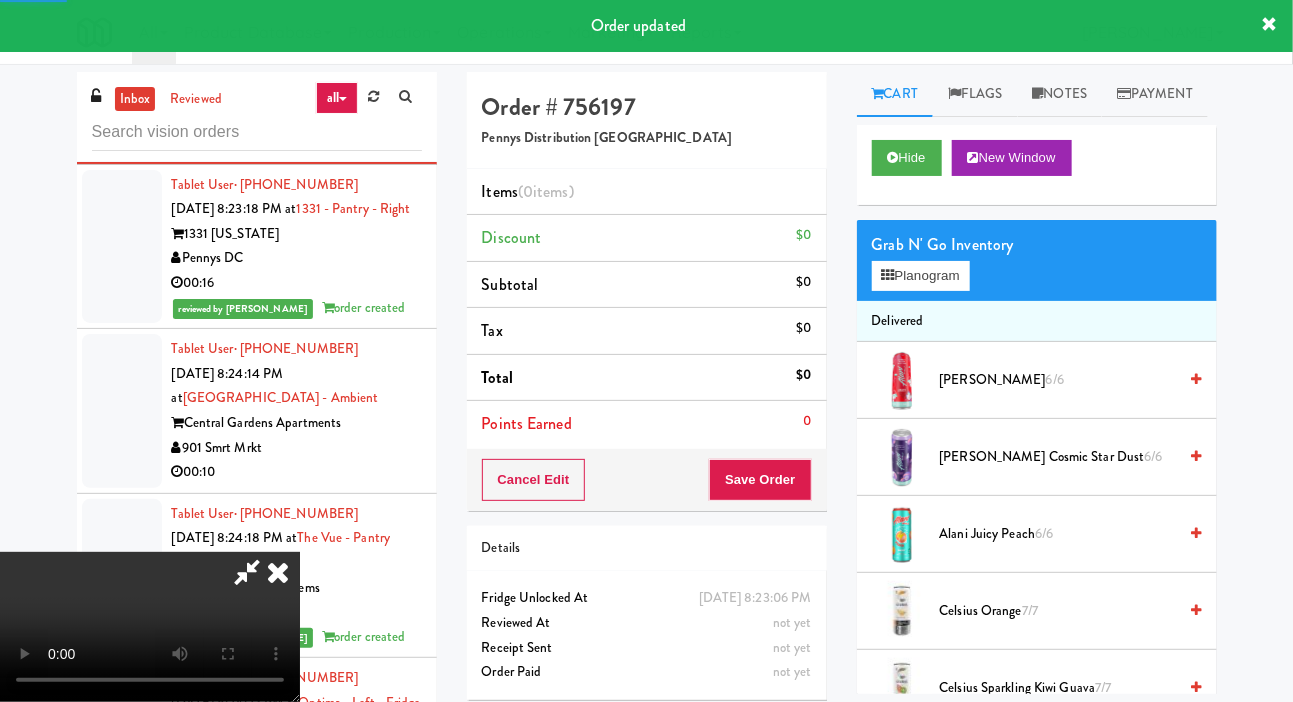 scroll, scrollTop: 14781, scrollLeft: 0, axis: vertical 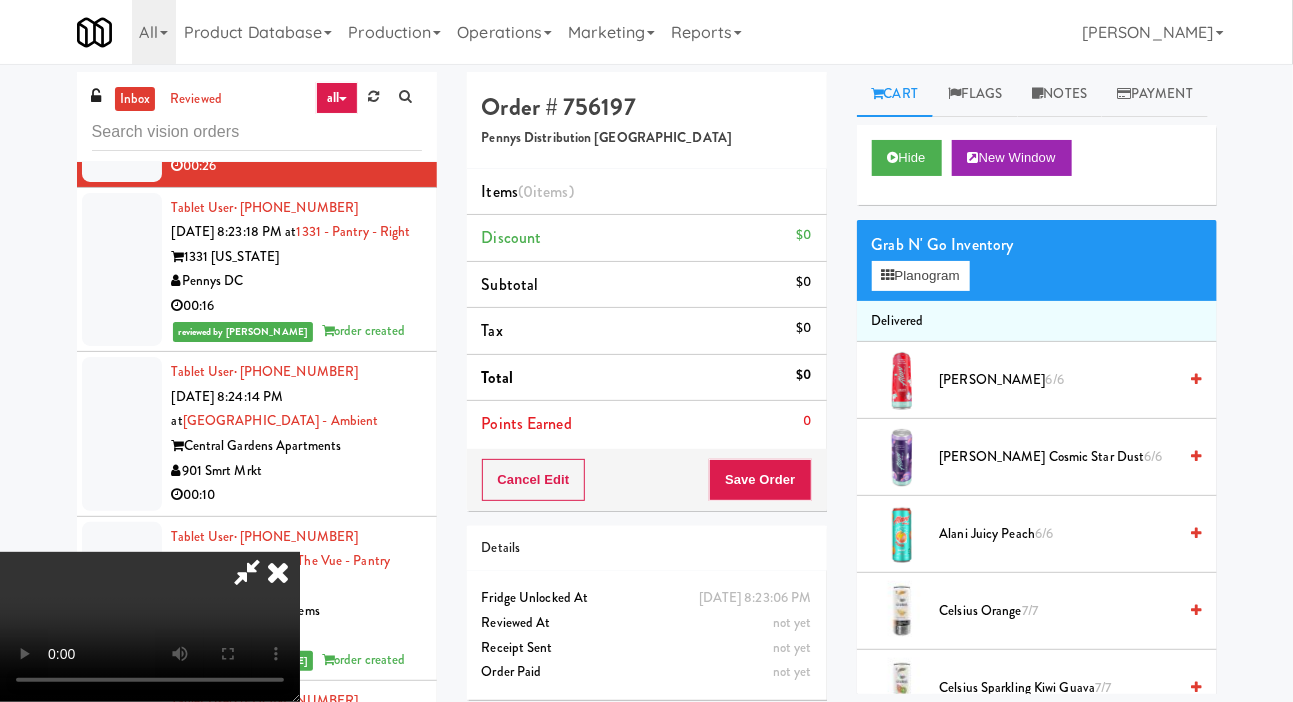 type 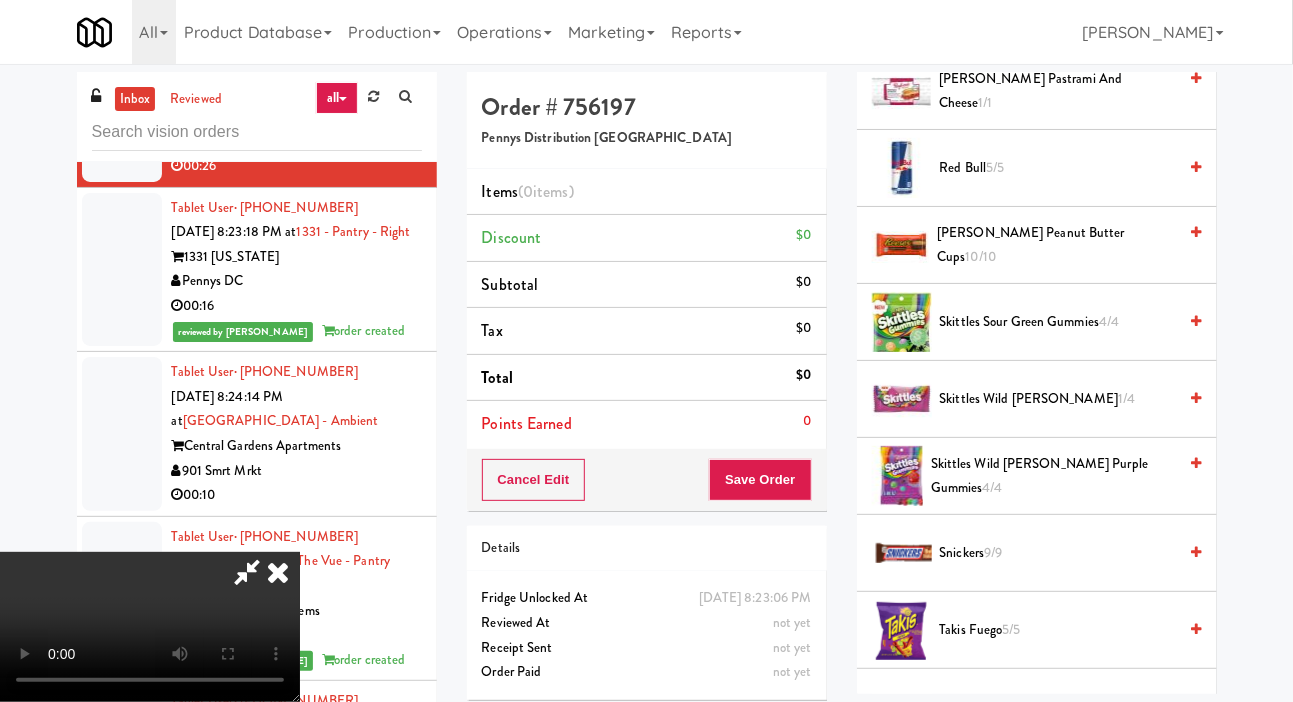 scroll, scrollTop: 2175, scrollLeft: 0, axis: vertical 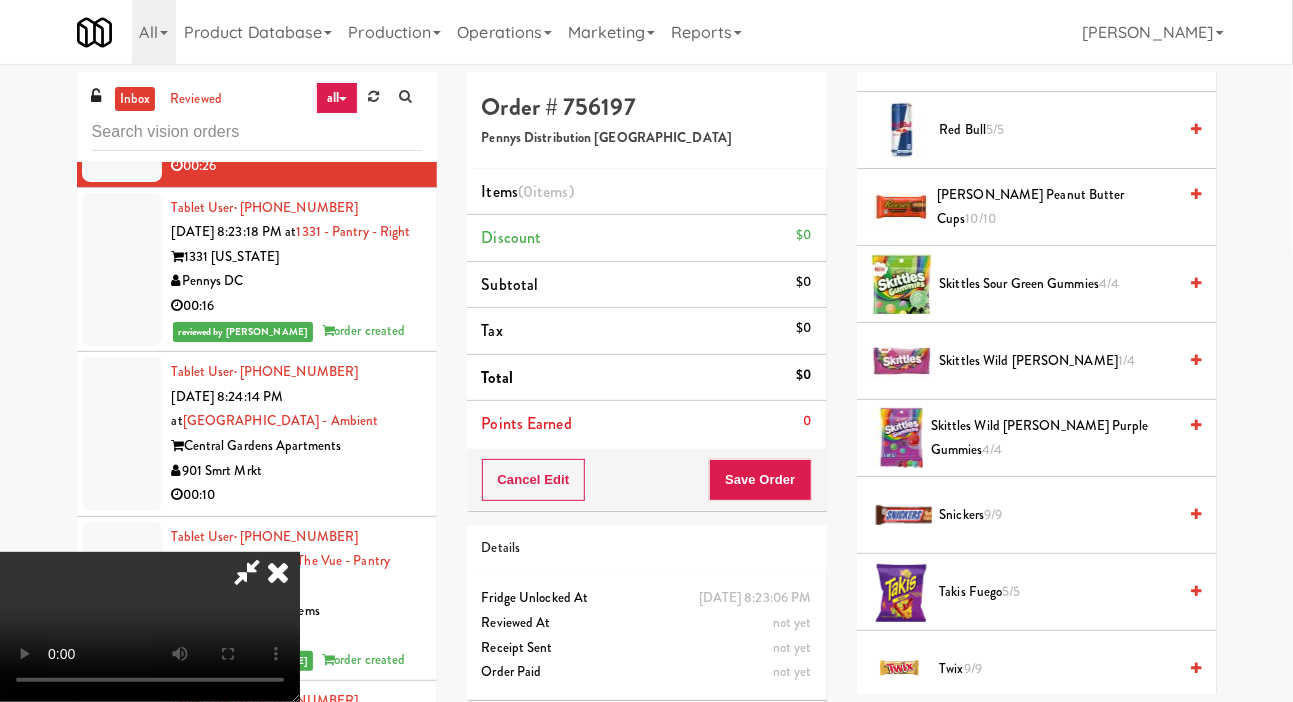 click on "Skittles Wild Berry Purple Gummies  4/4" at bounding box center (1054, 438) 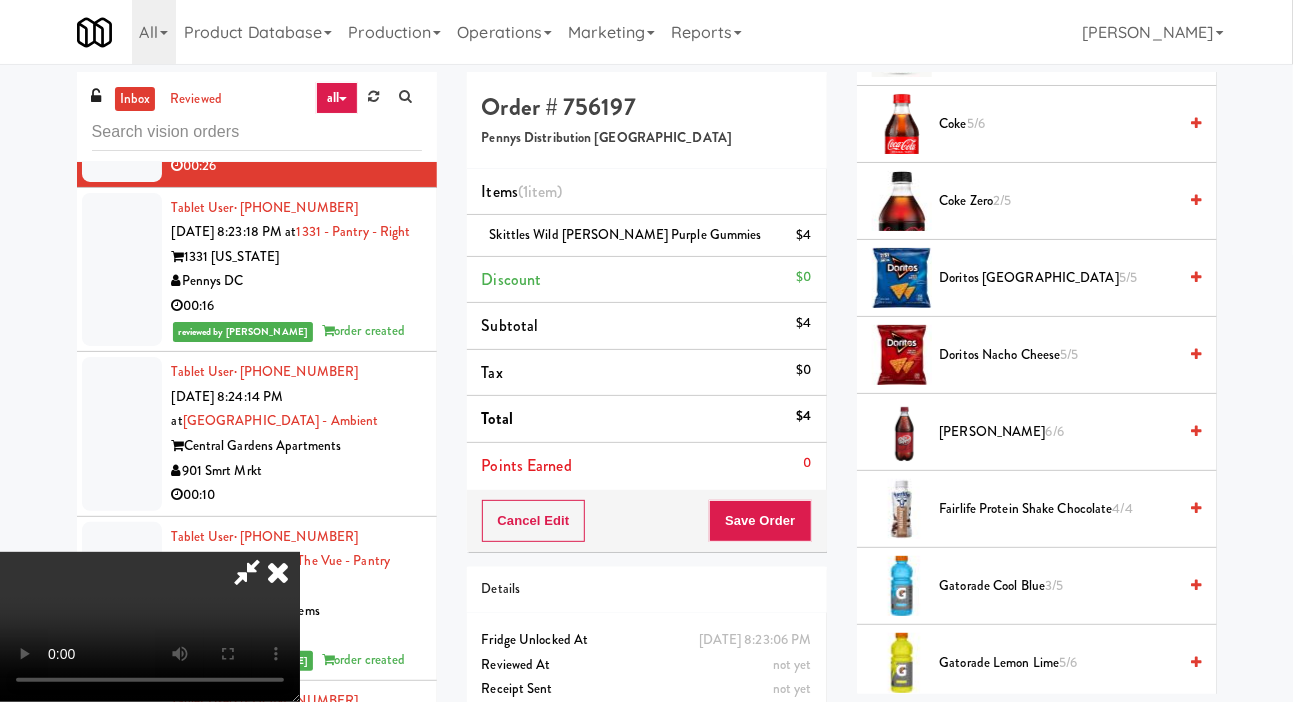 scroll, scrollTop: 945, scrollLeft: 0, axis: vertical 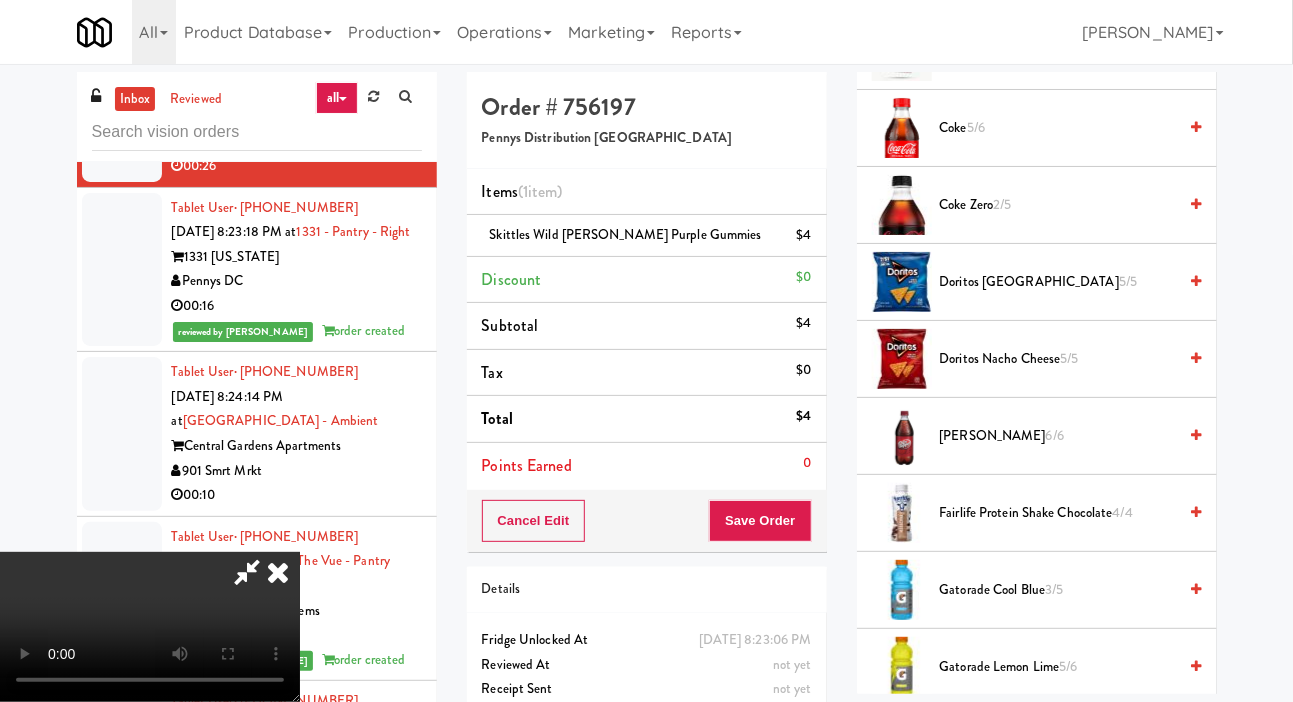 click on "Dr Pepper  6/6" at bounding box center [1058, 436] 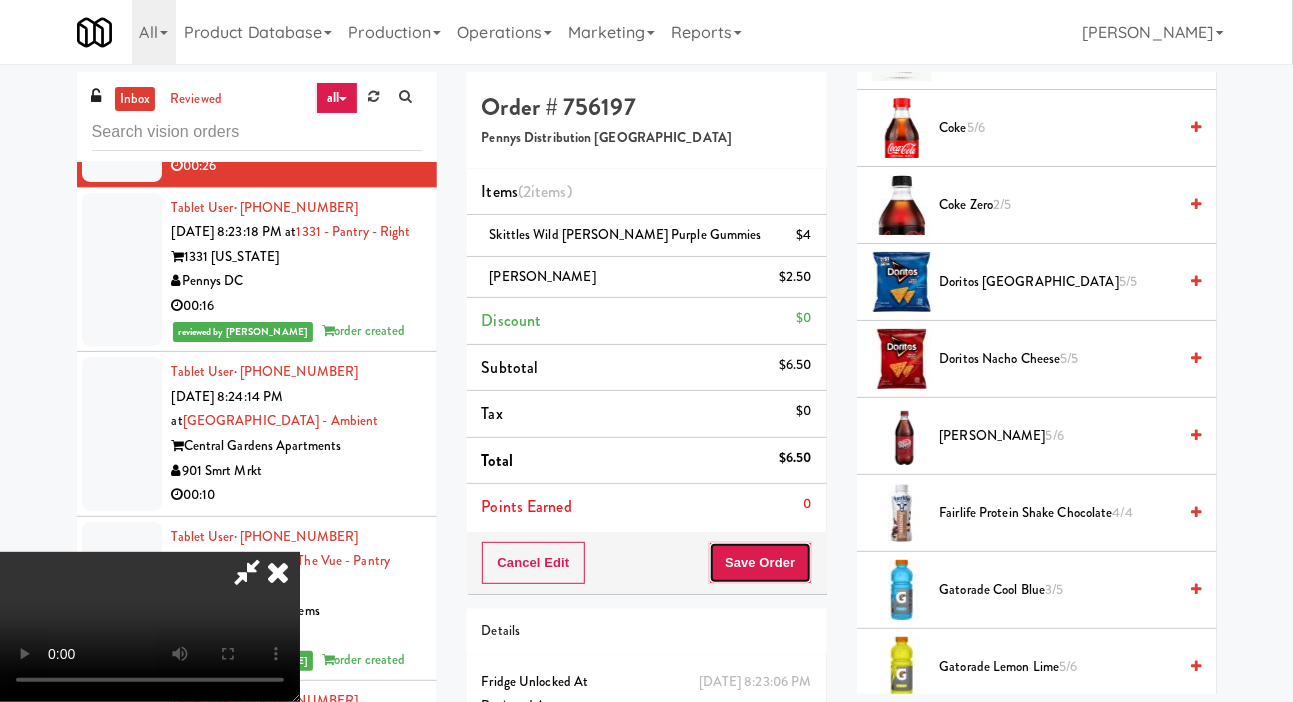 click on "Save Order" at bounding box center [760, 563] 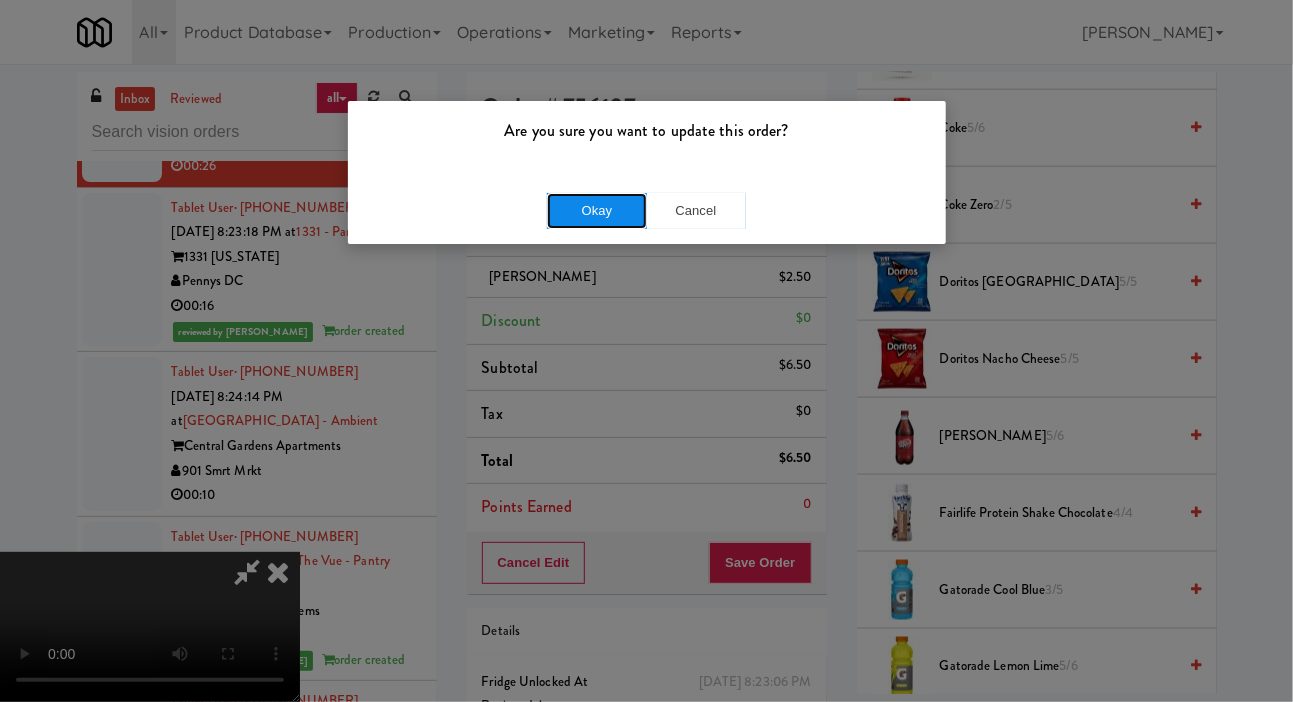 click on "Okay" at bounding box center (597, 211) 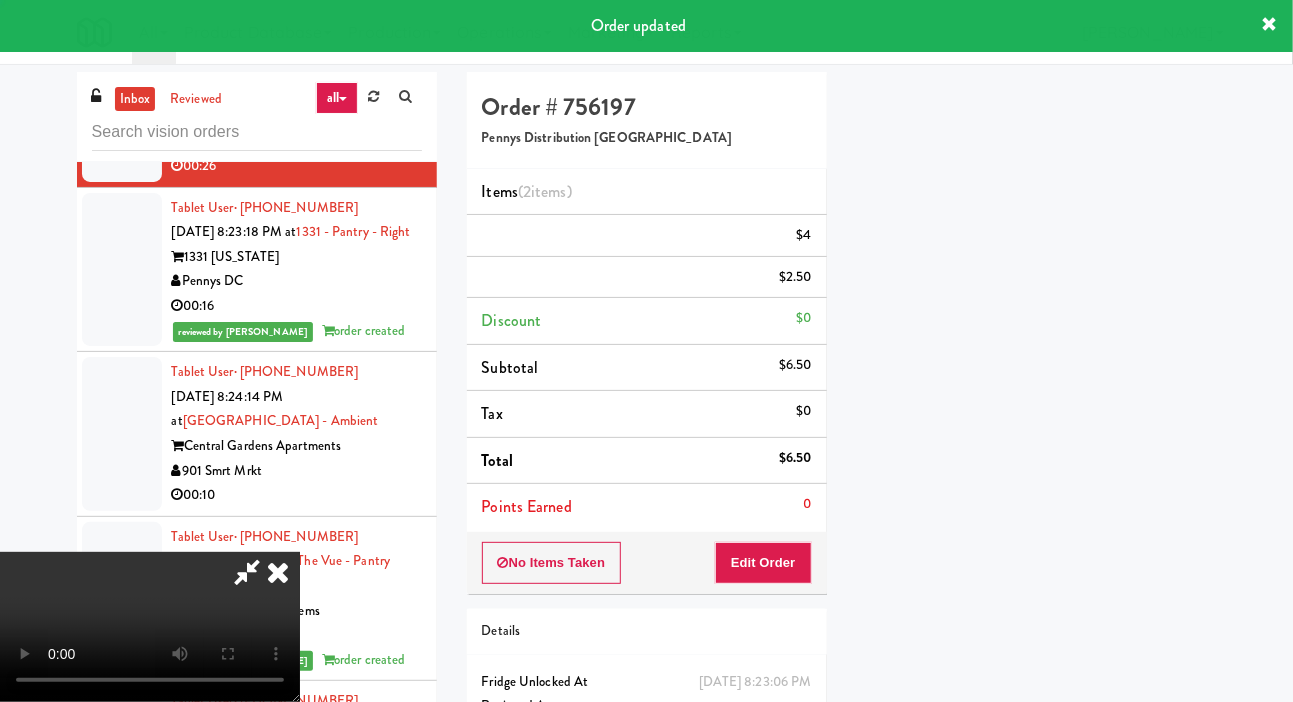 scroll, scrollTop: 116, scrollLeft: 0, axis: vertical 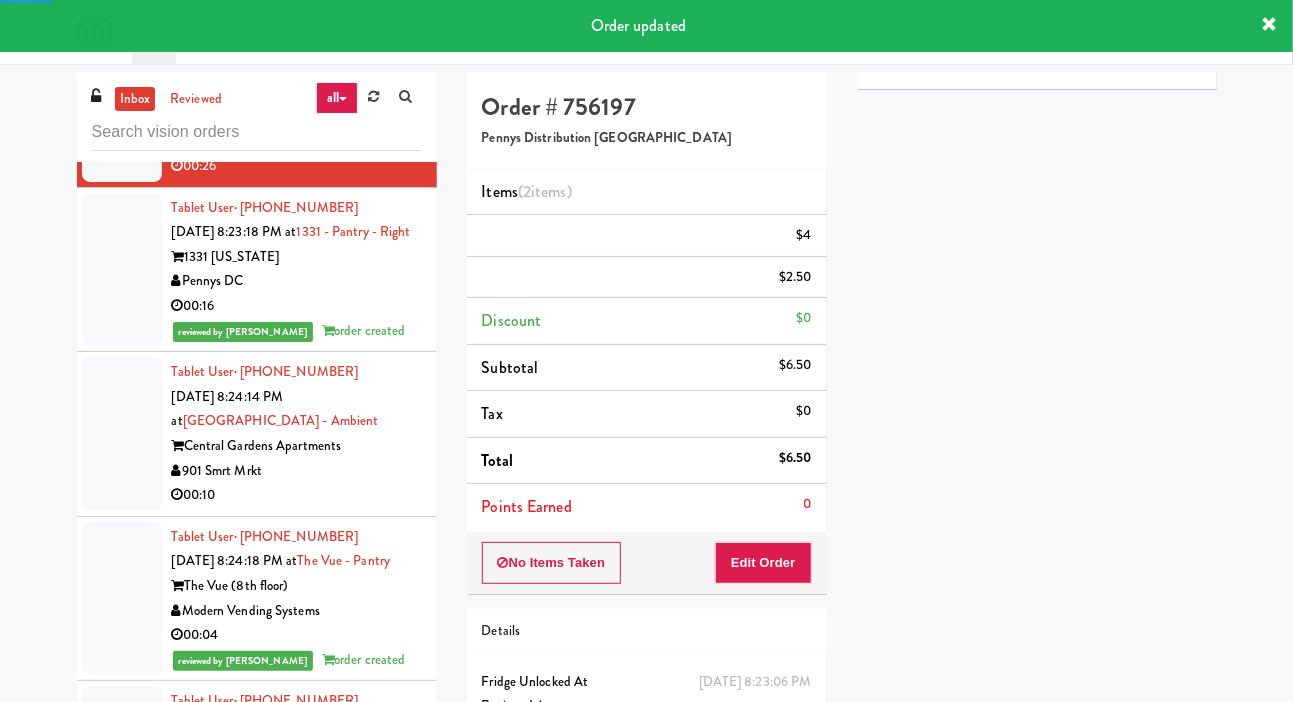 click at bounding box center [122, -59] 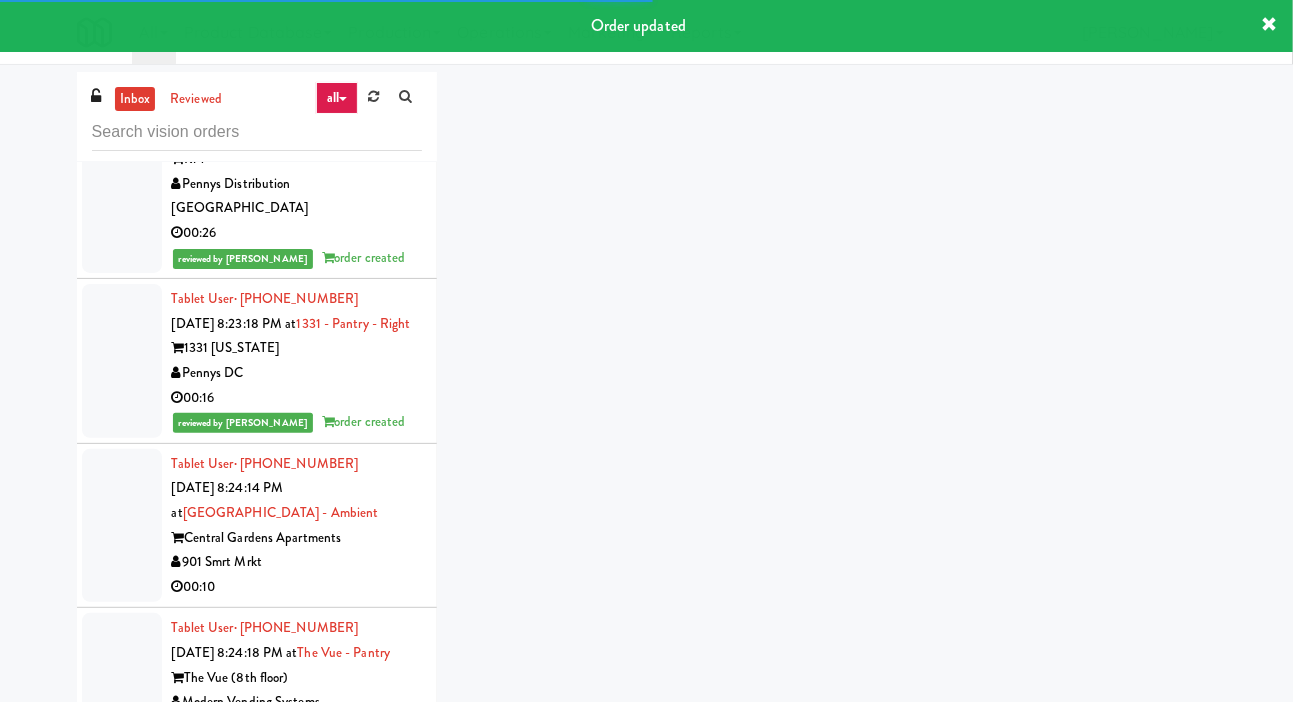 scroll, scrollTop: 14660, scrollLeft: 0, axis: vertical 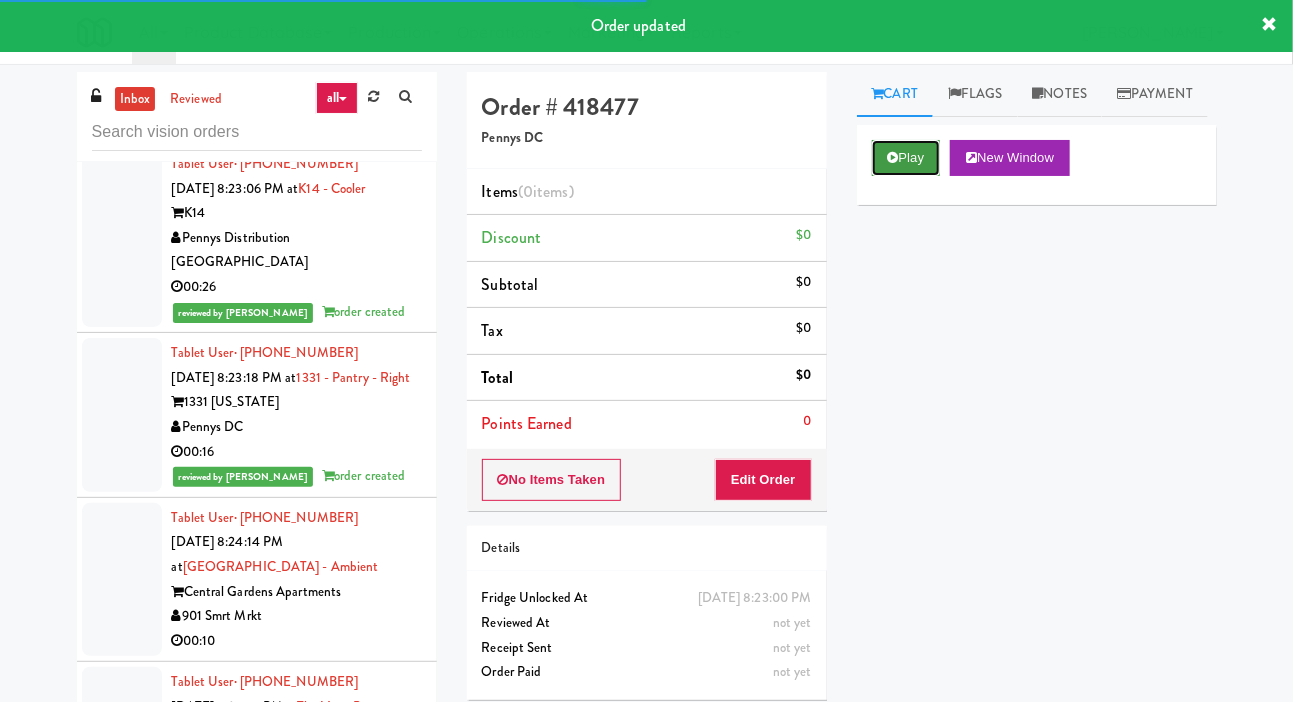 click on "Play" at bounding box center (906, 158) 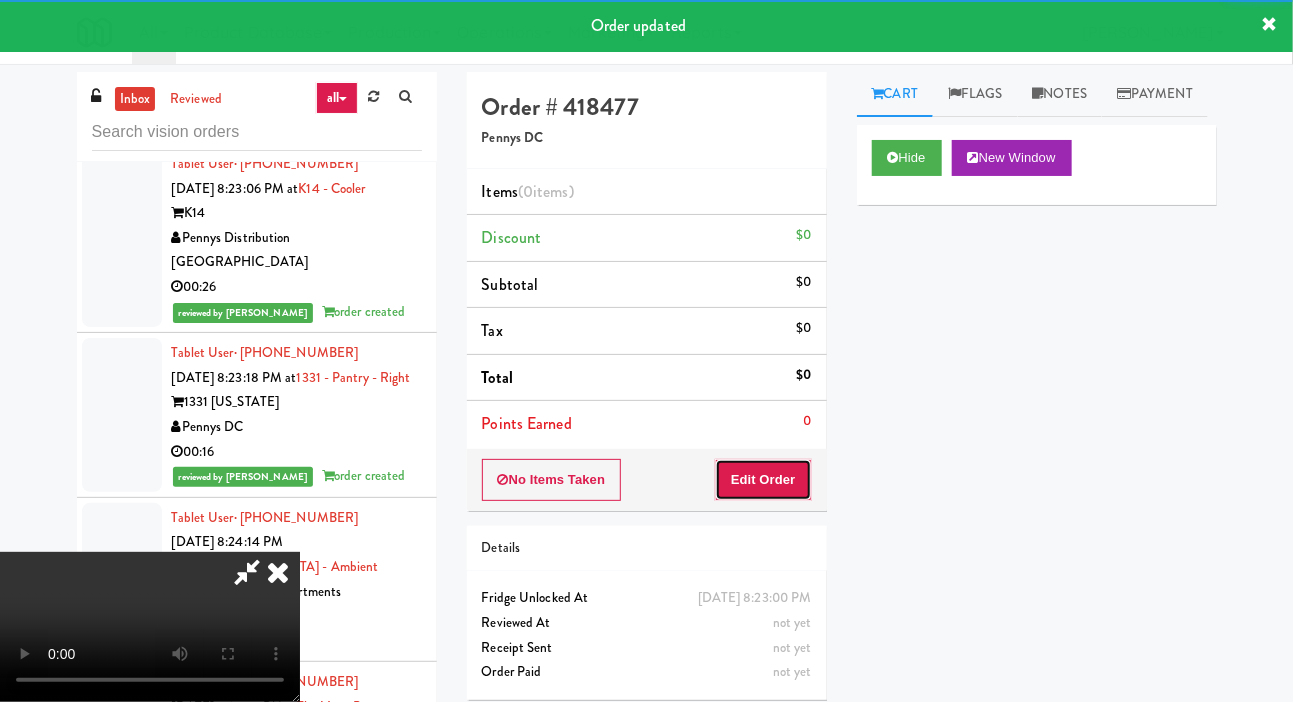 click on "Edit Order" at bounding box center (763, 480) 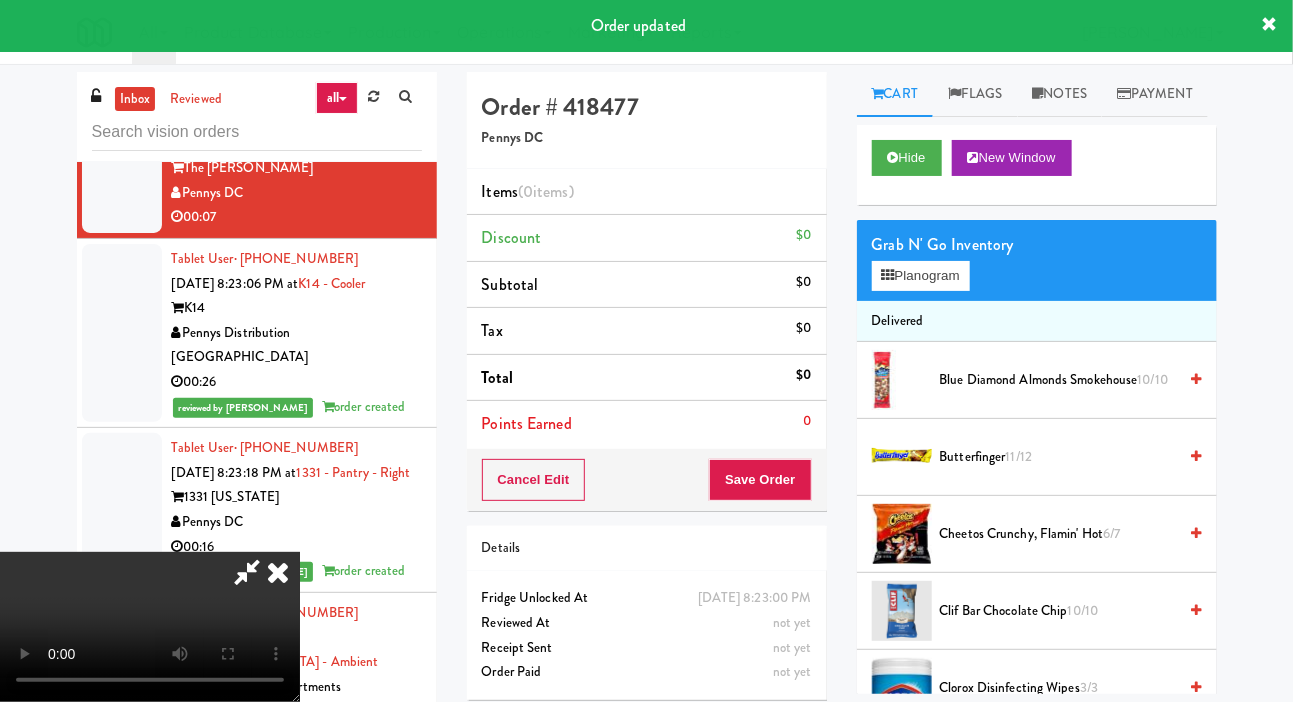 scroll, scrollTop: 14564, scrollLeft: 0, axis: vertical 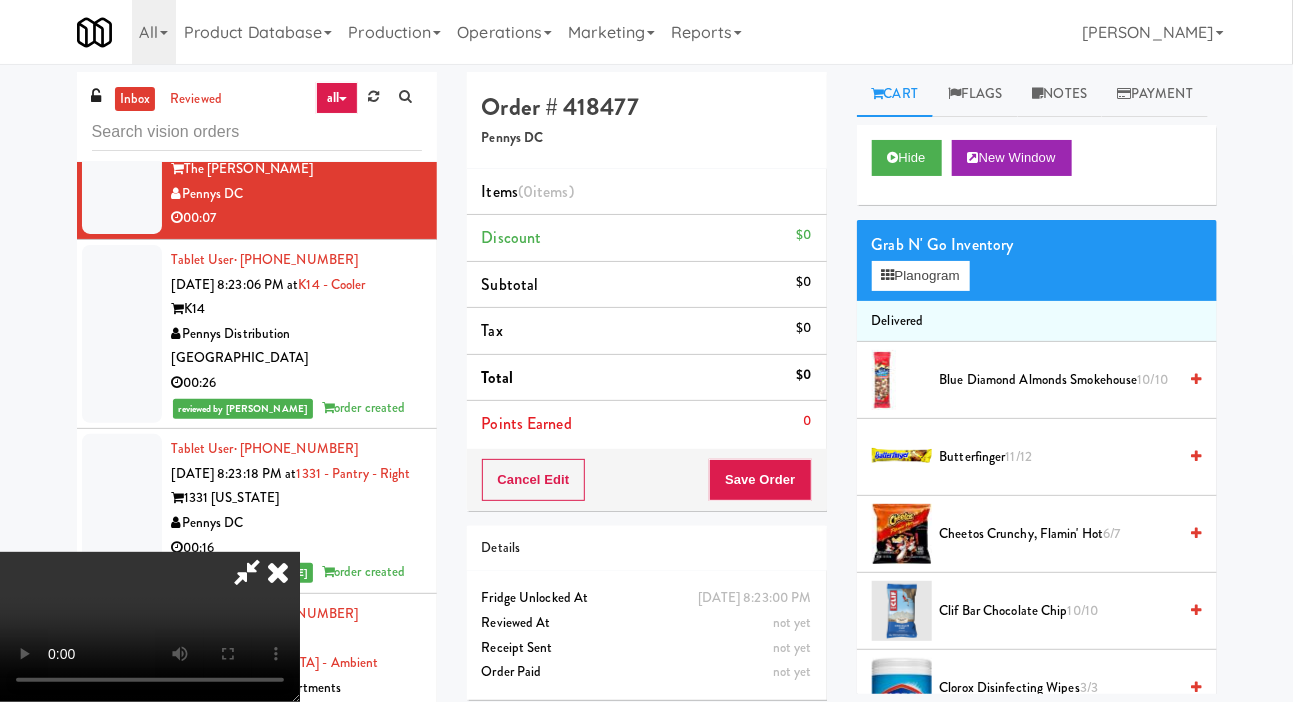 type 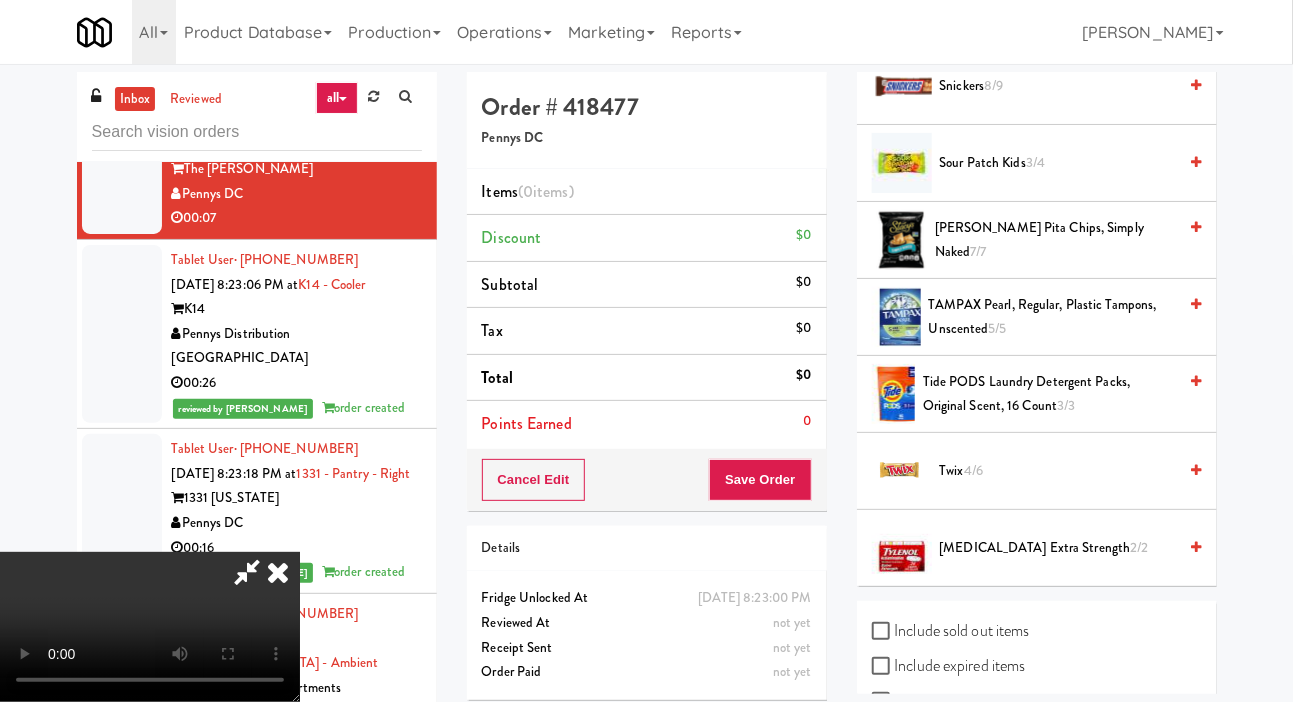 scroll, scrollTop: 2273, scrollLeft: 0, axis: vertical 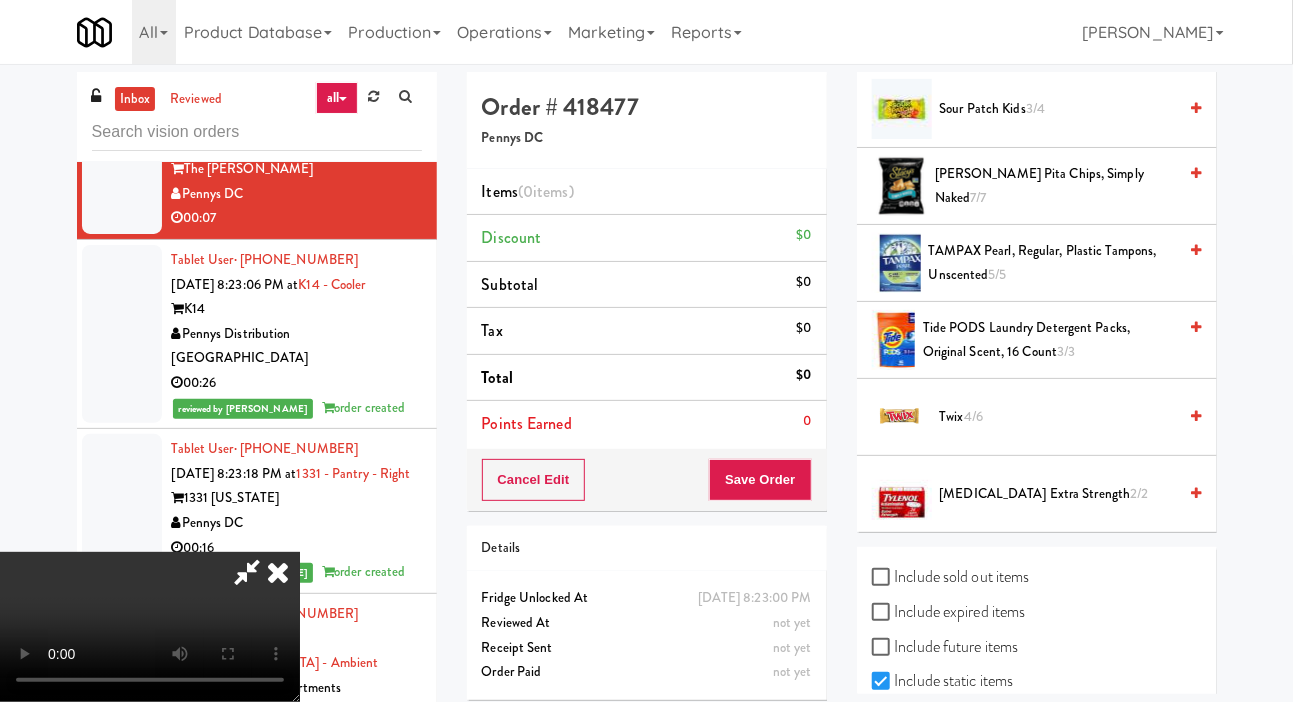 click on "Twix  4/6" at bounding box center [1058, 417] 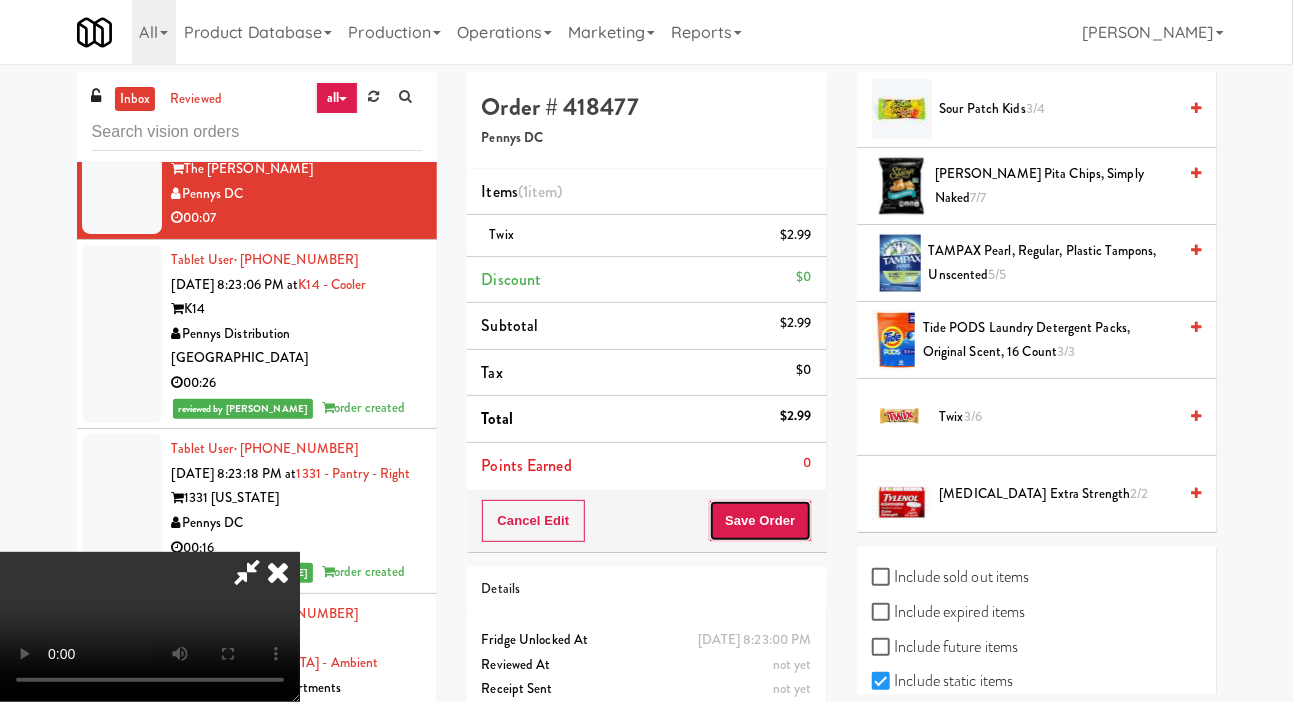 click on "Save Order" at bounding box center [760, 521] 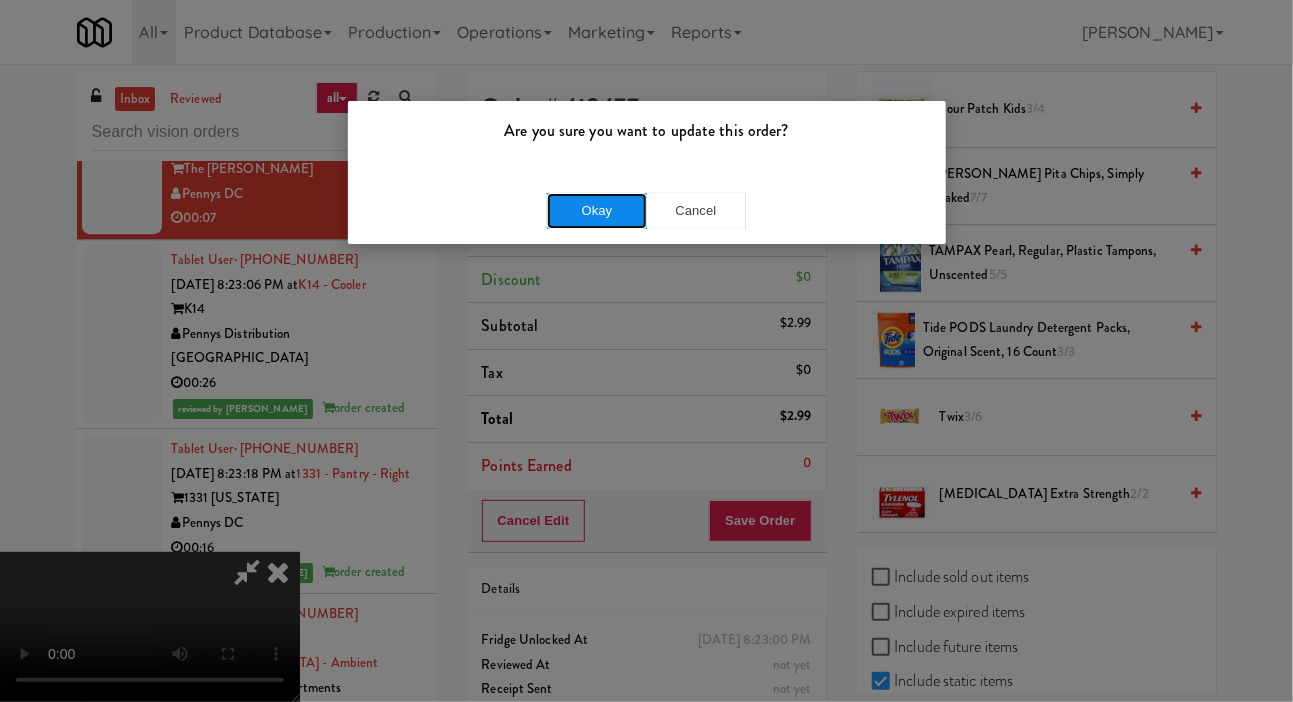 click on "Okay" at bounding box center (597, 211) 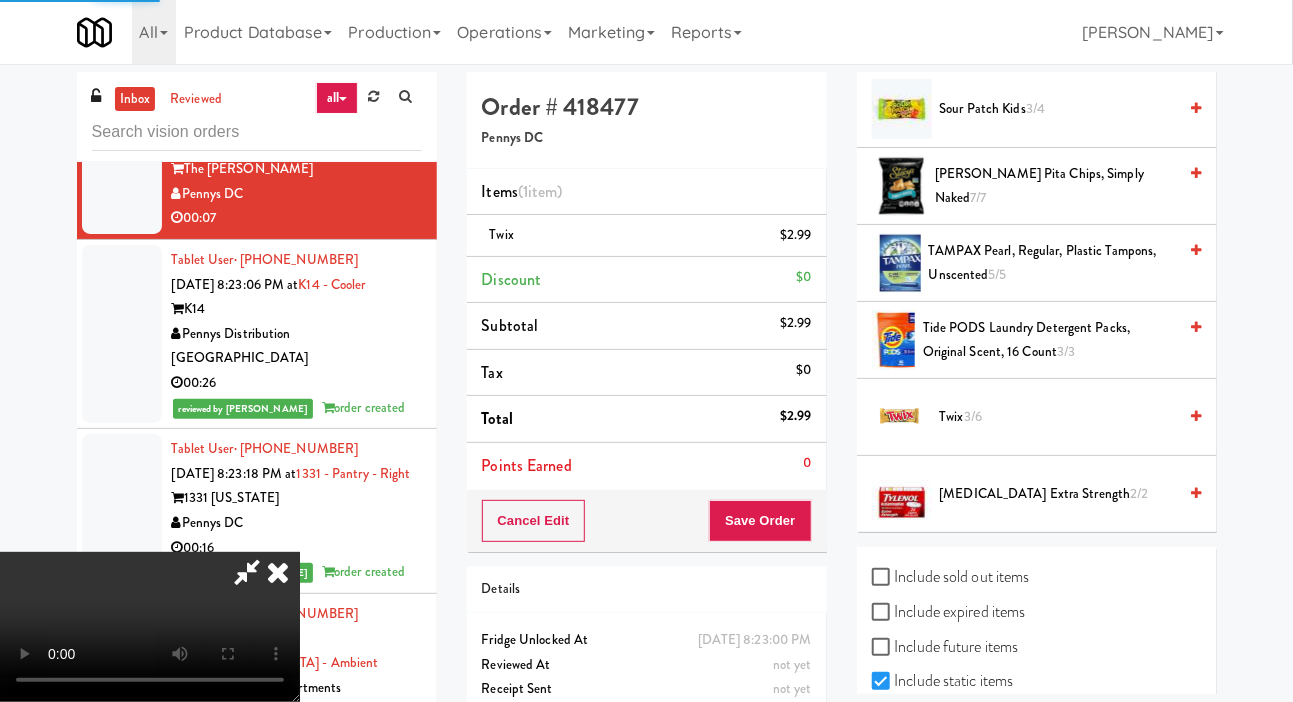 scroll, scrollTop: 116, scrollLeft: 0, axis: vertical 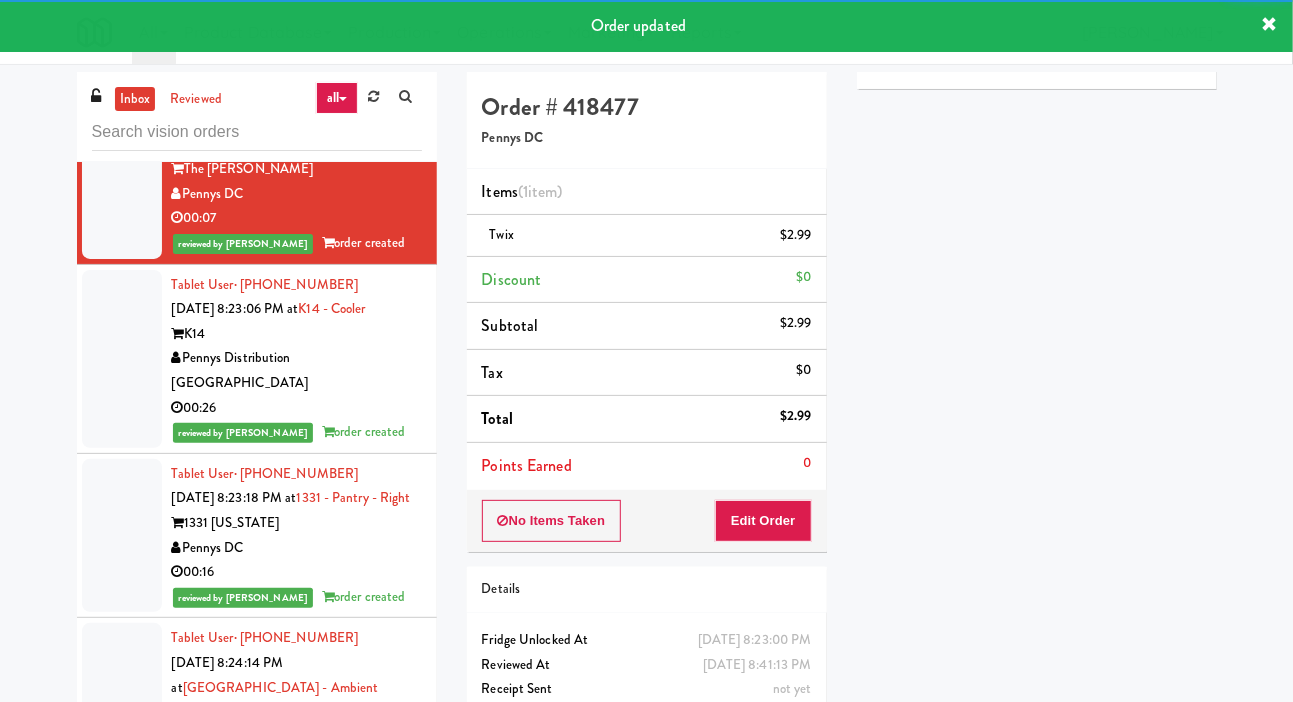 click at bounding box center [122, -7] 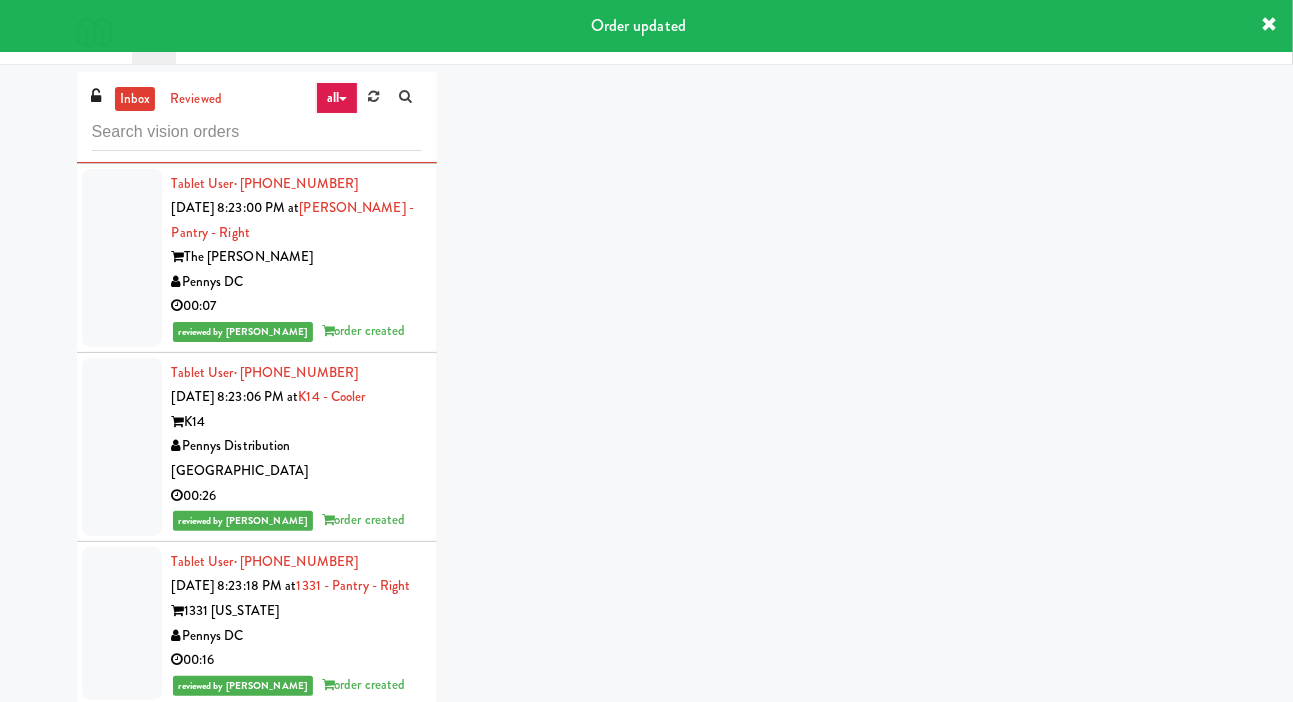 scroll, scrollTop: 14439, scrollLeft: 0, axis: vertical 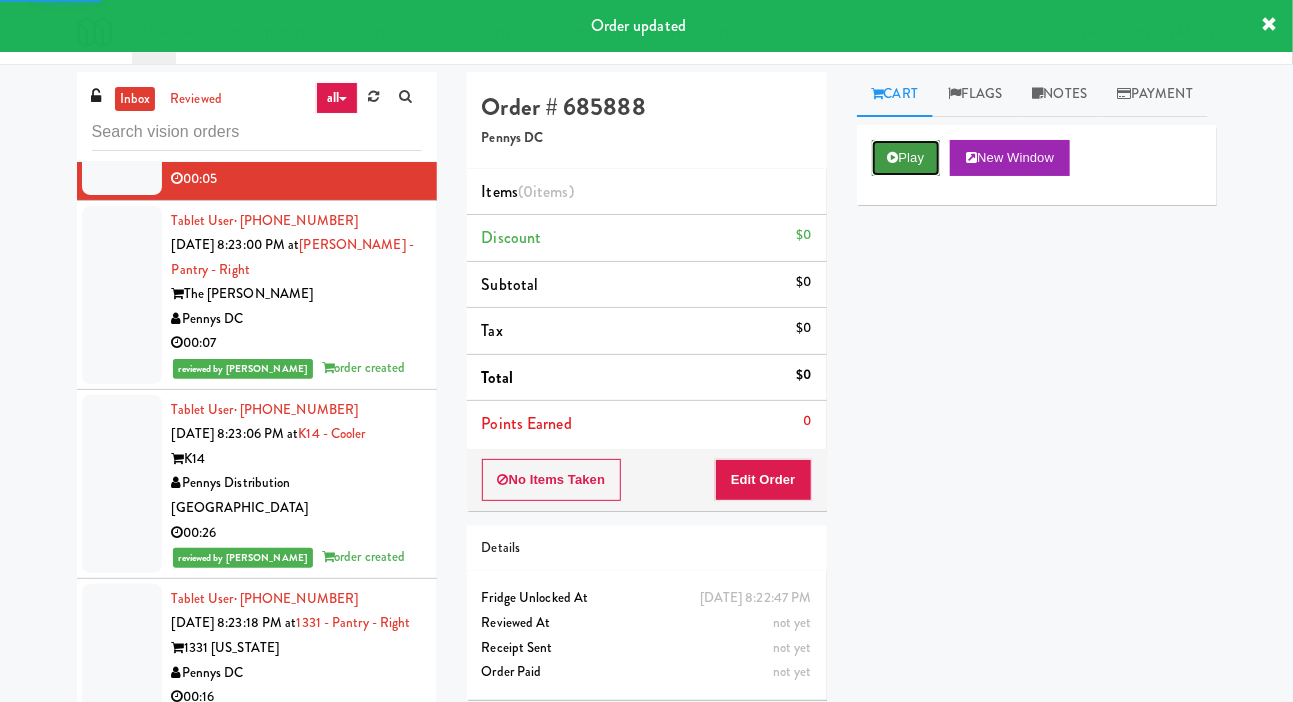 click on "Play" at bounding box center [906, 158] 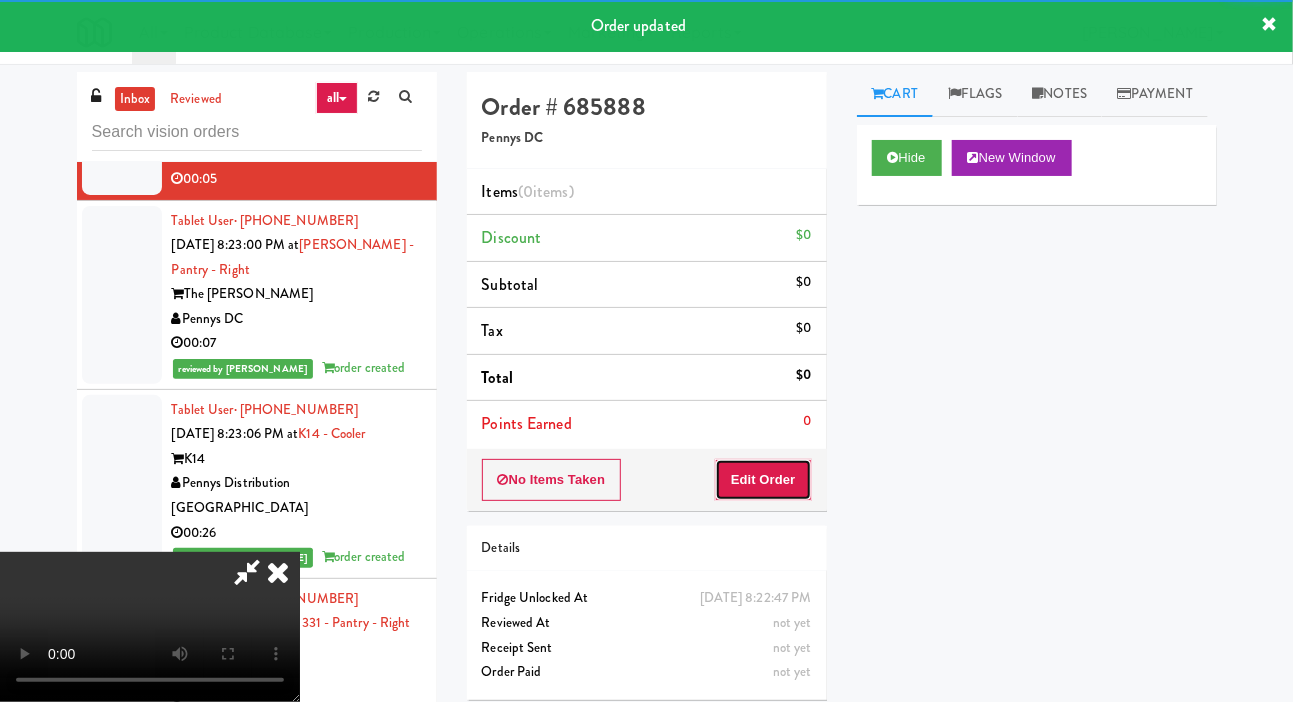 click on "Edit Order" at bounding box center (763, 480) 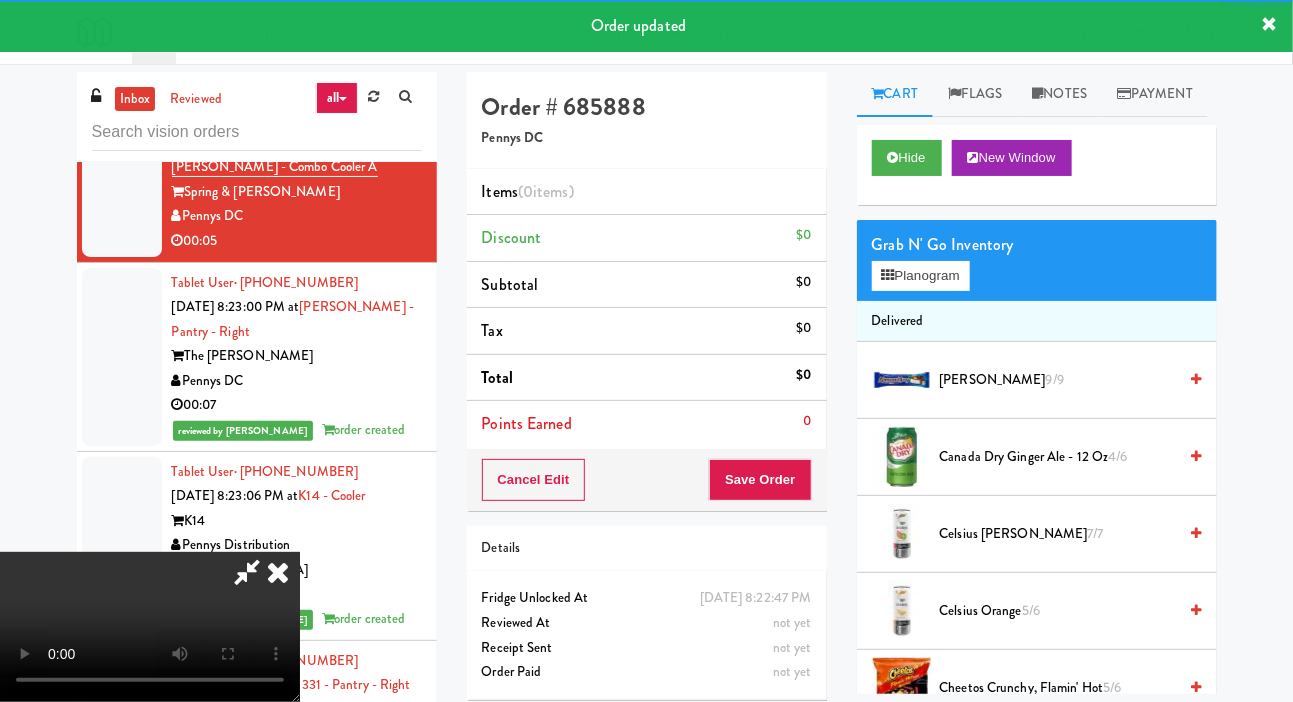 scroll, scrollTop: 14377, scrollLeft: 0, axis: vertical 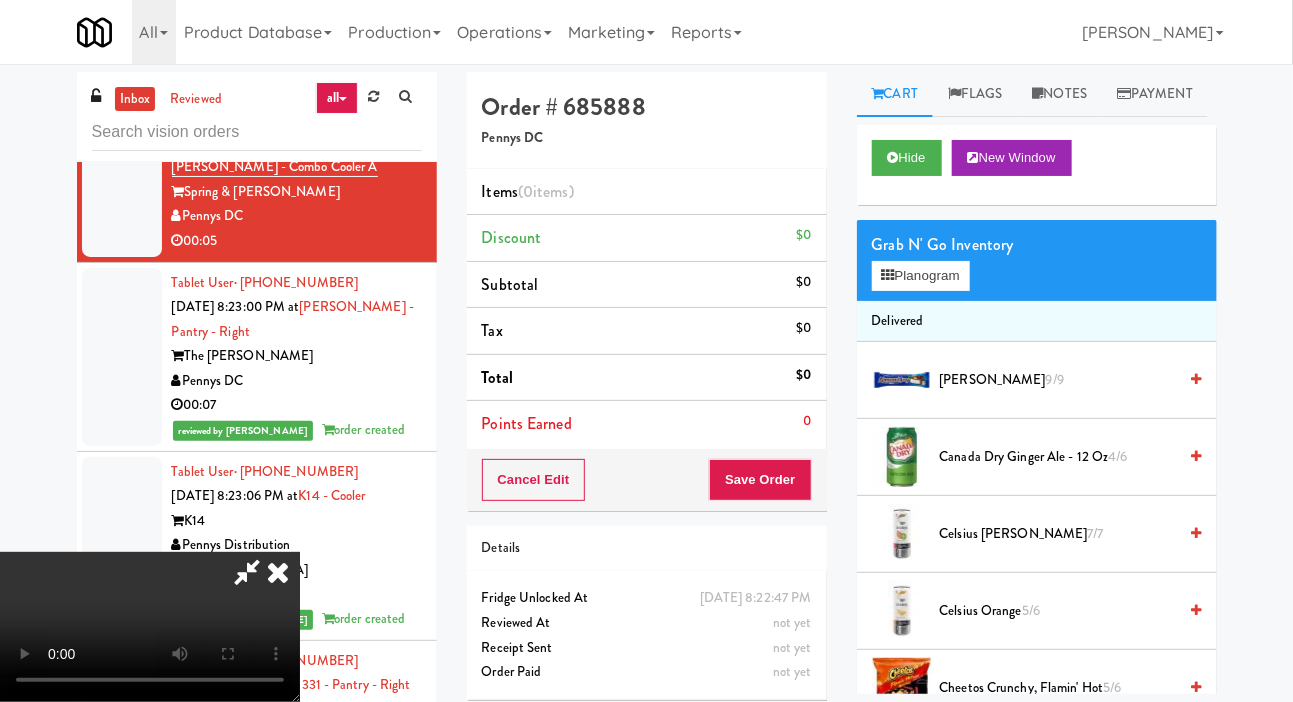 click on "Canada Dry Ginger Ale - 12 oz   4/6" at bounding box center [1058, 457] 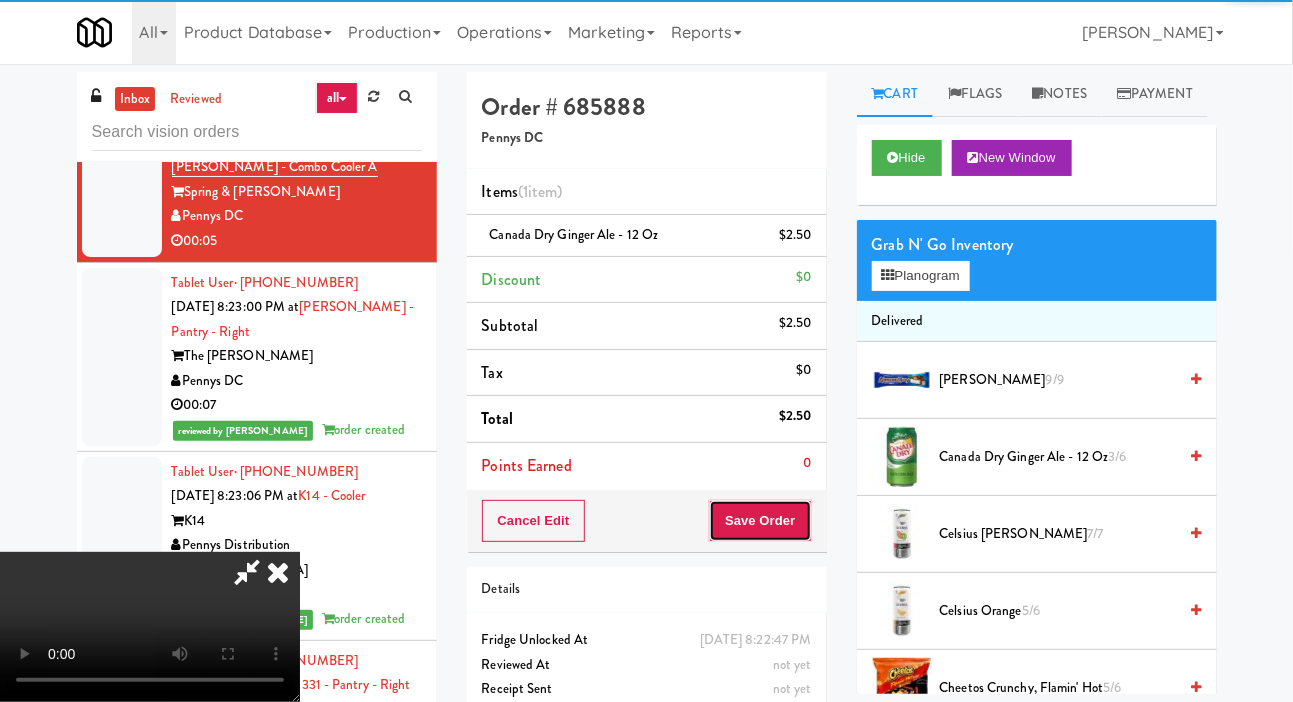 click on "Save Order" at bounding box center [760, 521] 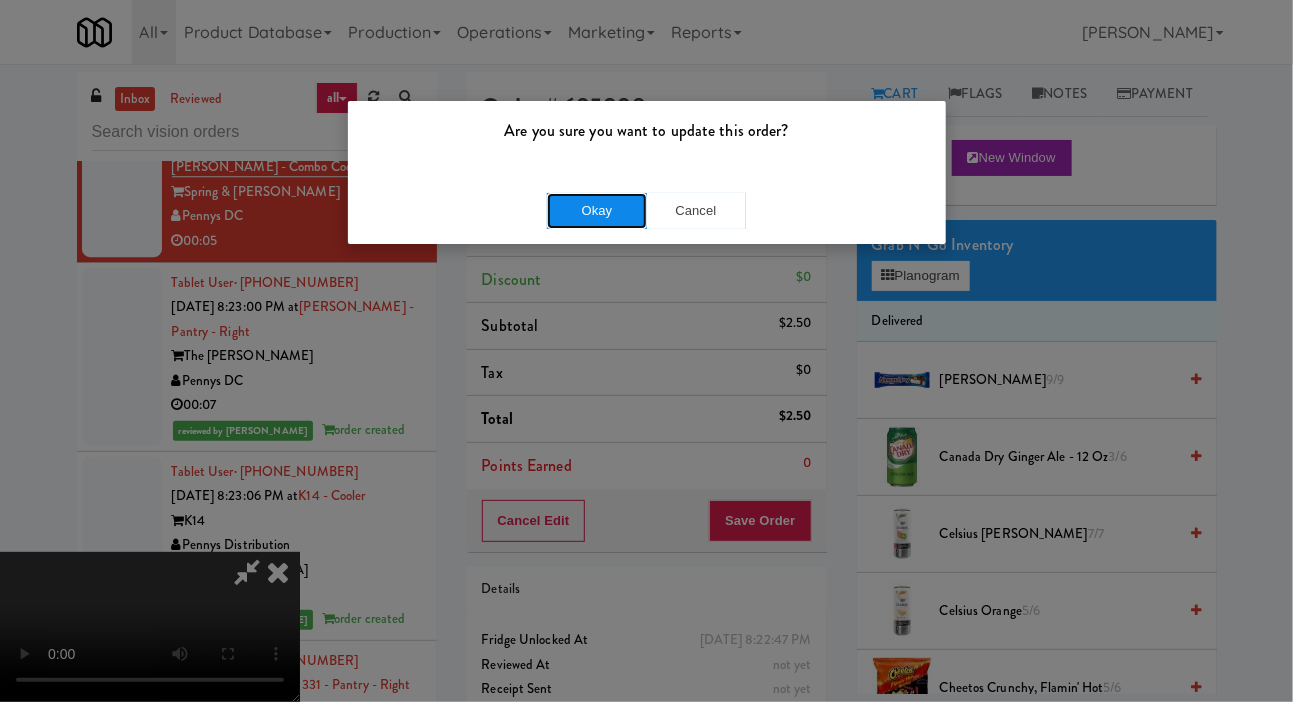 click on "Okay" at bounding box center [597, 211] 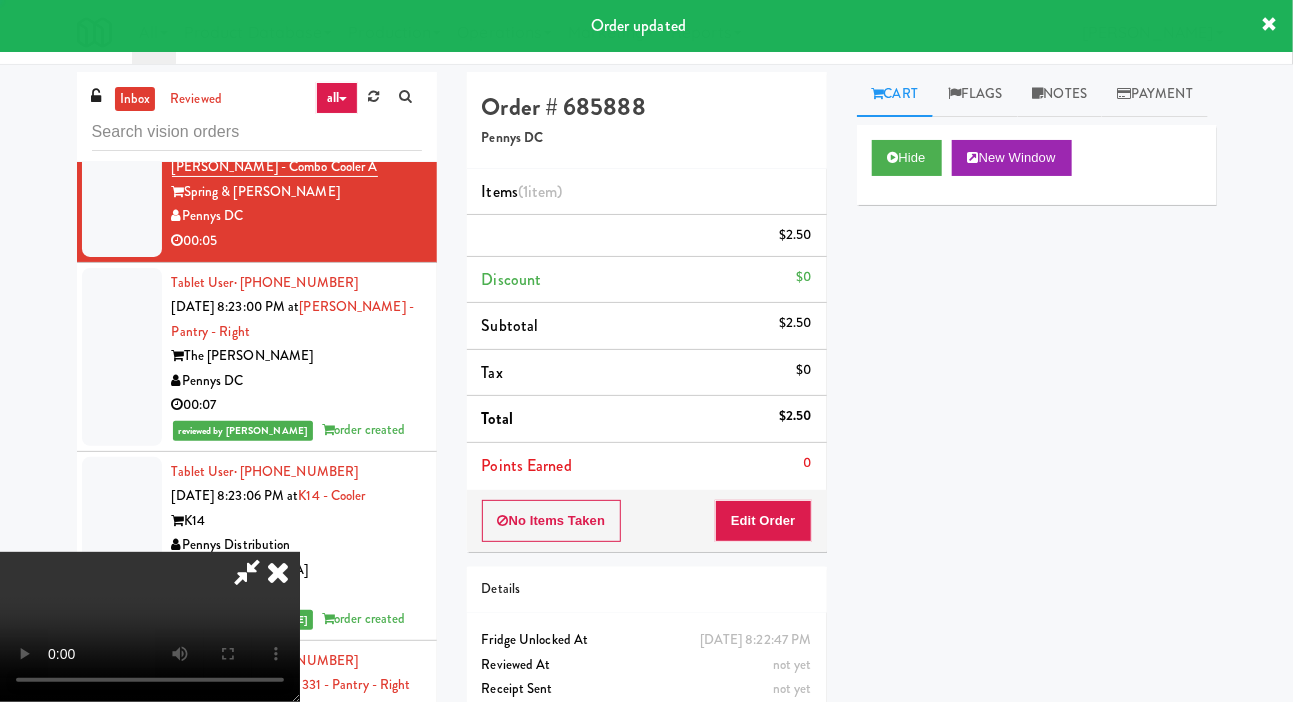 scroll, scrollTop: 0, scrollLeft: 0, axis: both 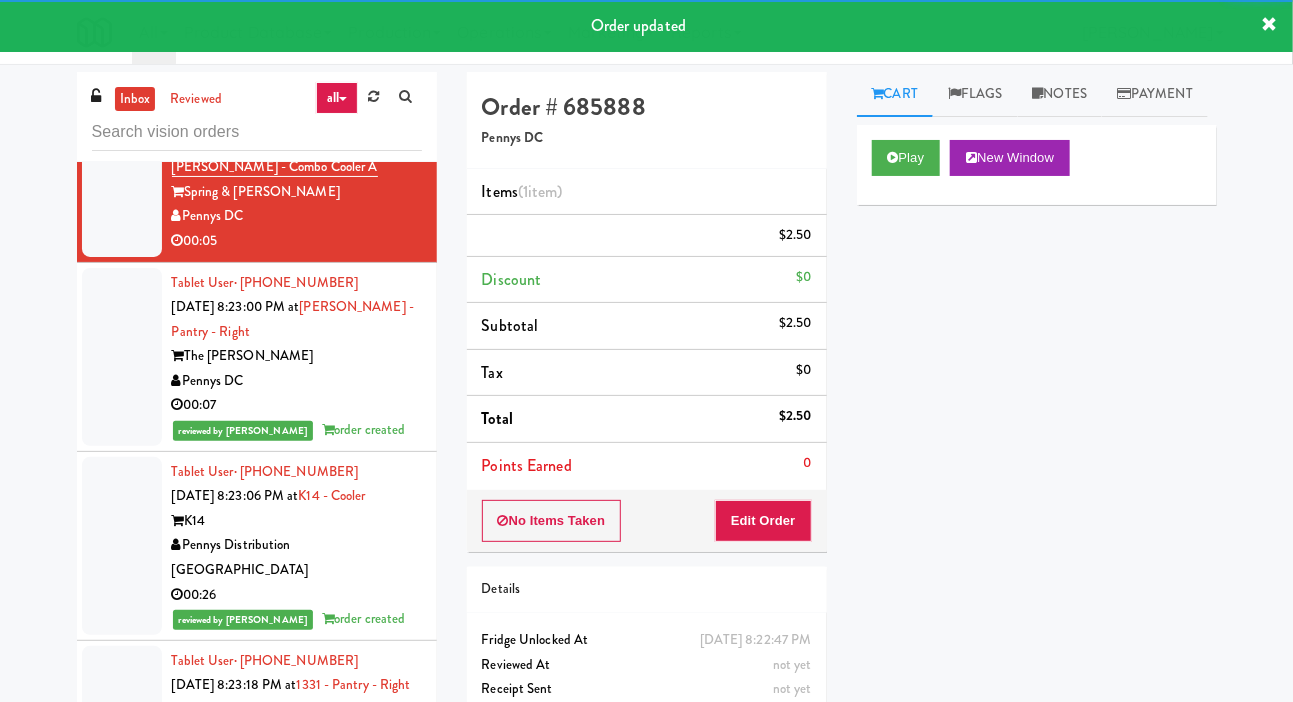 click at bounding box center (122, 15) 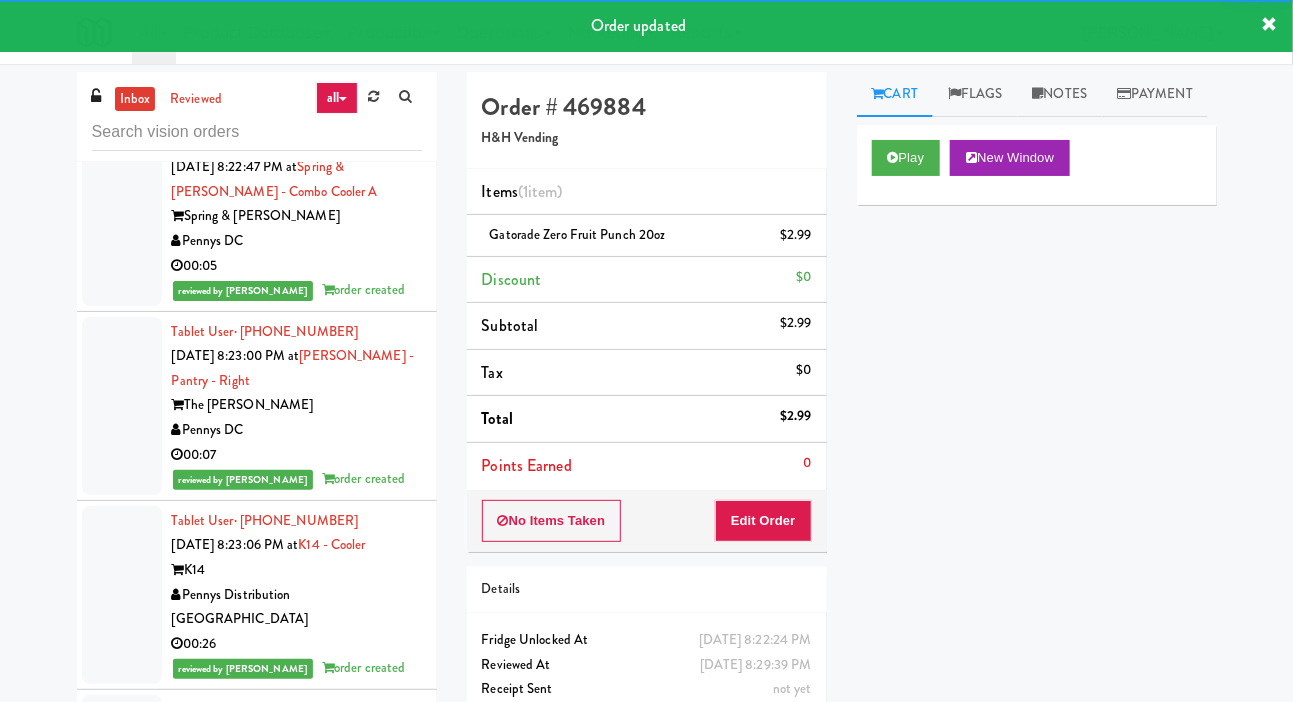click at bounding box center (122, -149) 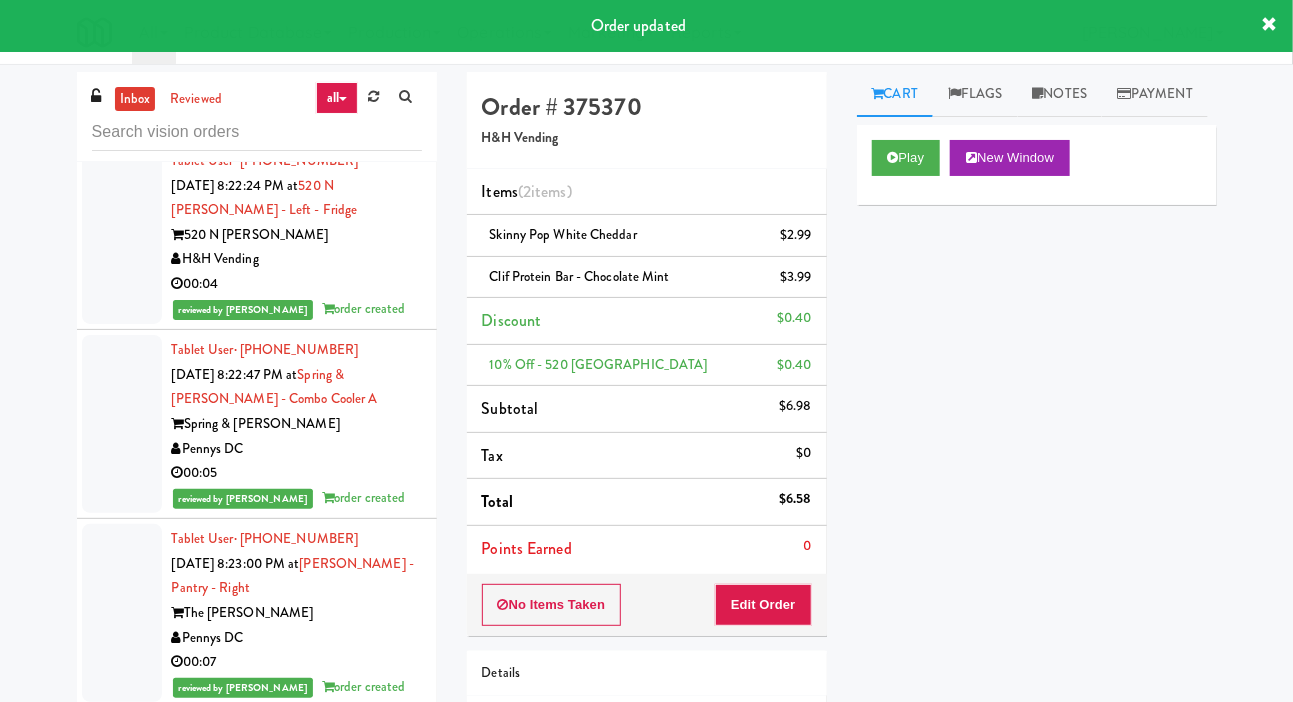 click at bounding box center (122, -119) 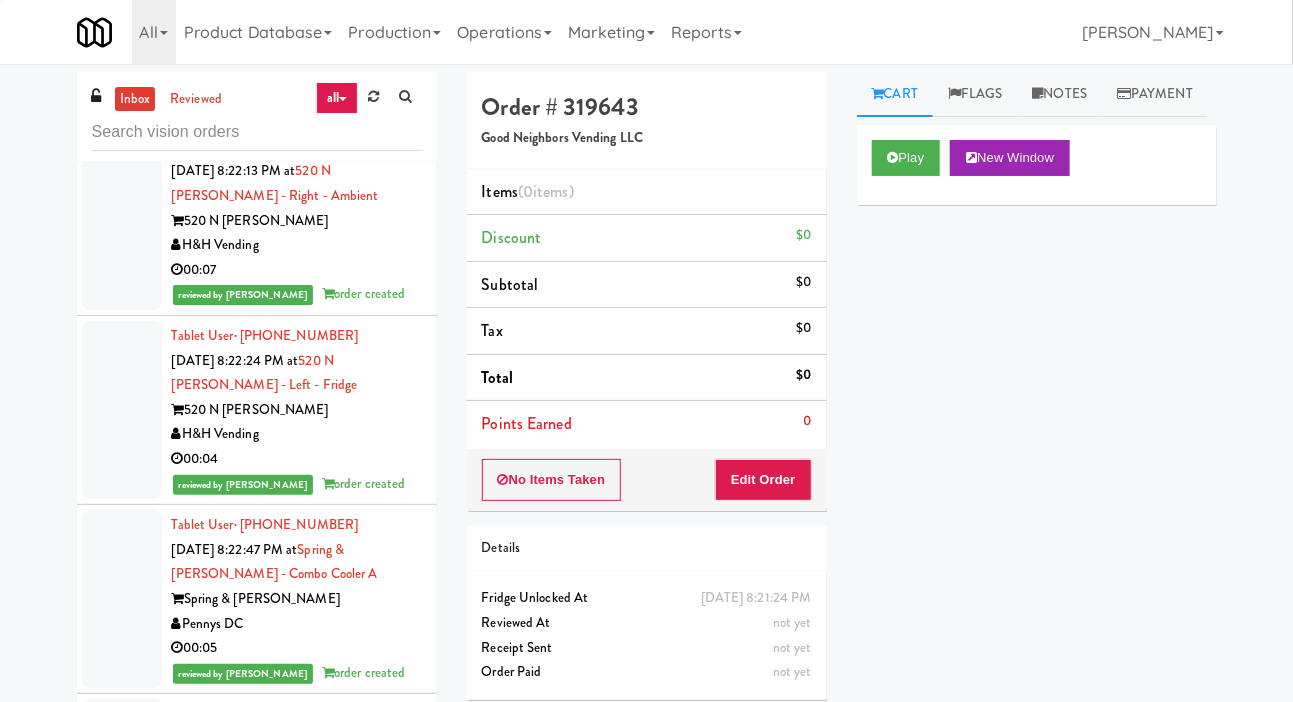 scroll, scrollTop: 14010, scrollLeft: 0, axis: vertical 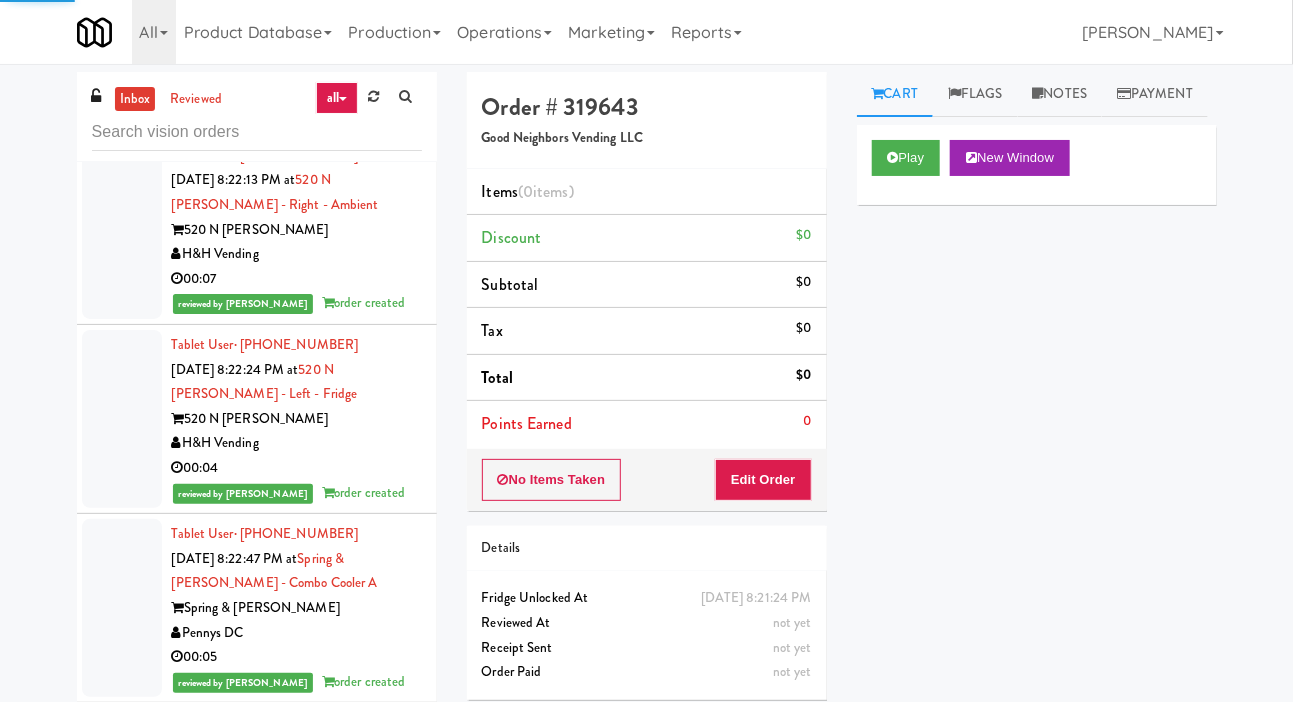 click at bounding box center (122, -87) 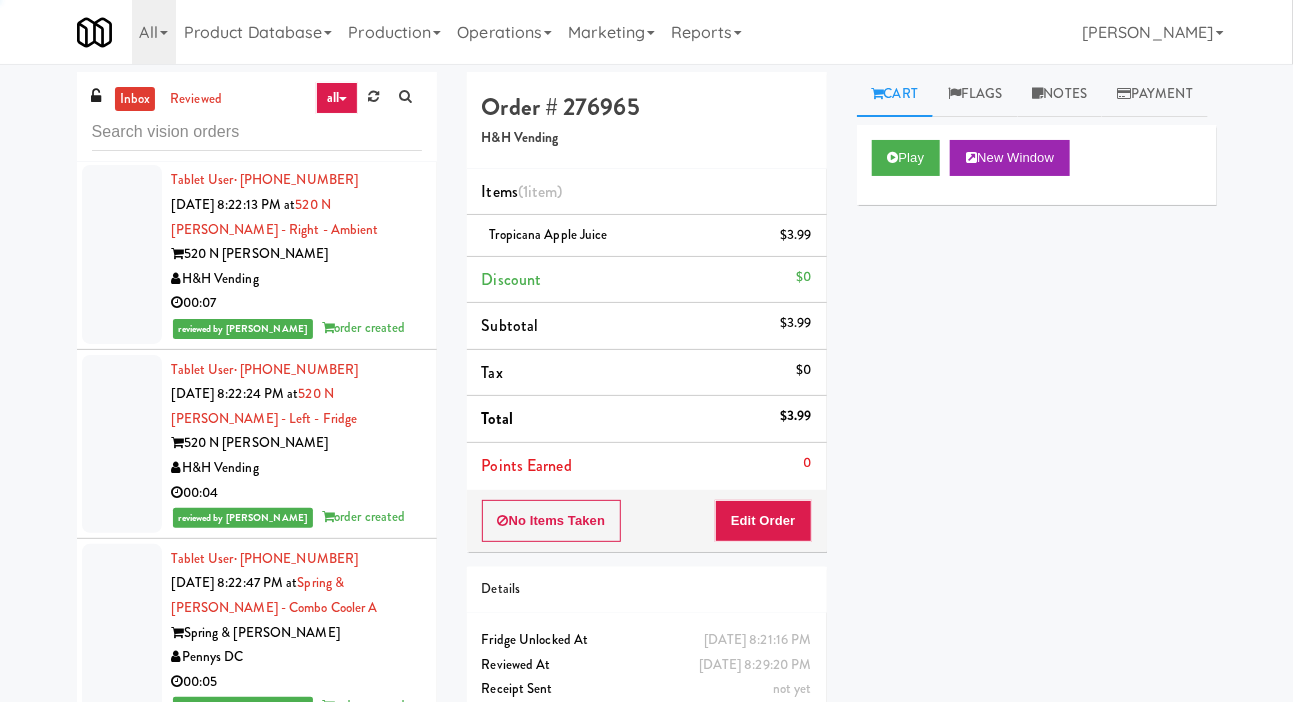 click at bounding box center (122, 89) 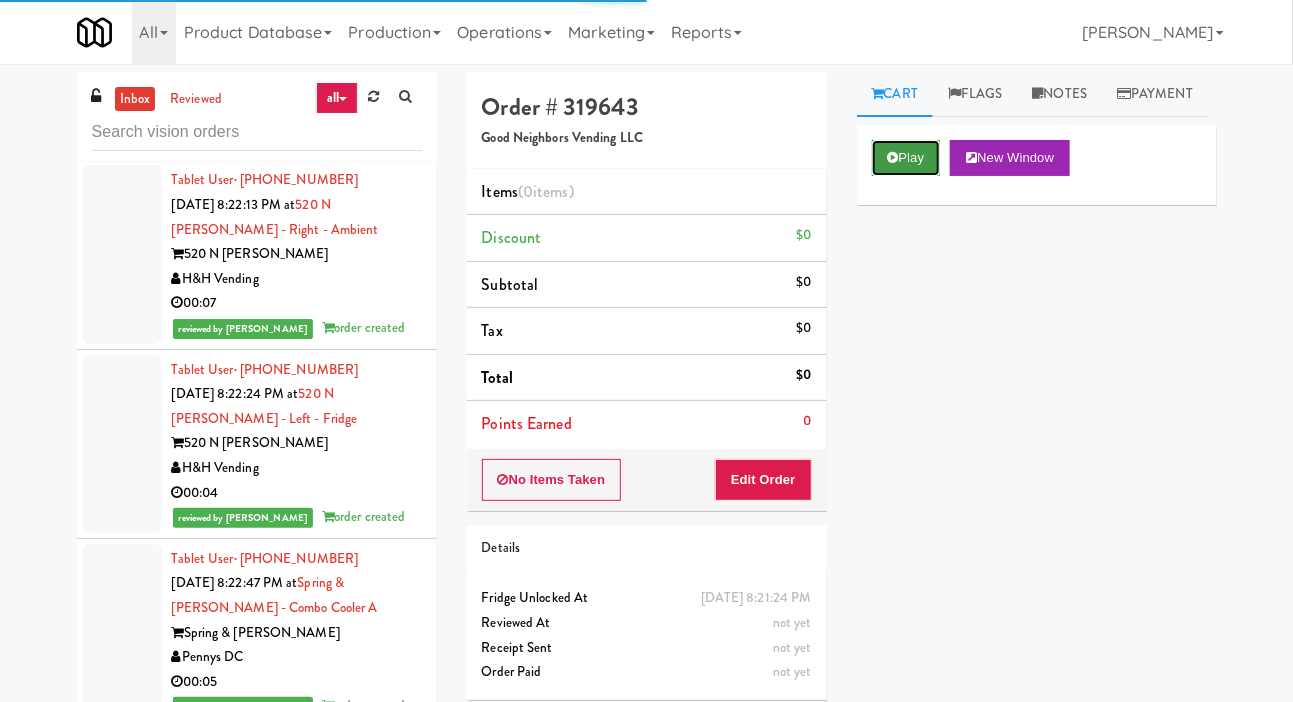 click on "Play" at bounding box center (906, 158) 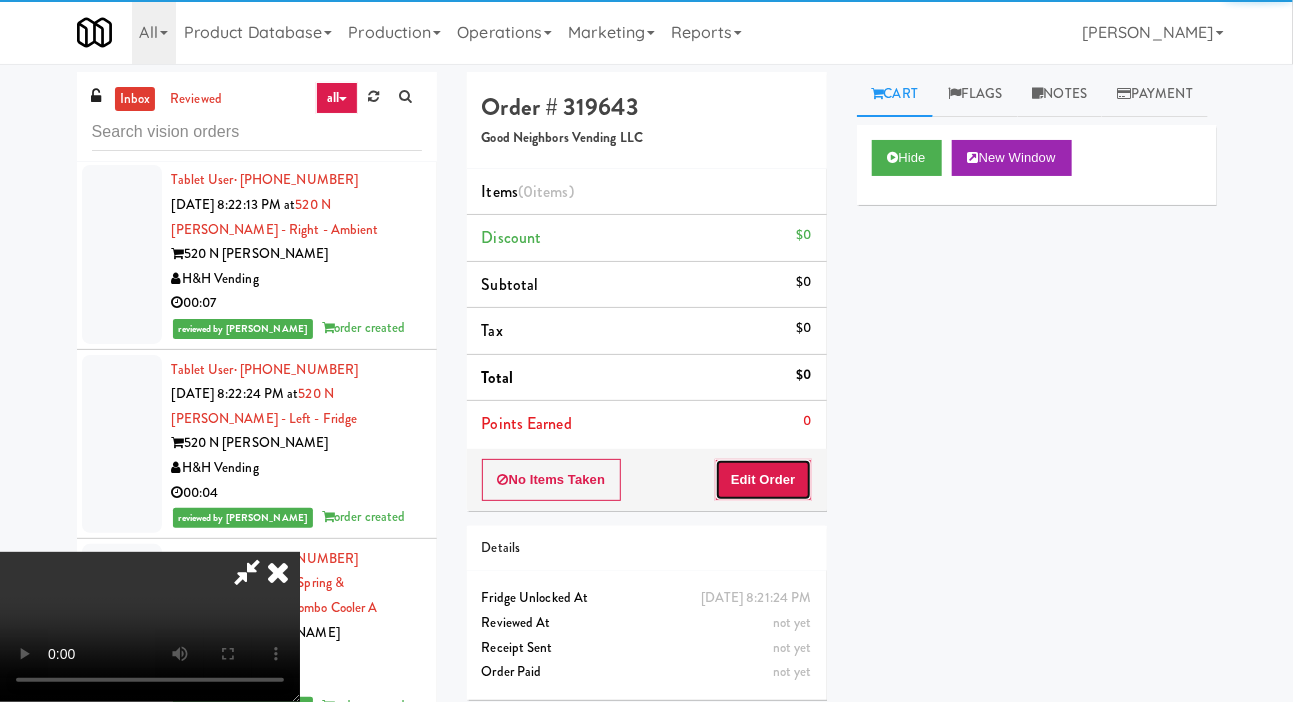 click on "Edit Order" at bounding box center [763, 480] 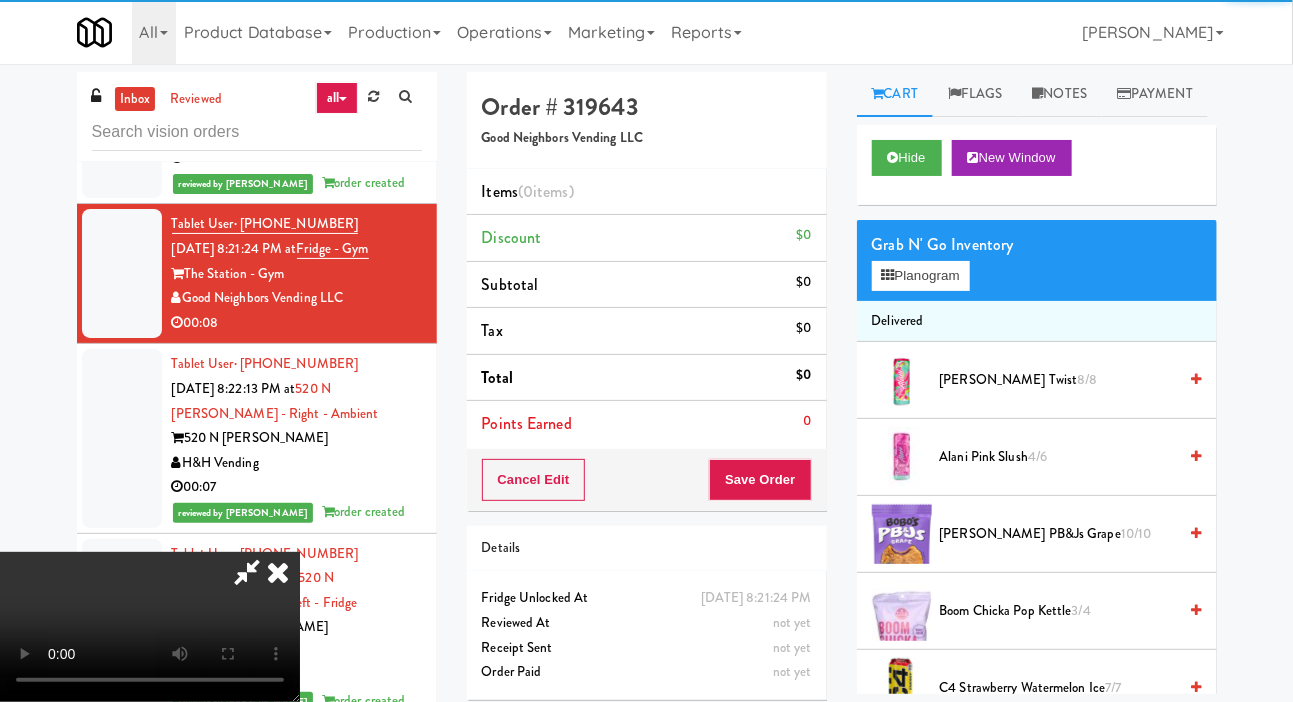 scroll, scrollTop: 13817, scrollLeft: 0, axis: vertical 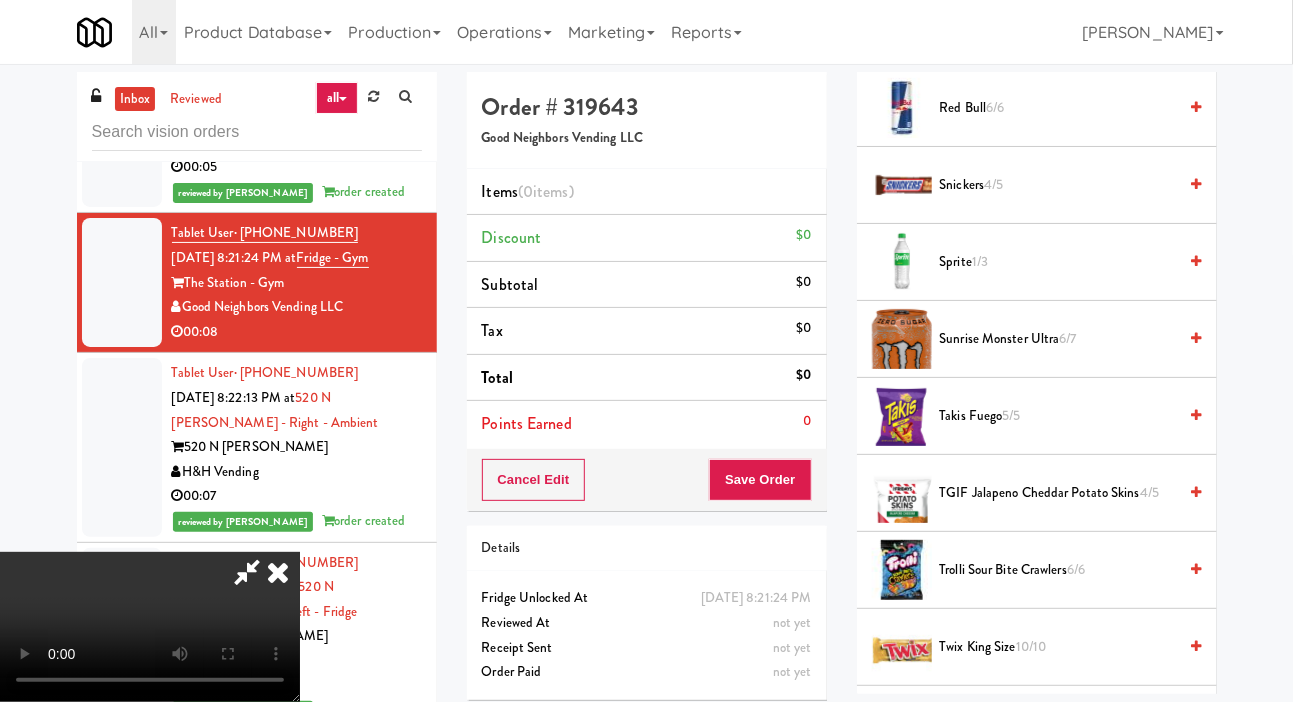 click on "Sprite  1/3" at bounding box center [1058, 262] 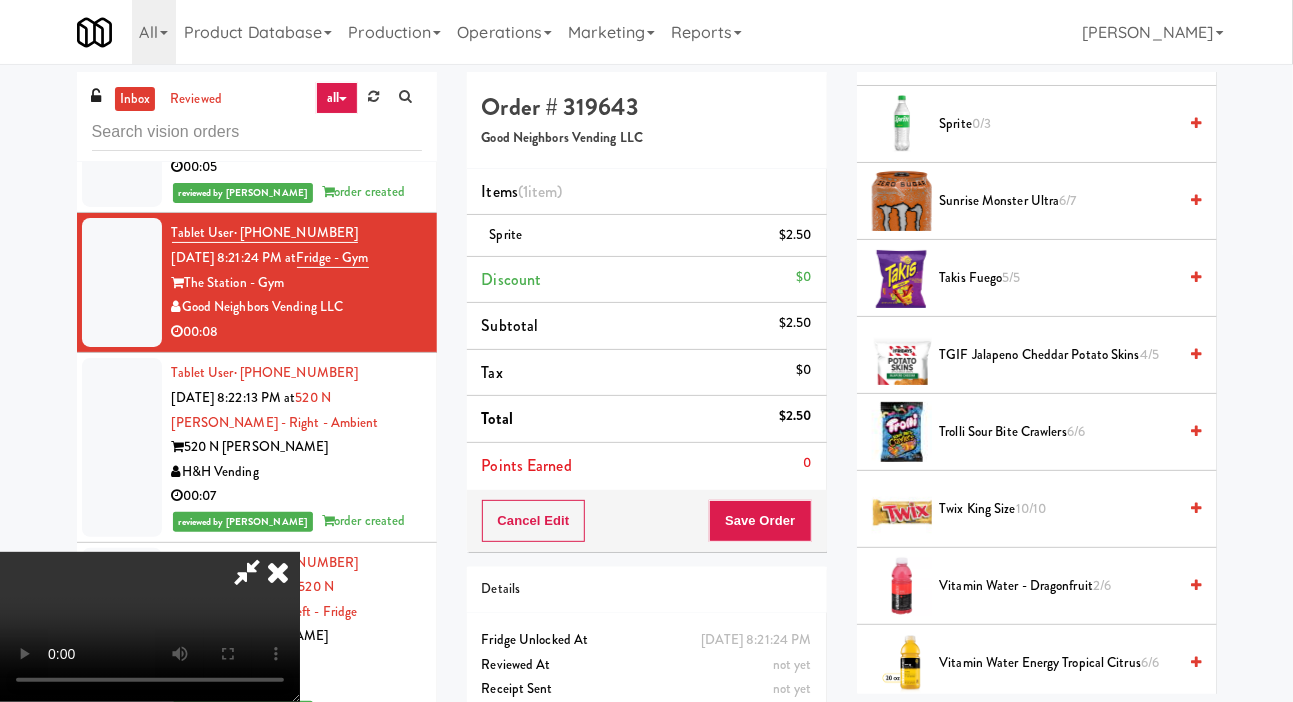 scroll, scrollTop: 2503, scrollLeft: 0, axis: vertical 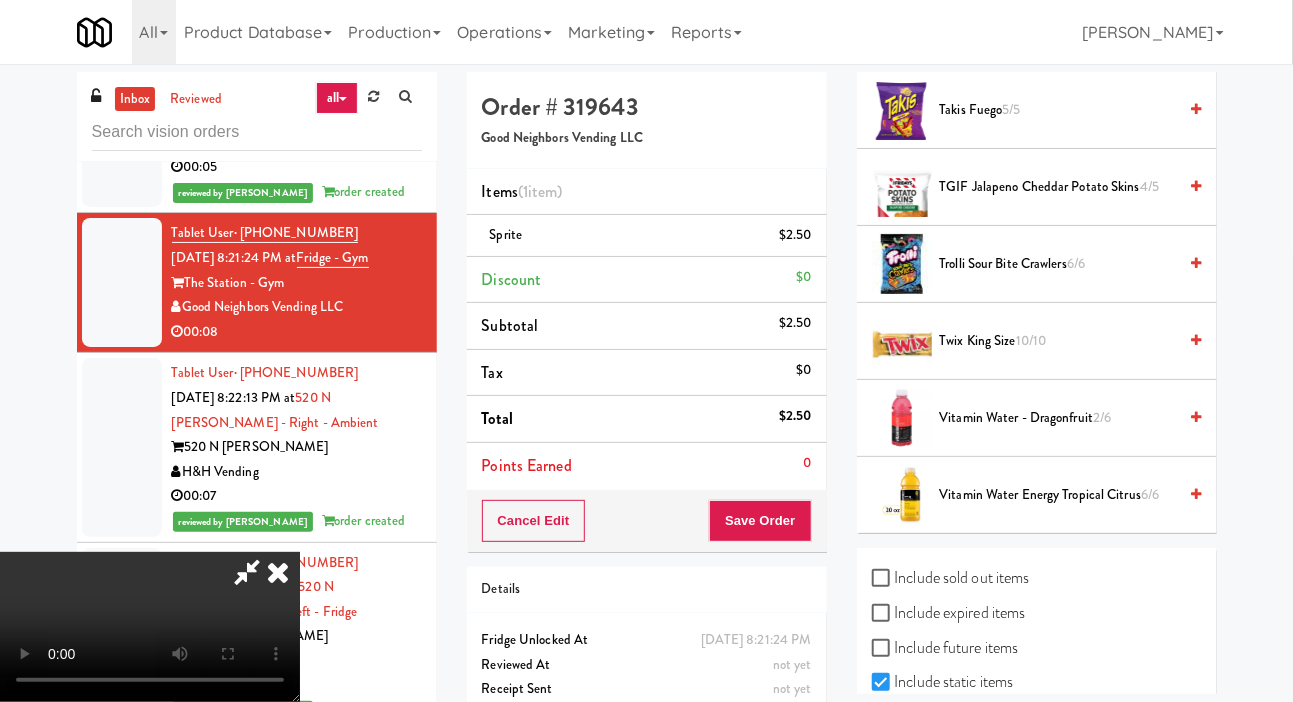 click on "Takis Fuego  5/5" at bounding box center [1058, 110] 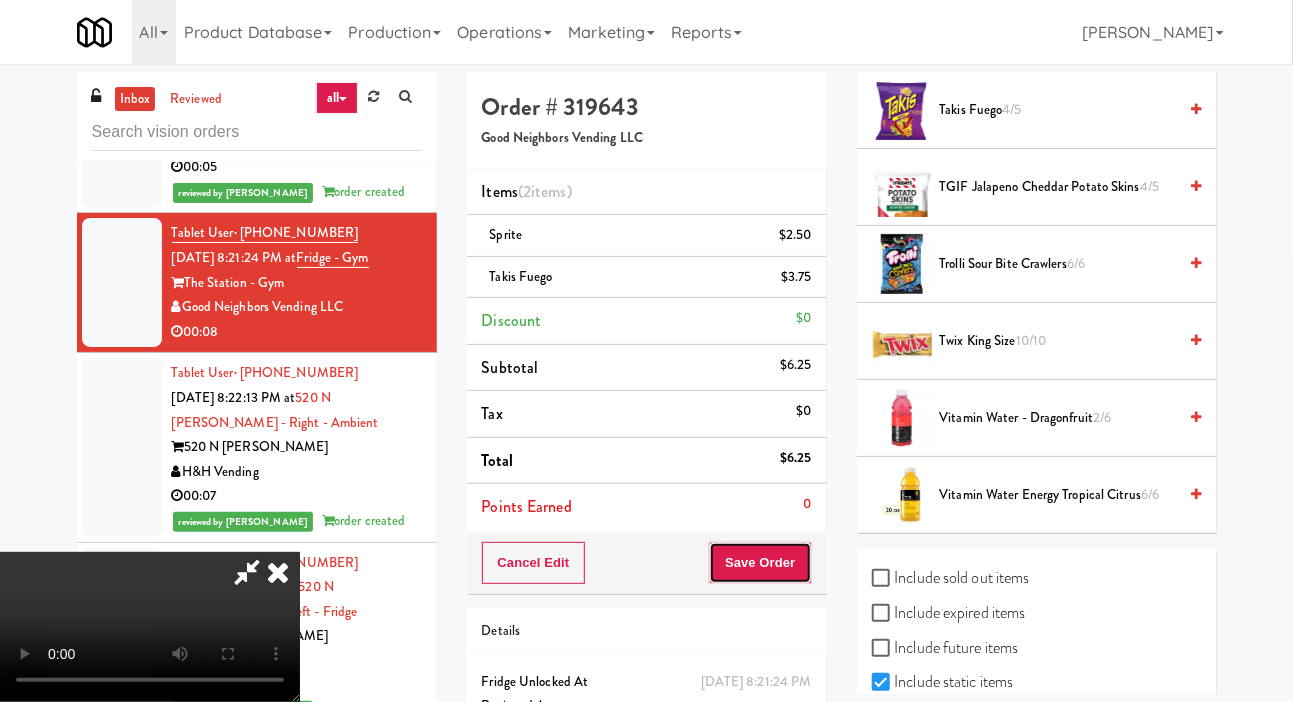 click on "Save Order" at bounding box center [760, 563] 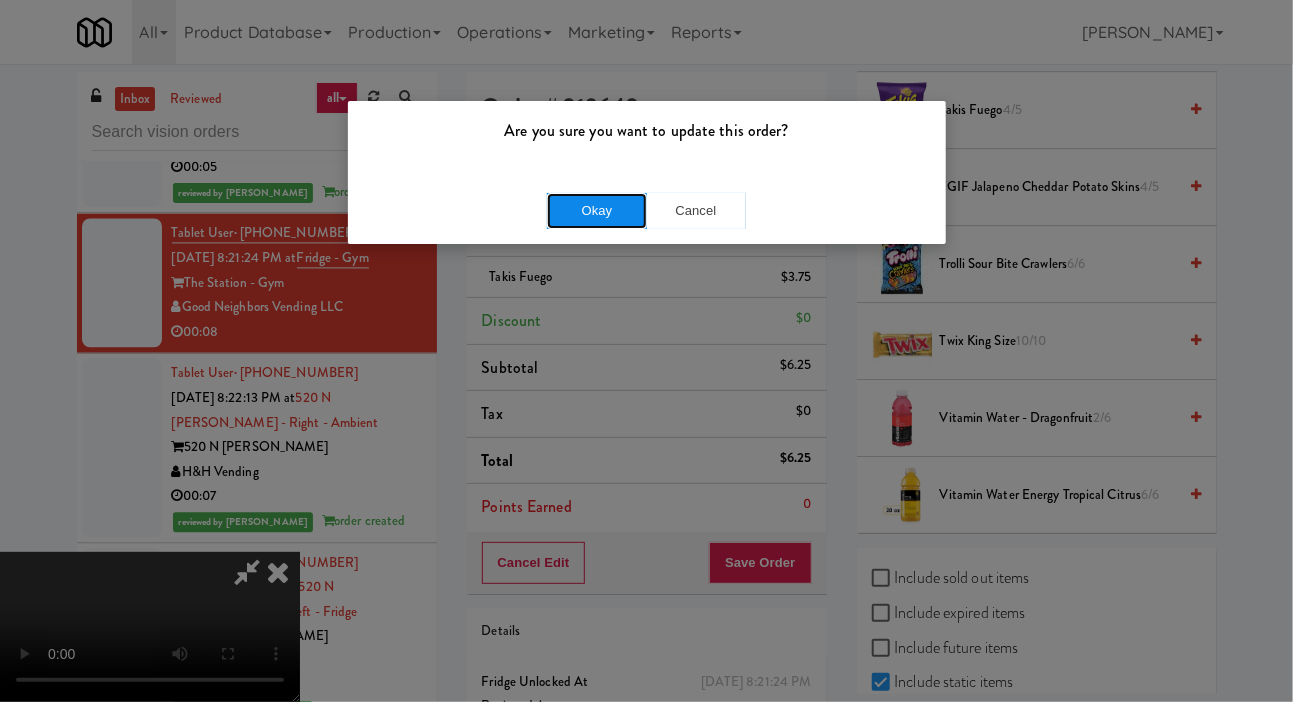 click on "Okay" at bounding box center (597, 211) 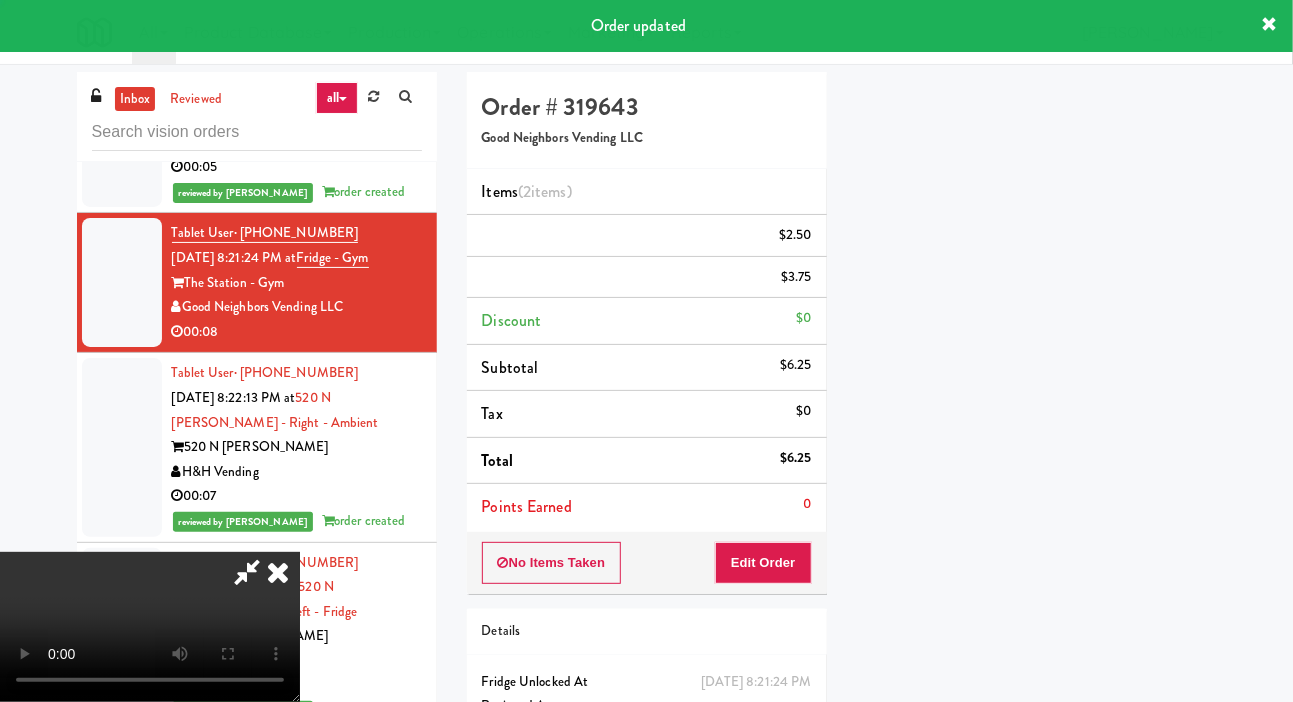scroll, scrollTop: 116, scrollLeft: 0, axis: vertical 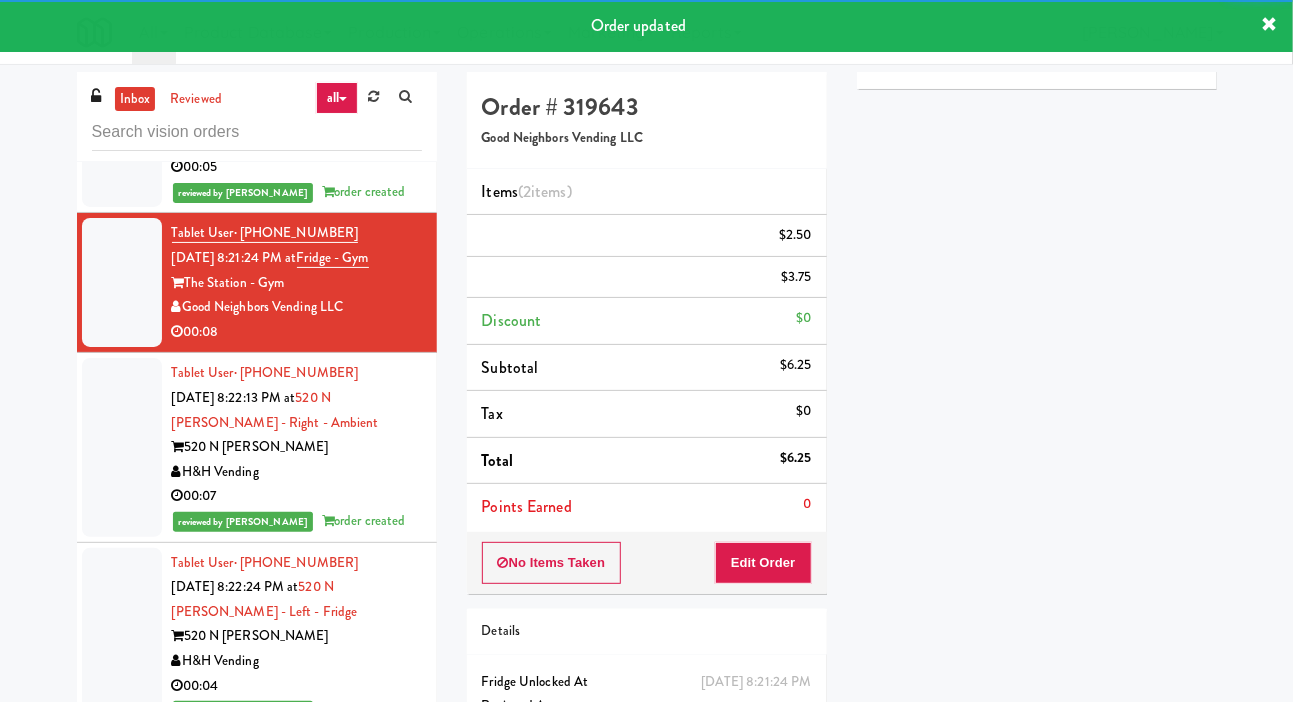 click at bounding box center (122, -47) 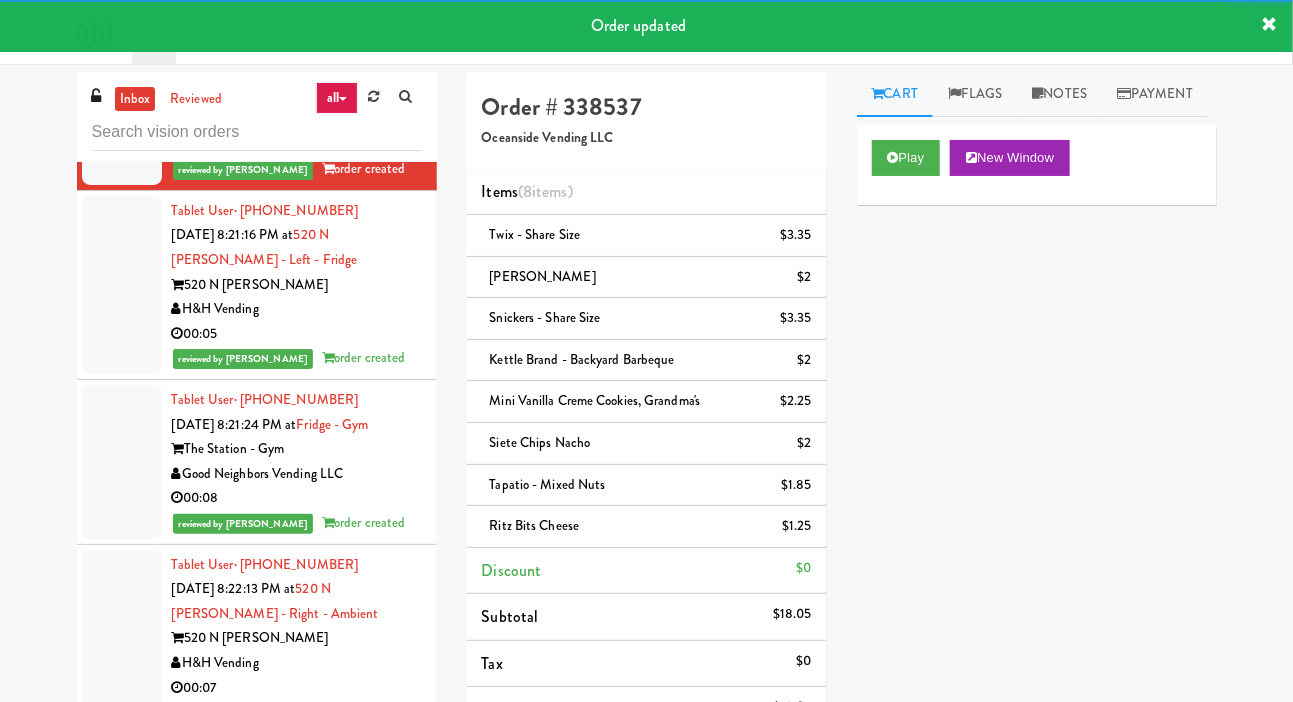 click at bounding box center [122, -56] 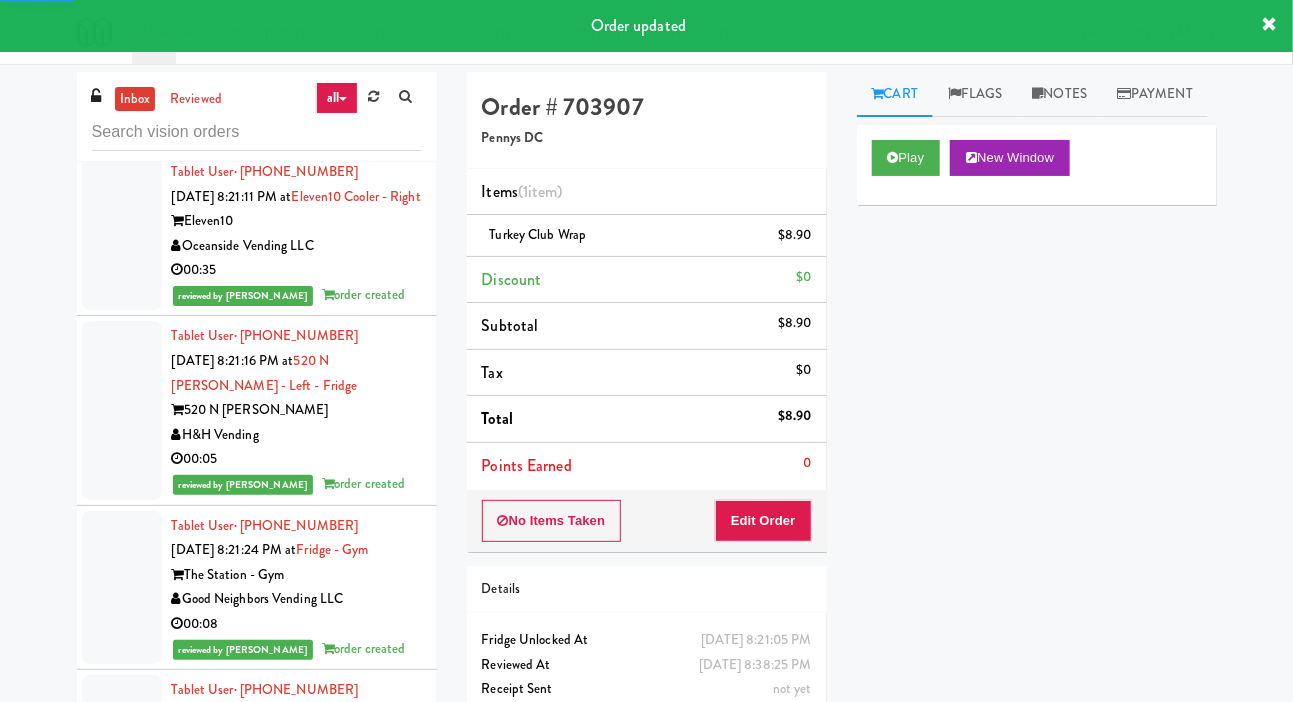 click at bounding box center [122, -120] 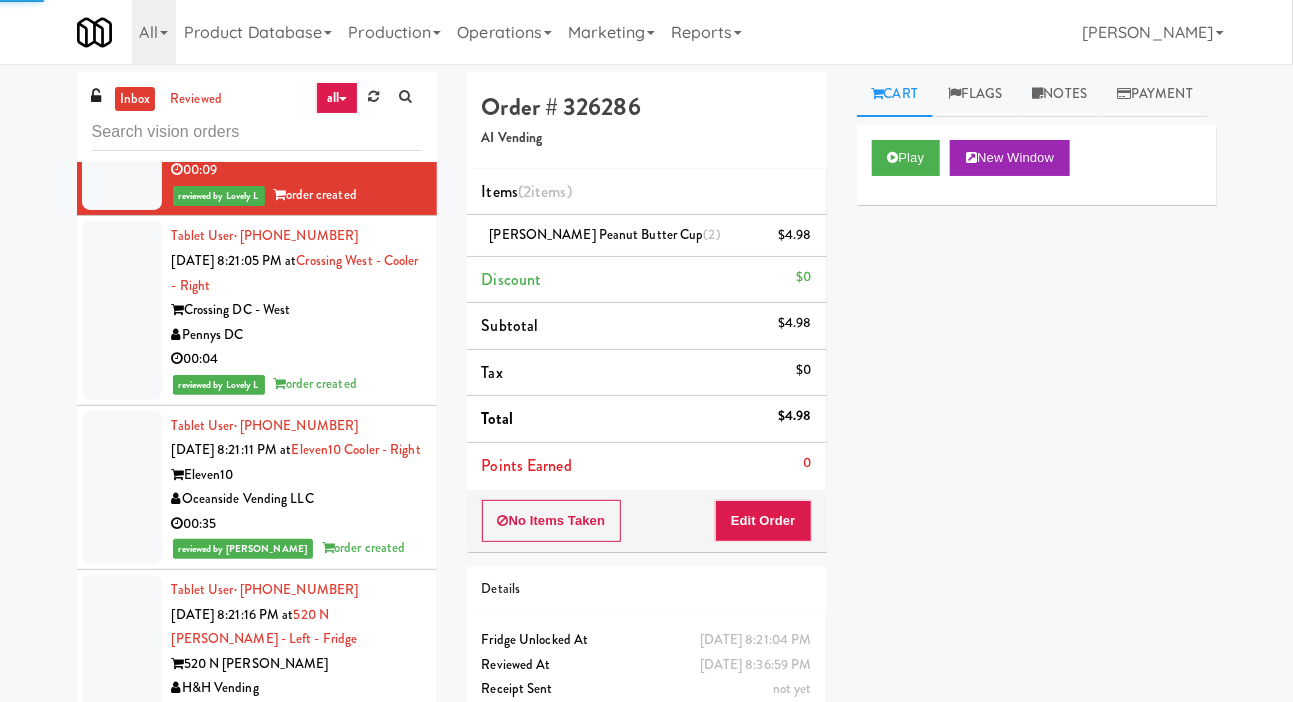 click at bounding box center (122, -55) 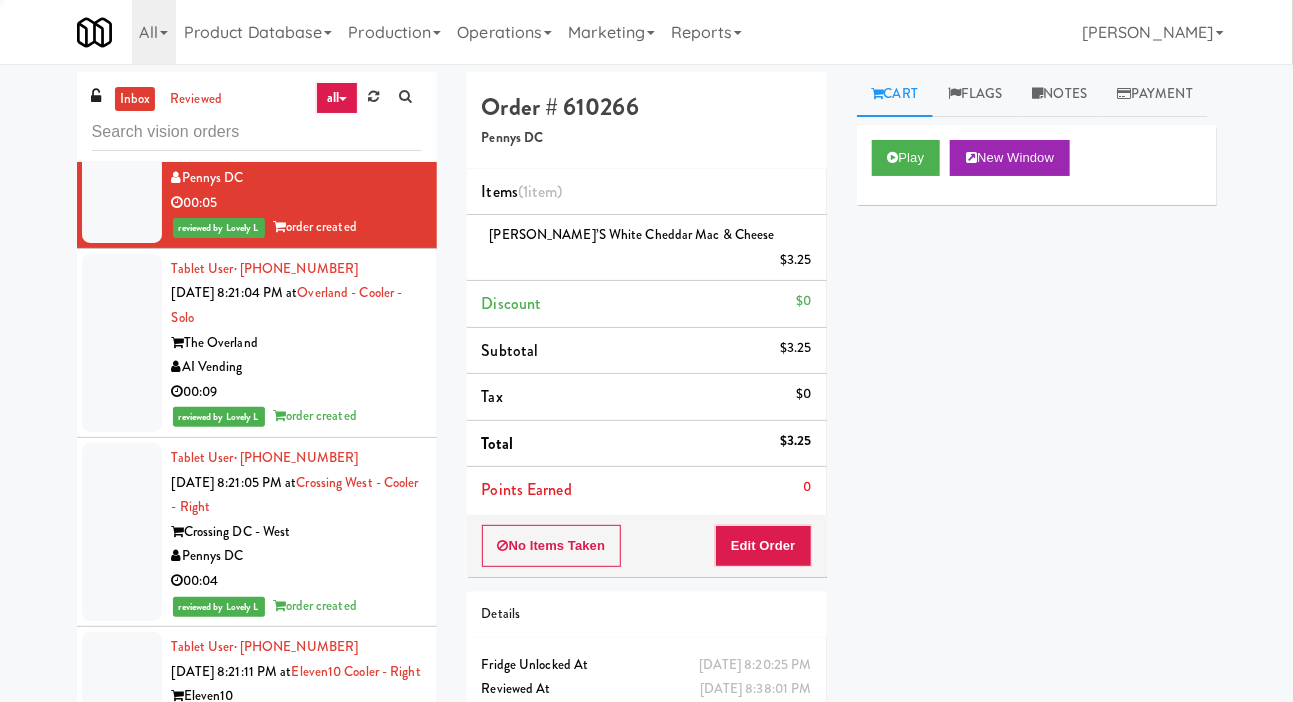 click at bounding box center (122, -23) 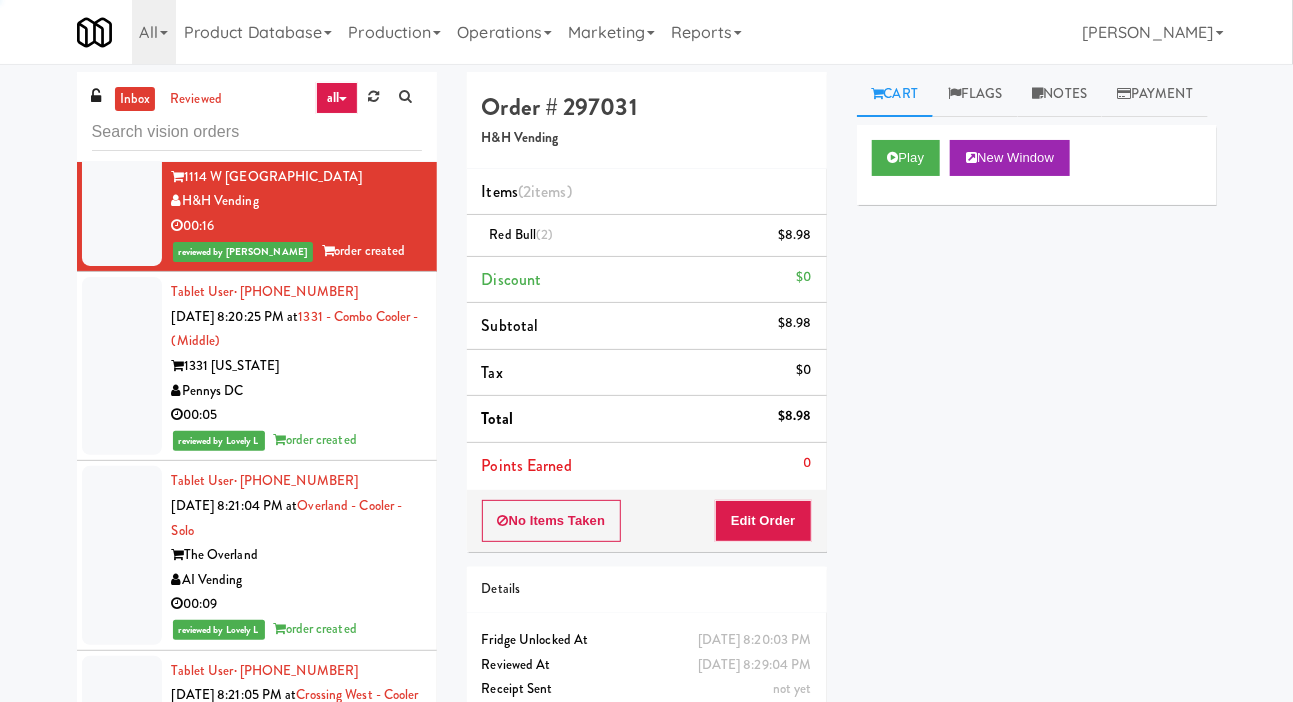 click at bounding box center (122, 1) 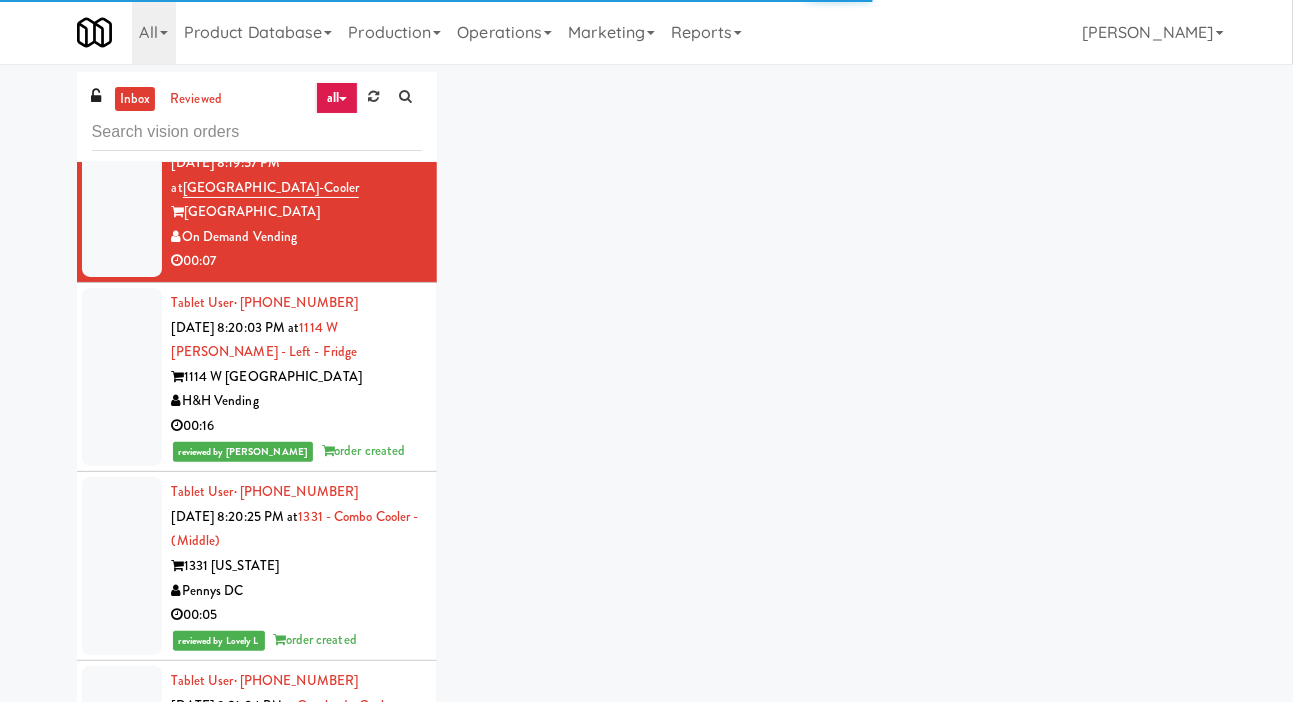 scroll, scrollTop: 12757, scrollLeft: 0, axis: vertical 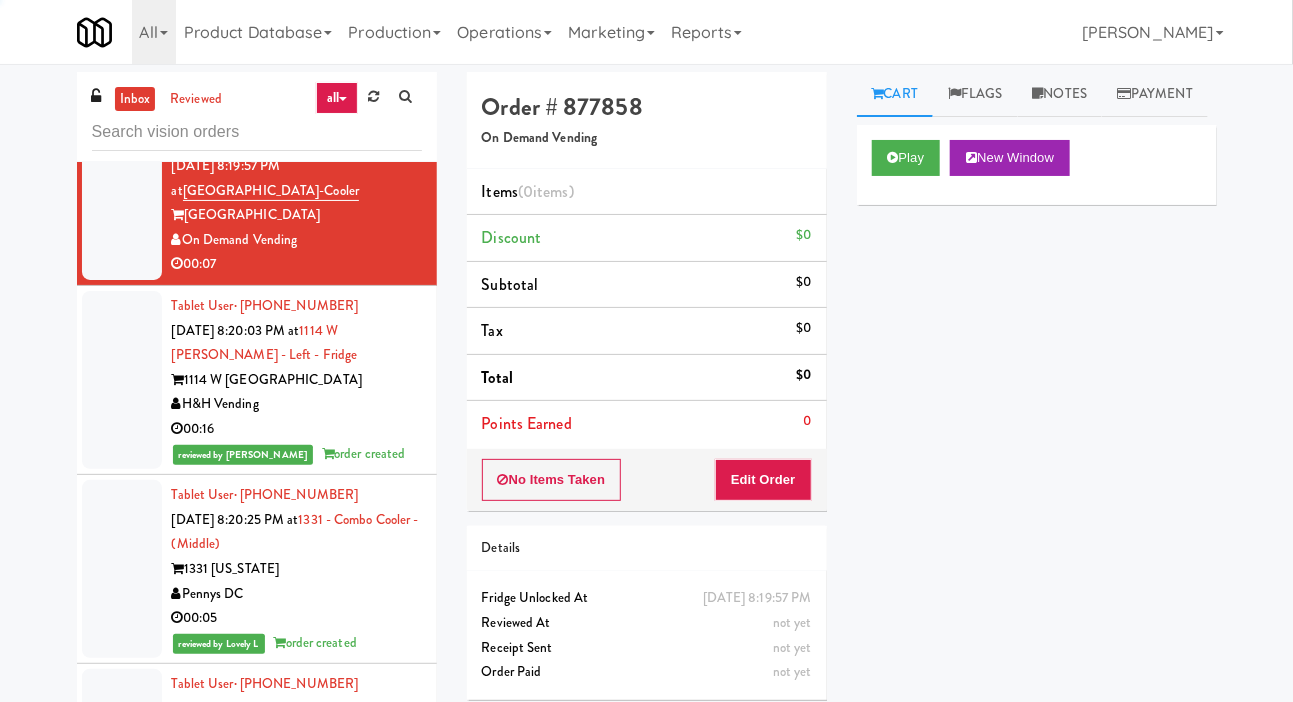 click at bounding box center (122, 51) 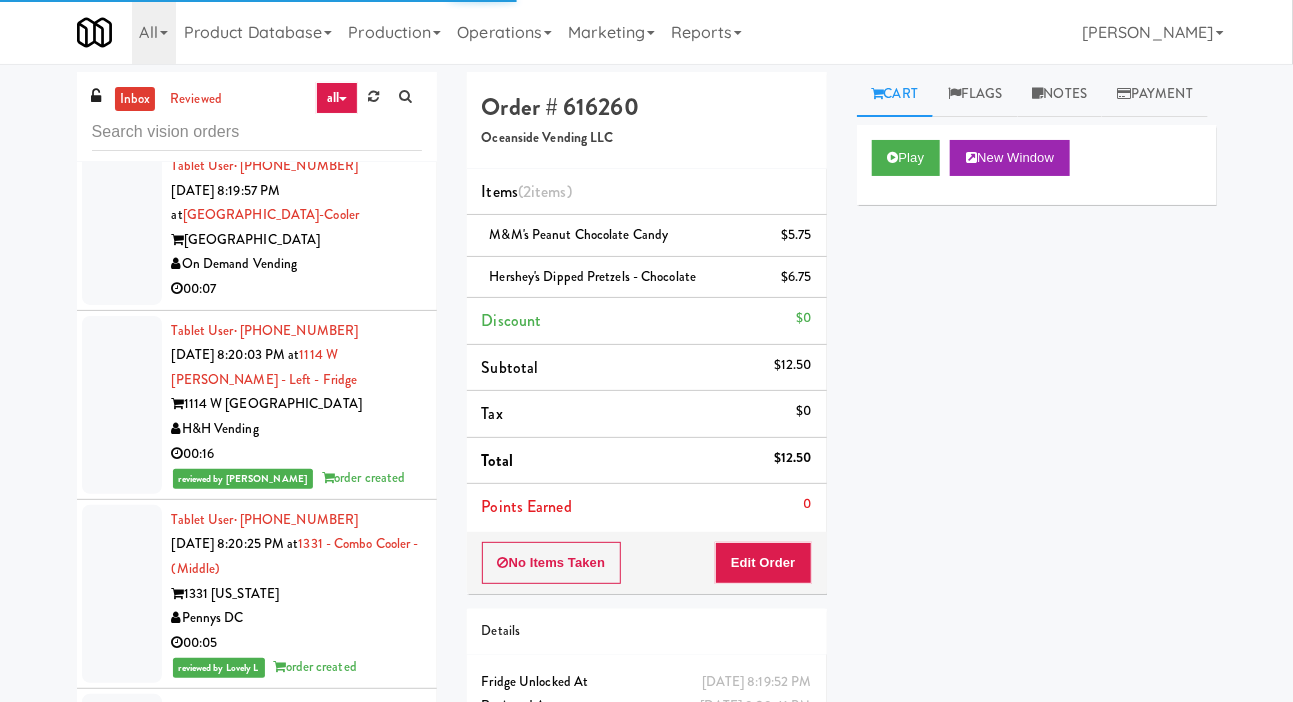 click at bounding box center (122, 228) 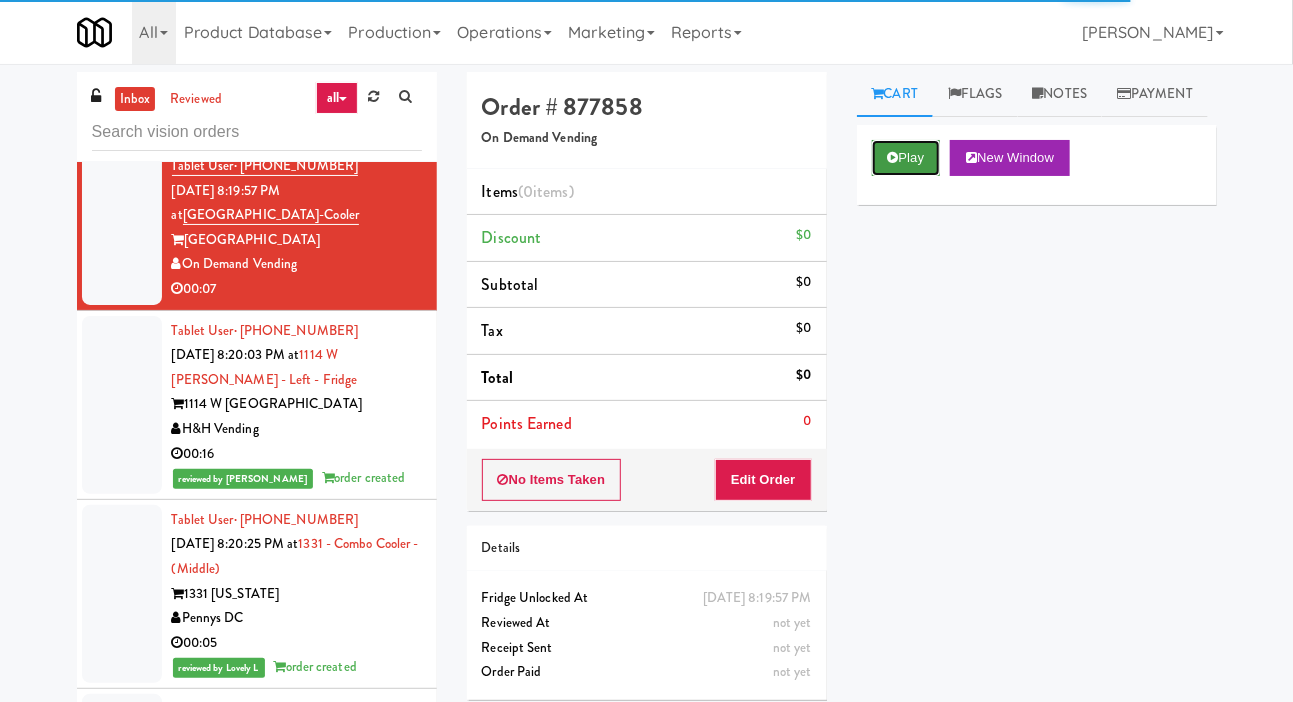 click on "Play" at bounding box center [906, 158] 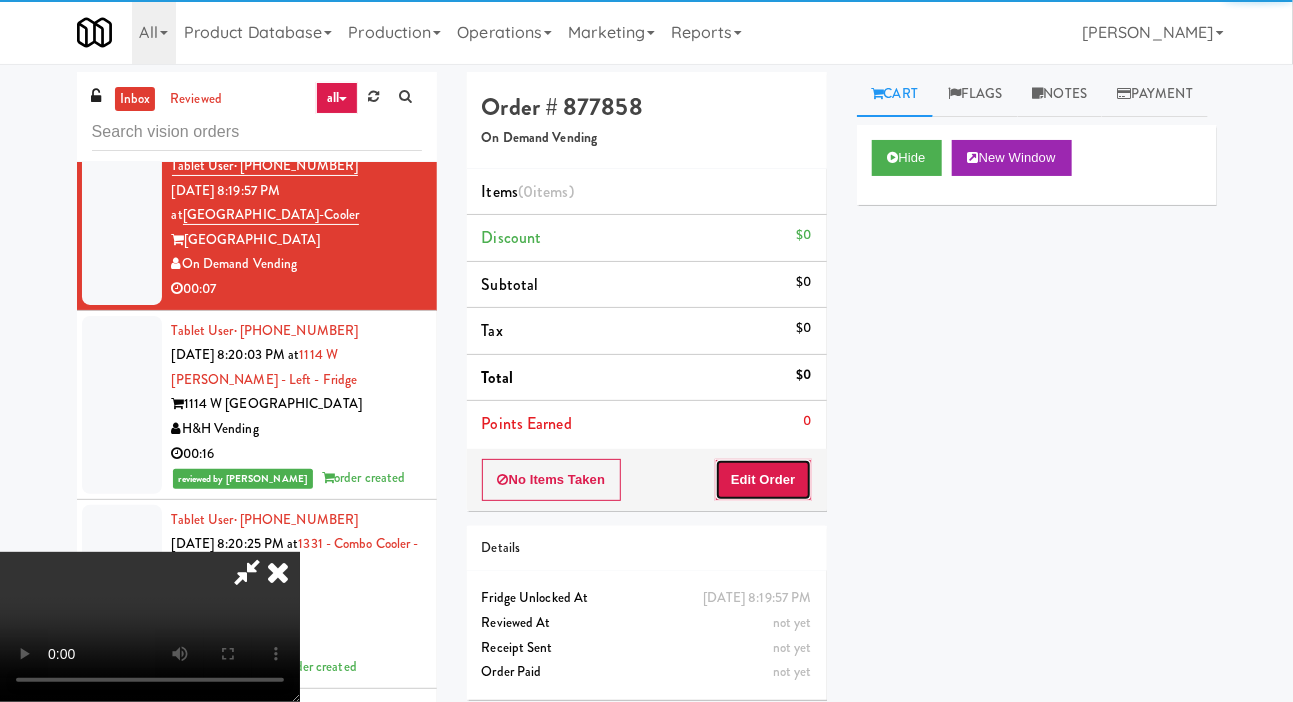 click on "Edit Order" at bounding box center [763, 480] 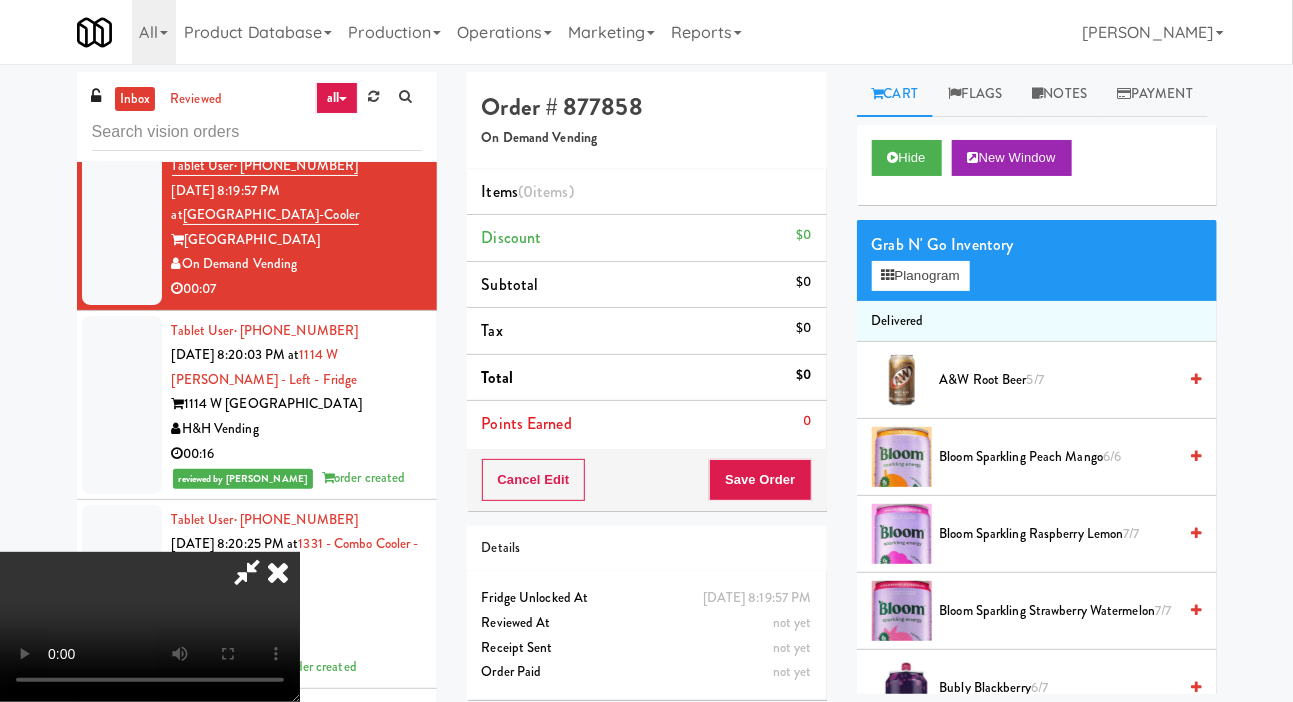 scroll, scrollTop: 73, scrollLeft: 0, axis: vertical 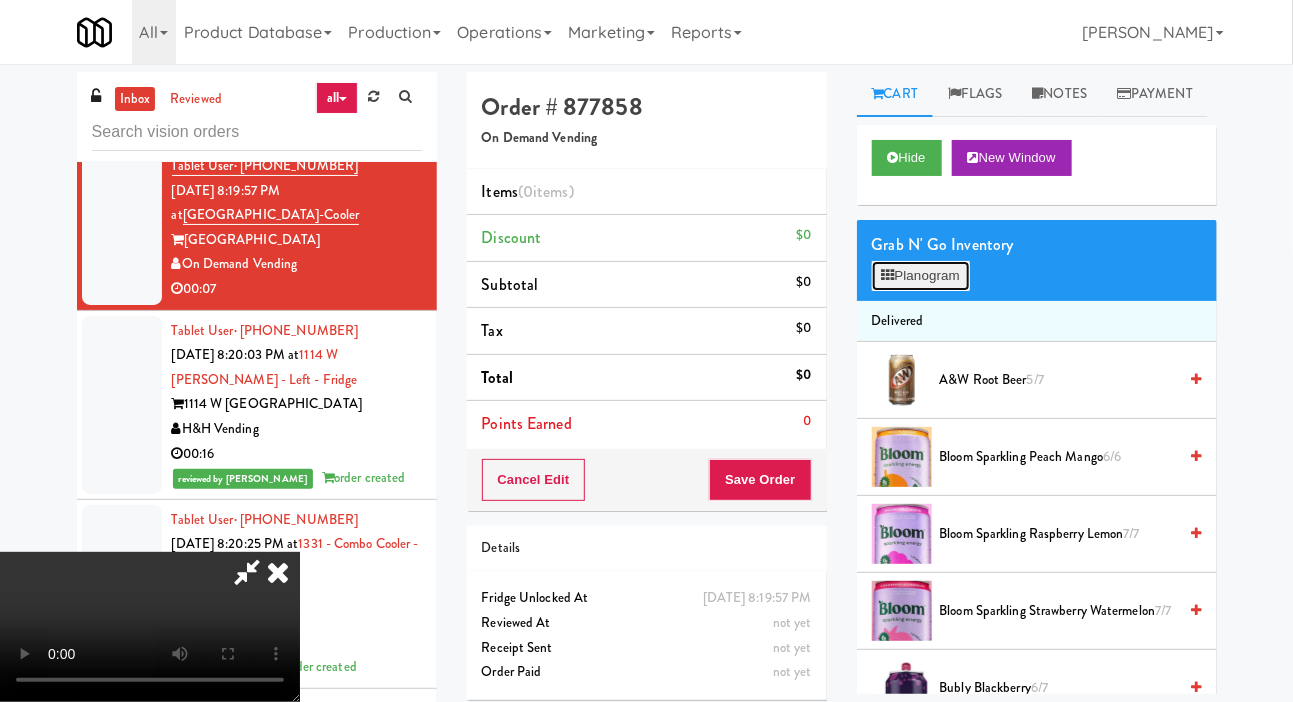 click on "Planogram" at bounding box center [921, 276] 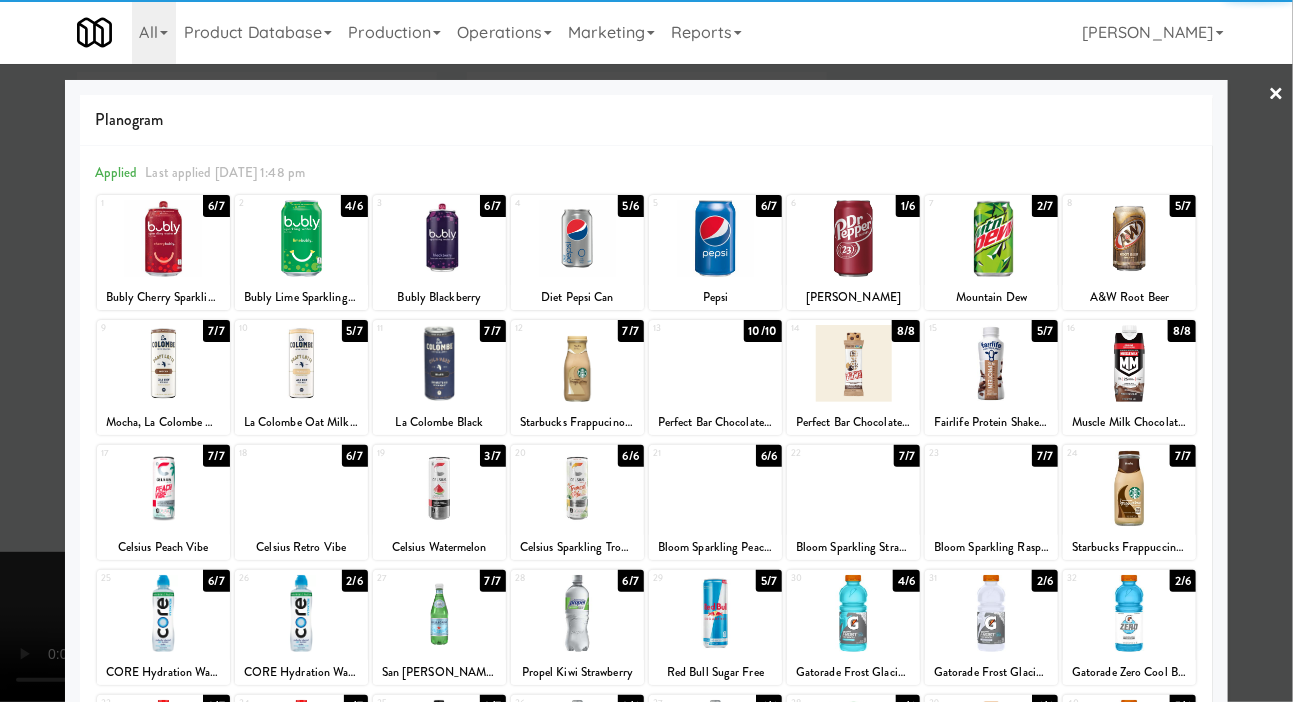 click at bounding box center [163, 363] 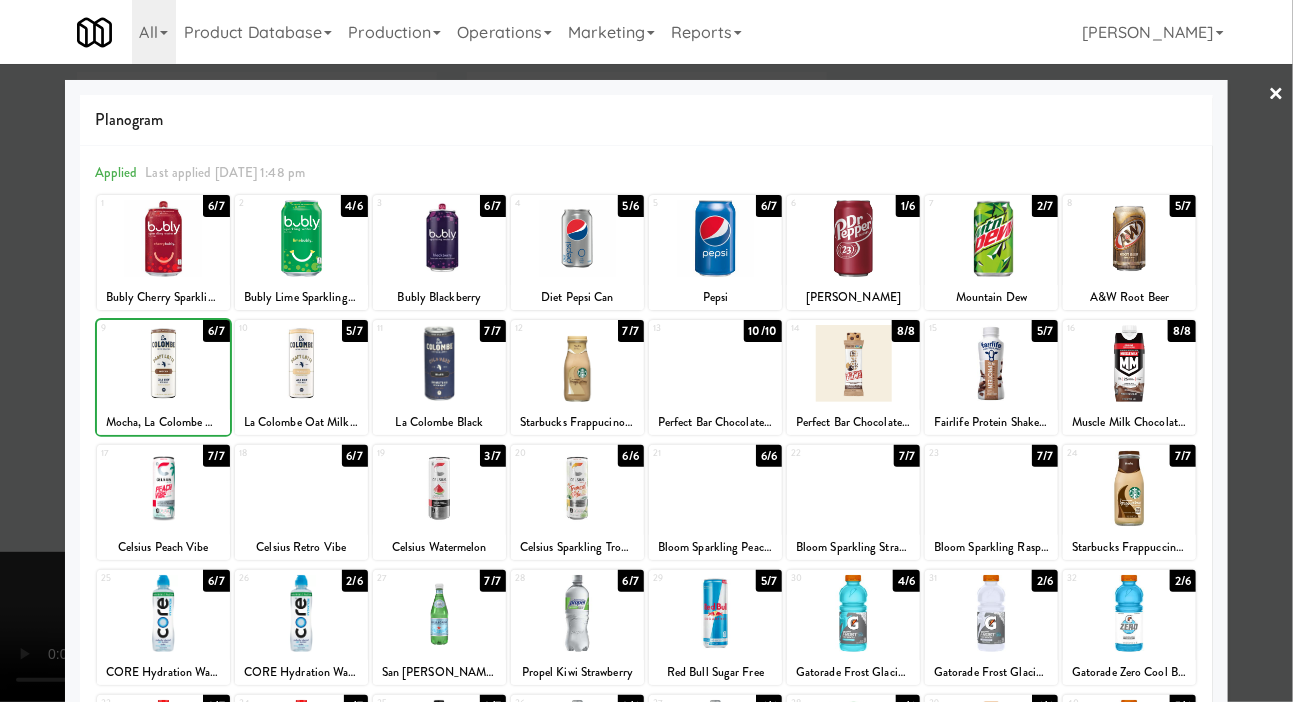 click at bounding box center [646, 351] 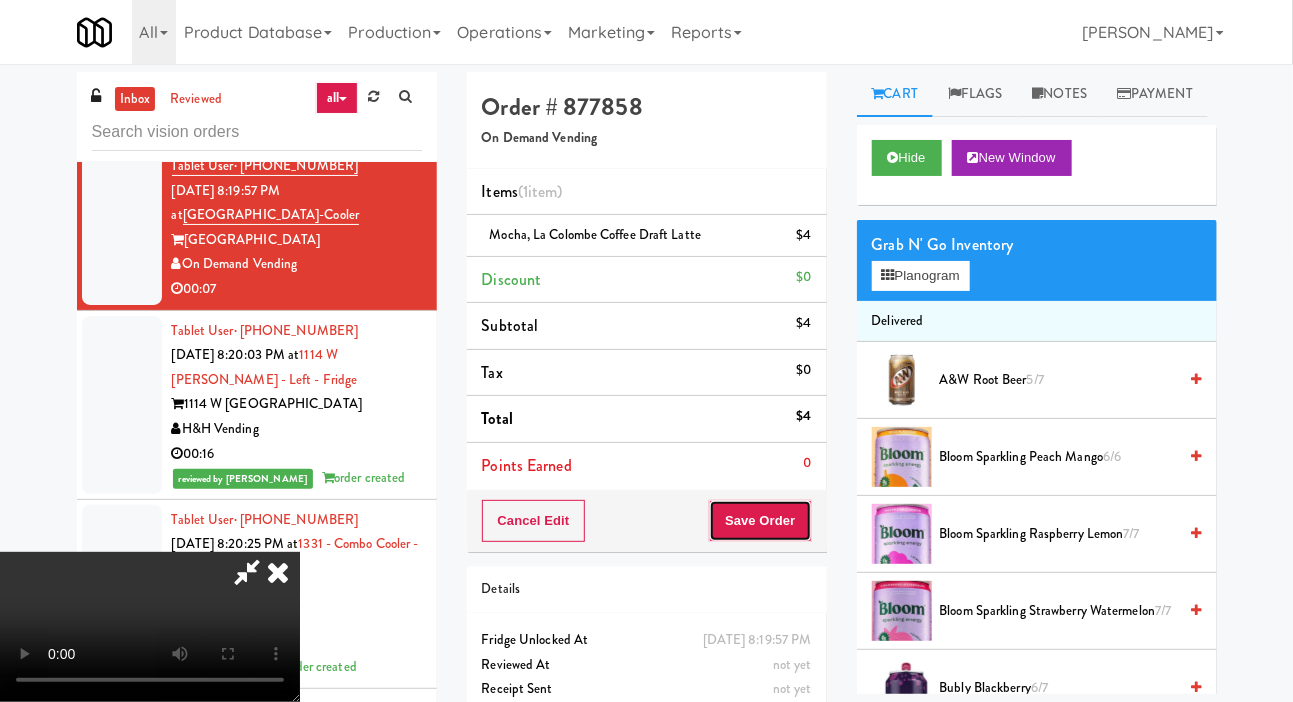 click on "Save Order" at bounding box center (760, 521) 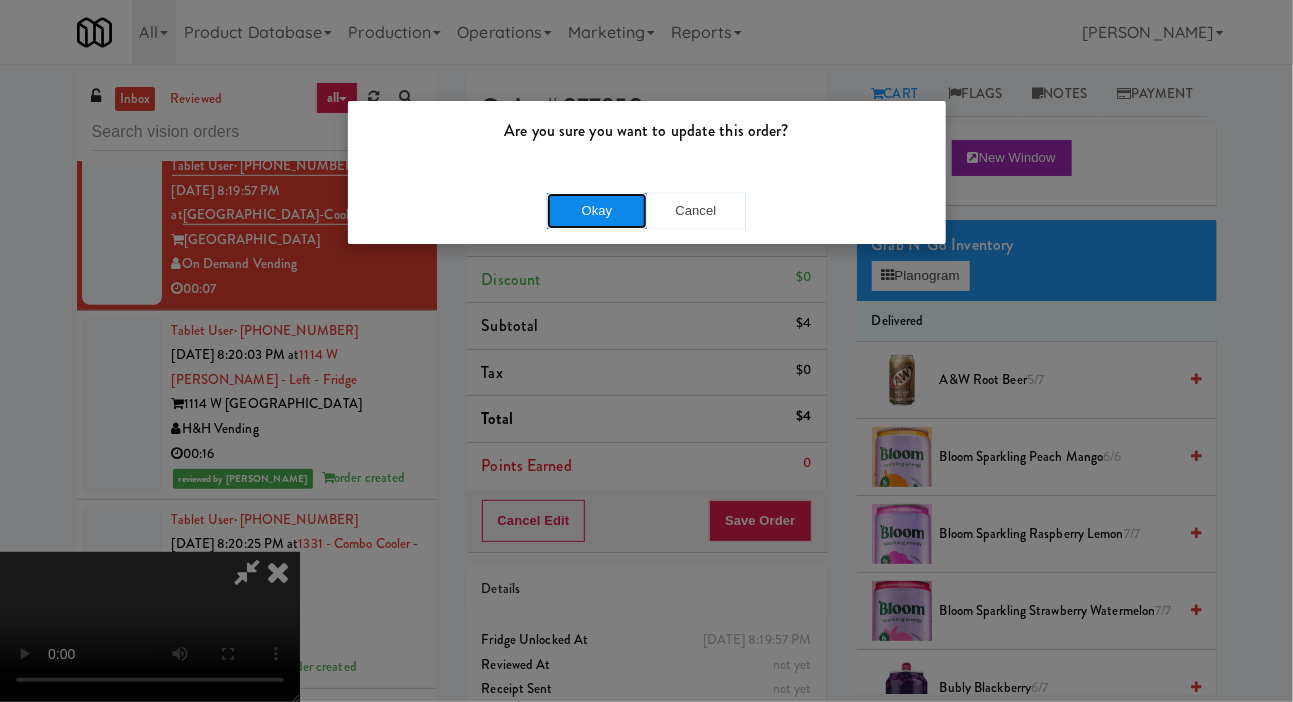 click on "Okay" at bounding box center (597, 211) 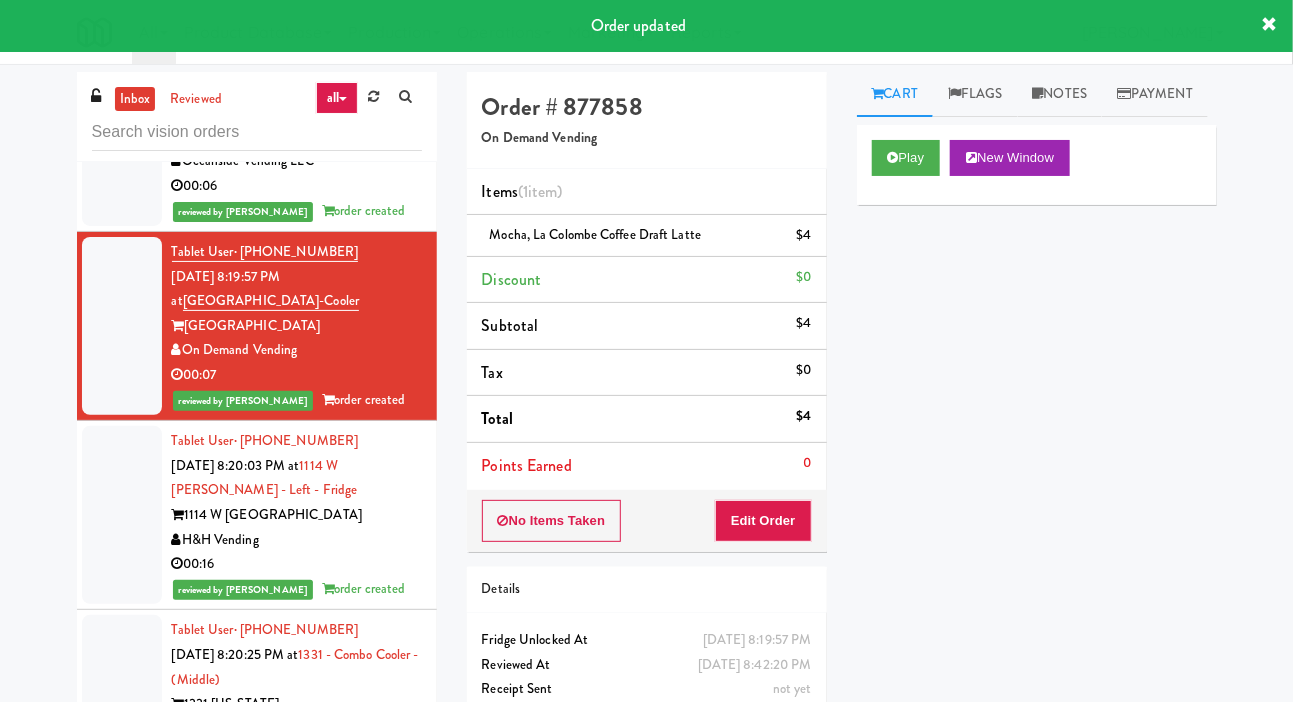 scroll, scrollTop: 12628, scrollLeft: 0, axis: vertical 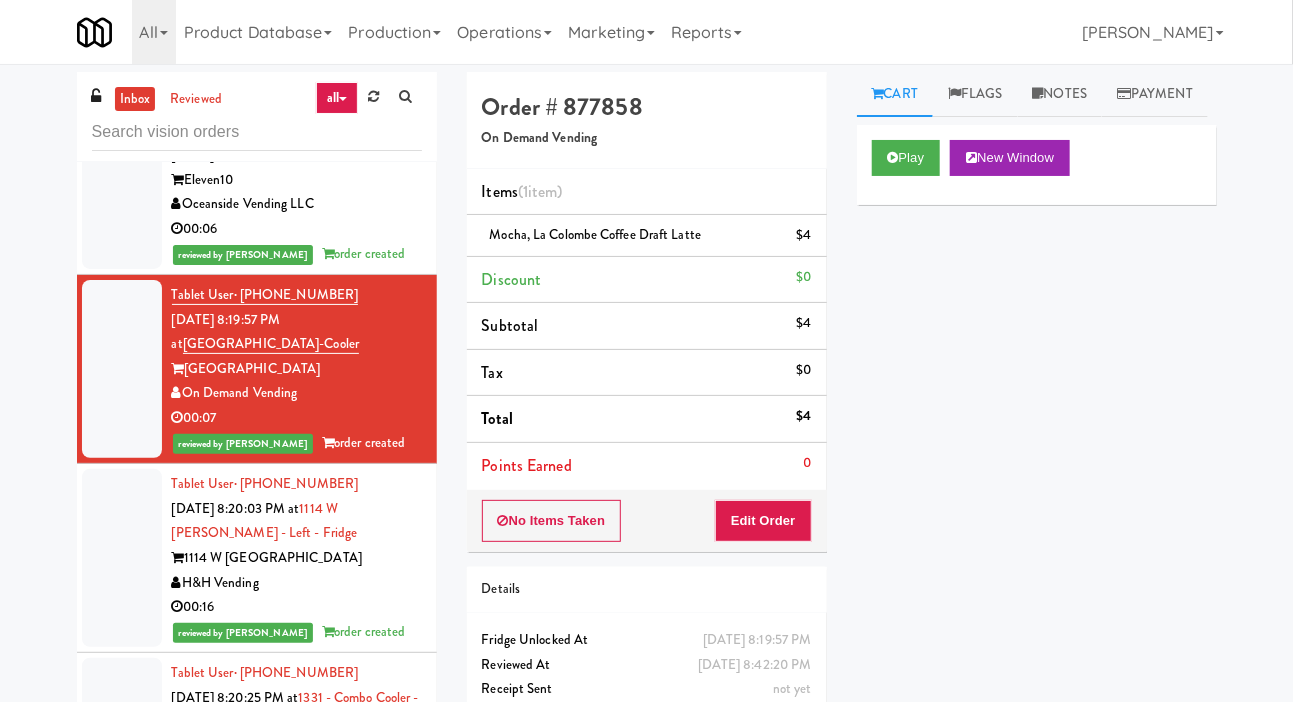 click at bounding box center (122, 28) 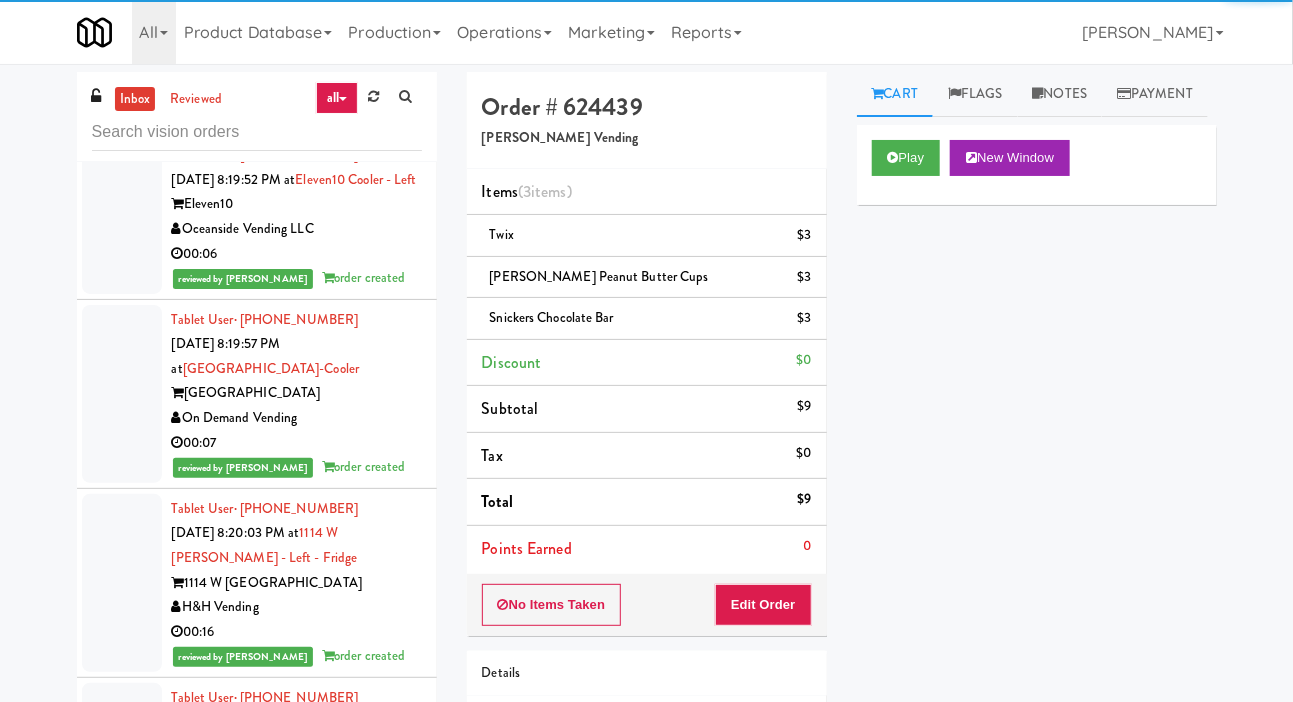 click at bounding box center (122, -137) 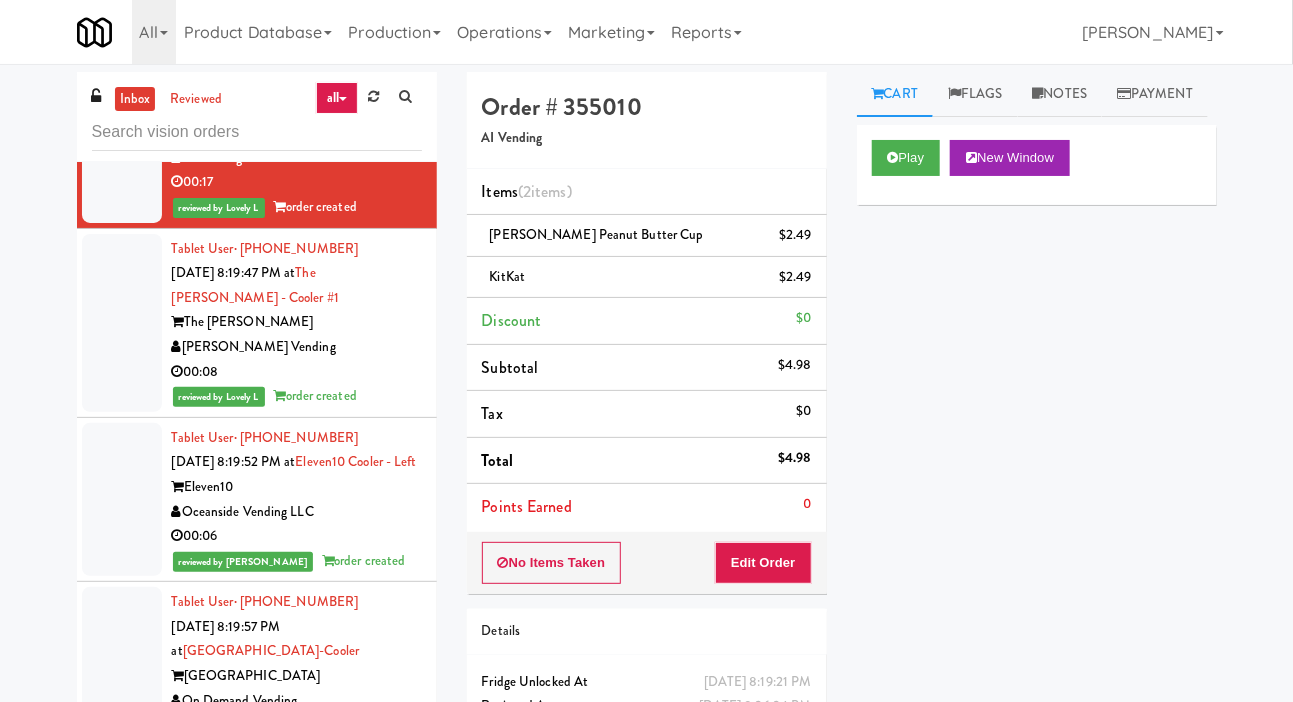scroll, scrollTop: 12370, scrollLeft: 0, axis: vertical 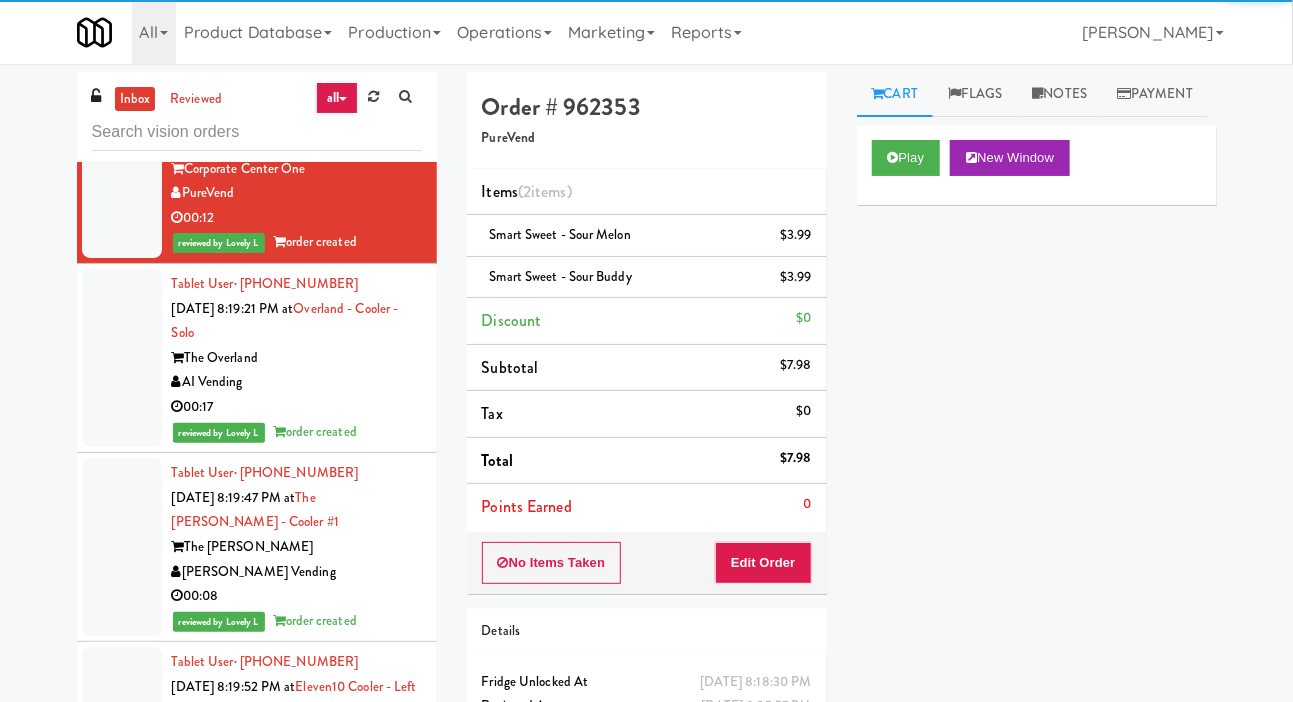 click at bounding box center (122, 17) 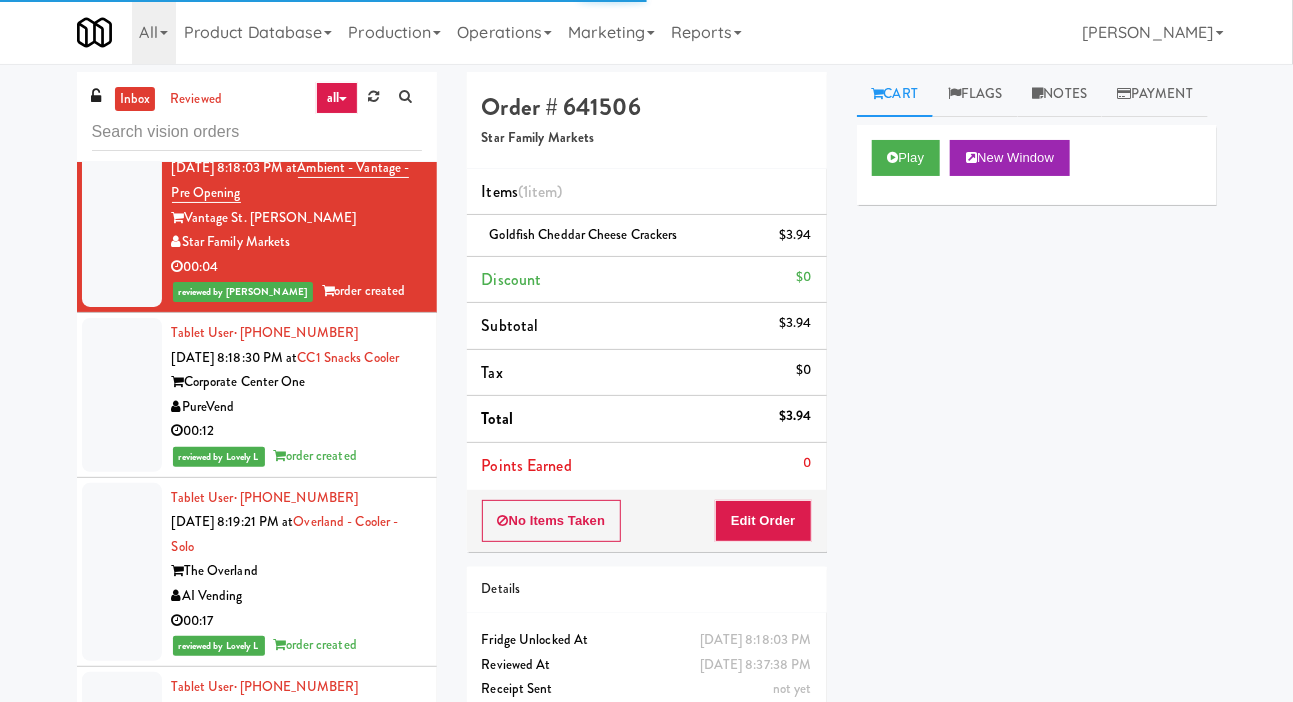 click at bounding box center [122, 41] 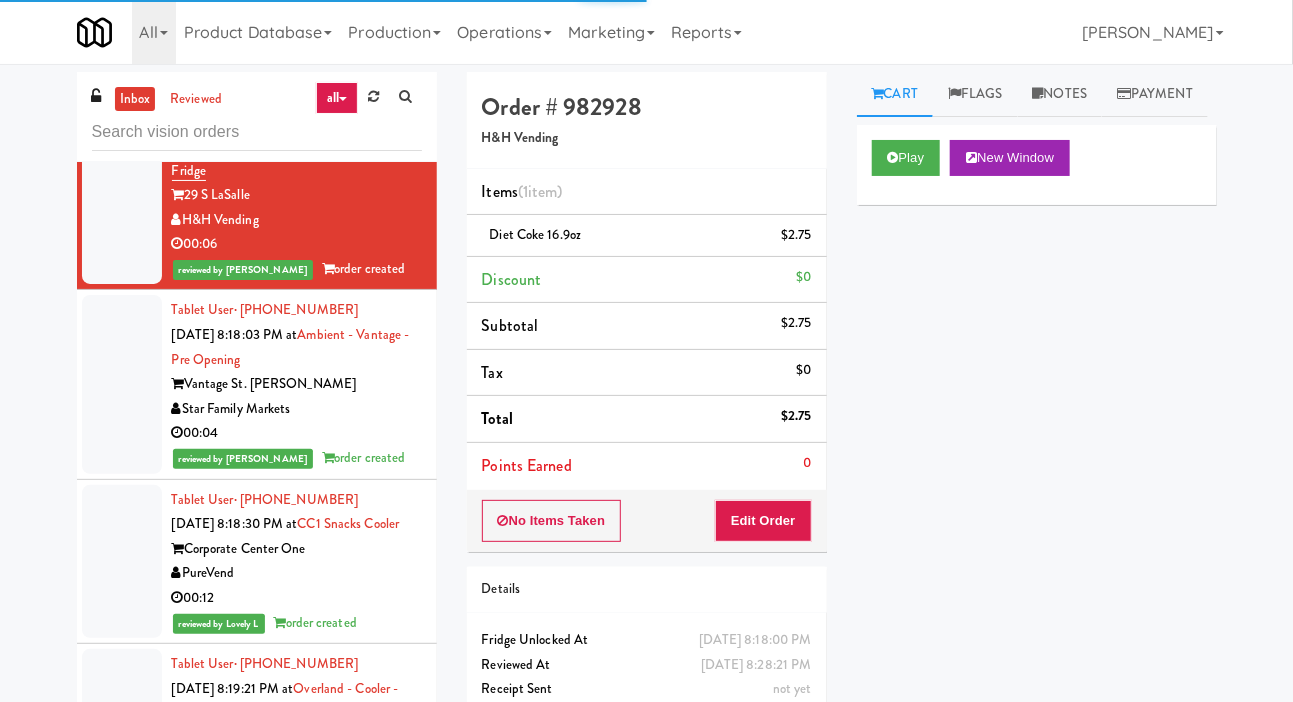 click at bounding box center (122, 19) 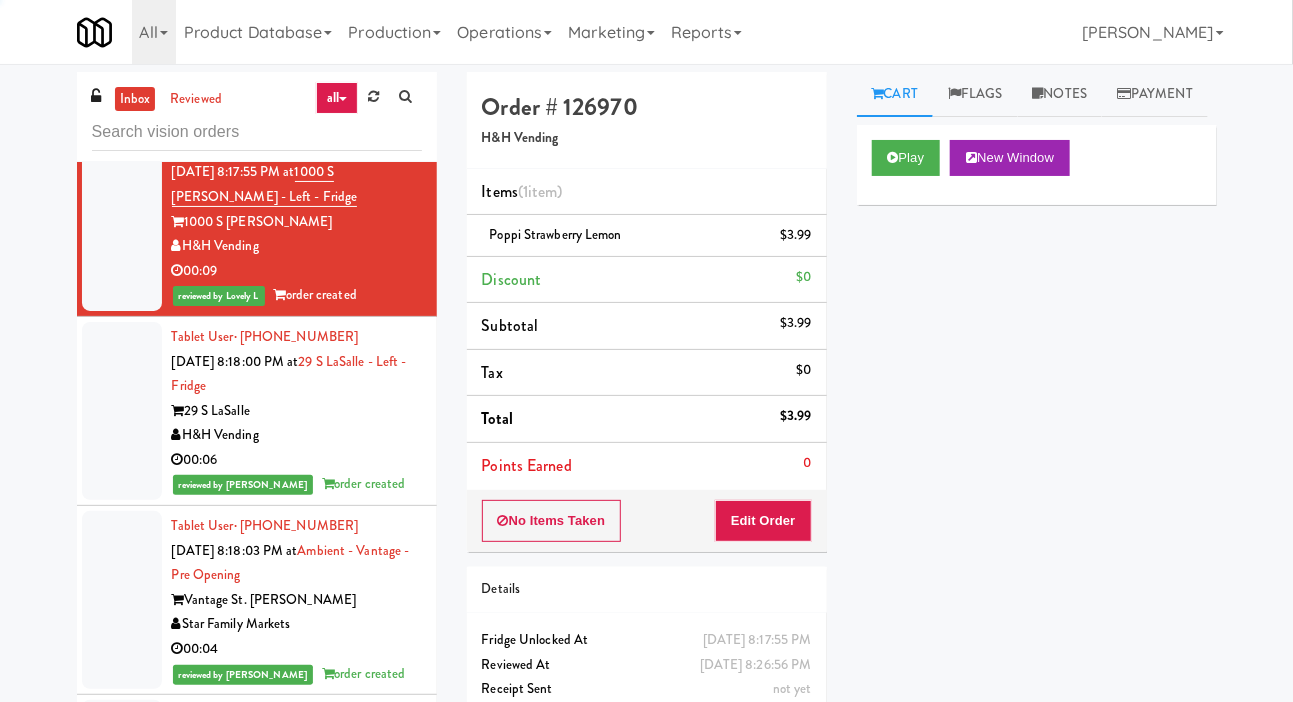 click at bounding box center [122, 57] 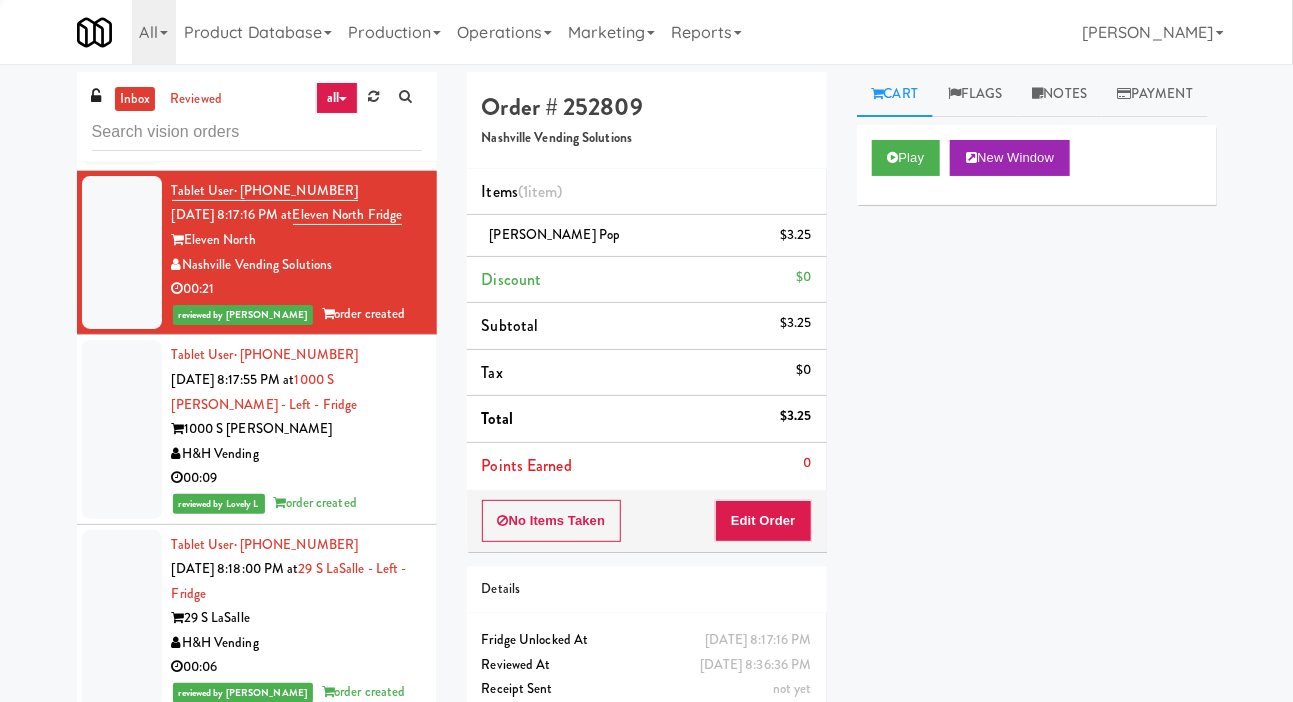 click at bounding box center (122, 100) 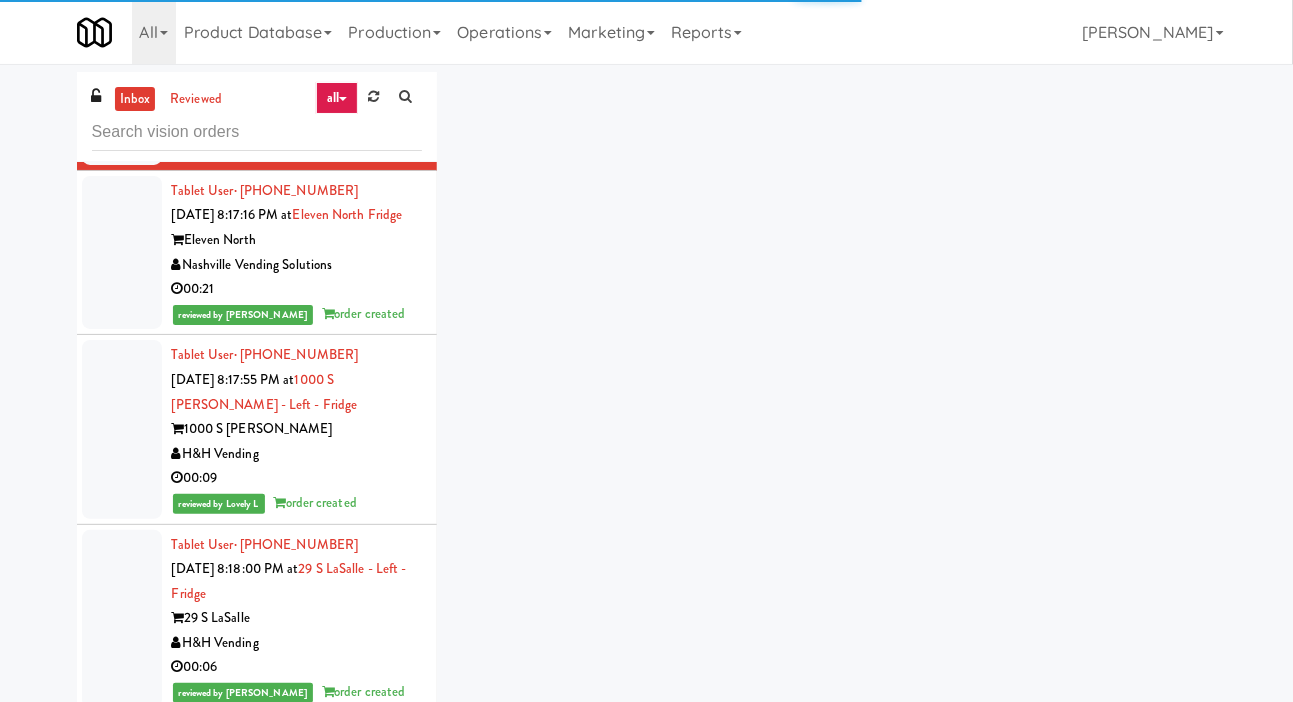 click at bounding box center [122, -40] 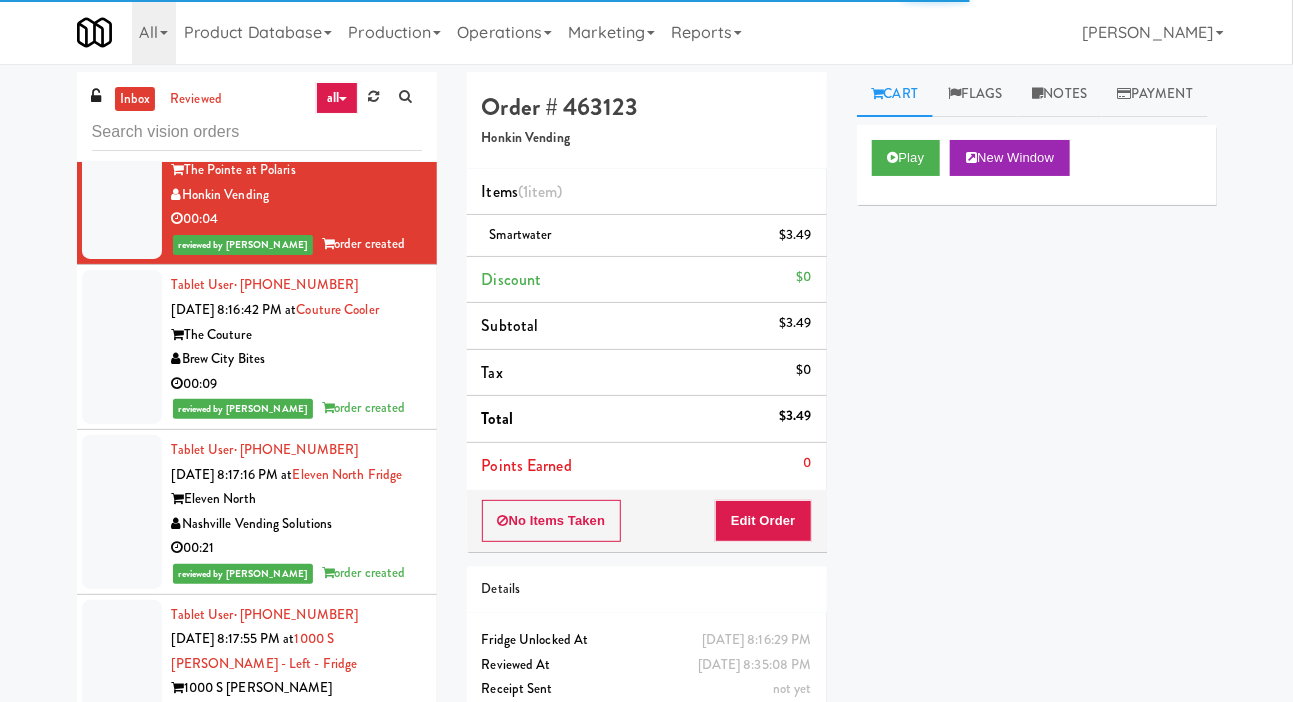 scroll, scrollTop: 11268, scrollLeft: 0, axis: vertical 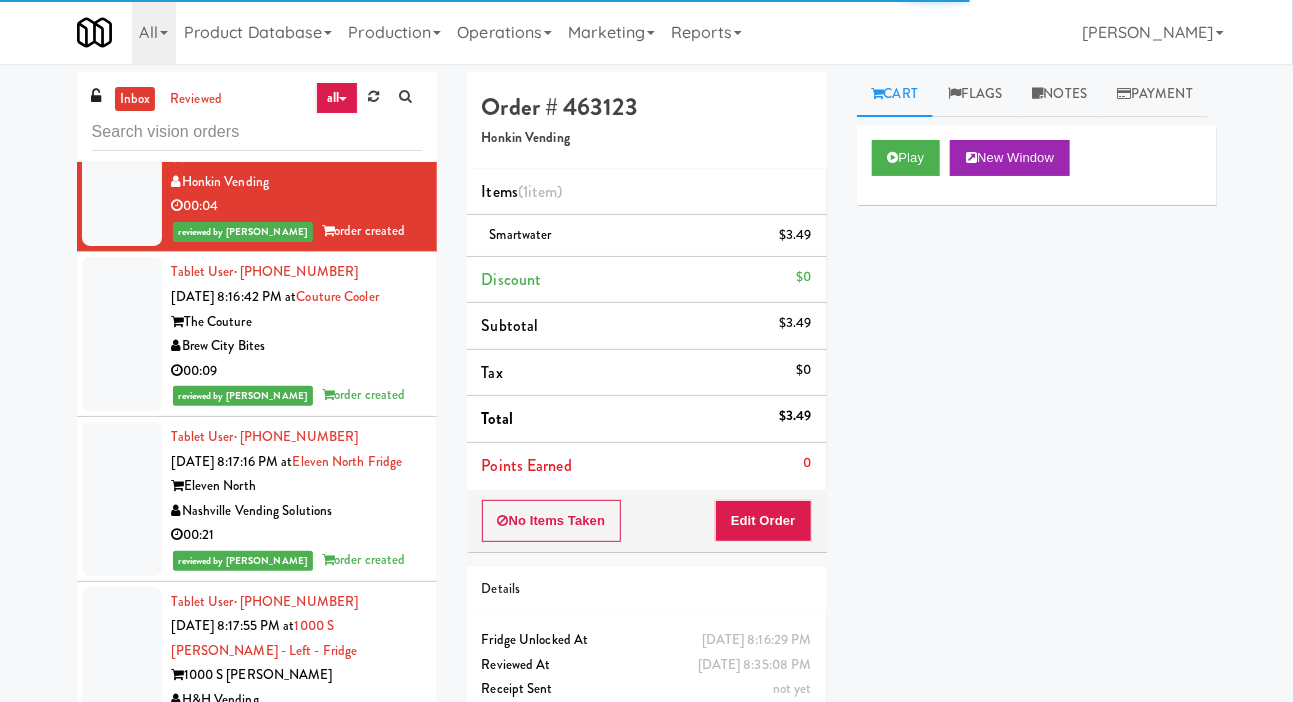 click at bounding box center [122, 17] 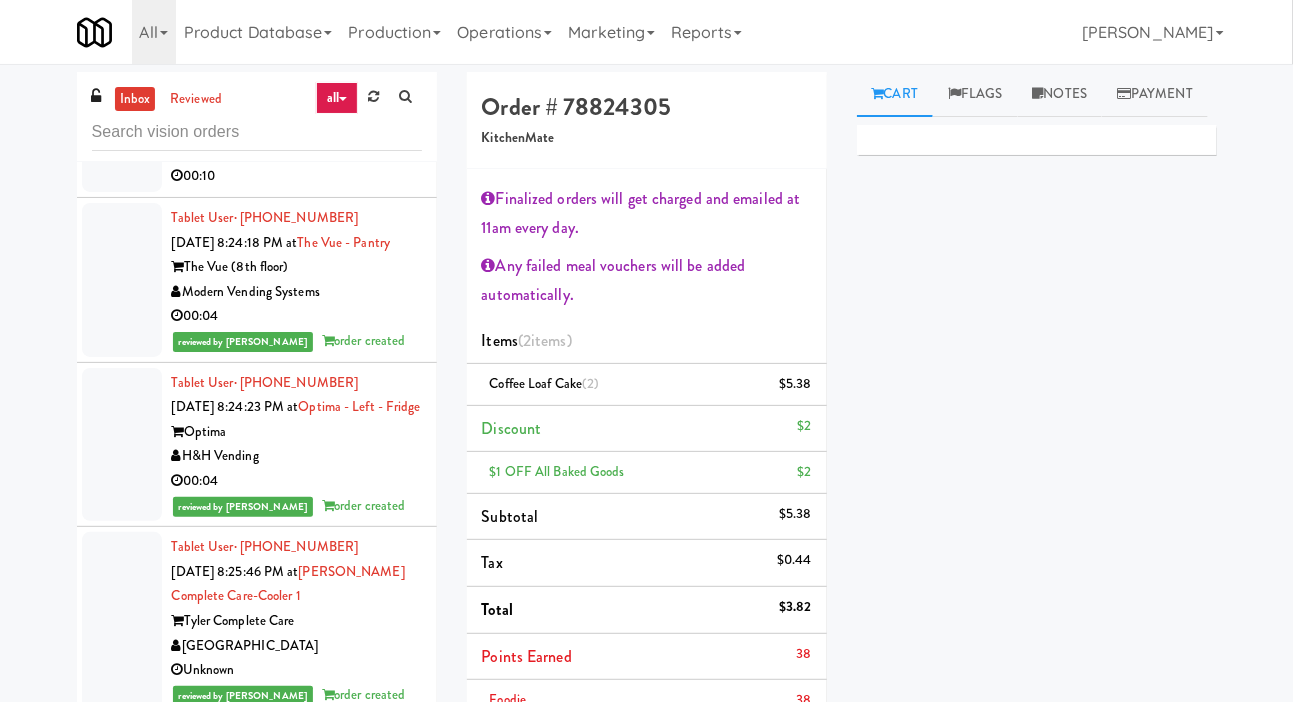 scroll, scrollTop: 16426, scrollLeft: 0, axis: vertical 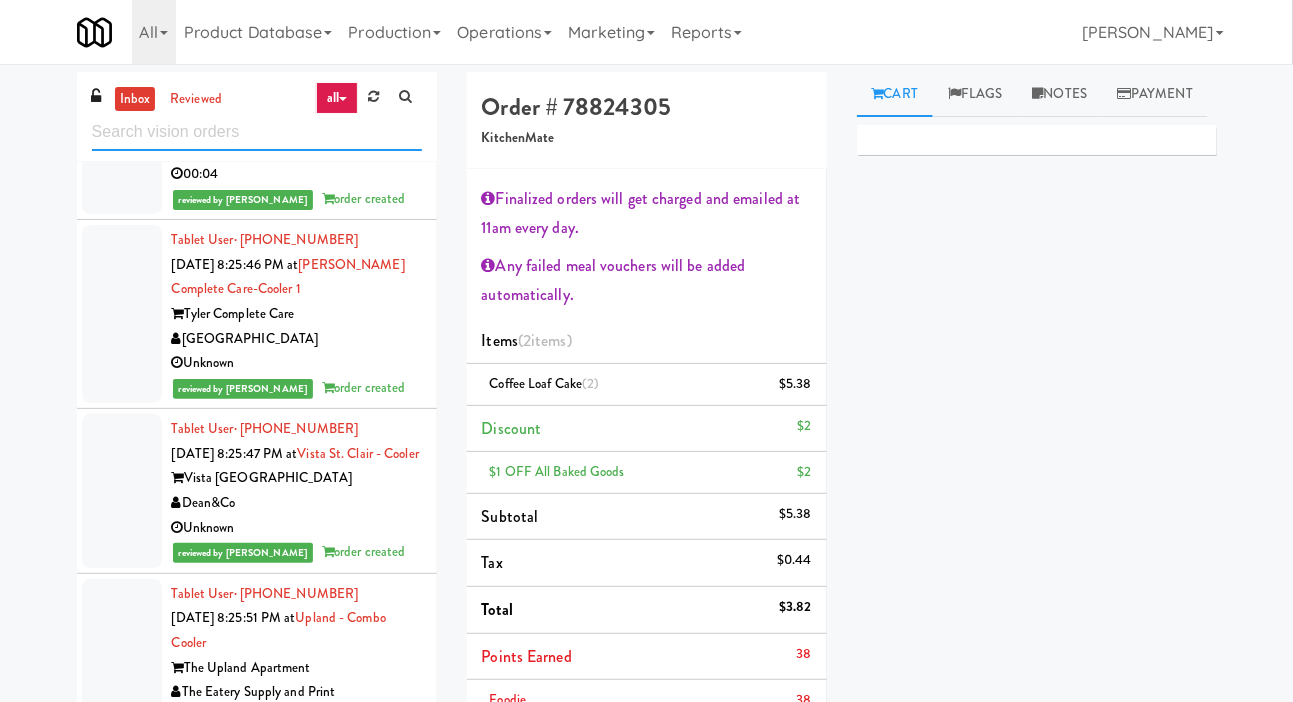 click at bounding box center (257, 132) 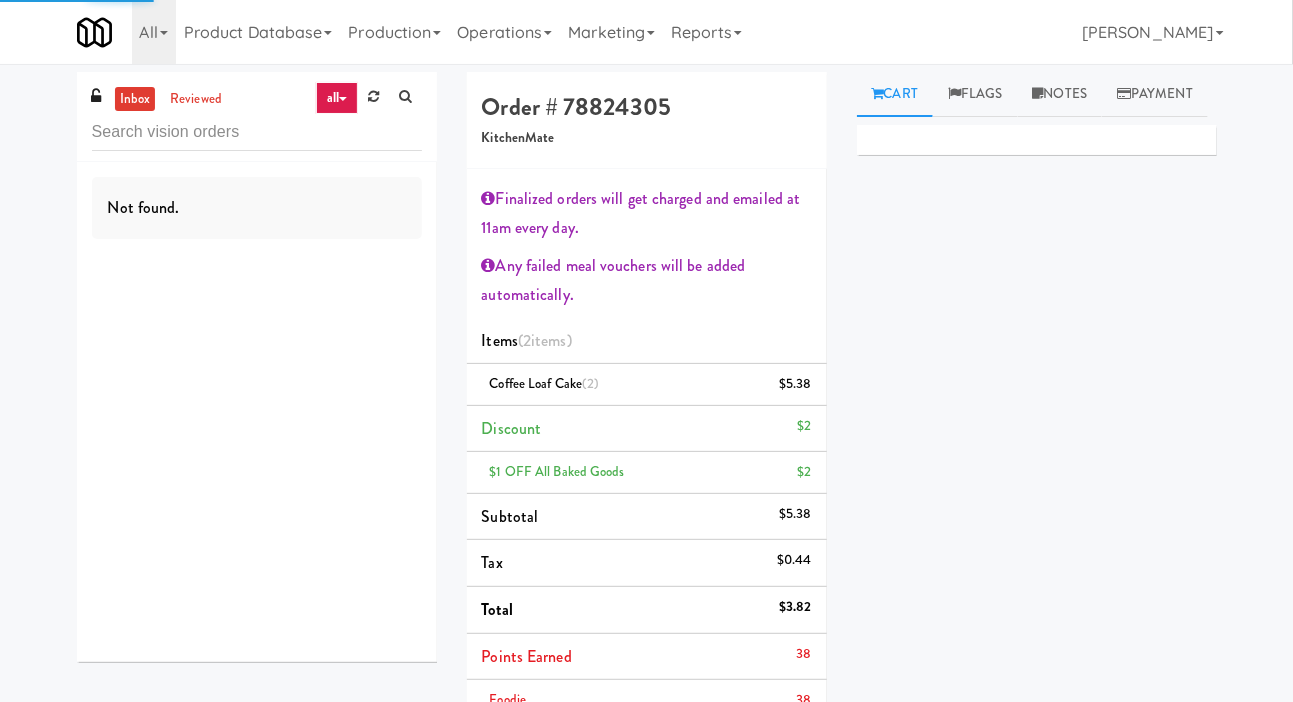 click on "inbox reviewed all    all     unclear take     inventory issue     suspicious     failed     Not found. Order # 78824305 KitchenMate  Finalized orders will get charged and emailed at 11am every day.  Any failed meal vouchers will be added automatically. Items  (2  items ) Coffee Loaf Cake  (2) $5.38 Discount  $2 $1 OFF All Baked Goods  $2 Subtotal $5.38 Tax $0.44 Total $3.82 Points Earned  38 Foodie  38  No Items Taken Edit Order Details Saturday, July 12th 2025 8:16:10 PM Fridge Unlocked At Jul 12, 2025 8:38:29 PM Reviewed At not yet Receipt Sent not yet Order Paid  Cart  Flags  Notes  Payment  Primary Flag  Clear     Flag if unable to determine what was taken or order not processable due to inventory issues Unclear Take - No Video Unclear Take - Short or Cut Off Unclear Take - Obstructed Inventory Issue - Product Not in Inventory Inventory Issue - Product prices as $0  Additional Concerns  Clear Flag as Suspicious Returned Product Place a foreign product in  Internal Notes" at bounding box center (646, 533) 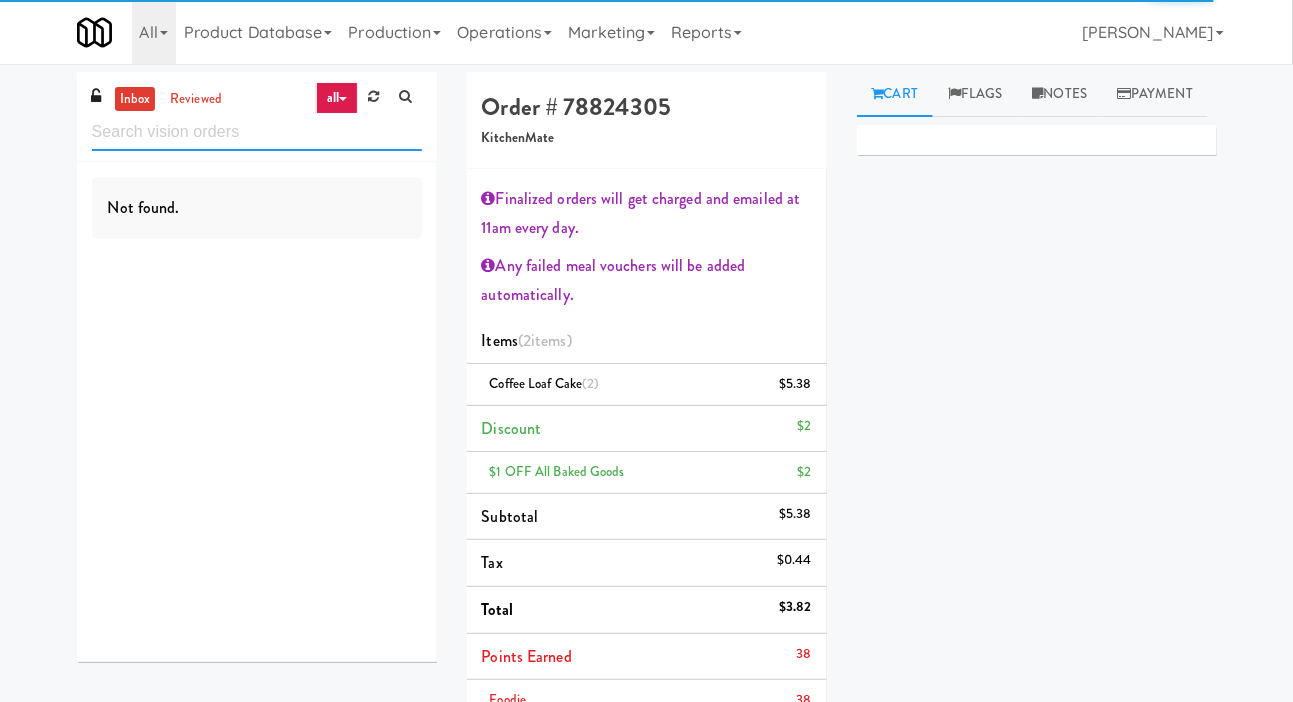 click at bounding box center [257, 132] 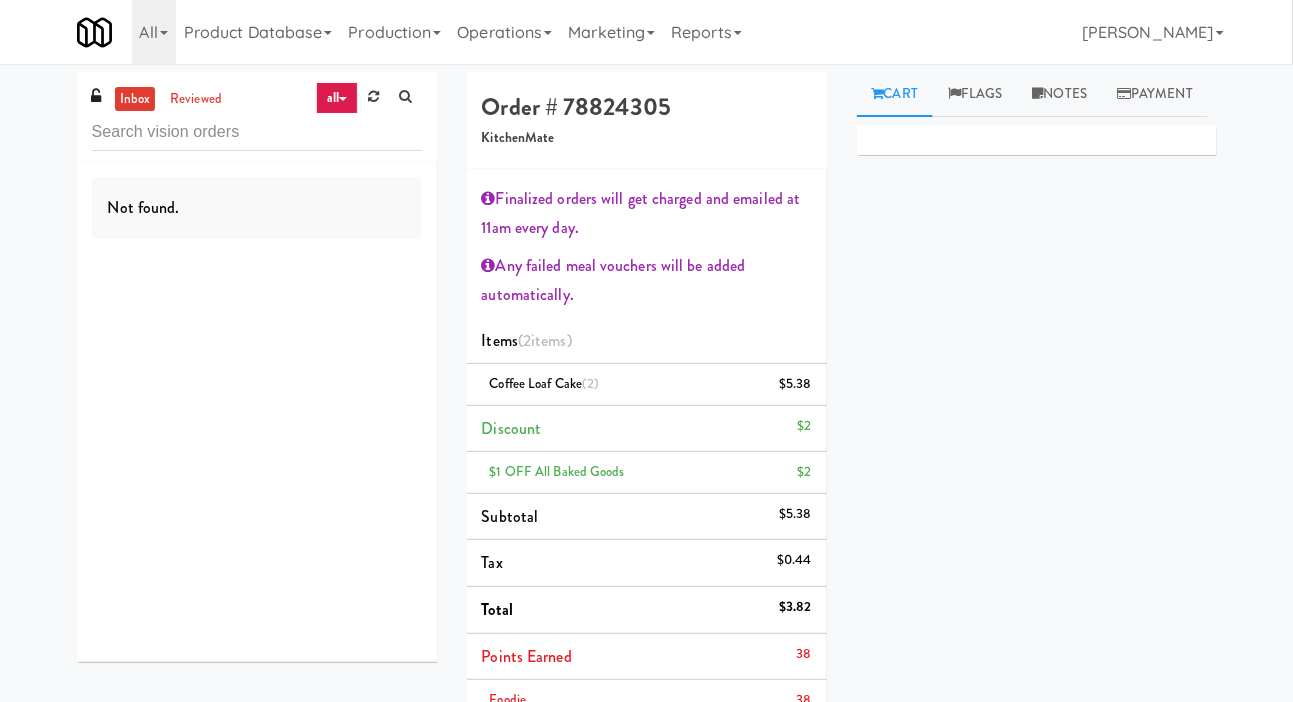 click on "inbox reviewed all    all     unclear take     inventory issue     suspicious     failed     Not found. Order # 78824305 KitchenMate  Finalized orders will get charged and emailed at 11am every day.  Any failed meal vouchers will be added automatically. Items  (2  items ) Coffee Loaf Cake  (2) $5.38 Discount  $2 $1 OFF All Baked Goods  $2 Subtotal $5.38 Tax $0.44 Total $3.82 Points Earned  38 Foodie  38  No Items Taken Edit Order Details Saturday, July 12th 2025 8:16:10 PM Fridge Unlocked At Jul 12, 2025 8:38:29 PM Reviewed At not yet Receipt Sent not yet Order Paid  Cart  Flags  Notes  Payment  Primary Flag  Clear     Flag if unable to determine what was taken or order not processable due to inventory issues Unclear Take - No Video Unclear Take - Short or Cut Off Unclear Take - Obstructed Inventory Issue - Product Not in Inventory Inventory Issue - Product prices as $0  Additional Concerns  Clear Flag as Suspicious Returned Product Place a foreign product in  Internal Notes" at bounding box center [646, 533] 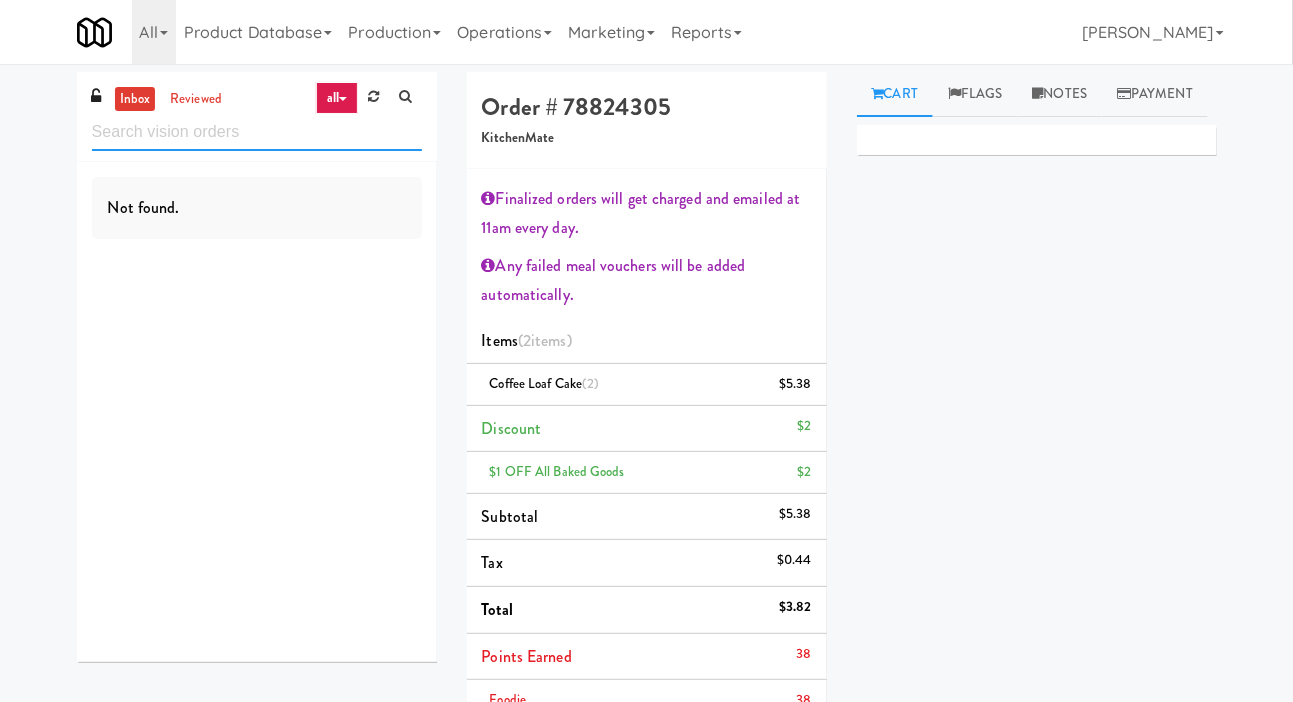 click at bounding box center (257, 132) 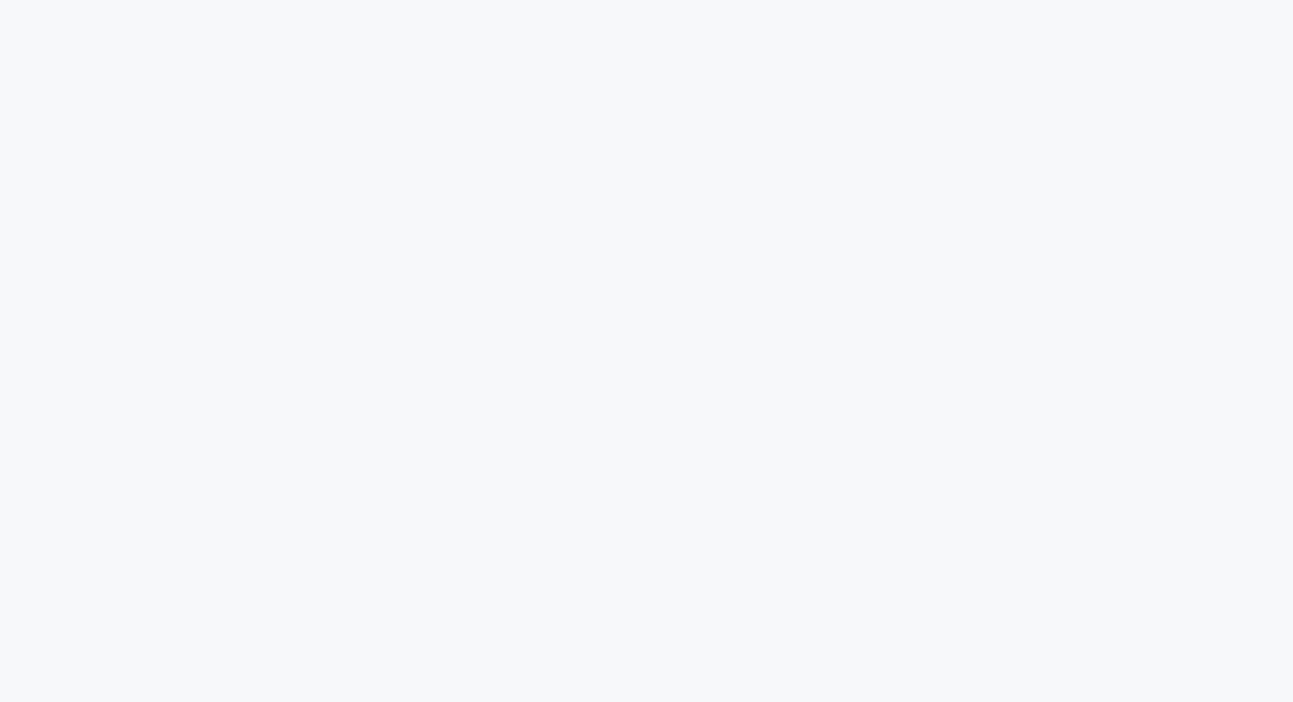 scroll, scrollTop: 0, scrollLeft: 0, axis: both 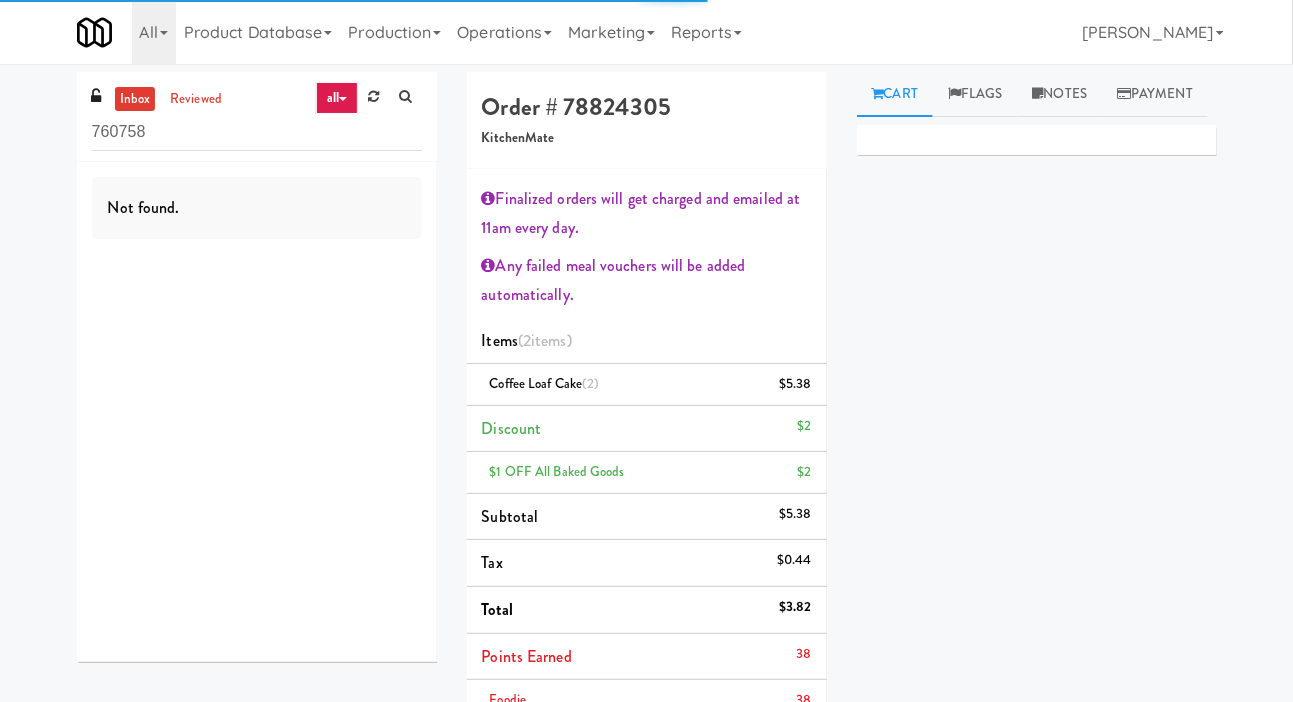 click on "760758" at bounding box center (257, 132) 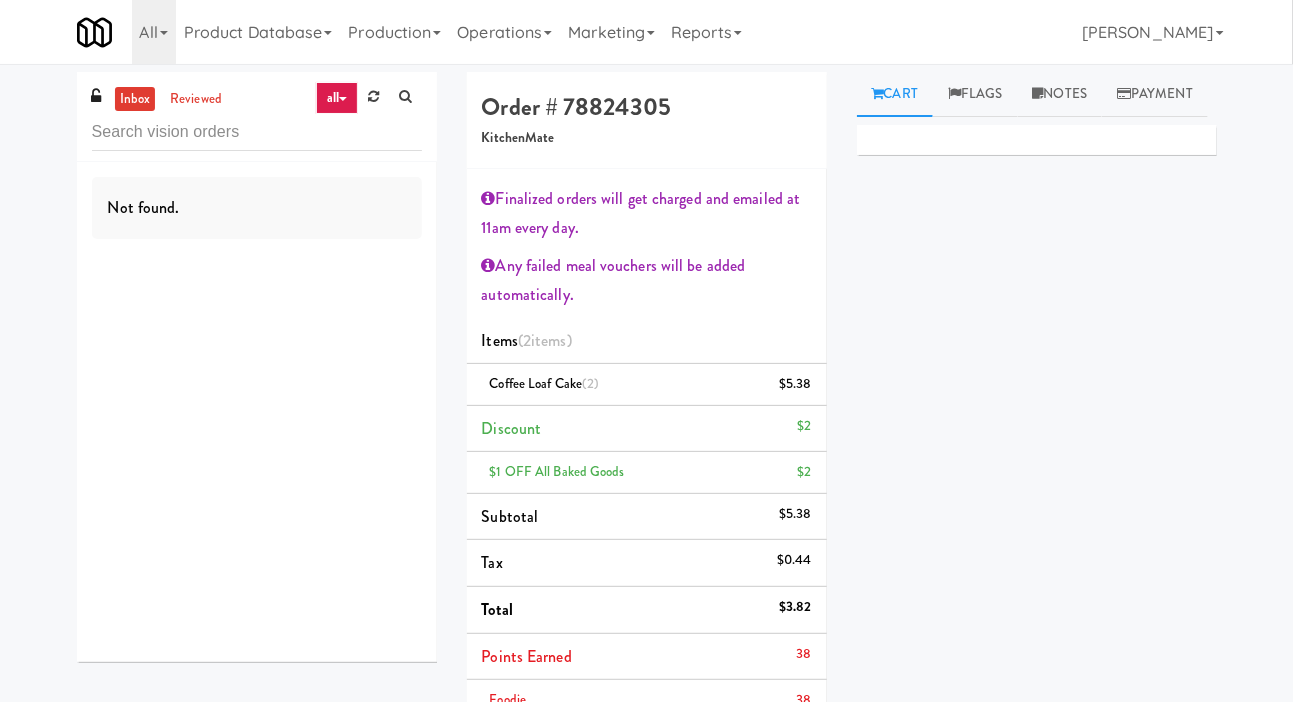 type 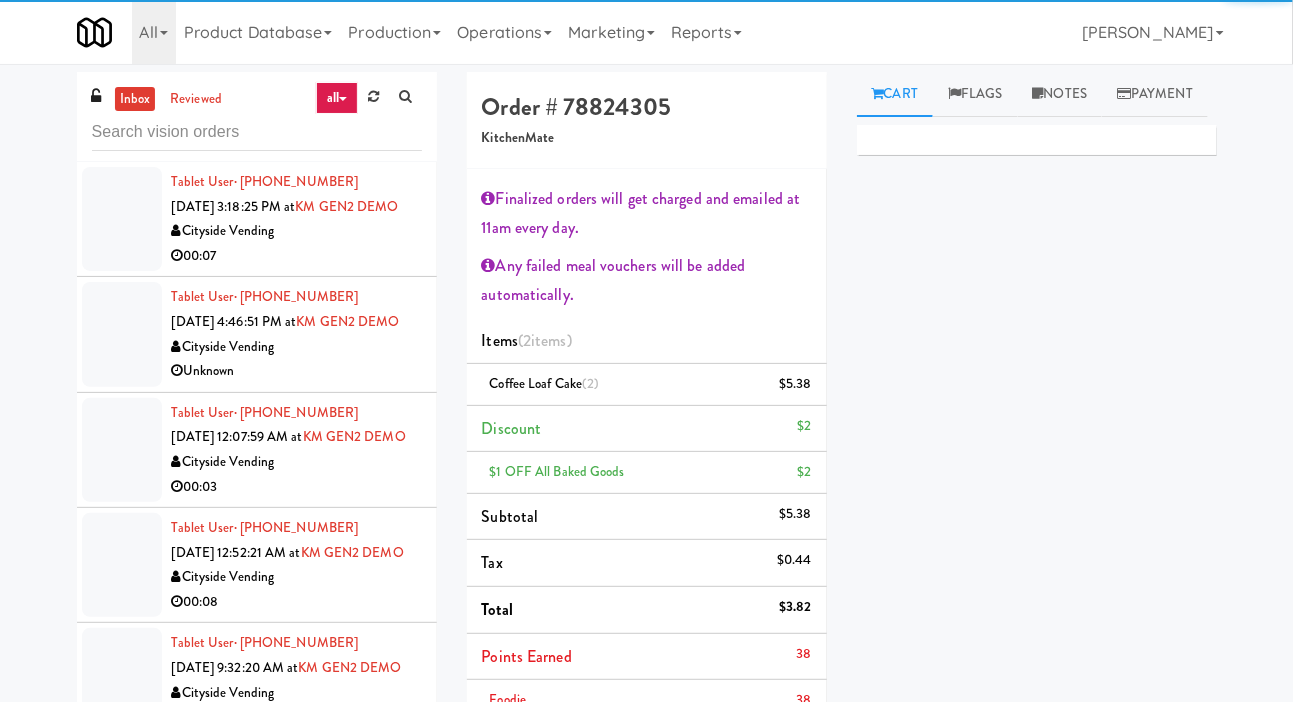 click on "inbox reviewed all    all     unclear take     inventory issue     suspicious     failed   Tablet User  · (516) 554-1766 [DATE] 3:18:25 PM at  KM GEN2 DEMO  Cityside Vending  00:07     Tablet User  · (718) 980-8298 [DATE] 4:46:51 PM at  KM GEN2 DEMO  Cityside Vending  Unknown     Tablet User  · (240) 515-0801 [DATE] 12:07:59 AM at  KM GEN2 DEMO  Cityside Vending  00:03     Tablet User  · (202) 867-5606 [DATE] 12:52:21 AM at  KM GEN2 DEMO  Cityside Vending  00:08     Tablet User  · (301) 399-6357 [DATE] 9:32:20 AM at  KM GEN2 DEMO  Cityside Vending  00:27     Tablet User  · (202) 790-8223 [DATE] 2:26:59 PM at  KM GEN2 DEMO  Cityside Vending  00:06     Tablet User  · (240) 696-9291 [DATE] 7:29:14 PM at  KM GEN2 DEMO  Cityside Vending  00:10     Tablet User  · (301) 755-8472 [DATE] 10:30:58 PM at  KM GEN2 DEMO  Cityside Vending  00:04     Tablet User  · (202) 840-5761 [DATE] 5:40:47 AM at  KM GEN2 DEMO  Cityside Vending  00:24      00:03" at bounding box center (646, 533) 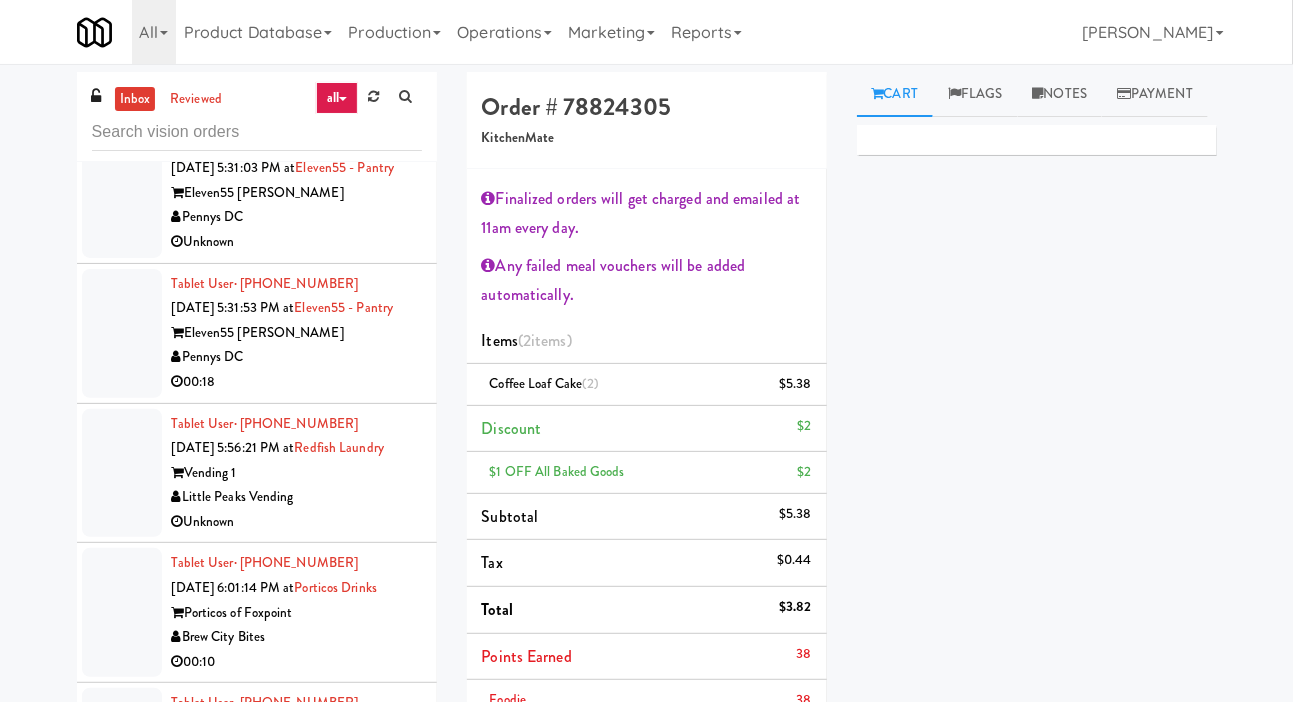 scroll, scrollTop: 4589, scrollLeft: 0, axis: vertical 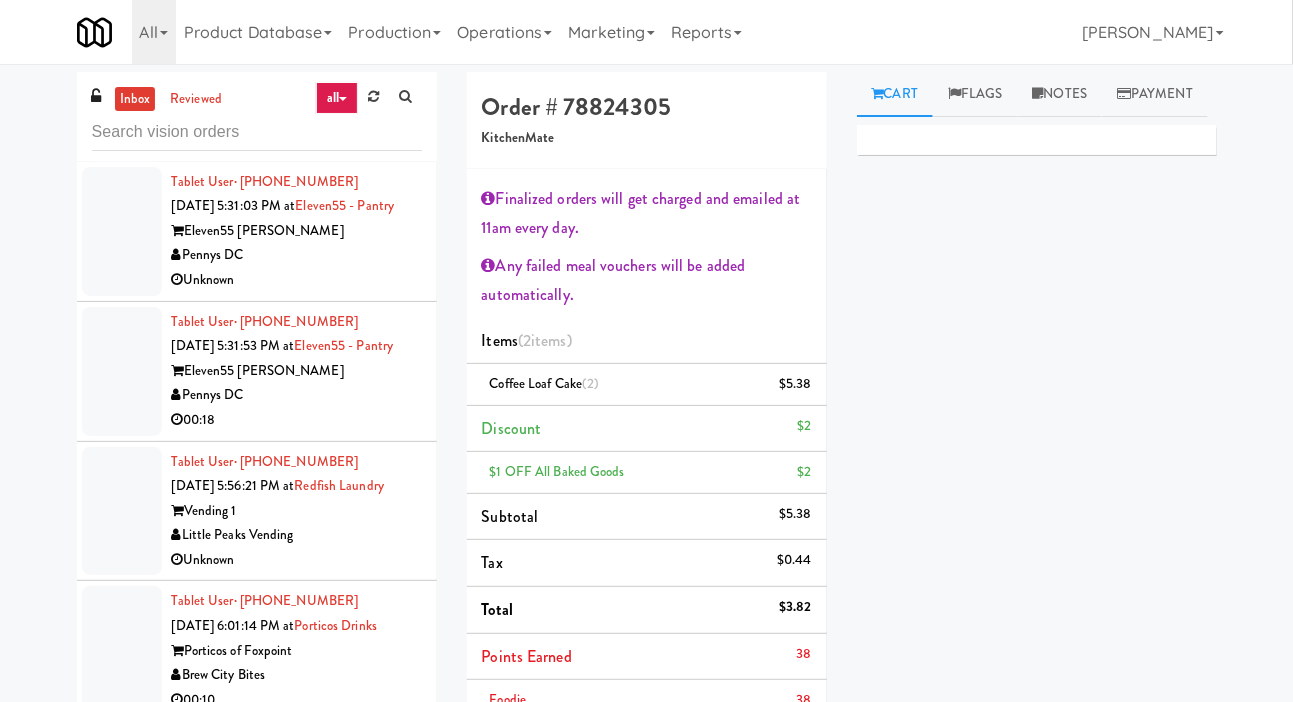 click at bounding box center (122, 91) 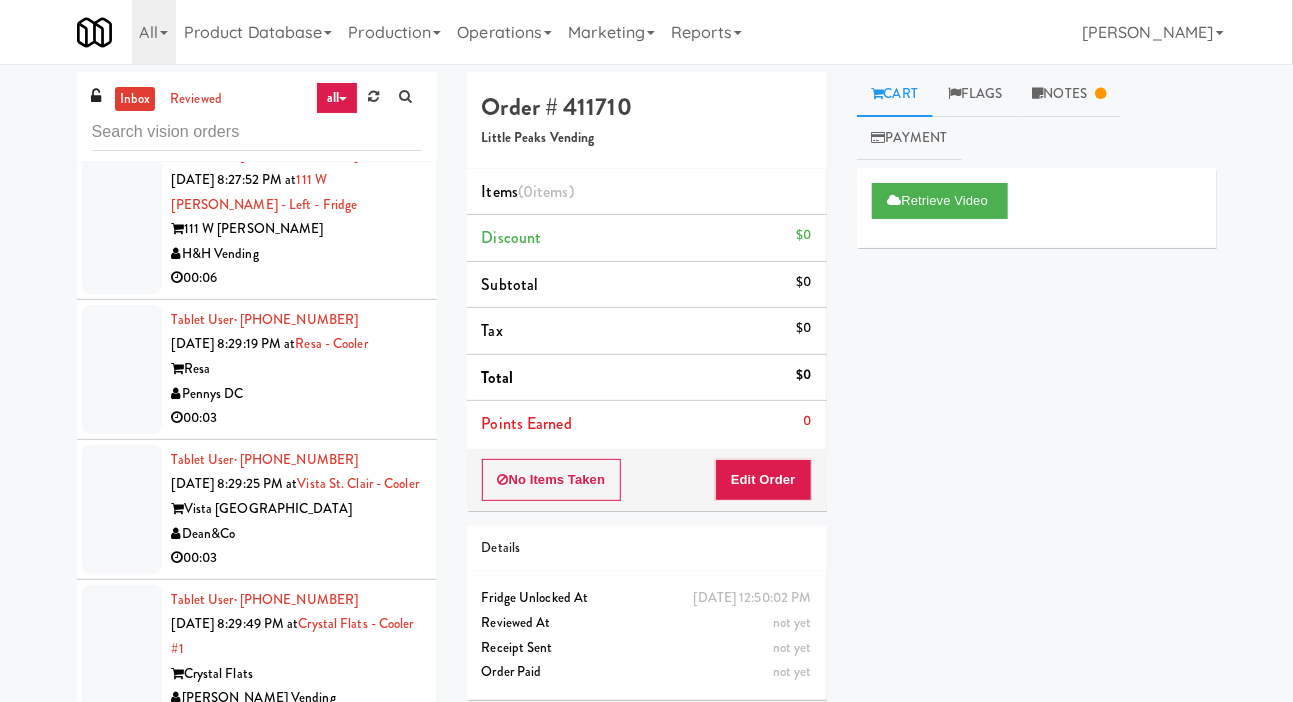 scroll, scrollTop: 6609, scrollLeft: 0, axis: vertical 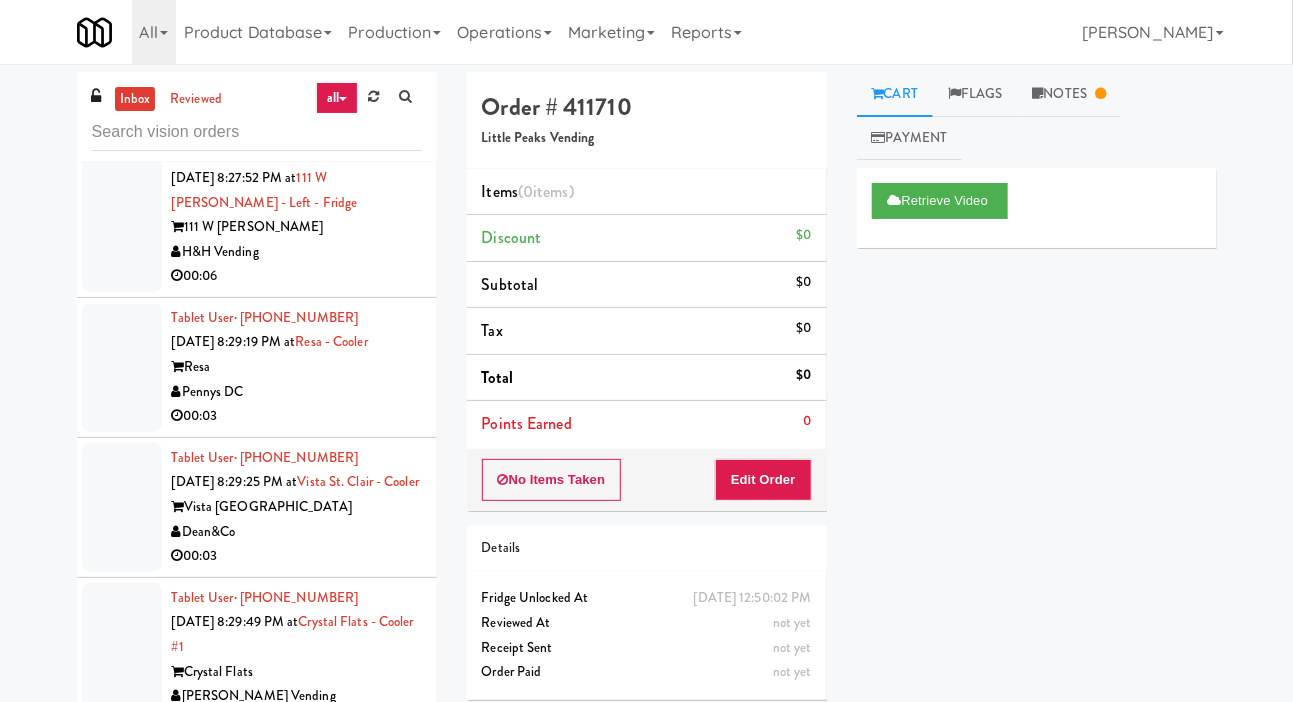 click at bounding box center (122, 51) 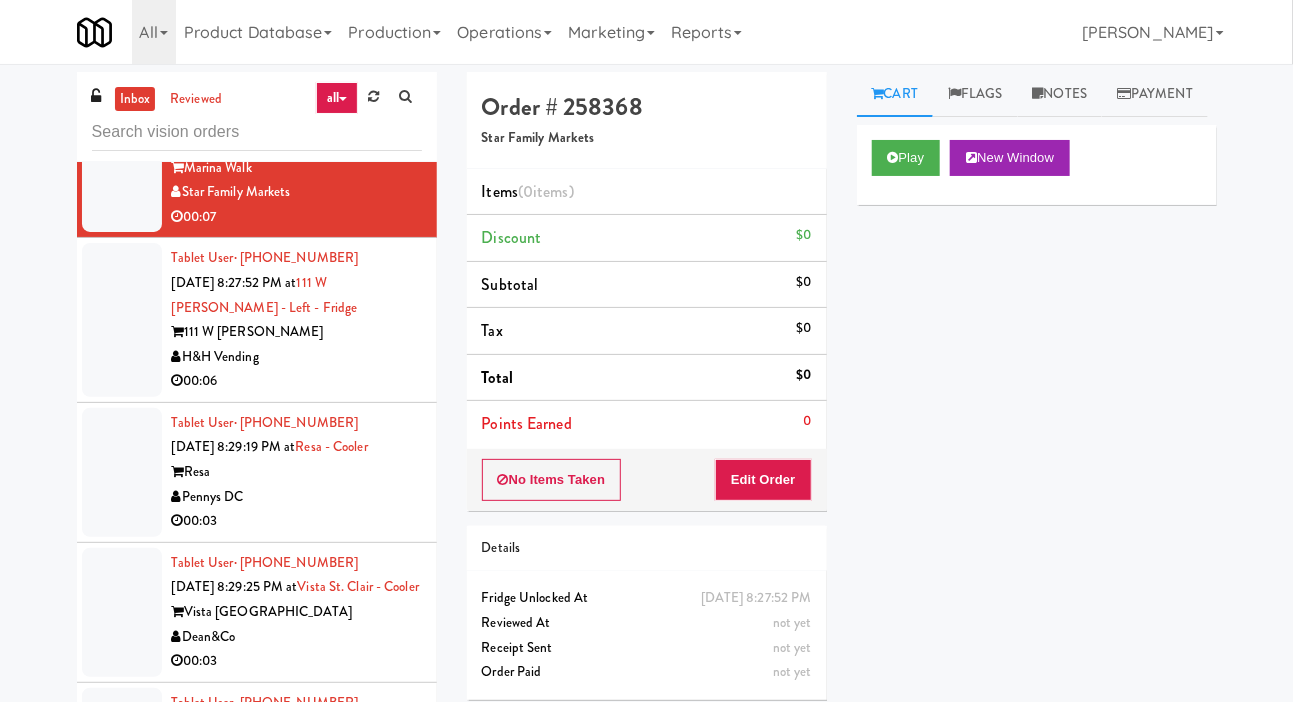 scroll, scrollTop: 6455, scrollLeft: 0, axis: vertical 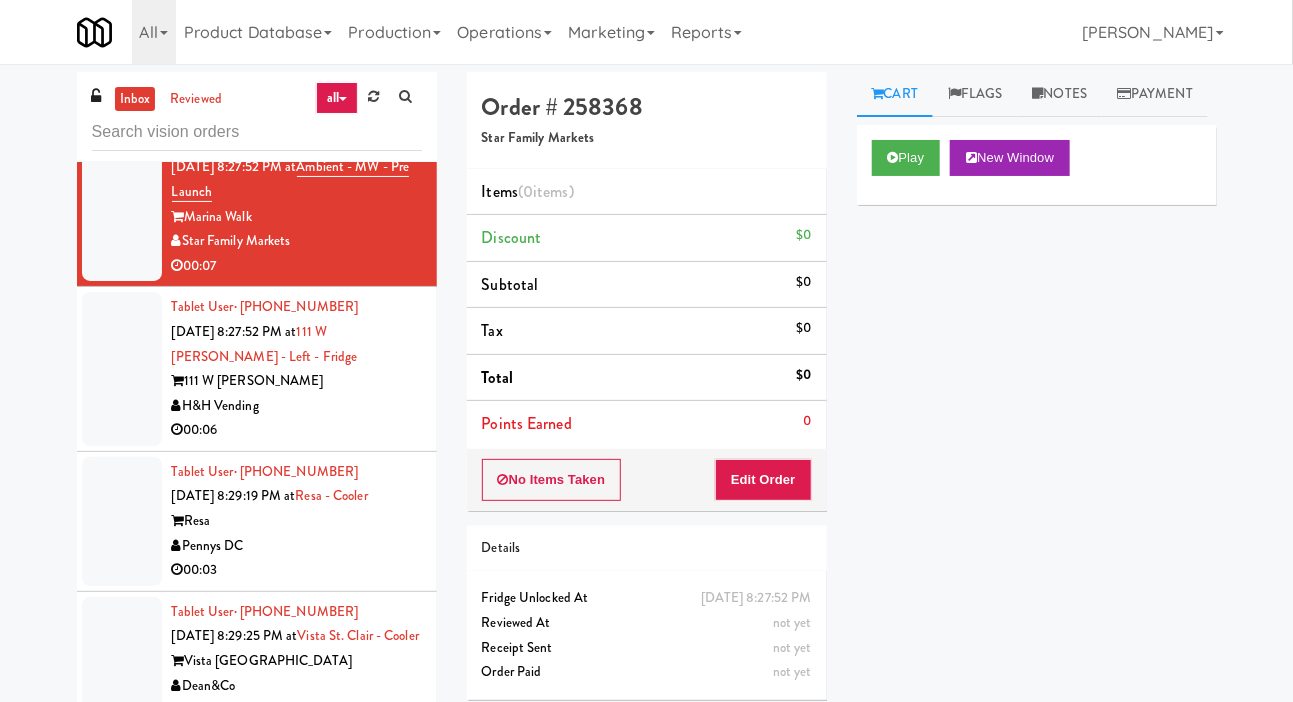click at bounding box center [122, 40] 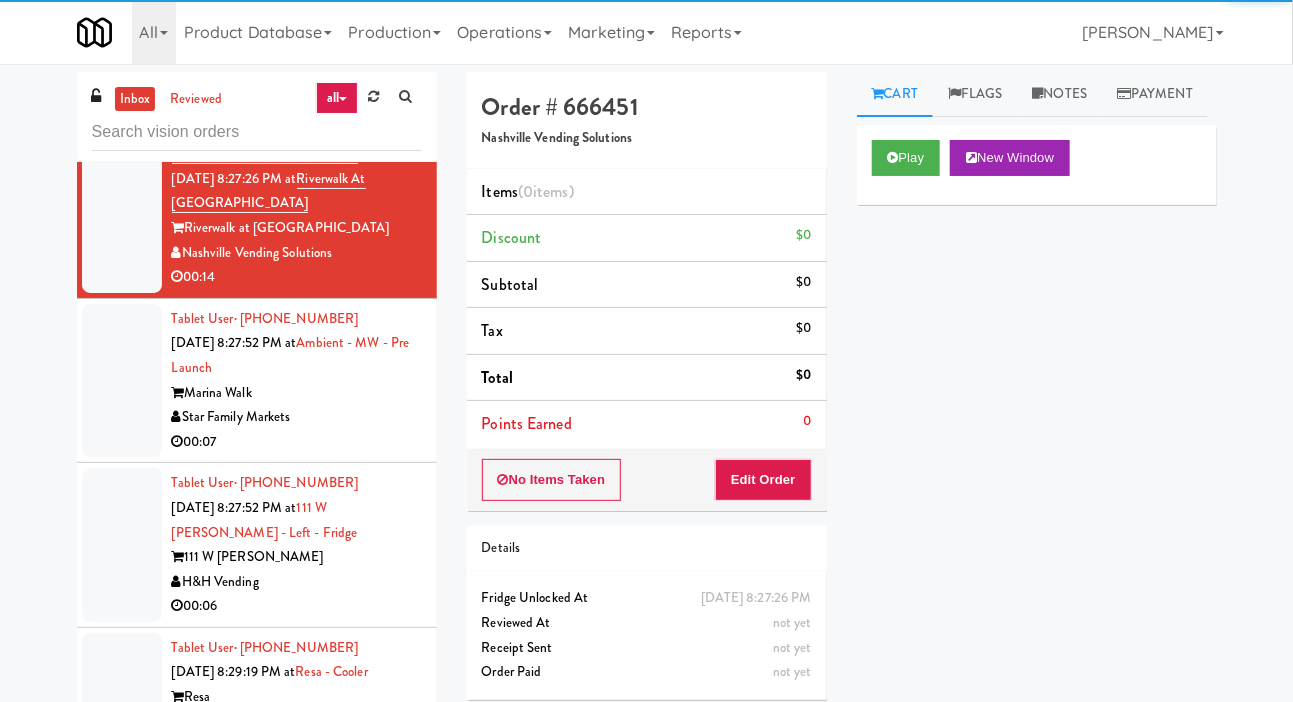click at bounding box center (122, 52) 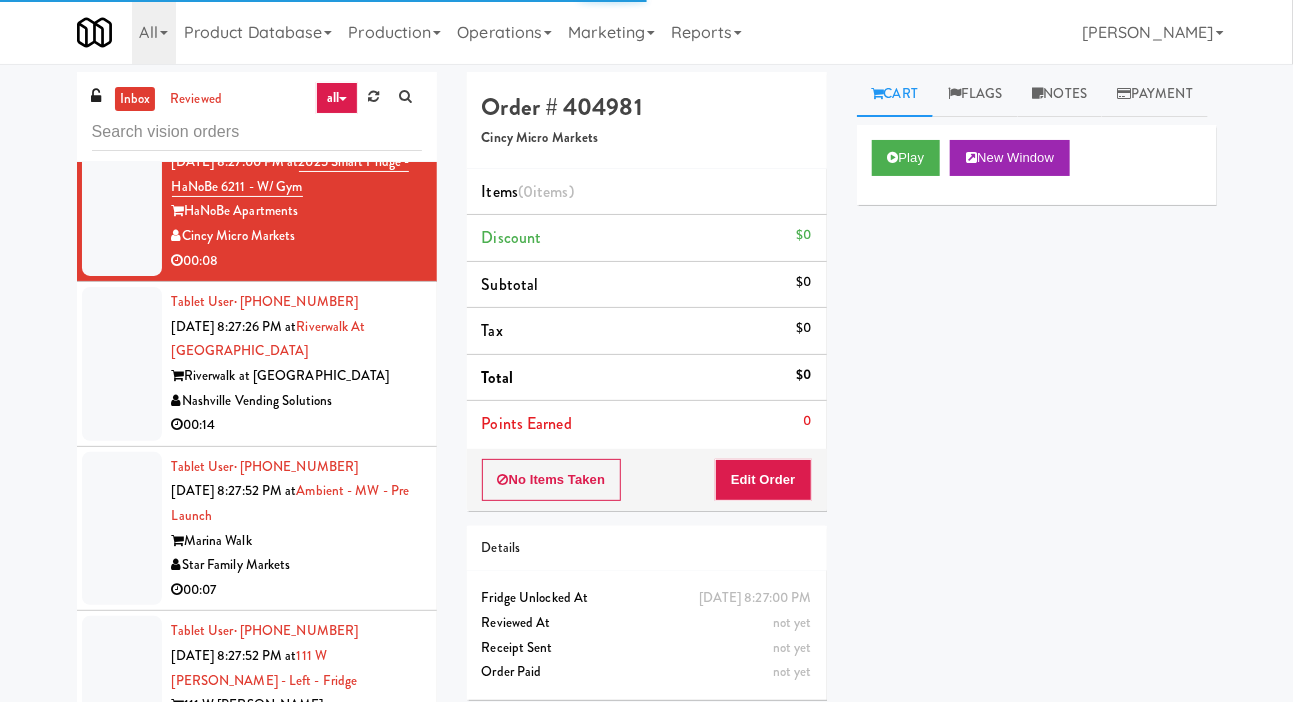 click at bounding box center [122, 22] 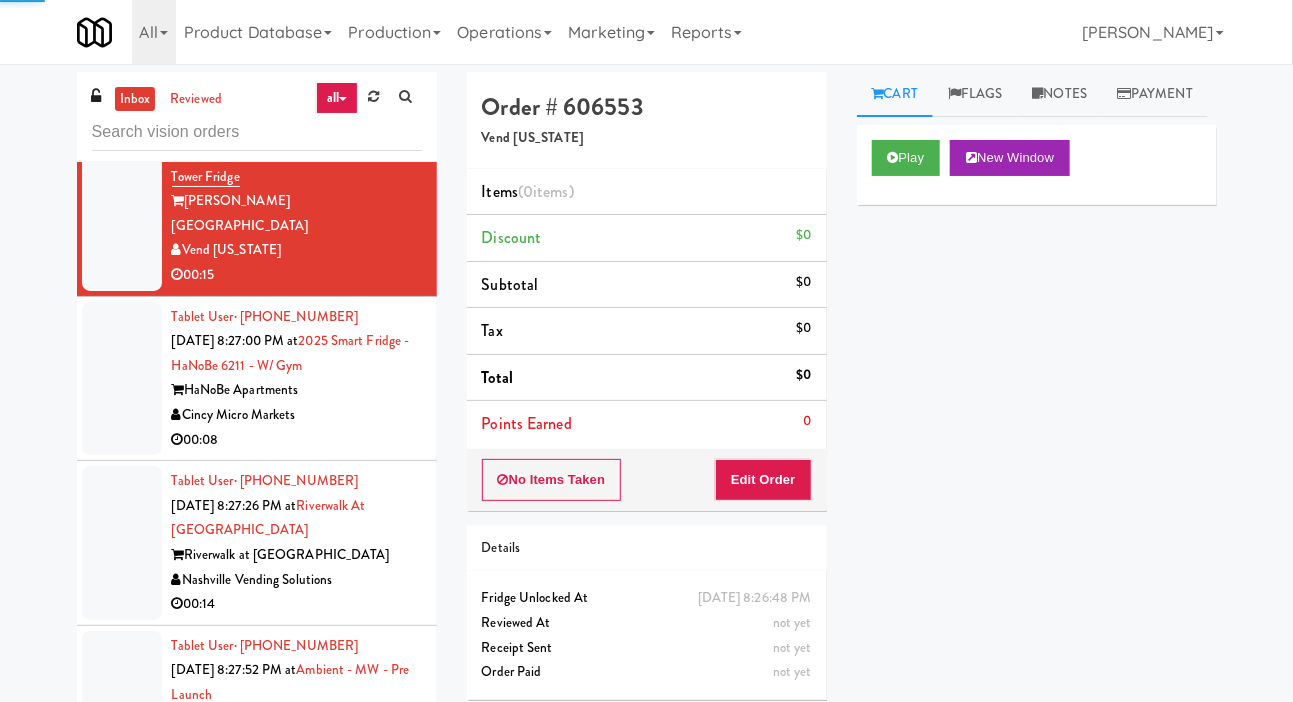 click at bounding box center (122, 37) 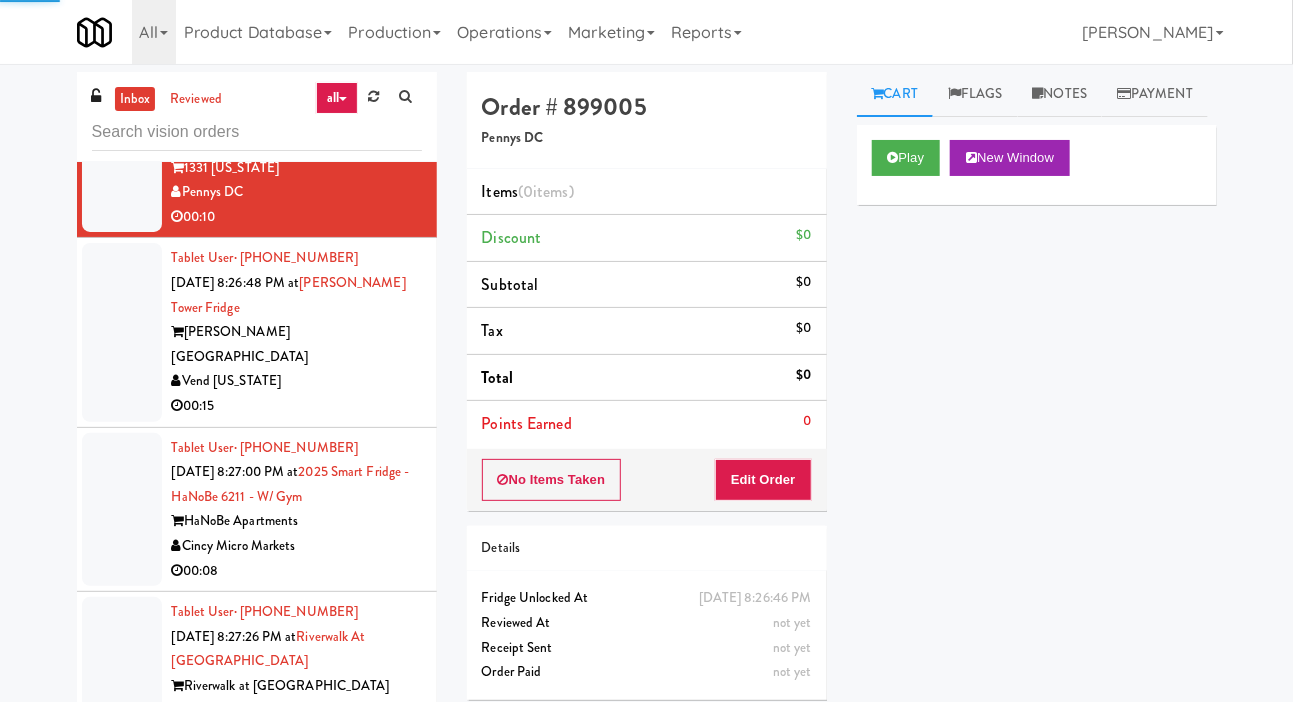 click at bounding box center [122, 3] 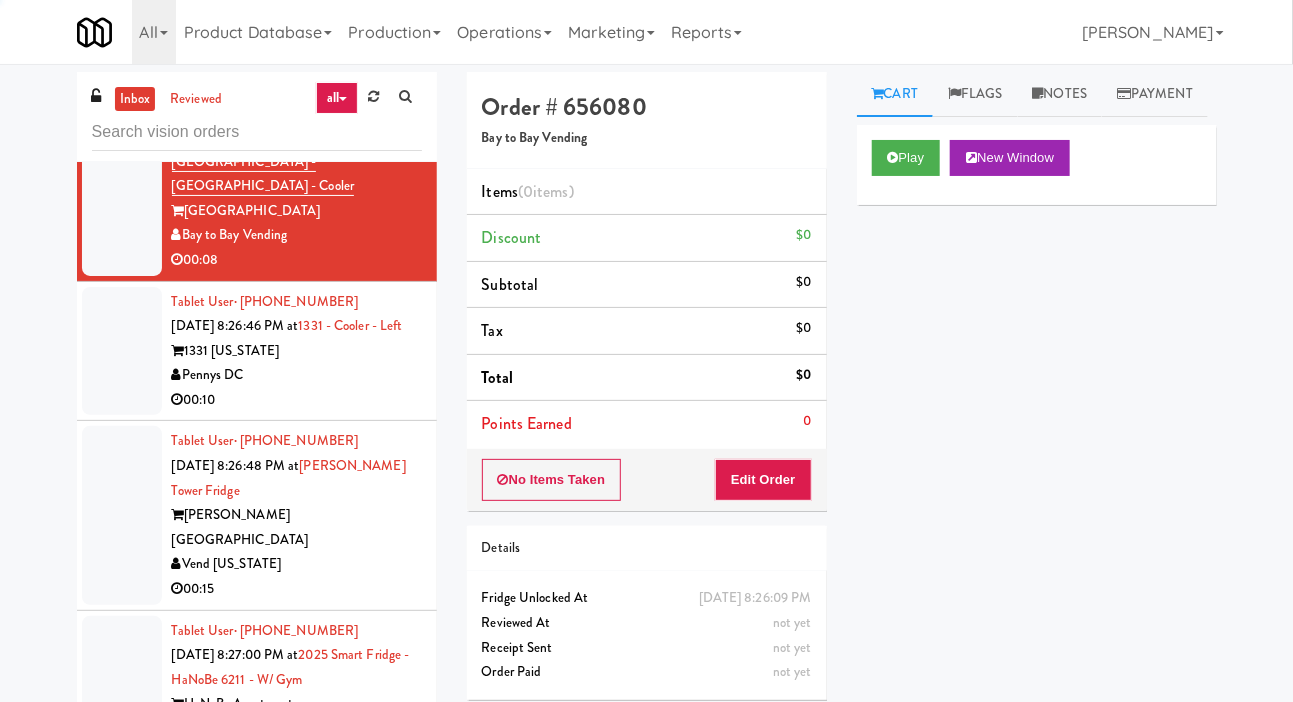 click at bounding box center [122, 21] 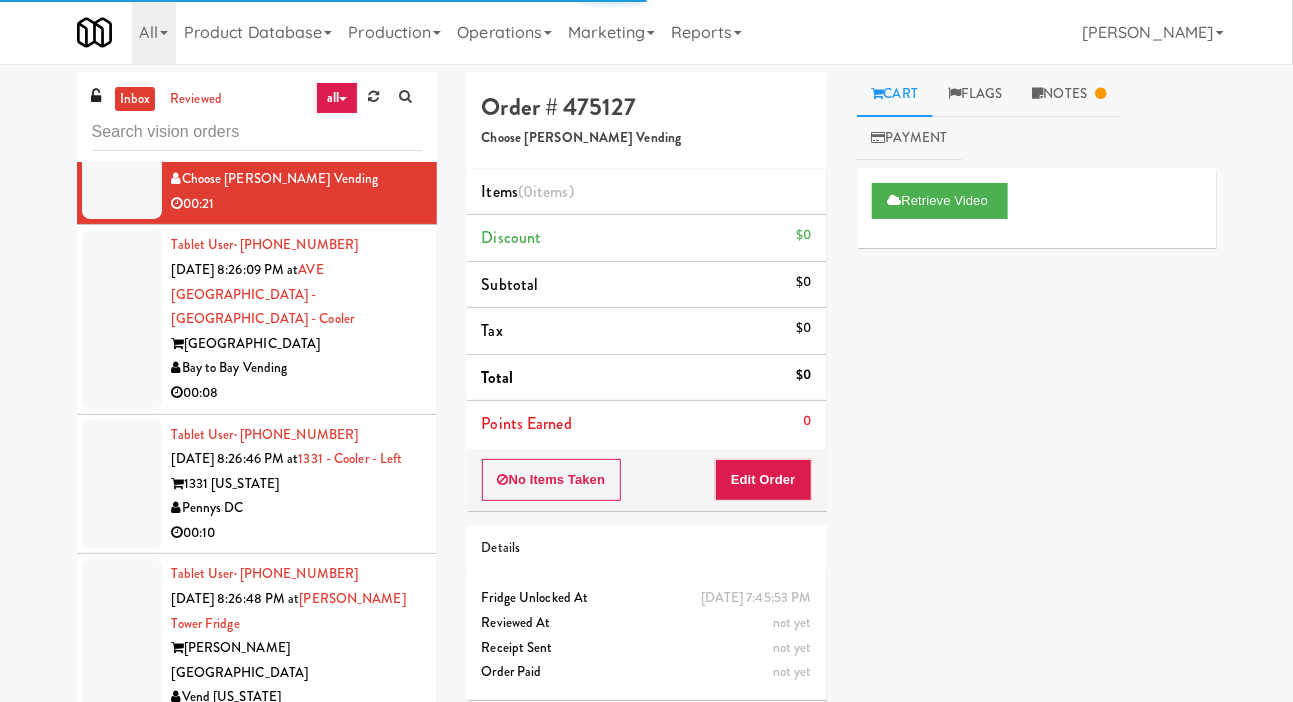 click at bounding box center (122, 14) 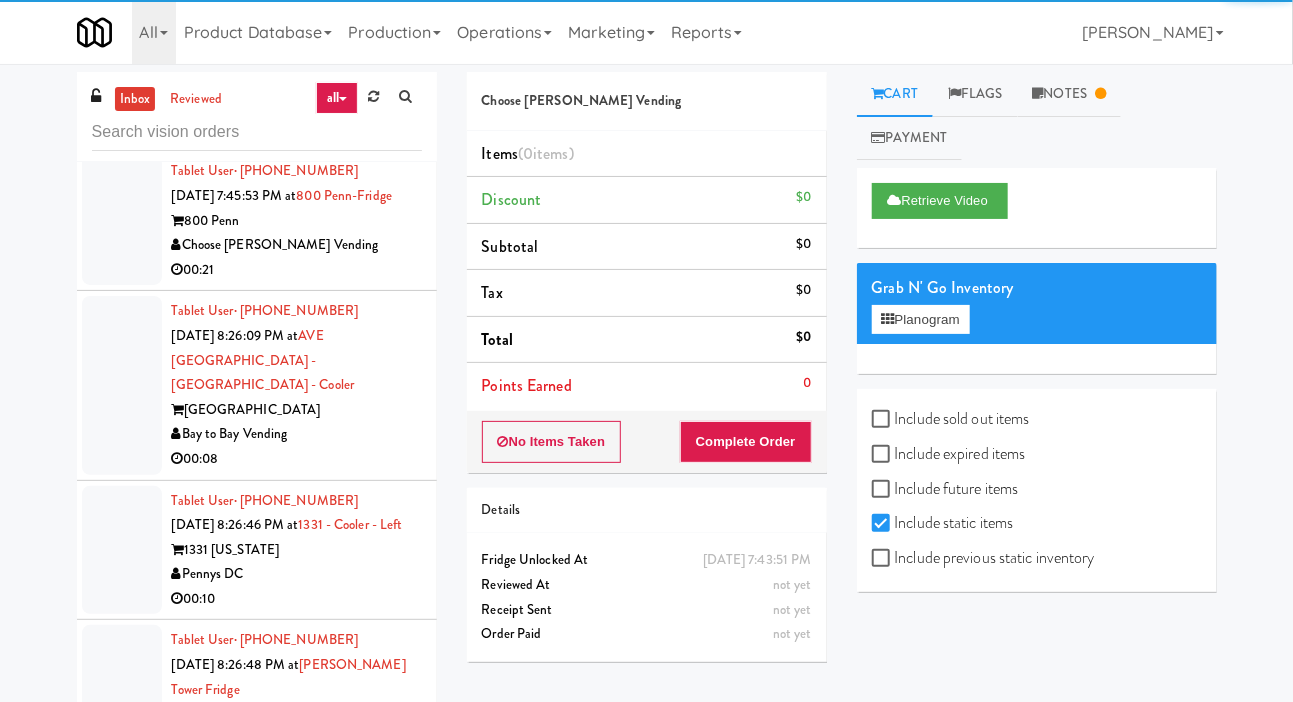 click at bounding box center [122, 220] 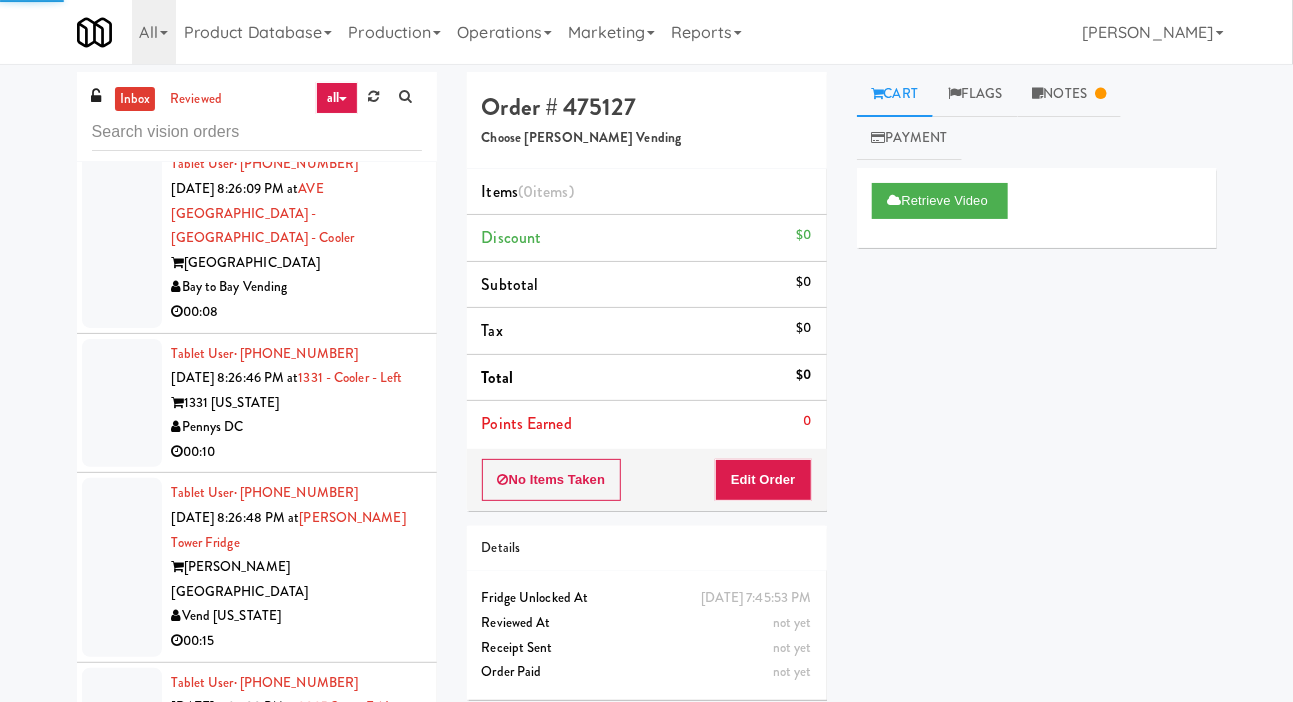 scroll, scrollTop: 5588, scrollLeft: 0, axis: vertical 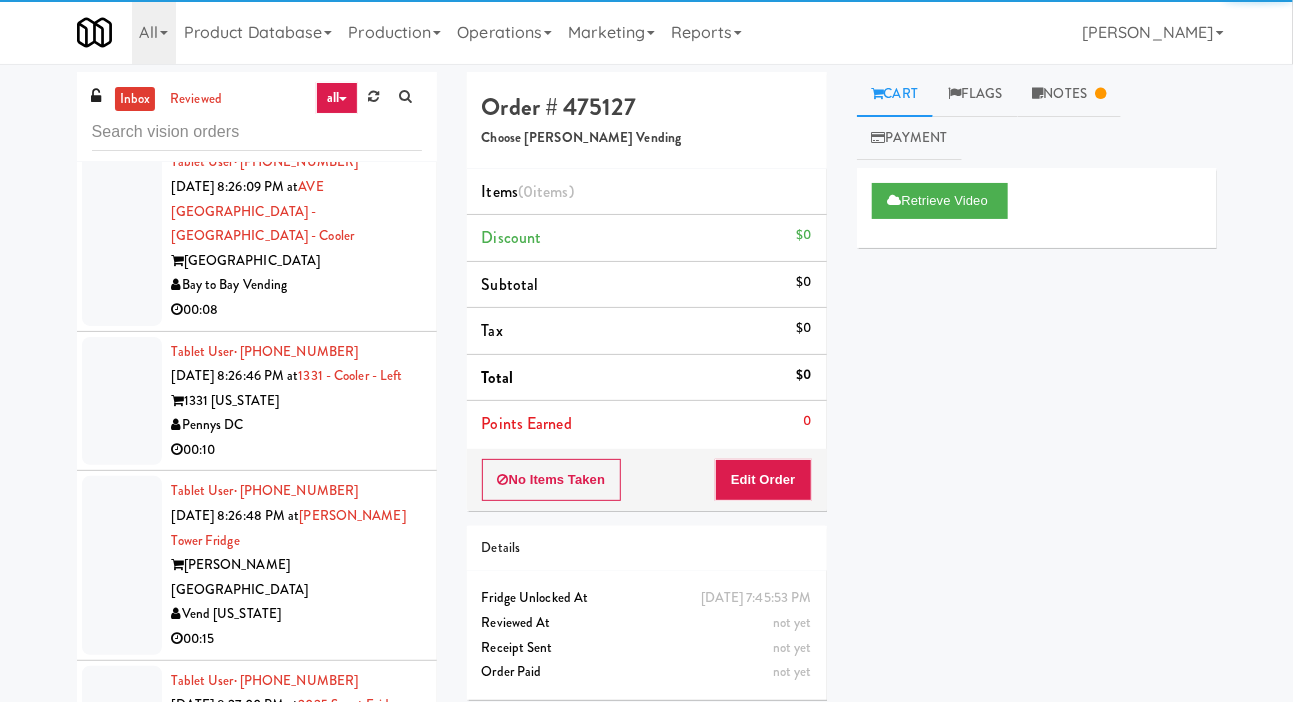 click at bounding box center [122, 236] 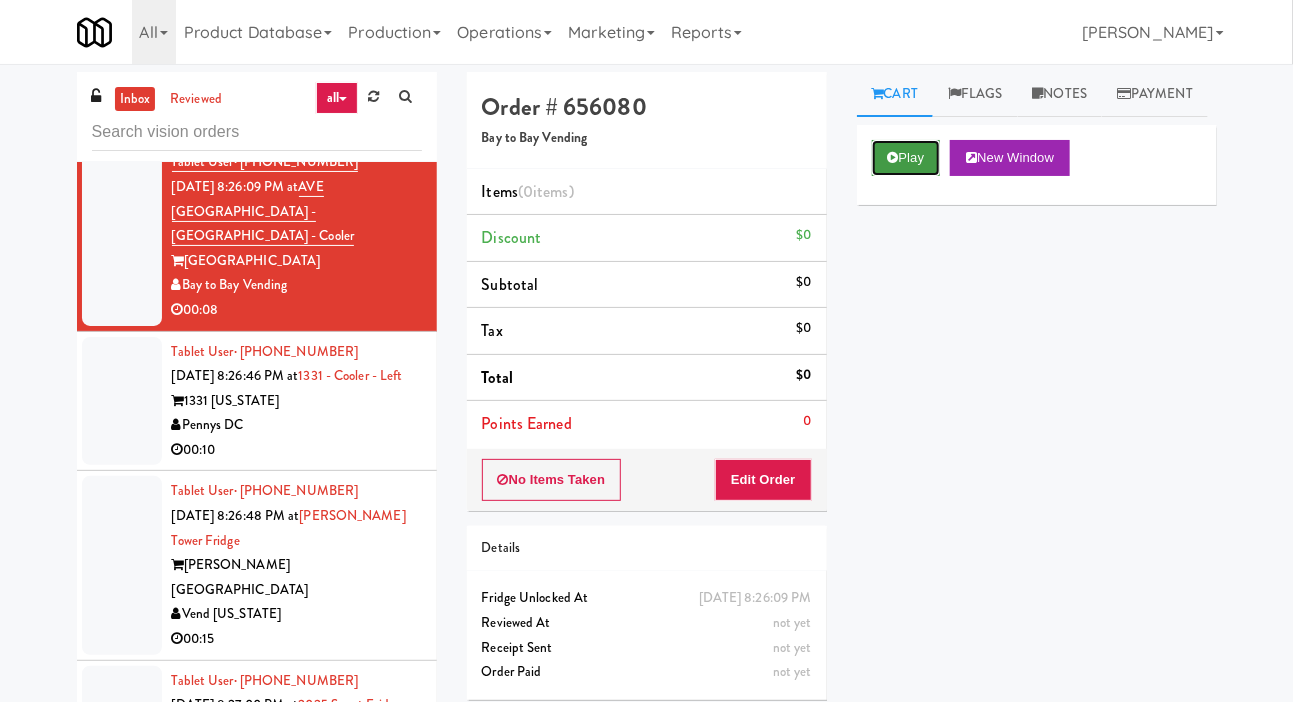 click at bounding box center [893, 157] 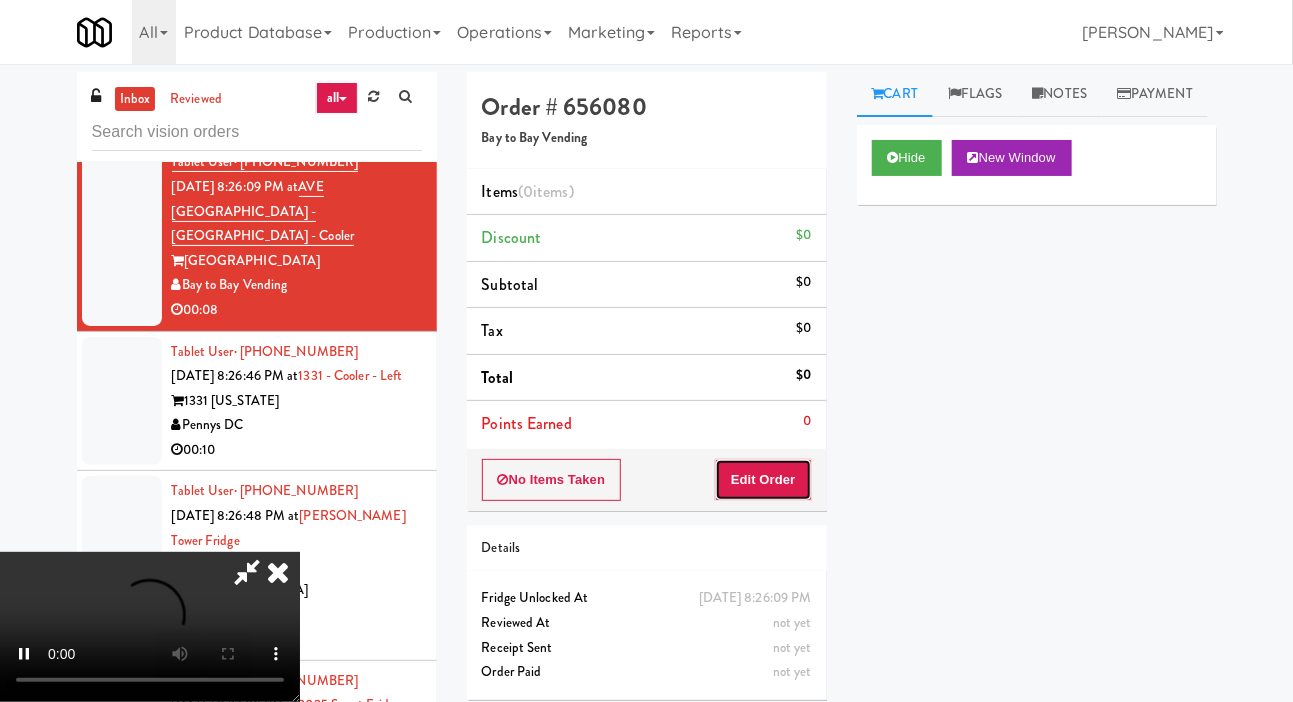 click on "Edit Order" at bounding box center [763, 480] 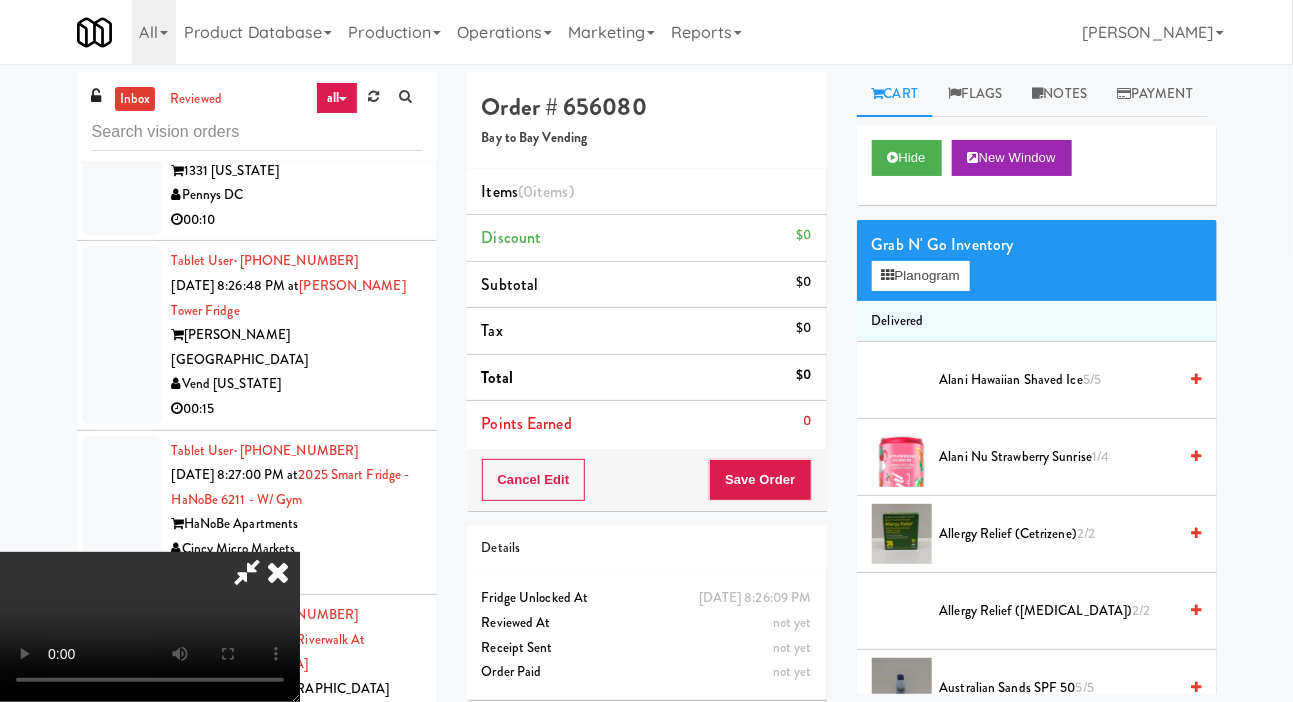 scroll, scrollTop: 5820, scrollLeft: 0, axis: vertical 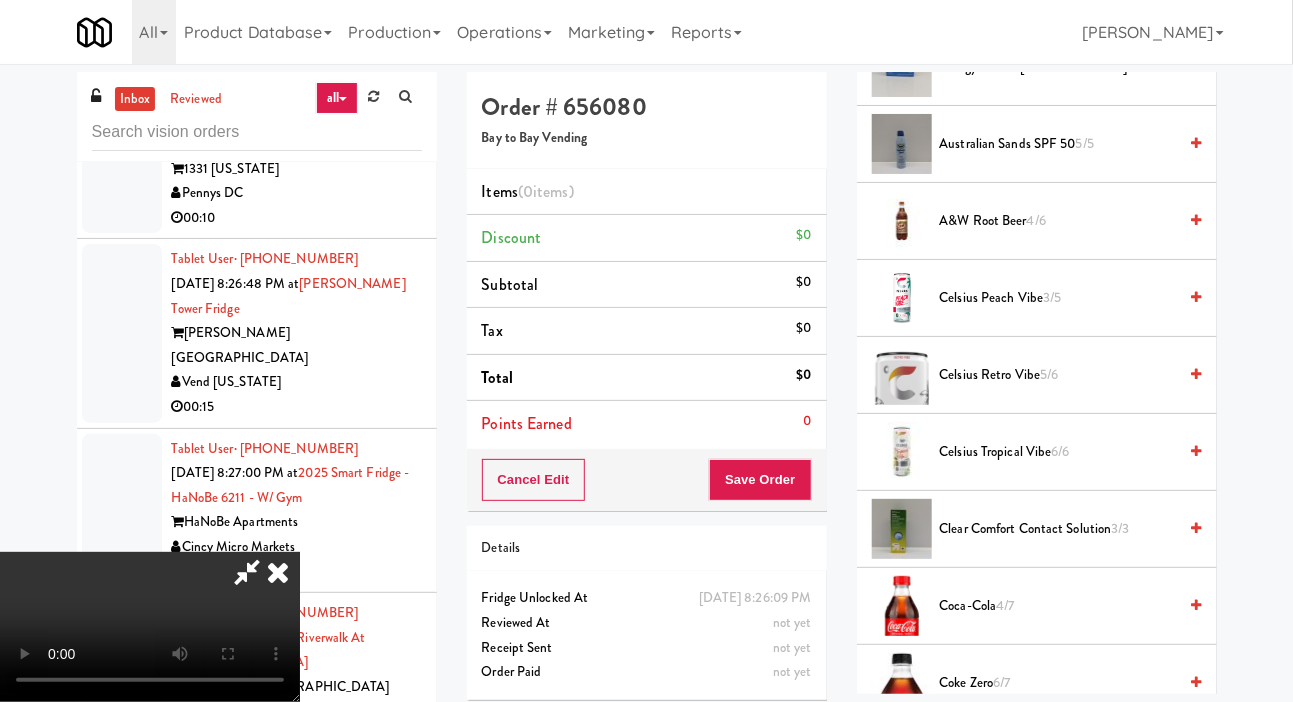 click on "Celsius Tropical Vibe  6/6" at bounding box center [1058, 452] 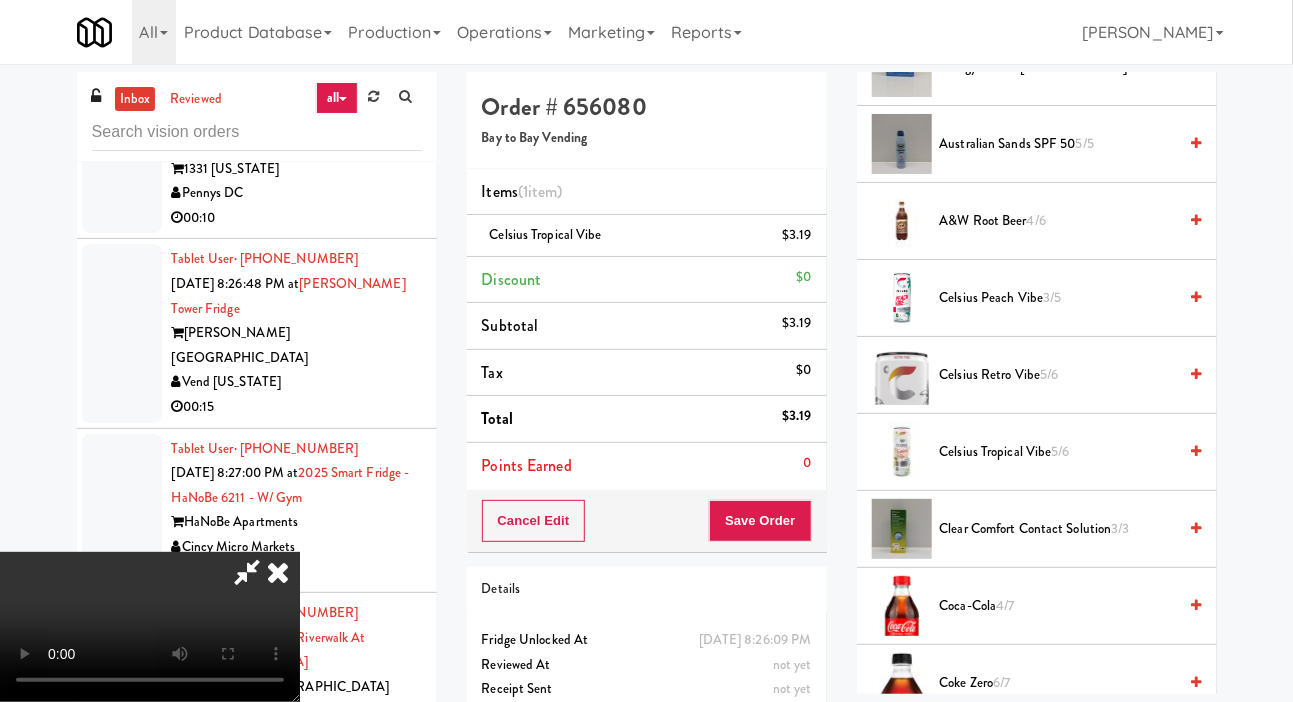 click on "Celsius Tropical Vibe  5/6" at bounding box center [1058, 452] 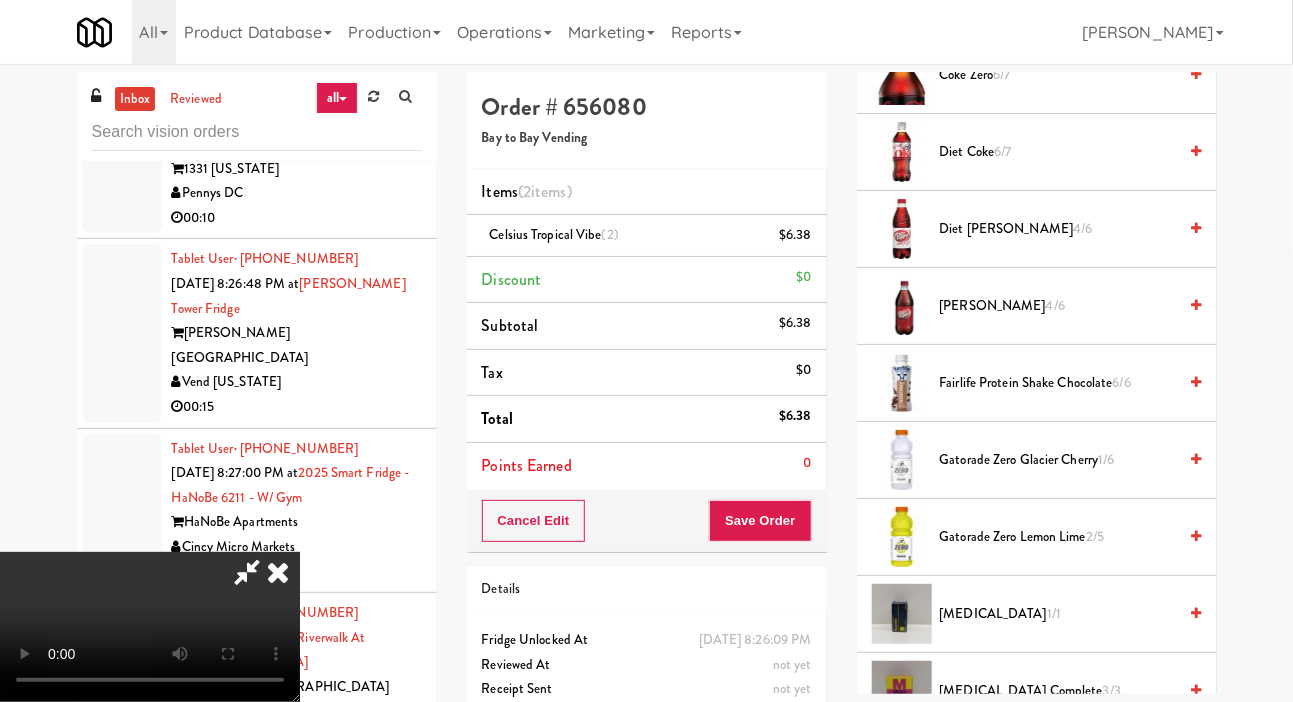 scroll, scrollTop: 1160, scrollLeft: 0, axis: vertical 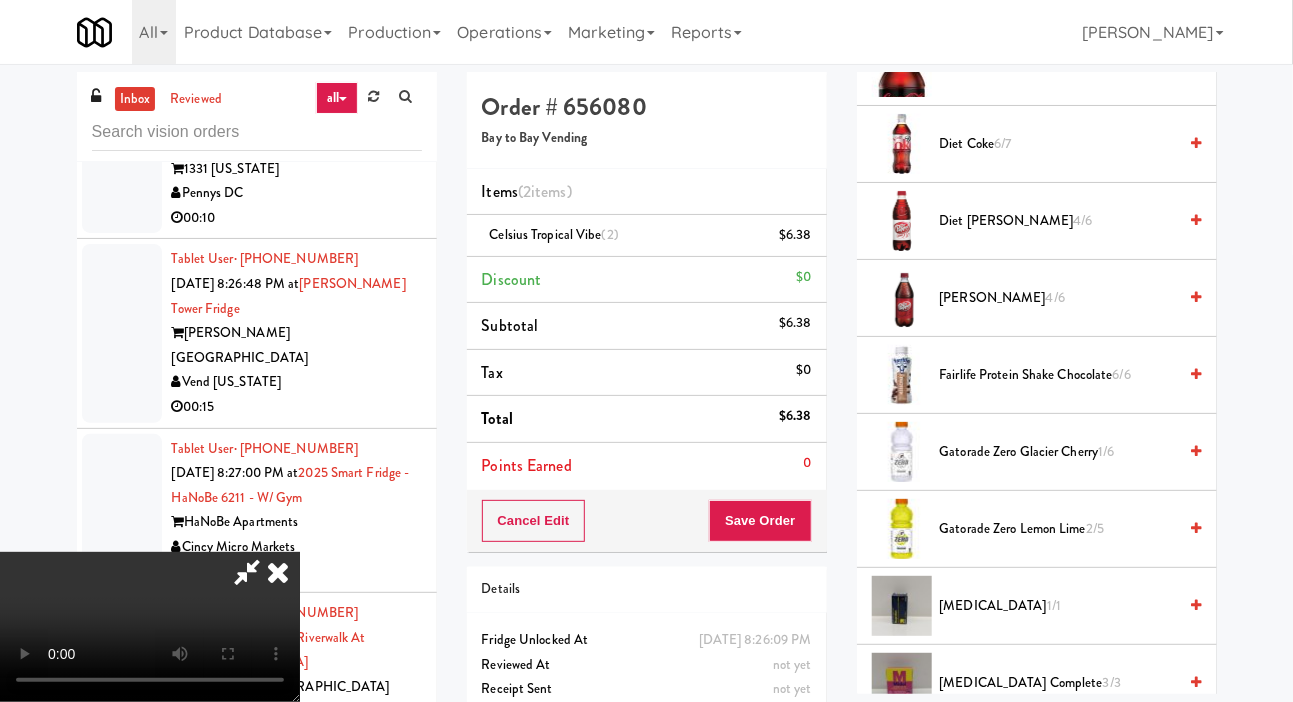 click on "Fairlife Protein Shake Chocolate  6/6" at bounding box center [1058, 375] 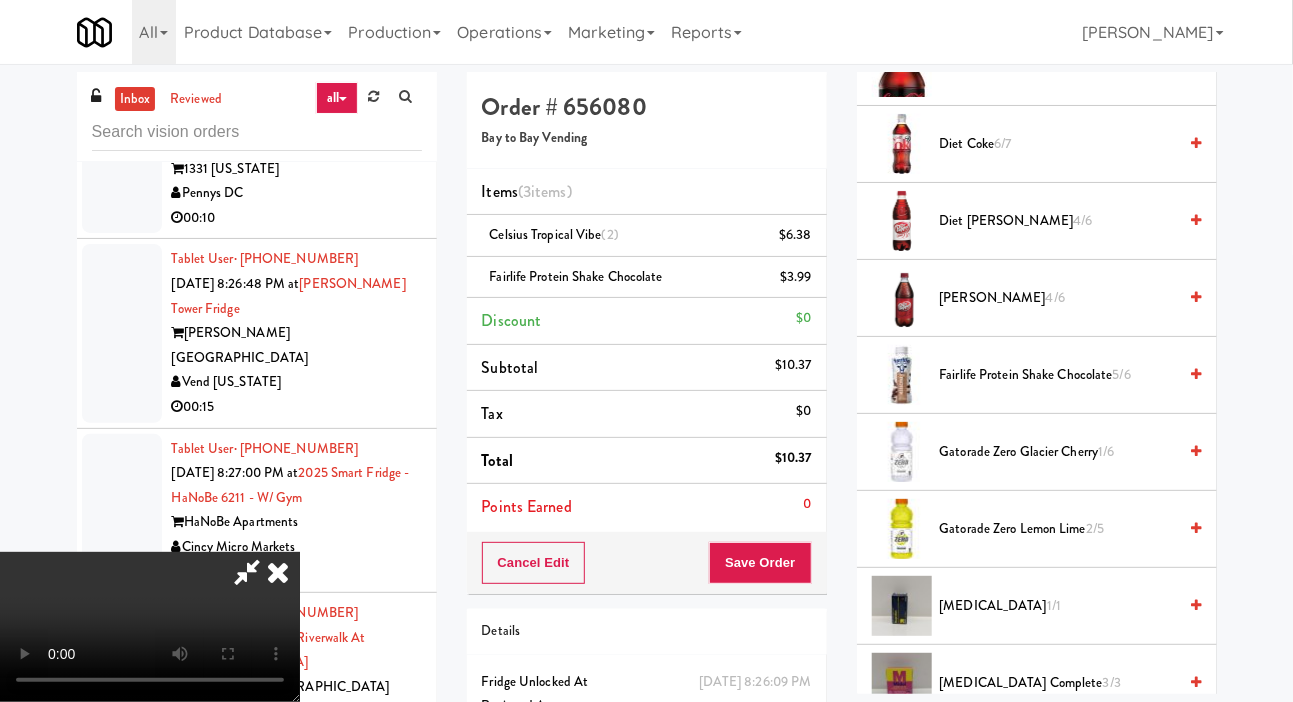 scroll, scrollTop: 73, scrollLeft: 0, axis: vertical 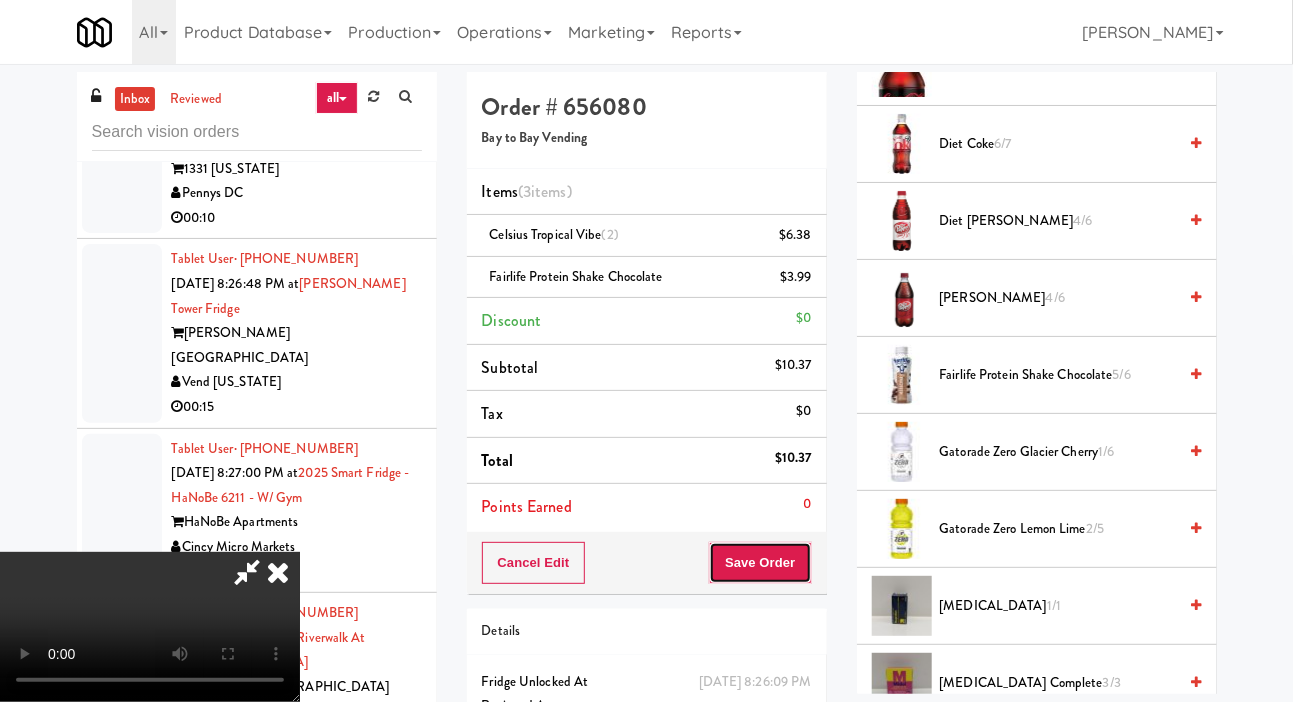click on "Save Order" at bounding box center (760, 563) 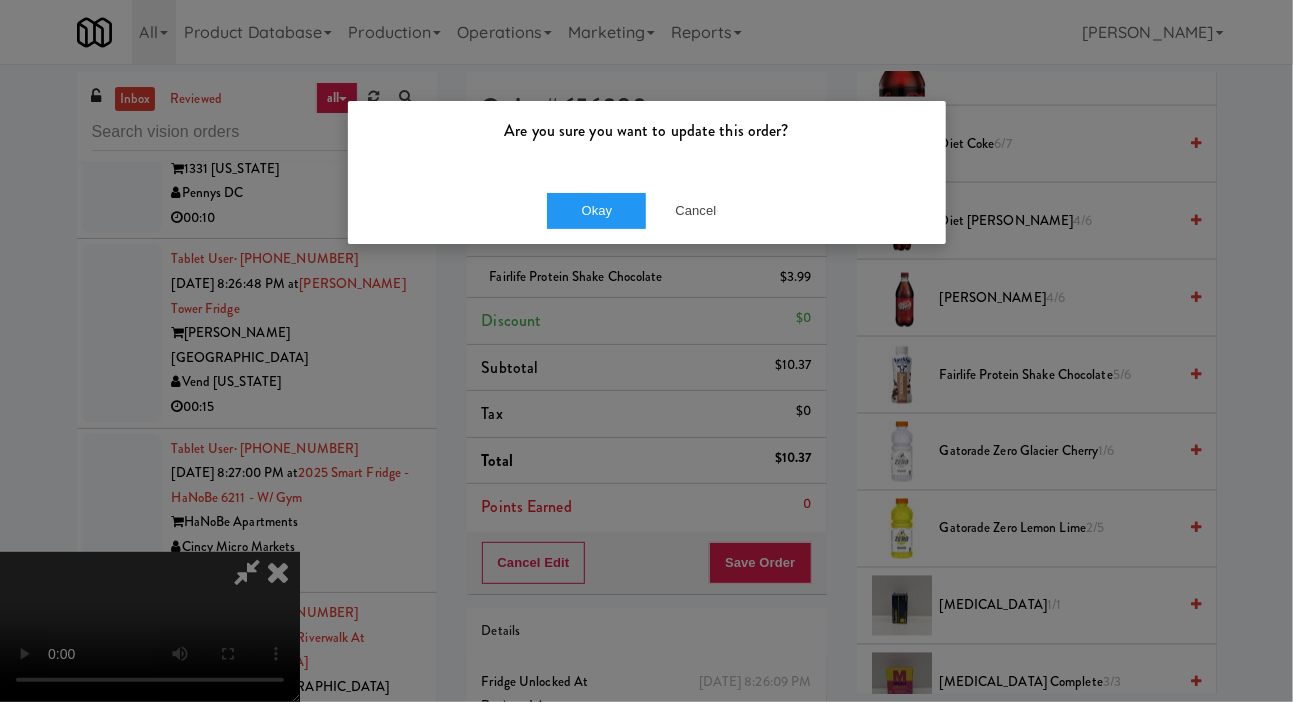 click on "Are you sure you want to update this order?" at bounding box center (647, 139) 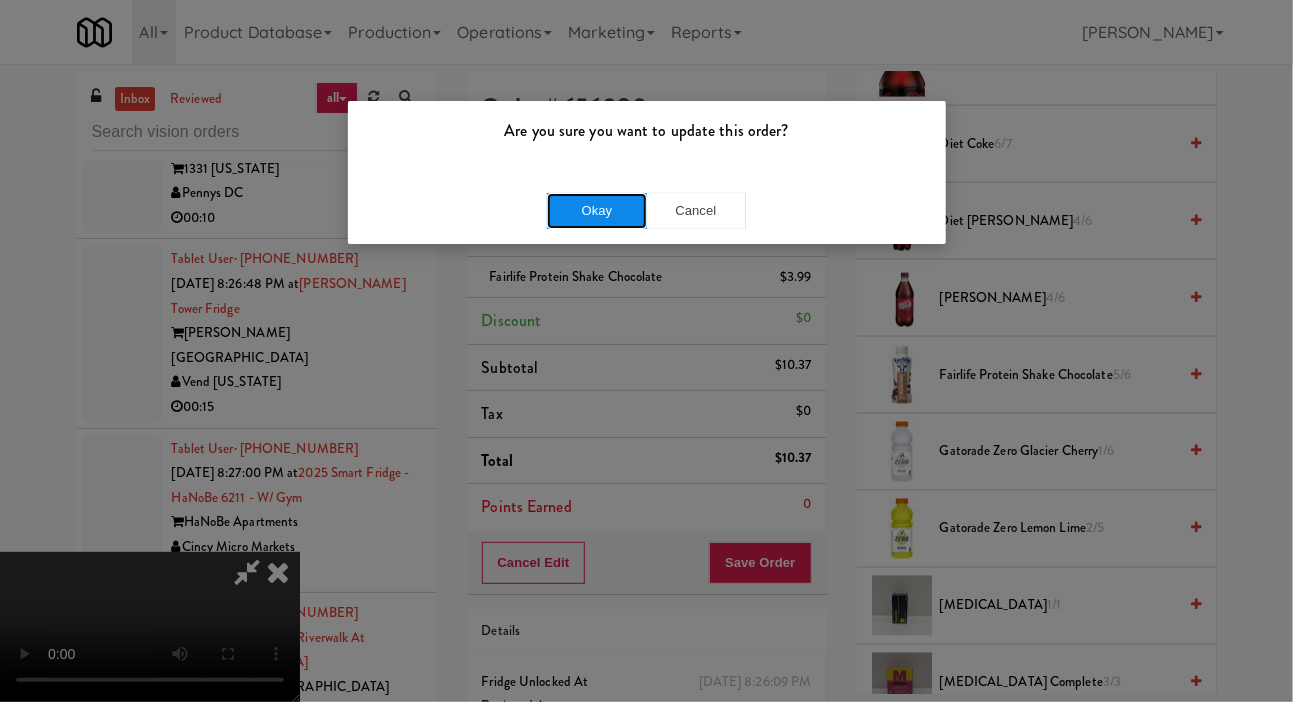click on "Okay" at bounding box center [597, 211] 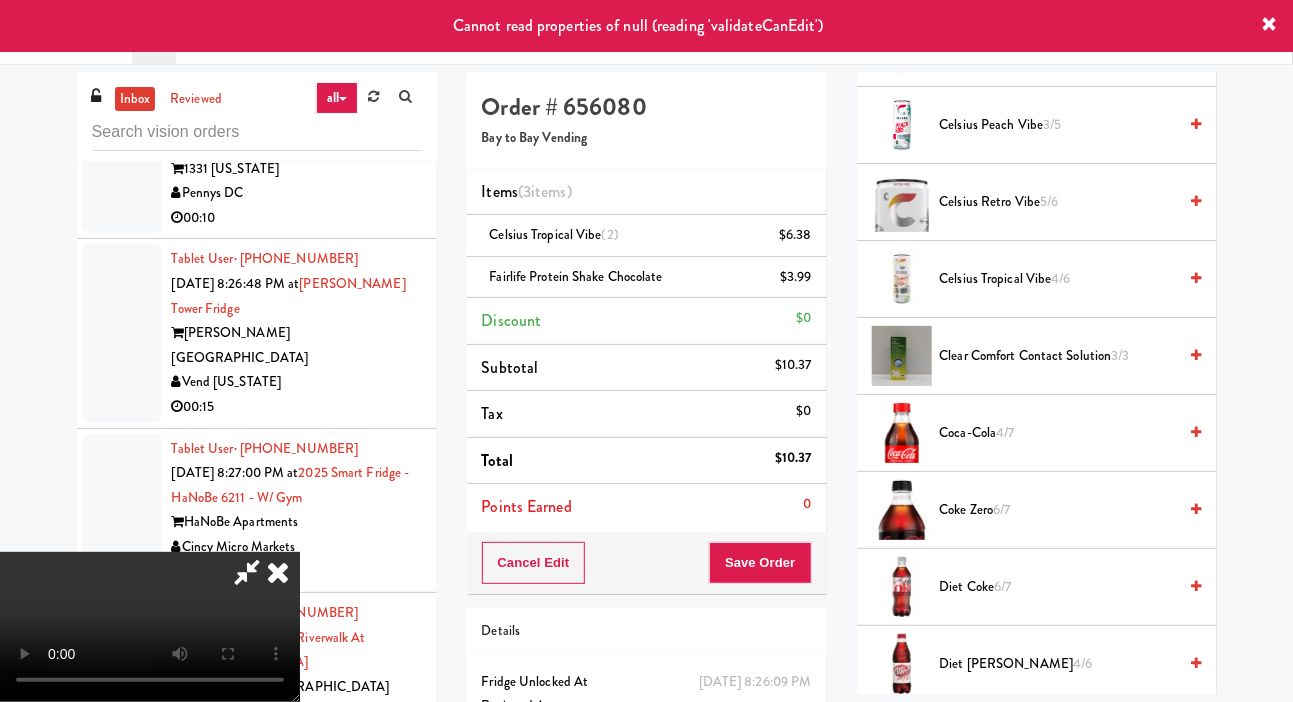 scroll, scrollTop: 0, scrollLeft: 0, axis: both 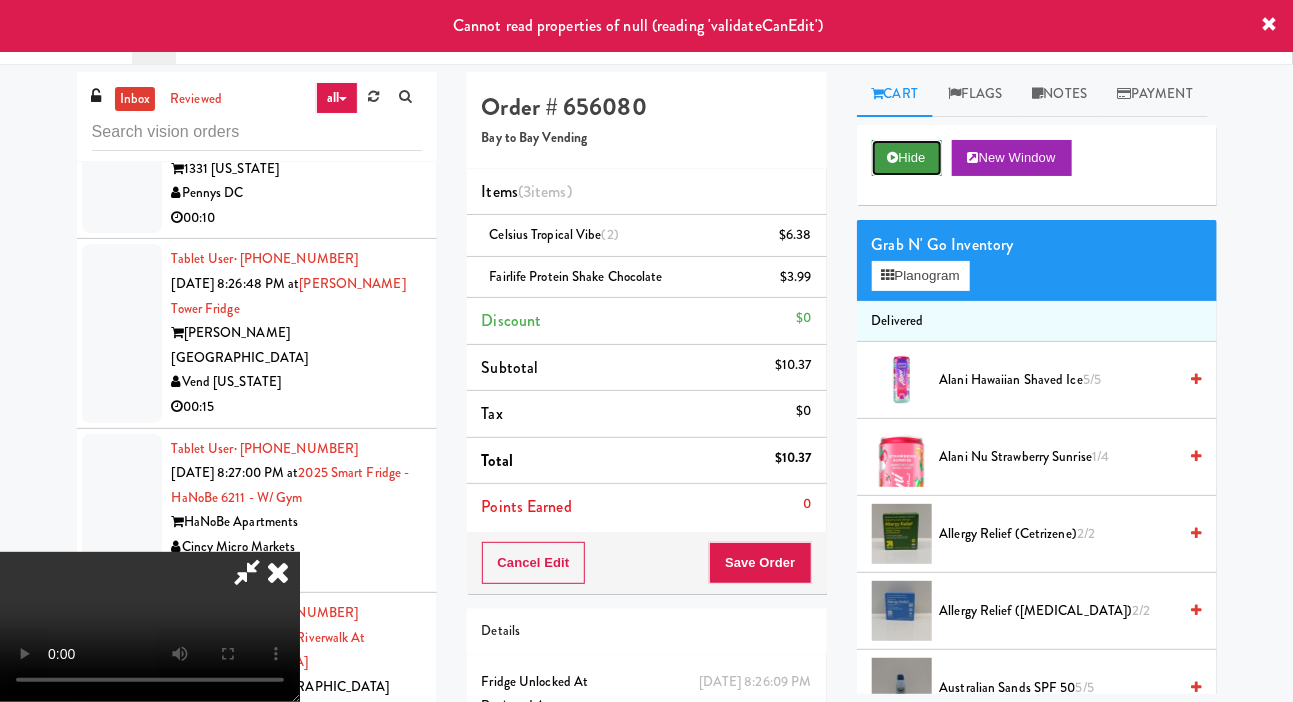 click at bounding box center [893, 157] 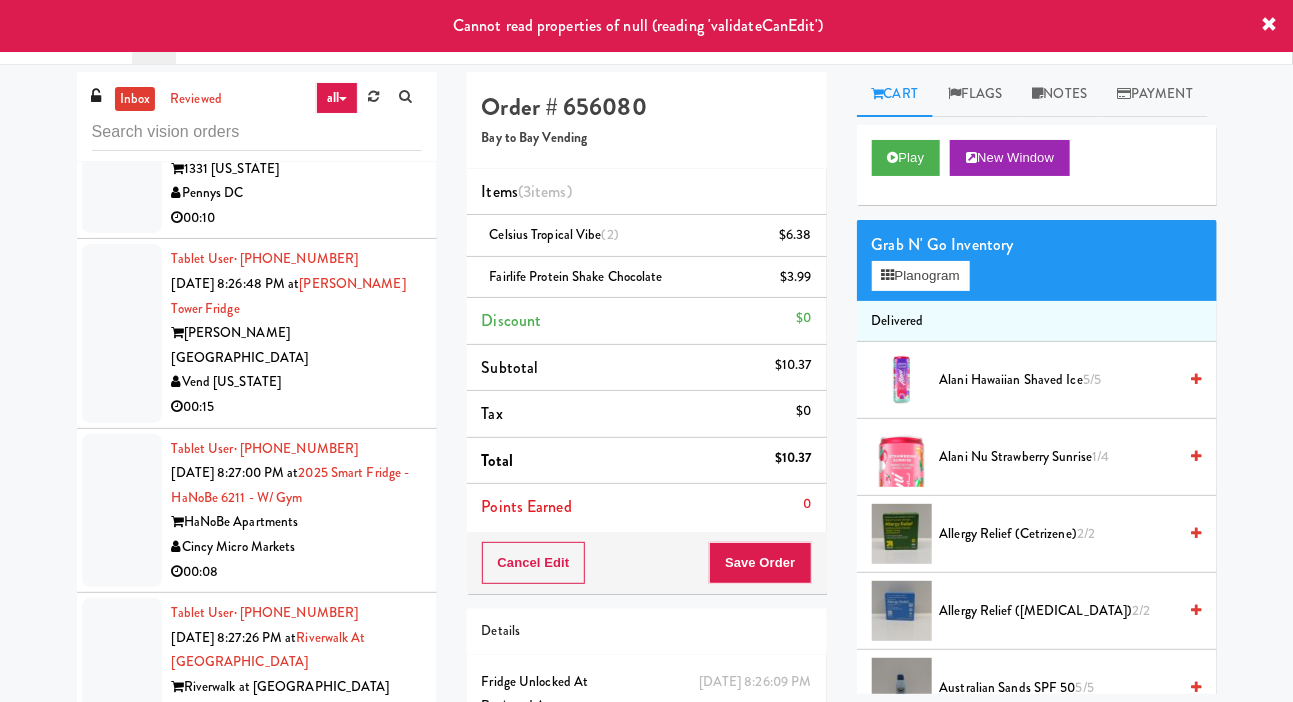 click at bounding box center [122, 169] 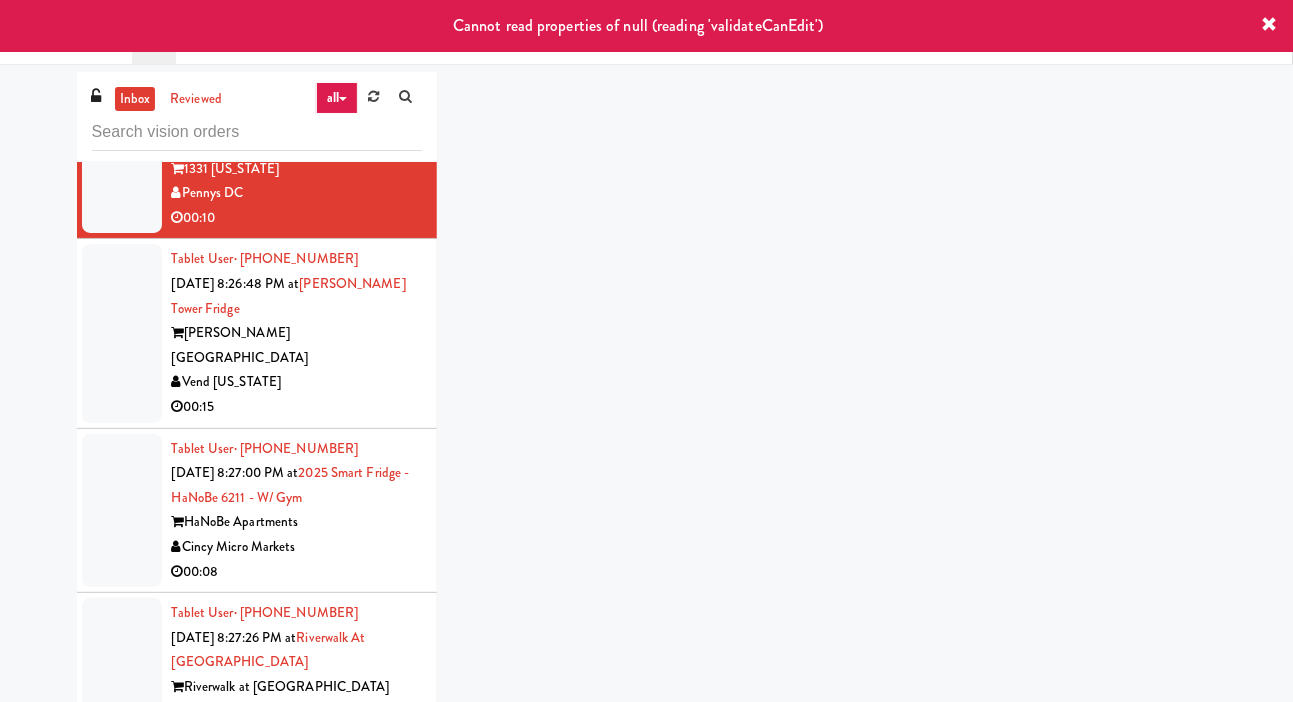 click at bounding box center (122, 4) 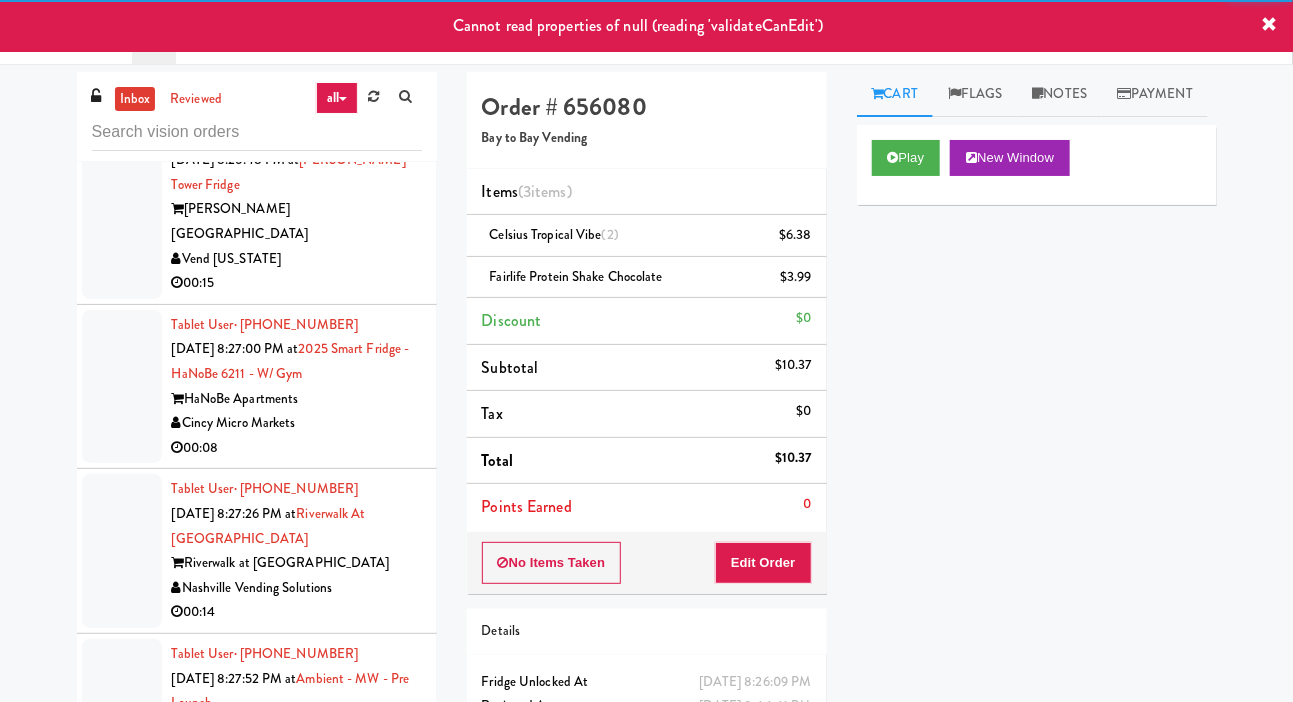click at bounding box center [122, 210] 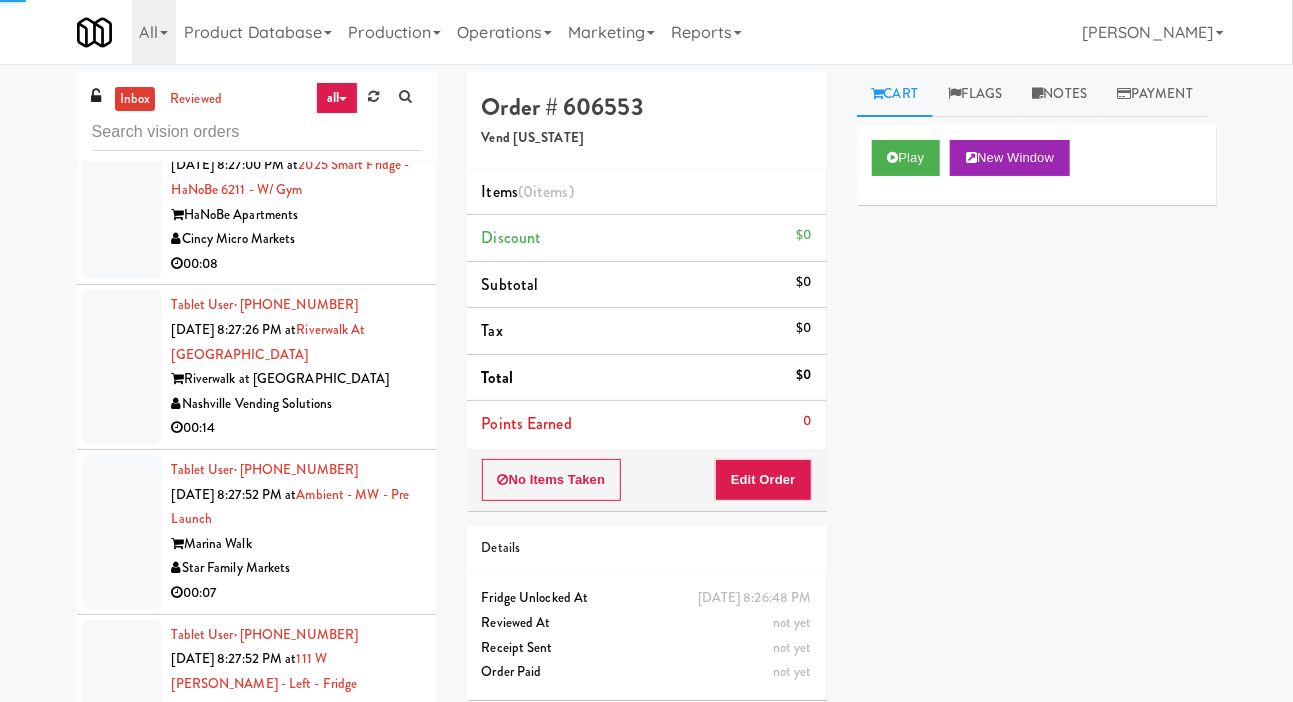 click at bounding box center (122, 203) 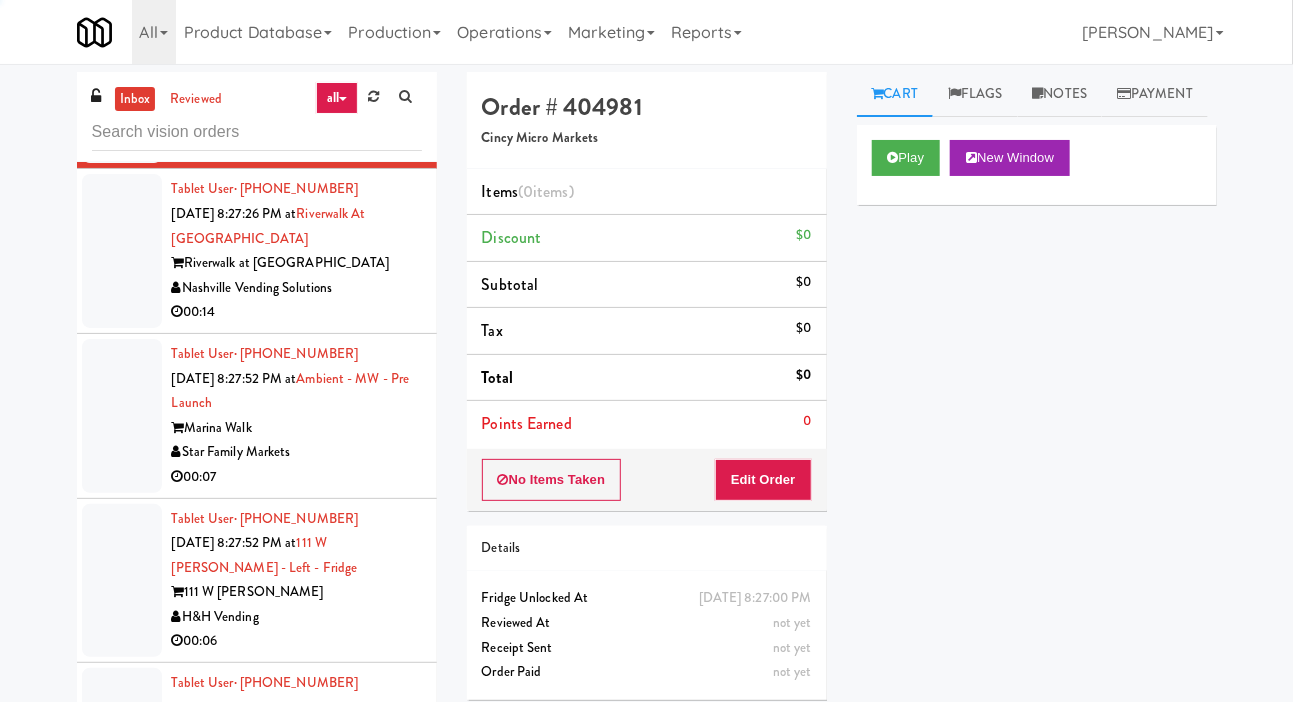 scroll, scrollTop: 6294, scrollLeft: 0, axis: vertical 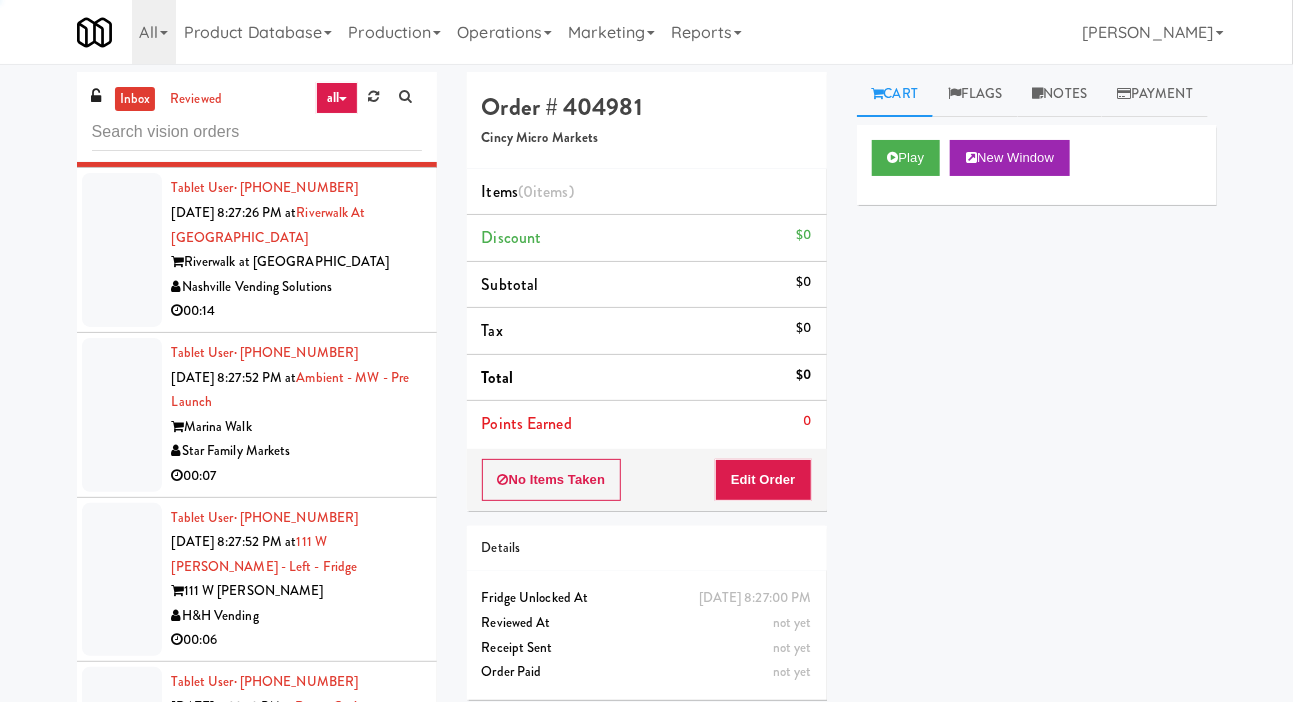 click at bounding box center (122, -91) 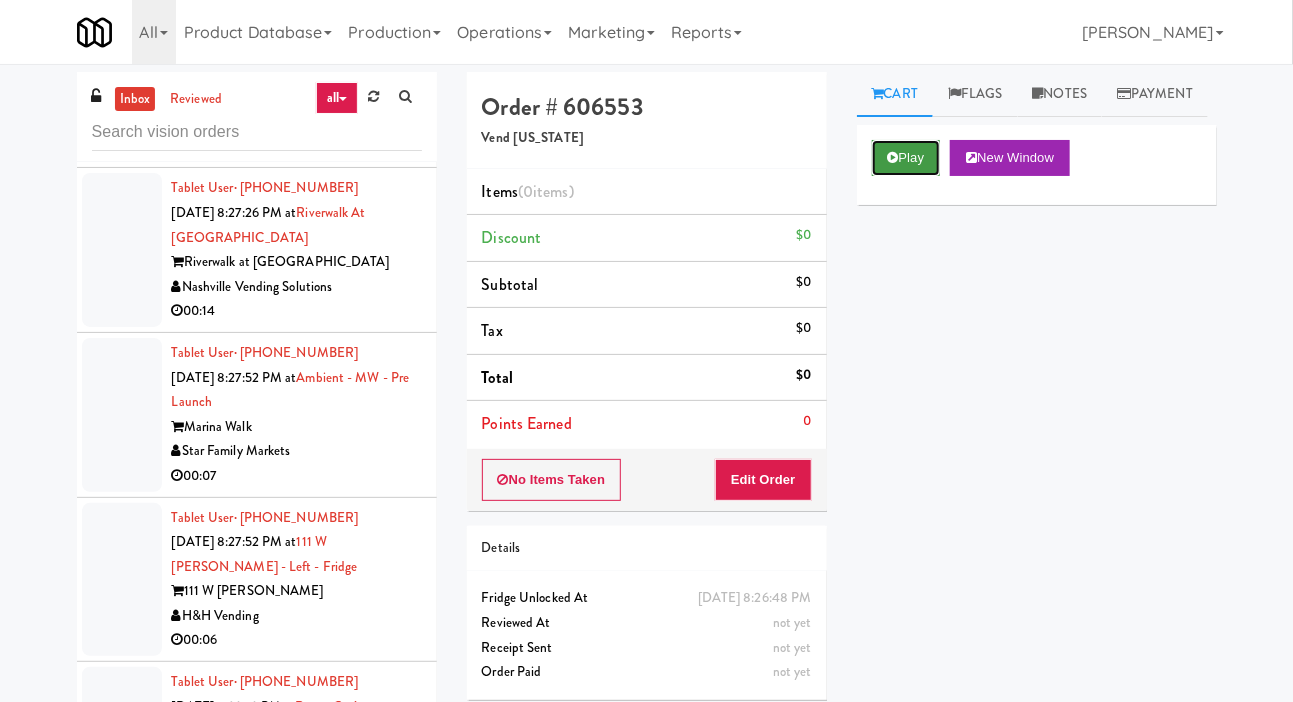 click at bounding box center (893, 157) 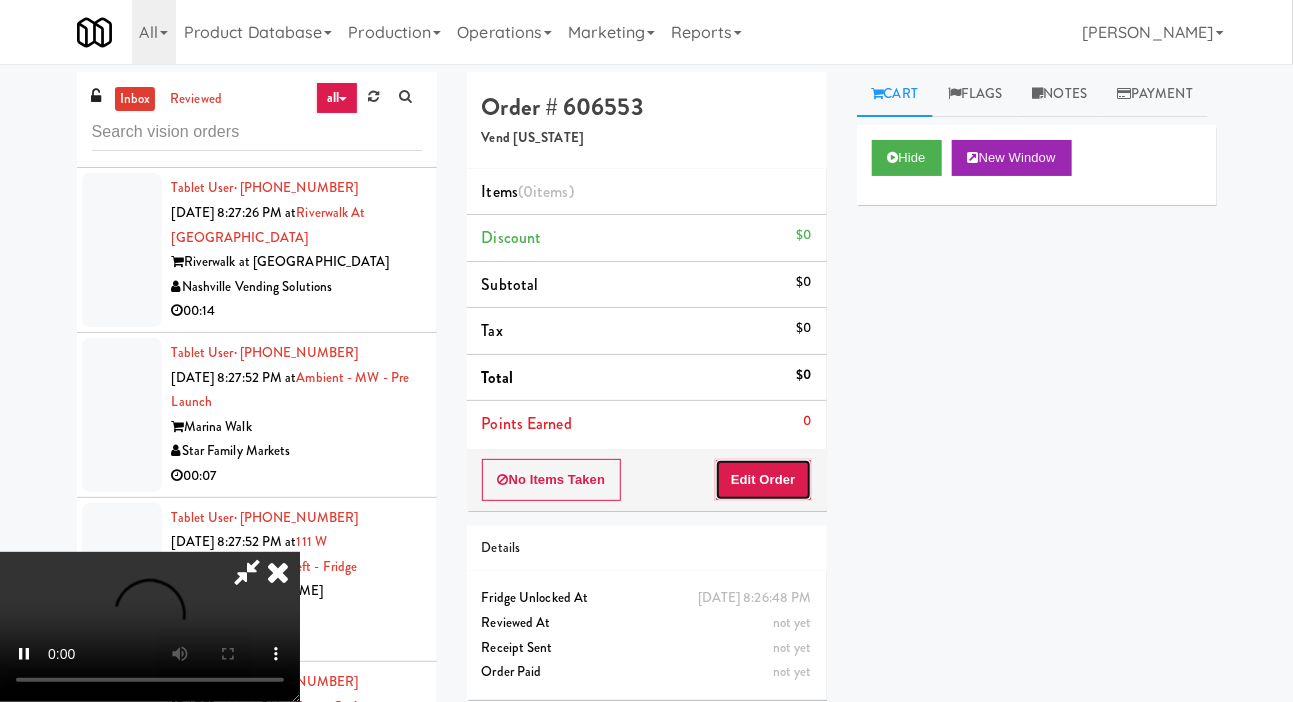 click on "Edit Order" at bounding box center (763, 480) 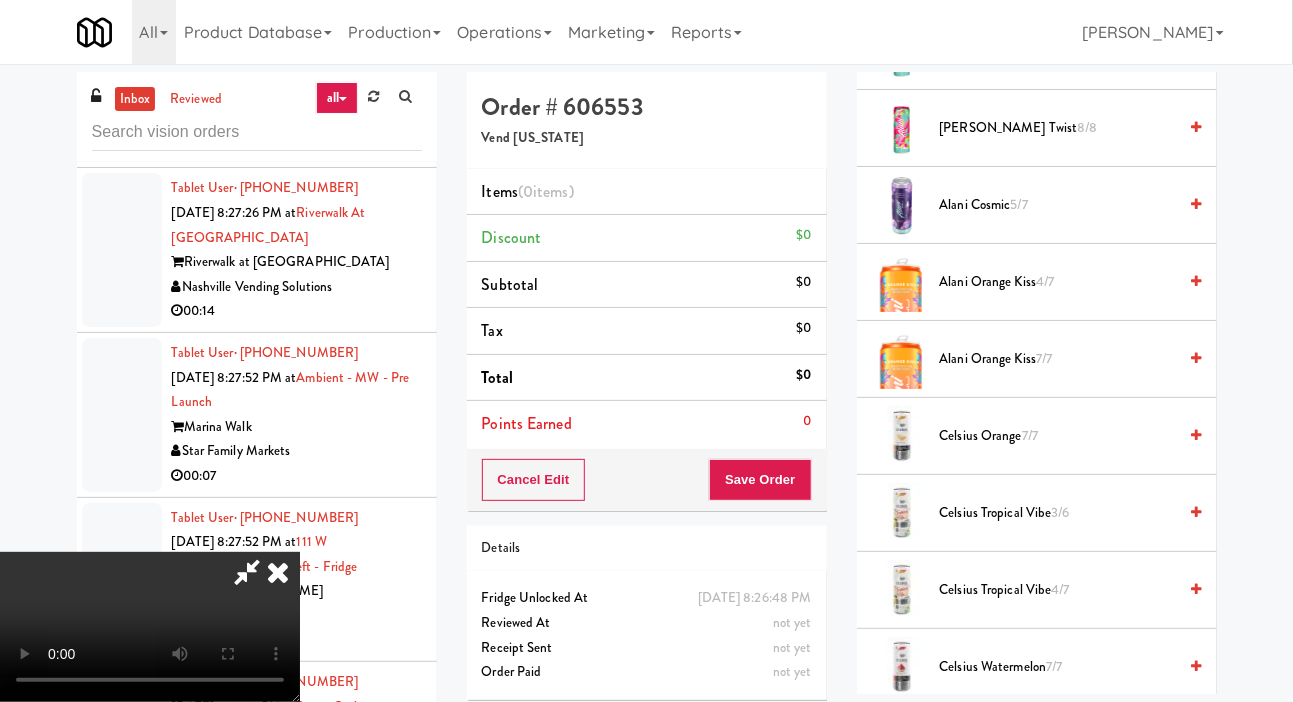 scroll, scrollTop: 357, scrollLeft: 0, axis: vertical 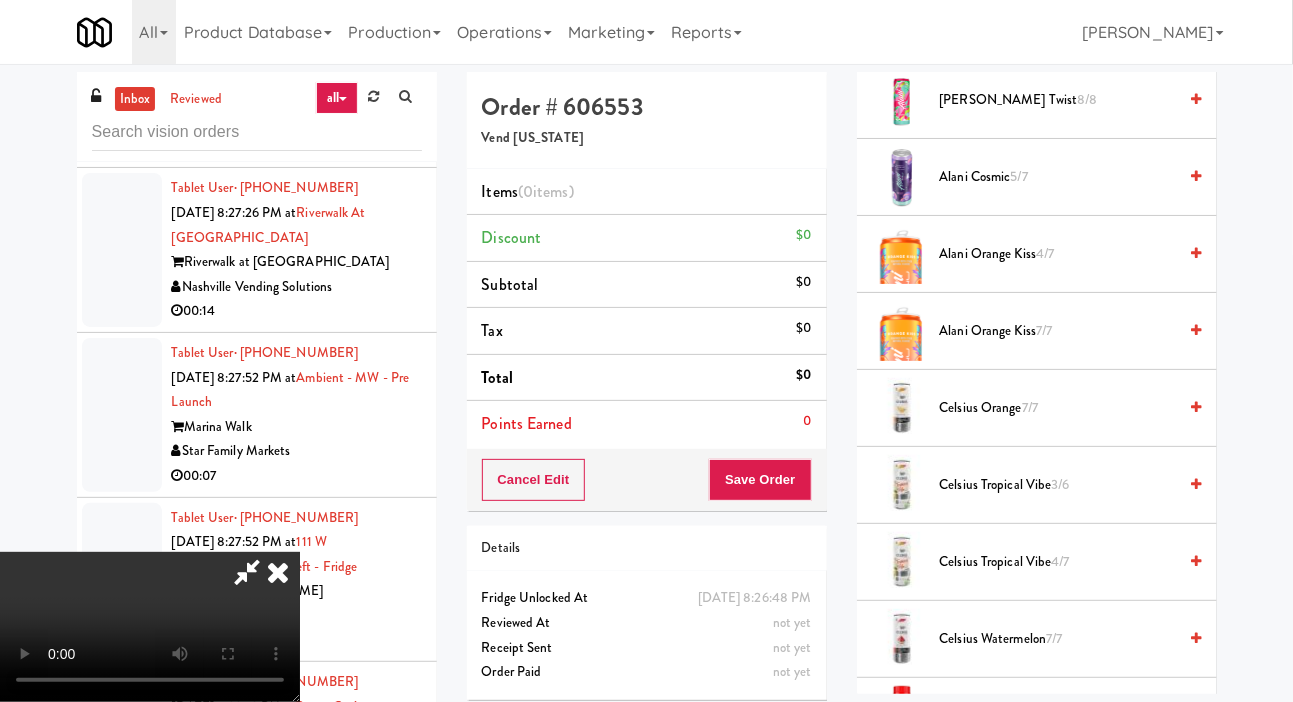 click on "Celsius Orange  7/7" at bounding box center (1058, 408) 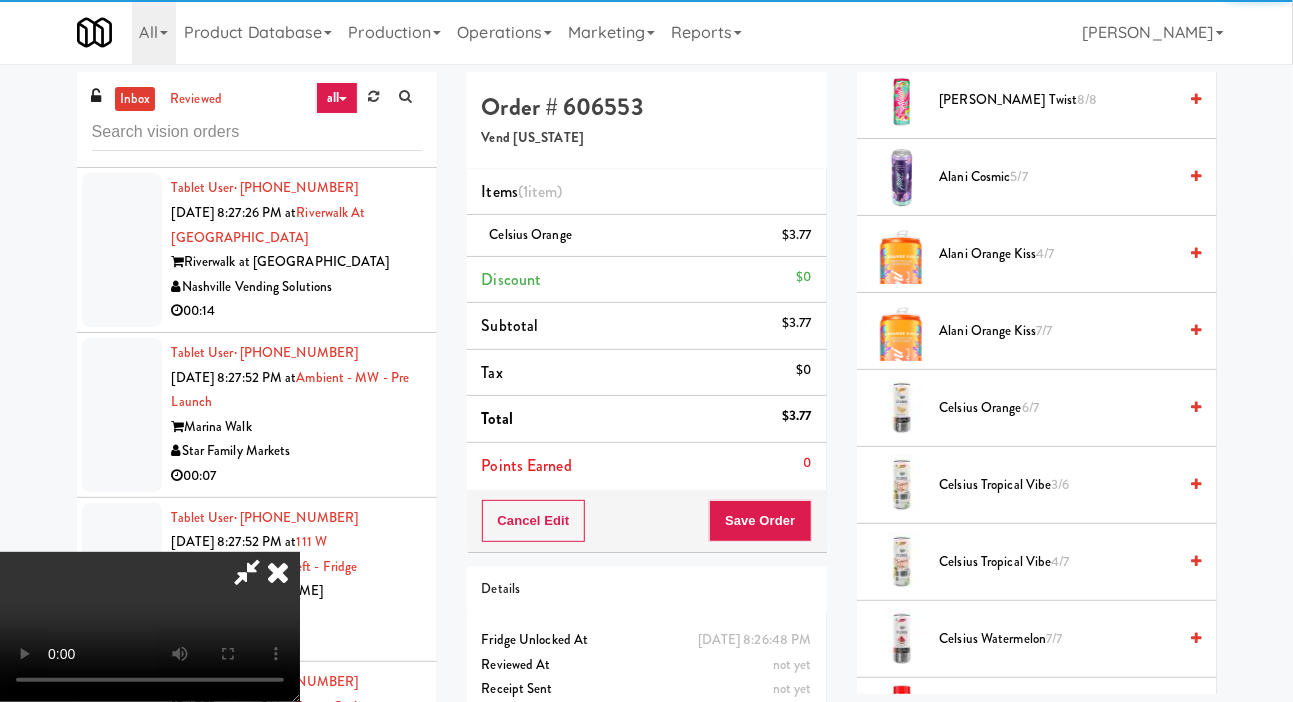 click on "Celsius Orange  6/7" at bounding box center (1058, 408) 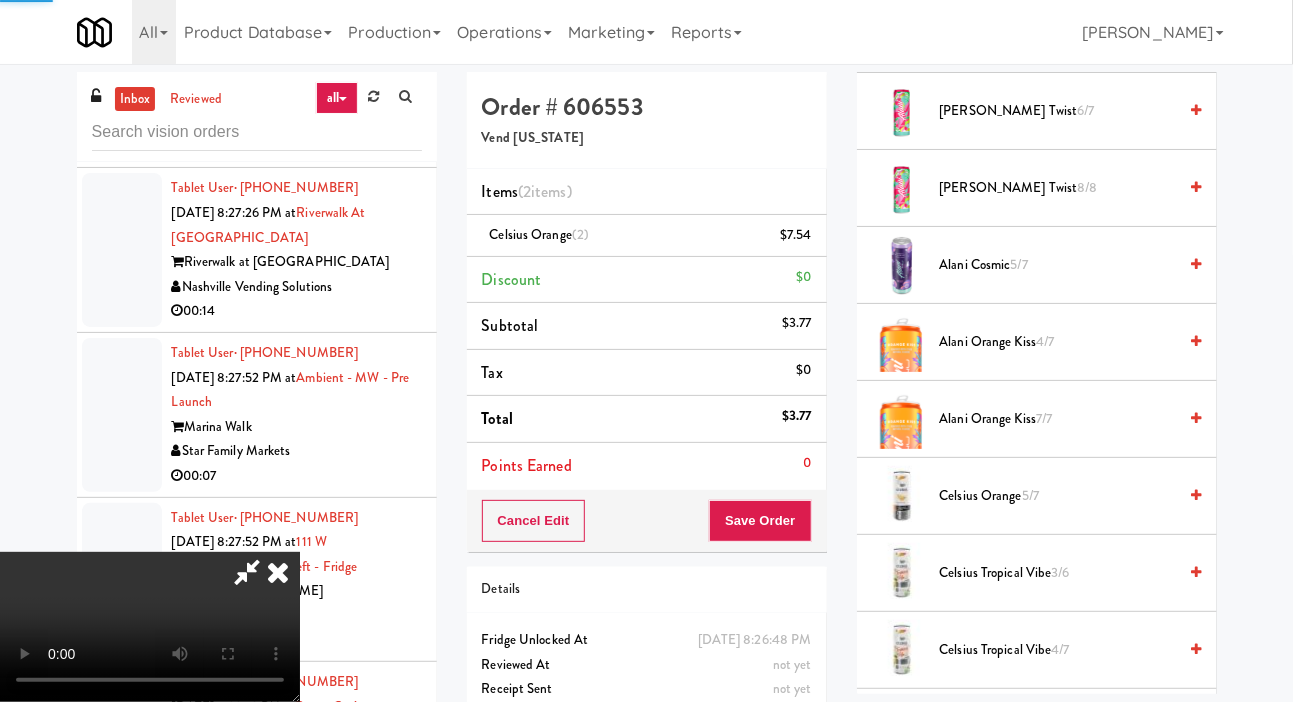 scroll, scrollTop: 0, scrollLeft: 0, axis: both 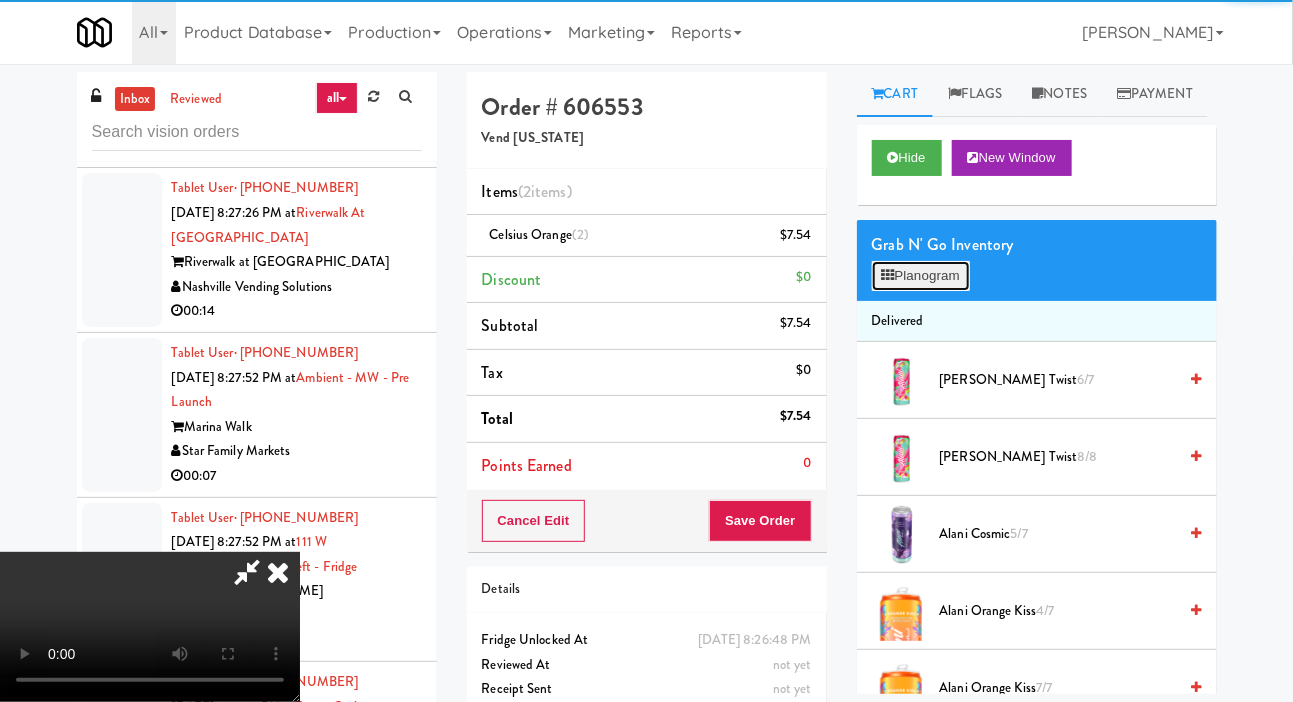 click on "Planogram" at bounding box center [921, 276] 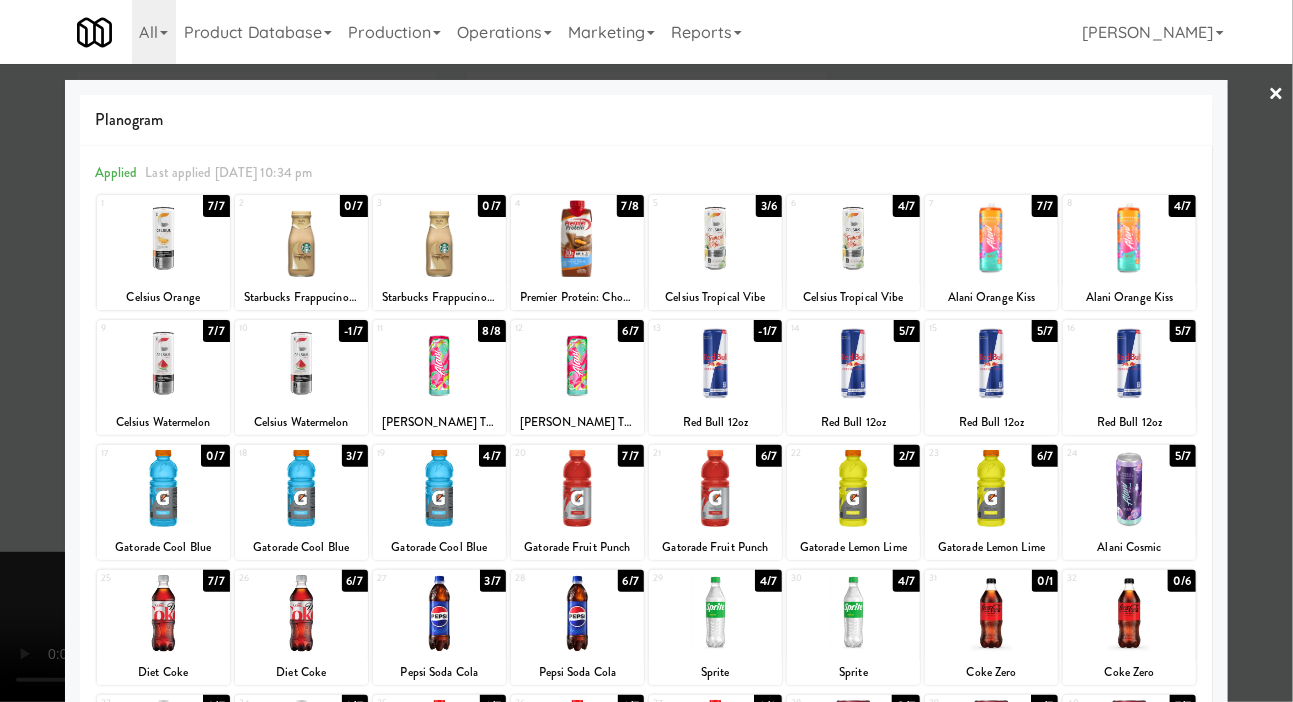 click on "Celsius Watermelon" at bounding box center (163, 422) 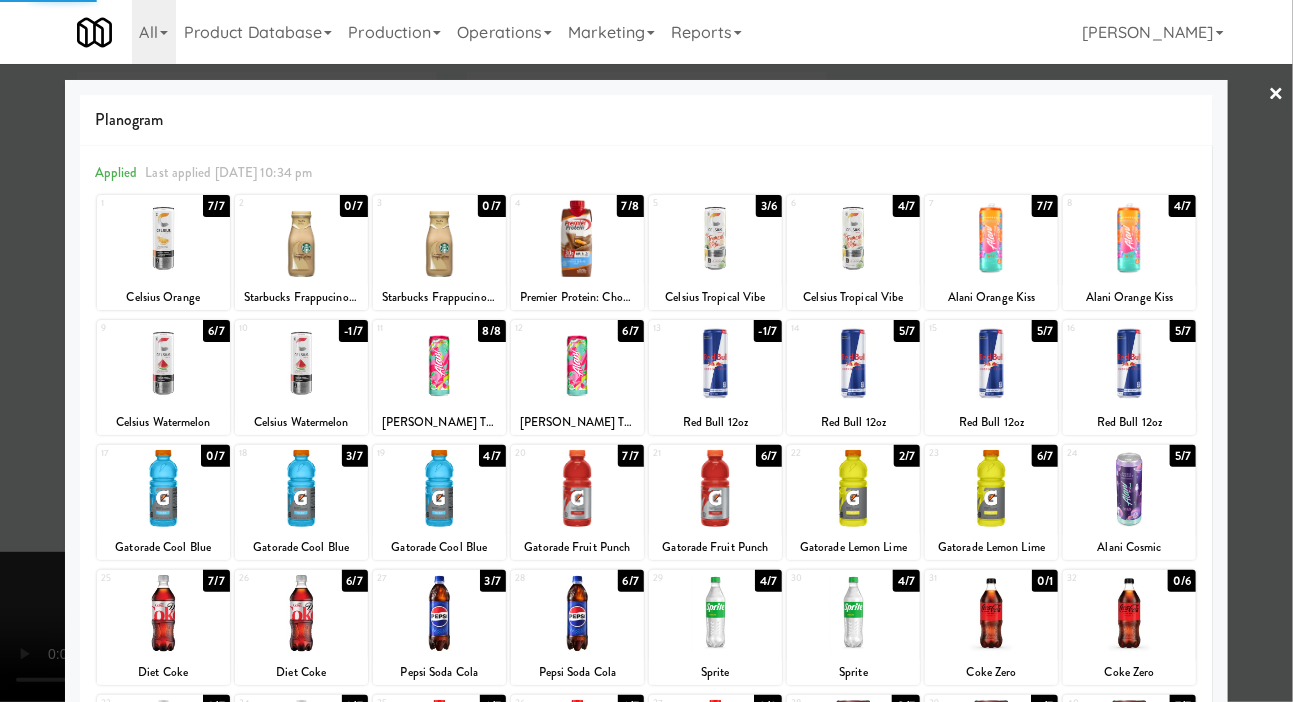 click at bounding box center [163, 363] 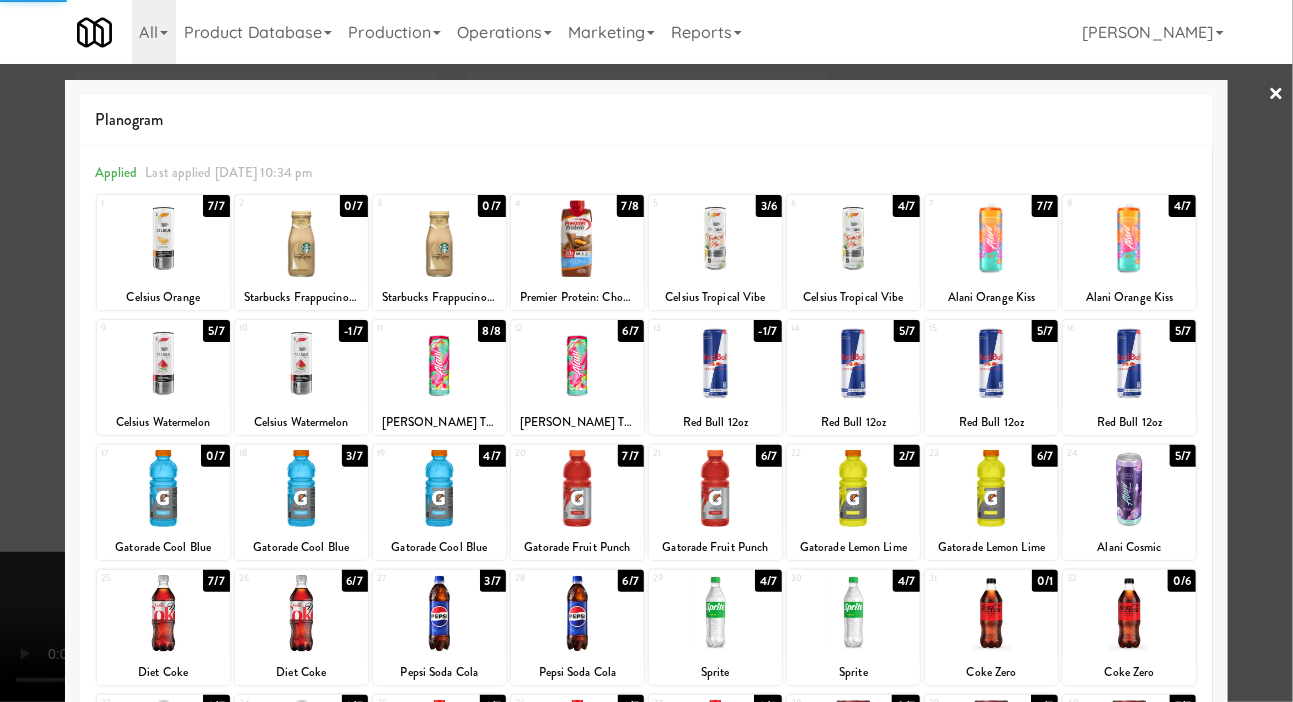 click at bounding box center [646, 351] 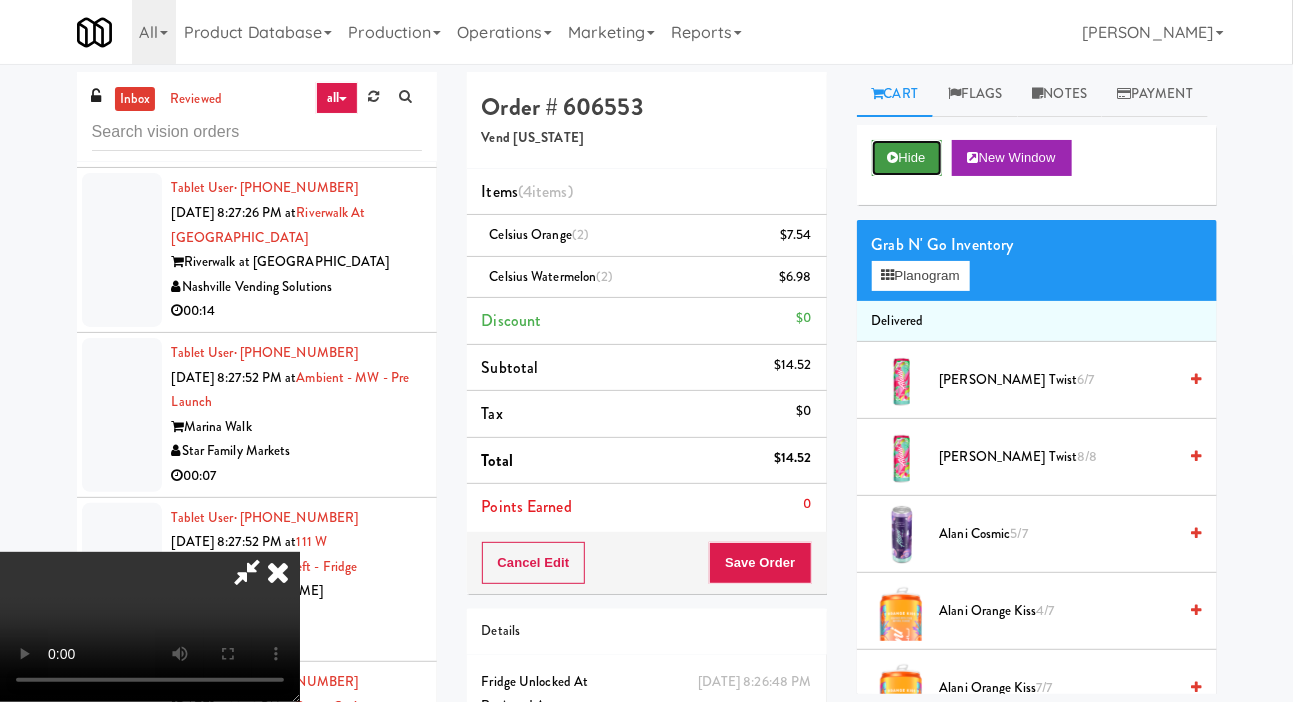 click on "Hide" at bounding box center (907, 158) 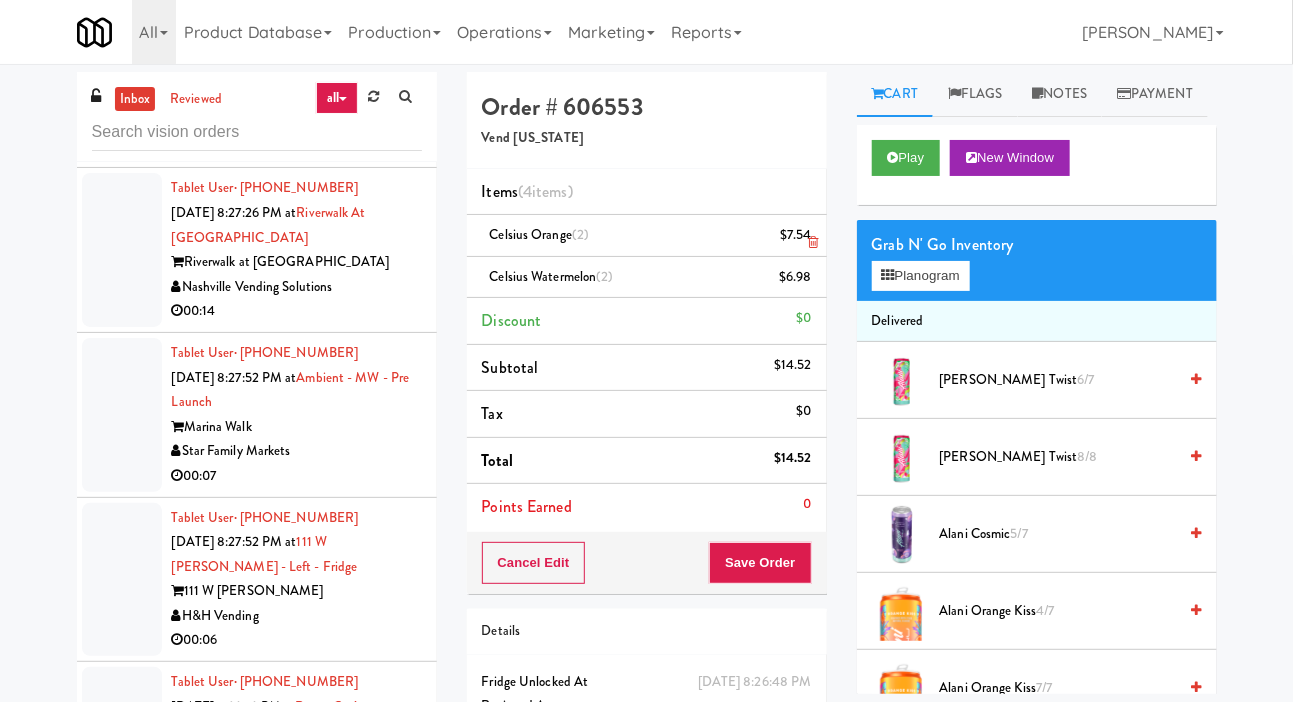click on "$7.54" at bounding box center [796, 235] 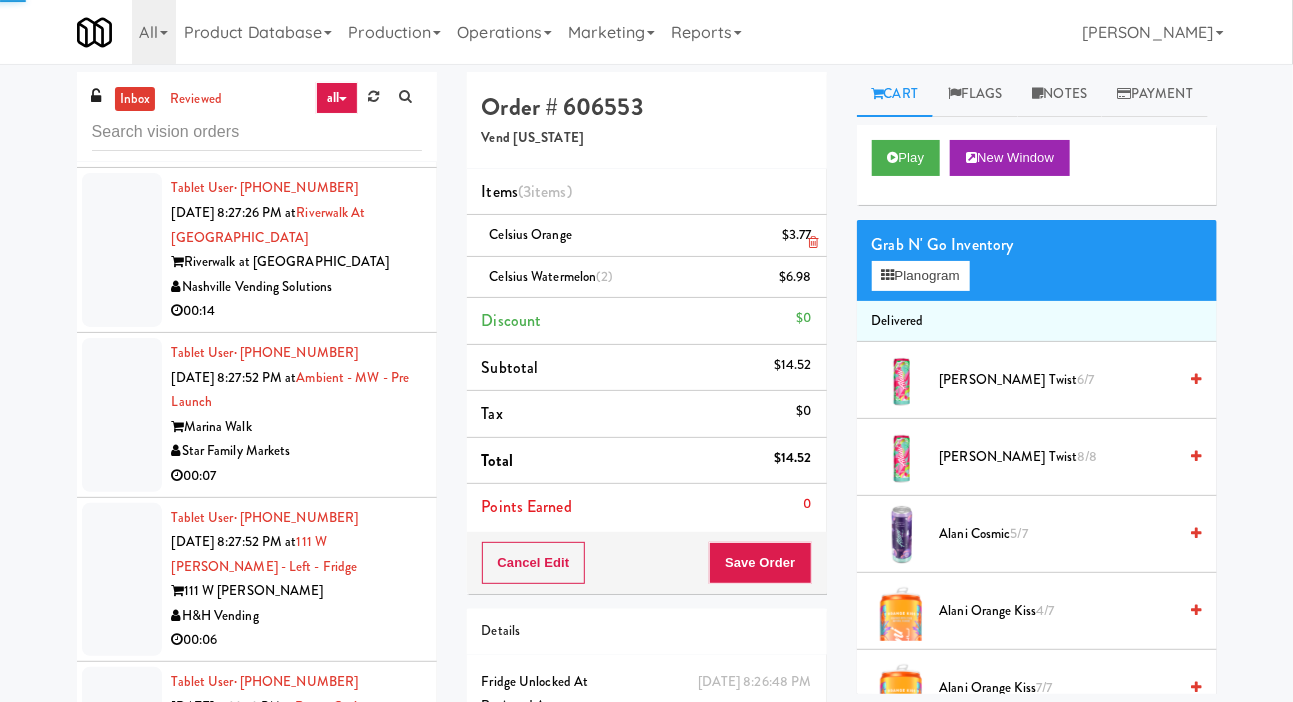click at bounding box center [809, 243] 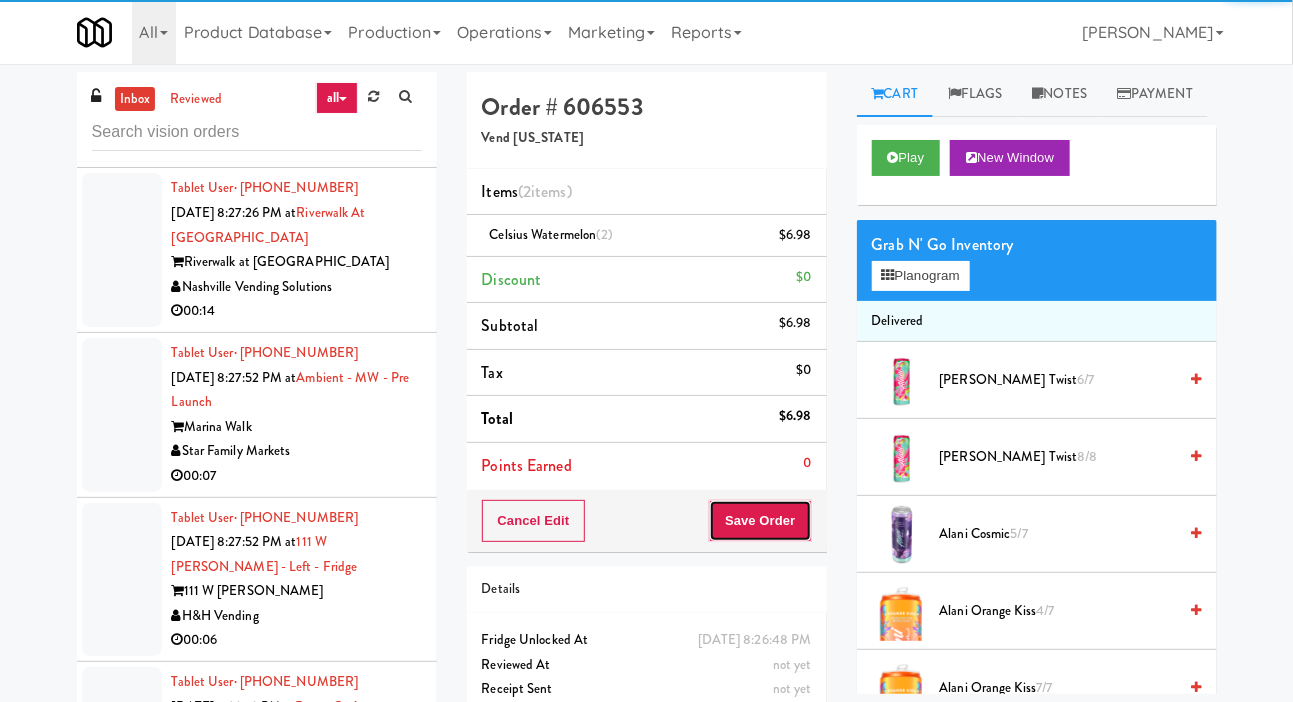 click on "Save Order" at bounding box center (760, 521) 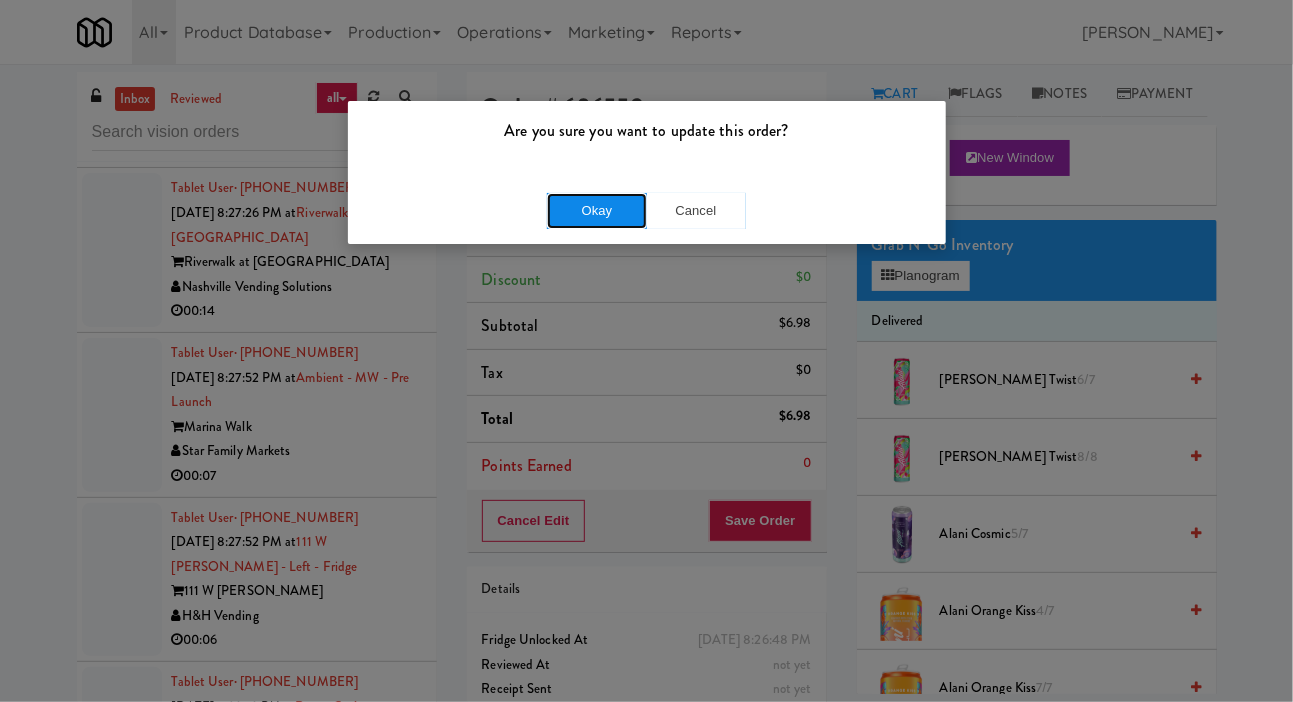 click on "Okay" at bounding box center (597, 211) 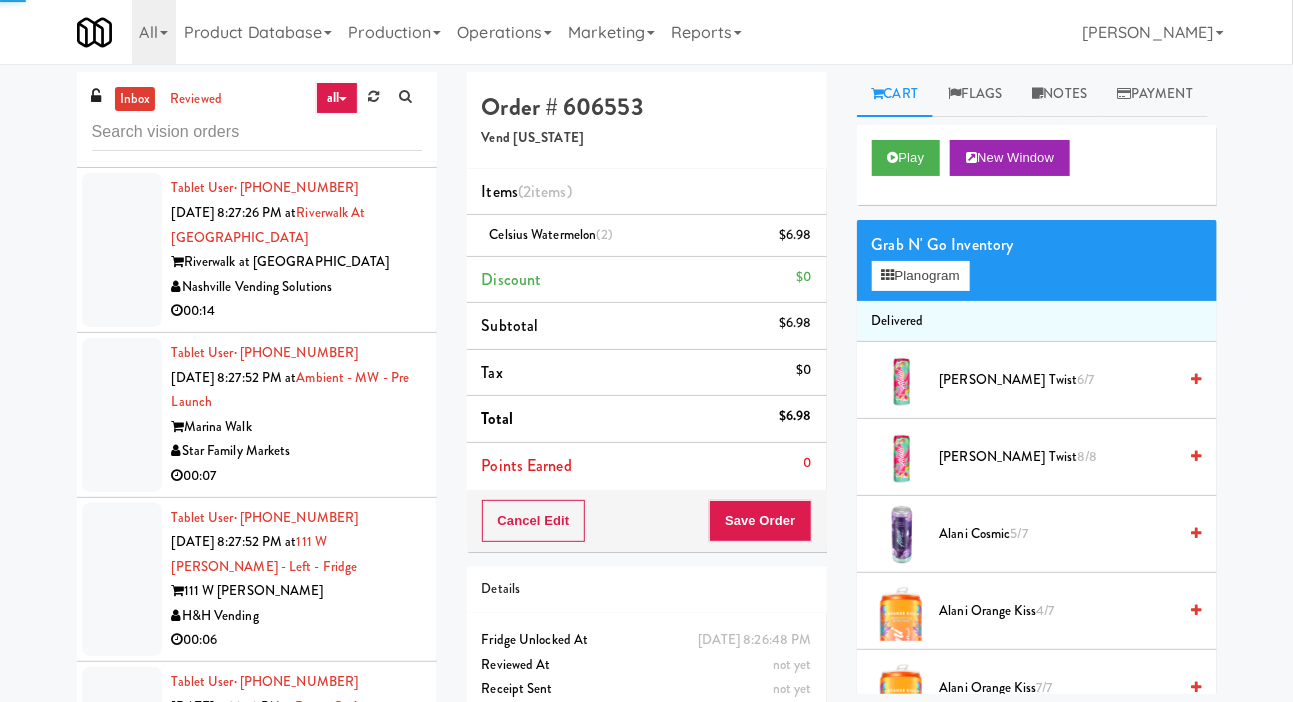 click at bounding box center (122, 86) 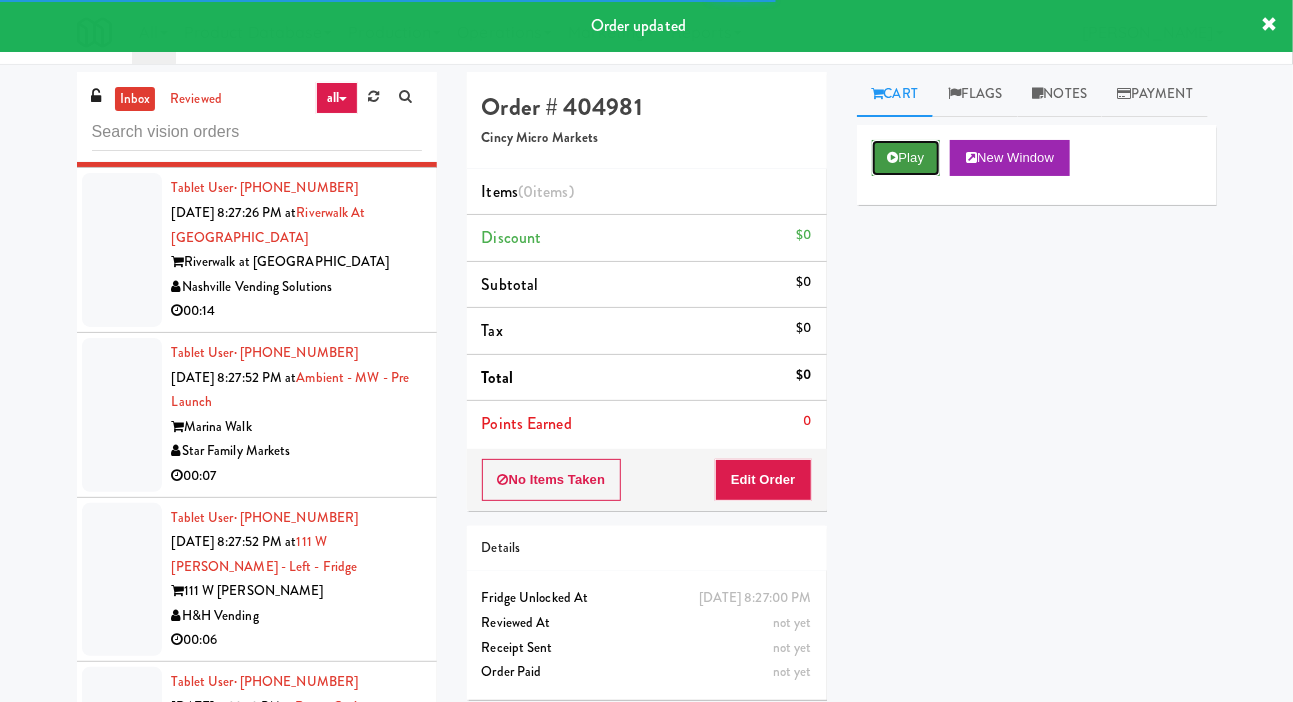 click at bounding box center (893, 157) 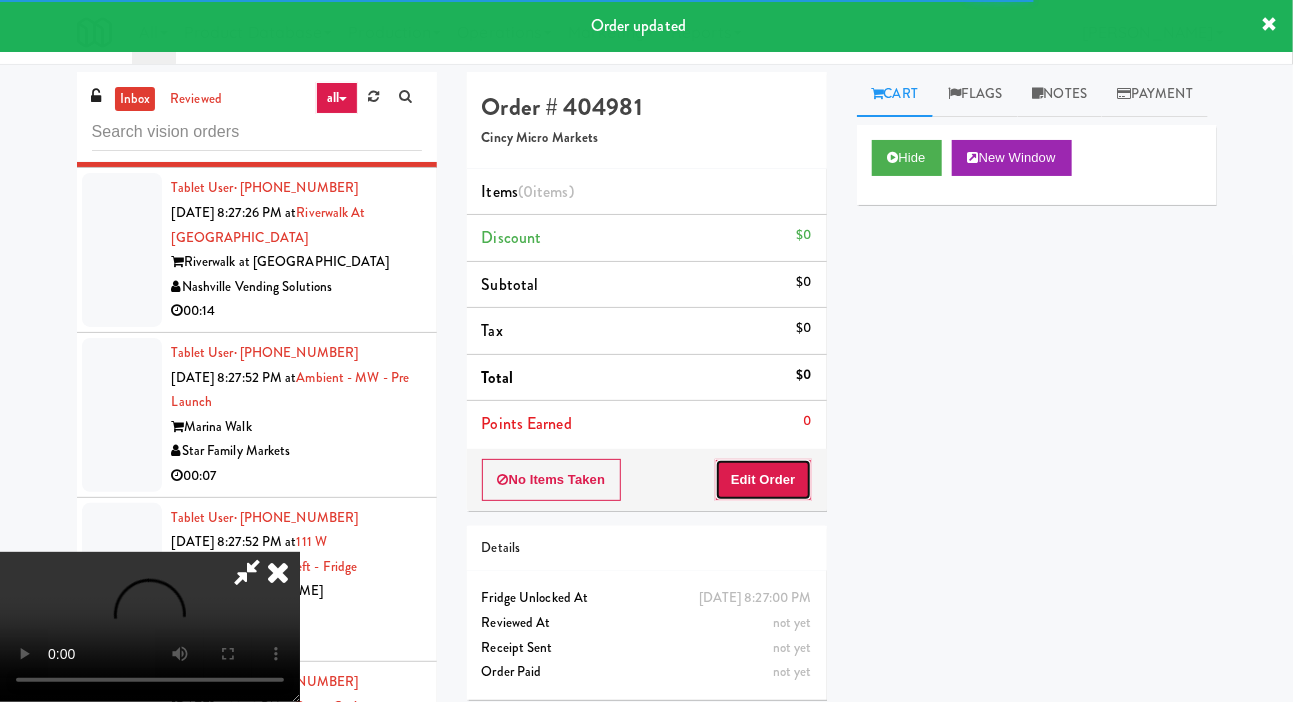 click on "Edit Order" at bounding box center (763, 480) 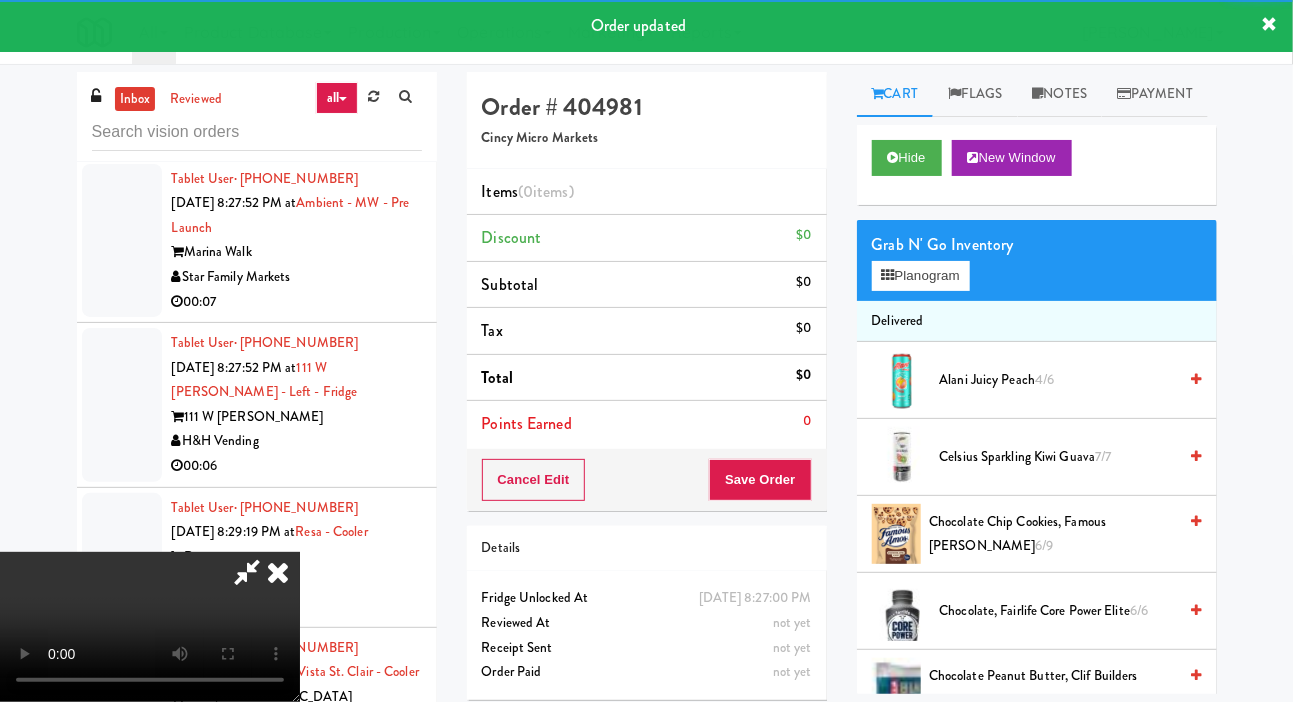 scroll, scrollTop: 6494, scrollLeft: 0, axis: vertical 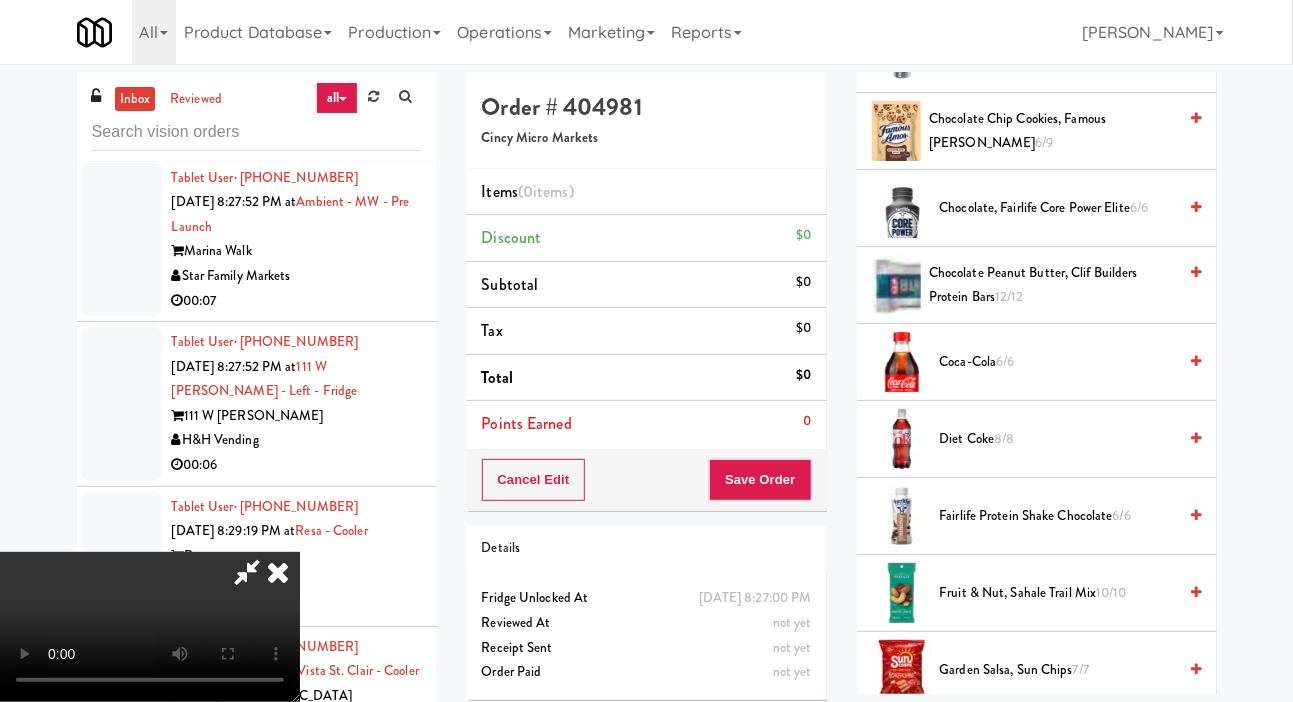 click on "Coca-Cola  6/6" at bounding box center [1058, 362] 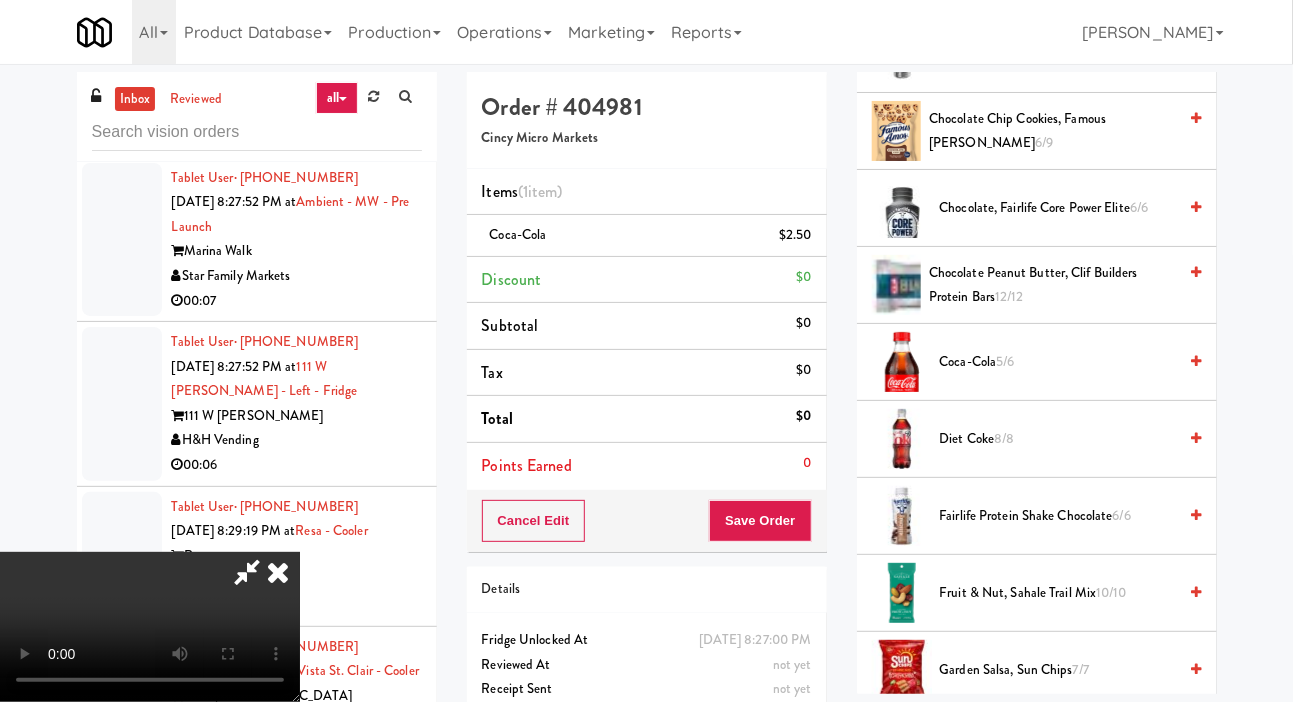 click on "Coca-Cola  5/6" at bounding box center (1058, 362) 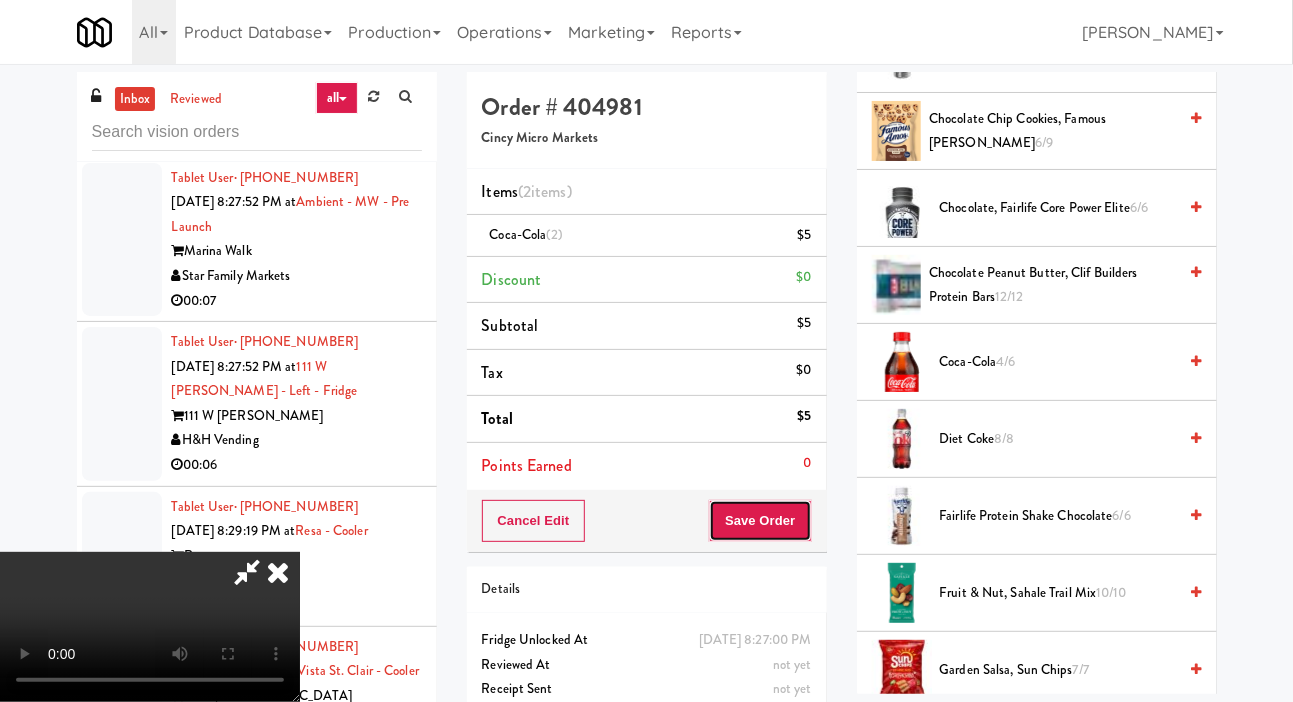 click on "Save Order" at bounding box center [760, 521] 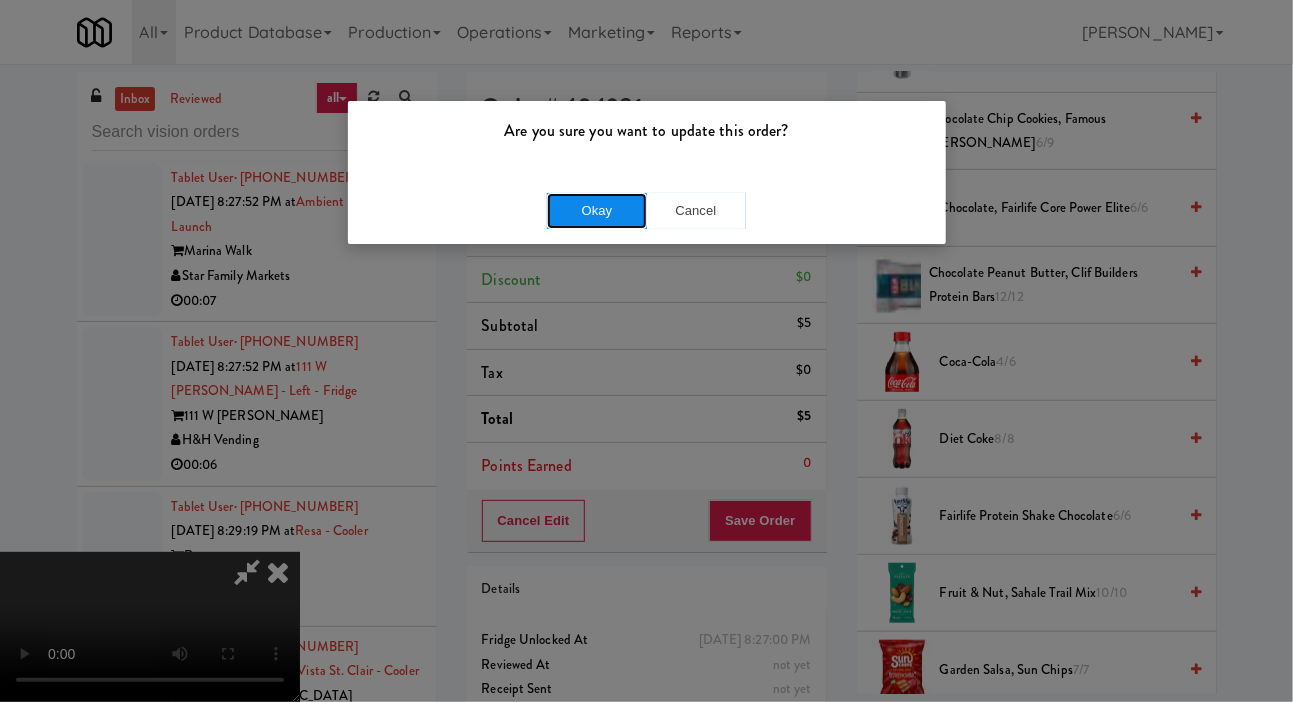click on "Okay" at bounding box center [597, 211] 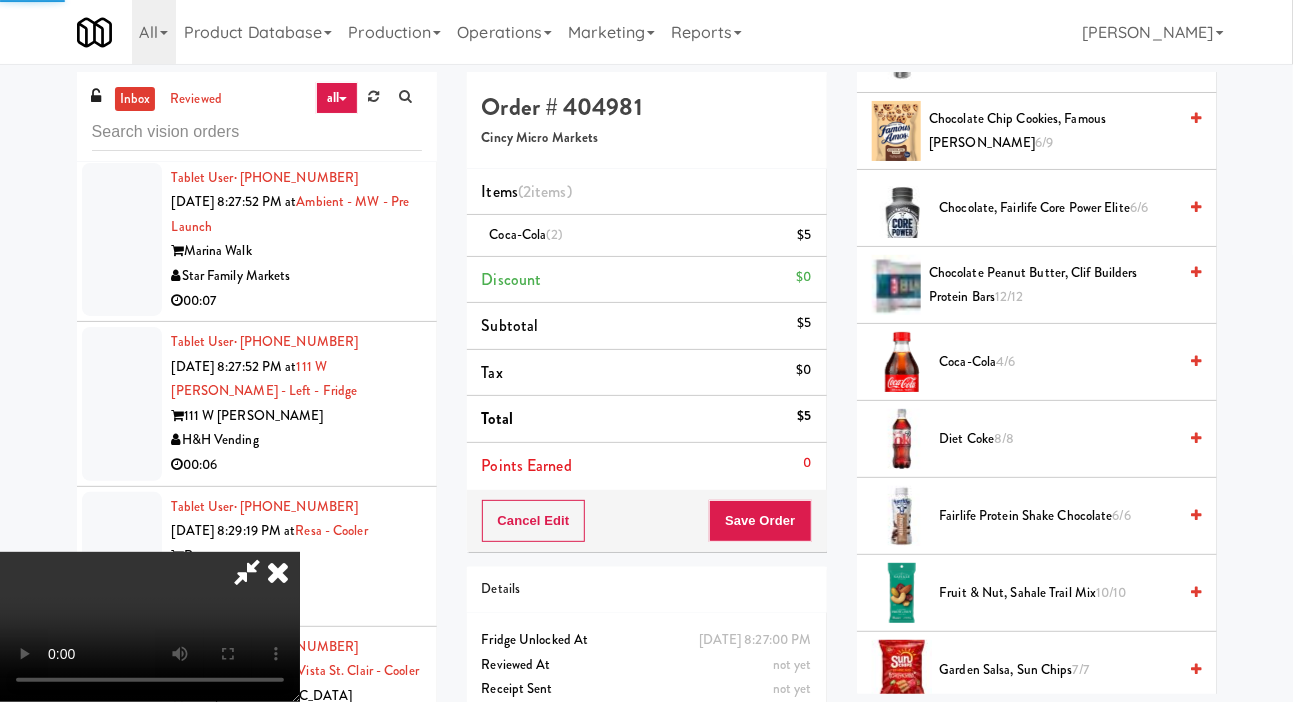 scroll, scrollTop: 116, scrollLeft: 0, axis: vertical 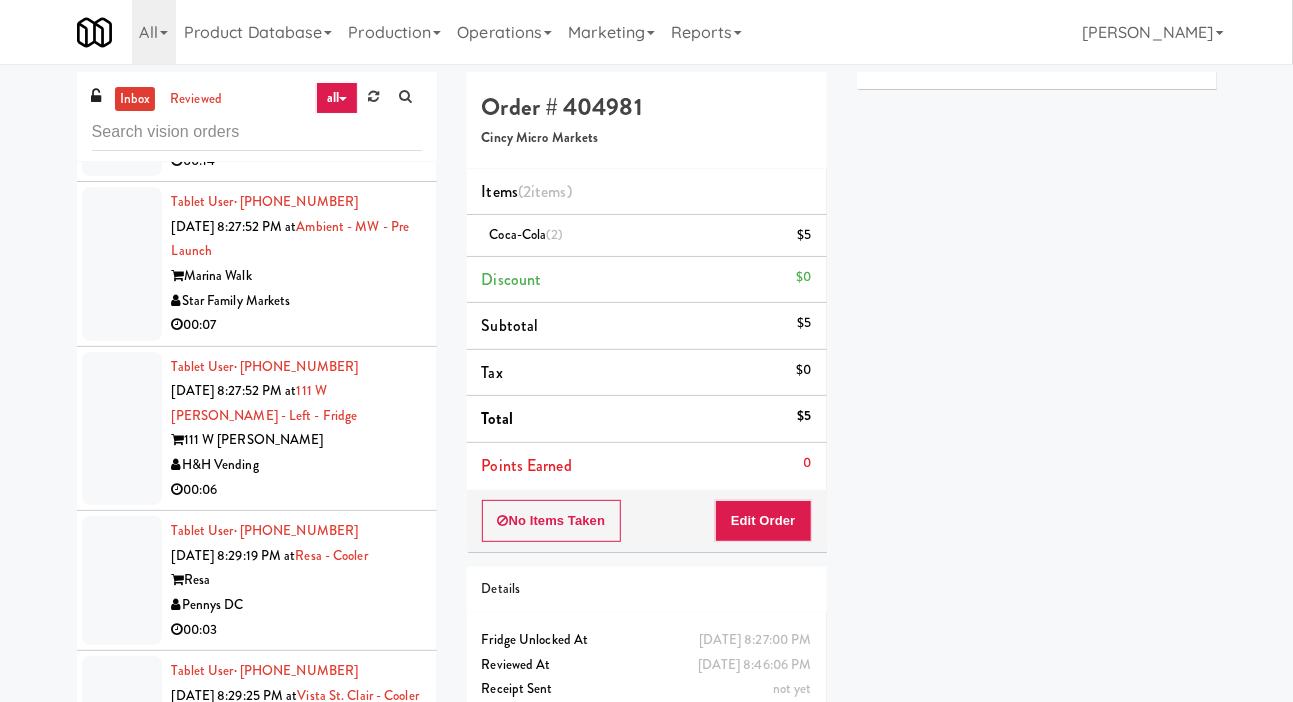 click at bounding box center (122, 100) 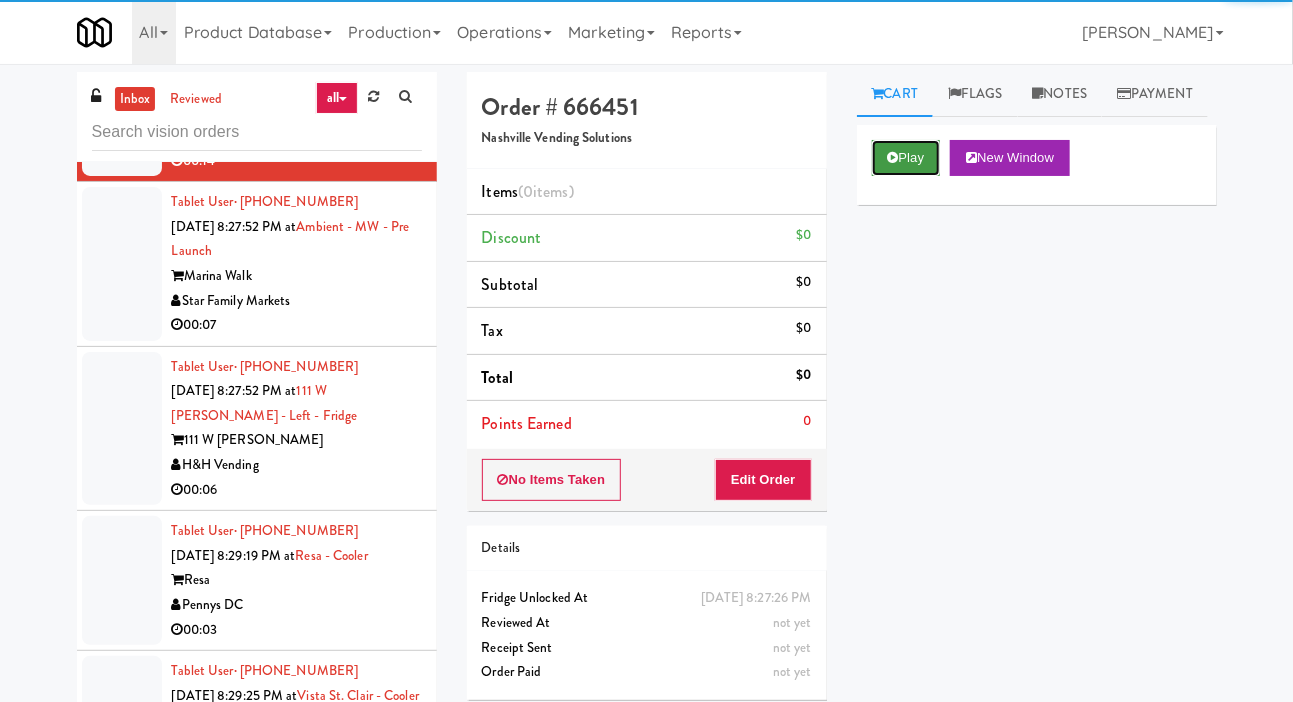 click on "Play" at bounding box center [906, 158] 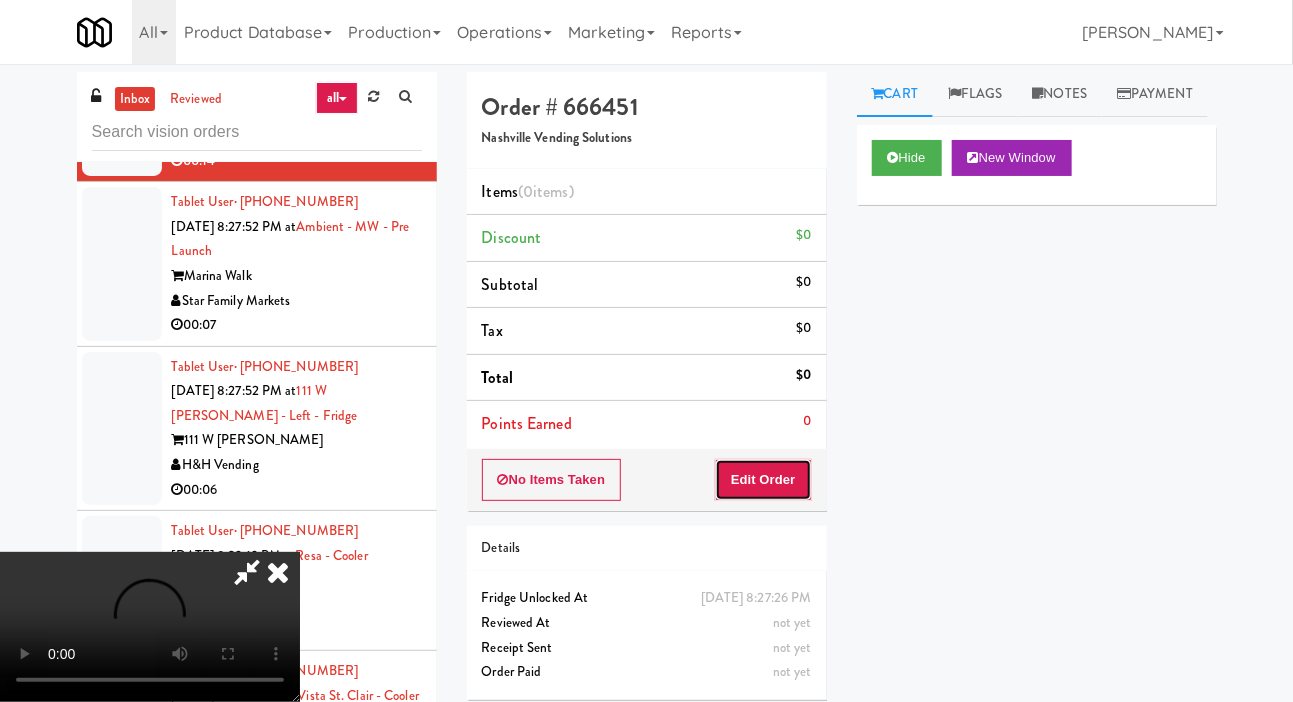 click on "Edit Order" at bounding box center (763, 480) 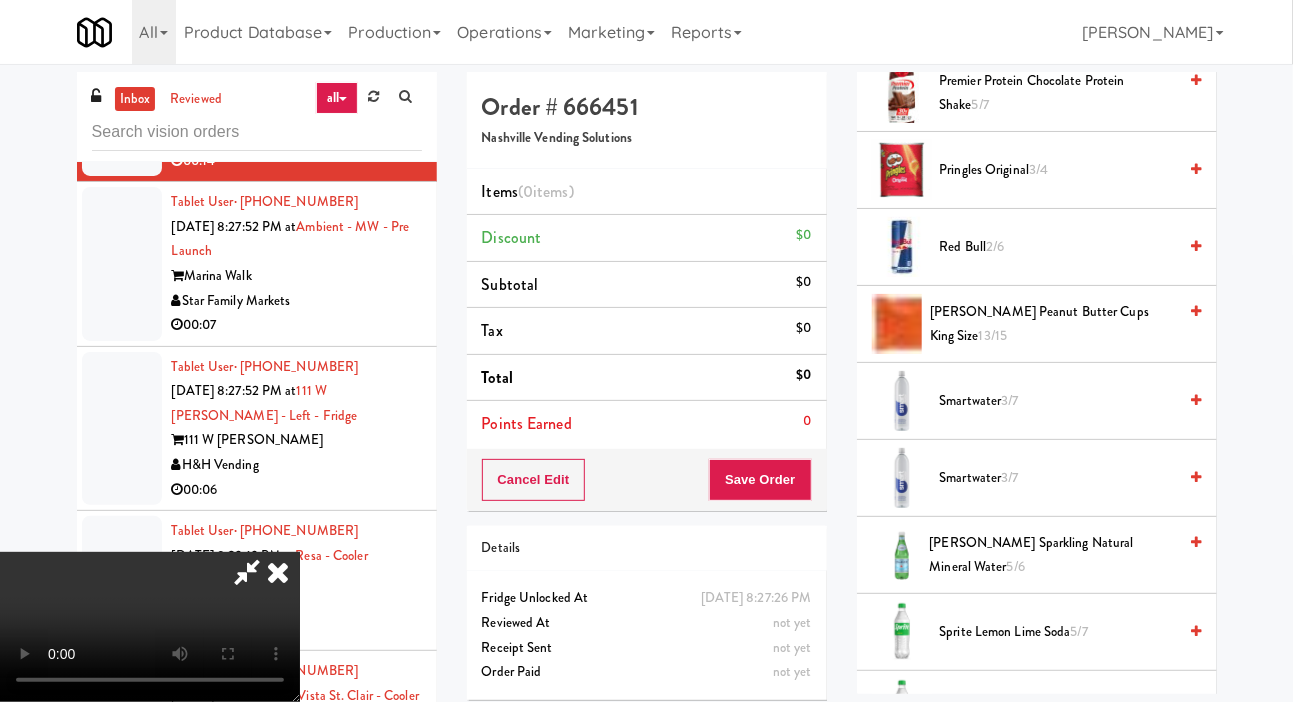 scroll, scrollTop: 2052, scrollLeft: 0, axis: vertical 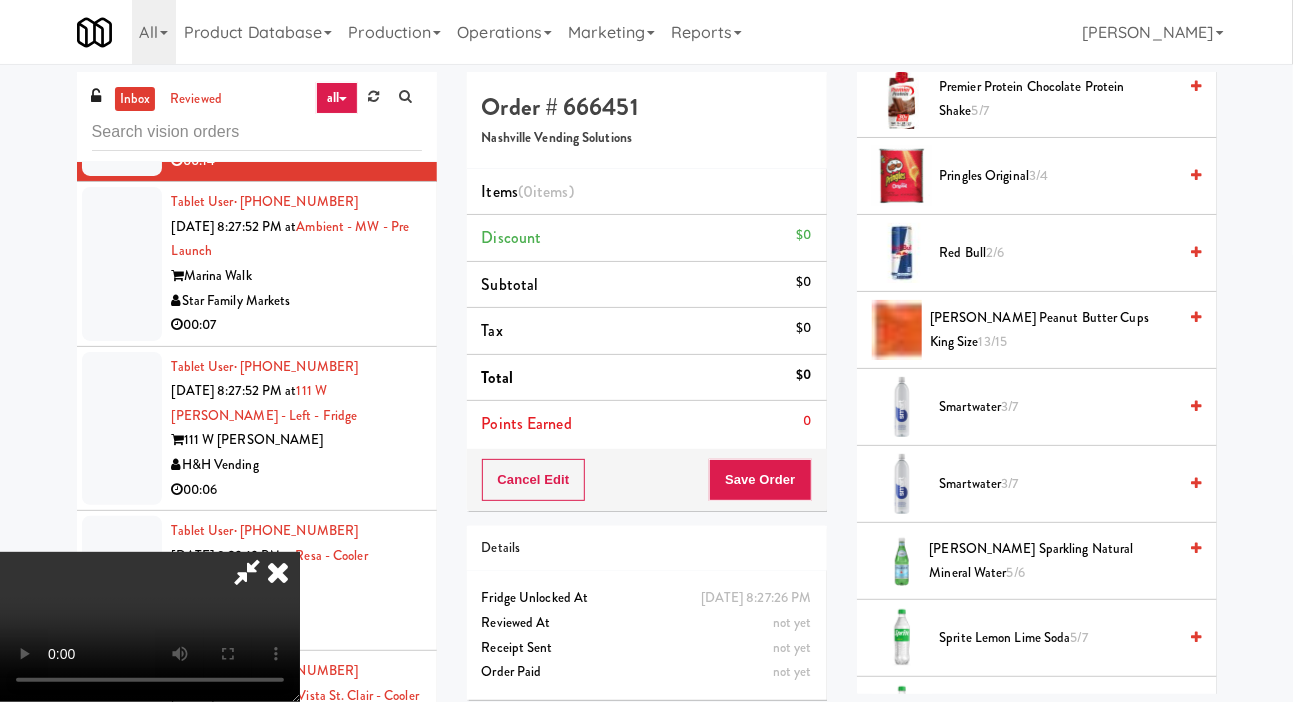 click on "[PERSON_NAME] Peanut Butter Cups King Size  13/15" at bounding box center [1053, 330] 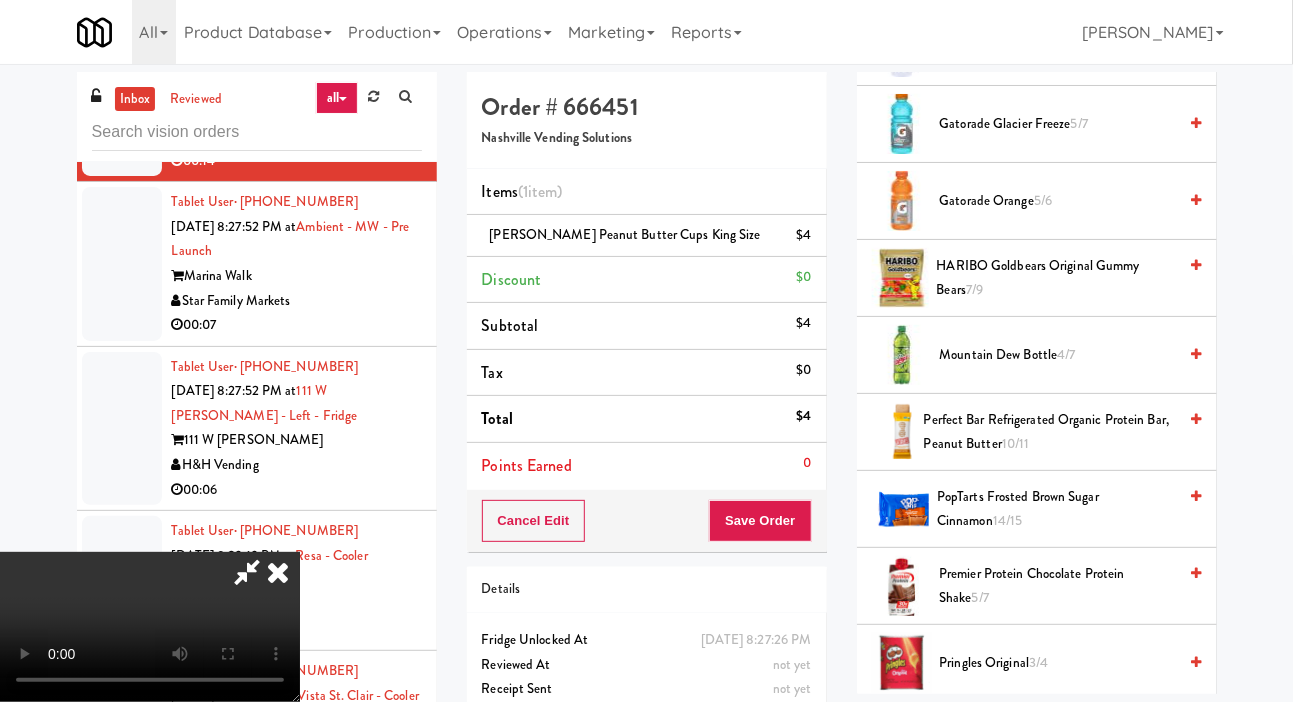 scroll, scrollTop: 1551, scrollLeft: 0, axis: vertical 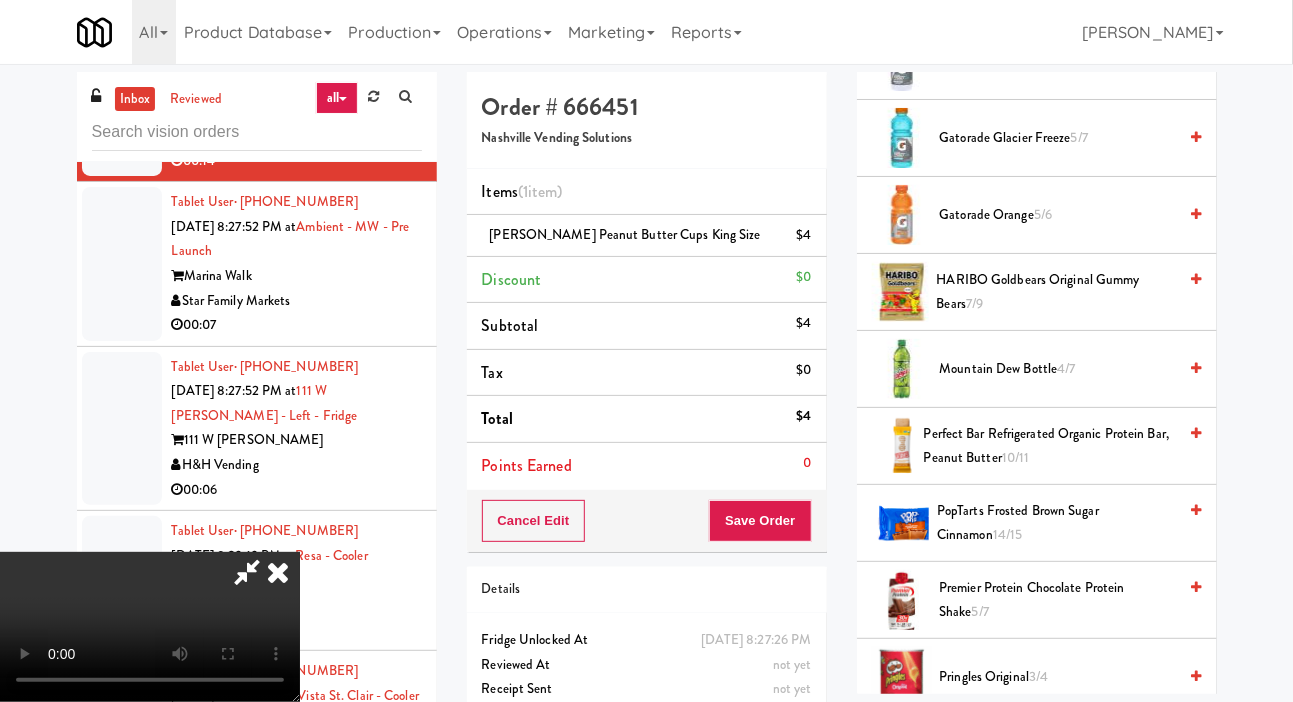 click at bounding box center (1196, 292) 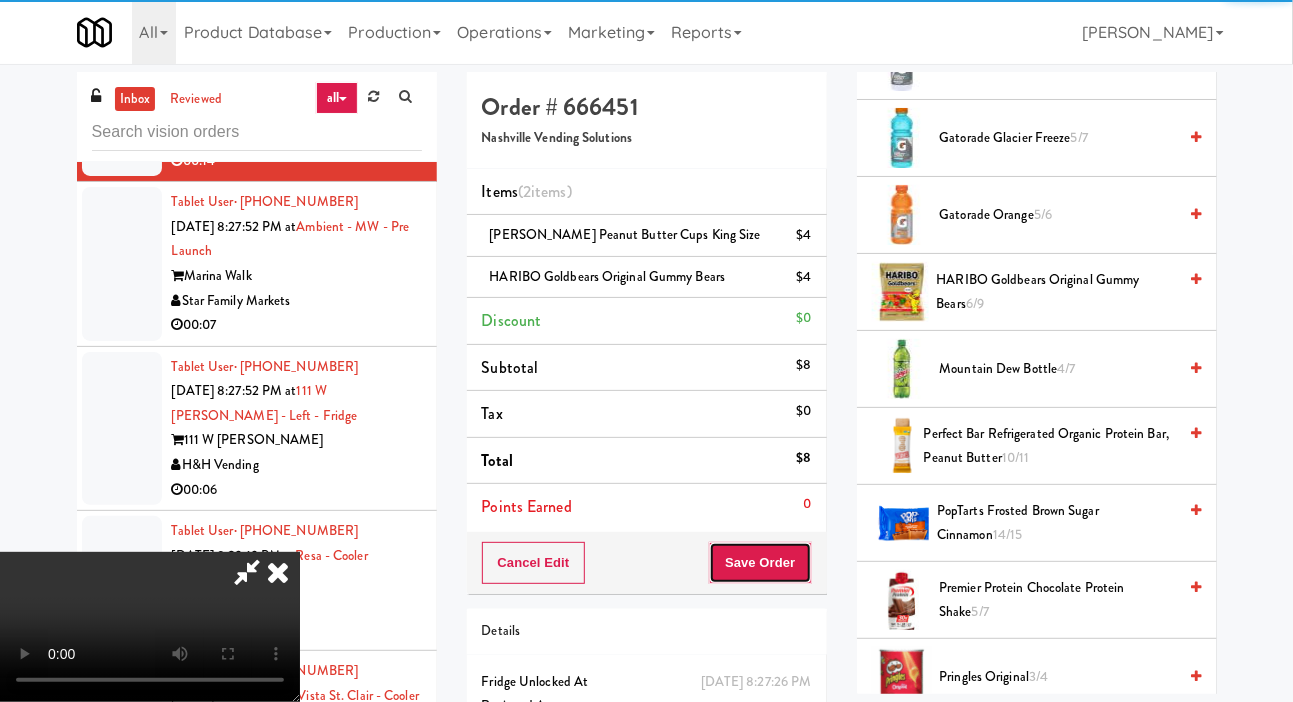 click on "Save Order" at bounding box center [760, 563] 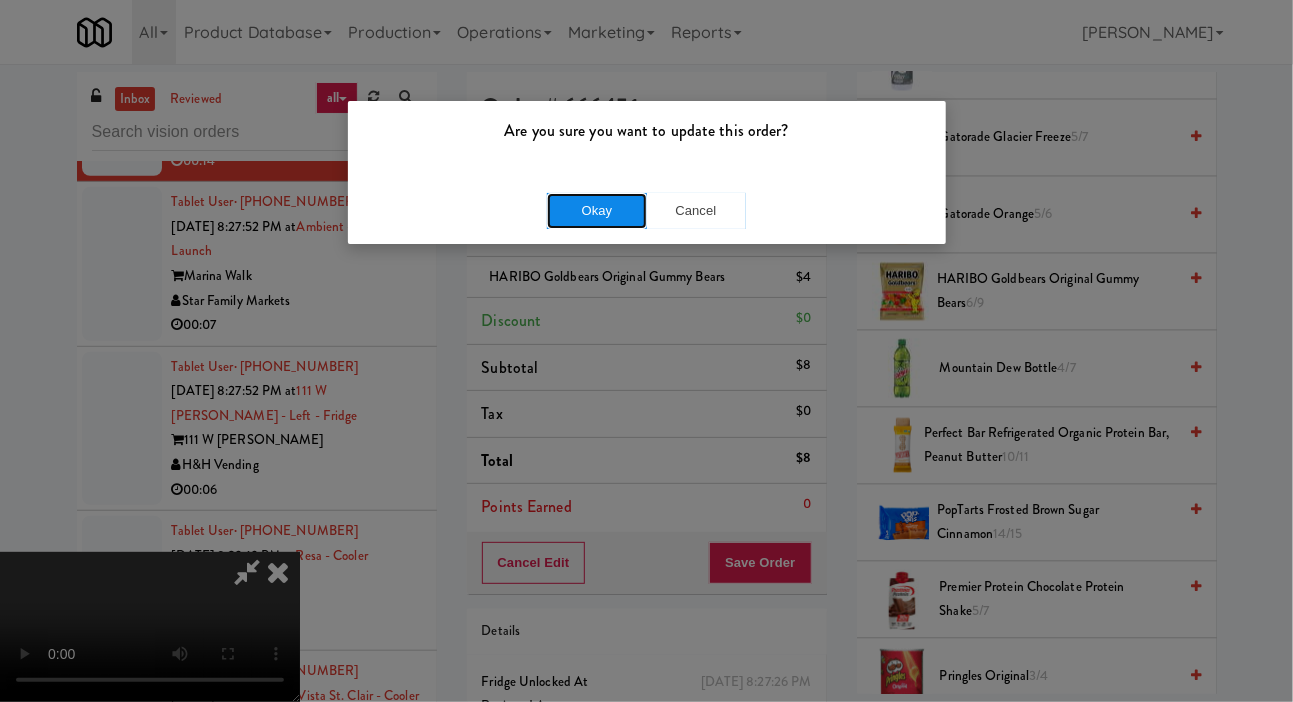 click on "Okay" at bounding box center [597, 211] 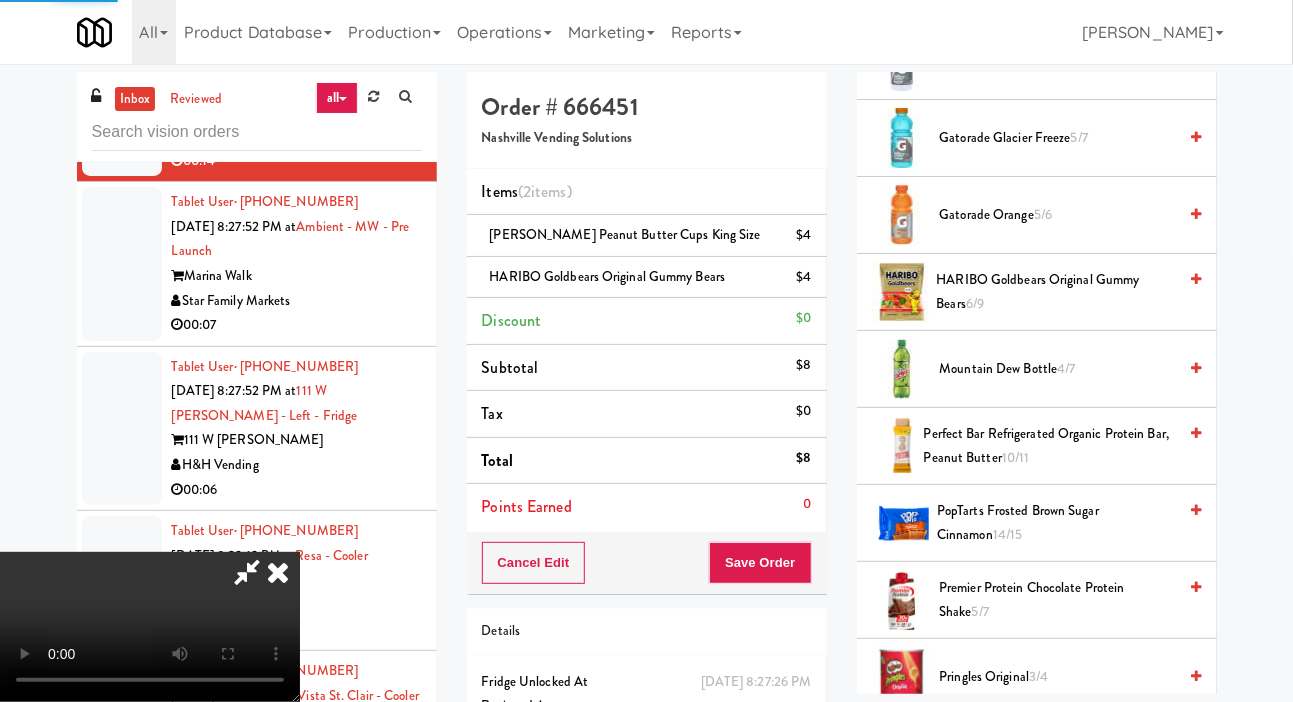 scroll, scrollTop: 116, scrollLeft: 0, axis: vertical 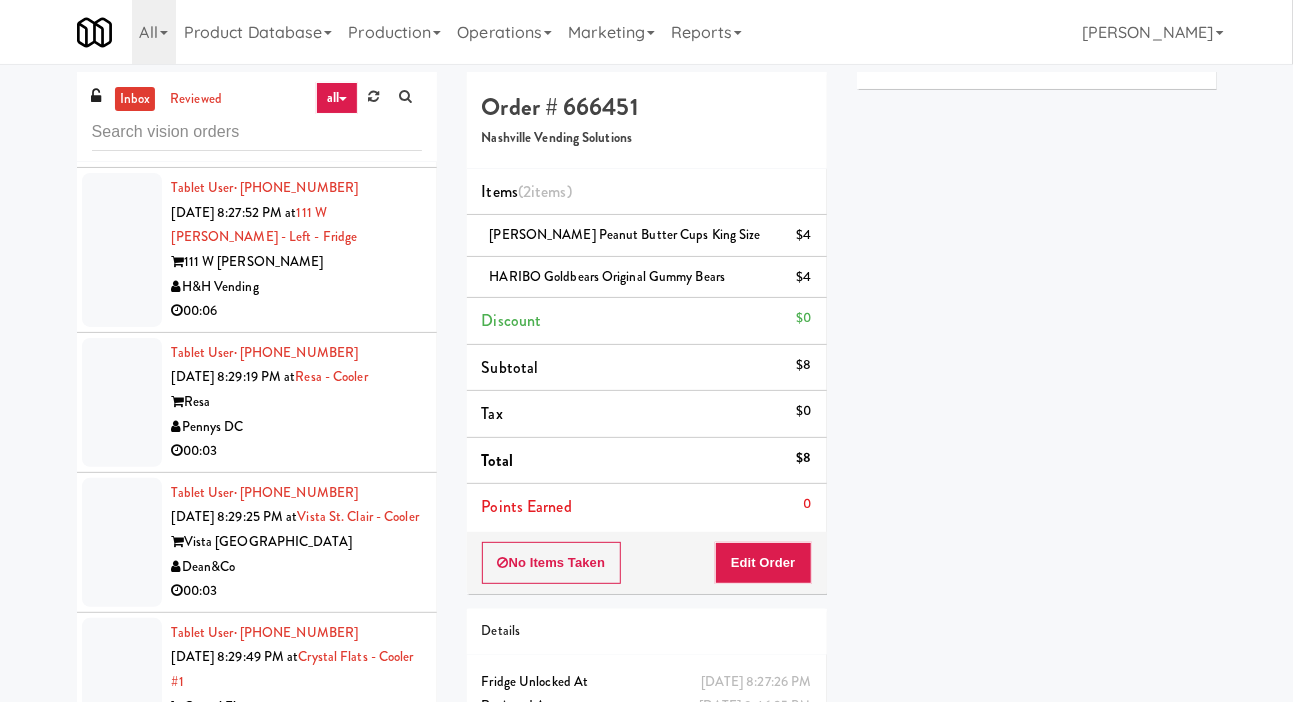 click at bounding box center (122, 86) 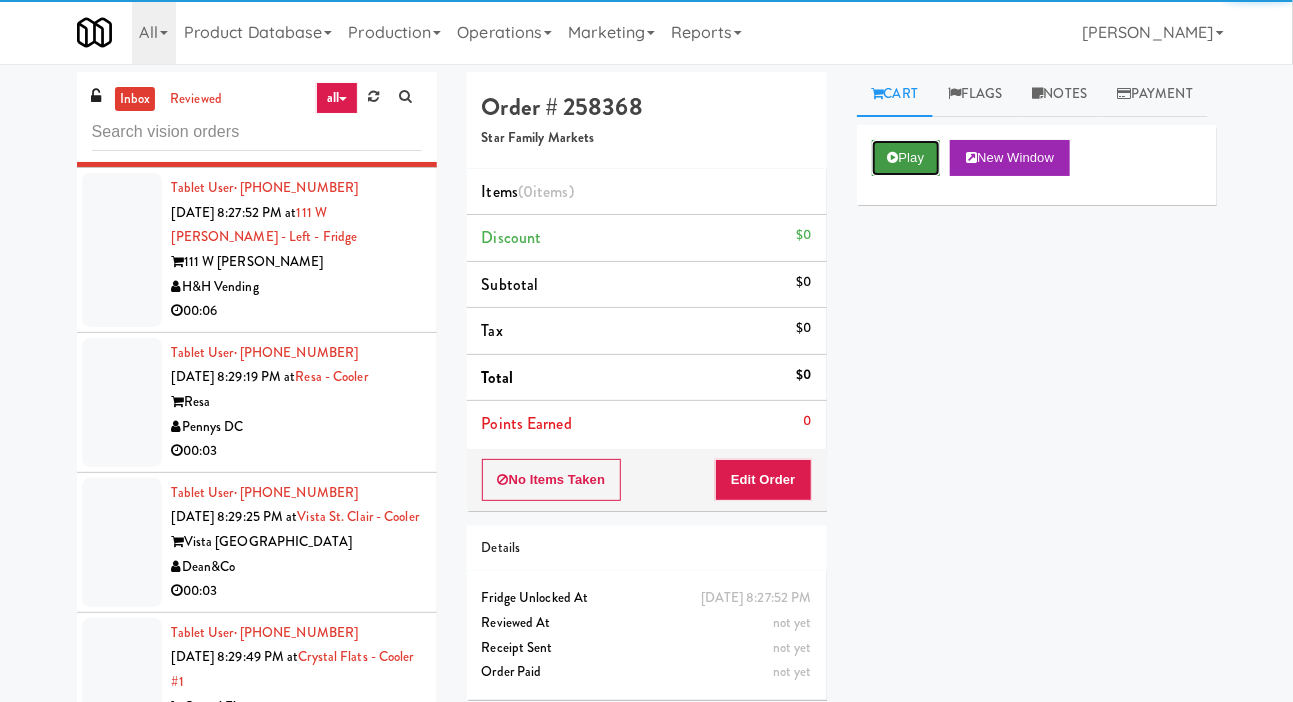 click on "Play" at bounding box center (906, 158) 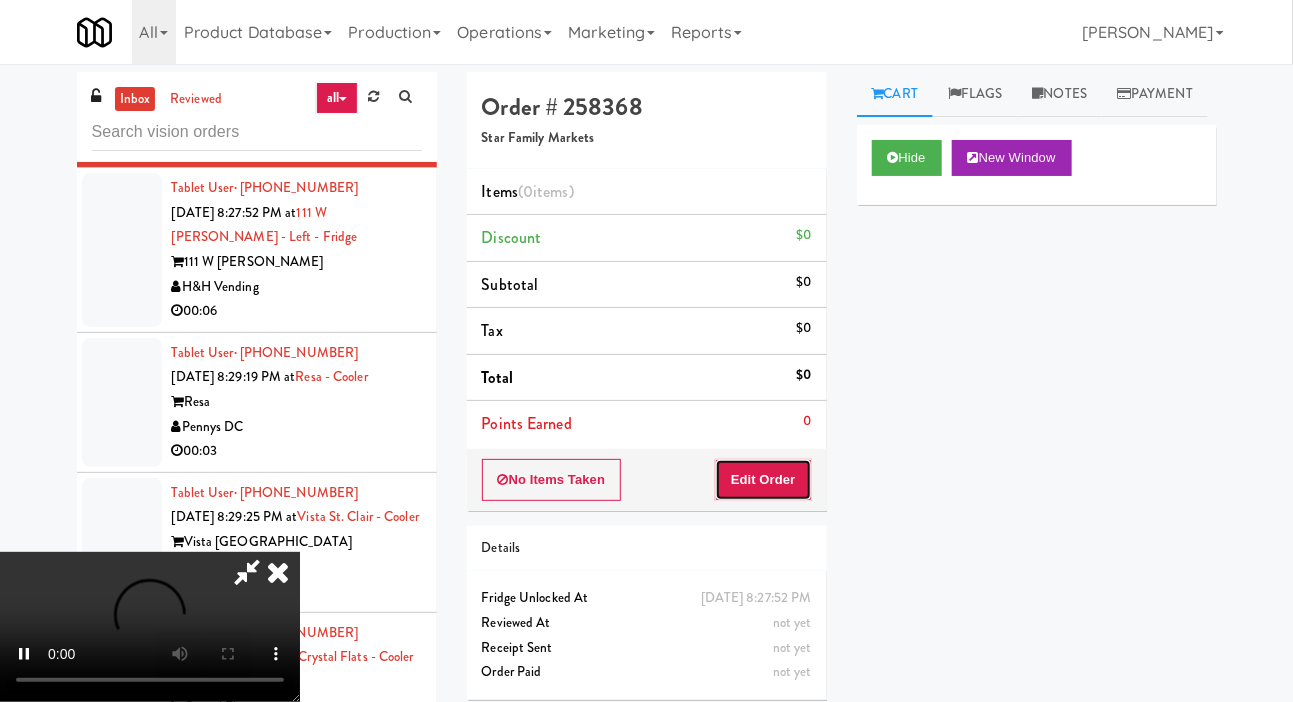 click on "Edit Order" at bounding box center (763, 480) 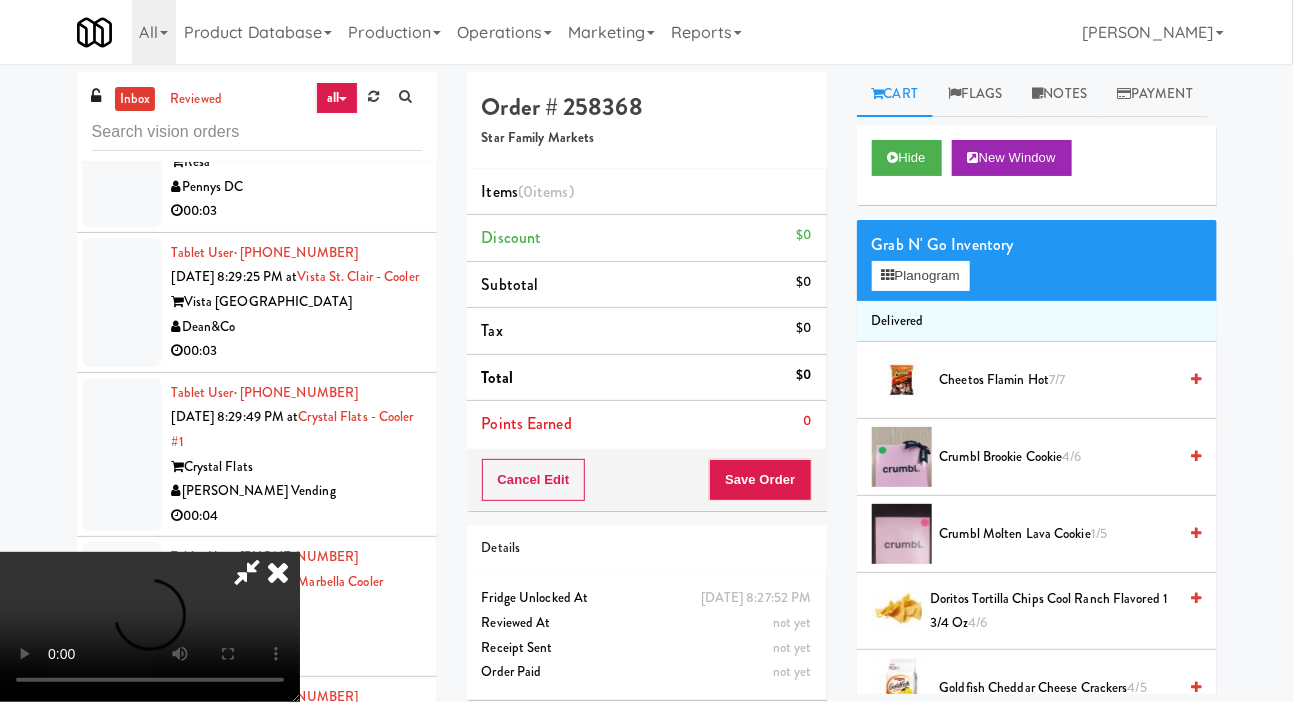 scroll, scrollTop: 6938, scrollLeft: 0, axis: vertical 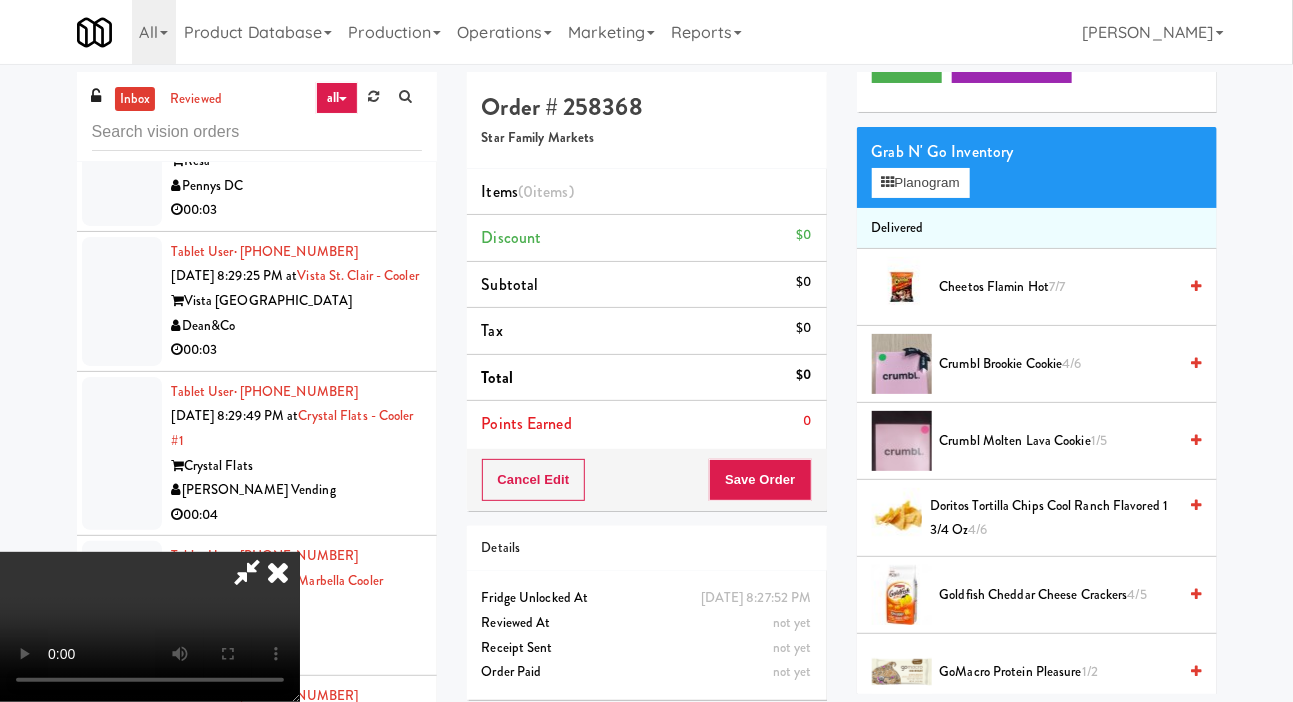 click on "Crumbl Molten Lava Cookie  1/5" at bounding box center (1058, 441) 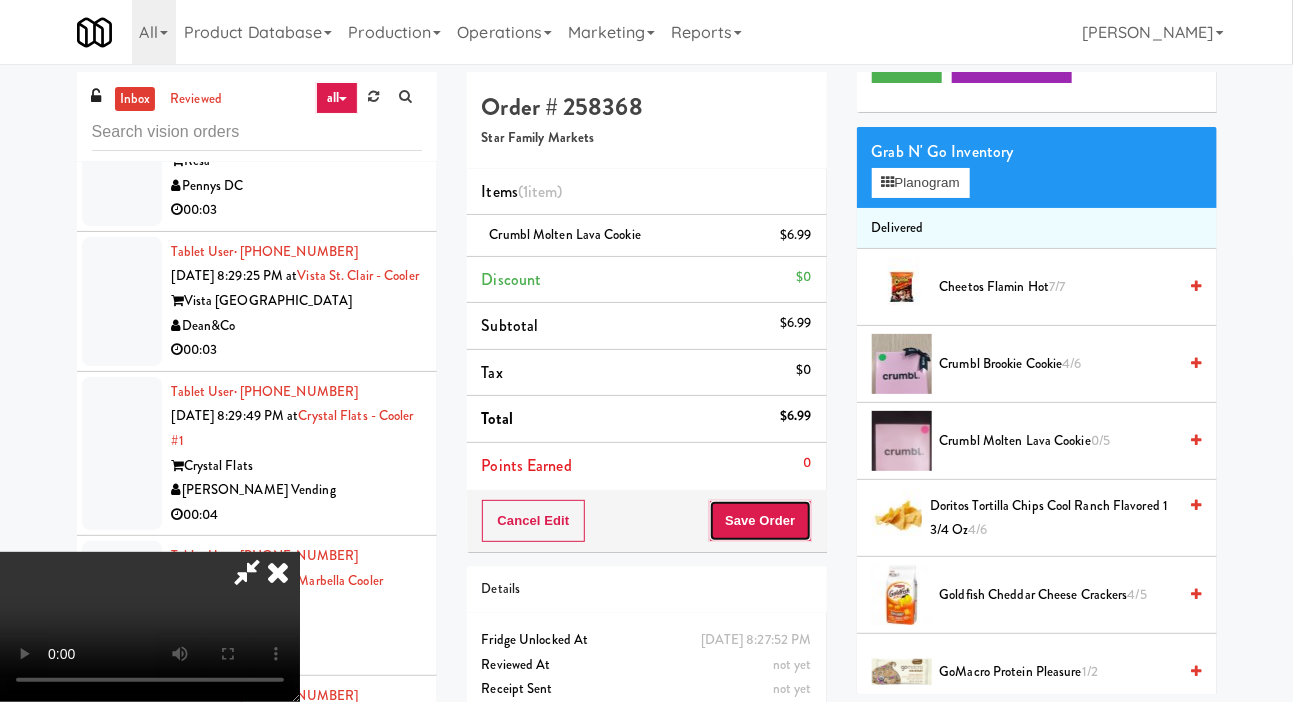 click on "Save Order" at bounding box center (760, 521) 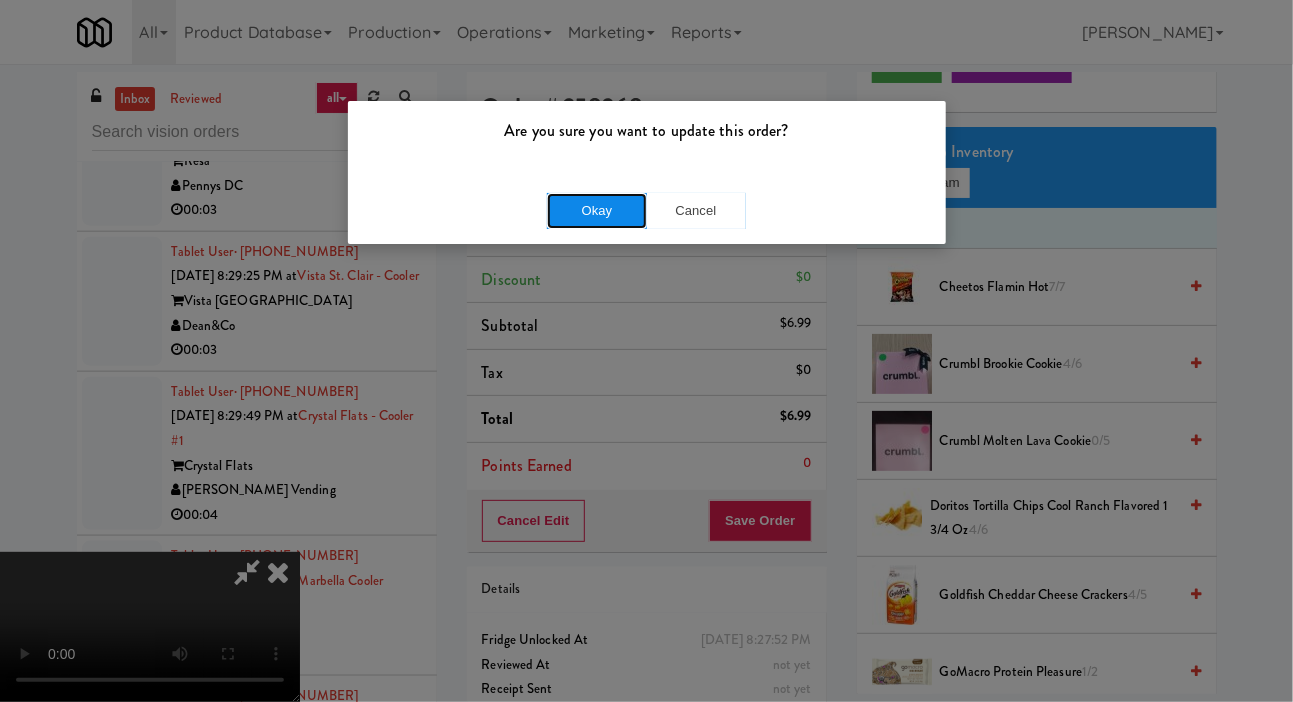 click on "Okay" at bounding box center (597, 211) 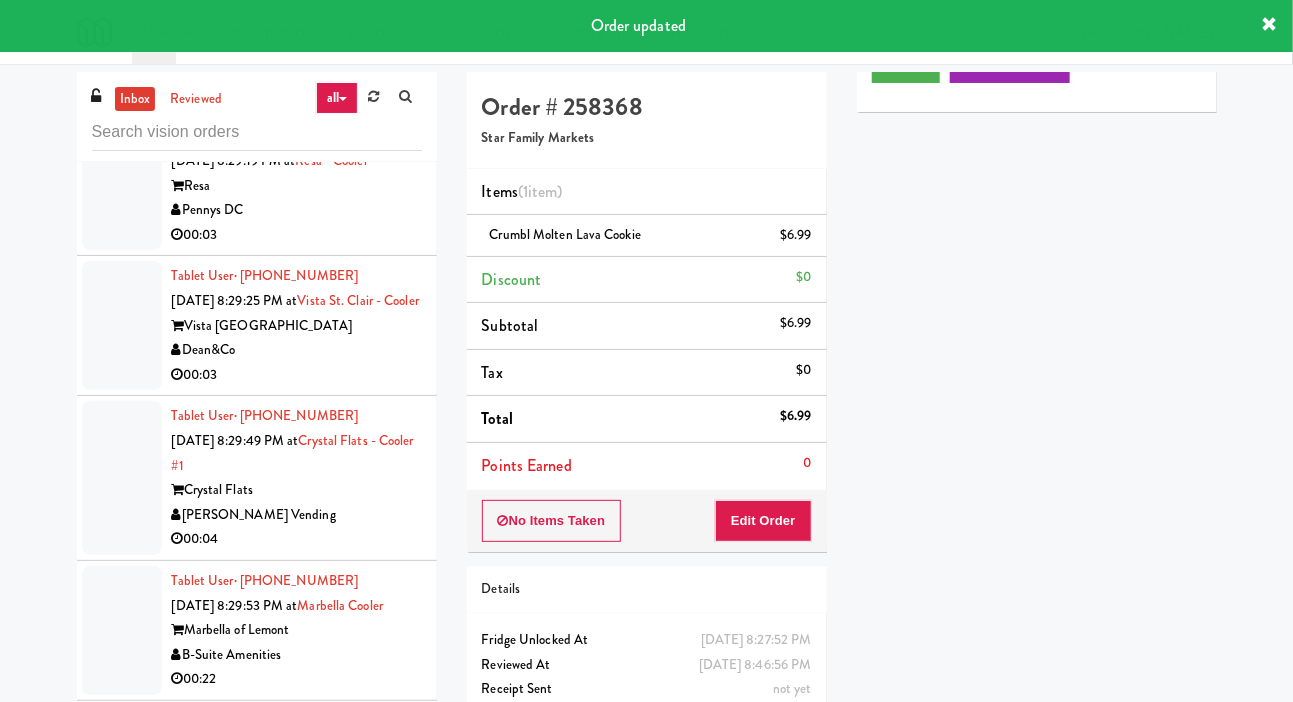 click at bounding box center (122, 34) 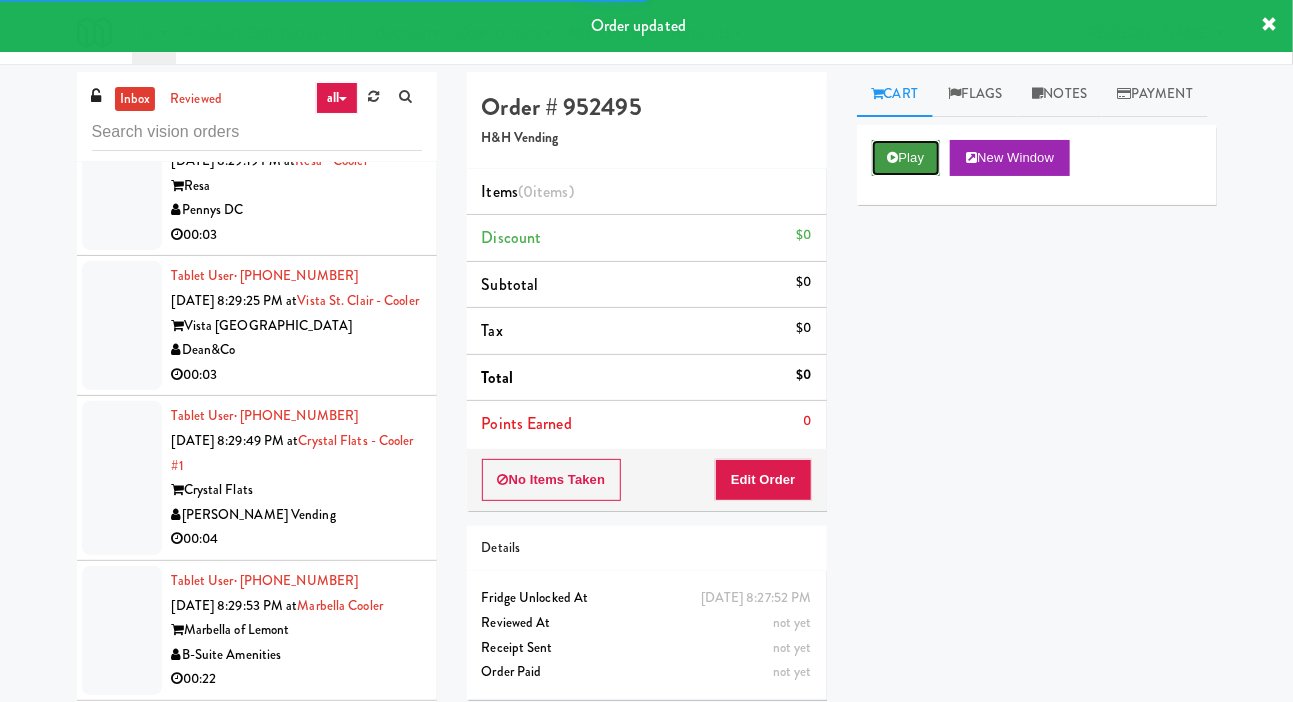 click on "Play" at bounding box center [906, 158] 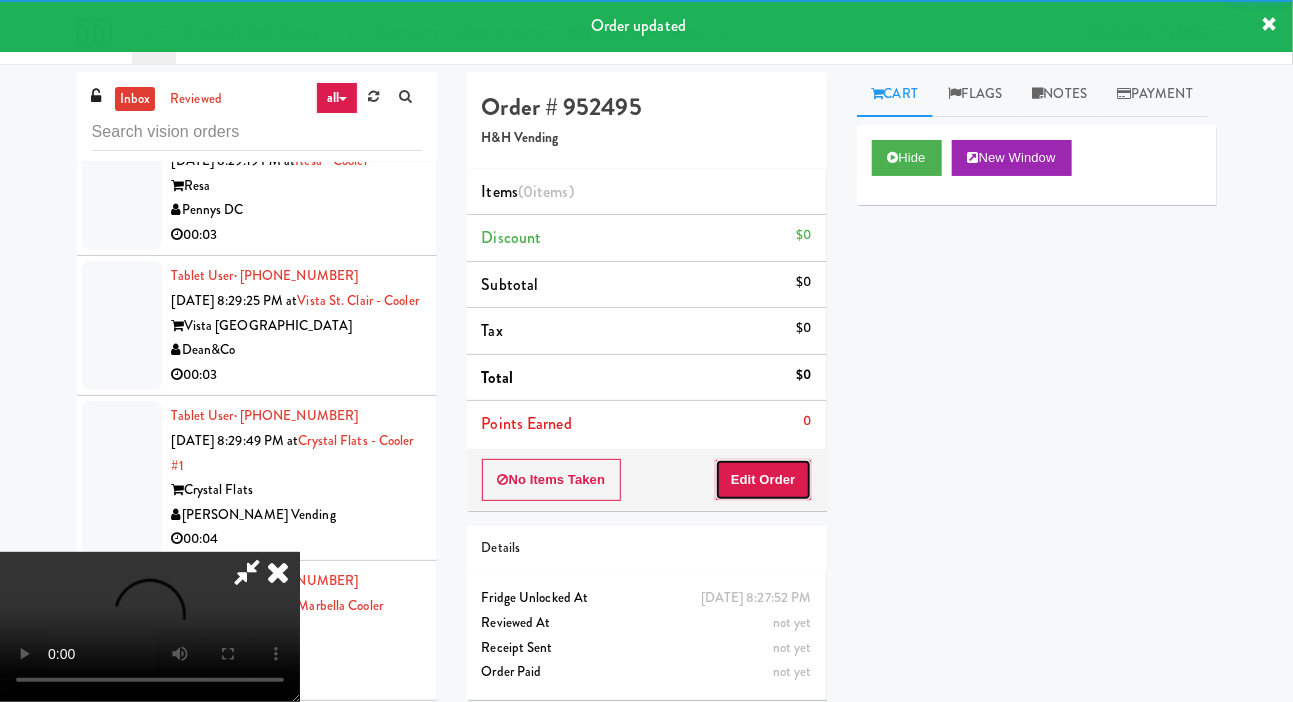 click on "Edit Order" at bounding box center (763, 480) 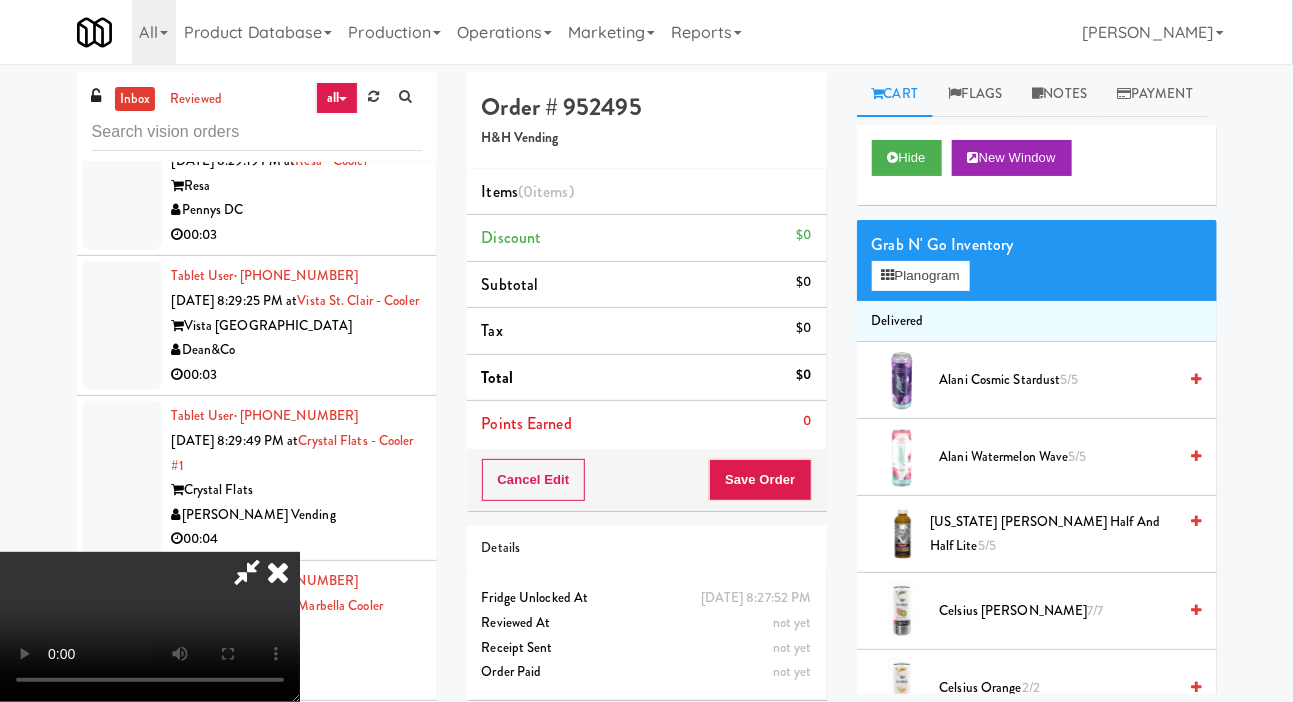 scroll, scrollTop: 73, scrollLeft: 0, axis: vertical 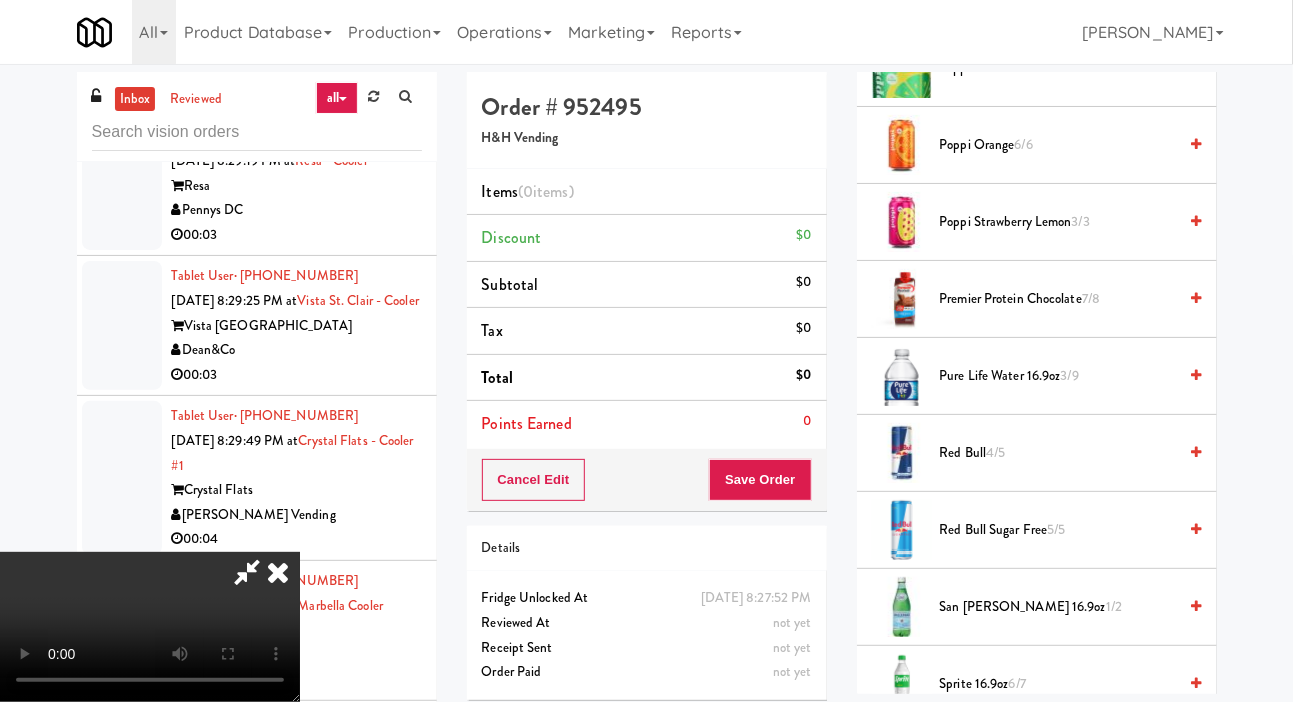 click on "Red Bull  4/5" at bounding box center (1058, 453) 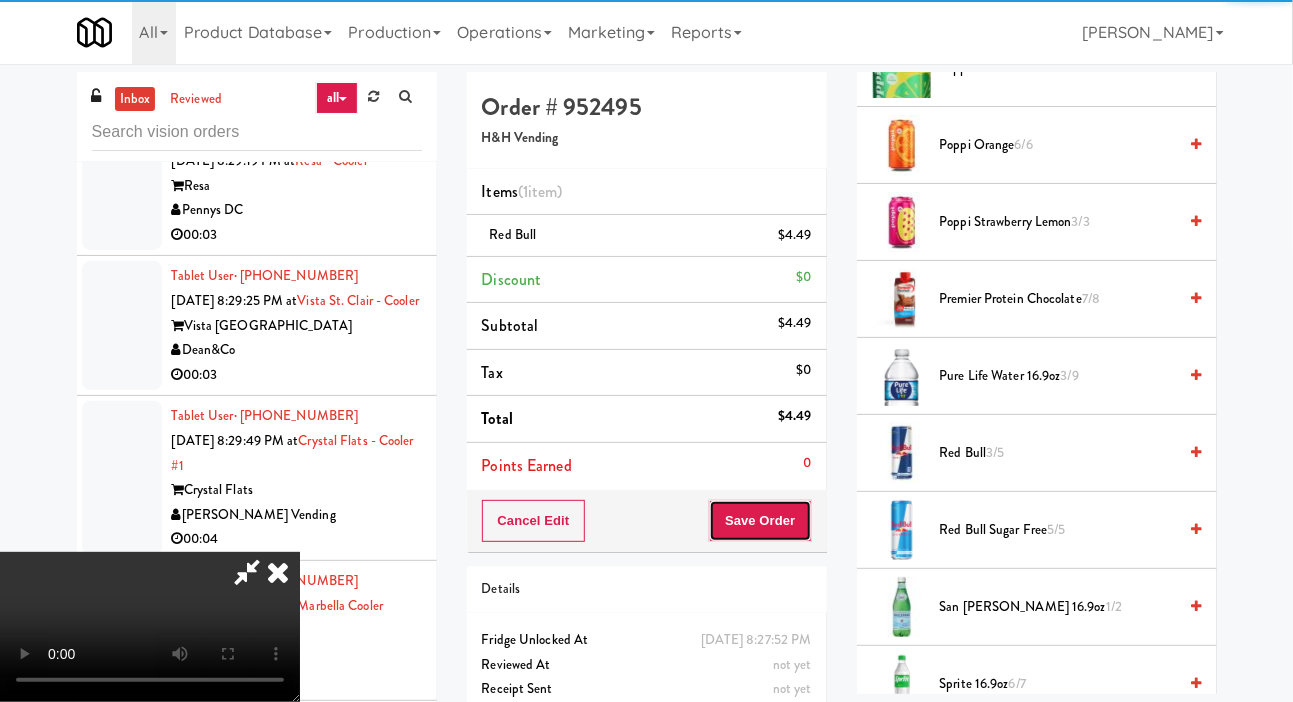 click on "Save Order" at bounding box center (760, 521) 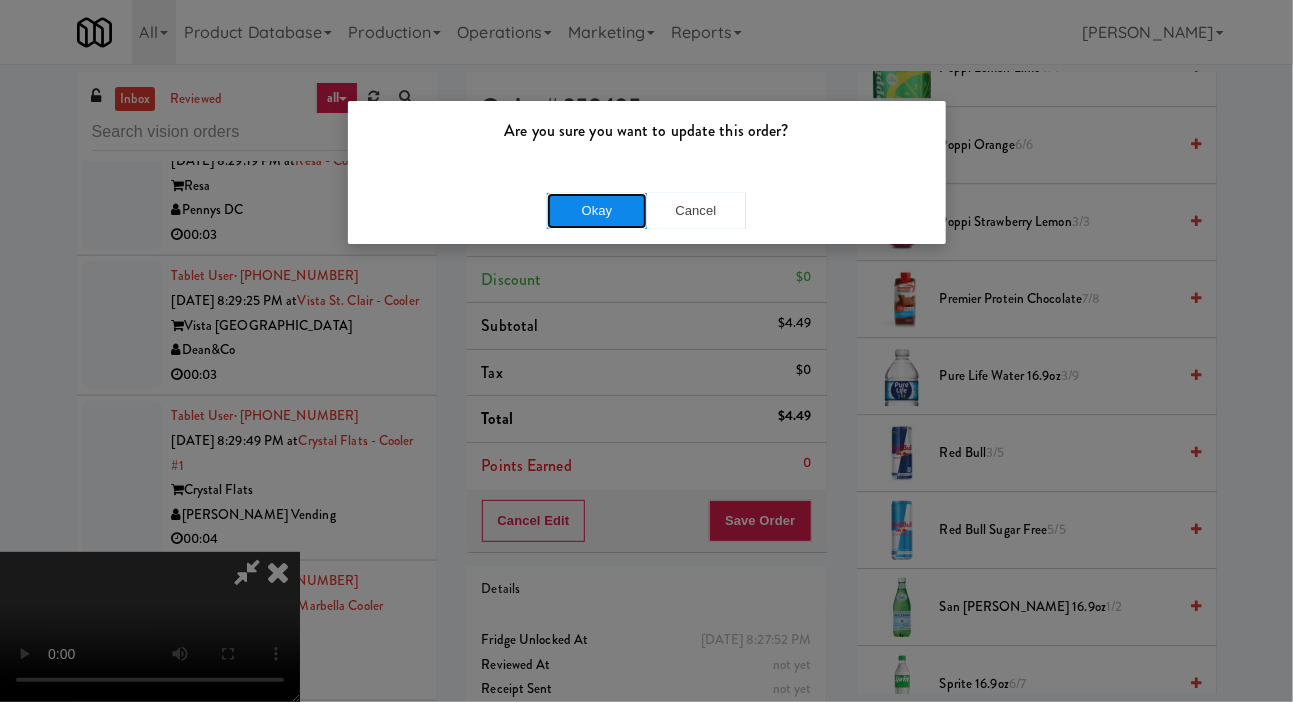 click on "Okay" at bounding box center (597, 211) 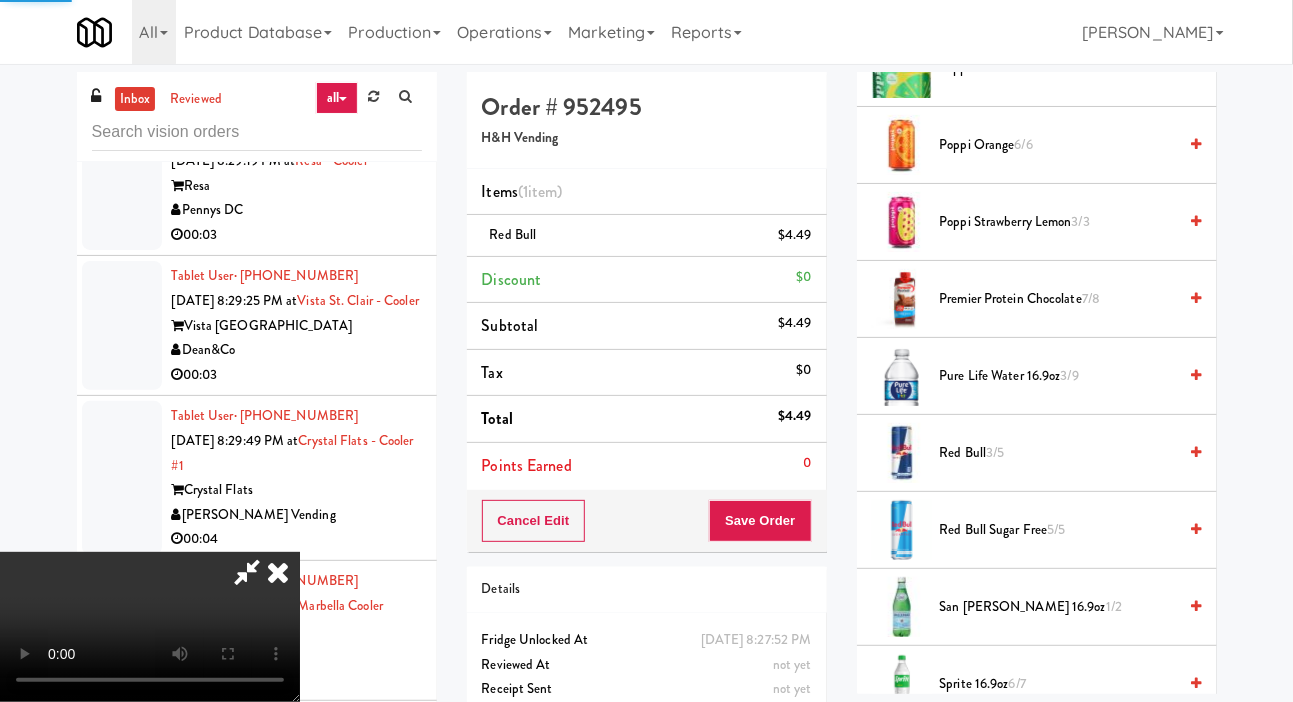 scroll, scrollTop: 116, scrollLeft: 0, axis: vertical 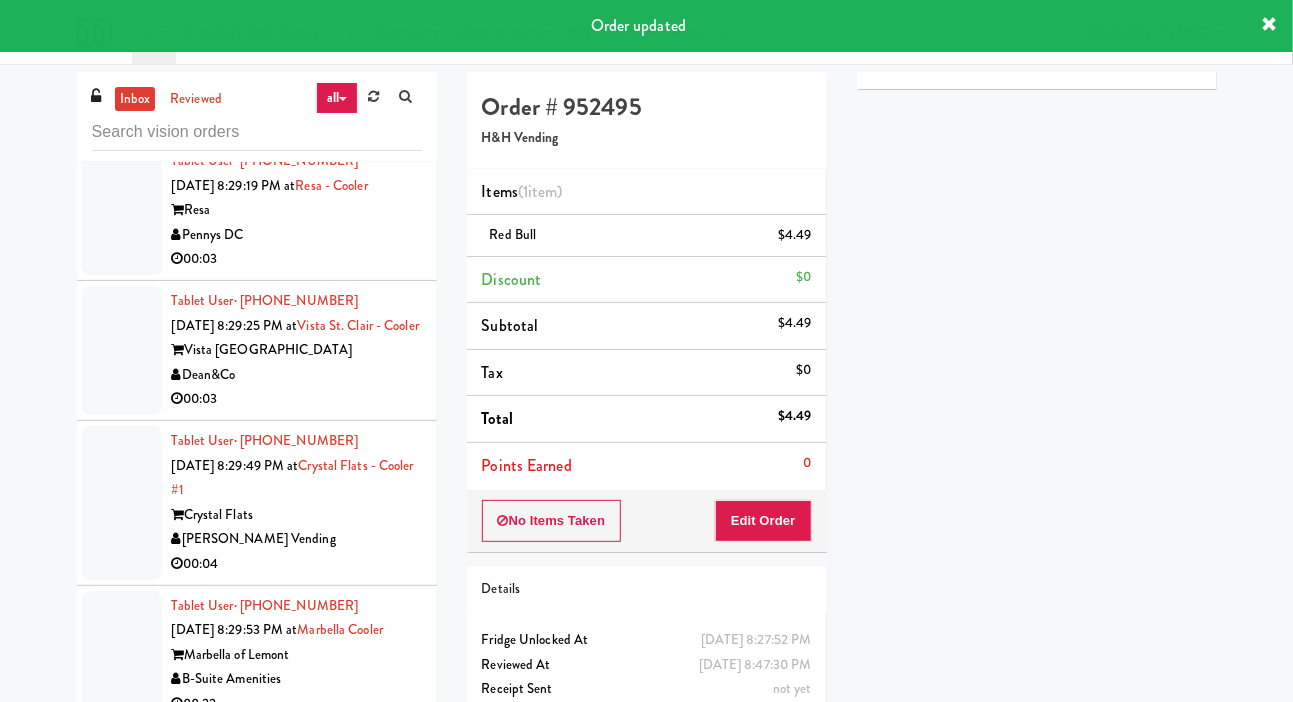 click at bounding box center (122, 210) 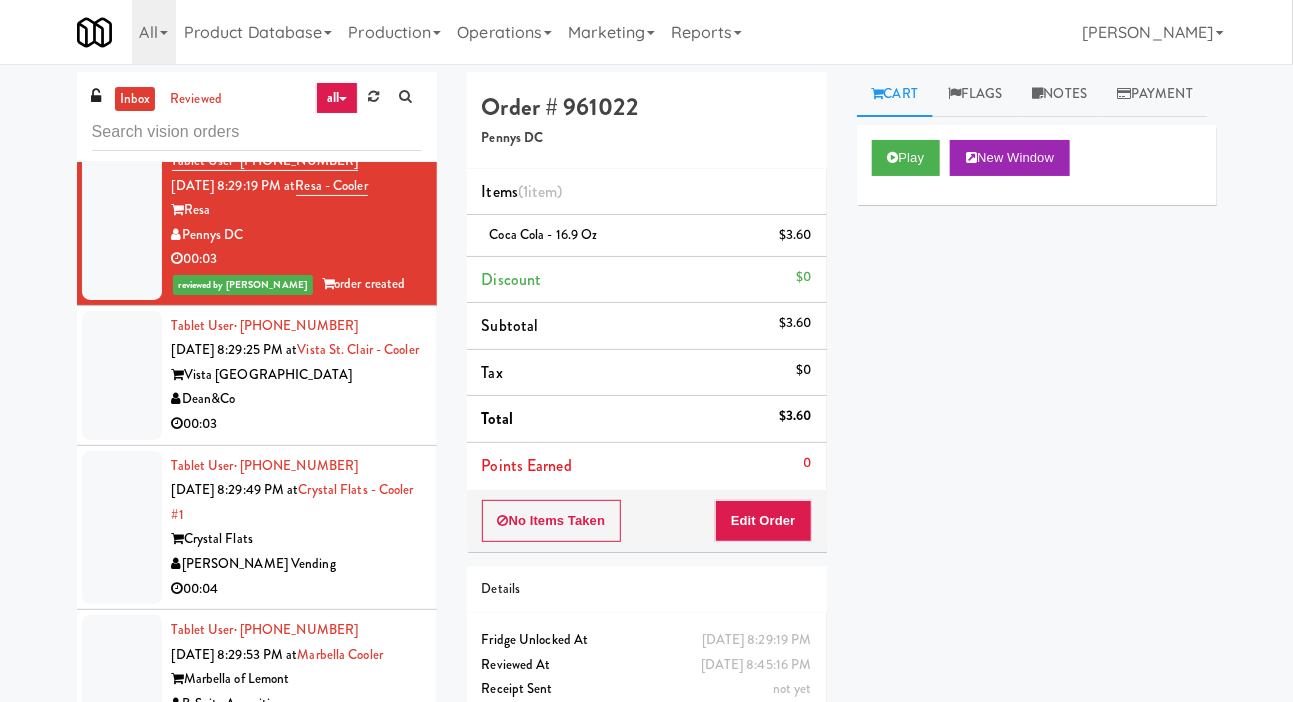 click at bounding box center [122, 375] 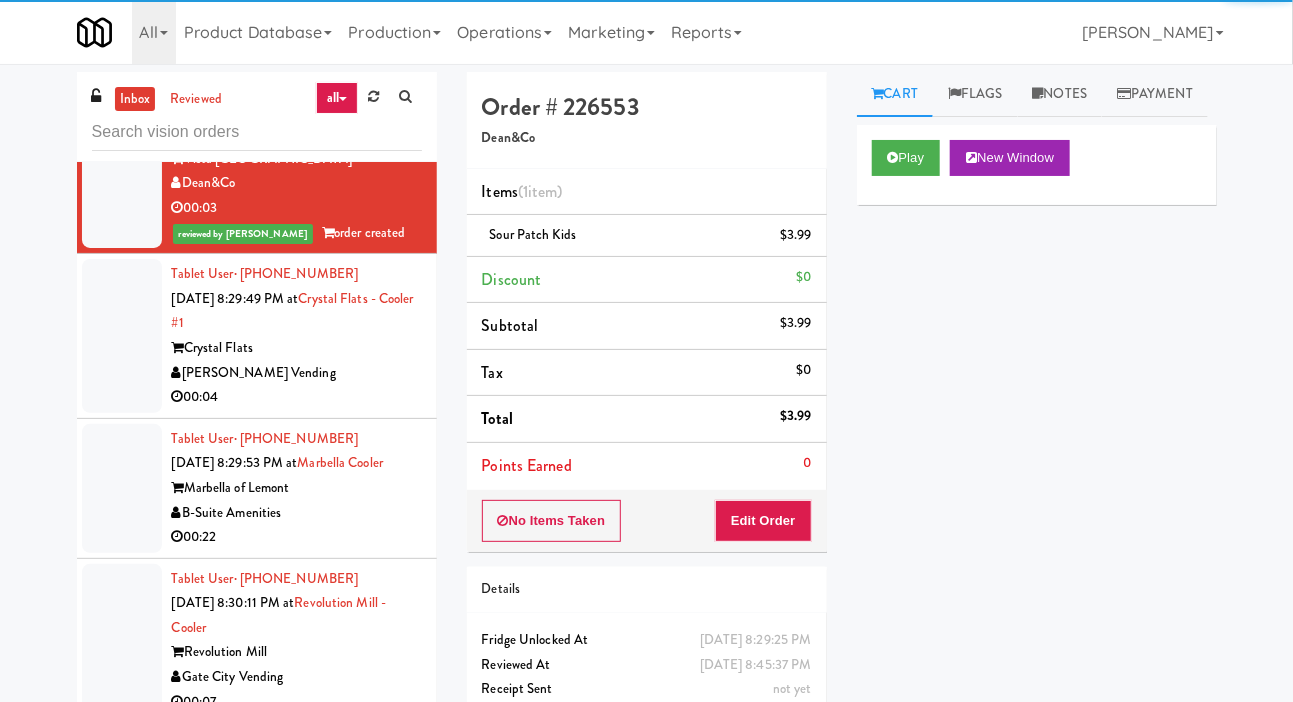 click at bounding box center [122, 336] 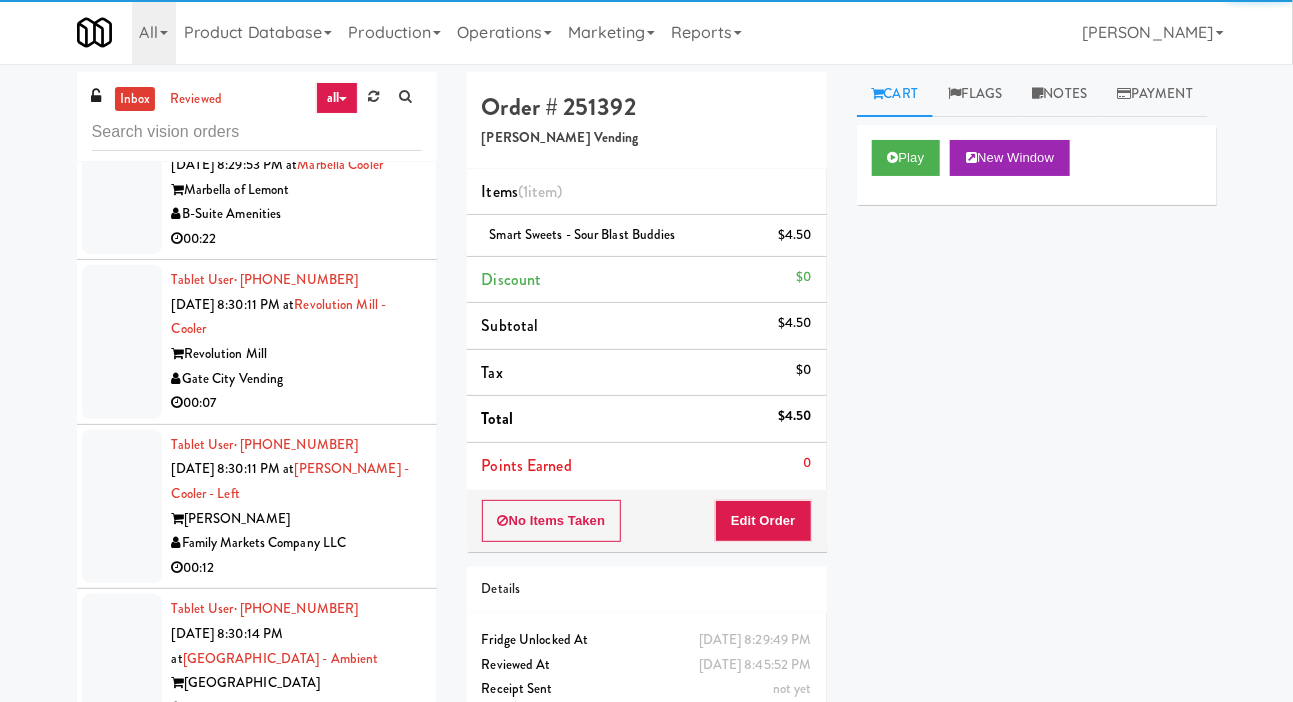 click at bounding box center (122, 189) 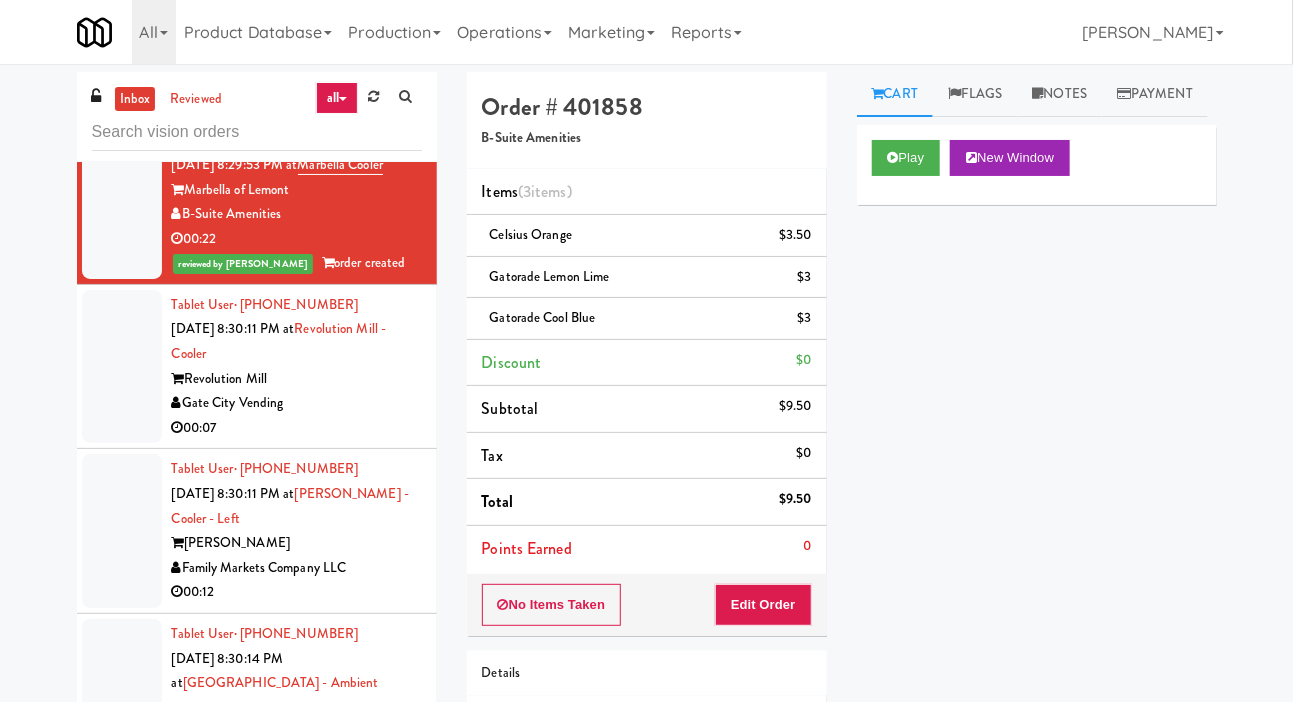 click at bounding box center [122, 367] 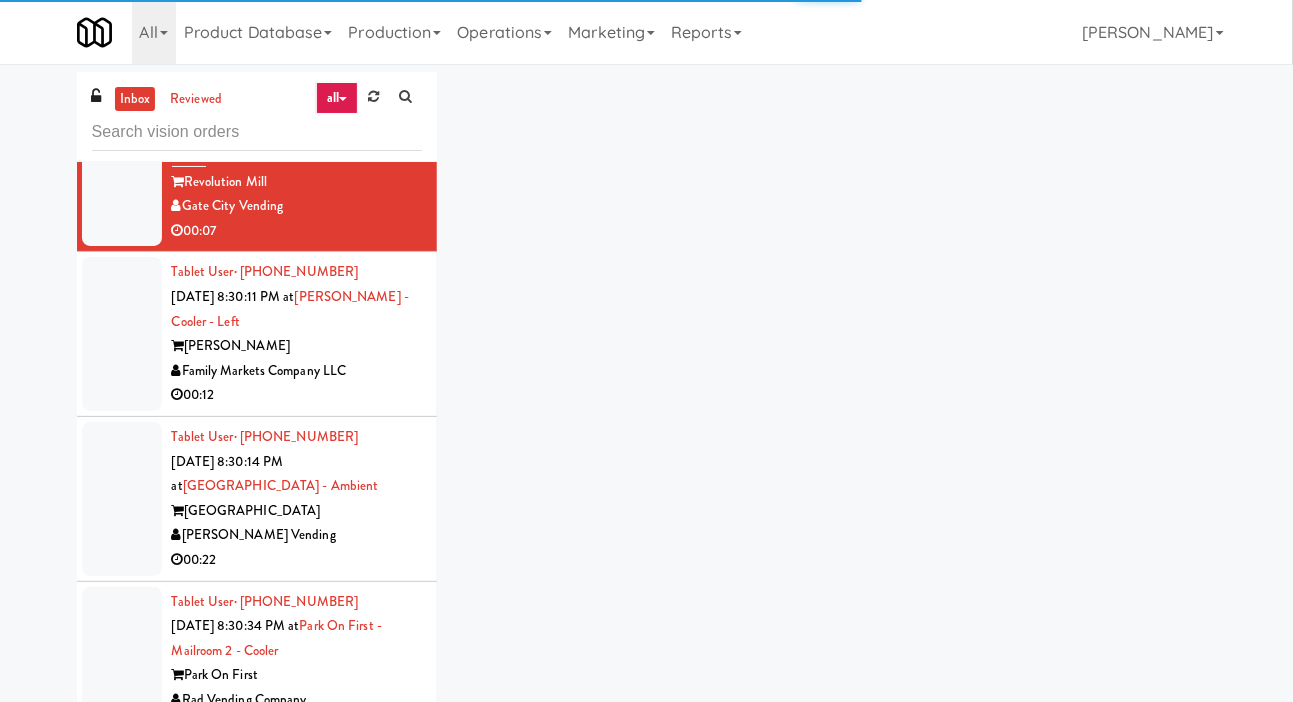 click at bounding box center [122, 334] 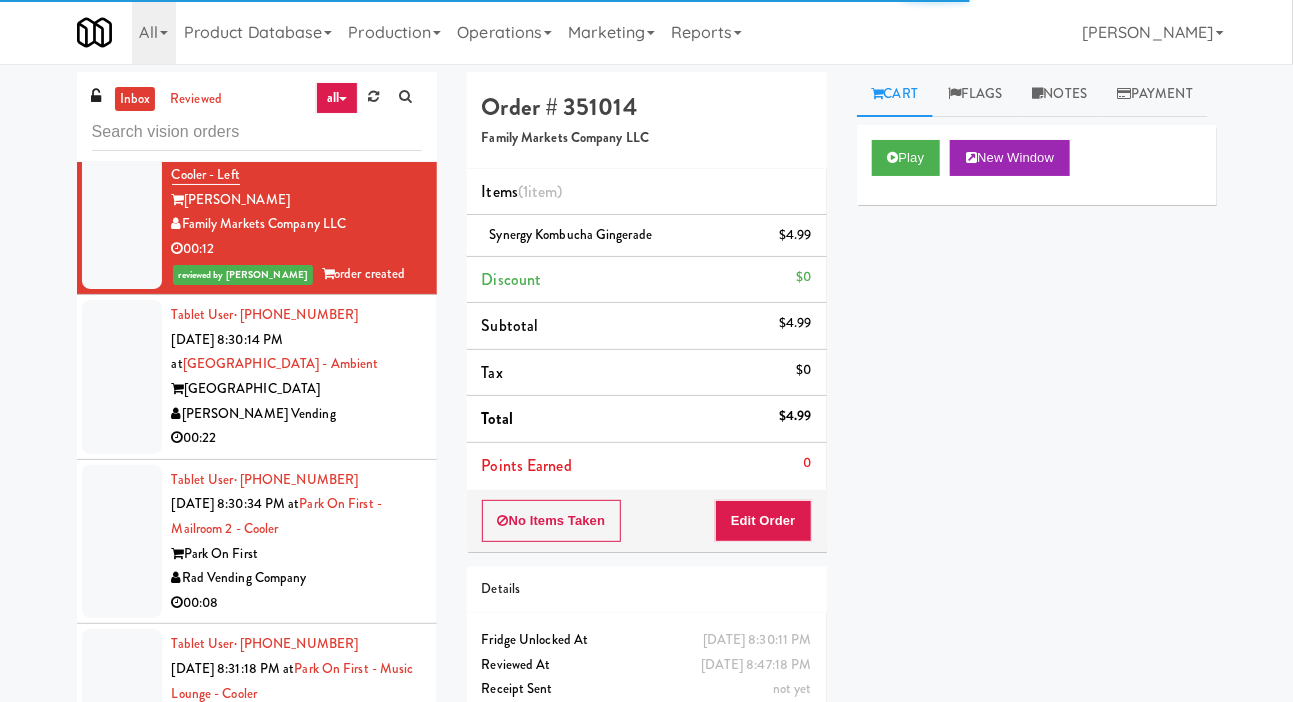click at bounding box center (122, 377) 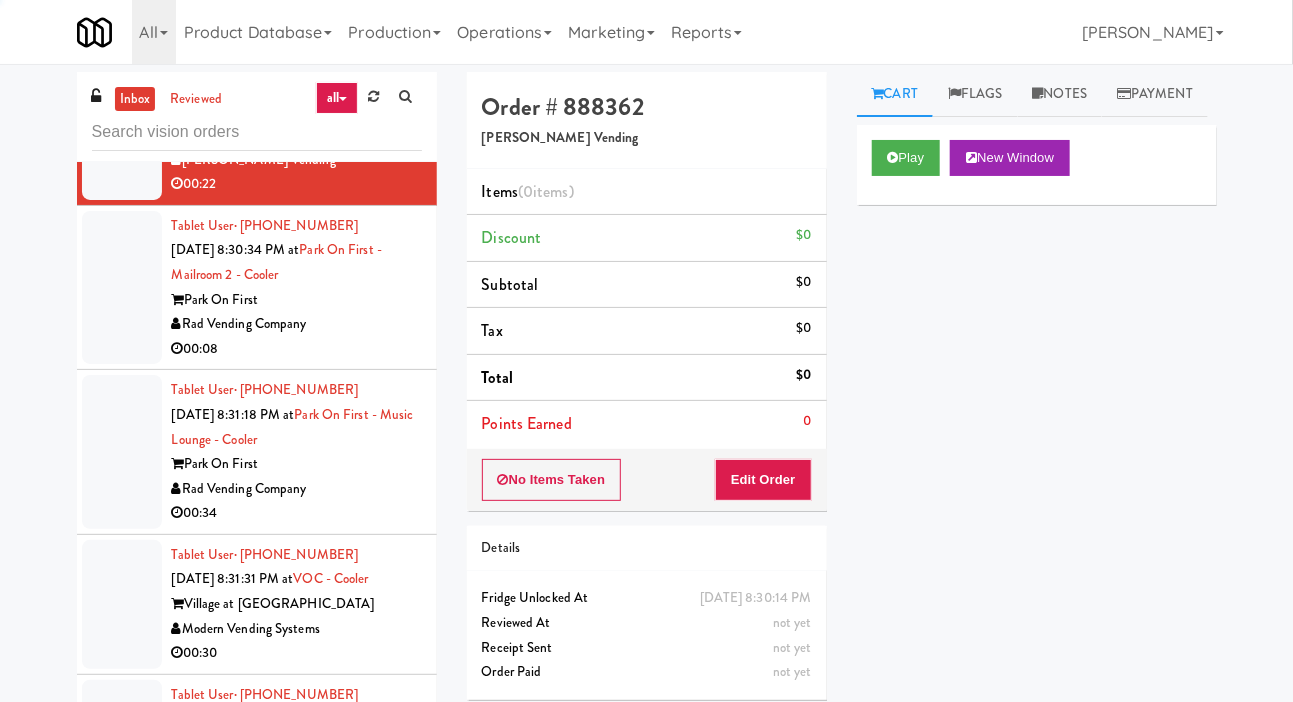 click at bounding box center (122, 288) 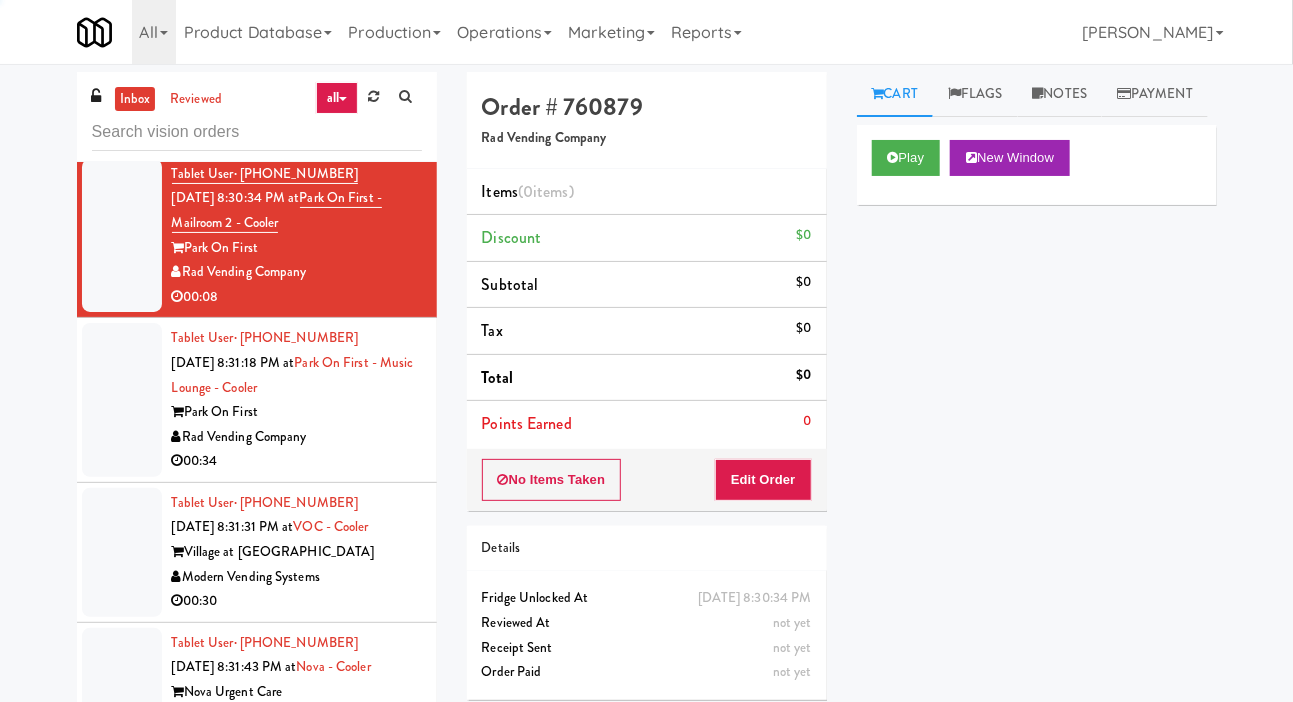 scroll, scrollTop: 8292, scrollLeft: 0, axis: vertical 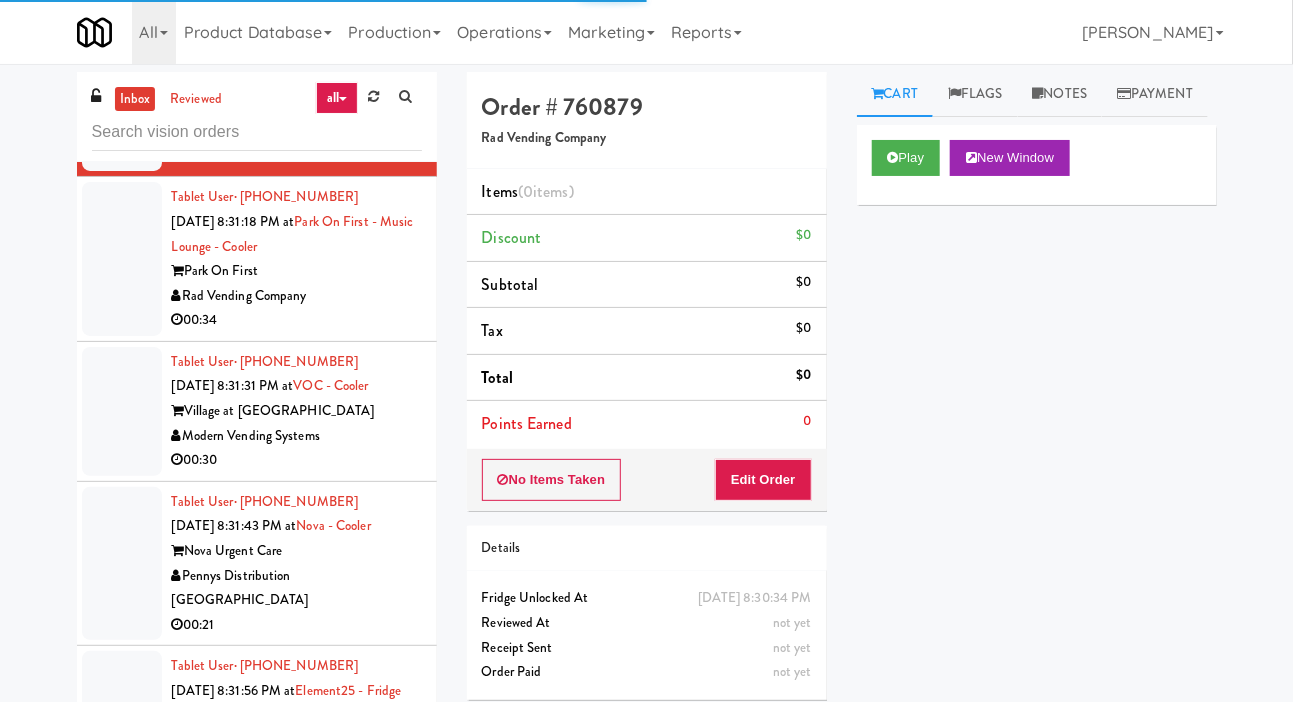 click at bounding box center [122, 259] 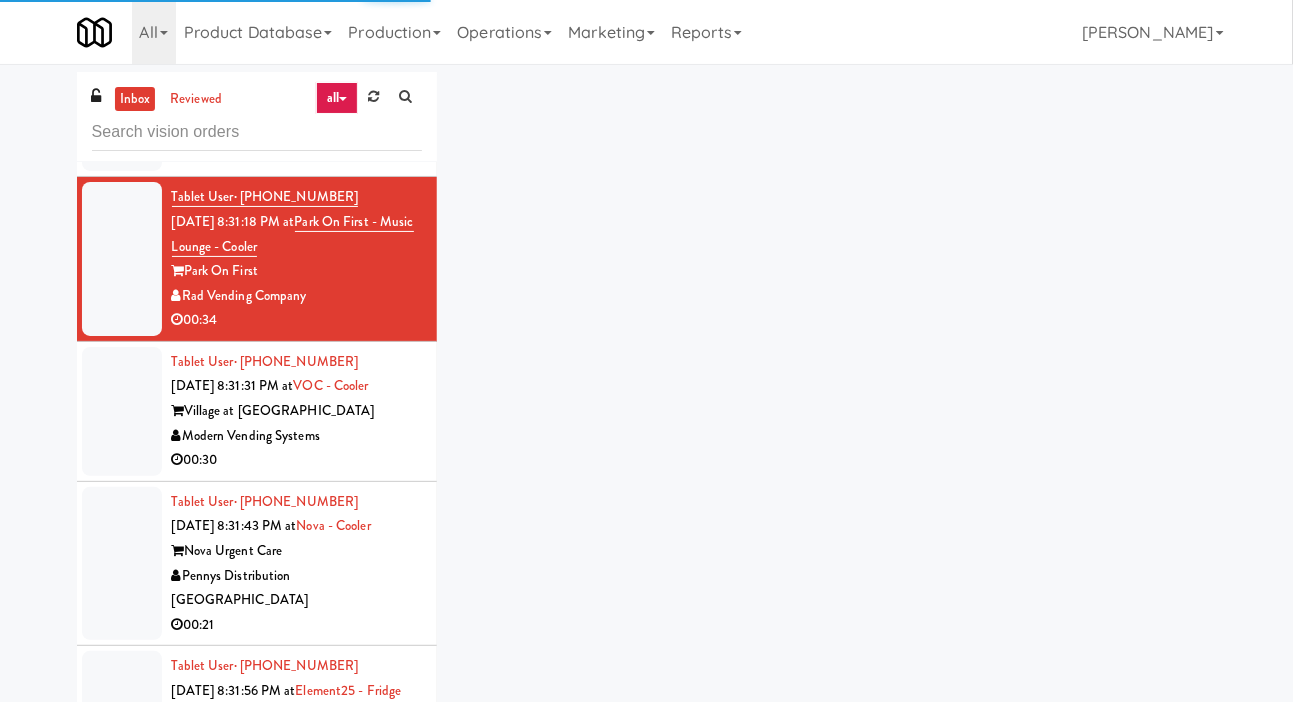 click at bounding box center [122, 411] 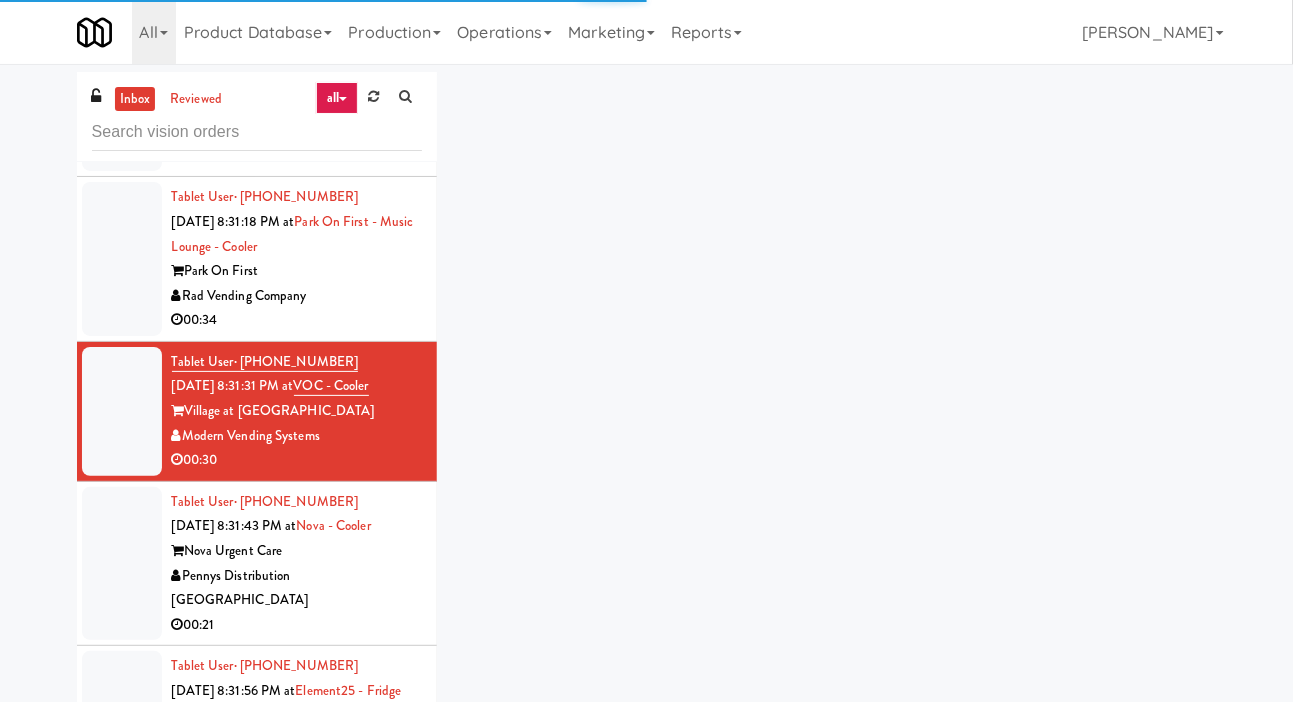 click at bounding box center [122, 411] 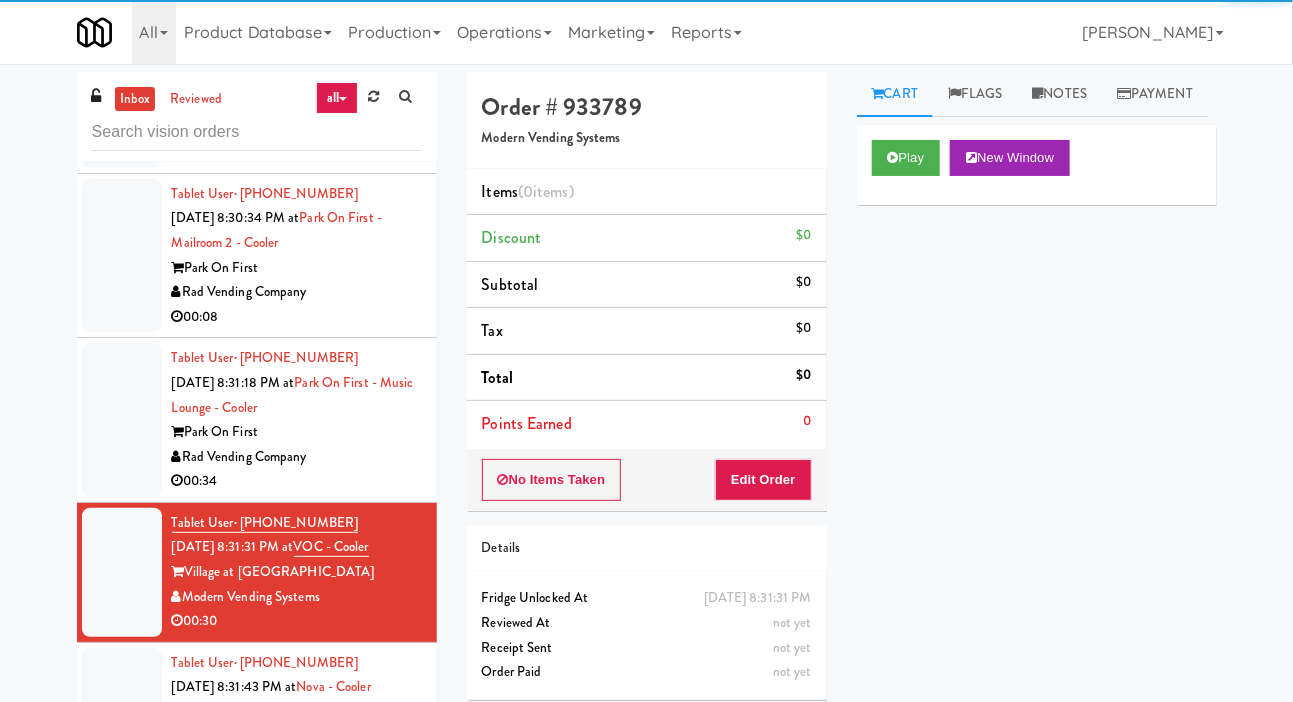 scroll, scrollTop: 8117, scrollLeft: 0, axis: vertical 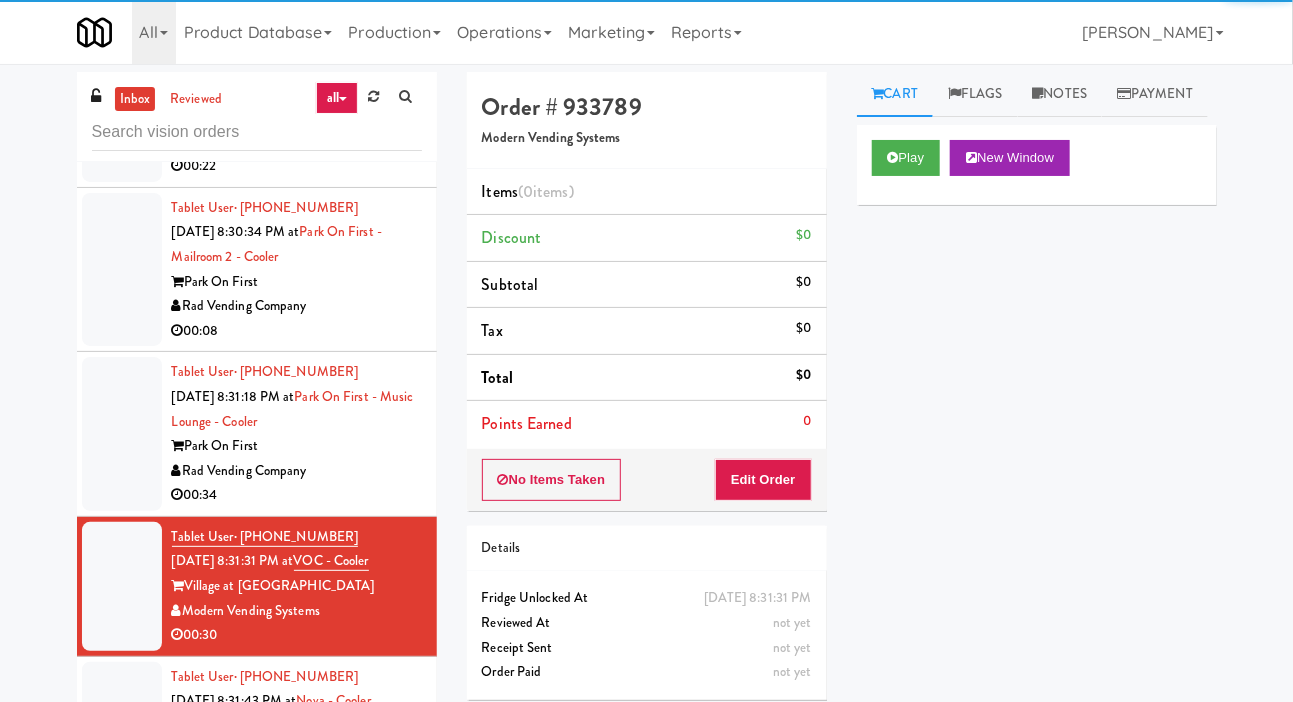 click at bounding box center (122, 105) 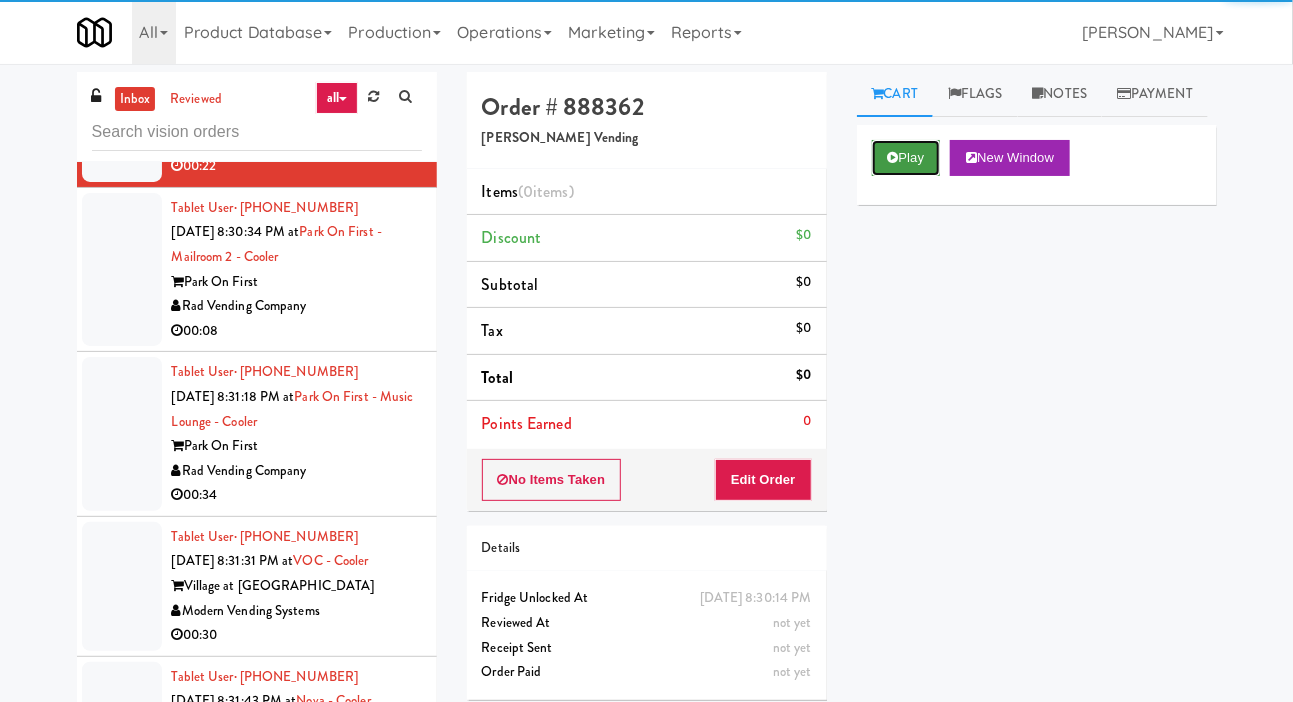 click on "Play" at bounding box center (906, 158) 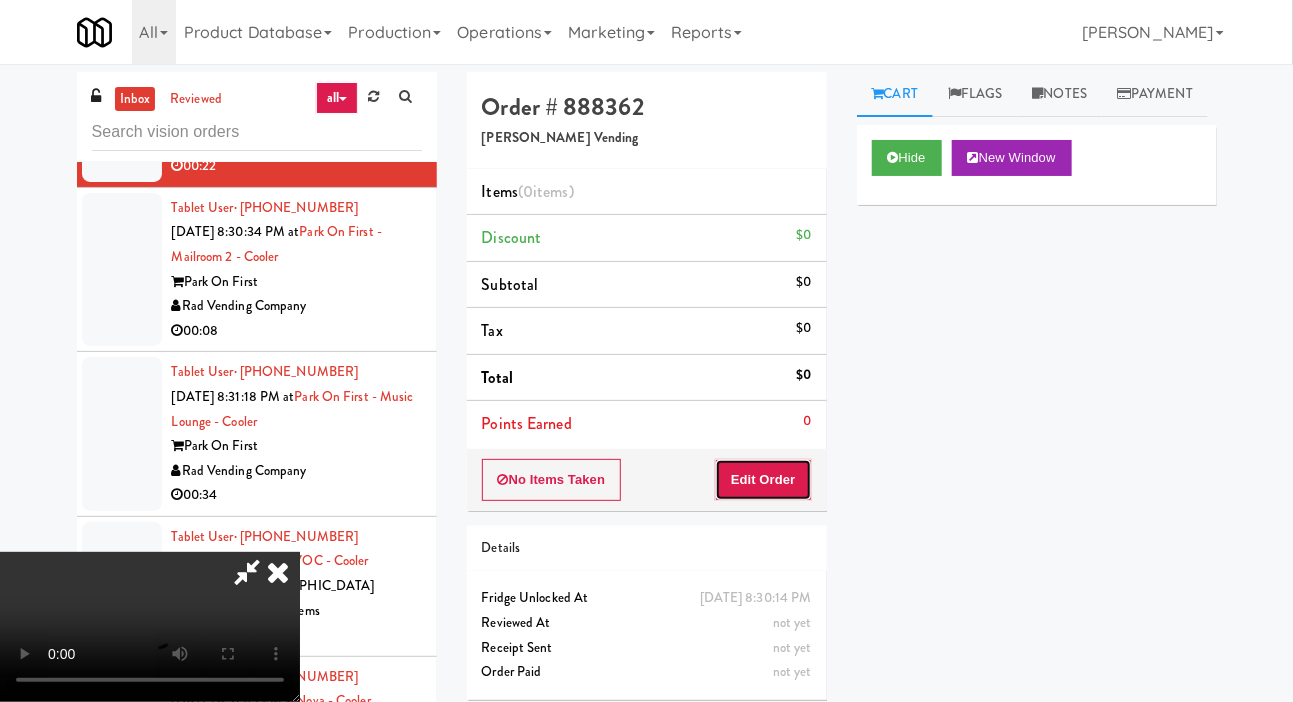 click on "Edit Order" at bounding box center [763, 480] 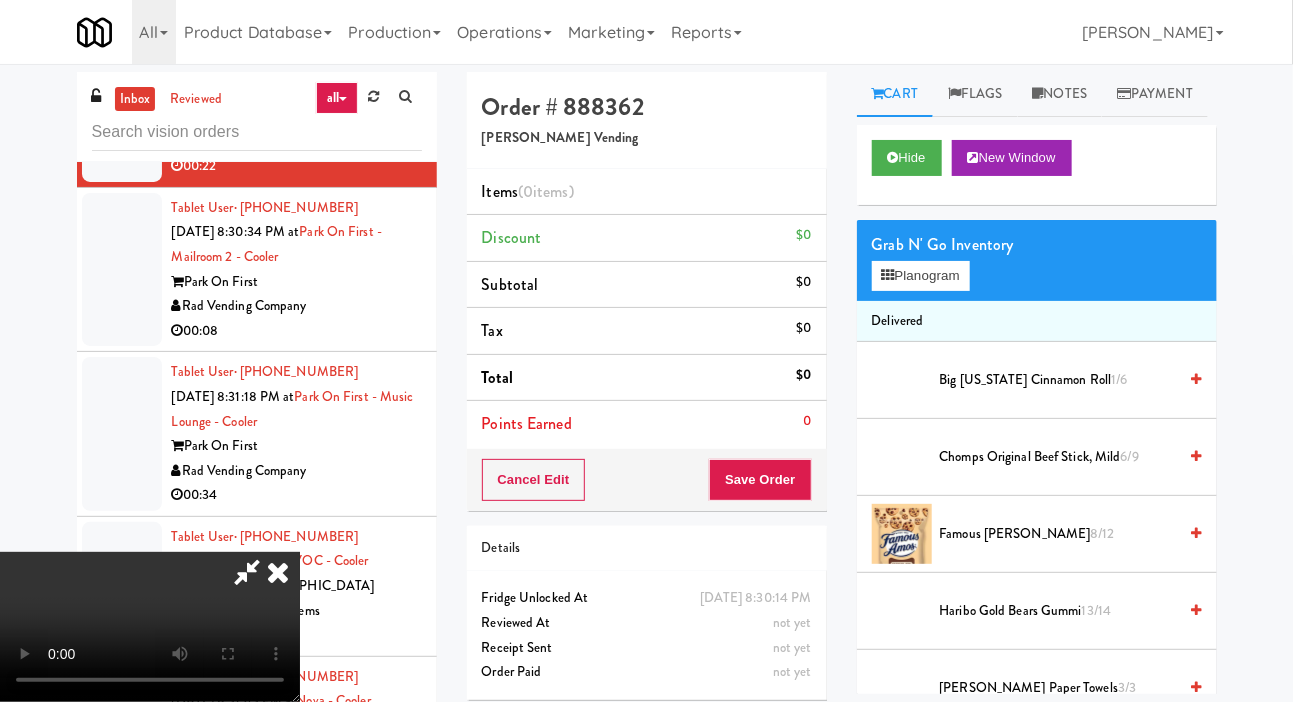 scroll, scrollTop: 0, scrollLeft: 0, axis: both 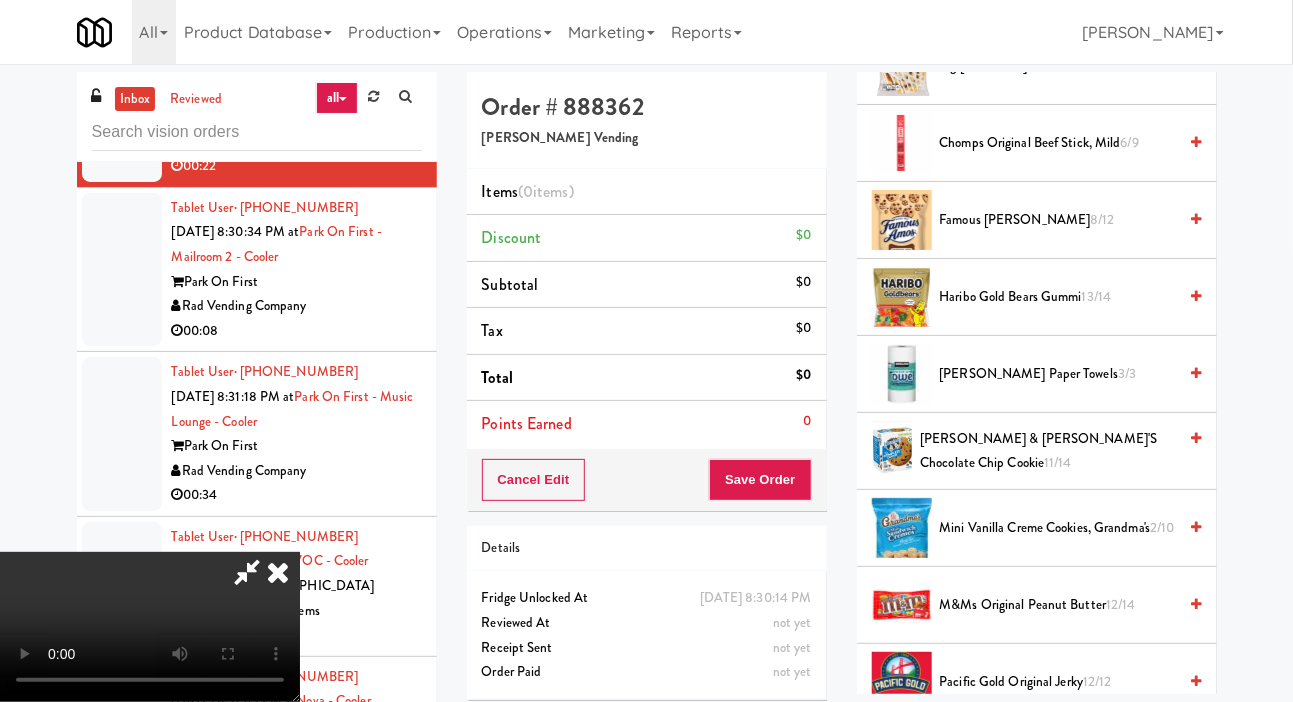 click on "[PERSON_NAME] & [PERSON_NAME]'s Chocolate Chip Cookie  11/14" at bounding box center [1048, 451] 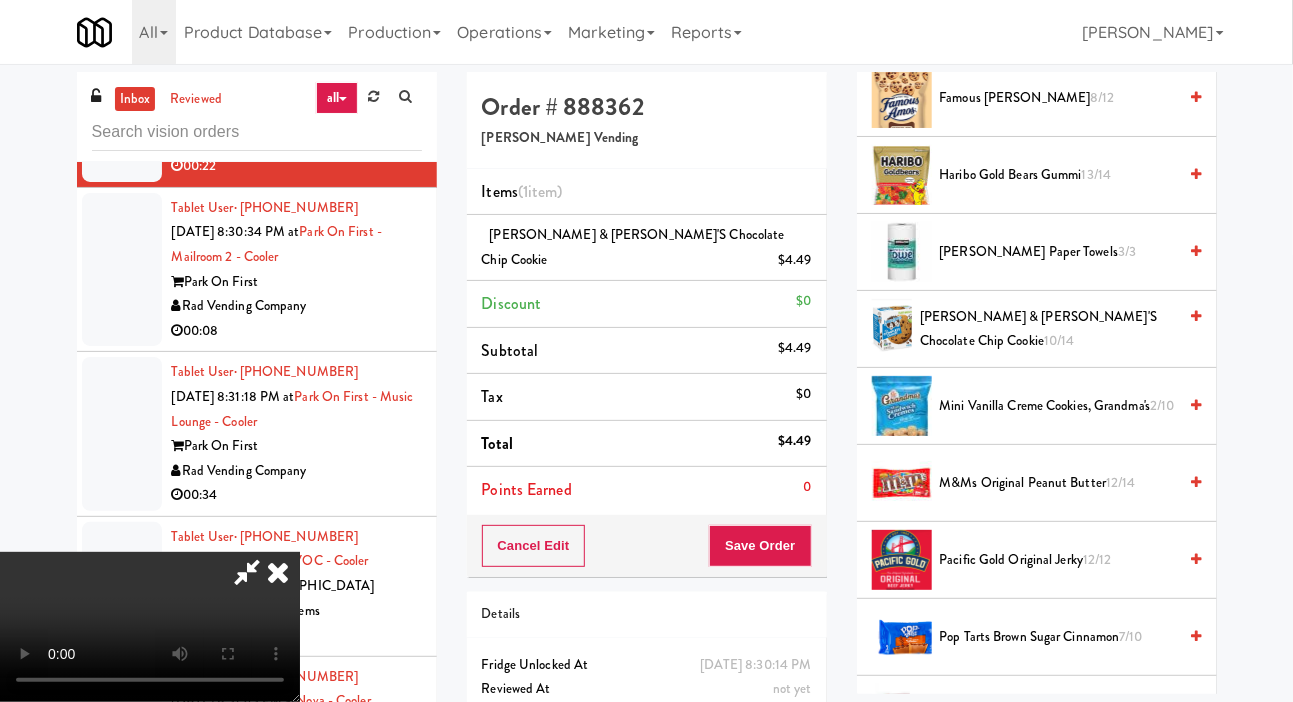 scroll, scrollTop: 436, scrollLeft: 0, axis: vertical 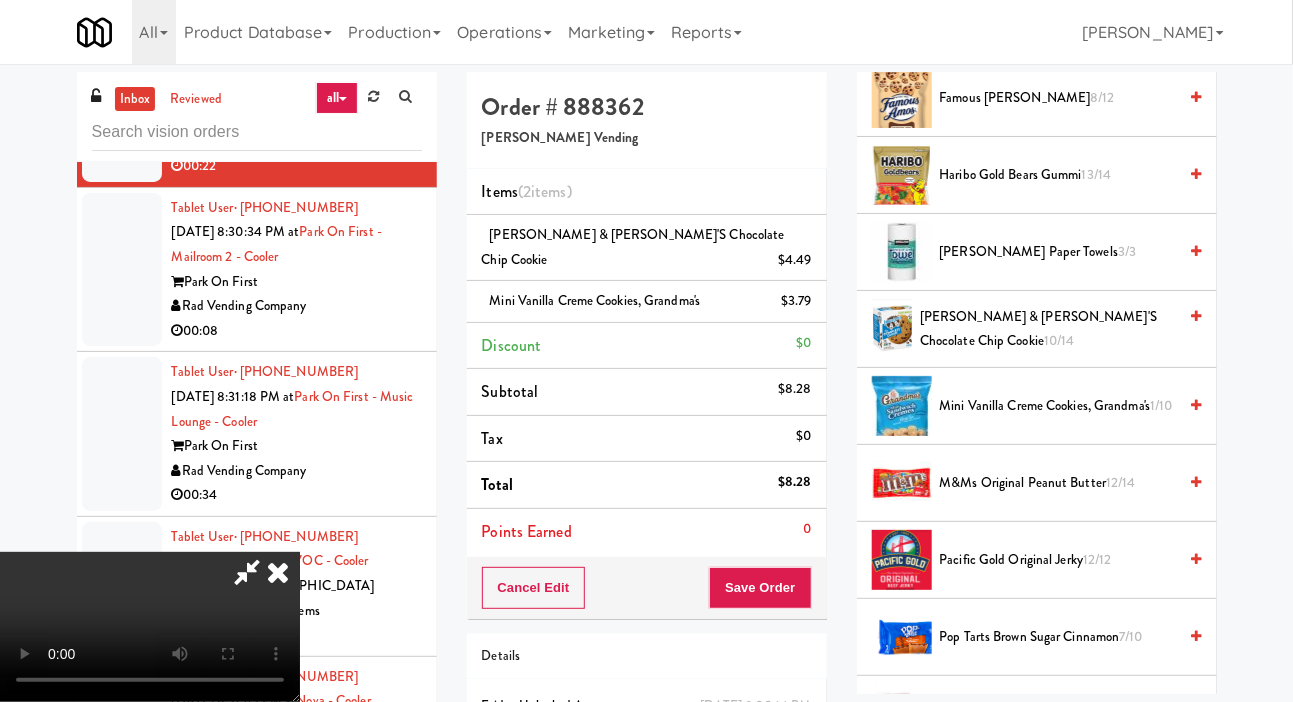 click on "Mini Vanilla Creme Cookies, Grandma's   1/10" at bounding box center [1058, 406] 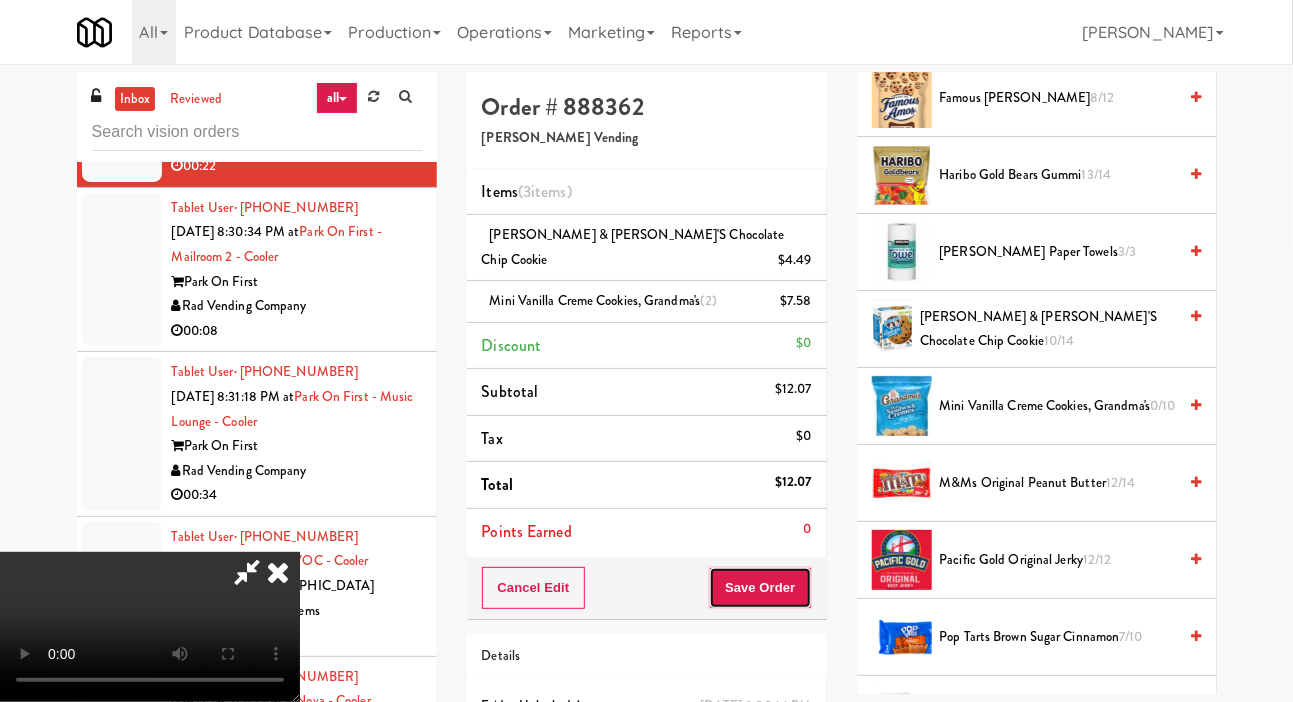 click on "Save Order" at bounding box center (760, 588) 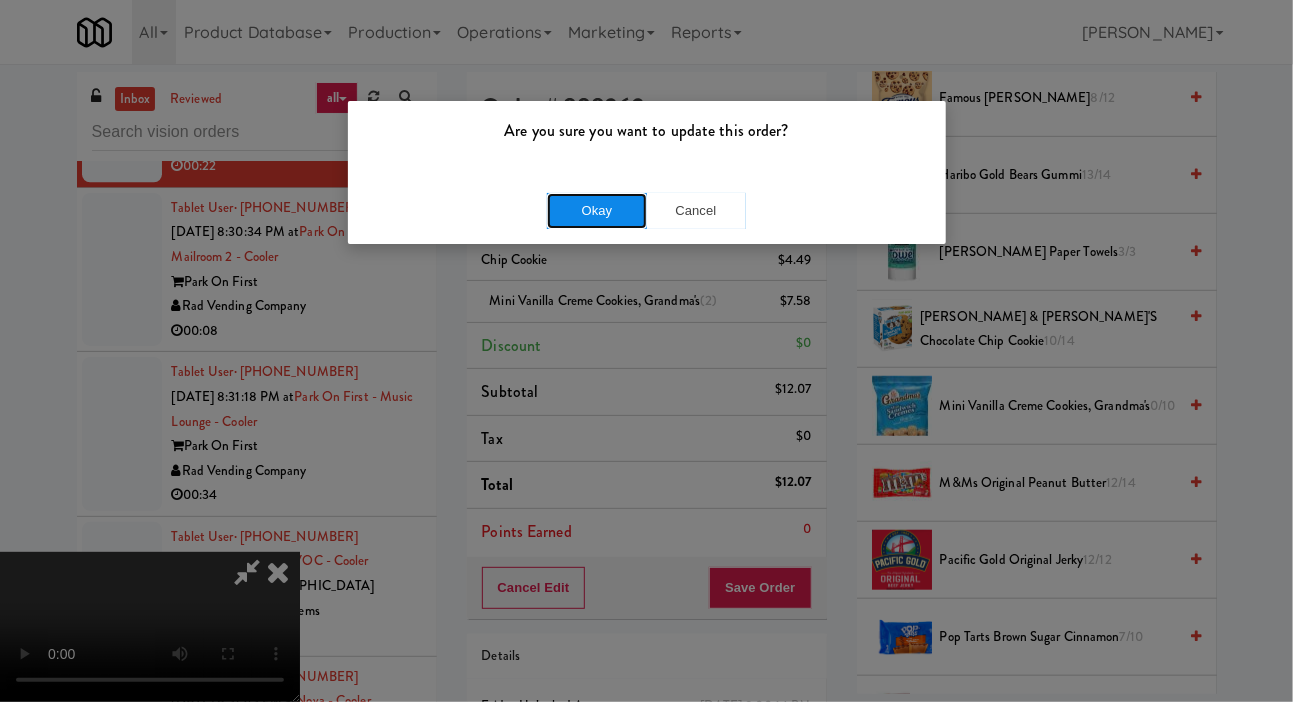 click on "Okay" at bounding box center [597, 211] 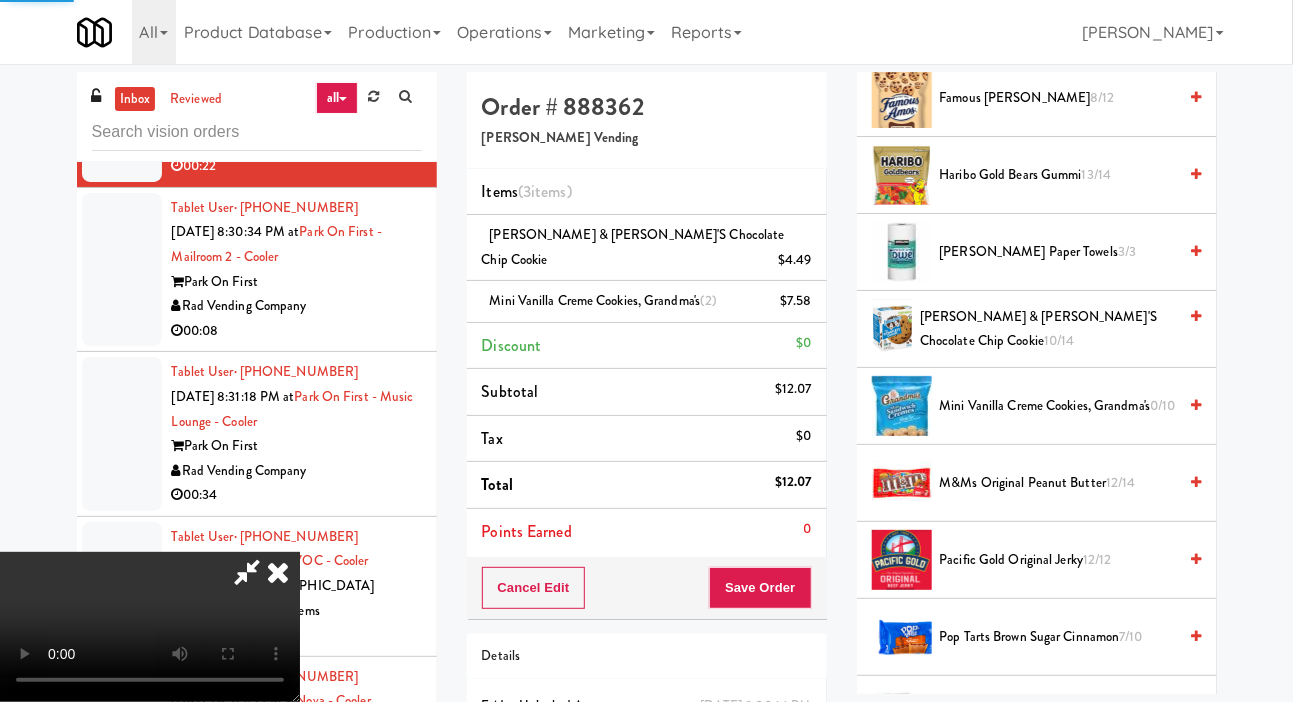scroll, scrollTop: 116, scrollLeft: 0, axis: vertical 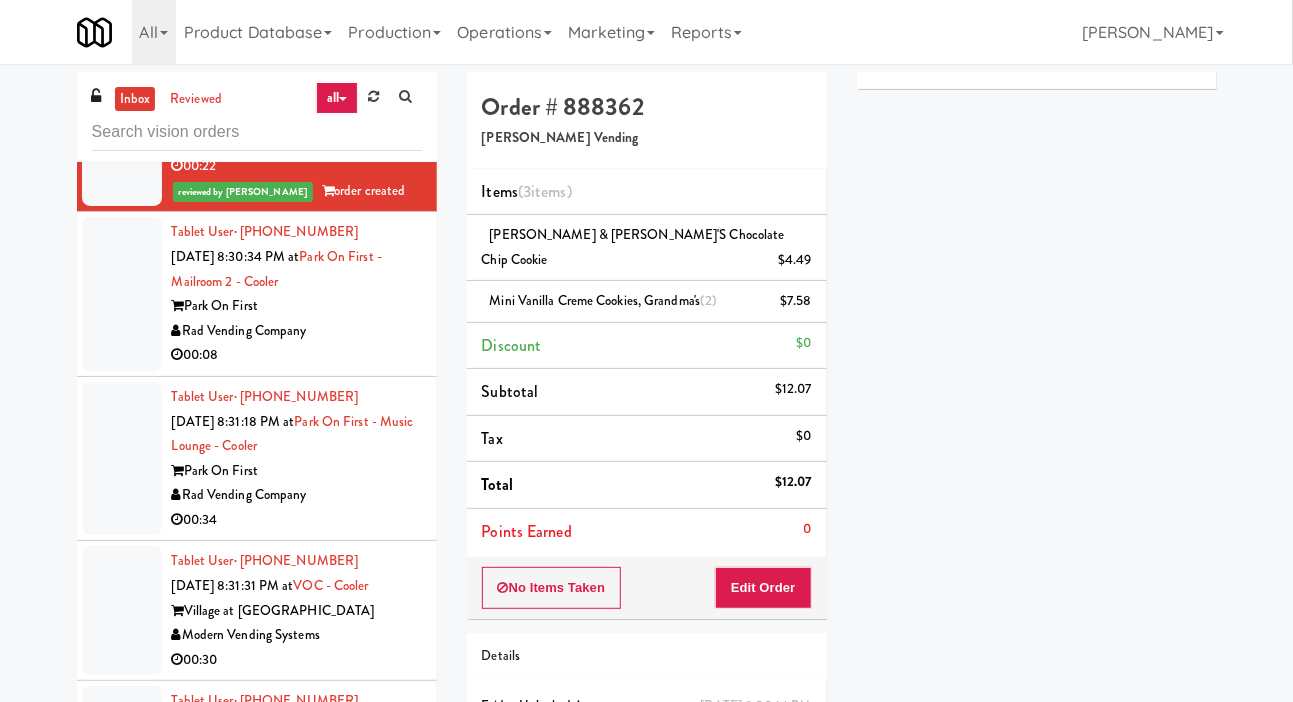 click at bounding box center (122, 294) 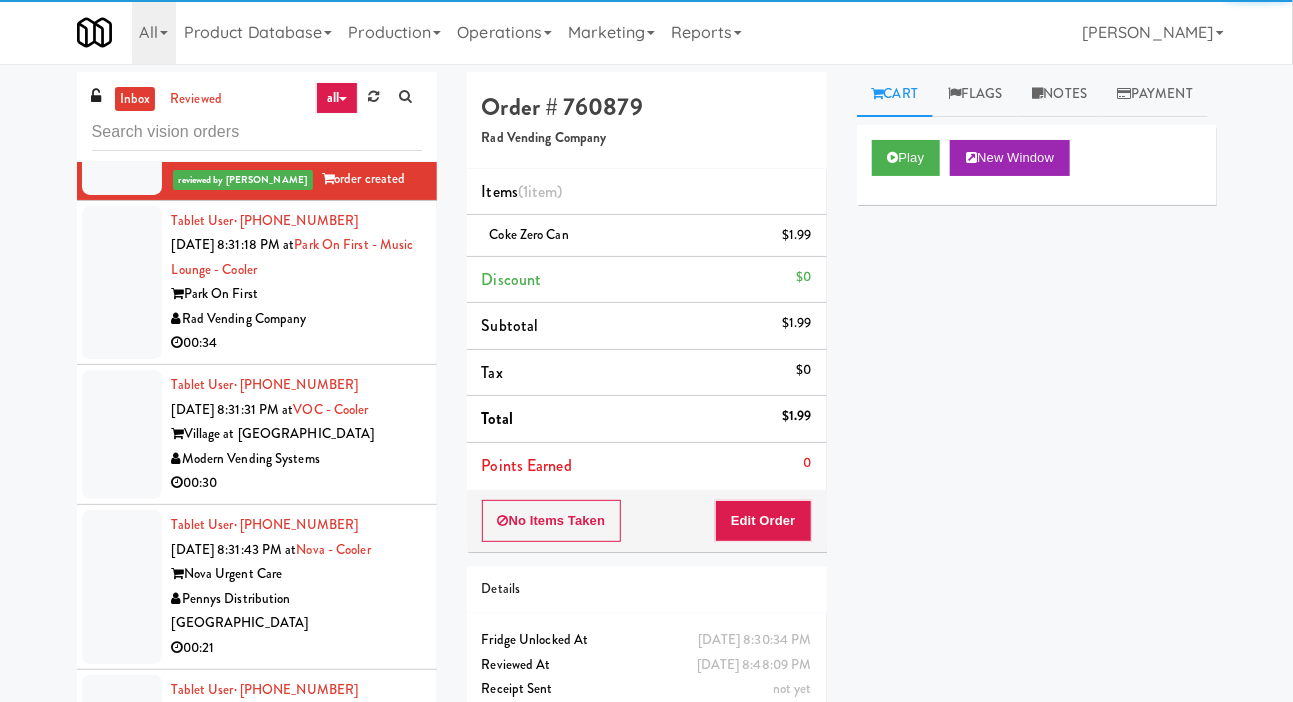click at bounding box center [122, 283] 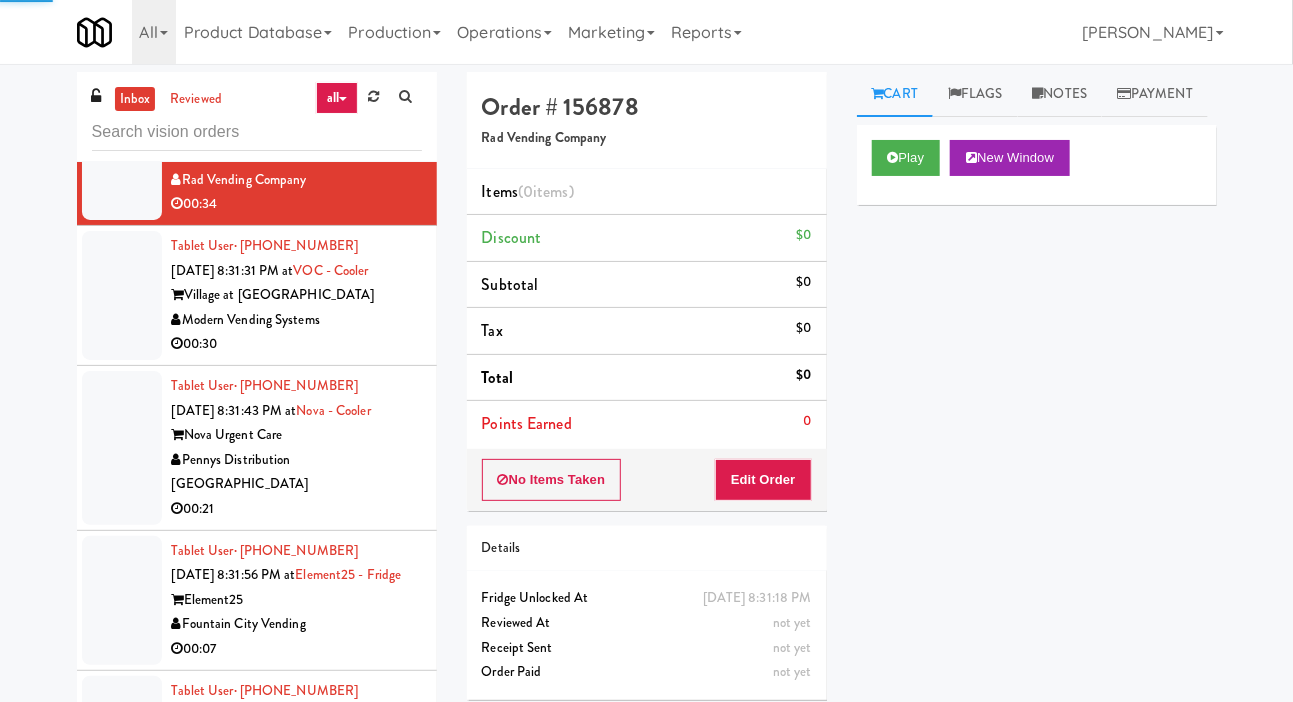 click at bounding box center (122, 295) 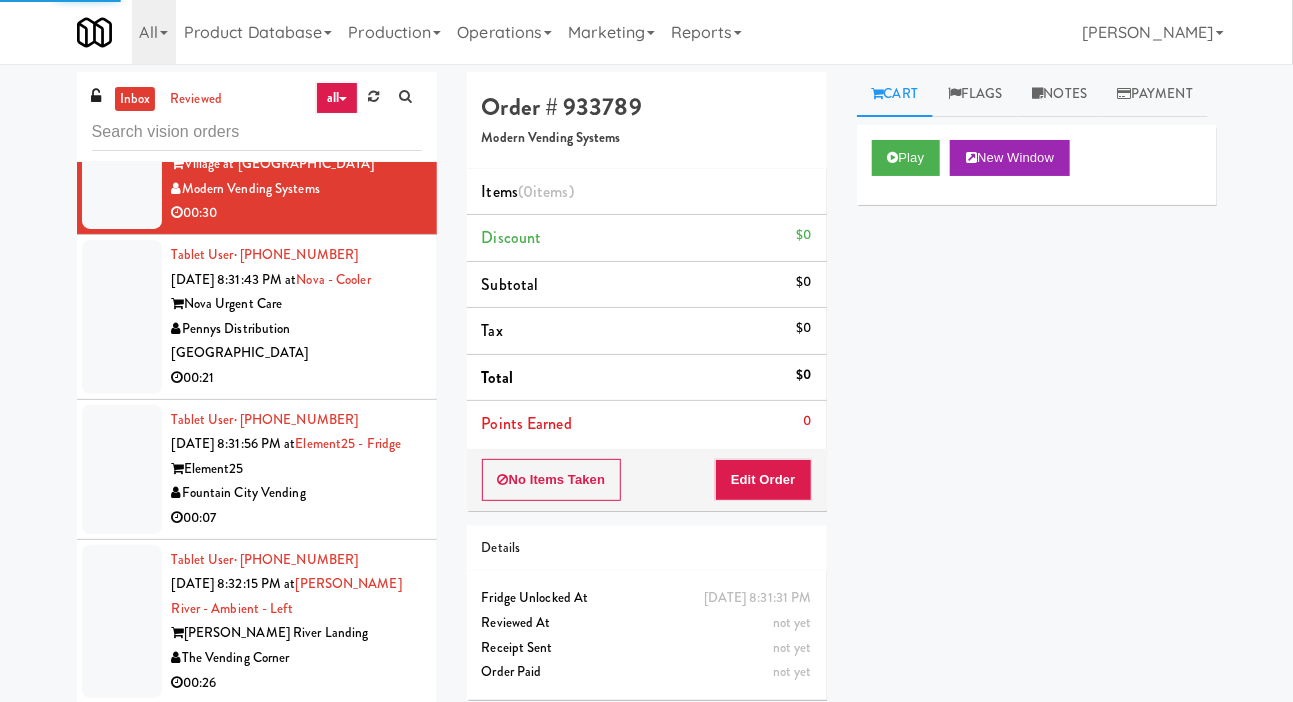click at bounding box center (122, 317) 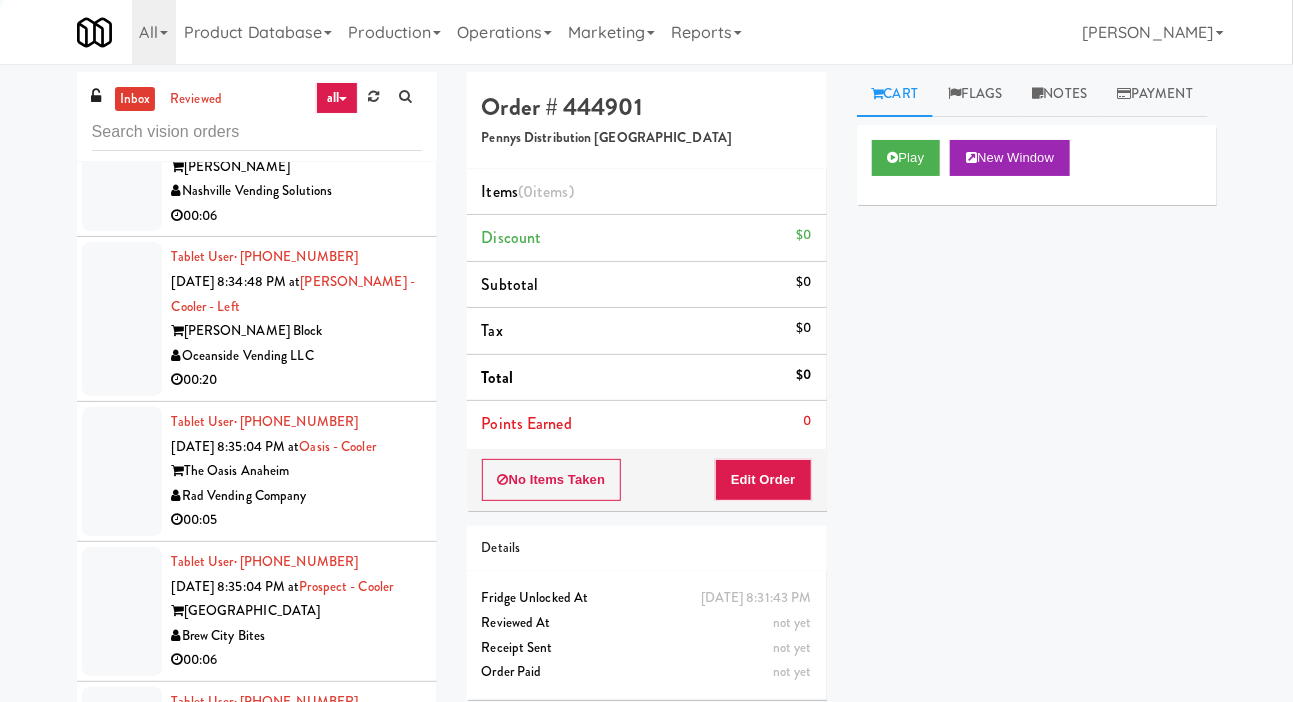 scroll, scrollTop: 11274, scrollLeft: 0, axis: vertical 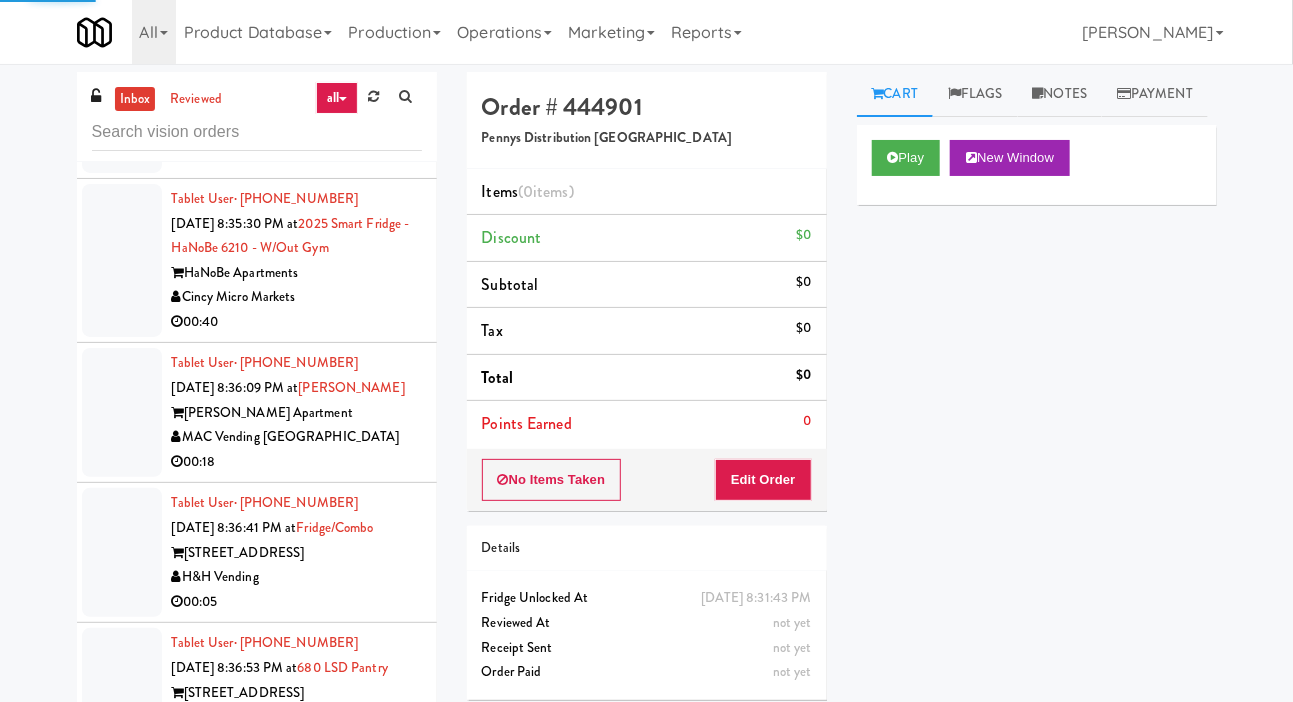 click at bounding box center [122, 692] 